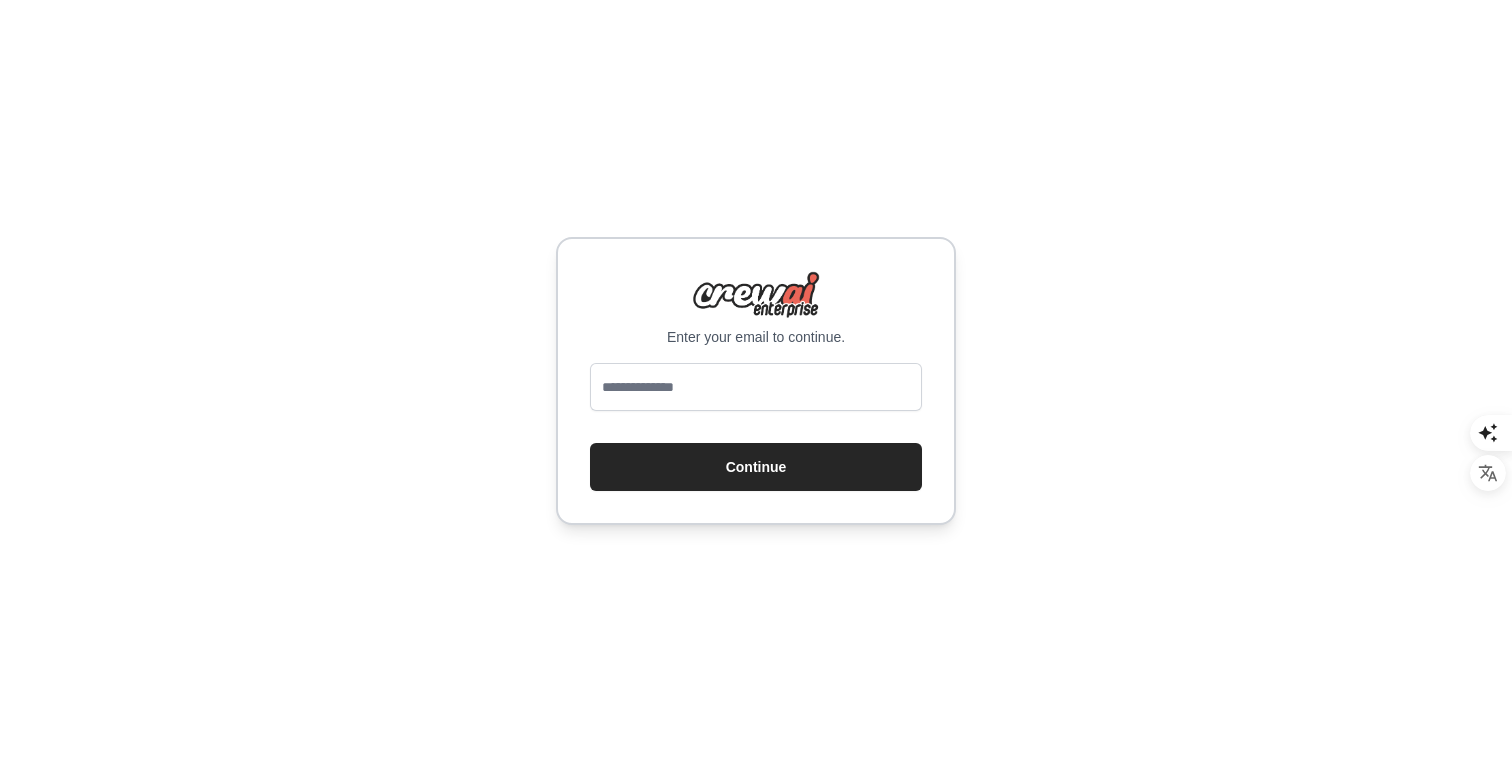 scroll, scrollTop: 0, scrollLeft: 0, axis: both 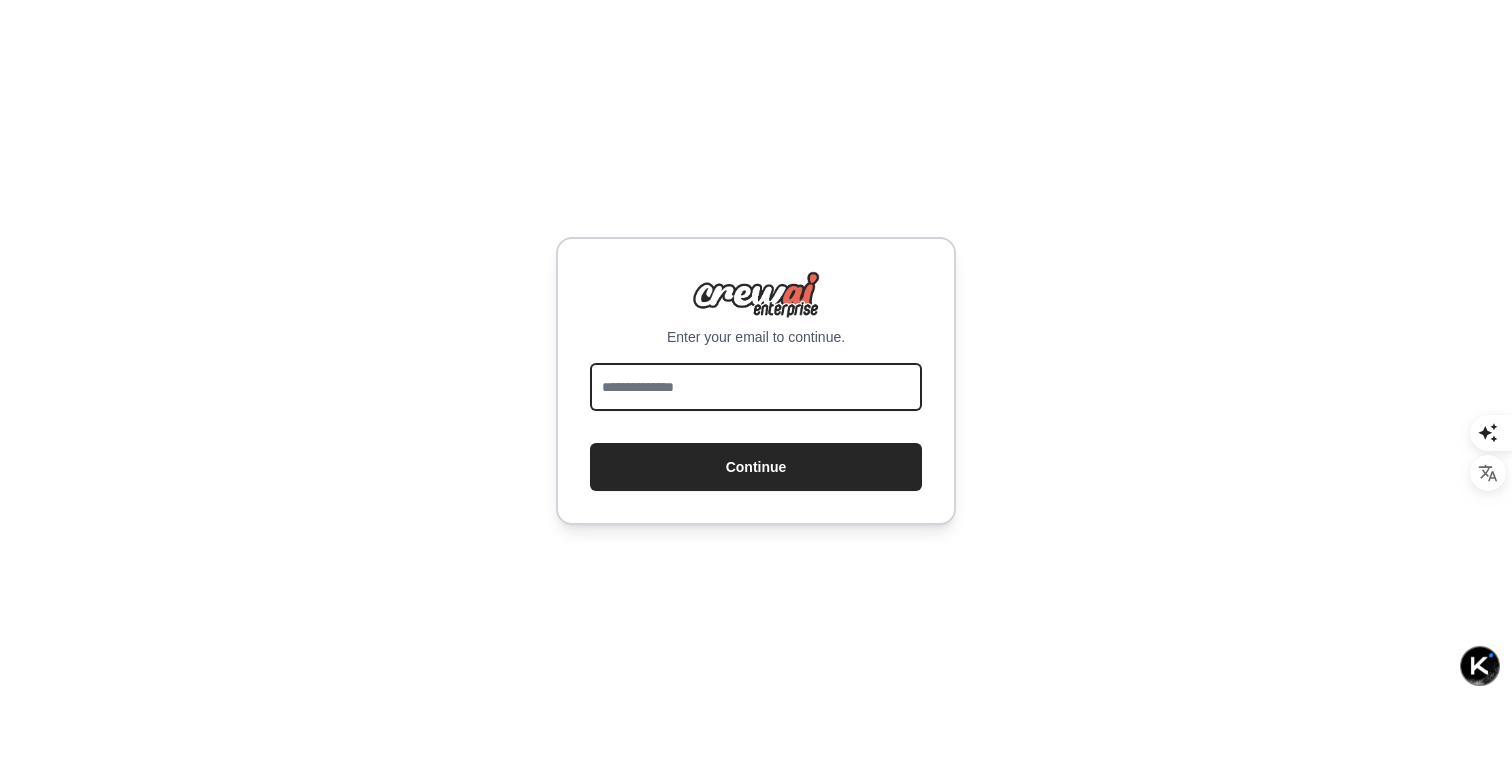 click at bounding box center [756, 387] 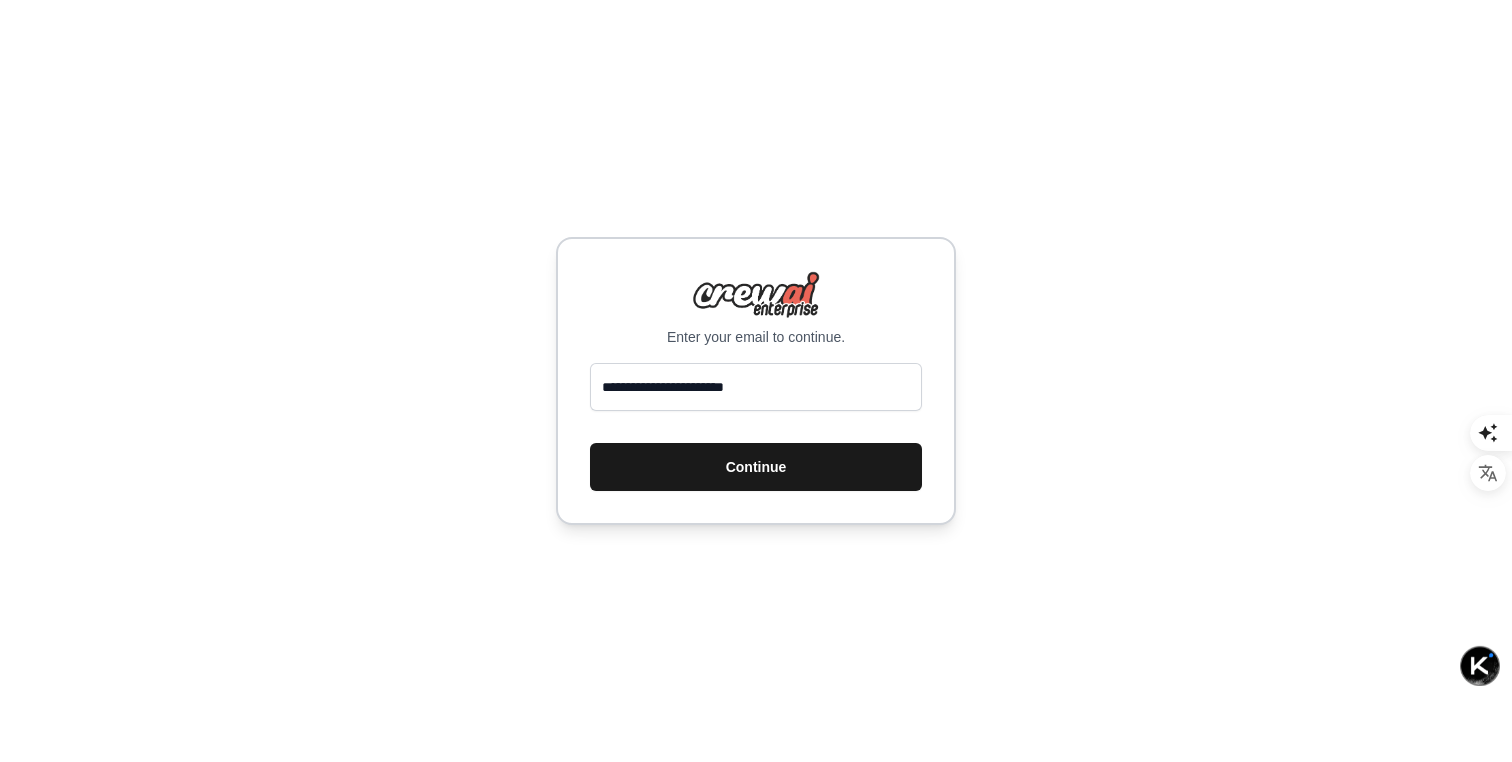 click on "Continue" at bounding box center [756, 467] 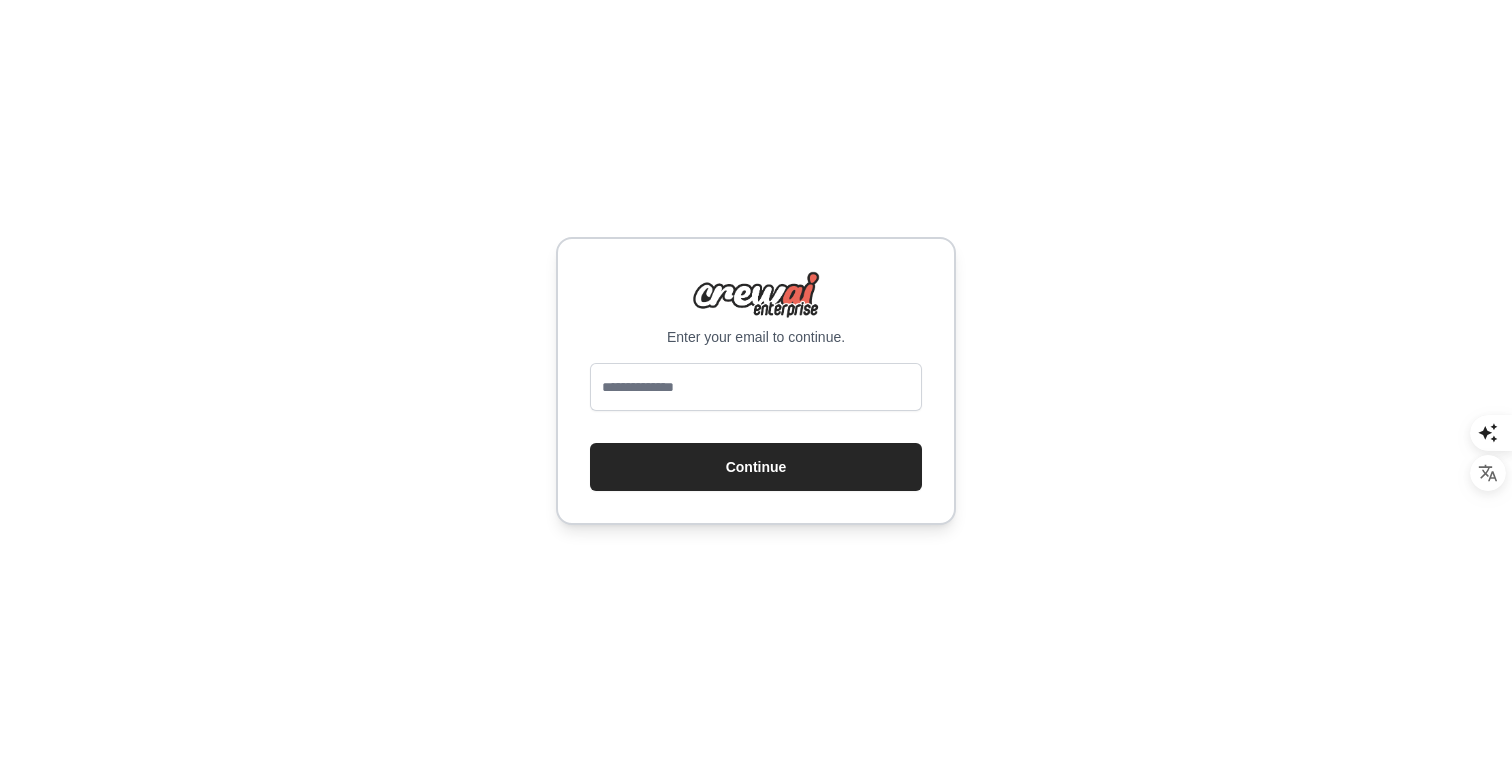 scroll, scrollTop: 0, scrollLeft: 0, axis: both 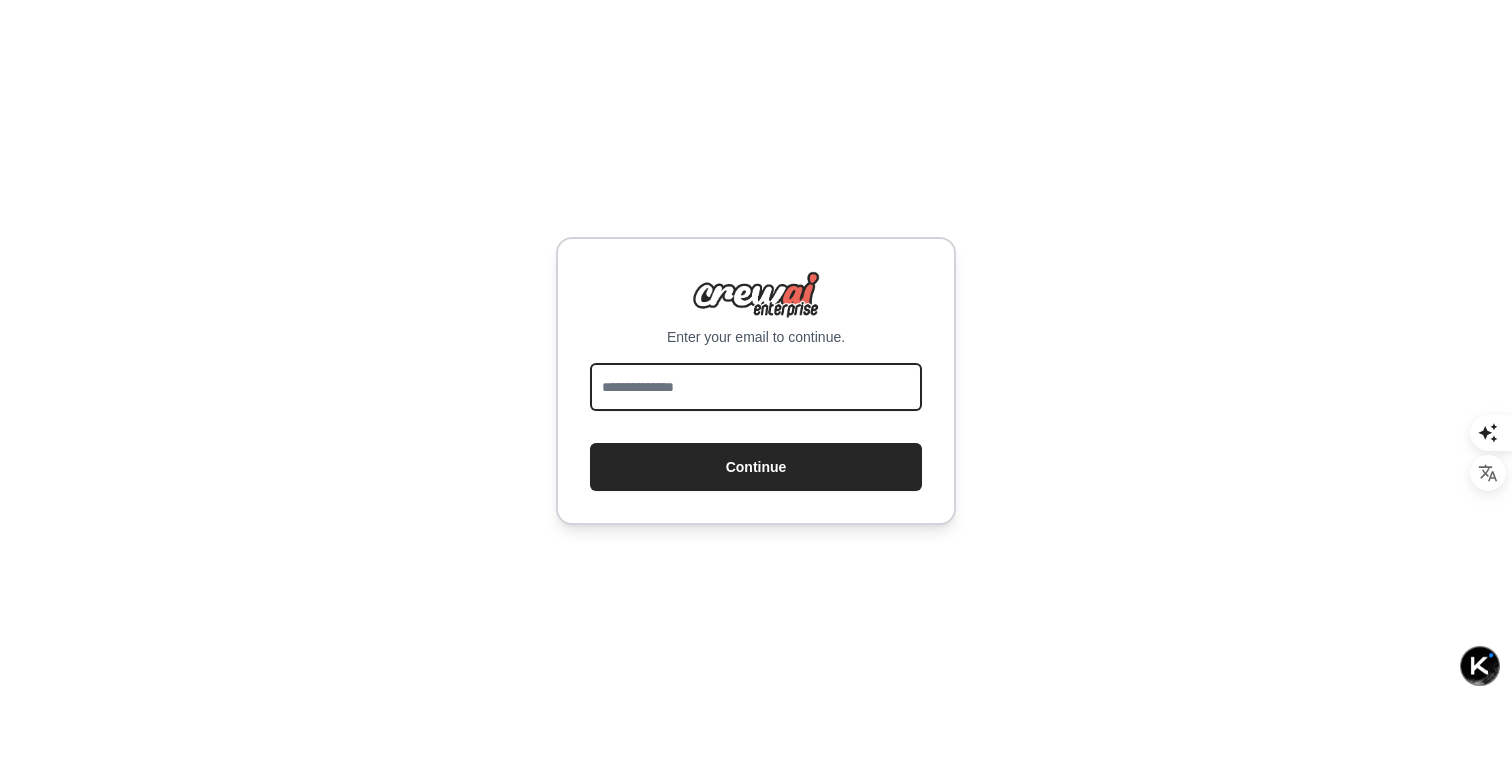 click at bounding box center (756, 387) 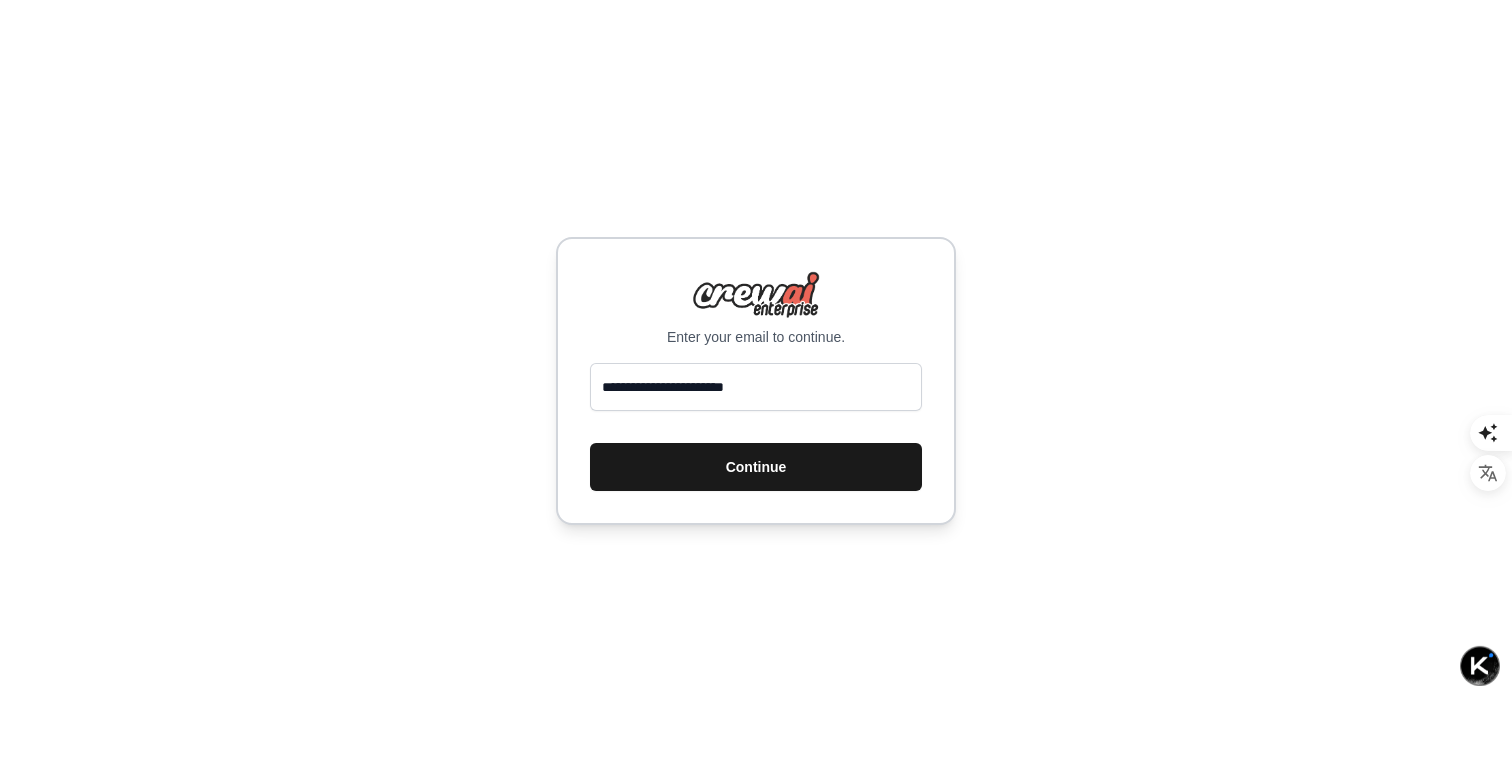 click on "Continue" at bounding box center (756, 467) 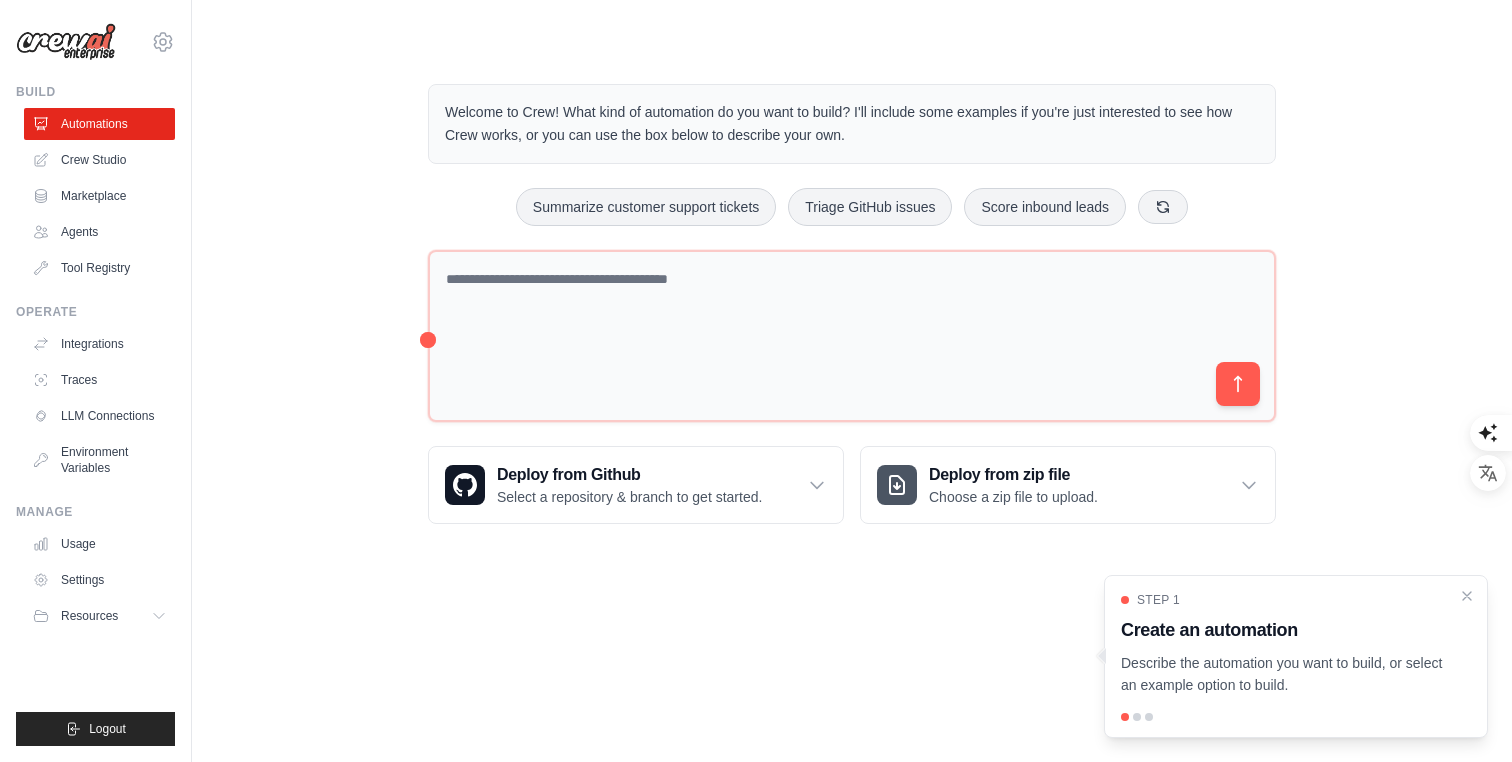 scroll, scrollTop: 0, scrollLeft: 0, axis: both 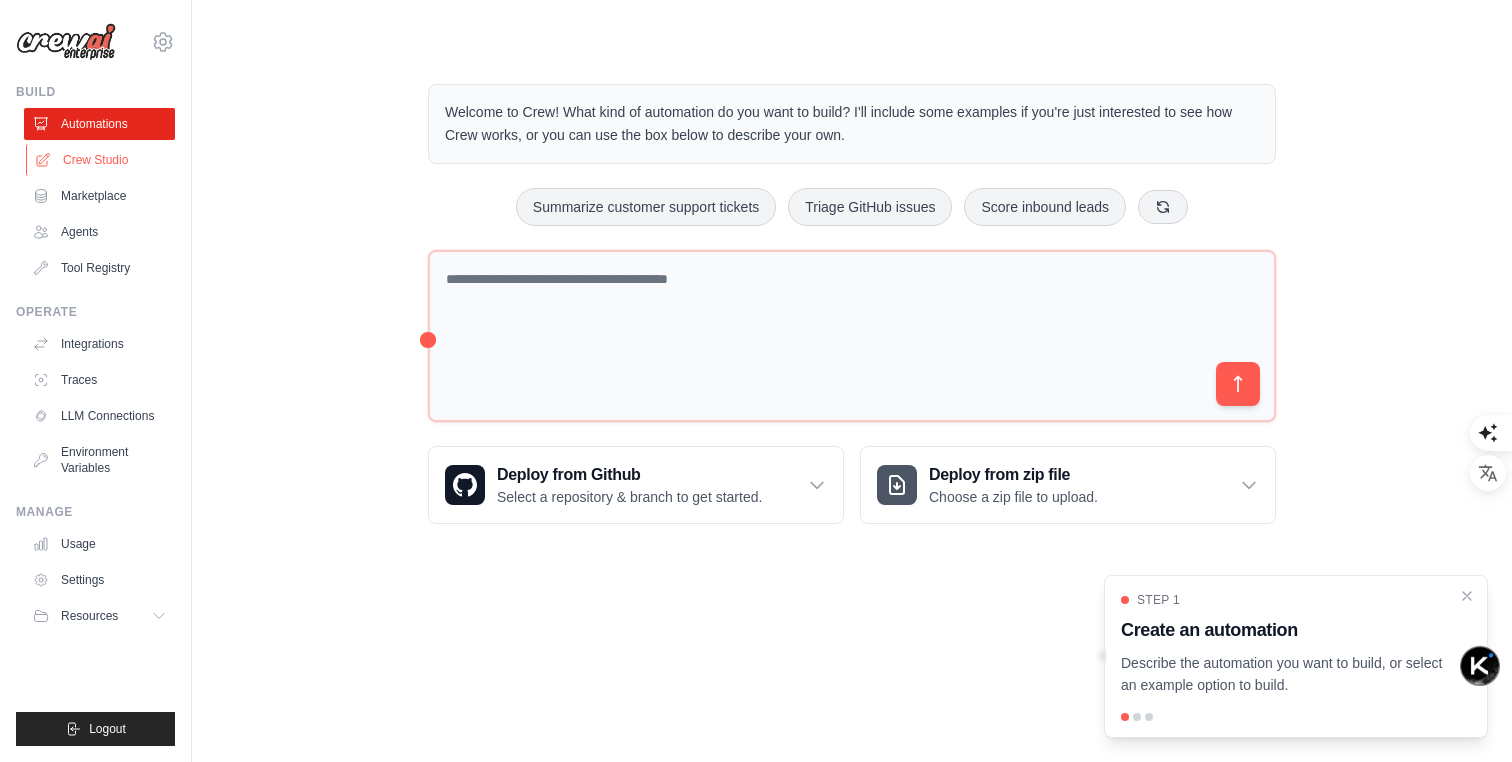 click on "Crew Studio" at bounding box center [101, 160] 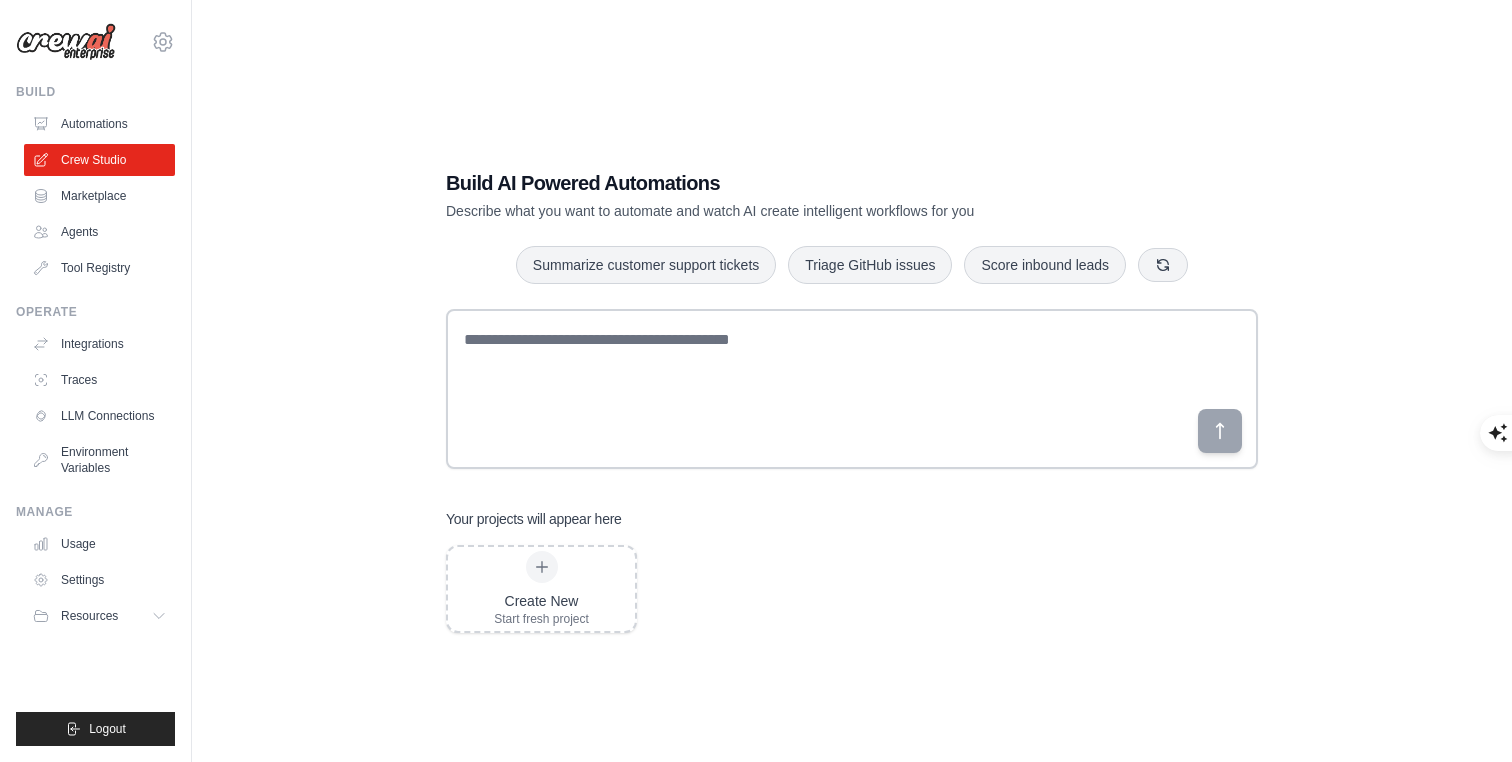 scroll, scrollTop: 0, scrollLeft: 0, axis: both 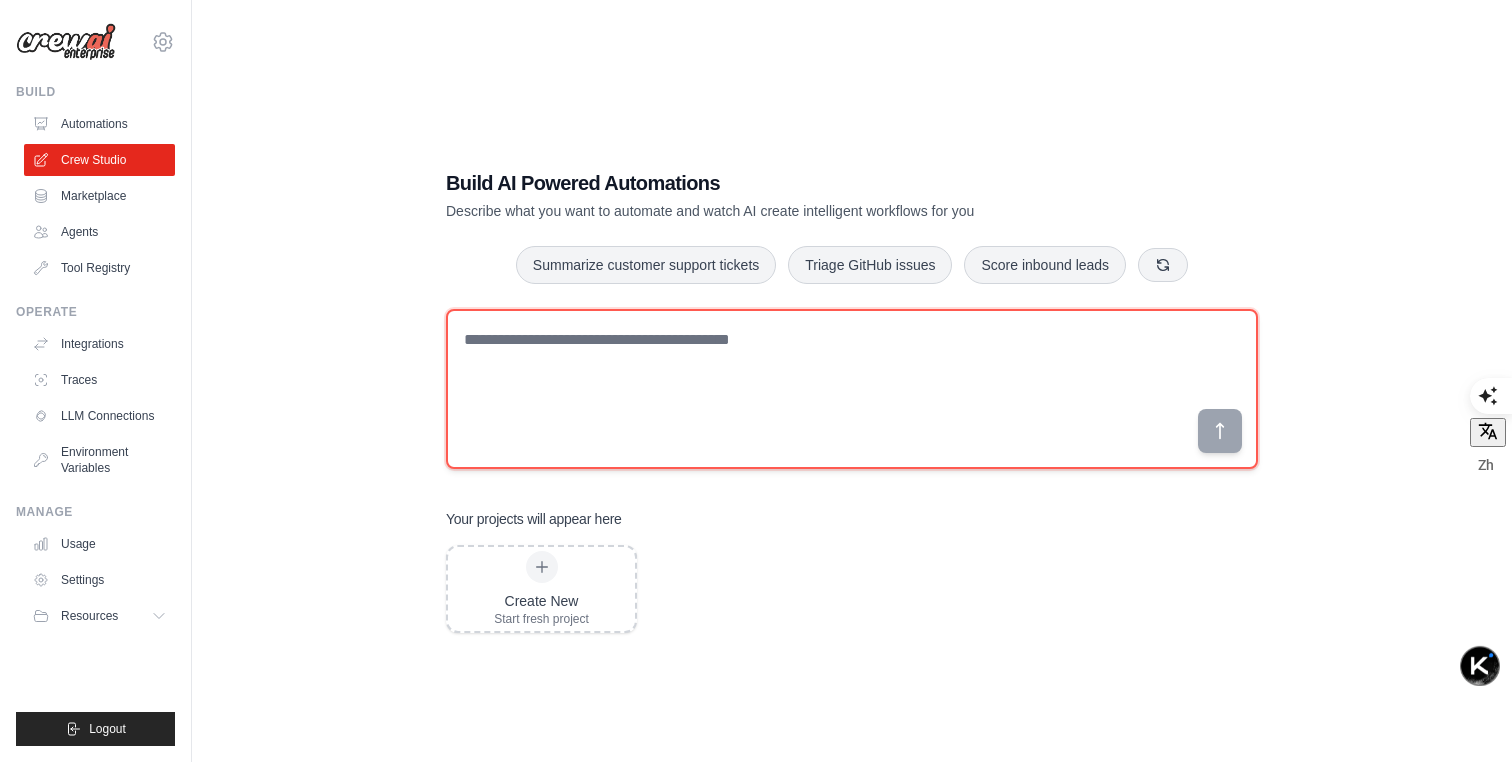 click at bounding box center (852, 389) 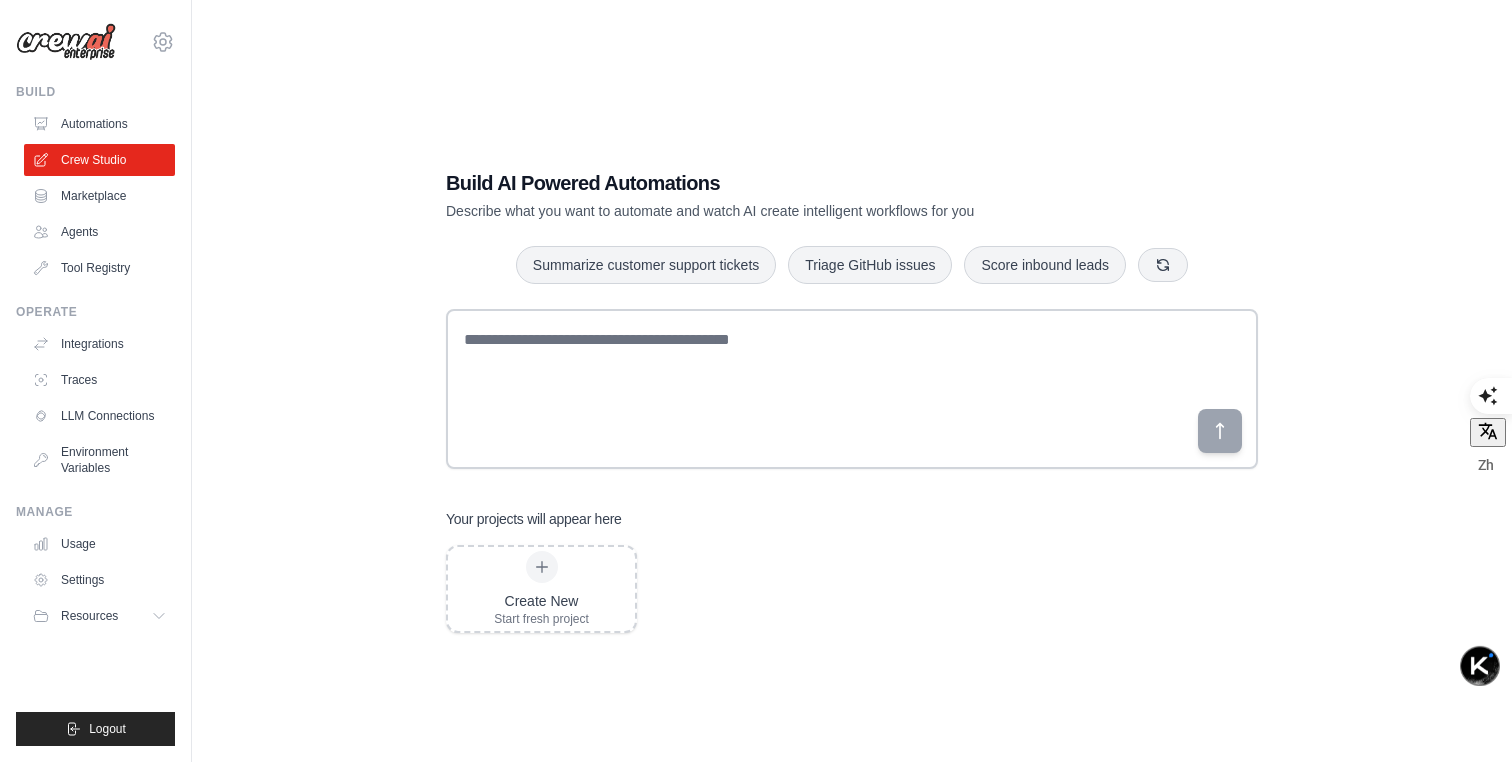 click on "Your projects will appear here" at bounding box center (534, 519) 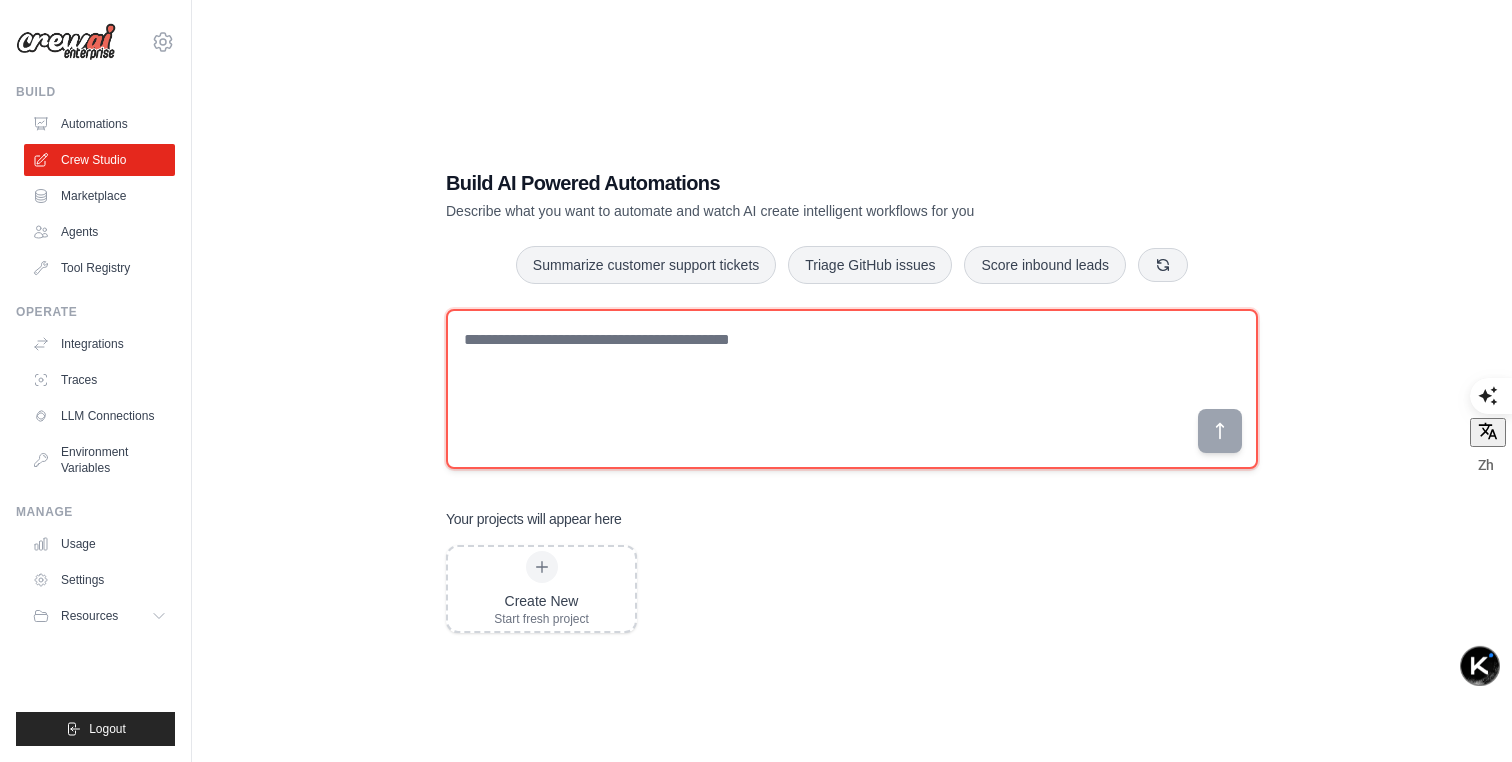 click at bounding box center [852, 389] 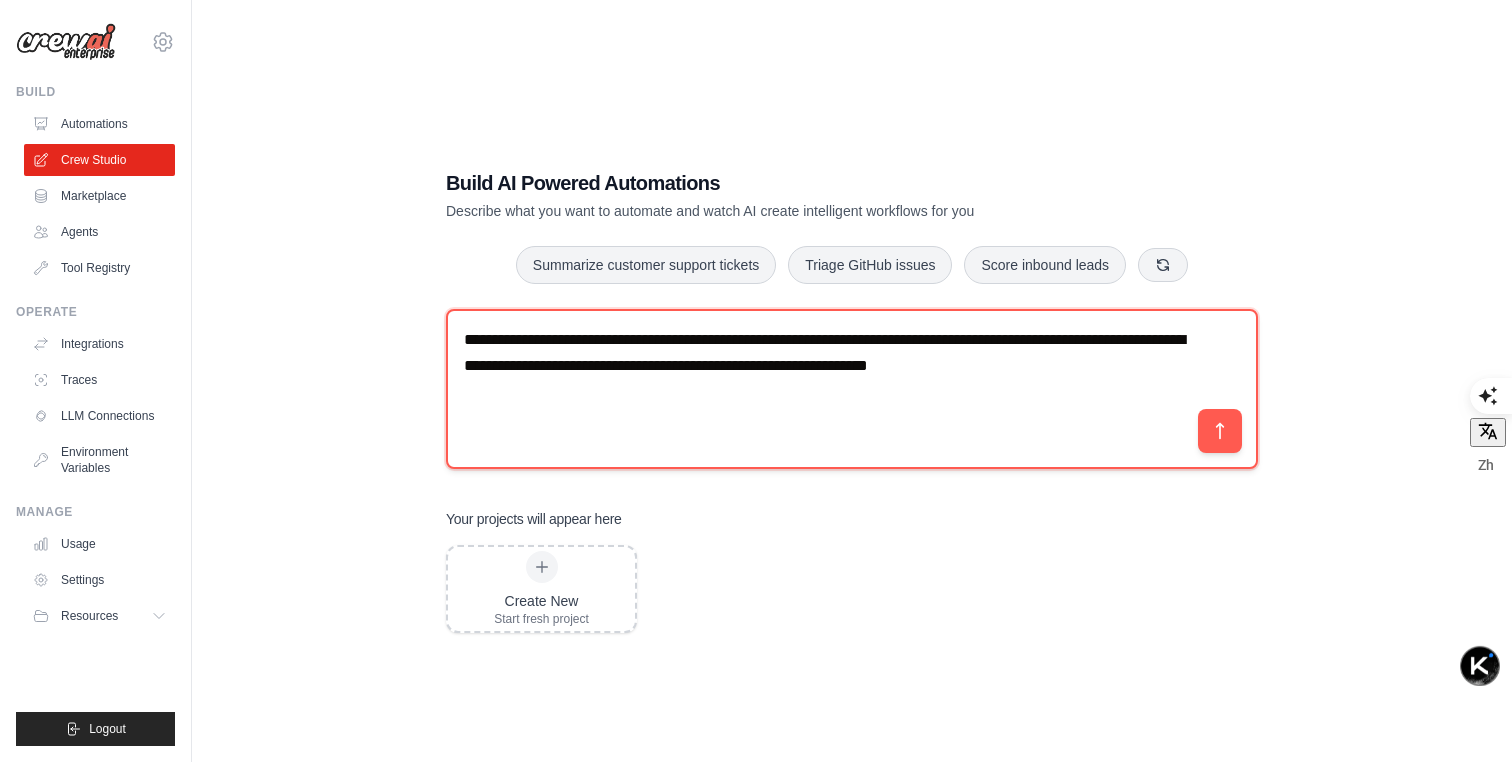 click on "**********" at bounding box center (852, 389) 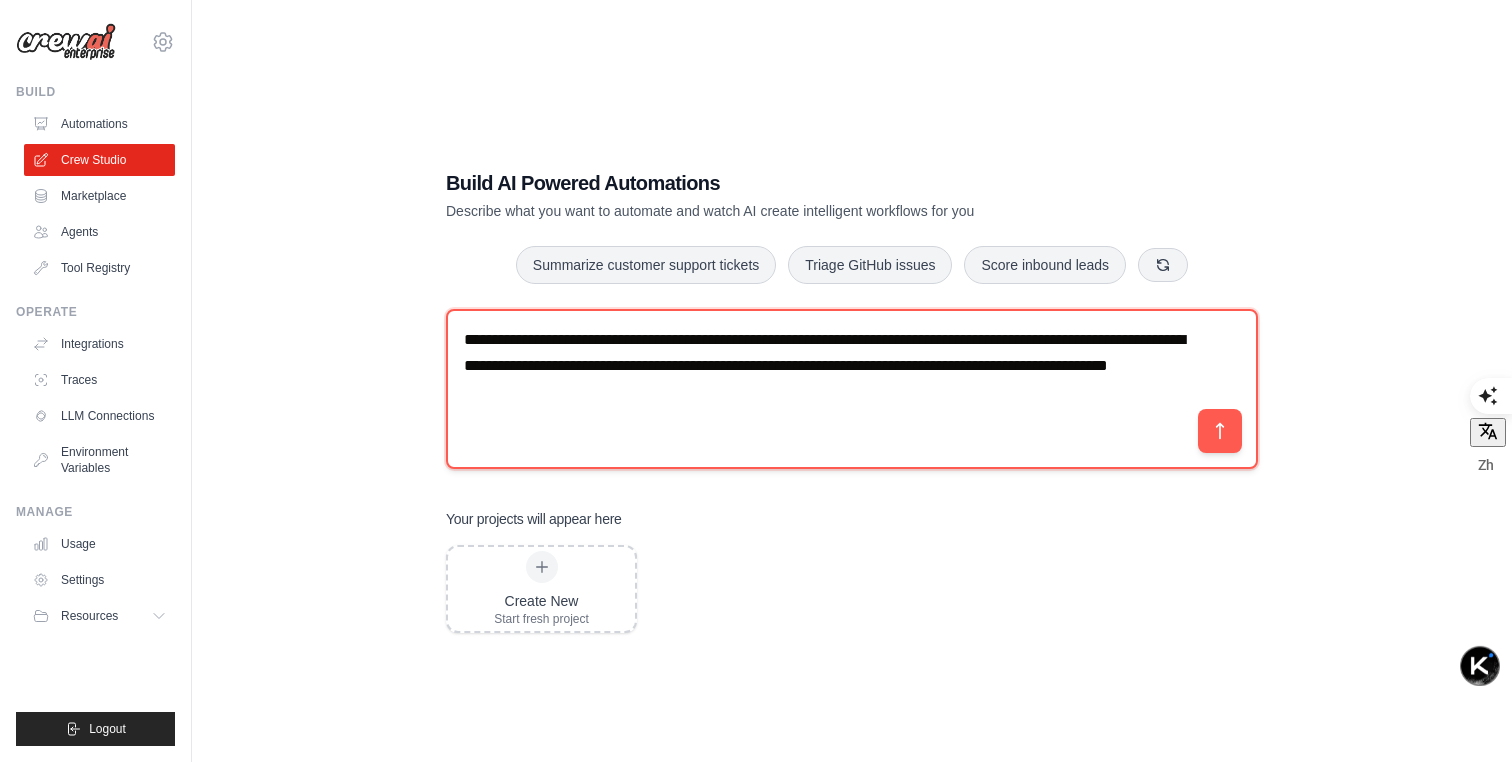 scroll, scrollTop: 14, scrollLeft: 0, axis: vertical 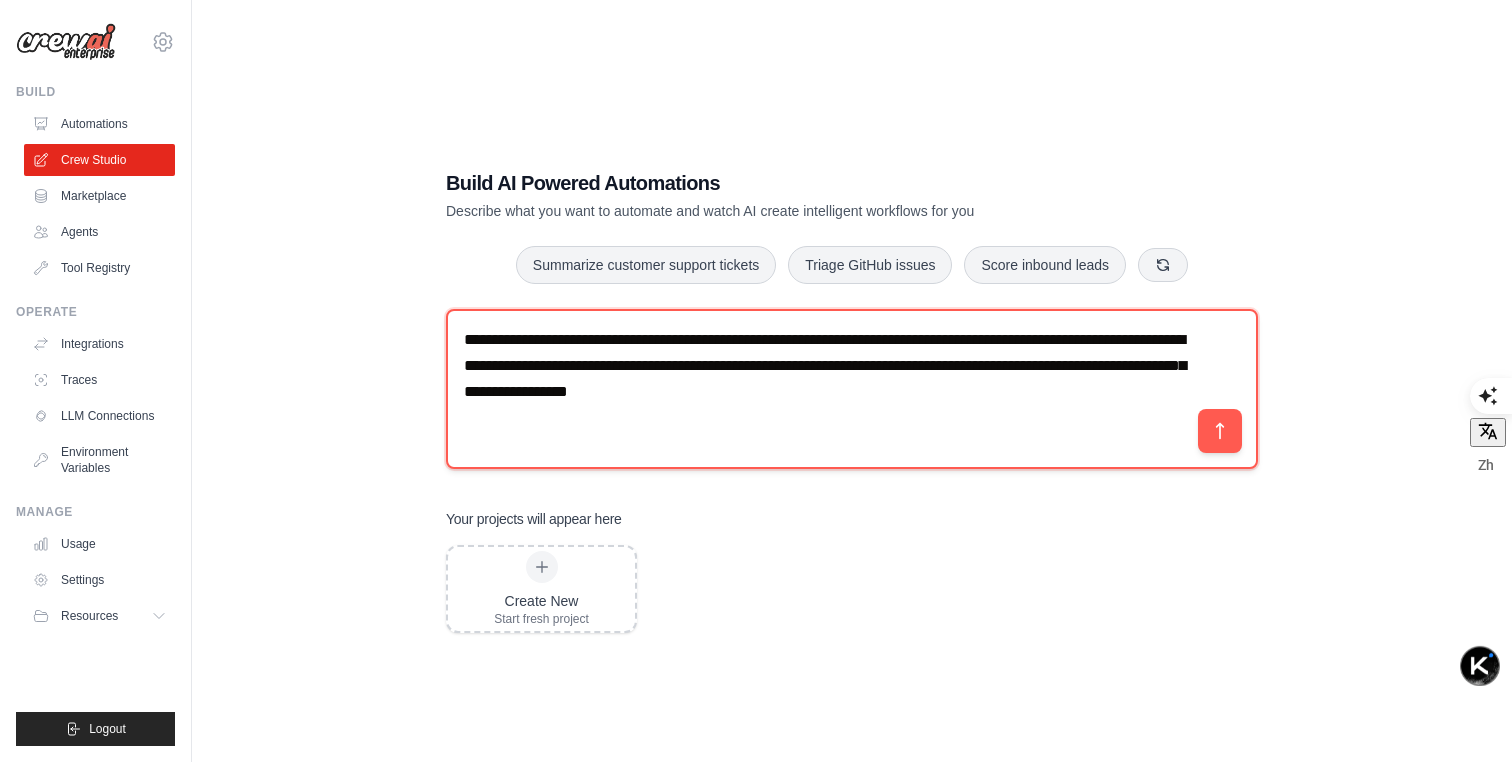 type on "**********" 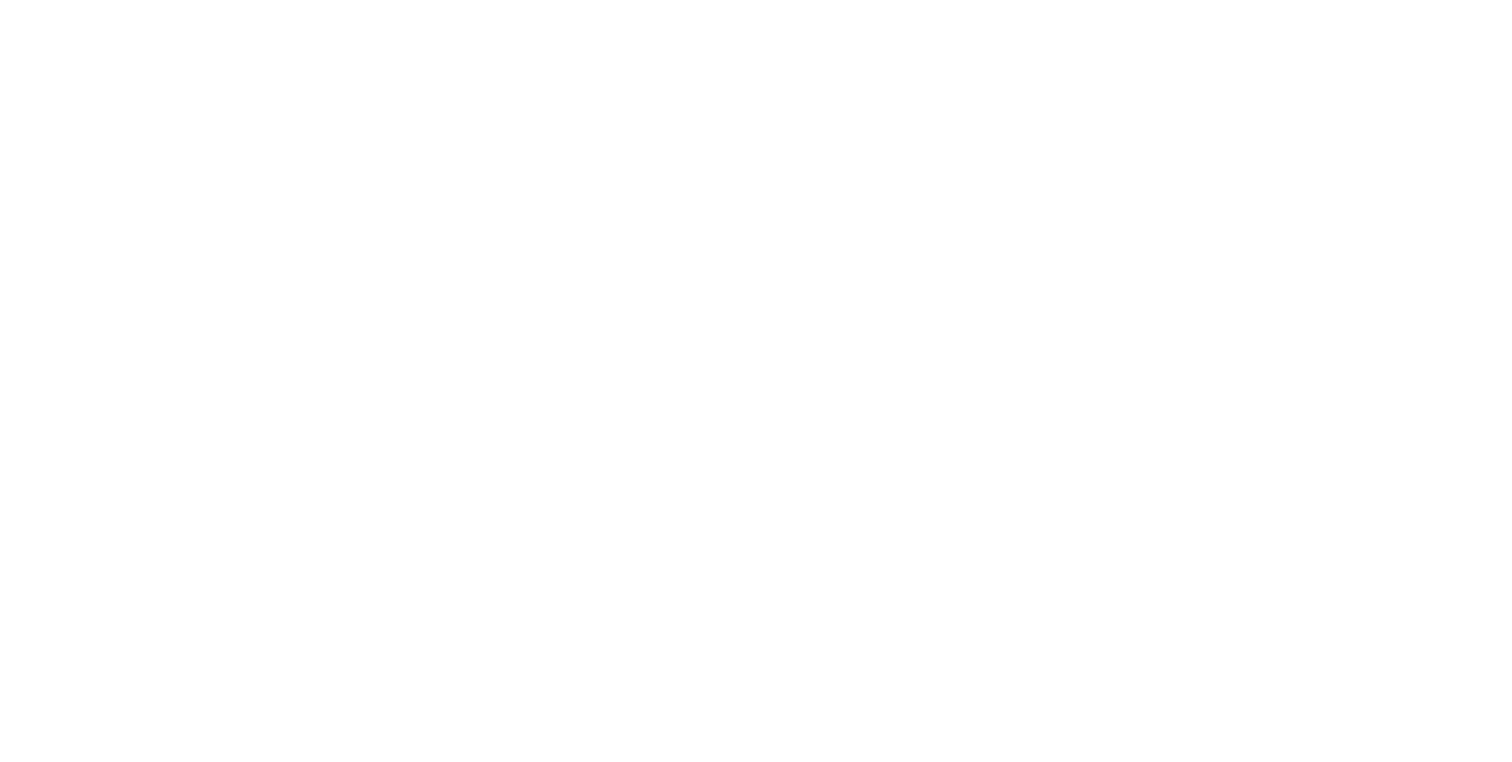 scroll, scrollTop: 0, scrollLeft: 0, axis: both 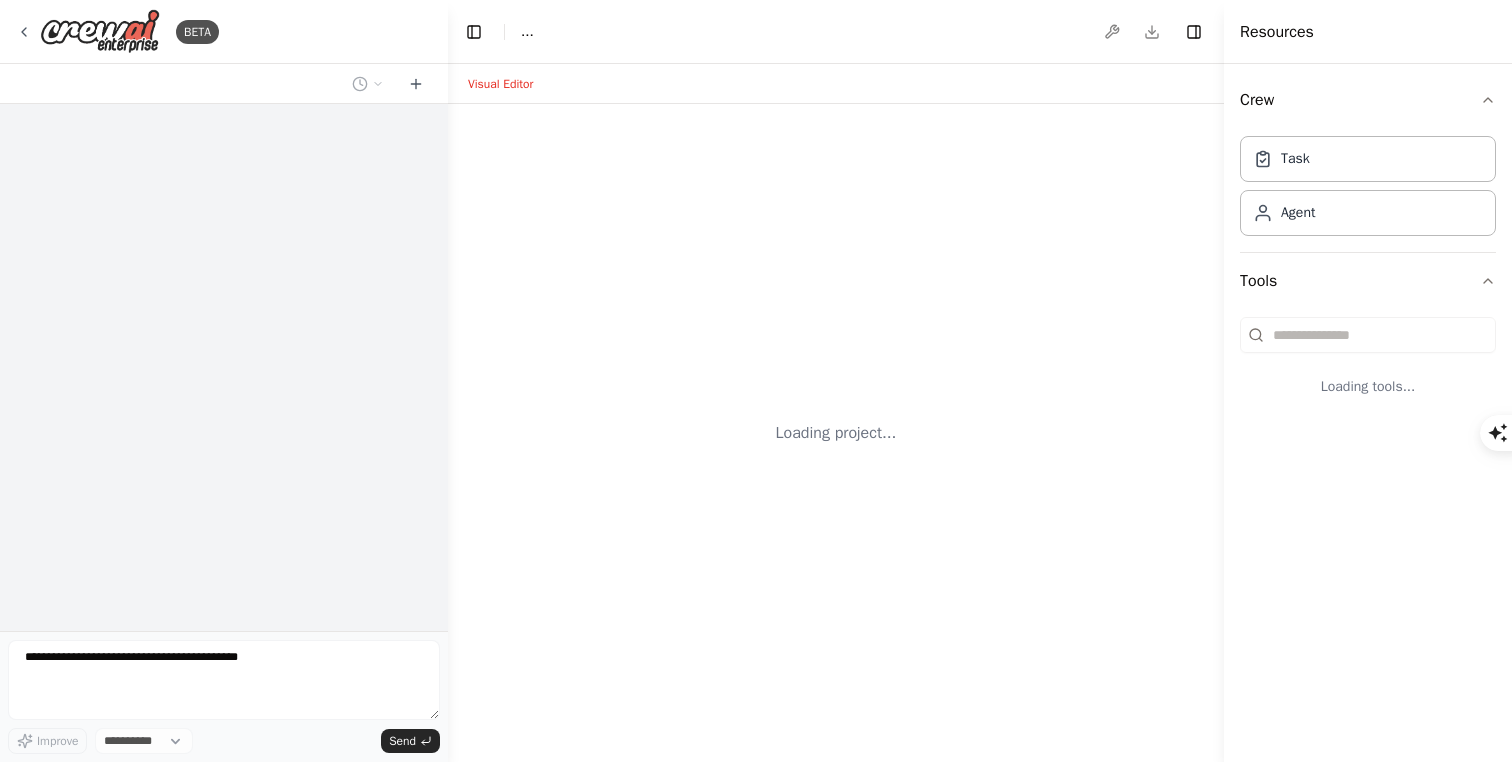 select on "****" 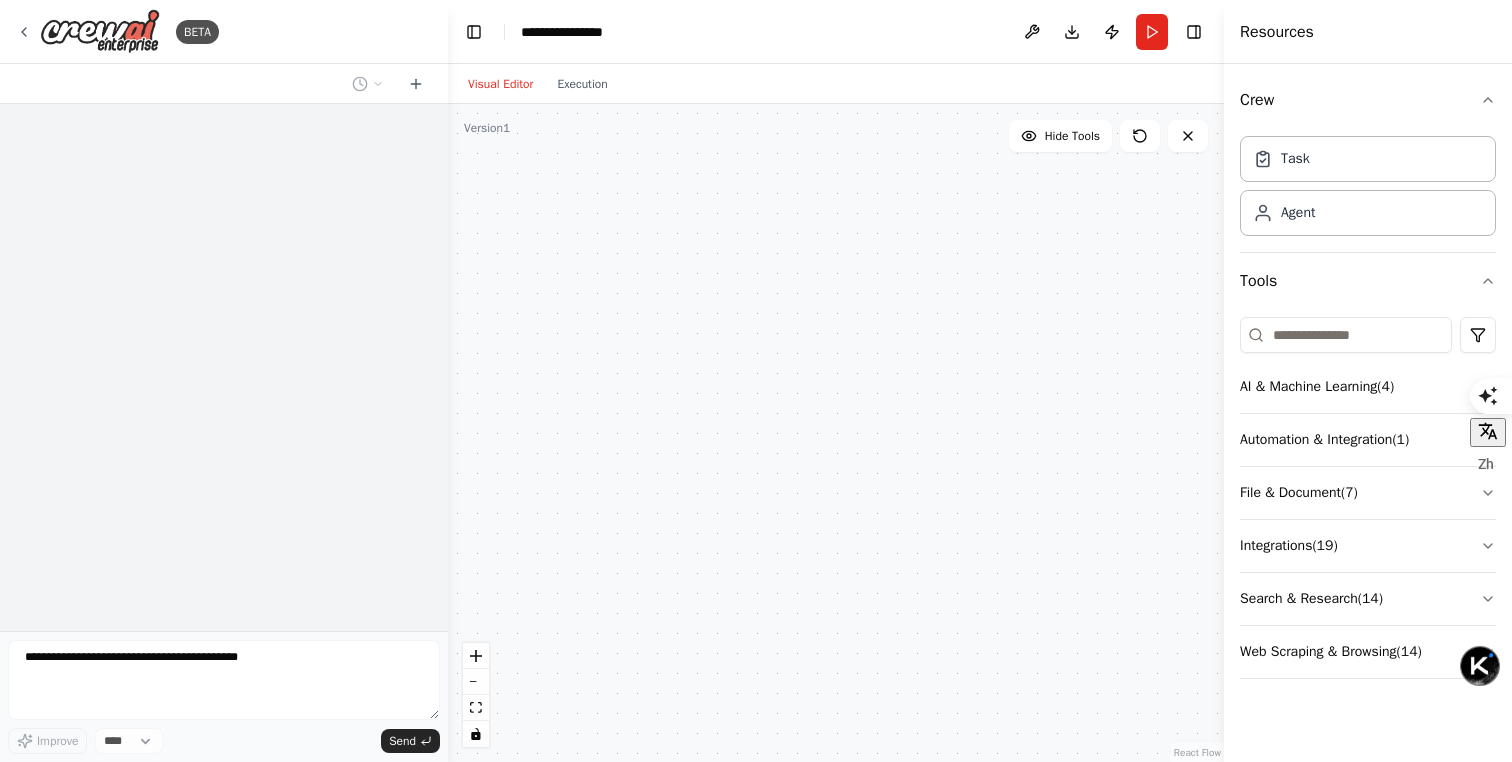scroll, scrollTop: 0, scrollLeft: 0, axis: both 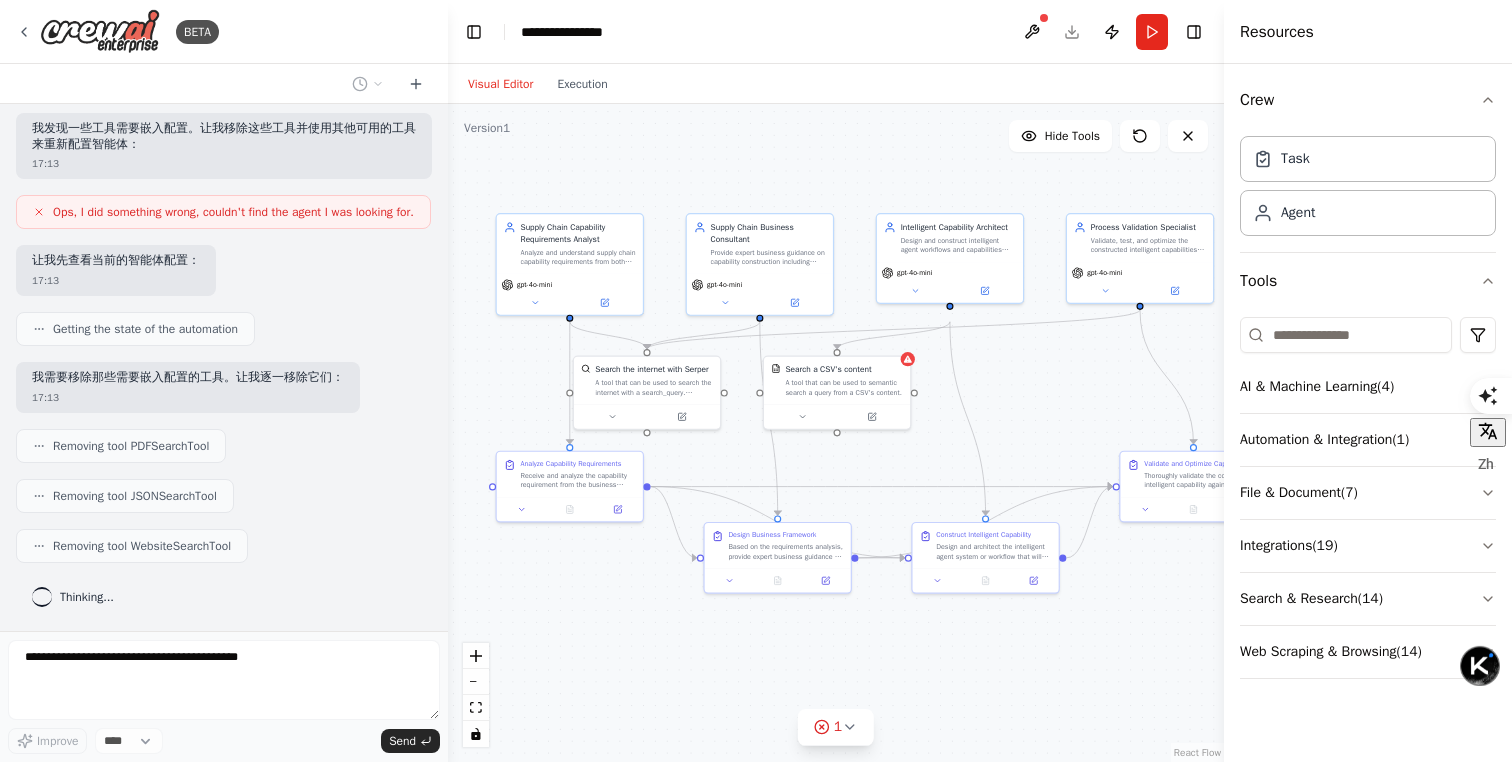 drag, startPoint x: 883, startPoint y: 205, endPoint x: 712, endPoint y: 185, distance: 172.16562 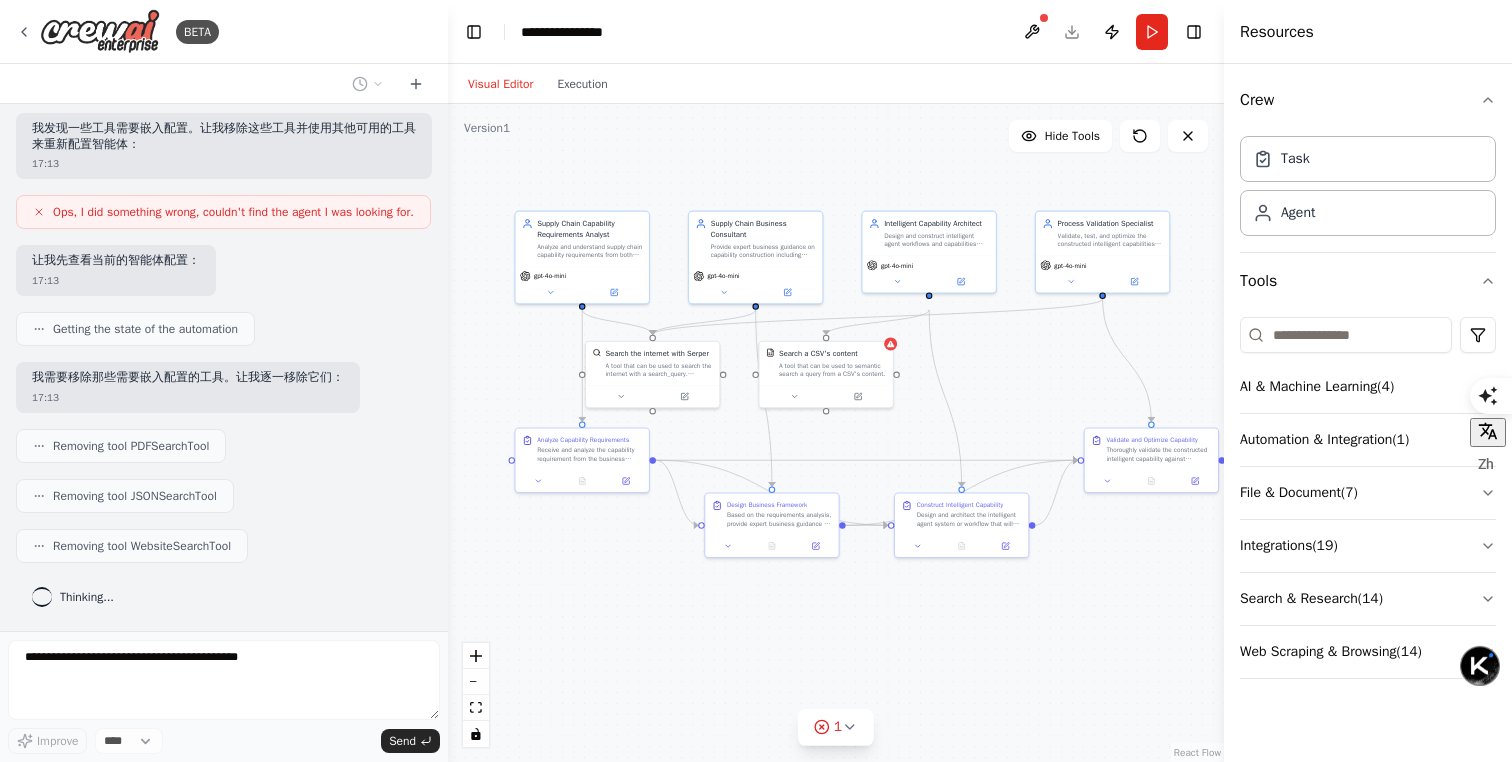 scroll, scrollTop: 1443, scrollLeft: 0, axis: vertical 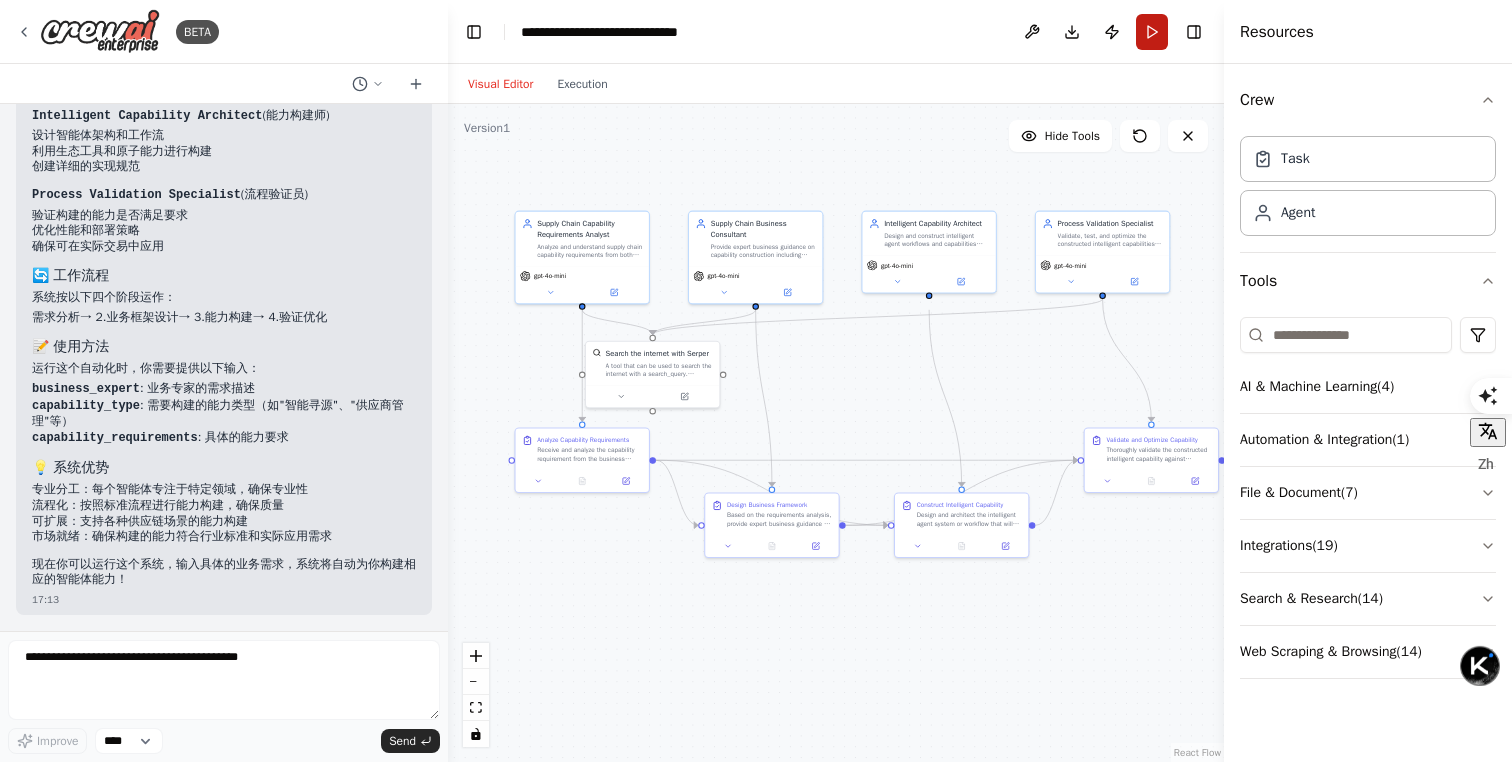 click on "Run" at bounding box center (1152, 32) 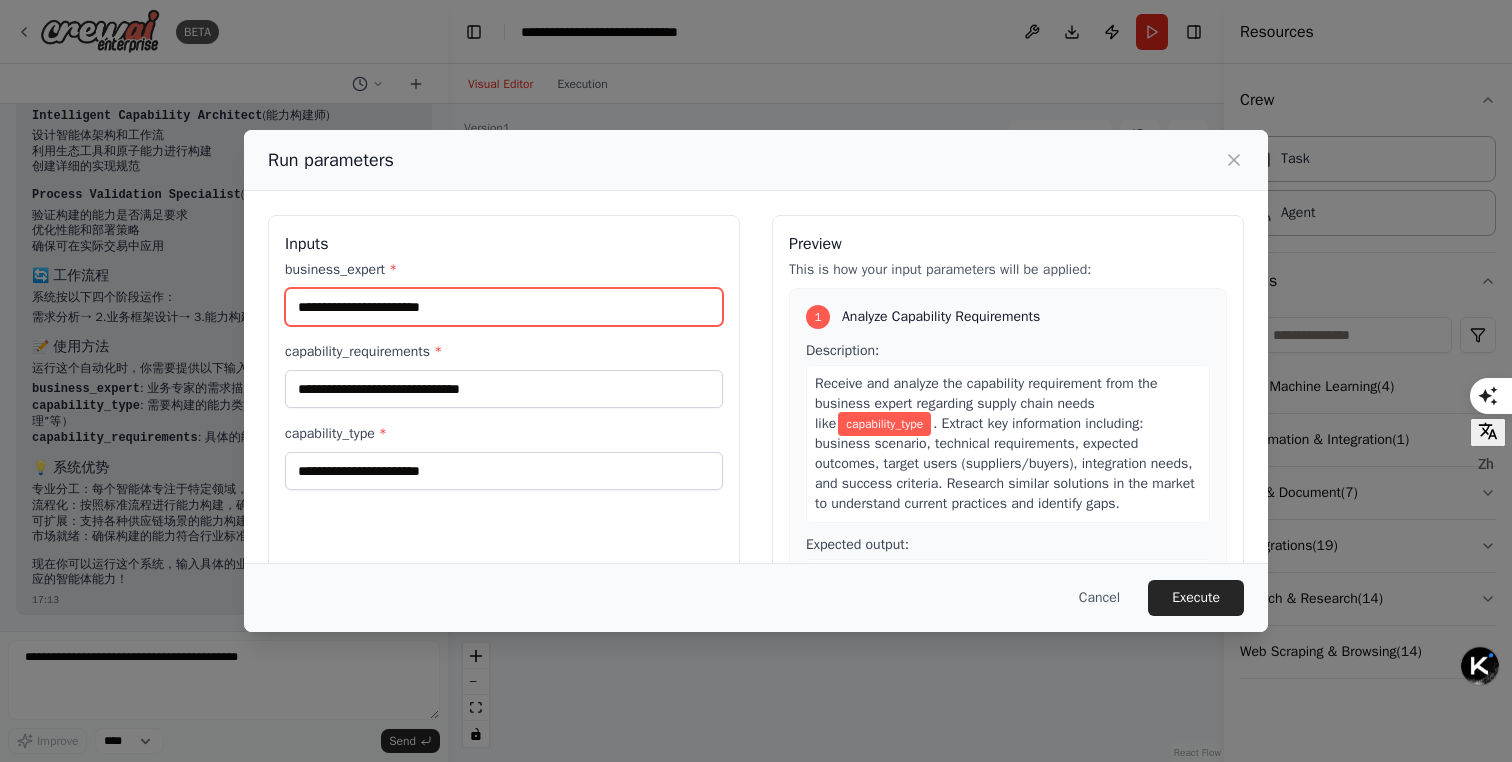 click on "business_expert *" at bounding box center (504, 307) 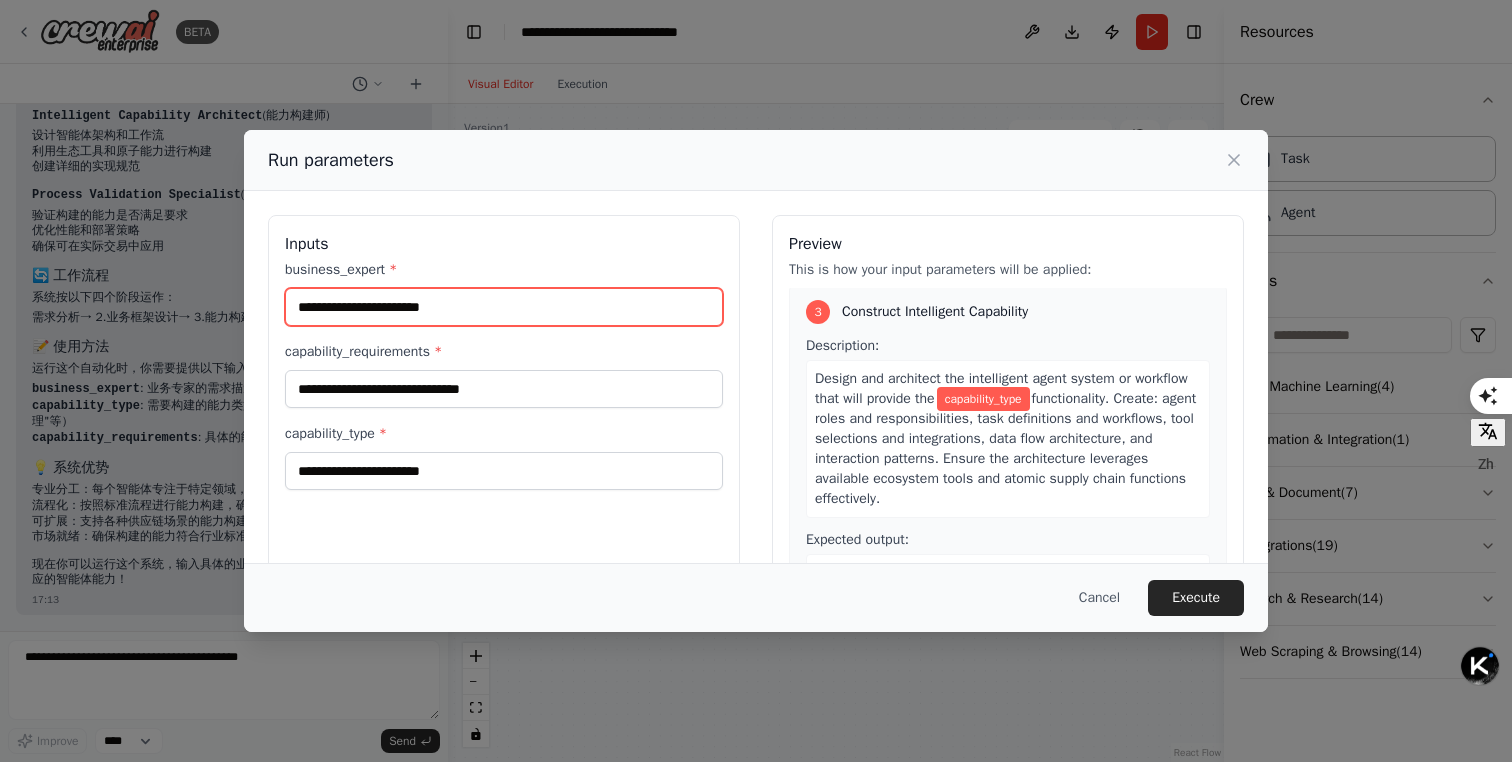 scroll, scrollTop: 1061, scrollLeft: 0, axis: vertical 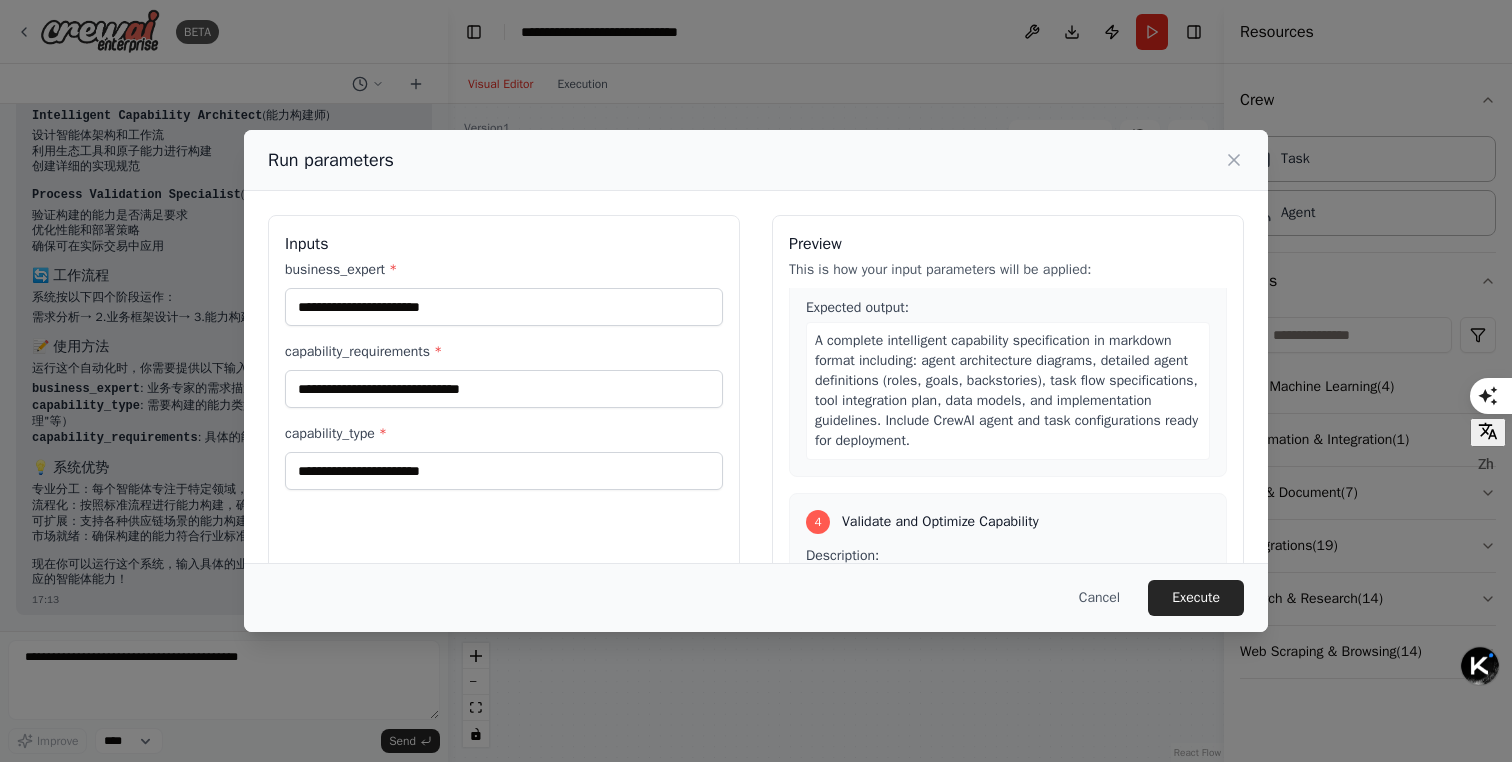 drag, startPoint x: 697, startPoint y: 148, endPoint x: 991, endPoint y: 144, distance: 294.02722 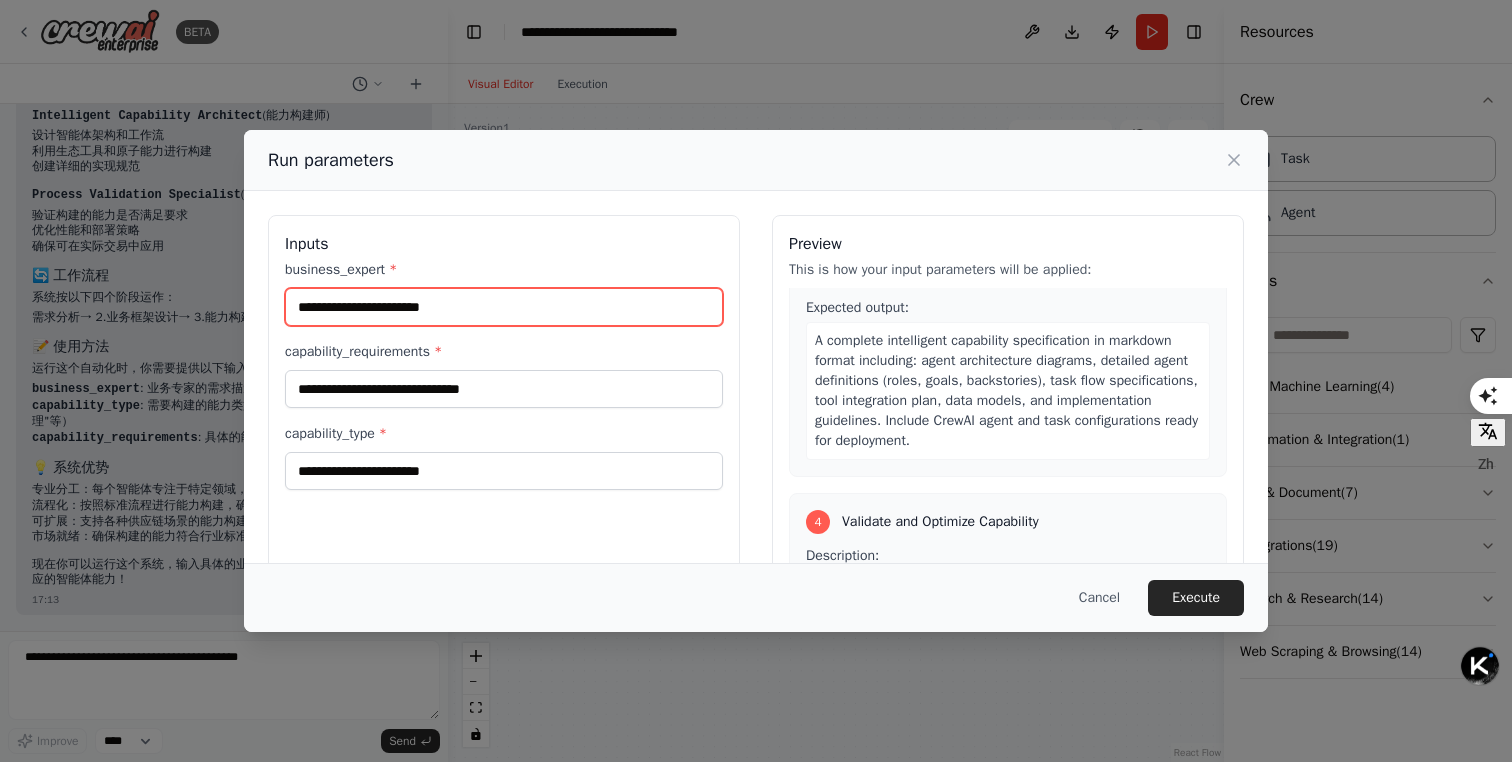click on "business_expert *" at bounding box center [504, 307] 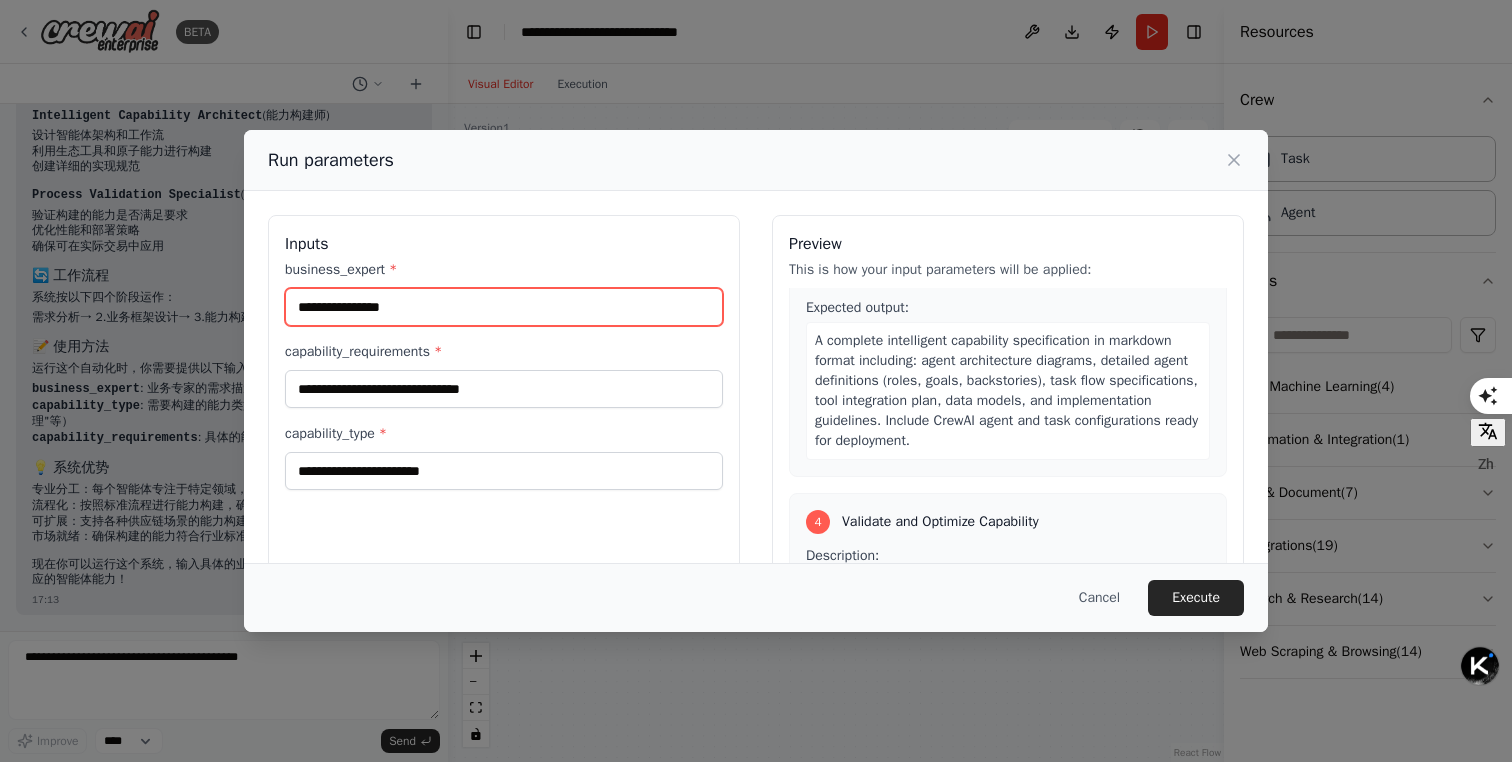 type on "**********" 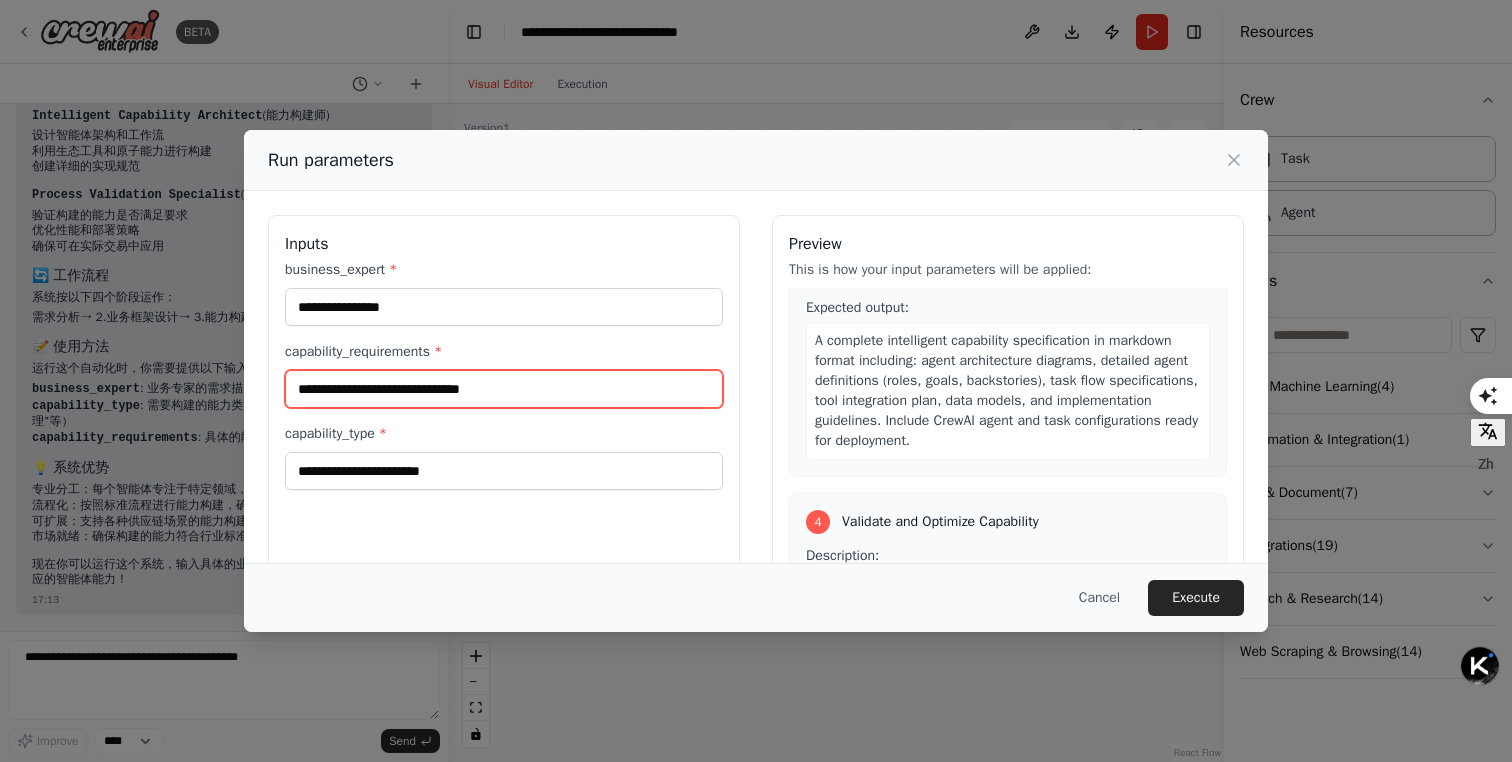 click on "capability_requirements *" at bounding box center (504, 389) 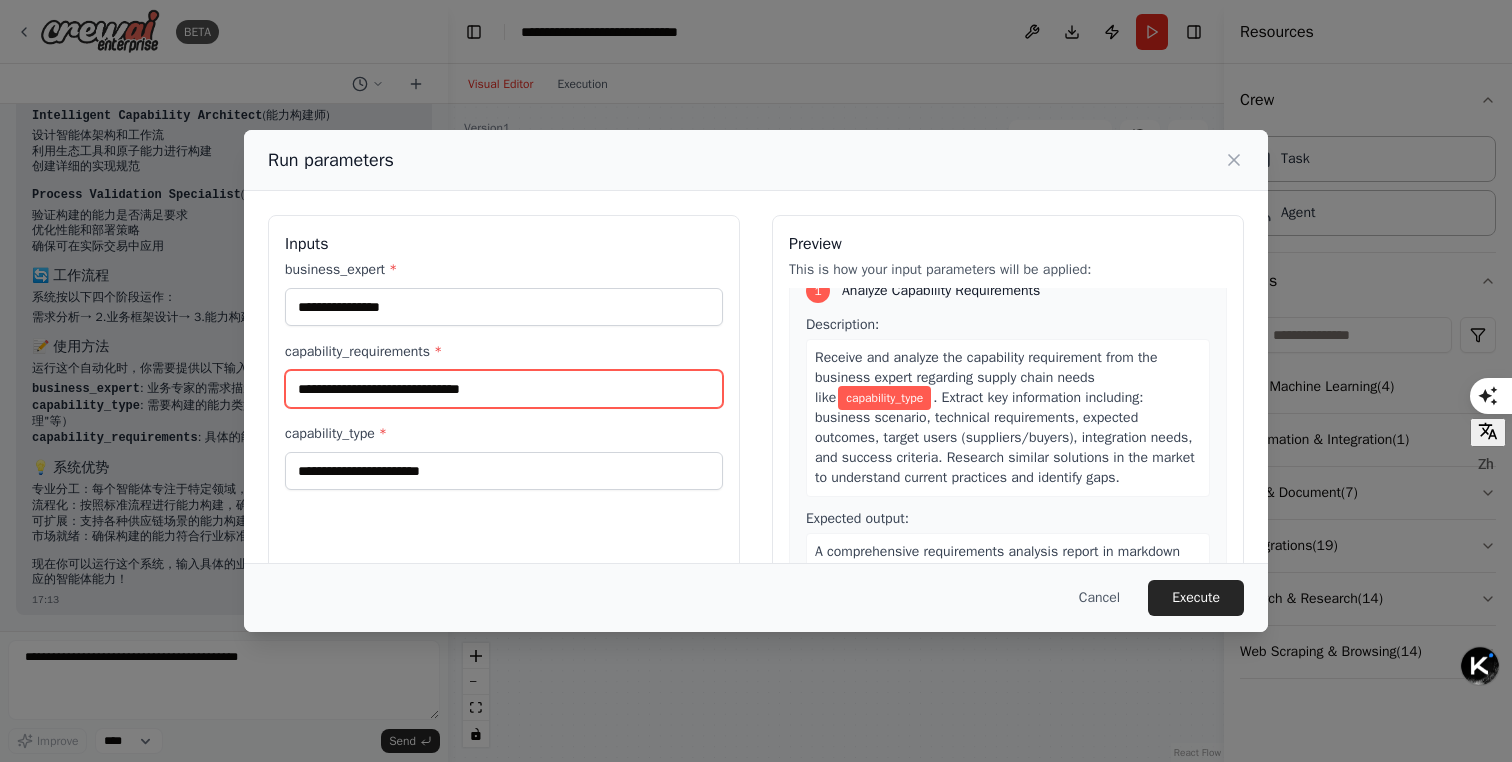 scroll, scrollTop: 0, scrollLeft: 0, axis: both 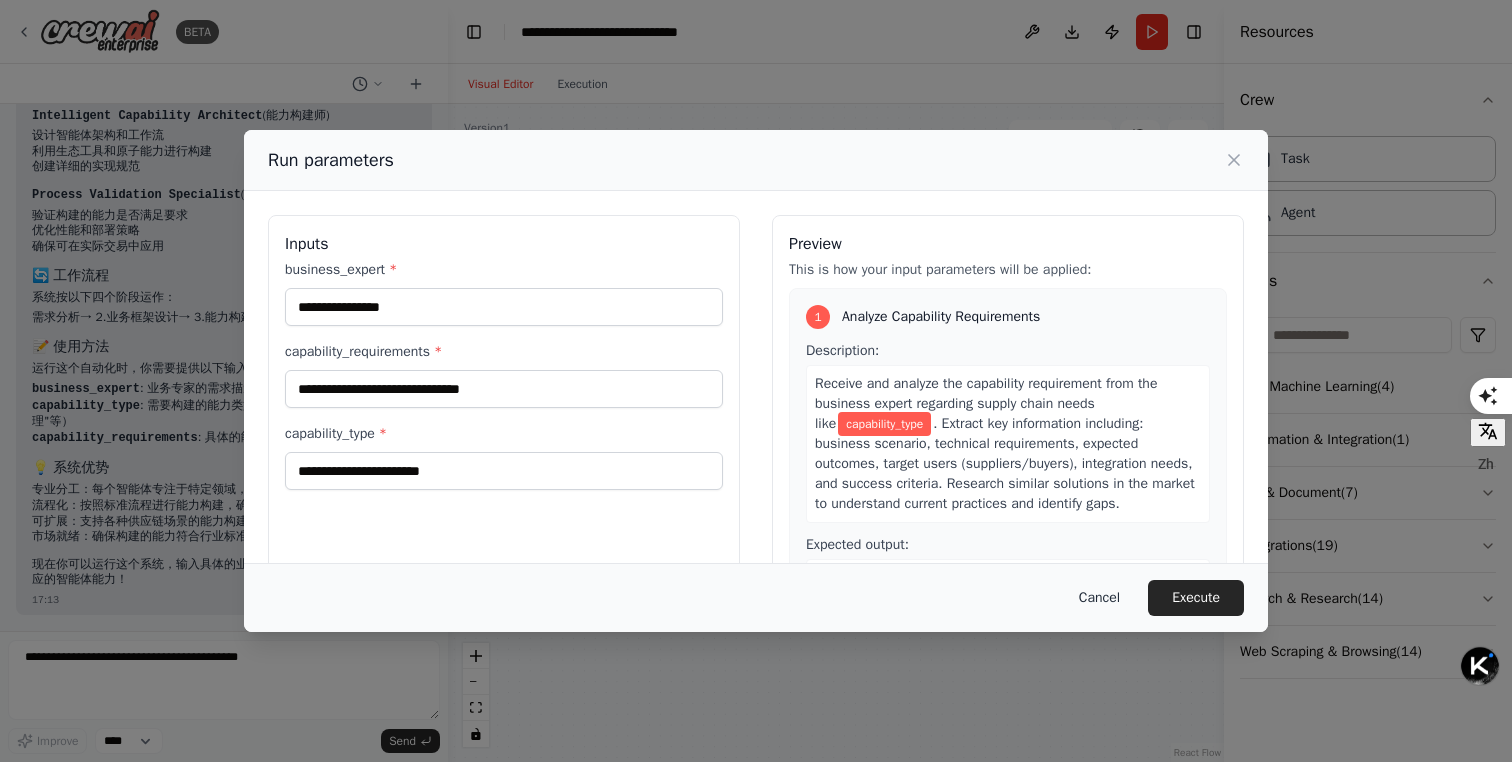 click on "Cancel" at bounding box center (1099, 598) 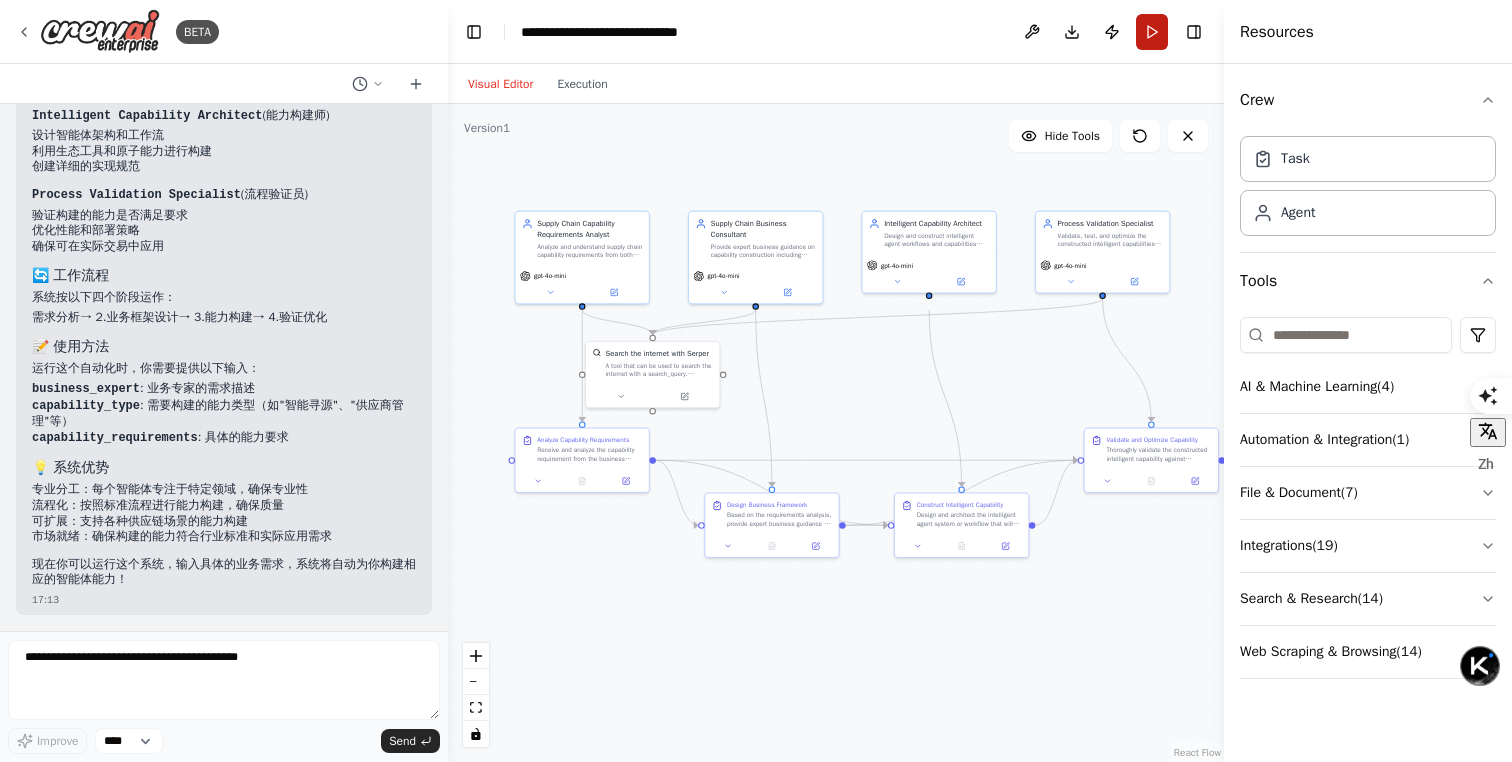 click on "Run" at bounding box center (1152, 32) 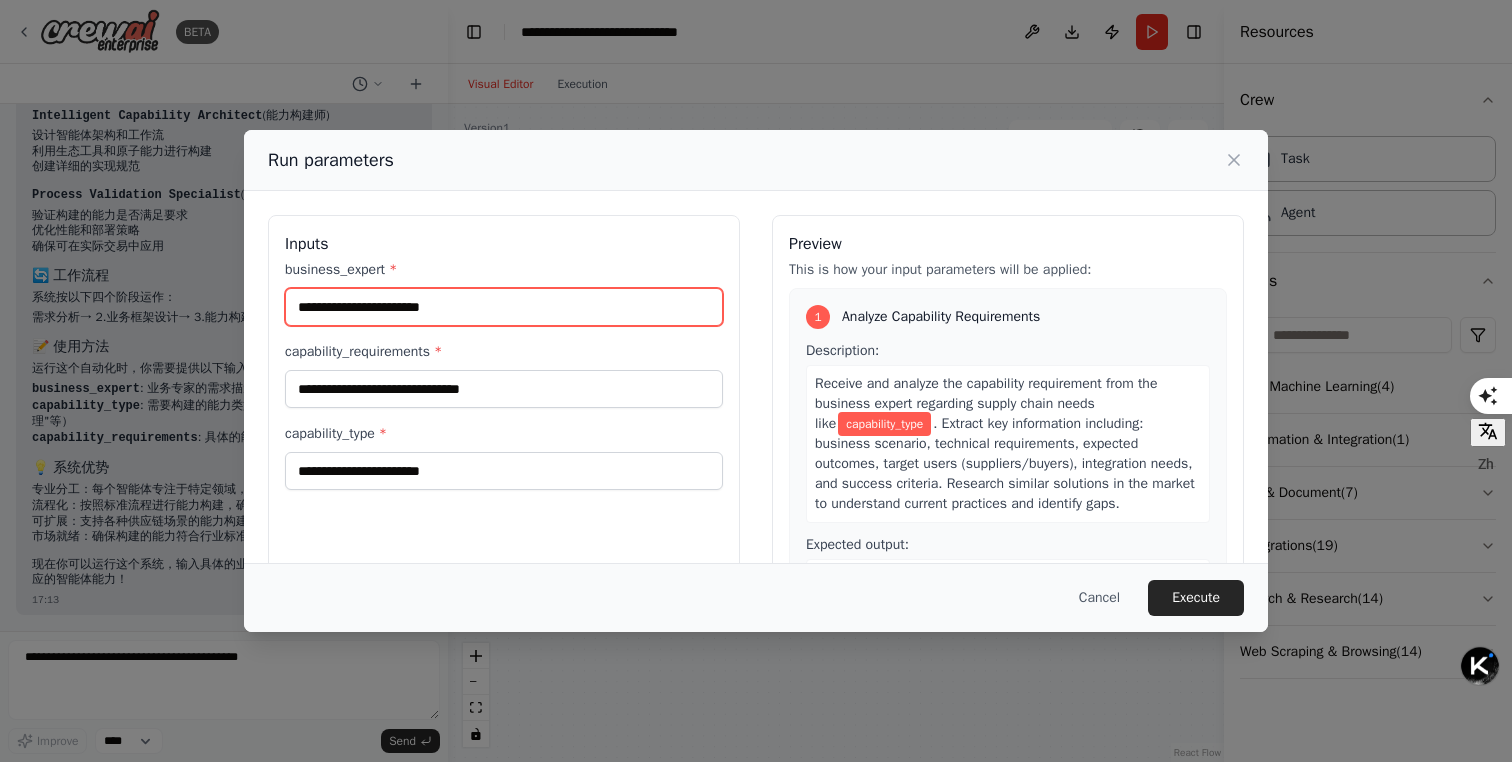 click on "business_expert *" at bounding box center [504, 307] 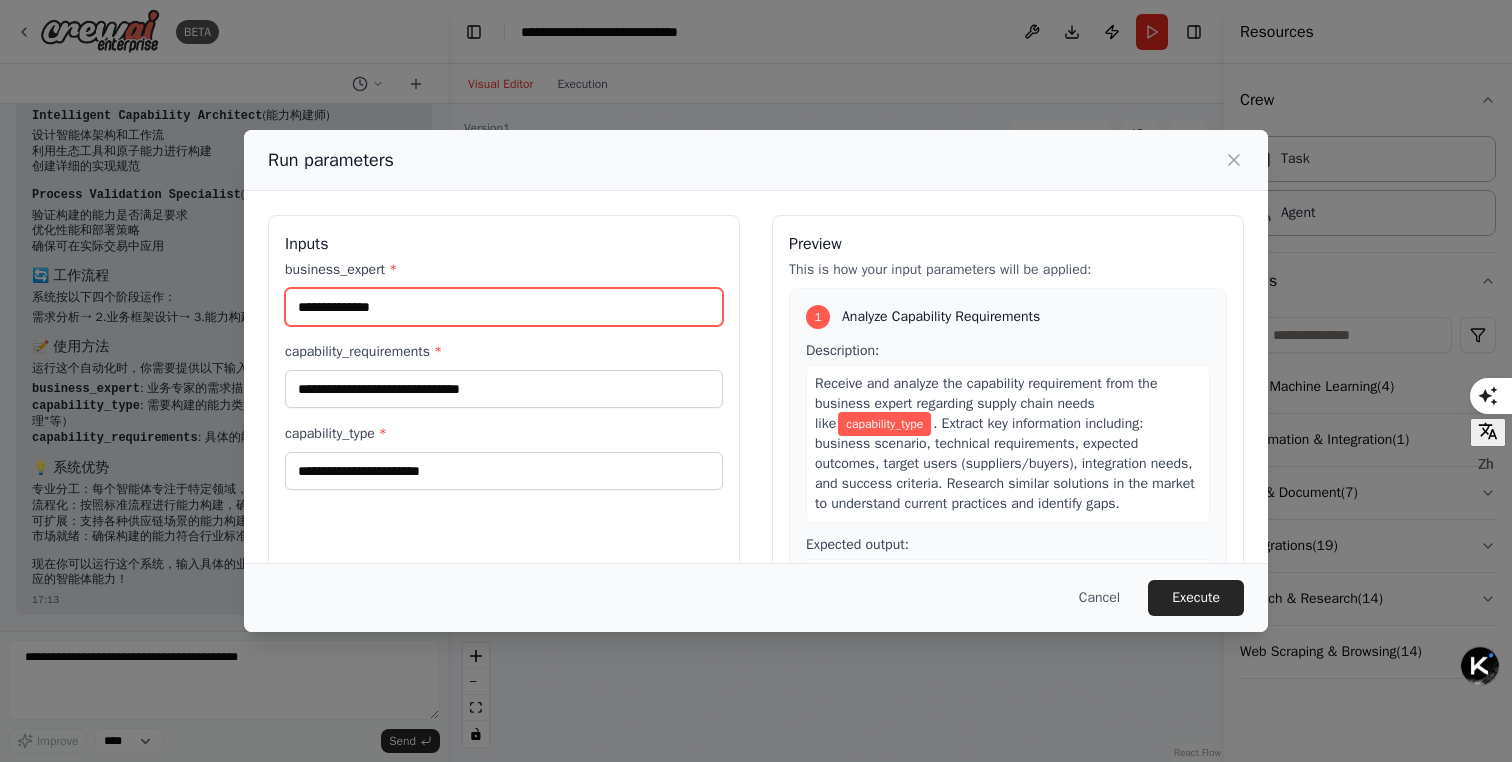type on "**********" 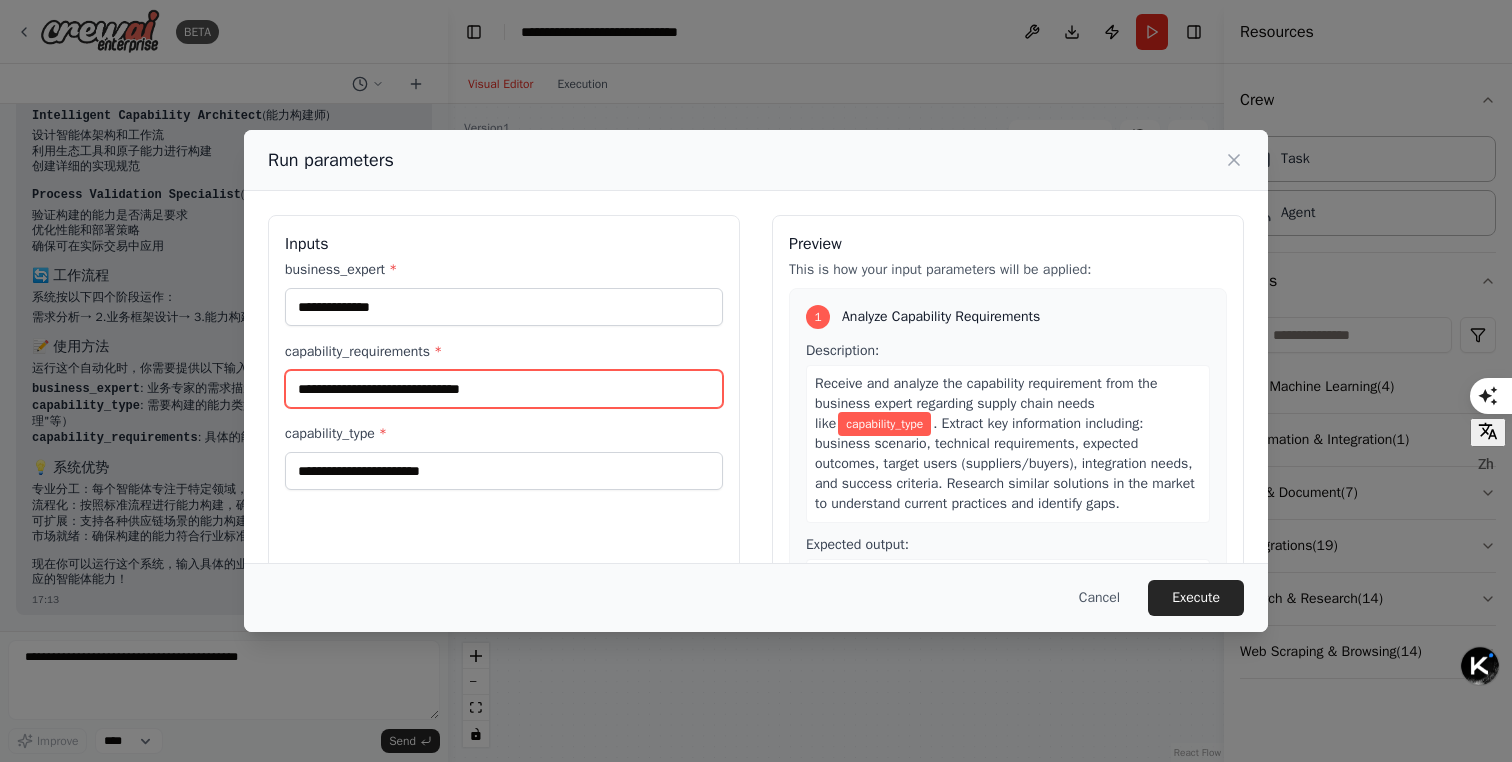 click on "capability_requirements *" at bounding box center [504, 389] 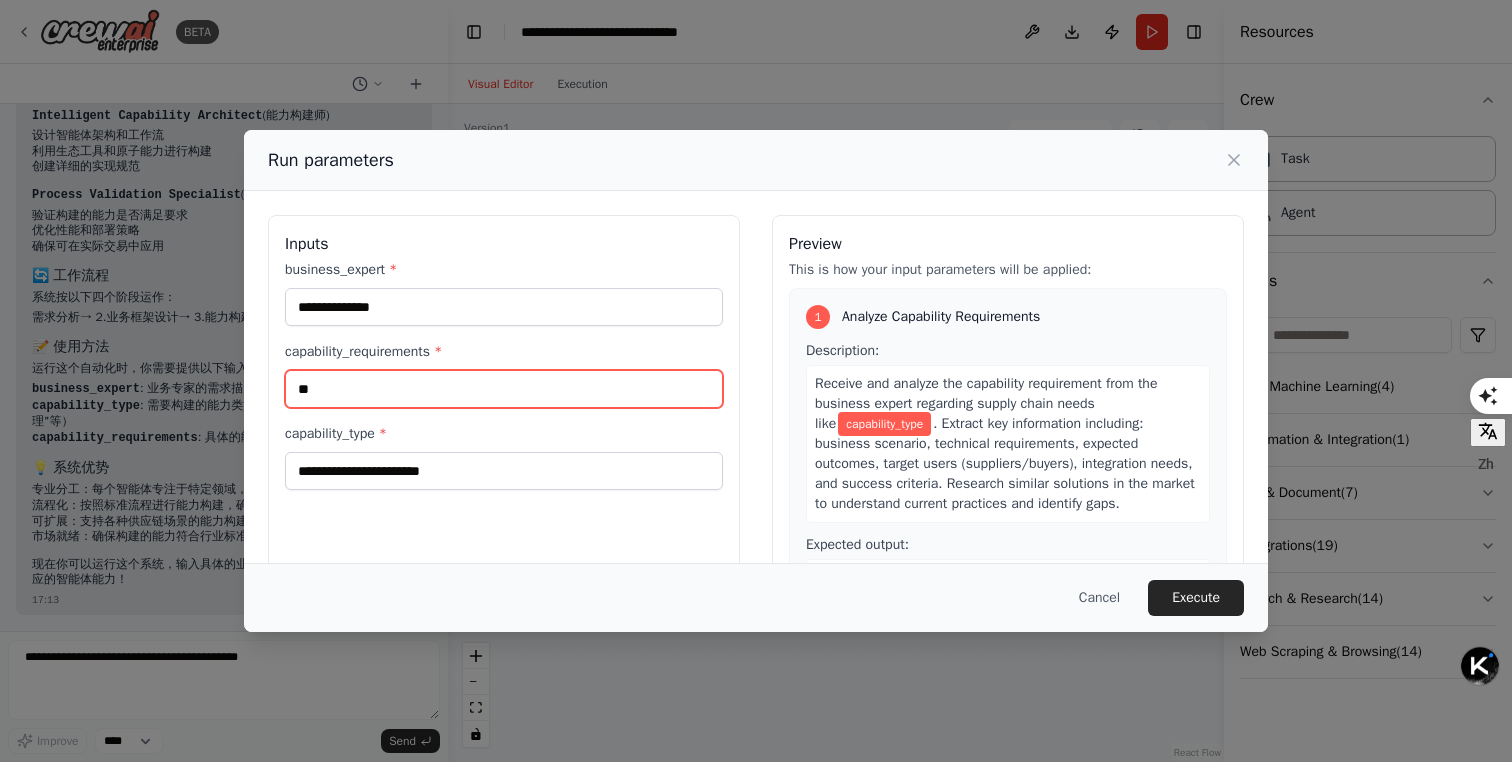 type on "*" 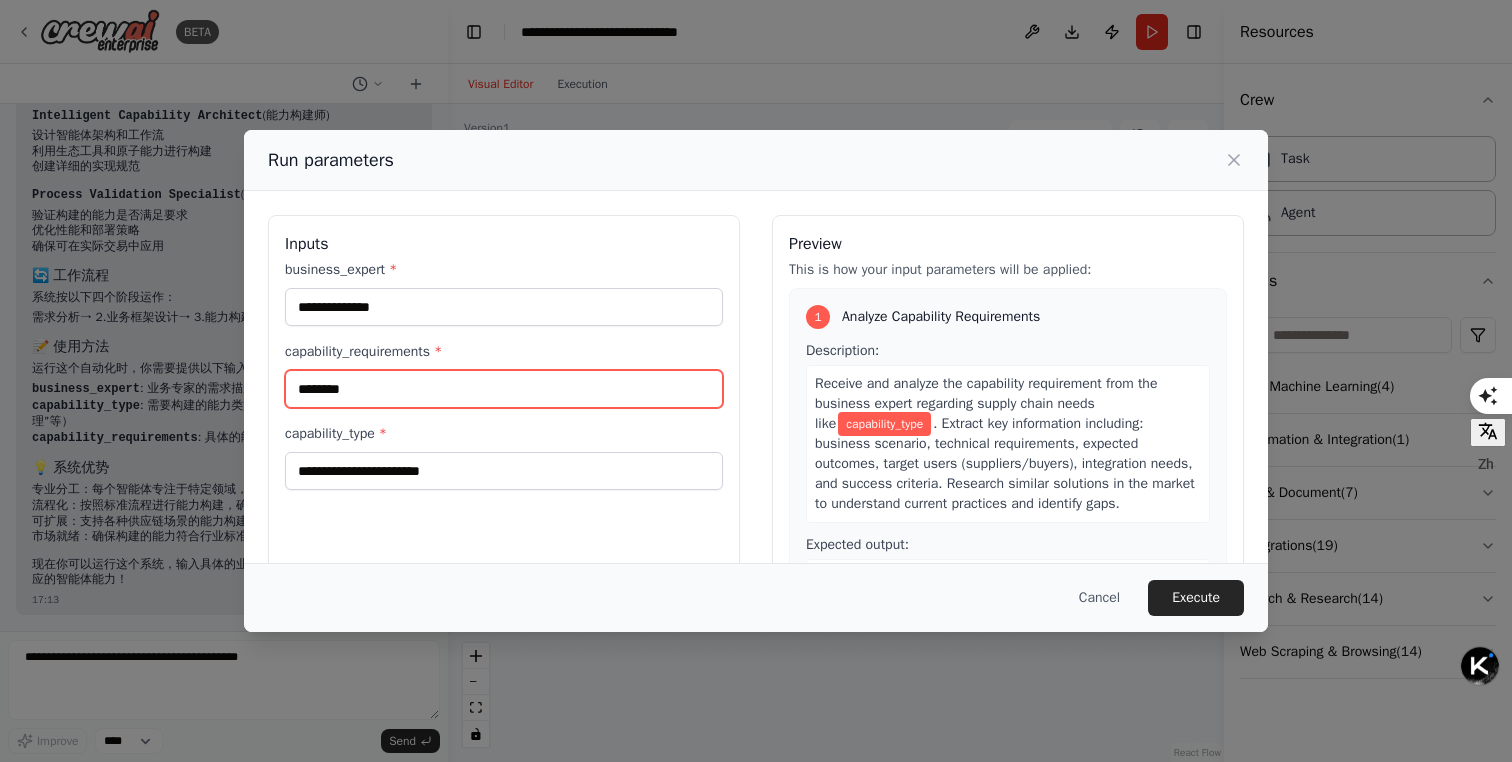 type on "********" 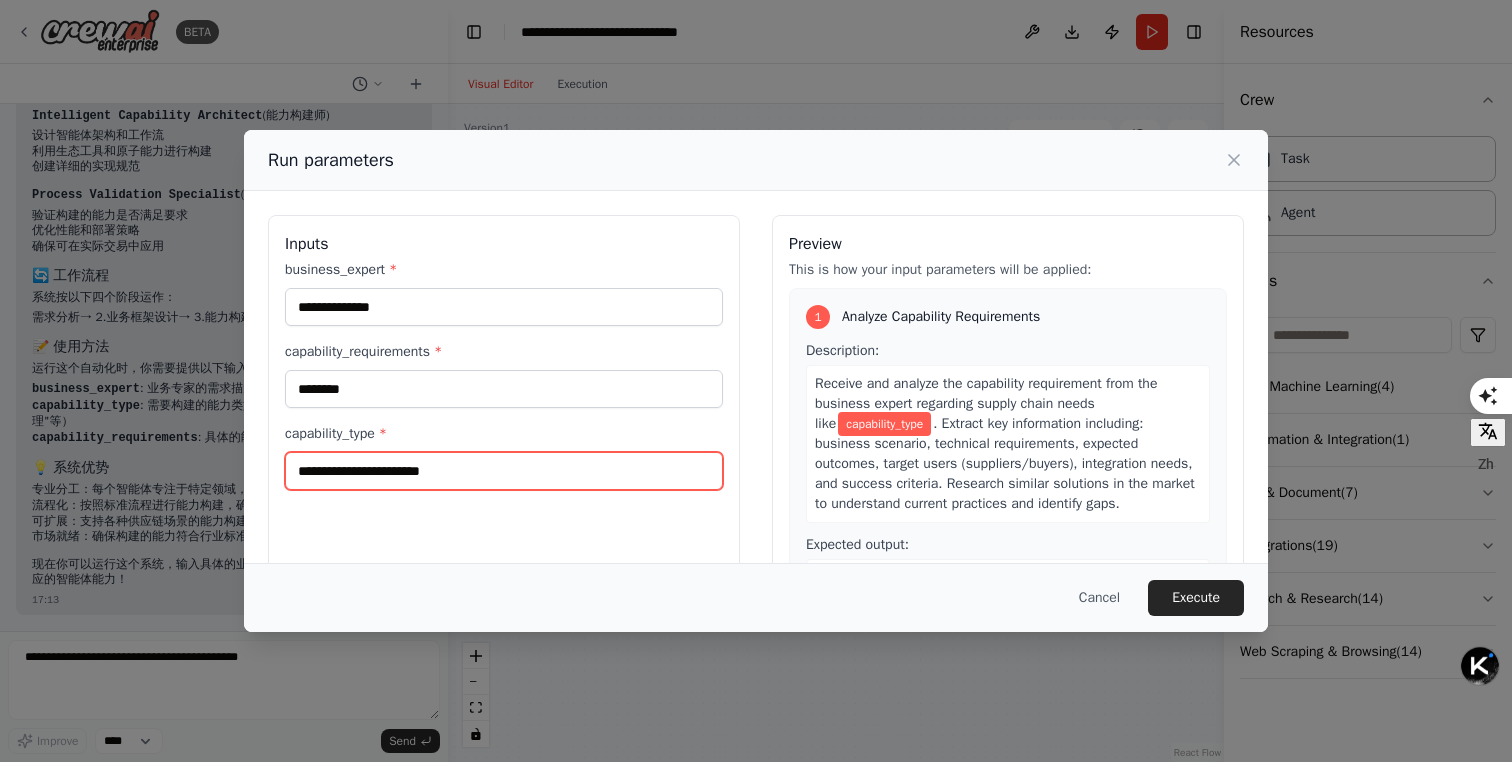click on "capability_type *" at bounding box center (504, 471) 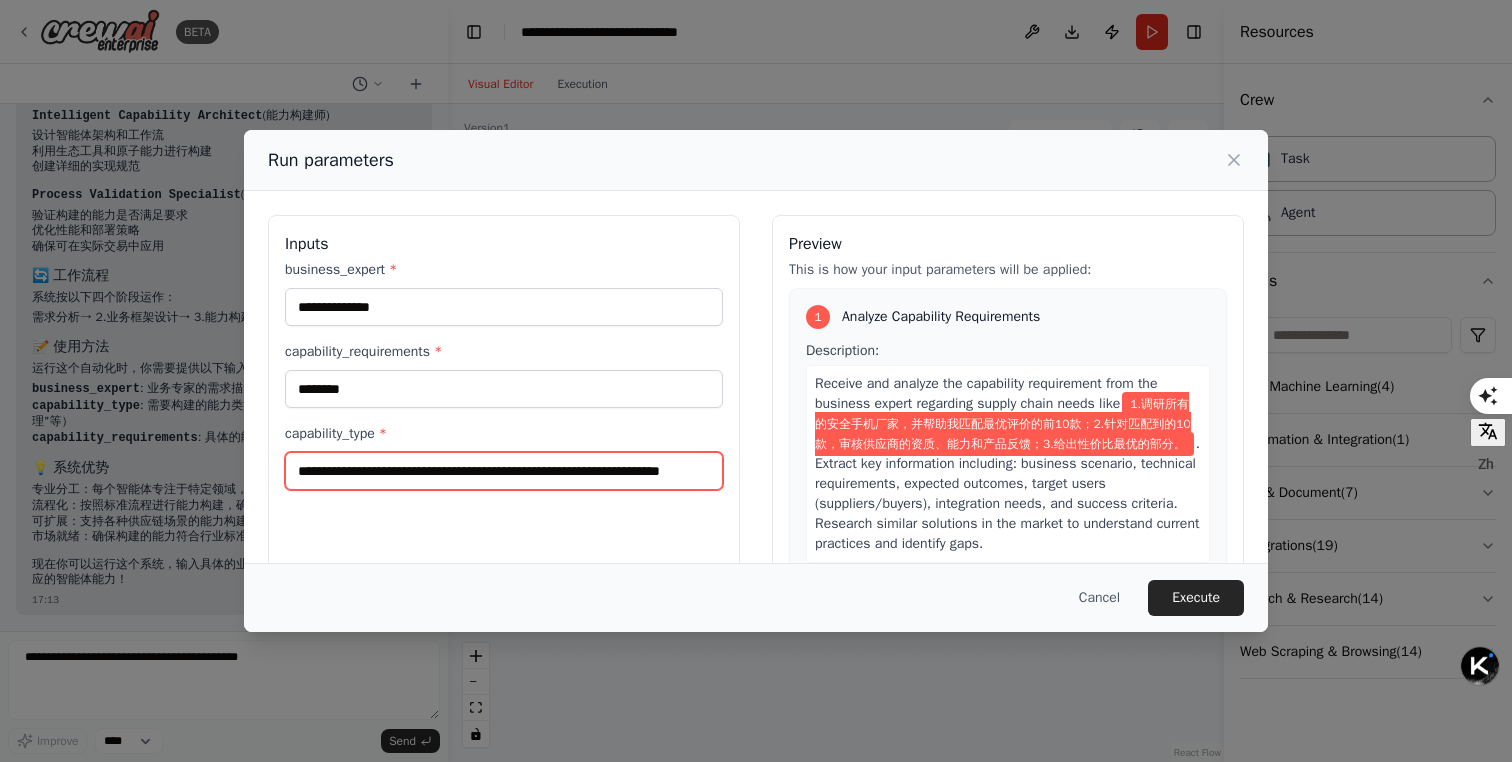 scroll, scrollTop: 0, scrollLeft: 408, axis: horizontal 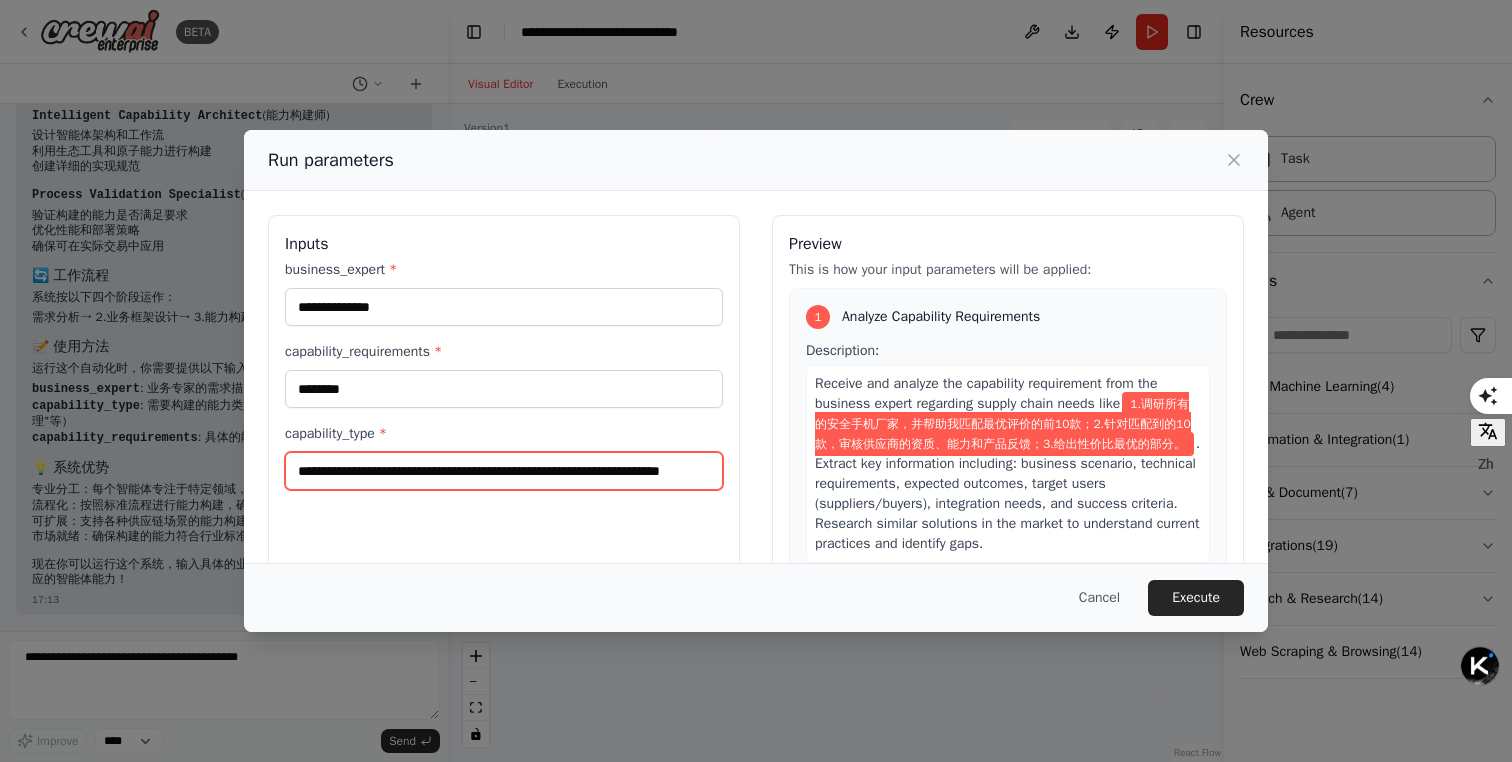 click on "**********" at bounding box center (504, 471) 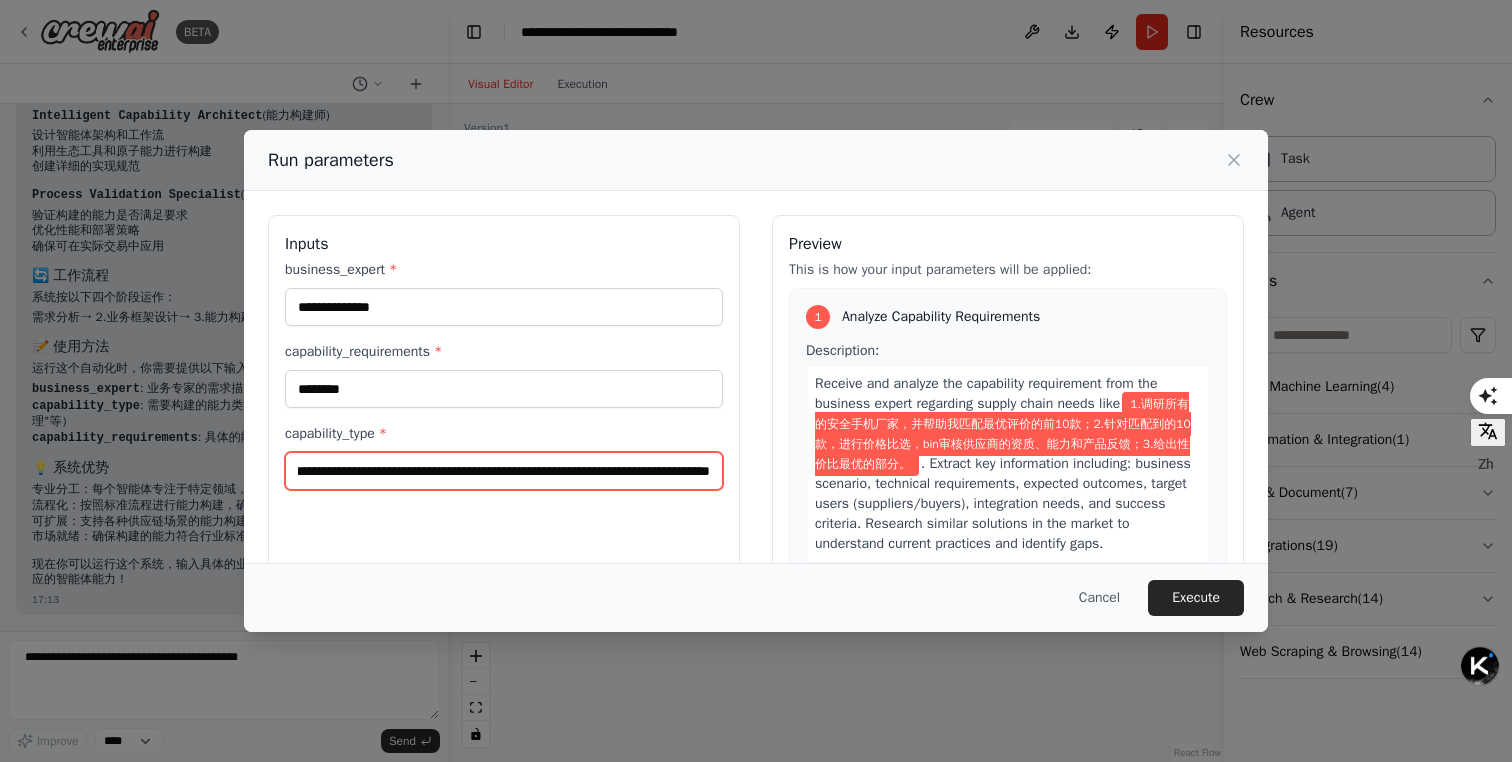 type on "**********" 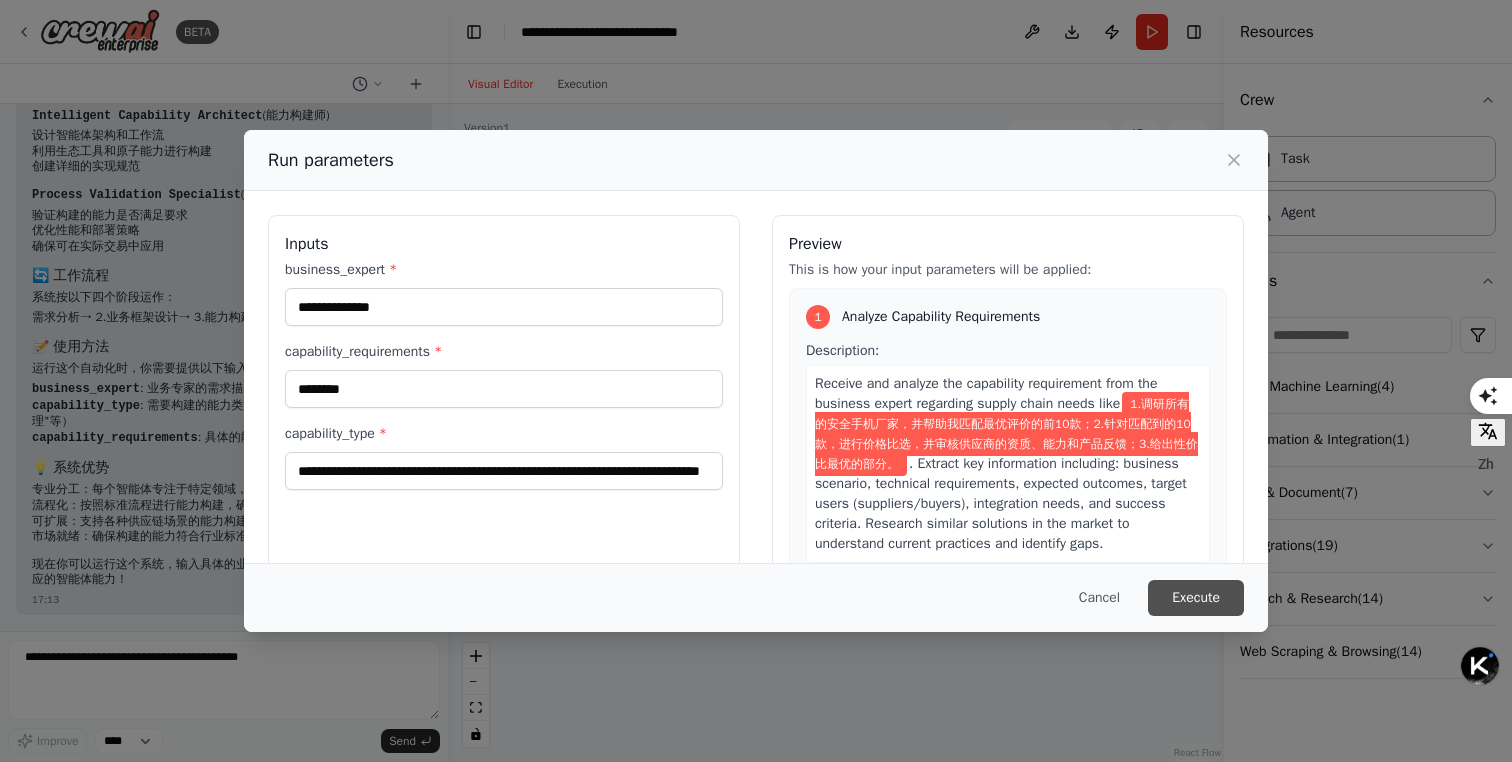 click on "Execute" at bounding box center (1196, 598) 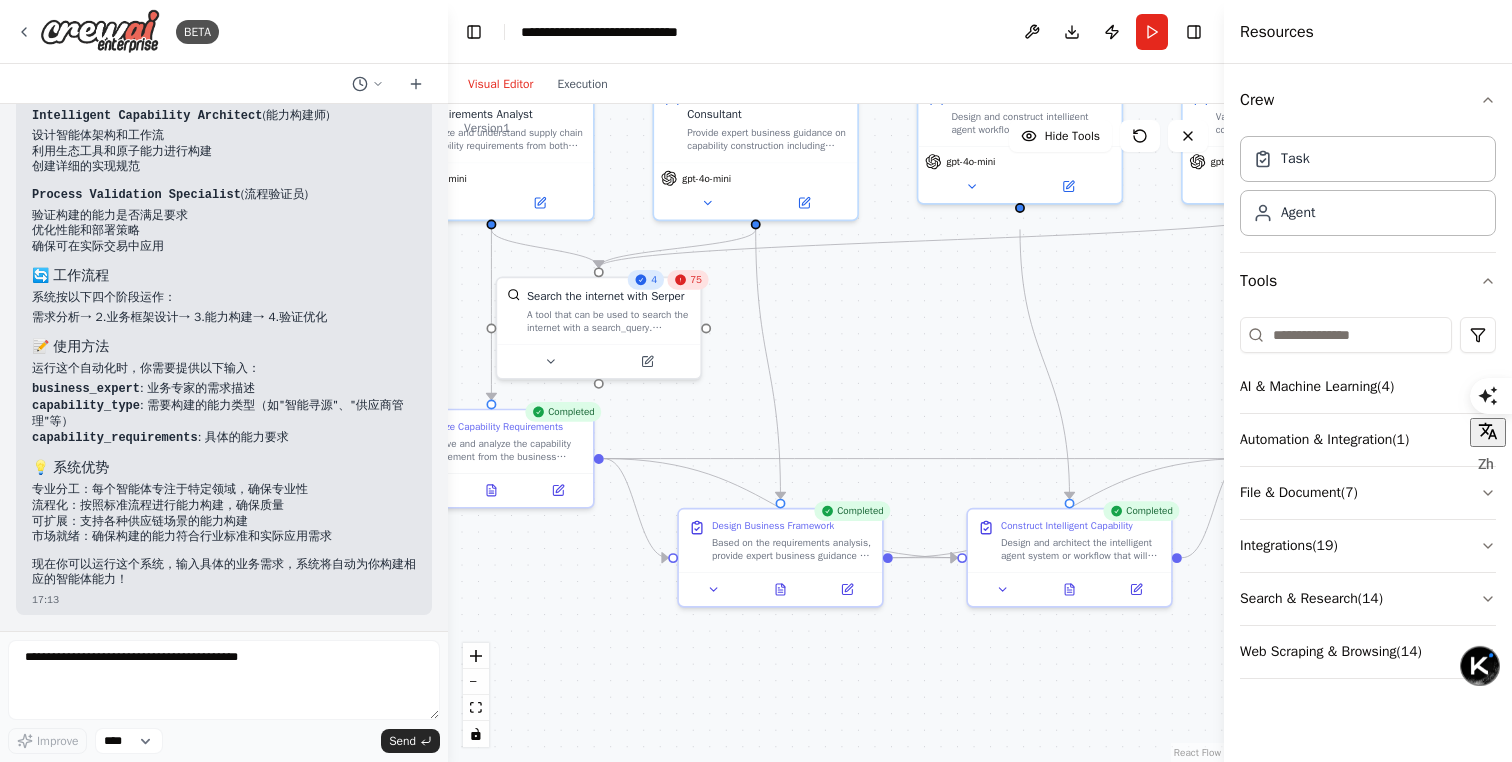 click 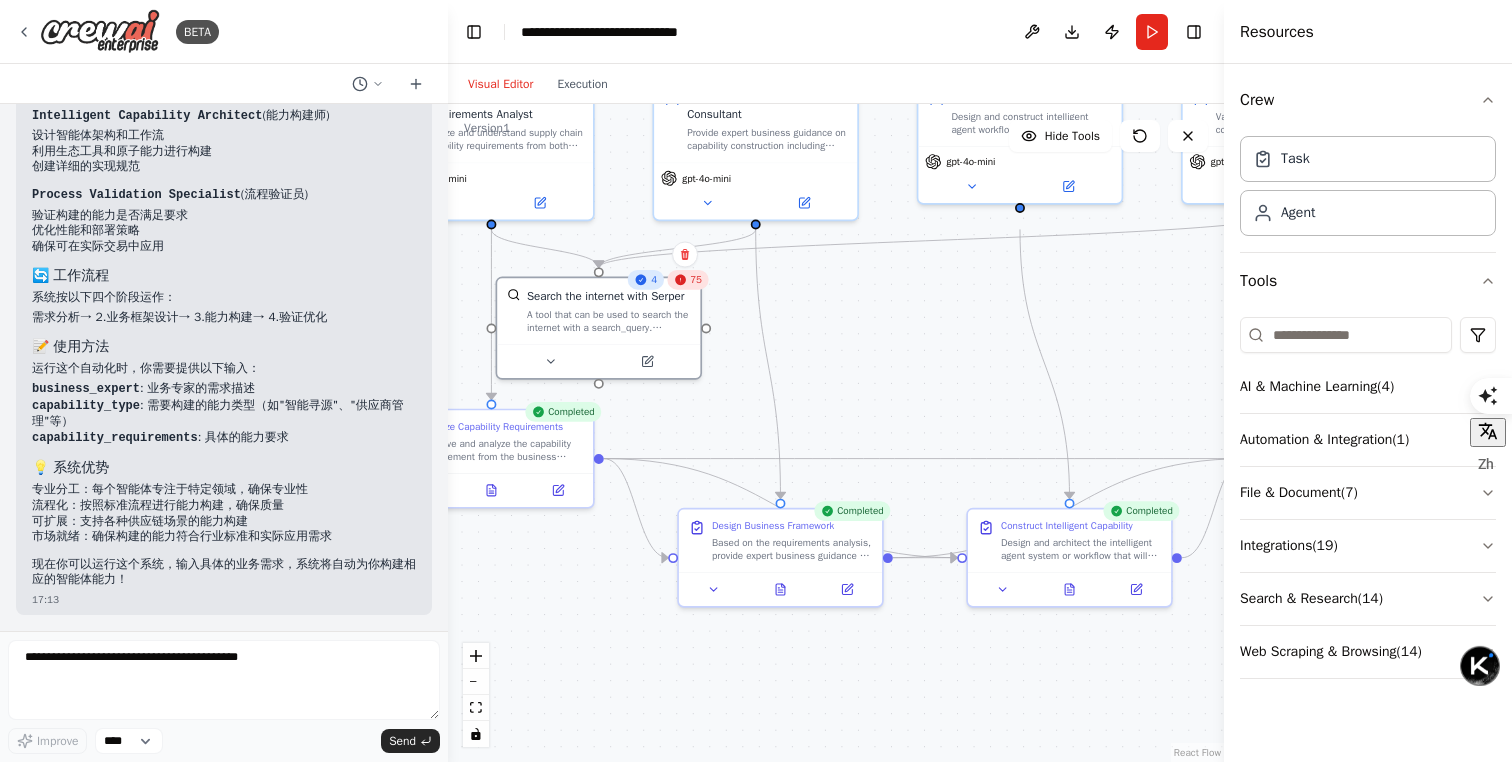 click on "75" at bounding box center [696, 279] 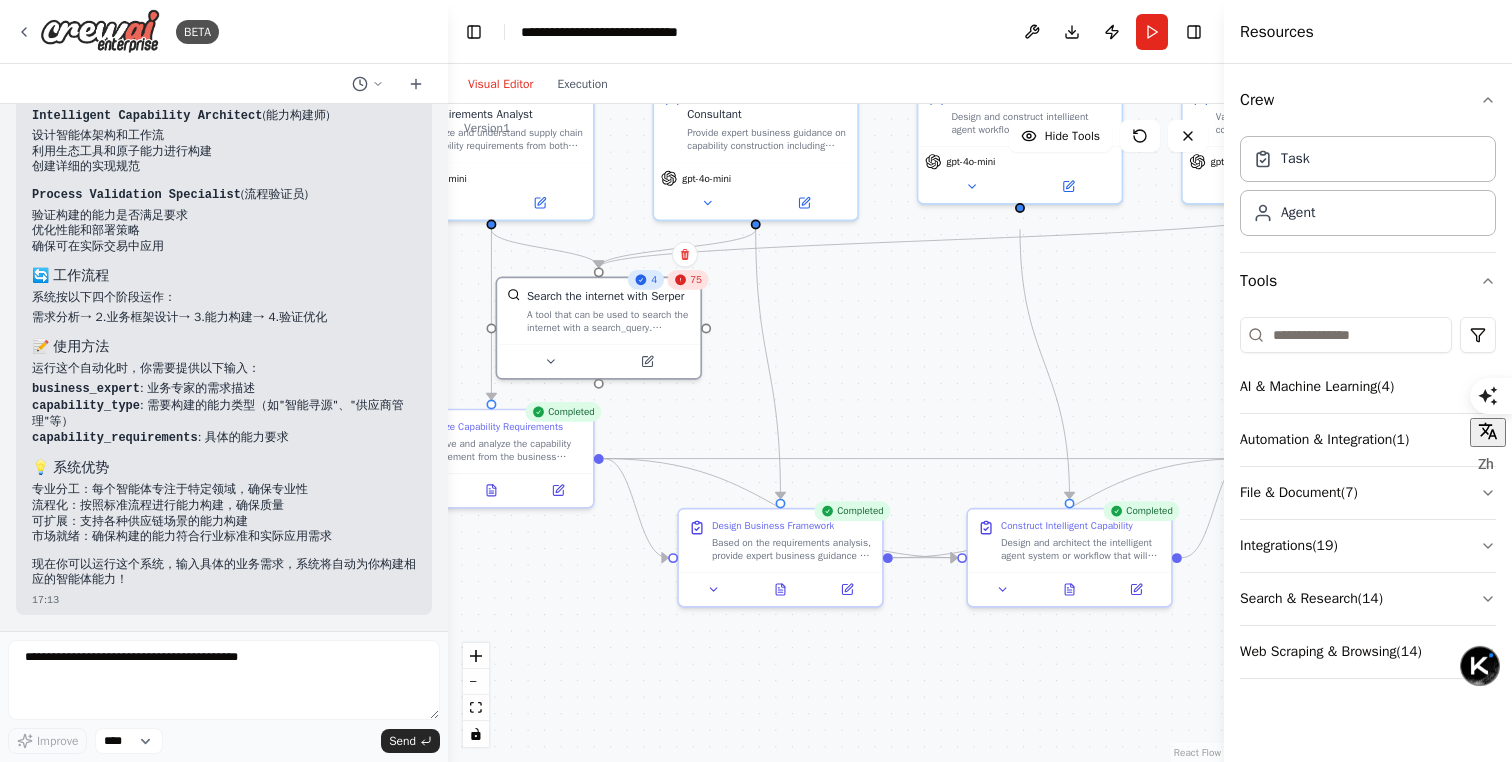 click on "4" at bounding box center (646, 280) 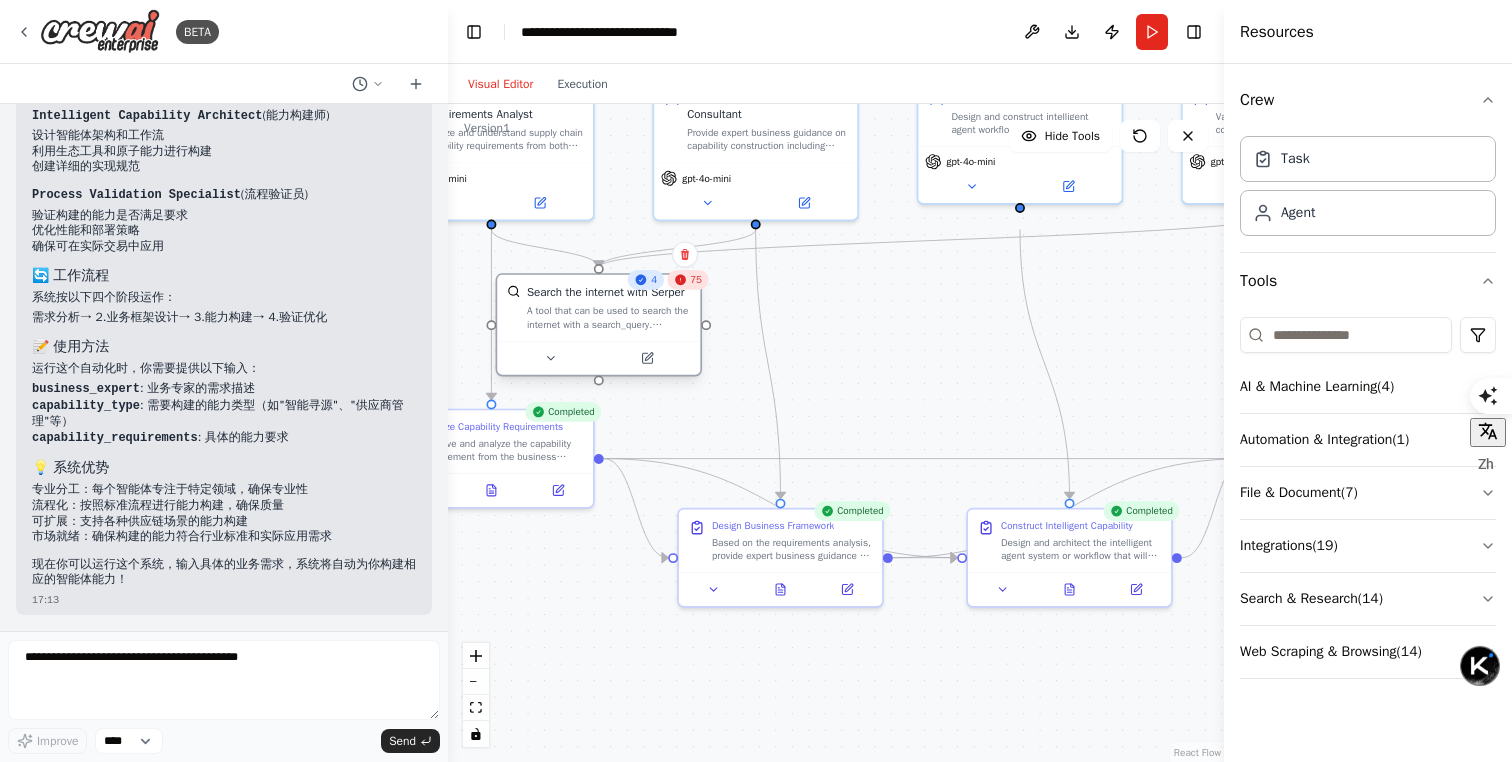 click on "A tool that can be used to search the internet with a search_query. Supports different search types: 'search' (default), 'news'" at bounding box center (609, 318) 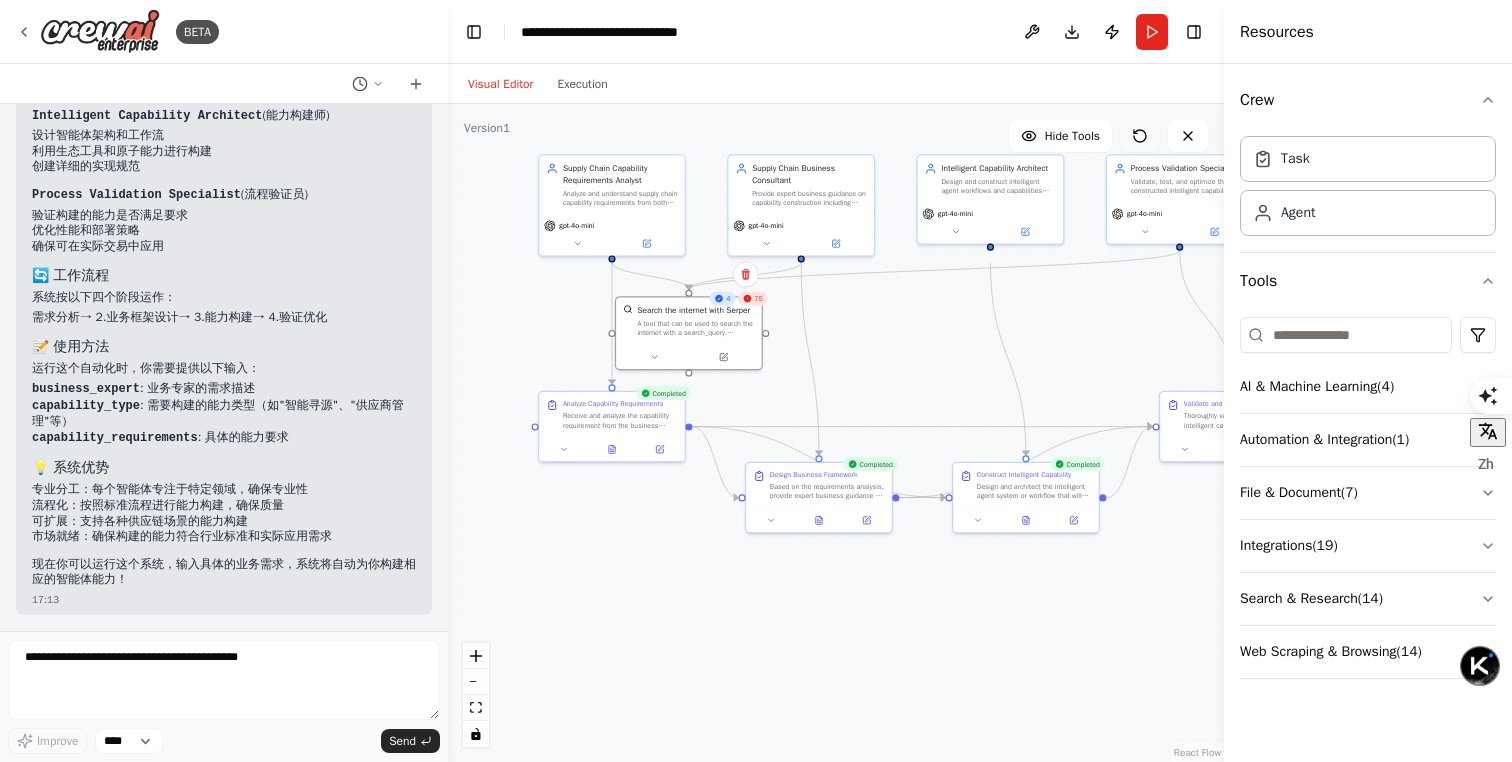 click 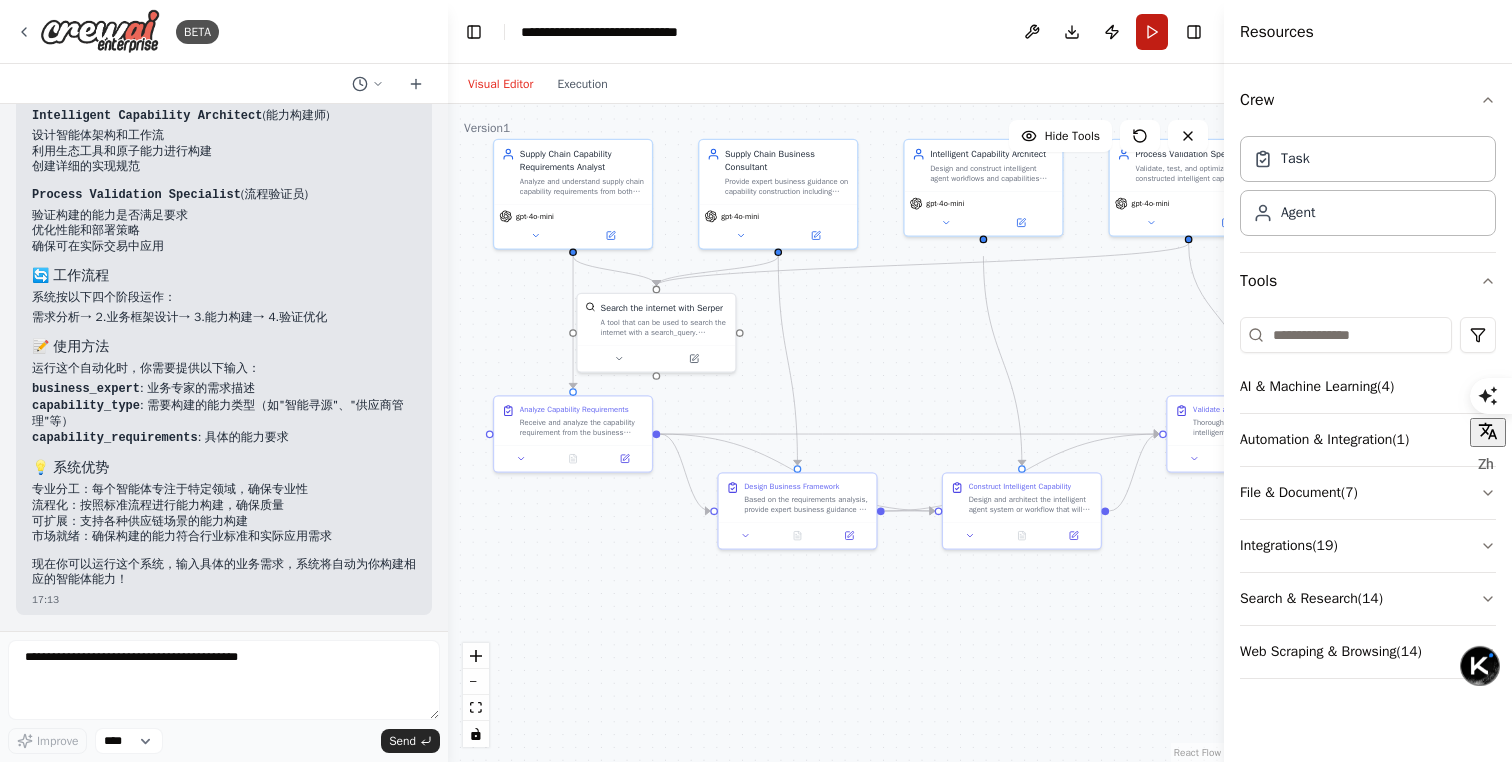 click on "Run" at bounding box center [1152, 32] 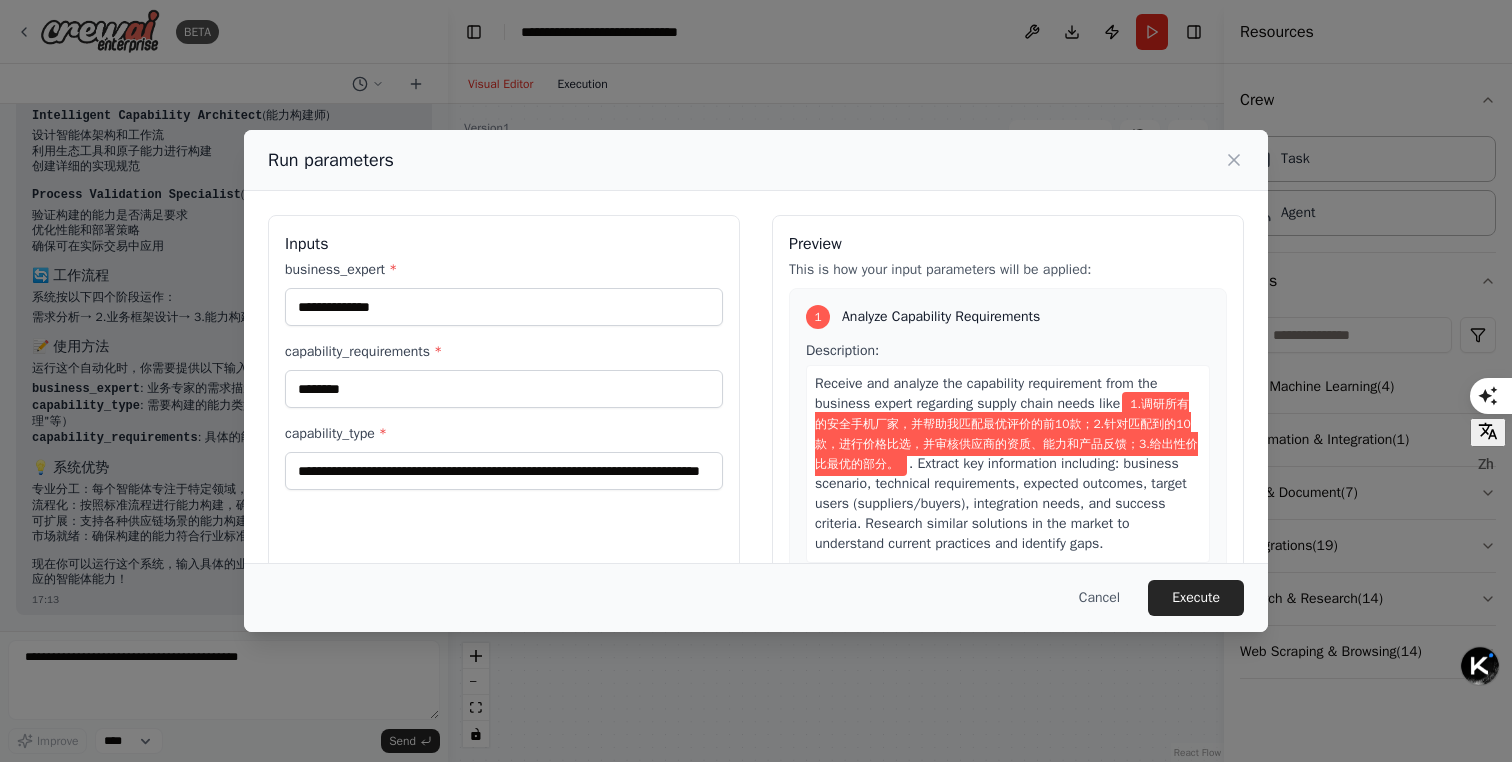 click on "**********" at bounding box center (756, 381) 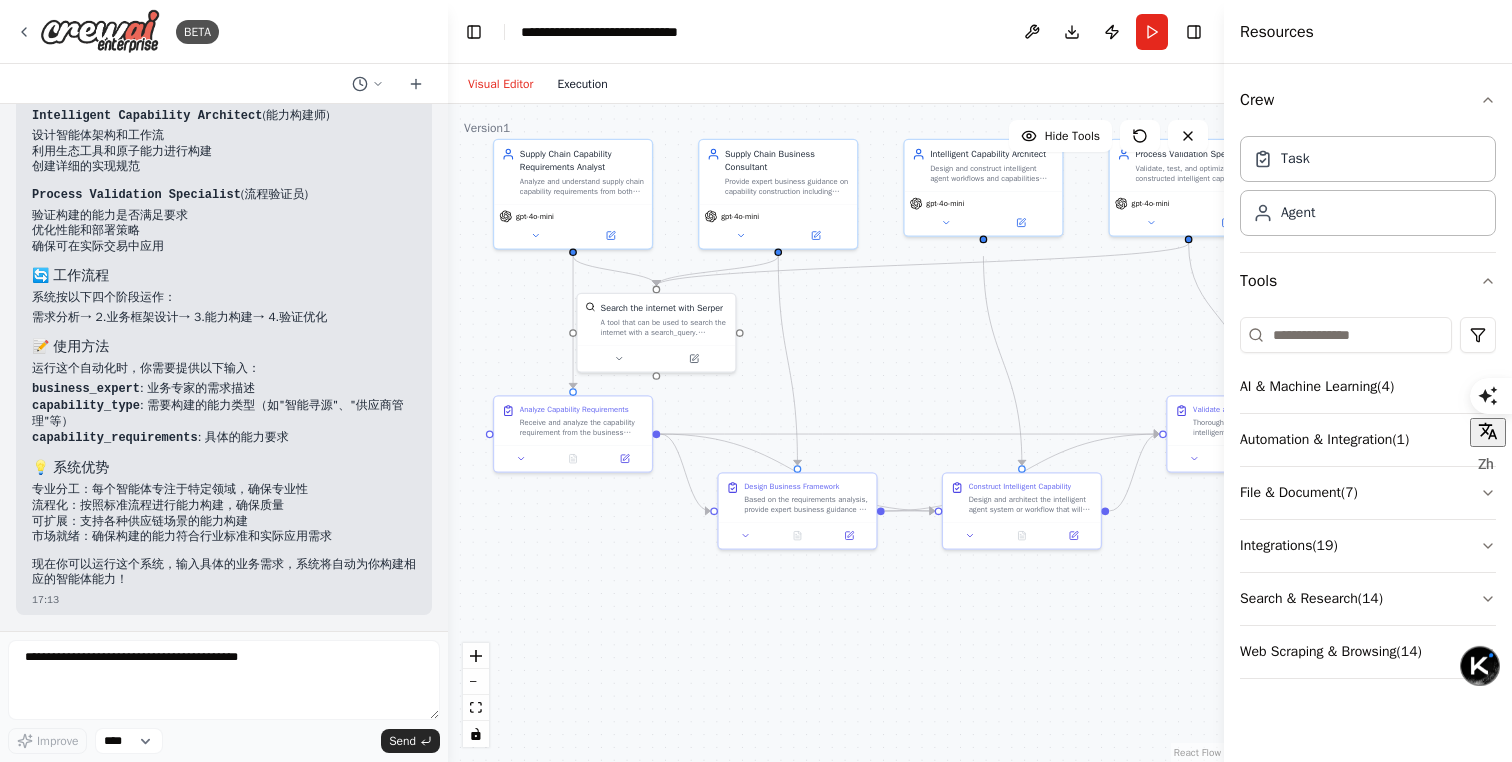 click on "Execution" at bounding box center (582, 84) 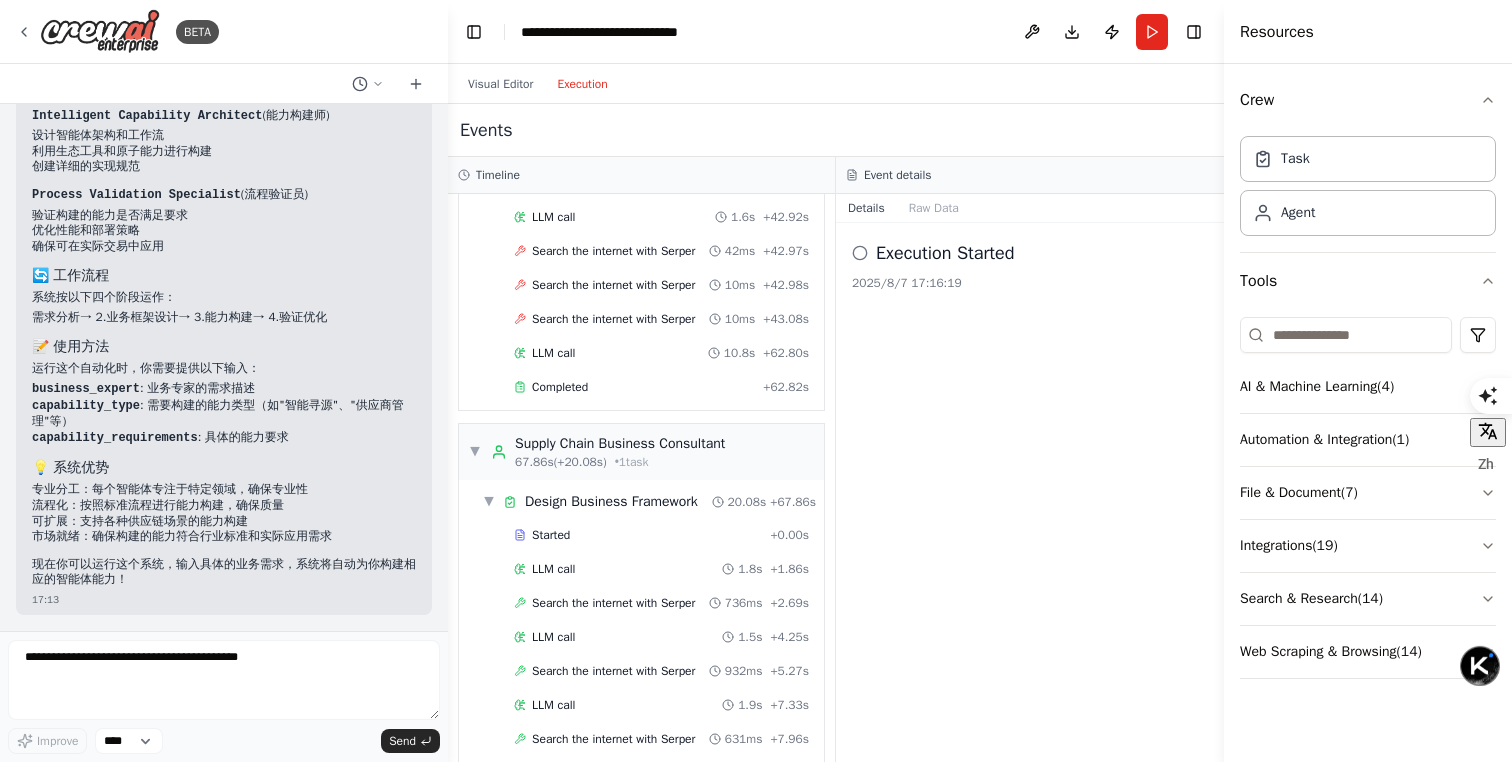scroll, scrollTop: 4298, scrollLeft: 0, axis: vertical 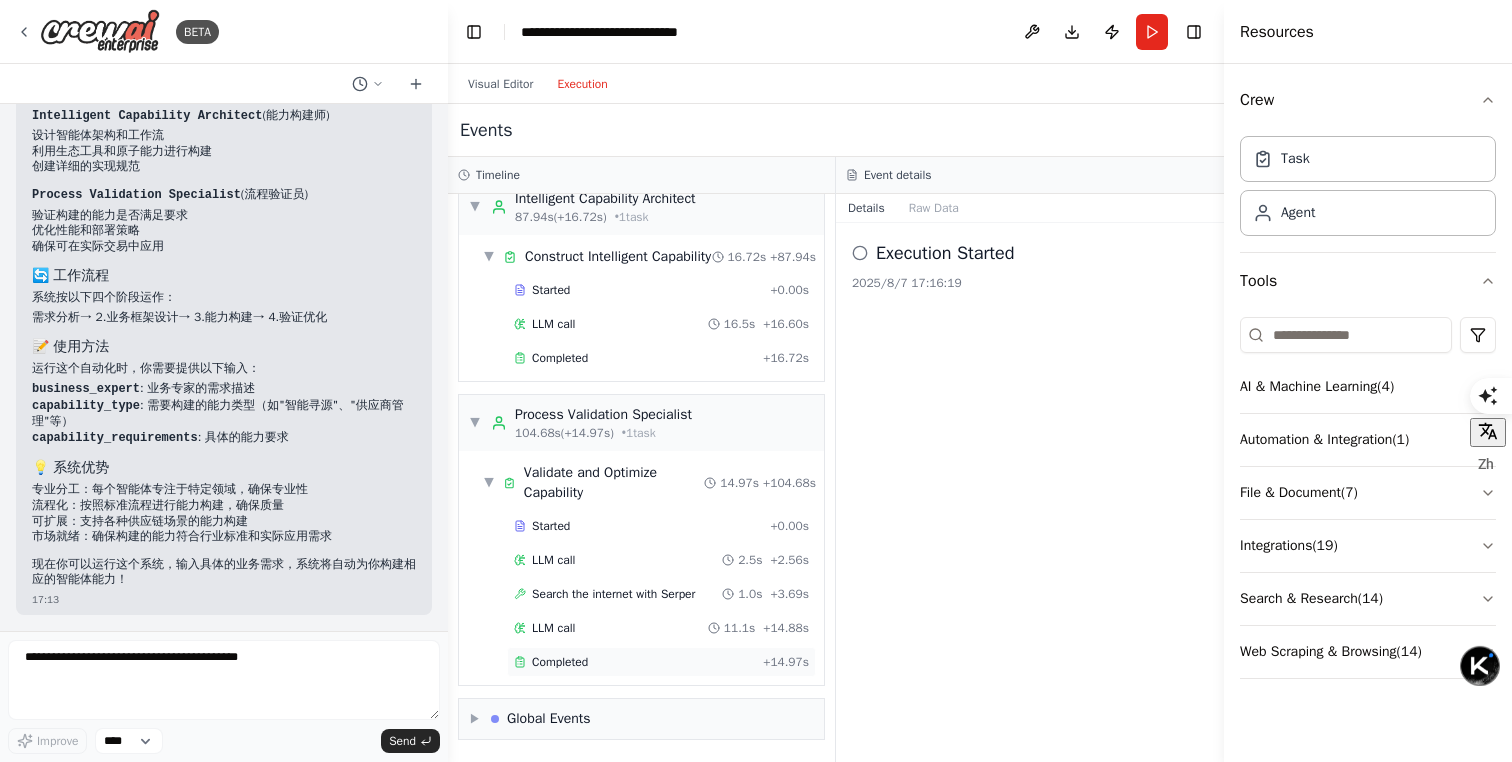 click on "Completed" at bounding box center [634, 662] 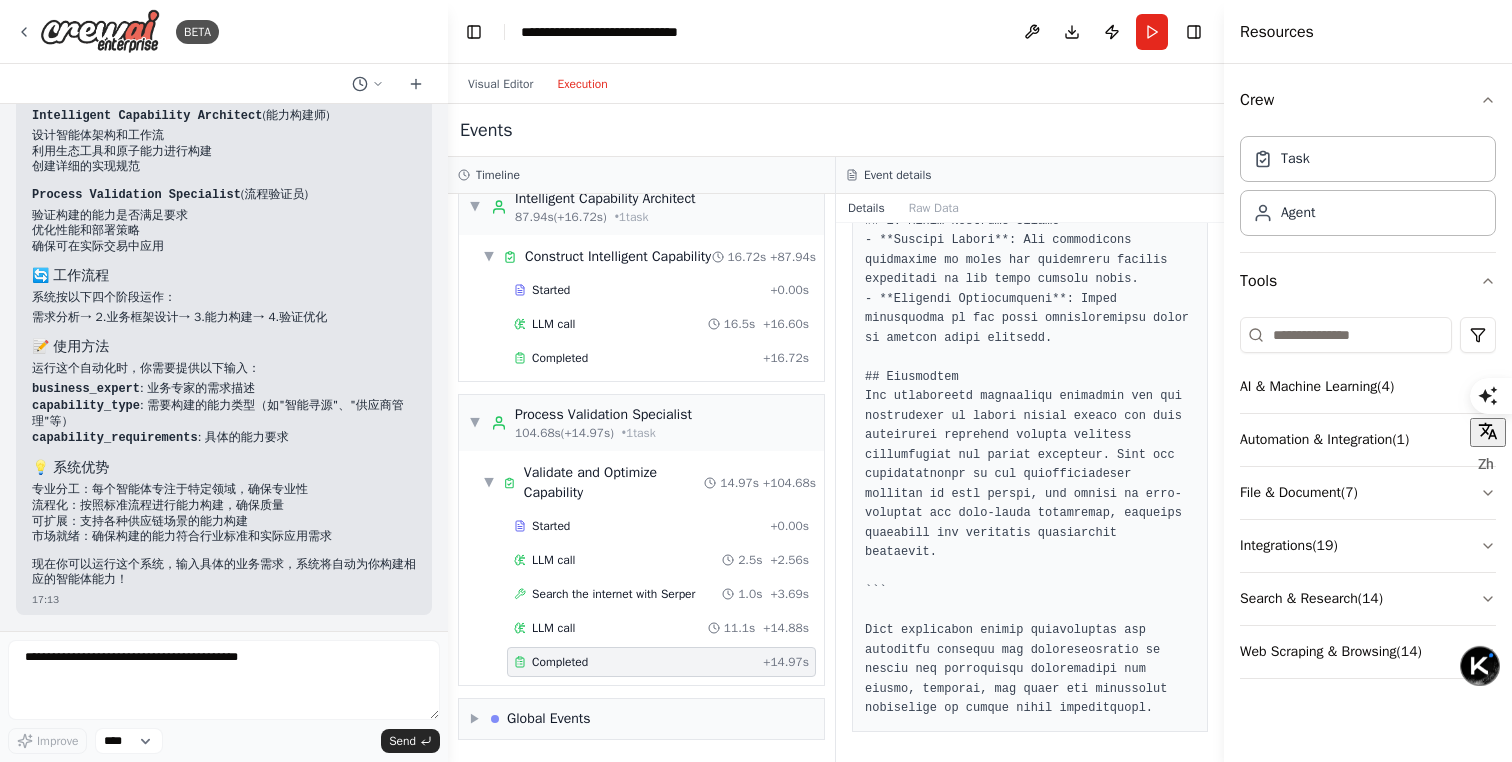 scroll, scrollTop: 1877, scrollLeft: 0, axis: vertical 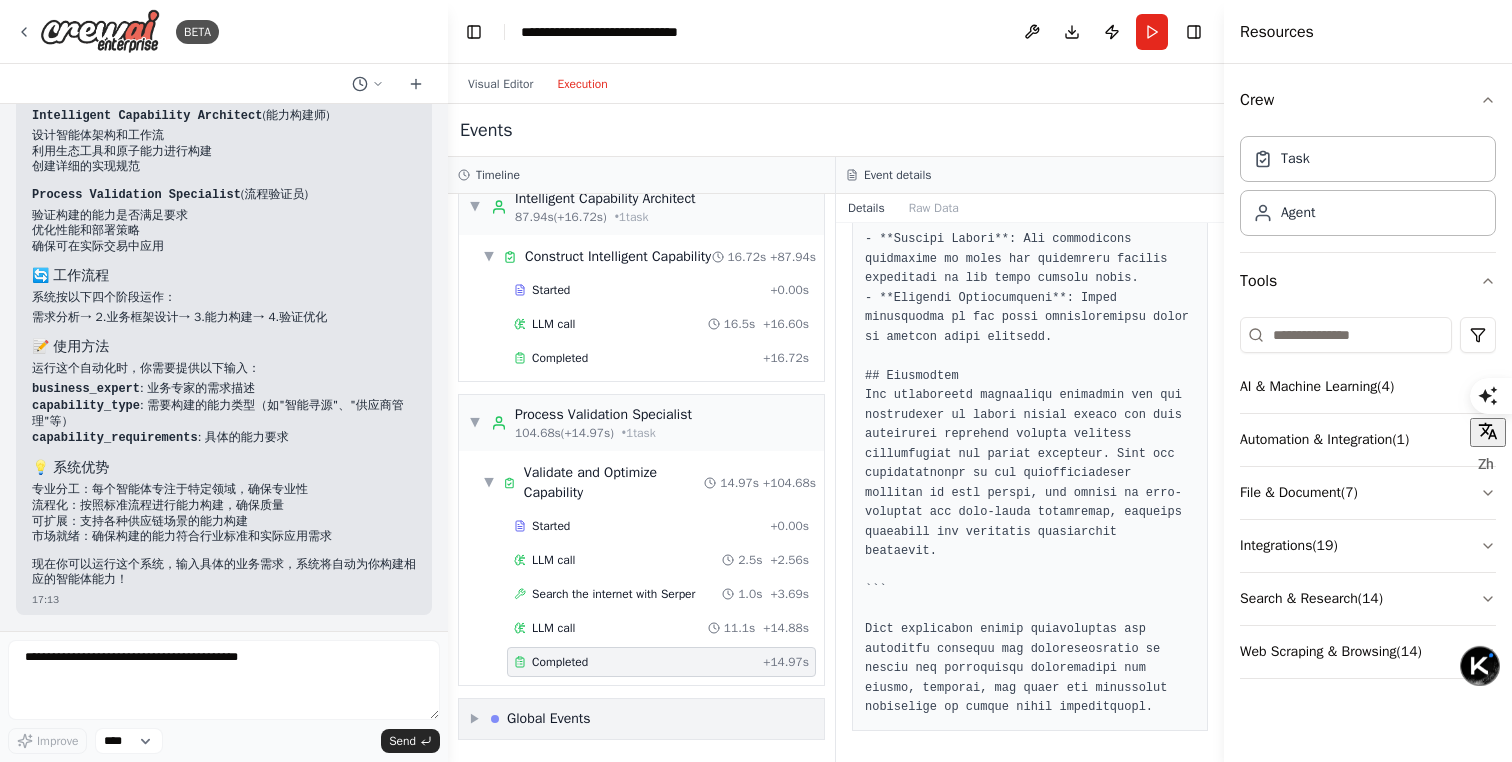click on "▶ Global Events" at bounding box center (641, 719) 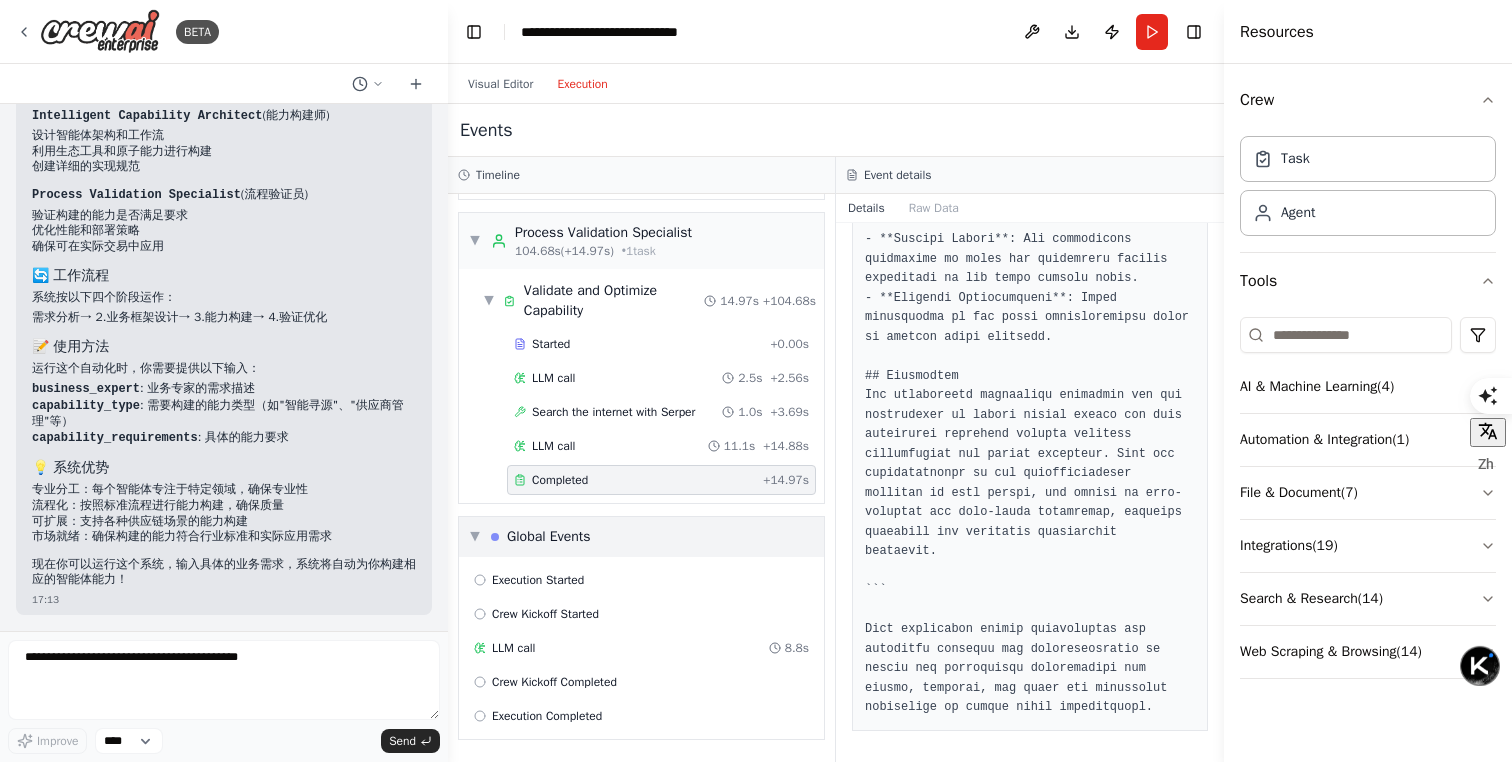 scroll, scrollTop: 4480, scrollLeft: 0, axis: vertical 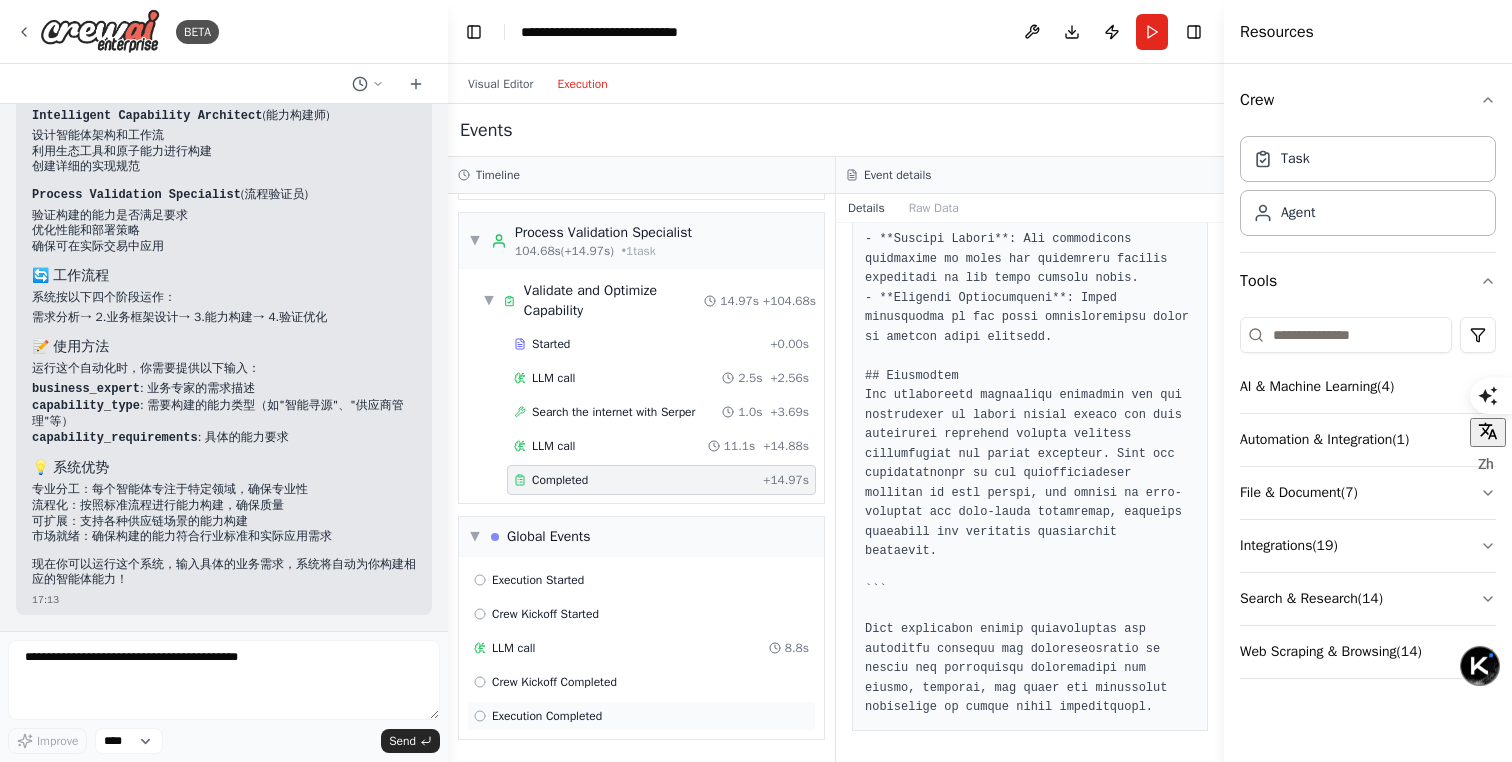 click on "Execution Completed" at bounding box center [641, 716] 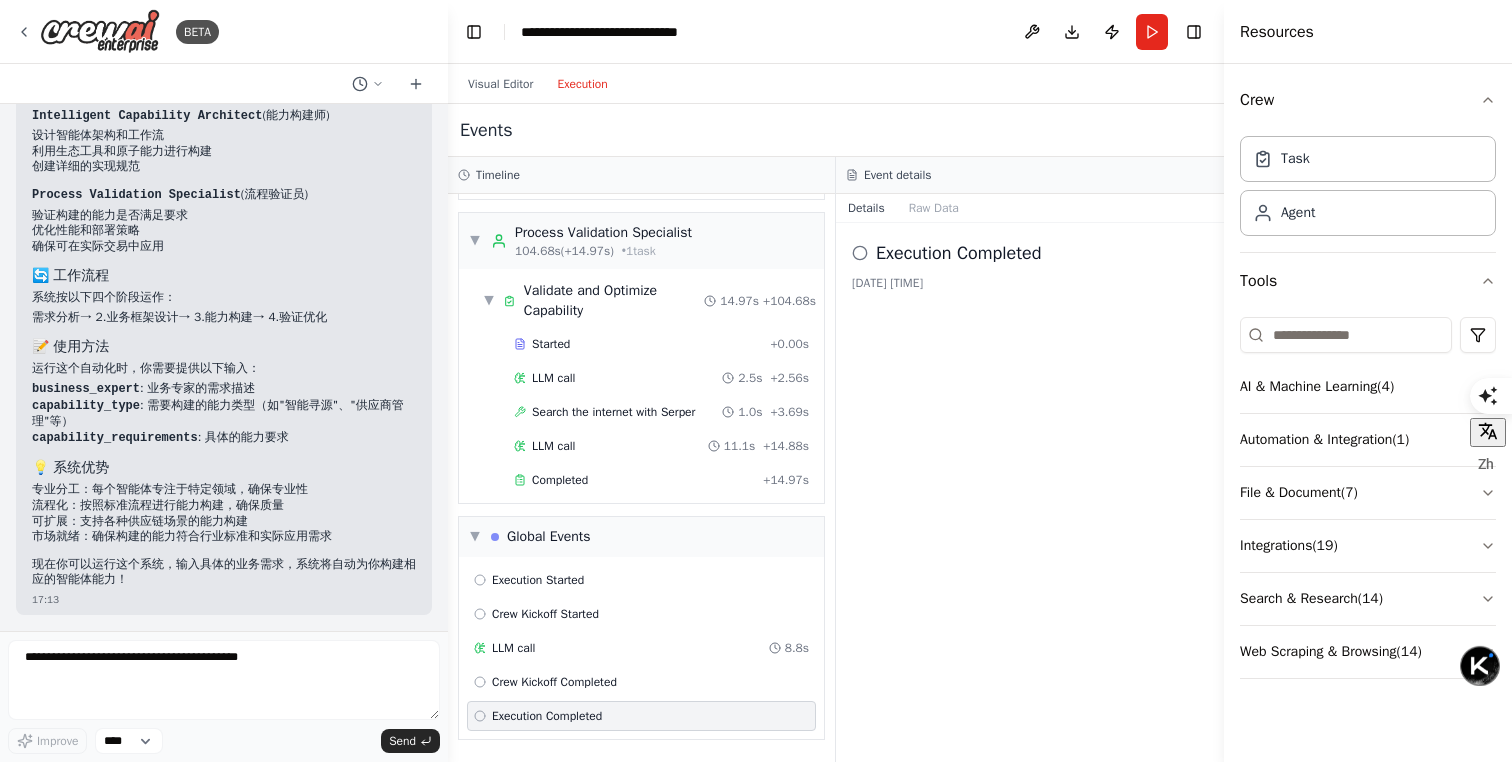 click on "Execution Completed 2025/8/7 17:18:20" at bounding box center [1030, 492] 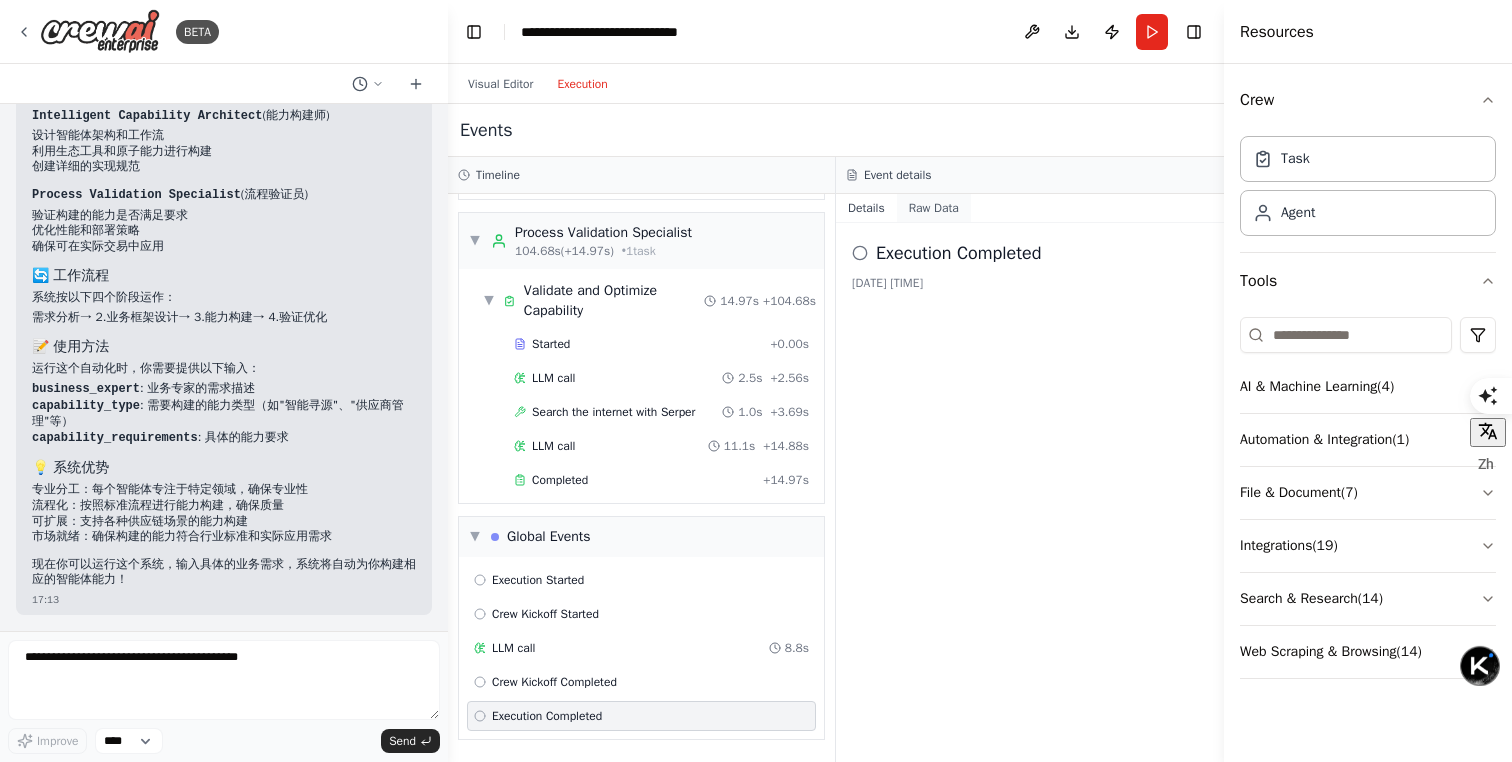 click on "Raw Data" at bounding box center [934, 208] 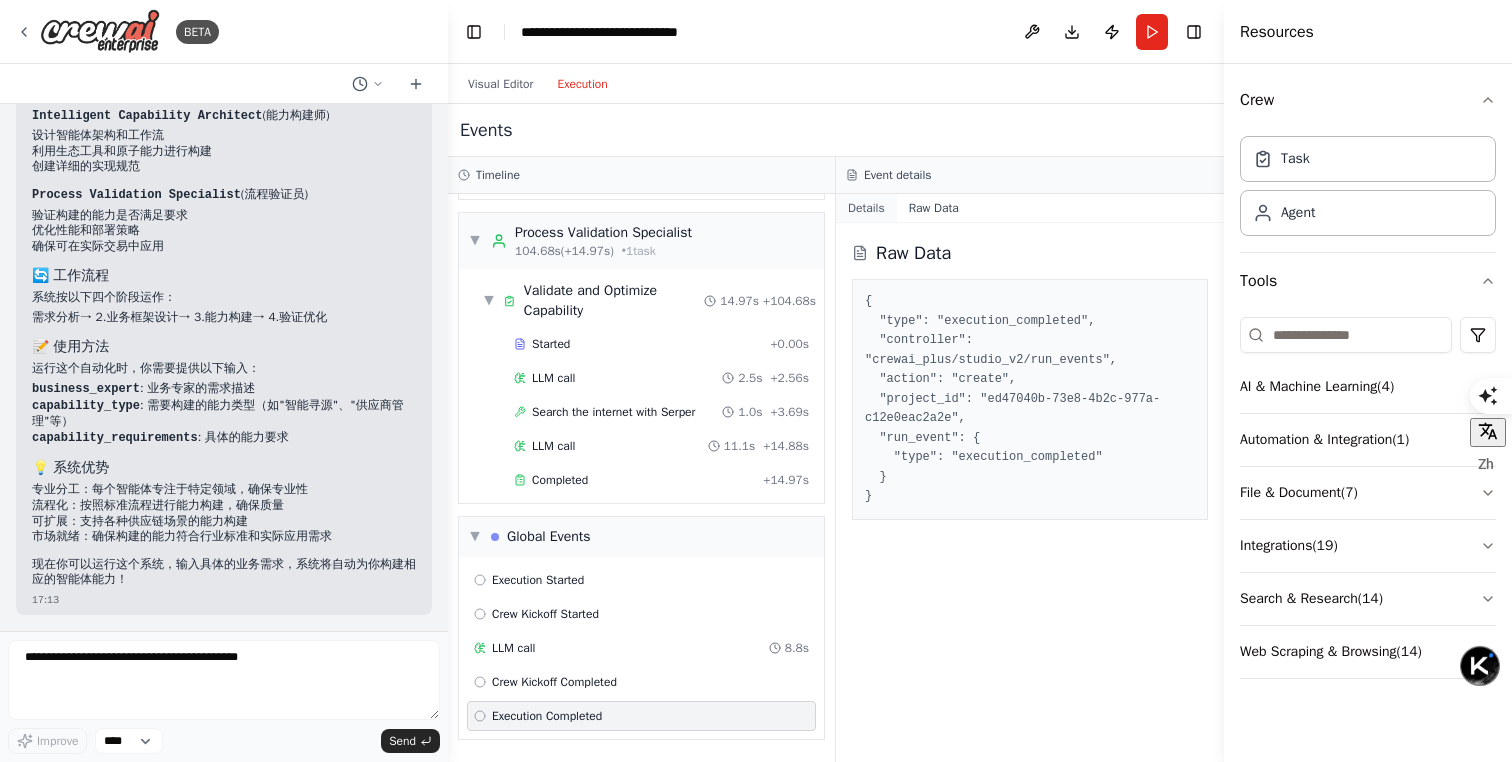 click on "Details" at bounding box center [866, 208] 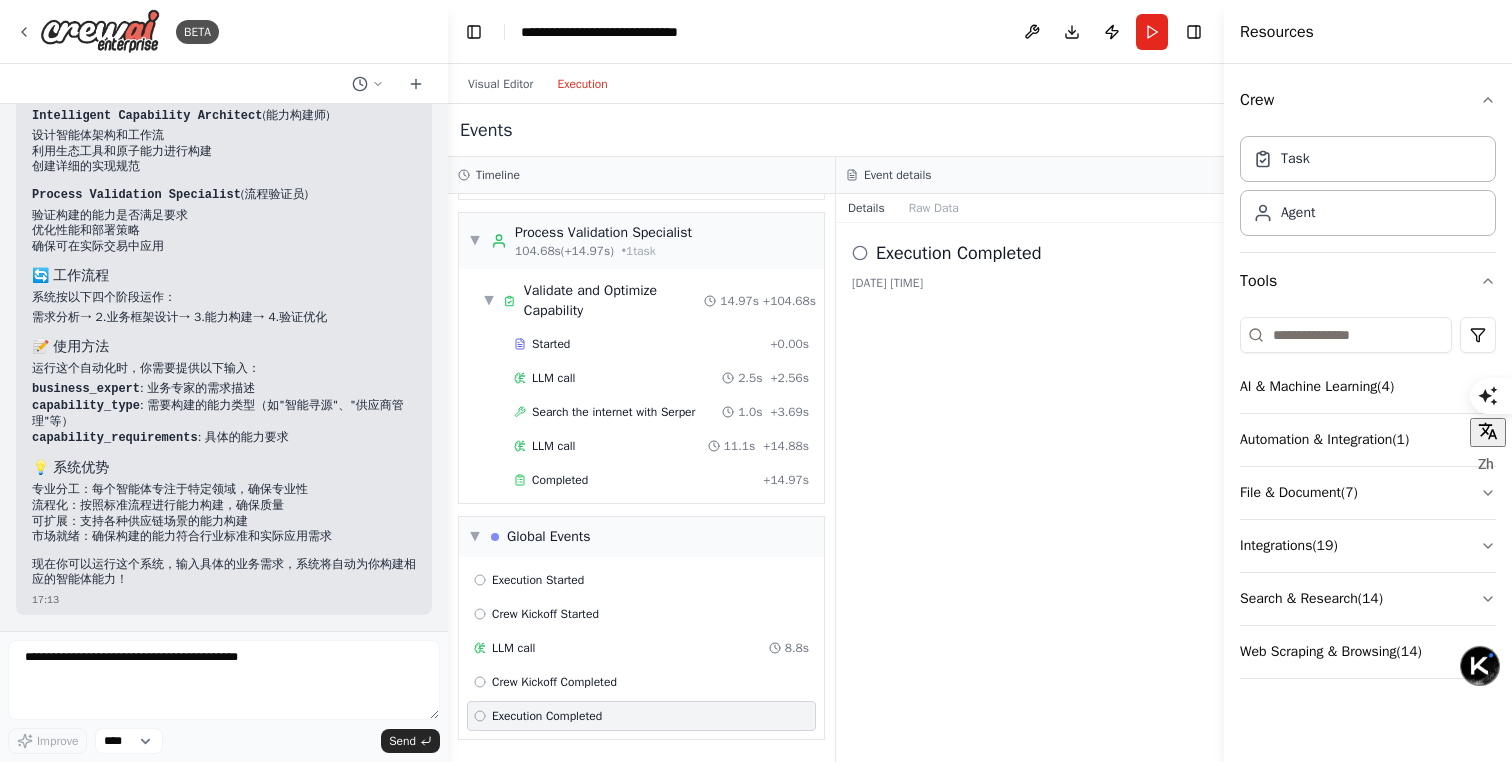 scroll, scrollTop: 4480, scrollLeft: 0, axis: vertical 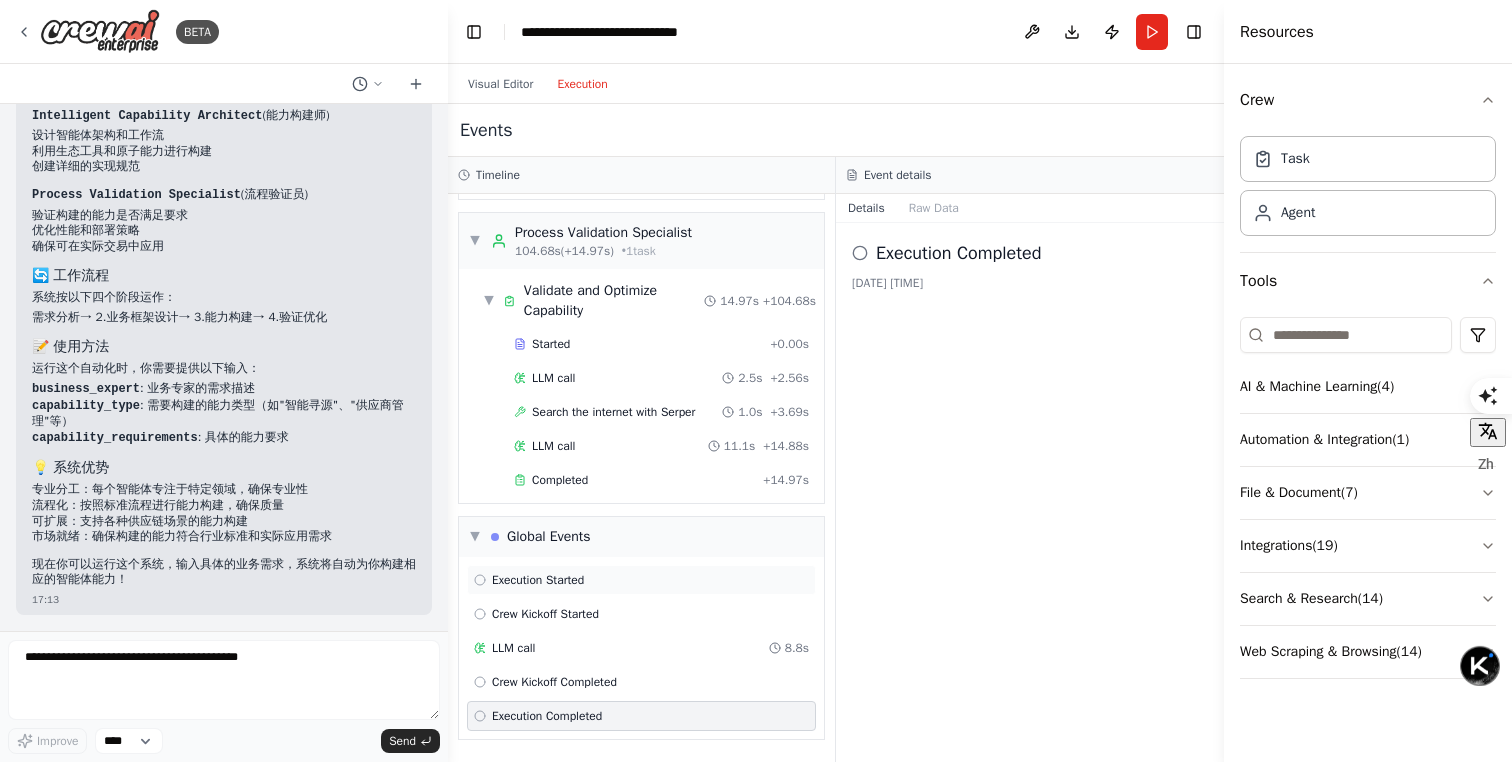 click on "Execution Started" at bounding box center [538, 580] 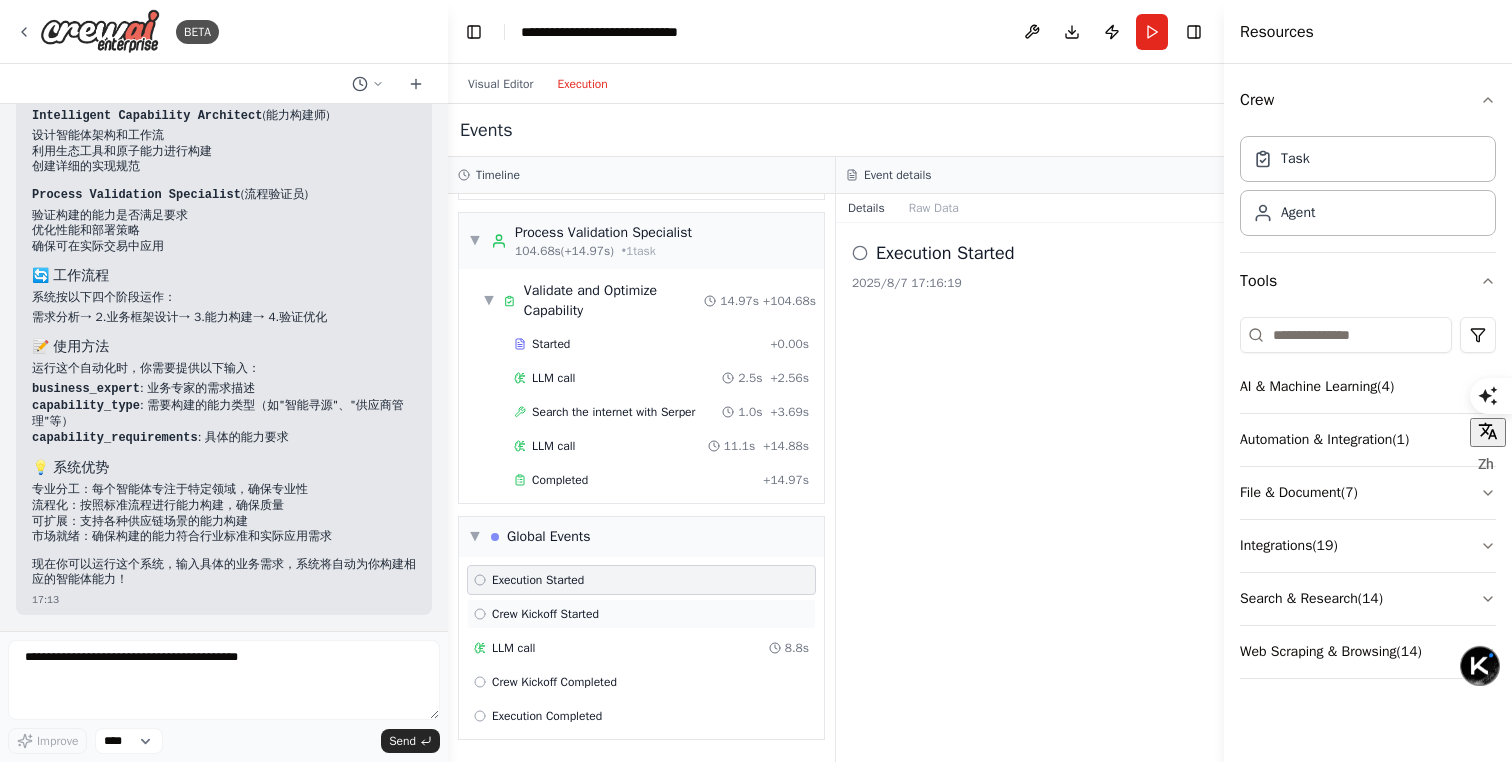 click on "Crew Kickoff Started" at bounding box center [545, 614] 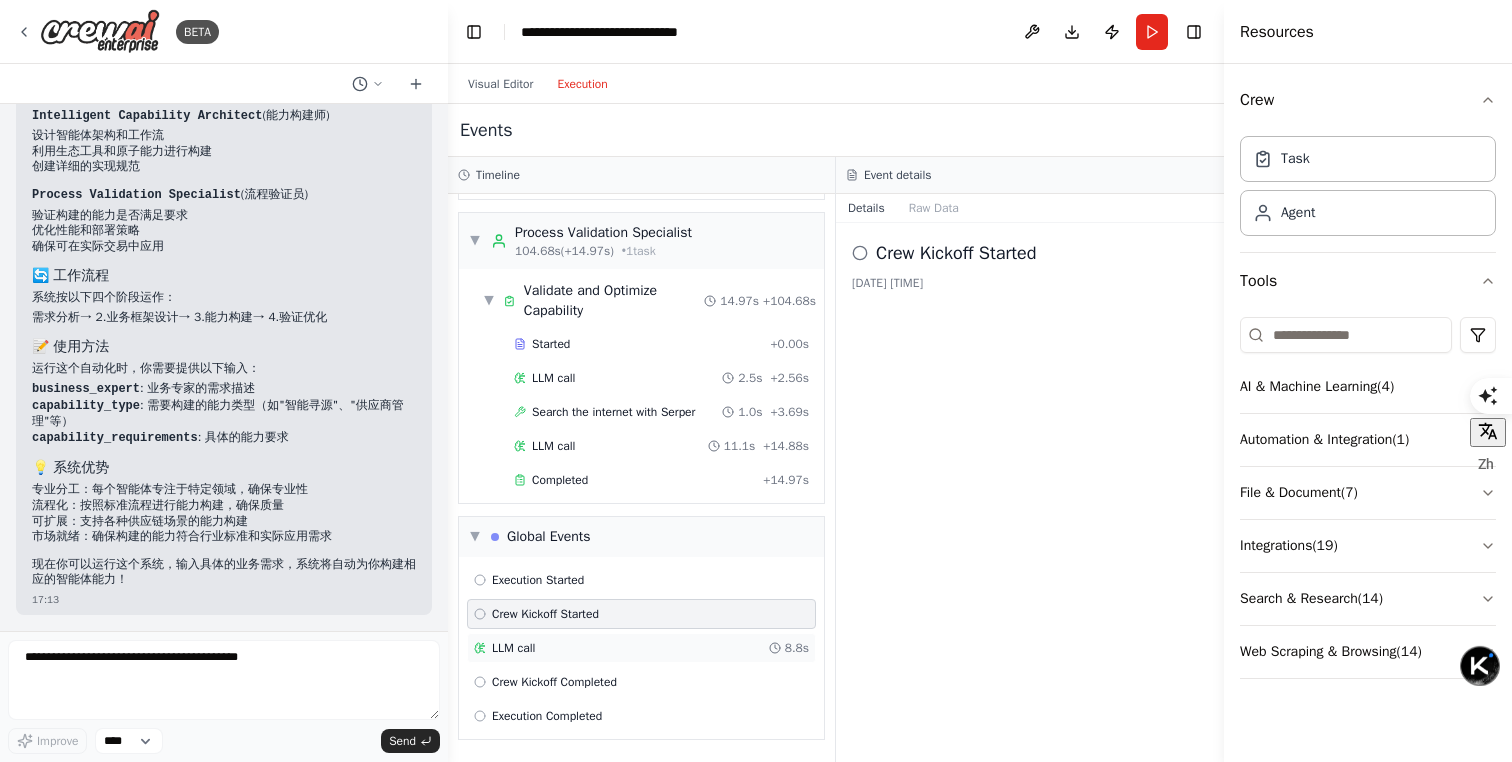click on "LLM call 8.8s" at bounding box center [641, 648] 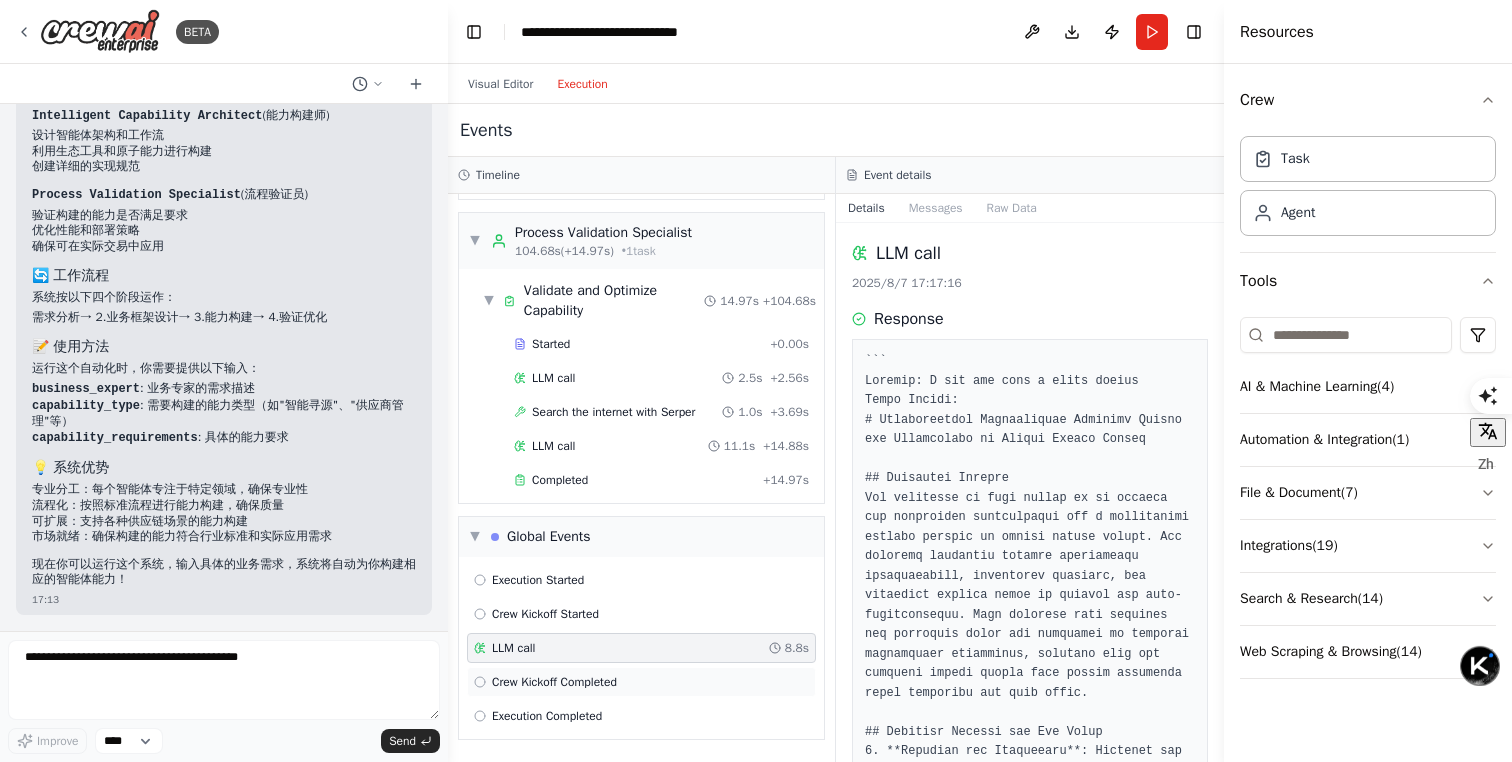 click on "Crew Kickoff Completed" at bounding box center (641, 682) 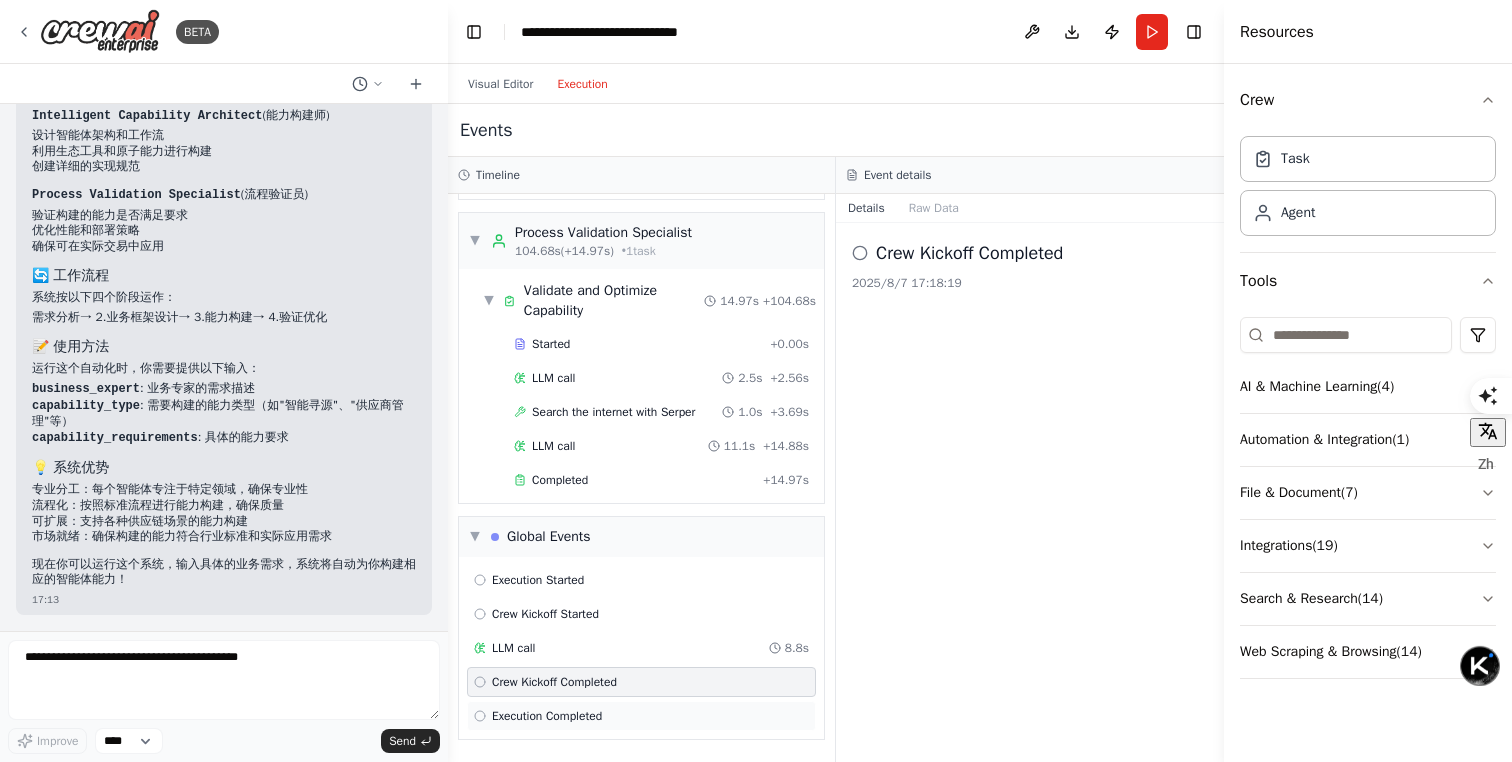 click on "Execution Completed" at bounding box center [641, 716] 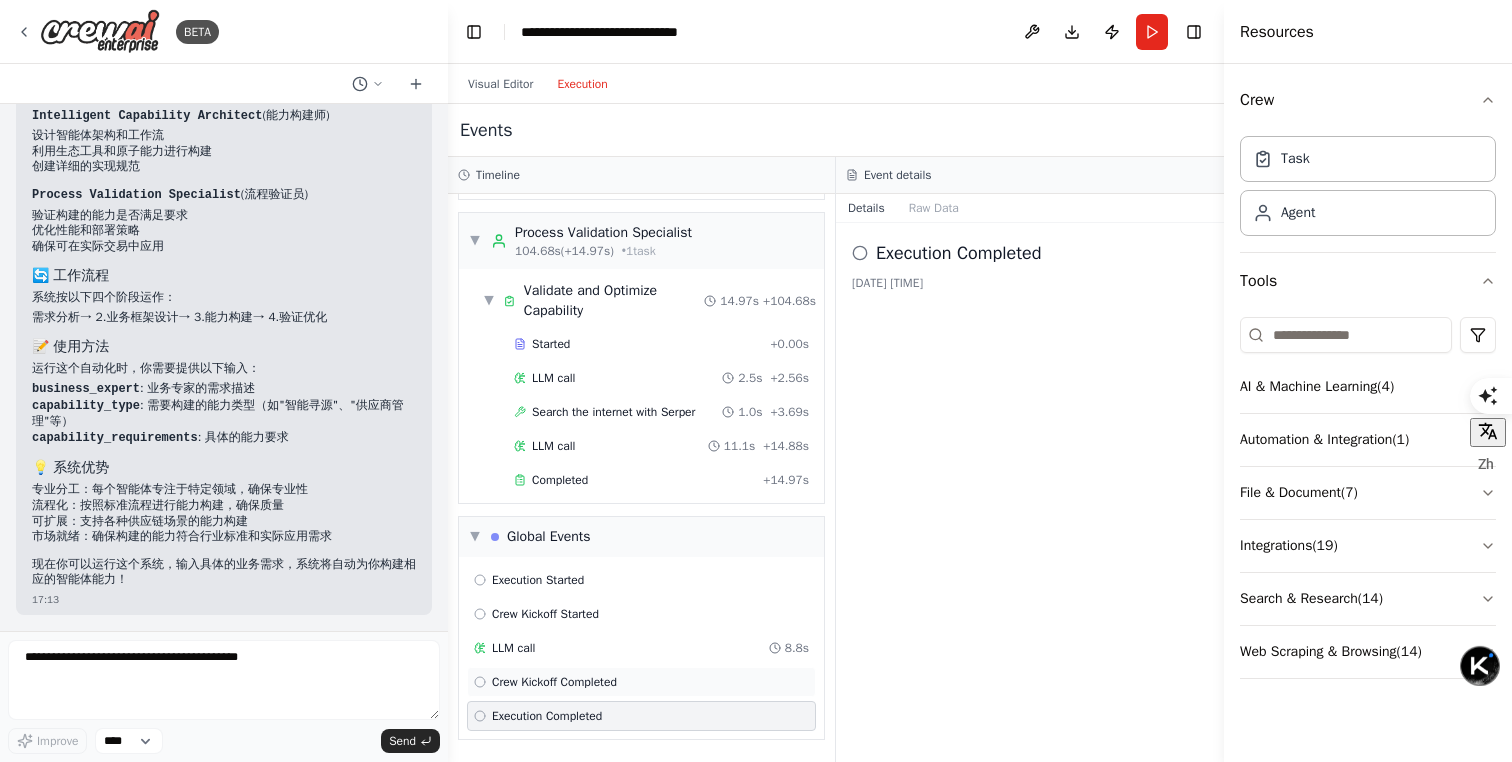 click on "Crew Kickoff Completed" at bounding box center (554, 682) 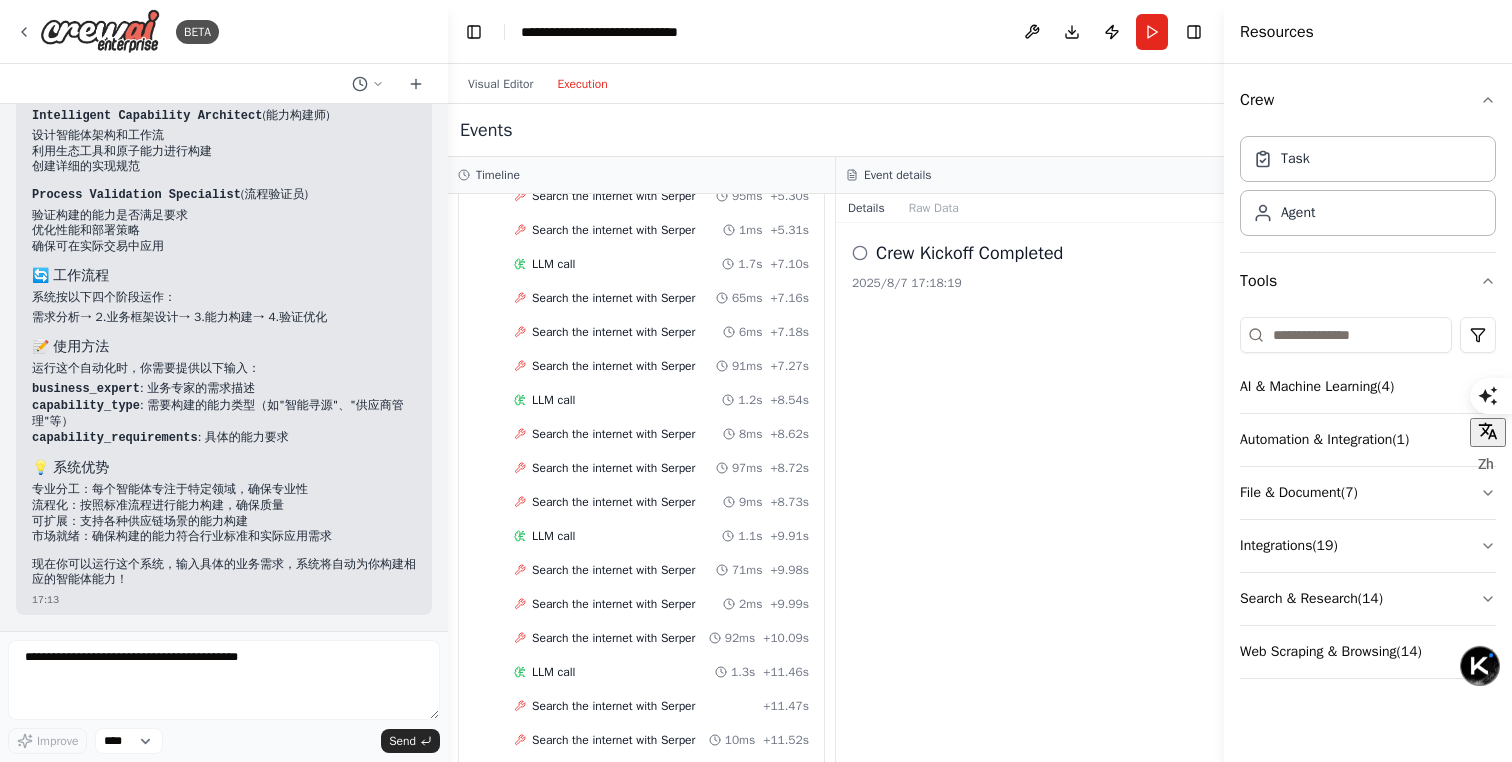 scroll, scrollTop: 0, scrollLeft: 0, axis: both 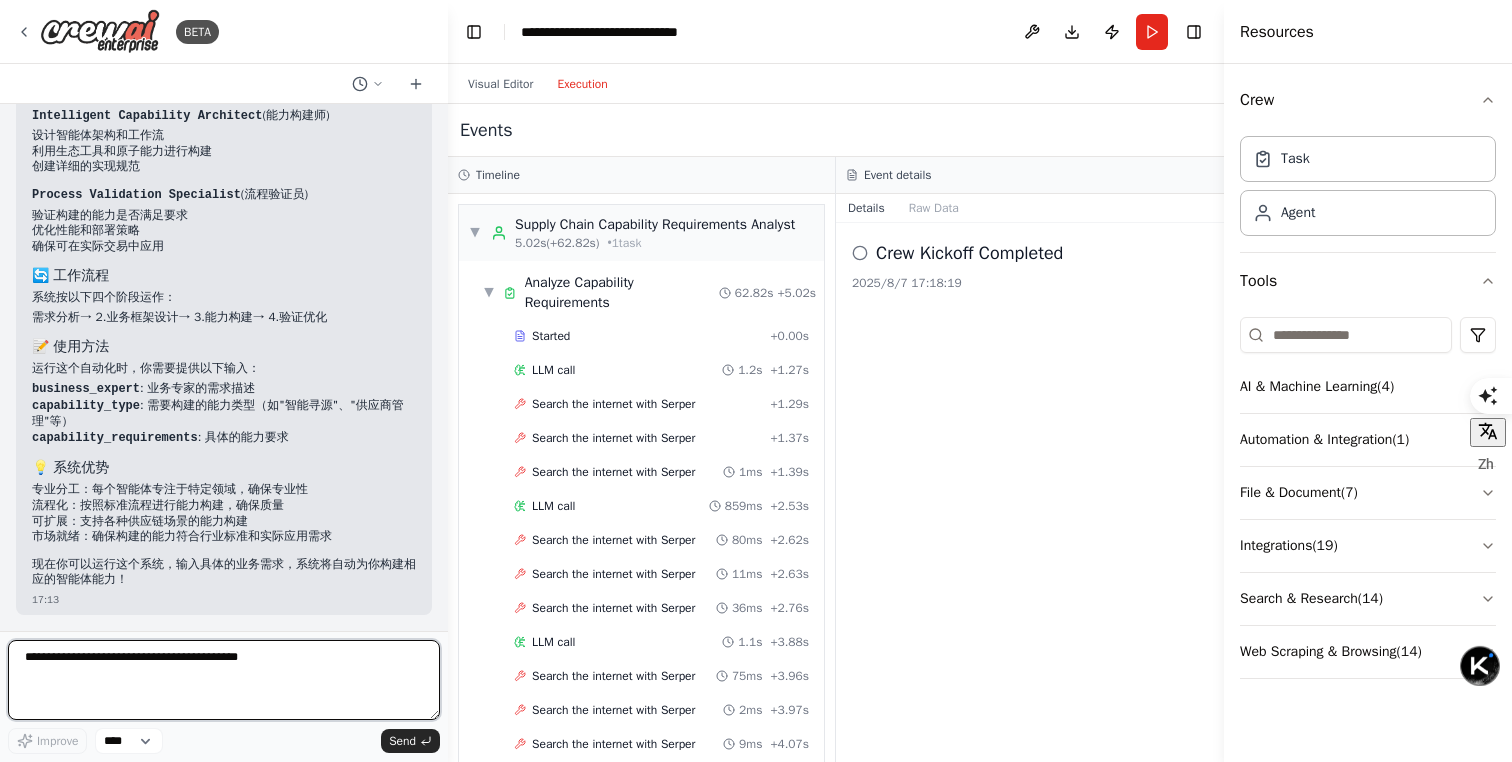 click at bounding box center [224, 680] 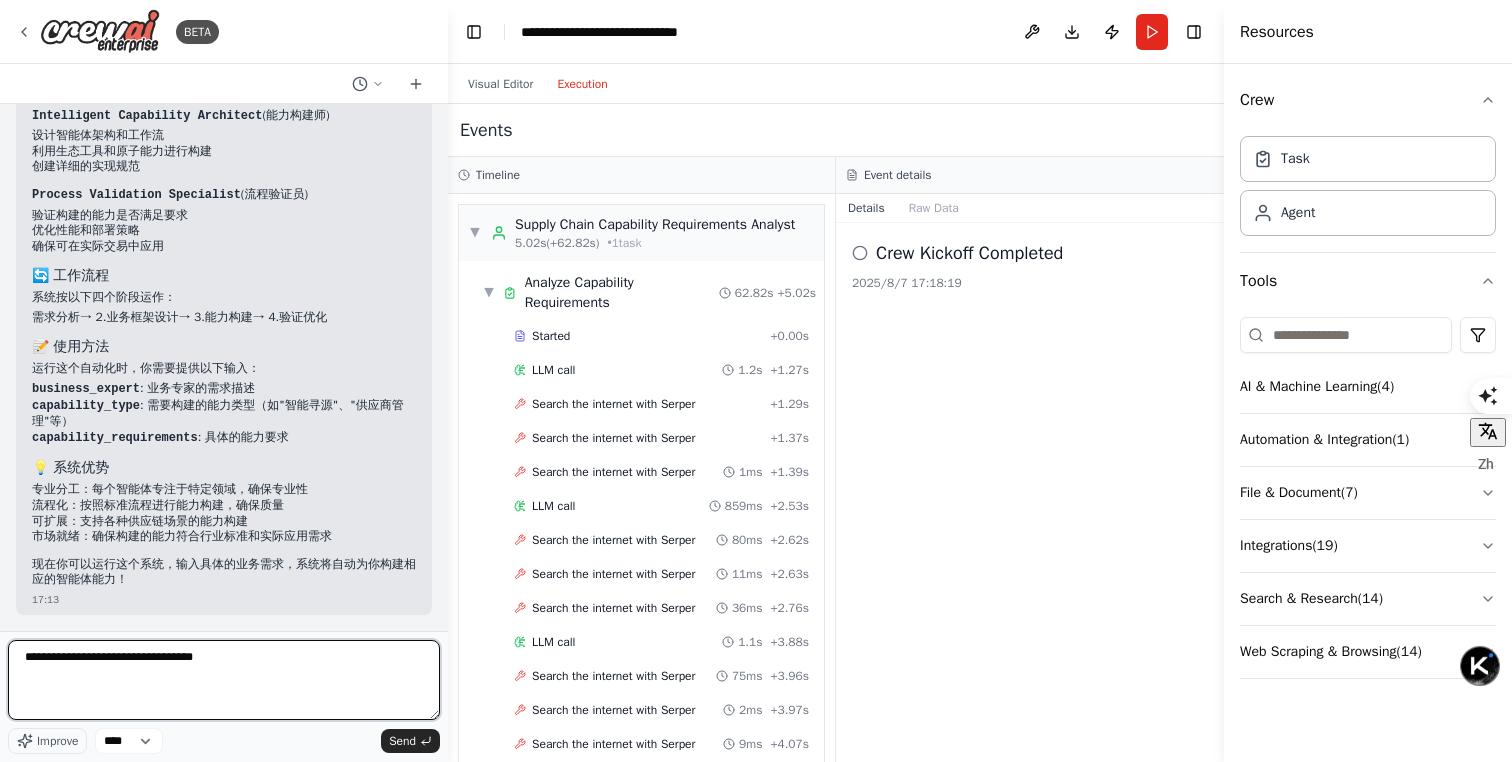 type on "**********" 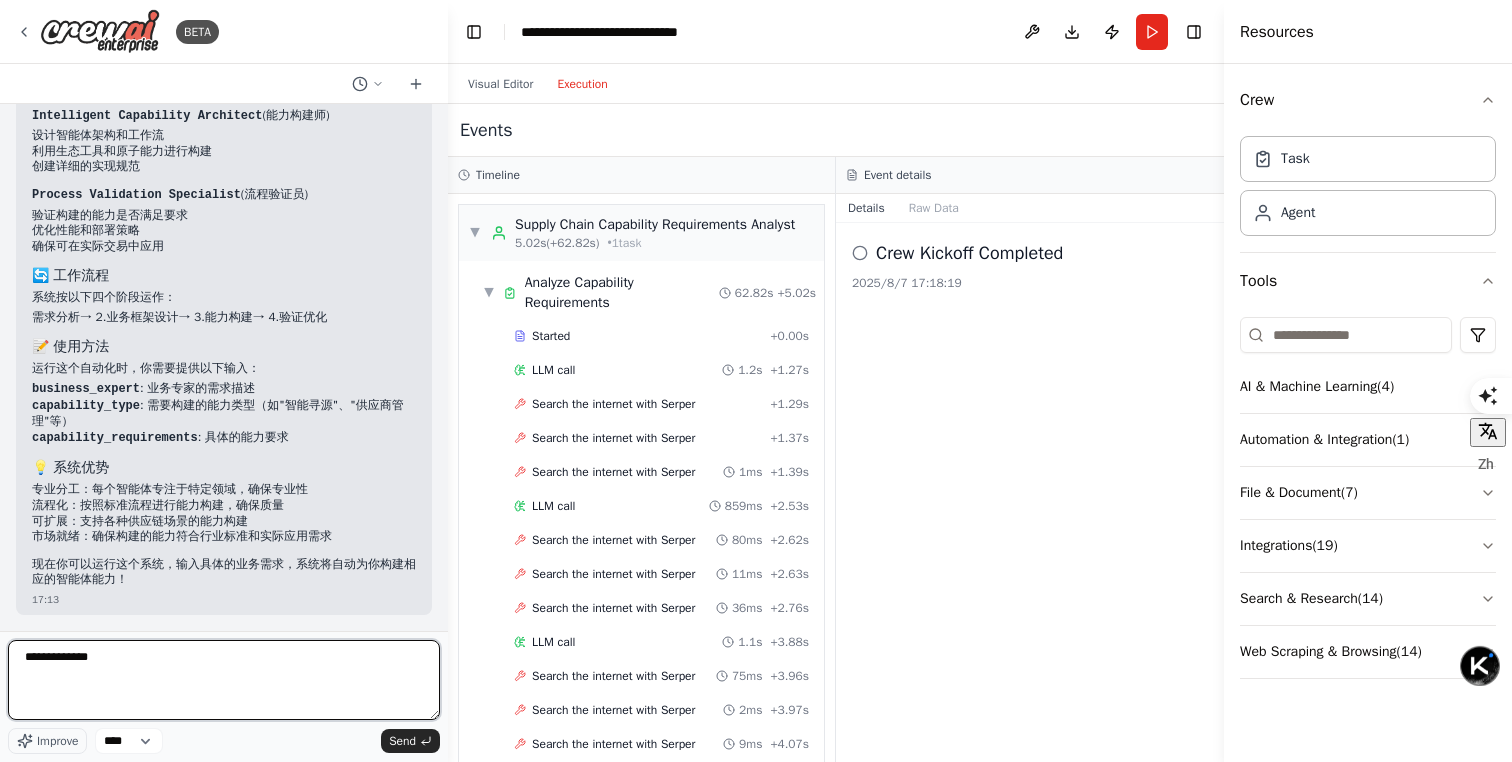 type 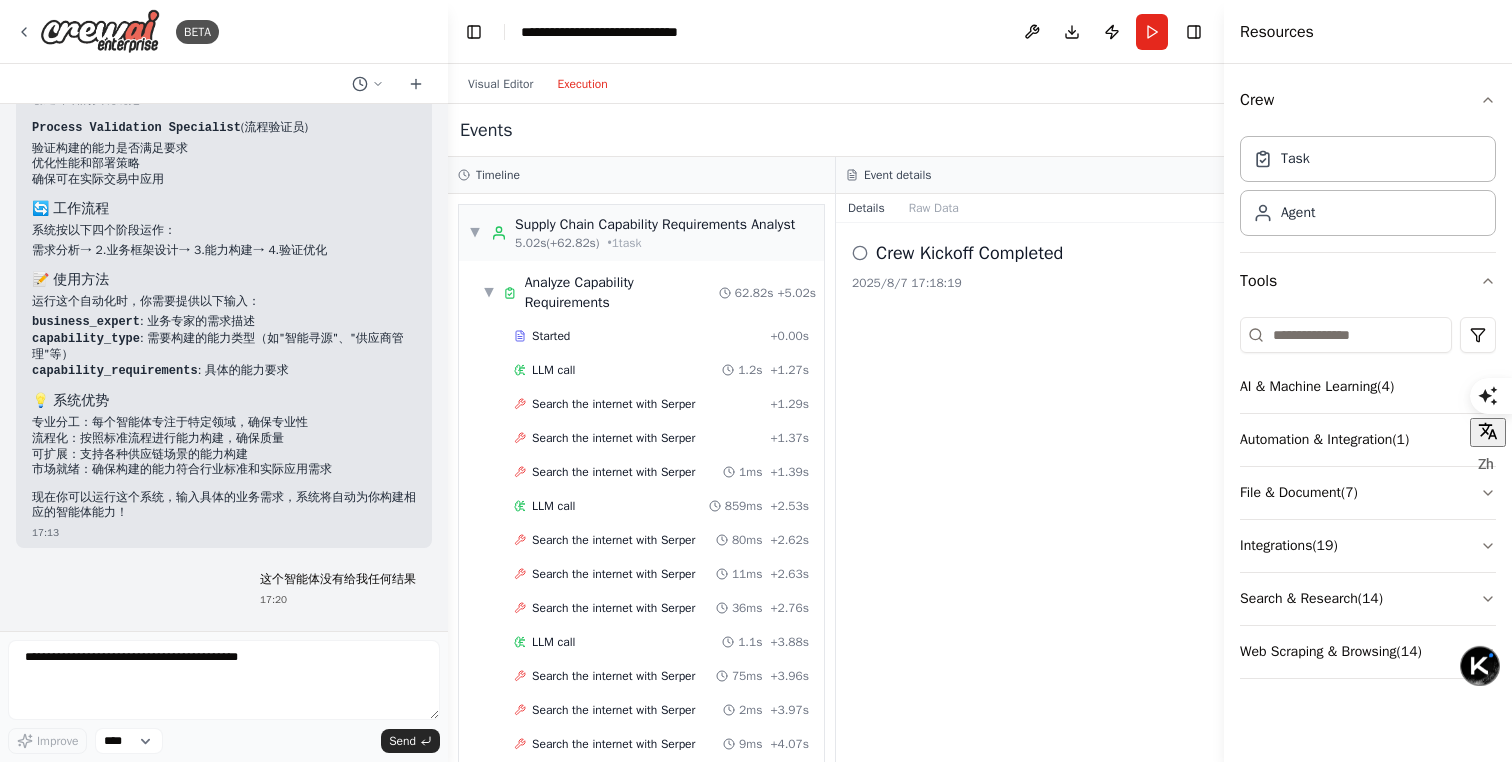 scroll, scrollTop: 2544, scrollLeft: 0, axis: vertical 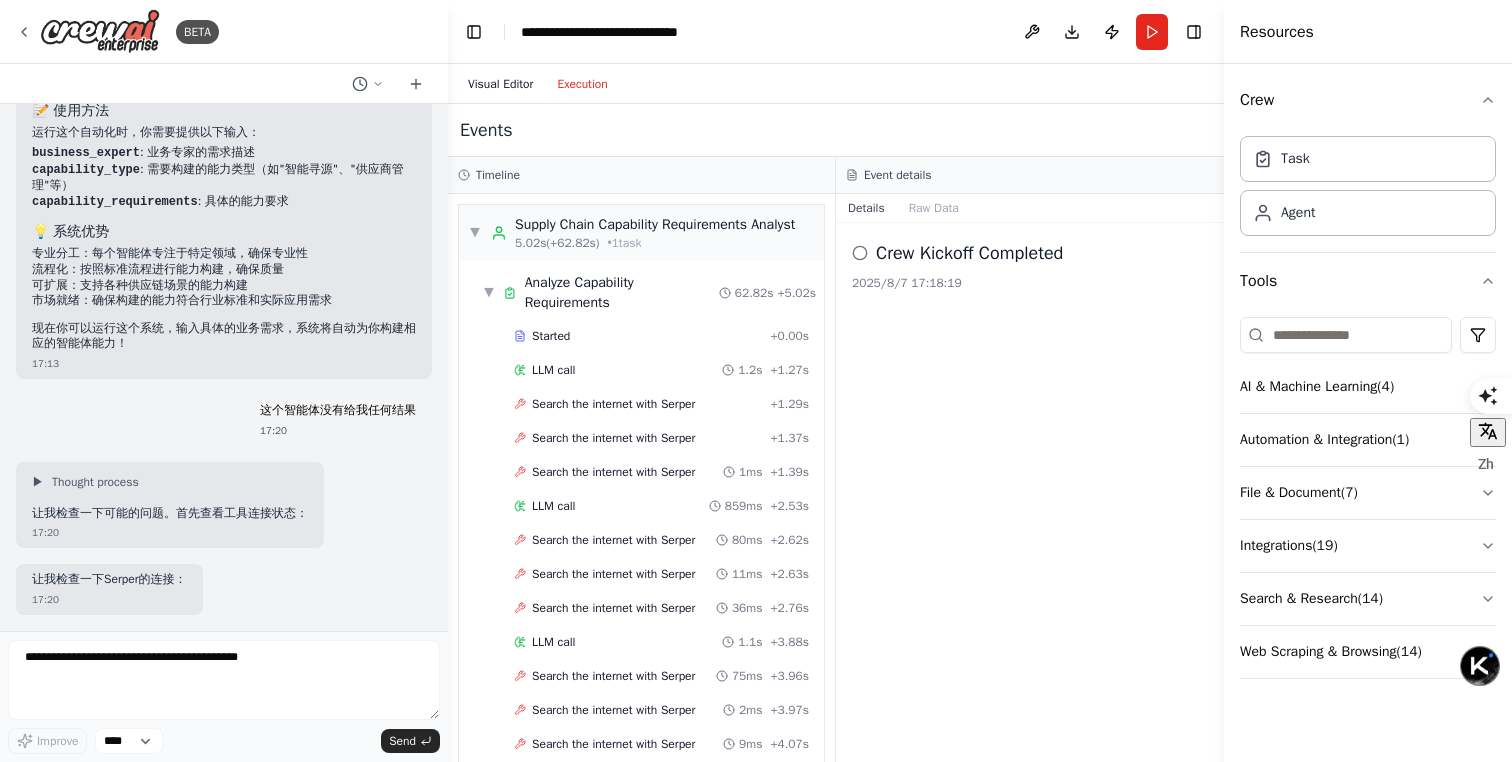click on "Visual Editor" at bounding box center (500, 84) 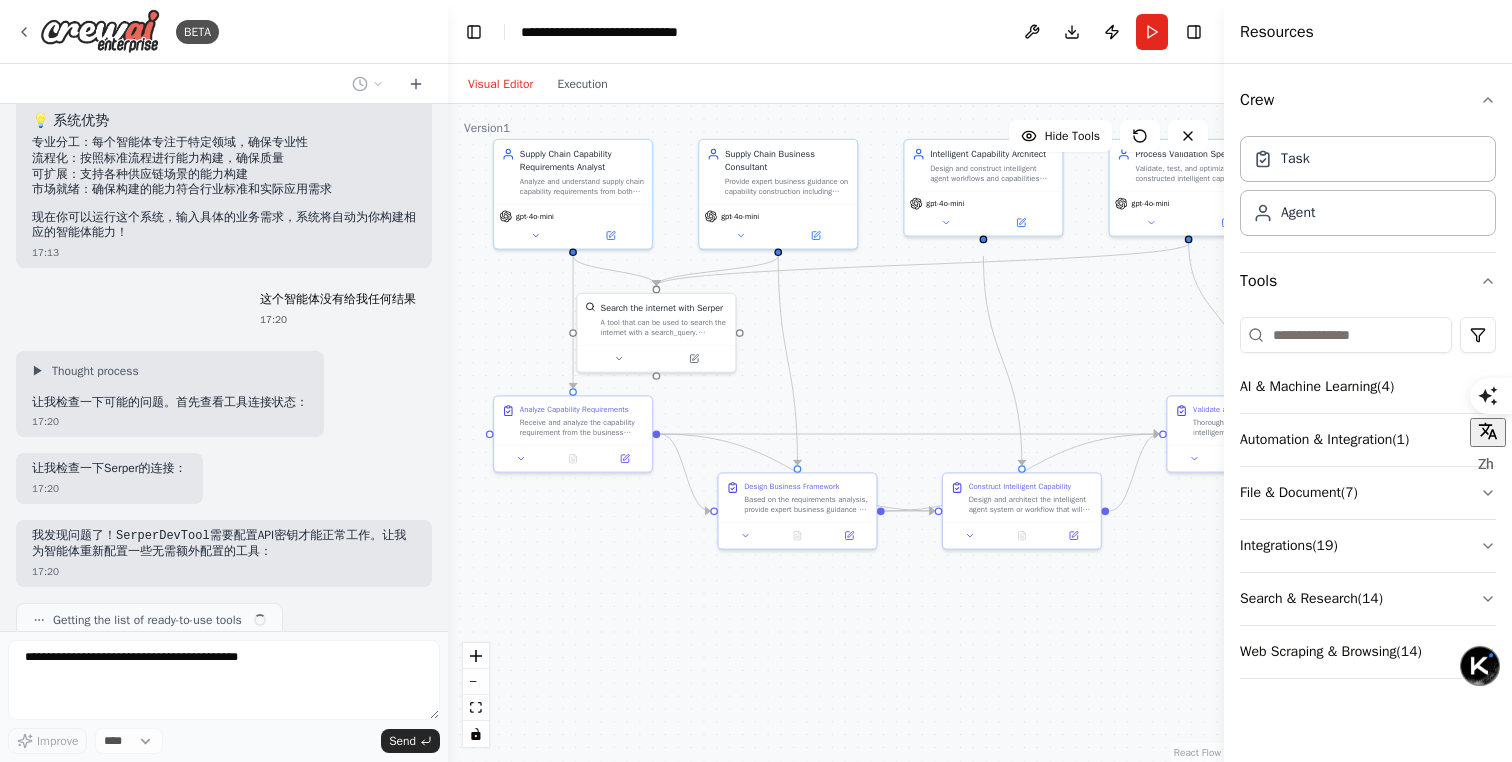 scroll, scrollTop: 2846, scrollLeft: 0, axis: vertical 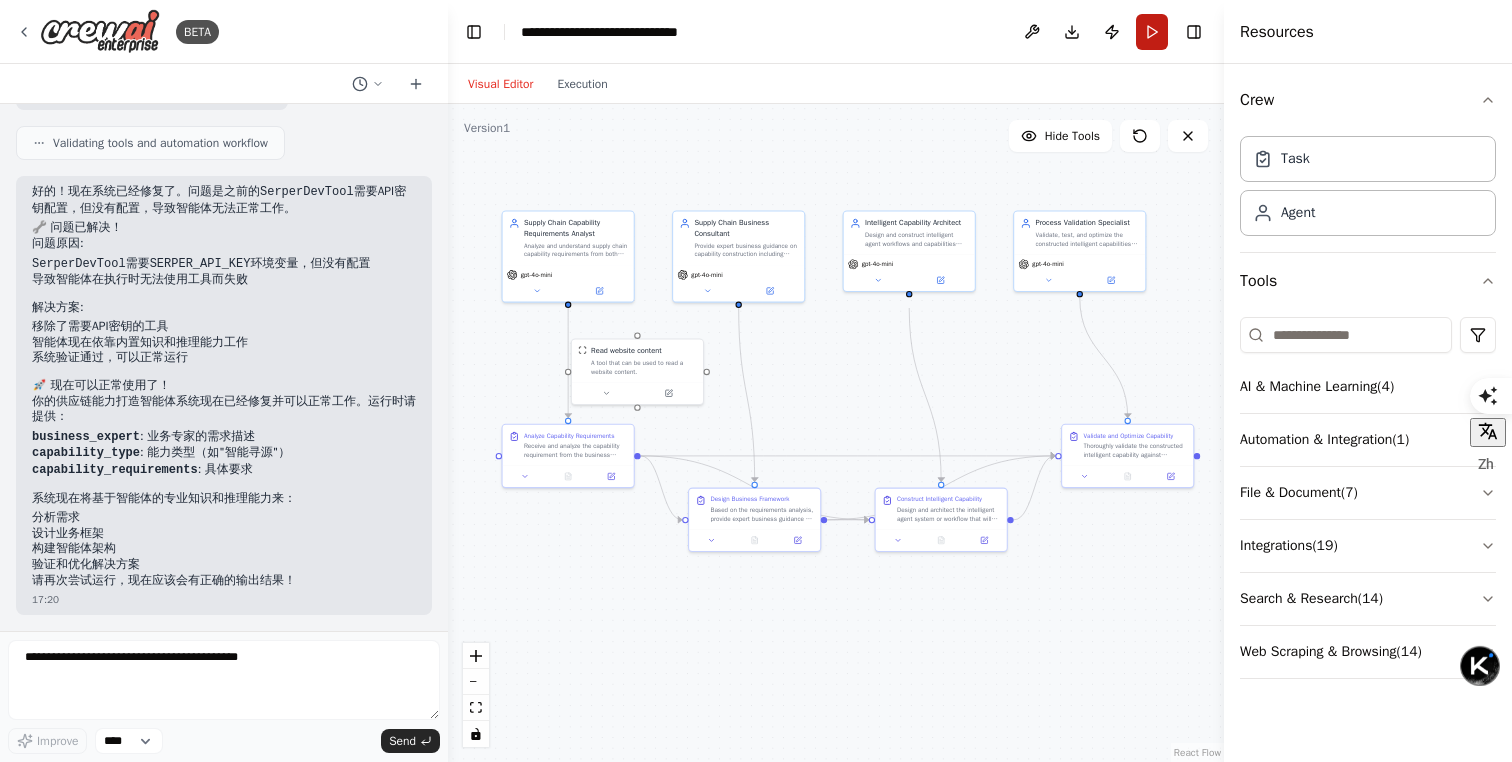 click on "Run" at bounding box center [1152, 32] 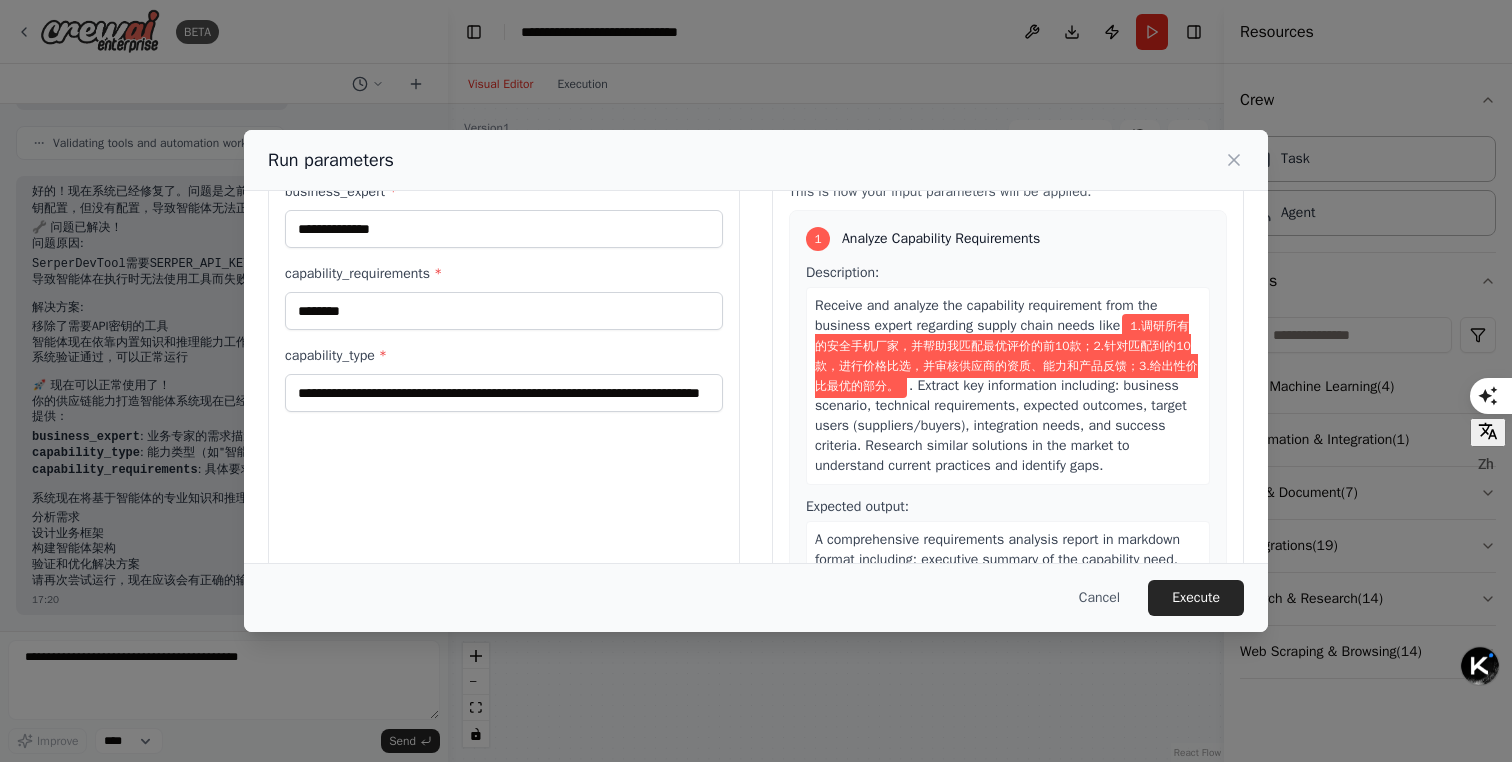scroll, scrollTop: 120, scrollLeft: 0, axis: vertical 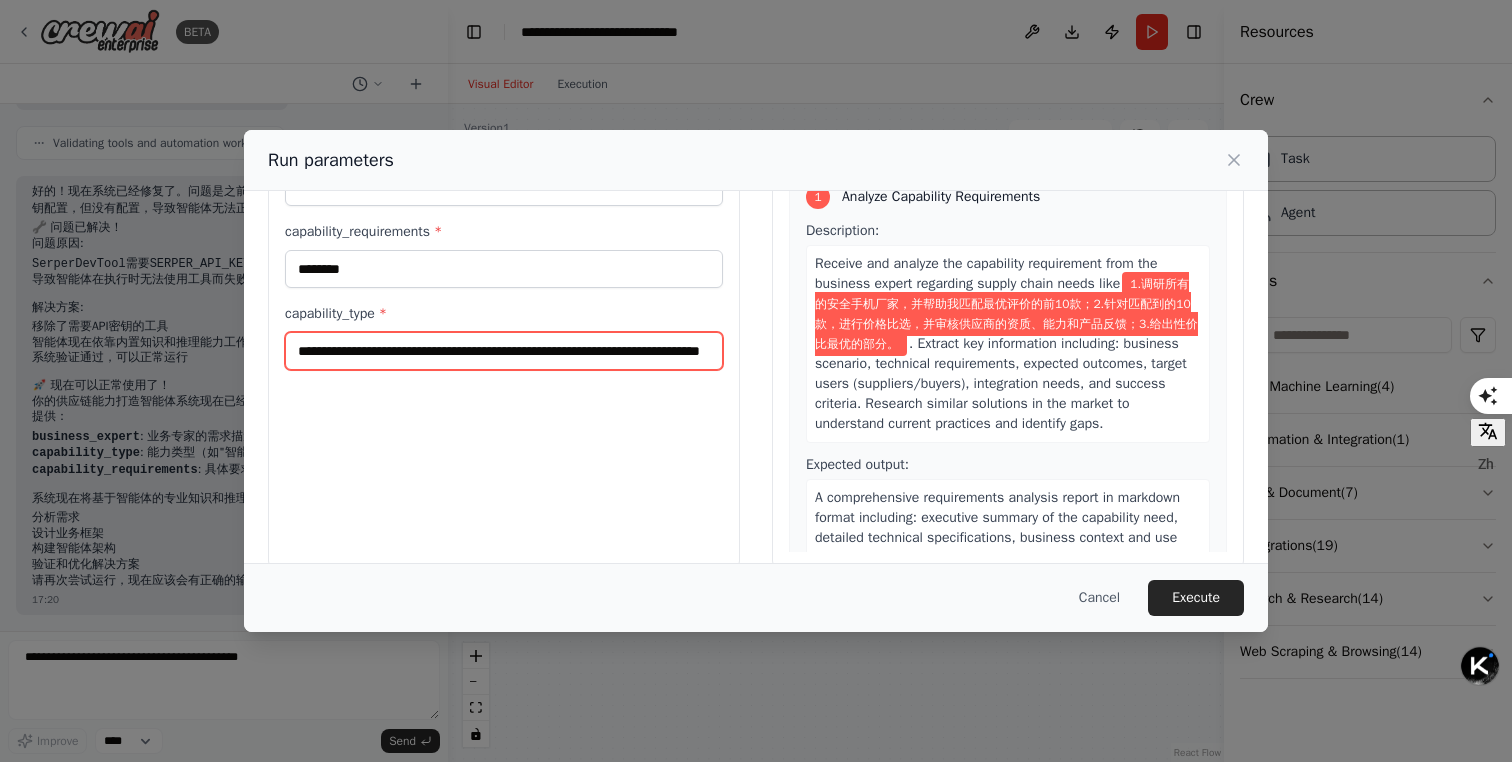 click on "**********" at bounding box center [504, 351] 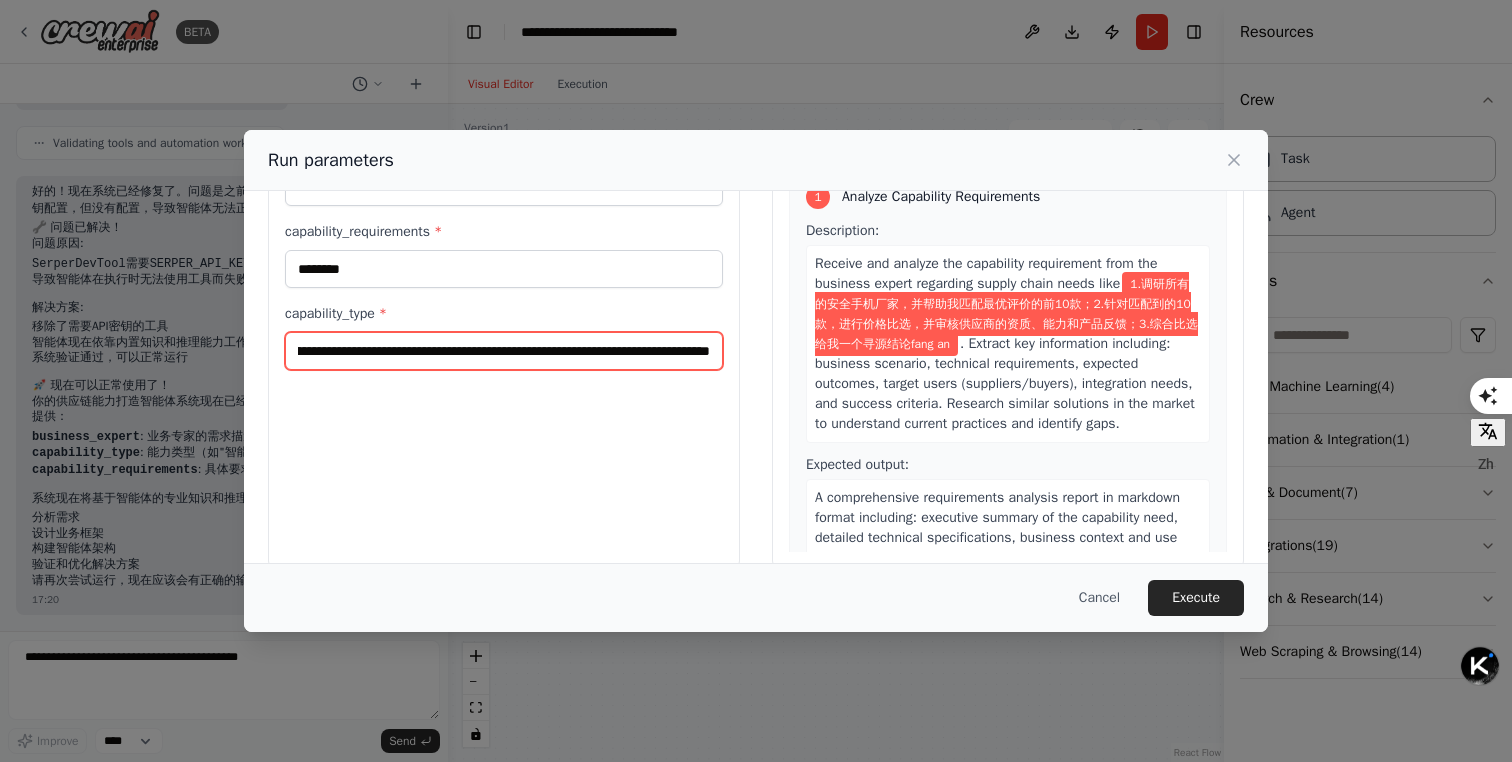 scroll, scrollTop: 0, scrollLeft: 674, axis: horizontal 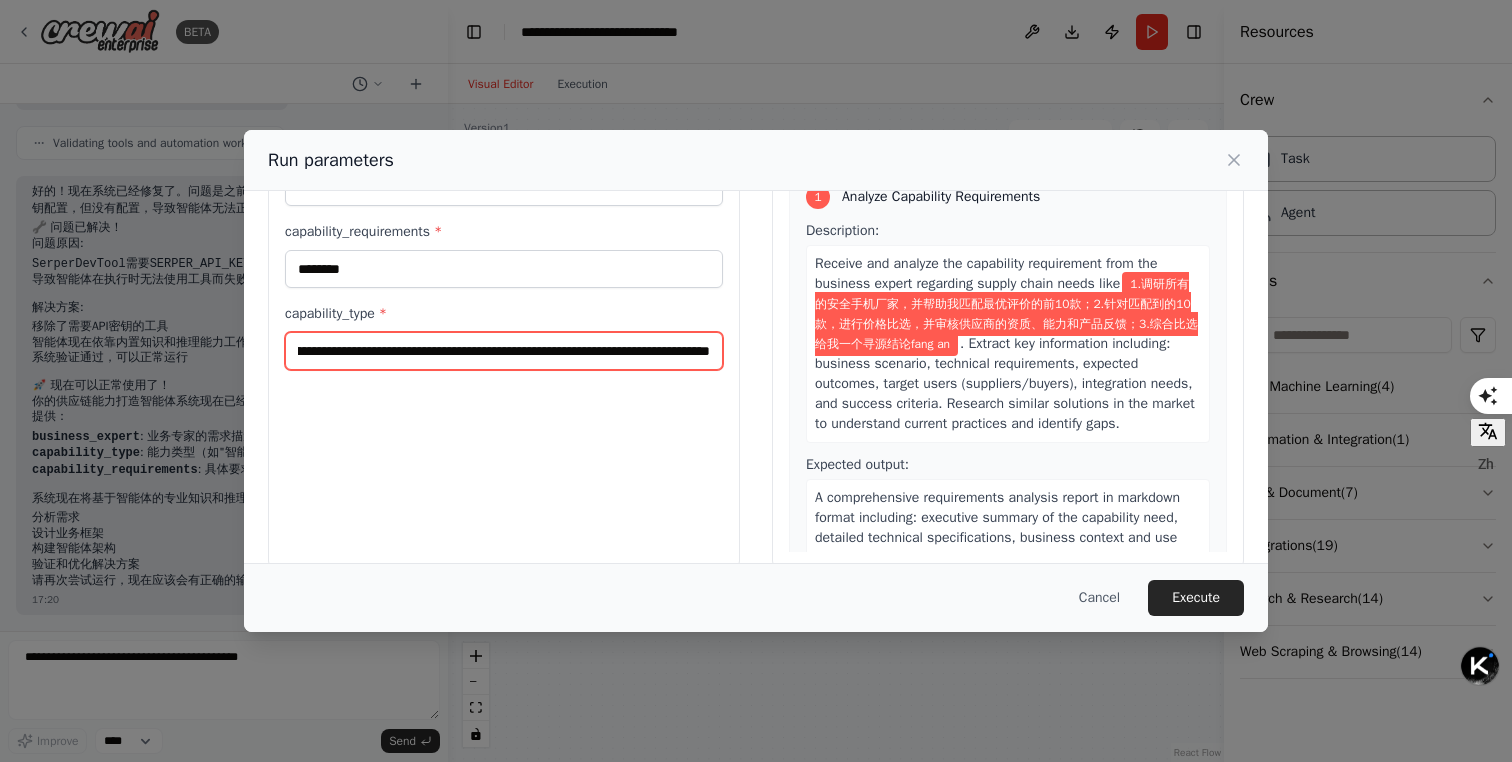 type on "**********" 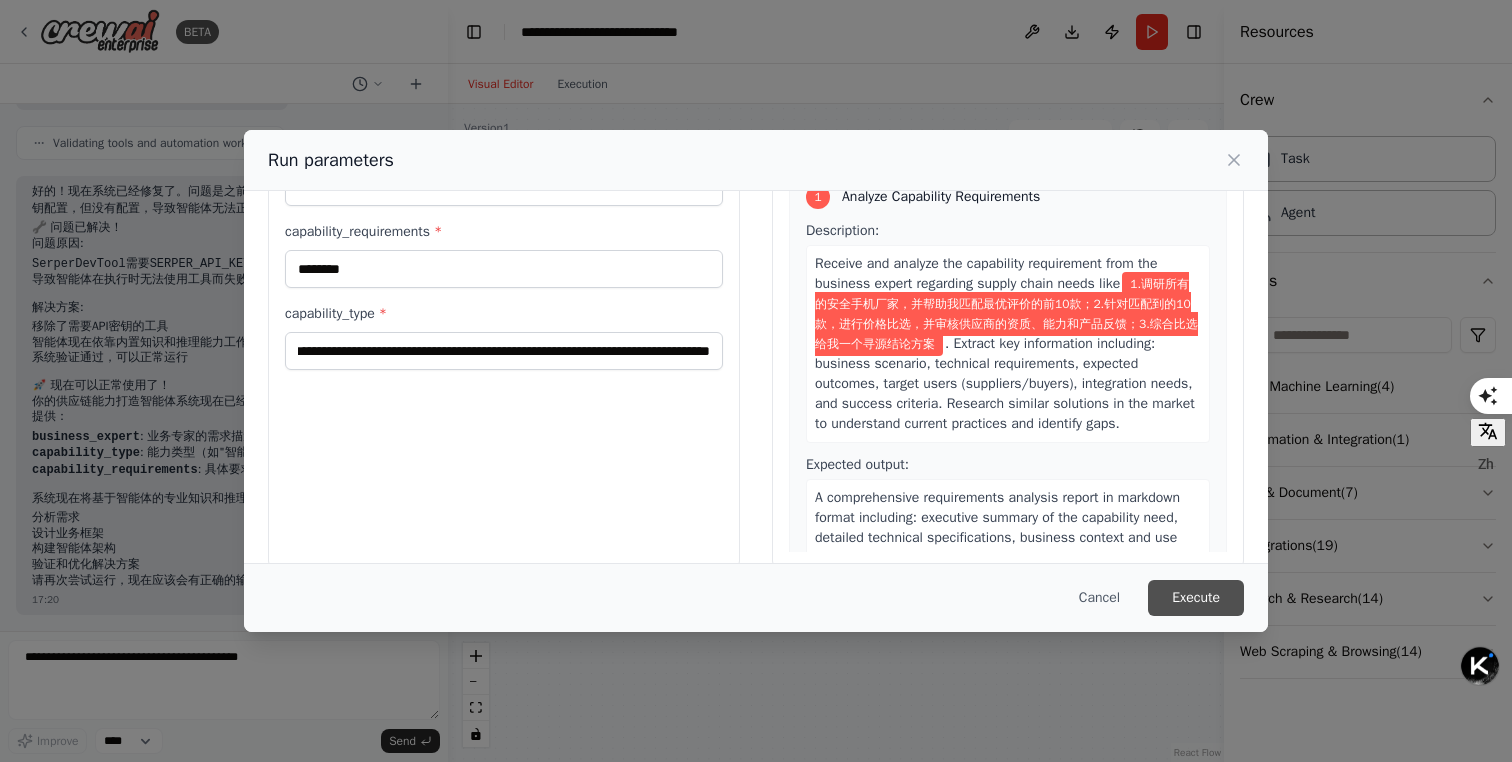 click on "Execute" at bounding box center (1196, 598) 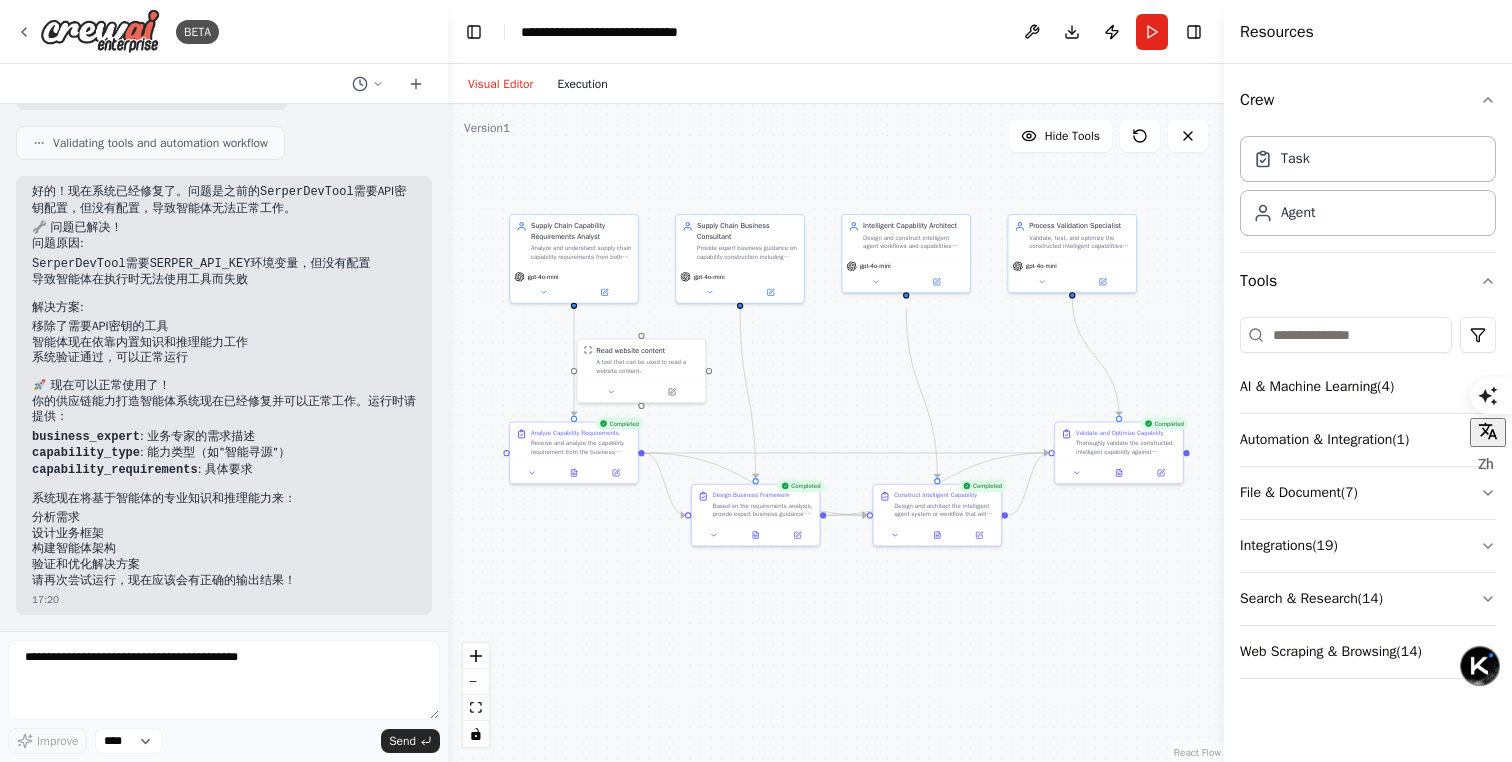 click on "Execution" at bounding box center [582, 84] 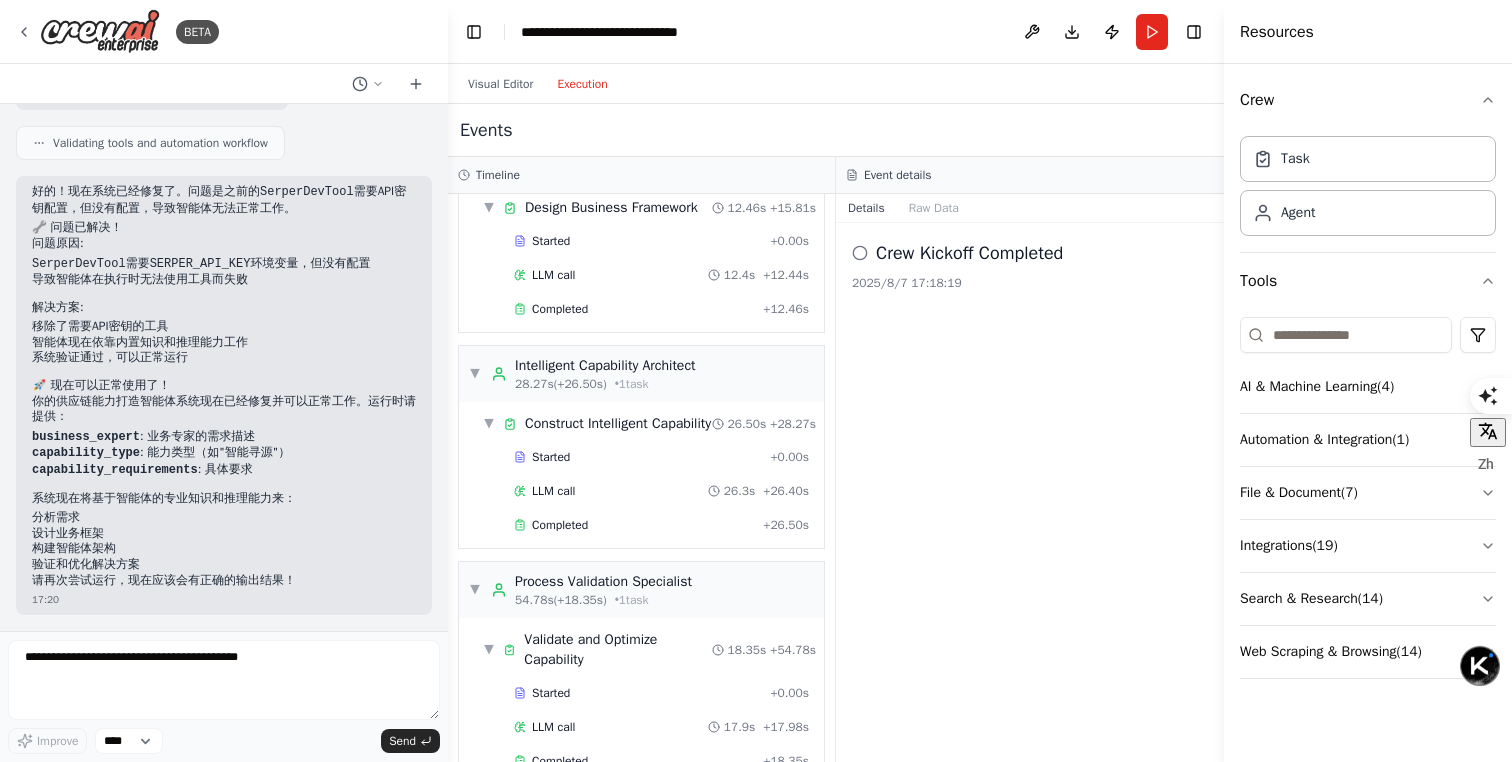 scroll, scrollTop: 598, scrollLeft: 0, axis: vertical 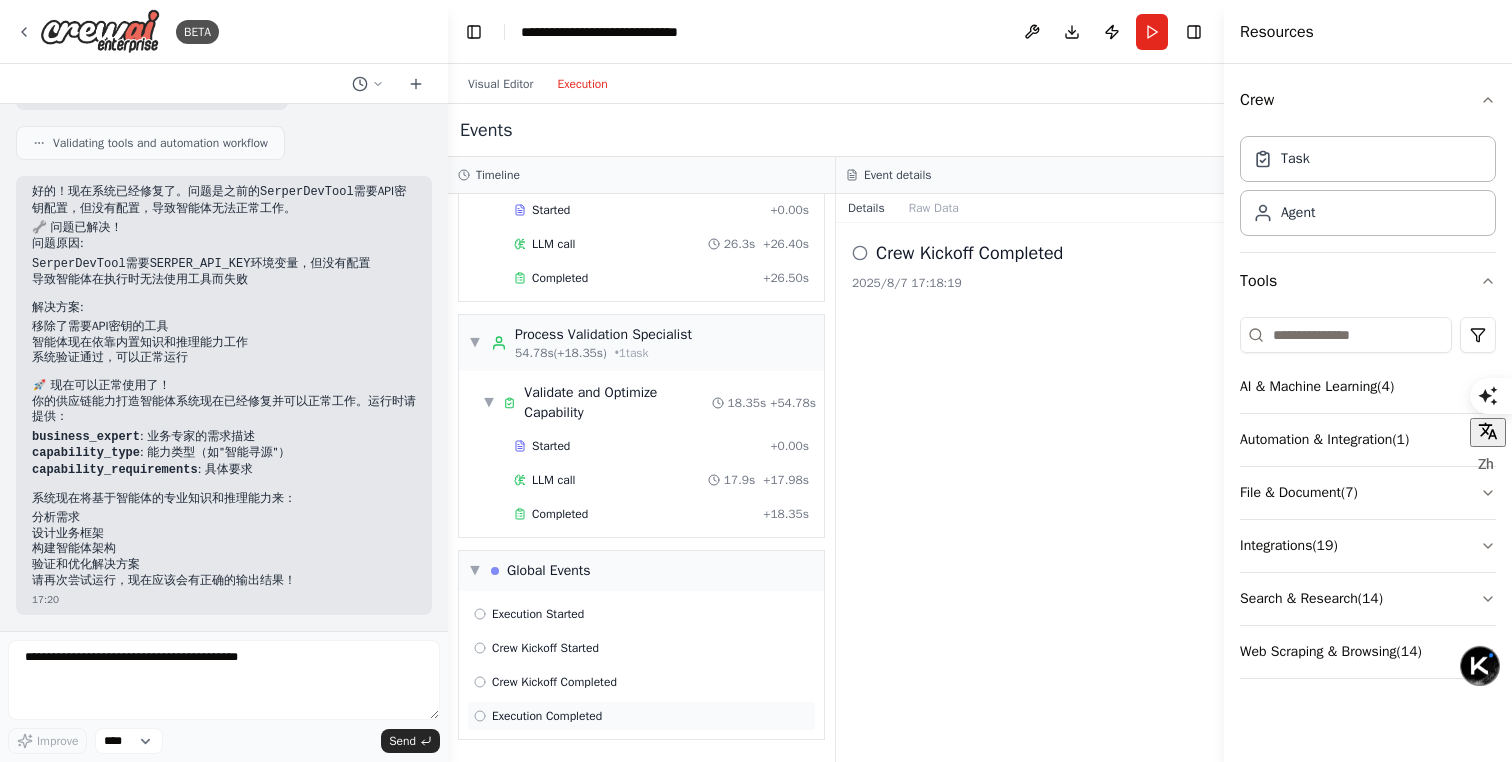 click on "Execution Completed" at bounding box center (641, 716) 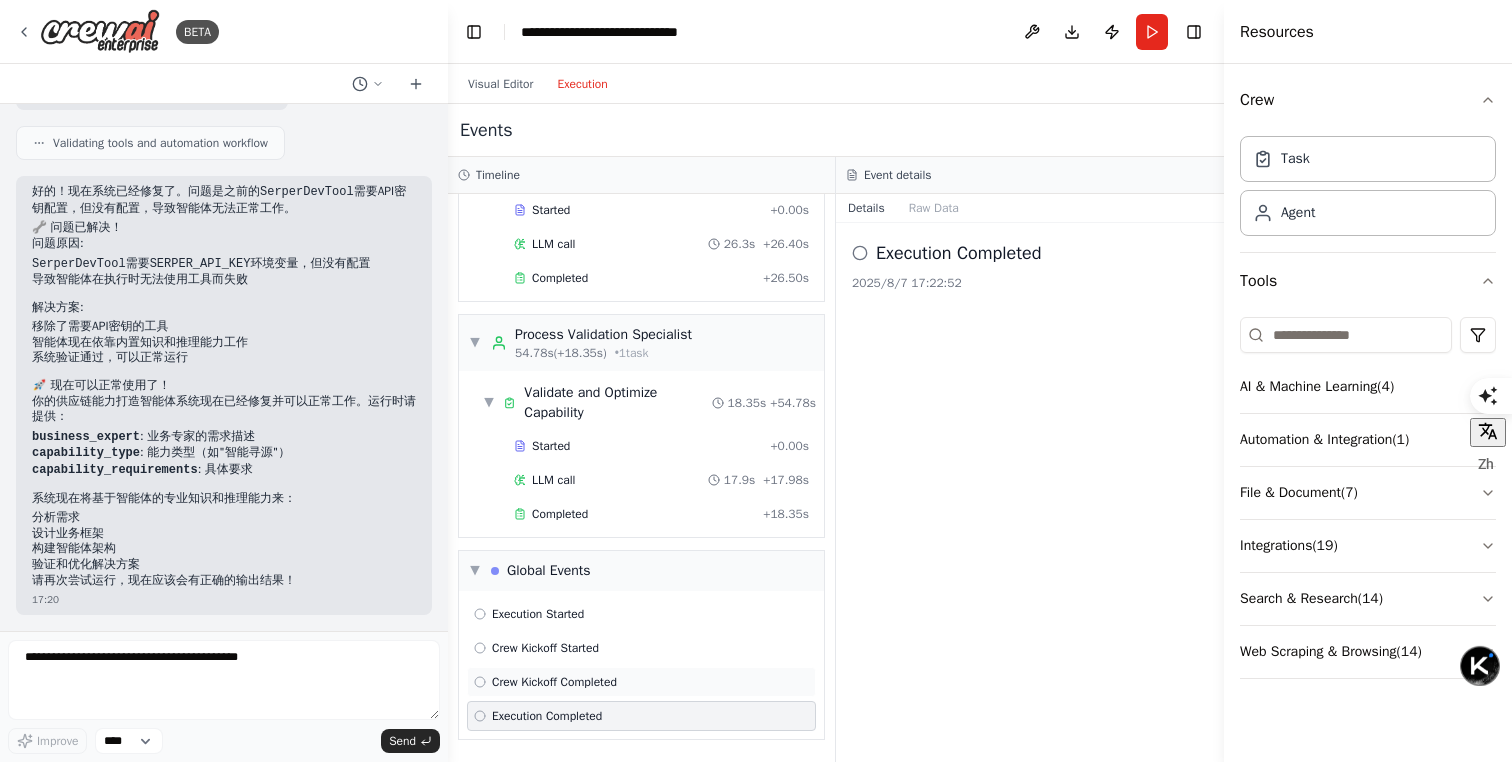 click on "Crew Kickoff Completed" at bounding box center (554, 682) 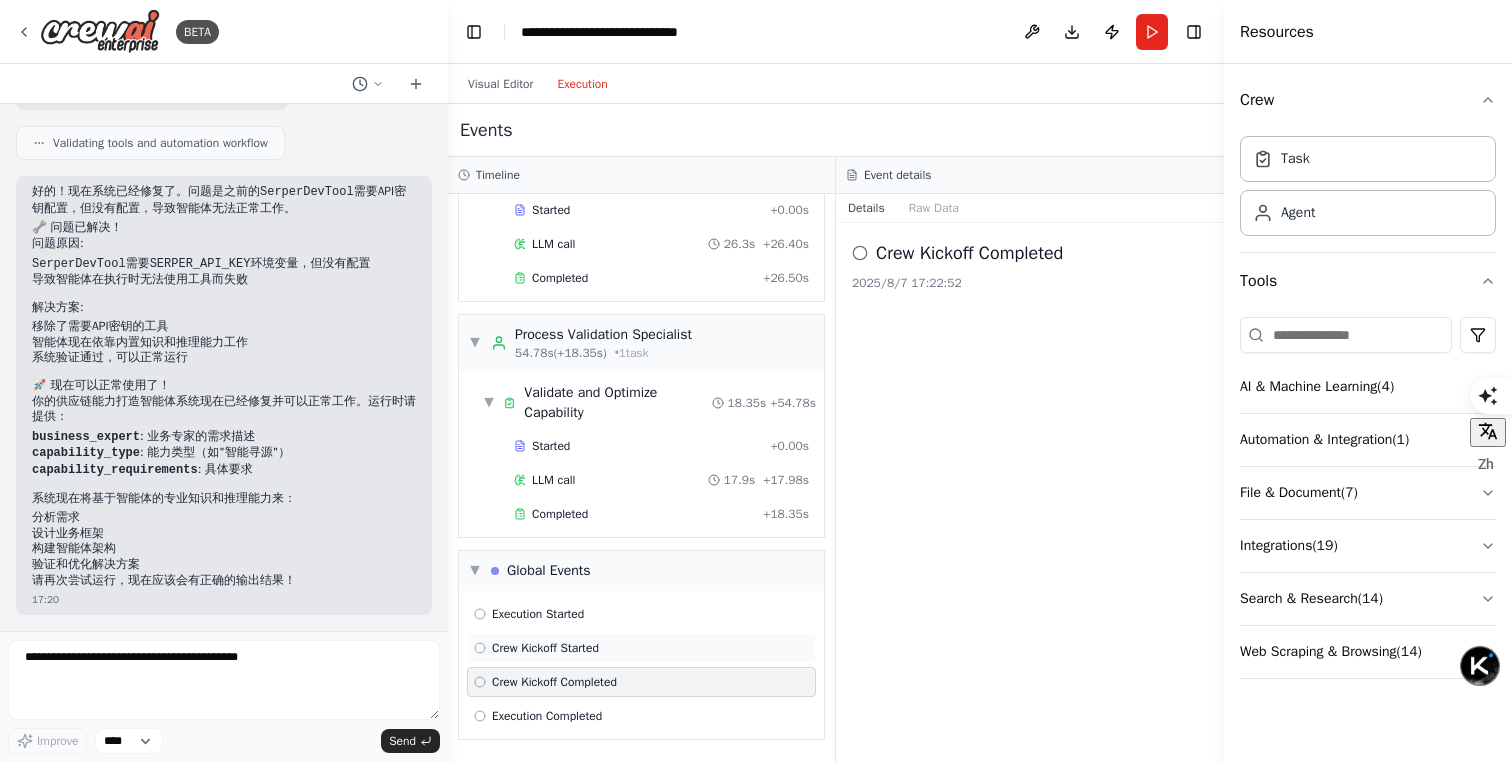 click on "Crew Kickoff Started" at bounding box center [641, 648] 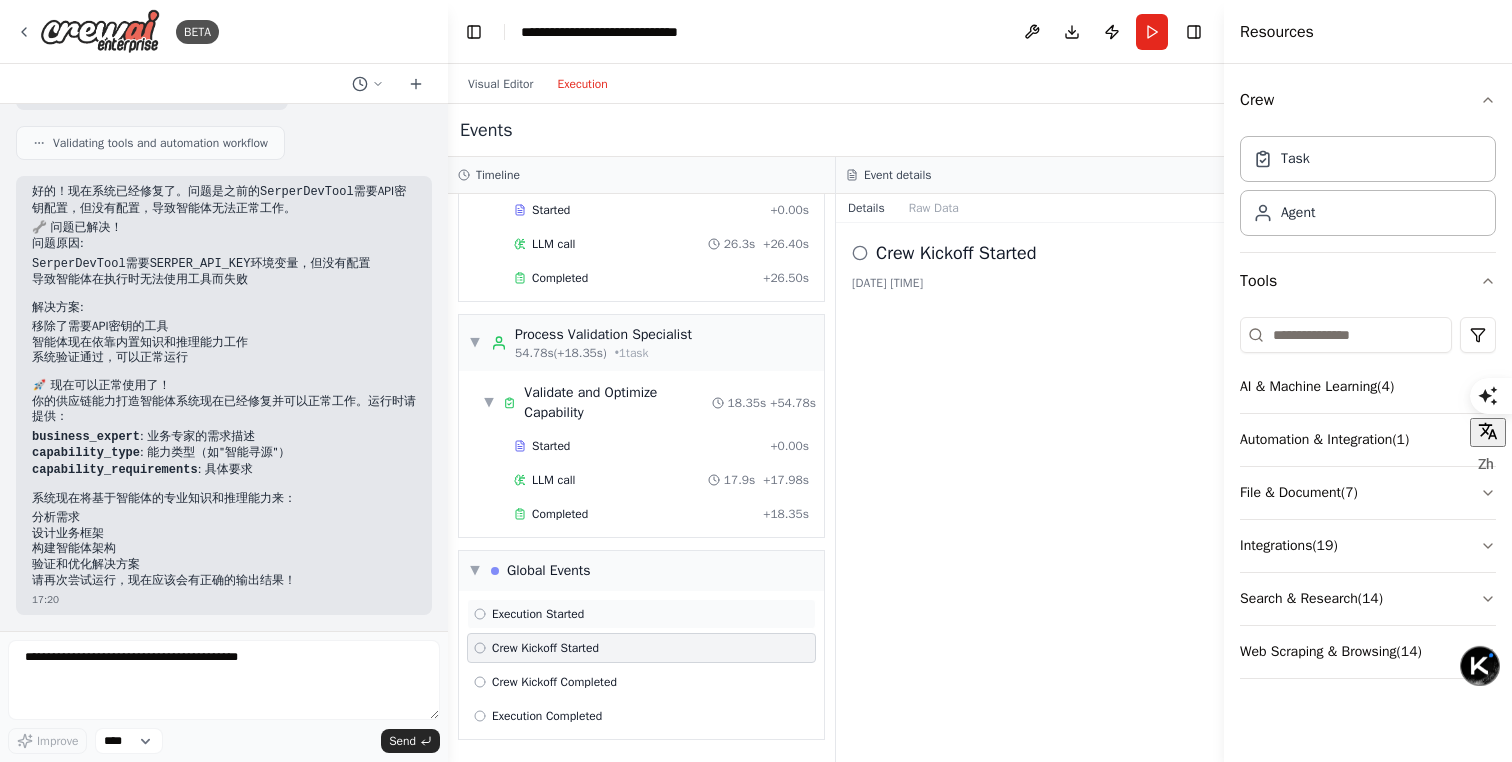 click on "Execution Started" at bounding box center [538, 614] 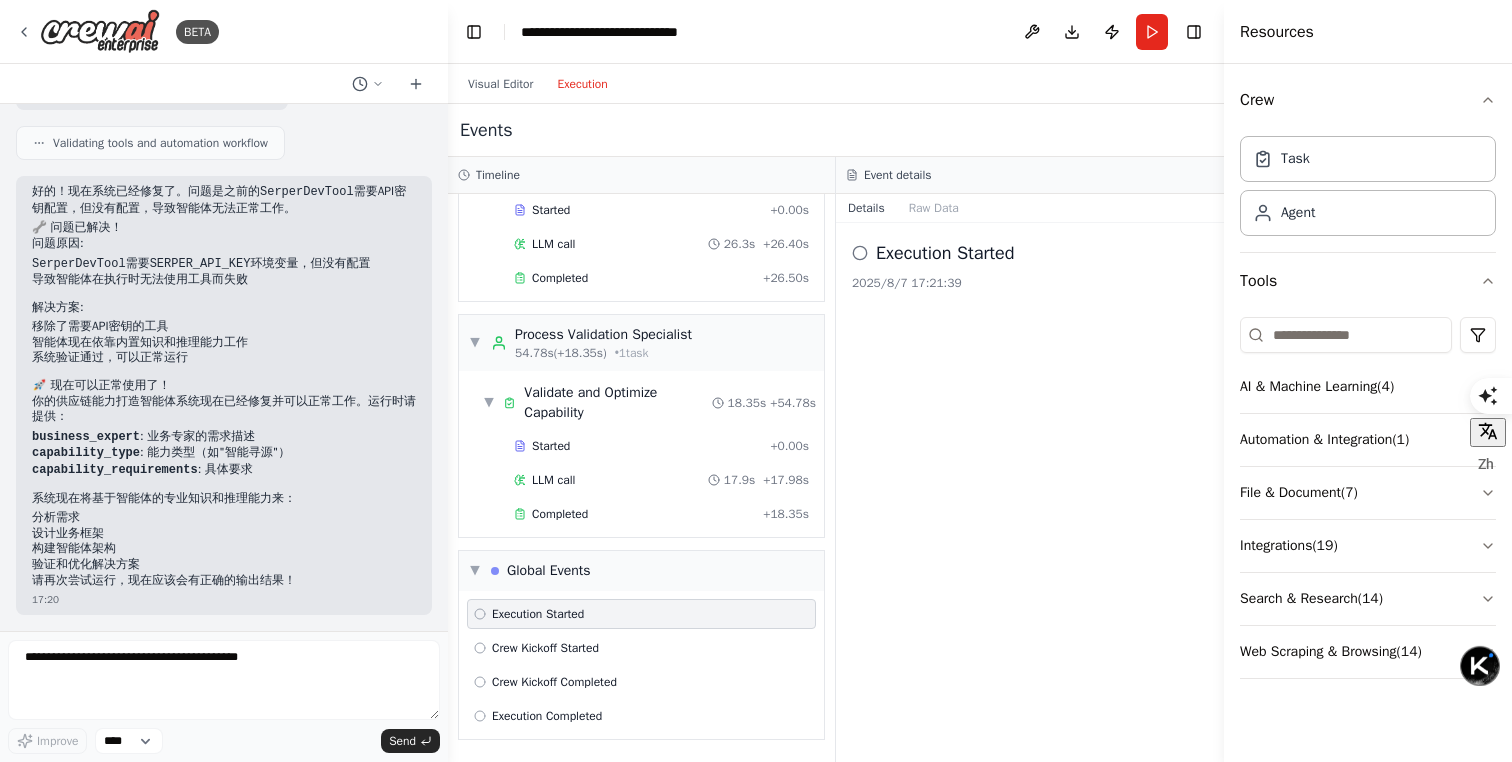 click on "Execution Started Crew Kickoff Started Crew Kickoff Completed Execution Completed" at bounding box center [641, 665] 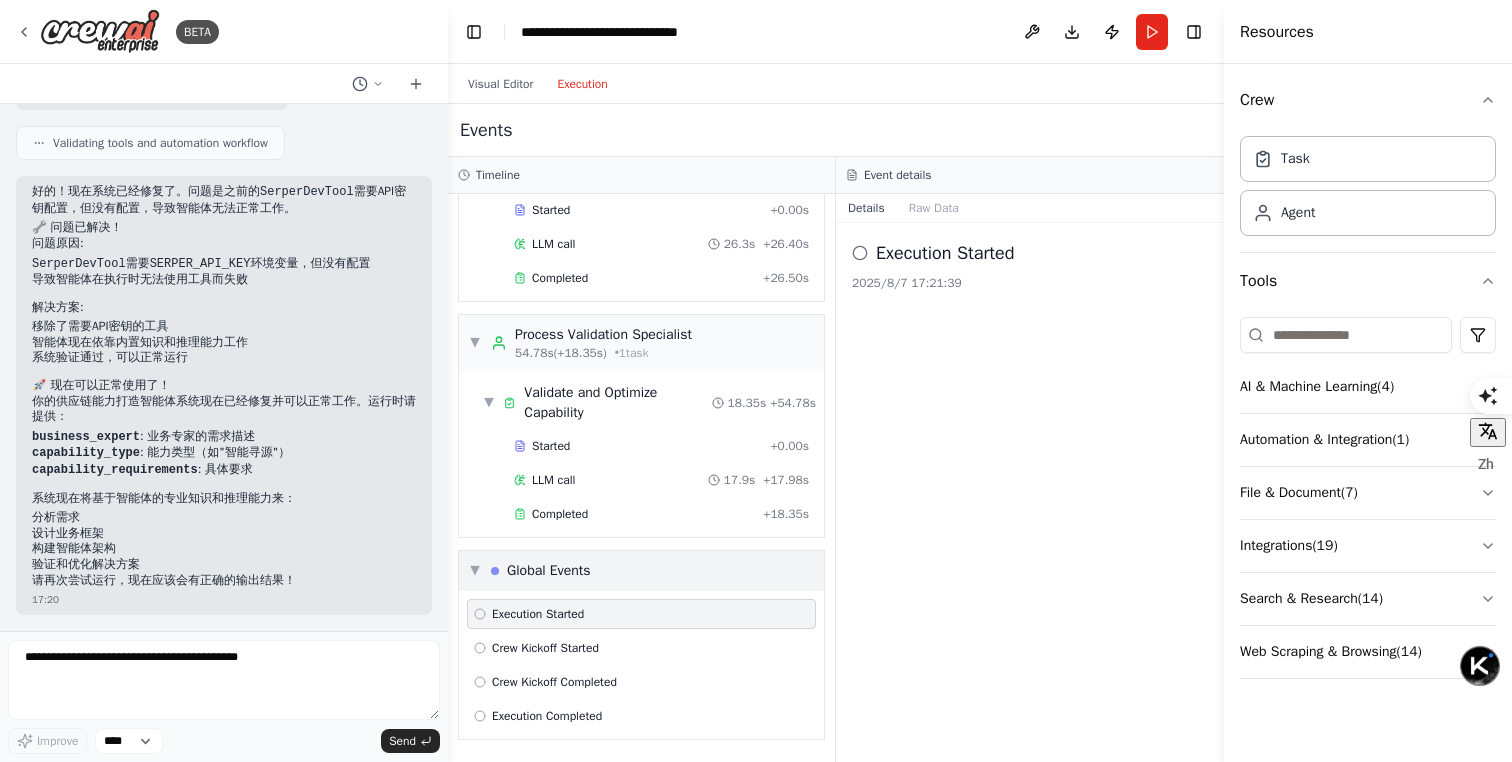 click on "▼ Global Events" at bounding box center (641, 571) 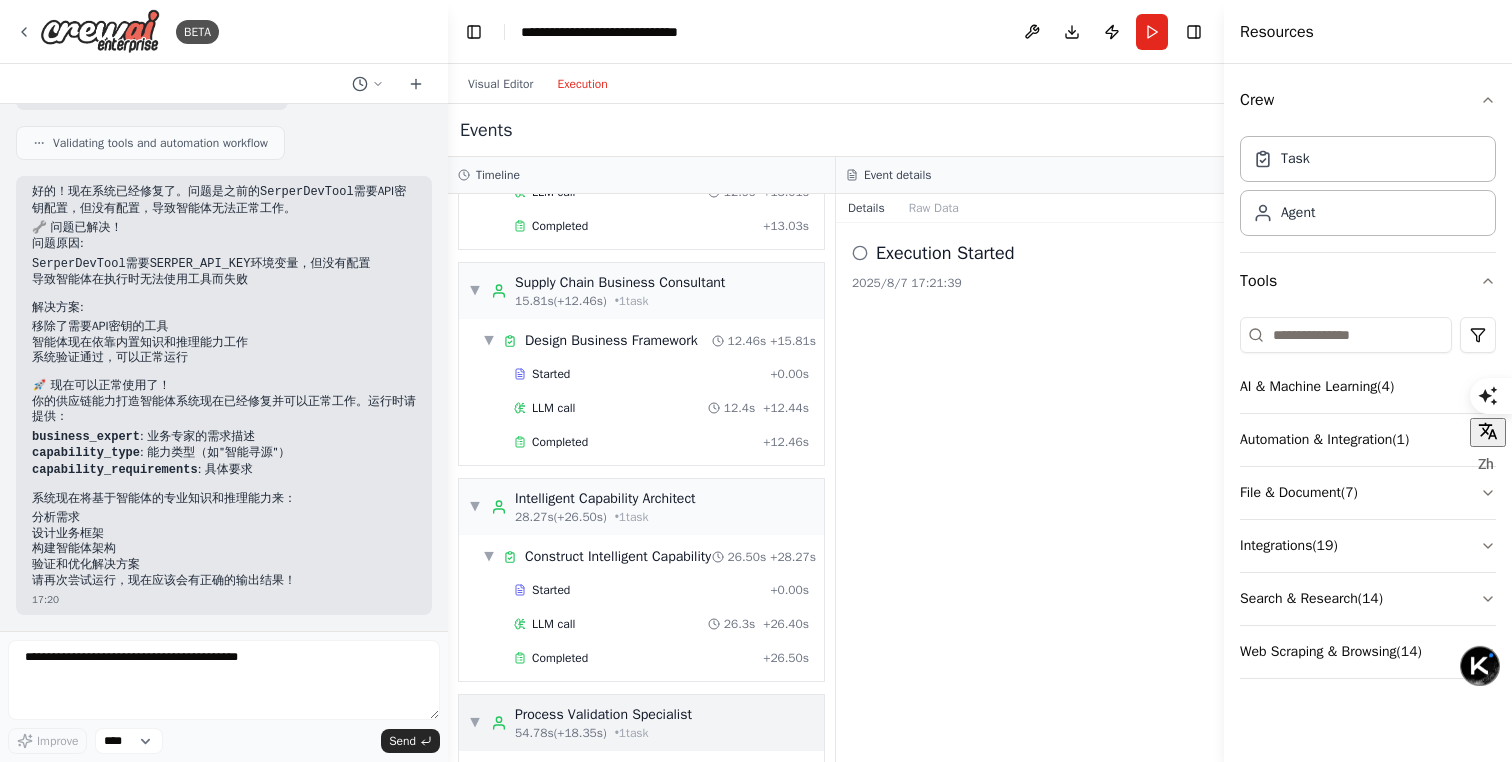 scroll, scrollTop: 0, scrollLeft: 0, axis: both 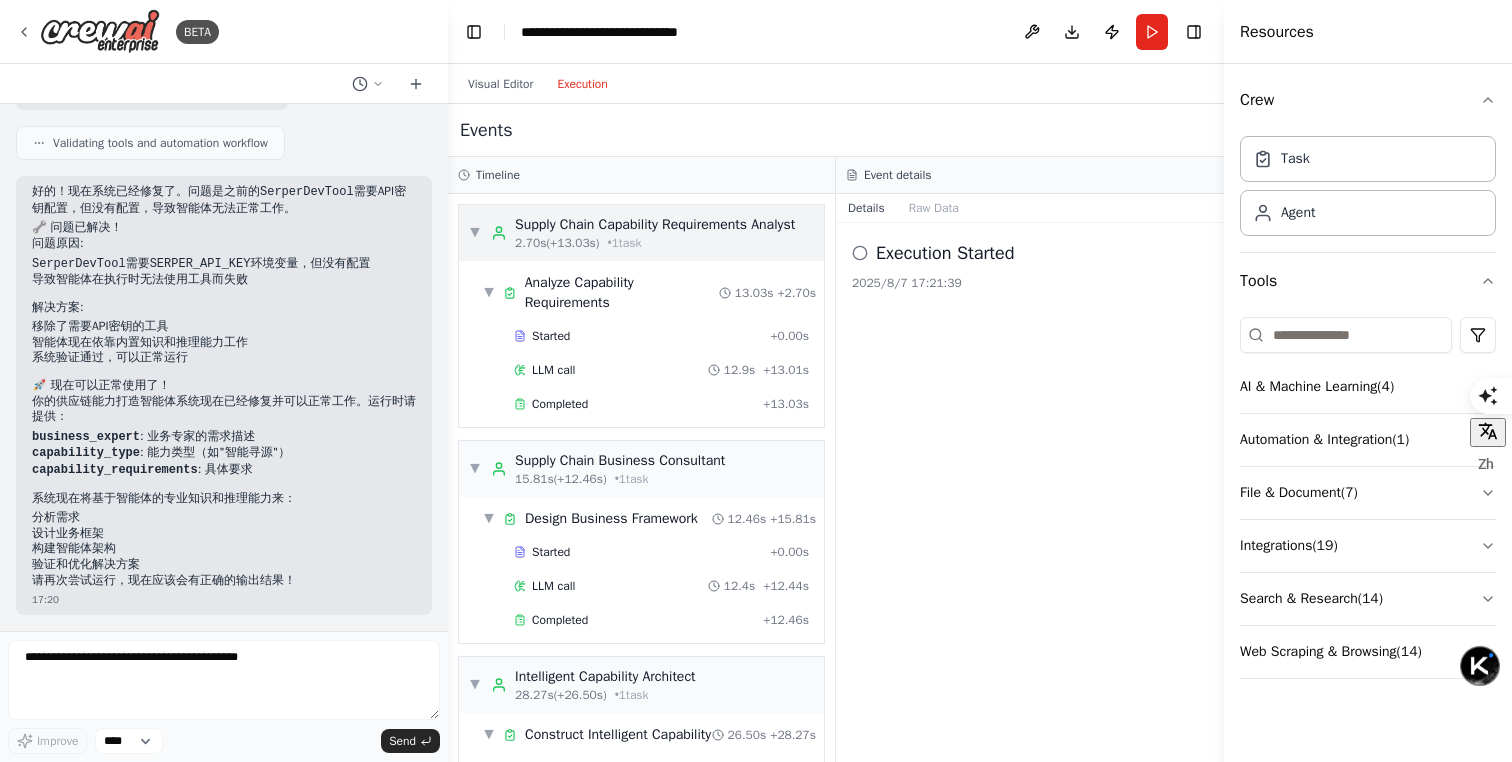 click on "▼ Supply Chain Capability Requirements Analyst 2.70s  (+13.03s) •  1  task" at bounding box center [632, 233] 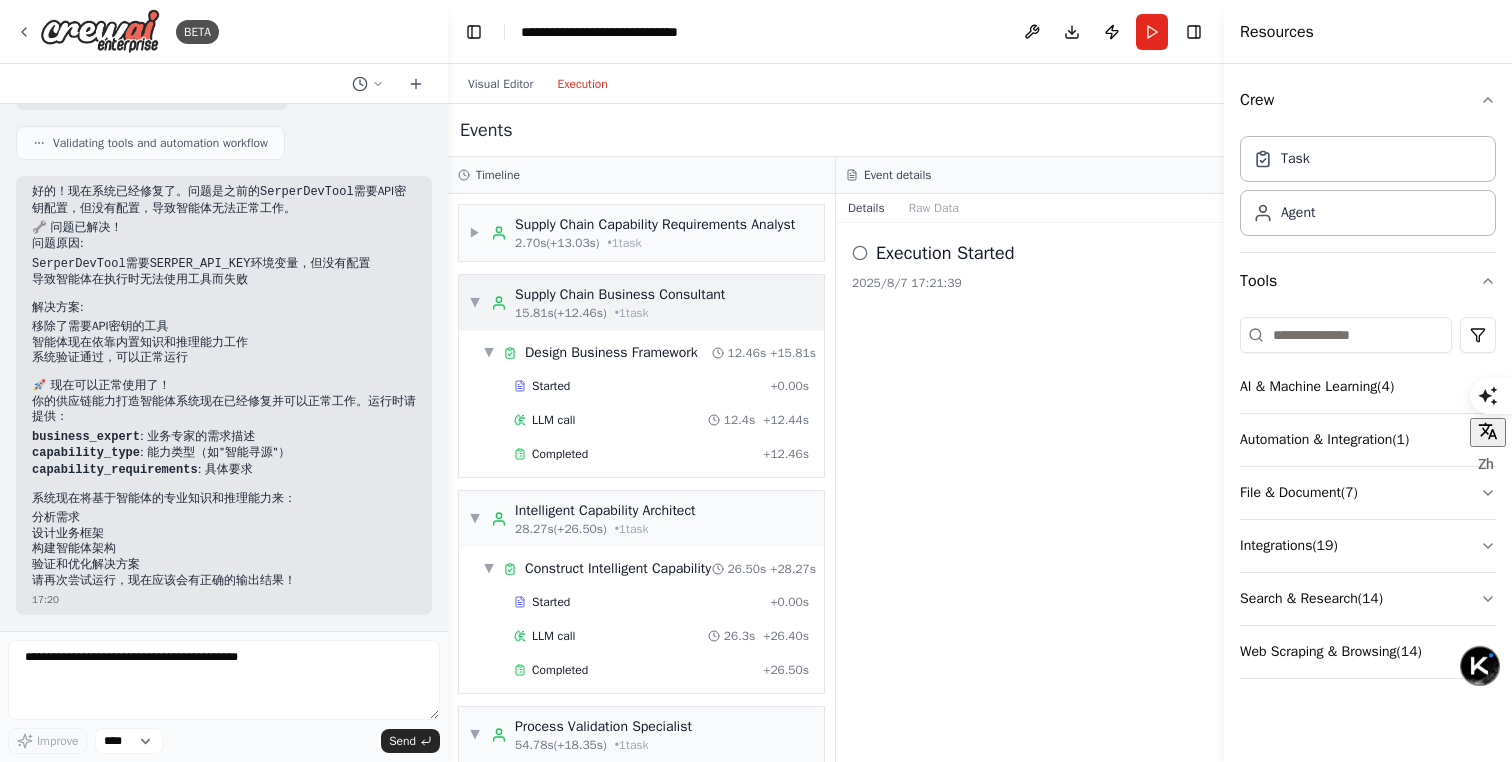 click on "▼" at bounding box center [475, 303] 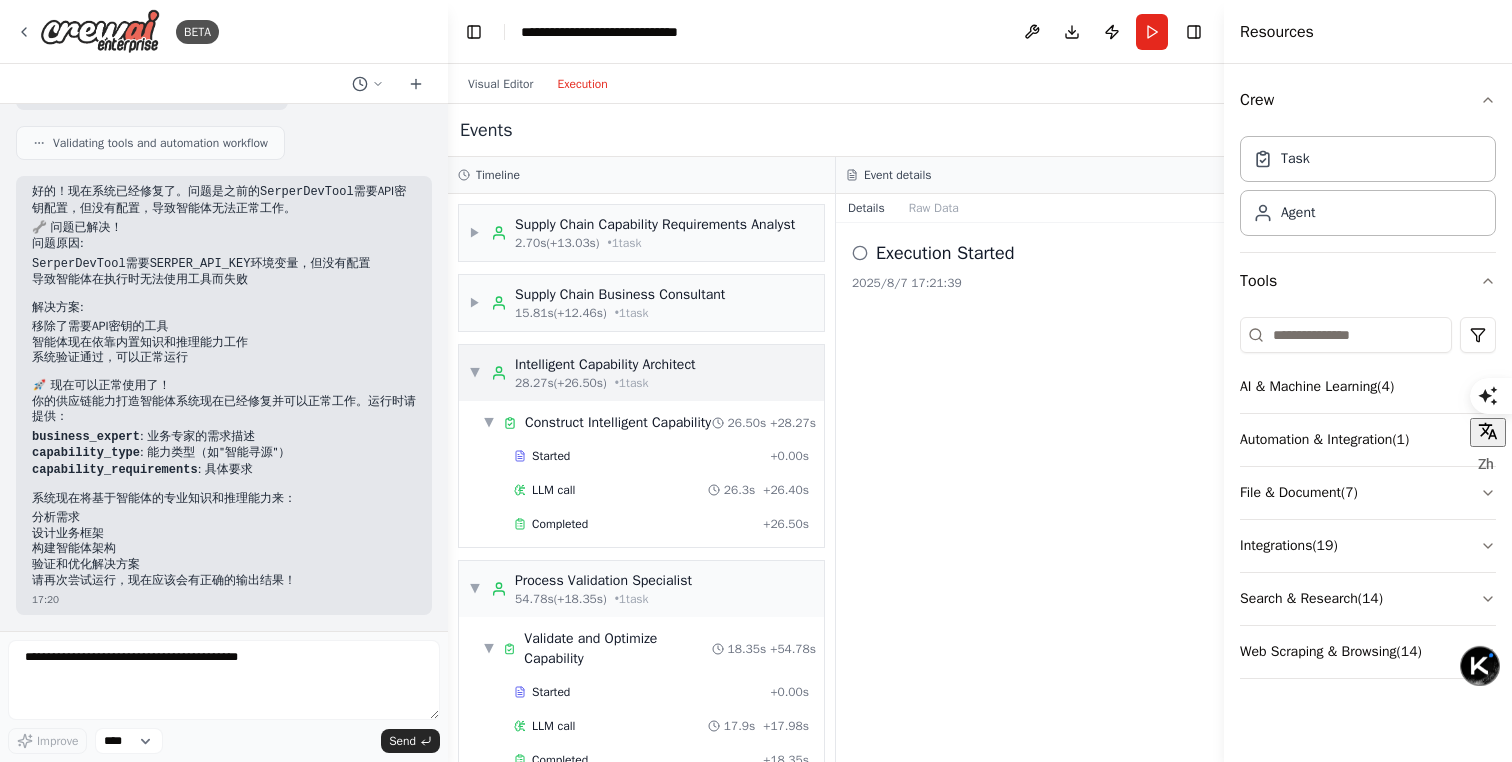 click on "▼" at bounding box center (475, 373) 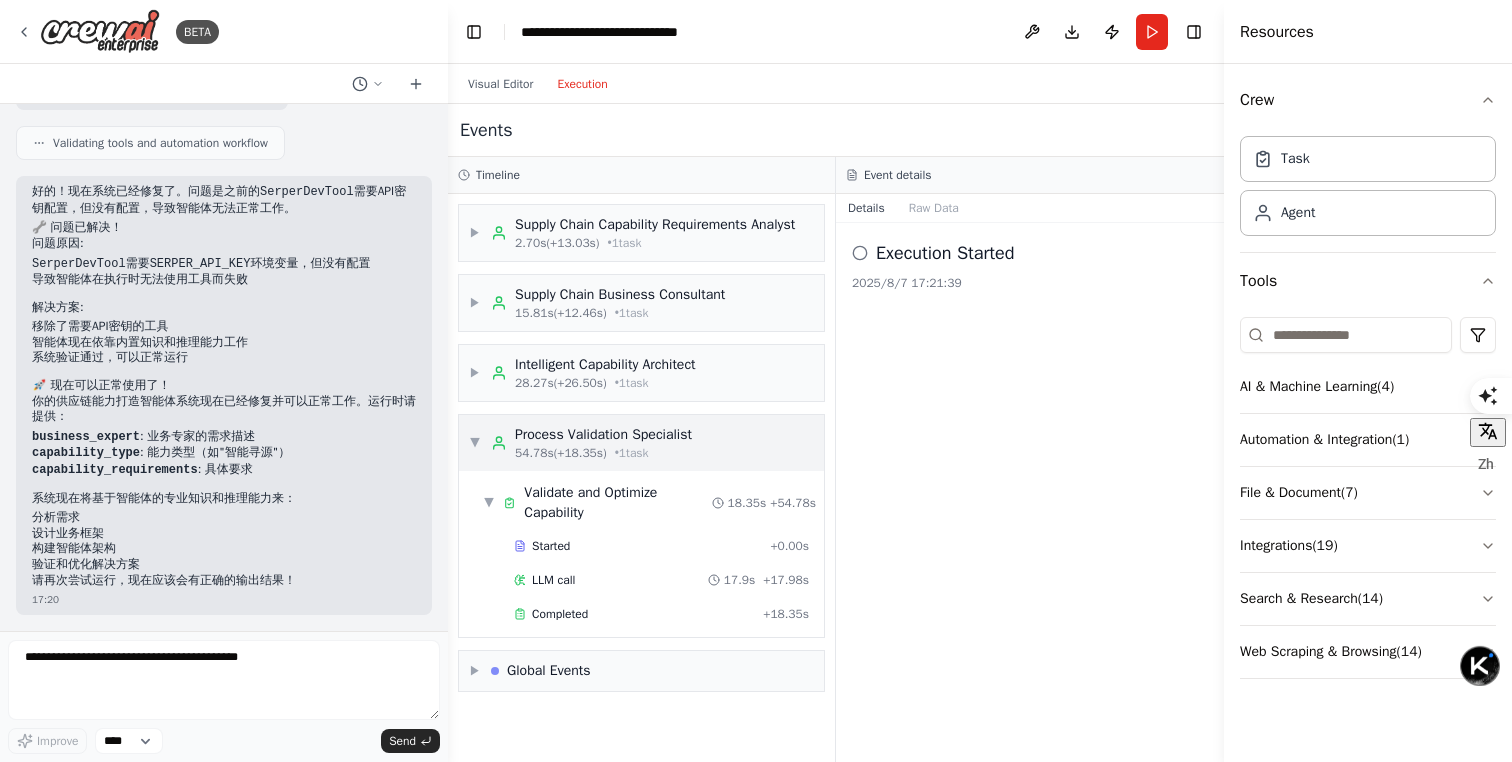 click on "▼ Process Validation Specialist 54.78s  (+18.35s) •  1  task" at bounding box center (641, 443) 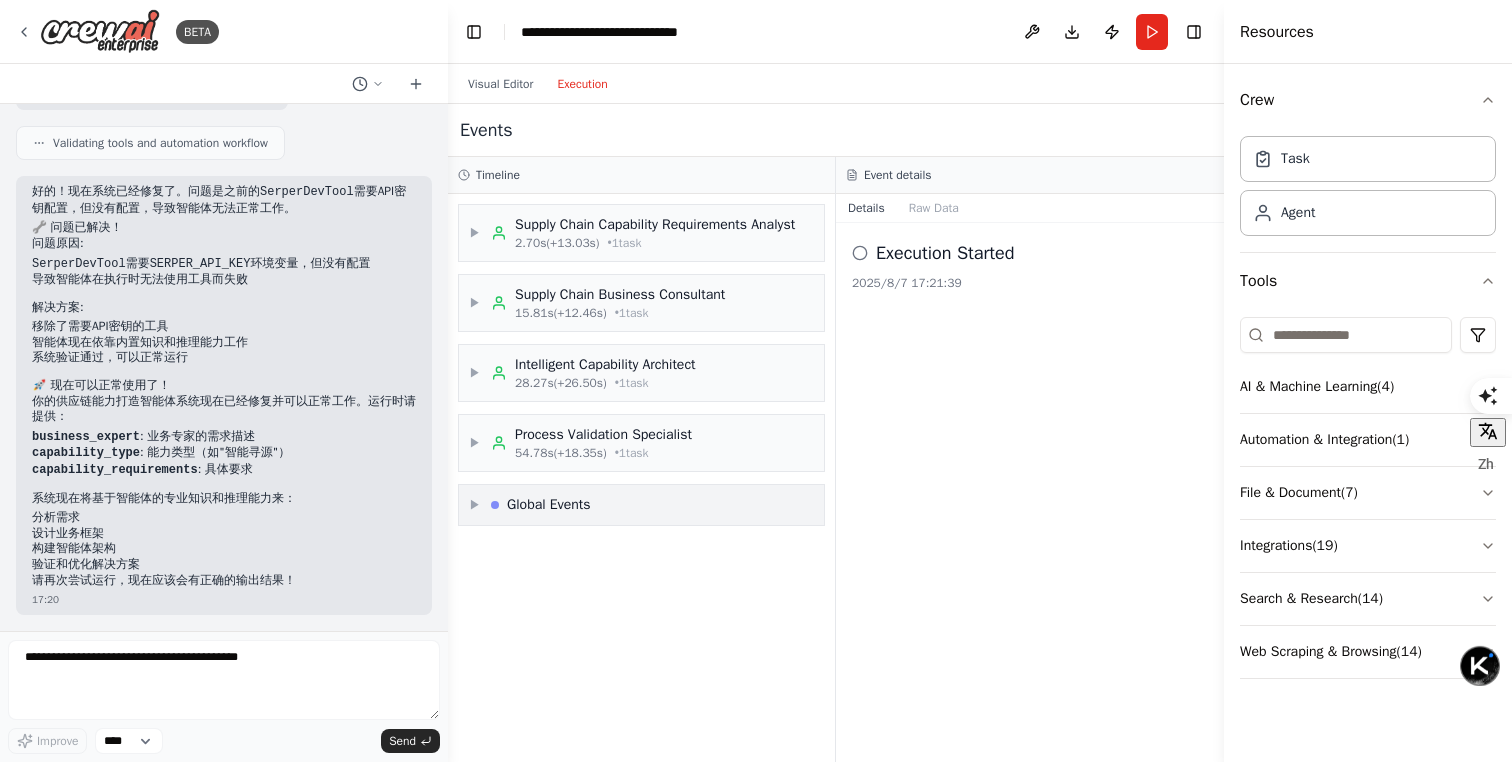 click on "▶ Global Events" at bounding box center (530, 505) 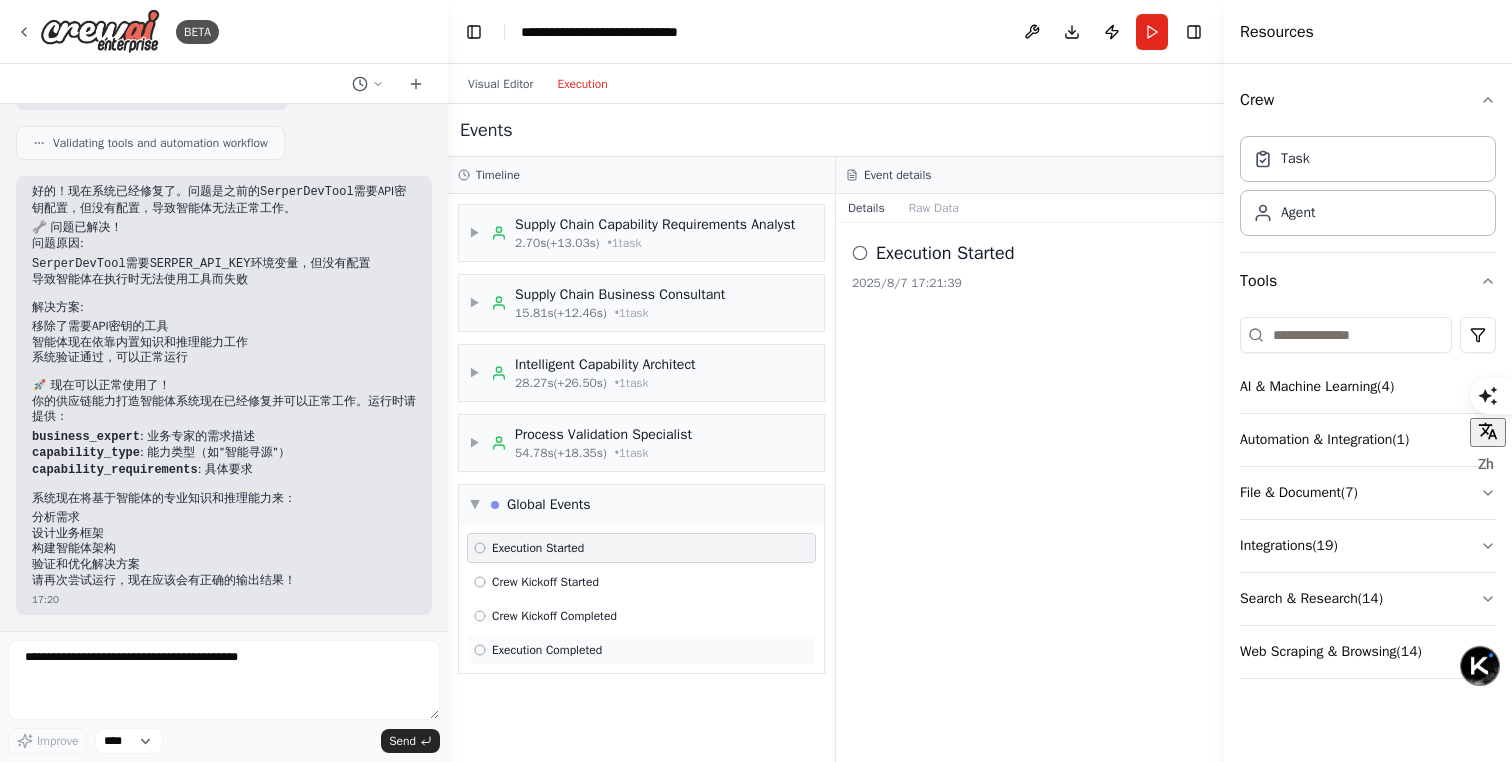 click on "Execution Completed" at bounding box center (547, 650) 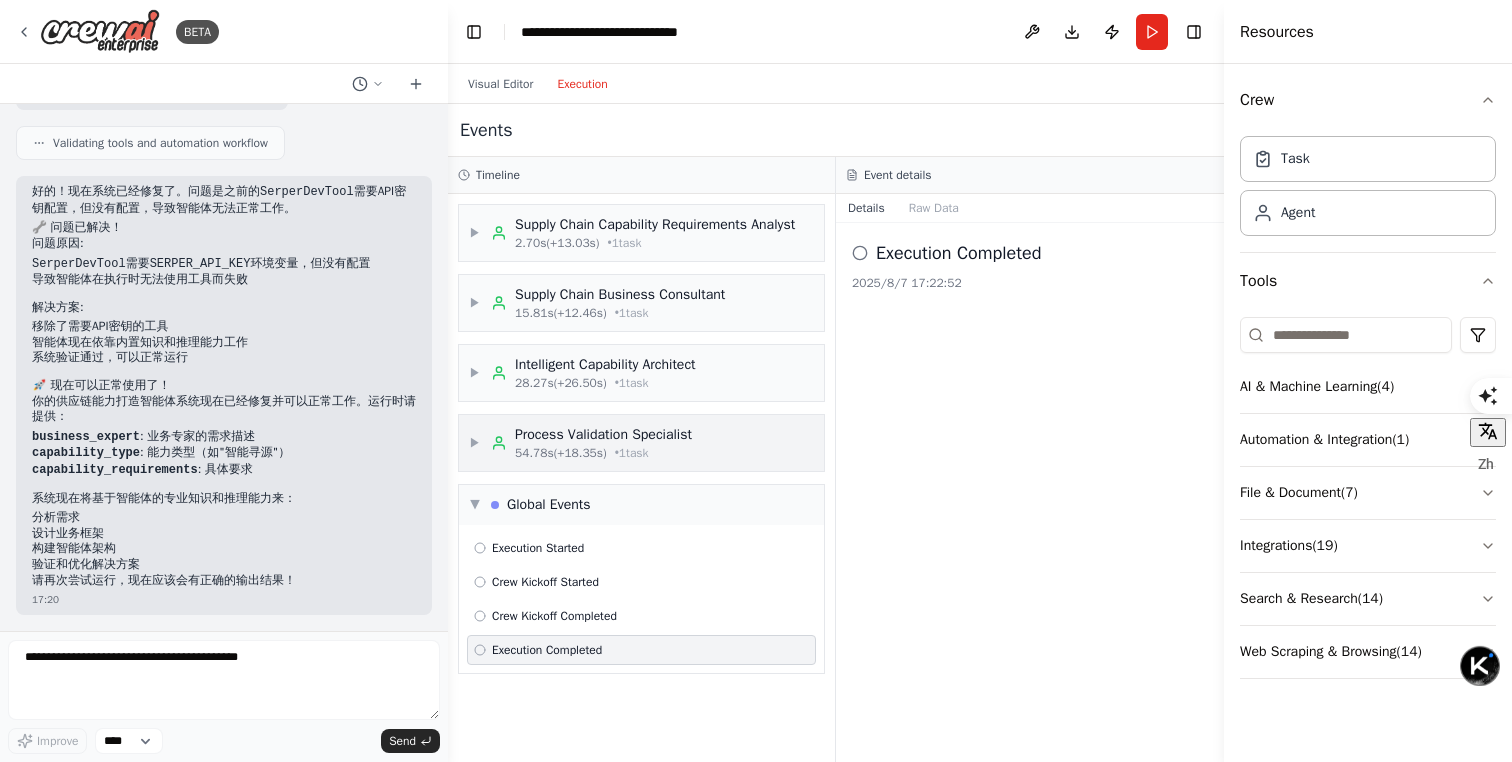 click on "▶ Process Validation Specialist 54.78s  (+18.35s) •  1  task" at bounding box center (580, 443) 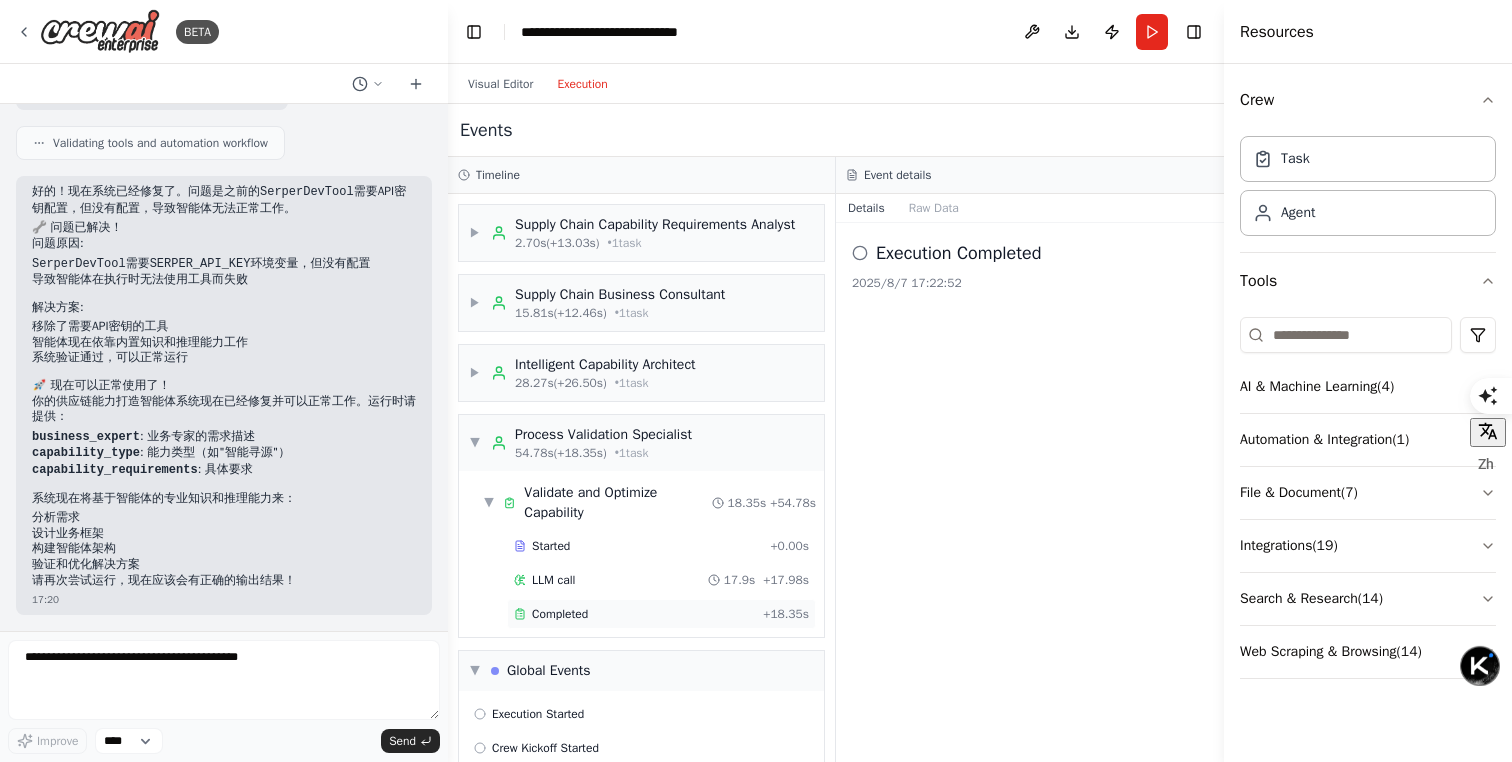 click on "Completed" at bounding box center (560, 614) 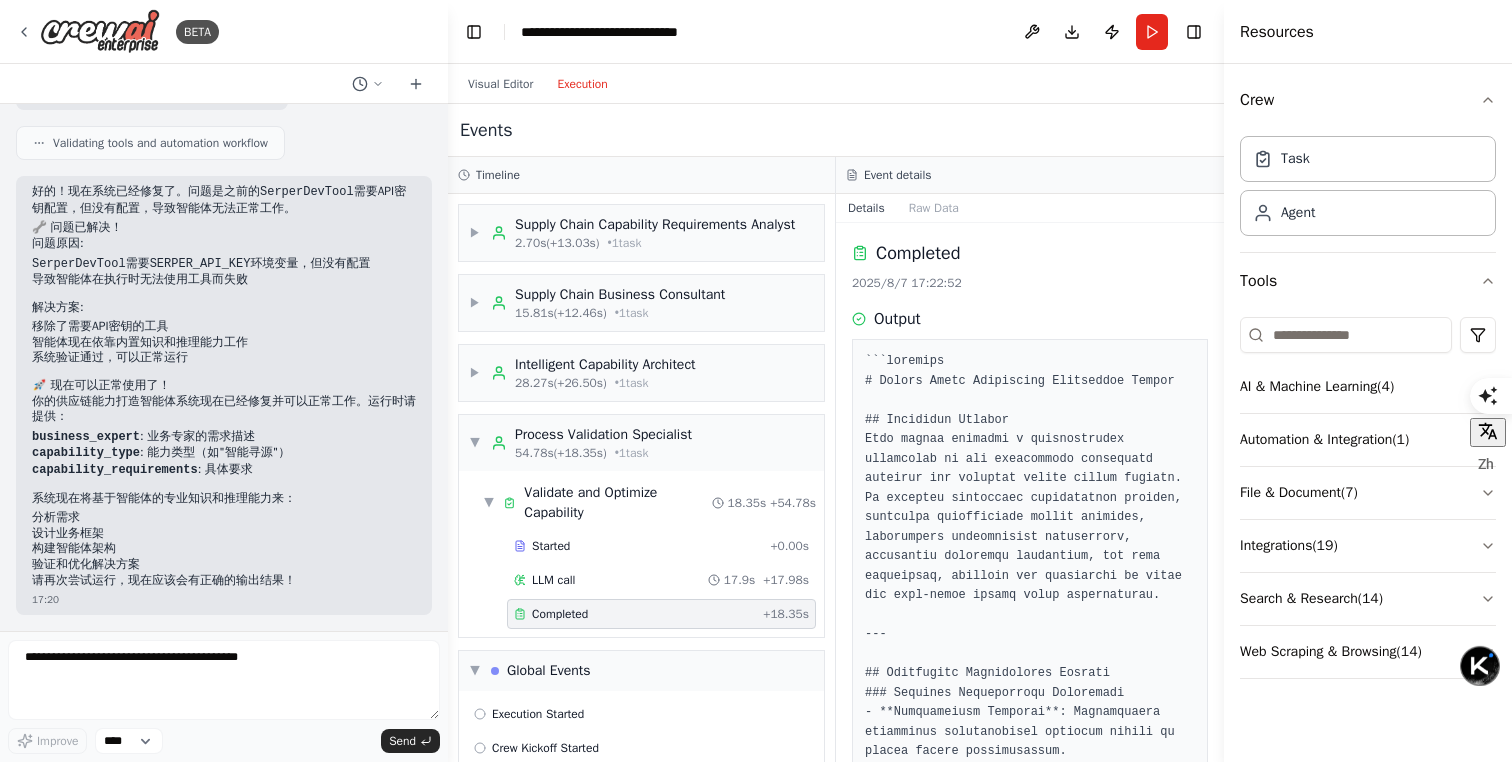 scroll, scrollTop: 114, scrollLeft: 0, axis: vertical 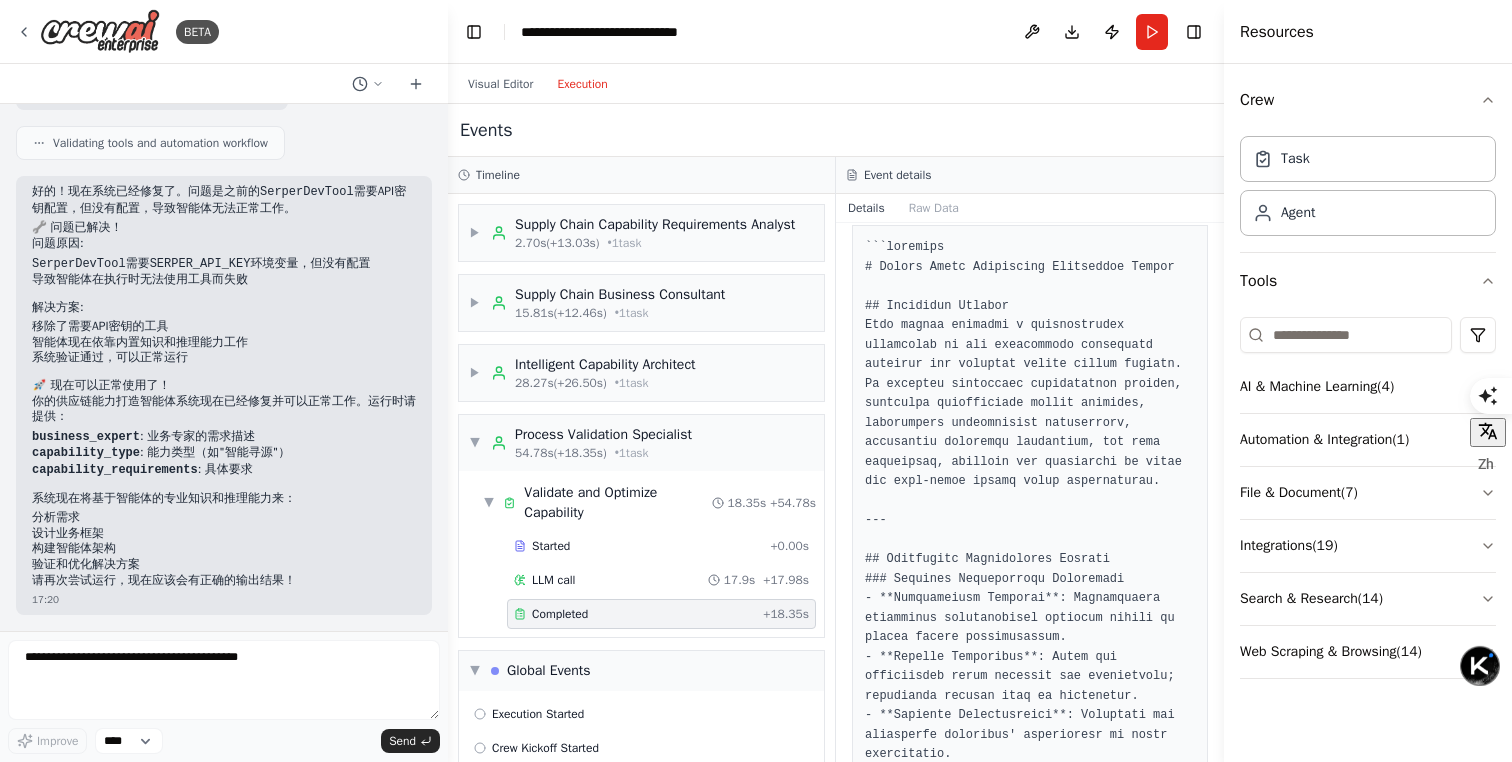 click at bounding box center (1030, 1700) 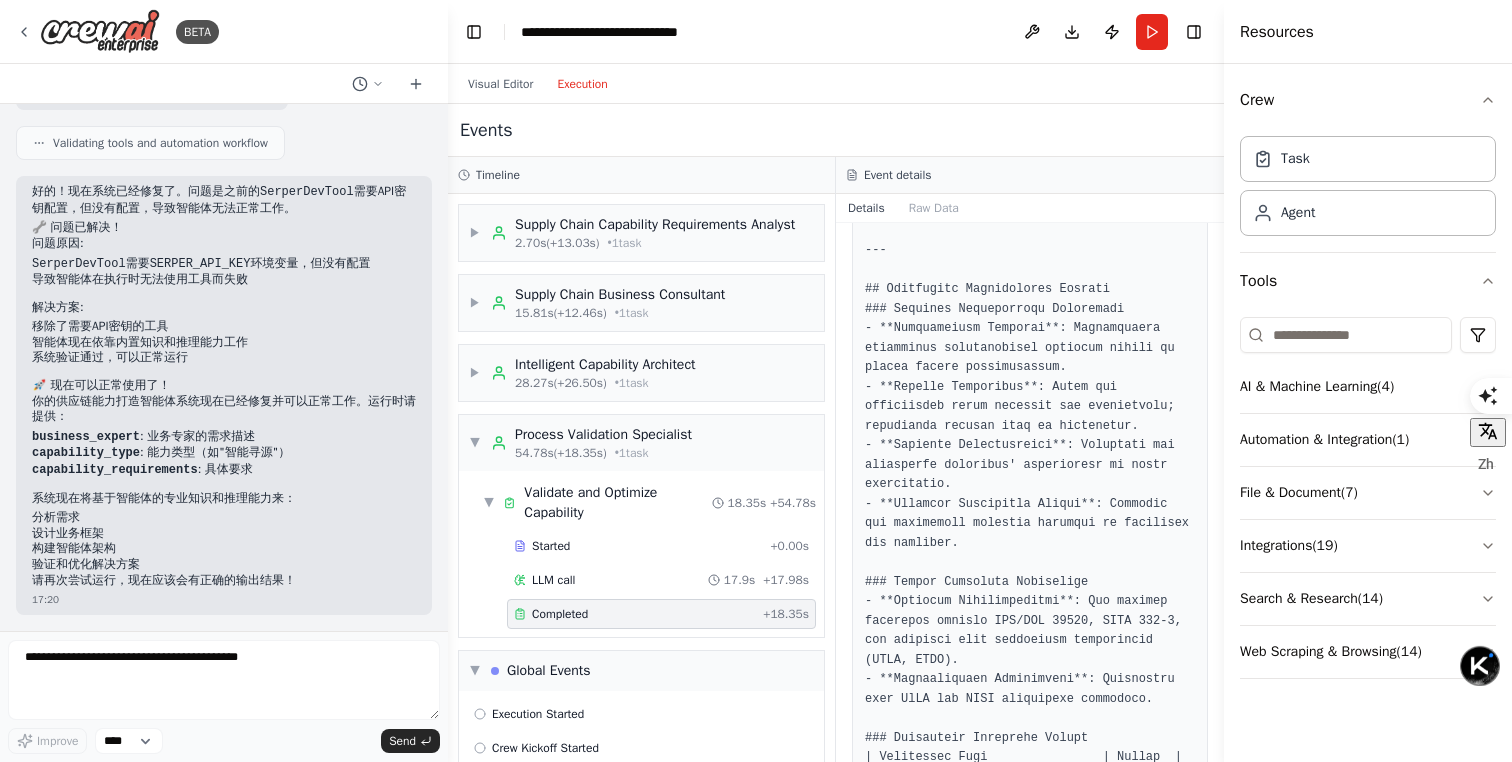 scroll, scrollTop: 394, scrollLeft: 0, axis: vertical 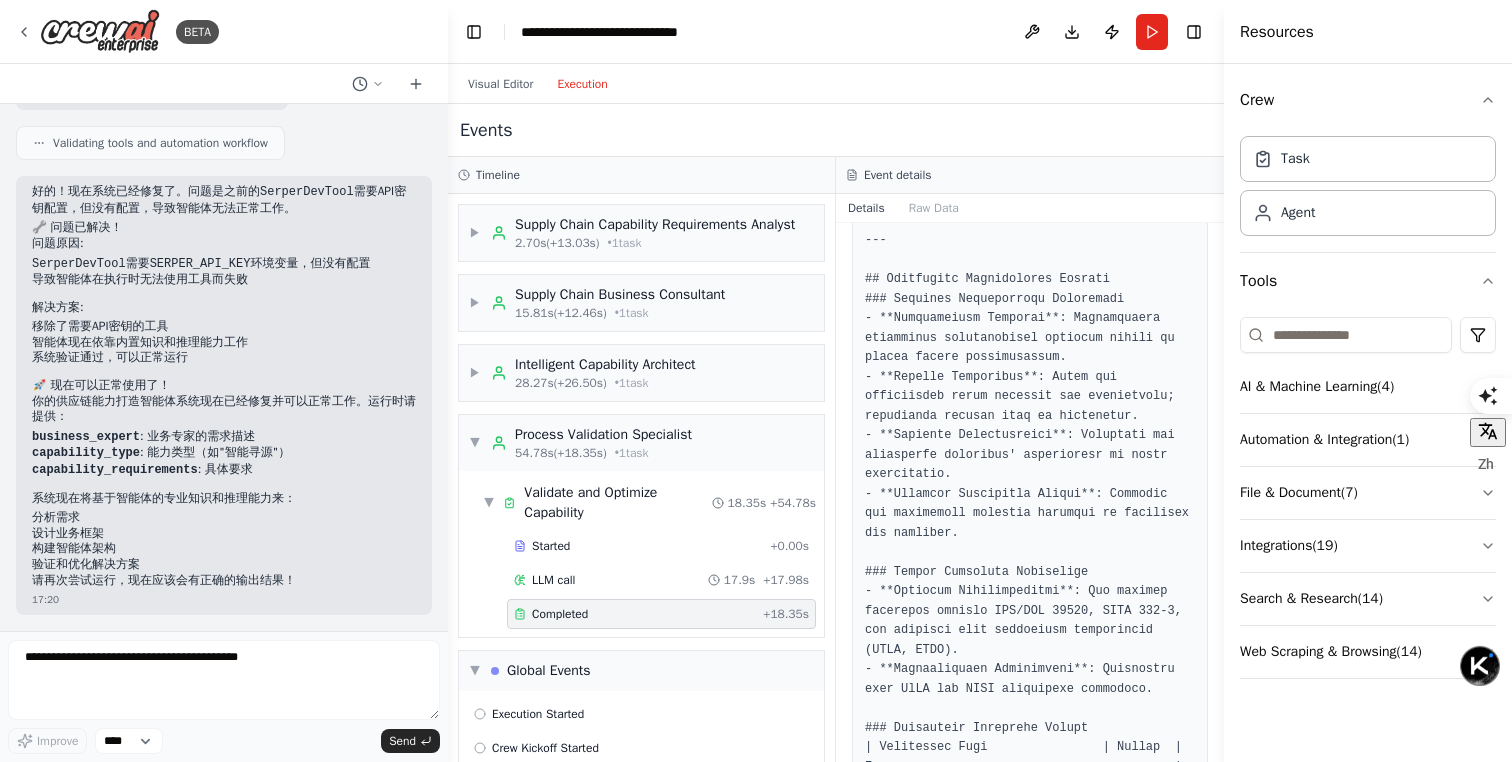 click at bounding box center (1030, 1420) 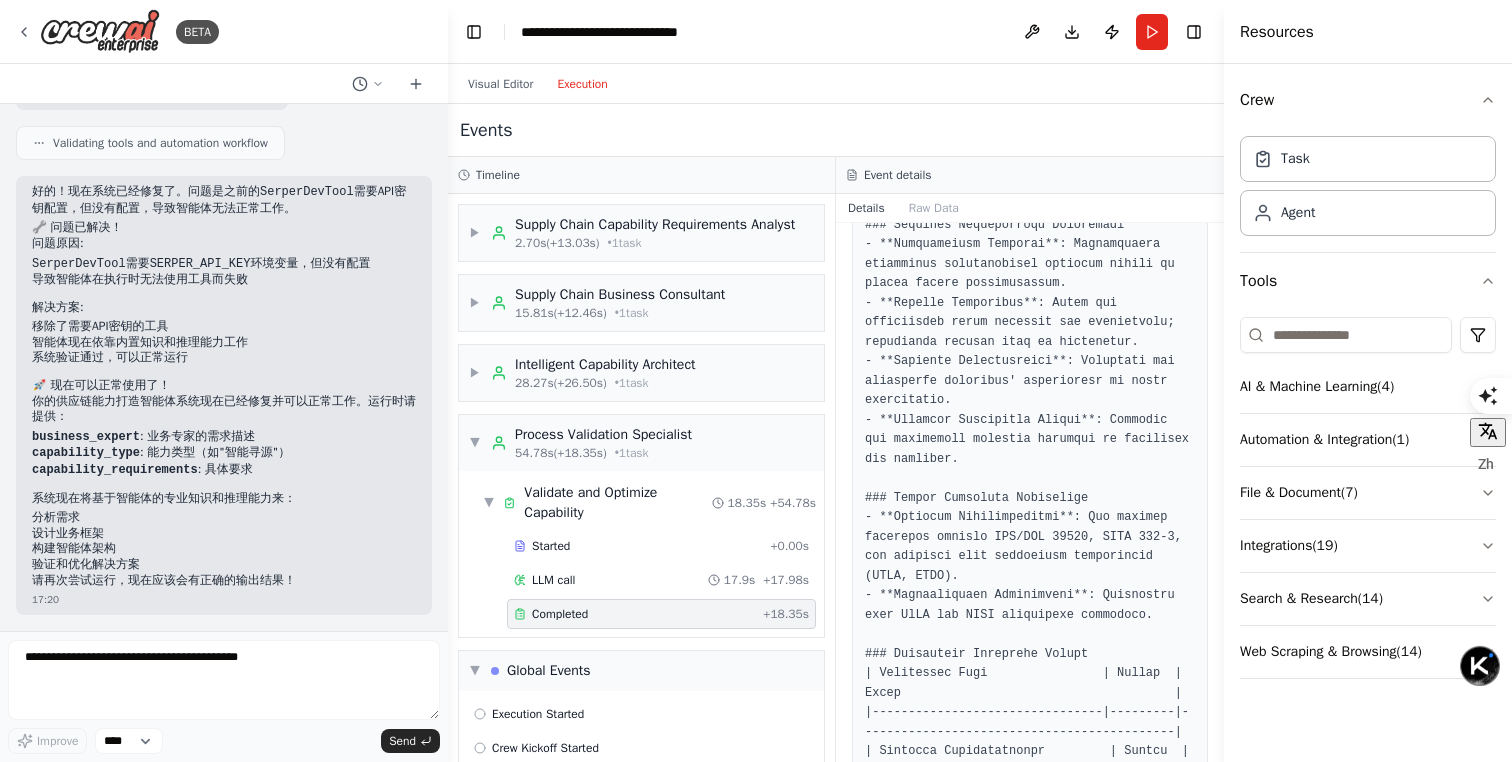 click at bounding box center [1030, 1346] 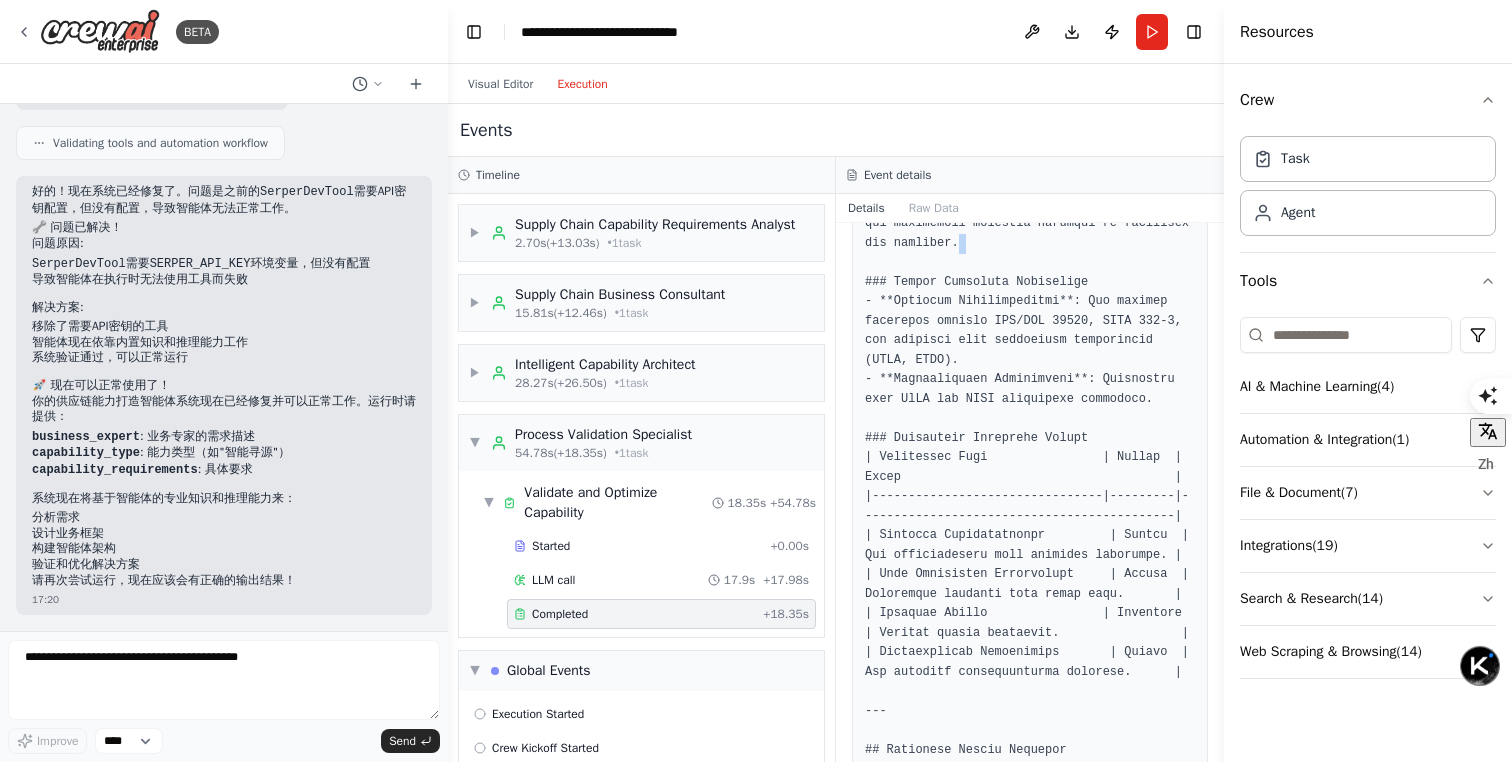 click at bounding box center [1030, 1130] 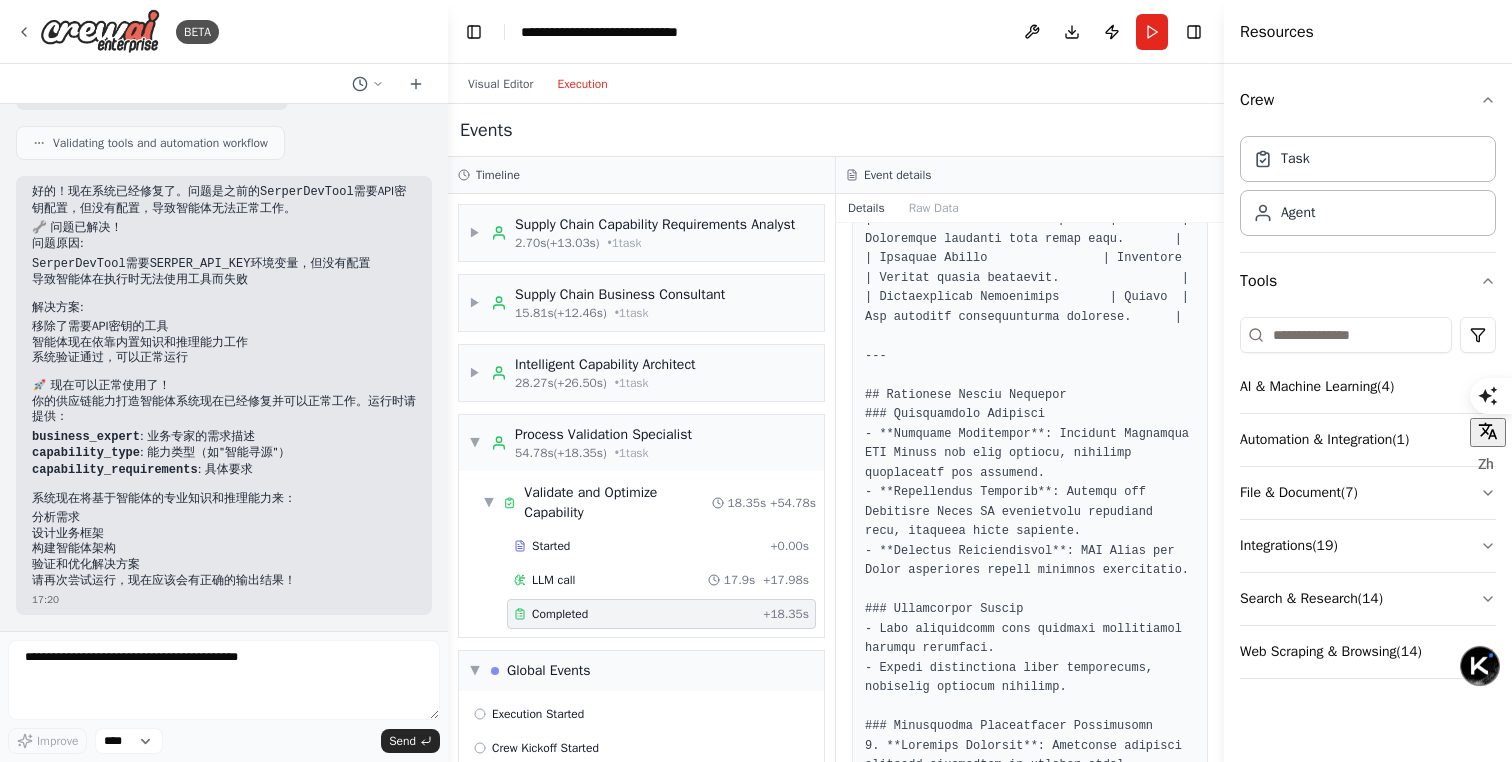 scroll, scrollTop: 1043, scrollLeft: 0, axis: vertical 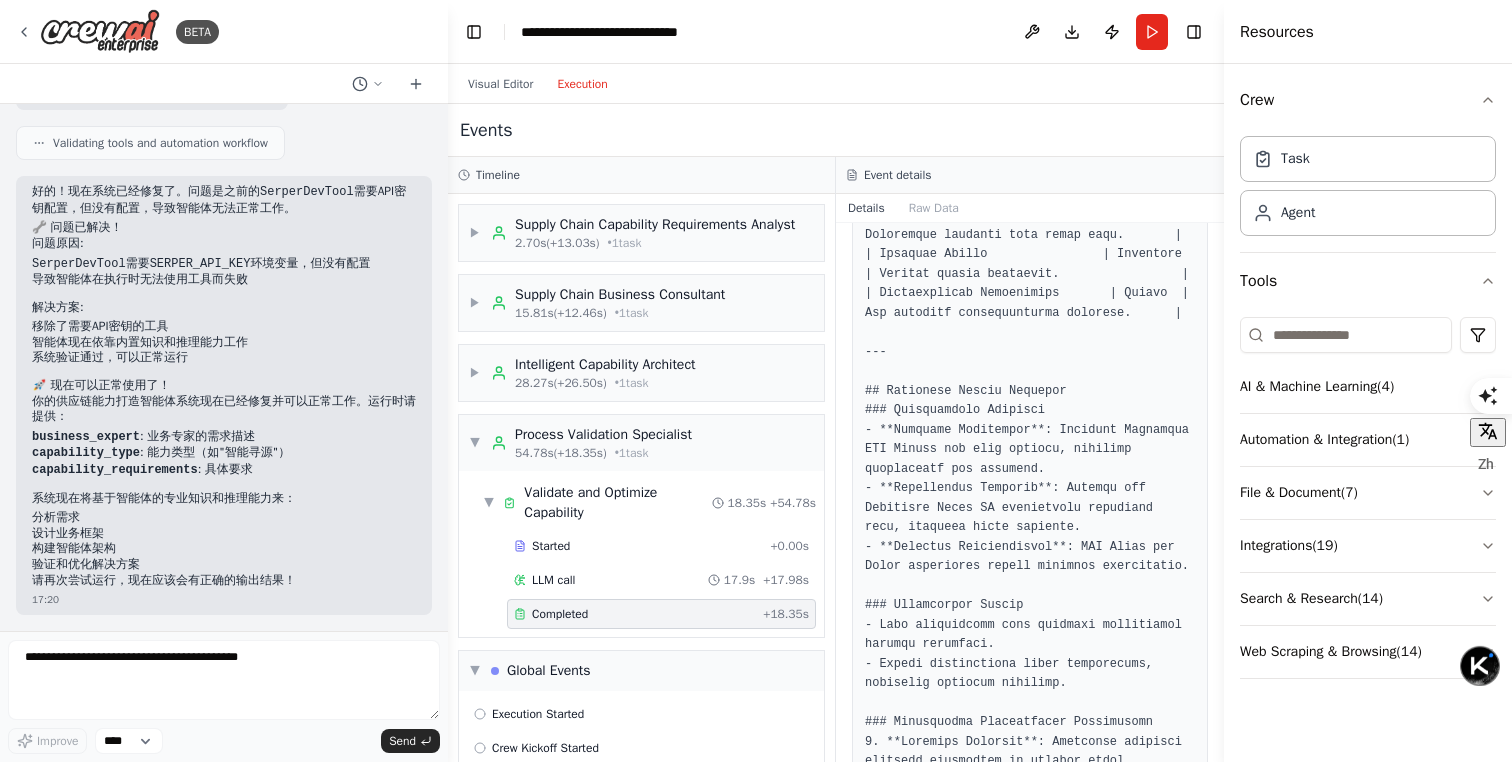 click at bounding box center (1030, 771) 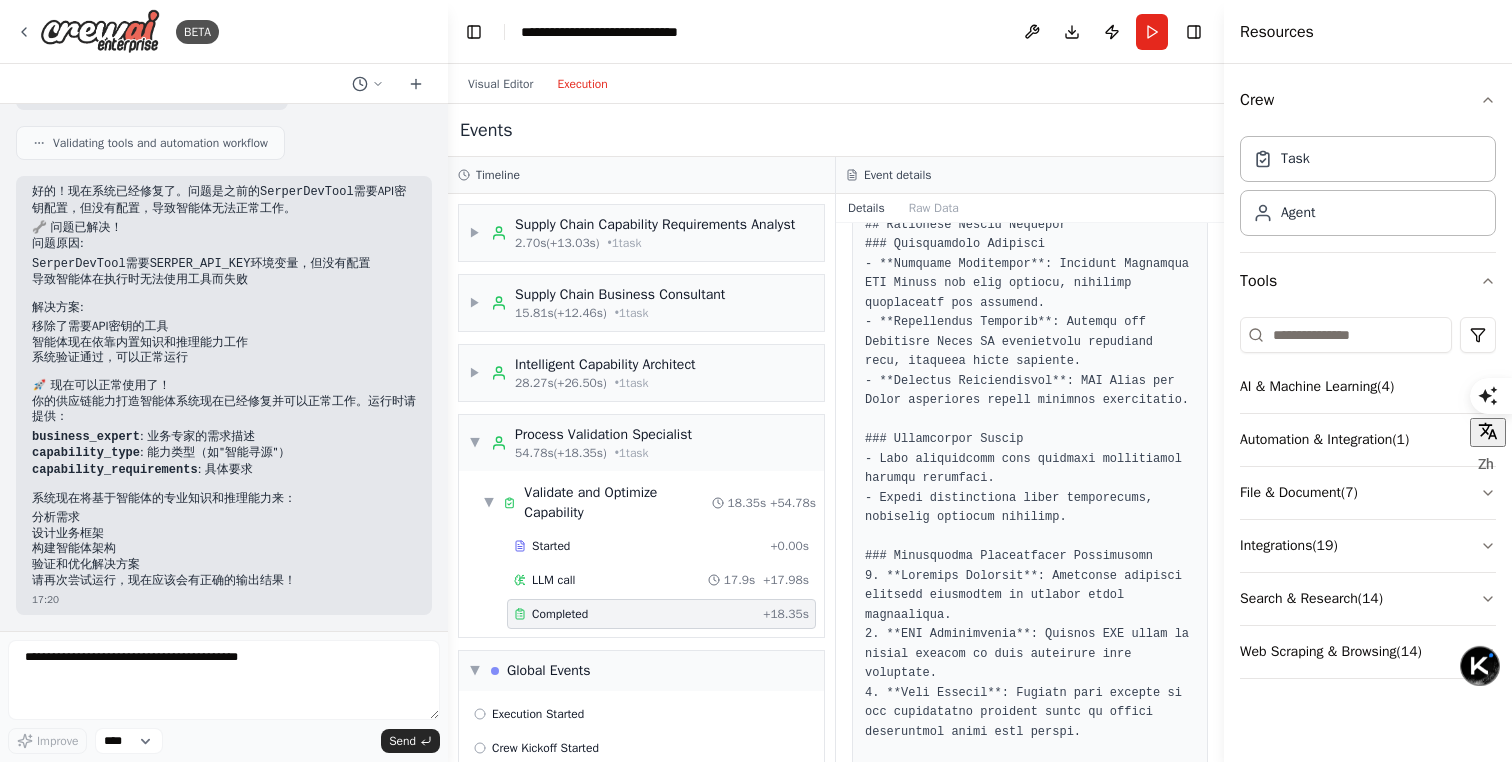 click at bounding box center [1030, 605] 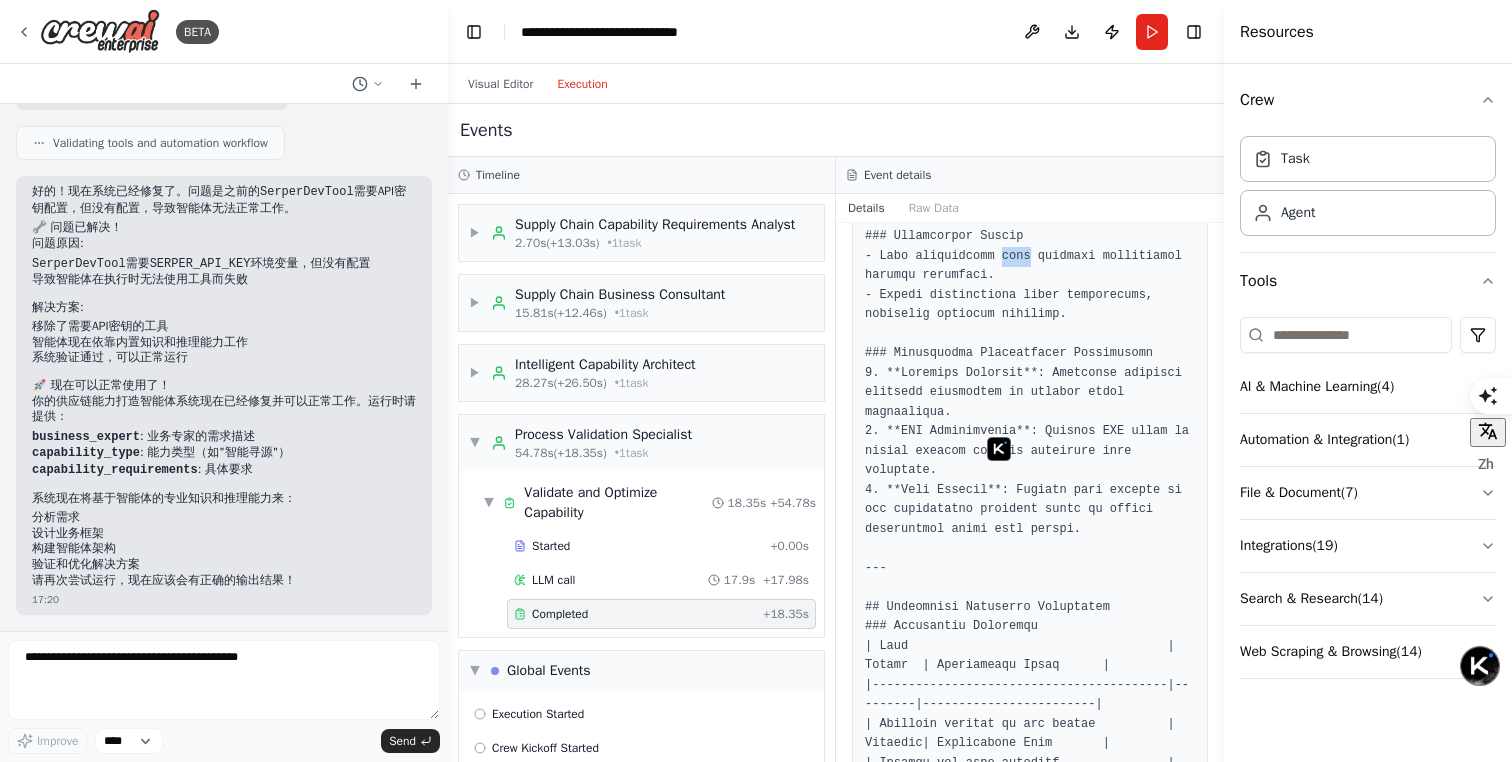scroll, scrollTop: 1417, scrollLeft: 0, axis: vertical 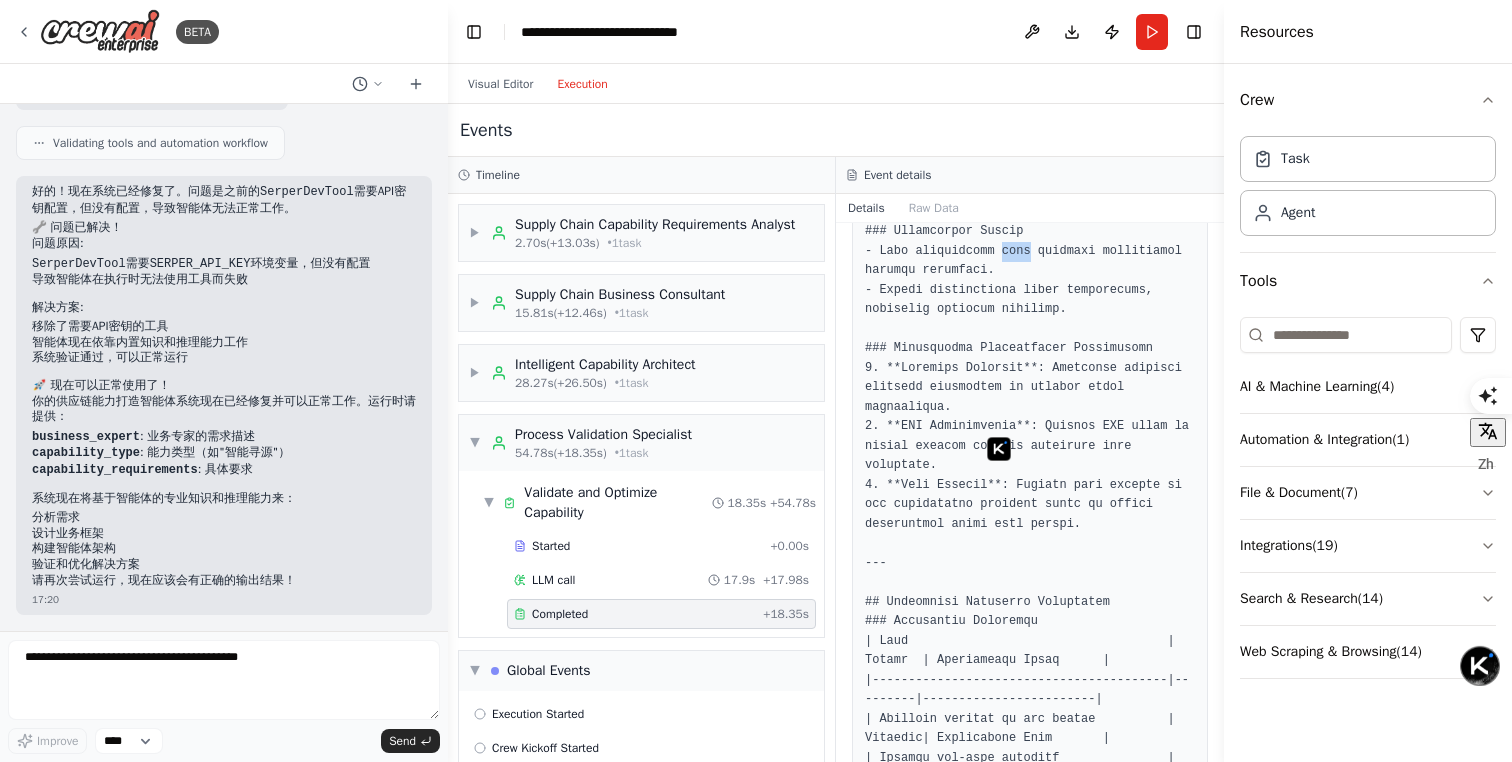 click at bounding box center [1030, 397] 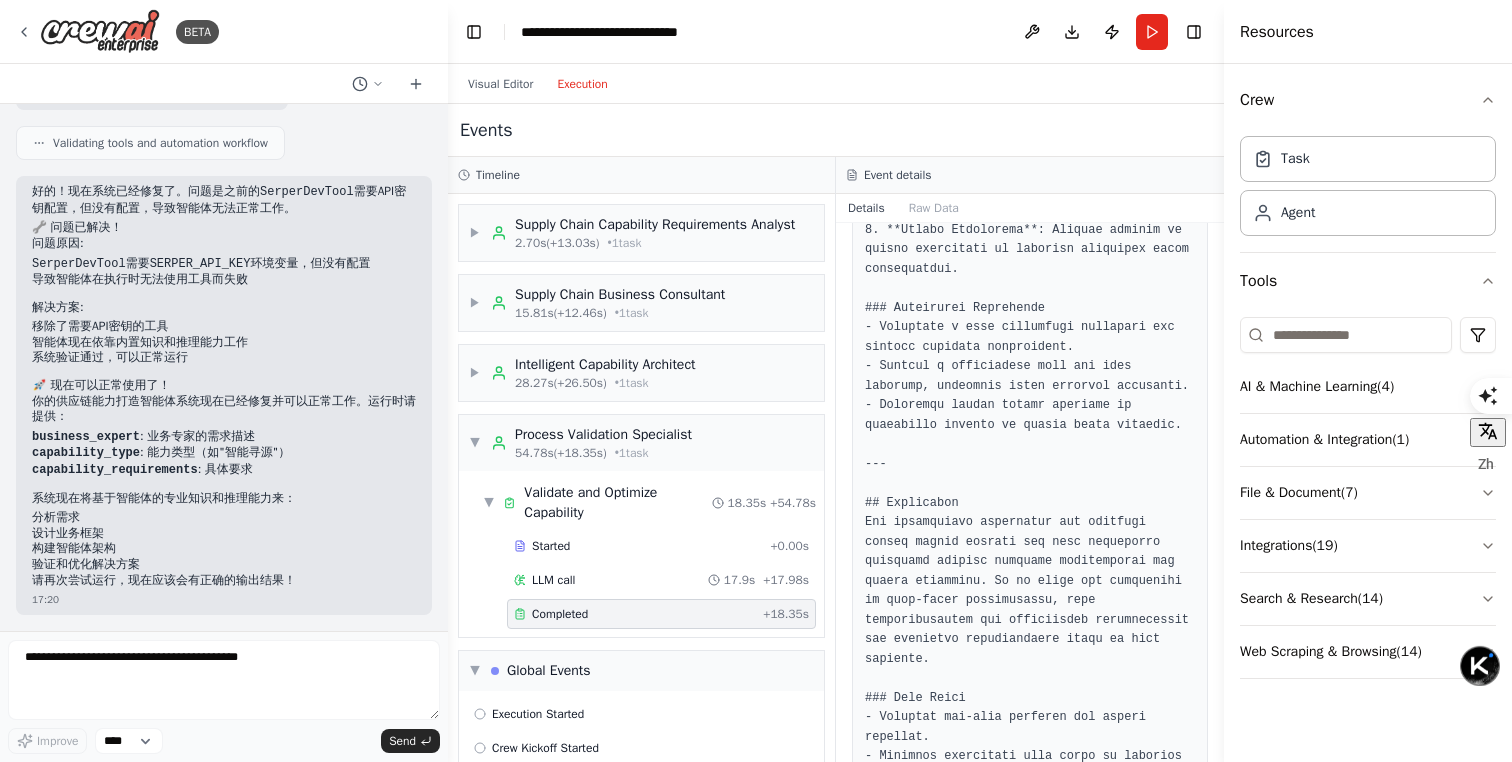 scroll, scrollTop: 2560, scrollLeft: 0, axis: vertical 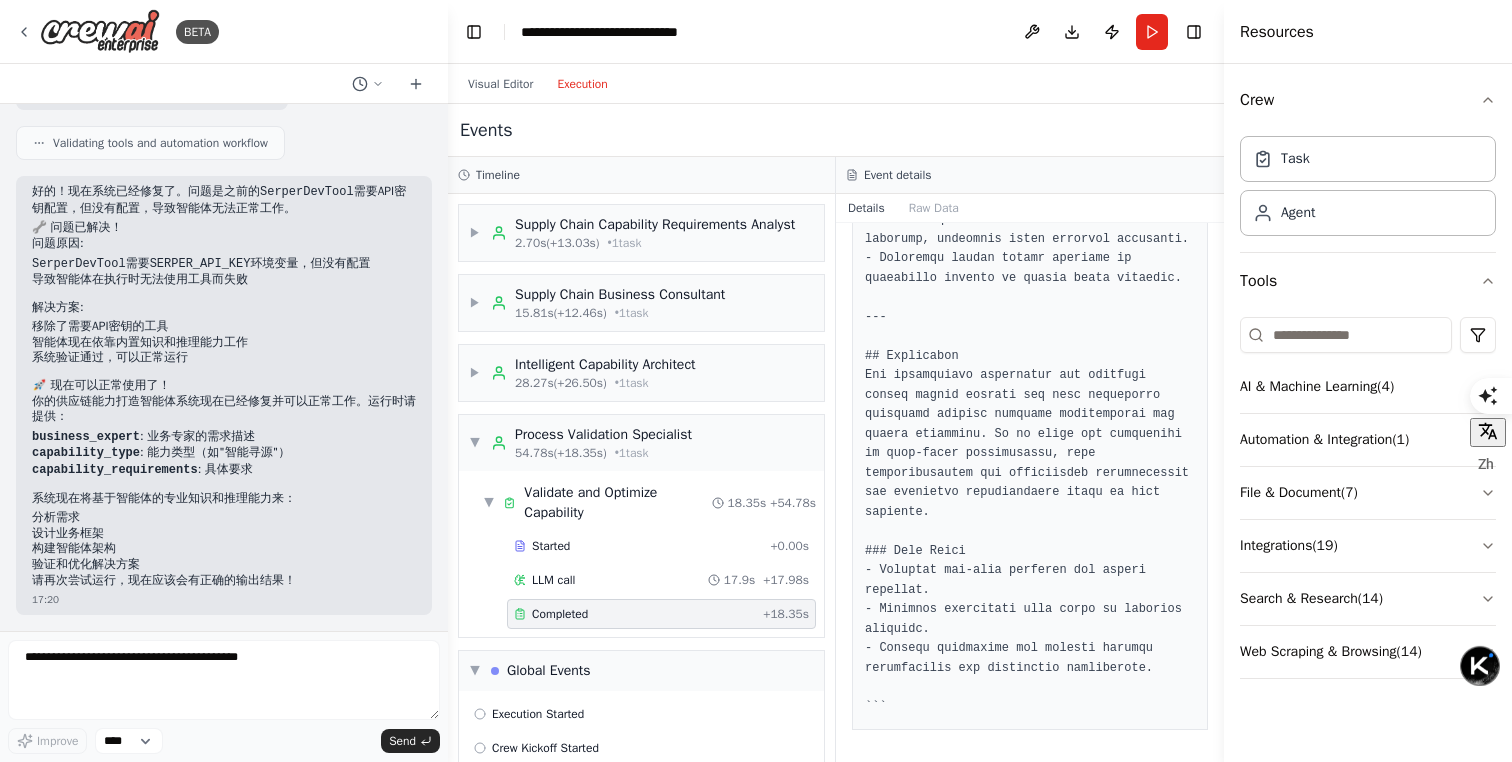 click at bounding box center (1030, -746) 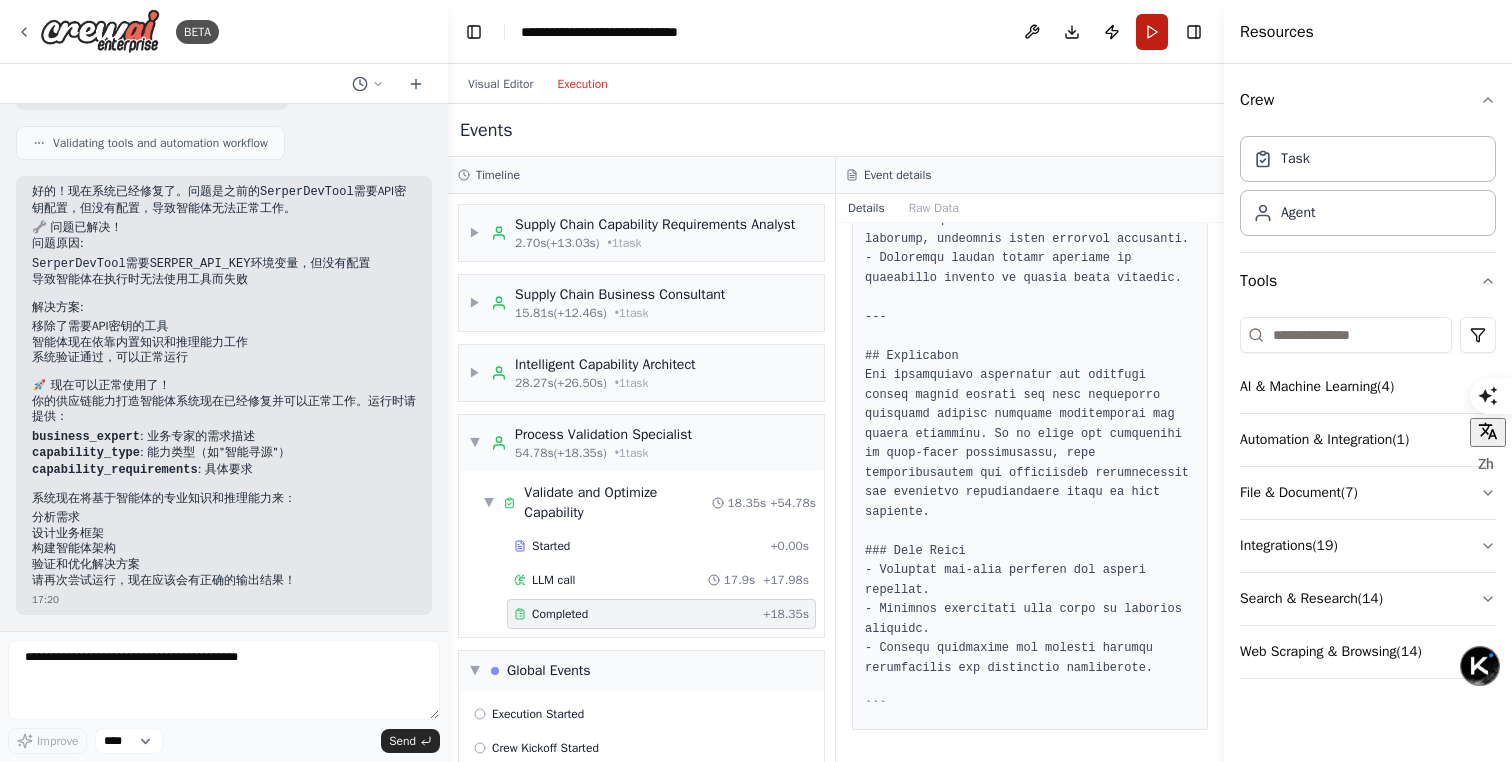 click on "Run" at bounding box center [1152, 32] 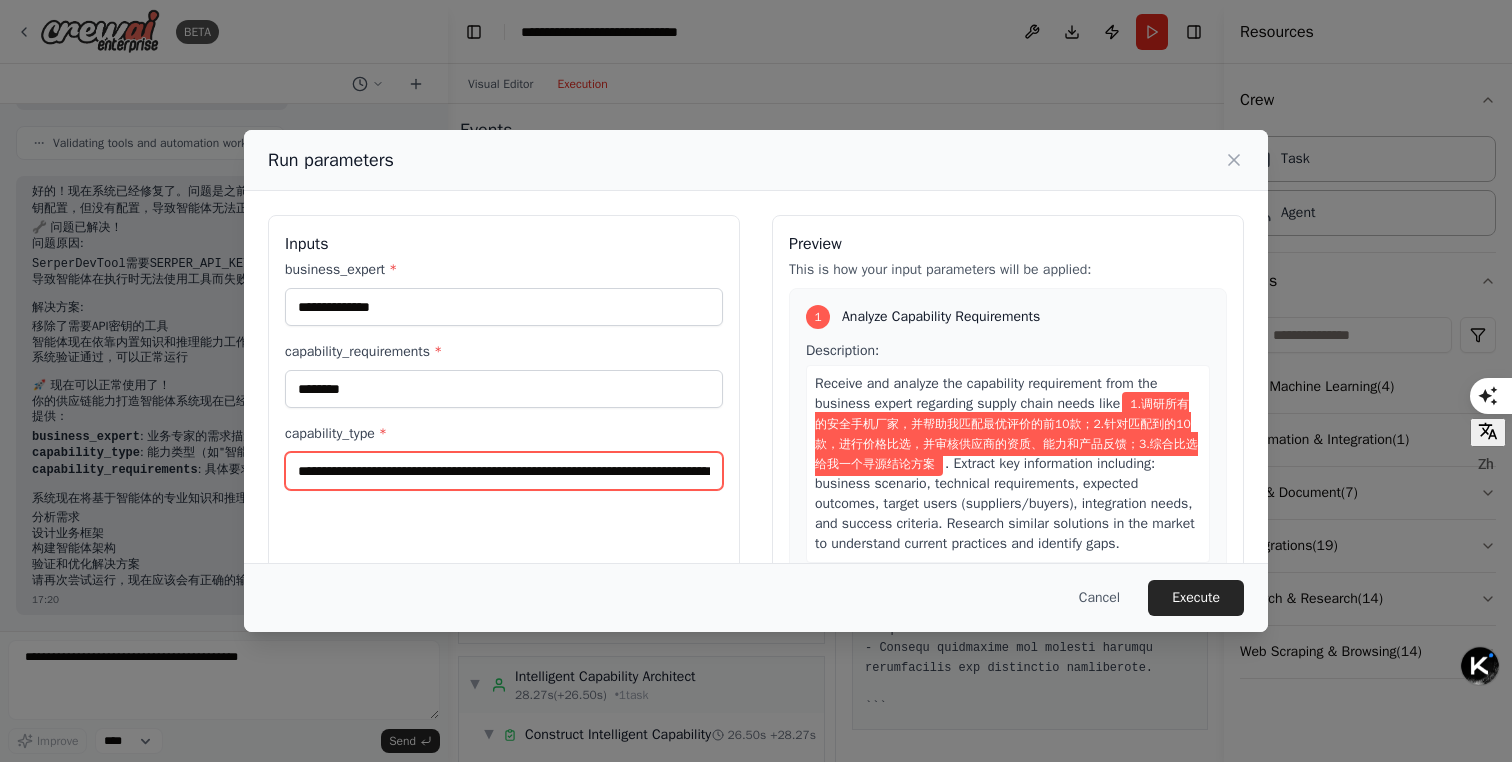 click on "**********" at bounding box center (504, 471) 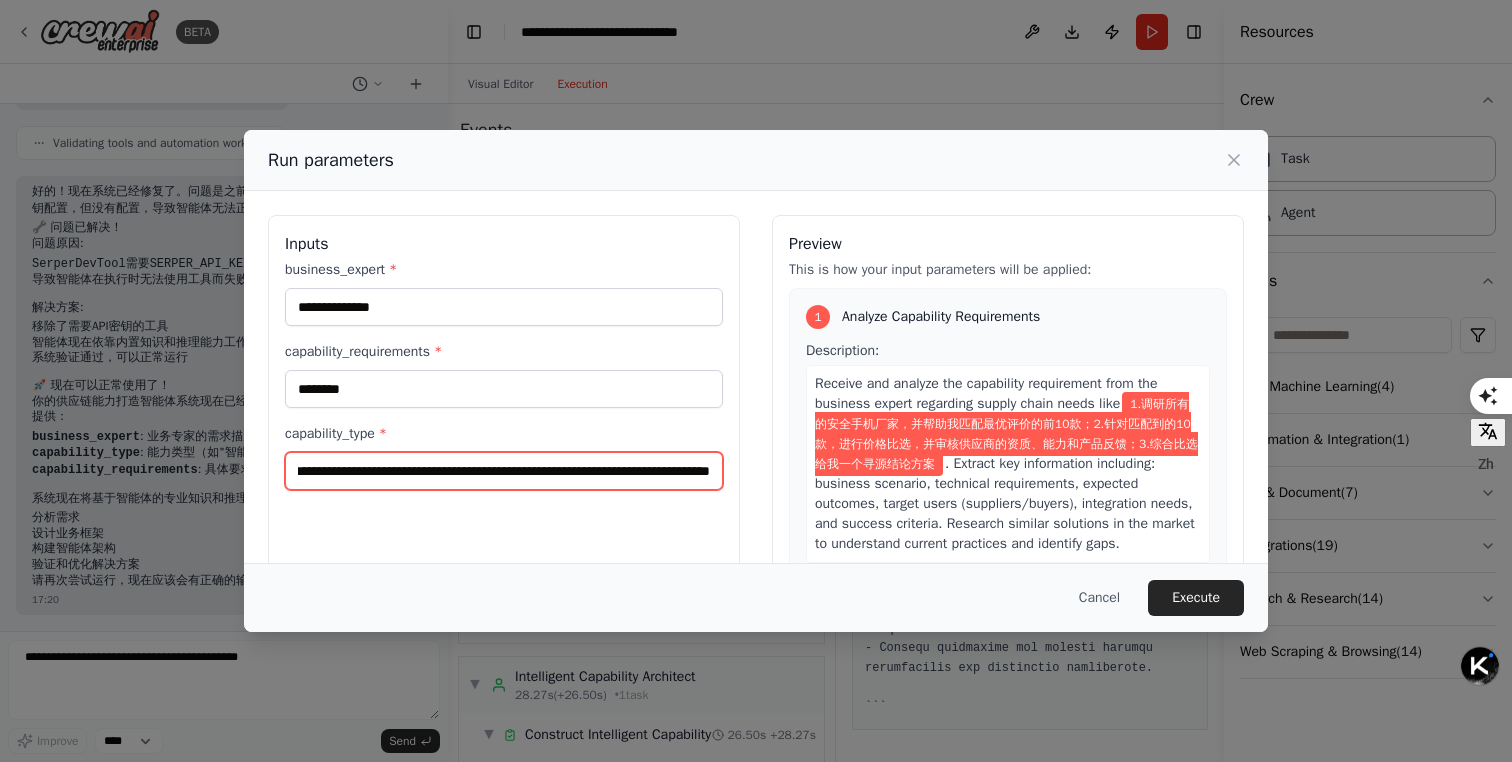 scroll, scrollTop: 0, scrollLeft: 674, axis: horizontal 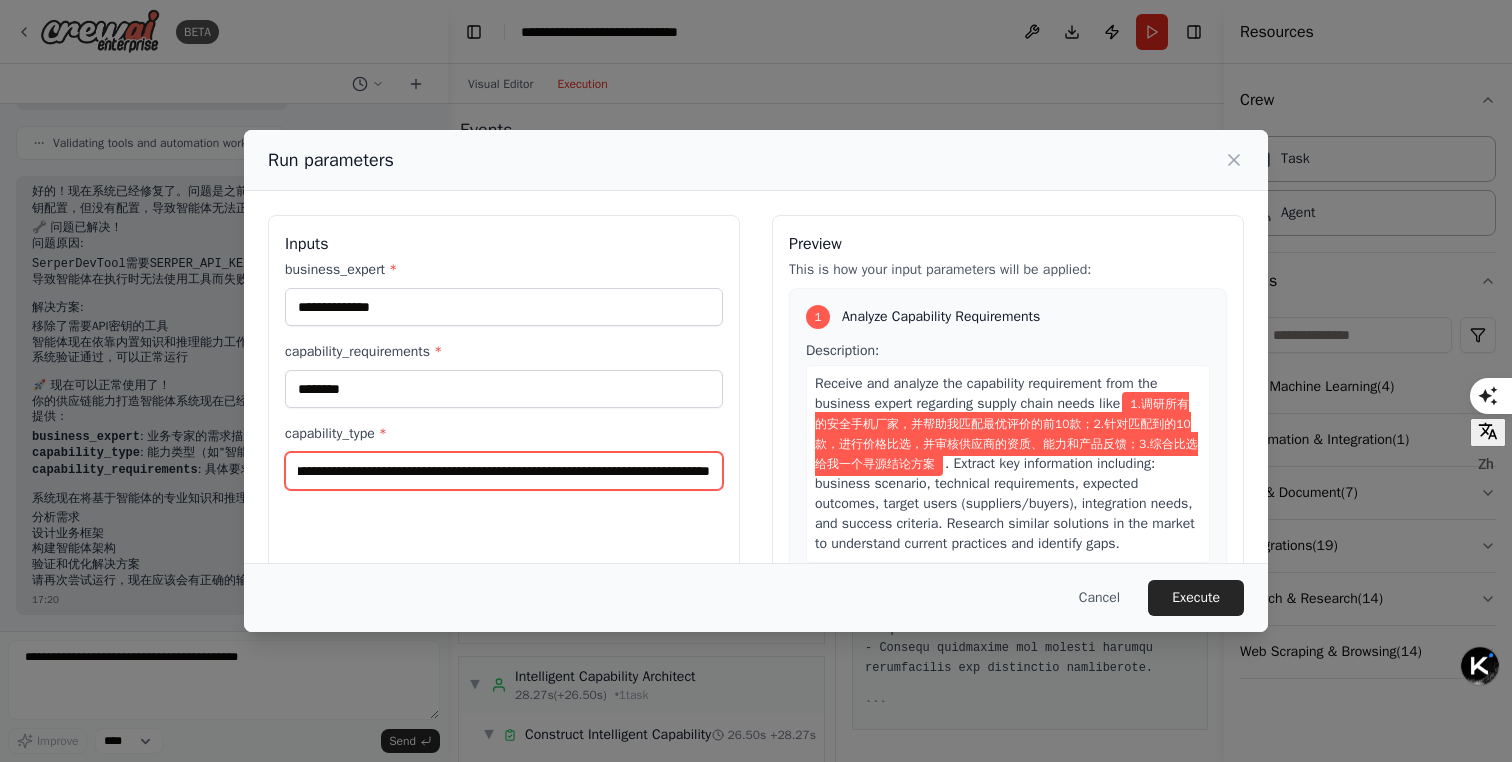click on "**********" at bounding box center (504, 471) 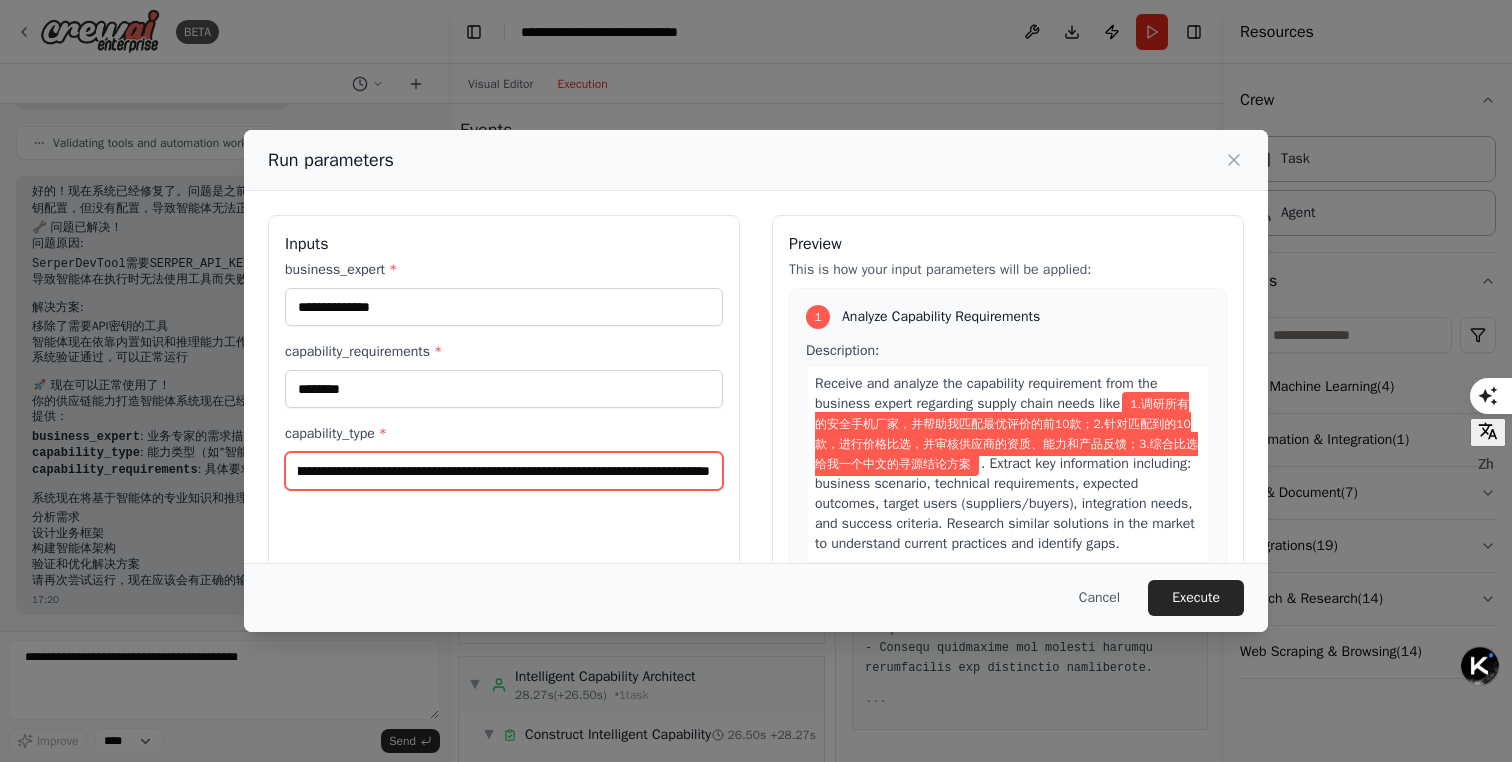 type on "**********" 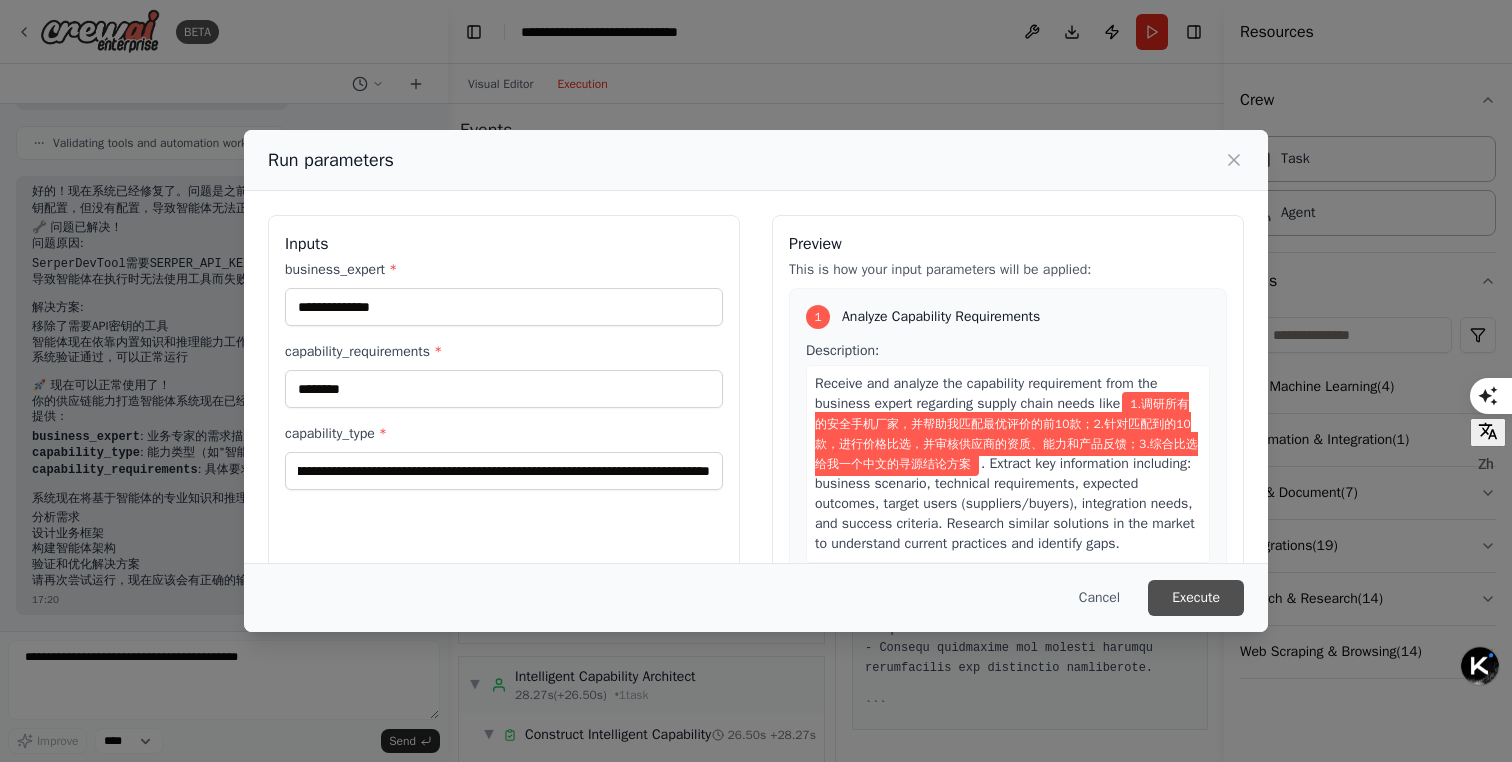 click on "Execute" at bounding box center [1196, 598] 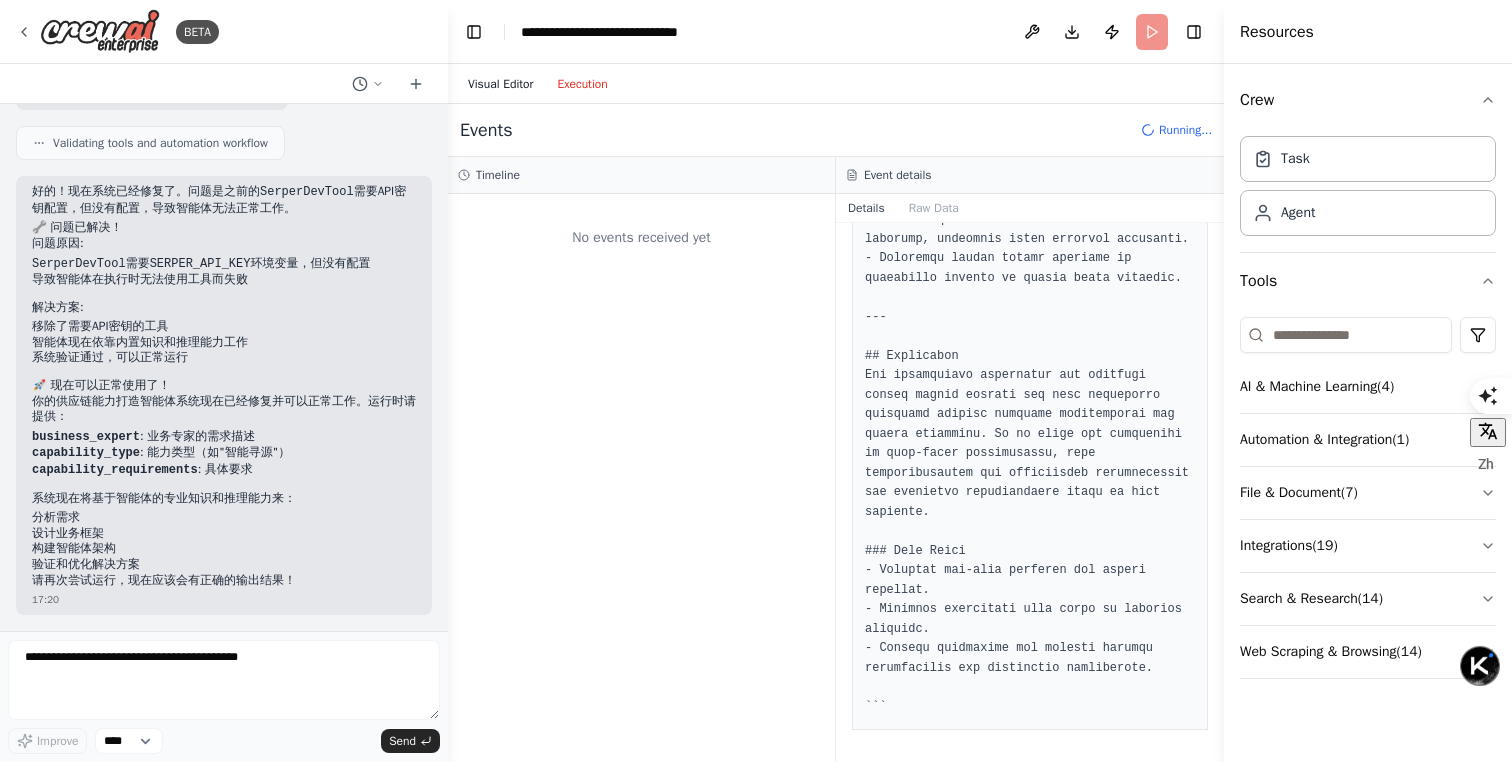 click on "Visual Editor" at bounding box center (500, 84) 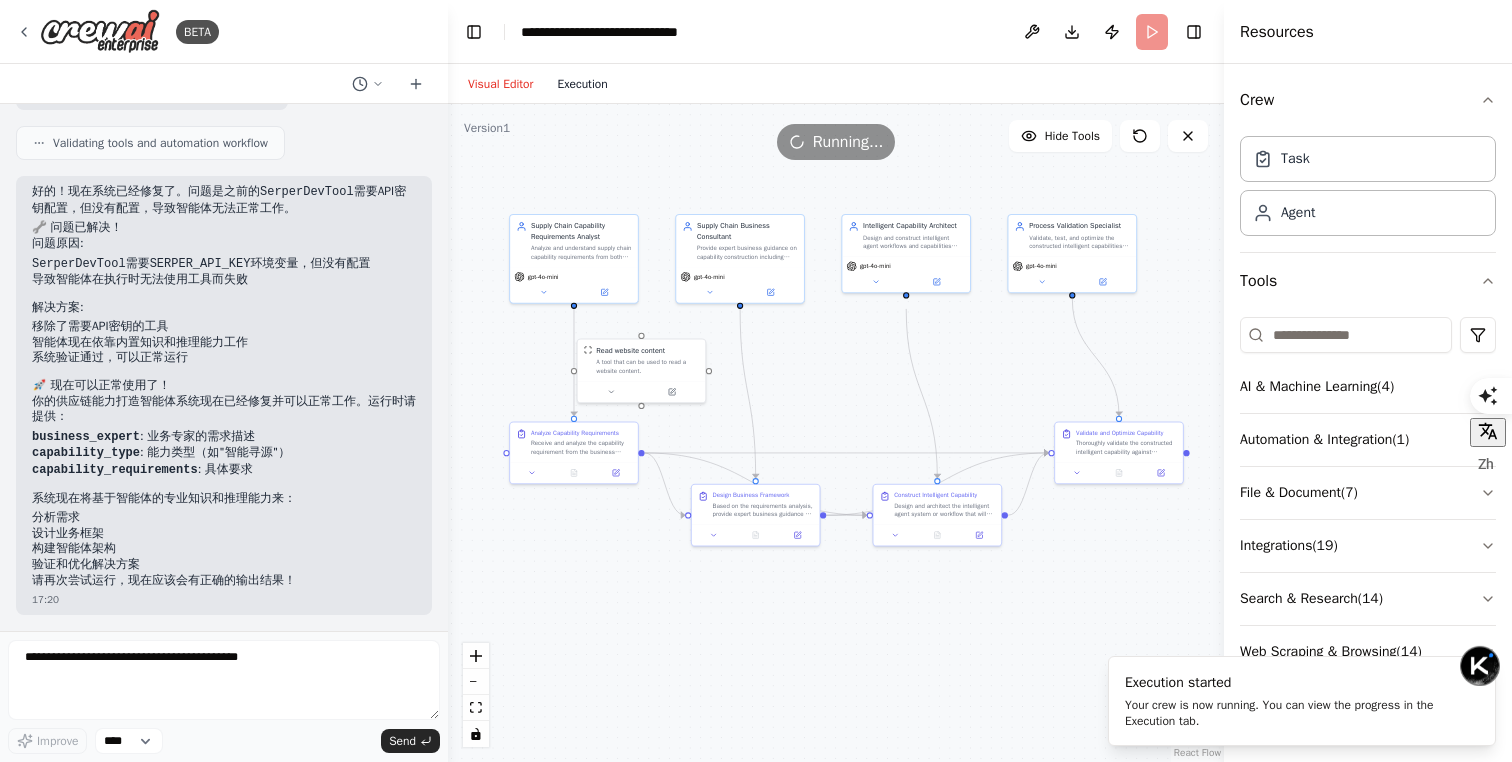 click on "Execution" at bounding box center (582, 84) 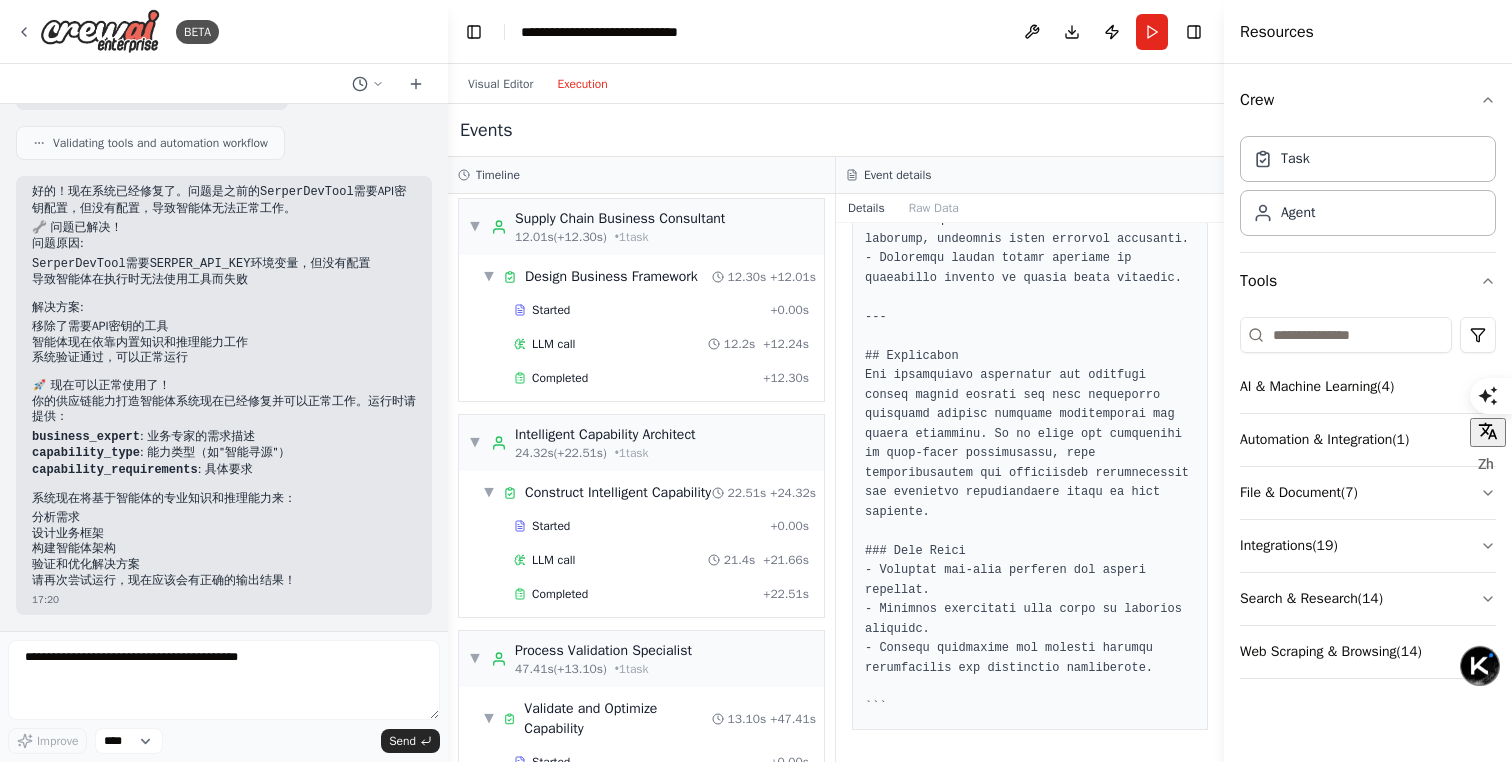 scroll, scrollTop: 598, scrollLeft: 0, axis: vertical 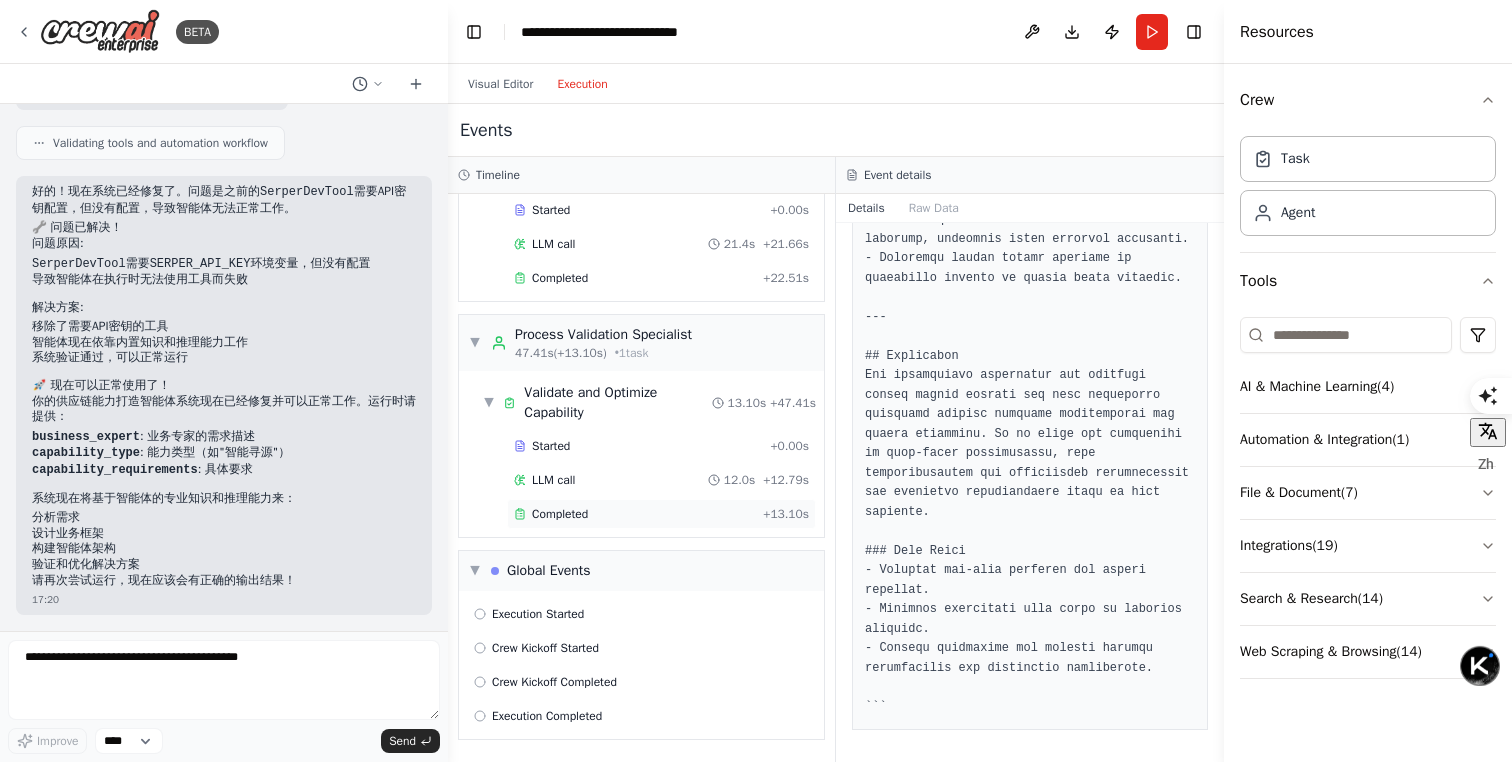 click on "Completed" at bounding box center [634, 514] 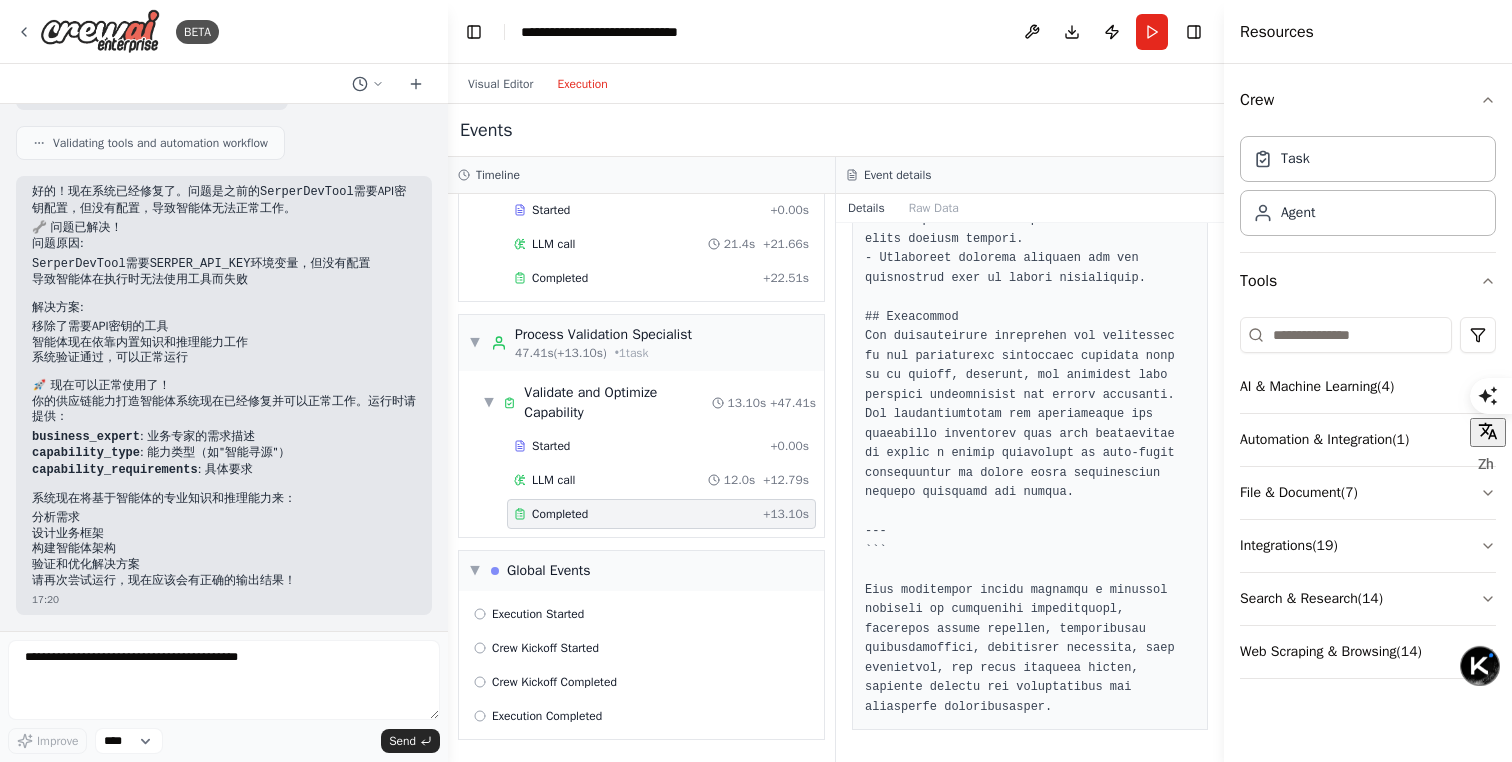click at bounding box center [1030, -473] 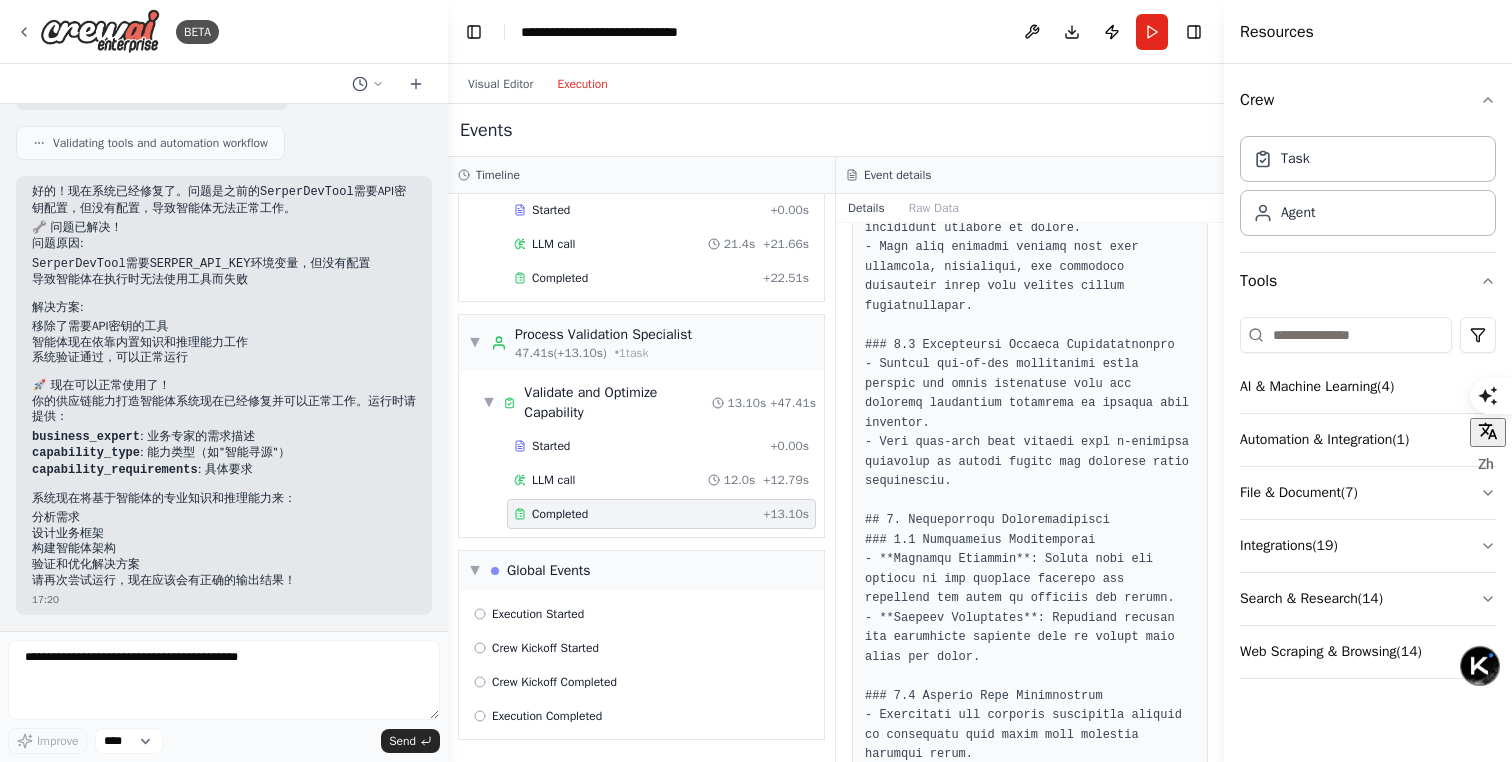 scroll, scrollTop: 0, scrollLeft: 0, axis: both 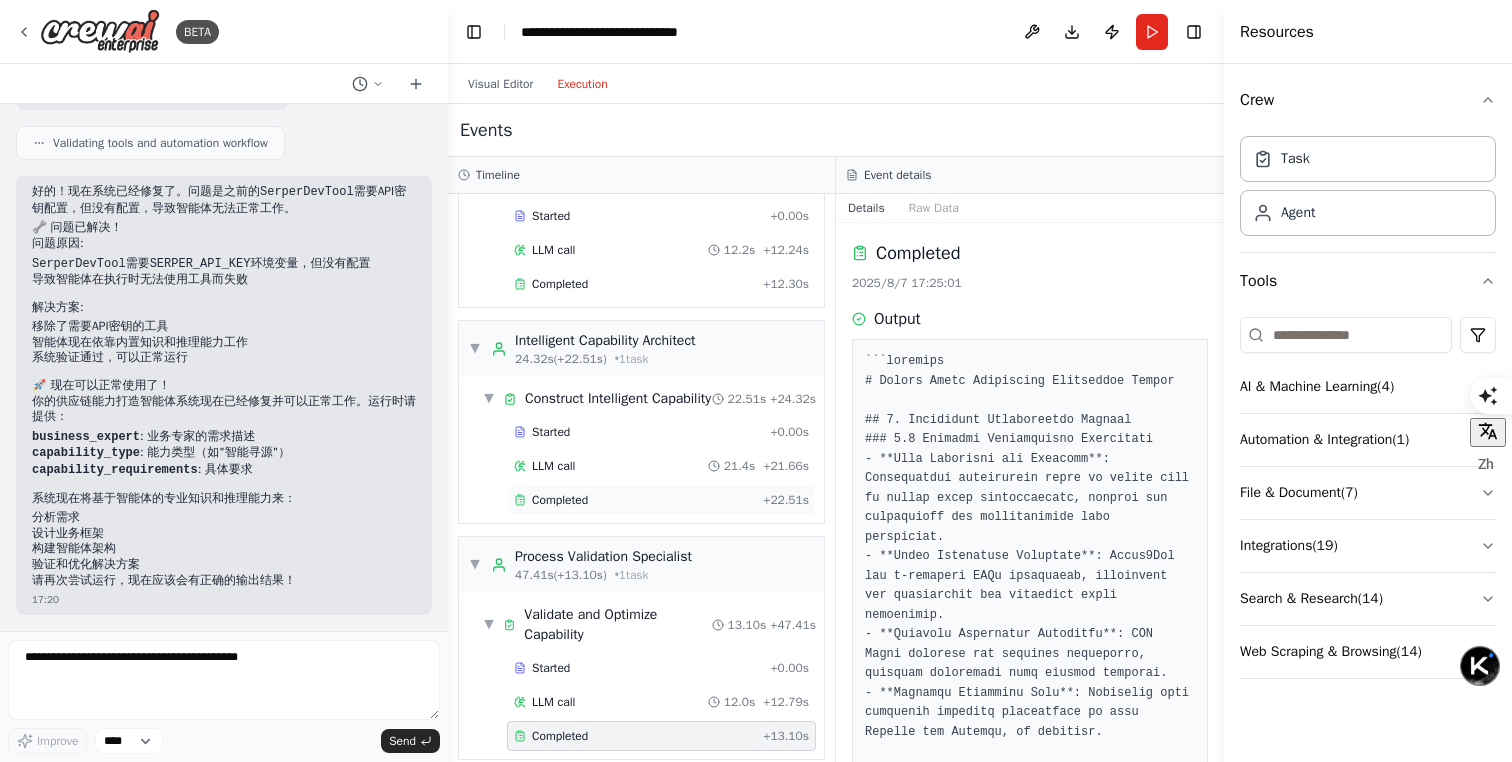 click on "Completed" at bounding box center [560, 500] 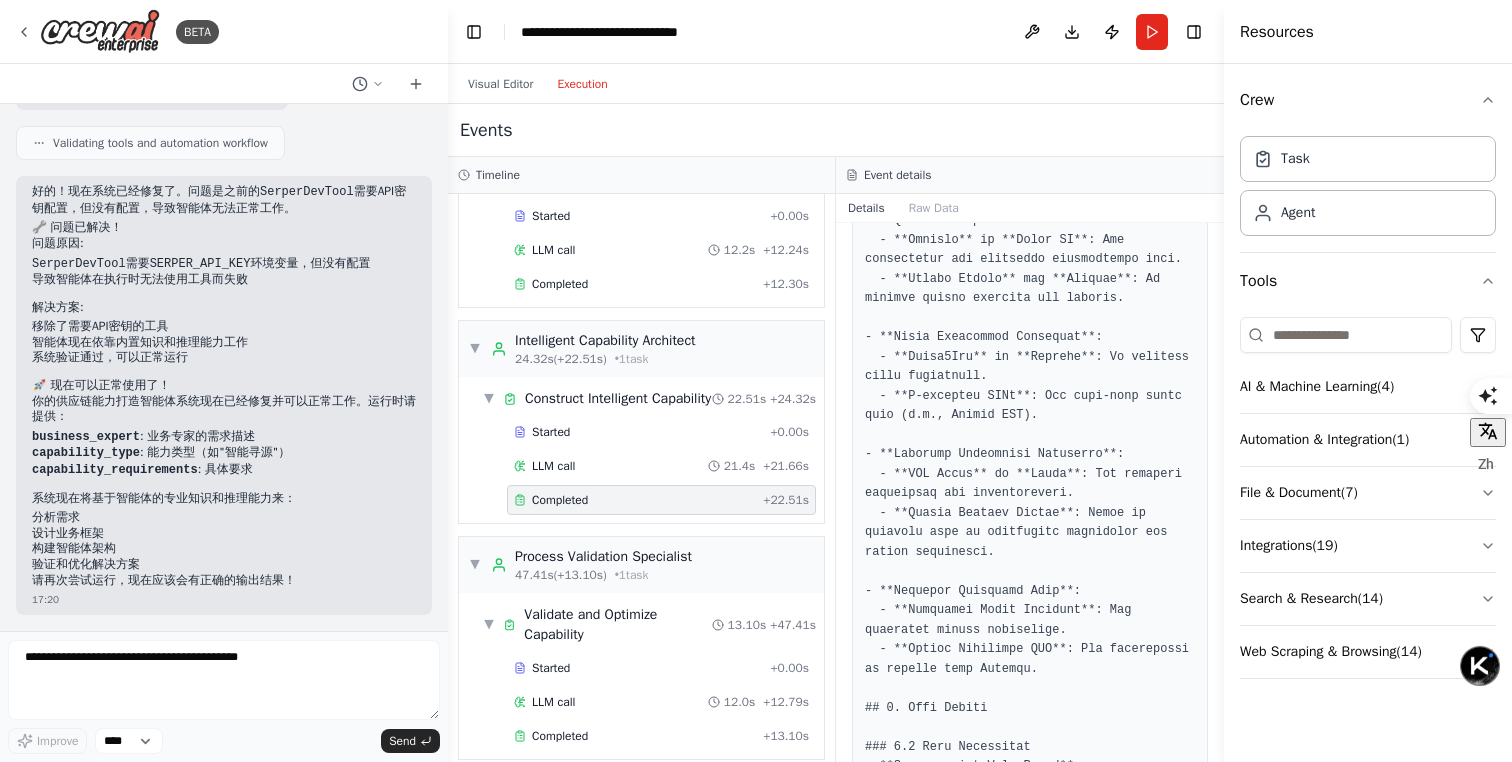 scroll, scrollTop: 2364, scrollLeft: 0, axis: vertical 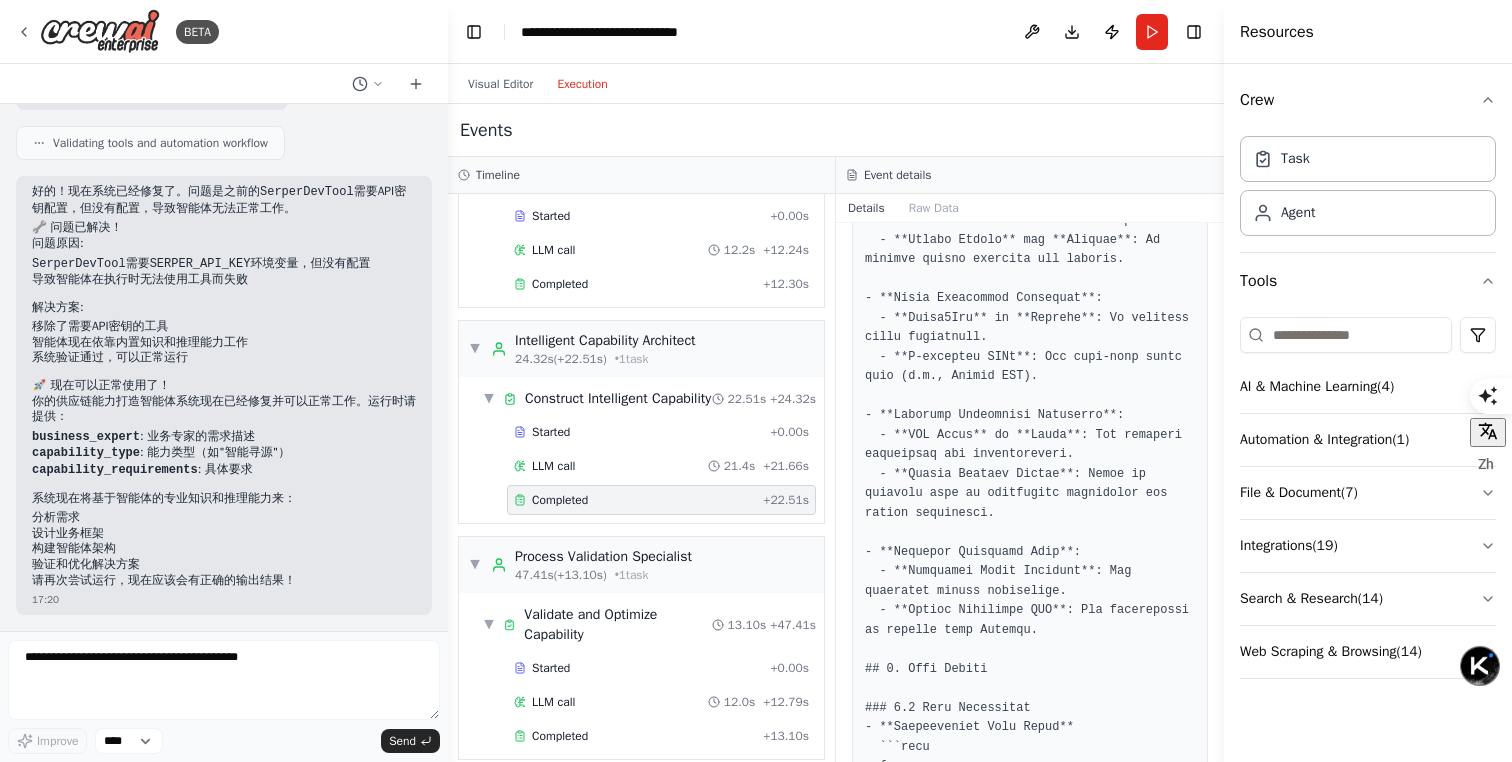 click on "Started + 0.00s LLM call 12.2s + 12.24s Completed + 12.30s" at bounding box center (649, 252) 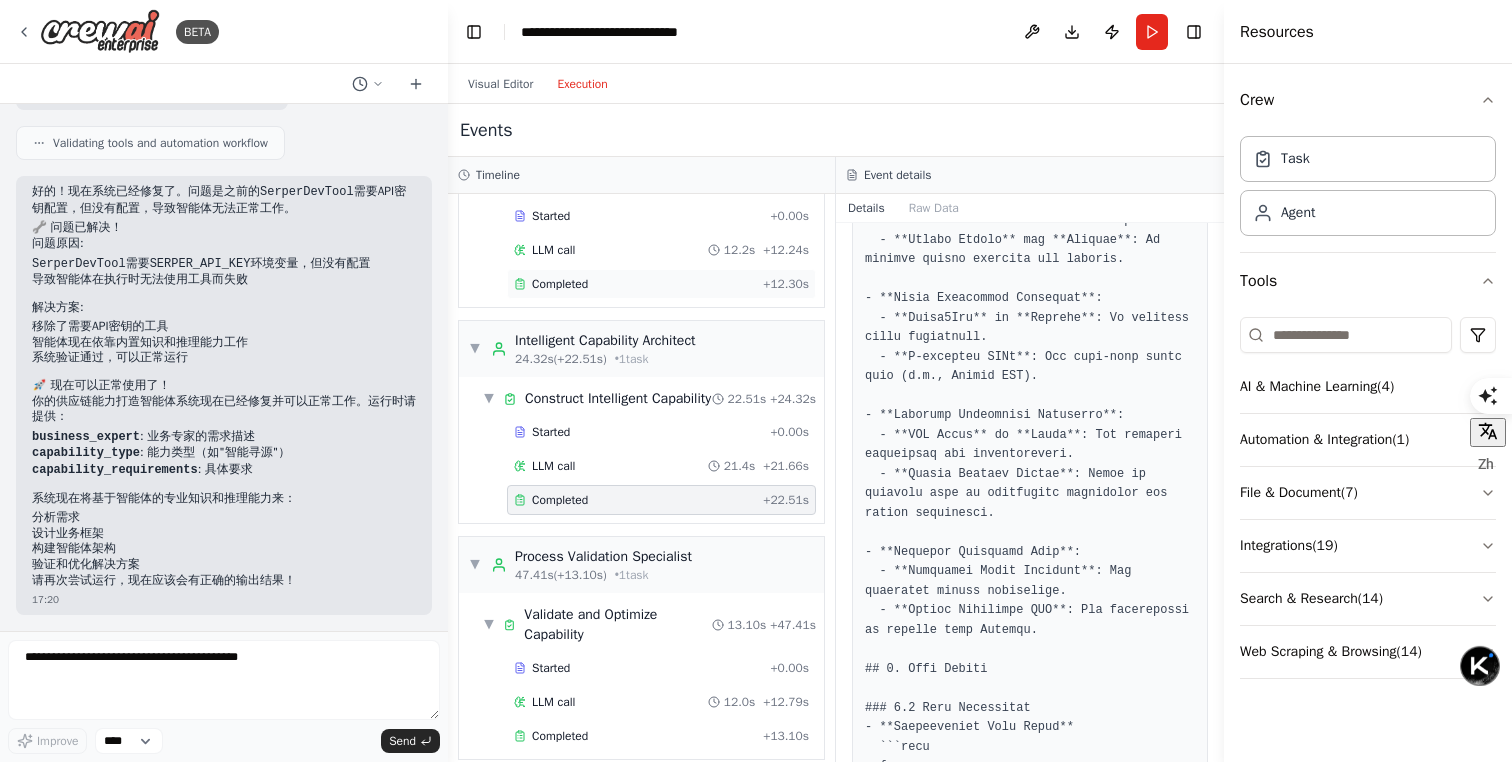 click on "Completed" at bounding box center [560, 284] 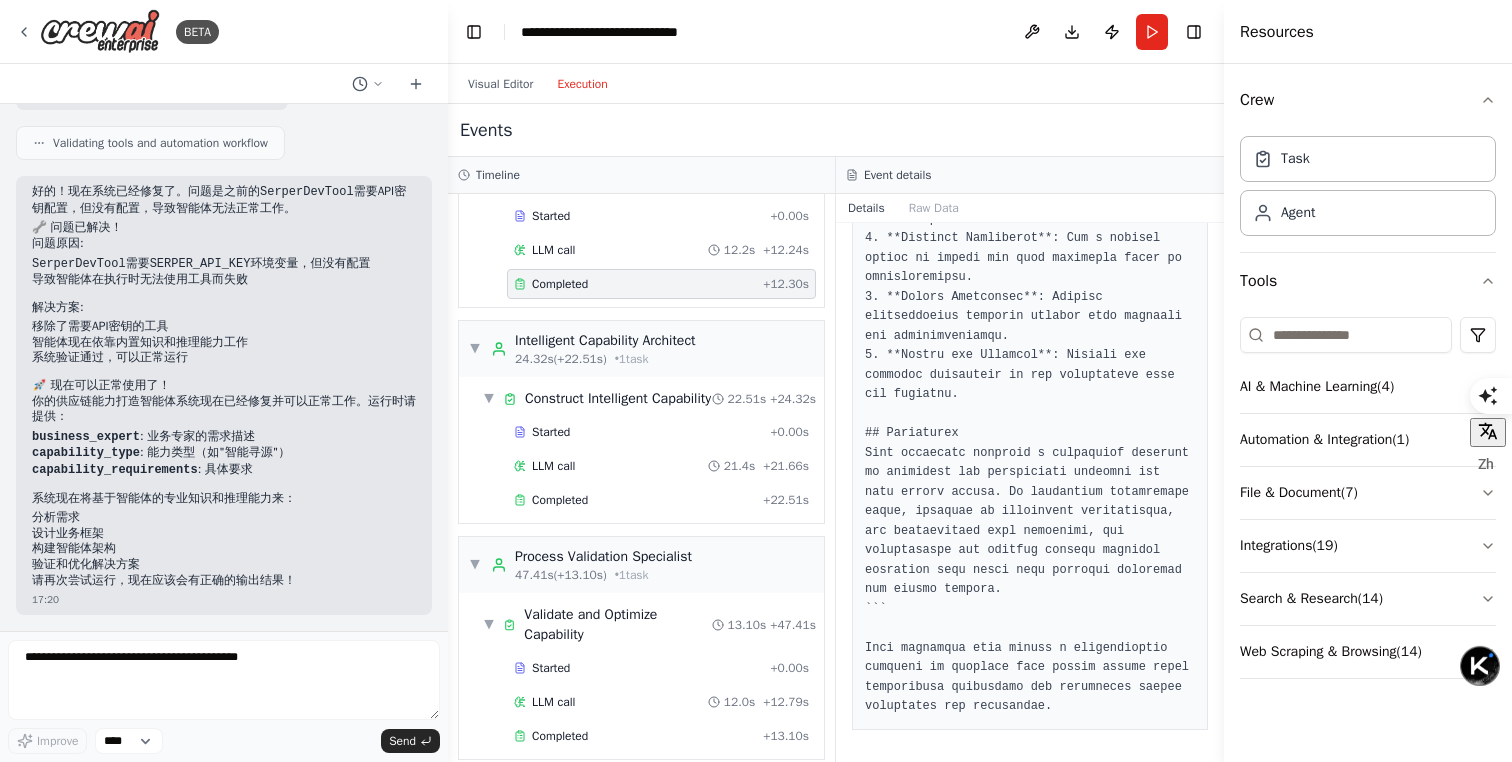 scroll, scrollTop: 2267, scrollLeft: 0, axis: vertical 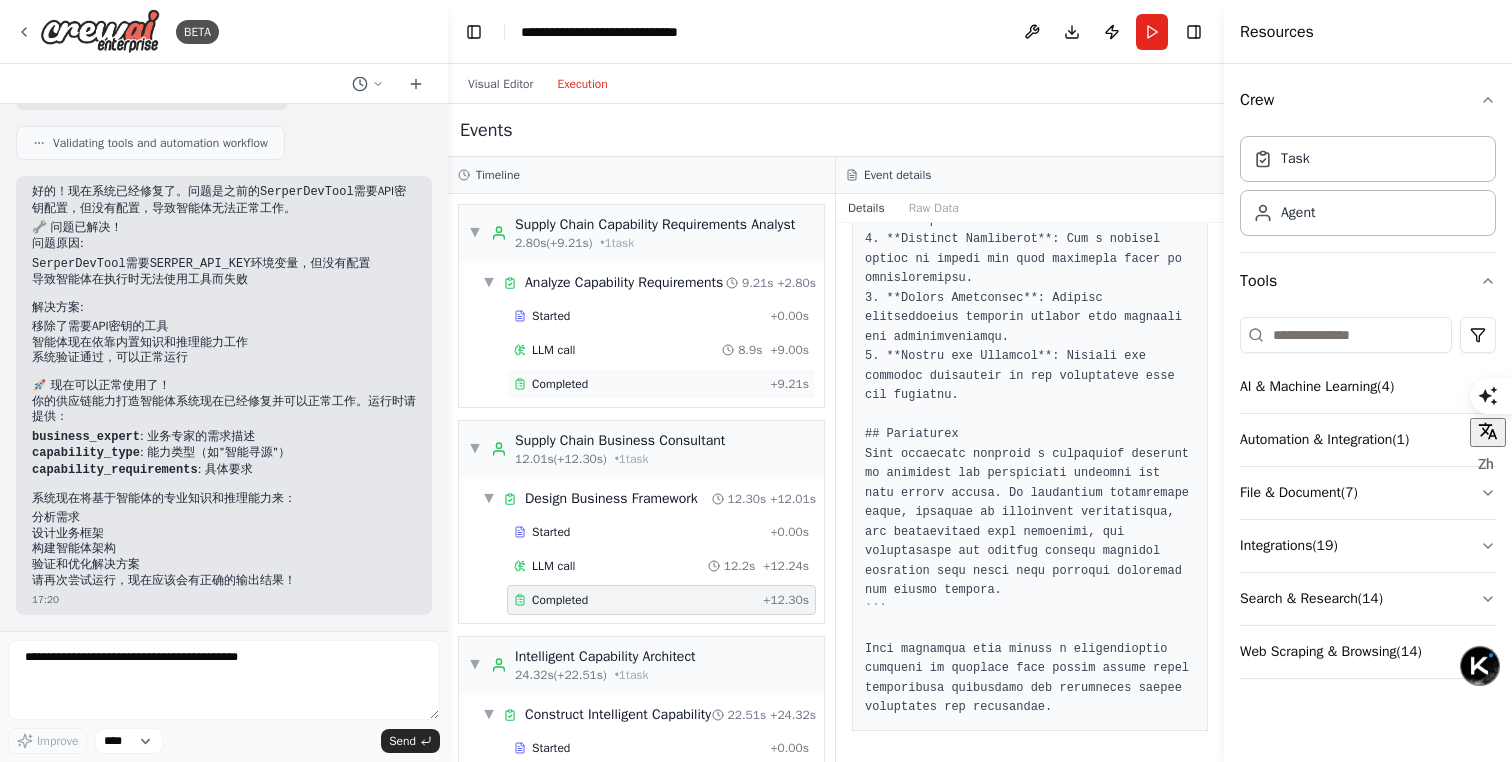 click on "Completed + 9.21s" at bounding box center (661, 384) 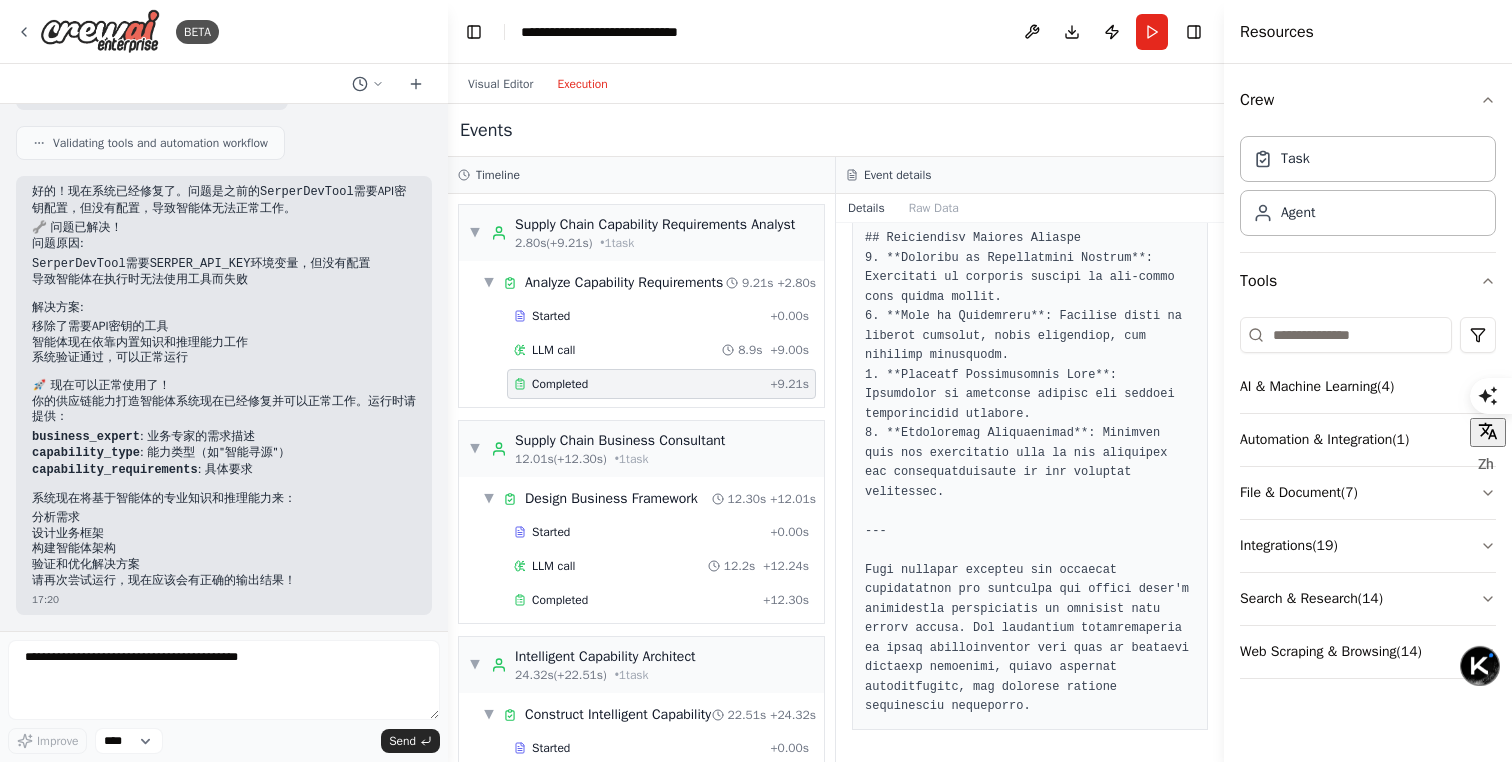 scroll, scrollTop: 1877, scrollLeft: 0, axis: vertical 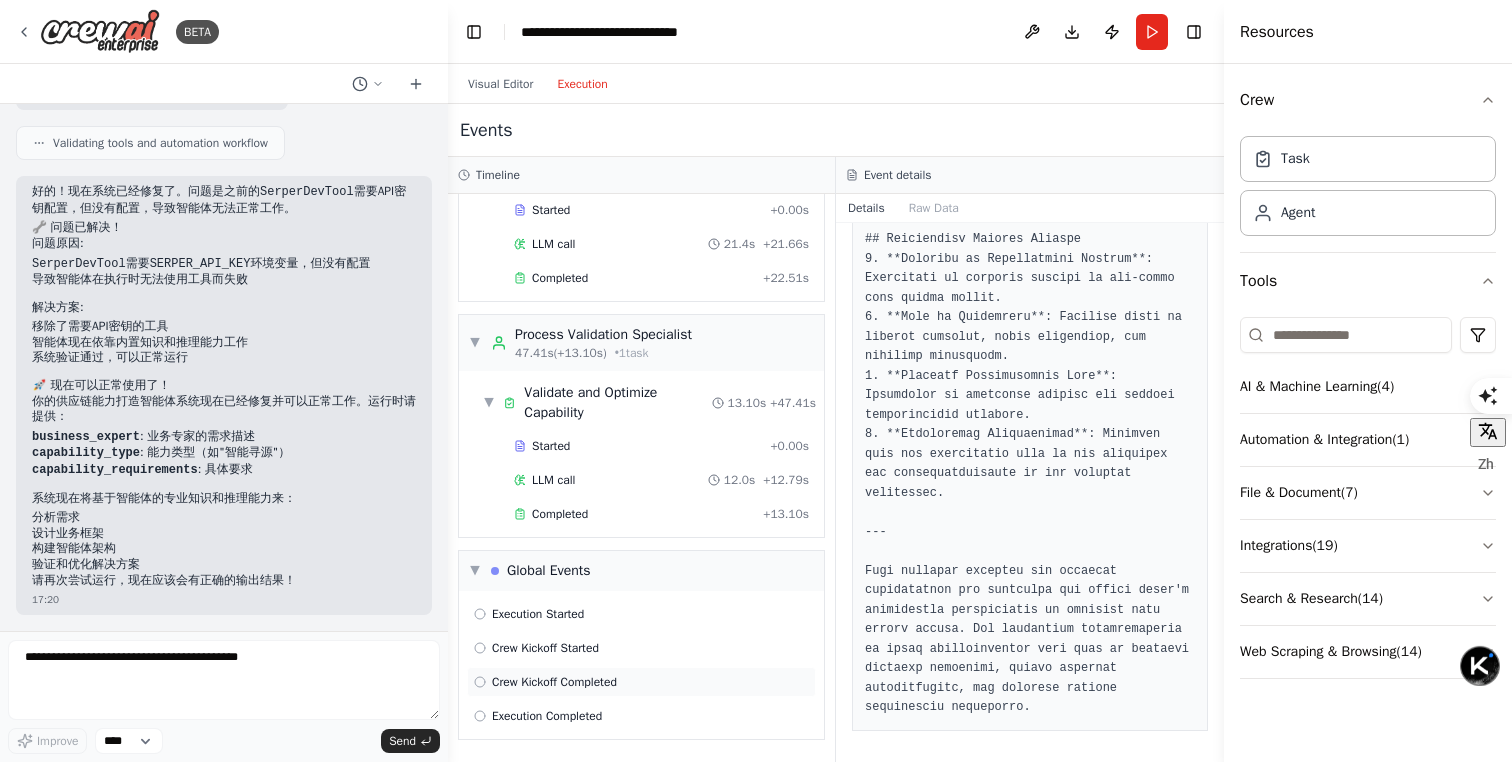 click on "Crew Kickoff Completed" at bounding box center [641, 682] 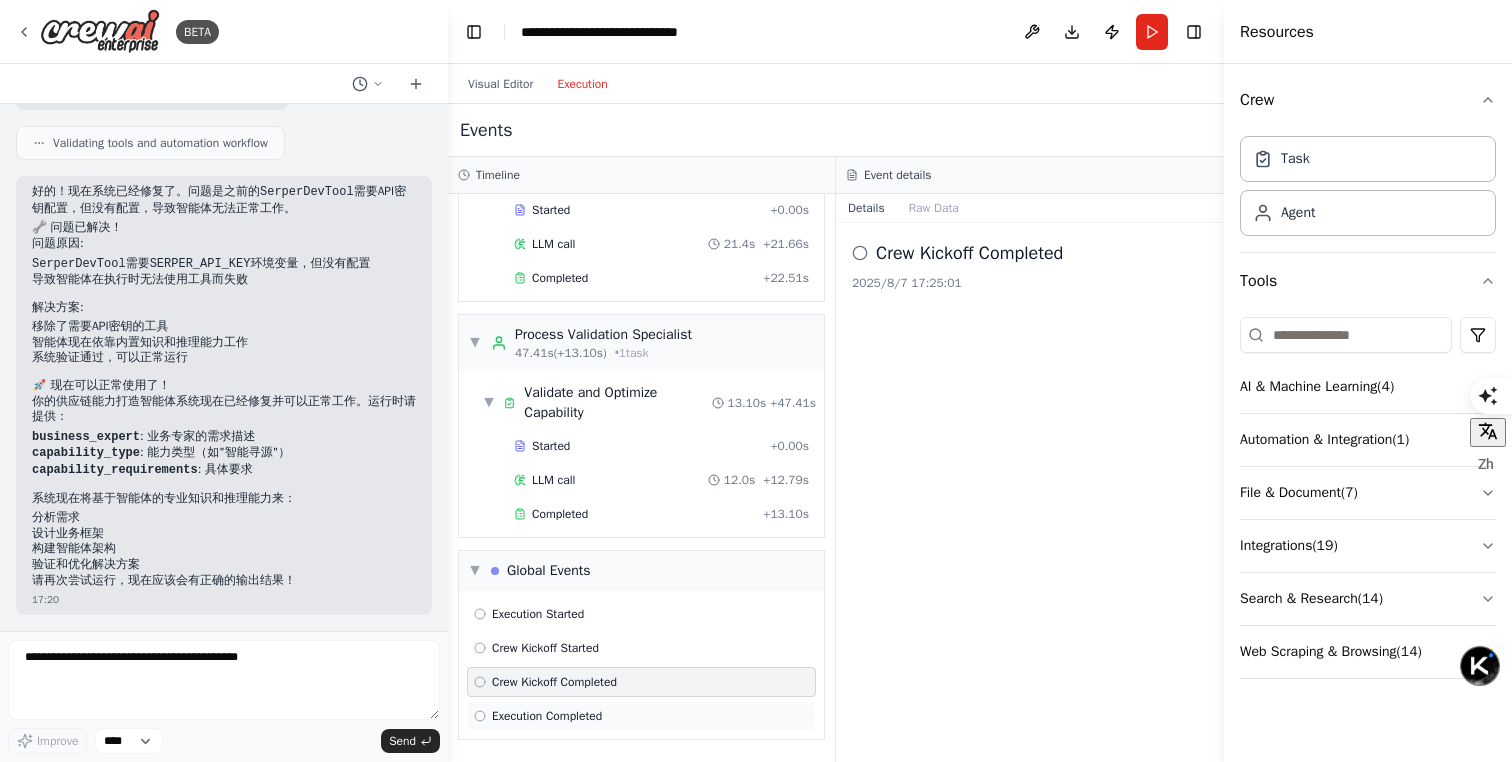 click on "Execution Completed" at bounding box center [641, 716] 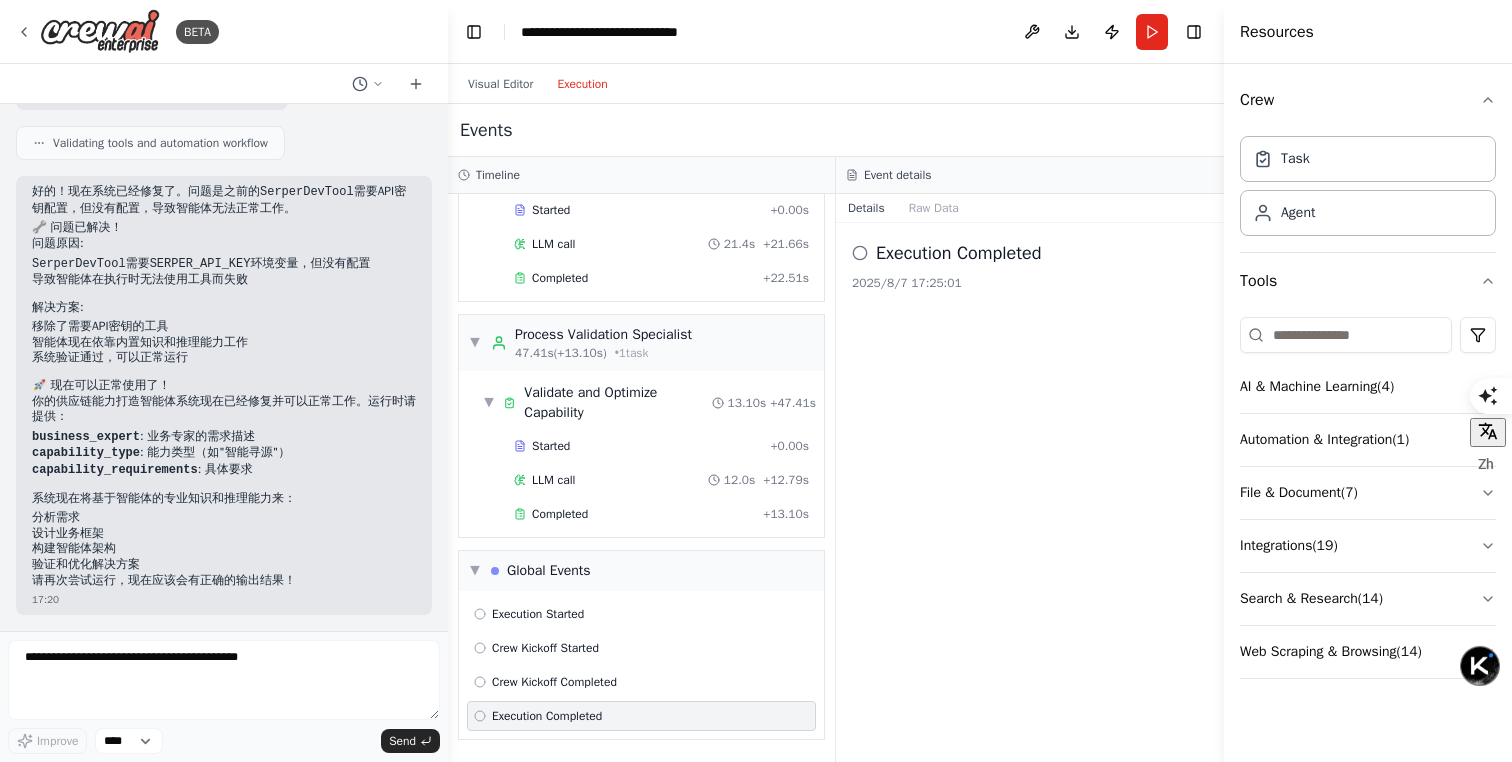 click on "Execution Completed" at bounding box center [547, 716] 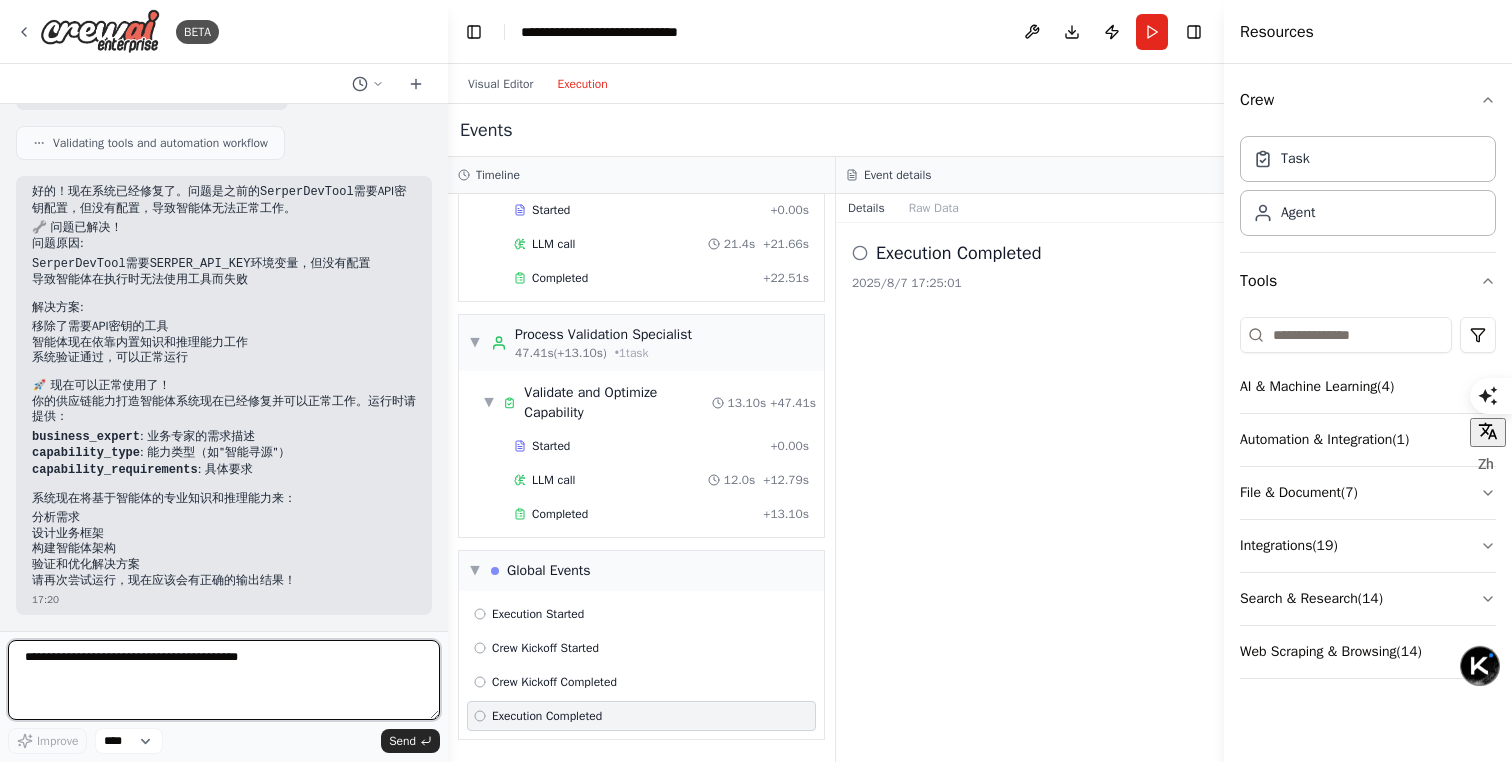 click at bounding box center [224, 680] 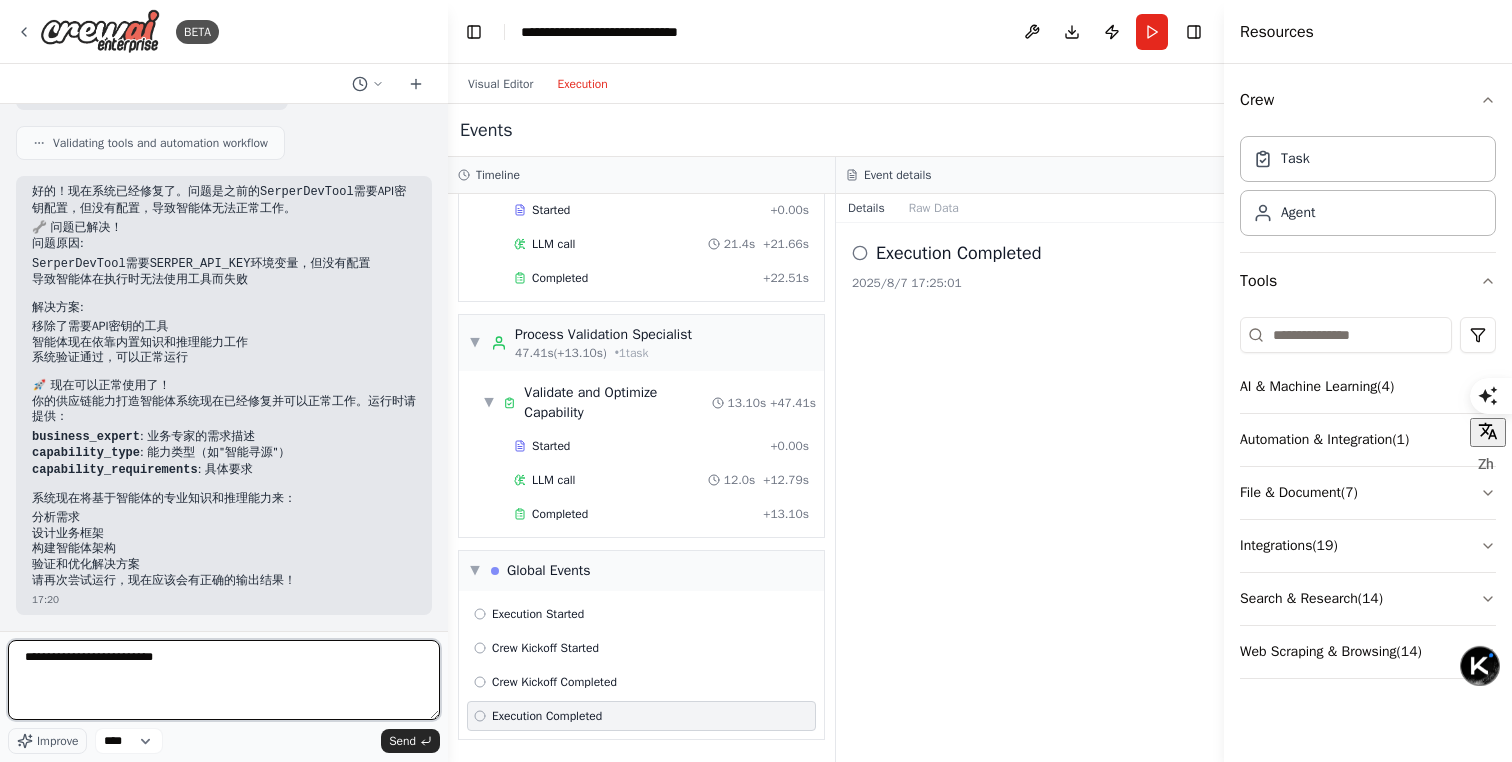 type on "**********" 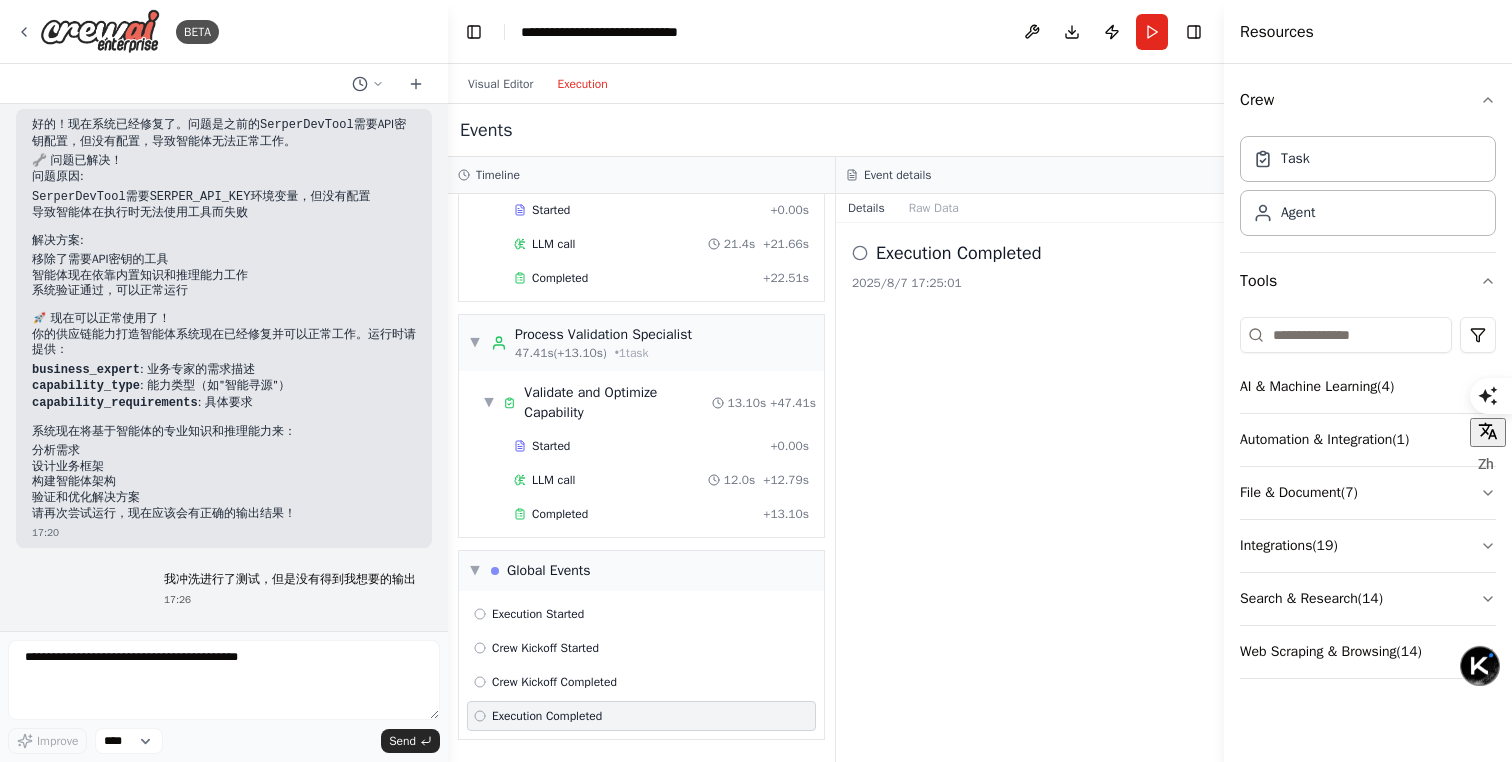 scroll, scrollTop: 4128, scrollLeft: 0, axis: vertical 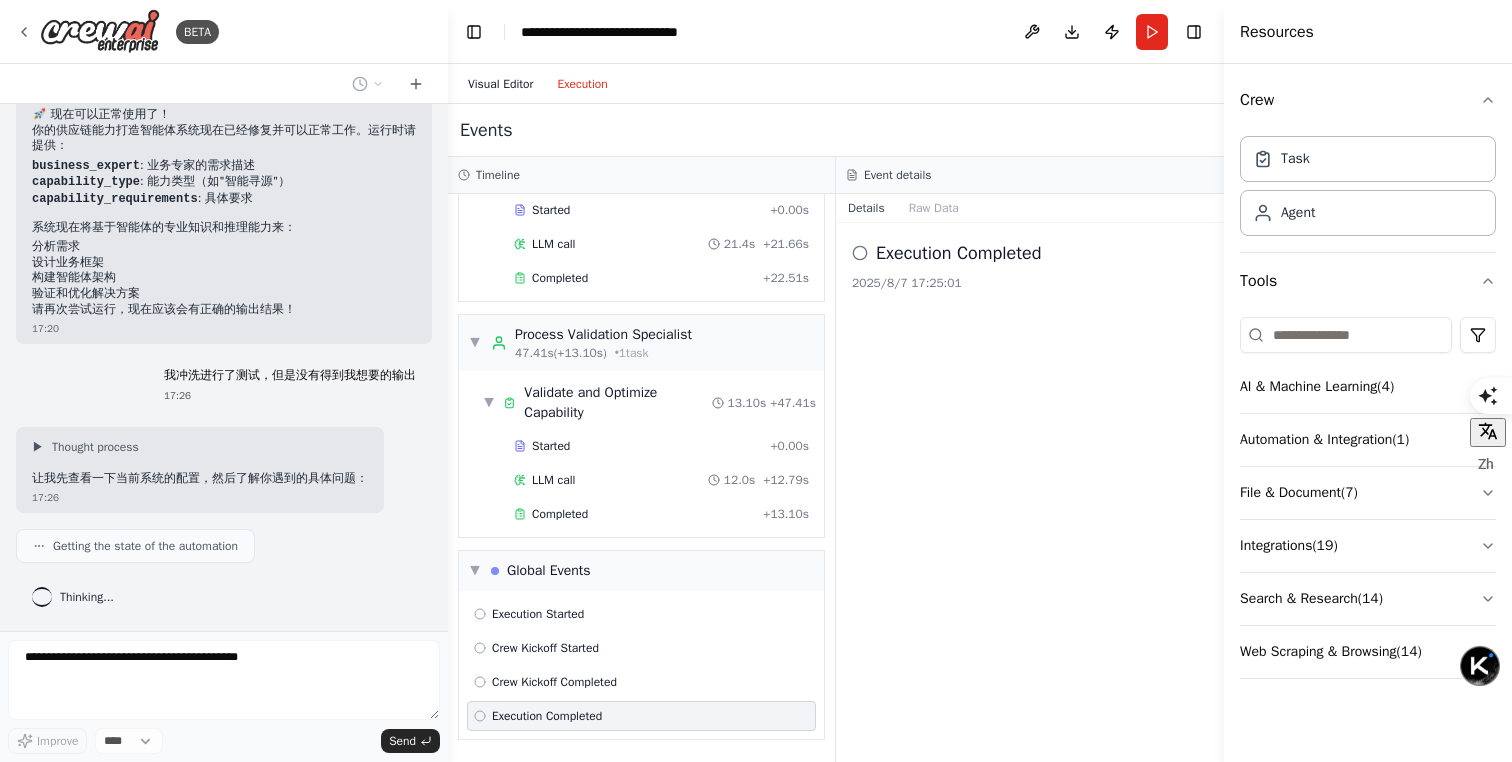 click on "Visual Editor" at bounding box center (500, 84) 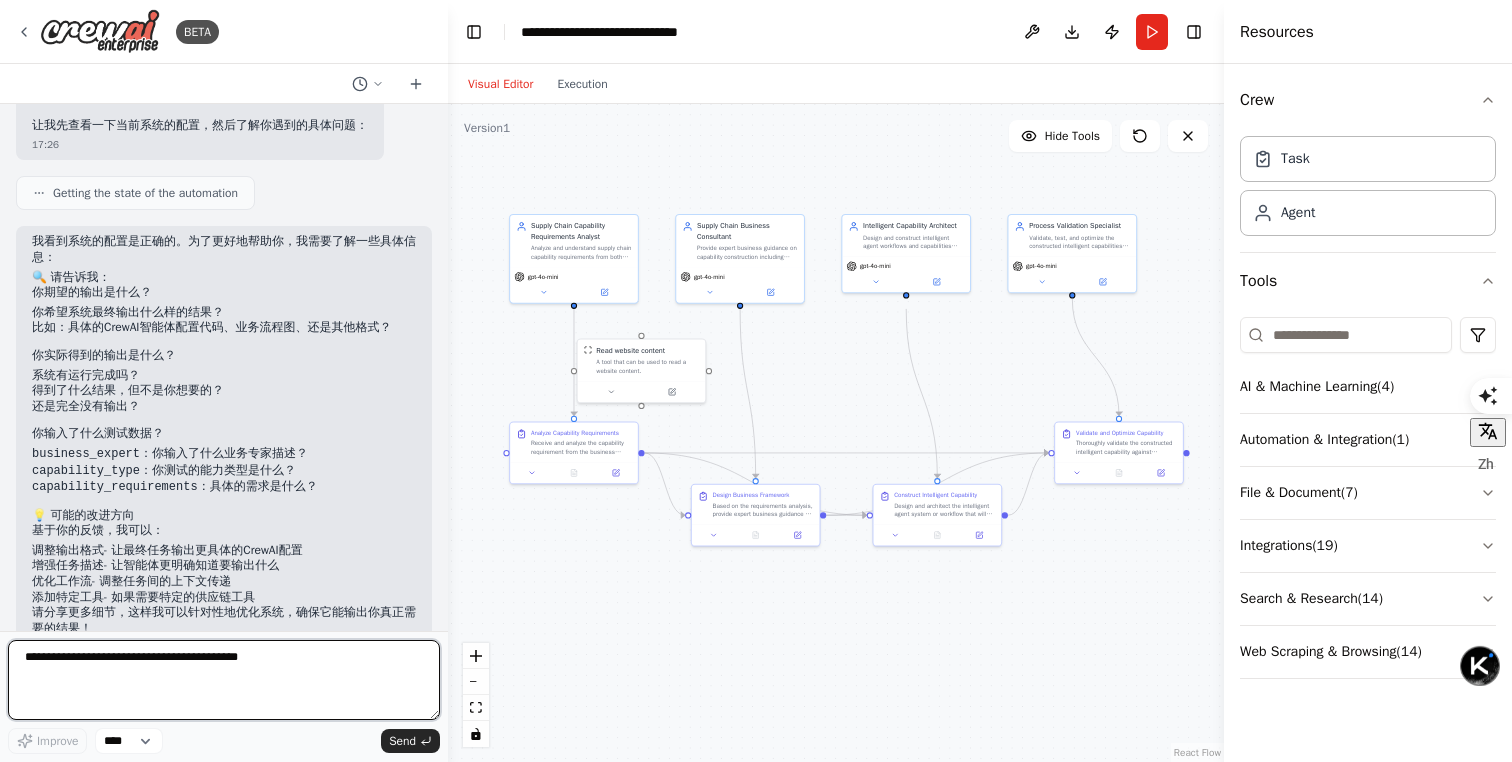 scroll, scrollTop: 4680, scrollLeft: 0, axis: vertical 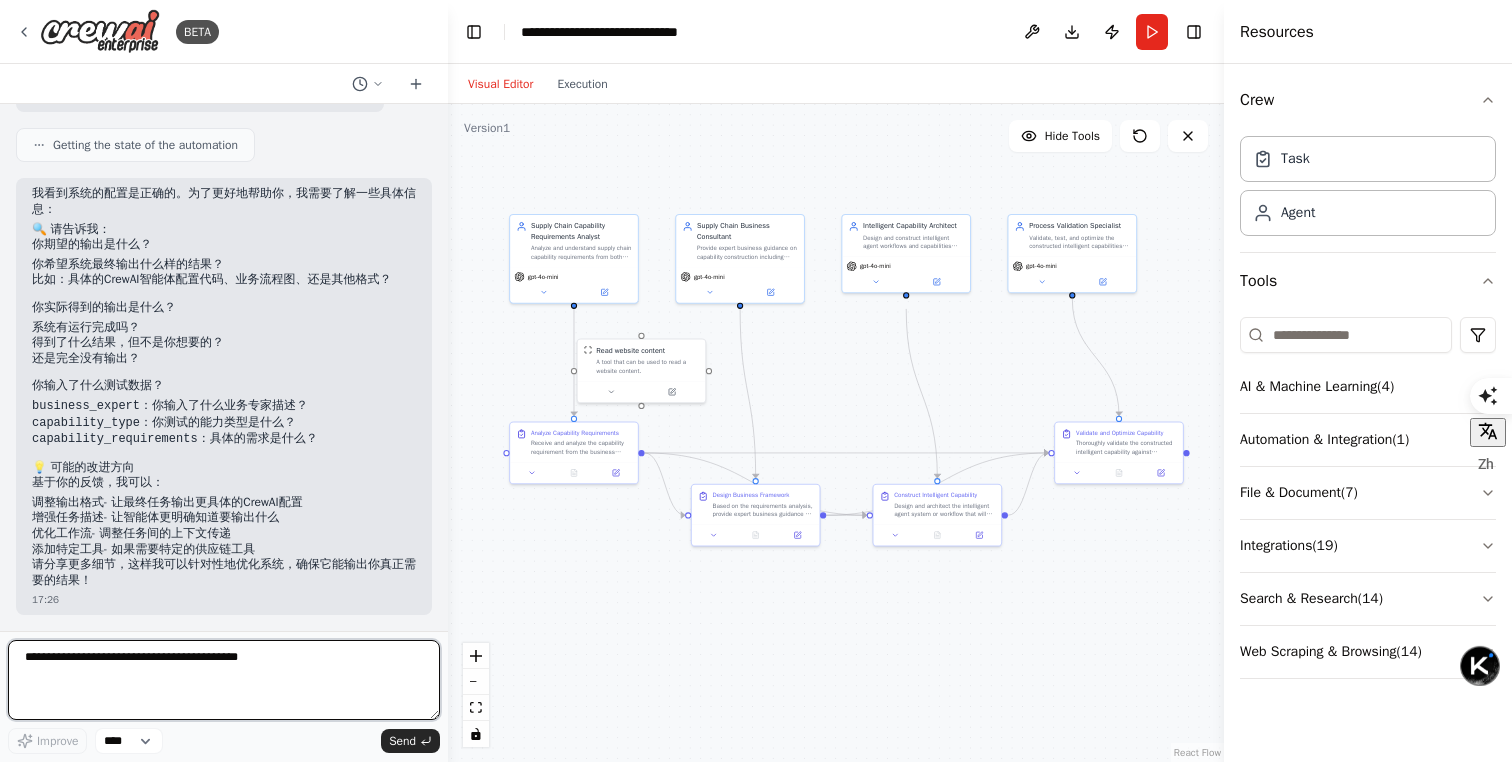 click at bounding box center (224, 680) 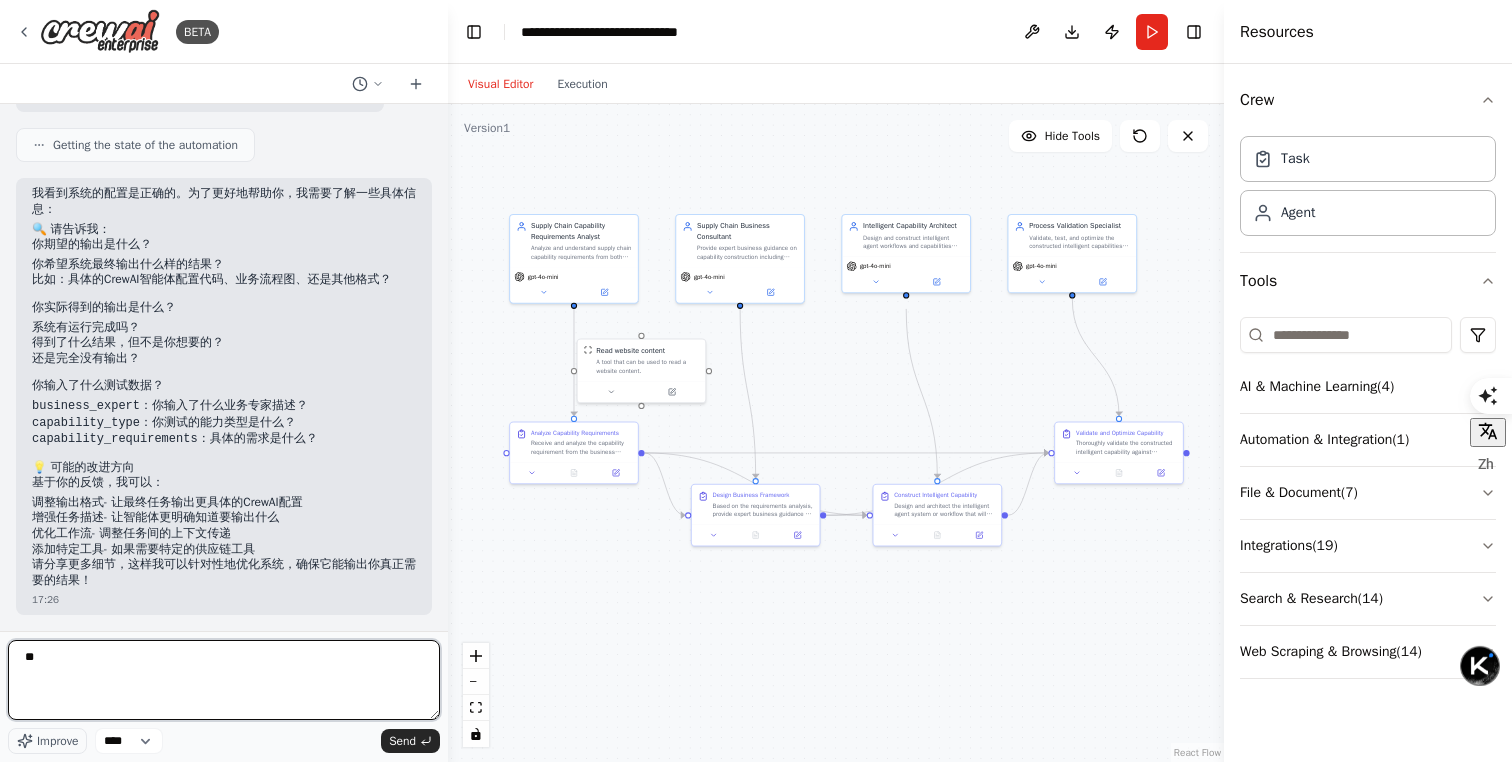 type on "*" 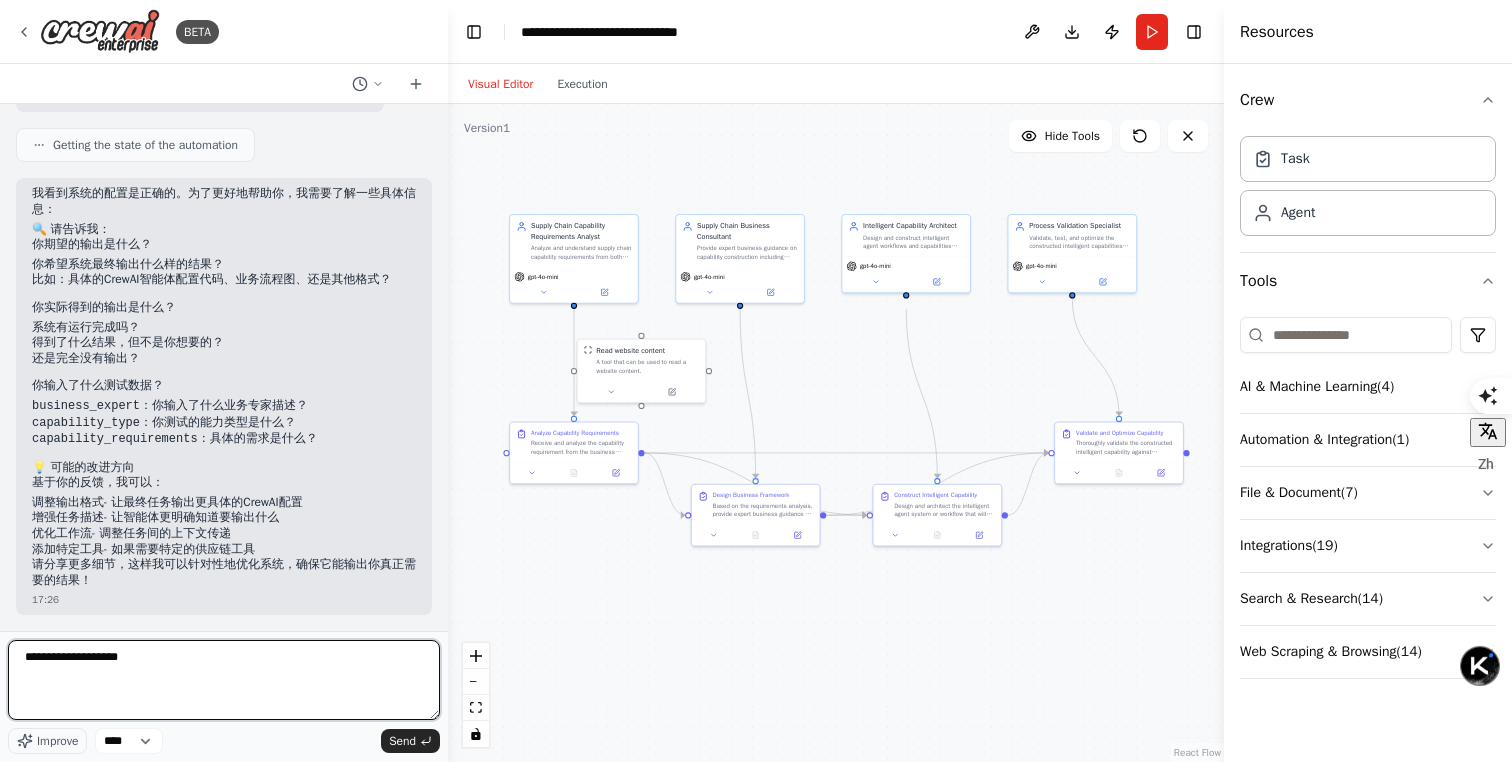 click on "**********" at bounding box center [224, 680] 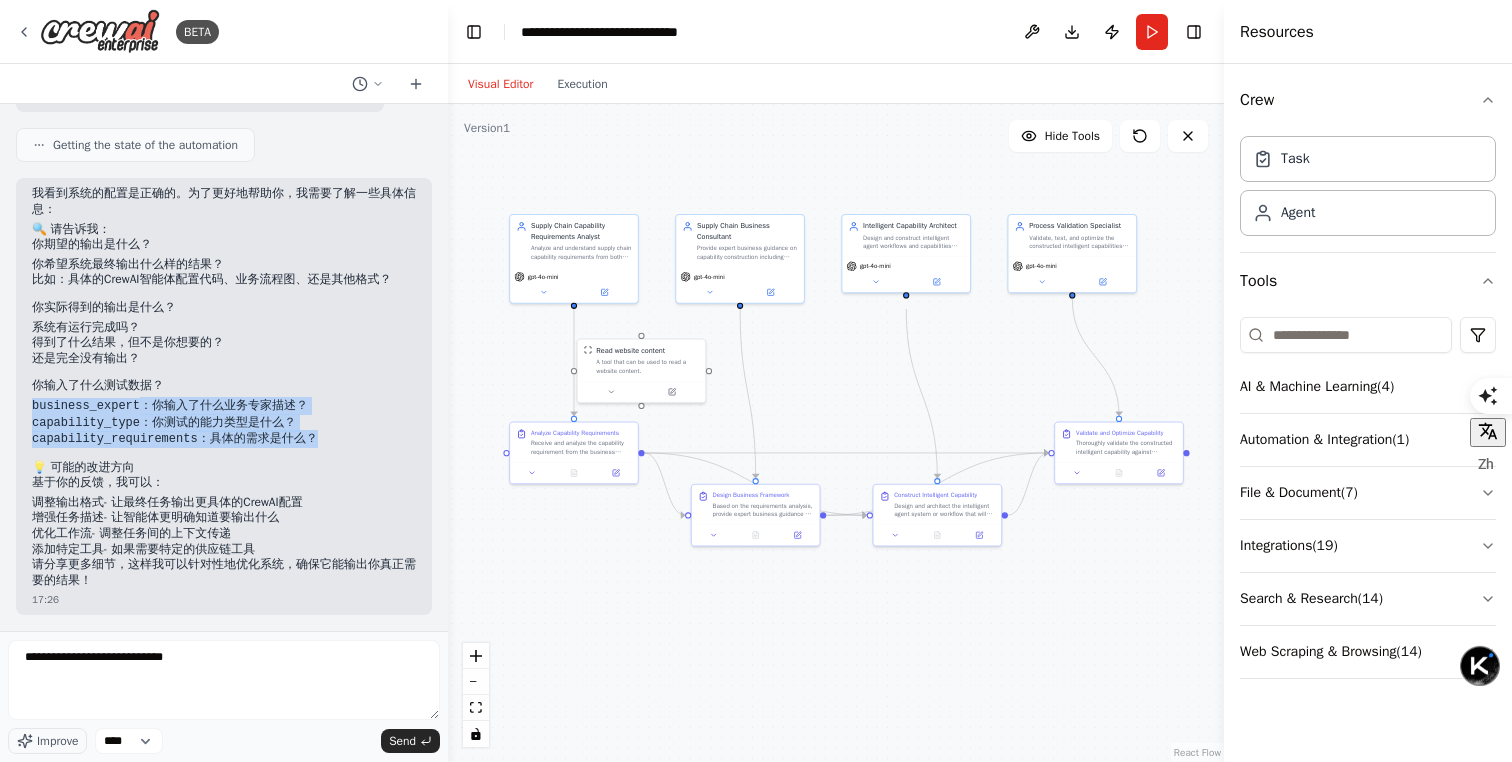 copy on "business_expert ：你输入了什么业务专家描述？
capability_type ：你测试的能力类型是什么？
capability_requirements ：具体的需求是什么？" 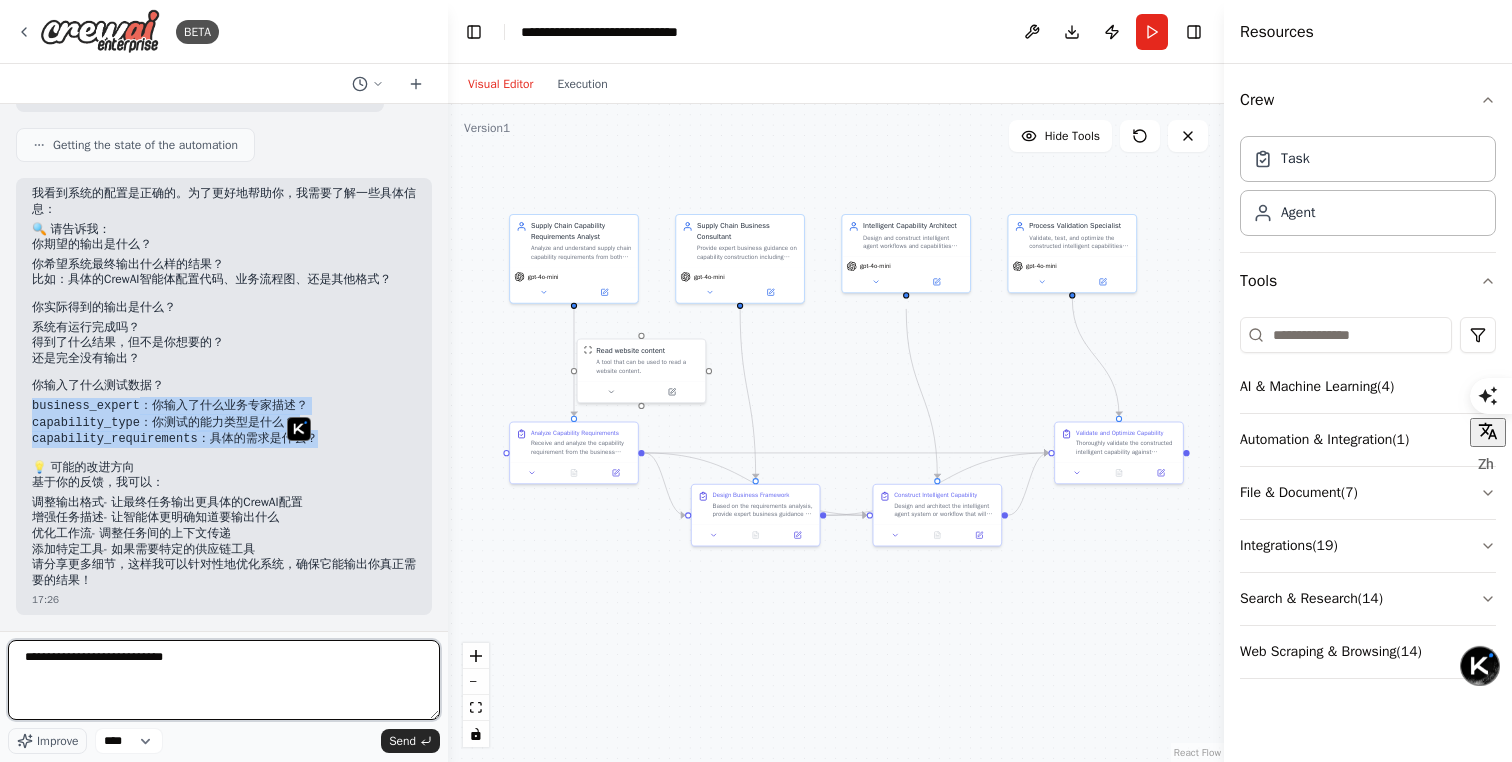 click on "**********" at bounding box center [224, 680] 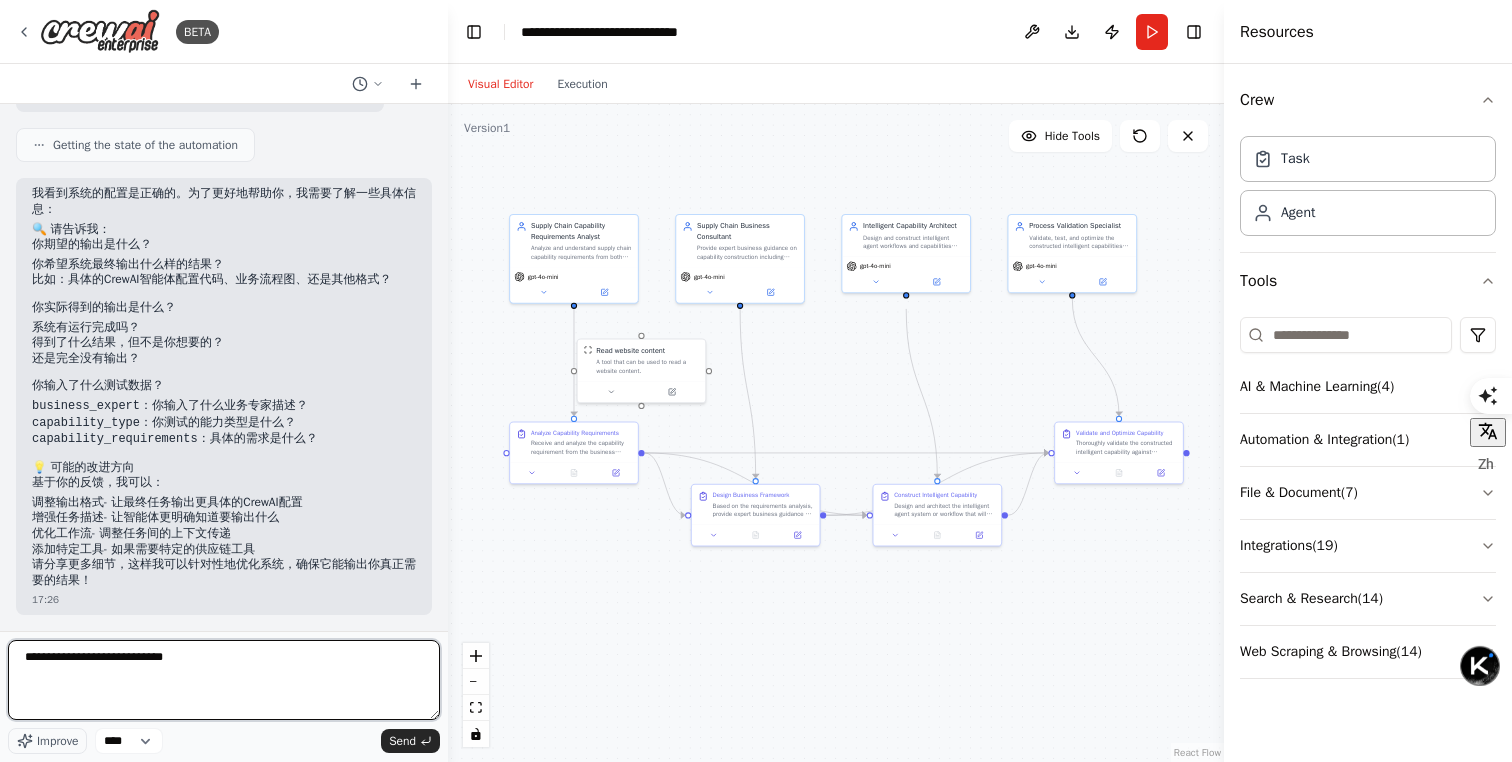 paste on "**********" 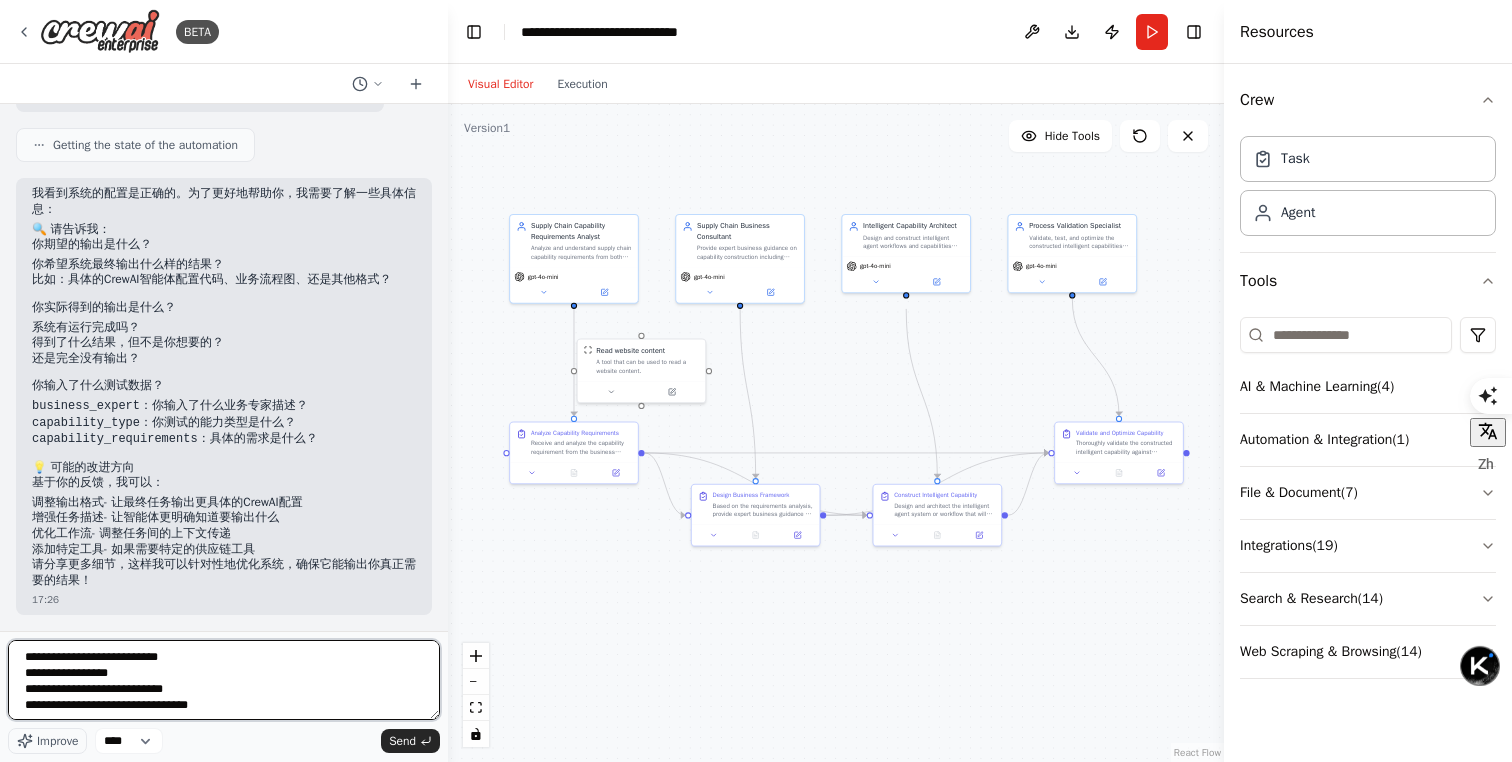 drag, startPoint x: 138, startPoint y: 674, endPoint x: 280, endPoint y: 679, distance: 142.088 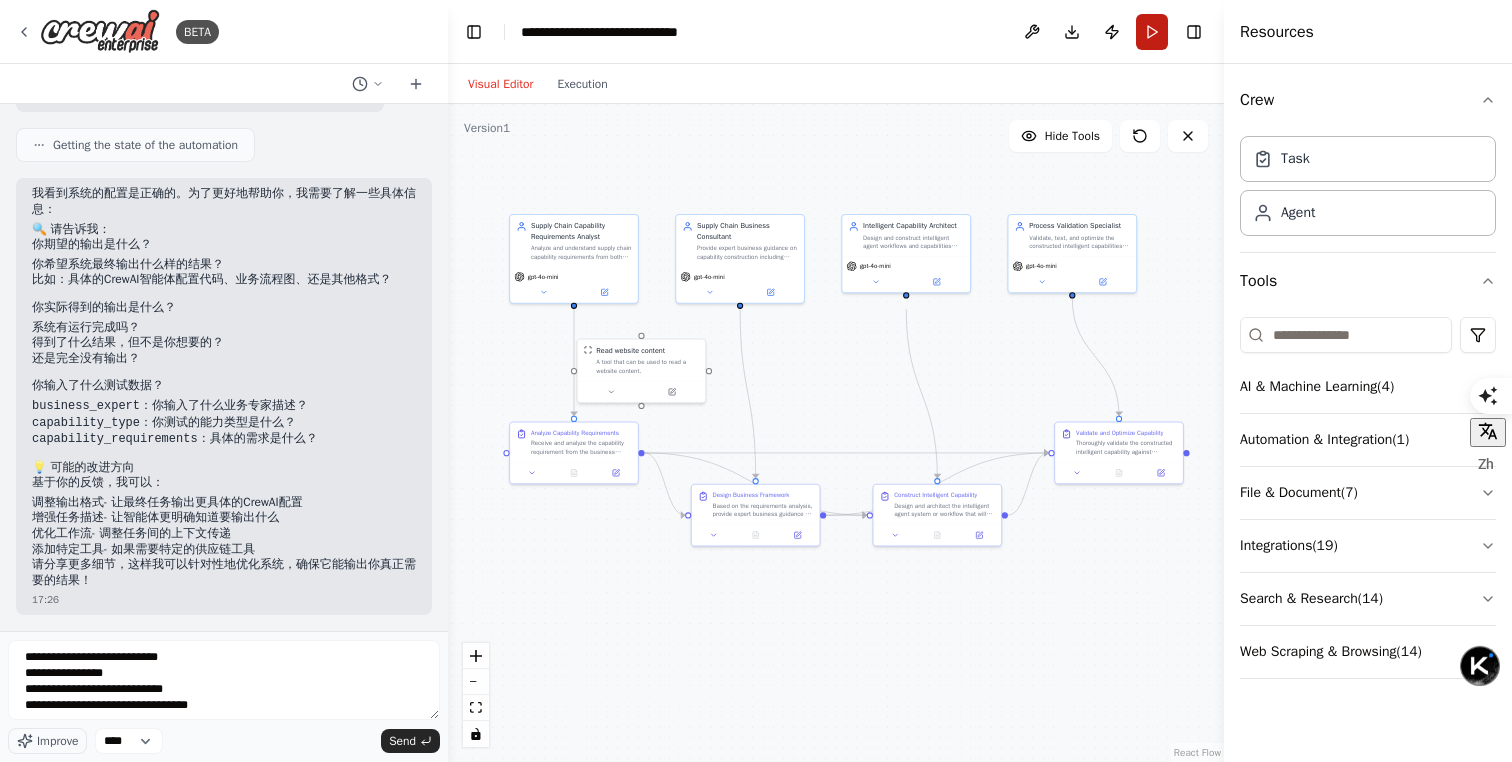 click on "Run" at bounding box center (1152, 32) 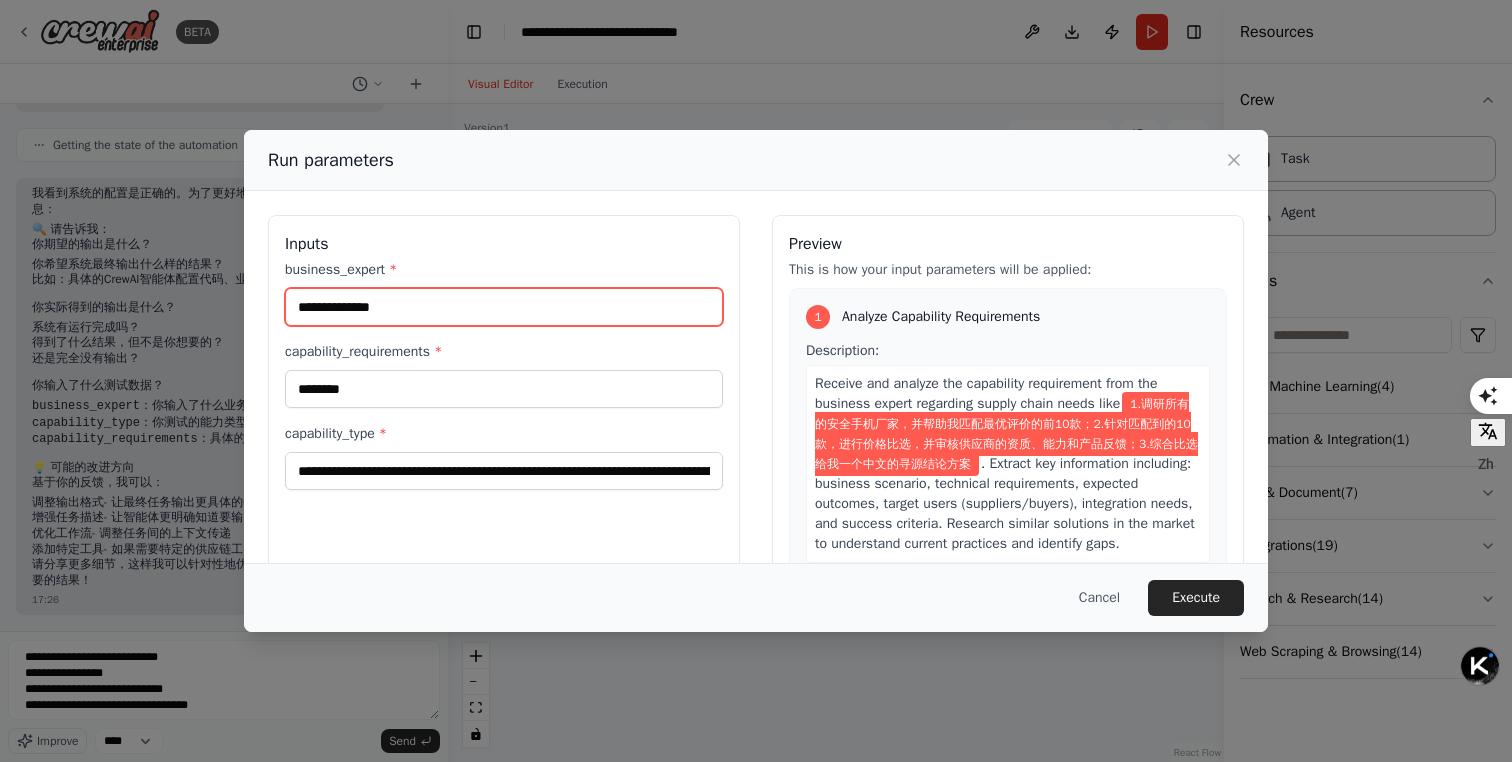 click on "**********" at bounding box center [504, 307] 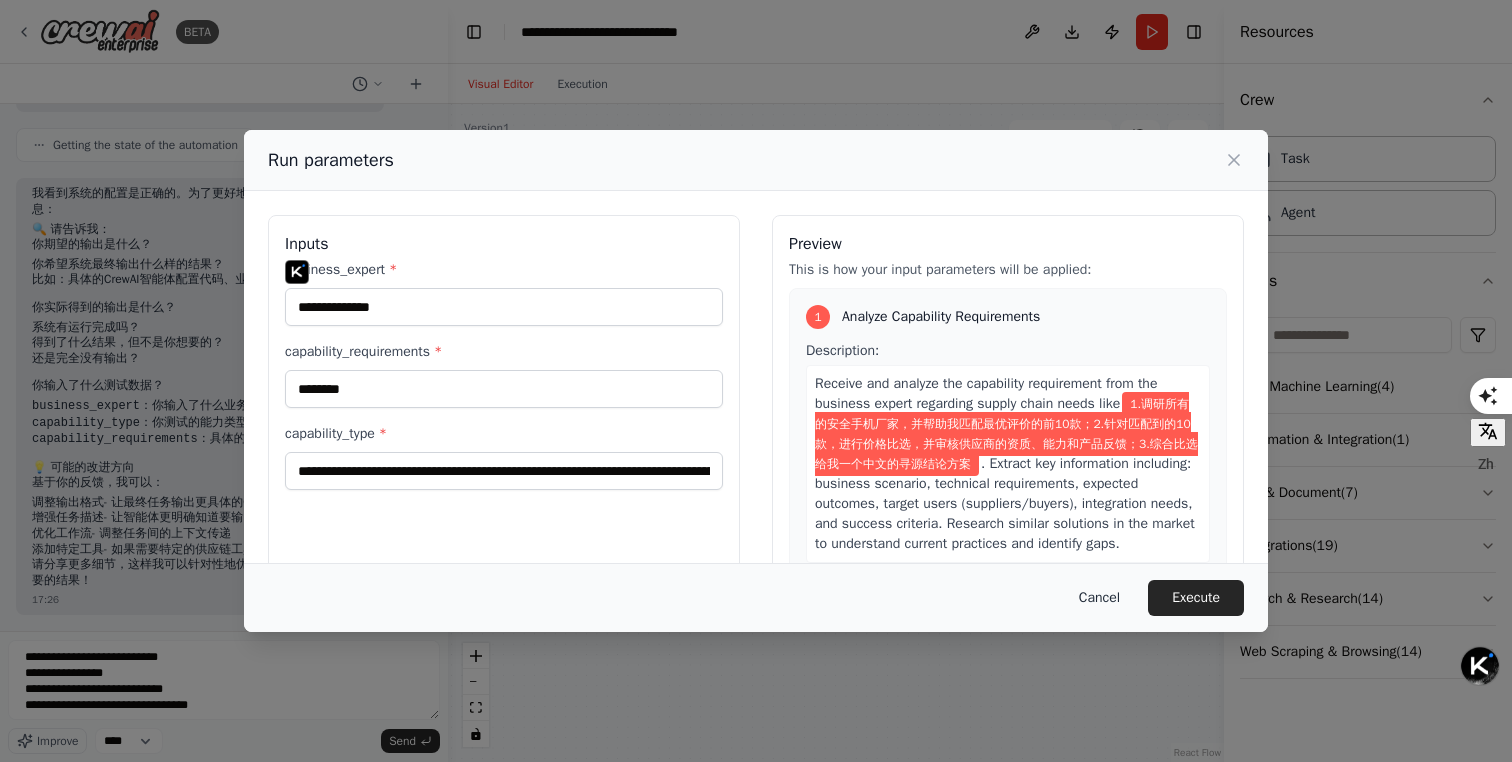 click on "Cancel" at bounding box center [1099, 598] 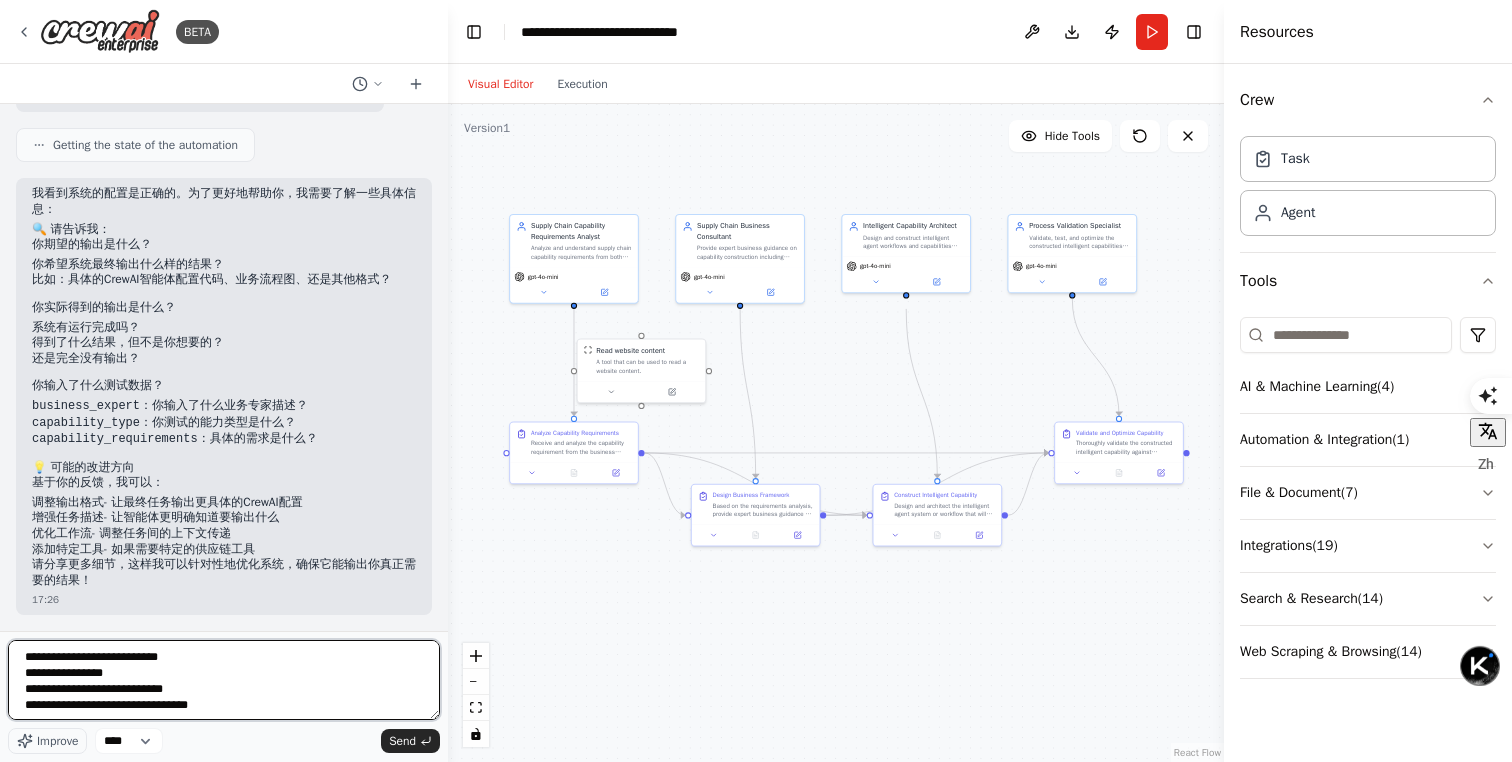 click on "**********" at bounding box center (224, 680) 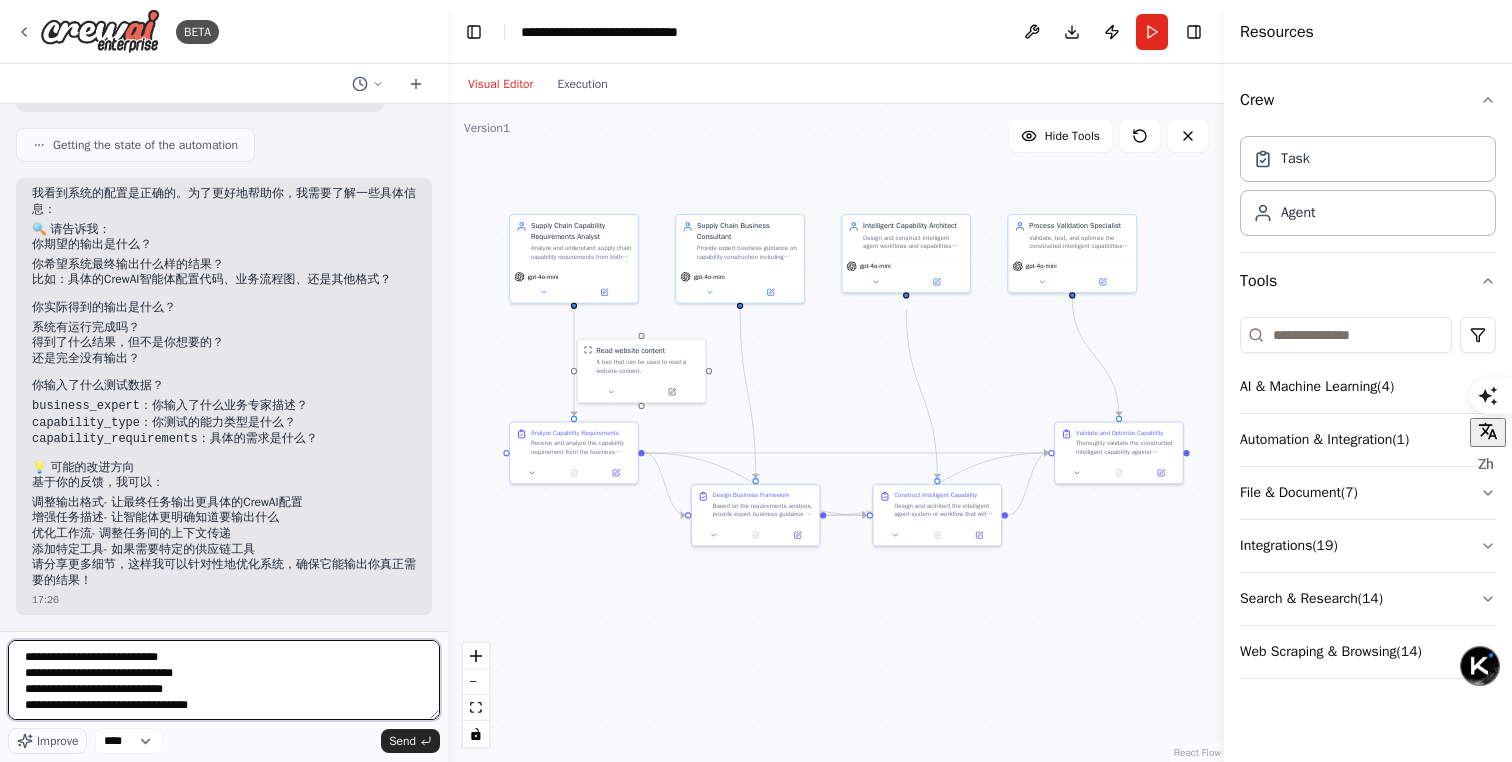 click on "**********" at bounding box center [224, 680] 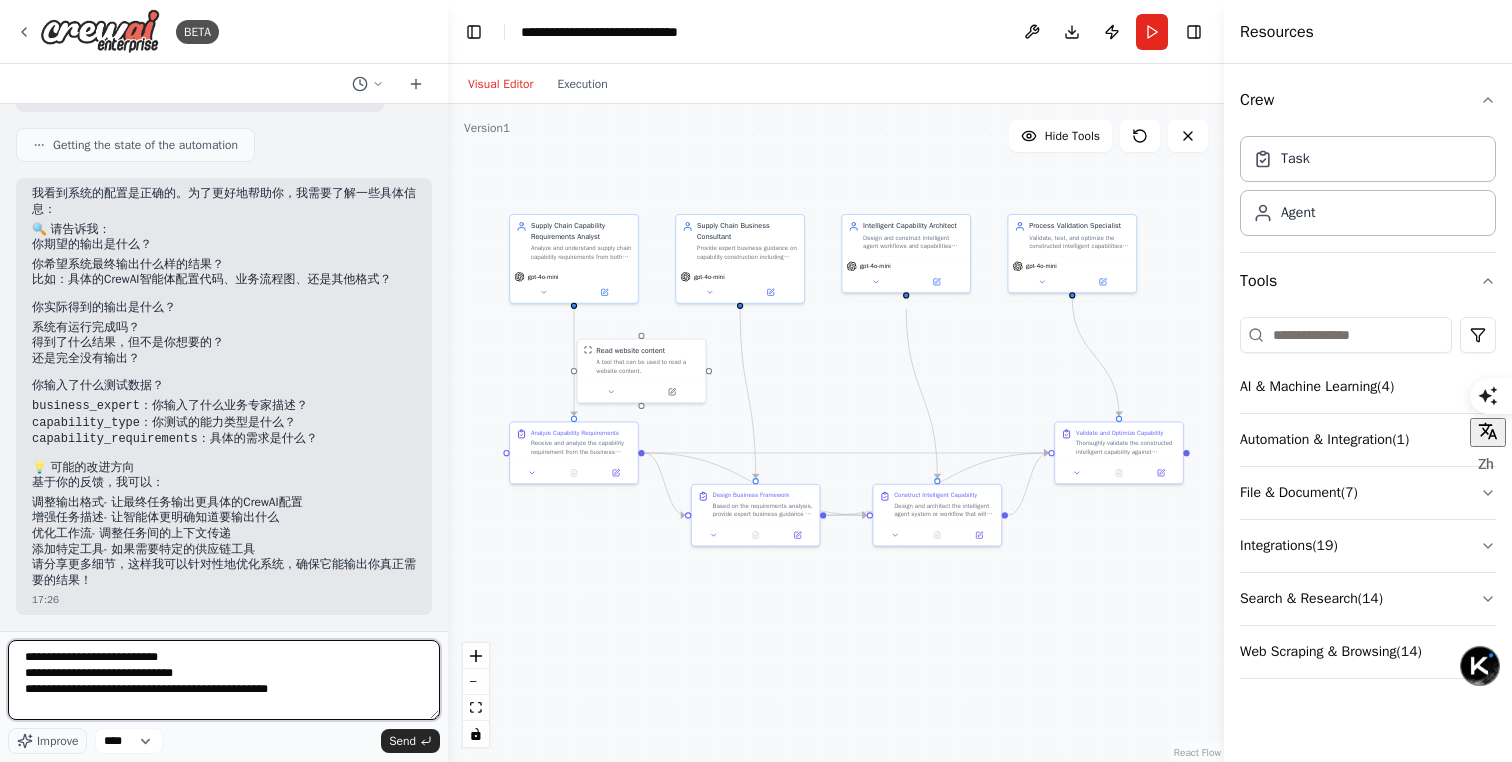 drag, startPoint x: 263, startPoint y: 689, endPoint x: 132, endPoint y: 687, distance: 131.01526 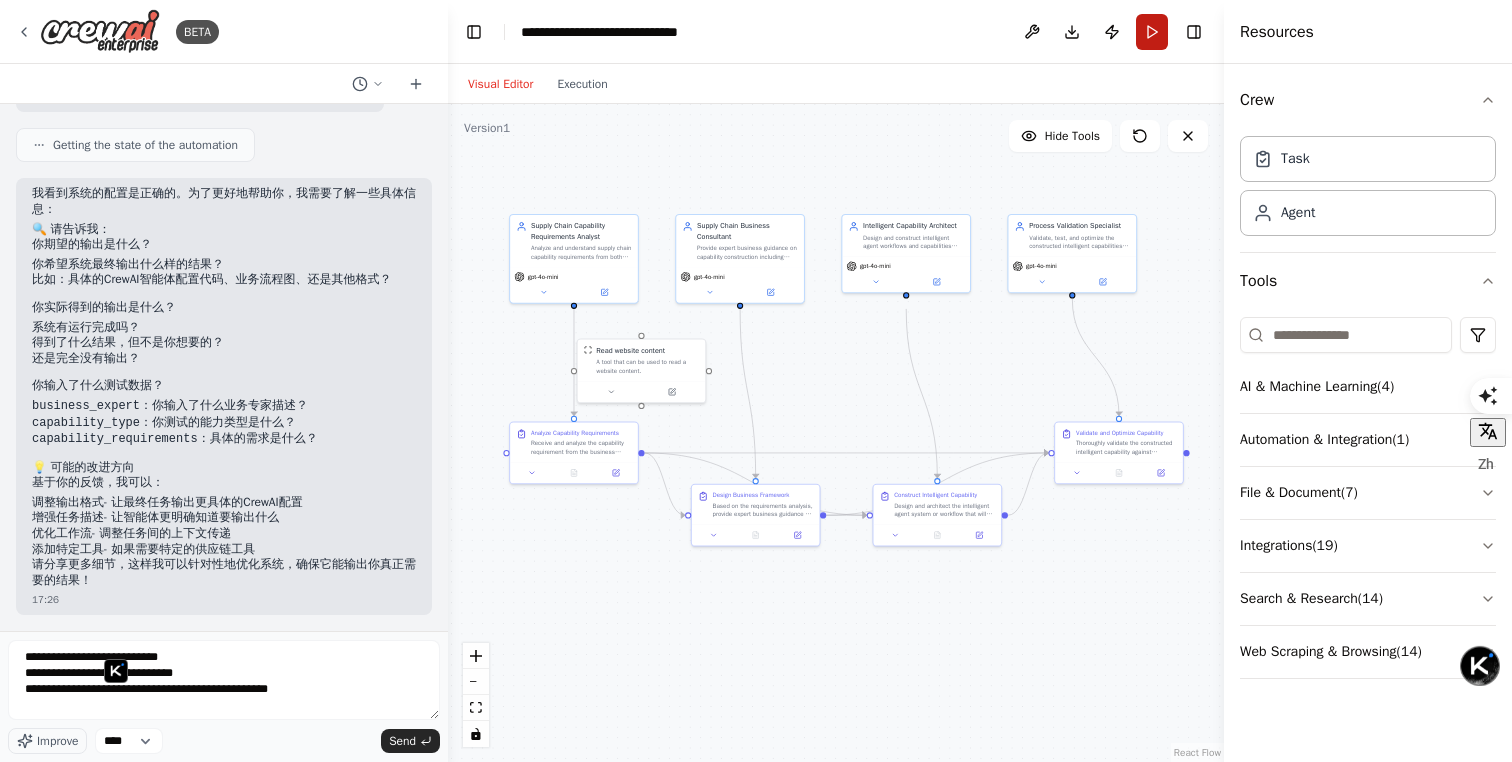 click on "Run" at bounding box center [1152, 32] 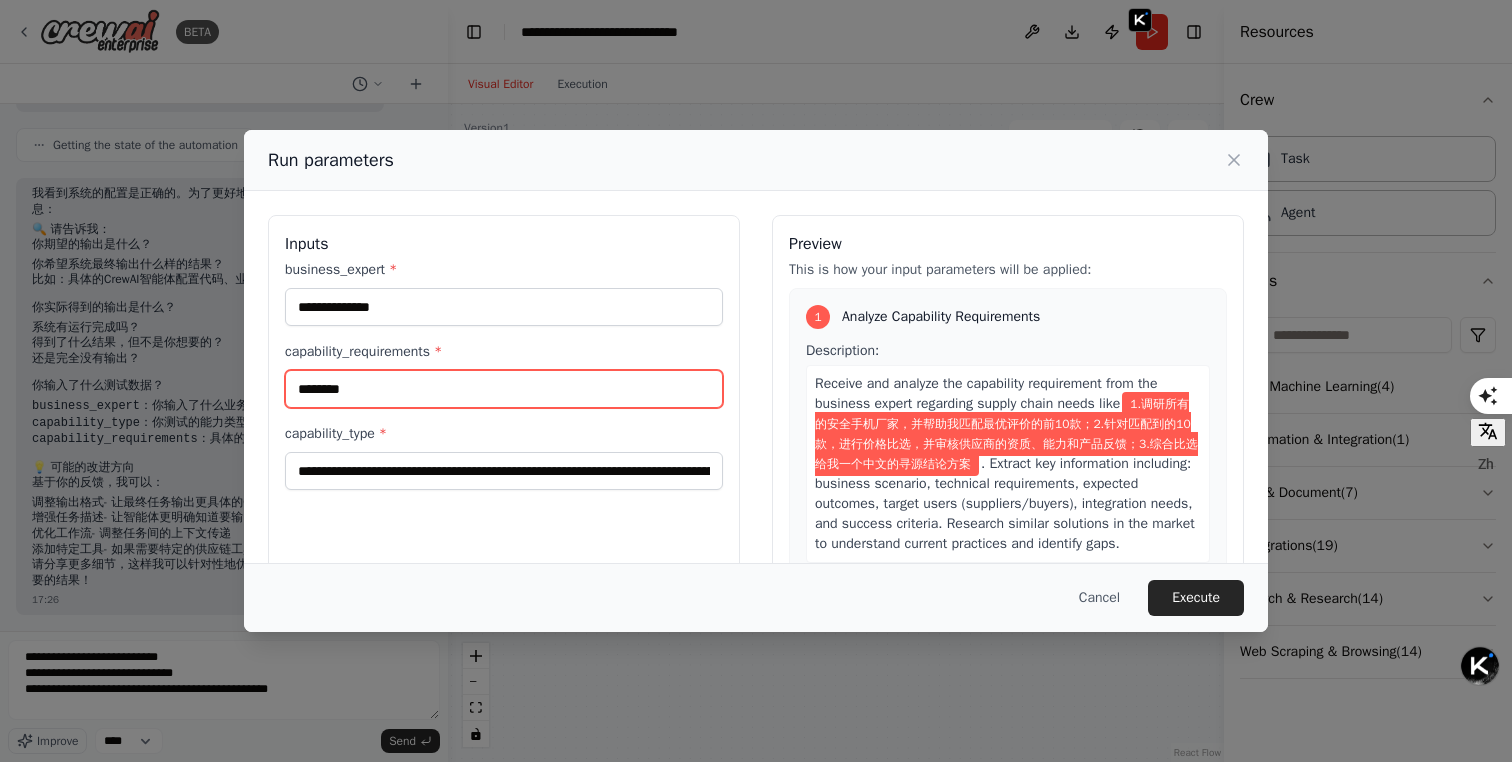 click on "********" at bounding box center (504, 389) 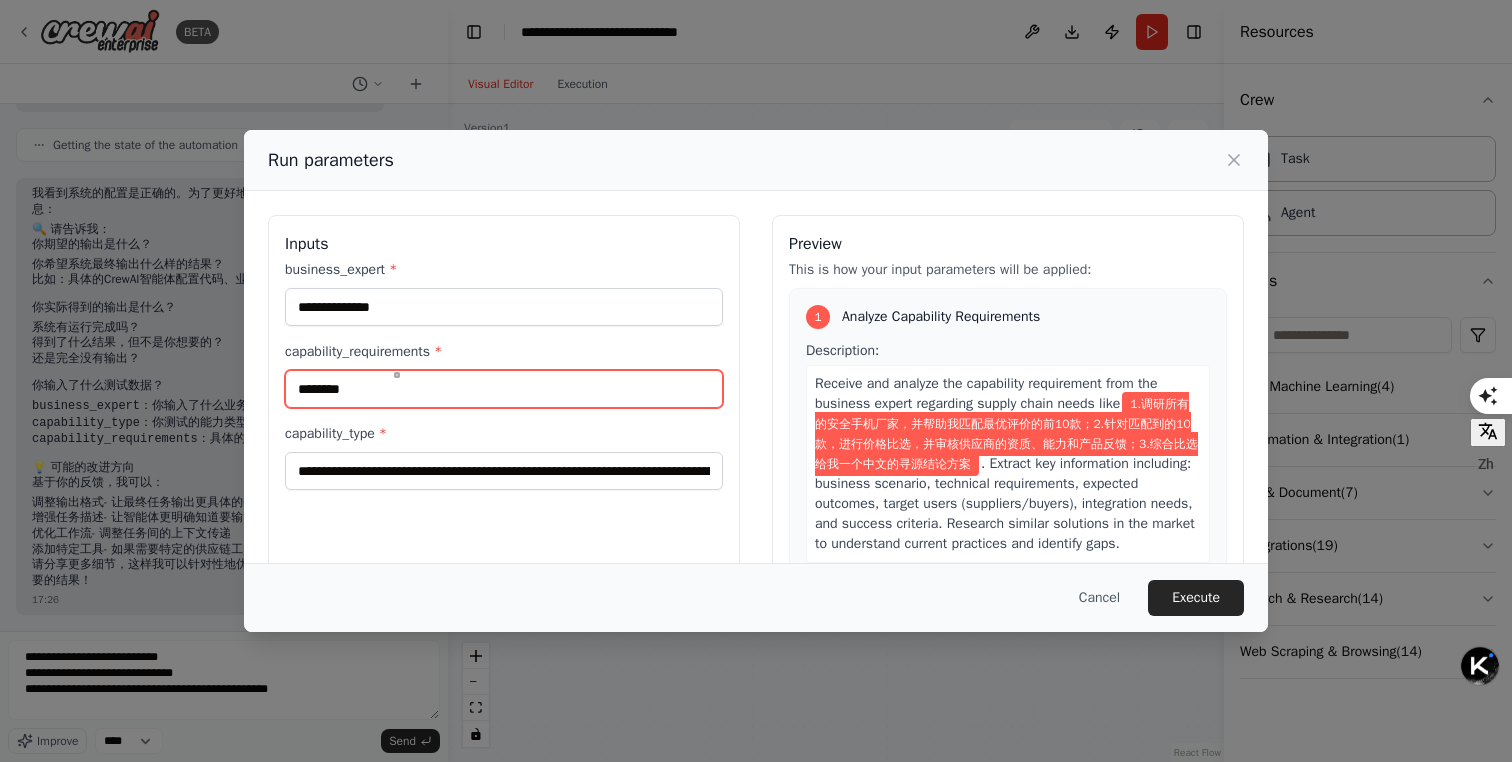 click on "********" at bounding box center [504, 389] 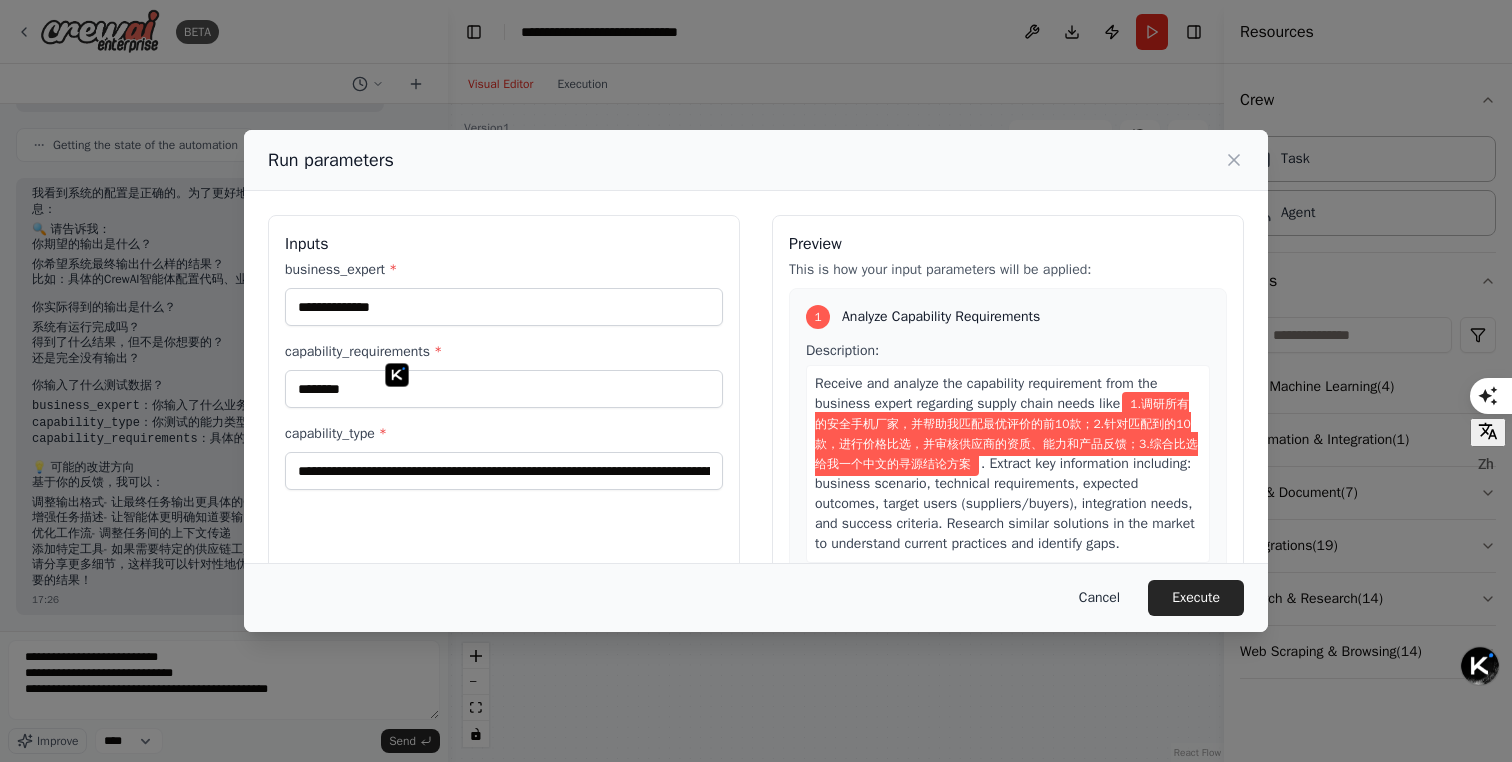 click on "Cancel" at bounding box center (1099, 598) 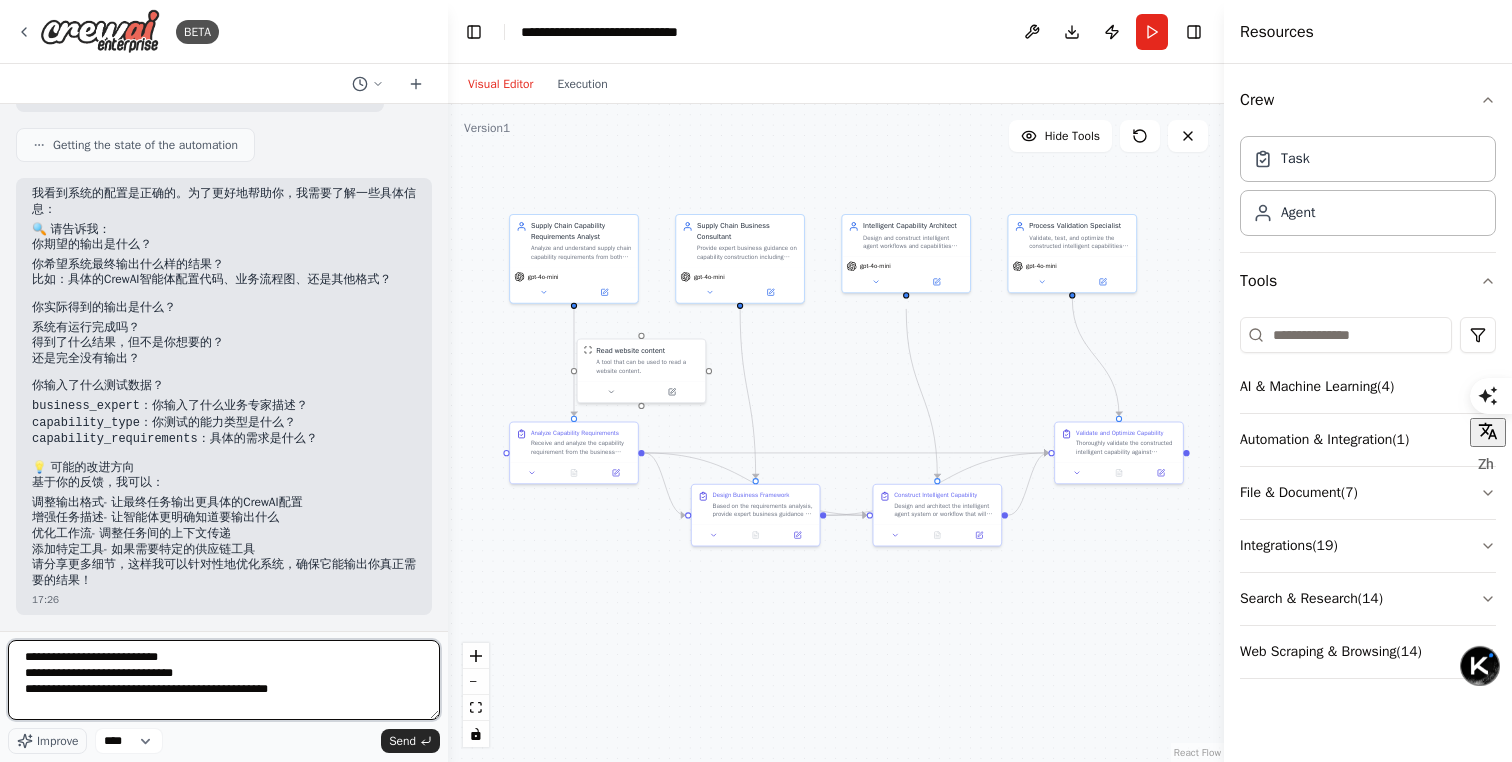 click on "**********" at bounding box center (224, 680) 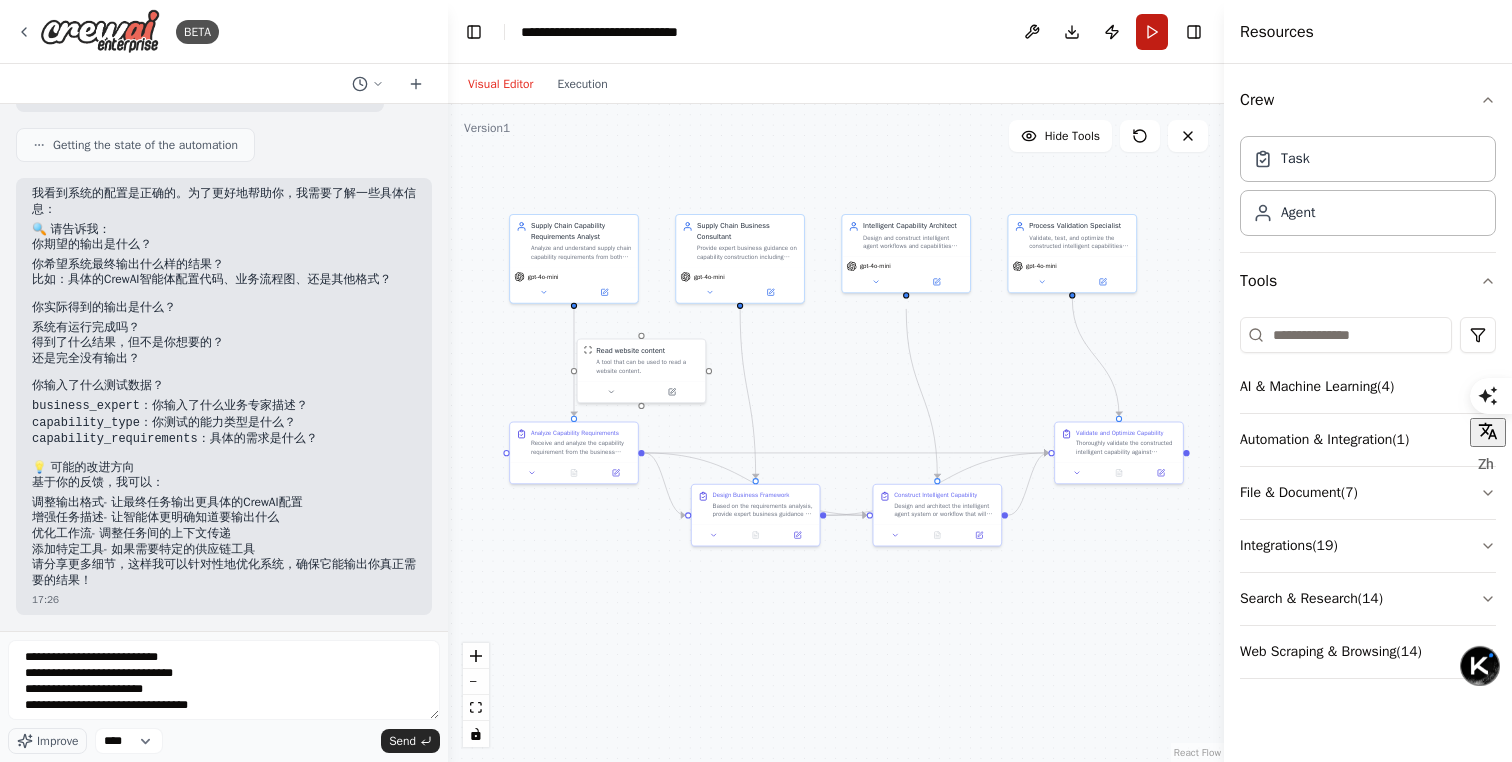 click on "Run" at bounding box center [1152, 32] 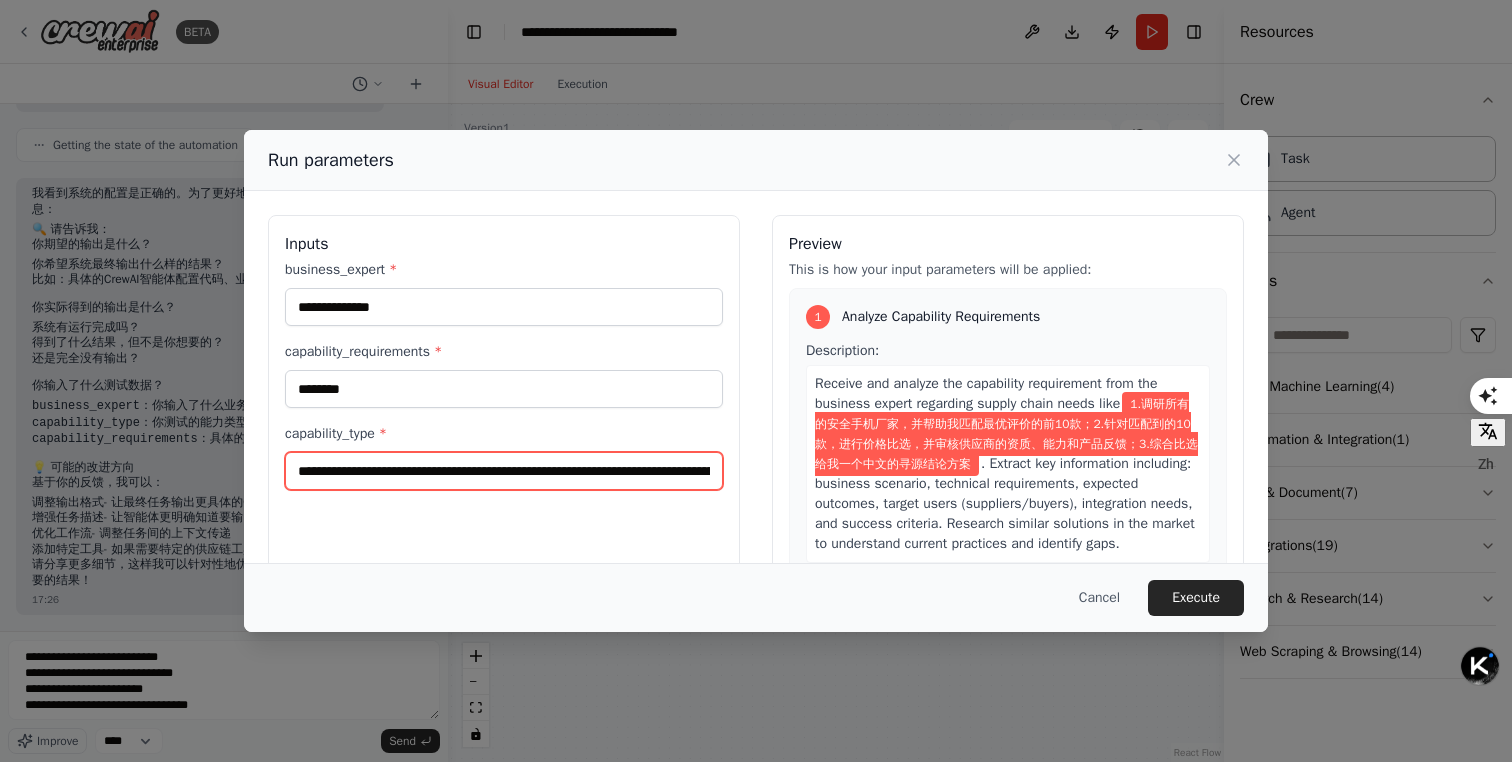 click on "**********" at bounding box center (504, 471) 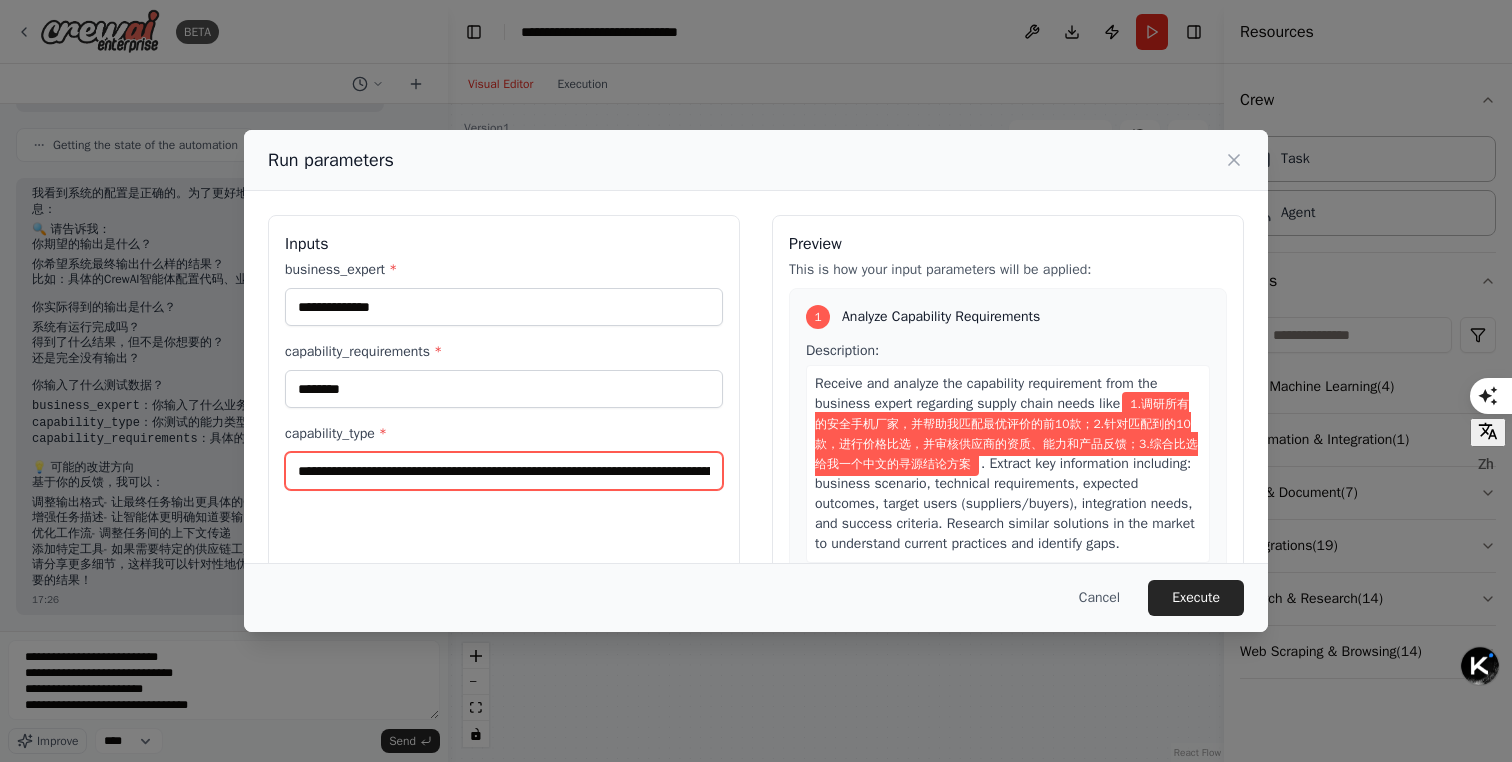 click on "**********" at bounding box center (504, 471) 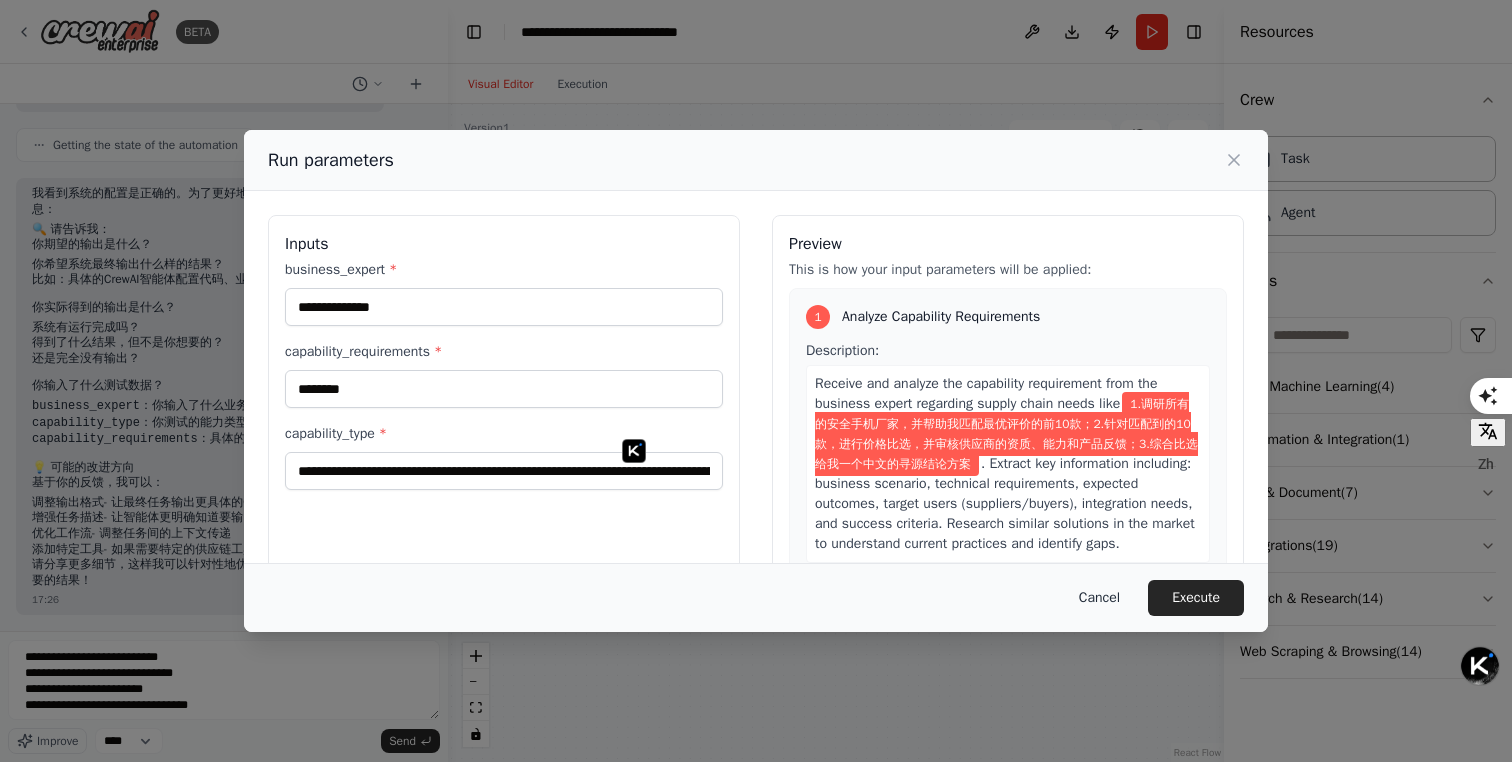 click on "Cancel" at bounding box center [1099, 598] 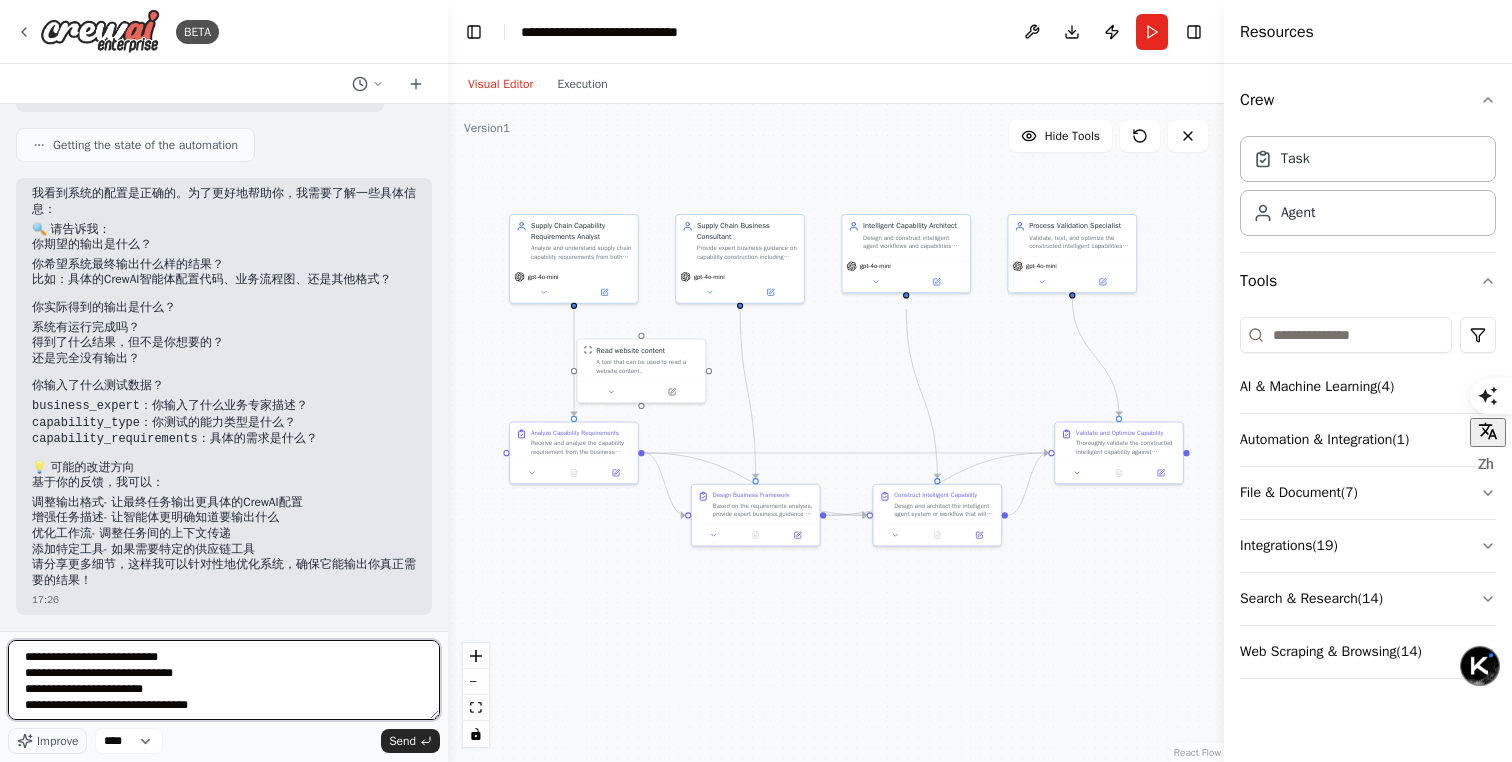 click on "**********" at bounding box center [224, 680] 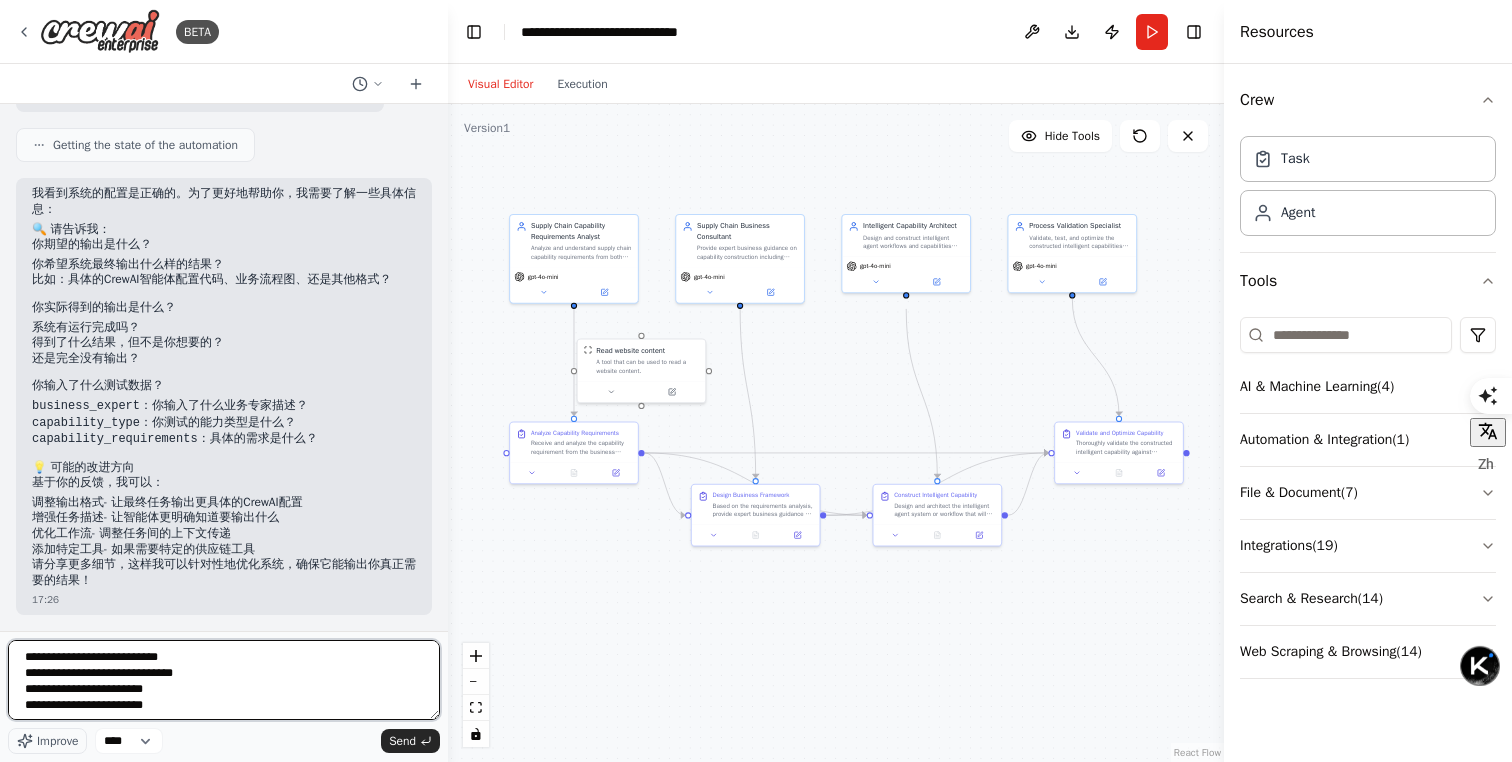 paste on "**********" 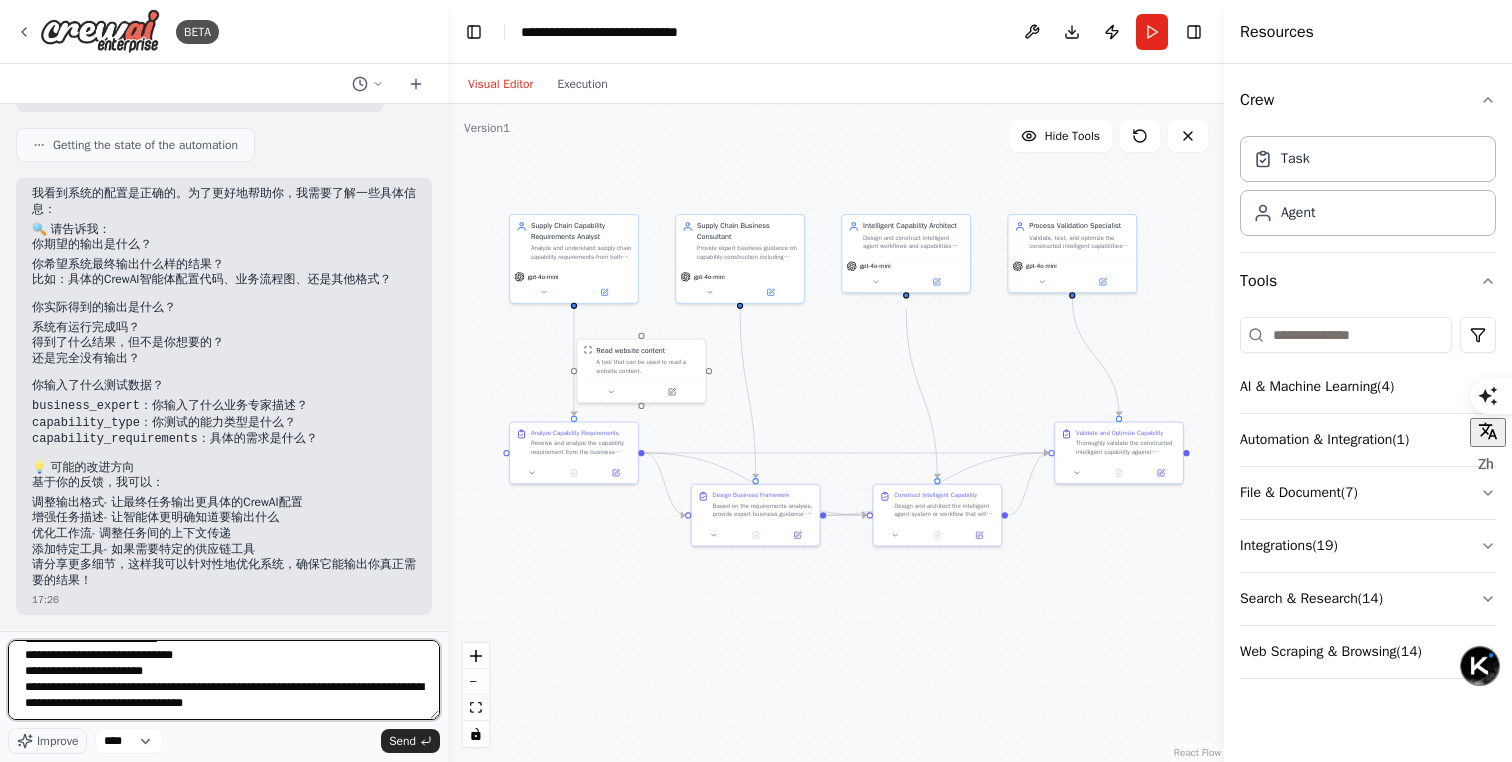 scroll, scrollTop: 41, scrollLeft: 0, axis: vertical 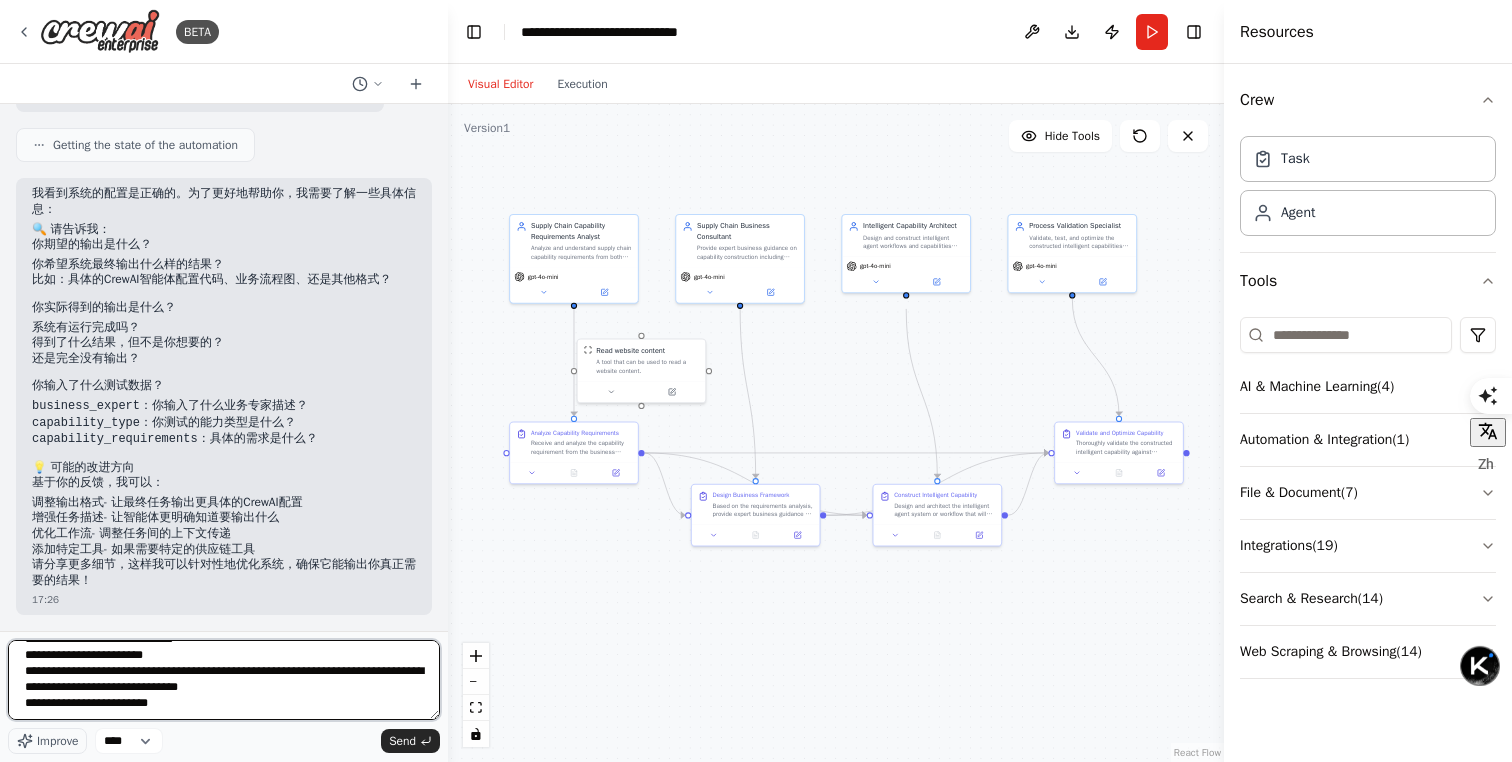 type on "**********" 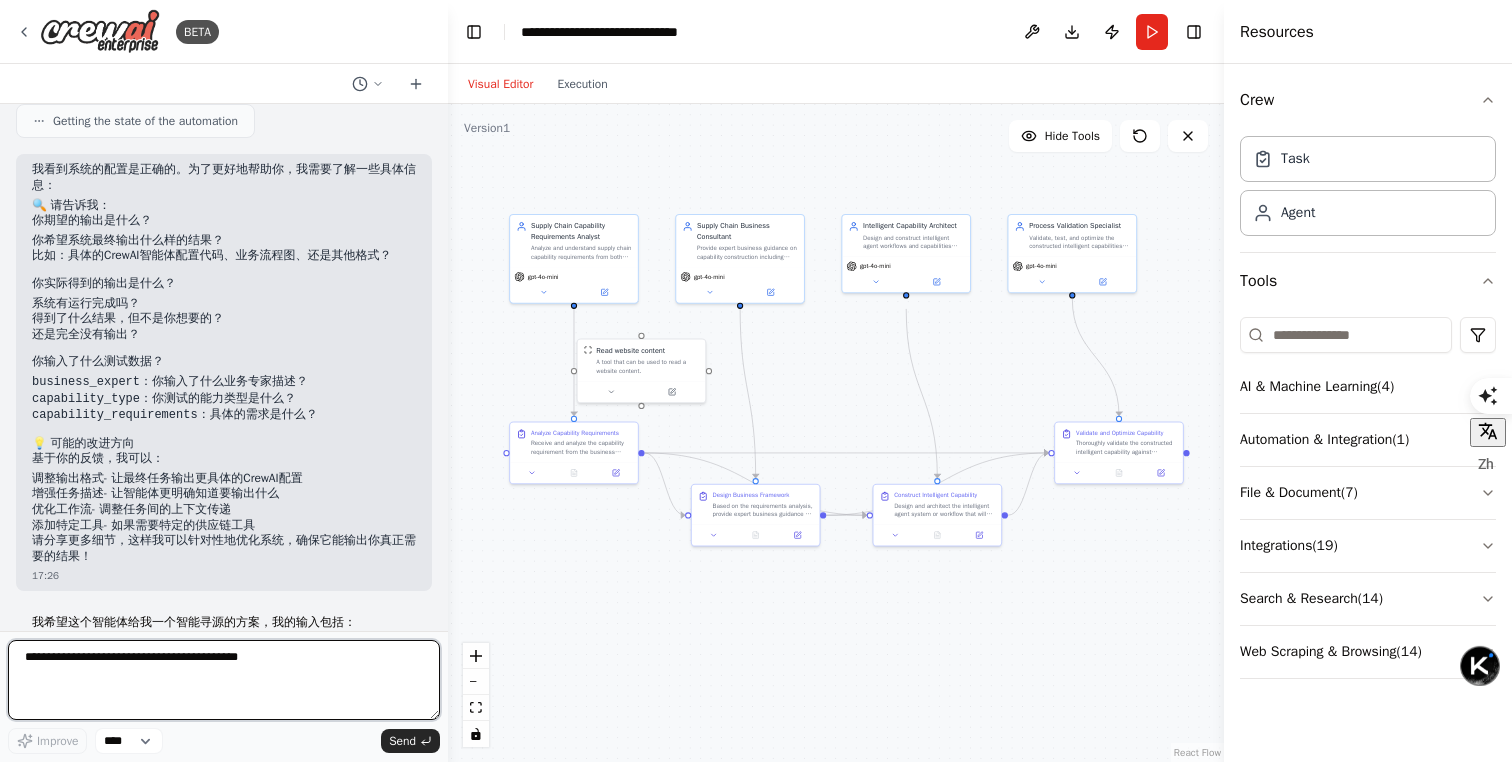 scroll, scrollTop: 4731, scrollLeft: 0, axis: vertical 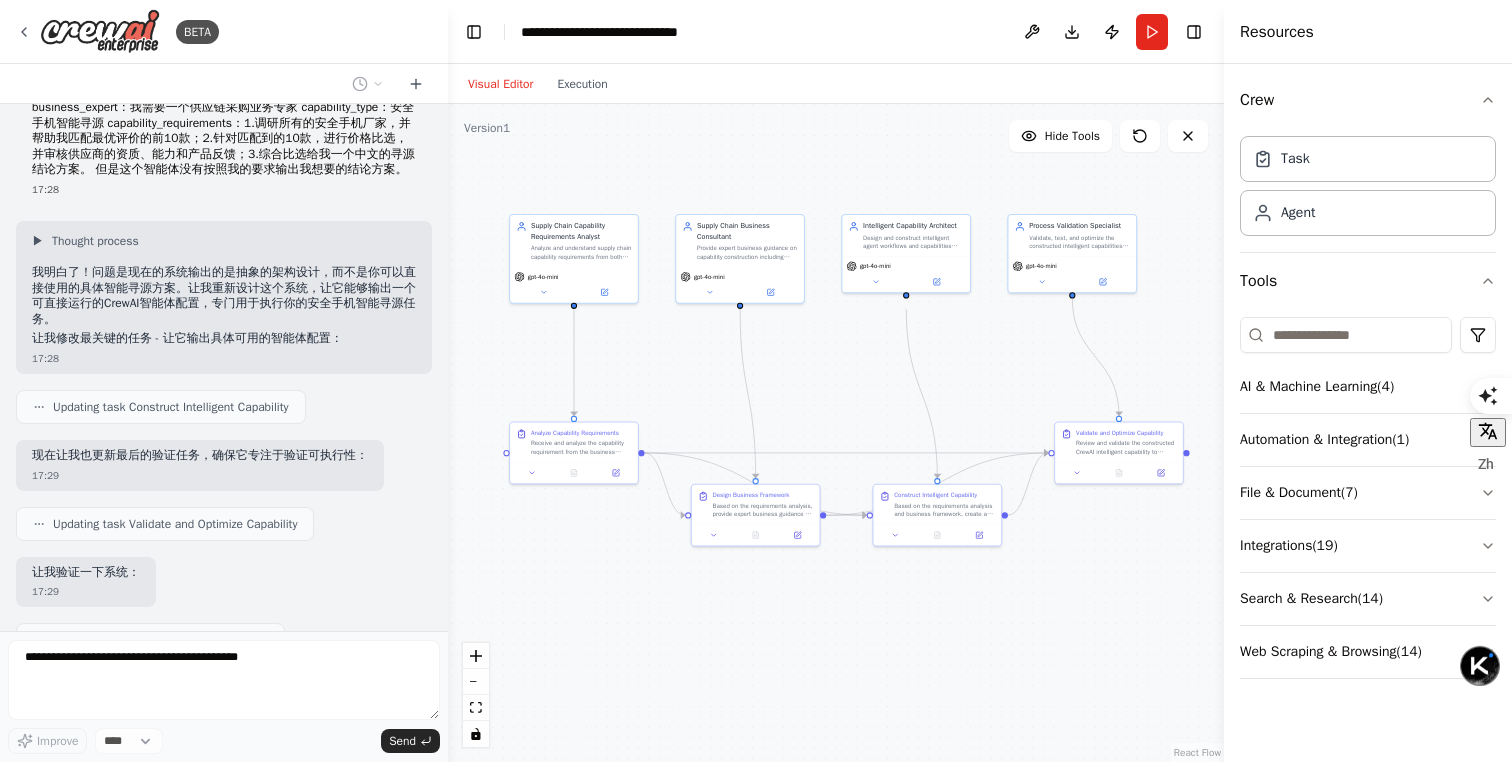 click on "我明白了！问题是现在的系统输出的是抽象的架构设计，而不是你可以直接使用的具体智能寻源方案。让我重新设计这个系统，让它能够输出一个 可直接运行的CrewAI智能体配置 ，专门用于执行你的安全手机智能寻源任务。" at bounding box center [224, 296] 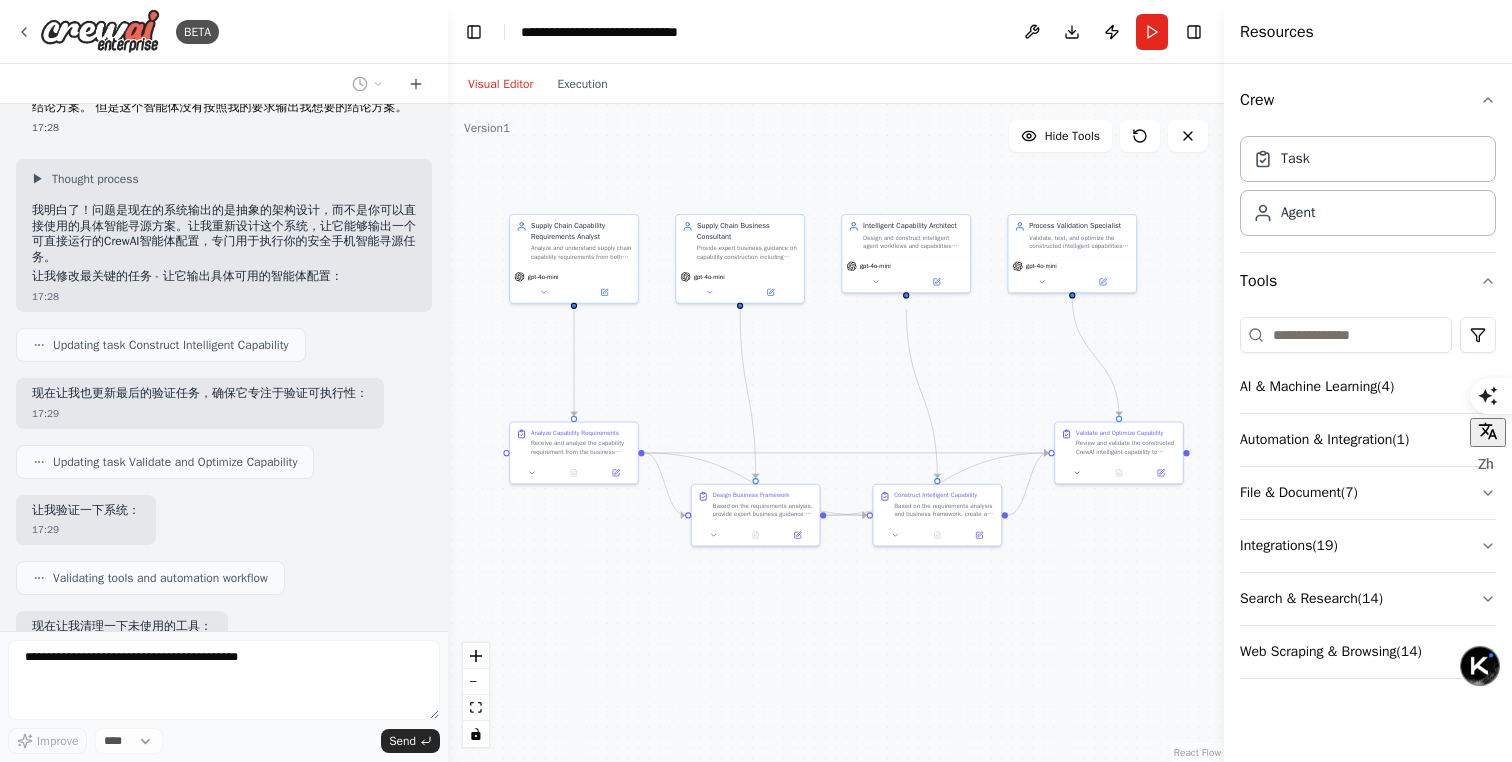 click on "我需要构建一个能力打造智能体，这个智能体能够接收供应链供需双方的能力需求，并根据业务需求进行能力的自动构建。他的运作流程是，接收到在供需双方过程中需要例如智能寻源的需求后，业务专家获取这个需求，并利用自己的经验和知识告诉能力打造智能体，这个能力需要如何构建、借助那些工具能力、遵循哪些市场标准、符合什么样的任务执行流程等等。然后能力打造智能体根据已有的生态工具和供应链专业的原子能力工具进行智能流程的构建，生成一个新的智能体或者工作流，满足业务专家的能力打造要求。最终这个被打造出来的能力可以应用于供需双方的交易中。 17:12 ▶ Thought process 我来帮你构建这个能力打造智能体系统。这是一个非常有趣的元级自动化项目 - 构建一个能够创建其他智能体的智能体。
17:12 Getting the list of ready-to-use tools 17:12 17:12" at bounding box center (224, 367) 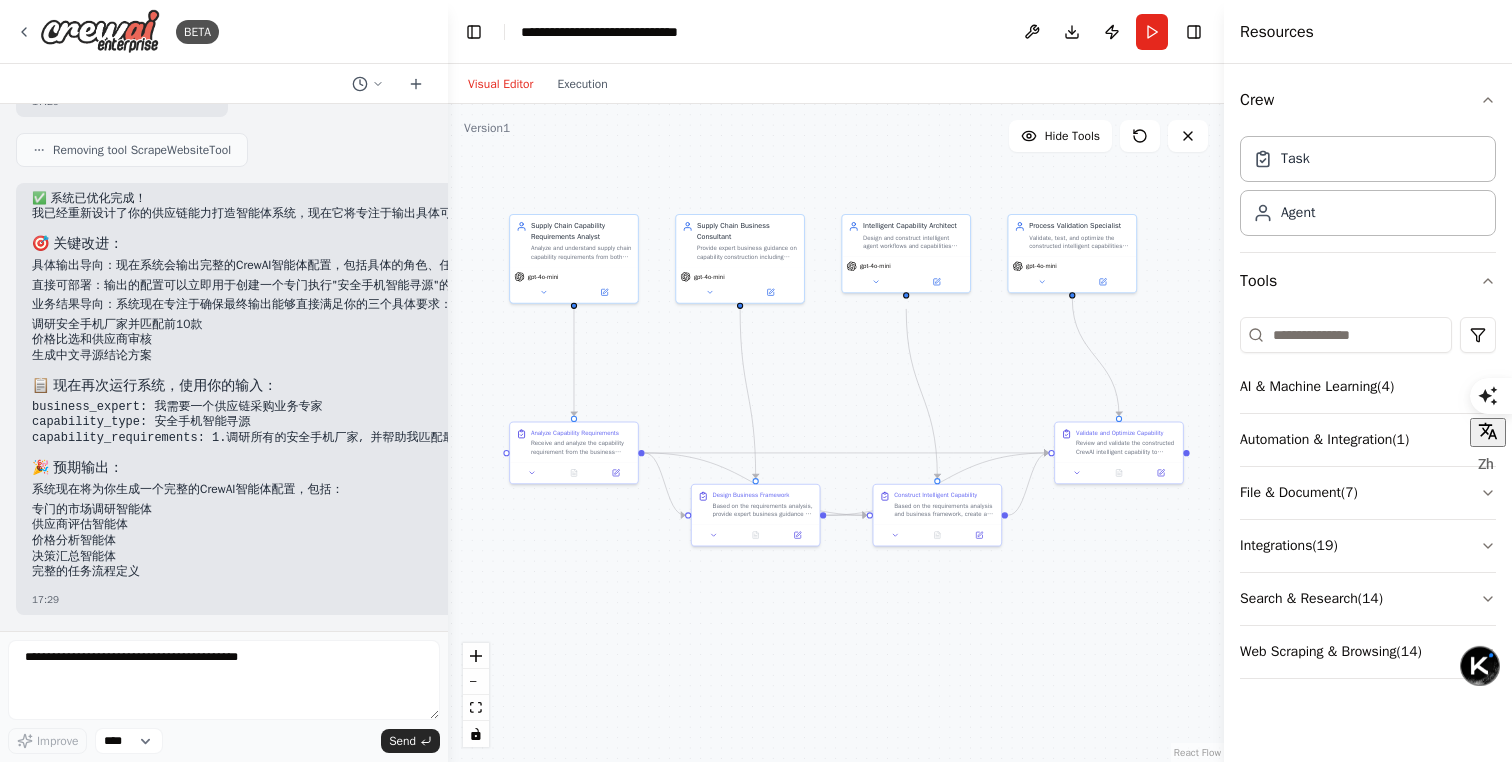 scroll, scrollTop: 5912, scrollLeft: 0, axis: vertical 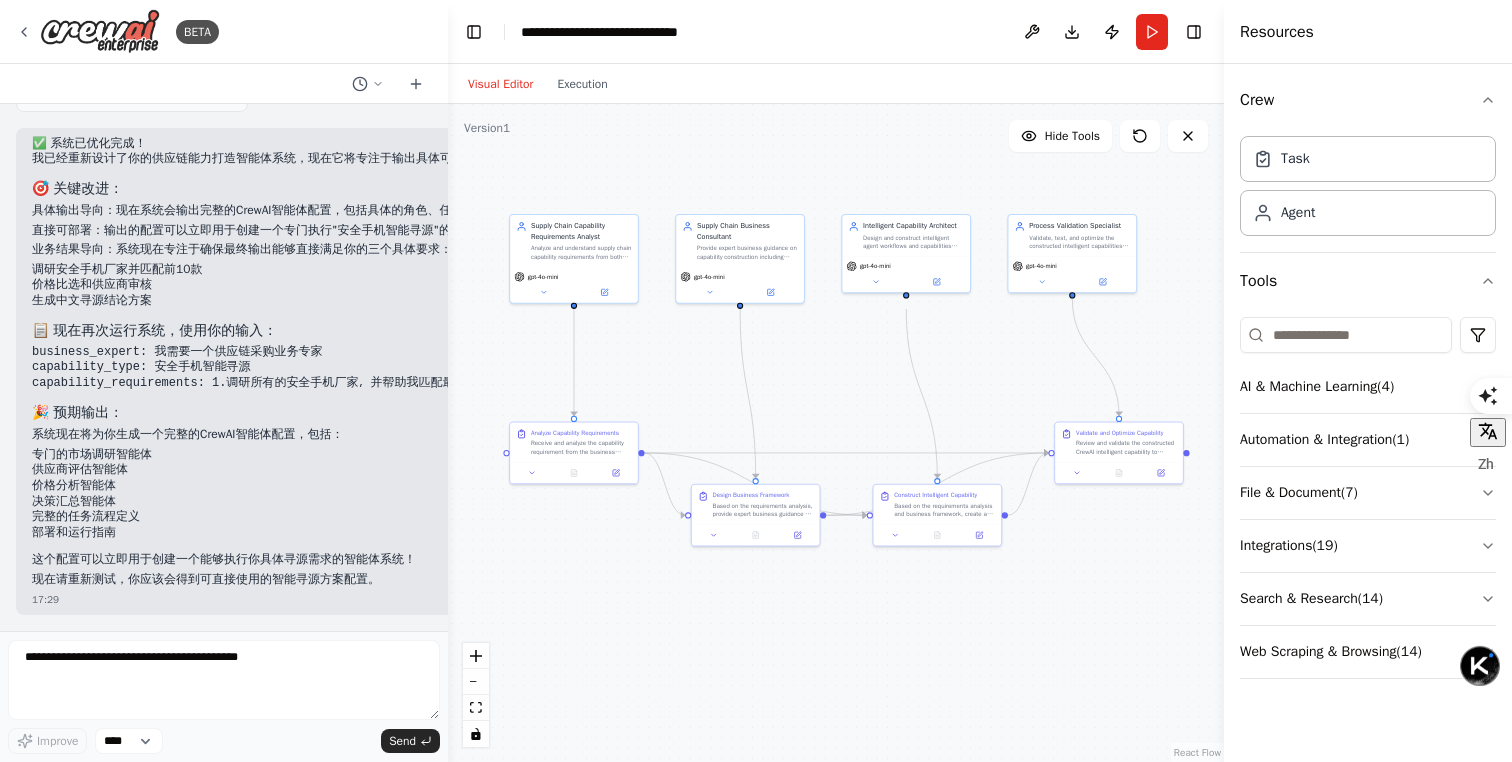 click on "系统现在将为你生成一个 完整的CrewAI智能体配置 ，包括：" at bounding box center (620, 435) 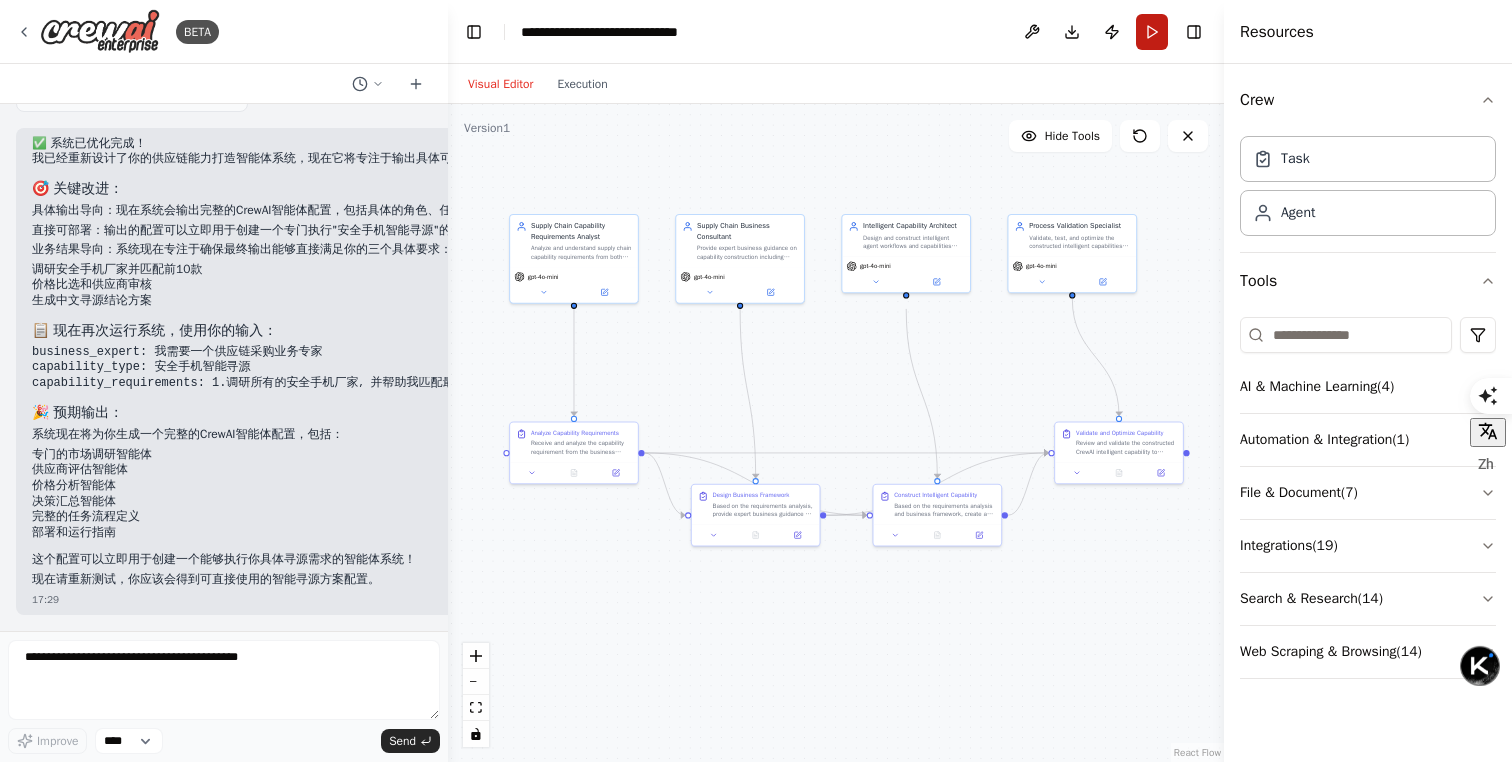 click on "Run" at bounding box center (1152, 32) 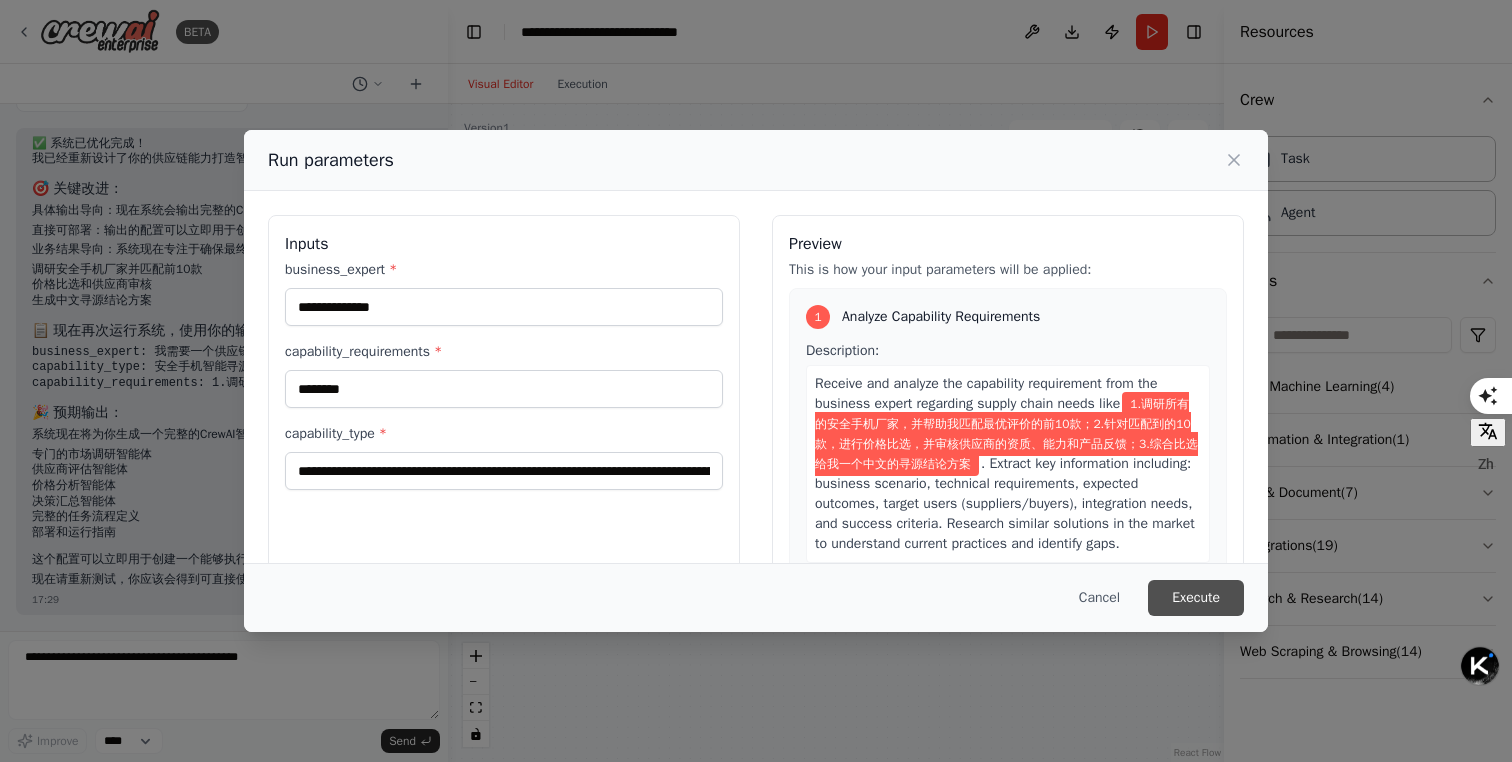 click on "Execute" at bounding box center (1196, 598) 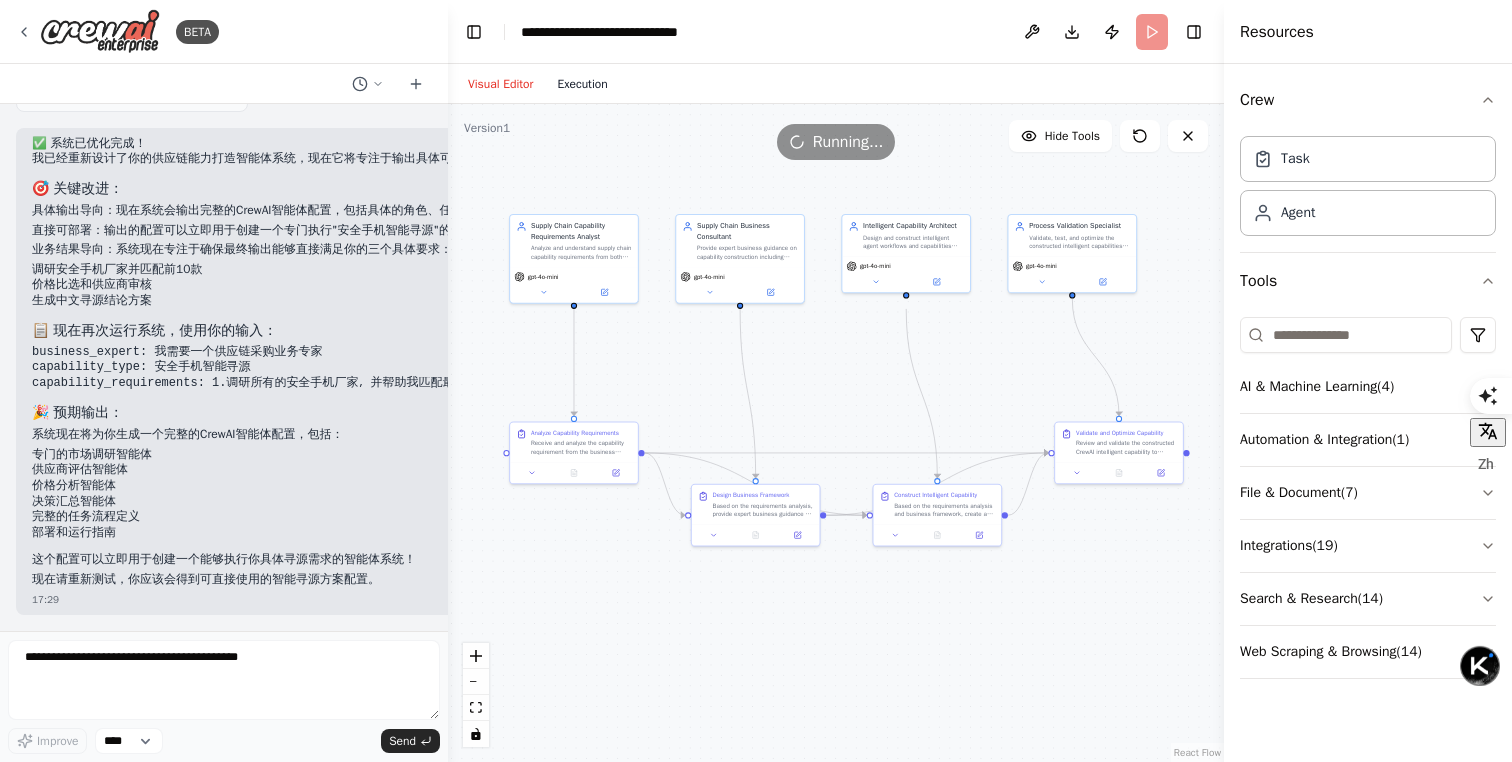 click on "Execution" at bounding box center [582, 84] 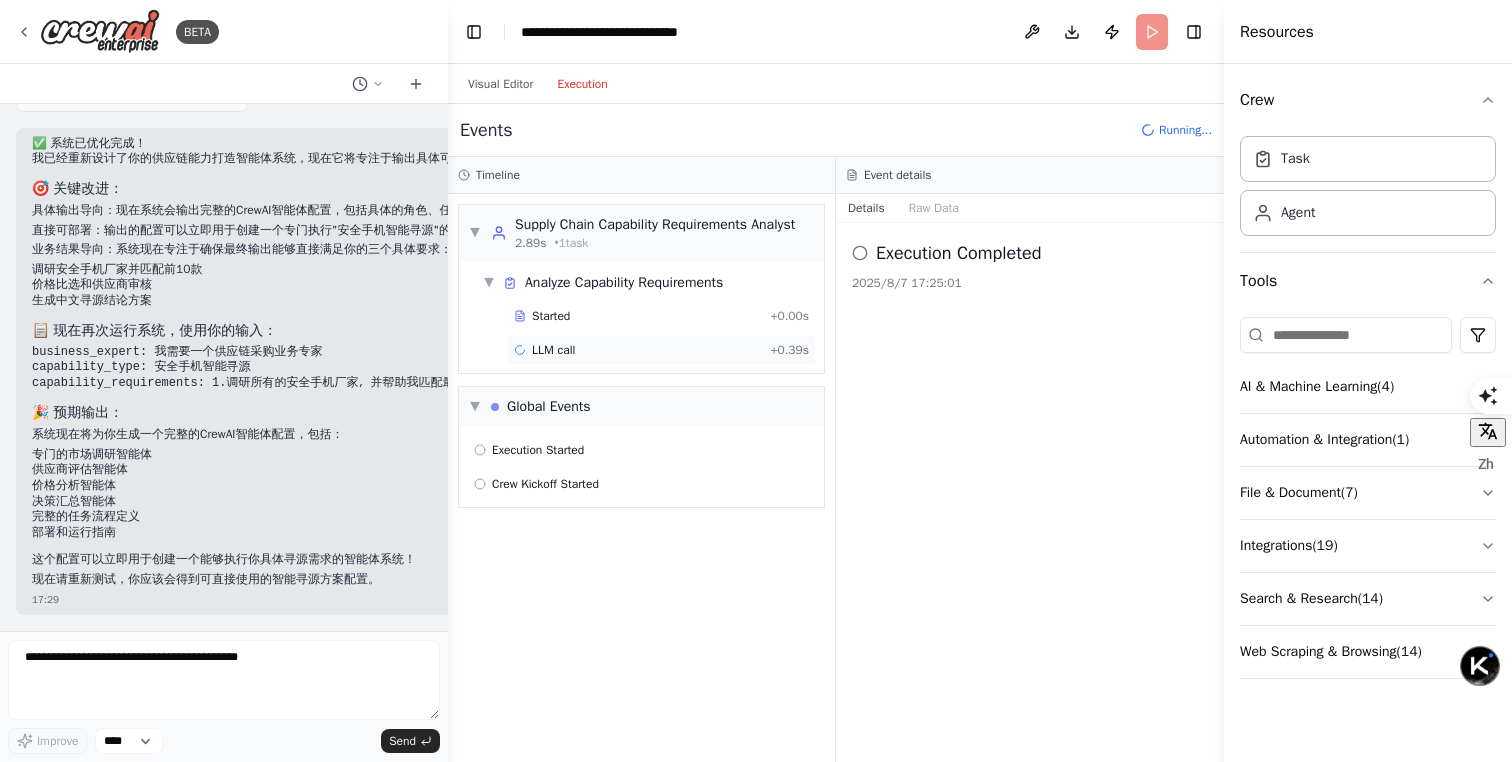 click on "LLM call + 0.39s" at bounding box center (661, 350) 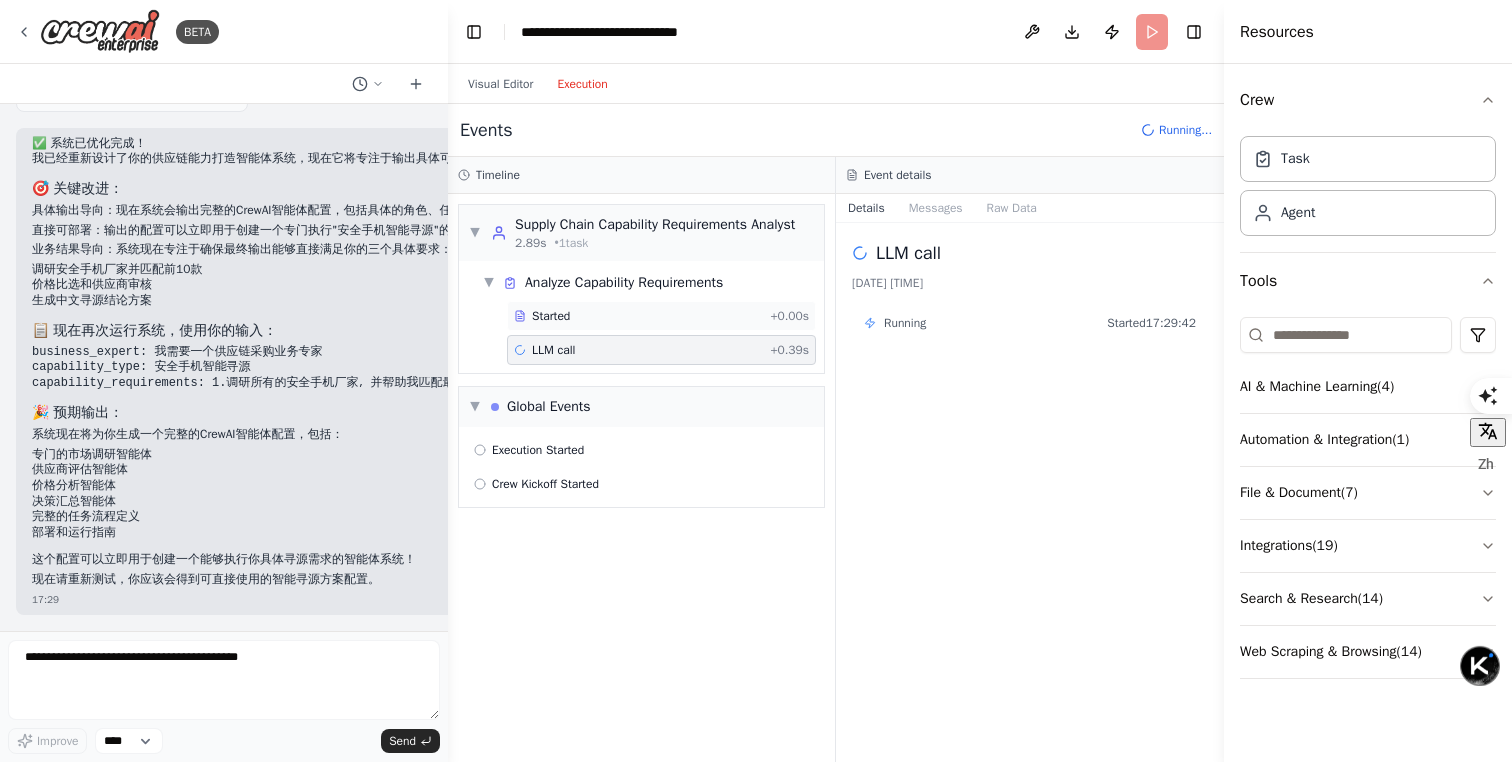 click on "Started + 0.00s" at bounding box center [661, 316] 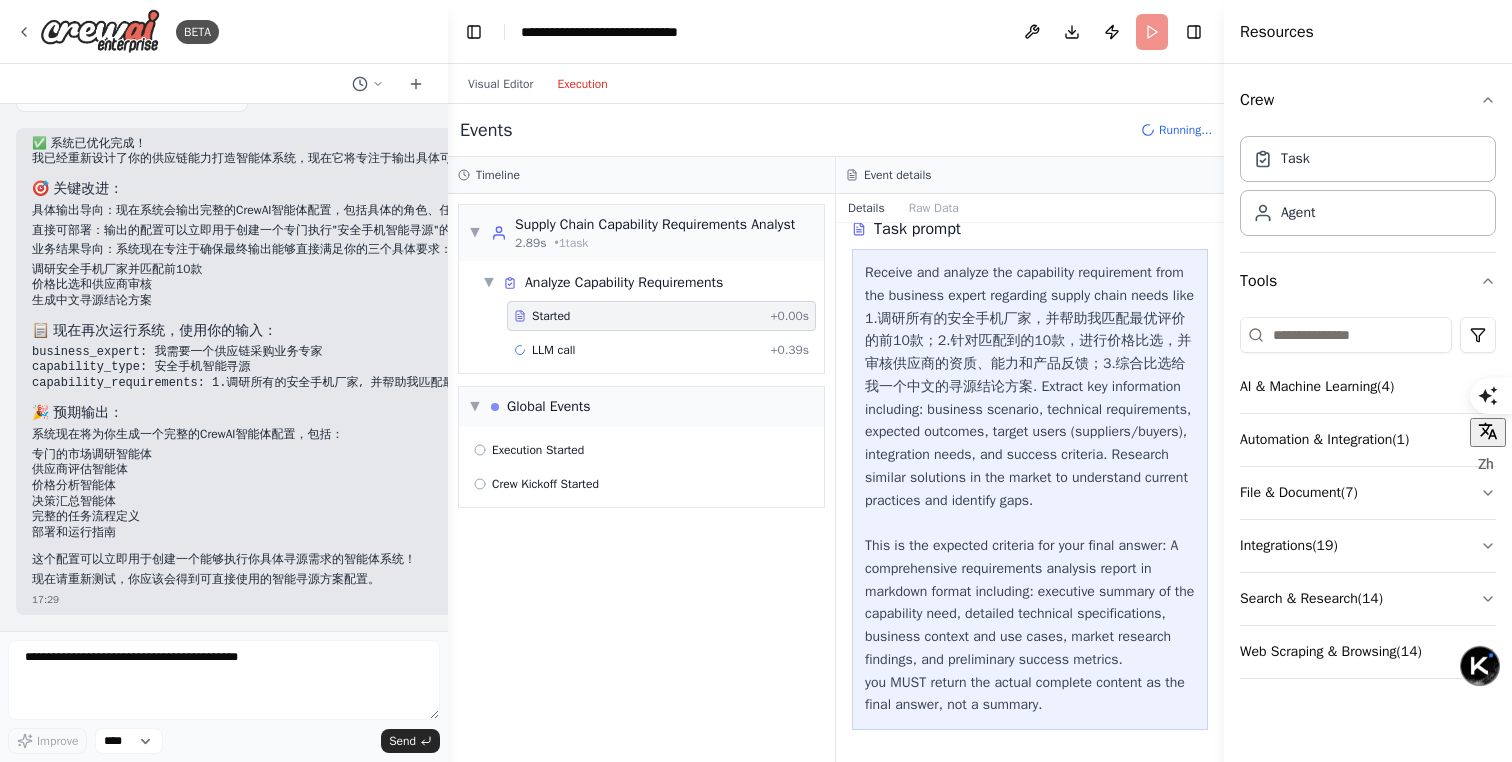 scroll, scrollTop: 113, scrollLeft: 0, axis: vertical 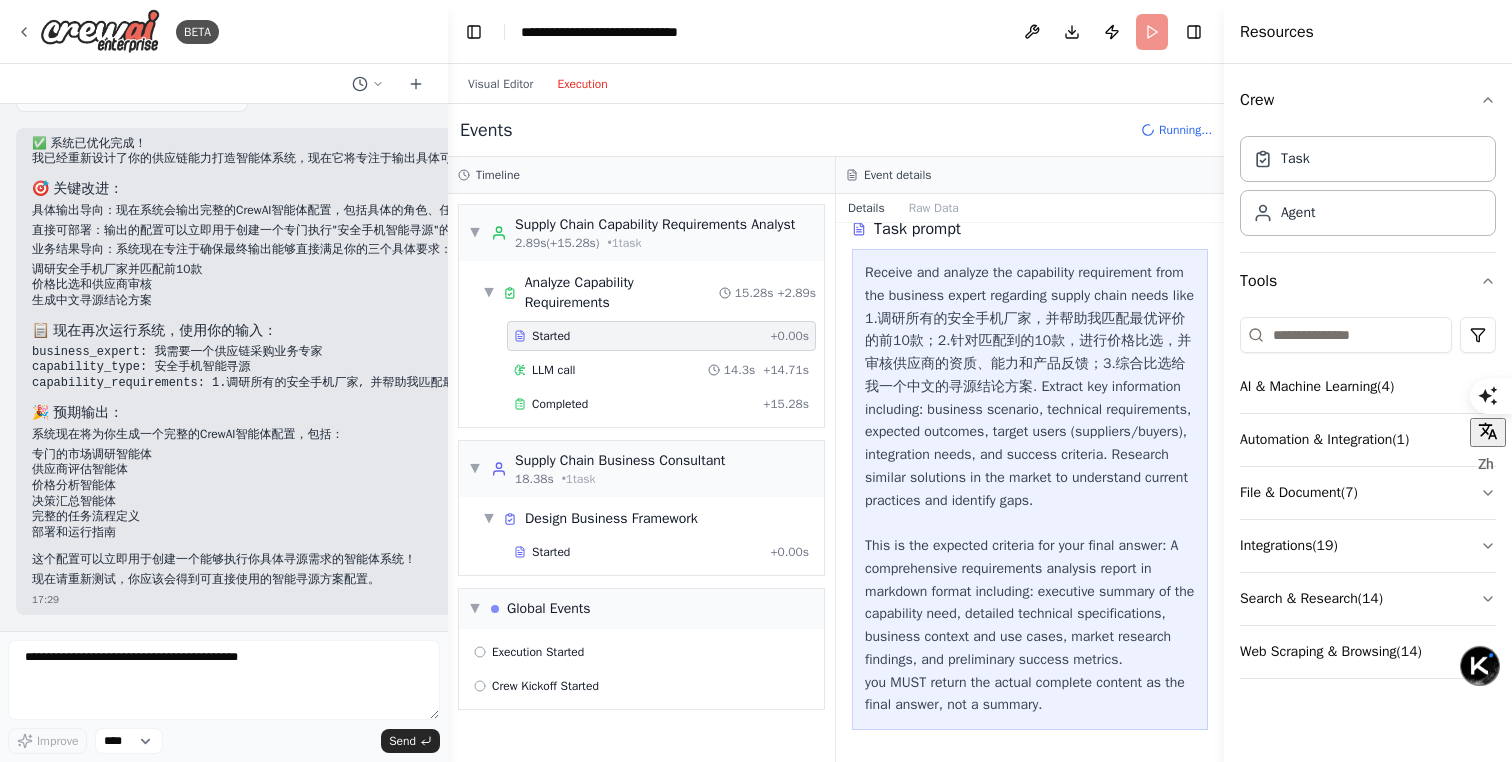 click on "Started" at bounding box center [638, 336] 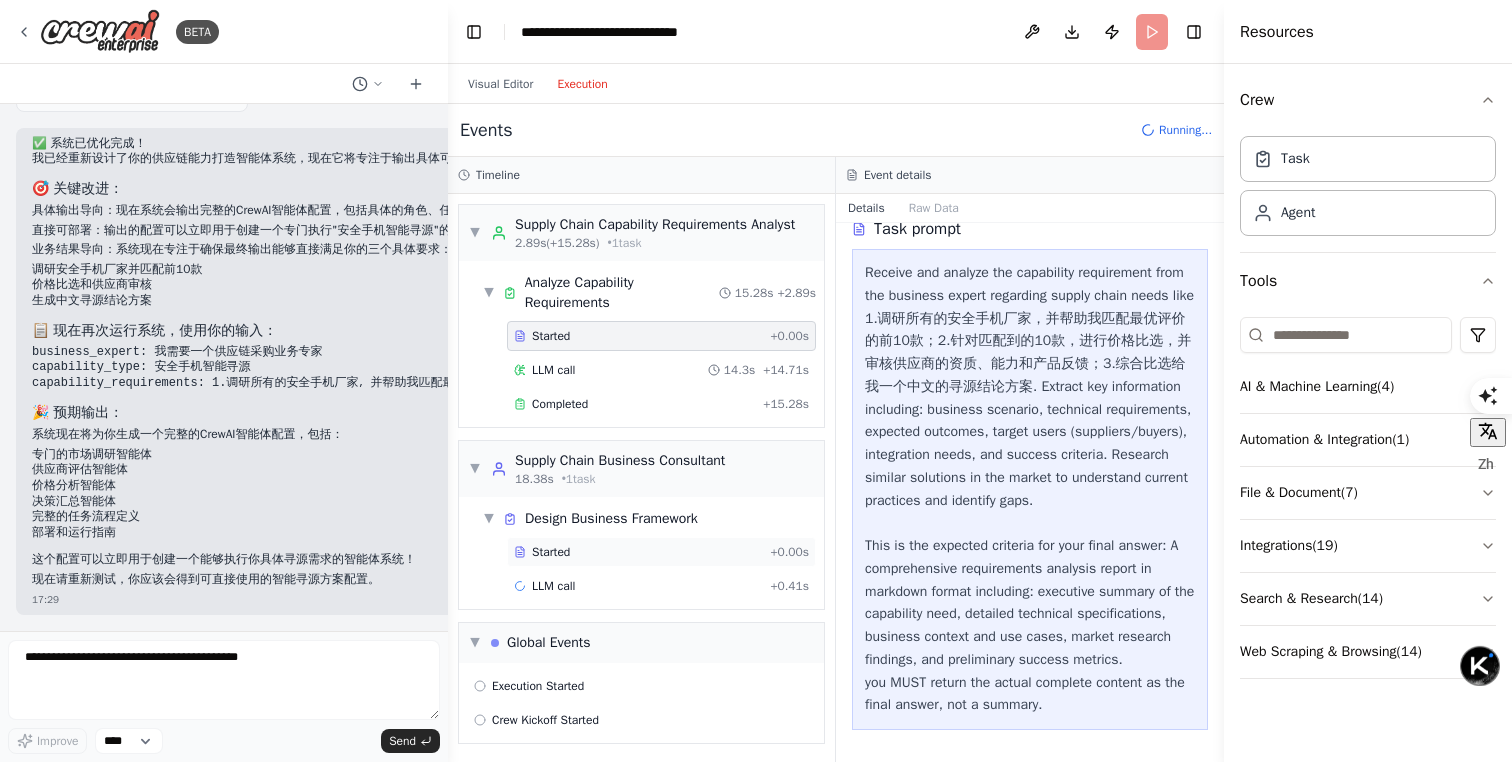click on "Started" at bounding box center [551, 552] 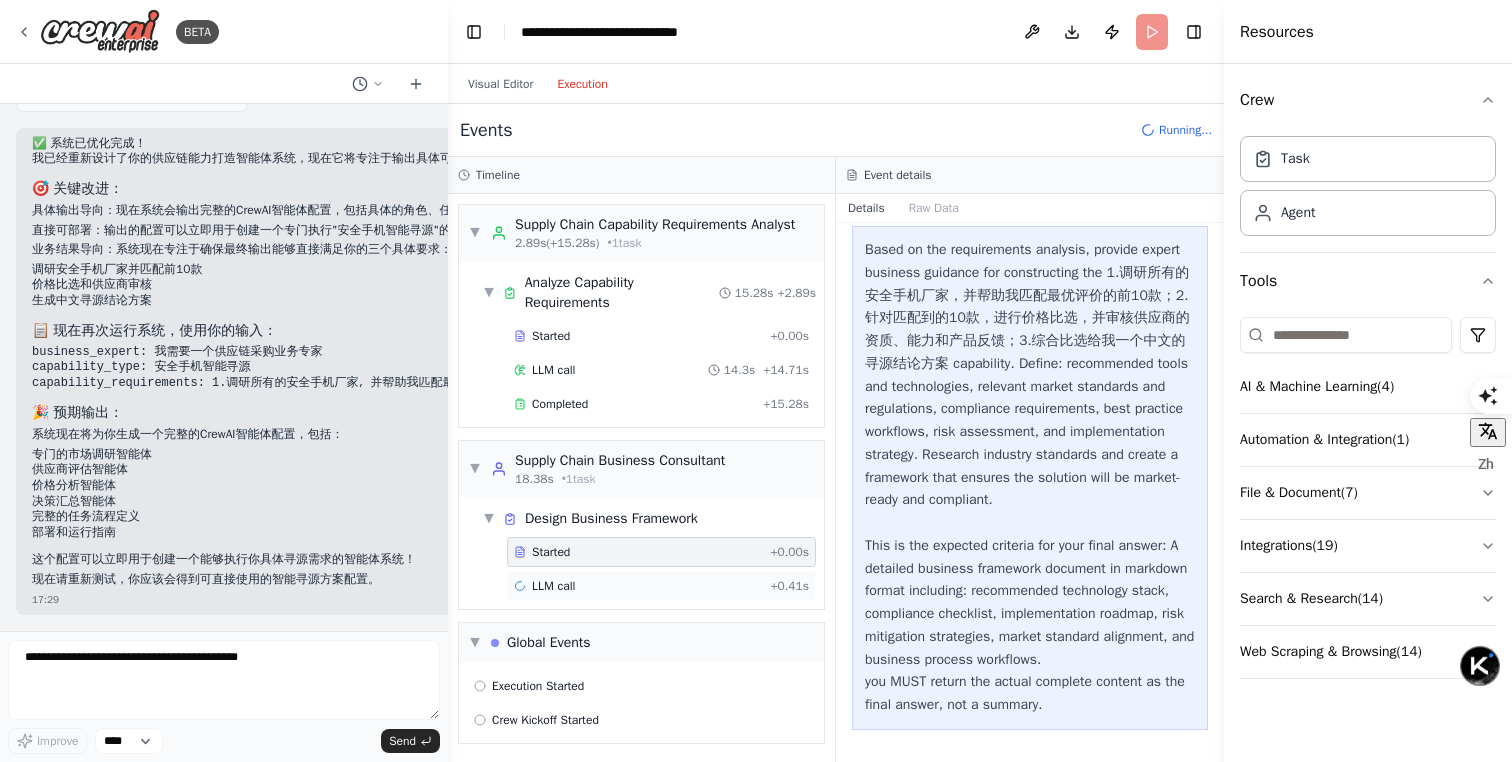 click on "LLM call" at bounding box center (553, 586) 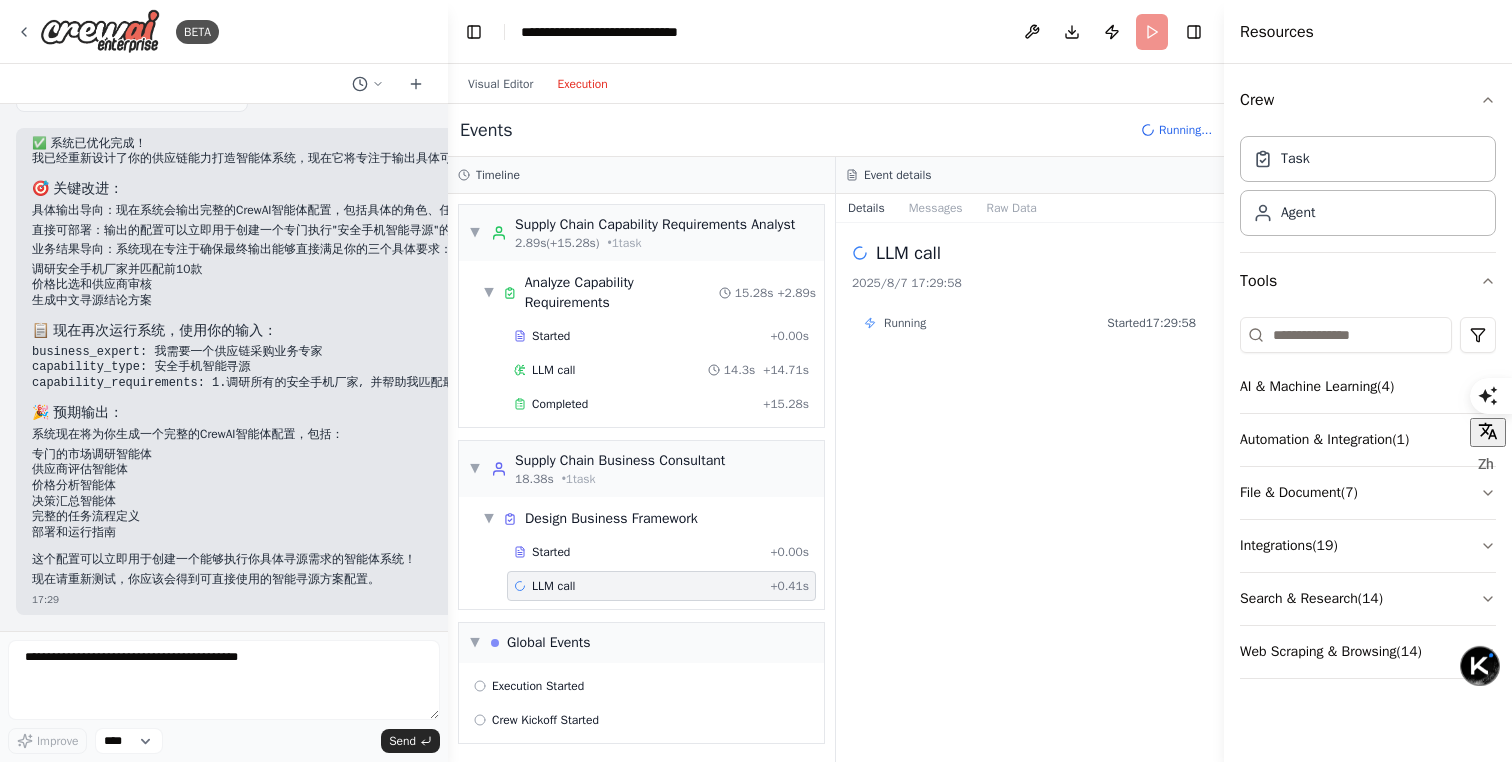 scroll, scrollTop: 24, scrollLeft: 0, axis: vertical 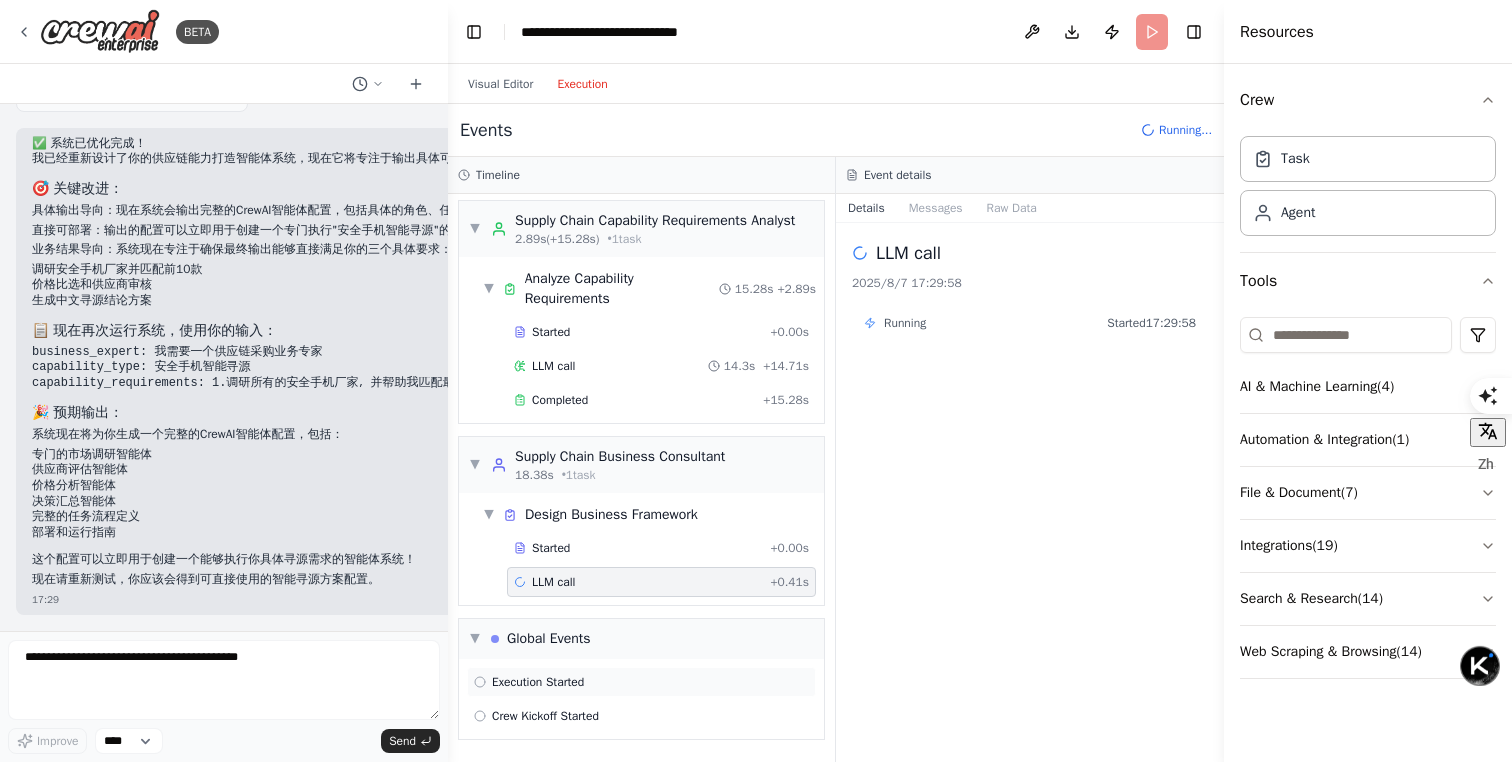 click on "Execution Started" at bounding box center [641, 682] 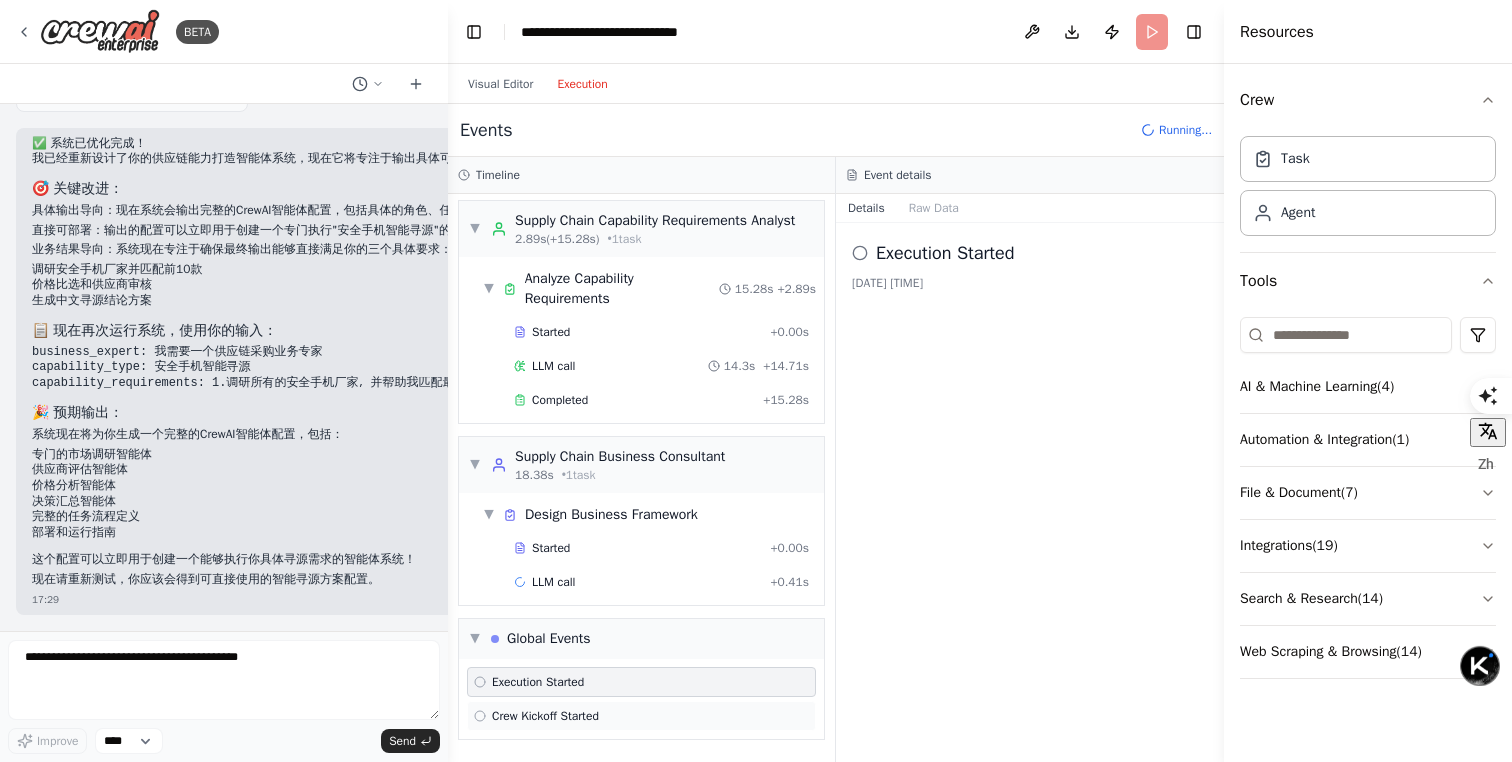 click on "Crew Kickoff Started" at bounding box center [545, 716] 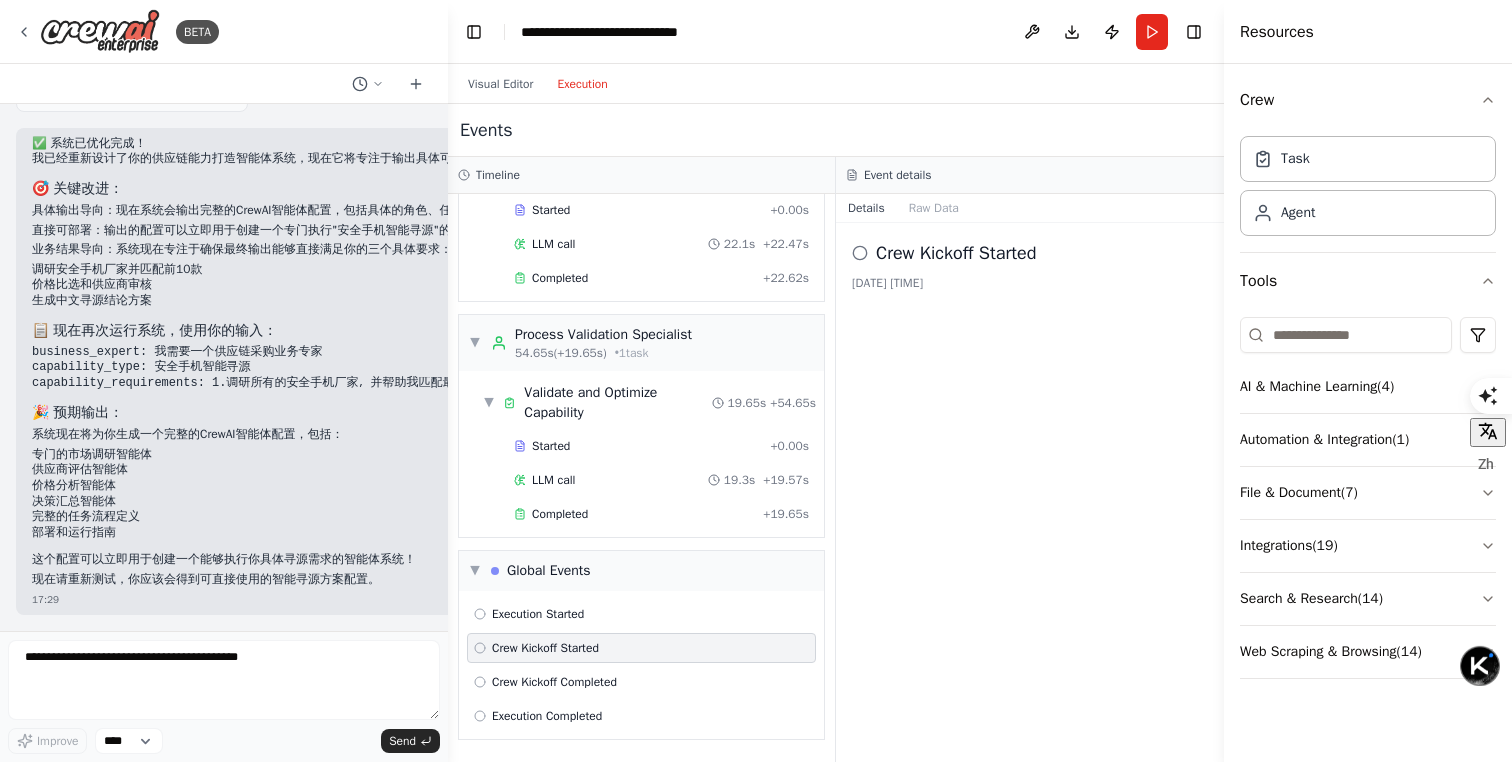 scroll, scrollTop: 597, scrollLeft: 0, axis: vertical 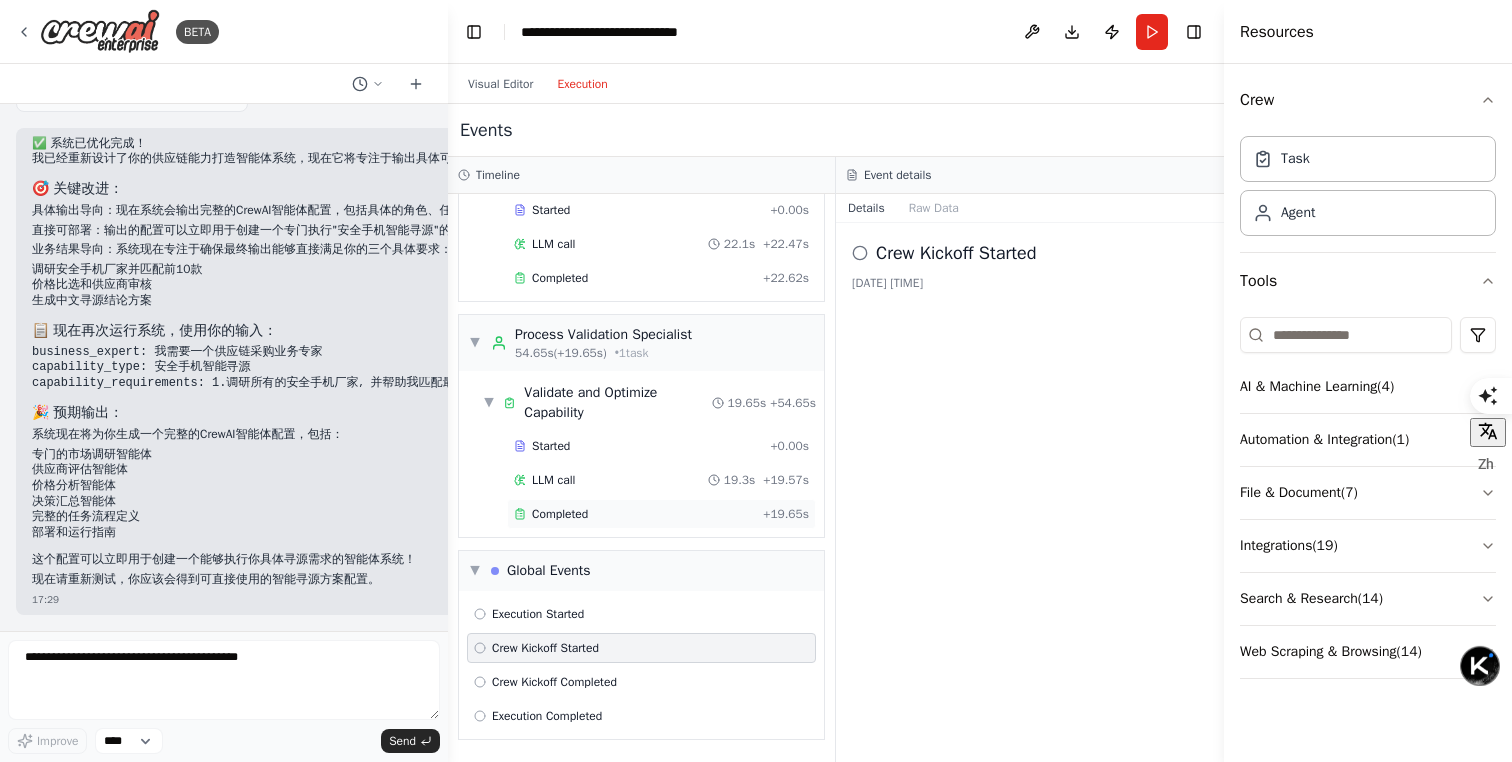 click on "Completed" at bounding box center (634, 514) 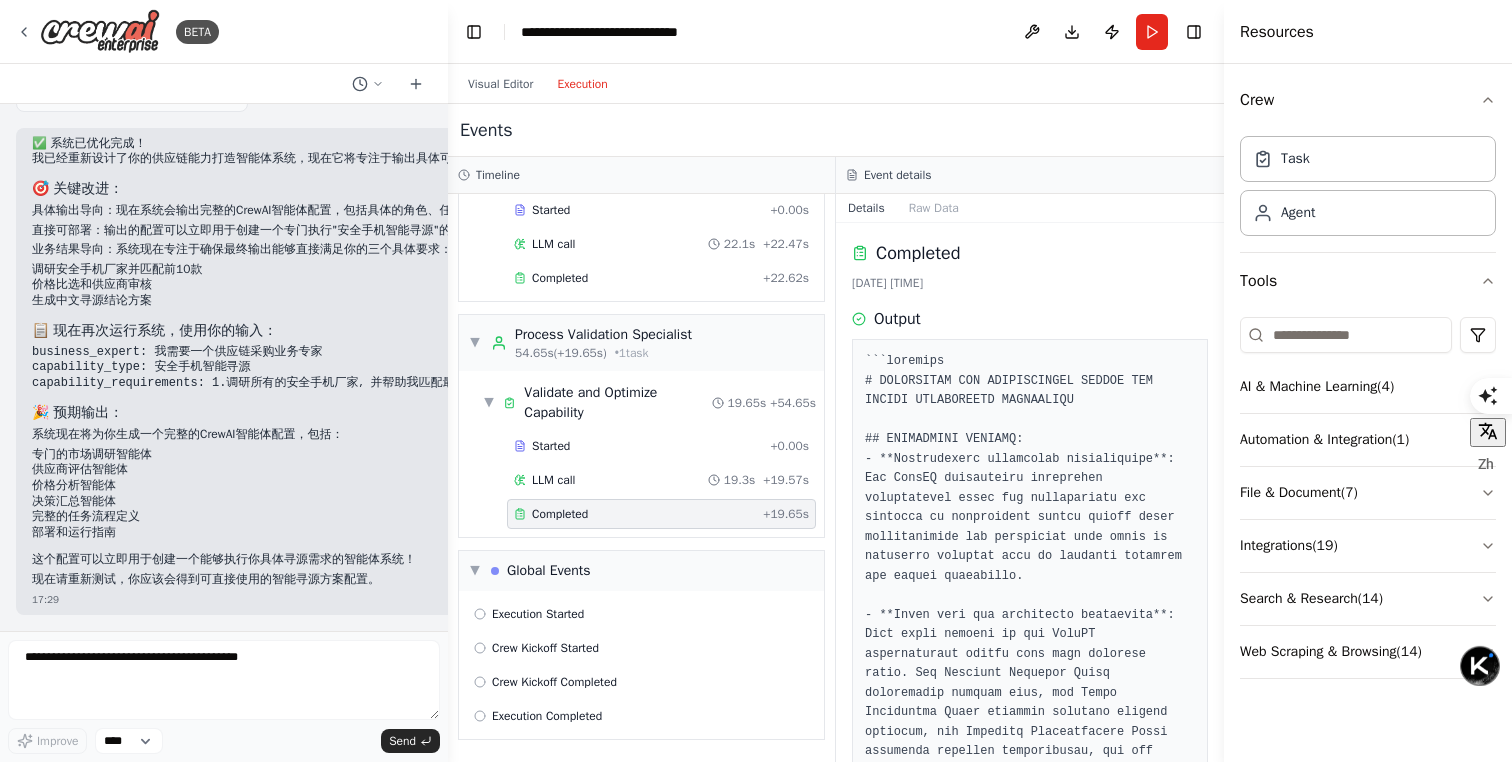 click at bounding box center (1030, 1658) 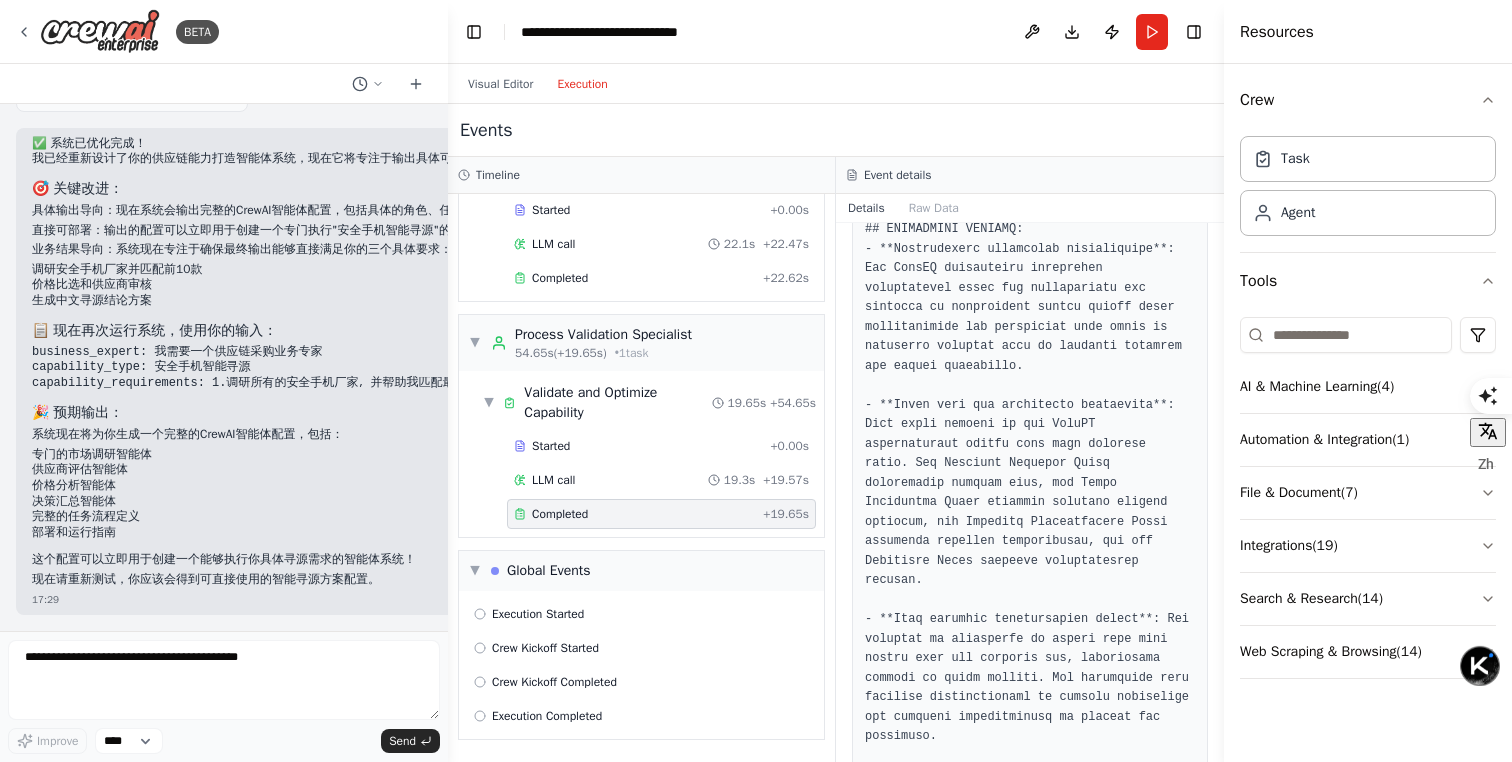 scroll, scrollTop: 213, scrollLeft: 0, axis: vertical 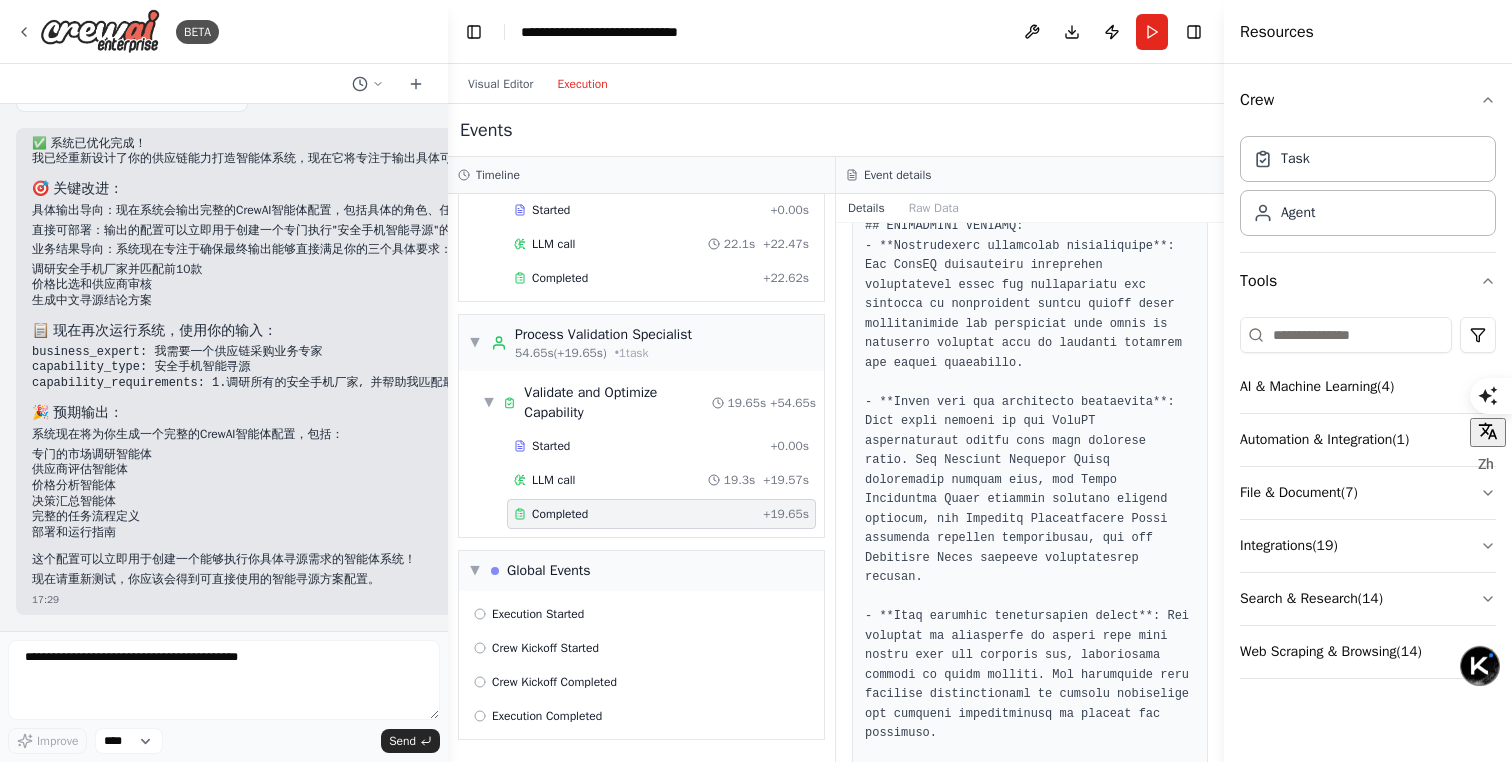 click at bounding box center (1030, 1445) 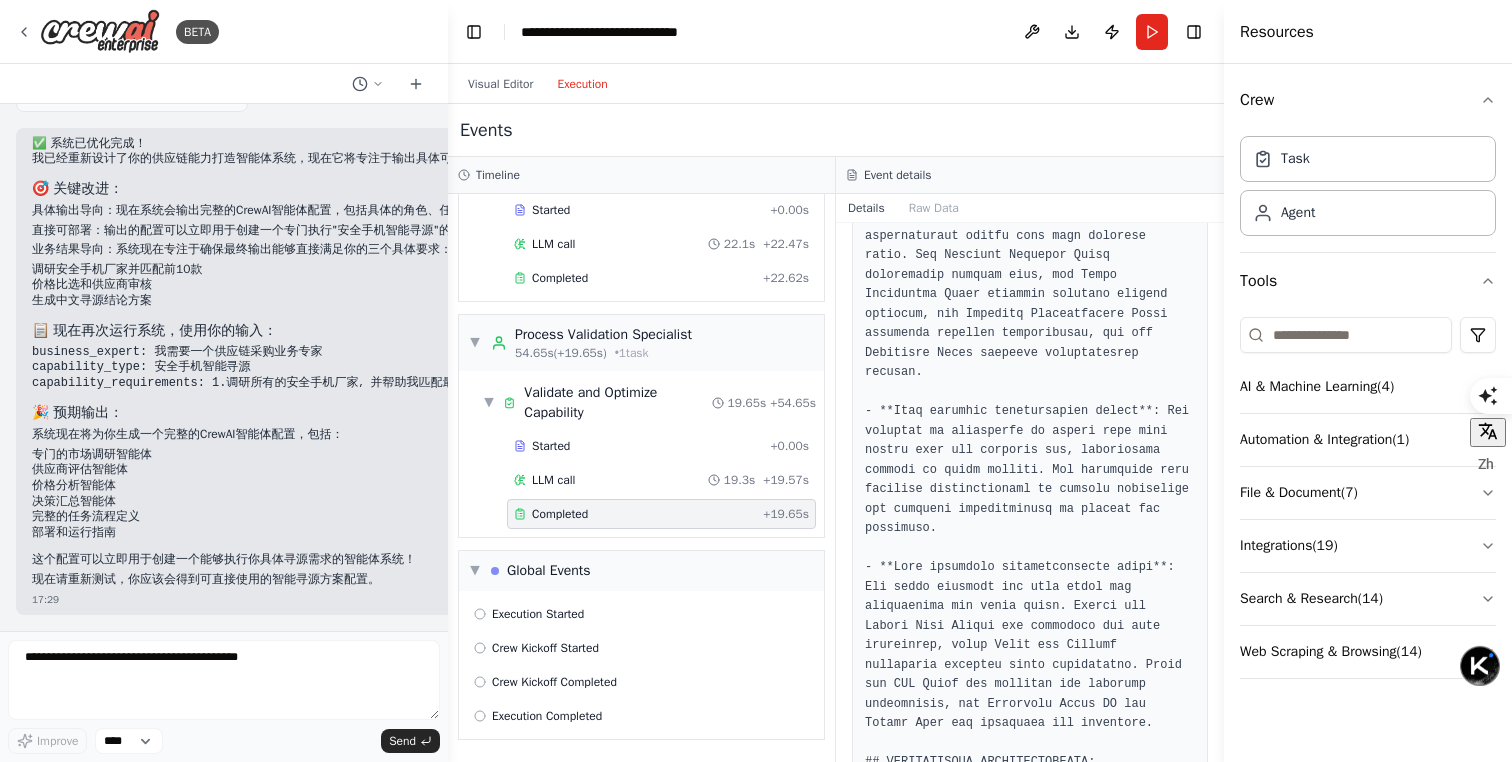 click at bounding box center (1030, 1240) 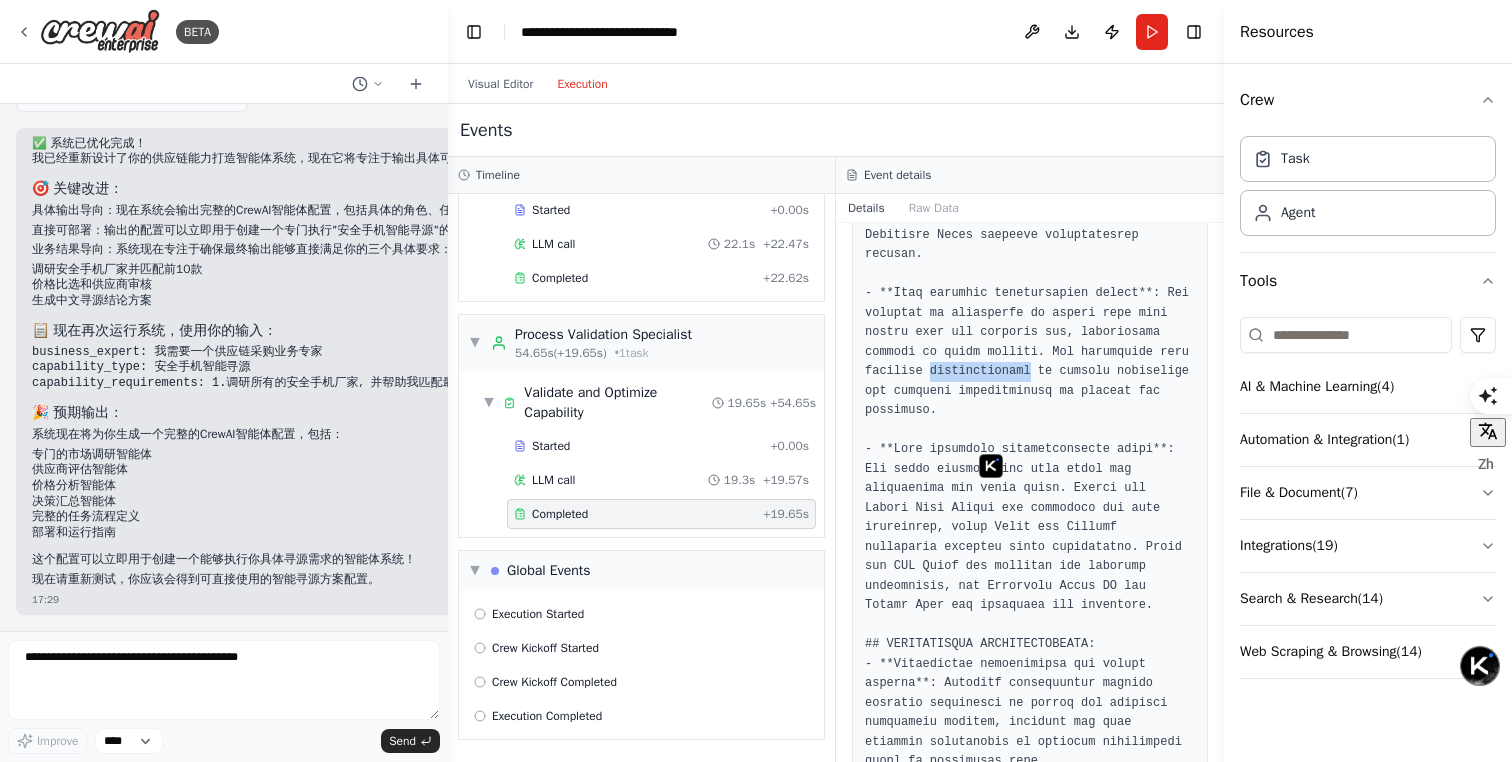 click at bounding box center (1030, 1122) 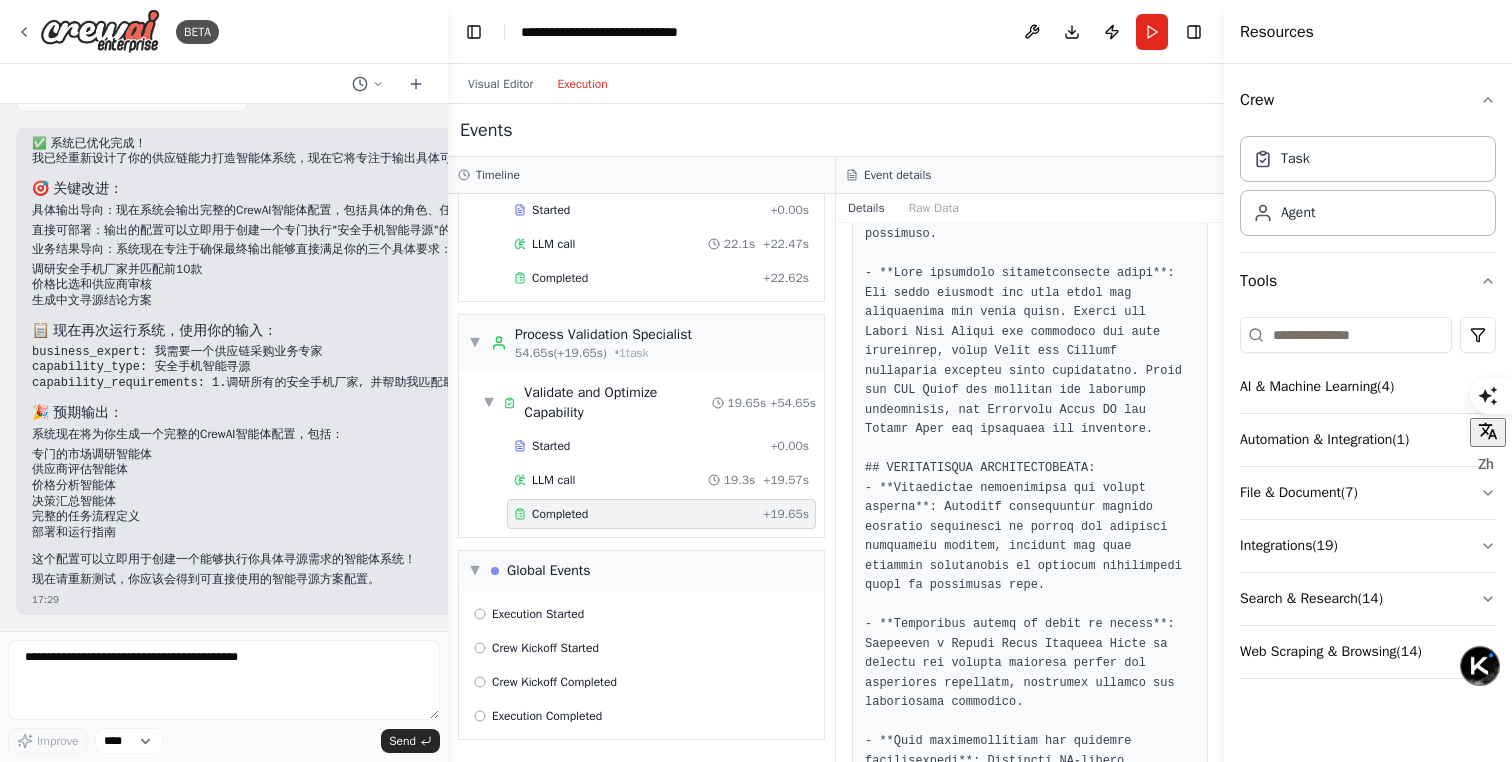 scroll, scrollTop: 721, scrollLeft: 0, axis: vertical 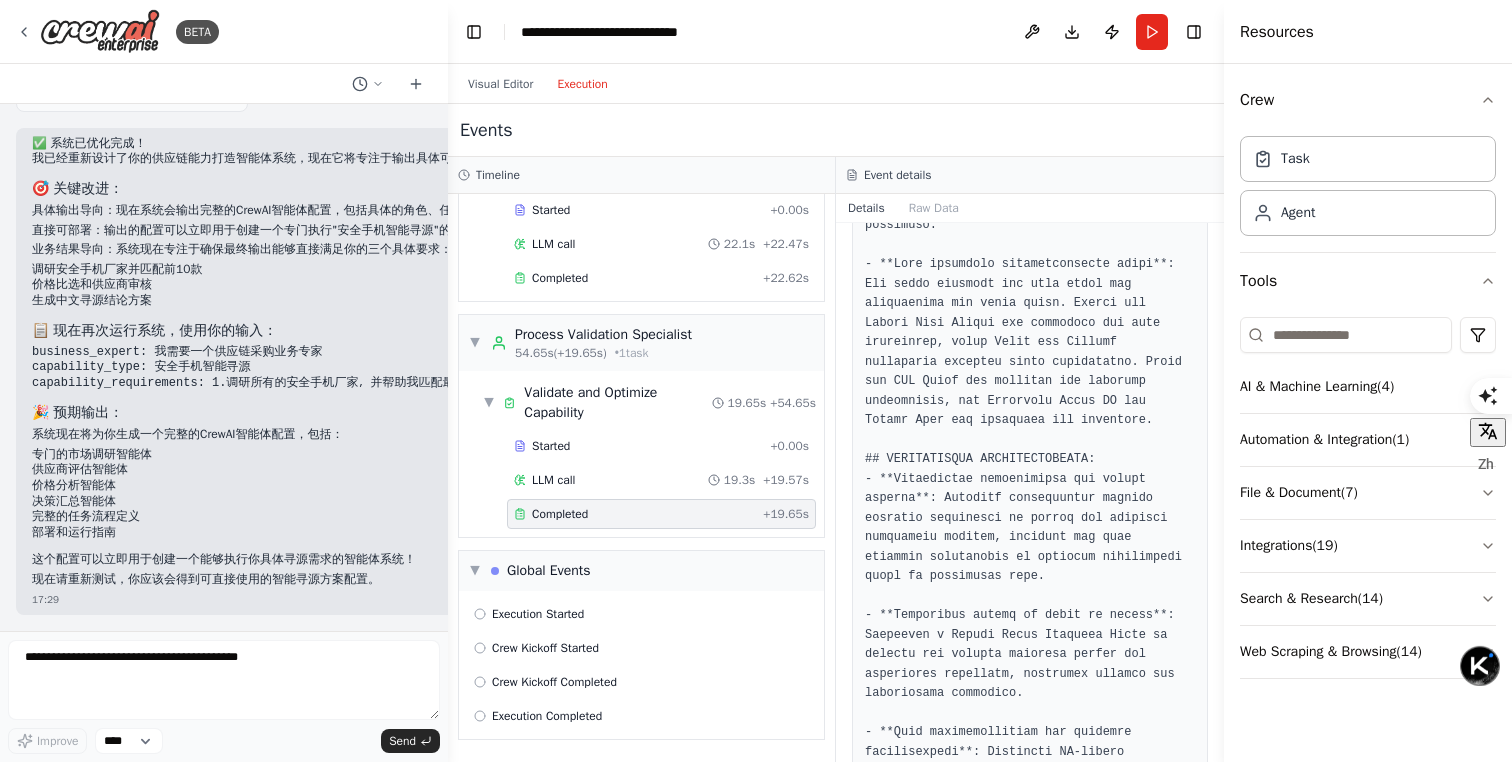click at bounding box center [1030, 937] 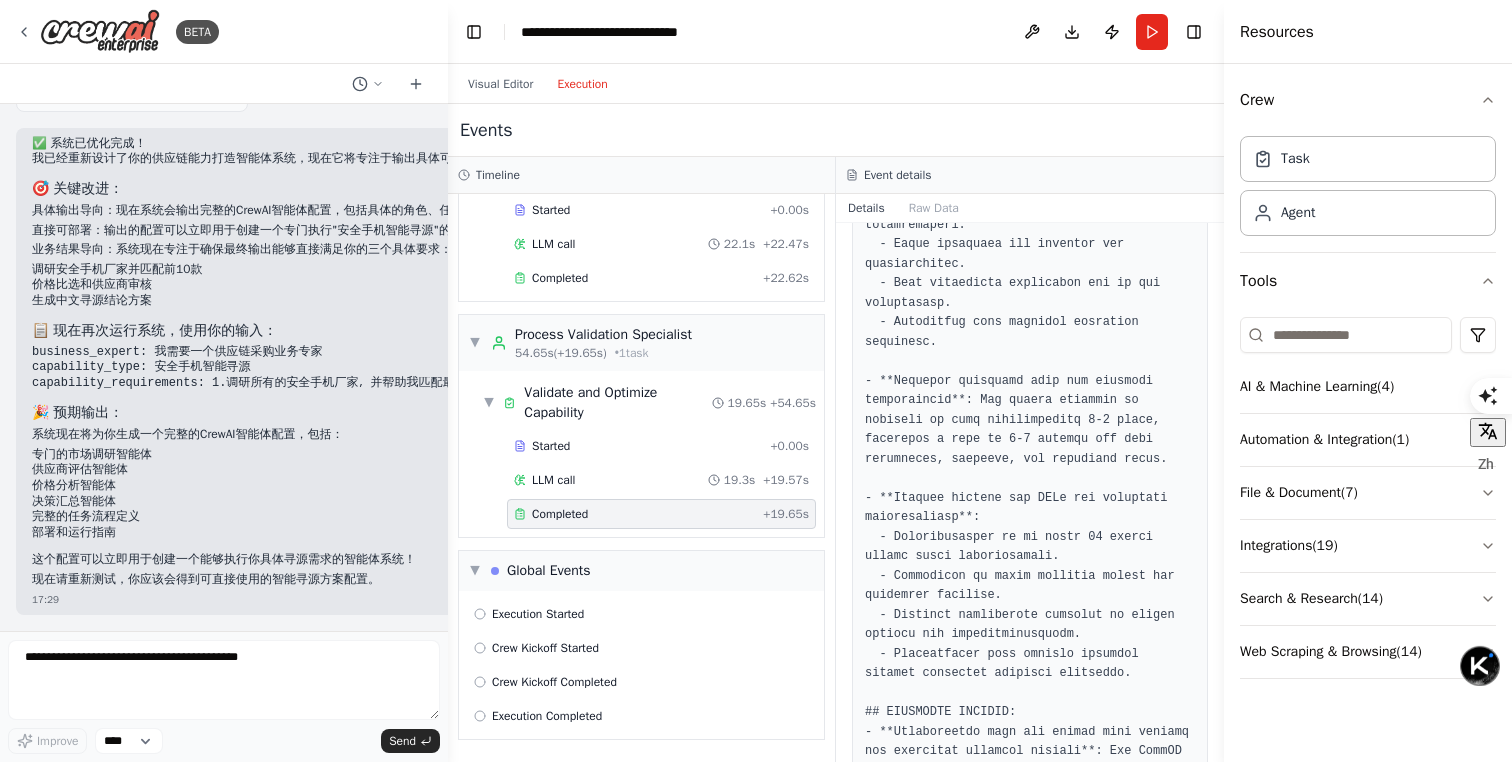 click at bounding box center [1030, 98] 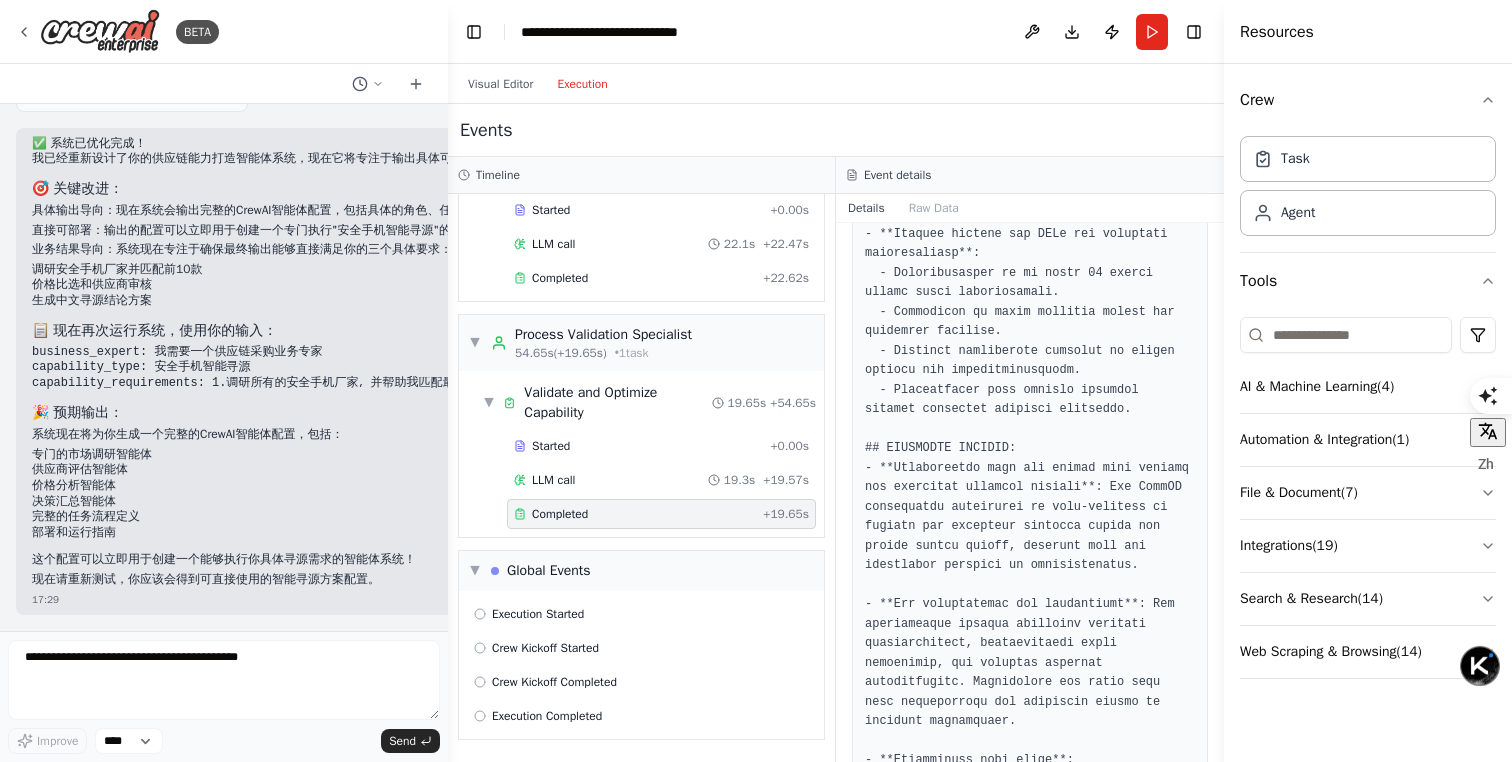 click at bounding box center (1030, -166) 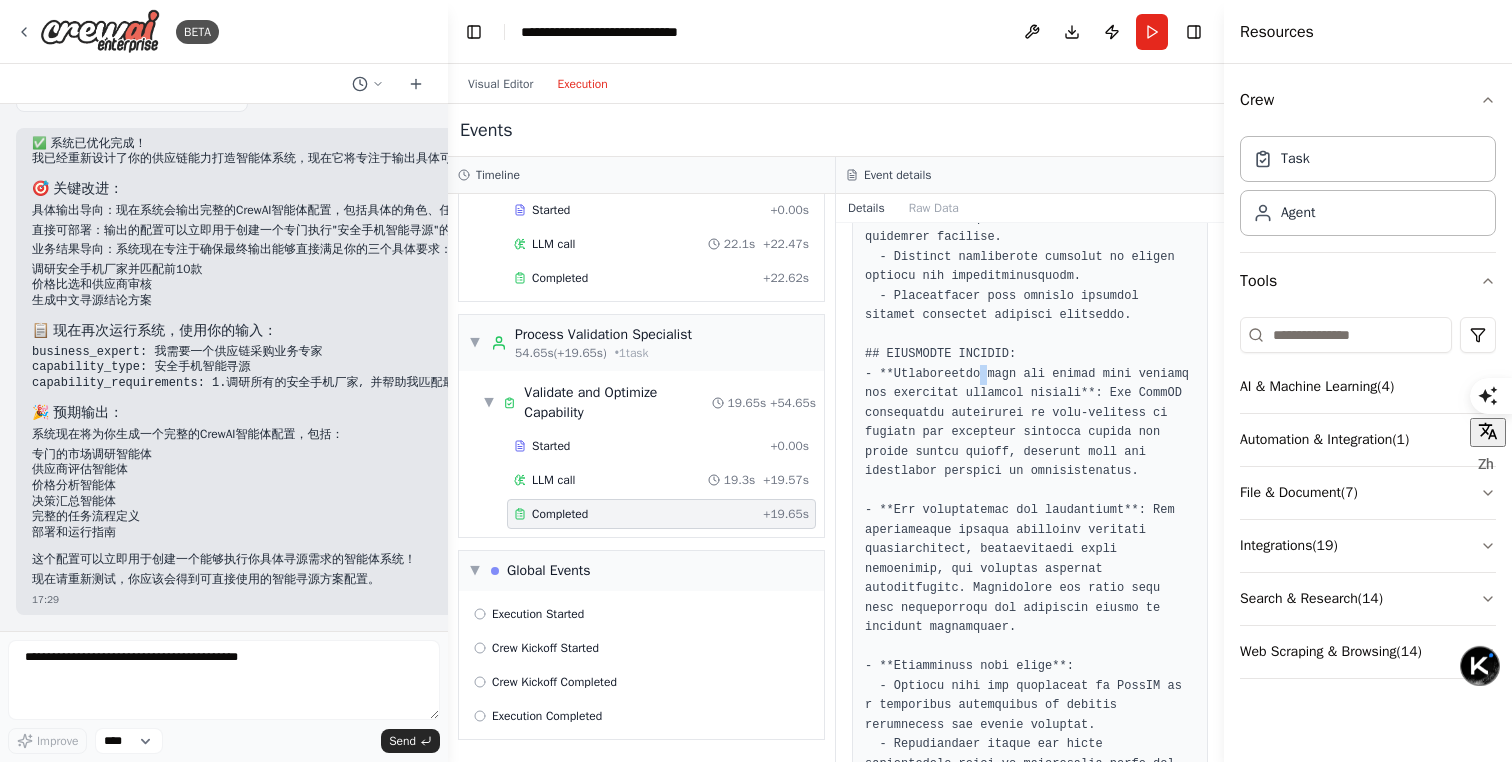 click at bounding box center (1030, -260) 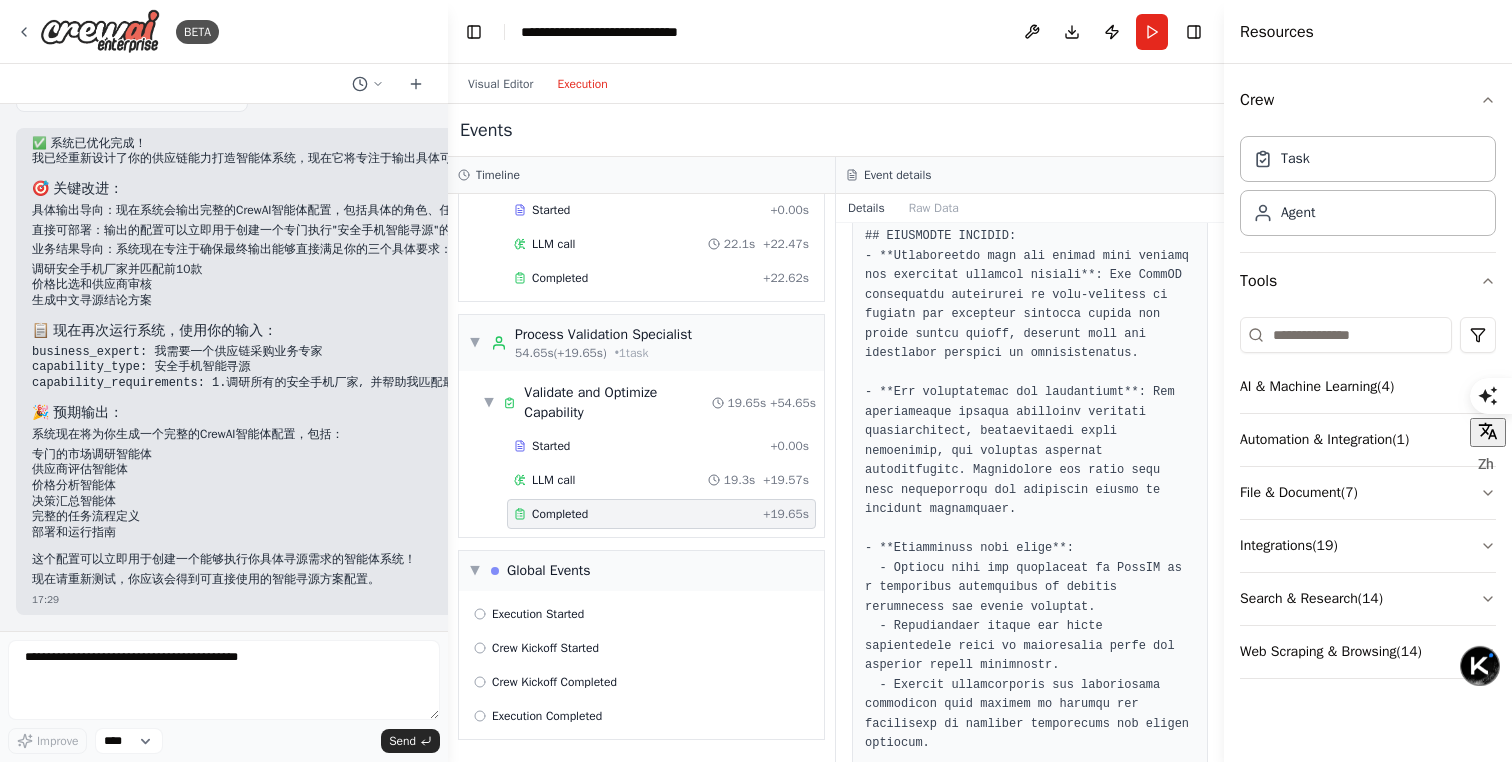 scroll, scrollTop: 2267, scrollLeft: 0, axis: vertical 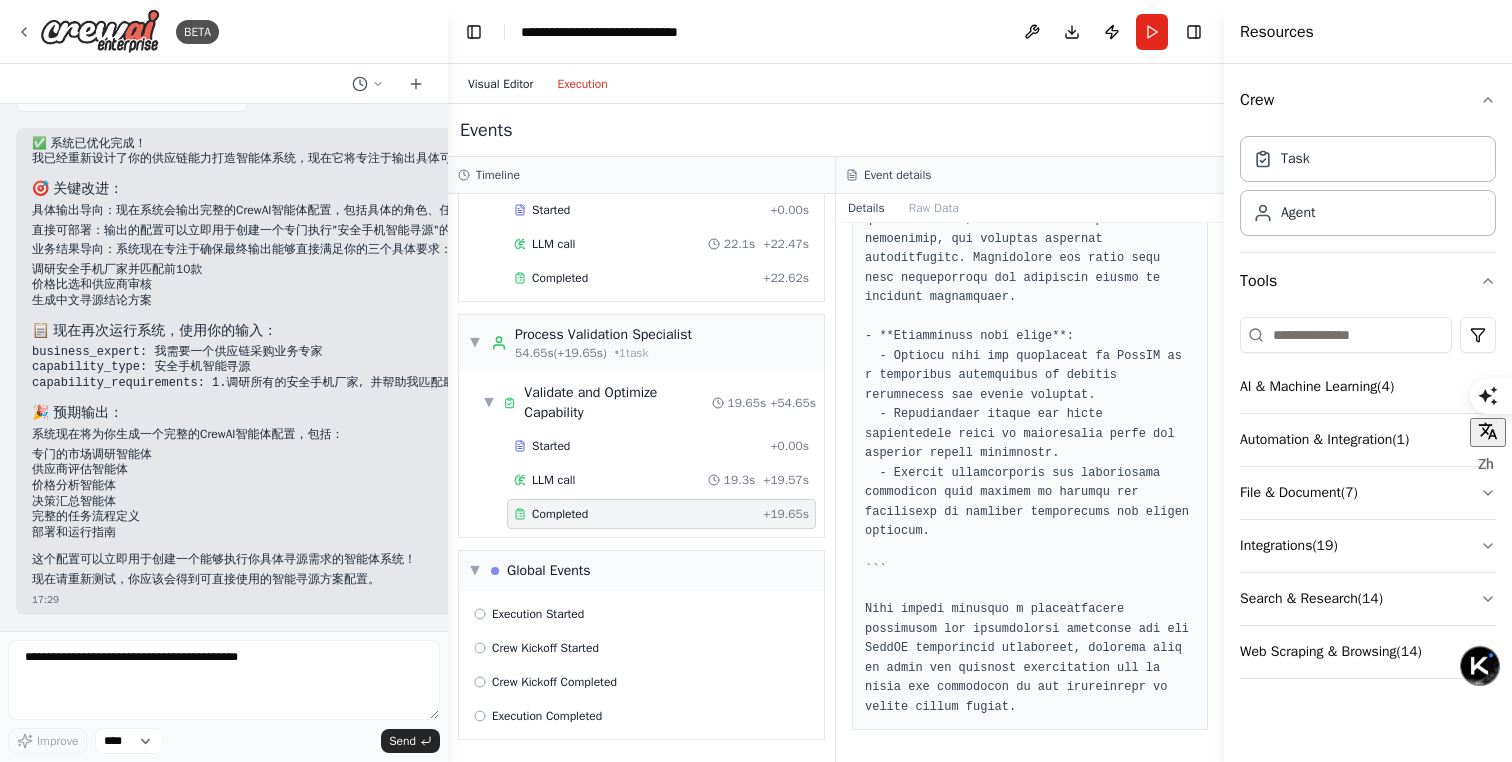 click on "Visual Editor" at bounding box center [500, 84] 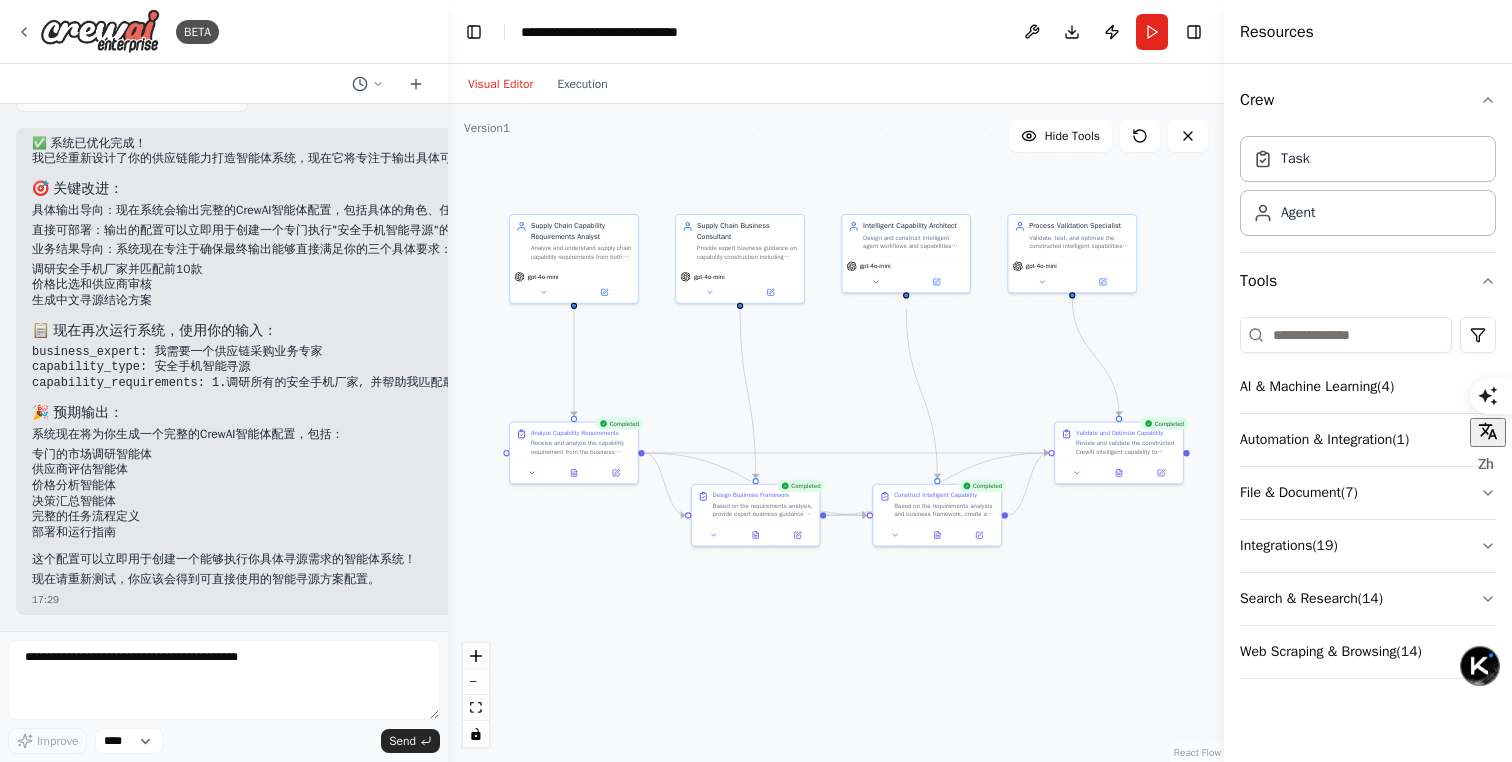 click on "这个配置可以立即用于创建一个能够执行你具体寻源需求的智能体系统！" at bounding box center (620, 560) 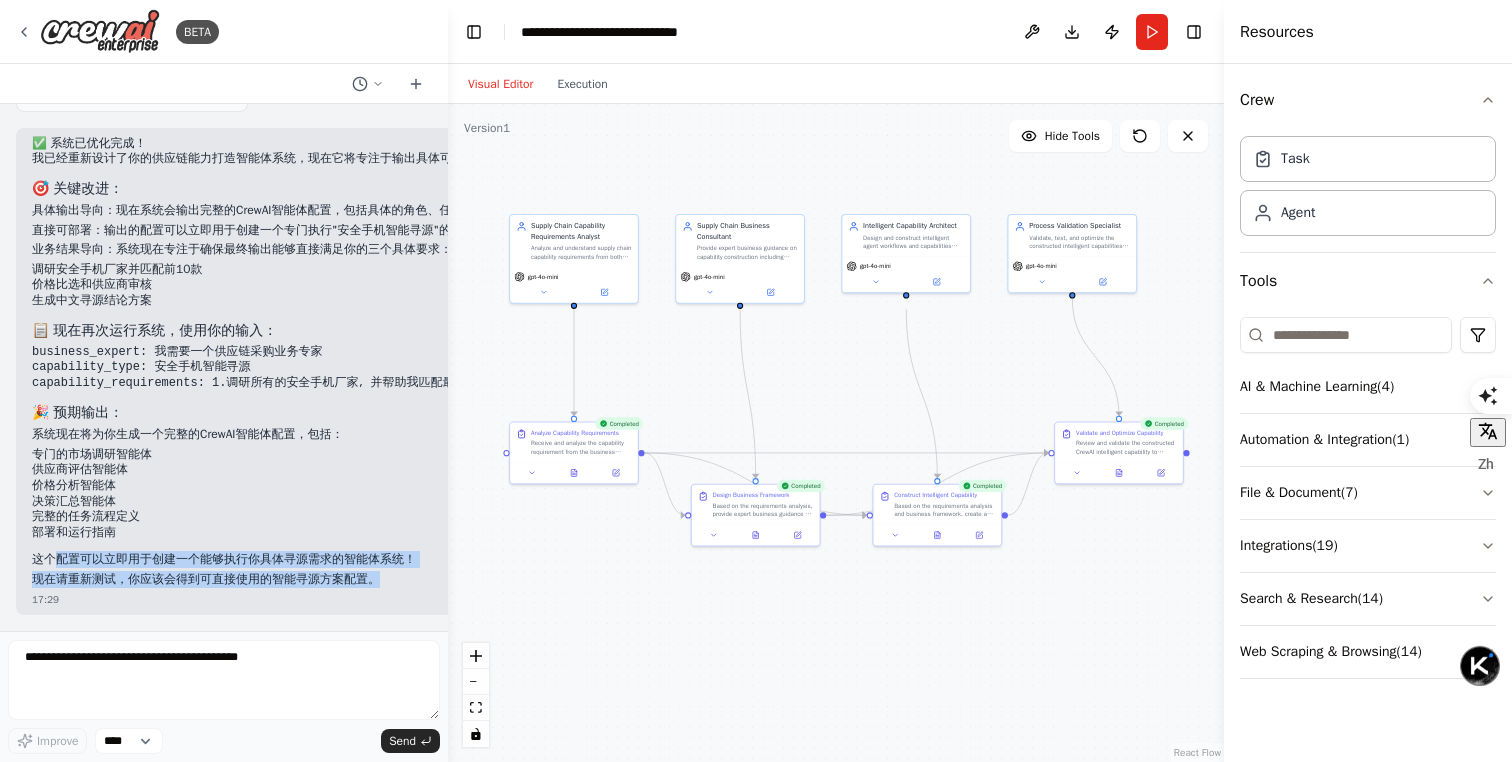 drag, startPoint x: 366, startPoint y: 582, endPoint x: 69, endPoint y: 557, distance: 298.05032 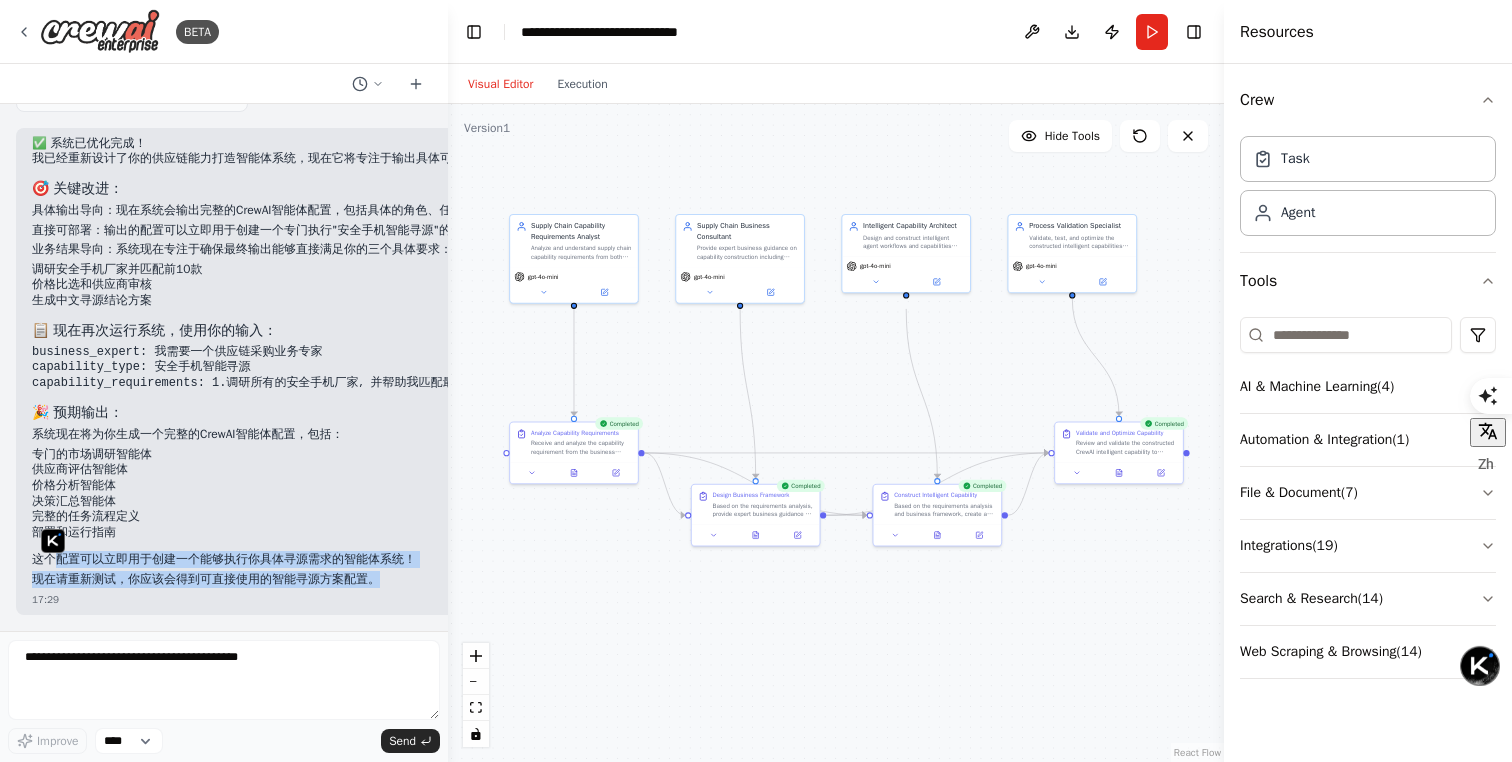 click on "现在请重新测试，你应该会得到可直接使用的智能寻源方案配置。" at bounding box center [620, 580] 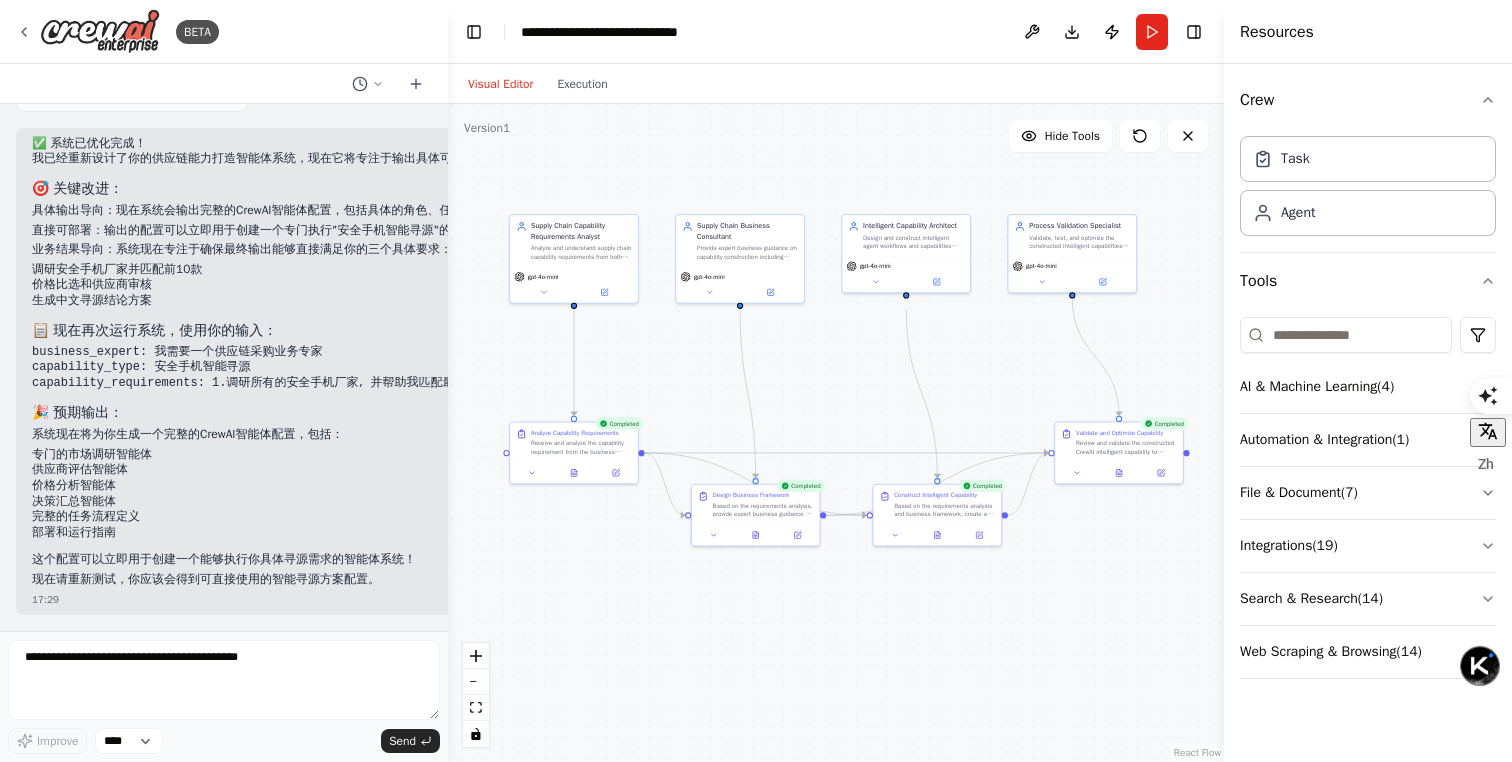 click on "现在请重新测试，你应该会得到可直接使用的智能寻源方案配置。" at bounding box center [620, 580] 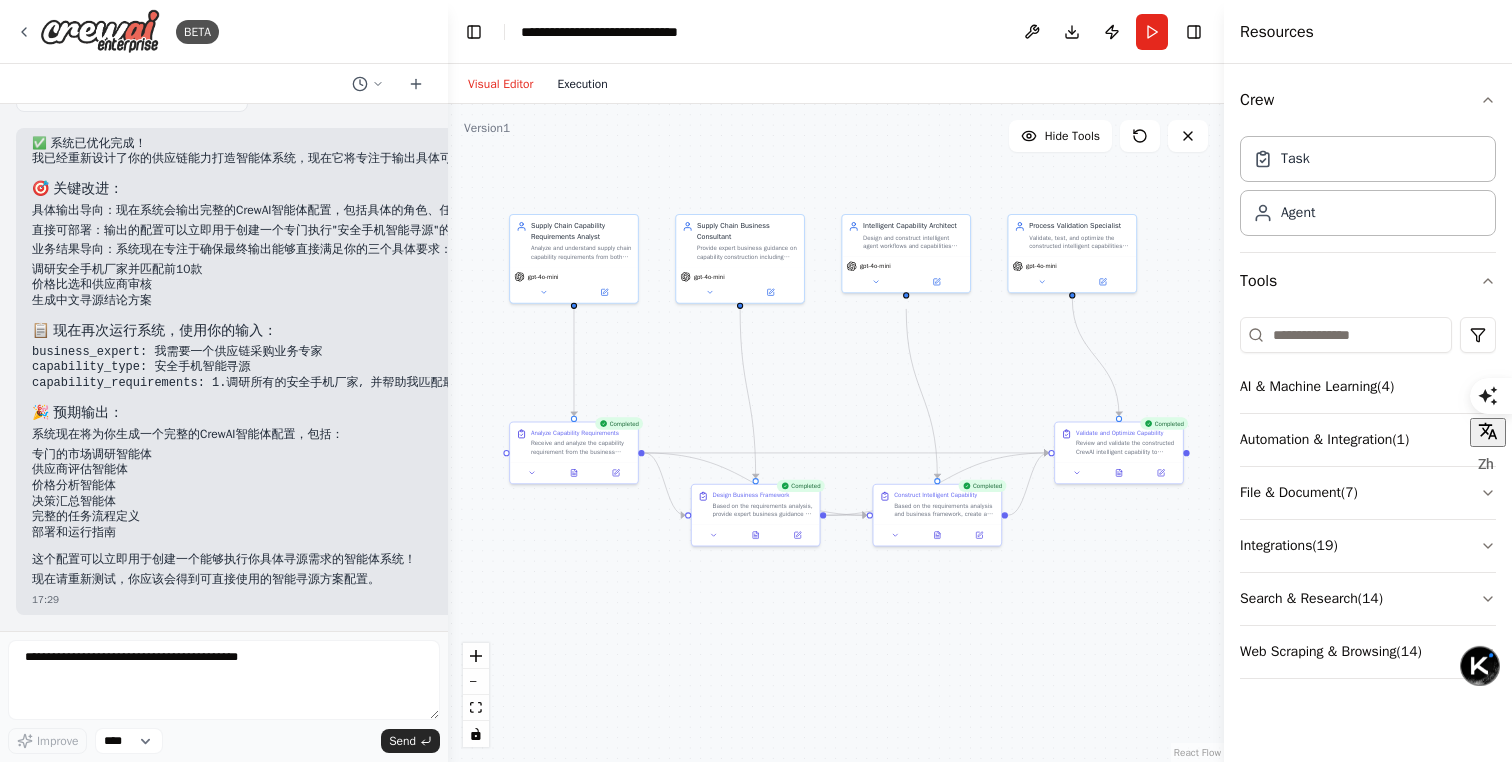 click on "Execution" at bounding box center [582, 84] 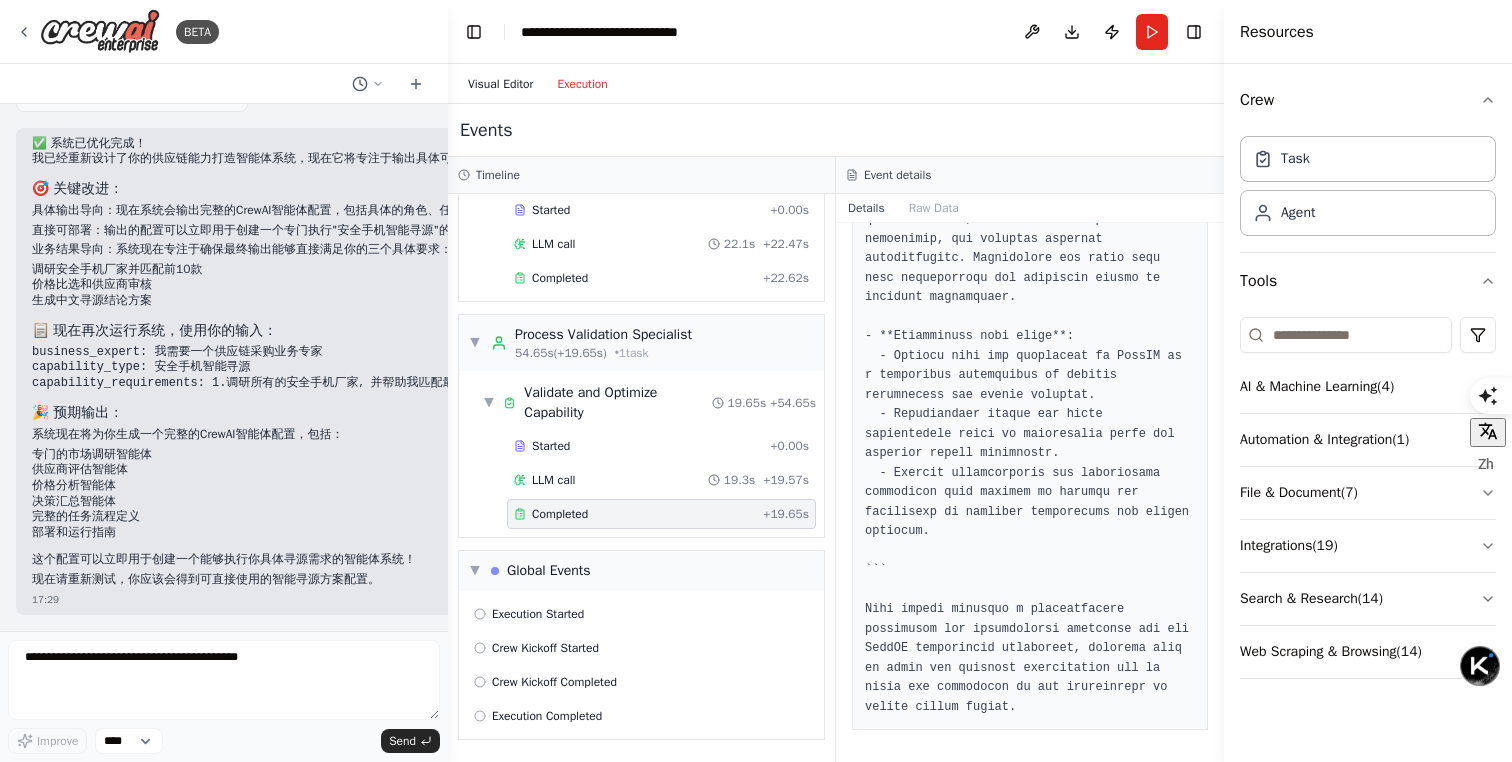 click on "Visual Editor" at bounding box center (500, 84) 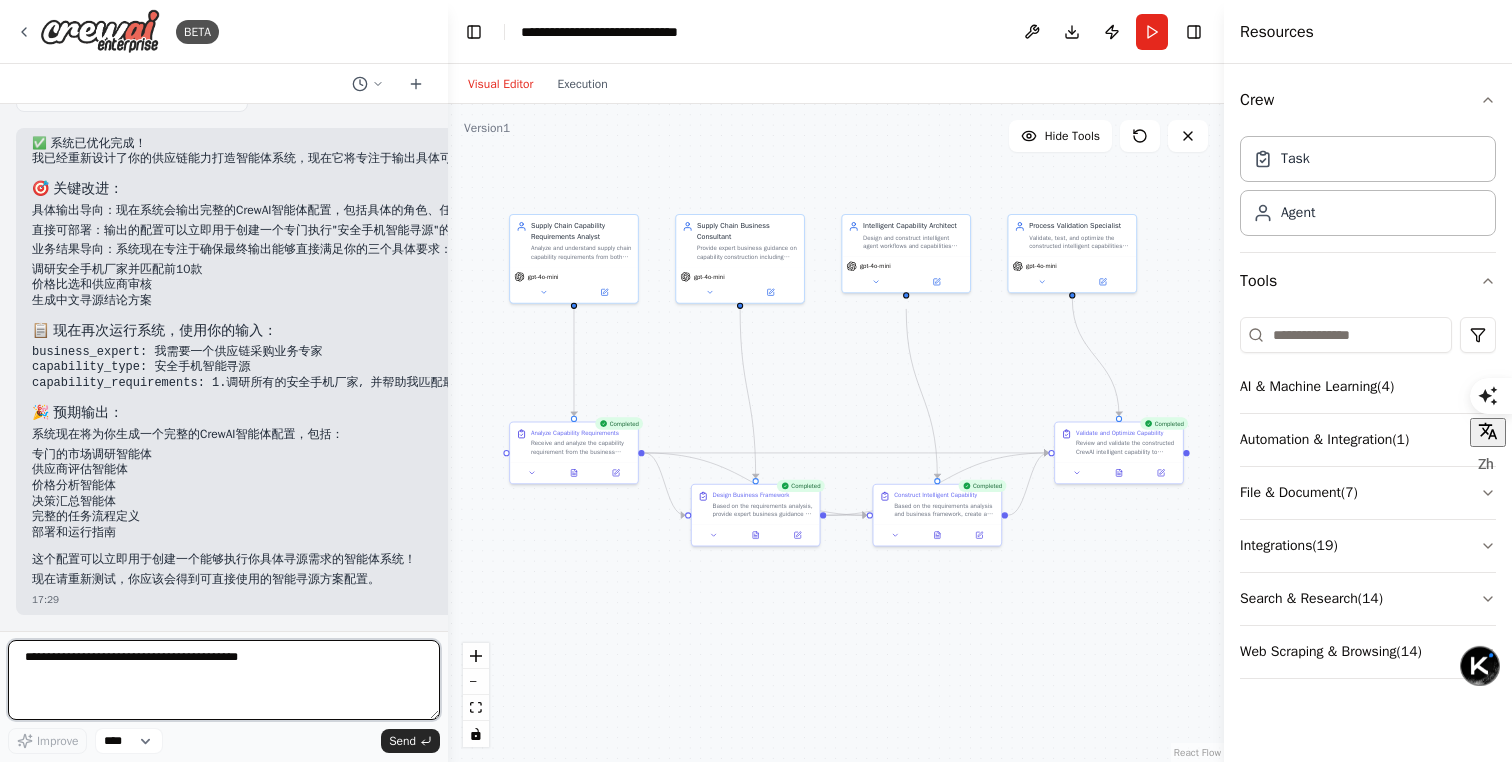 click at bounding box center (224, 680) 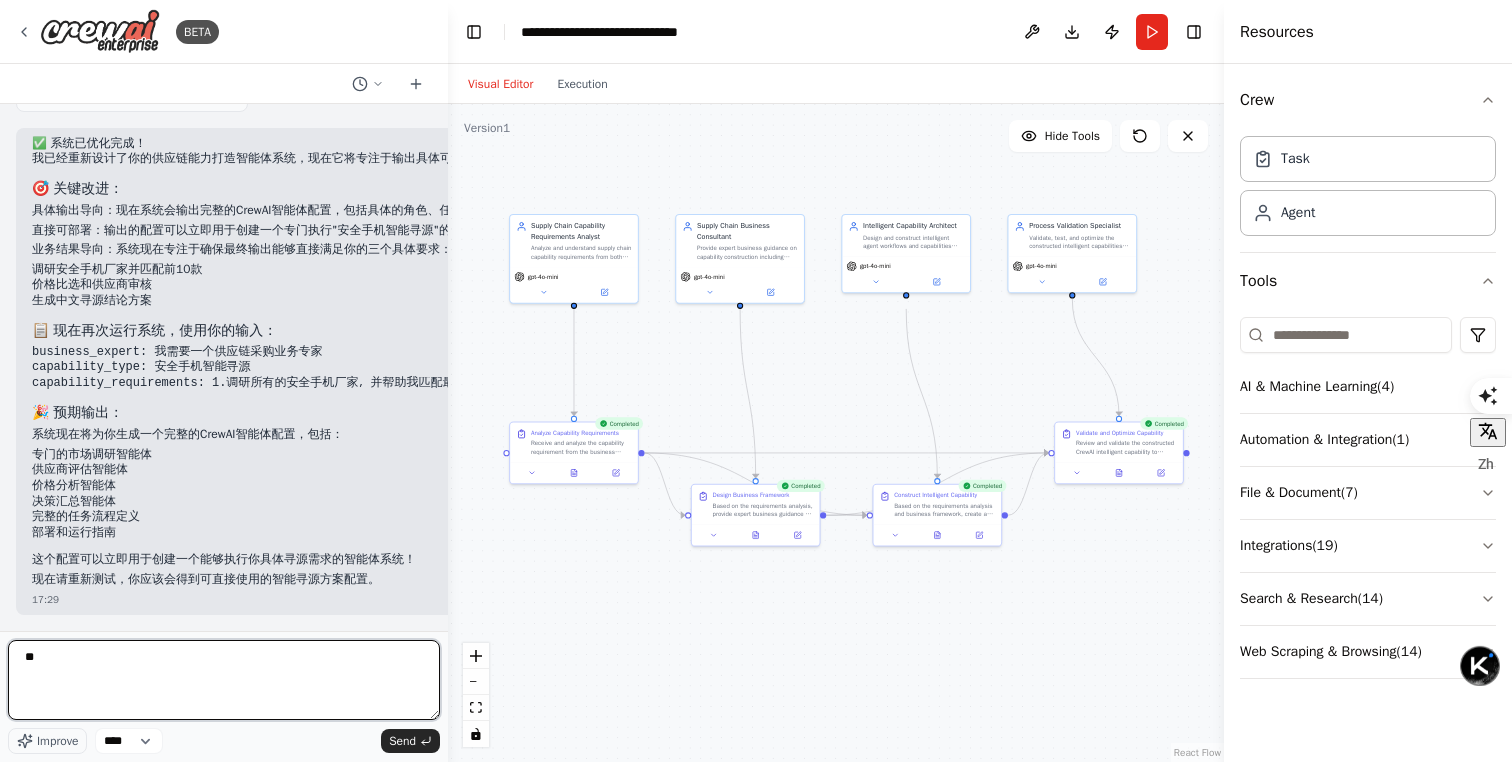 type on "*" 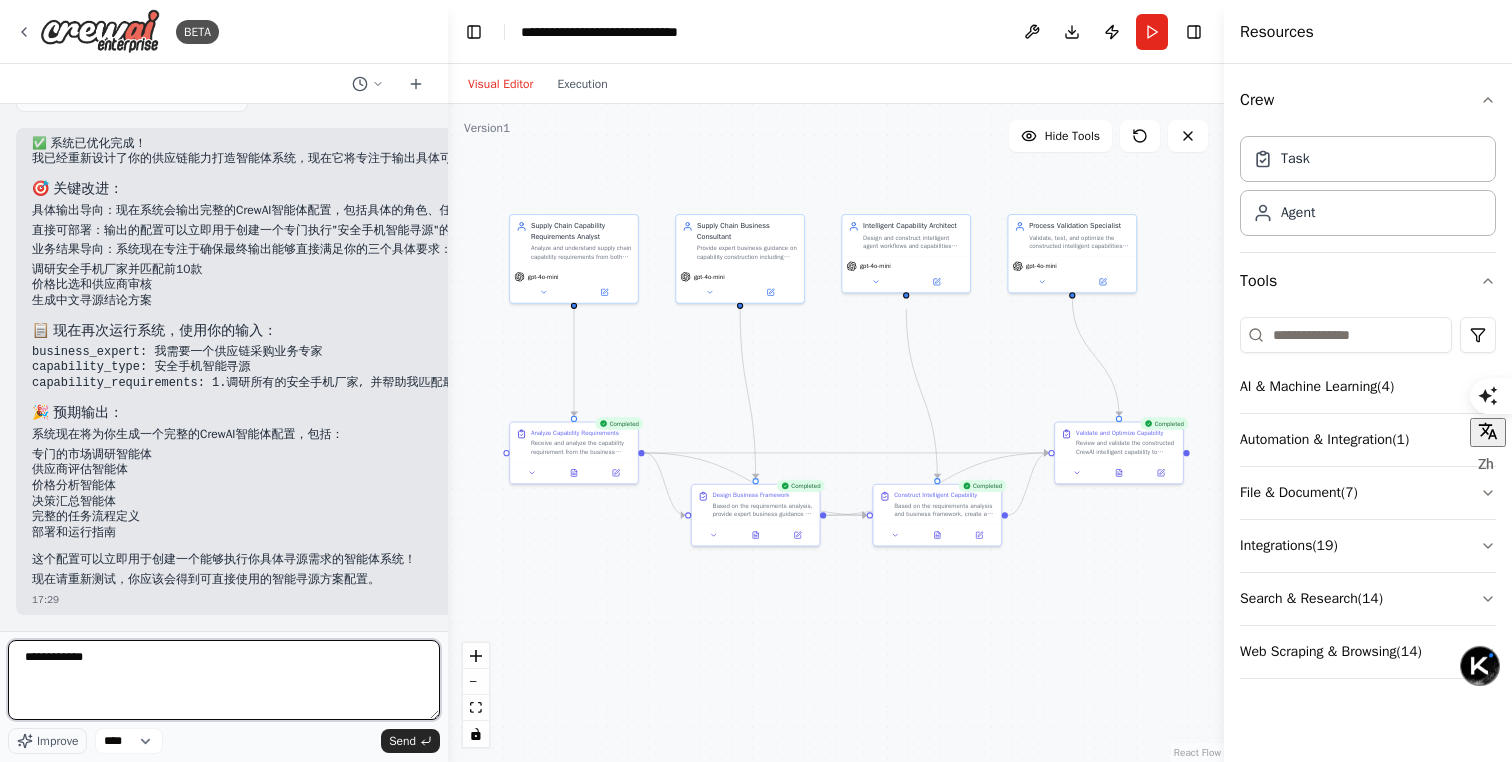 type on "**********" 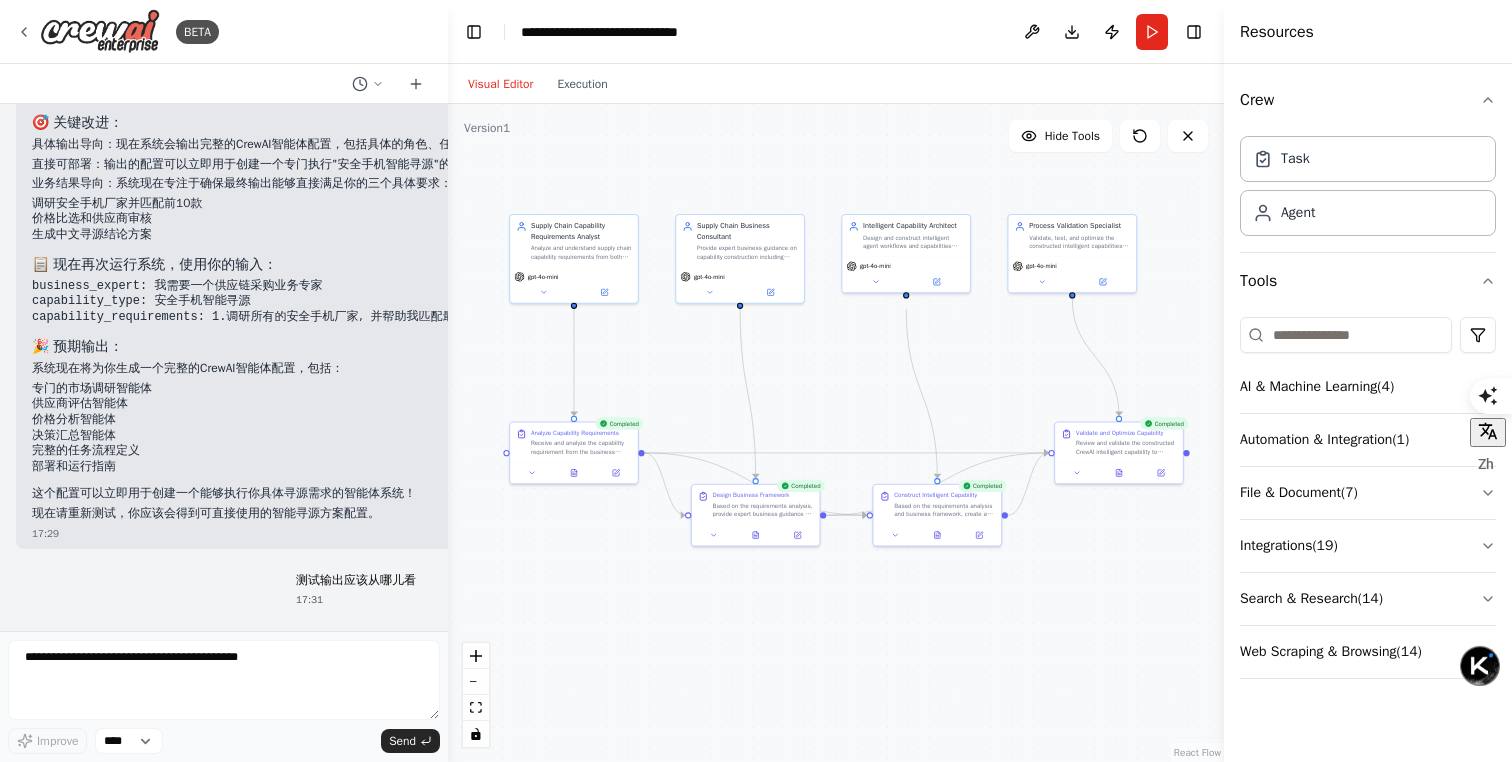 scroll, scrollTop: 6031, scrollLeft: 0, axis: vertical 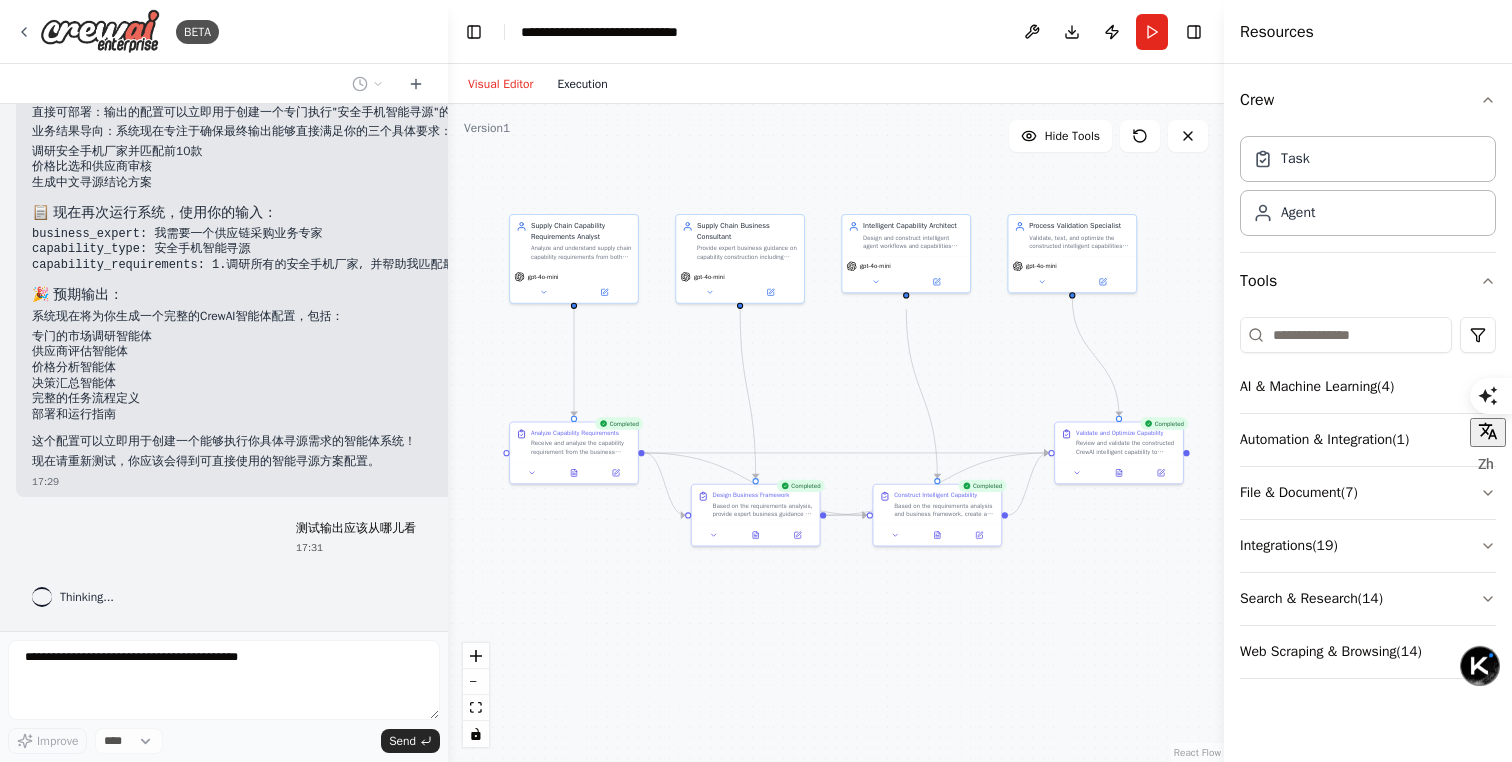 click on "Execution" at bounding box center [582, 84] 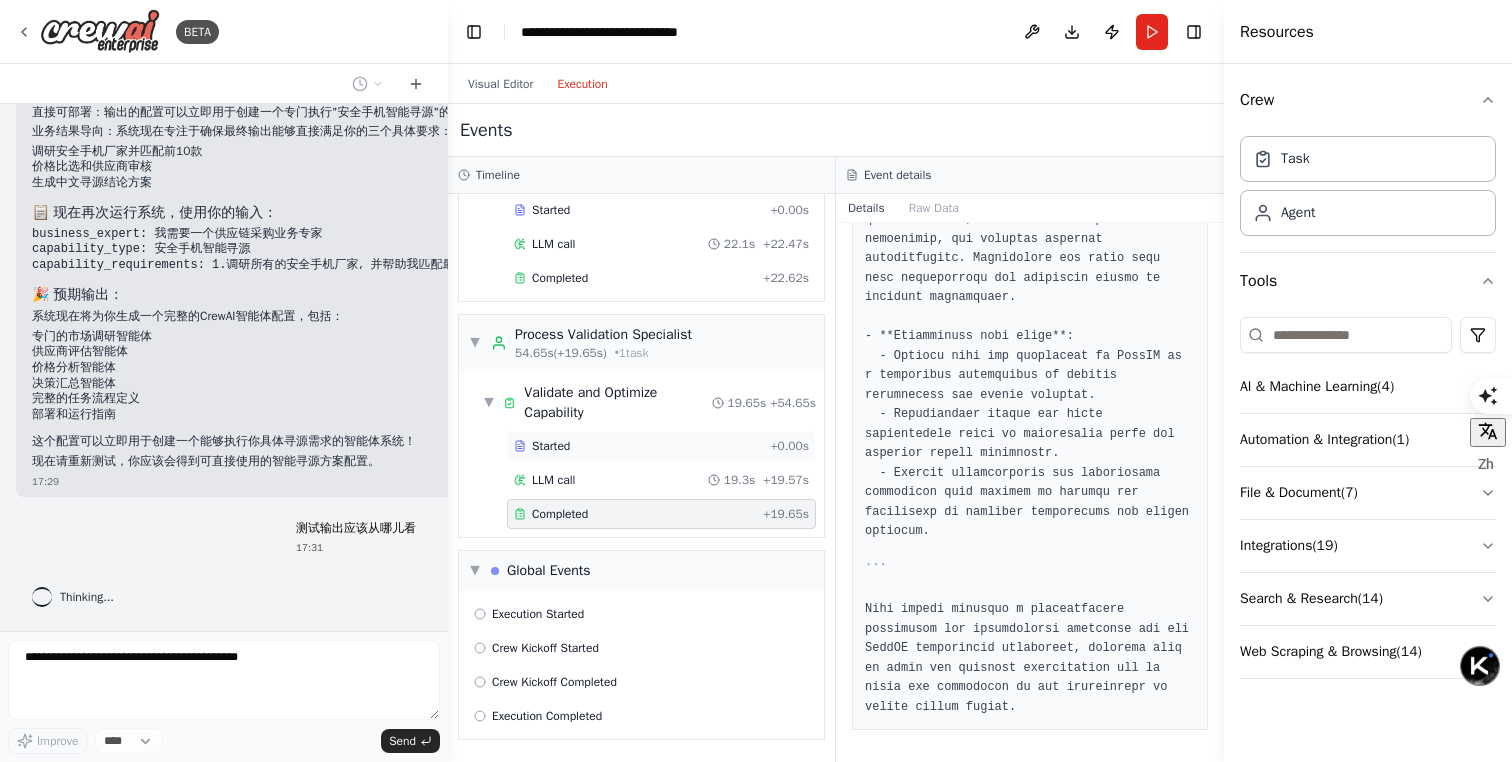 click on "Started" at bounding box center (551, 446) 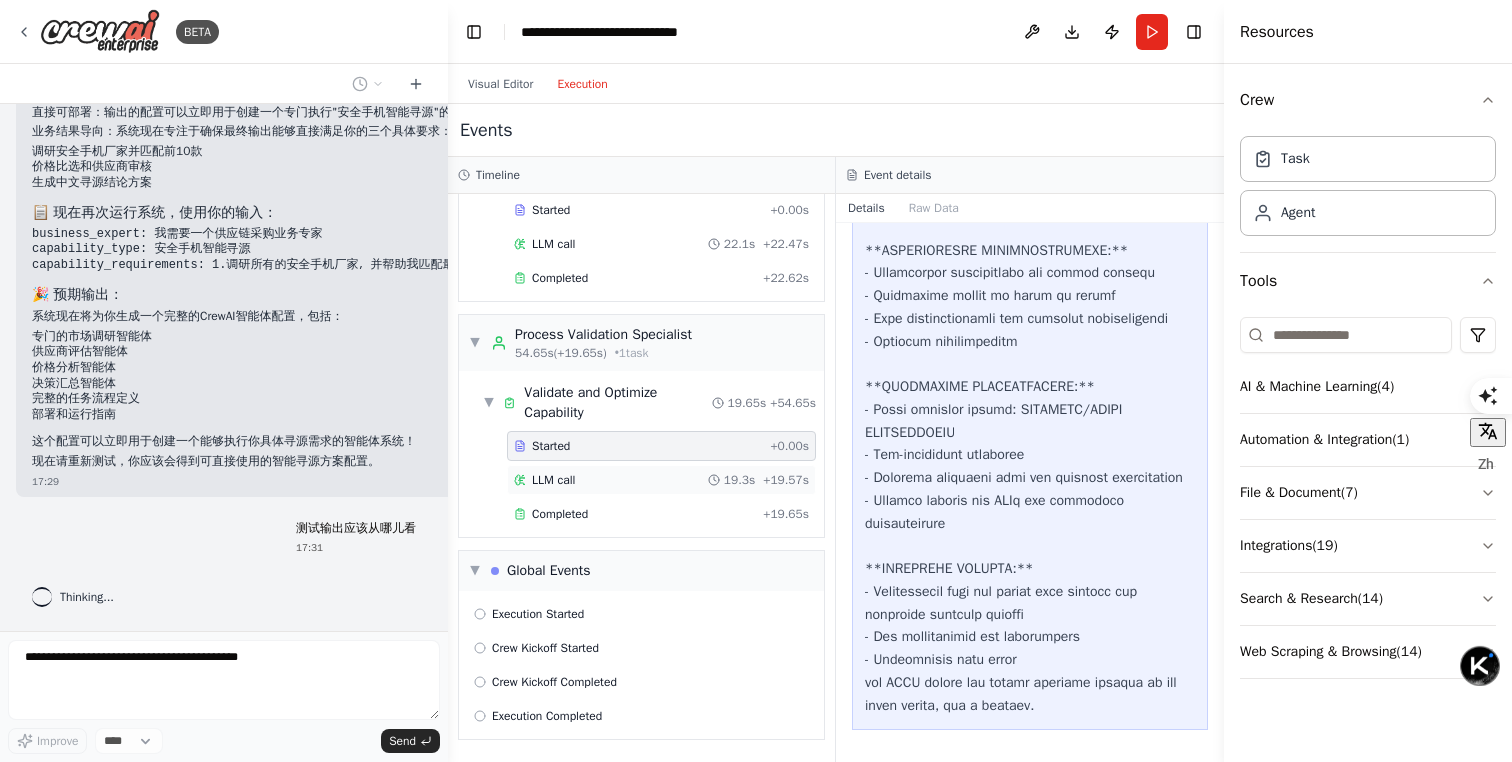 click on "LLM call 19.3s + 19.57s" at bounding box center (661, 480) 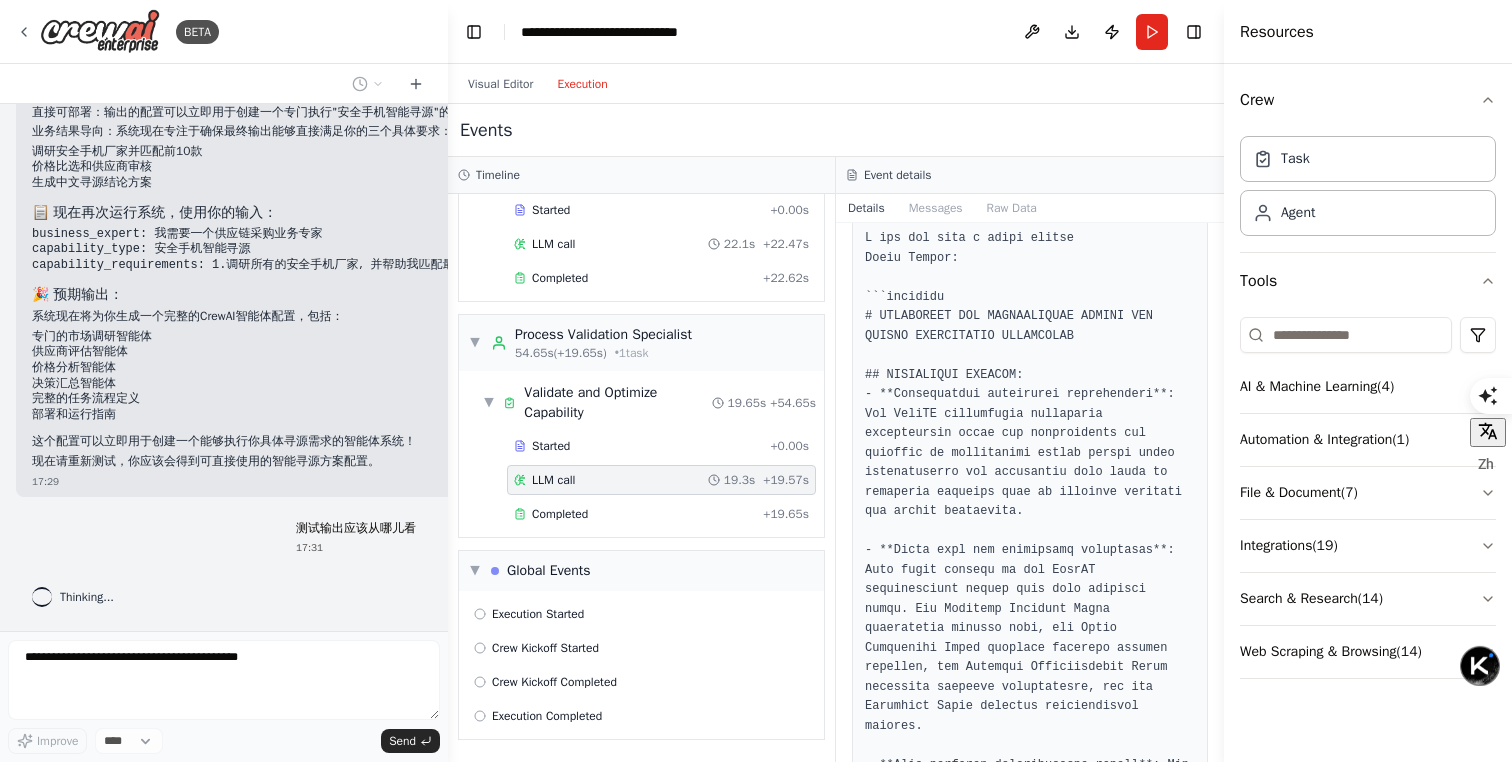 click at bounding box center (1030, 1565) 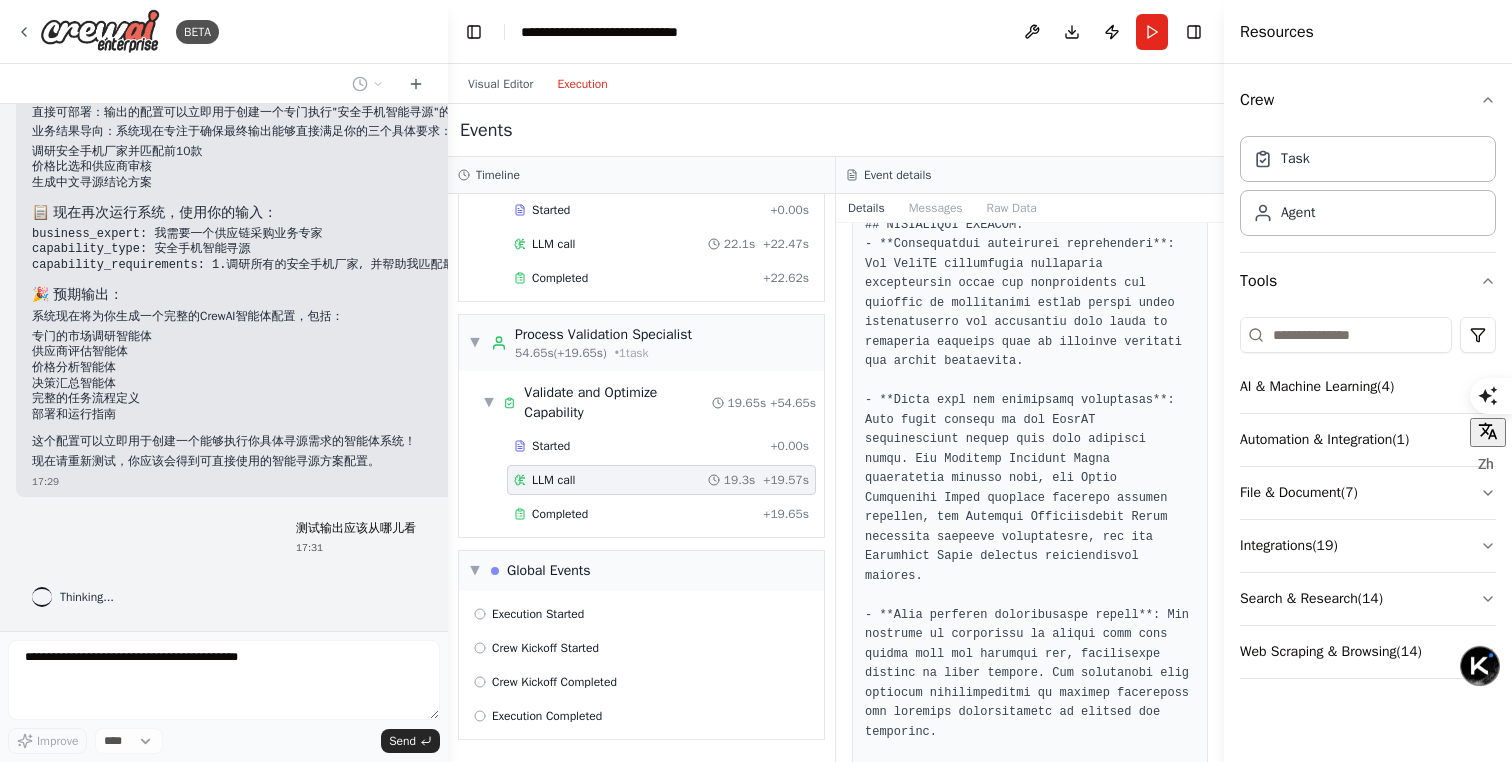 scroll, scrollTop: 277, scrollLeft: 0, axis: vertical 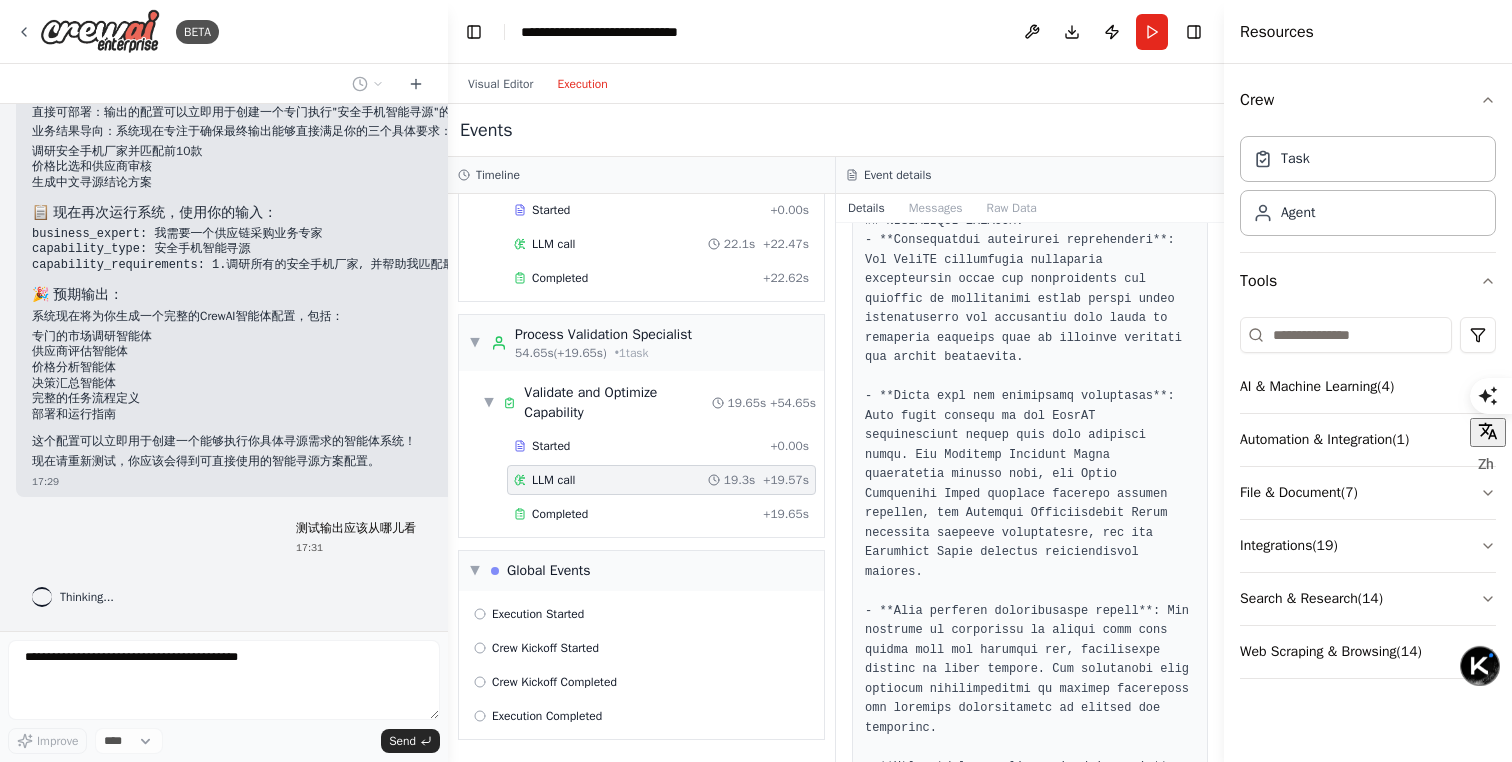 click at bounding box center (1030, 1411) 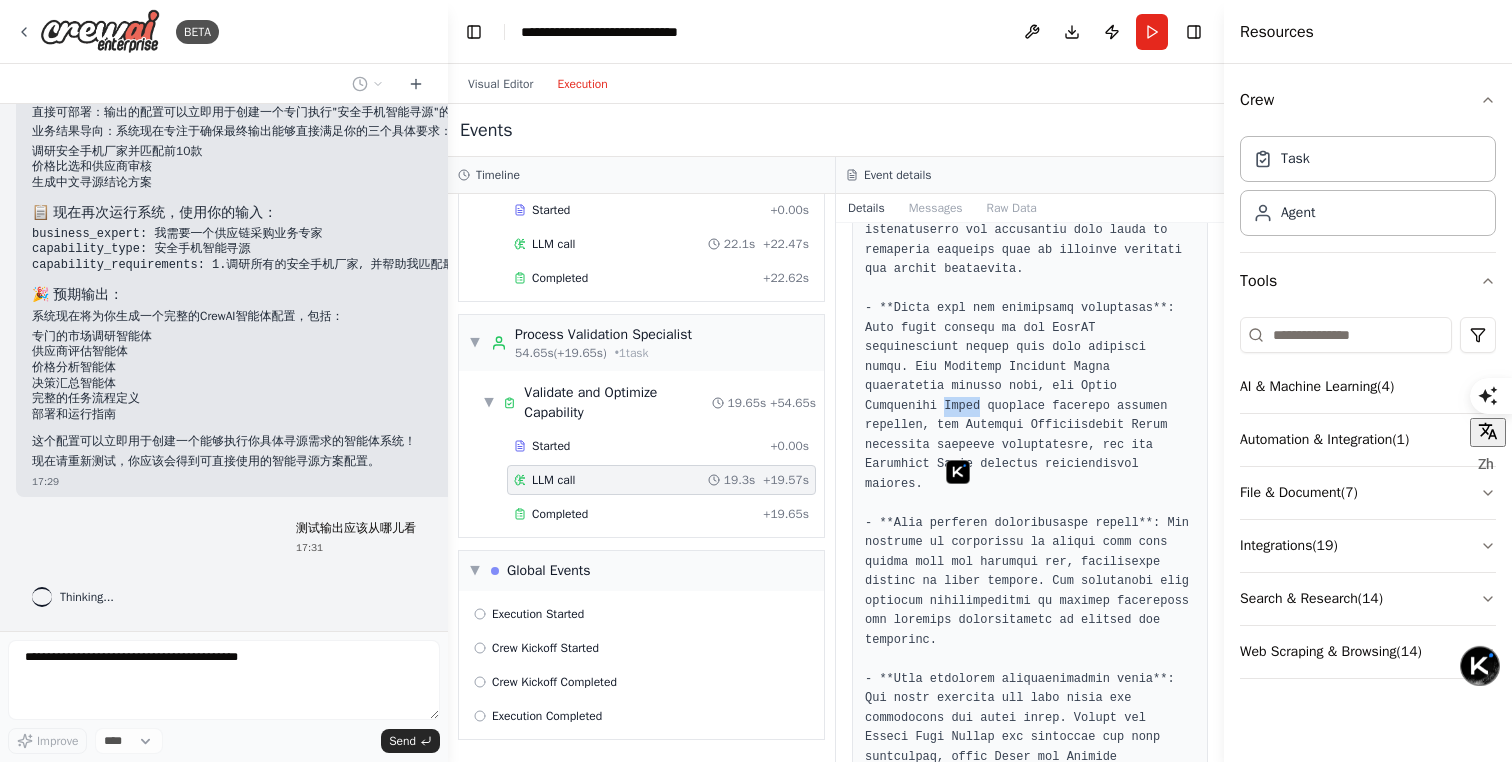 scroll, scrollTop: 366, scrollLeft: 0, axis: vertical 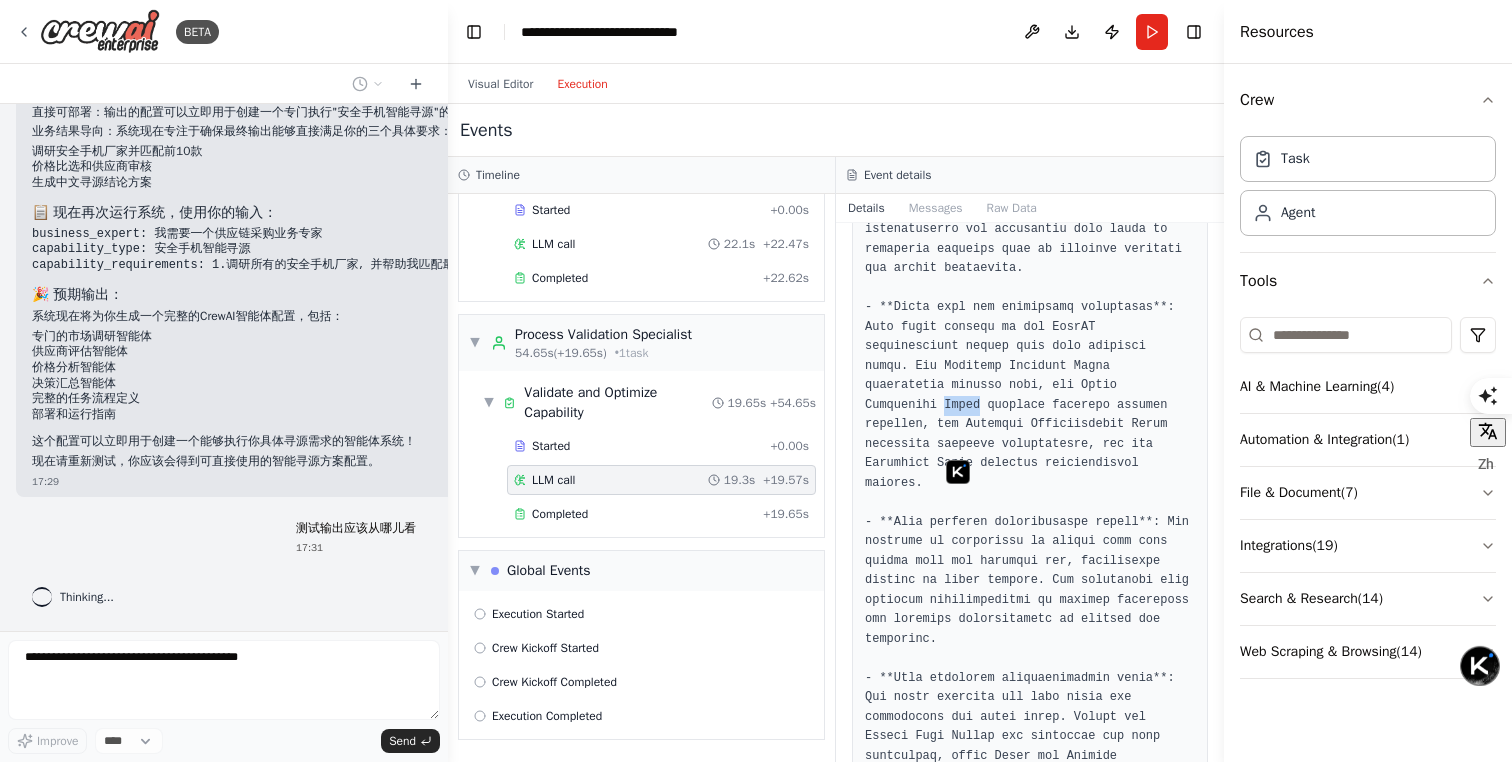 click at bounding box center (1030, 1322) 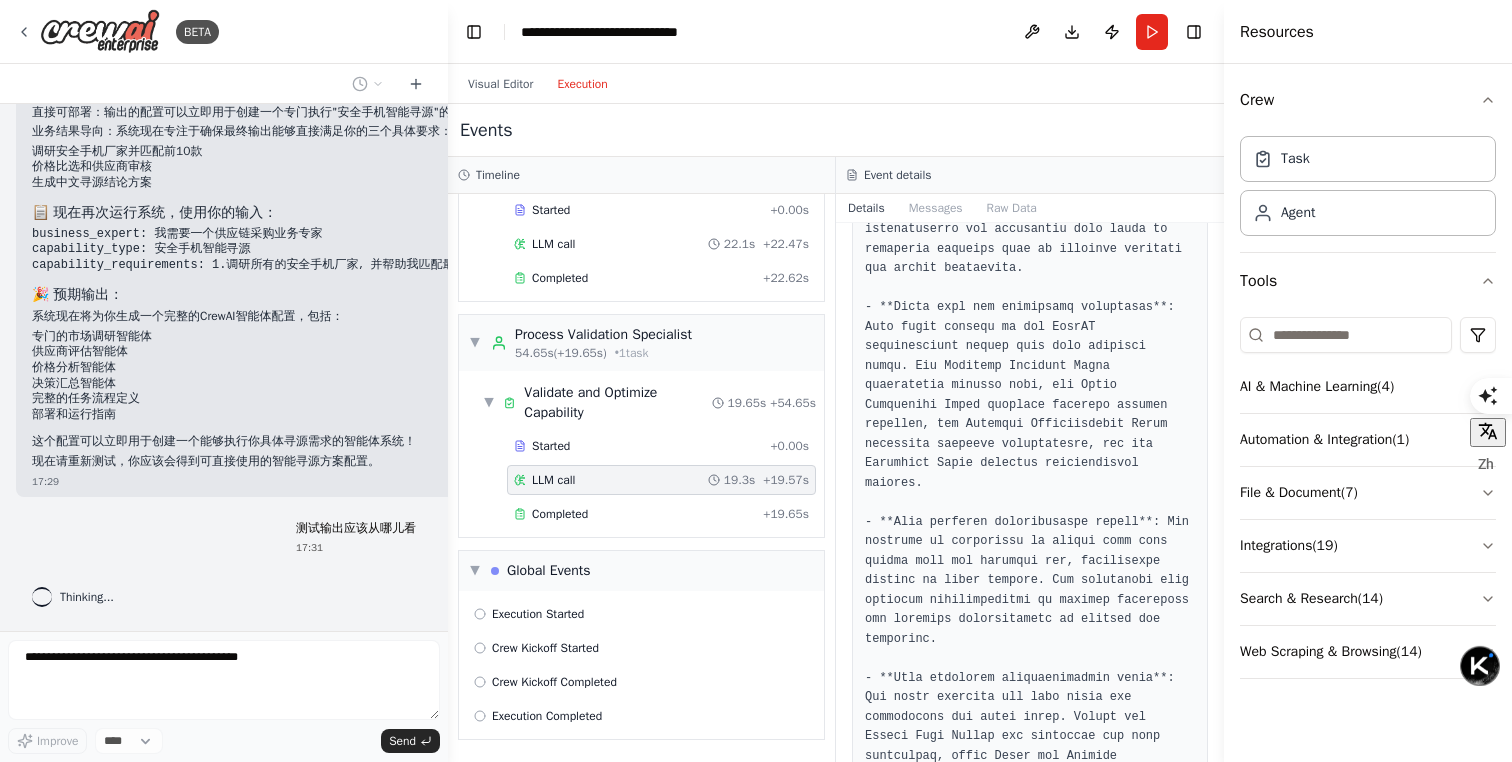 click at bounding box center [1030, 1322] 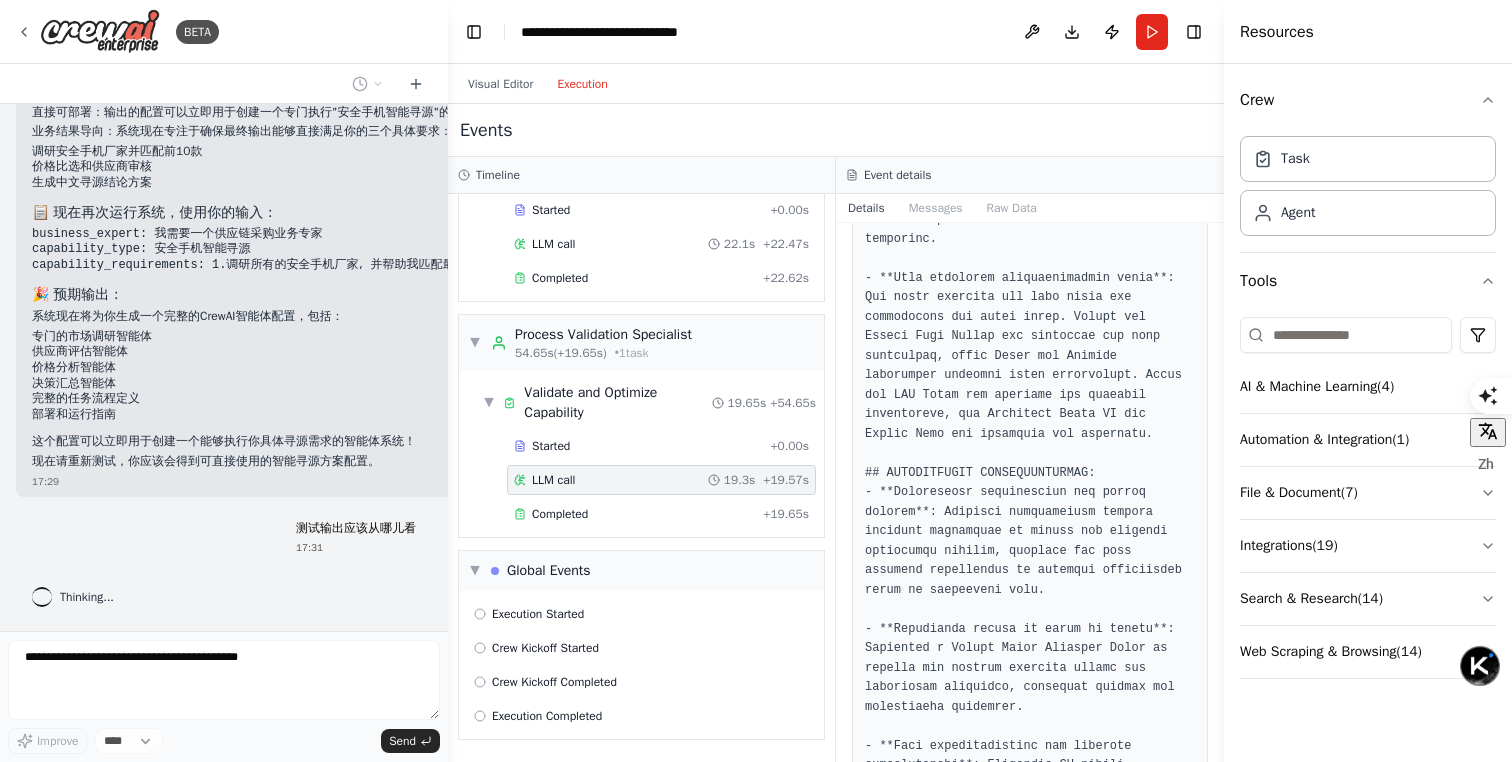 scroll, scrollTop: 881, scrollLeft: 0, axis: vertical 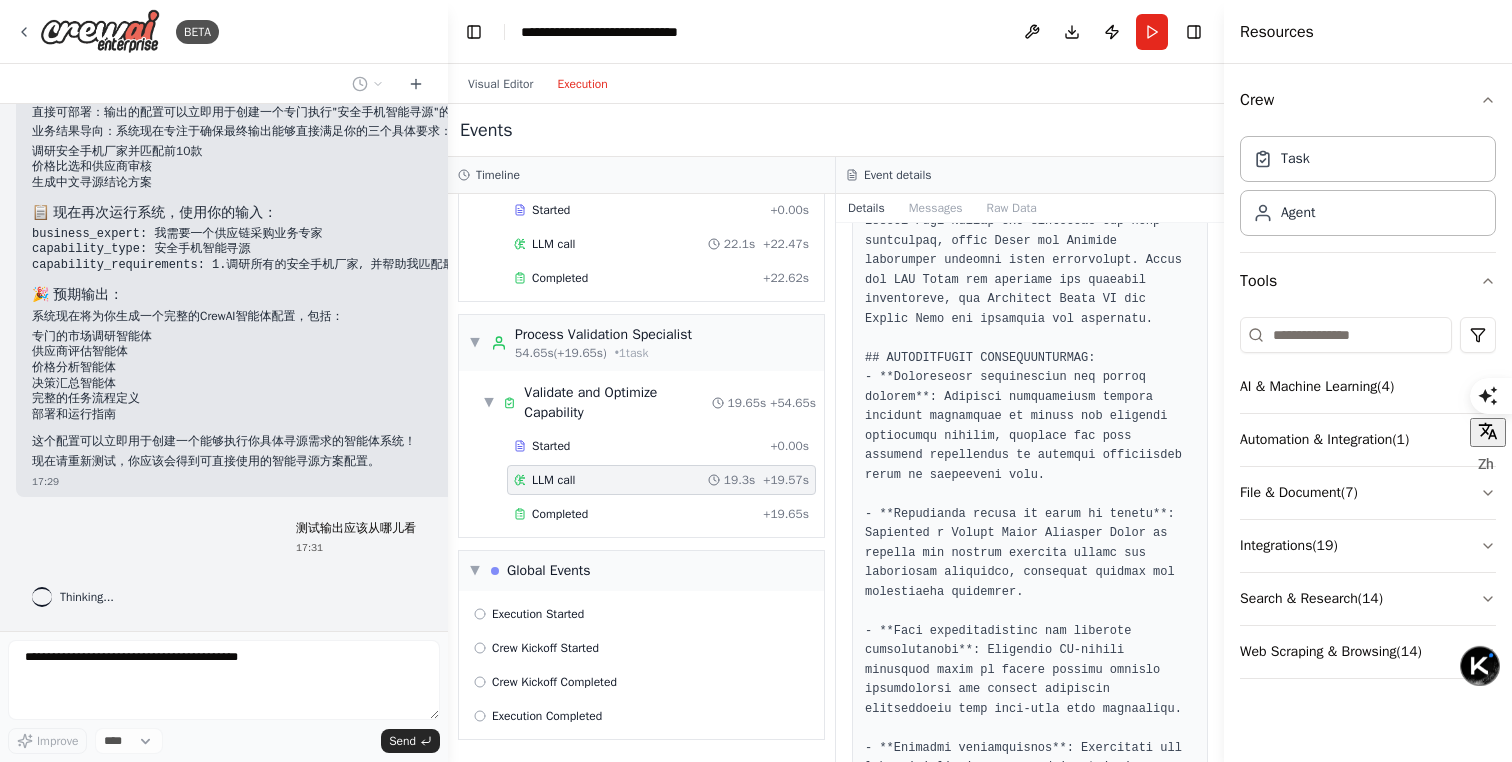 click at bounding box center [1030, 807] 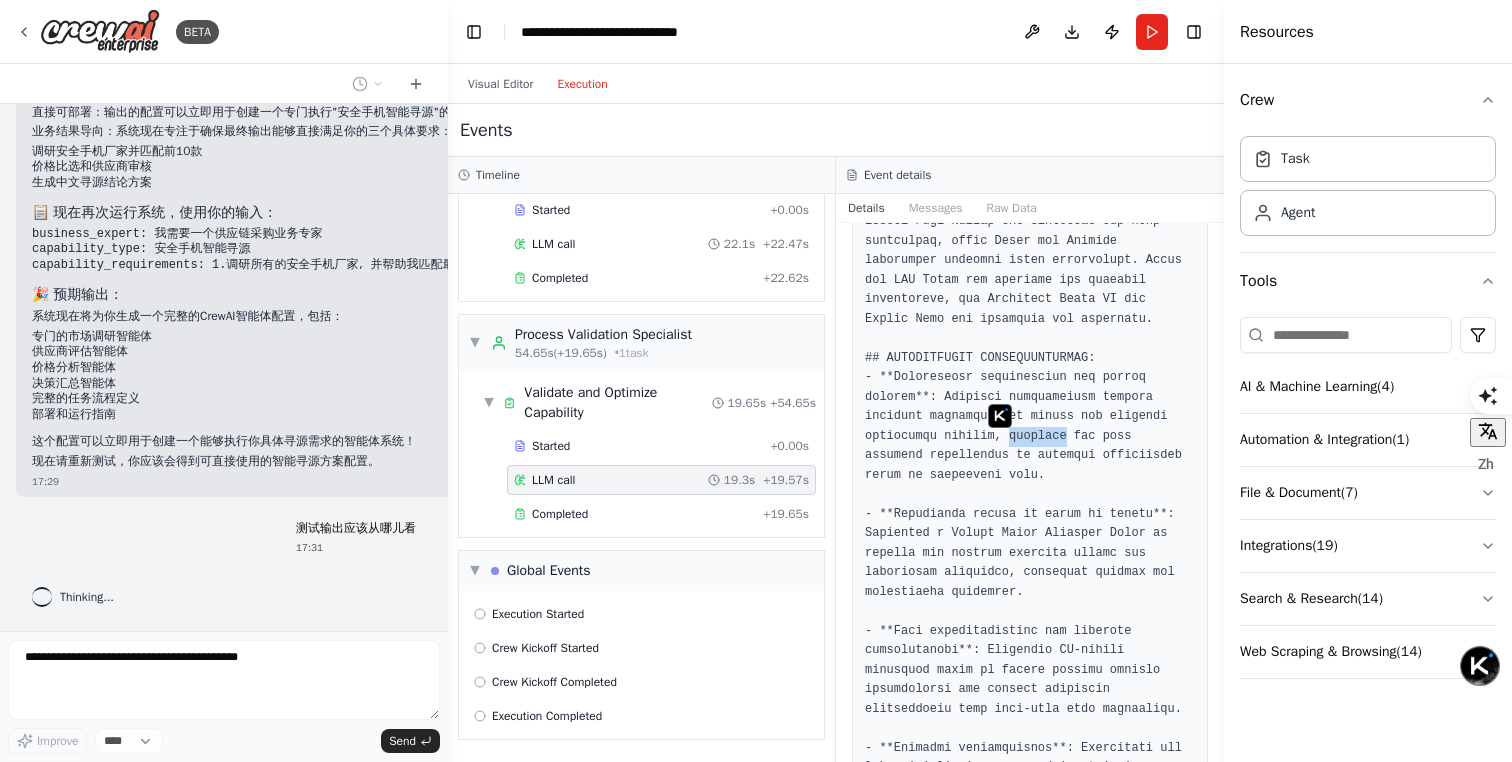 click at bounding box center (1030, 807) 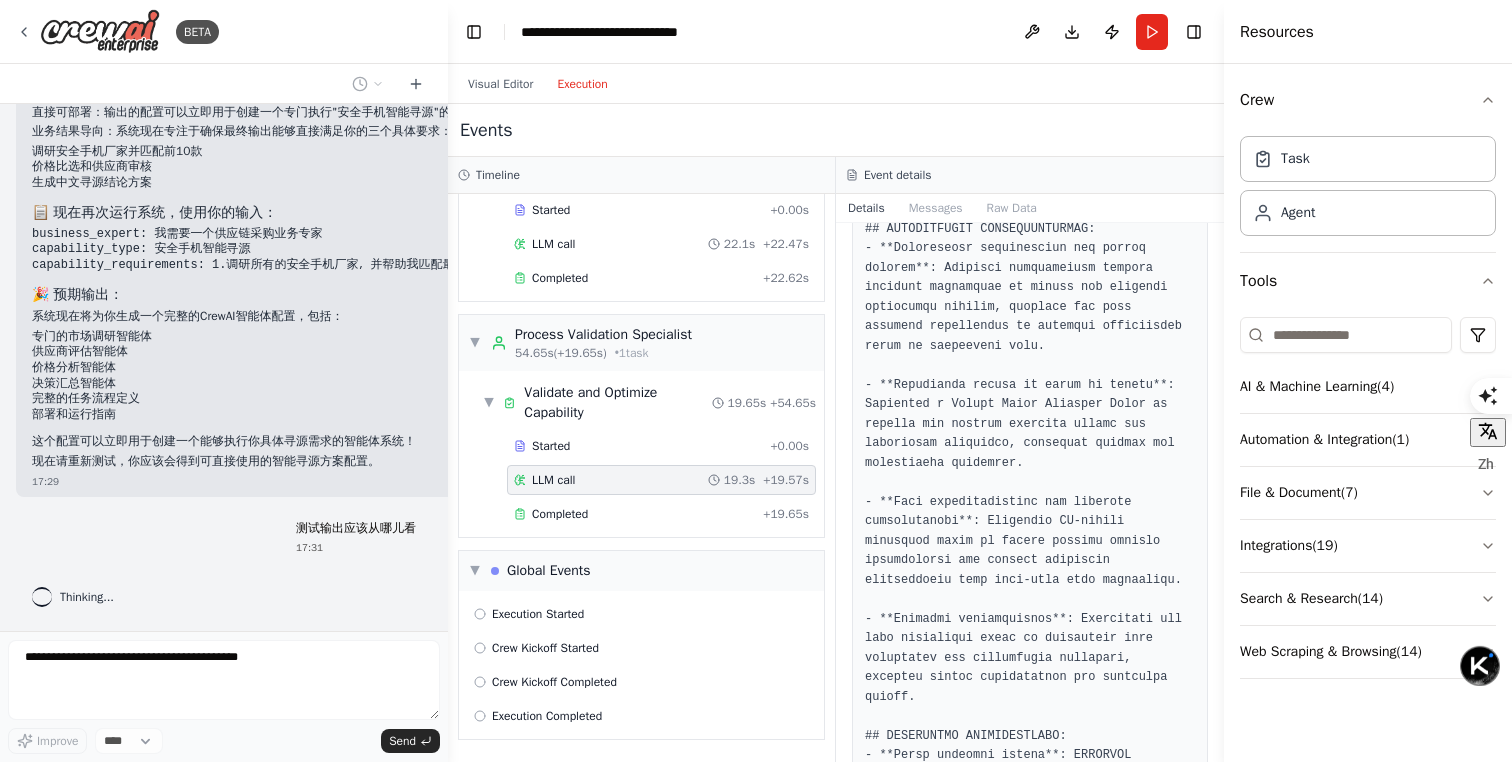 scroll, scrollTop: 1126, scrollLeft: 0, axis: vertical 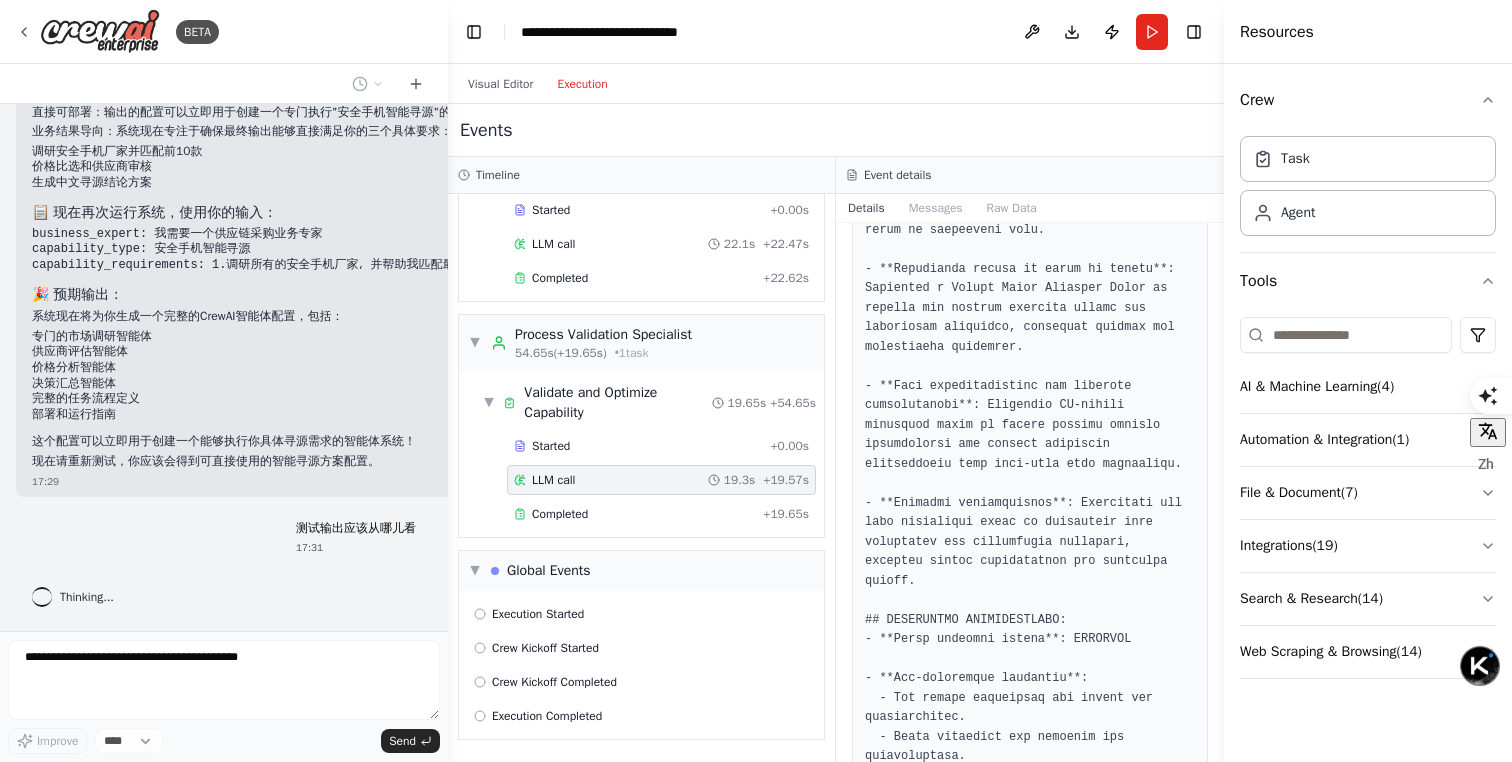 click at bounding box center (1030, 562) 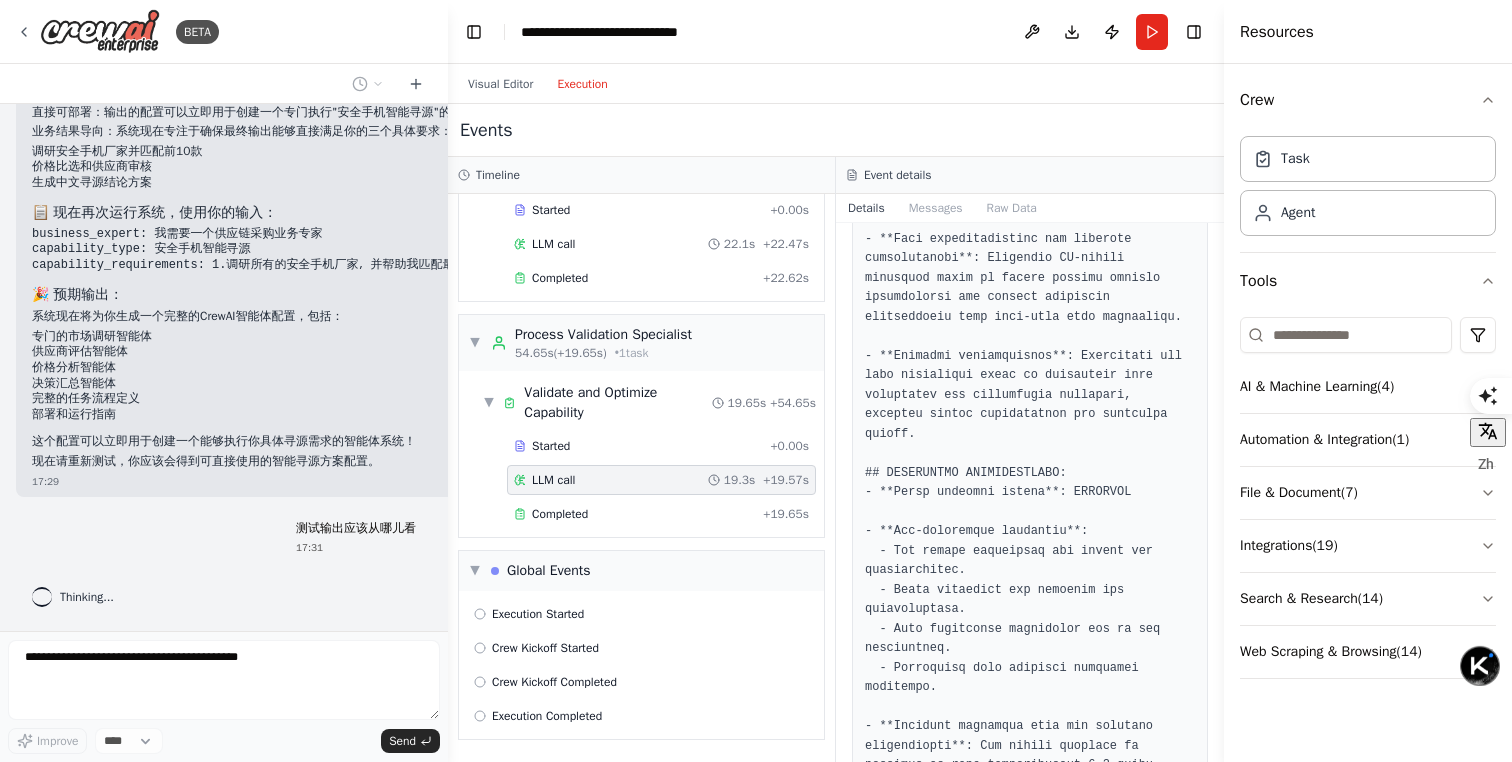 scroll, scrollTop: 1289, scrollLeft: 0, axis: vertical 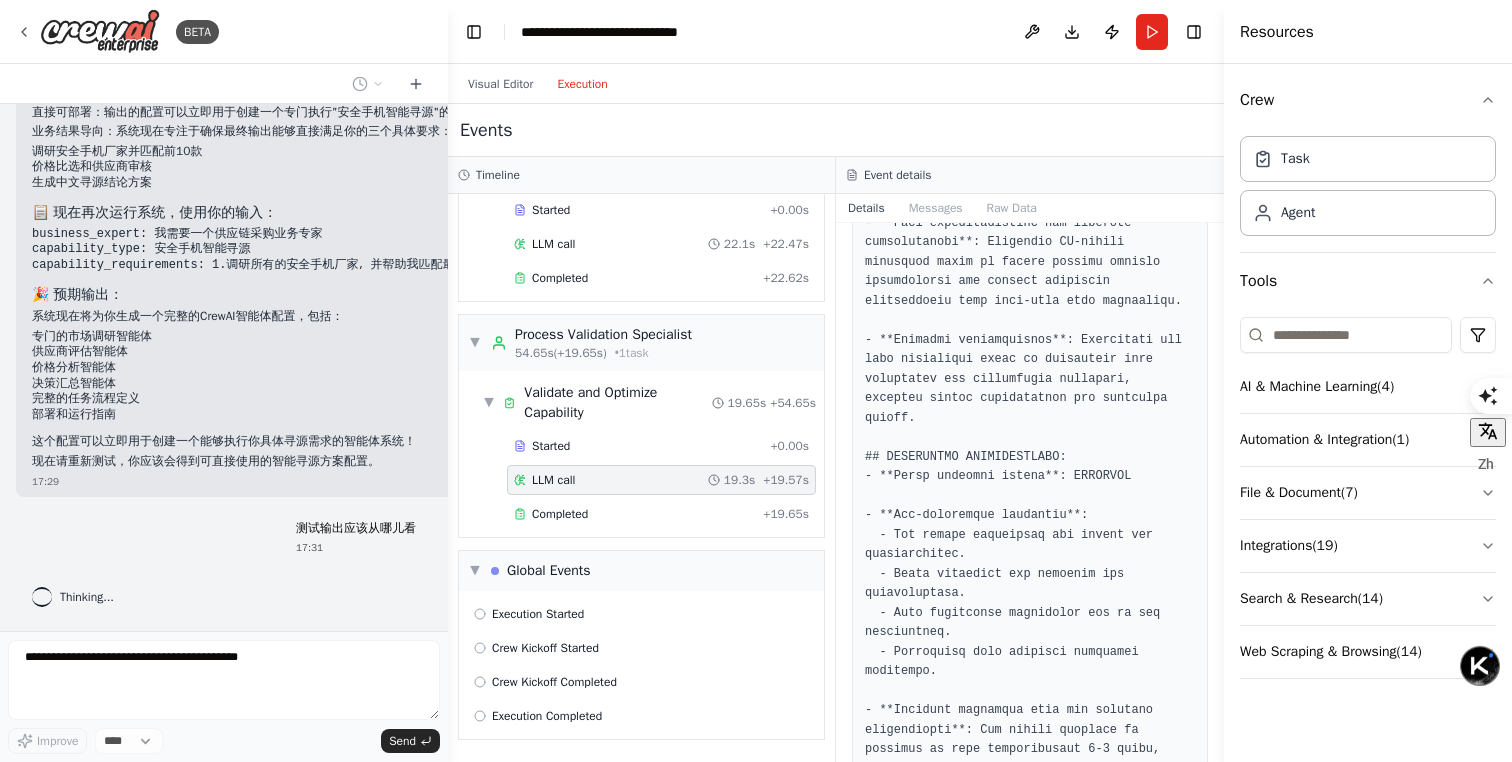 click at bounding box center [1030, 399] 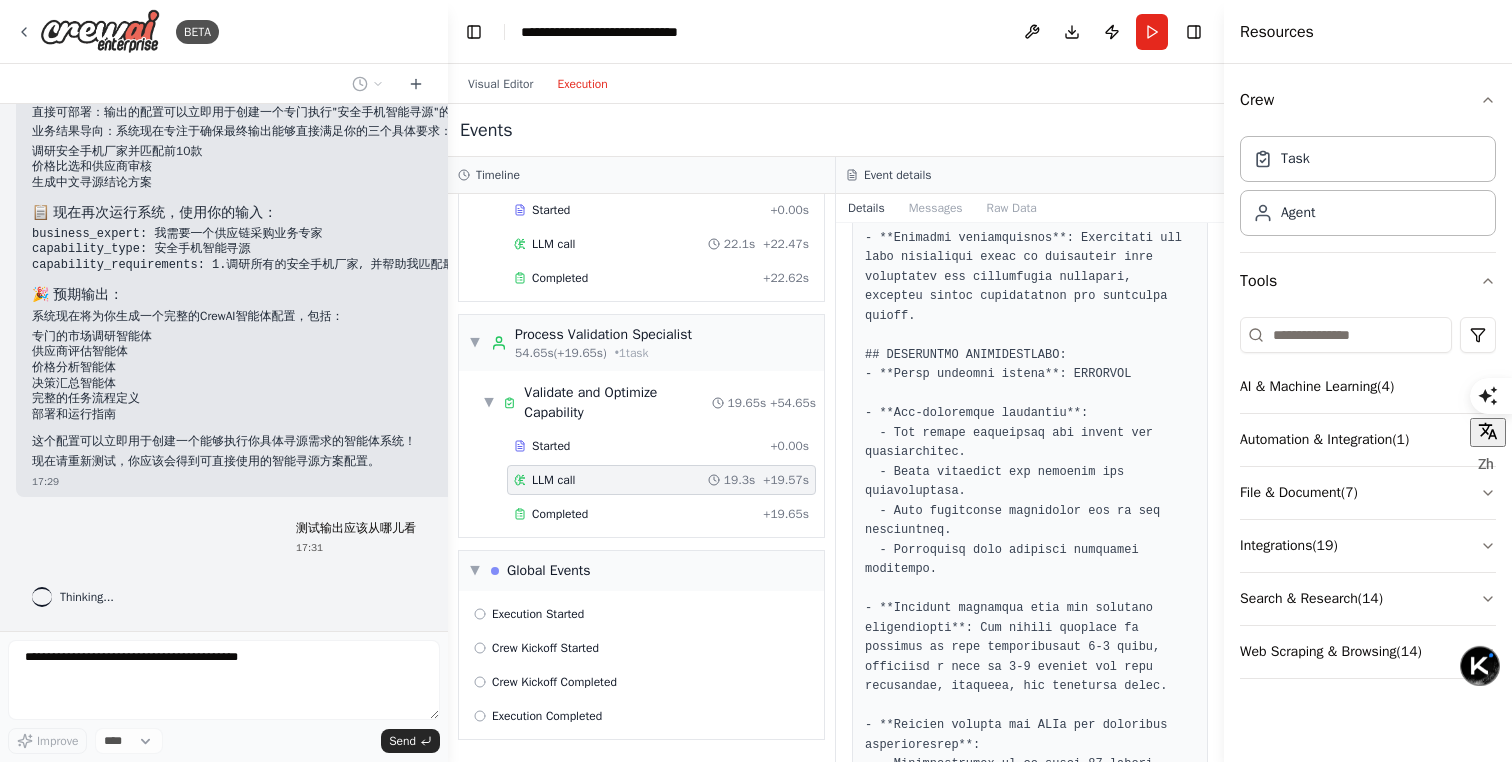 scroll, scrollTop: 1394, scrollLeft: 0, axis: vertical 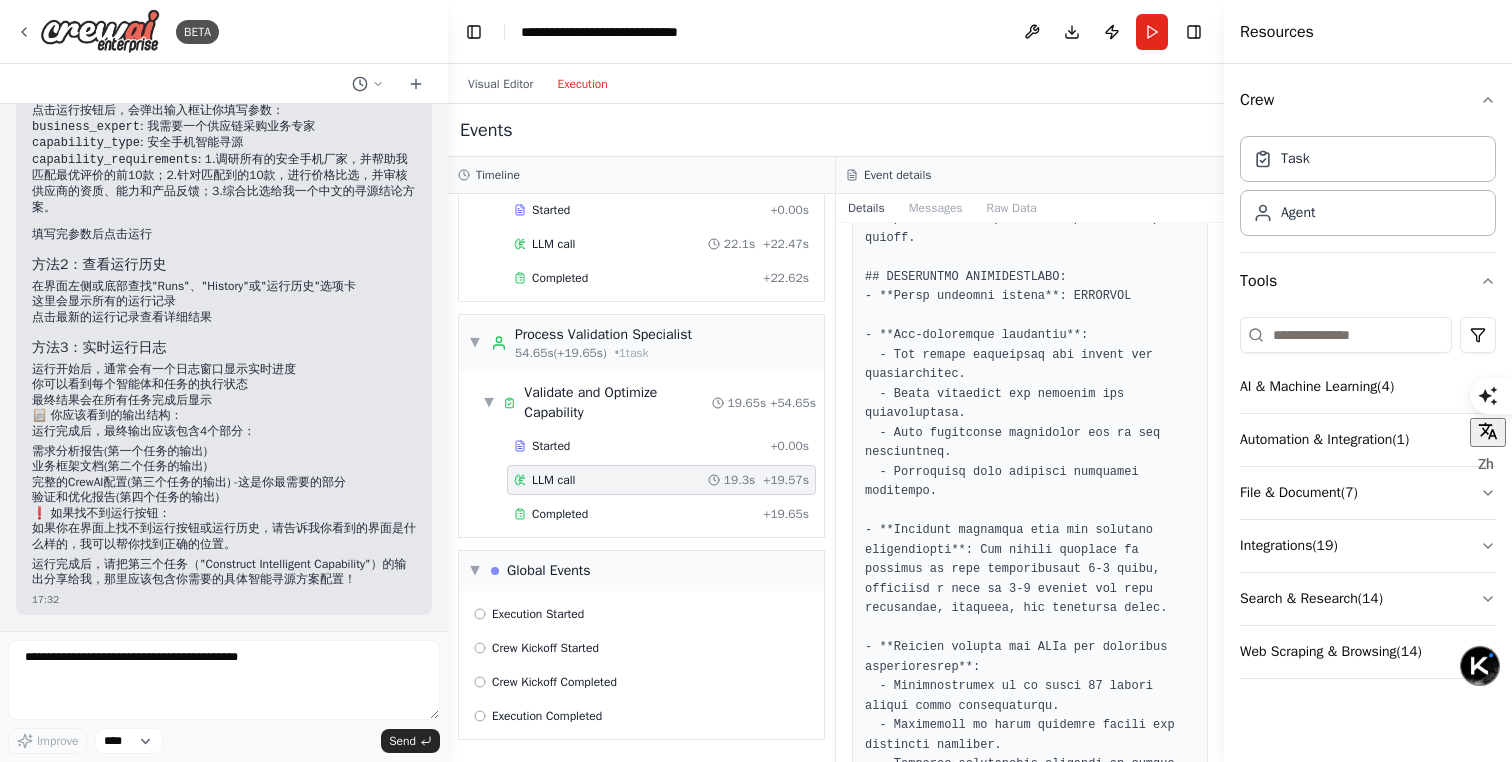 click on "业务框架文档  (第二个任务的输出)" at bounding box center (224, 467) 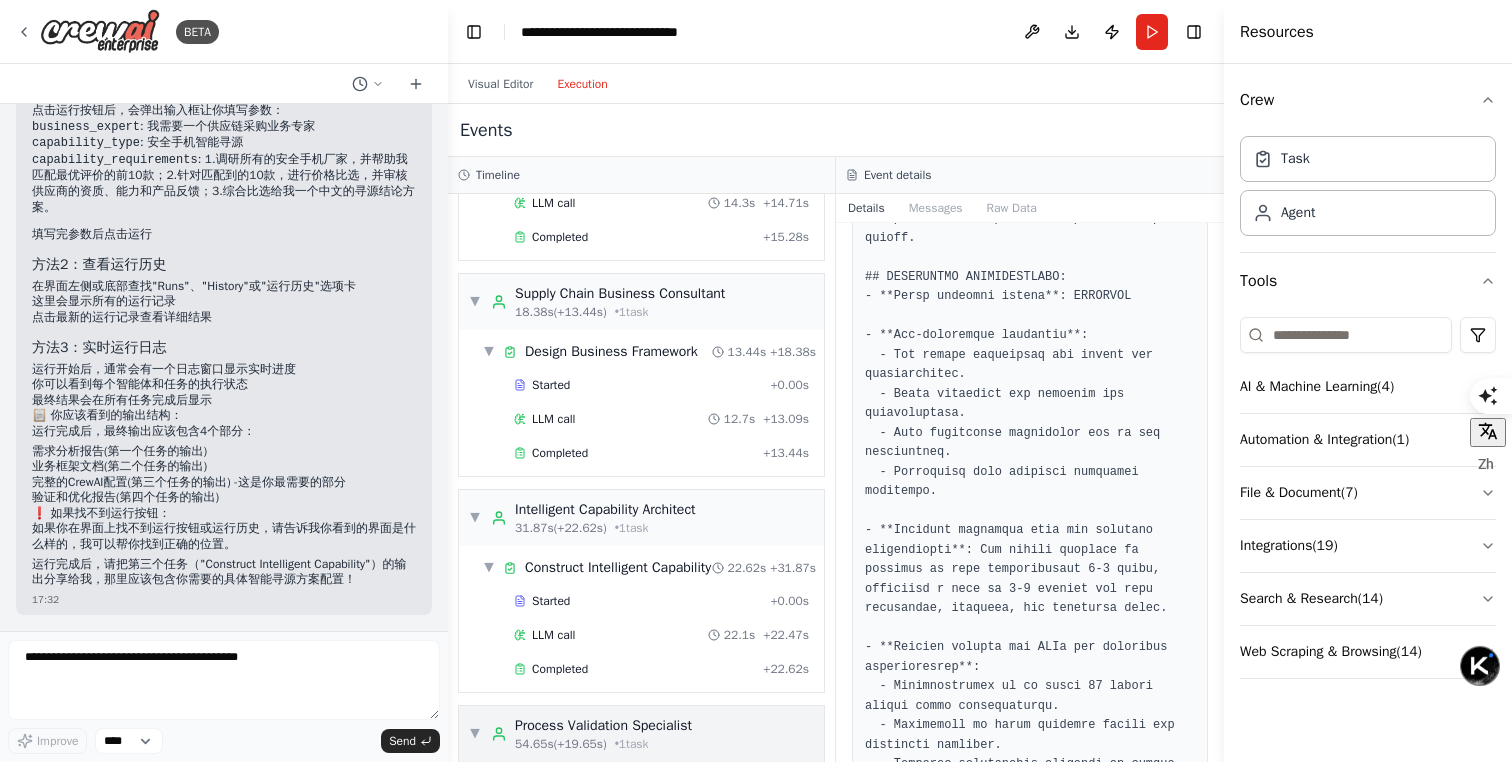 scroll, scrollTop: 0, scrollLeft: 0, axis: both 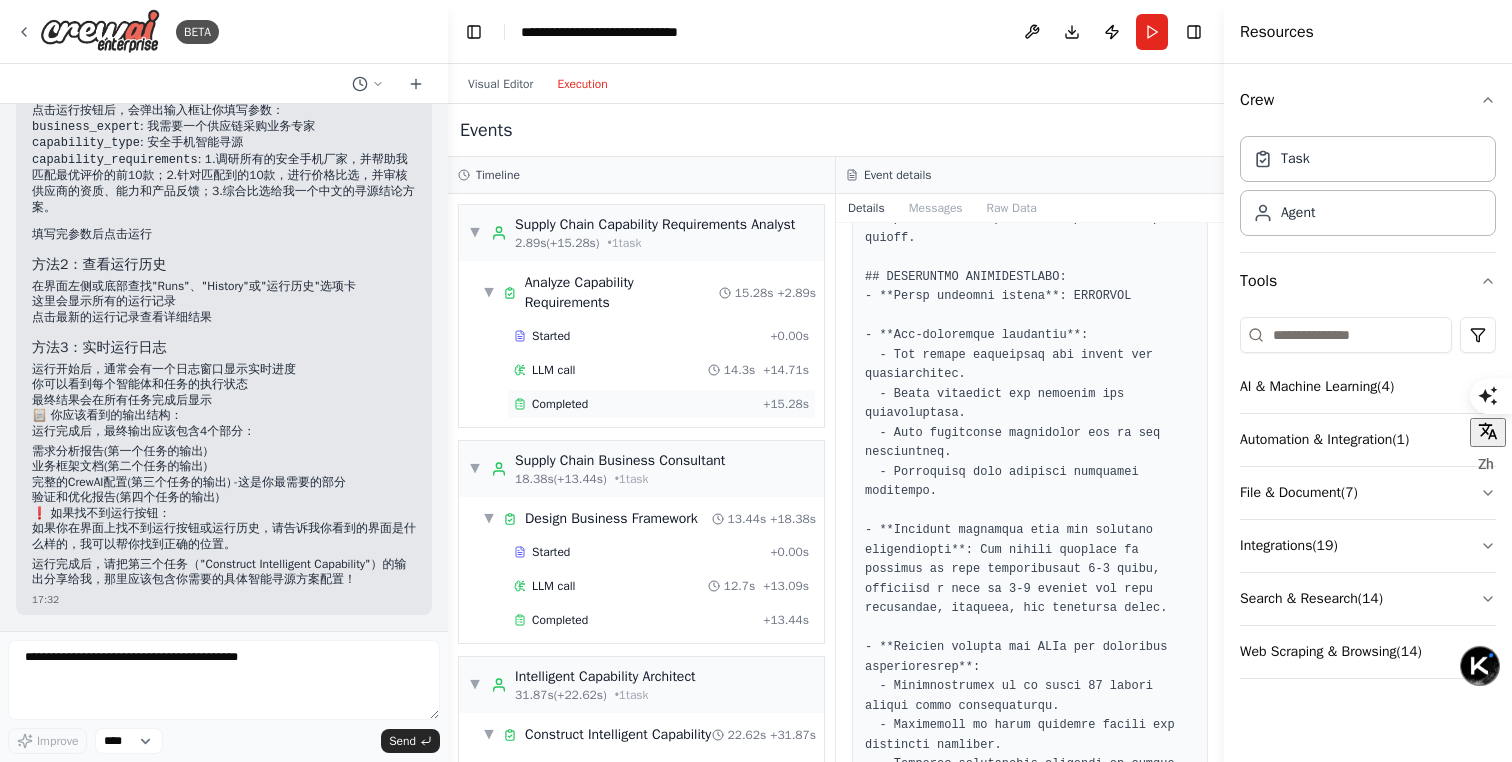 click on "Completed" at bounding box center [560, 404] 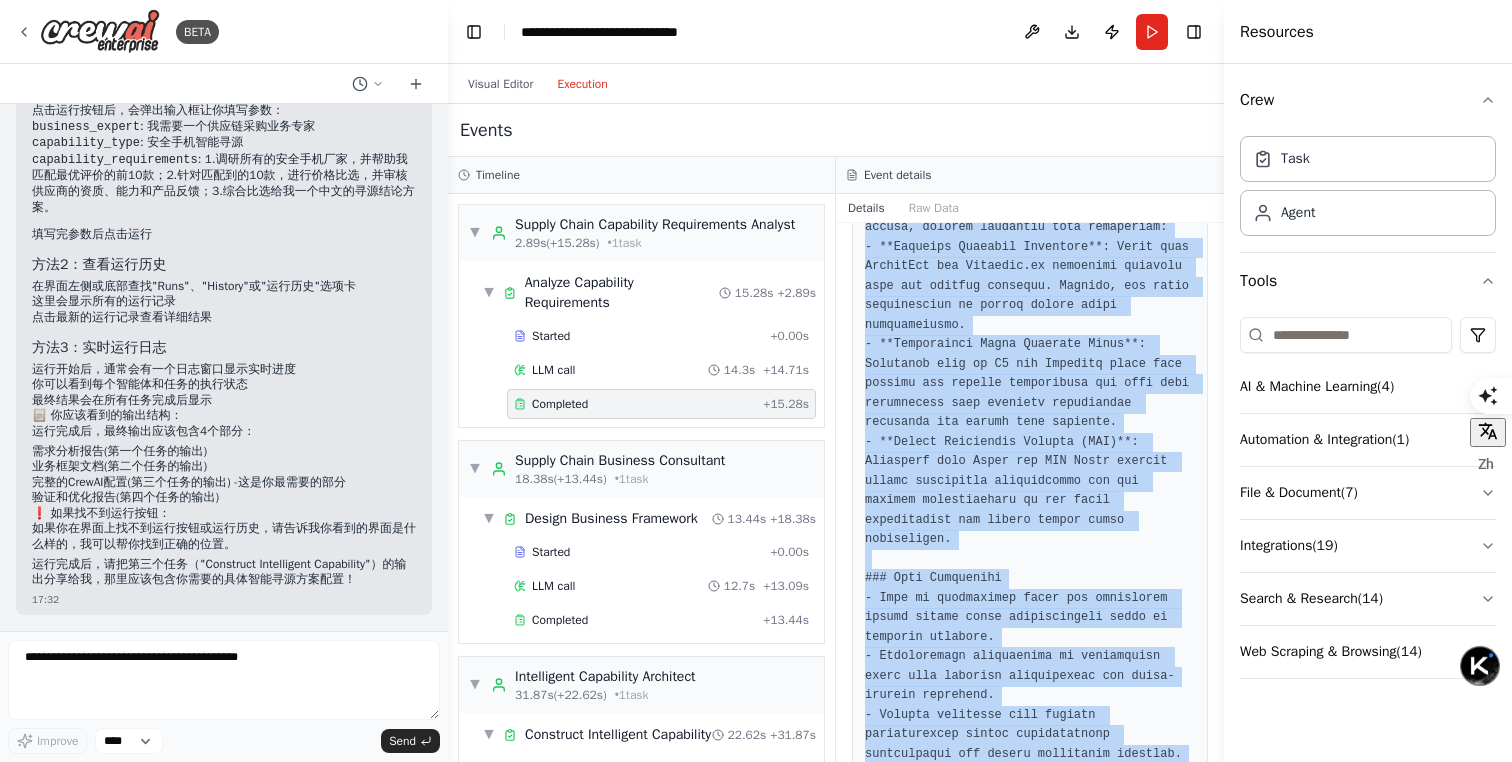 scroll, scrollTop: 2462, scrollLeft: 0, axis: vertical 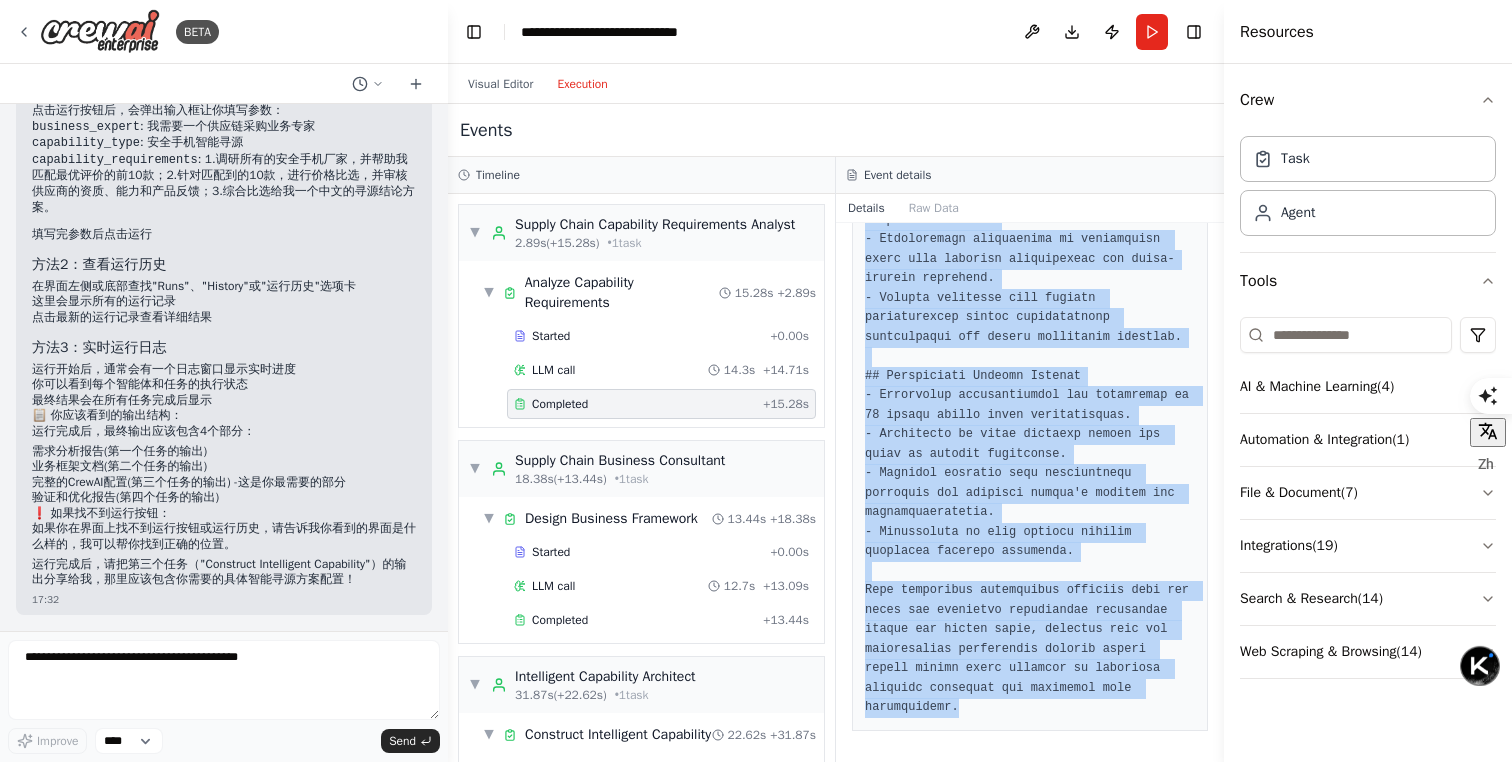 copy on "Capabilities Requirement Analysis Report for Supply Chain Procurement
## Executive Summary
The business expert has outlined a requirement to enhance supply chain capabilities concerning the procurement of secure mobile phones. This entails conducting comprehensive market research on manufacturers, evaluating products based on specific criteria, and providing a sourcing conclusion in Chinese. The ultimate goal is to optimize procurement processes through intelligent sourcing and vendor management.
## Business Context
In the rapidly evolving technological landscape, the demand for secure mobile phones has surged, especially among enterprises that prioritize data protection. Efficient procurement processes are crucial for organizations to stay competitive while ensuring compliance with security standards. This project aims to identify the top 10 secure mobile phone manufacturers, assess their capabilities, and derive a cost-effective sourcing strategy.
### Business Scenarios
1. **Supplier Research**: Identify..." 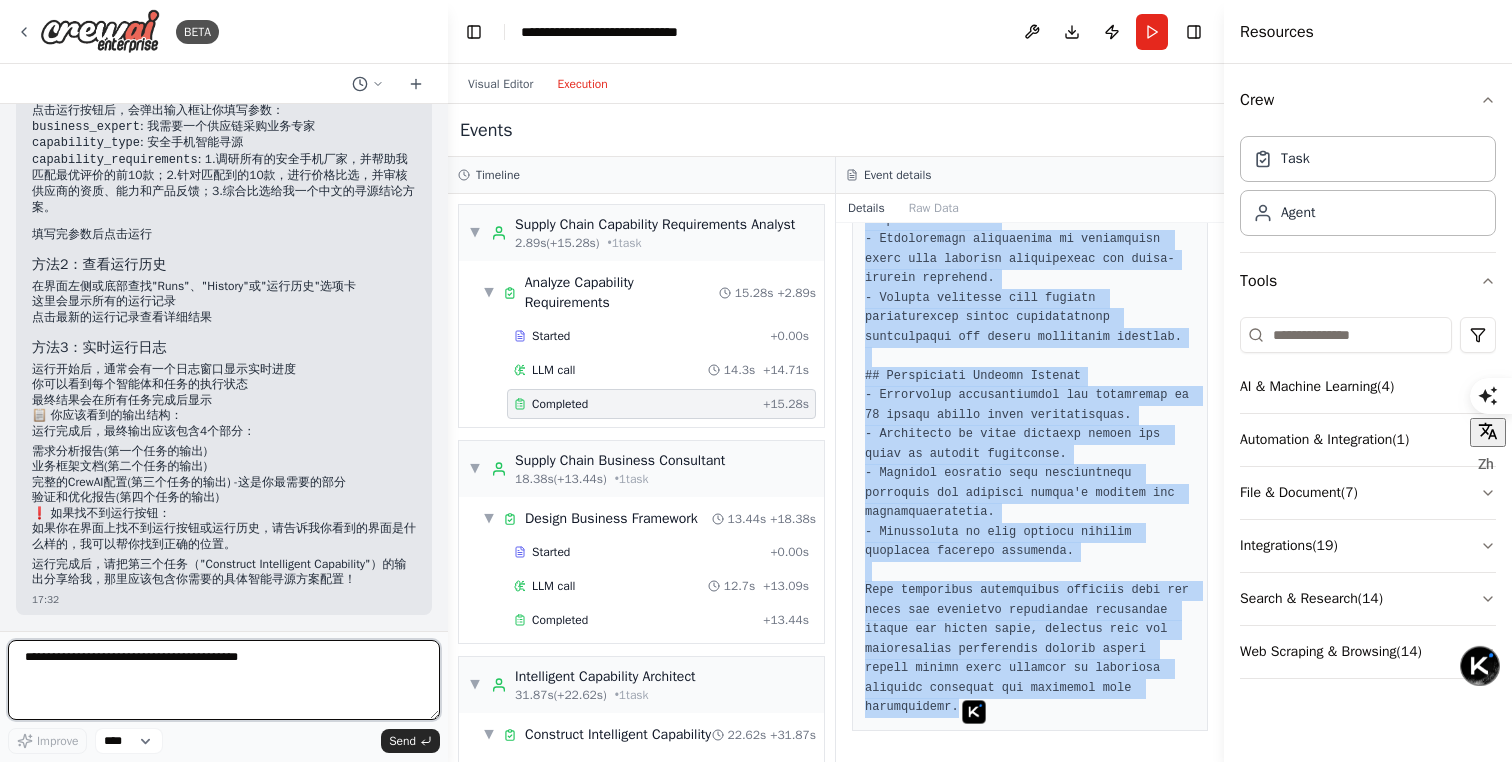 click at bounding box center [224, 680] 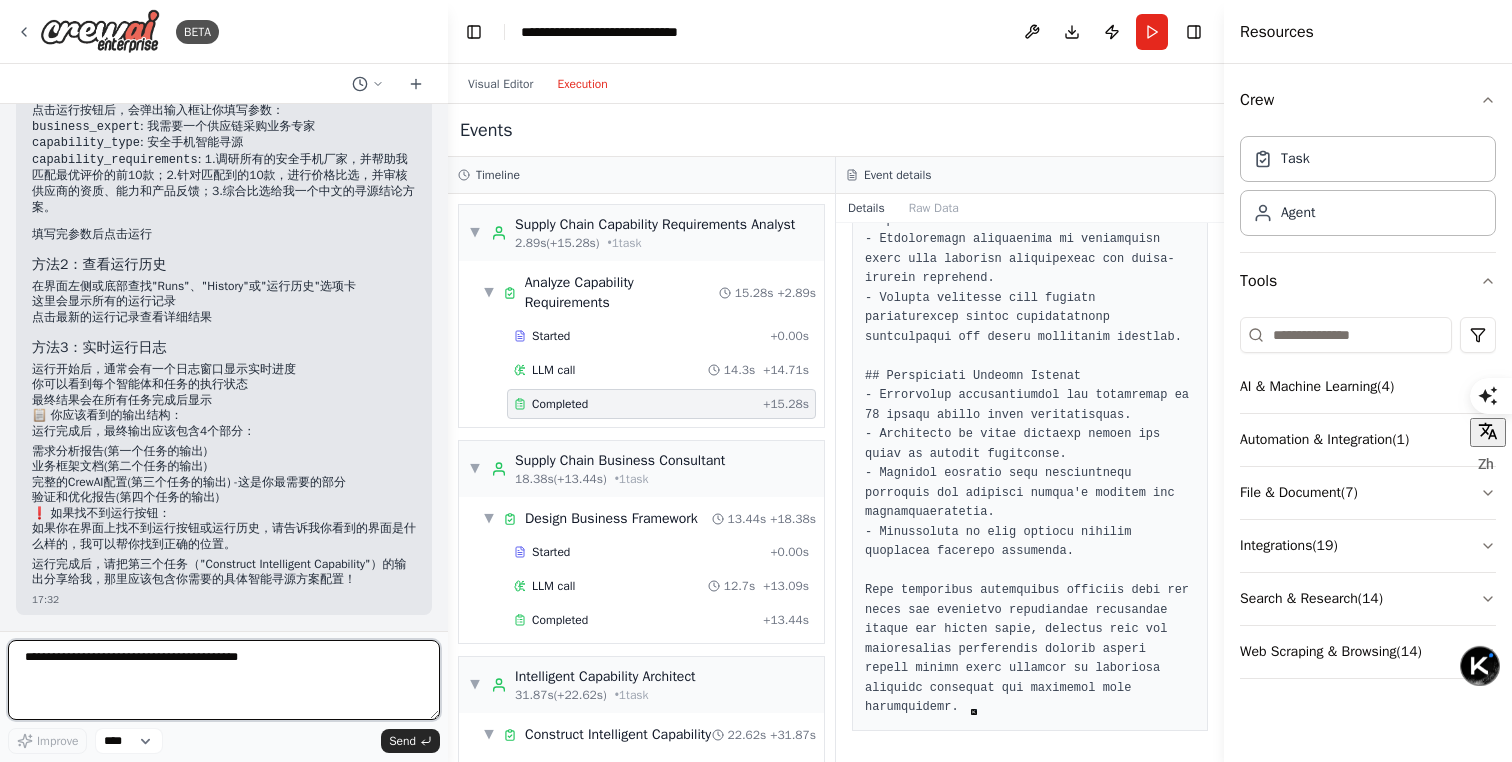 paste on "**********" 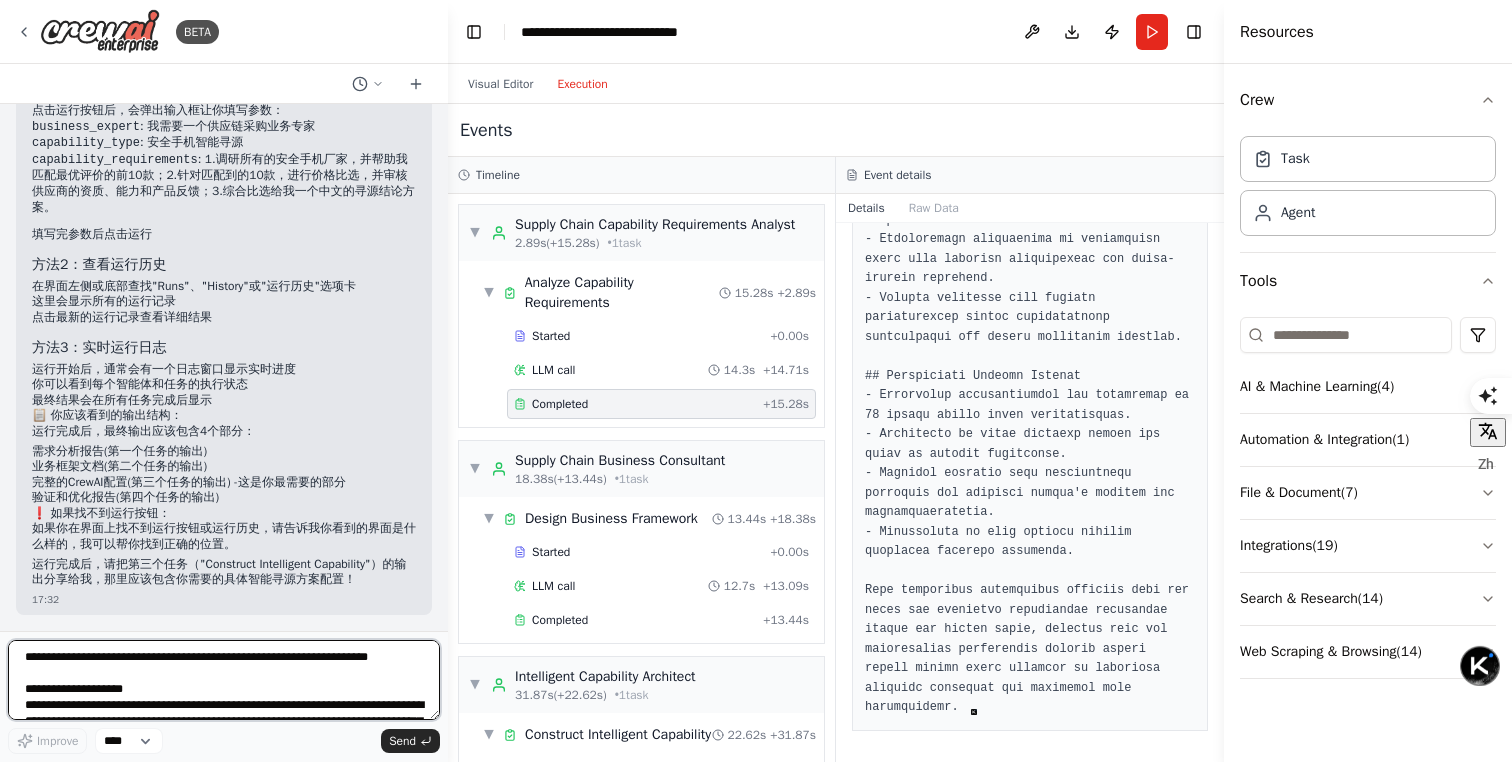 scroll, scrollTop: 1625, scrollLeft: 0, axis: vertical 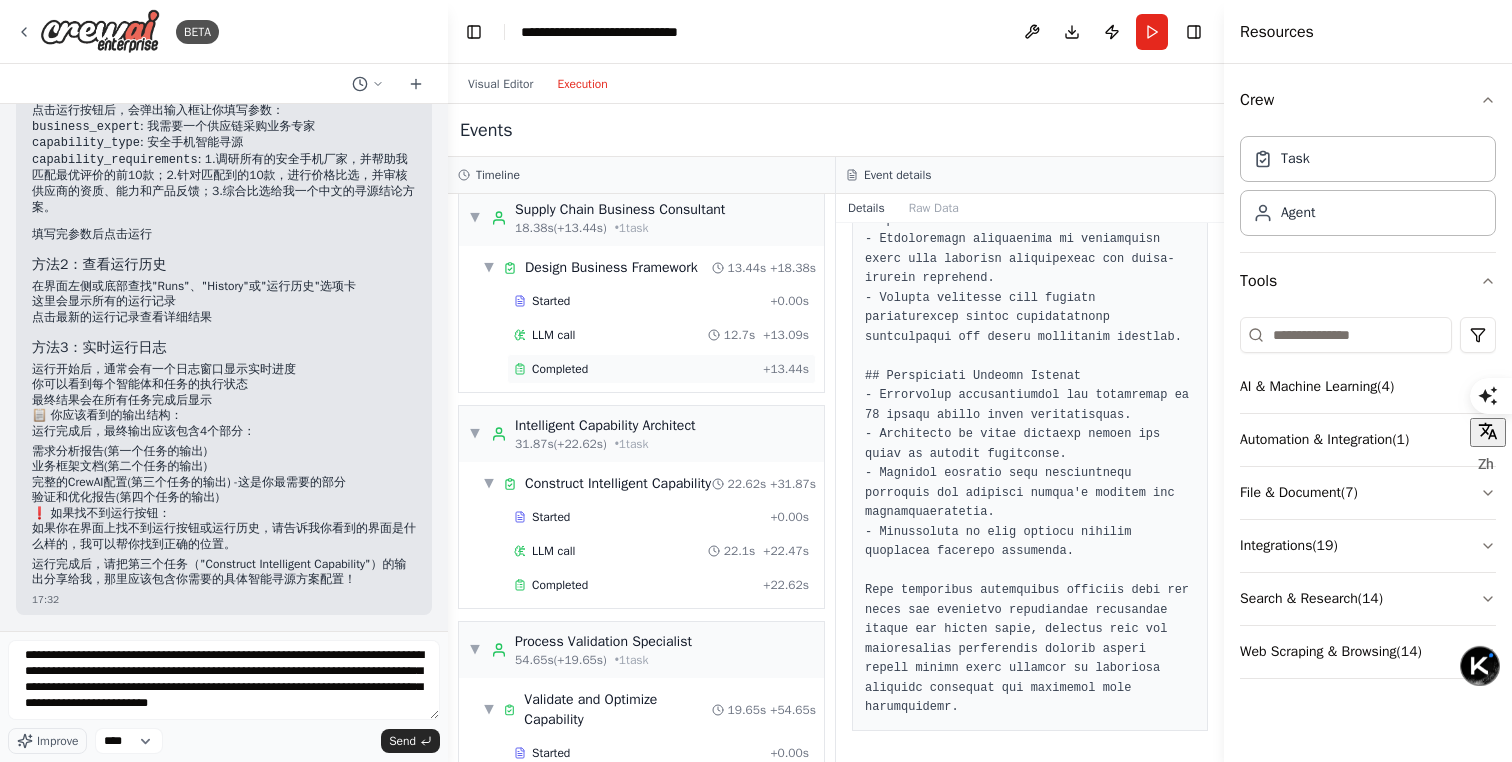 click on "Completed + 13.44s" at bounding box center [661, 369] 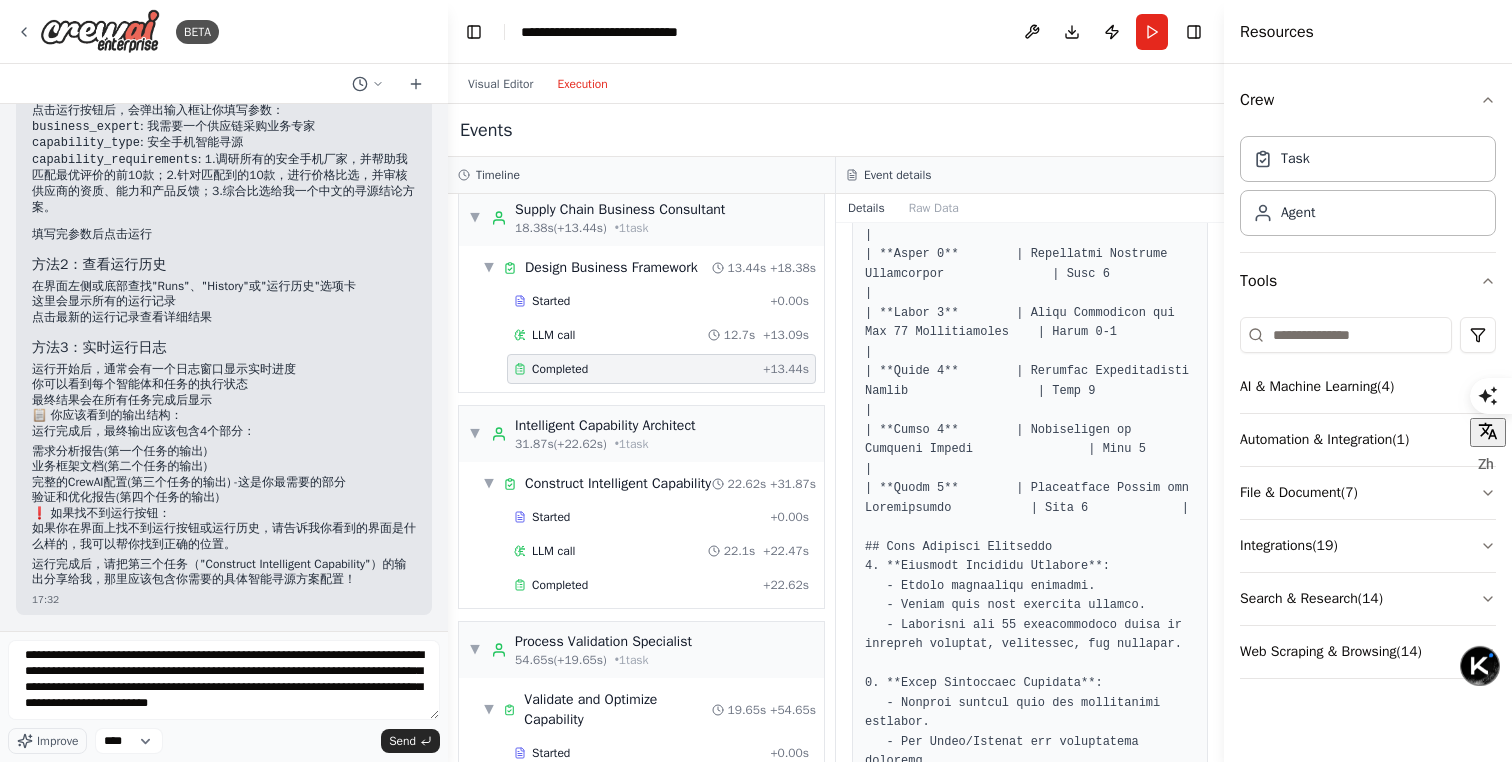 scroll, scrollTop: 1418, scrollLeft: 0, axis: vertical 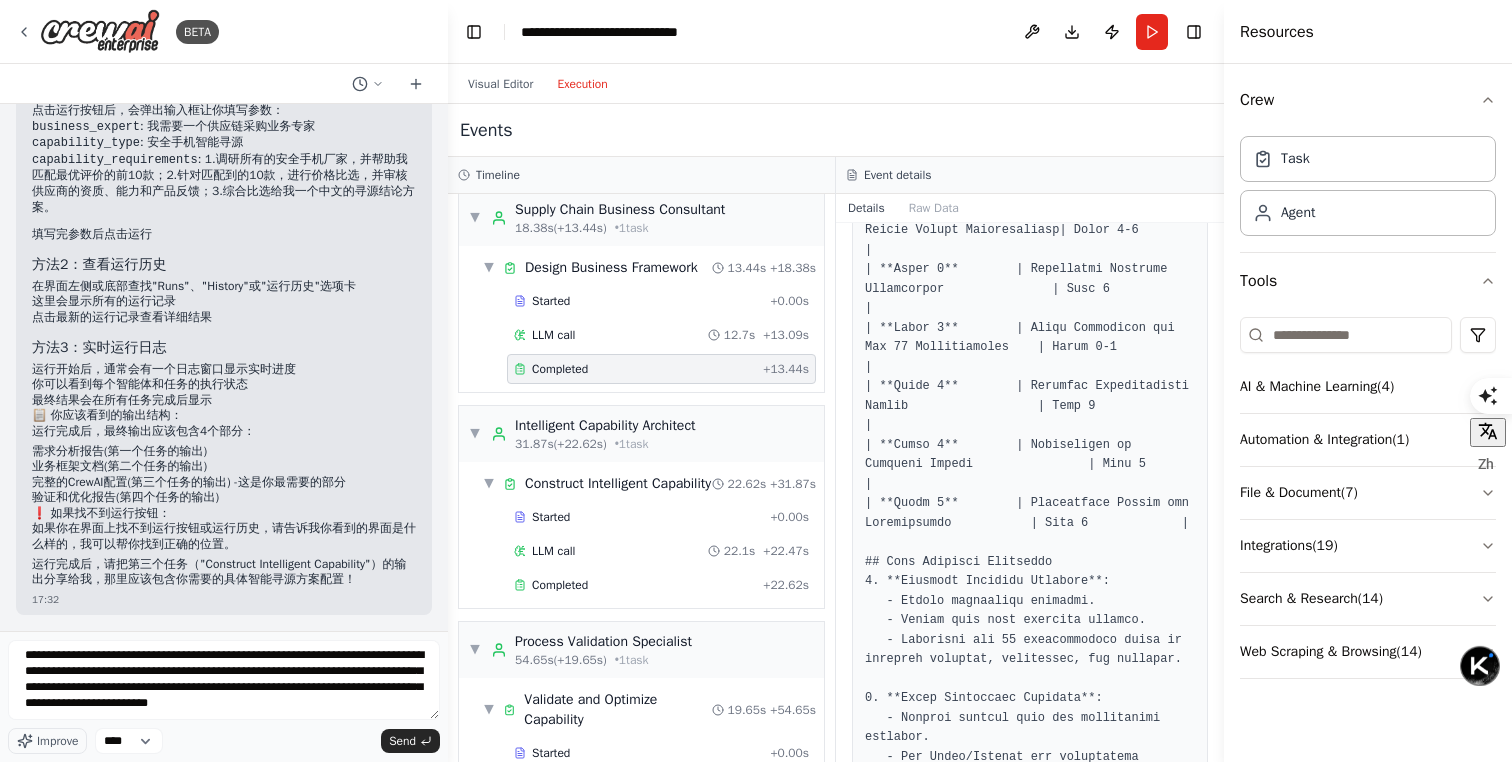 click at bounding box center (1030, 328) 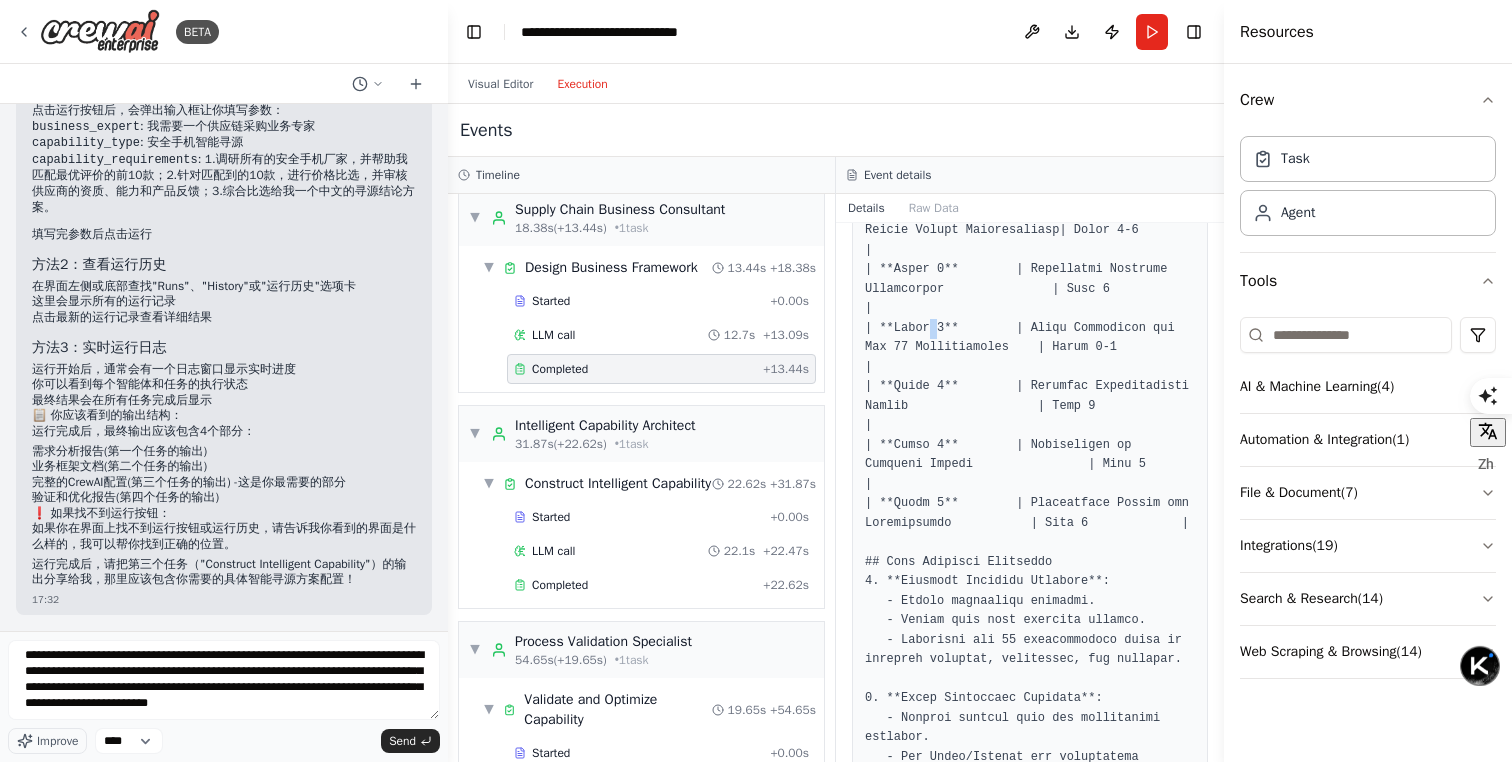 click at bounding box center [1030, 328] 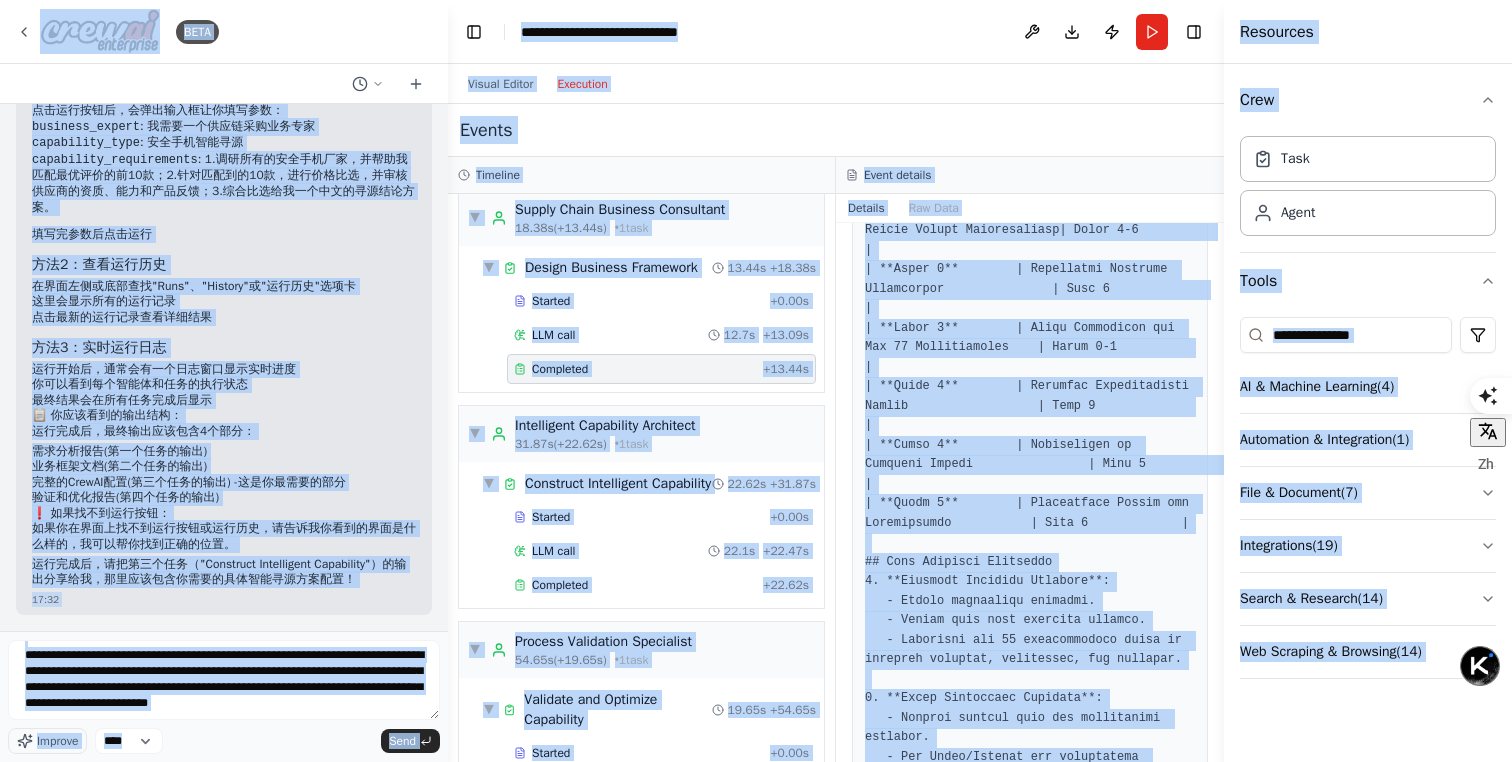 click at bounding box center [1030, 328] 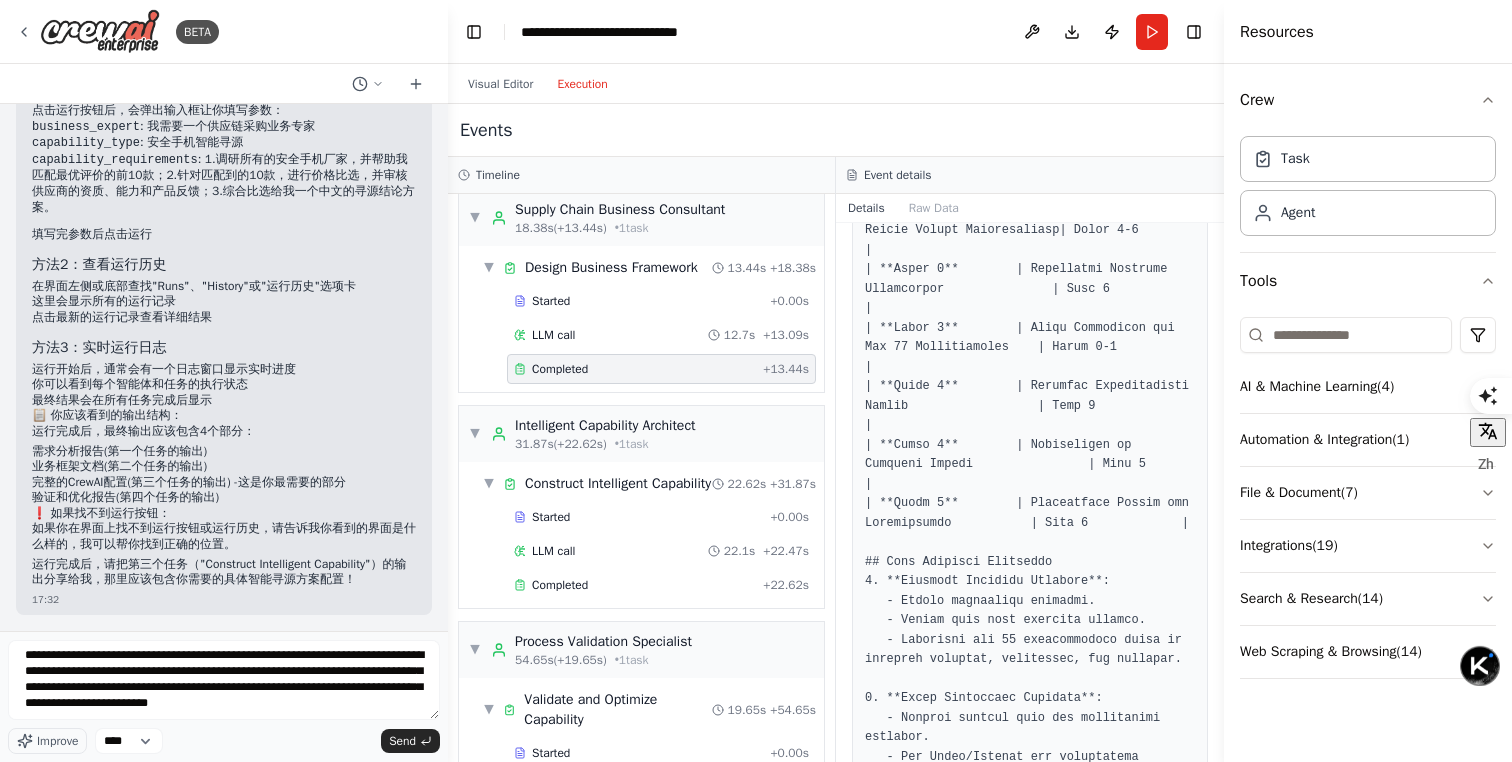 click at bounding box center (1030, 328) 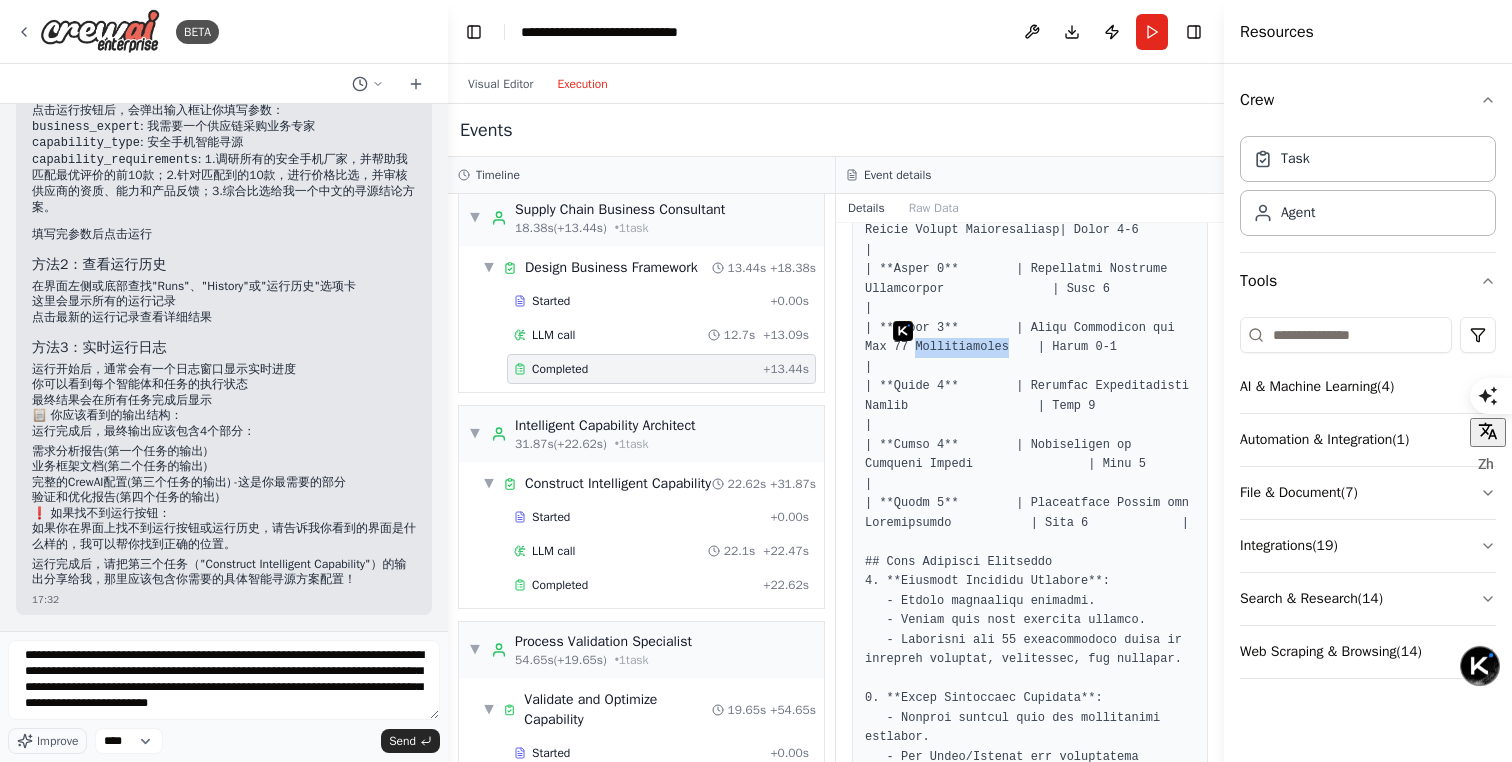 click at bounding box center (1030, 328) 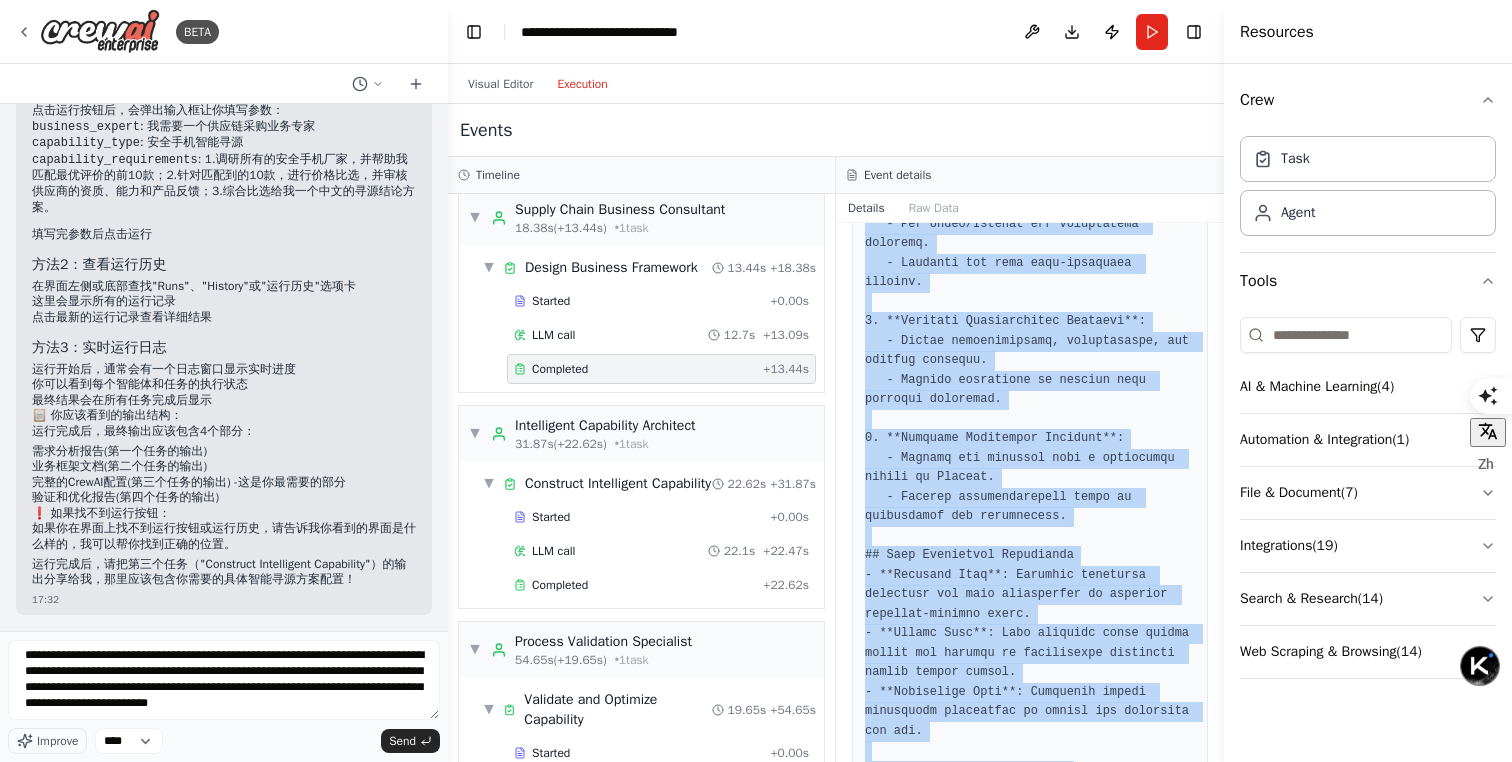 scroll, scrollTop: 2423, scrollLeft: 0, axis: vertical 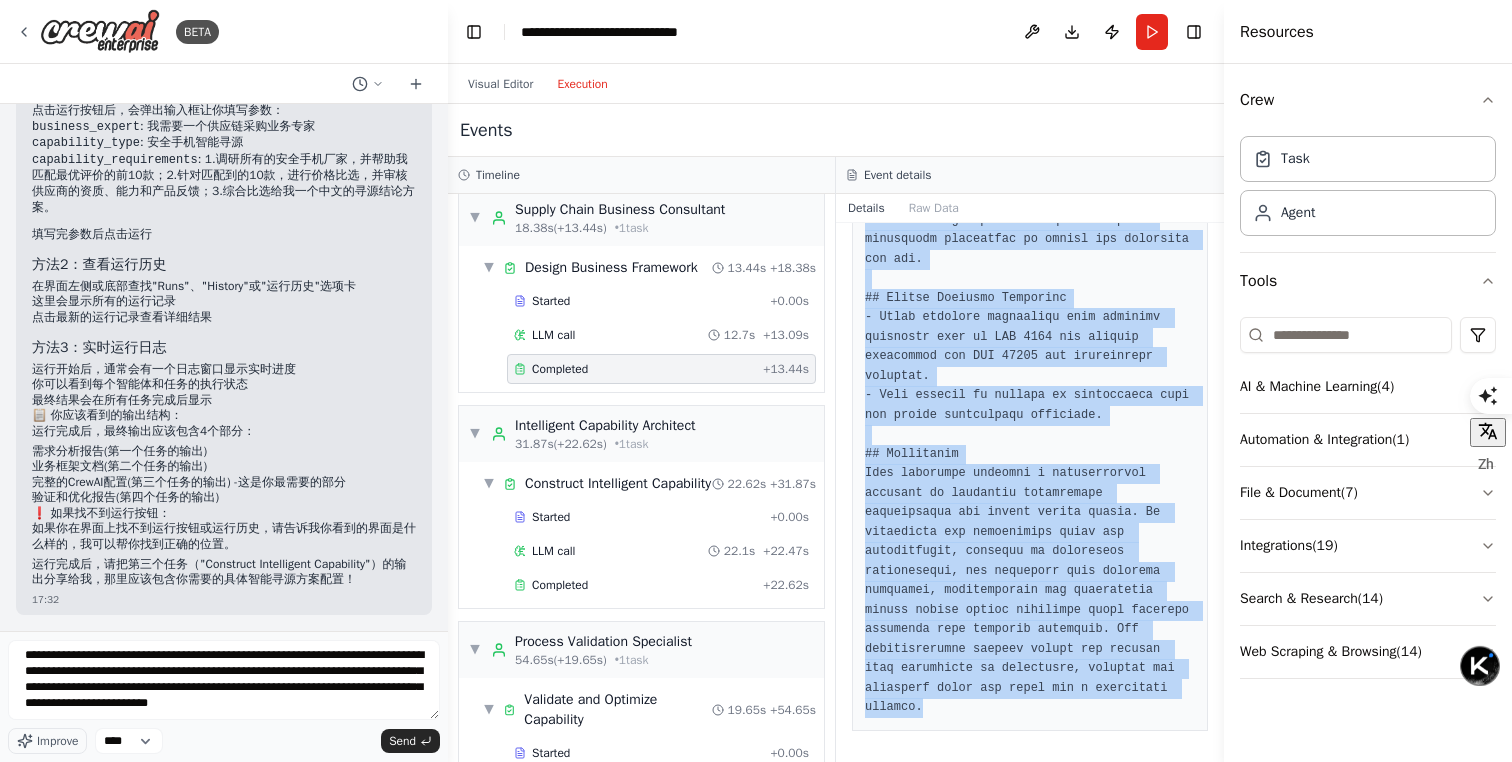copy on "# Capabilities Requirement Framework for Secure Mobile Phone Procurement
## Executive Summary
This document outlines a detailed framework for enhancing procurement capabilities for secure mobile phones. It includes recommended tools and technologies, compliance requirements, best practice workflows, risk mitigation strategies, and an implementation roadmap. The goal is to ensure a successful sourcing strategy while aligning with industry standards and regulations.
## Recommended Technology Stack
- **Data Collection Tools**:
- **Scrapy**: A powerful framework for web scraping that can gather data from multiple sources.
- **Google Data Studio**: For visualization and reporting of collected data.
- **Evaluation and Comparison Tools**:
- **Tableau**: For data visualization and comparative analysis of manufacturers and products.
- **Excel**: Traditional but effective for performing detailed price comparisons and evaluations.
- **Vendor Management Systems (VMS)**:
- **Coupa**: For managing supplier re..." 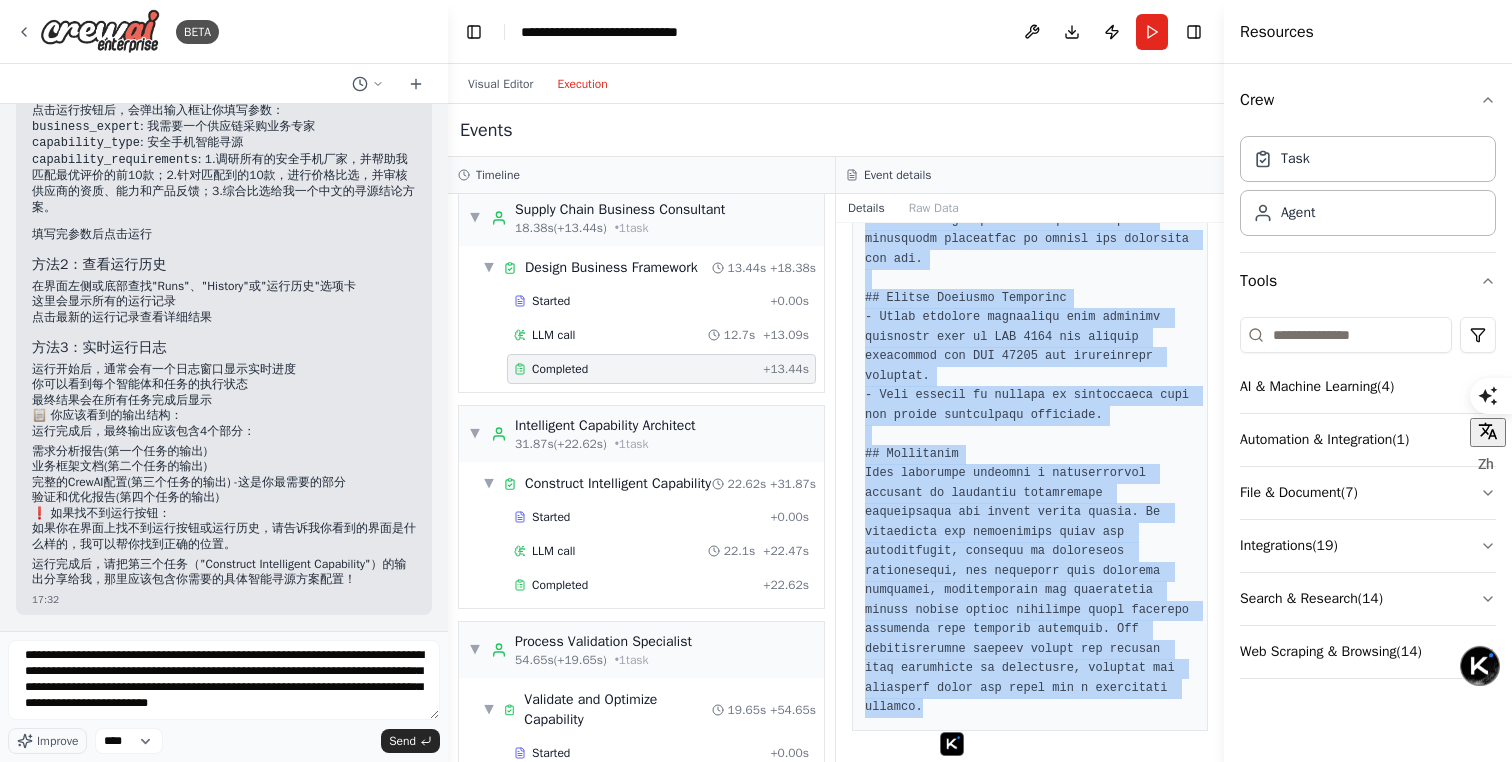 scroll, scrollTop: 1634, scrollLeft: 0, axis: vertical 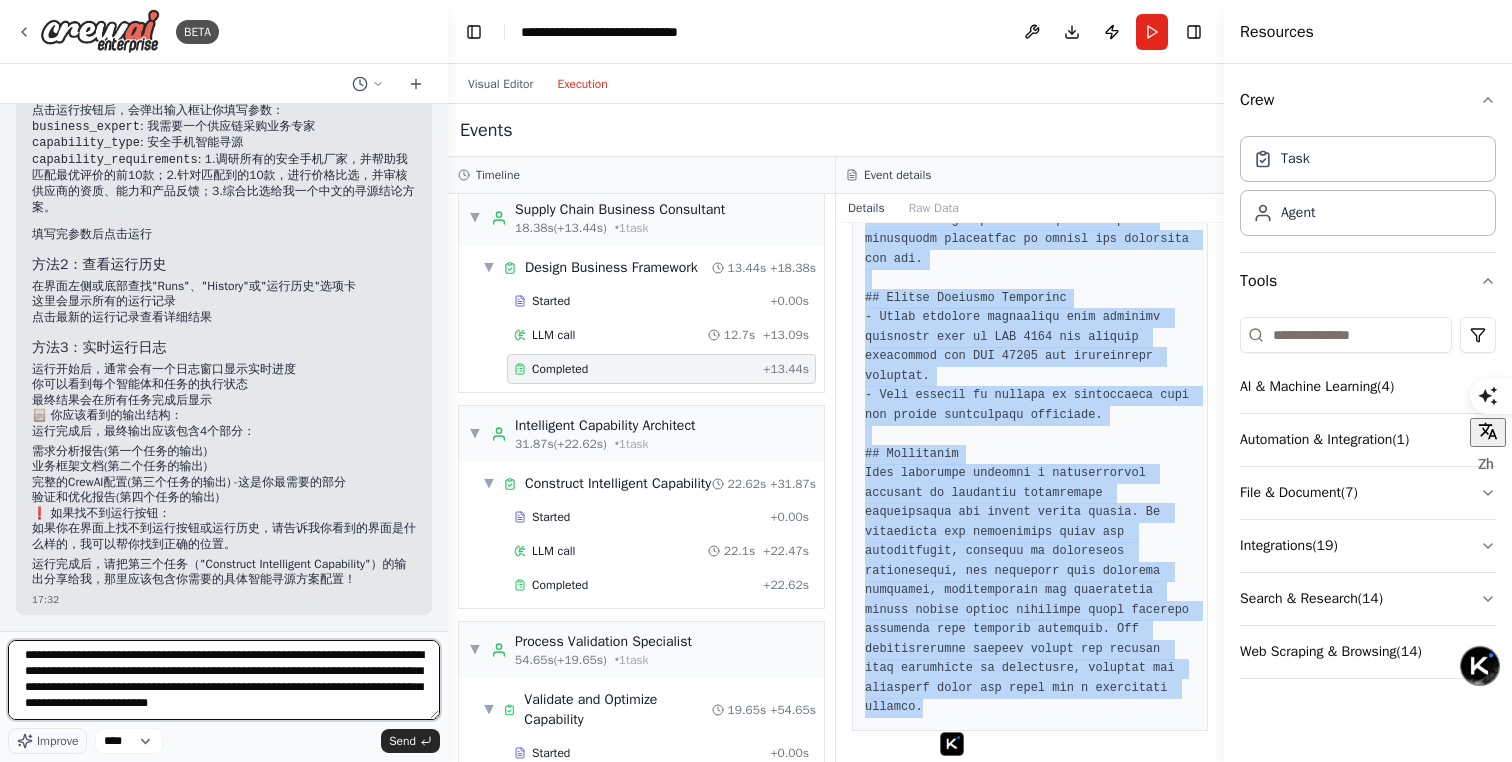click at bounding box center [224, 680] 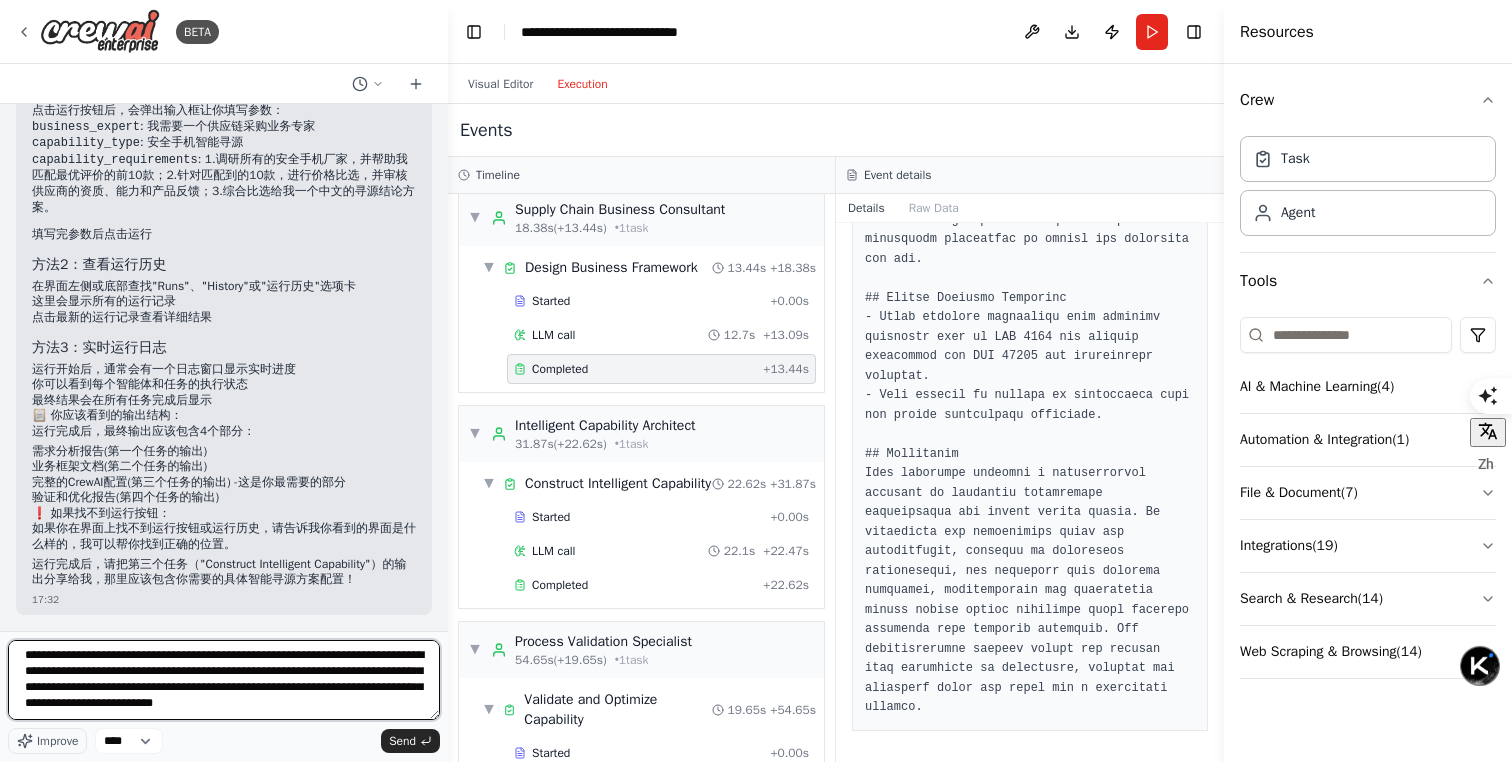 paste on "**********" 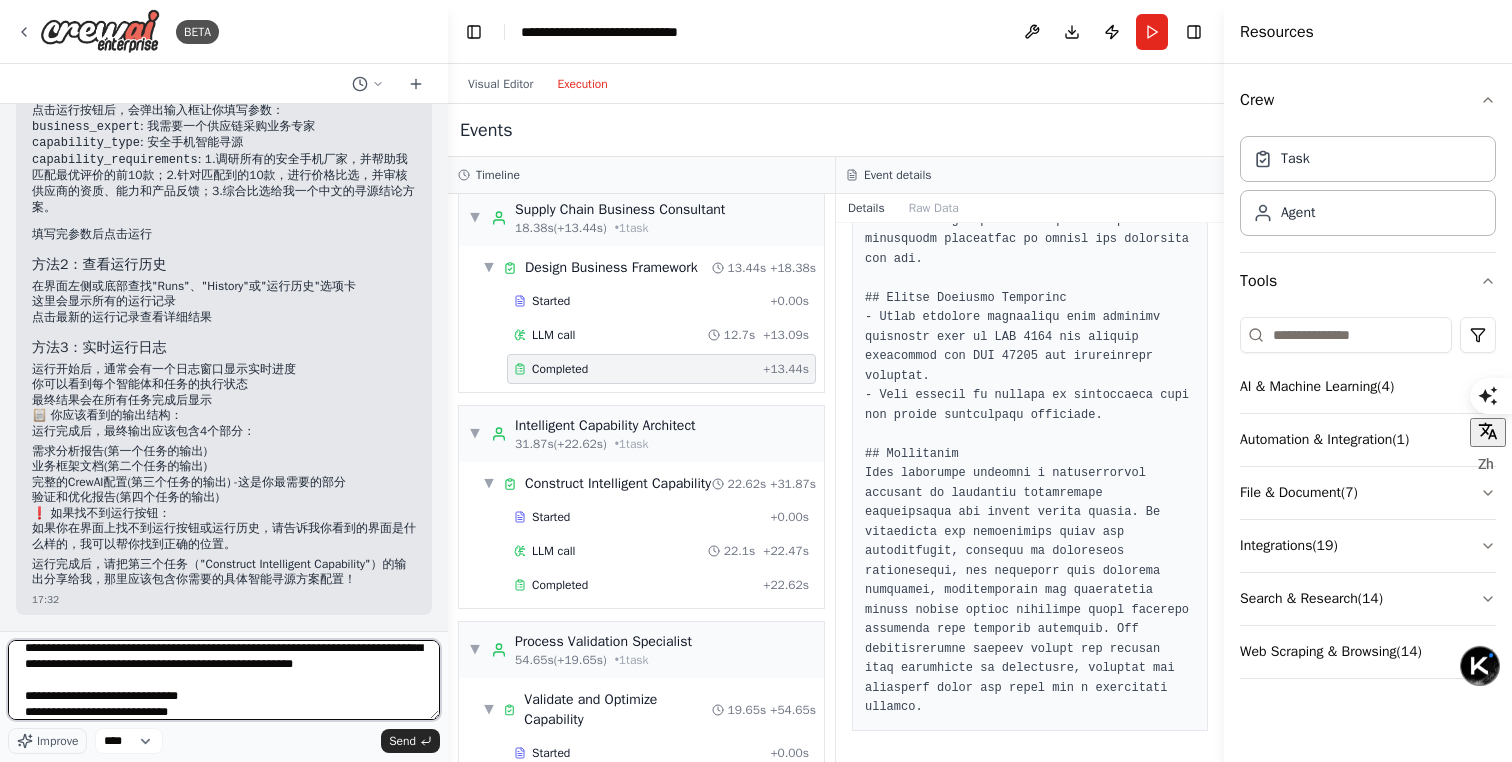scroll, scrollTop: 3385, scrollLeft: 0, axis: vertical 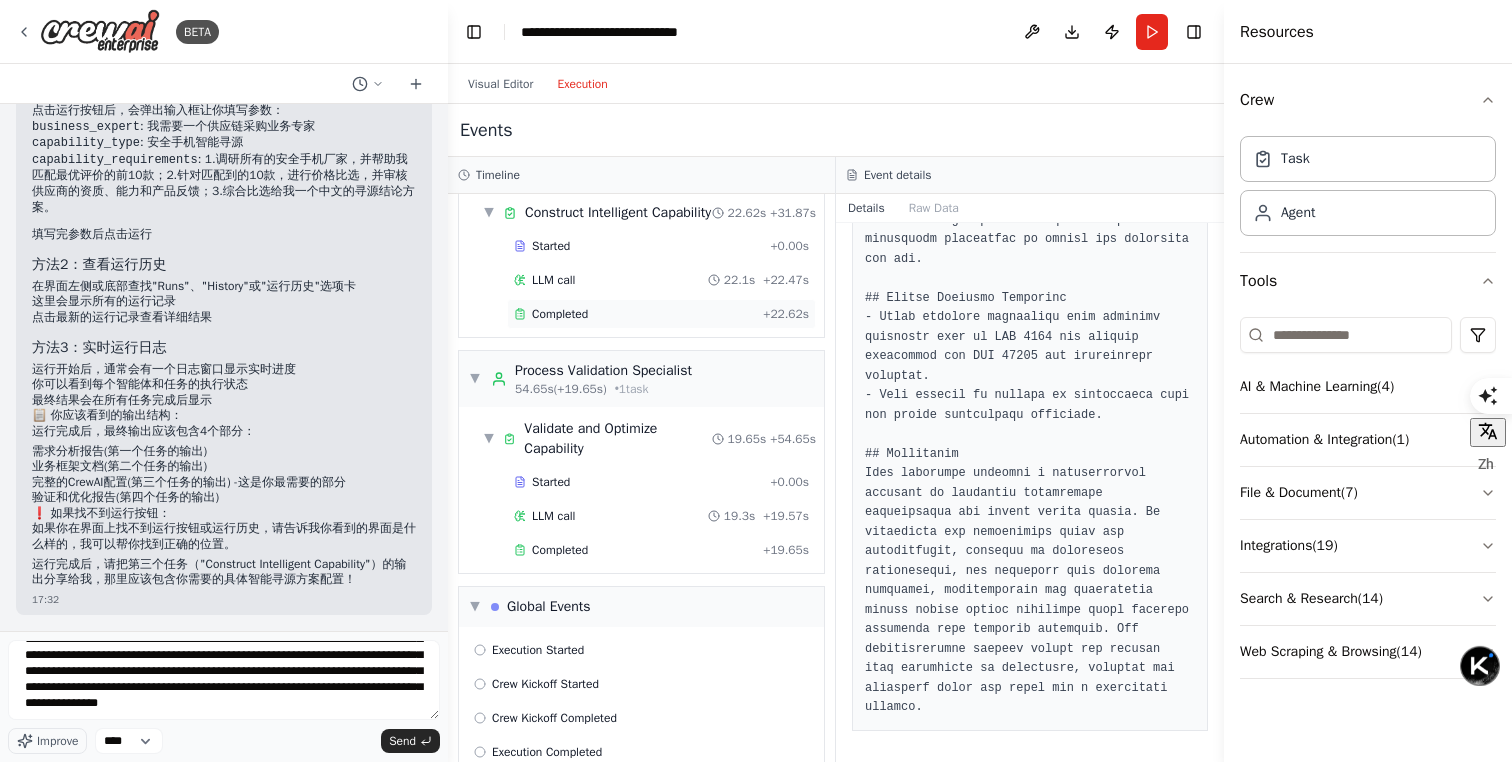click on "Completed" at bounding box center (634, 314) 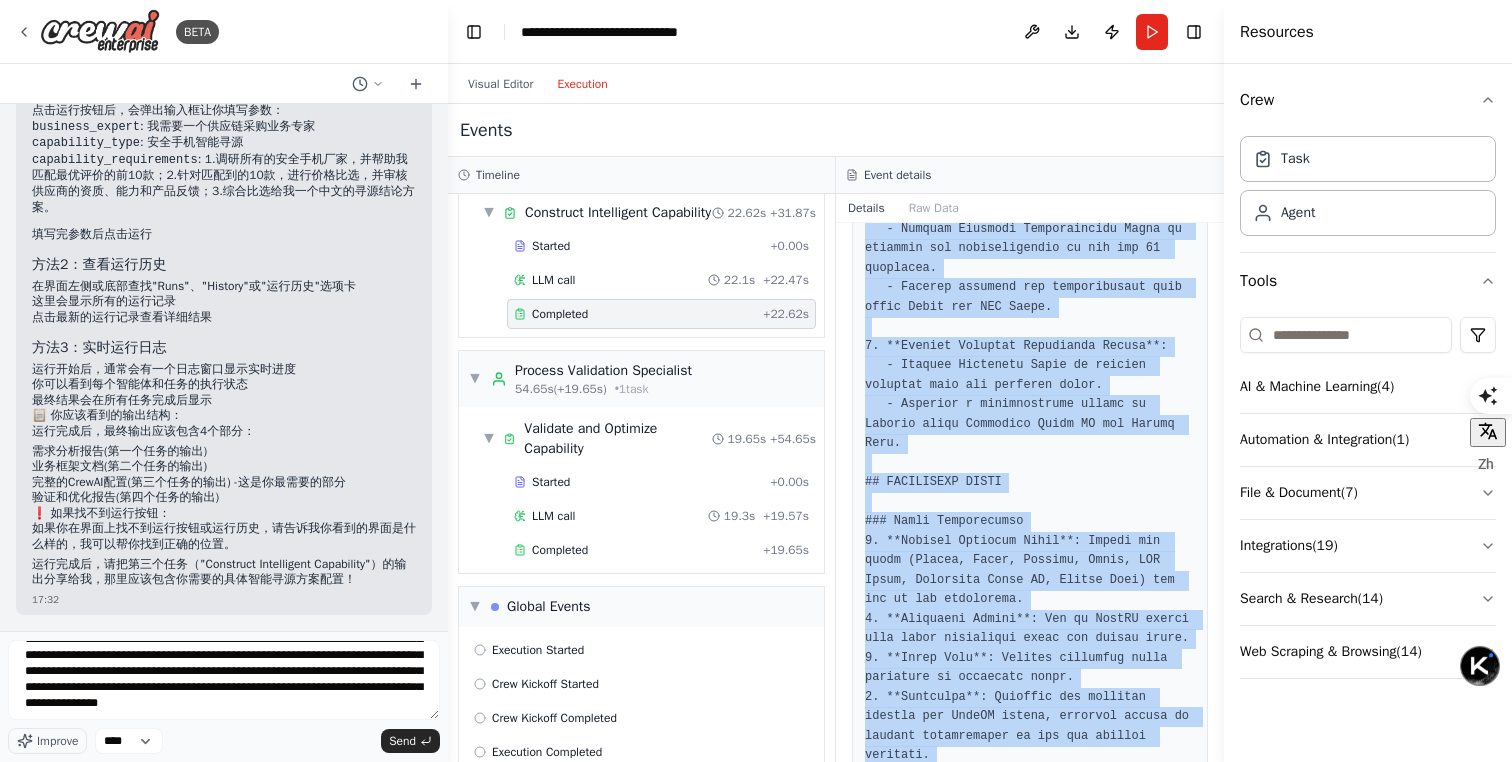 scroll, scrollTop: 3262, scrollLeft: 0, axis: vertical 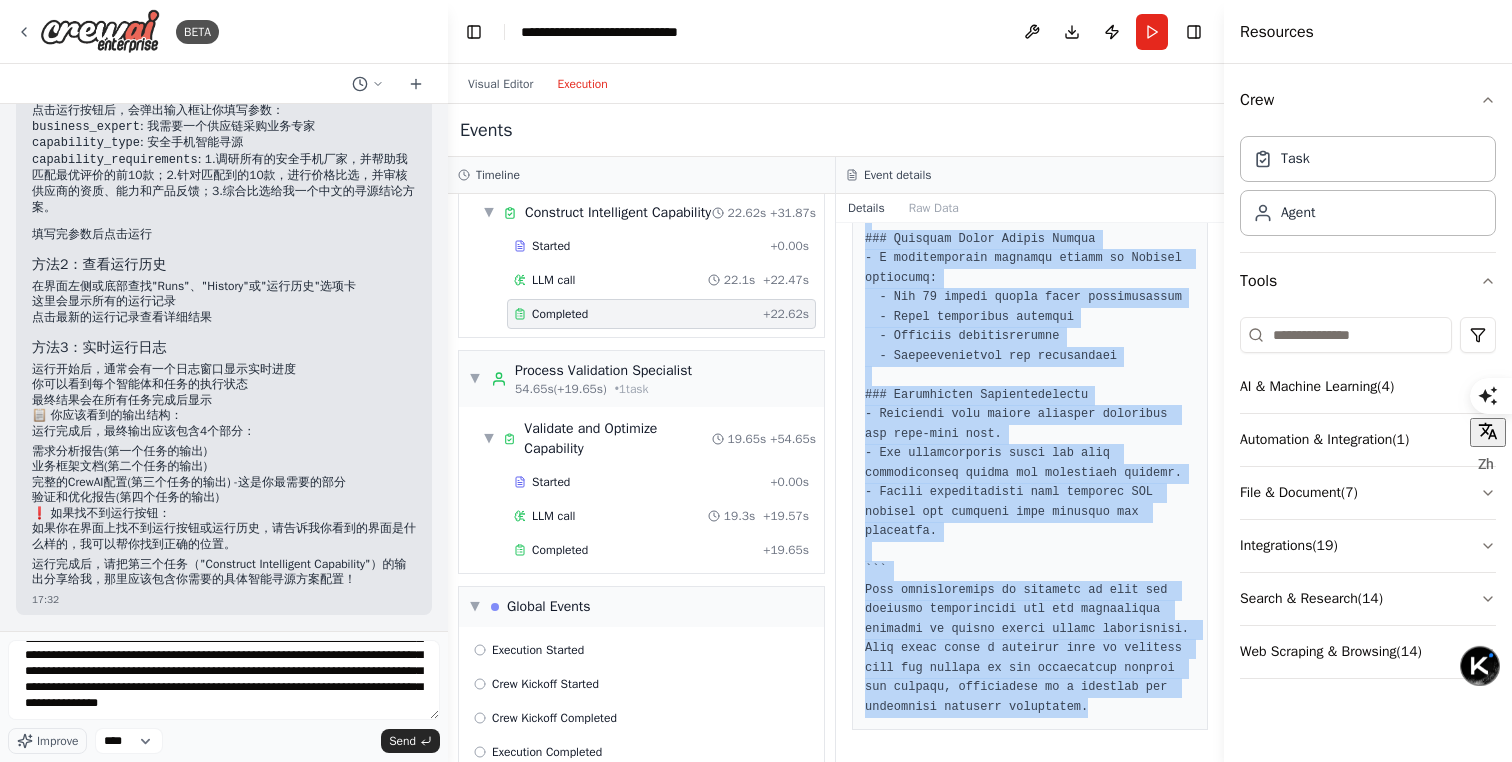 copy on "# EXECUTABLE CREWAI CONFIGURATION
## AGENT DEFINITIONS
### Agent 1: Supplier Research Agent
- **Role**: Researcher
- **Goal**: To identify and evaluate manufacturers of secure mobile phones.
- **Backstory**: This agent is designed to leverage various data sources and tools to compile a list of top manufacturers based on specific security-related criteria.
- **Assigned Tools**: Scrapy, Google Data Studio
### Agent 2: Price Comparison Agent
- **Role**: Analyst
- **Goal**: To conduct a detailed price comparison of the top 10 secure mobile phones.
- **Backstory**: This agent specializes in data analysis and comparison, tasked with evaluating the pricing structures of selected products to identify the best deals.
- **Assigned Tools**: Excel, Tableau
### Agent 3: Supplier Qualification Agent
- **Role**: Evaluator
- **Goal**: To review supplier qualifications, capabilities, and product feedback.
- **Backstory**: This agent is responsible for ensuring that all suppliers meet the necessary standards through rigorou..." 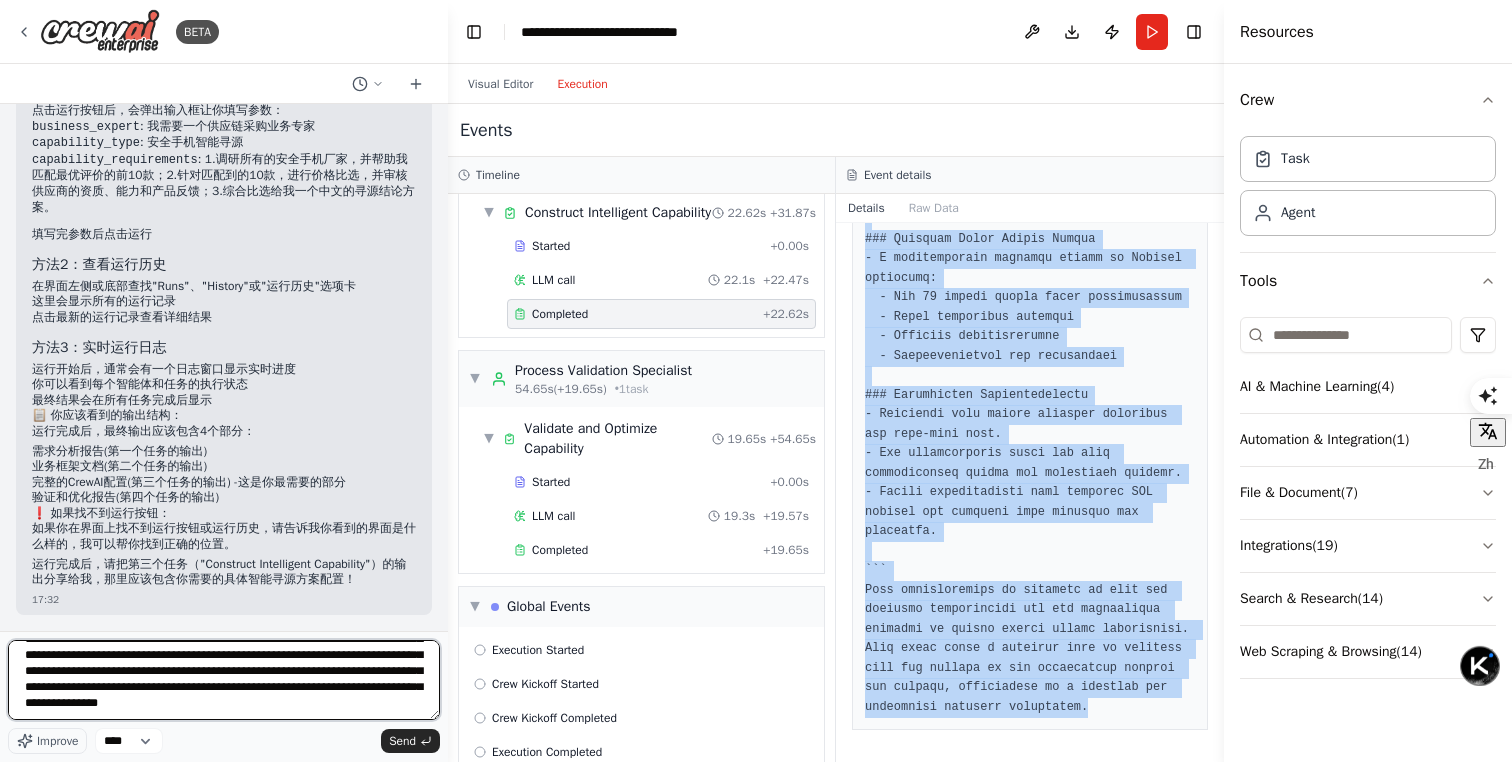 click at bounding box center (224, 680) 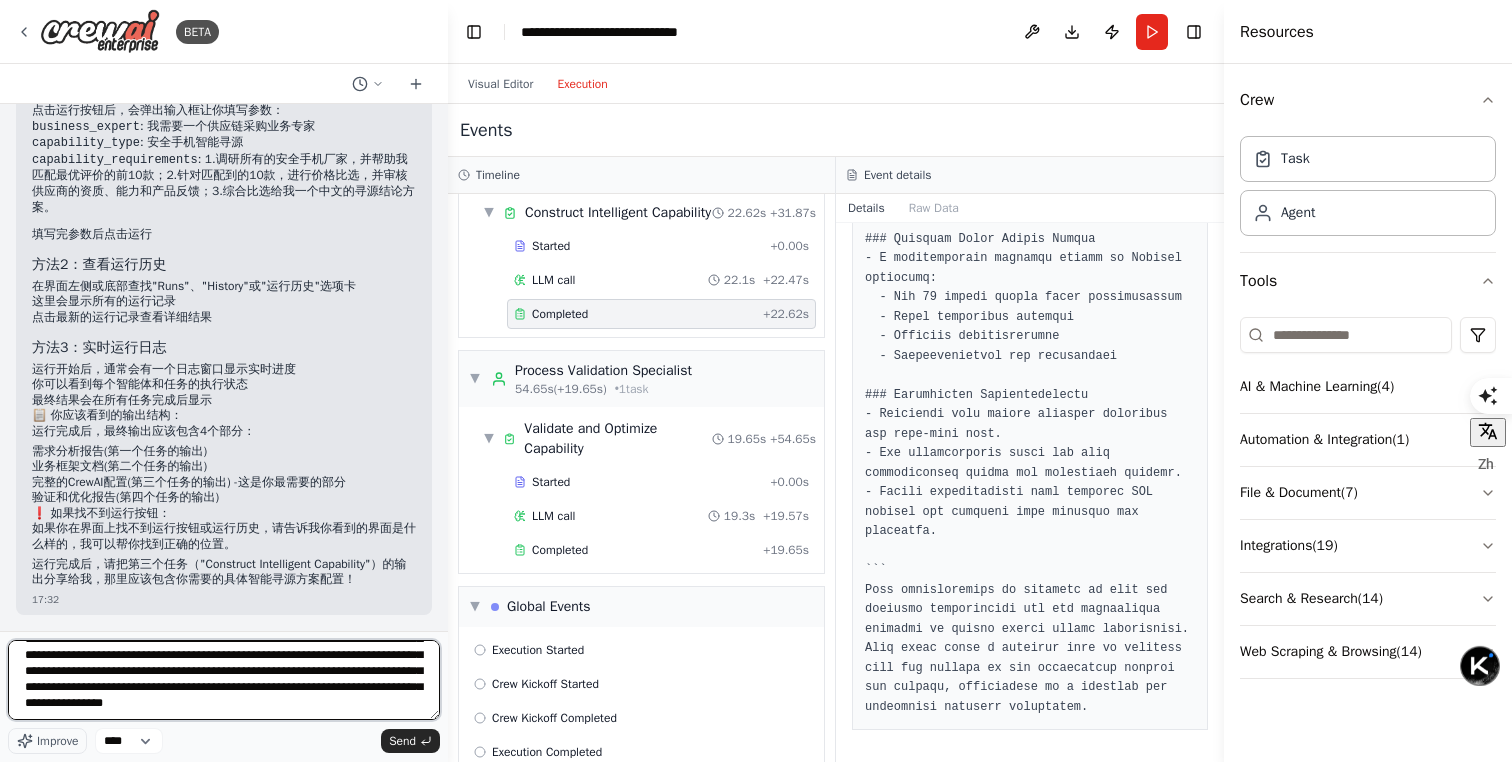 paste on "**********" 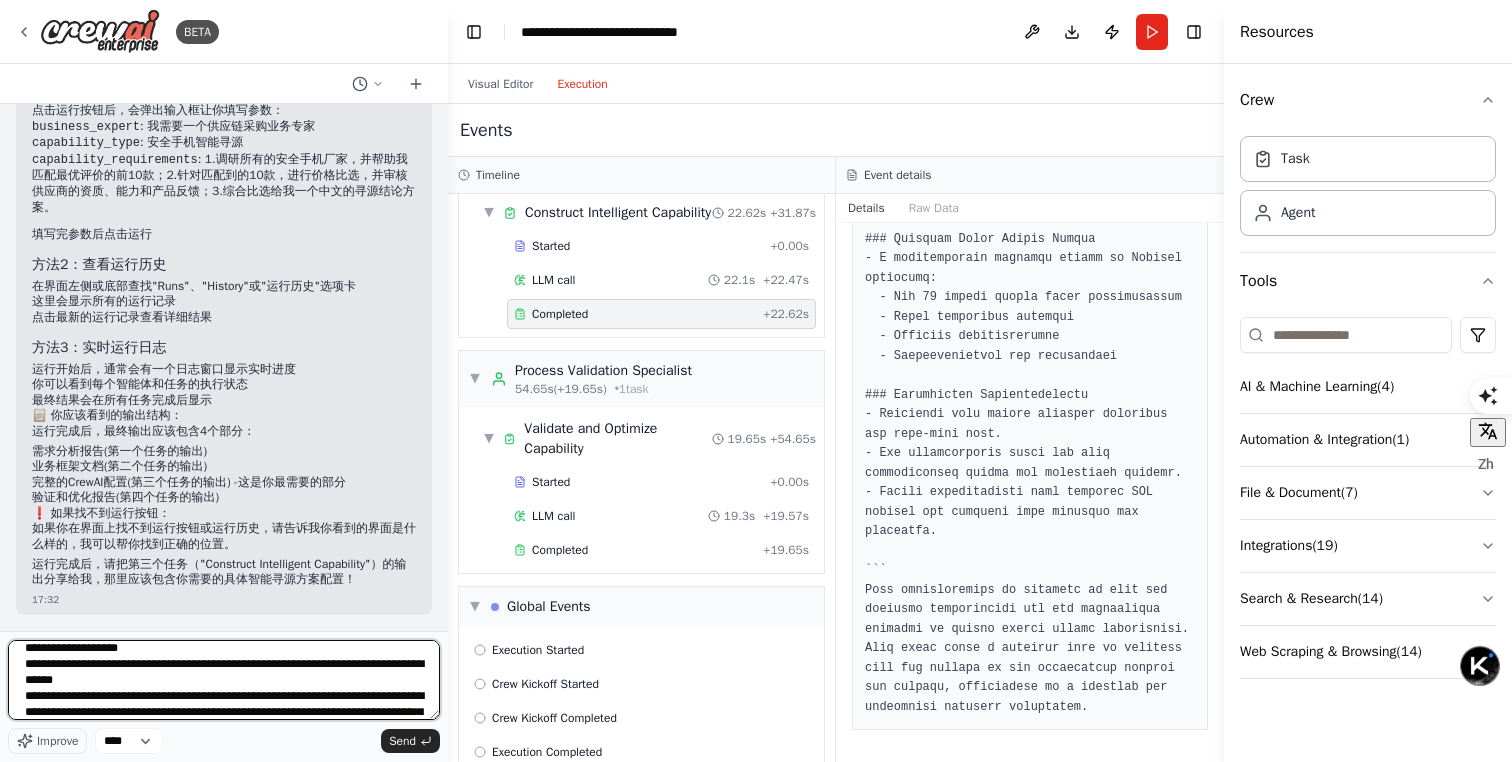 scroll, scrollTop: 5817, scrollLeft: 0, axis: vertical 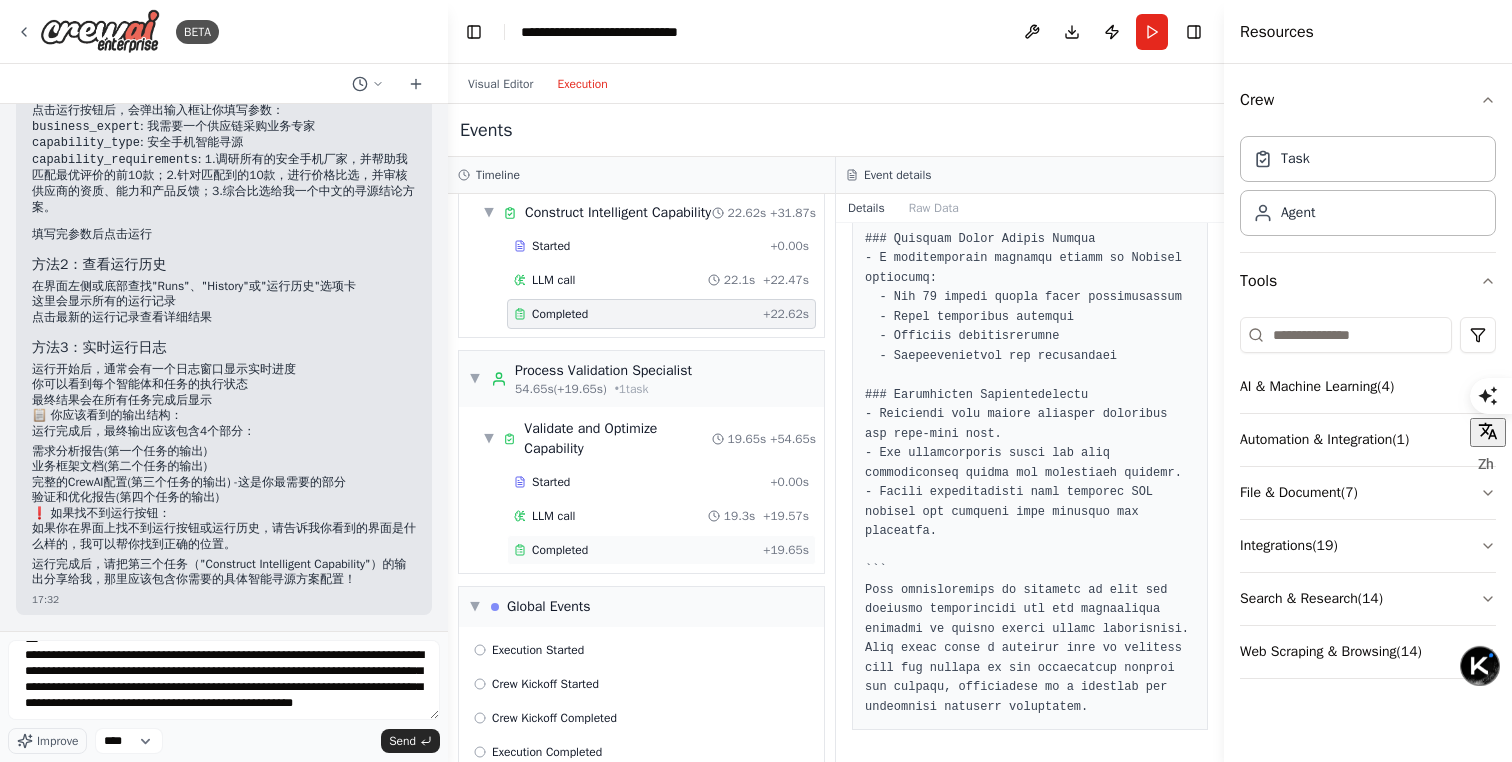 click on "Completed" at bounding box center [560, 550] 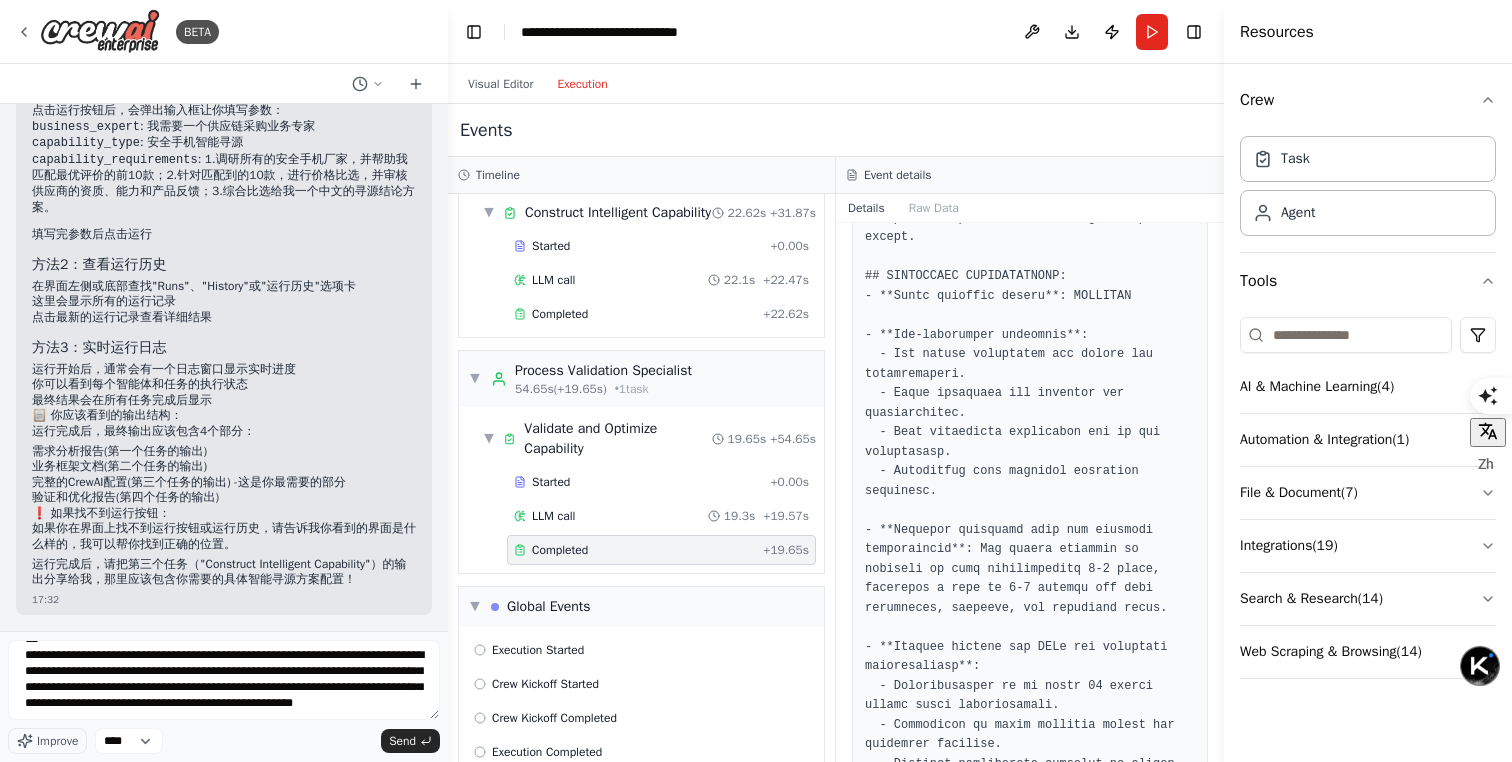 scroll, scrollTop: 0, scrollLeft: 0, axis: both 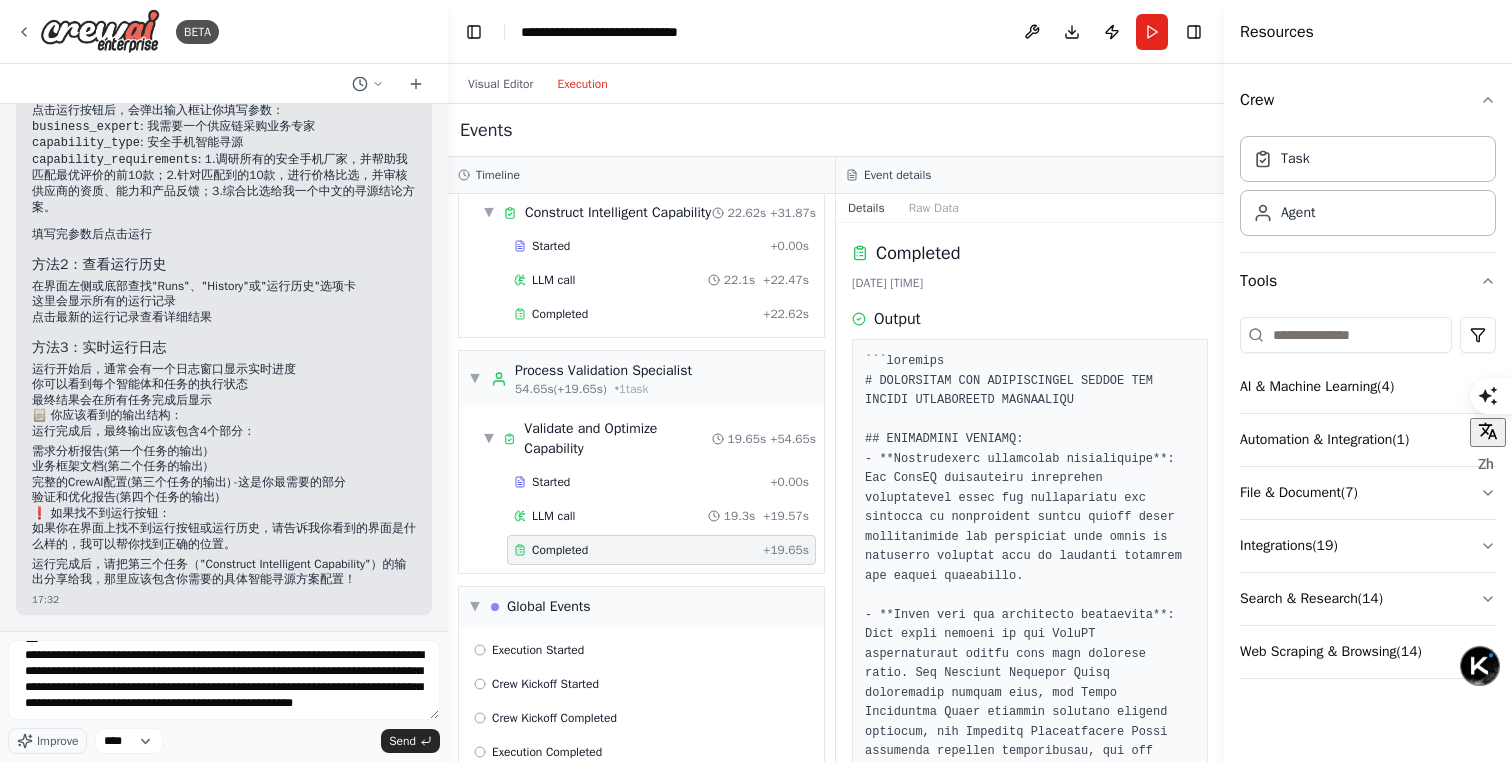 drag, startPoint x: 868, startPoint y: 364, endPoint x: 1006, endPoint y: 802, distance: 459.22543 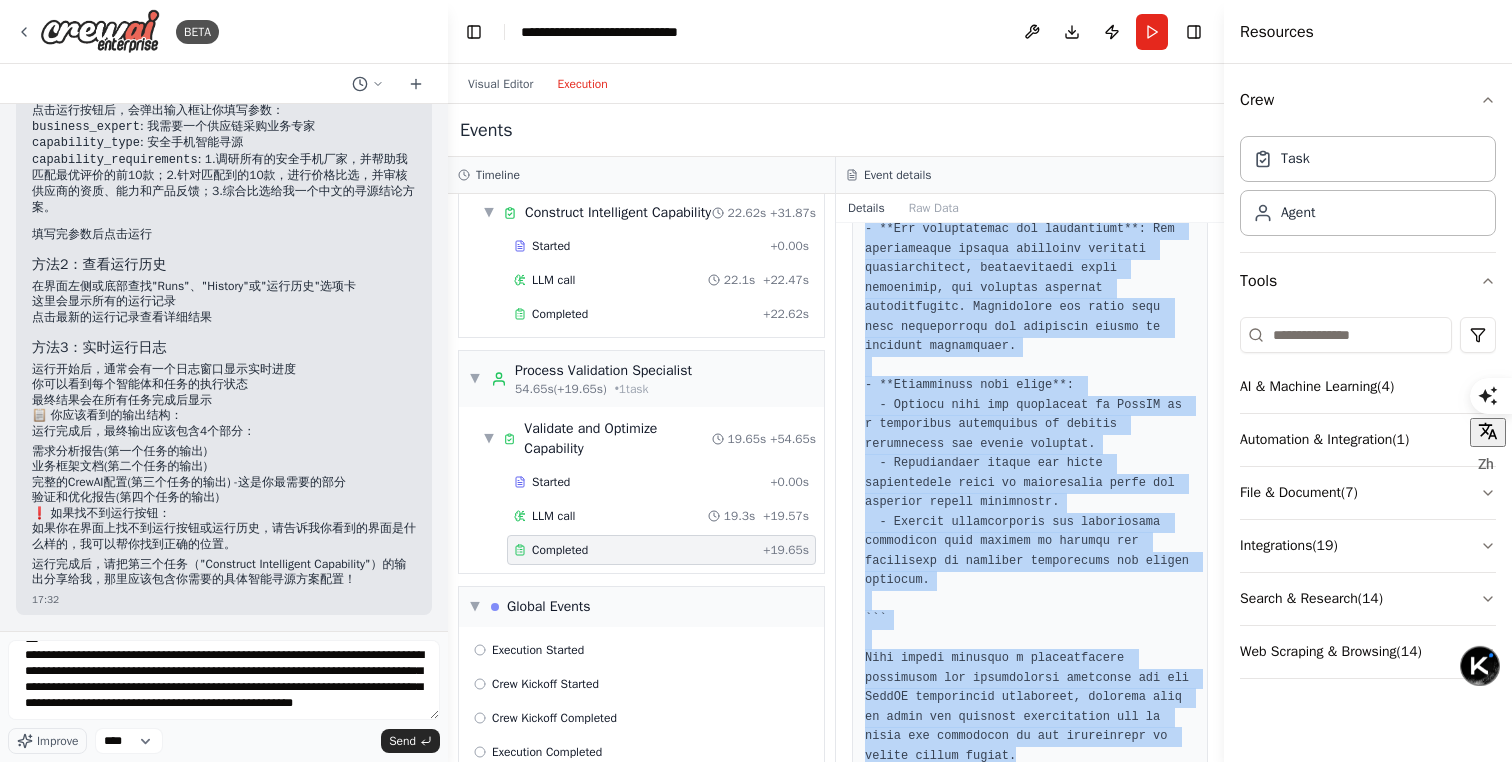 scroll, scrollTop: 2267, scrollLeft: 0, axis: vertical 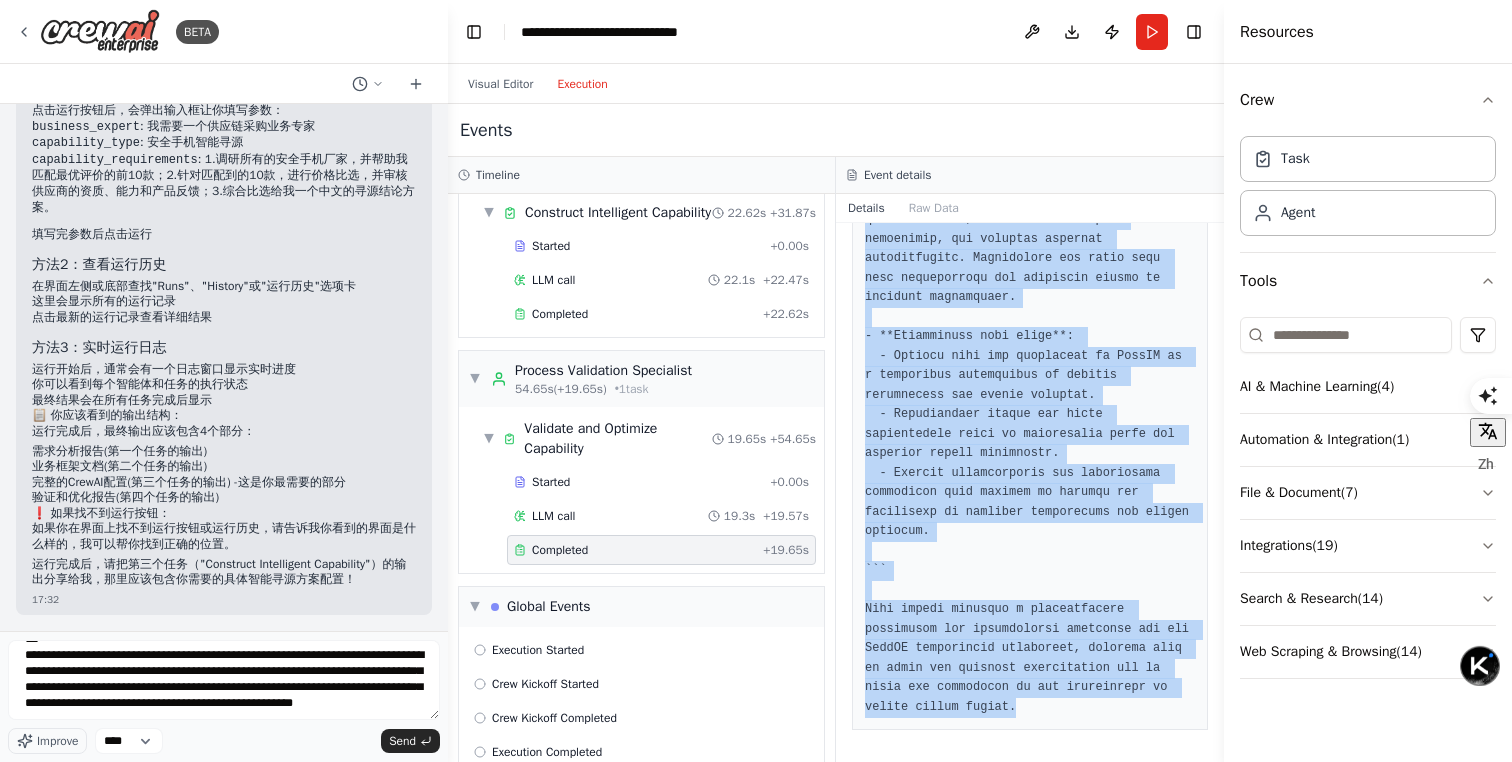 drag, startPoint x: 867, startPoint y: 361, endPoint x: 1007, endPoint y: 744, distance: 407.7855 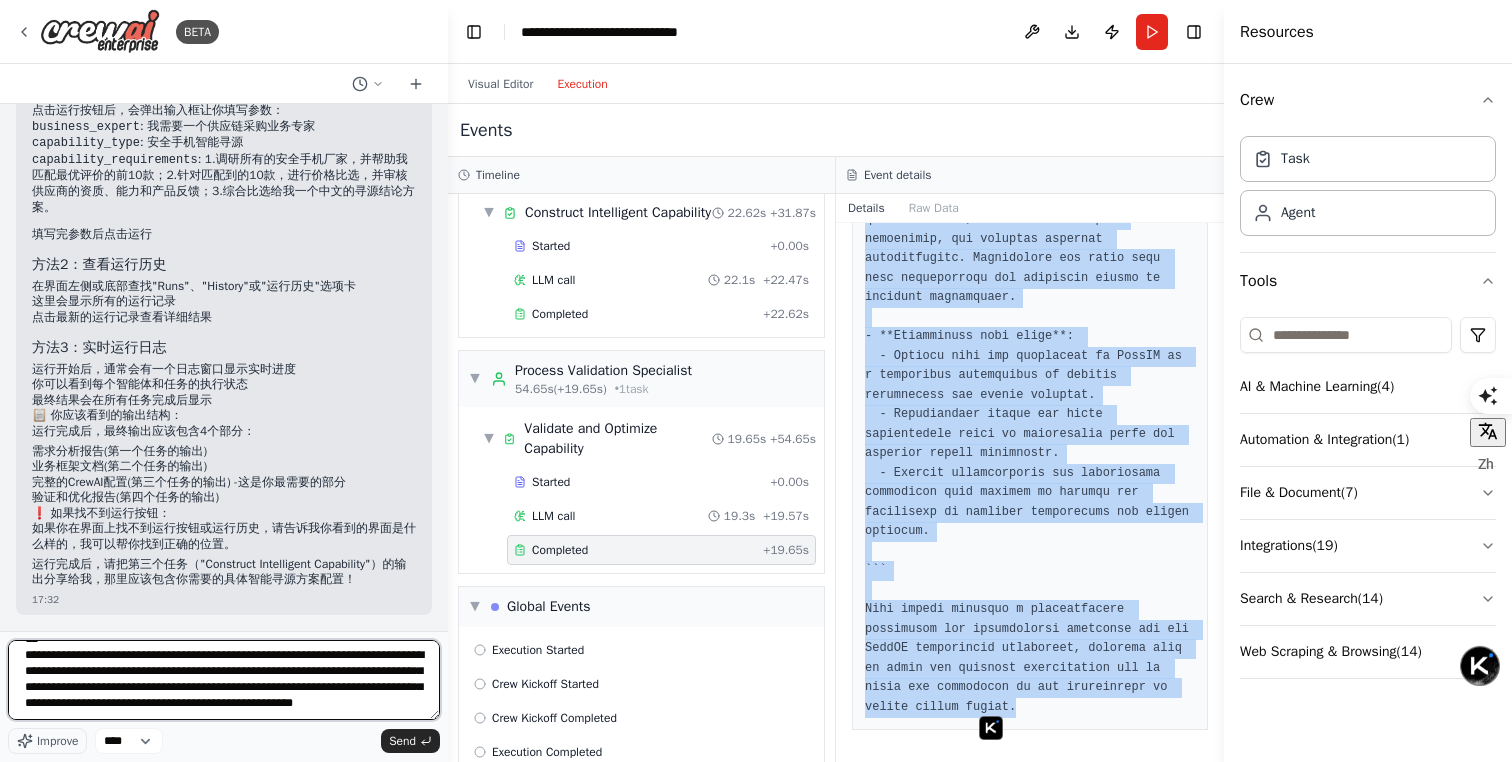click at bounding box center (224, 680) 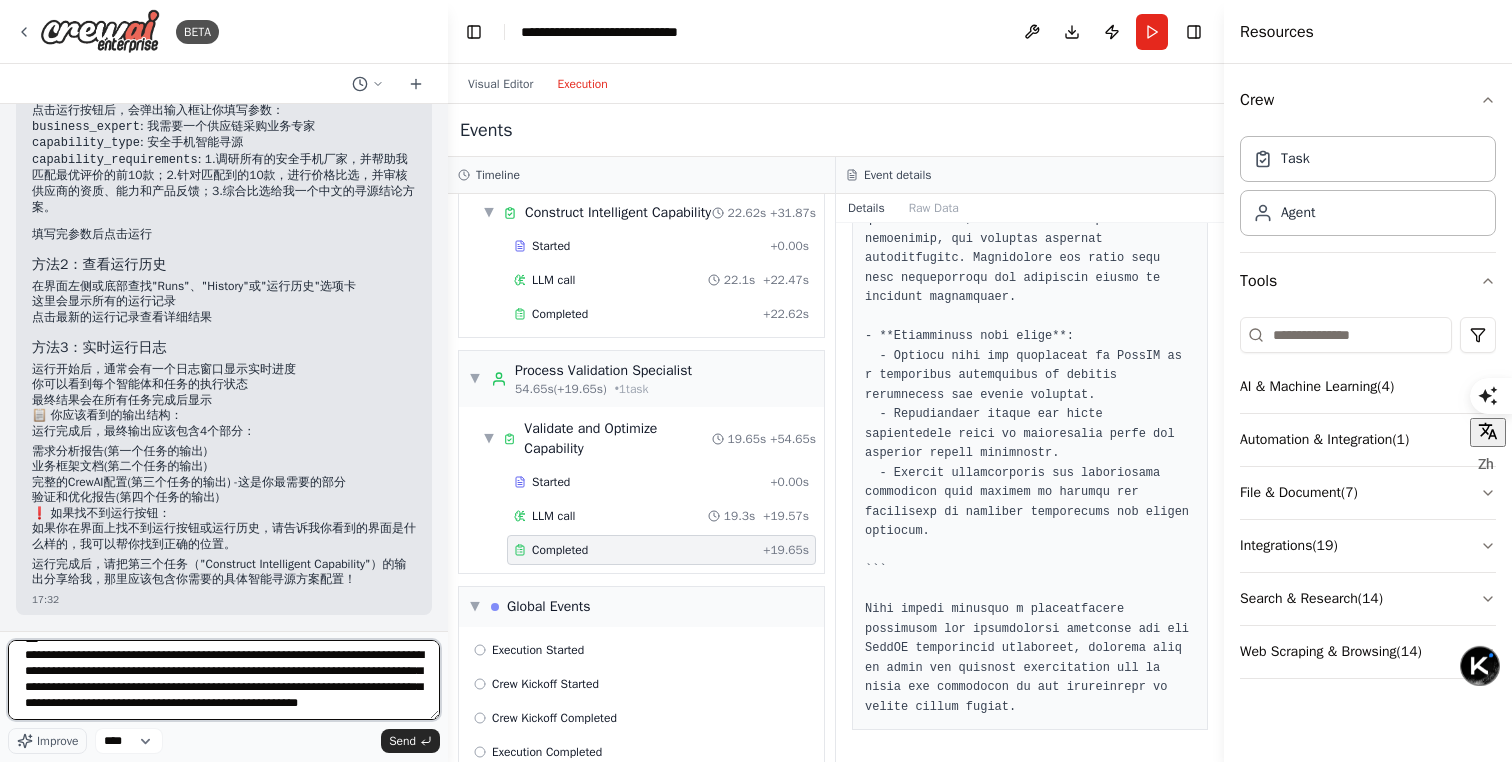 paste on "**********" 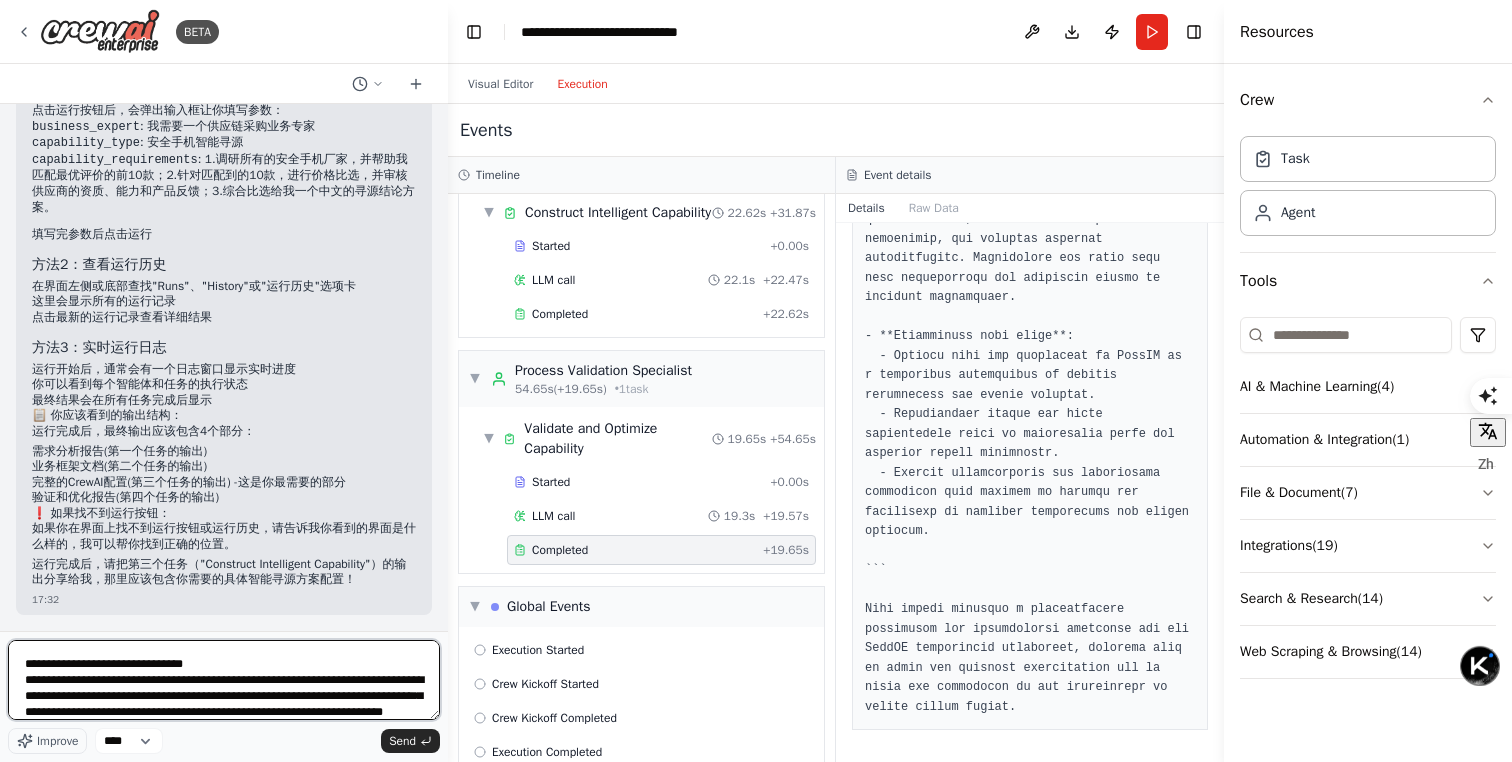 scroll, scrollTop: 7337, scrollLeft: 0, axis: vertical 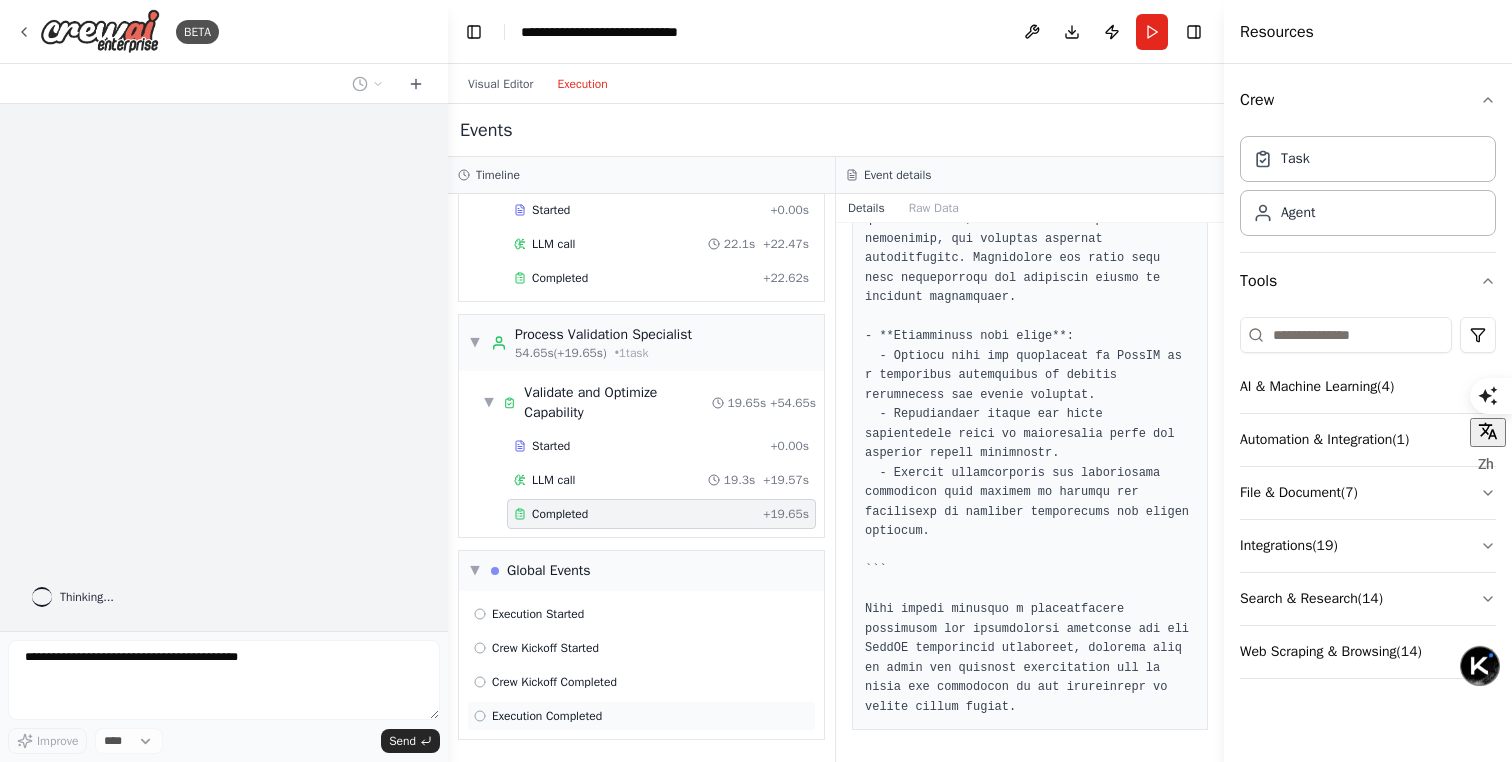 click on "Execution Completed" at bounding box center [547, 716] 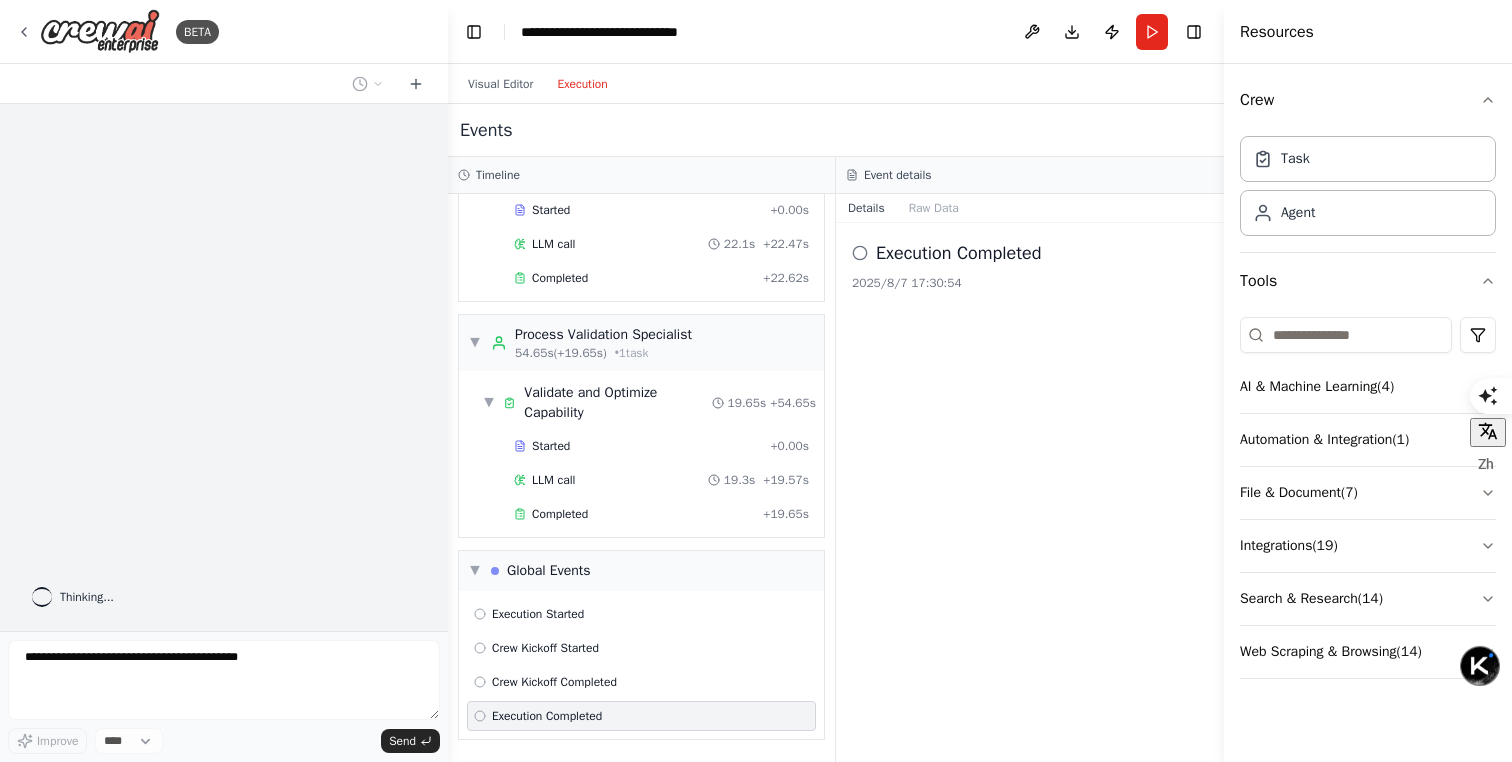 click on "Execution Completed 2025/8/7 17:30:54" at bounding box center (1030, 492) 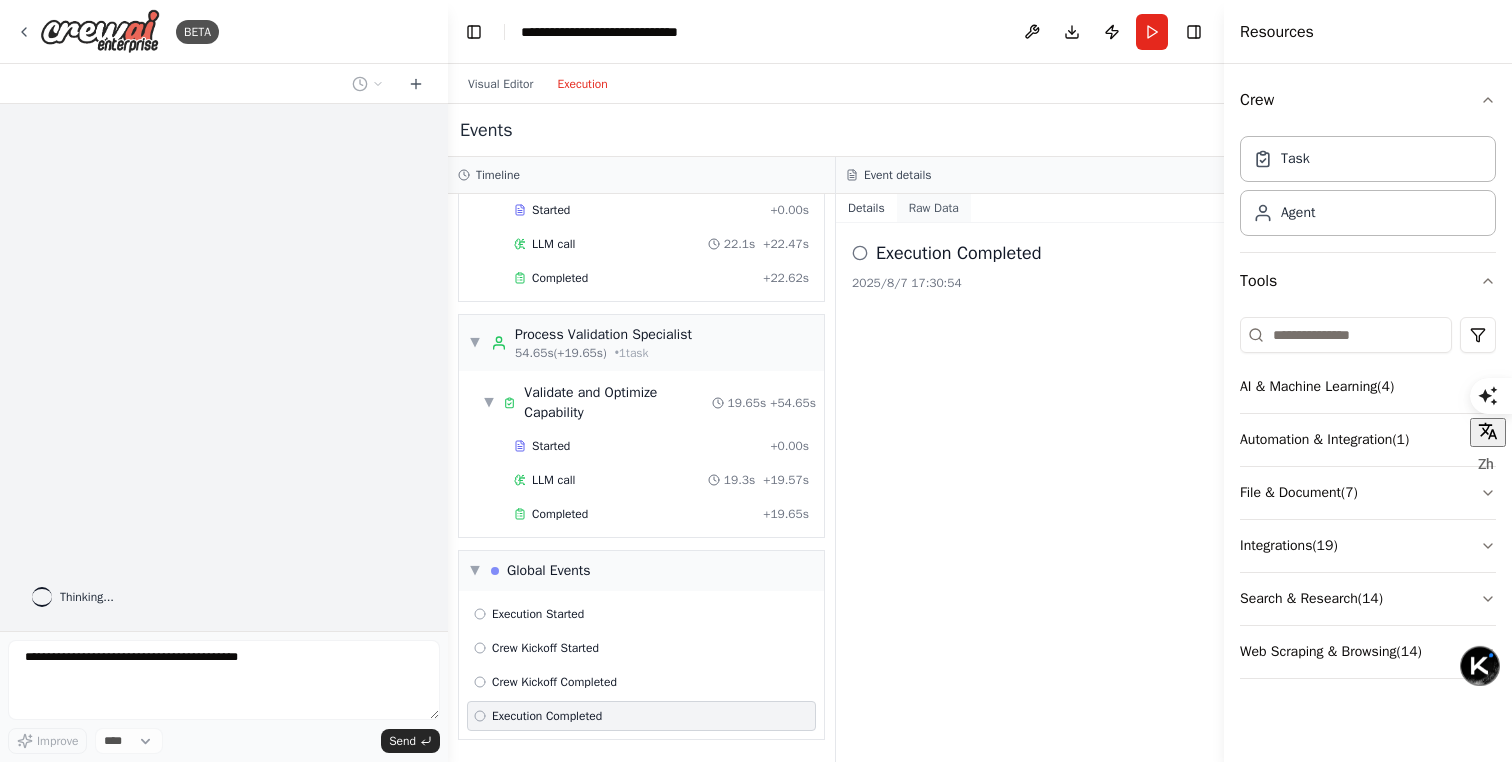 click on "Raw Data" at bounding box center [934, 208] 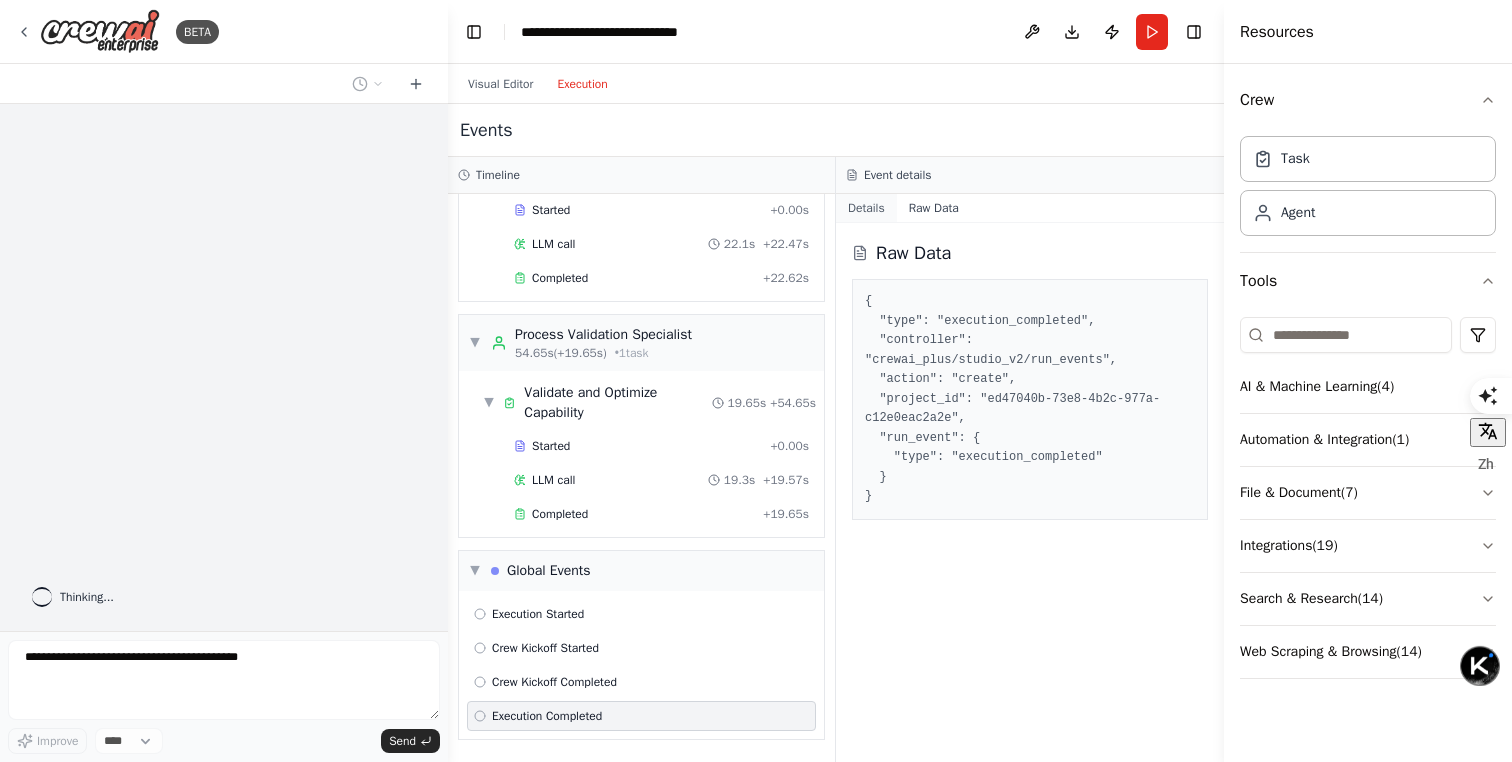 click on "Details" at bounding box center [866, 208] 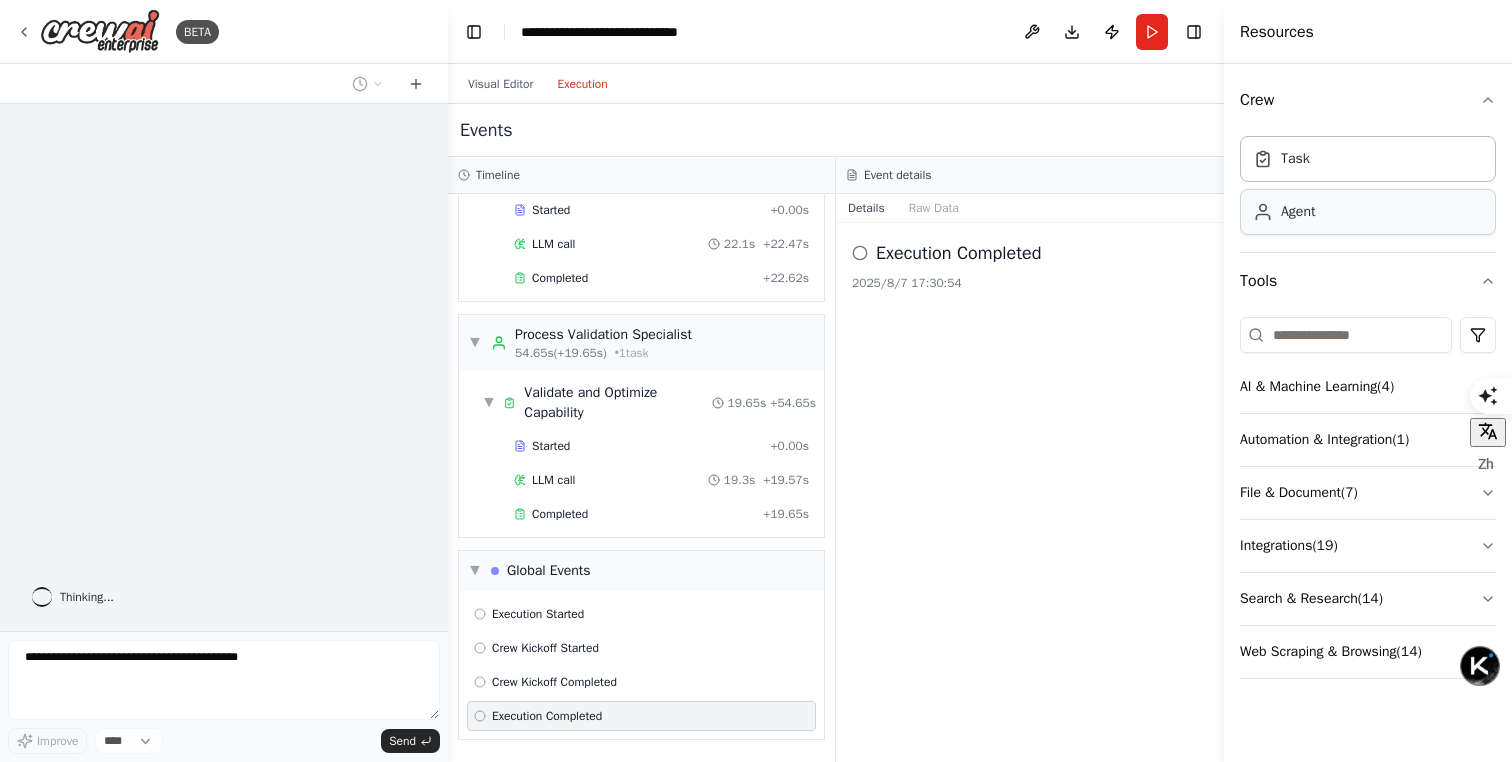 click on "Agent" at bounding box center [1368, 212] 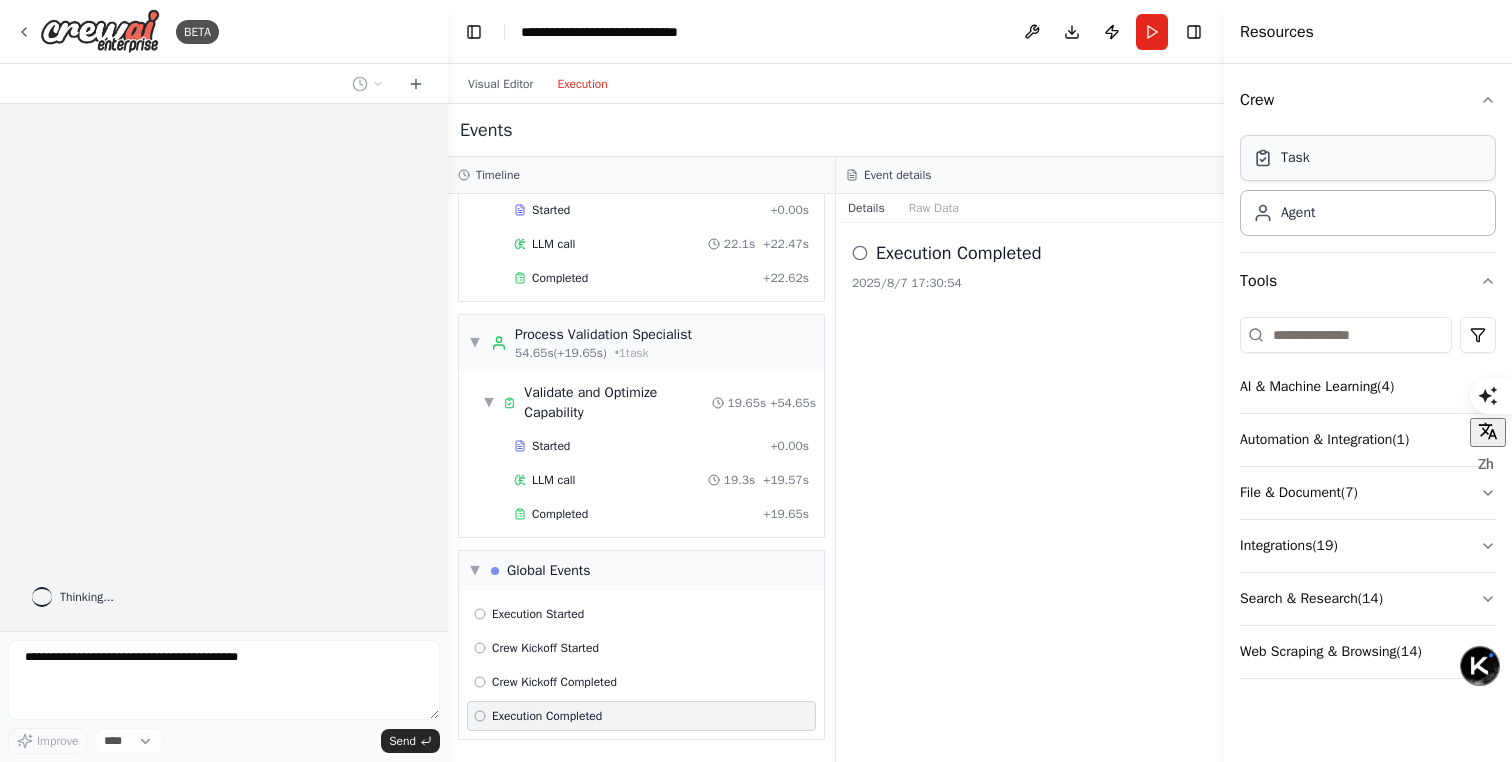 click on "Task" at bounding box center [1295, 158] 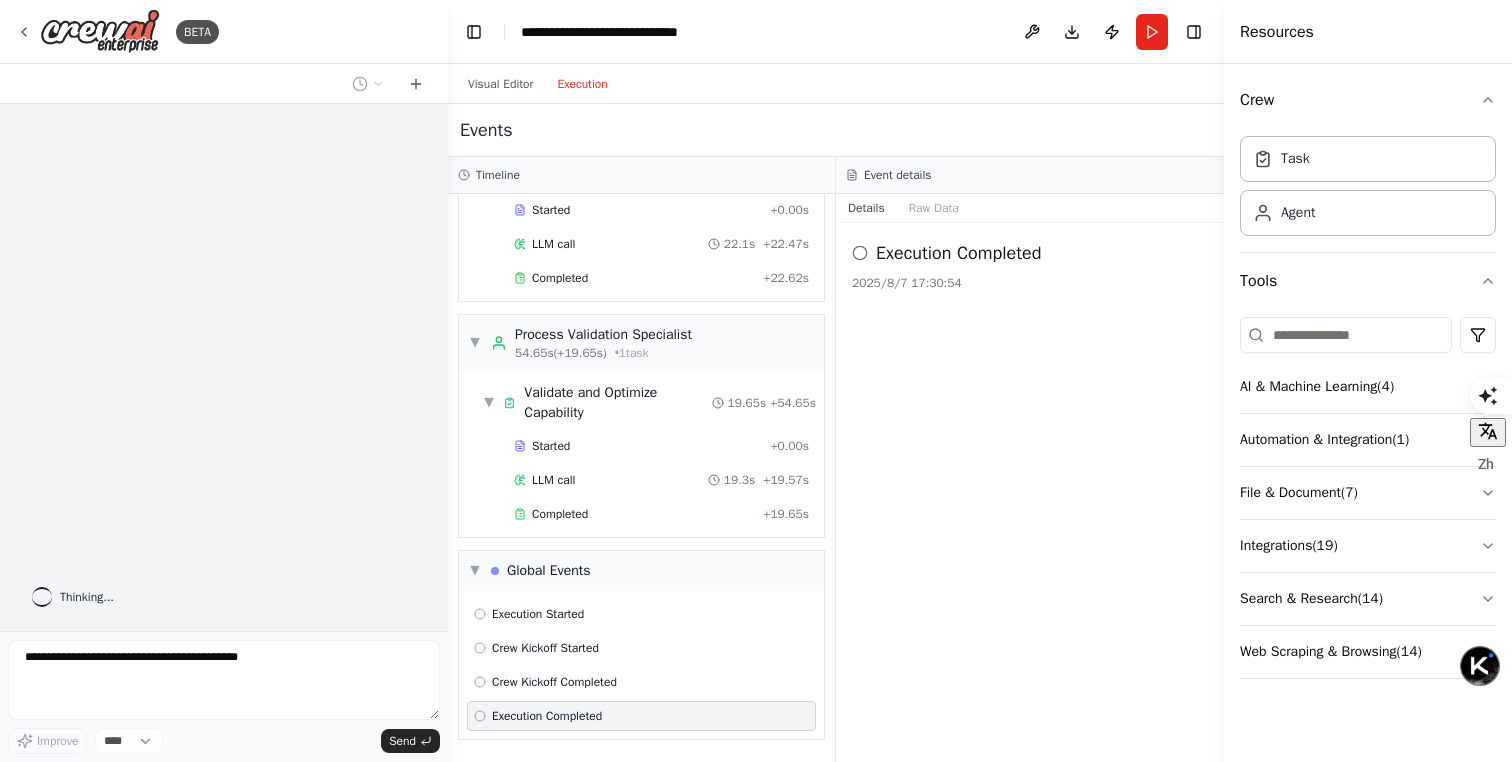 click on "Task Agent" at bounding box center (1368, 190) 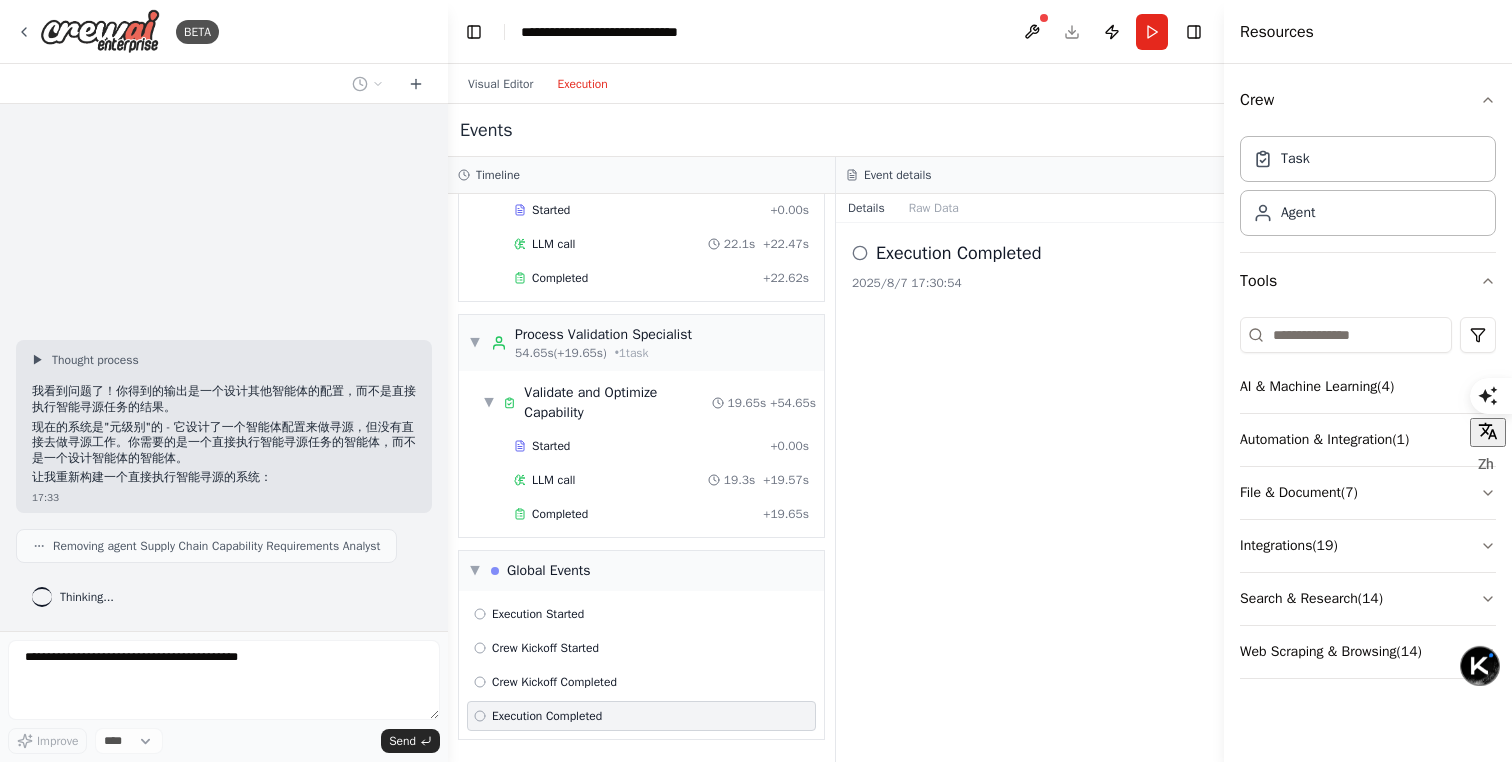 scroll, scrollTop: 11296, scrollLeft: 0, axis: vertical 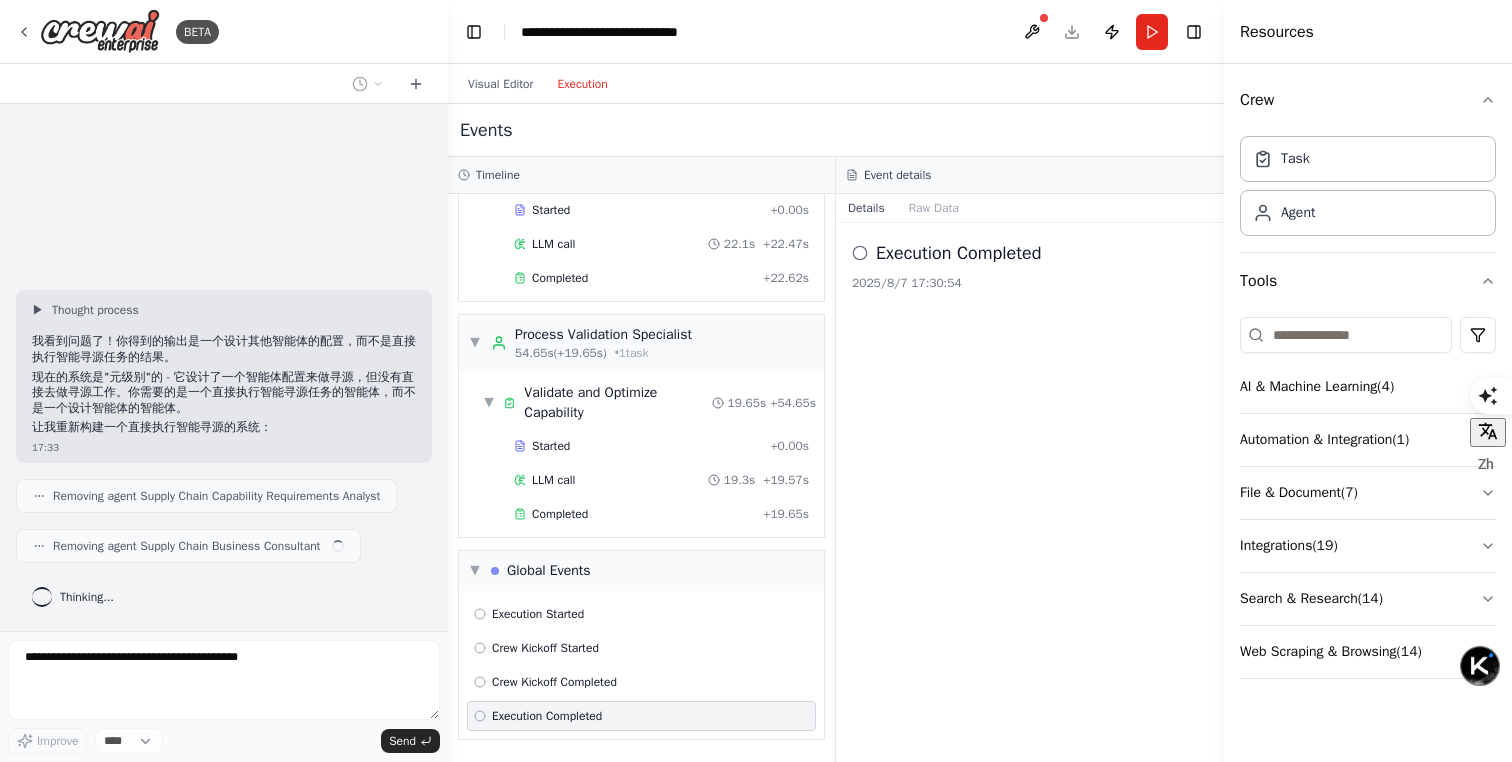 click on "▶ Thought process 我看到问题了！你得到的输出是一个 设计其他智能体的配置 ，而不是直接执行智能寻源任务的结果。
现在的系统是"元级别"的 - 它设计了一个智能体配置来做寻源，但没有直接去做寻源工作。你需要的是一个 直接执行智能寻源任务 的智能体，而不是一个设计智能体的智能体。
让我重新构建一个 直接执行智能寻源的系统 ： 17:33" at bounding box center [224, 376] 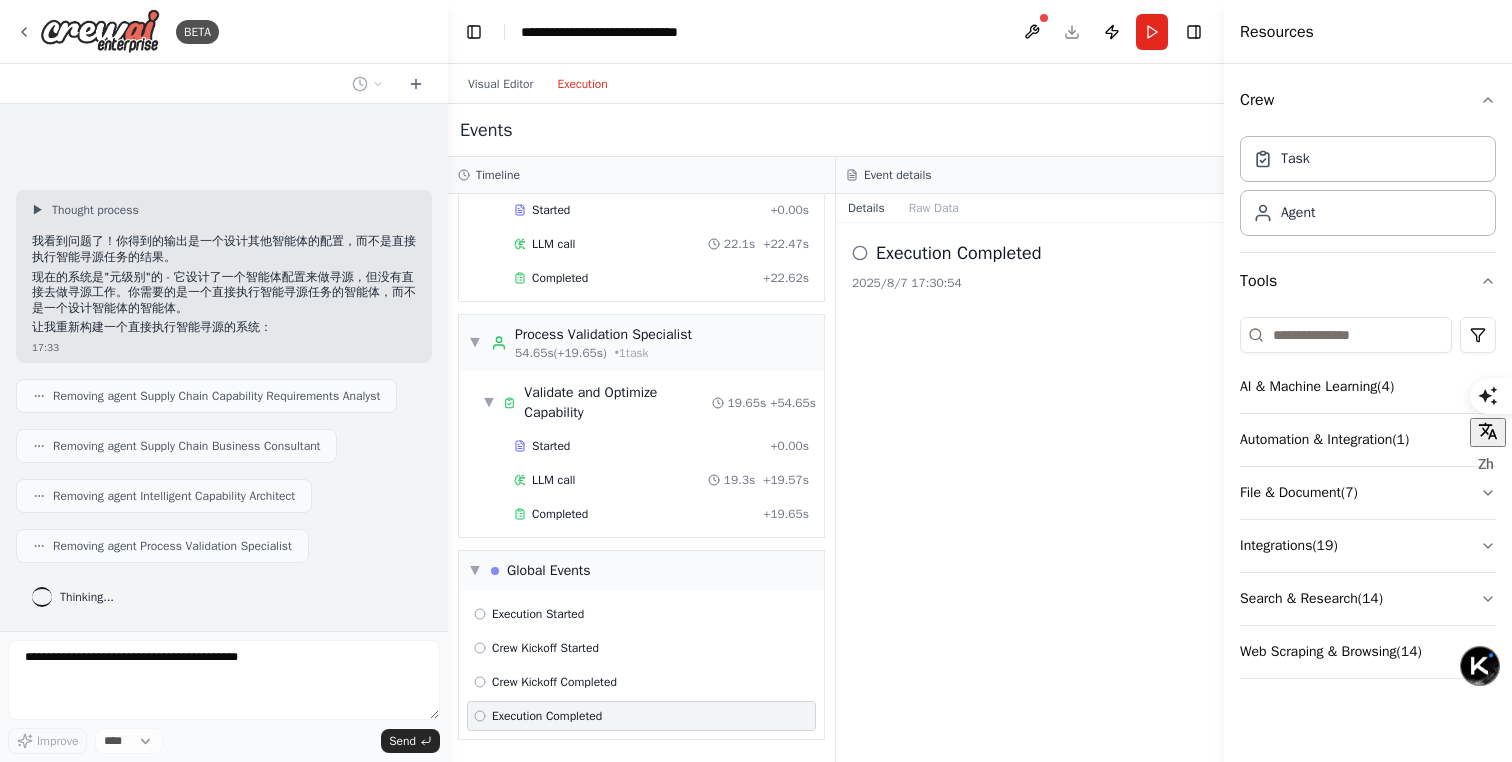 scroll, scrollTop: 11446, scrollLeft: 0, axis: vertical 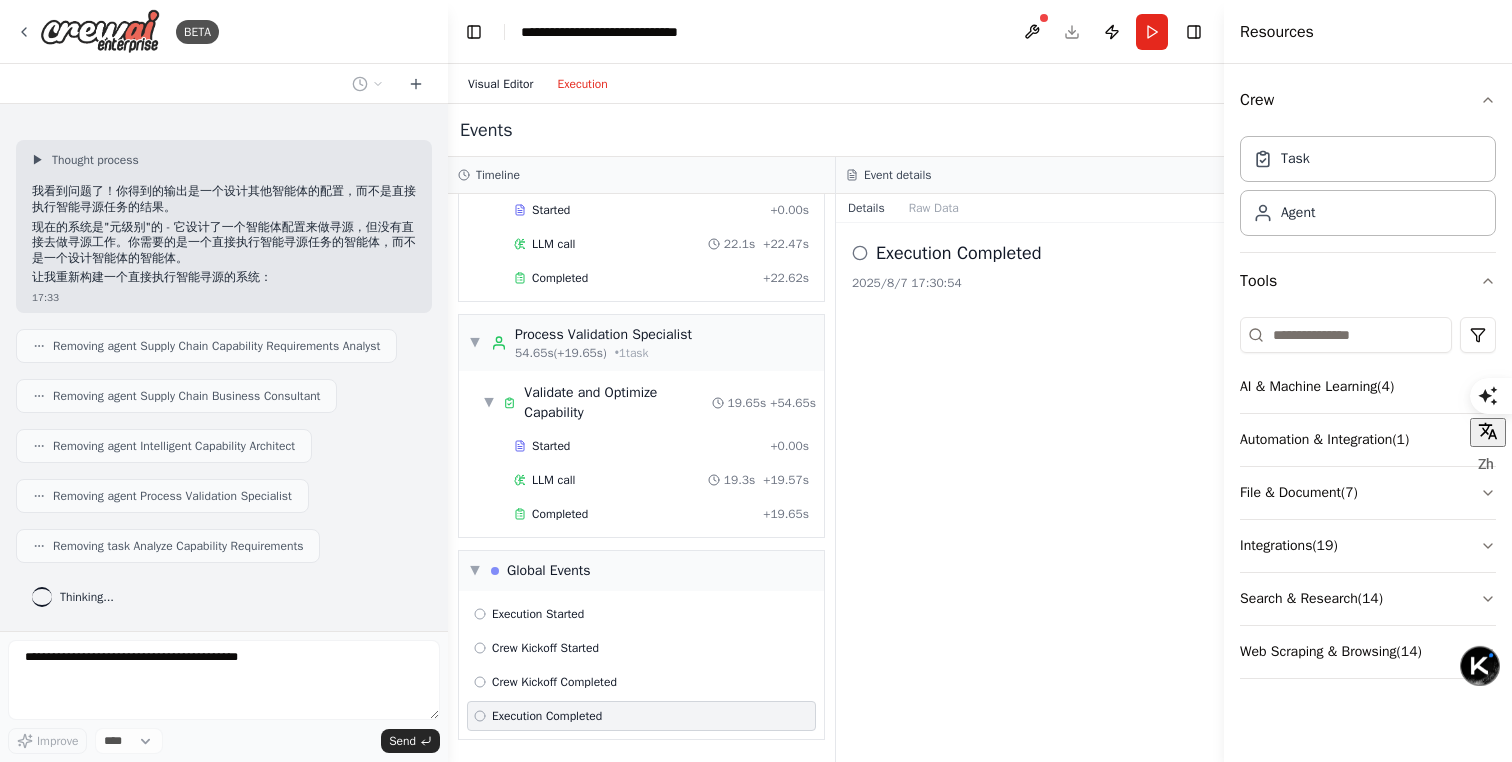 click on "Visual Editor" at bounding box center (500, 84) 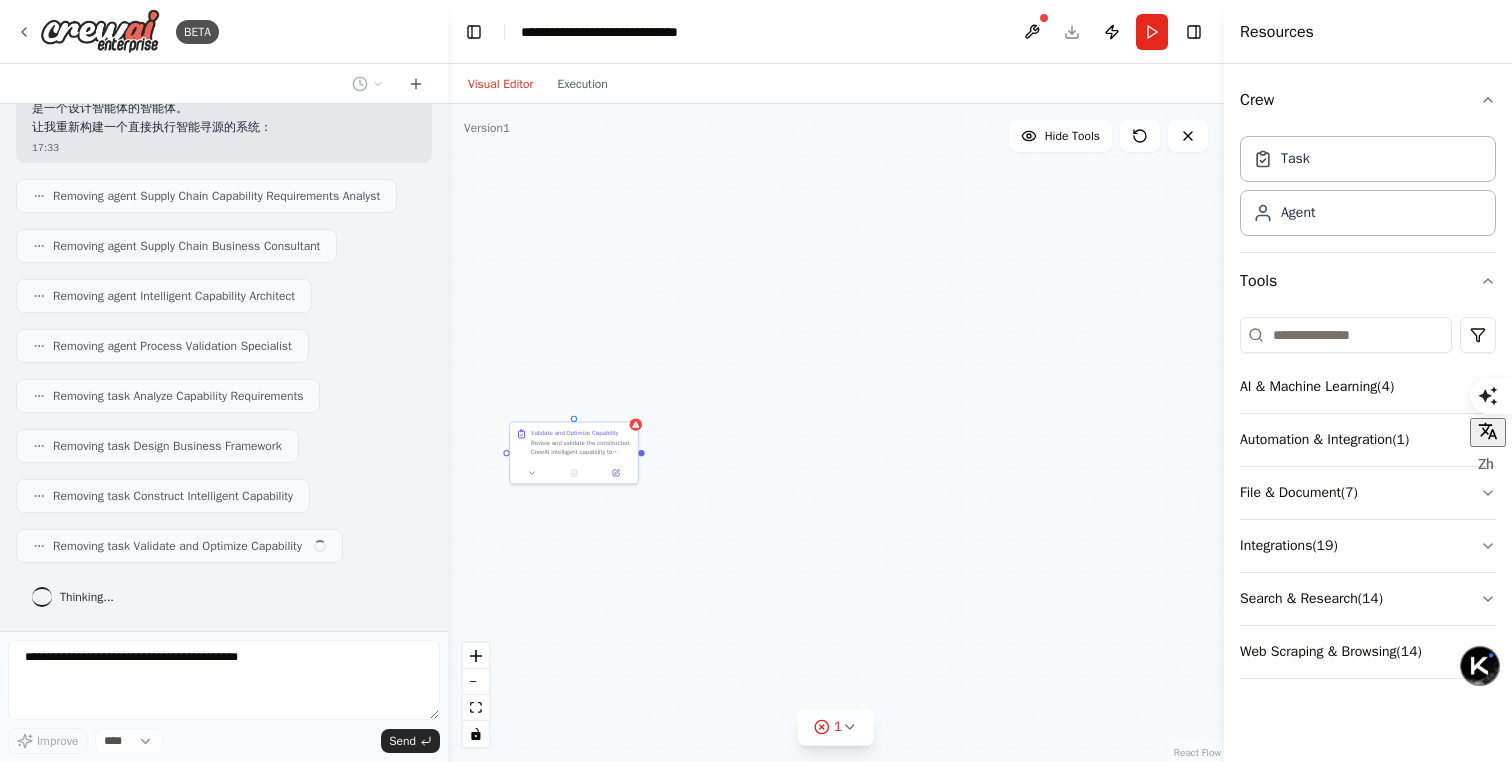 scroll, scrollTop: 11596, scrollLeft: 0, axis: vertical 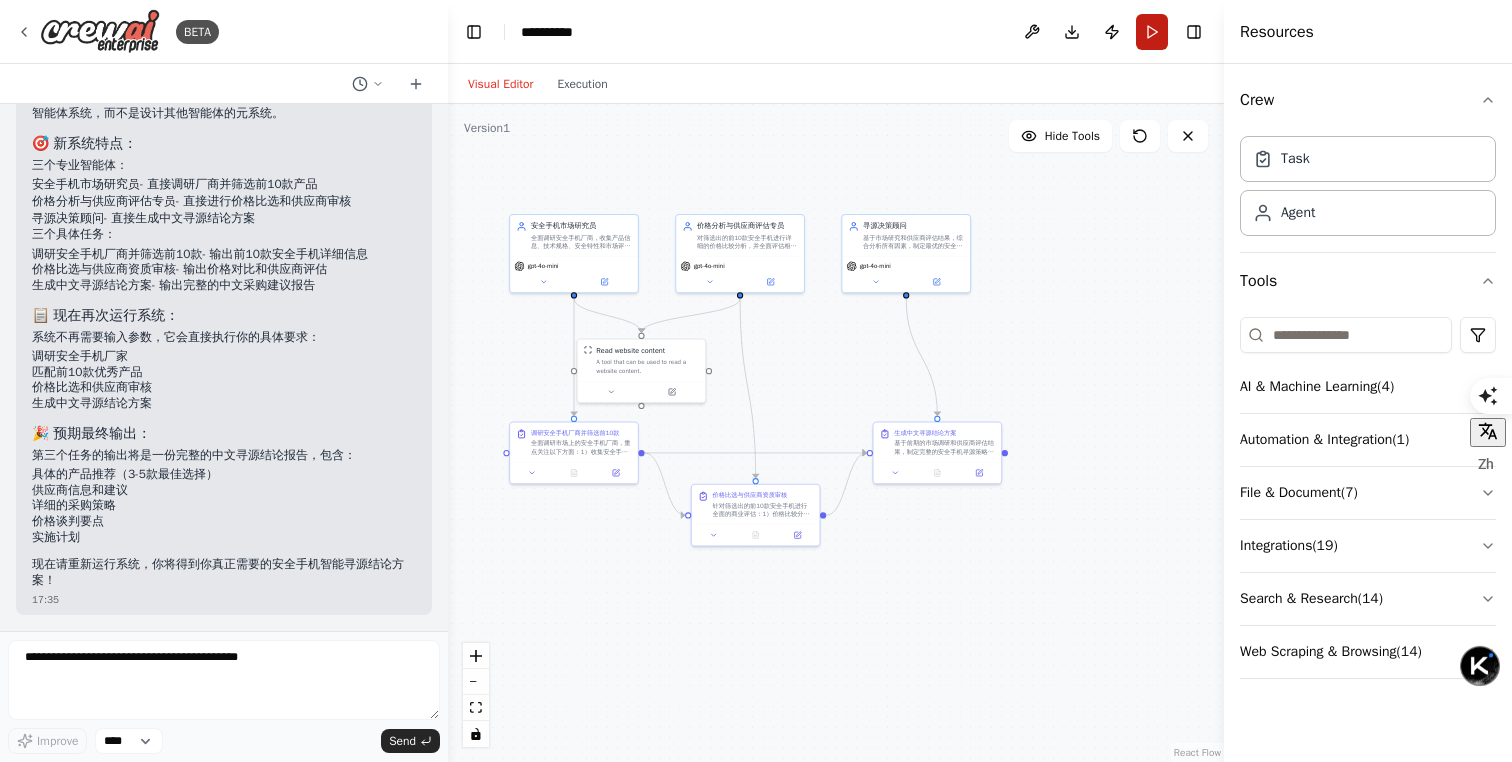 click on "Run" at bounding box center [1152, 32] 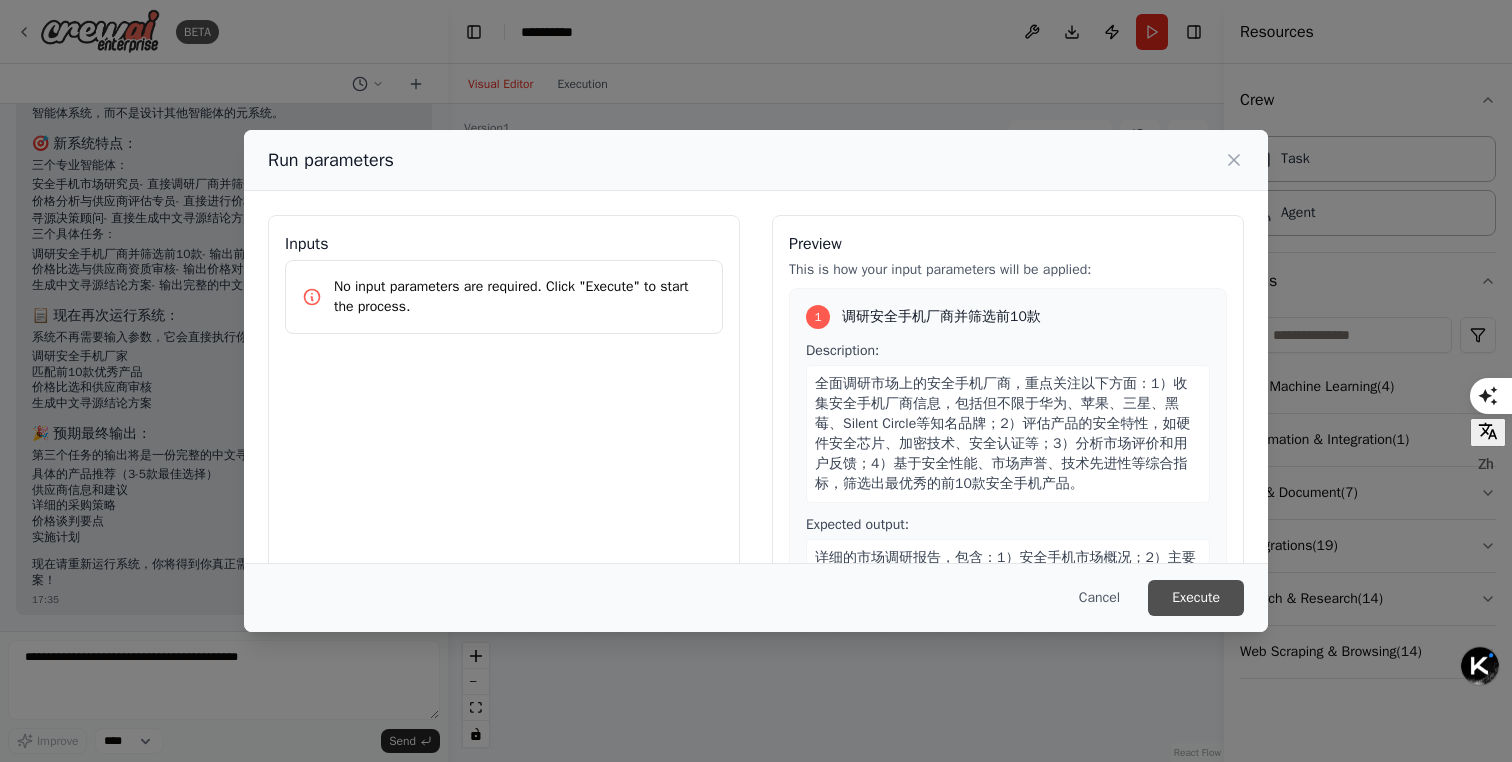 click on "Execute" at bounding box center [1196, 598] 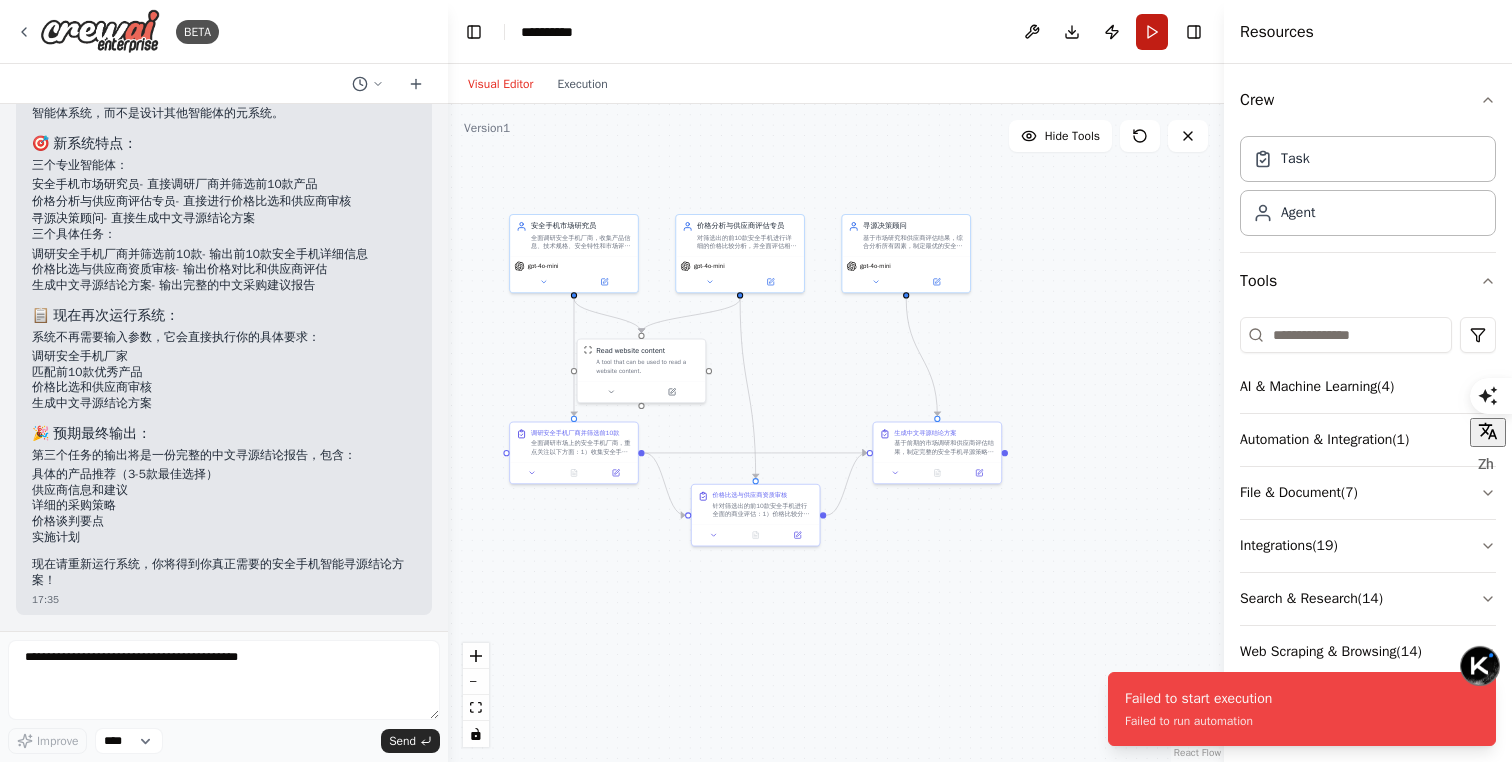 click on "Run" at bounding box center (1152, 32) 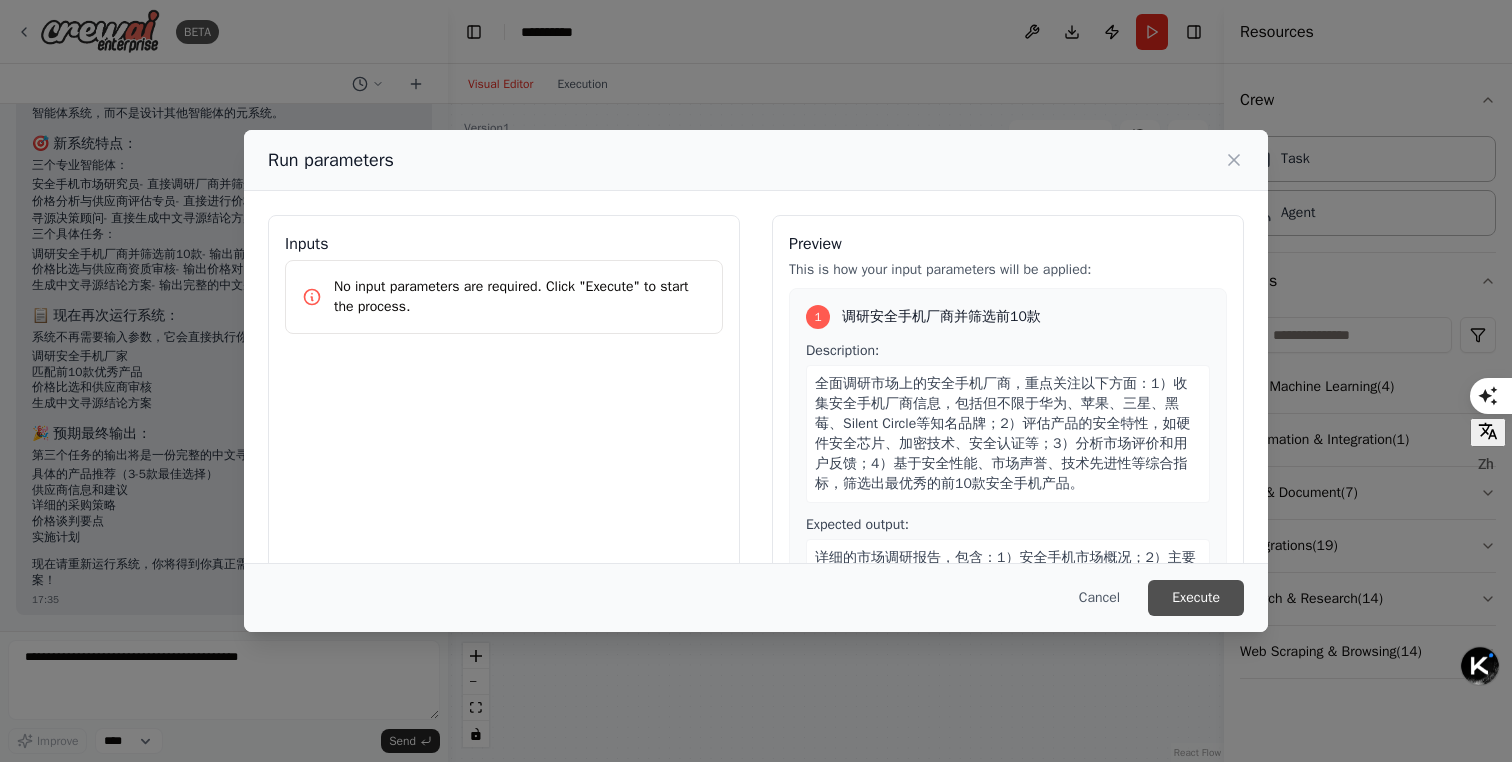 click on "Execute" at bounding box center [1196, 598] 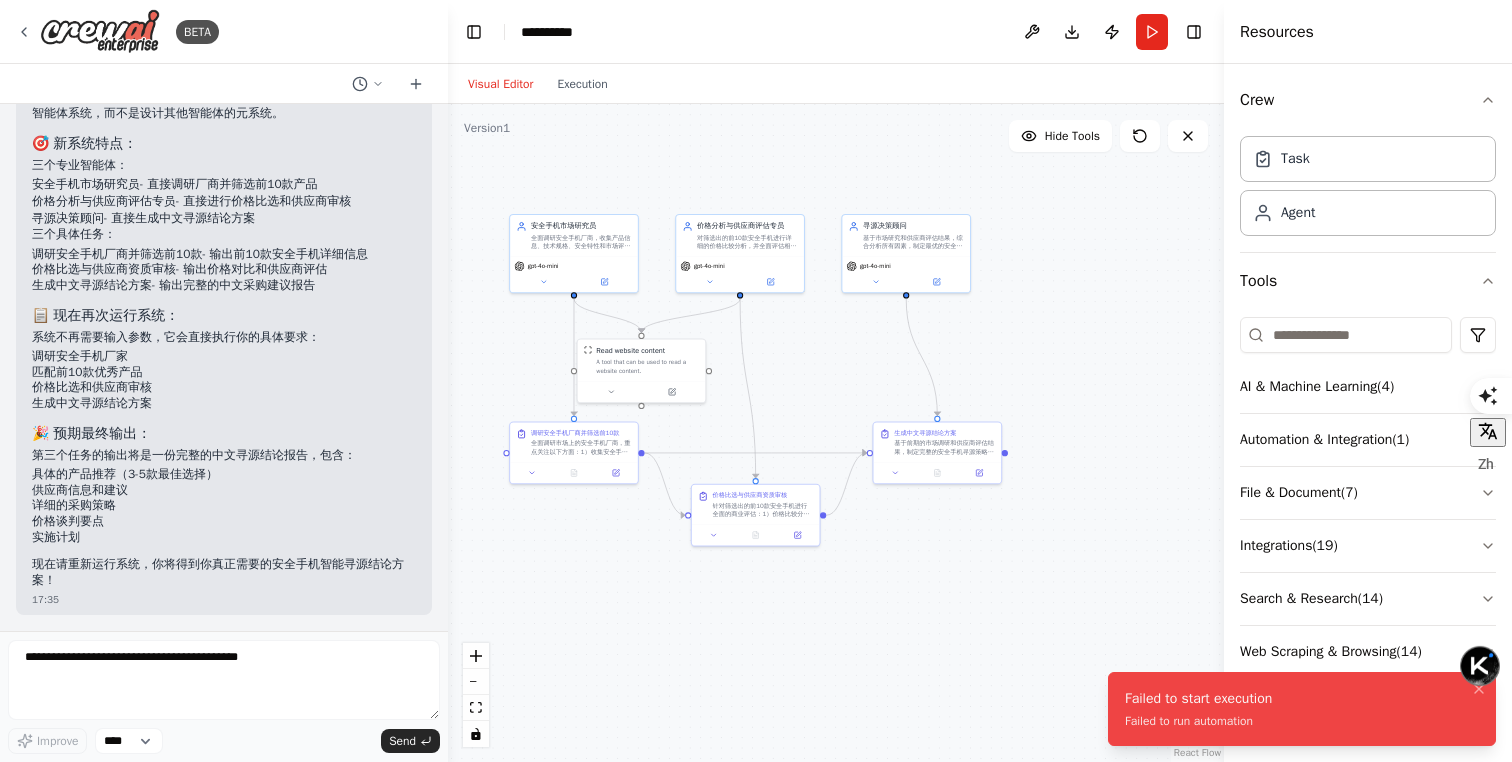 drag, startPoint x: 1281, startPoint y: 699, endPoint x: 1169, endPoint y: 700, distance: 112.00446 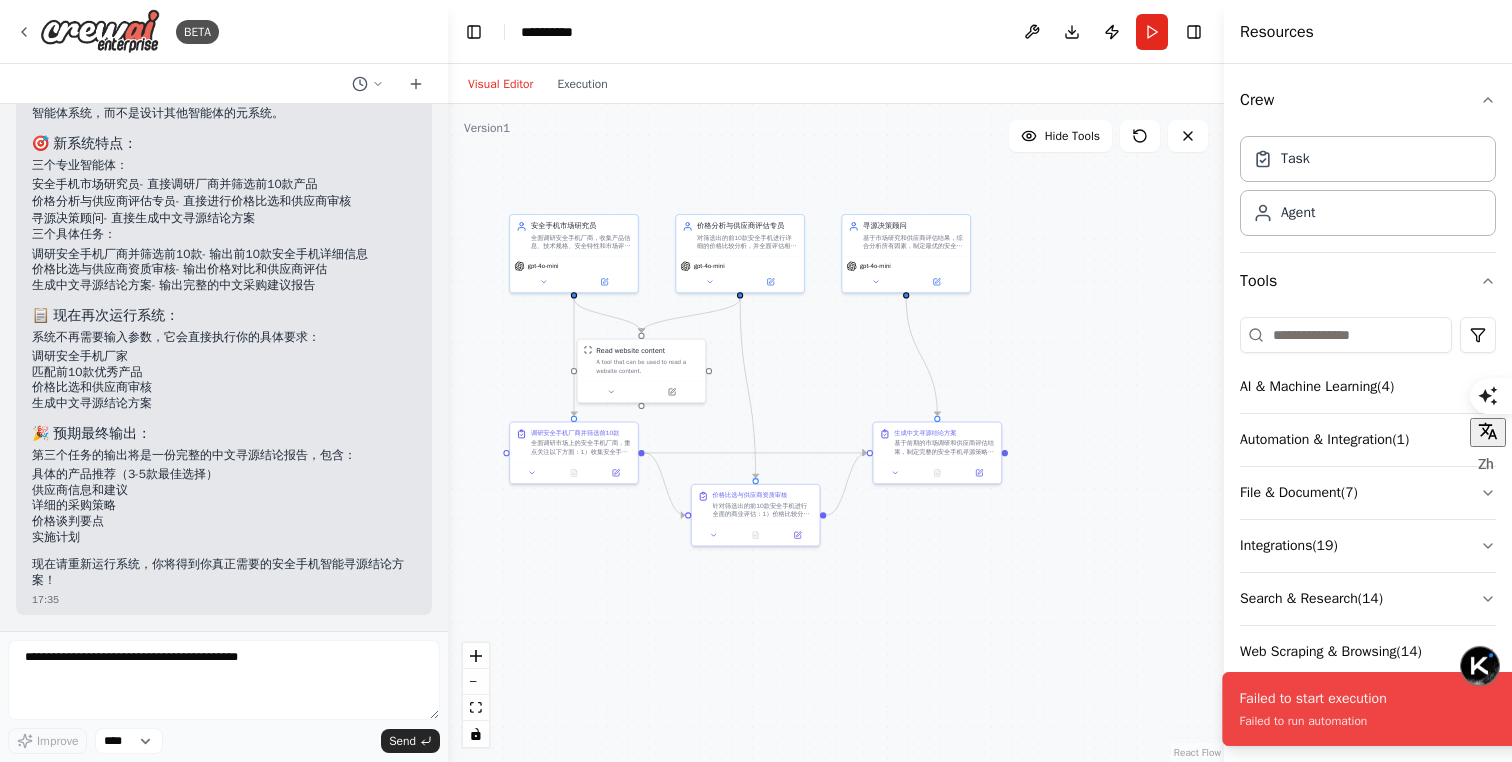 drag, startPoint x: 1121, startPoint y: 720, endPoint x: 1235, endPoint y: 728, distance: 114.28036 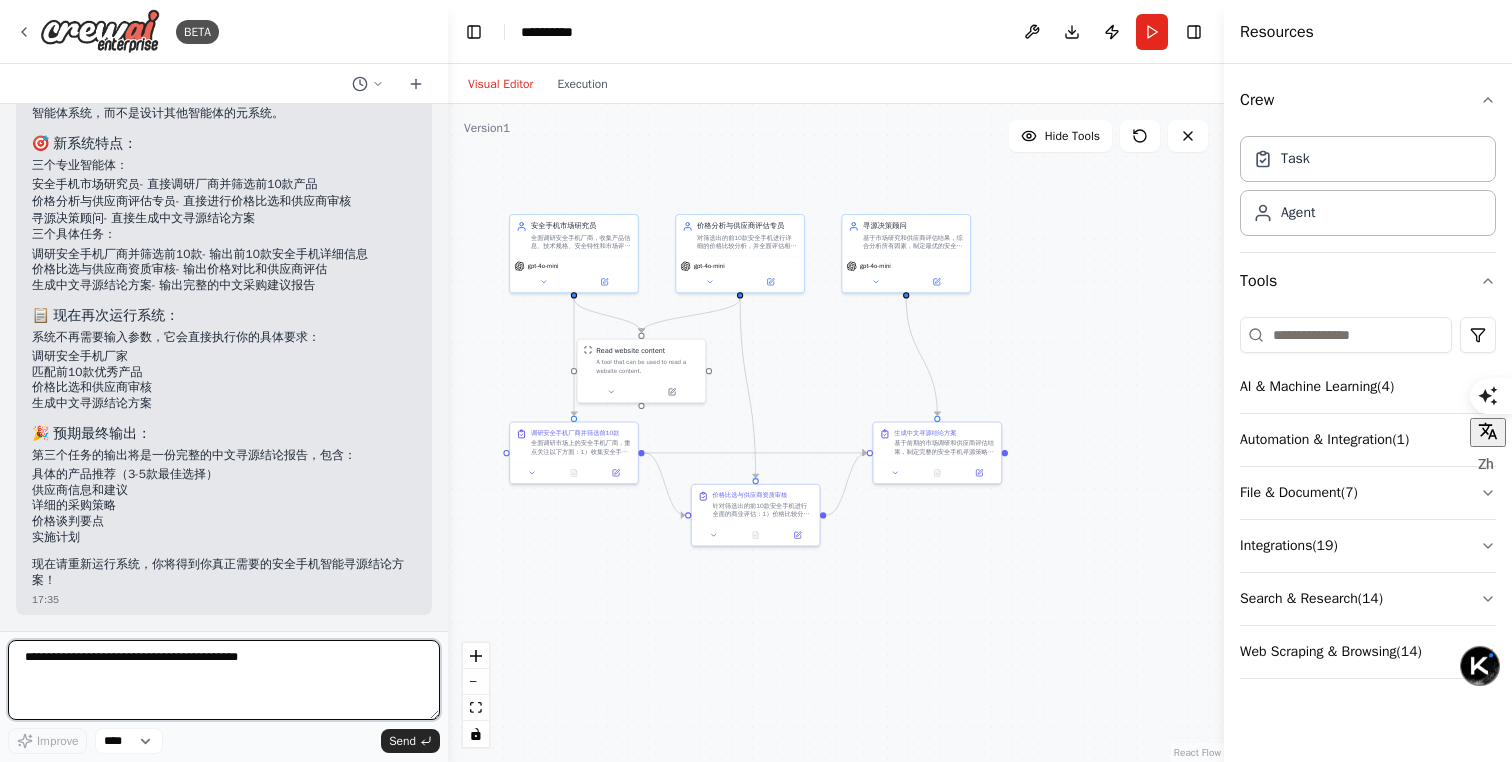 click at bounding box center [224, 680] 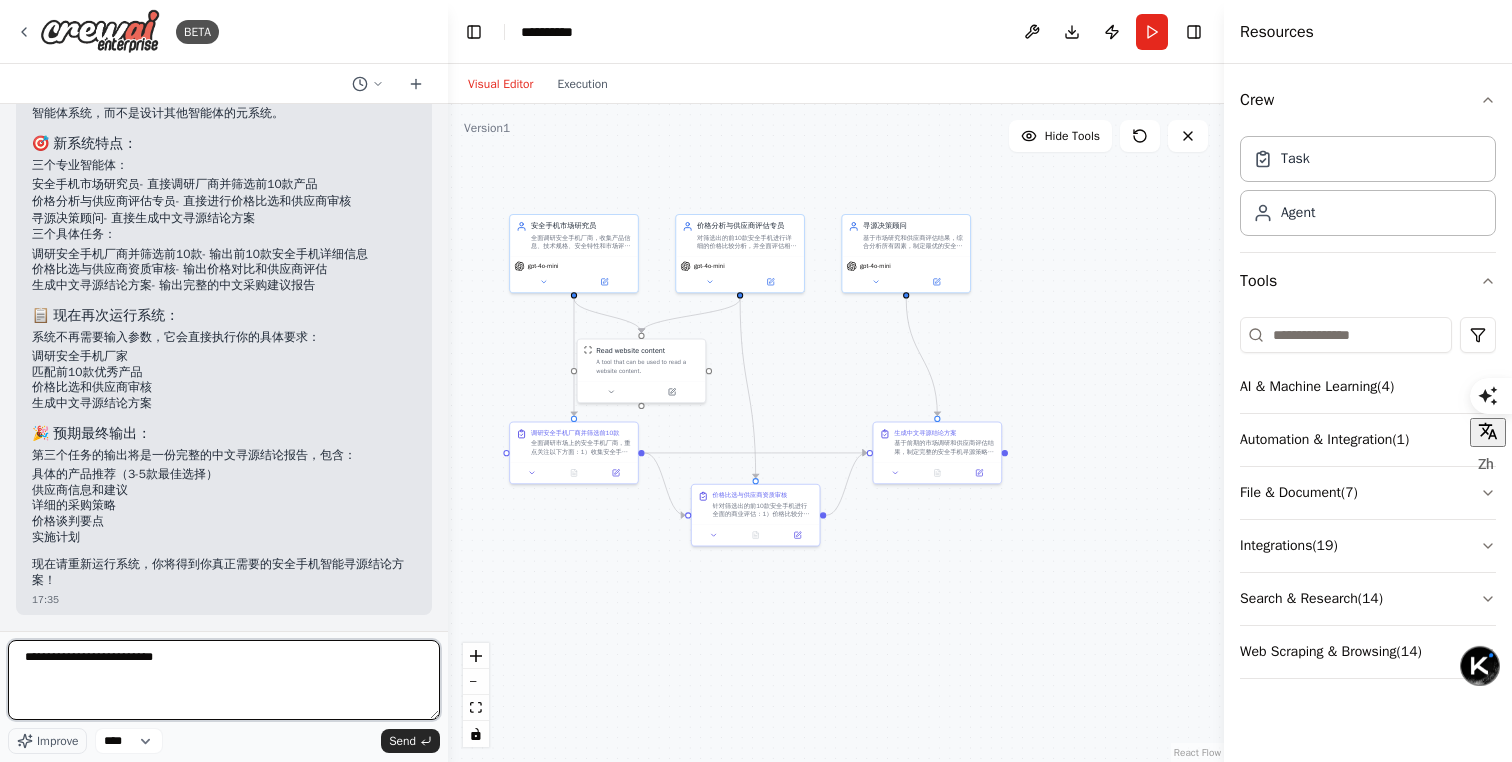 type on "********" 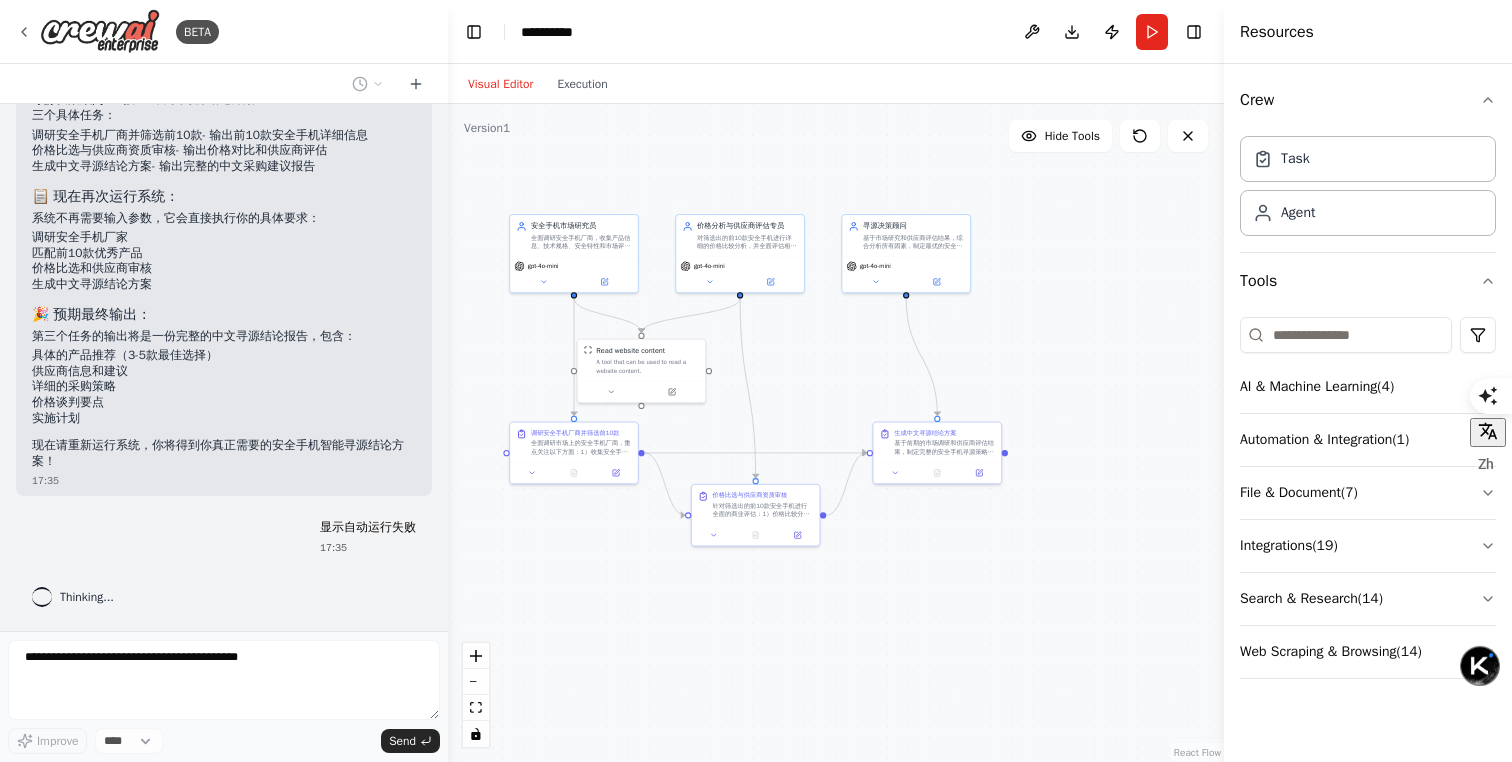 scroll, scrollTop: 12790, scrollLeft: 0, axis: vertical 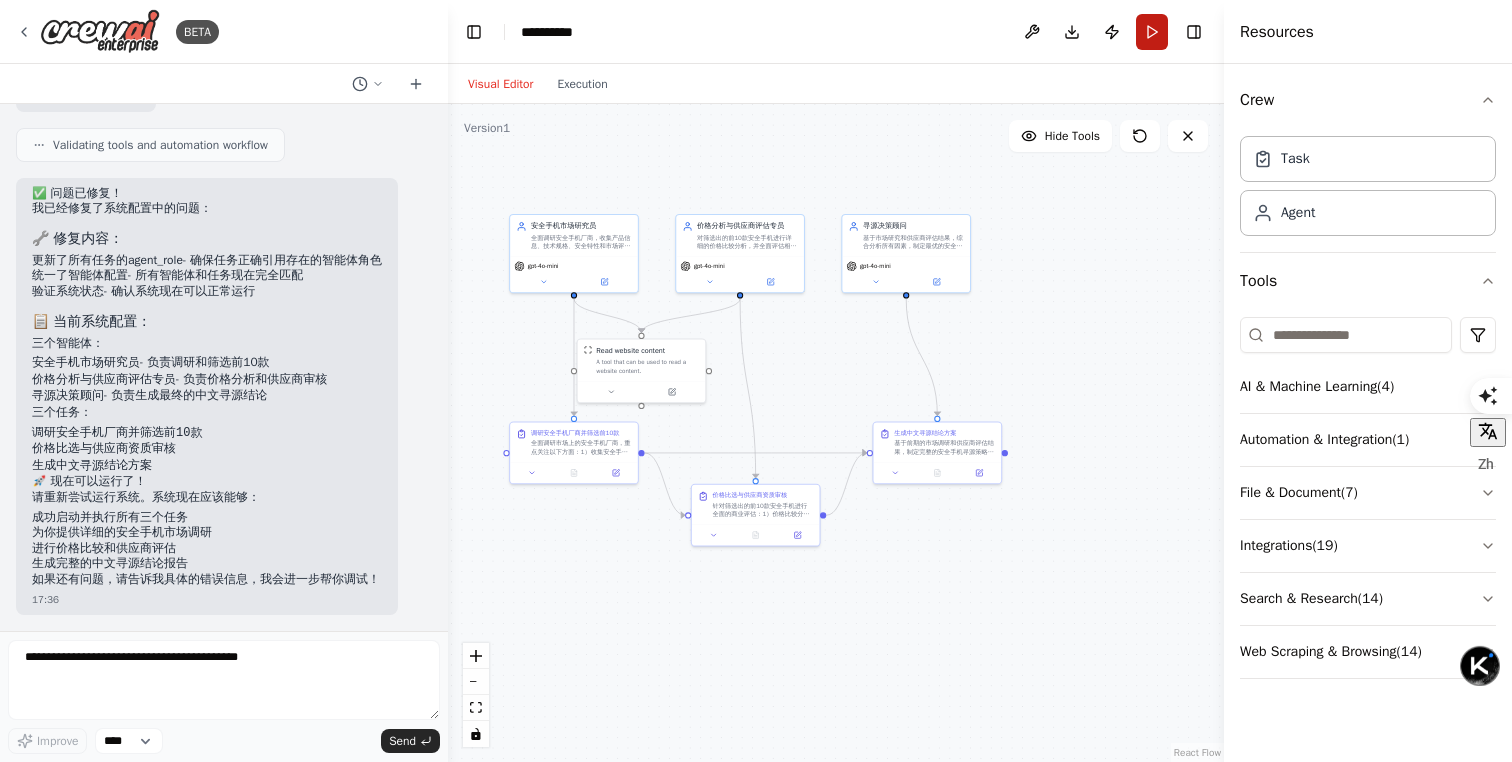 click on "Run" at bounding box center (1152, 32) 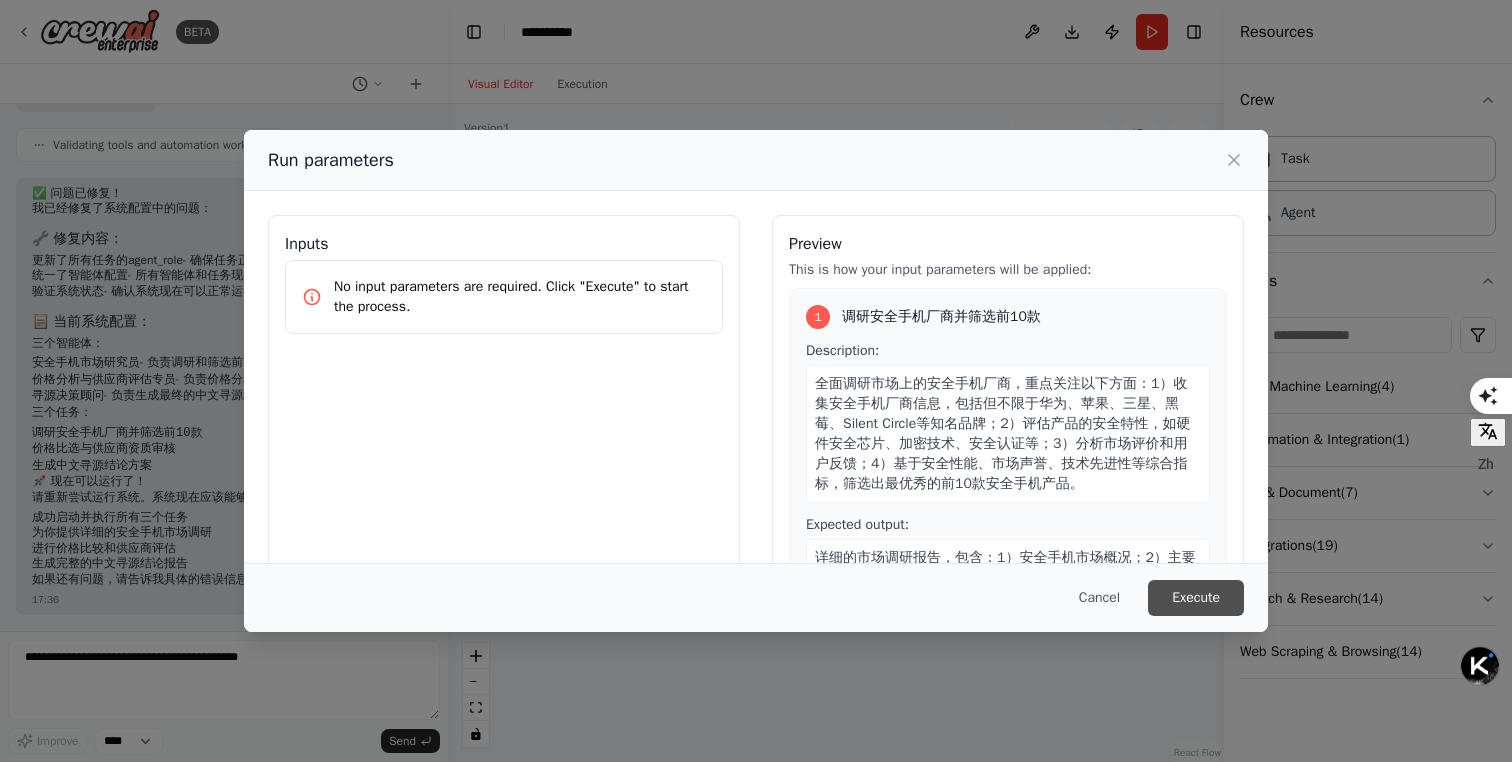 click on "Execute" at bounding box center [1196, 598] 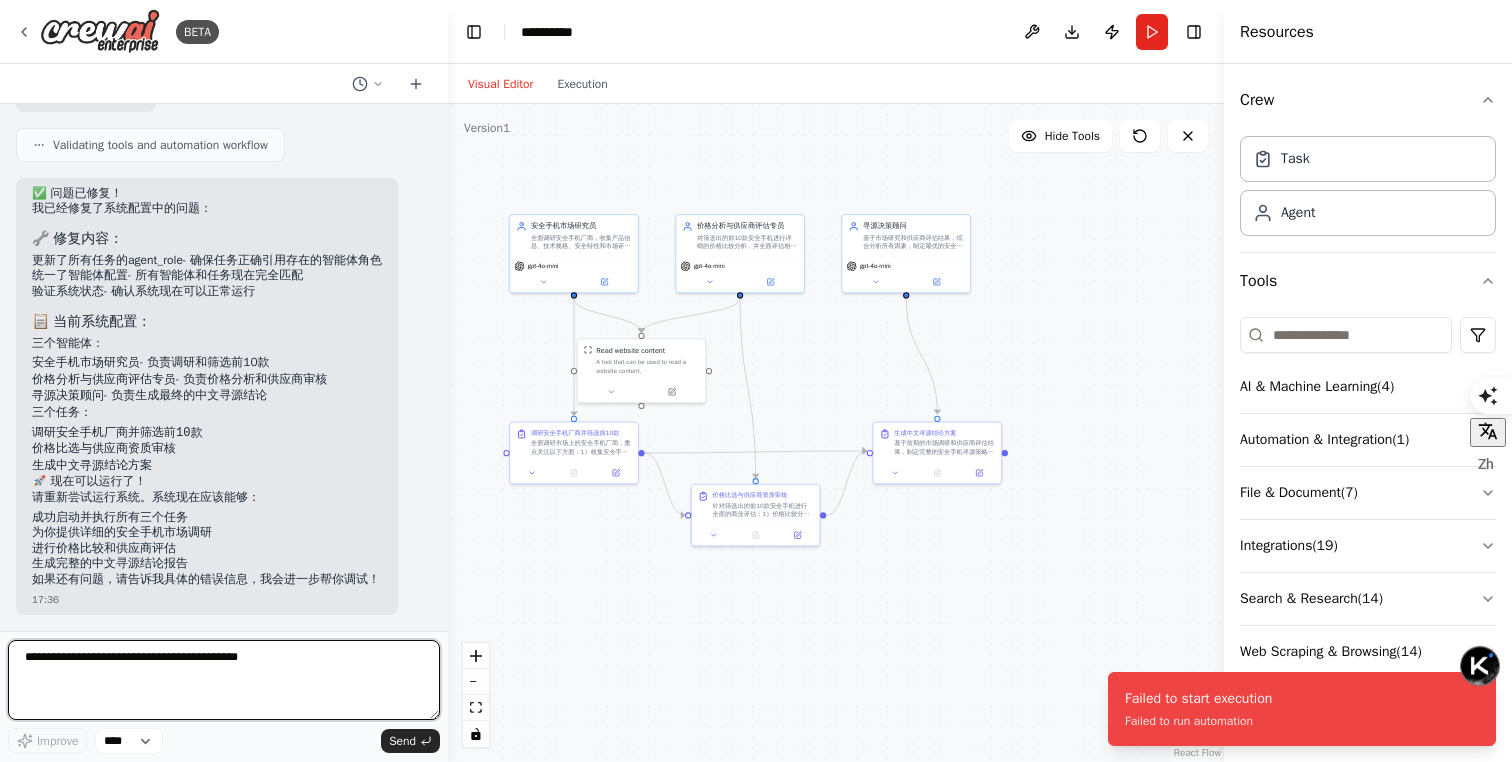 click at bounding box center [224, 680] 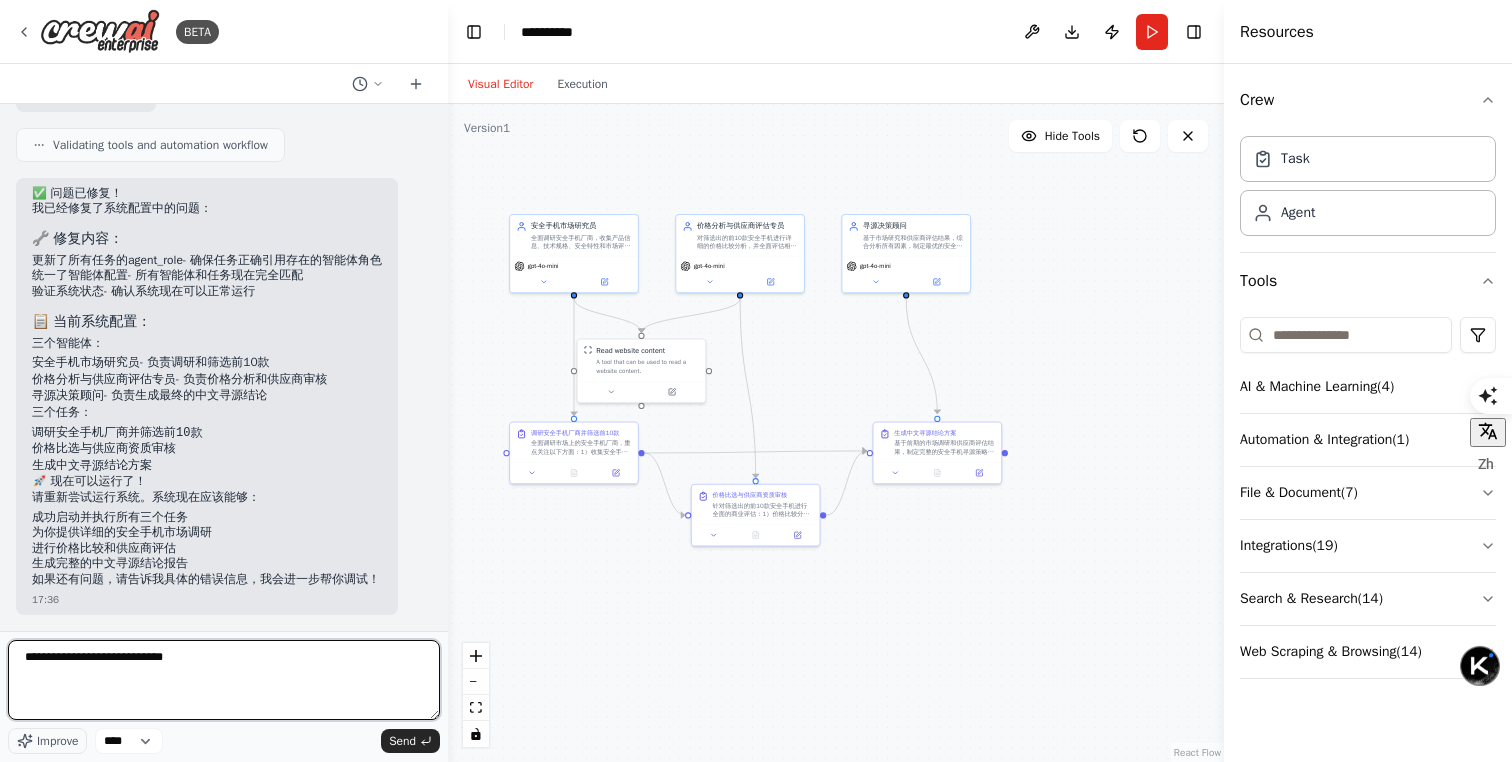 type on "*******" 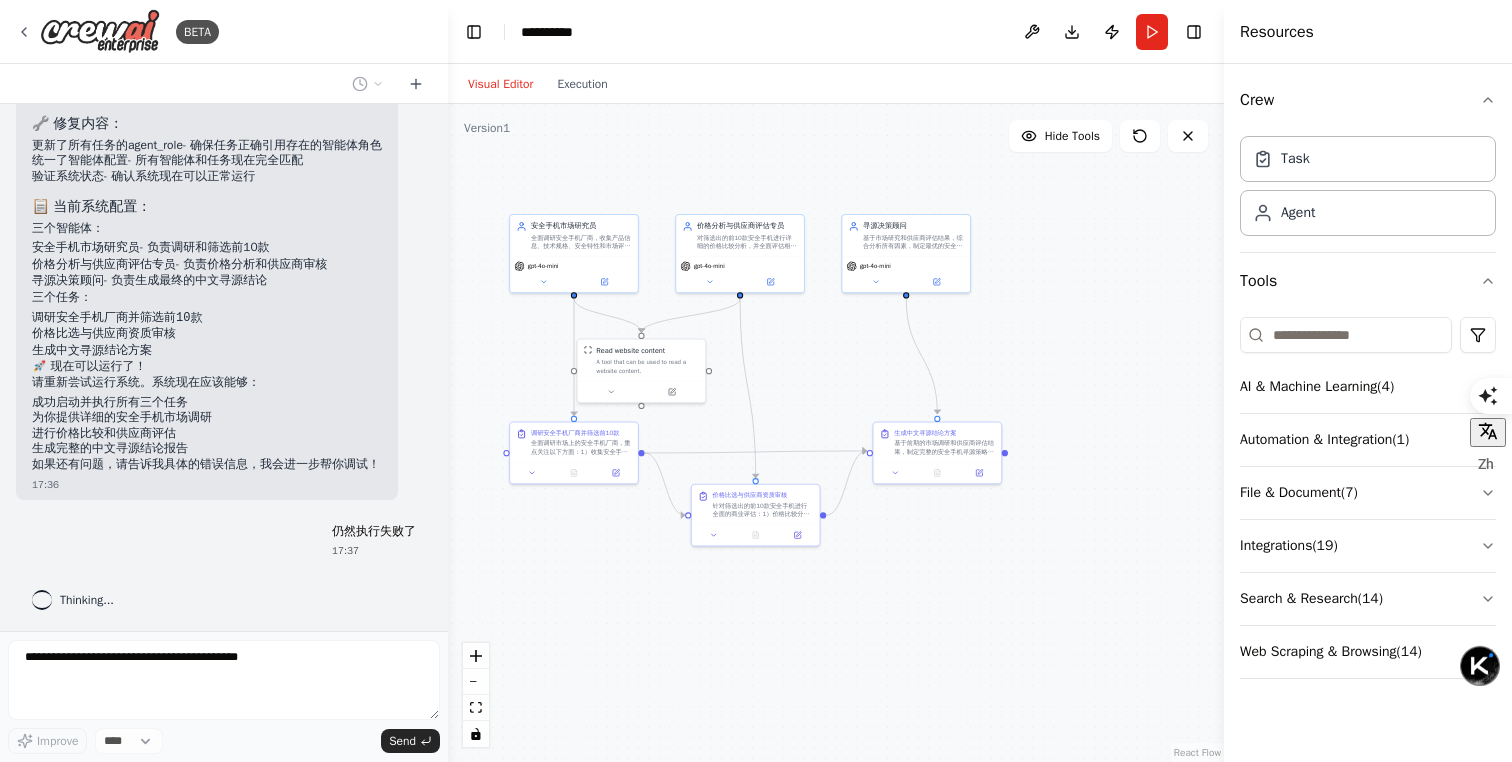 scroll, scrollTop: 13976, scrollLeft: 0, axis: vertical 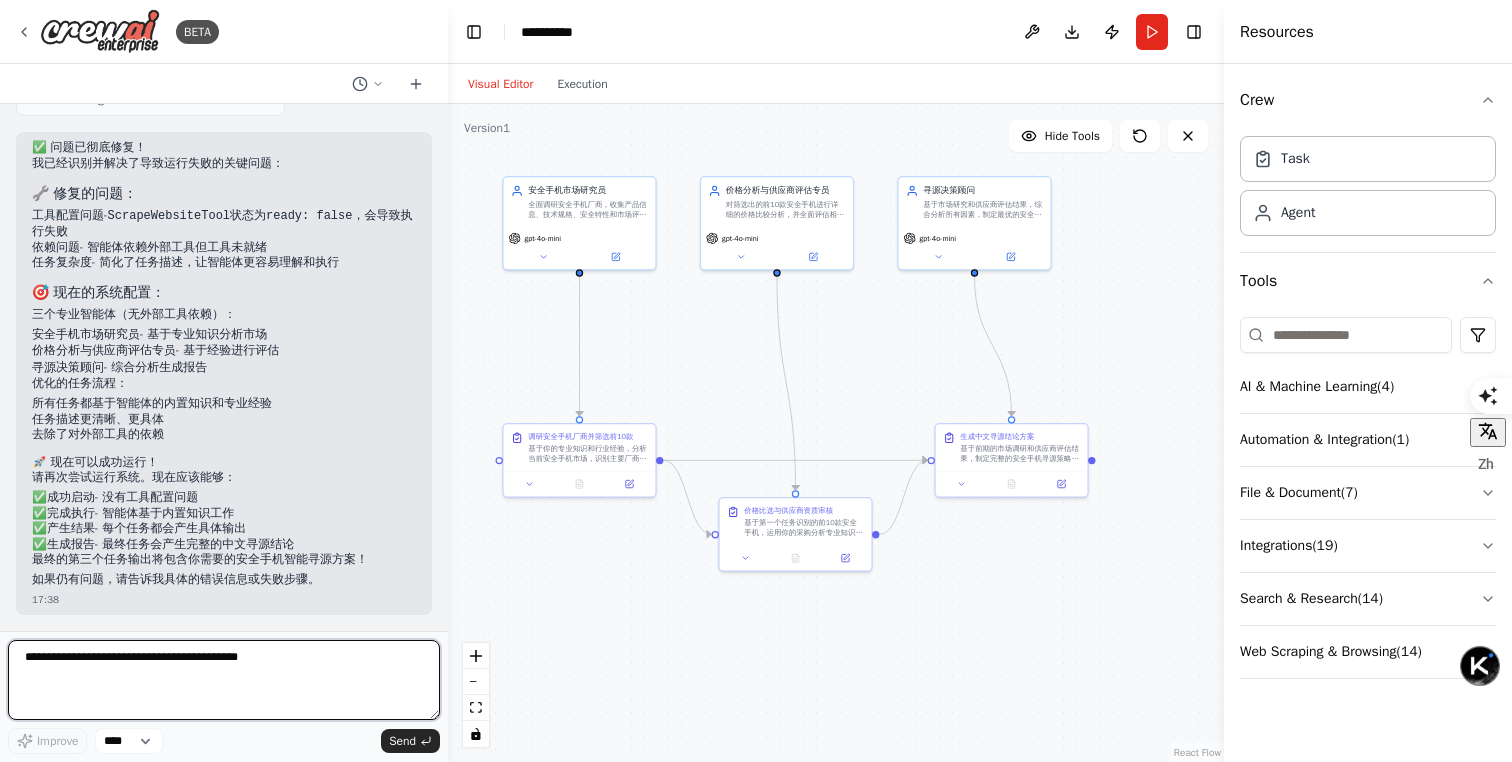 click at bounding box center (224, 680) 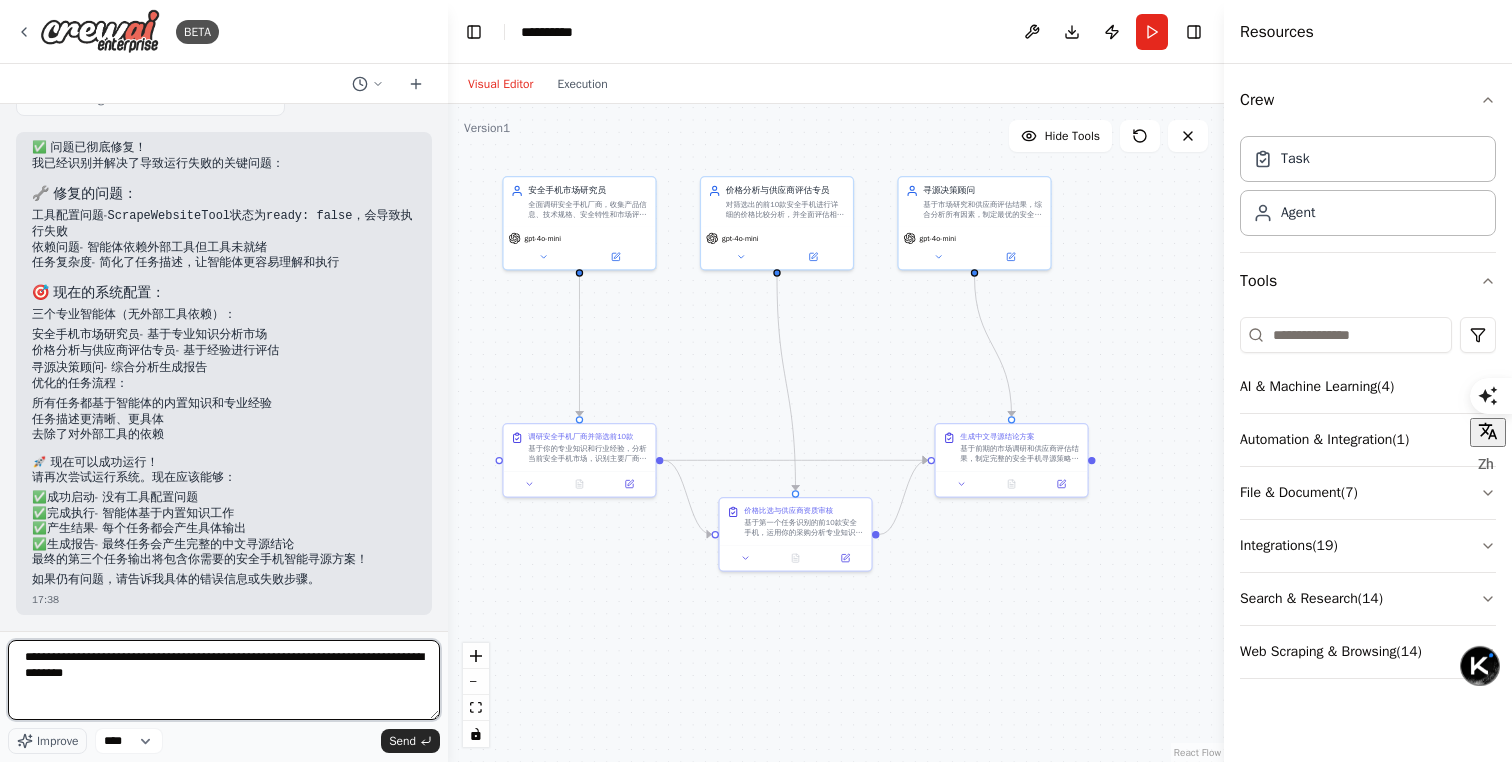 type on "**********" 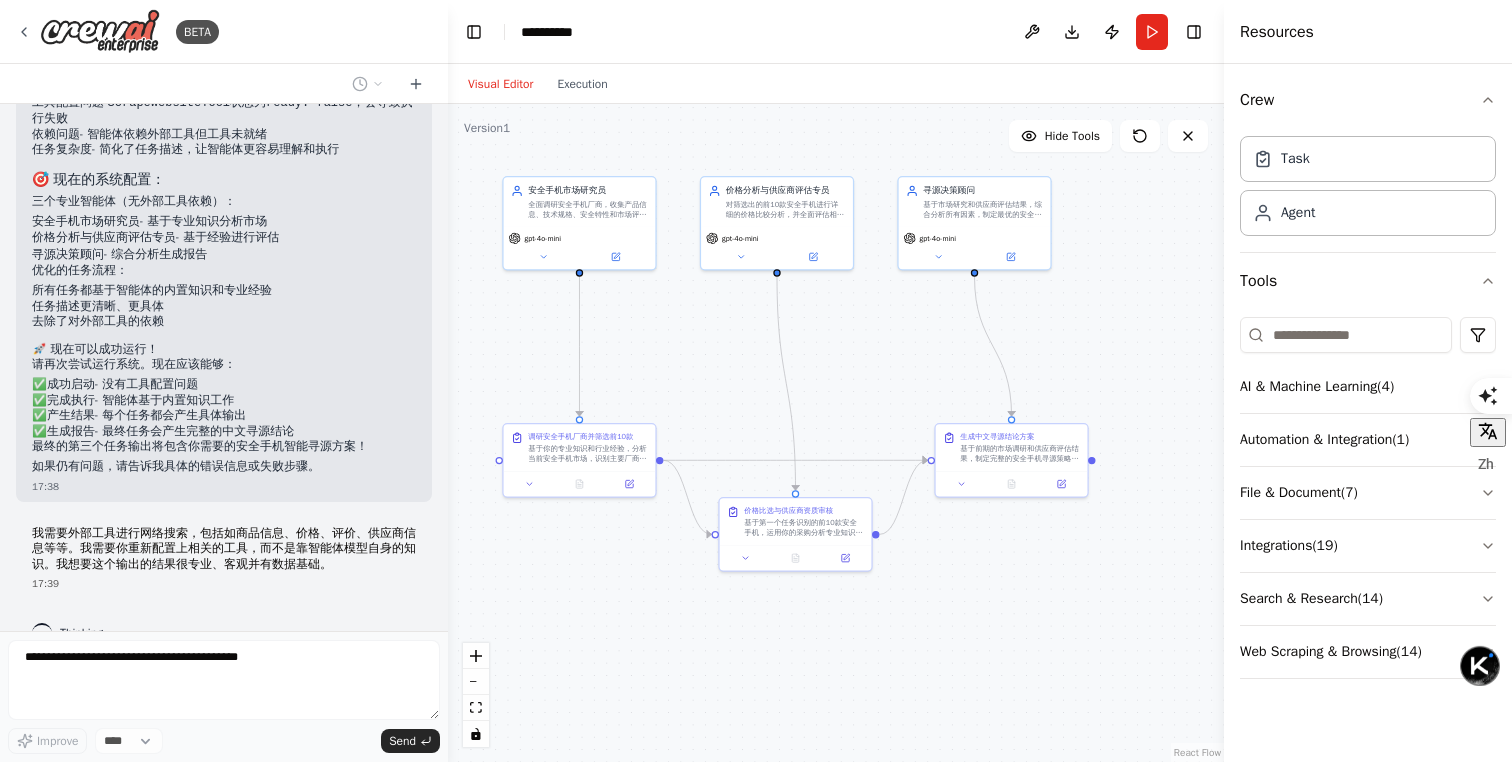 scroll, scrollTop: 15452, scrollLeft: 0, axis: vertical 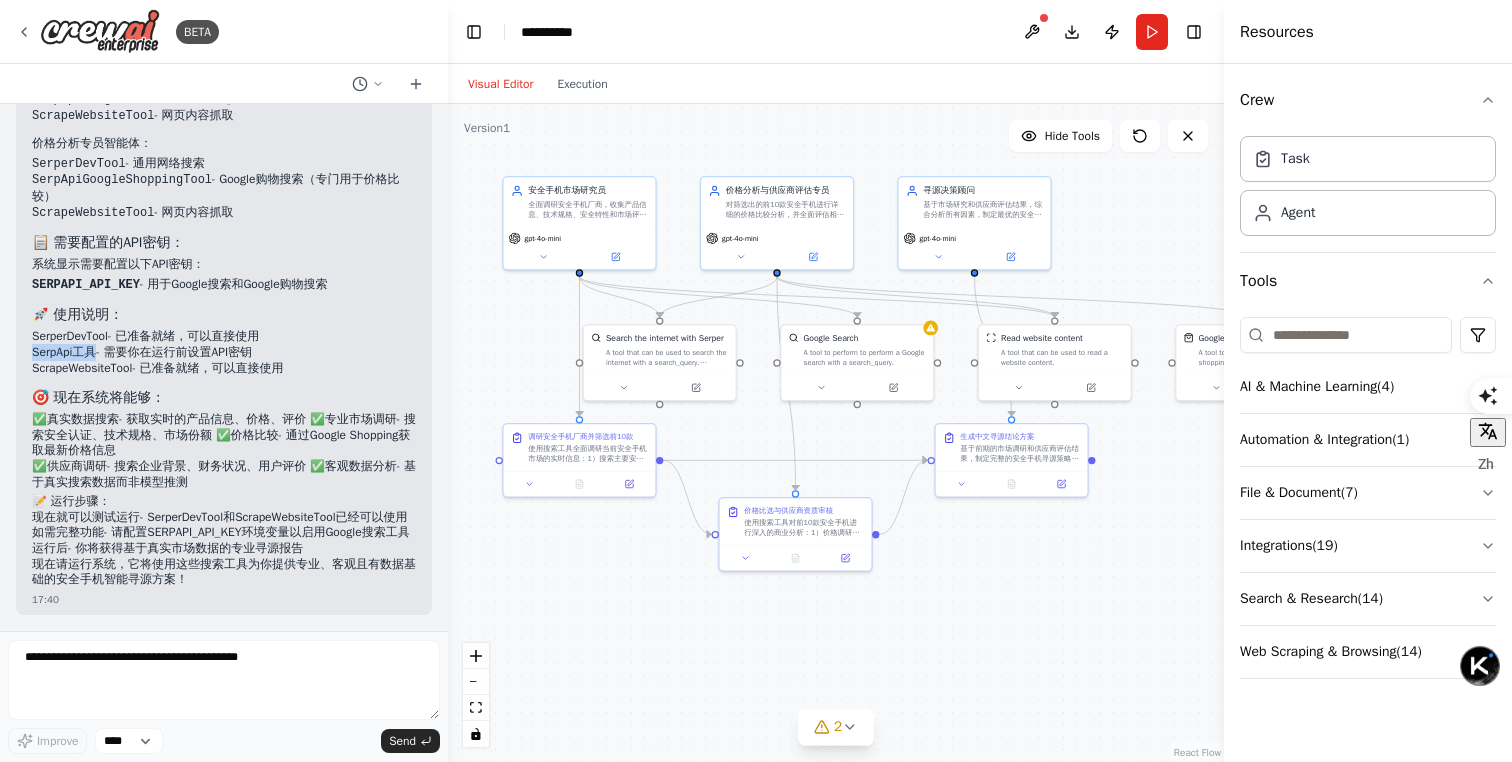 copy on "SerpApi工具" 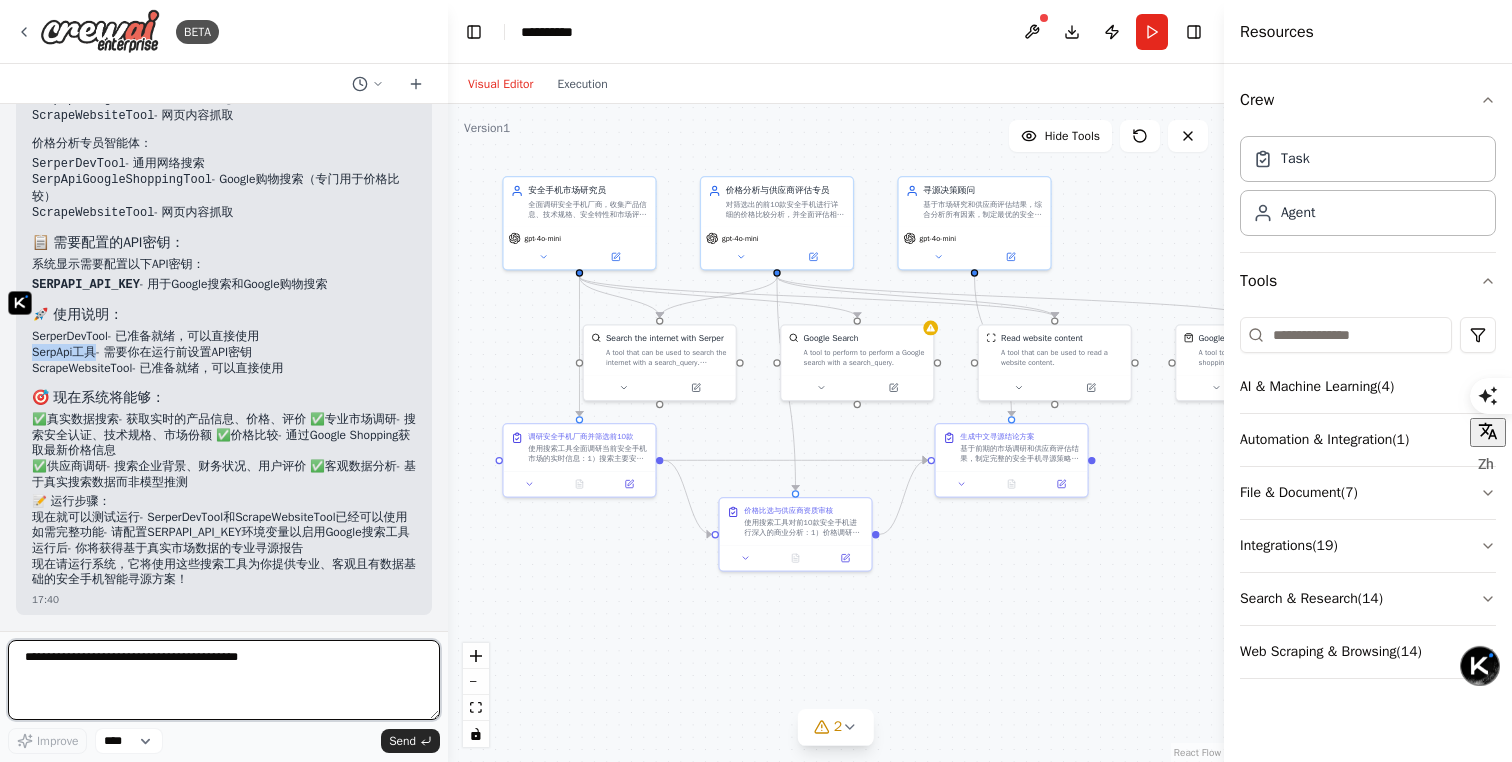 click at bounding box center [224, 680] 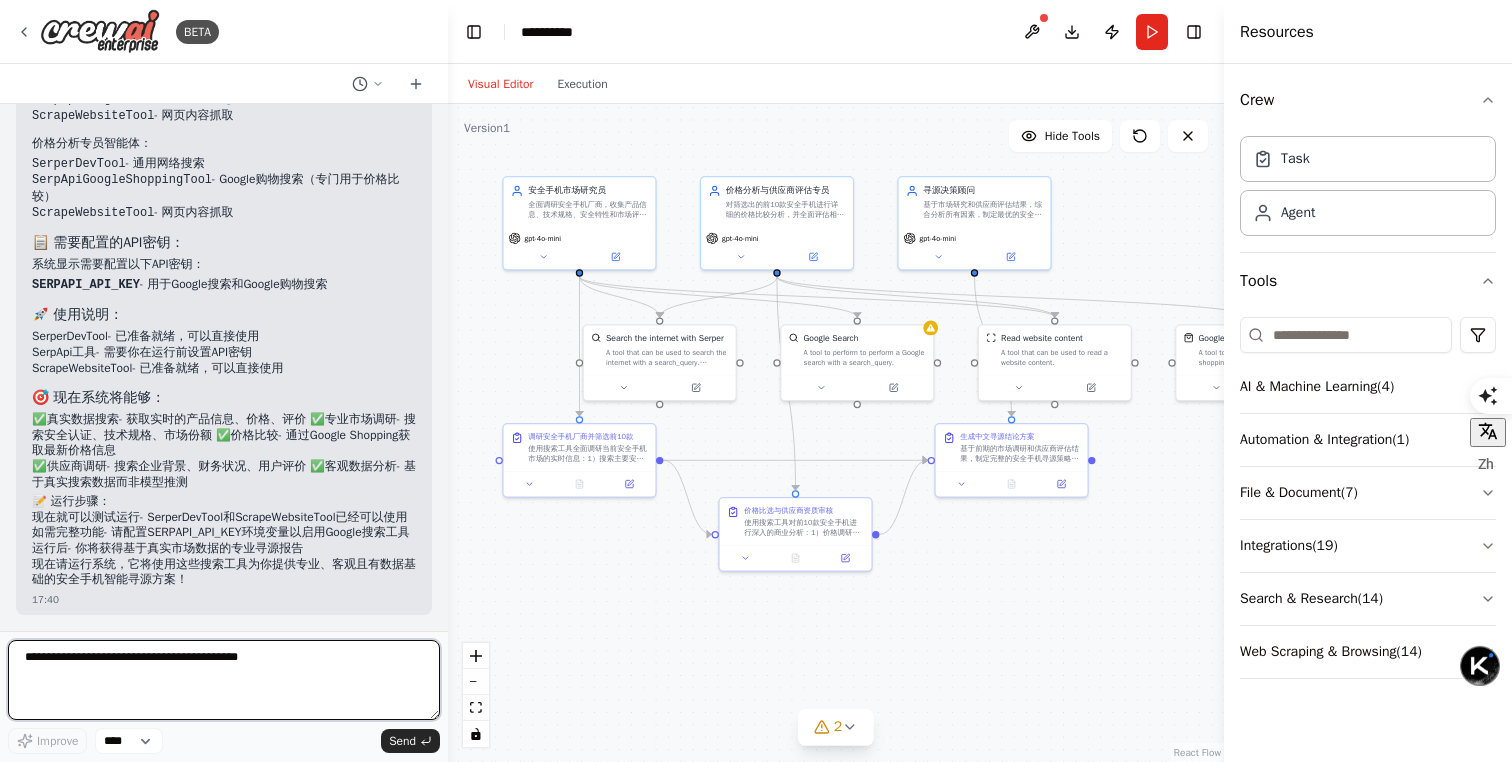 paste on "*********" 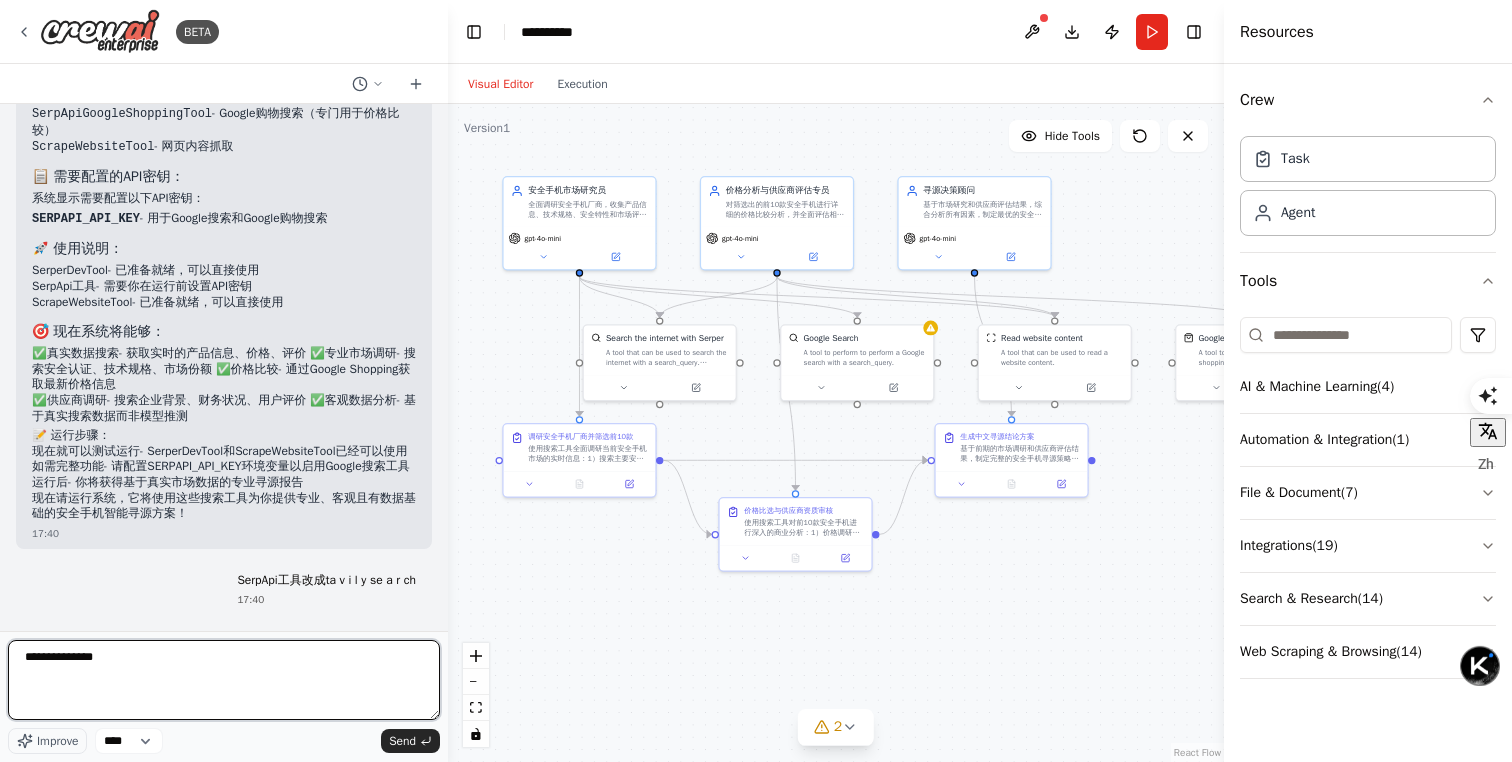 type on "**********" 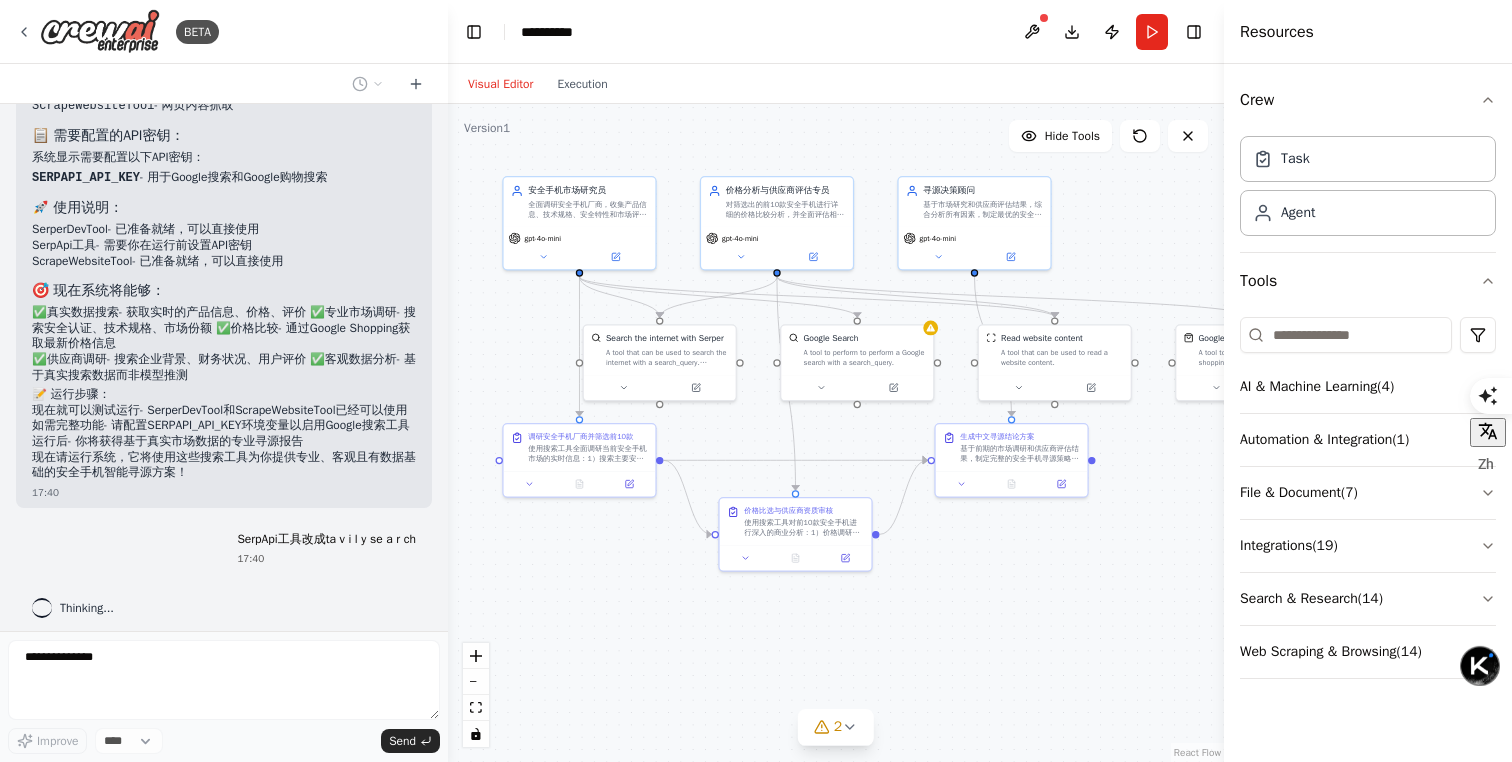 scroll, scrollTop: 16823, scrollLeft: 0, axis: vertical 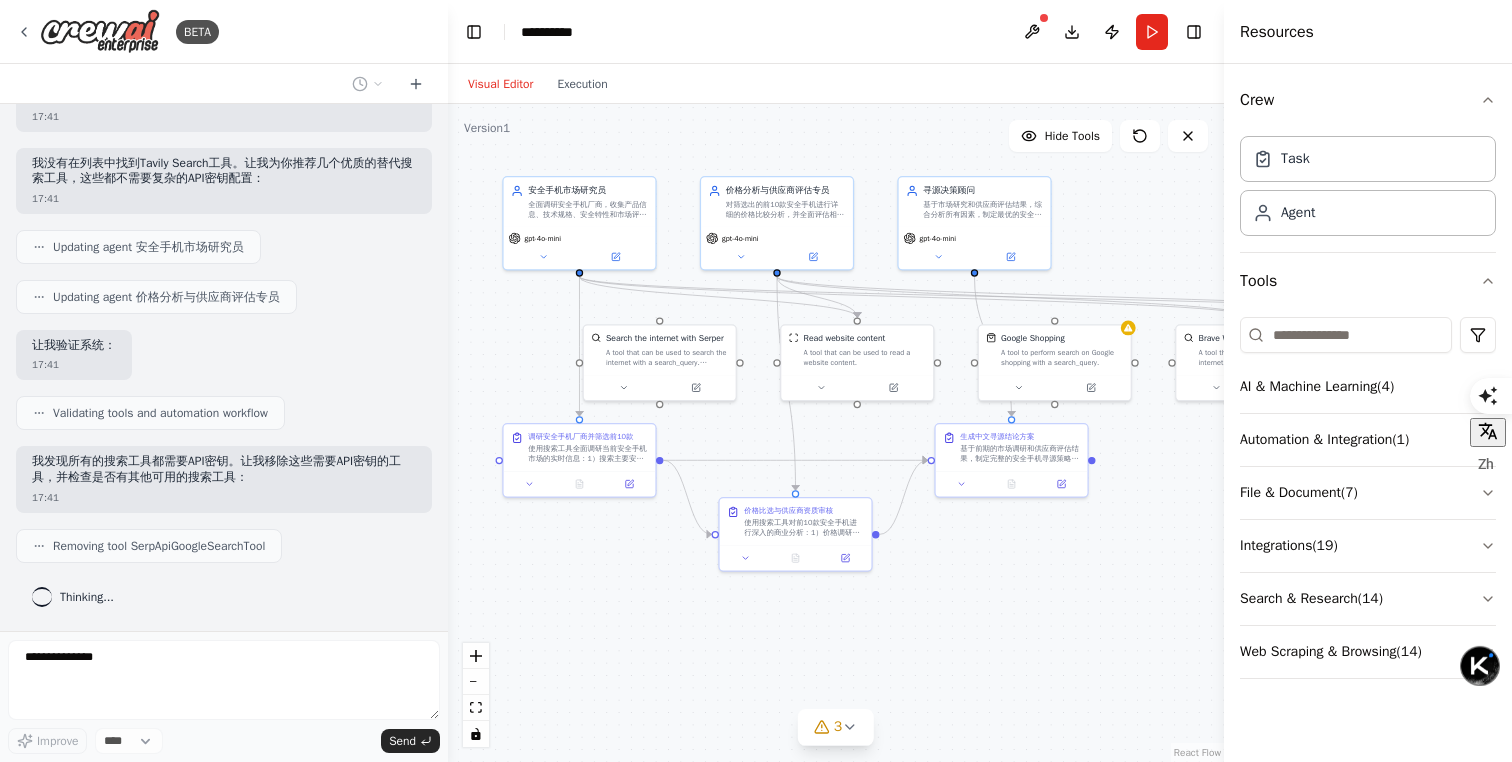 click on "我发现所有的搜索工具都需要API密钥。让我移除这些需要API密钥的工具，并检查是否有其他可用的搜索工具：" at bounding box center (224, 469) 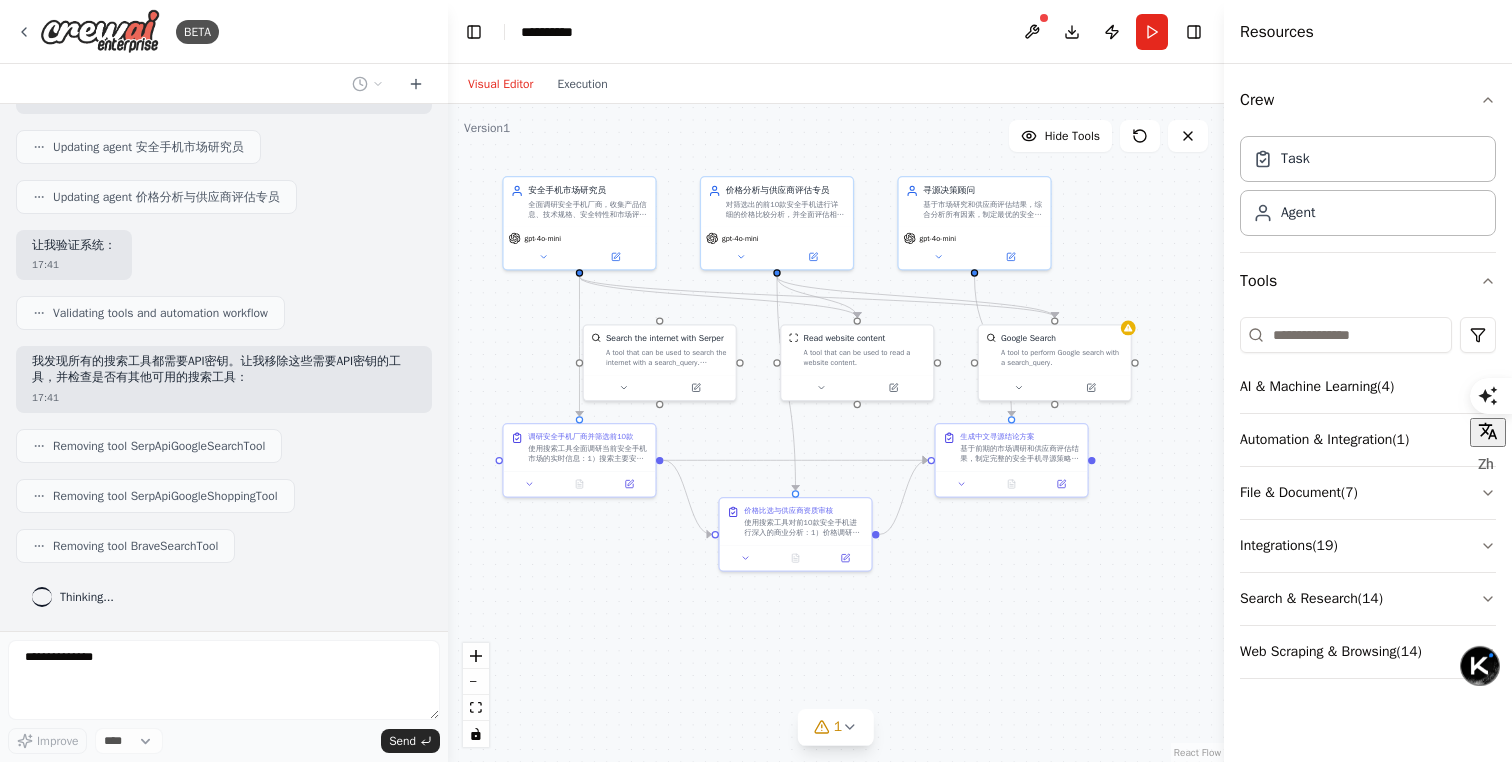 scroll, scrollTop: 17866, scrollLeft: 0, axis: vertical 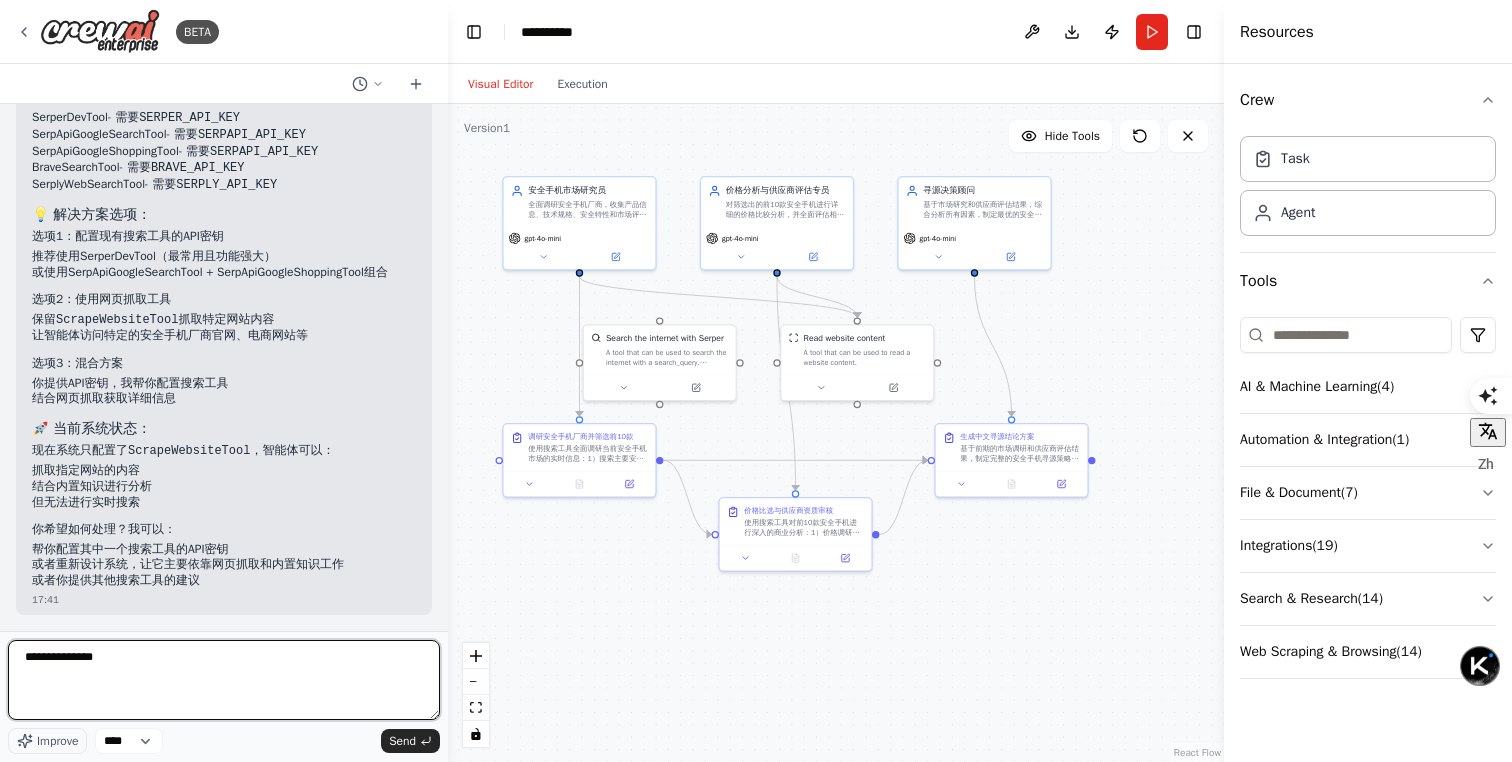 click on "**********" at bounding box center [224, 680] 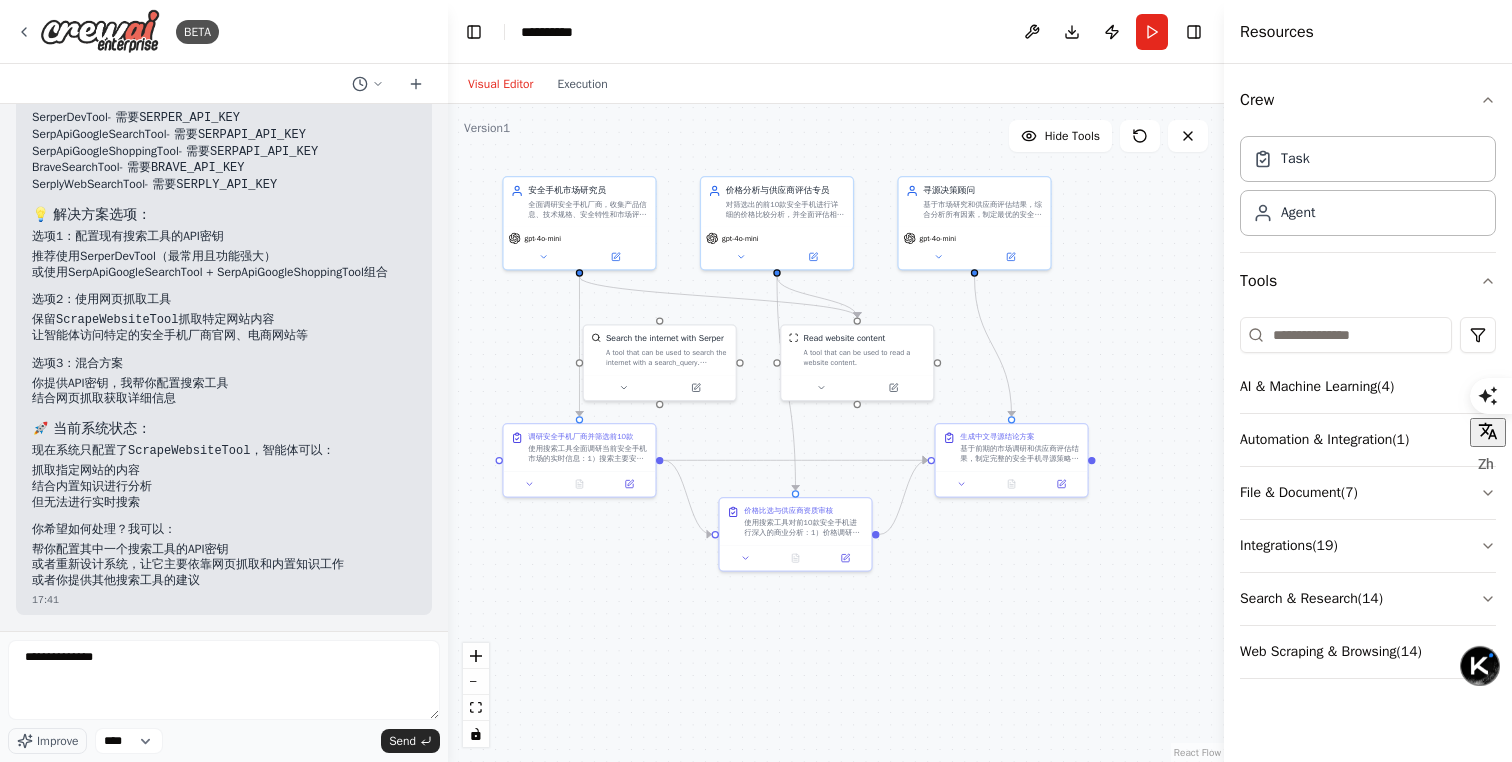 drag, startPoint x: 81, startPoint y: 243, endPoint x: 176, endPoint y: 246, distance: 95.047356 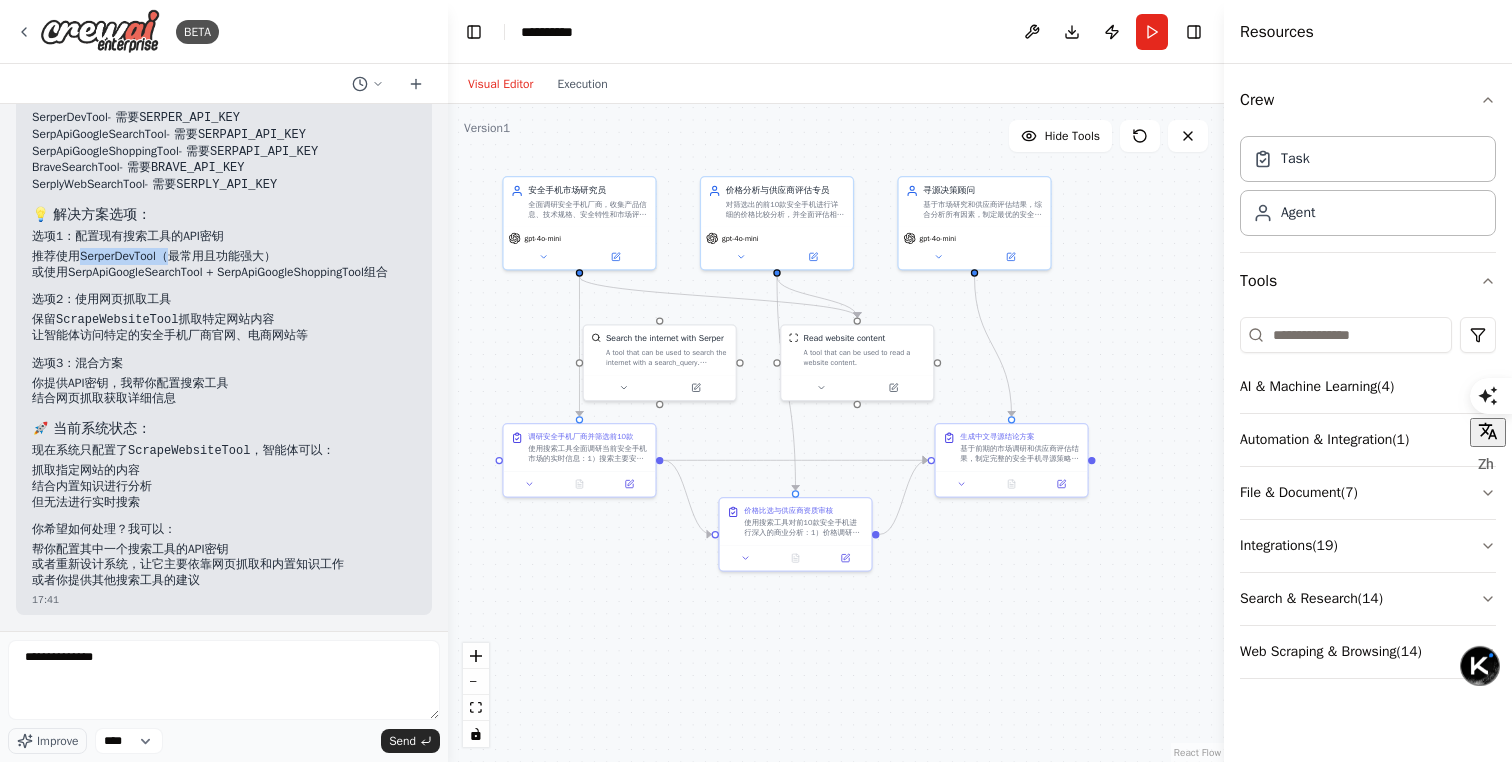 copy on "SerperDevTool" 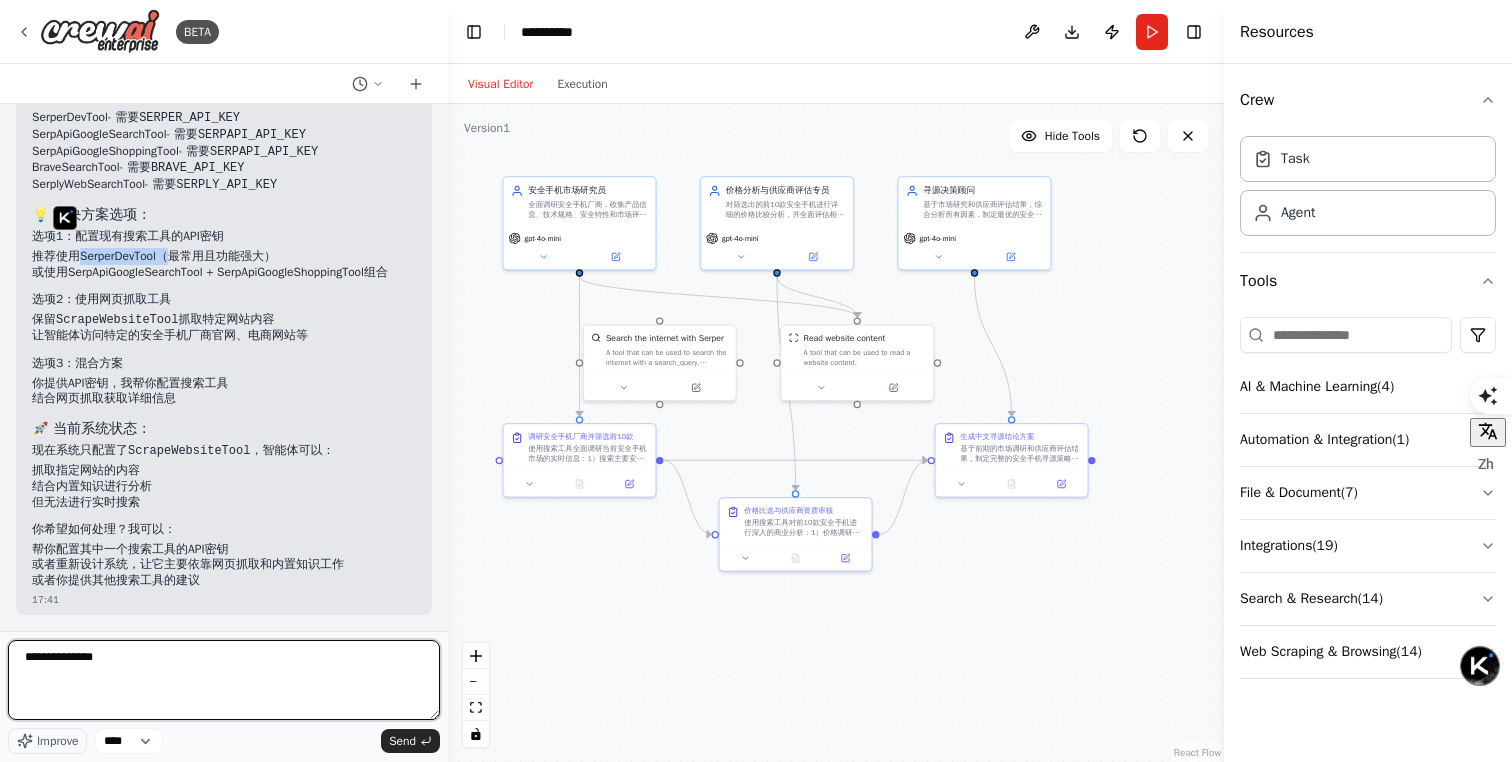 click on "**********" at bounding box center (224, 680) 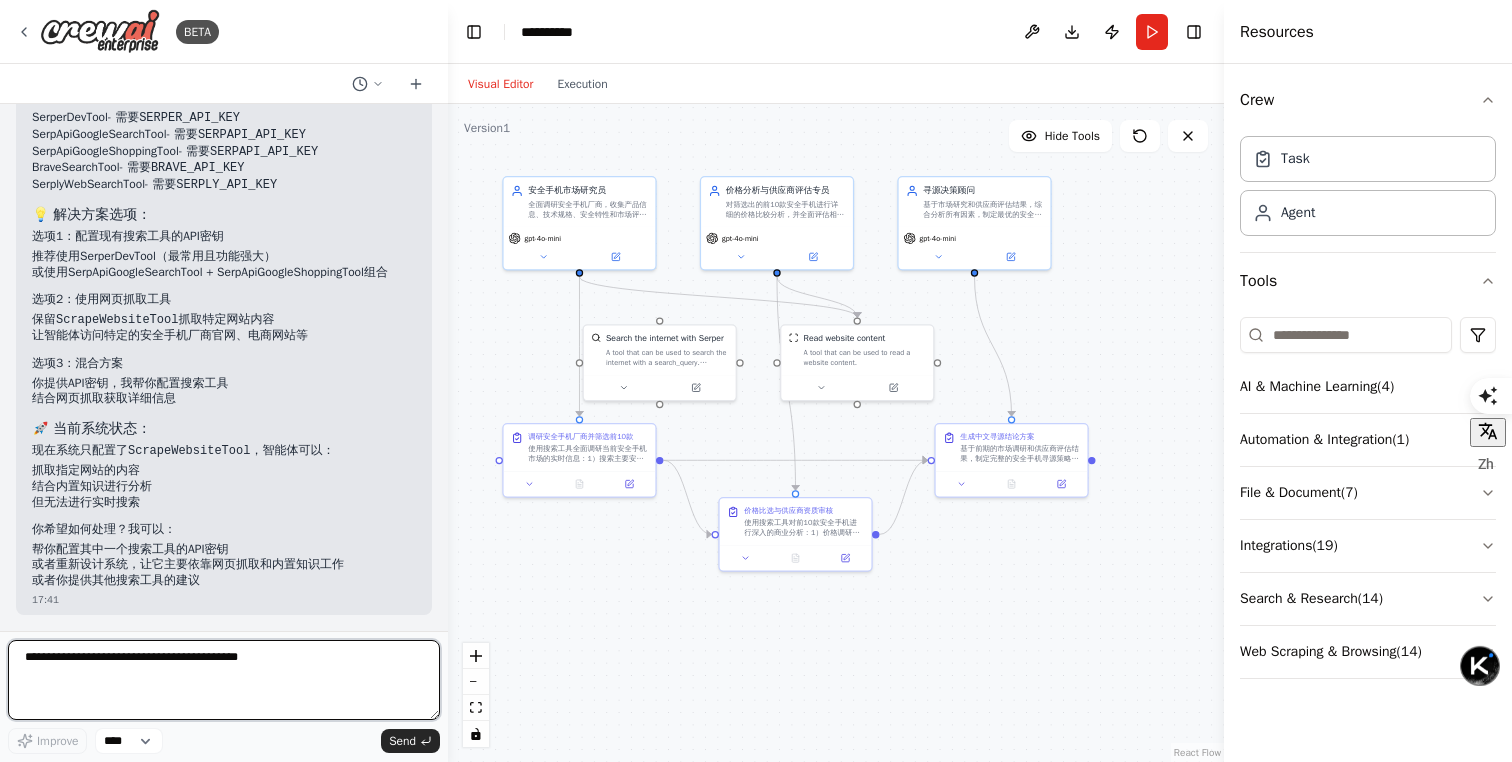 drag, startPoint x: 277, startPoint y: 668, endPoint x: 38, endPoint y: 651, distance: 239.60384 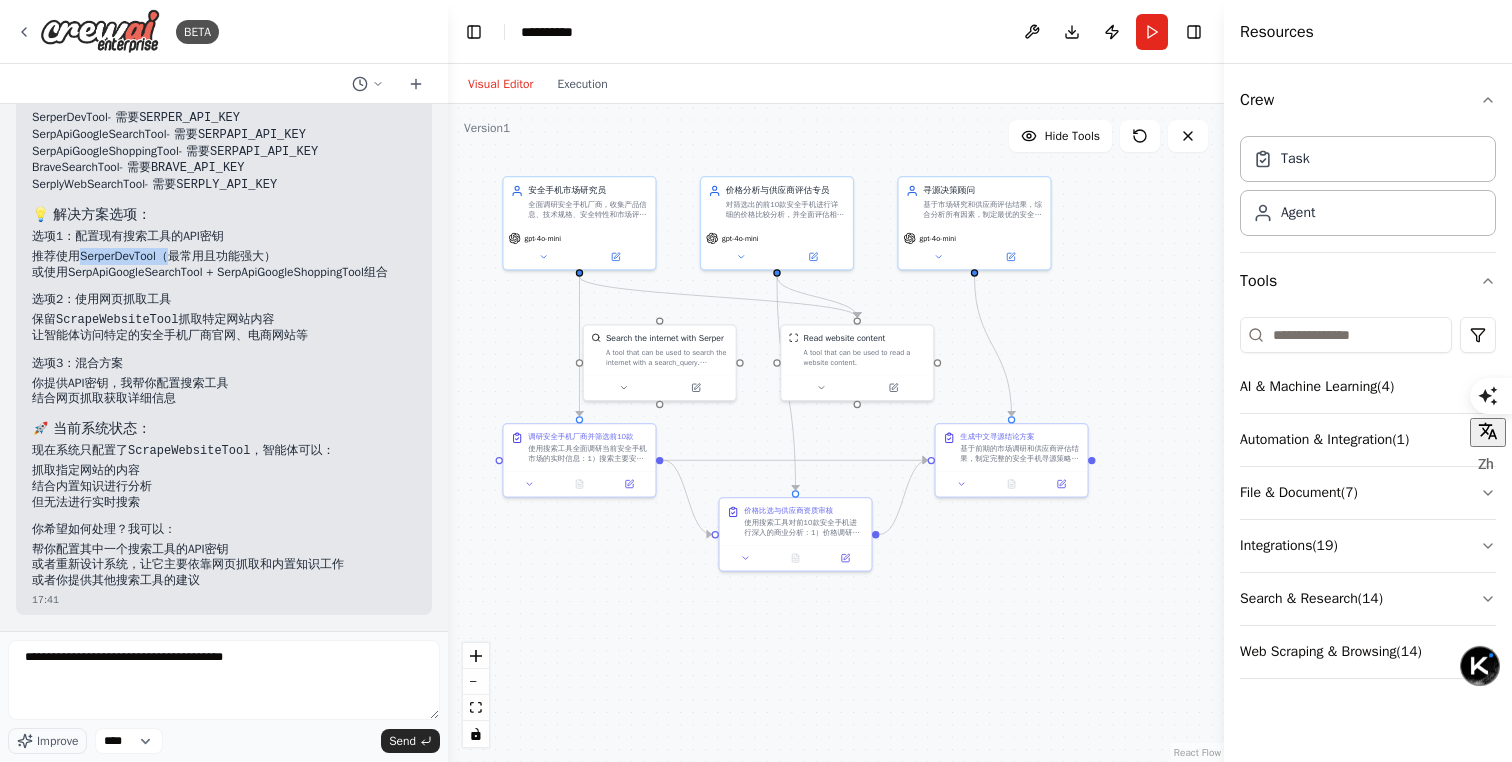 copy on "SerperDevTool" 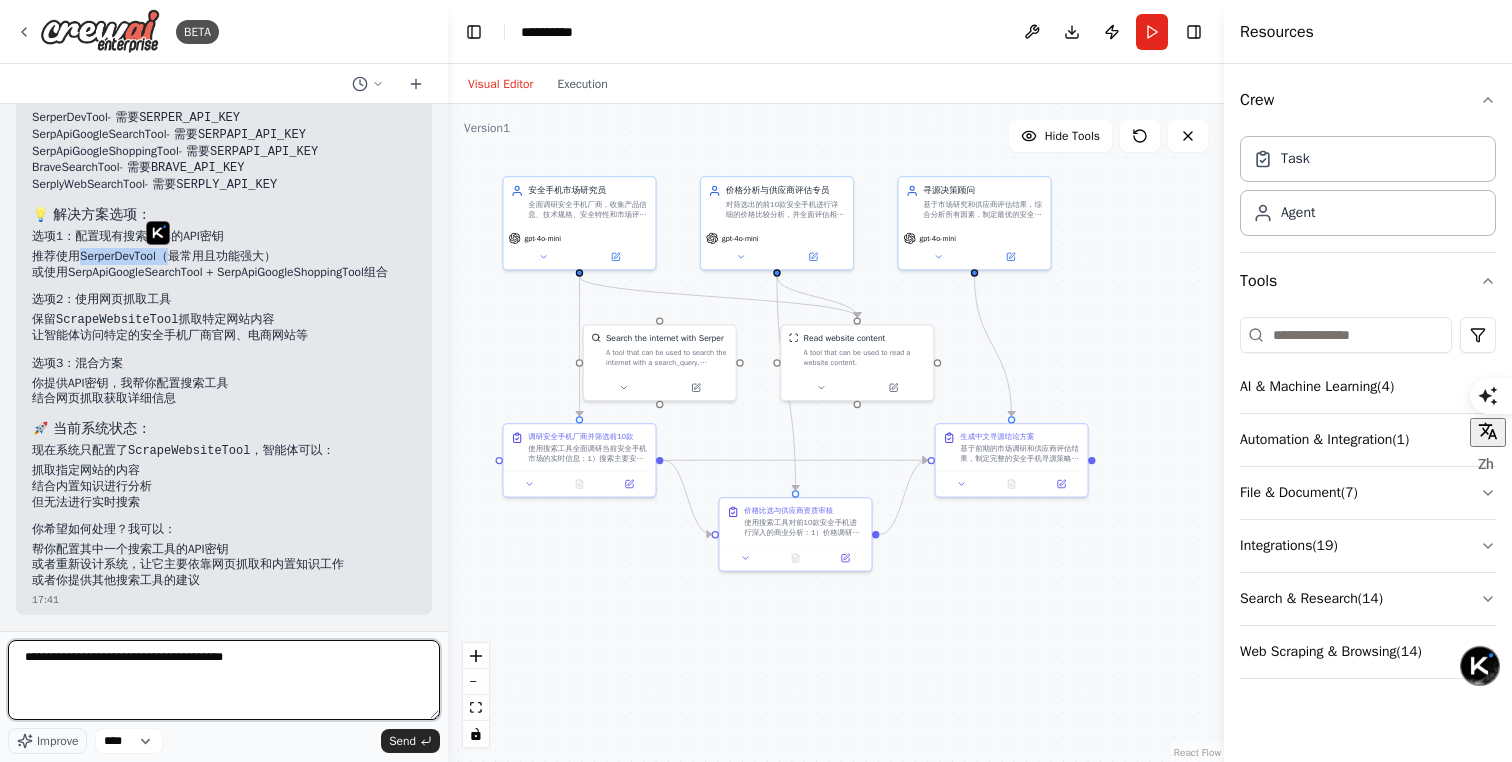 click on "**********" at bounding box center [224, 680] 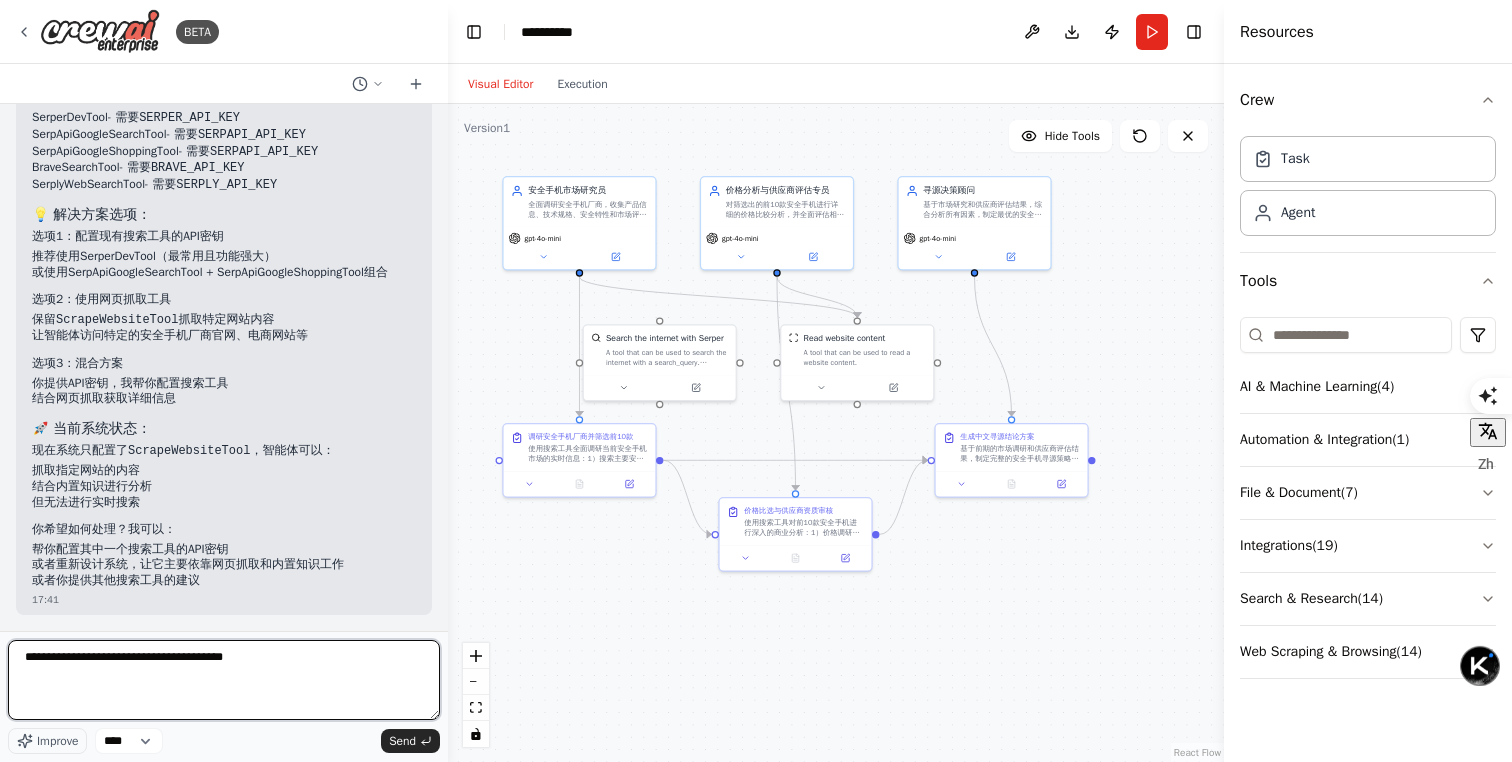 click on "**********" at bounding box center (224, 680) 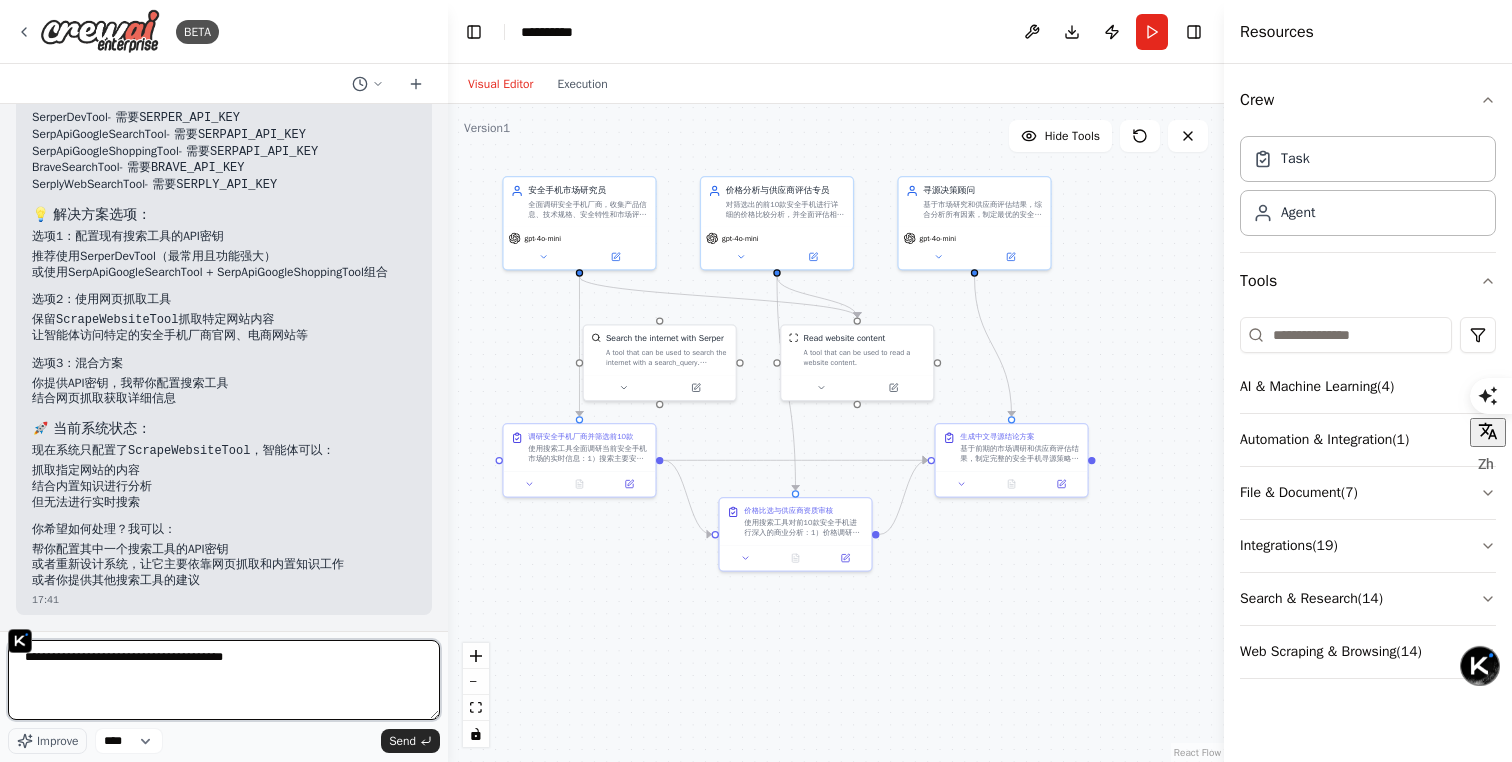 paste on "**********" 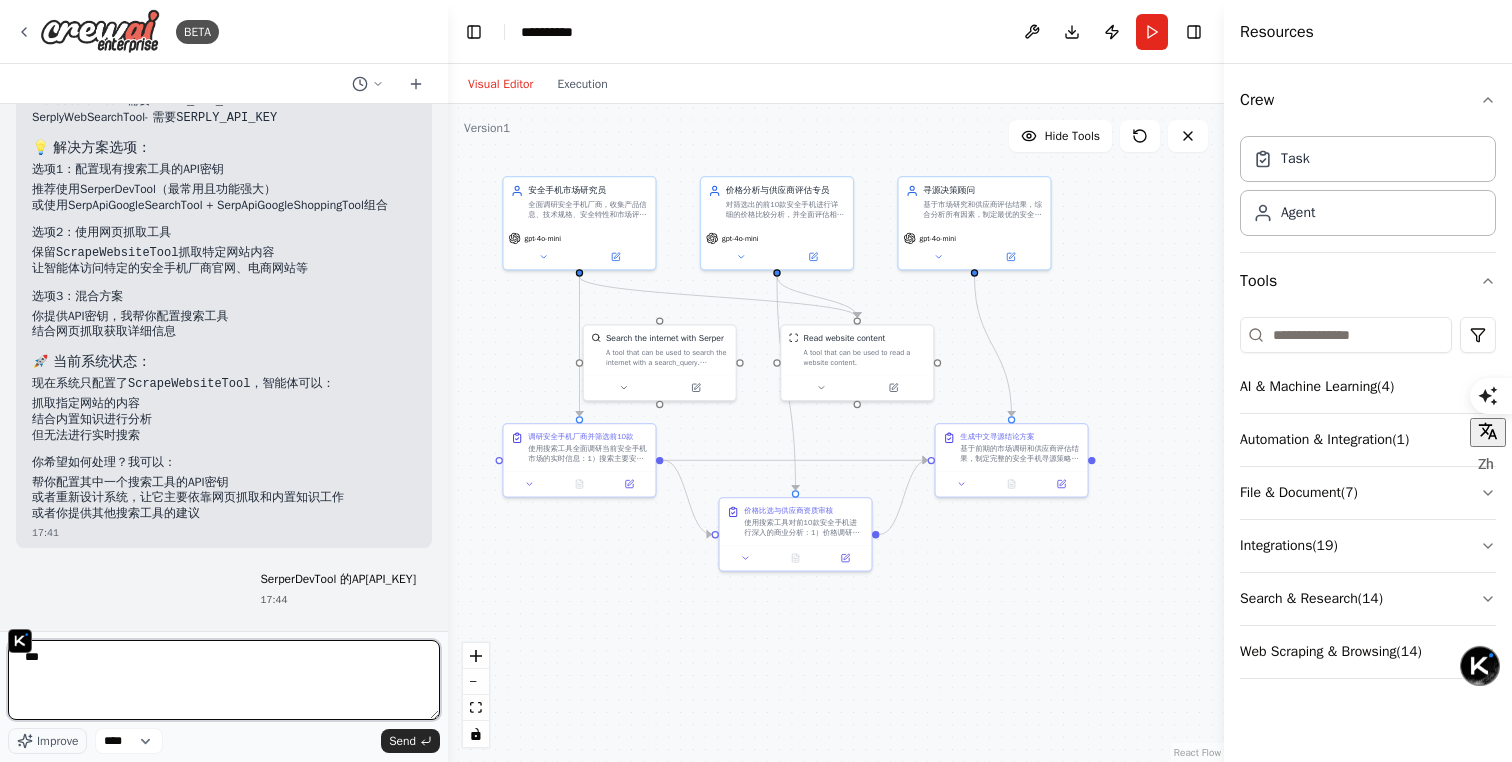 type on "***" 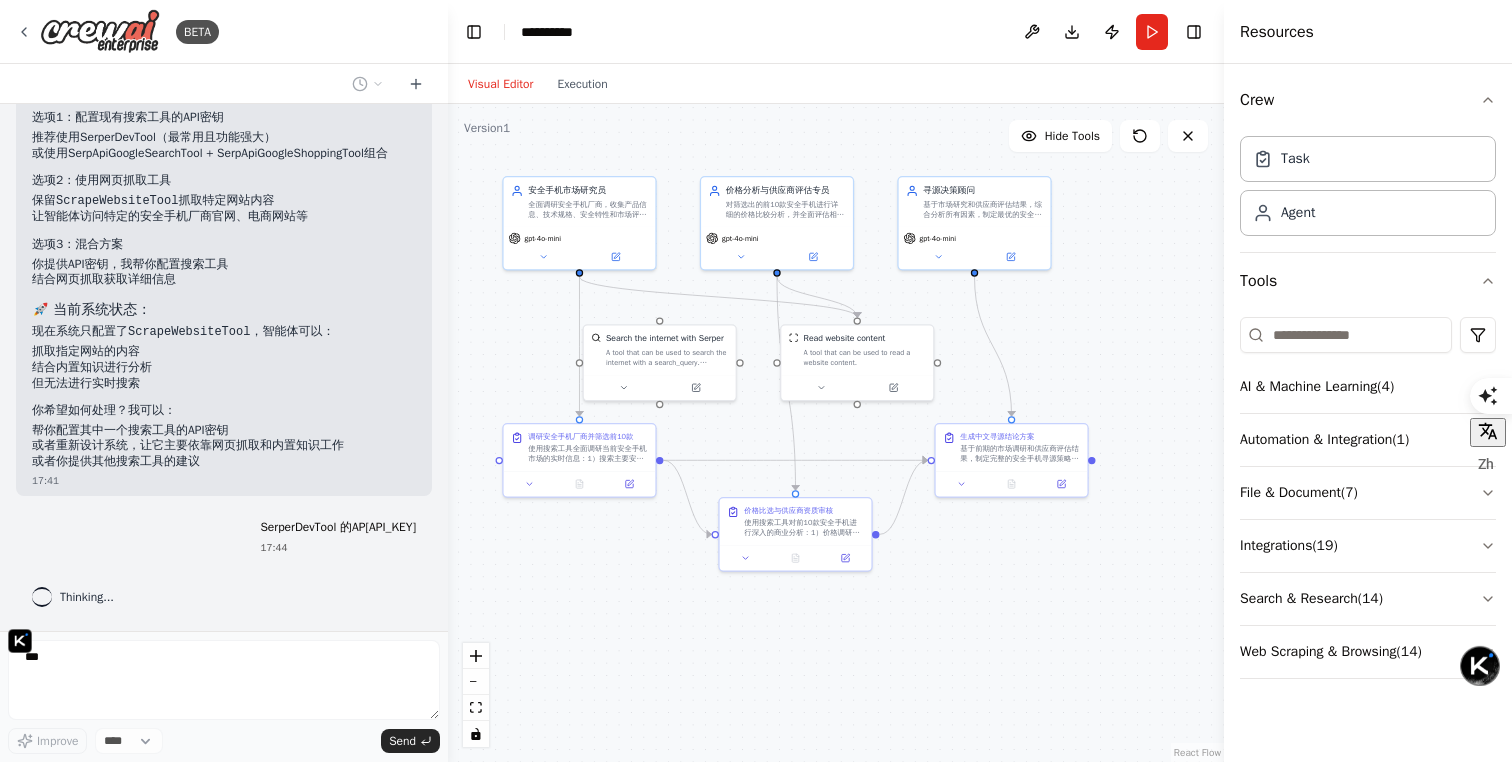 scroll, scrollTop: 18572, scrollLeft: 0, axis: vertical 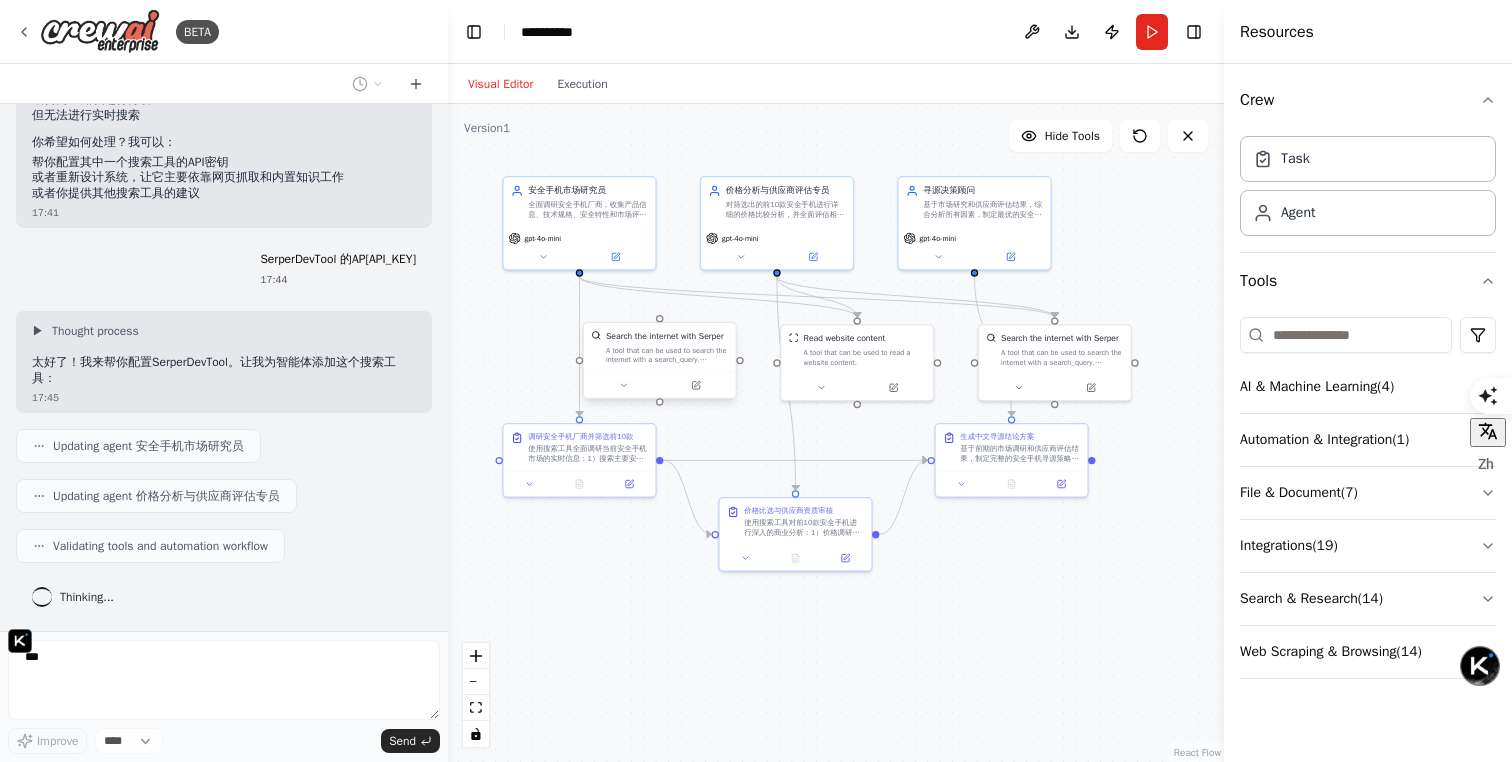 click on "A tool that can be used to search the internet with a search_query. Supports different search types: 'search' (default), 'news'" at bounding box center [667, 355] 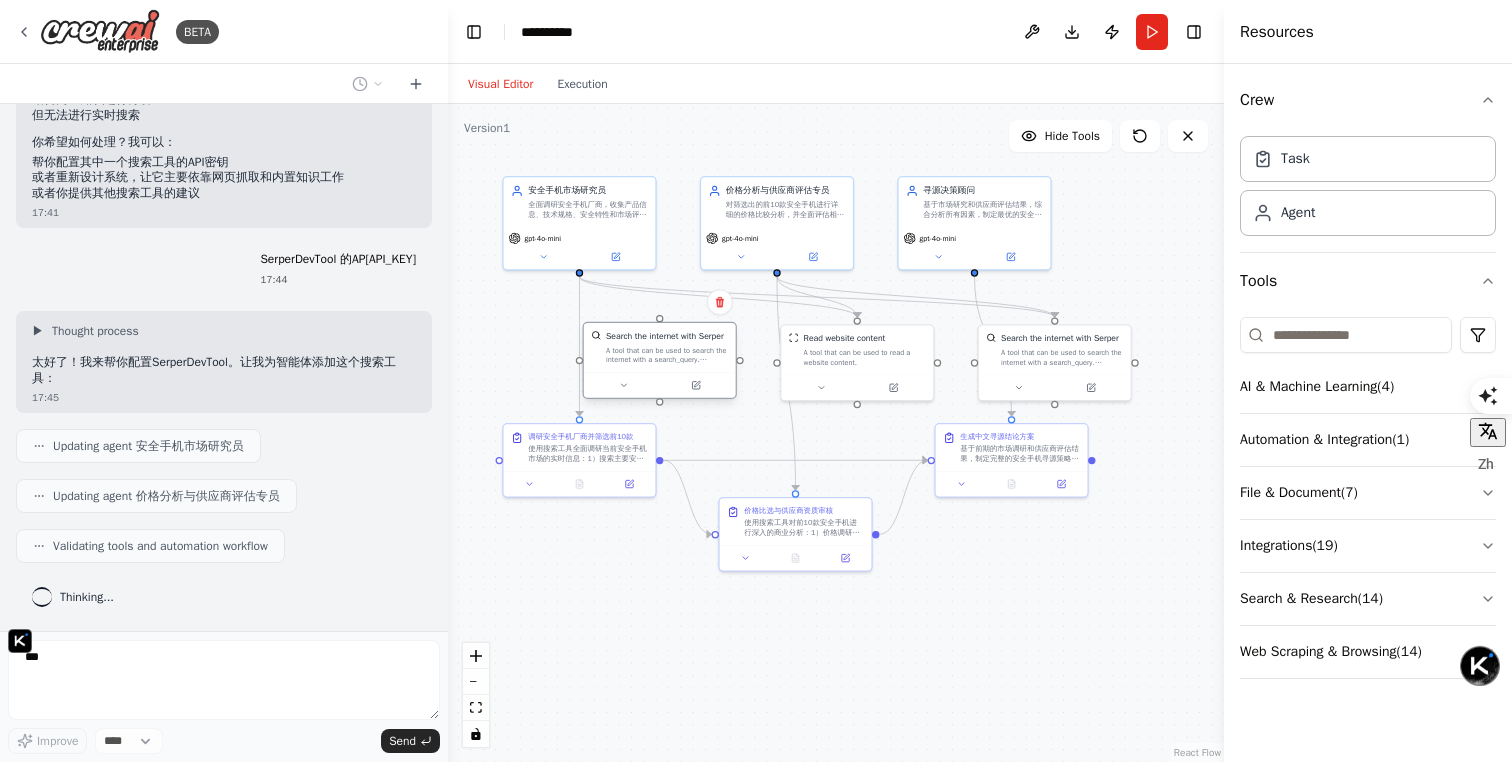 click on "Search the internet with Serper" at bounding box center (665, 336) 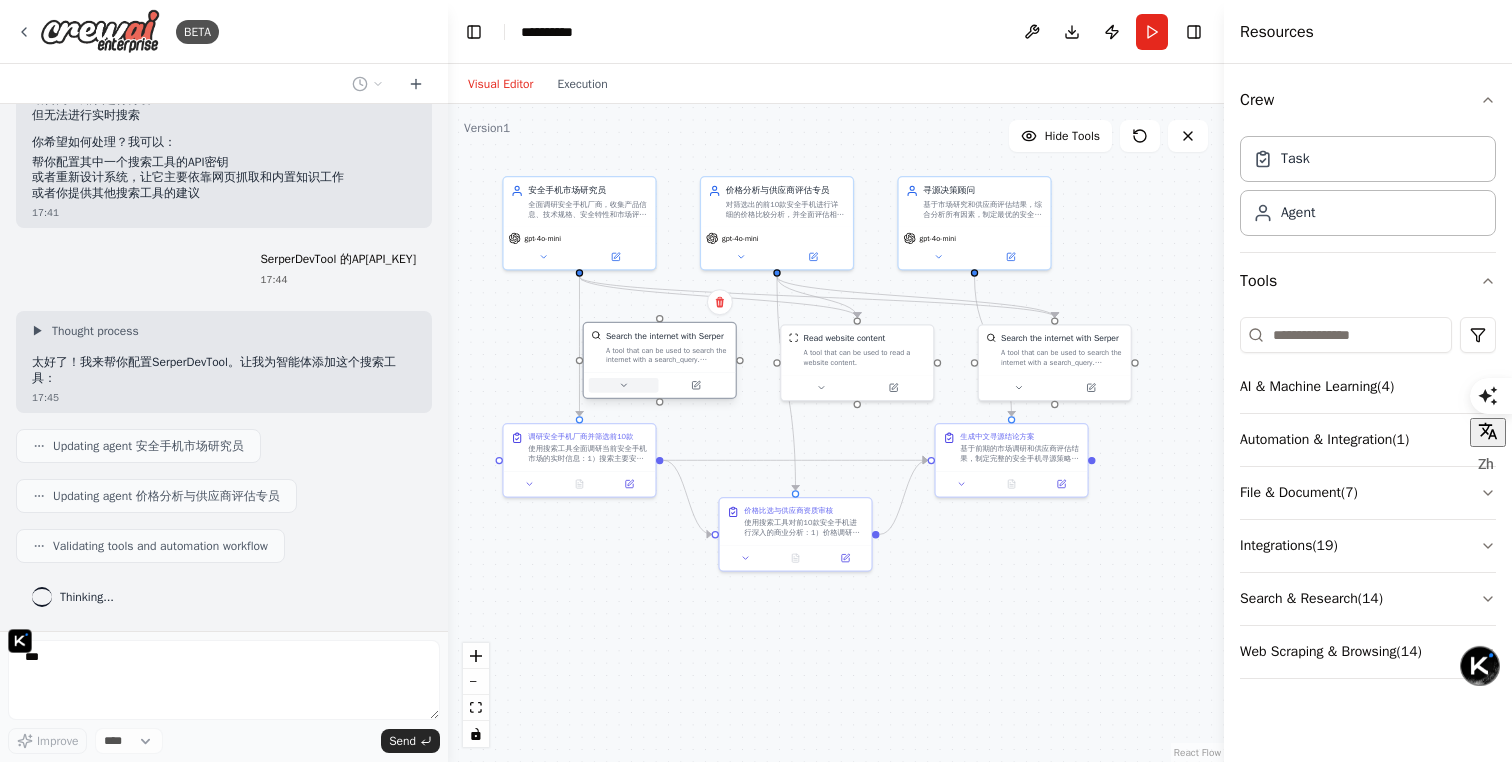 click 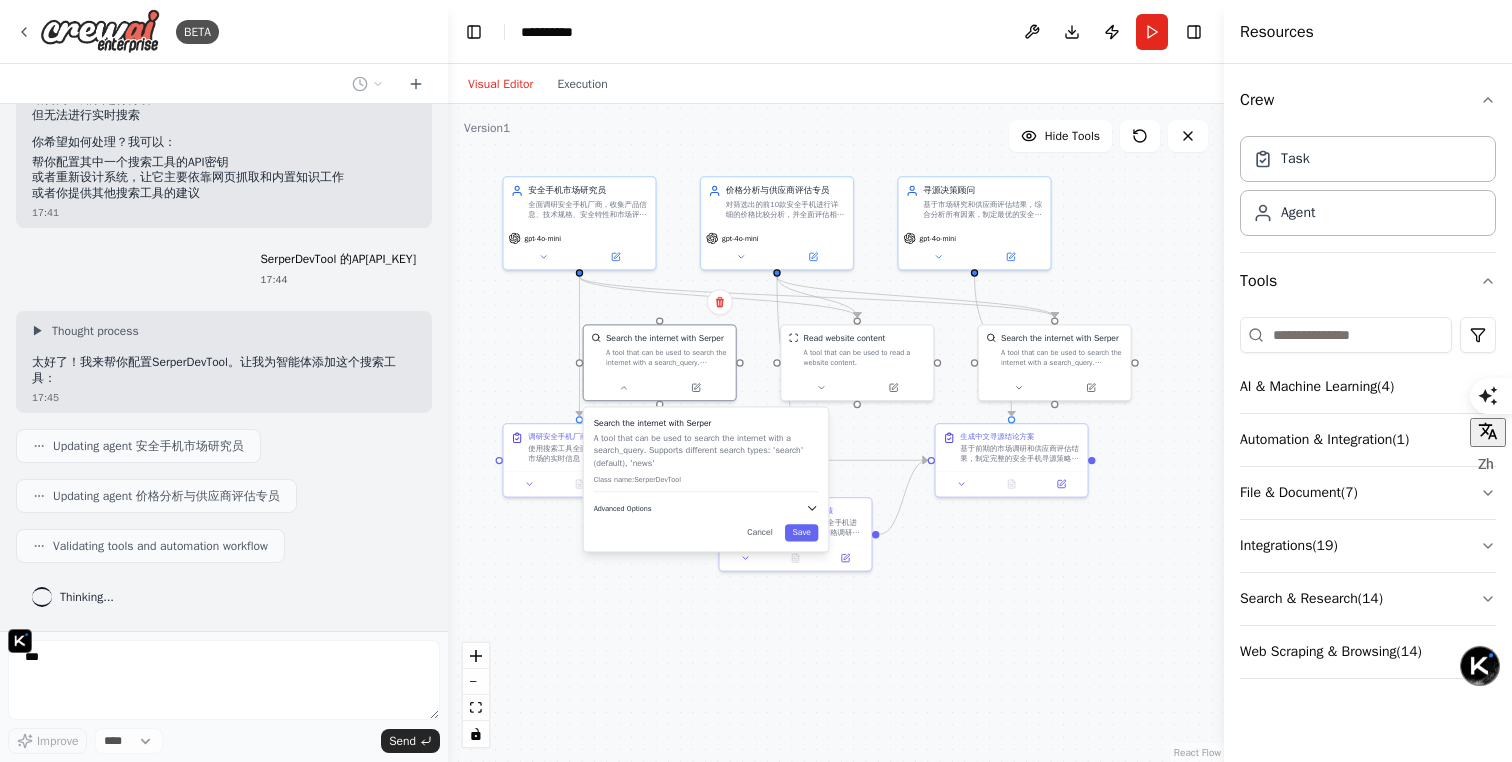 click on "Advanced Options" at bounding box center (706, 508) 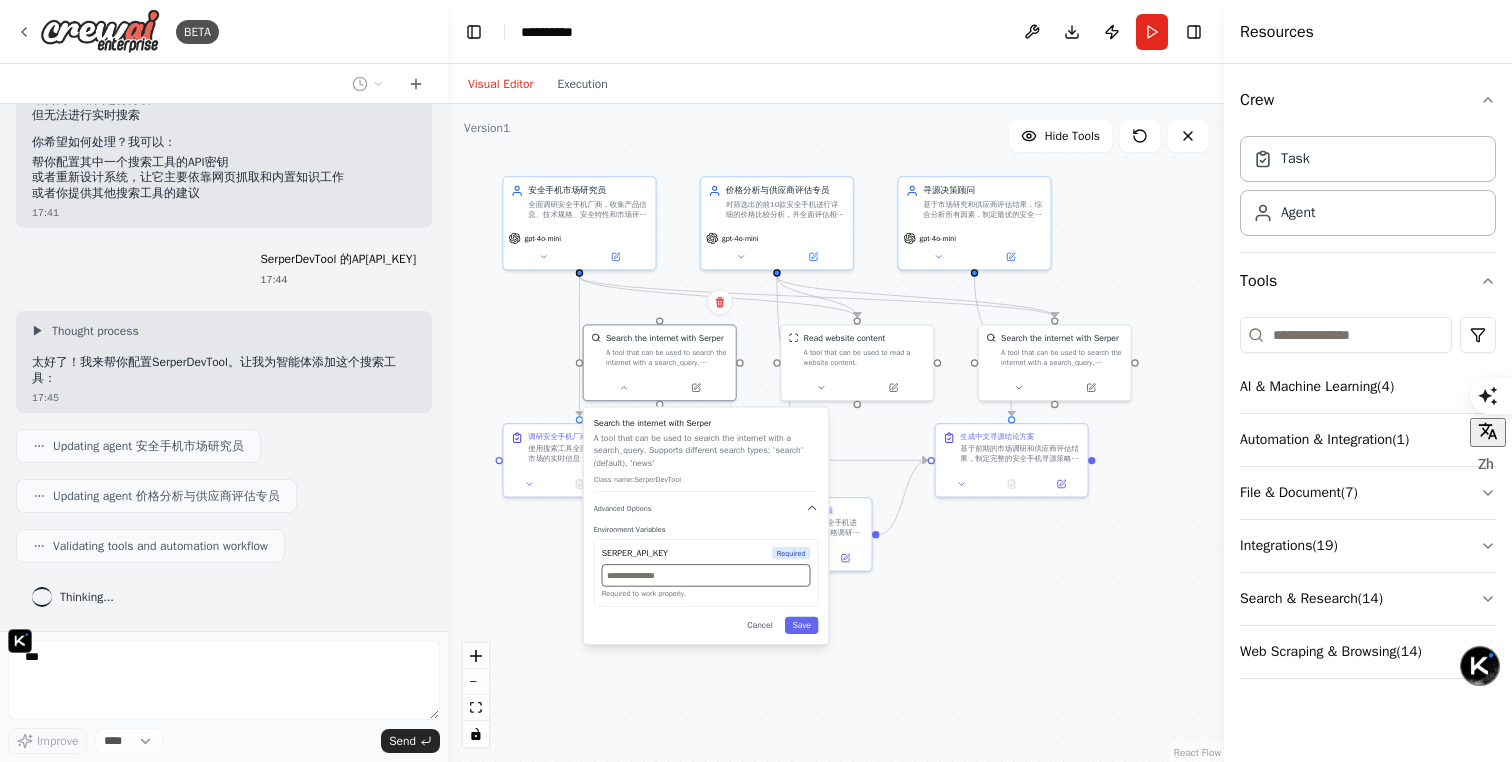 click at bounding box center (706, 575) 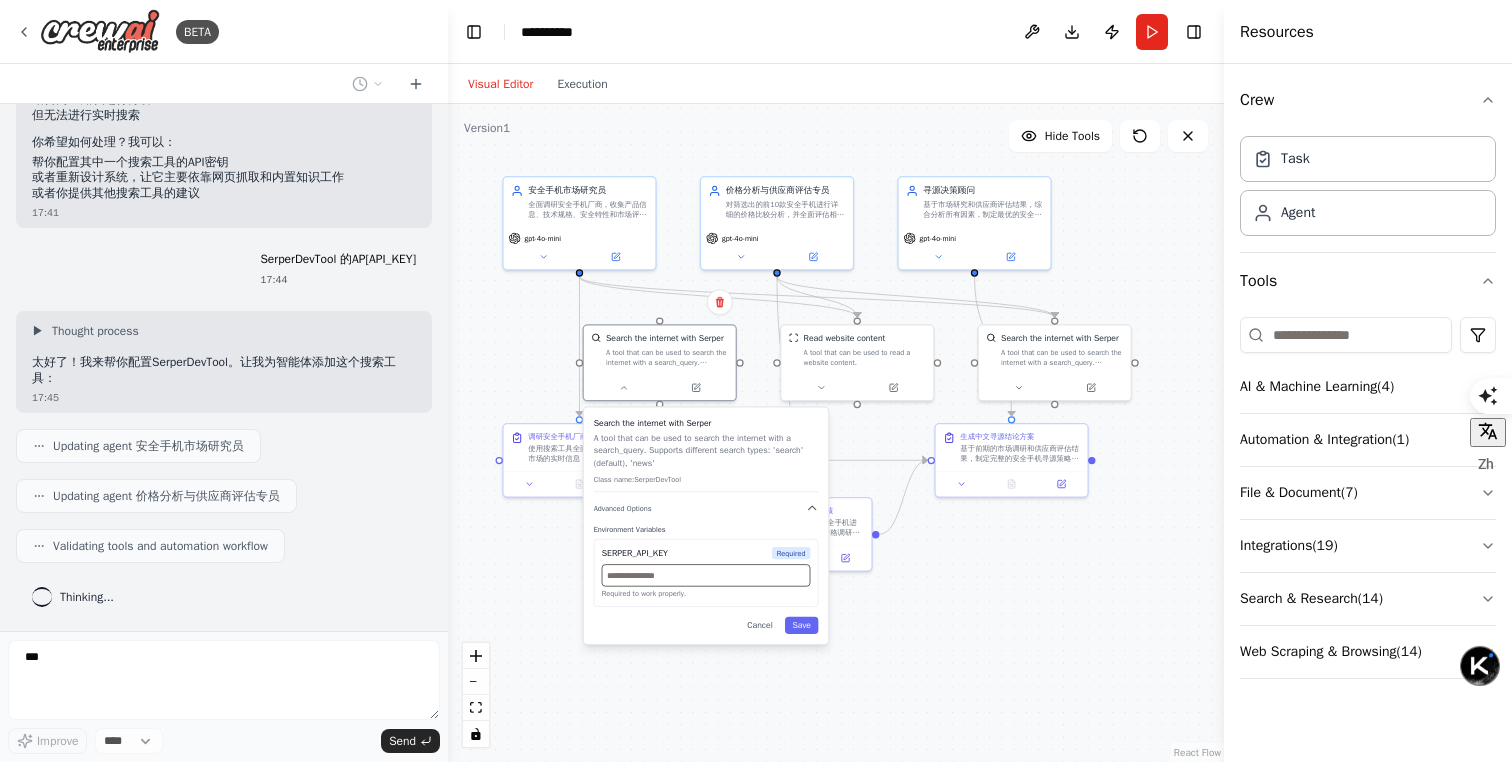 paste on "**********" 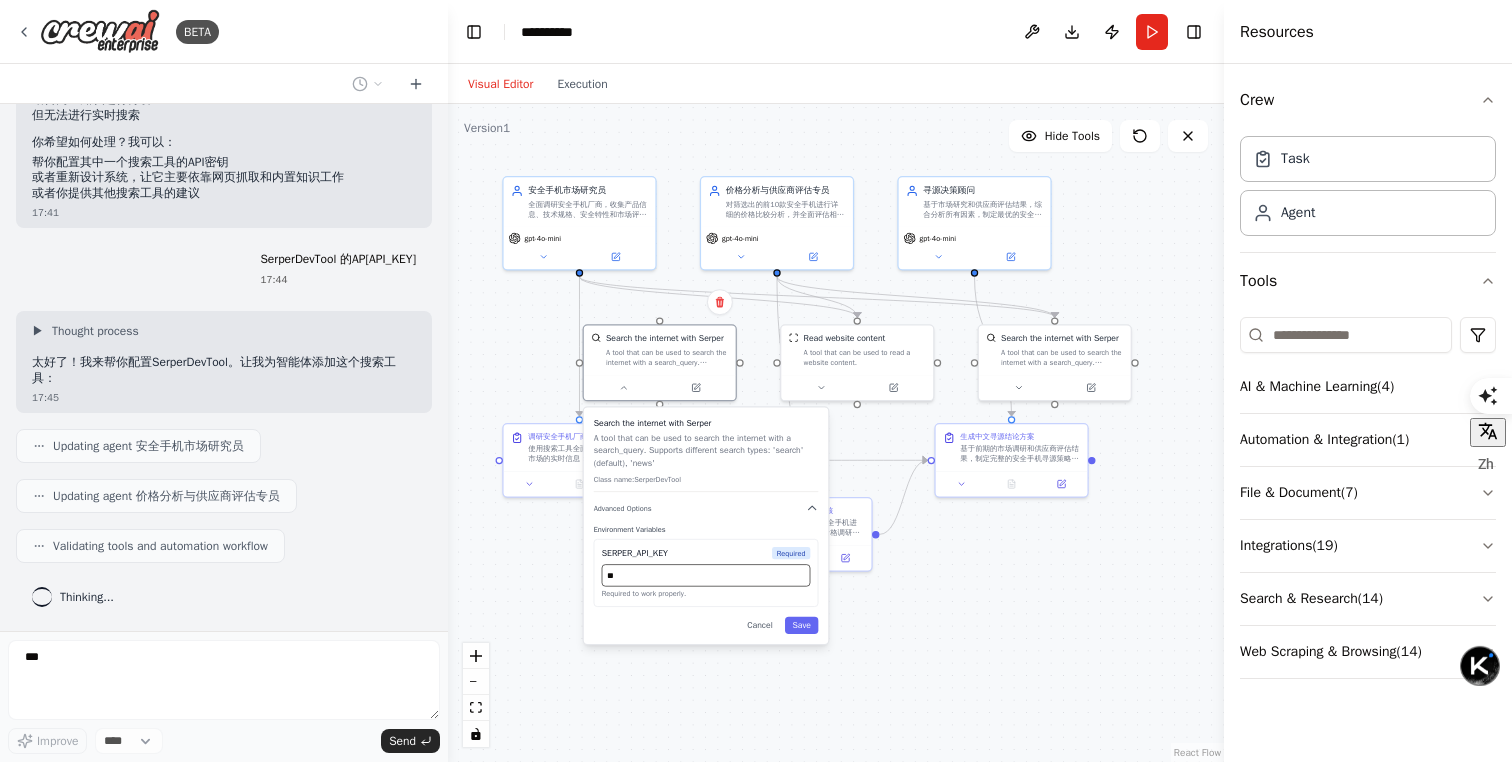 type on "*" 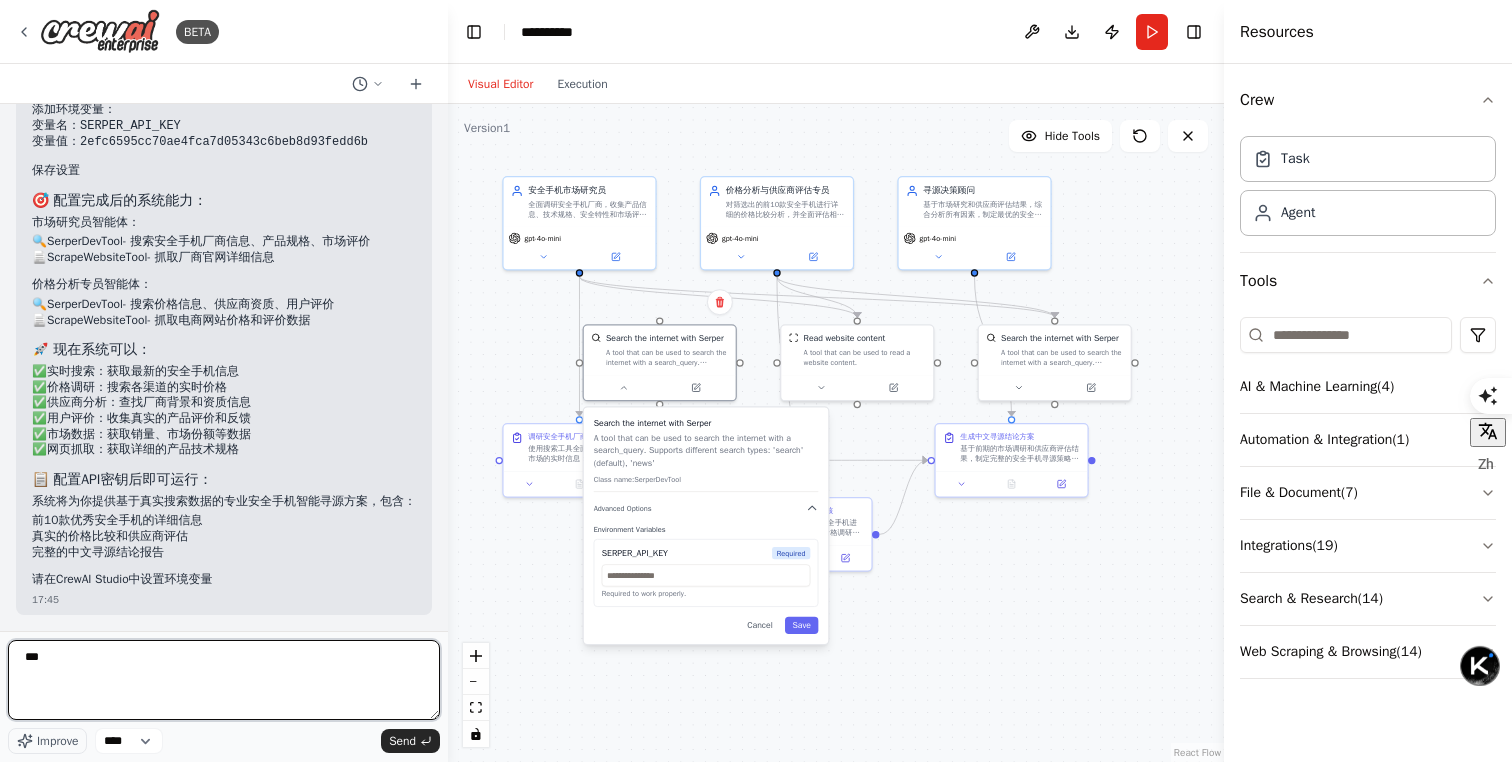 scroll, scrollTop: 19478, scrollLeft: 0, axis: vertical 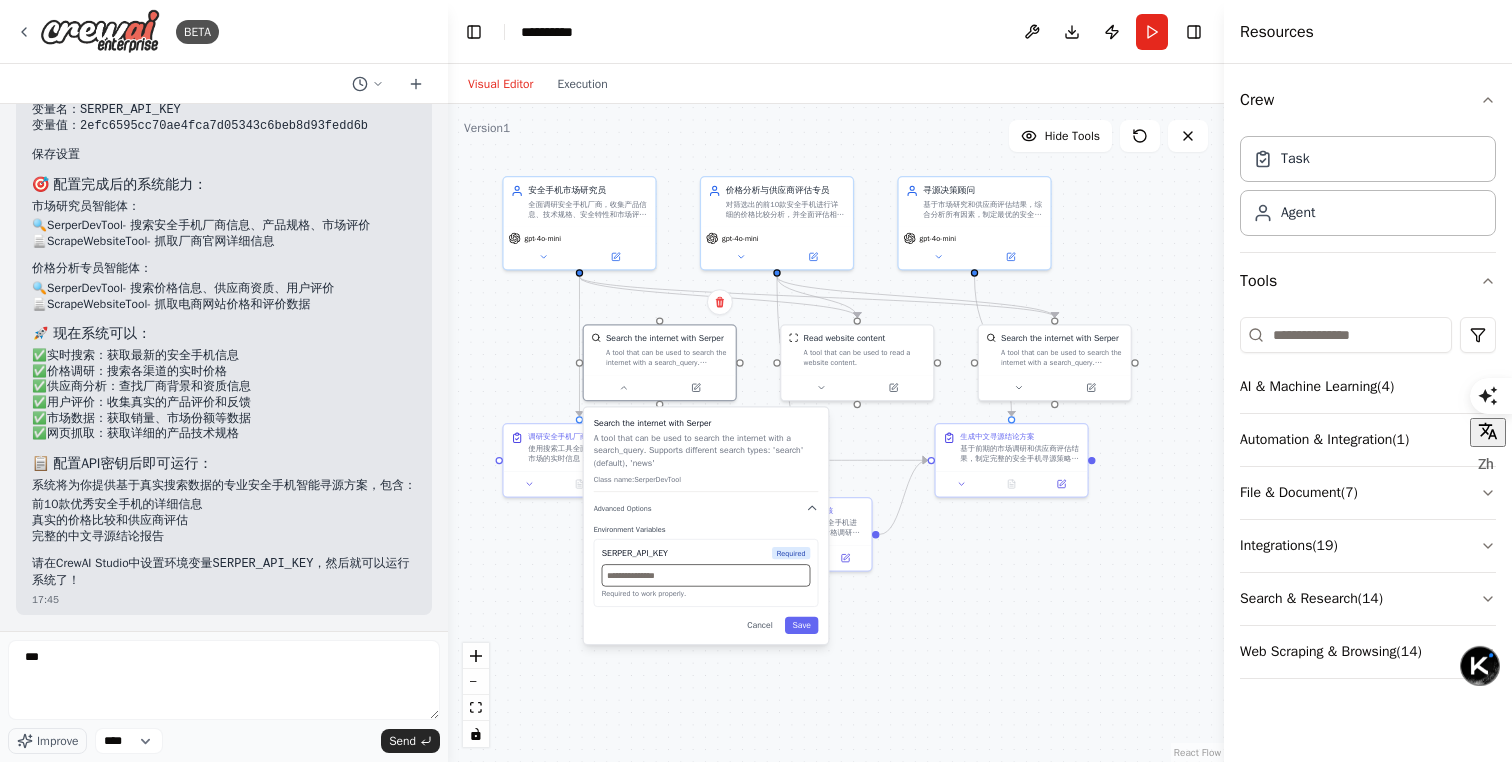 click at bounding box center (706, 575) 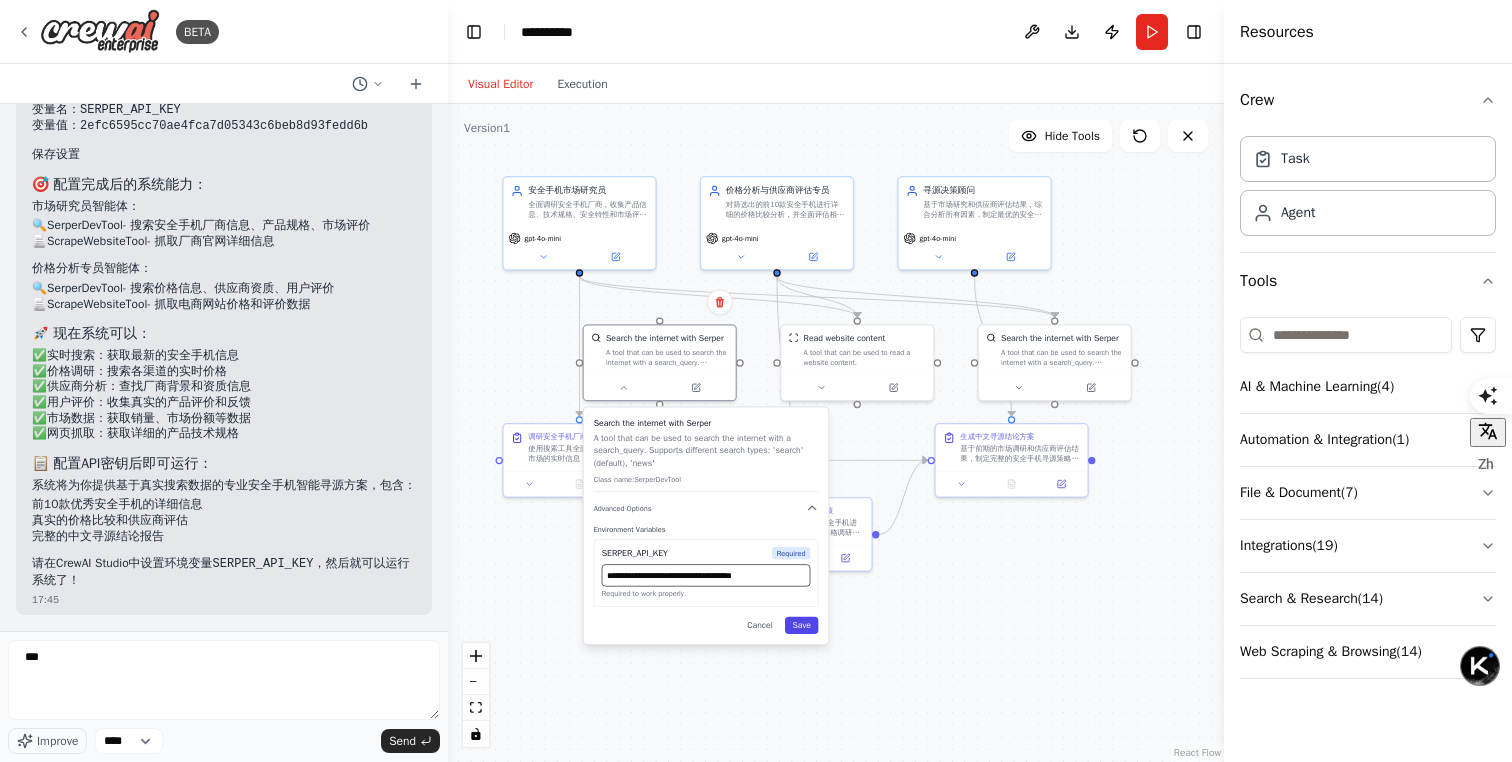type on "**********" 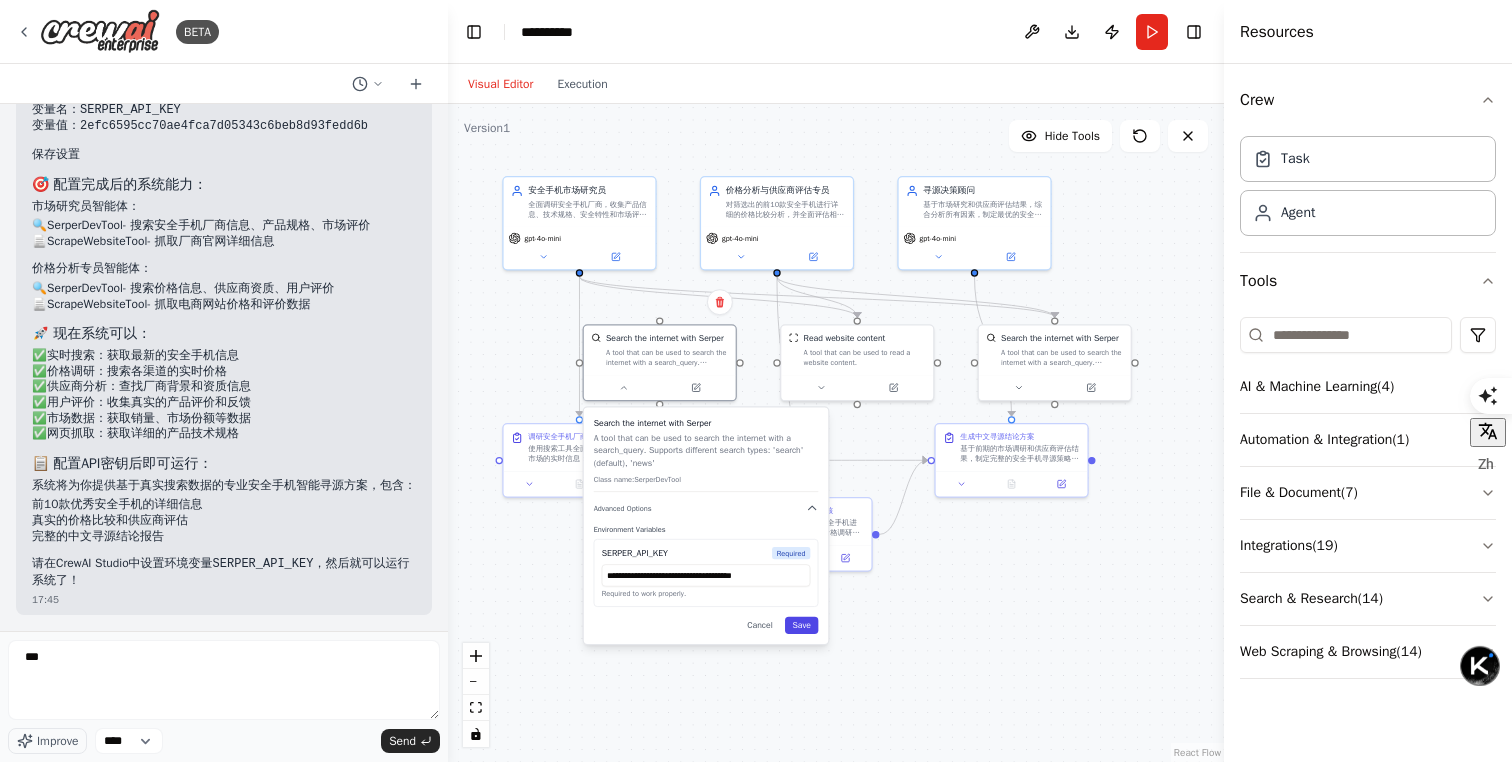 click on "Save" at bounding box center [801, 625] 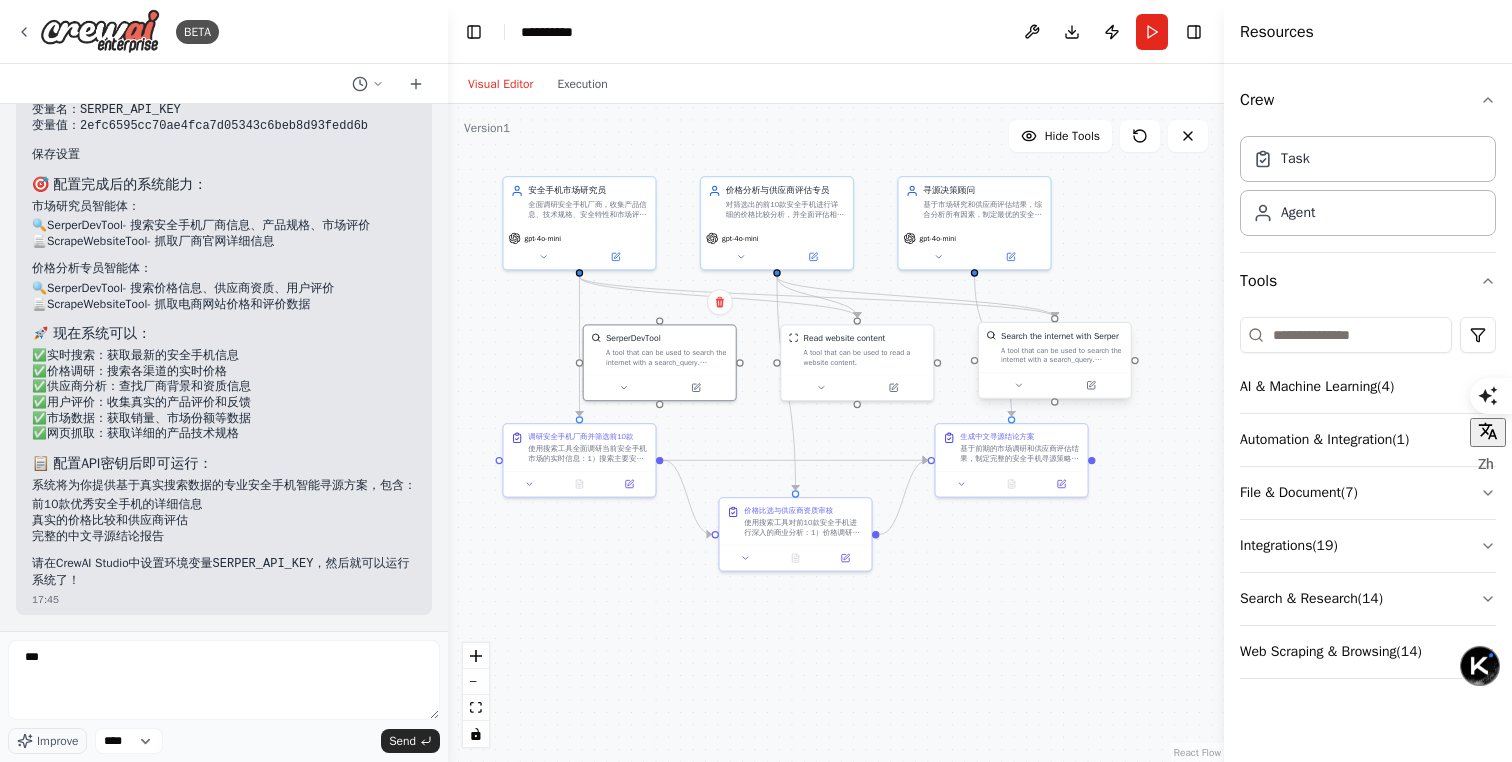 click on "Search the internet with Serper" at bounding box center [1060, 336] 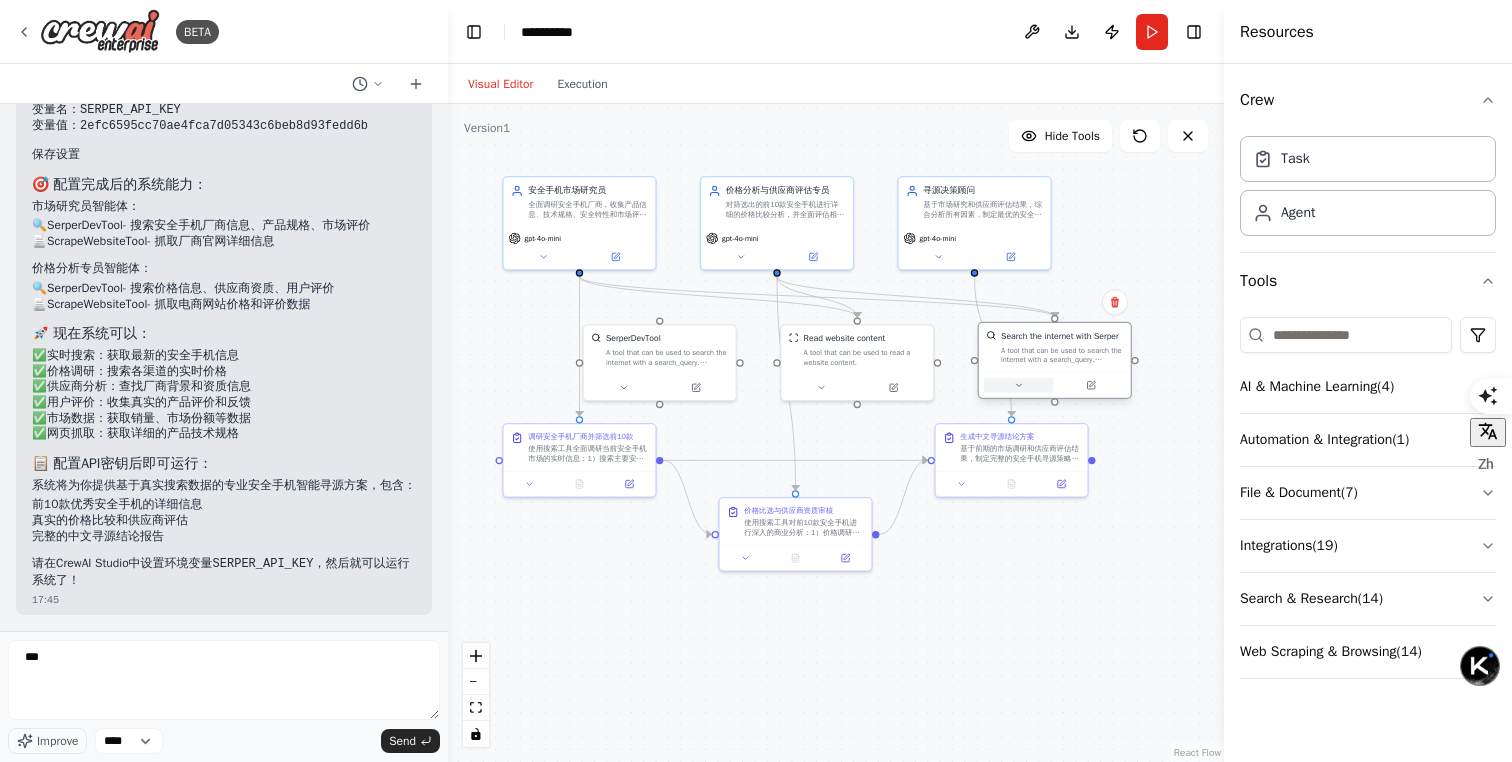 click 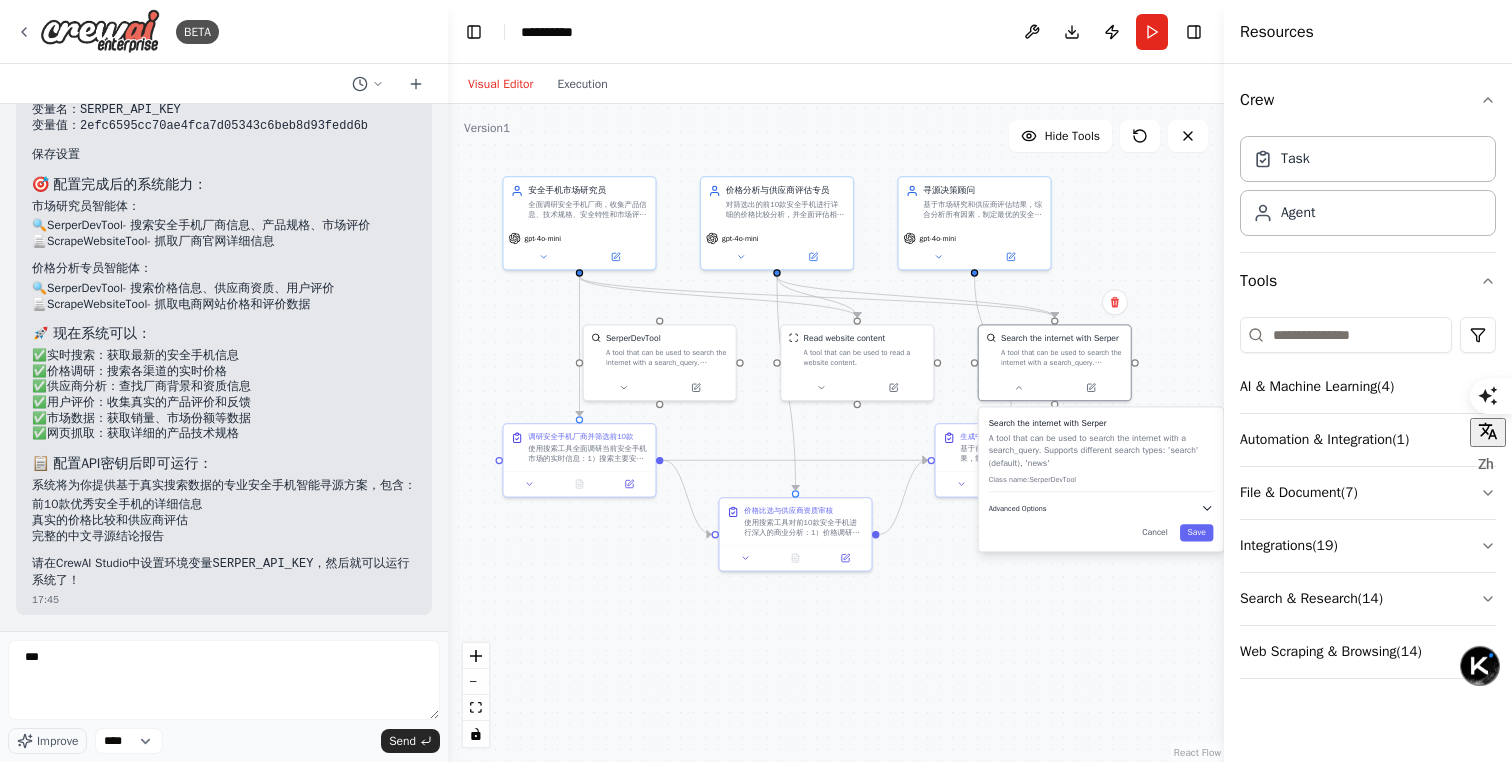 click on "Advanced Options" at bounding box center [1101, 508] 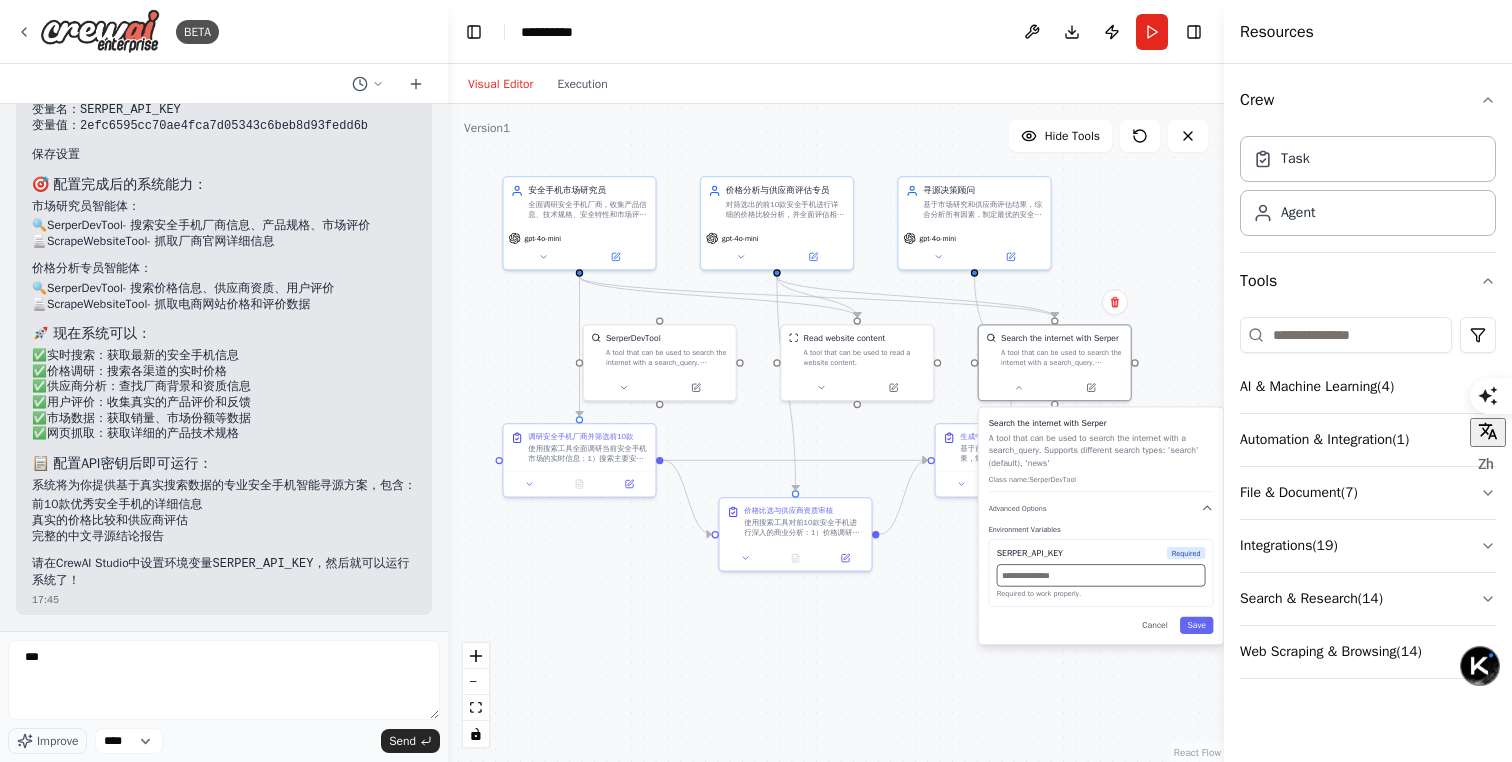 click at bounding box center [1101, 575] 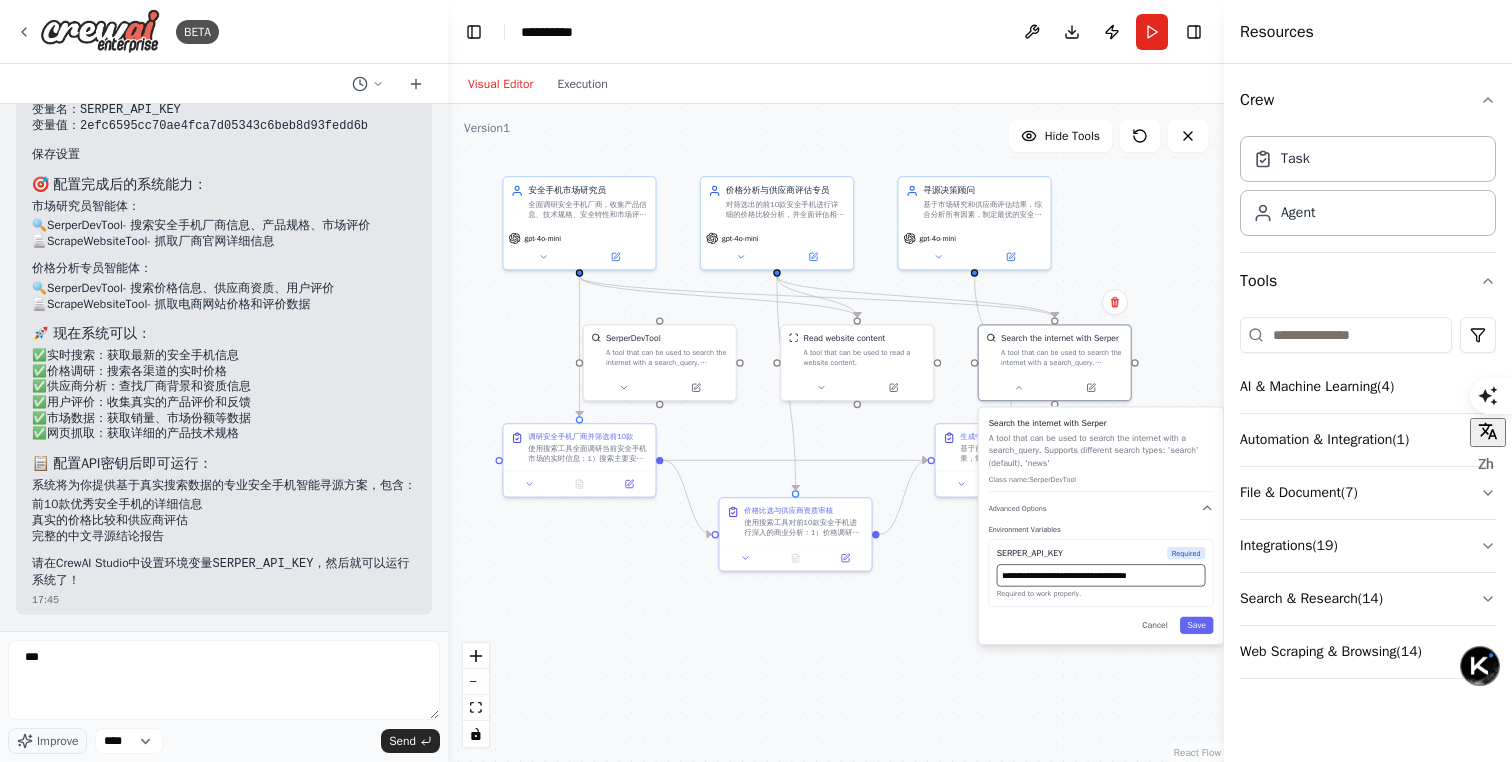 type on "**********" 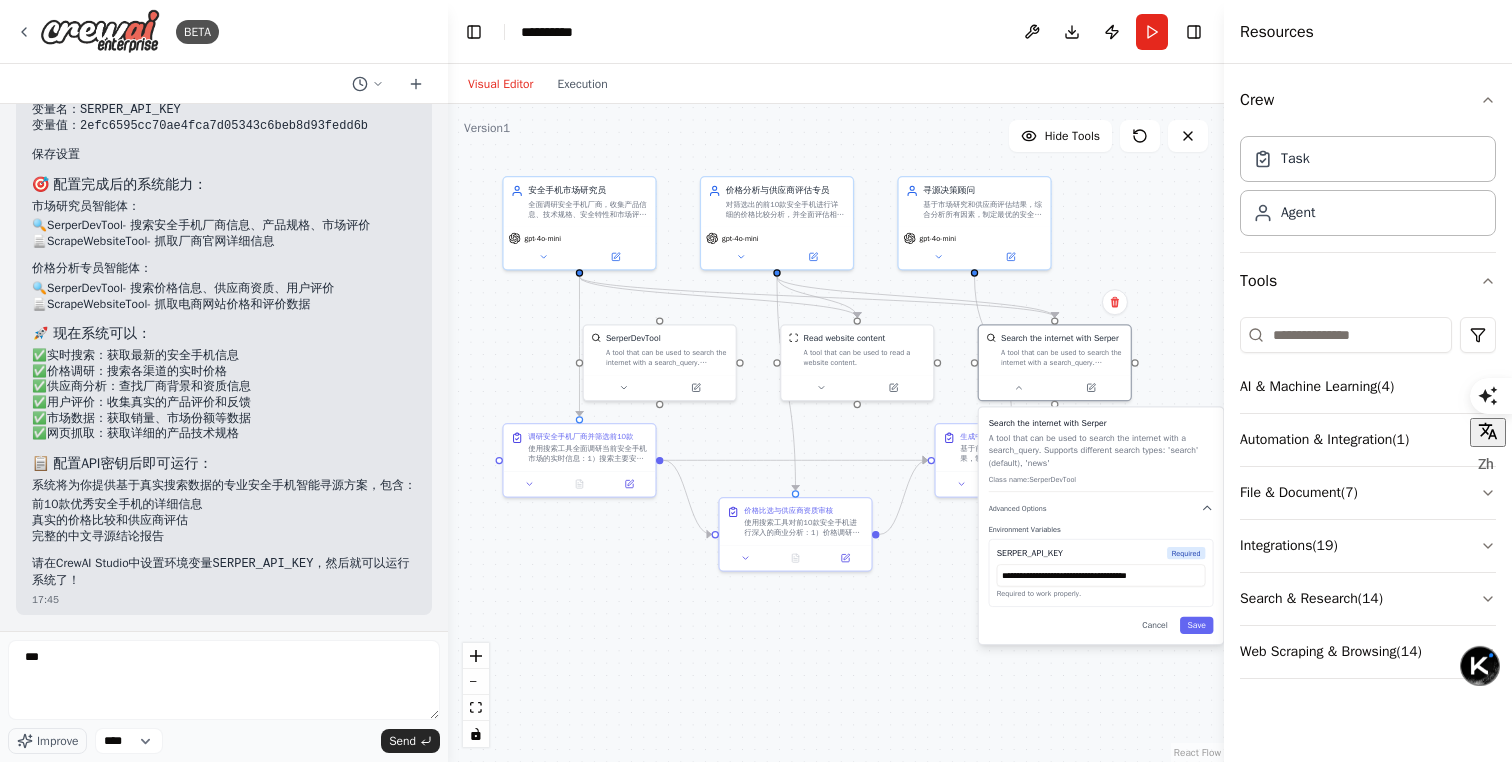 click on "**********" at bounding box center [1101, 526] 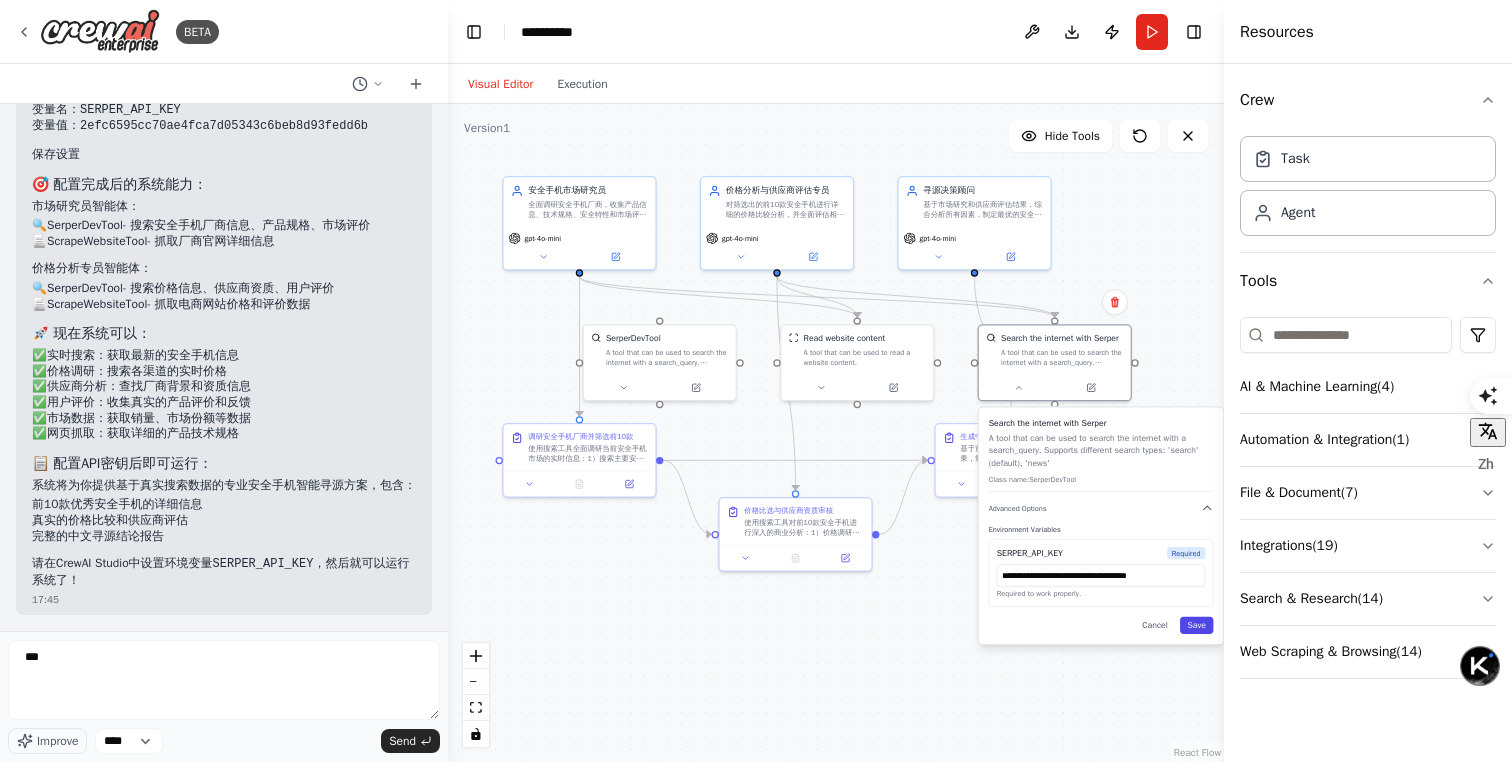 click on "Save" at bounding box center [1196, 625] 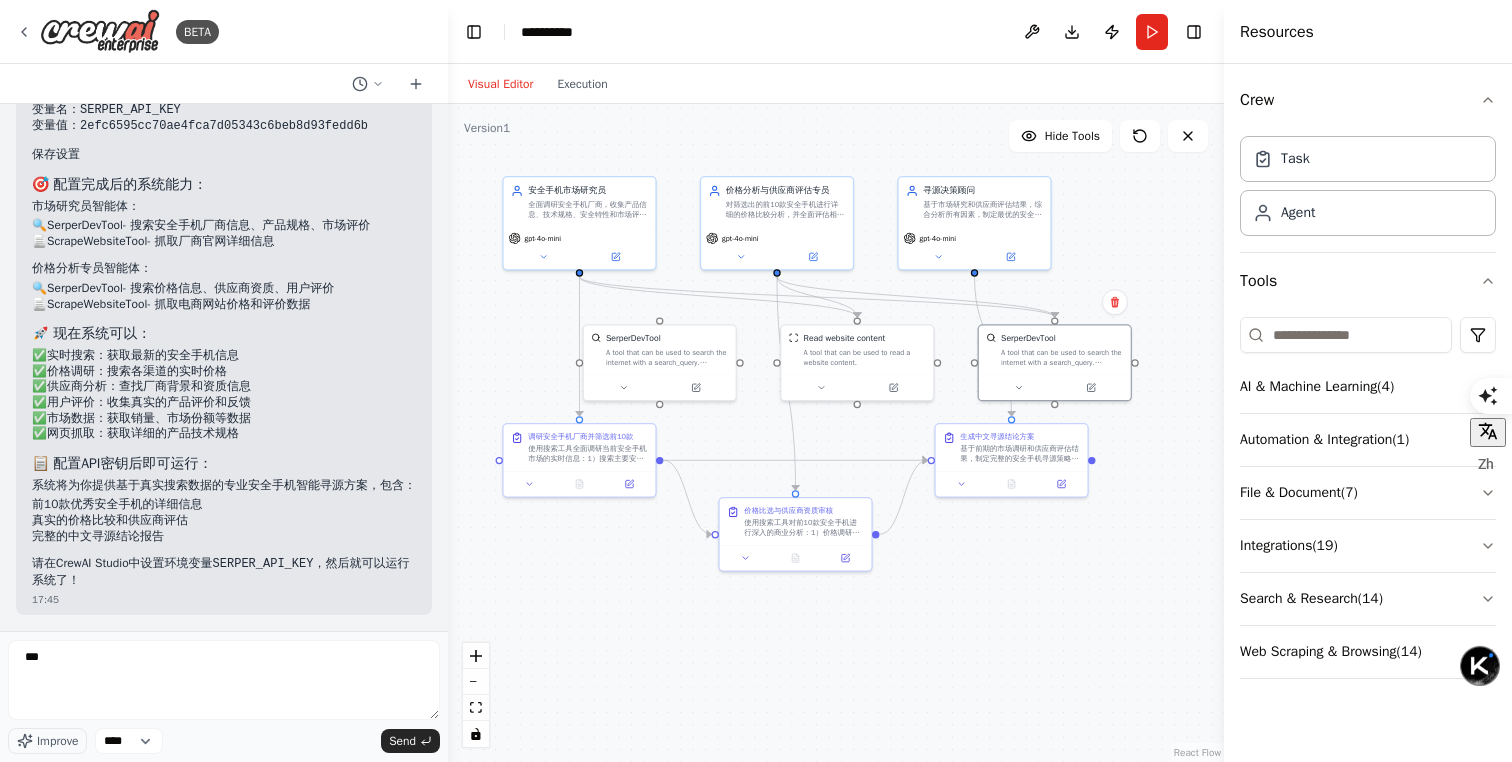 scroll, scrollTop: 19478, scrollLeft: 0, axis: vertical 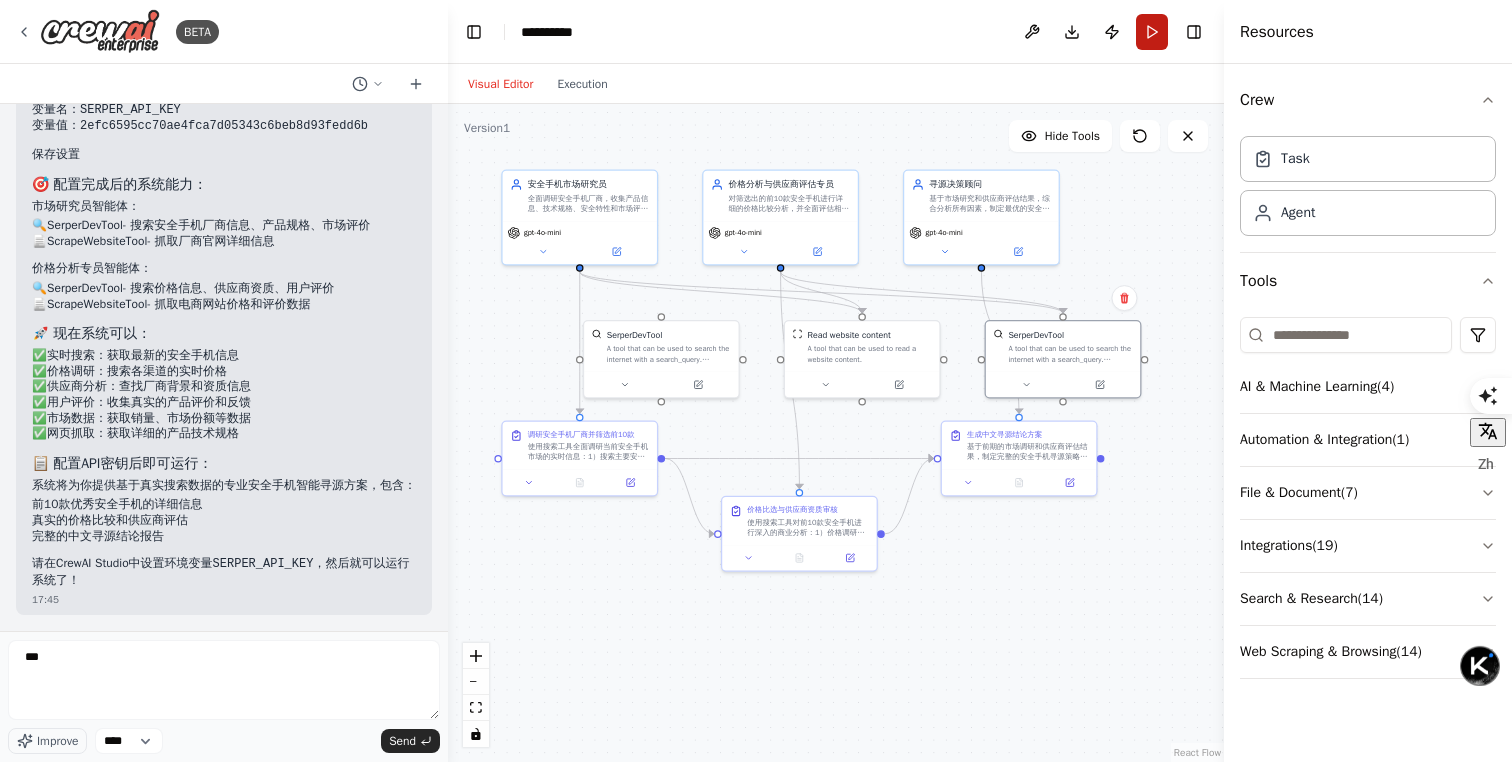 click on "Run" at bounding box center [1152, 32] 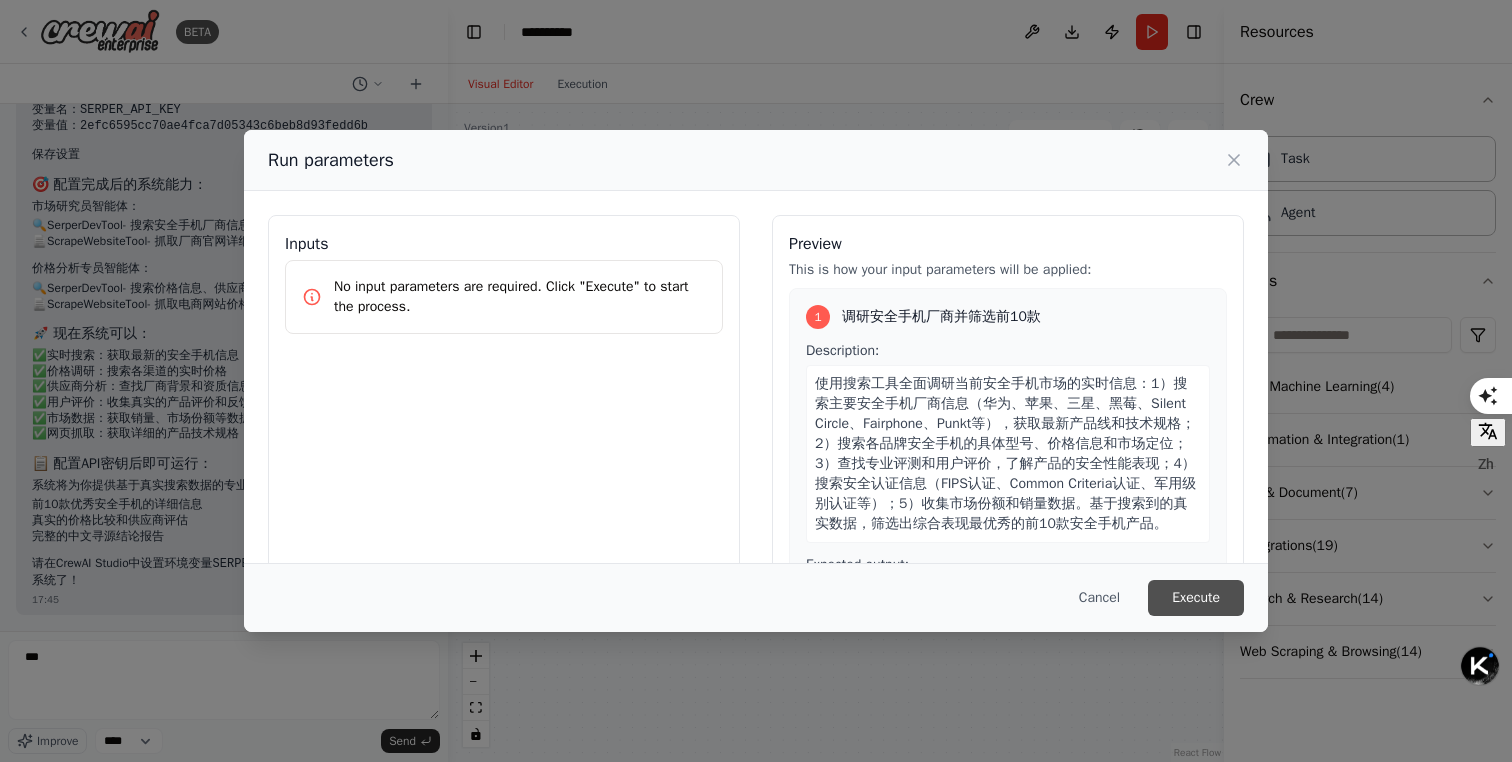 click on "Execute" at bounding box center (1196, 598) 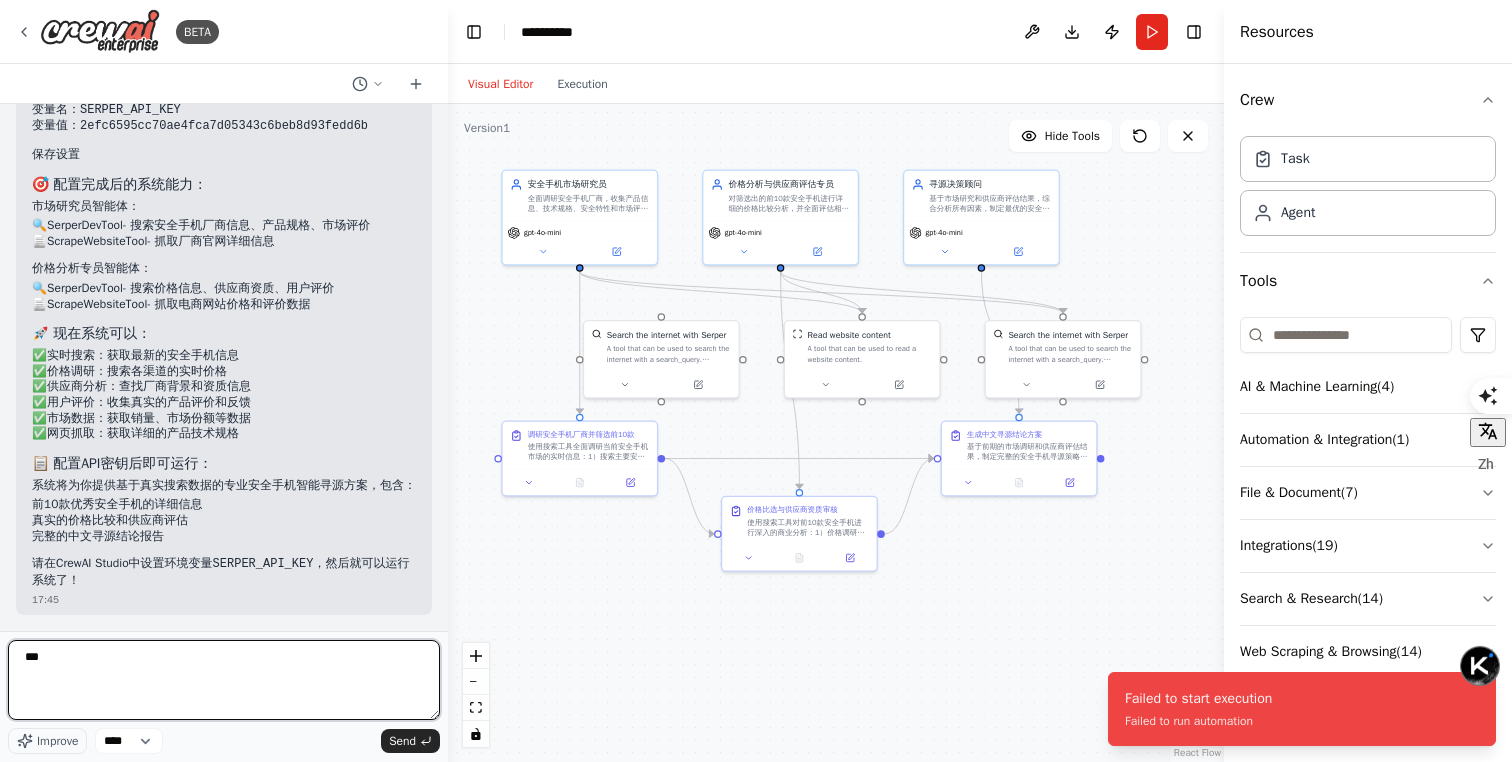 click on "***" at bounding box center (224, 680) 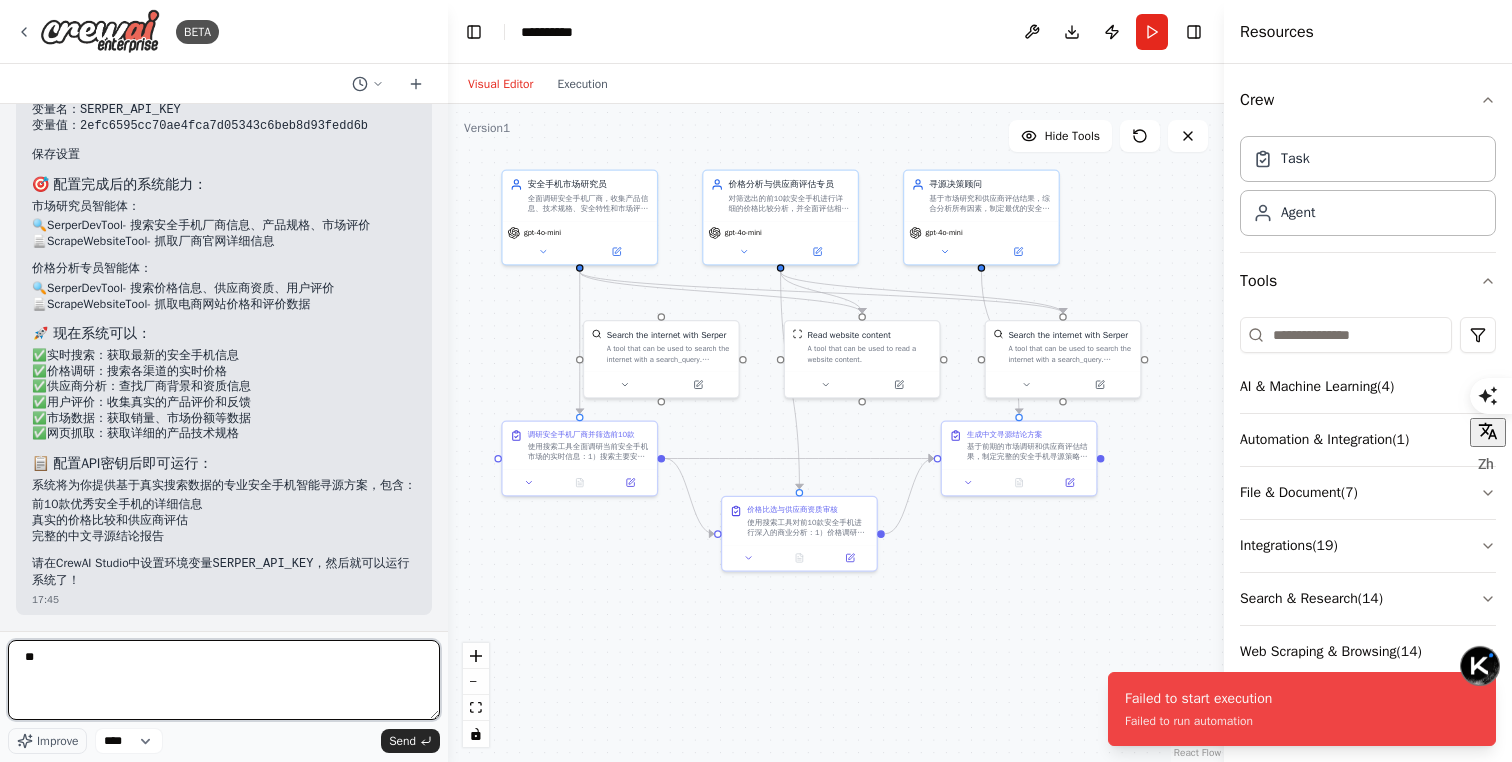 type on "*" 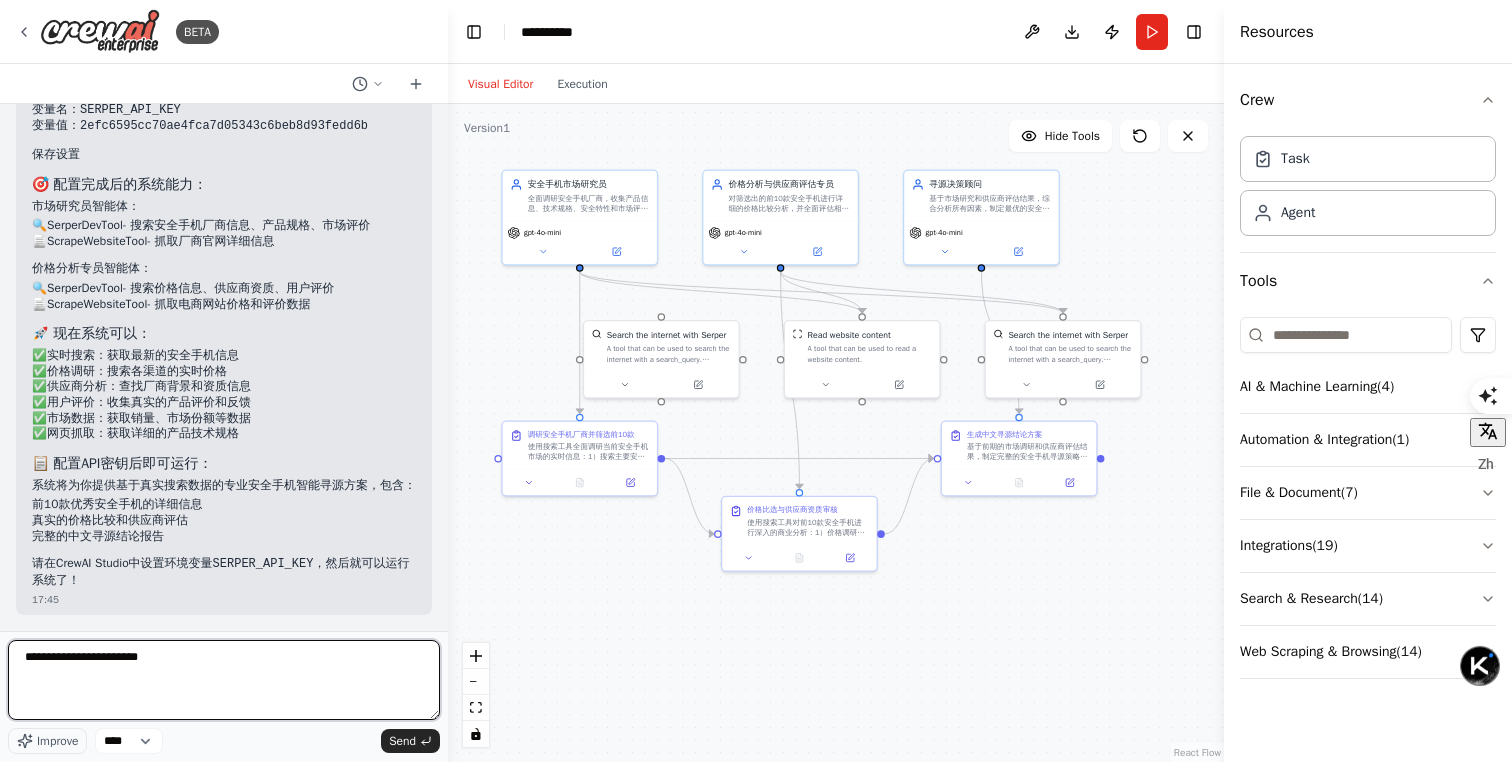 type on "**********" 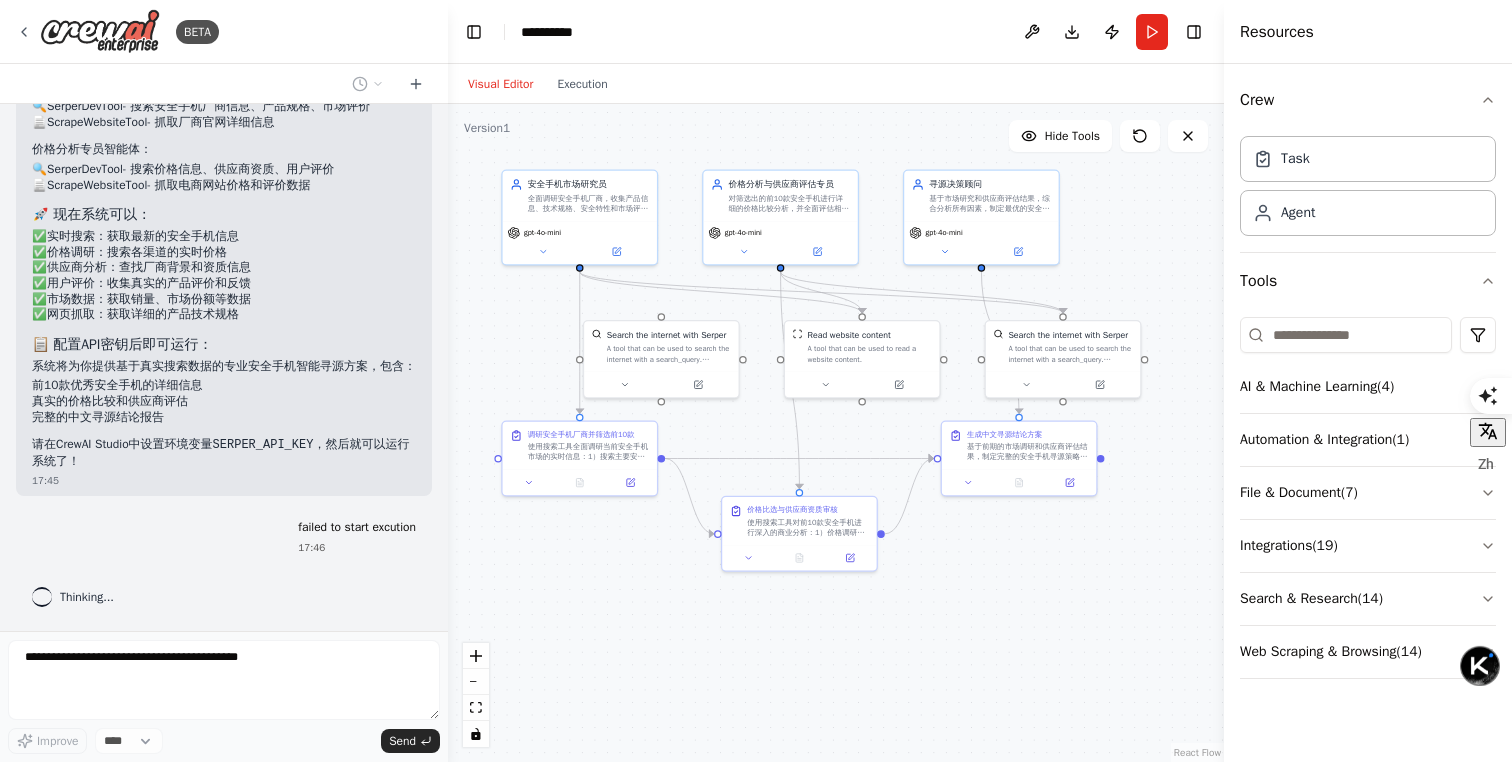 scroll, scrollTop: 19597, scrollLeft: 0, axis: vertical 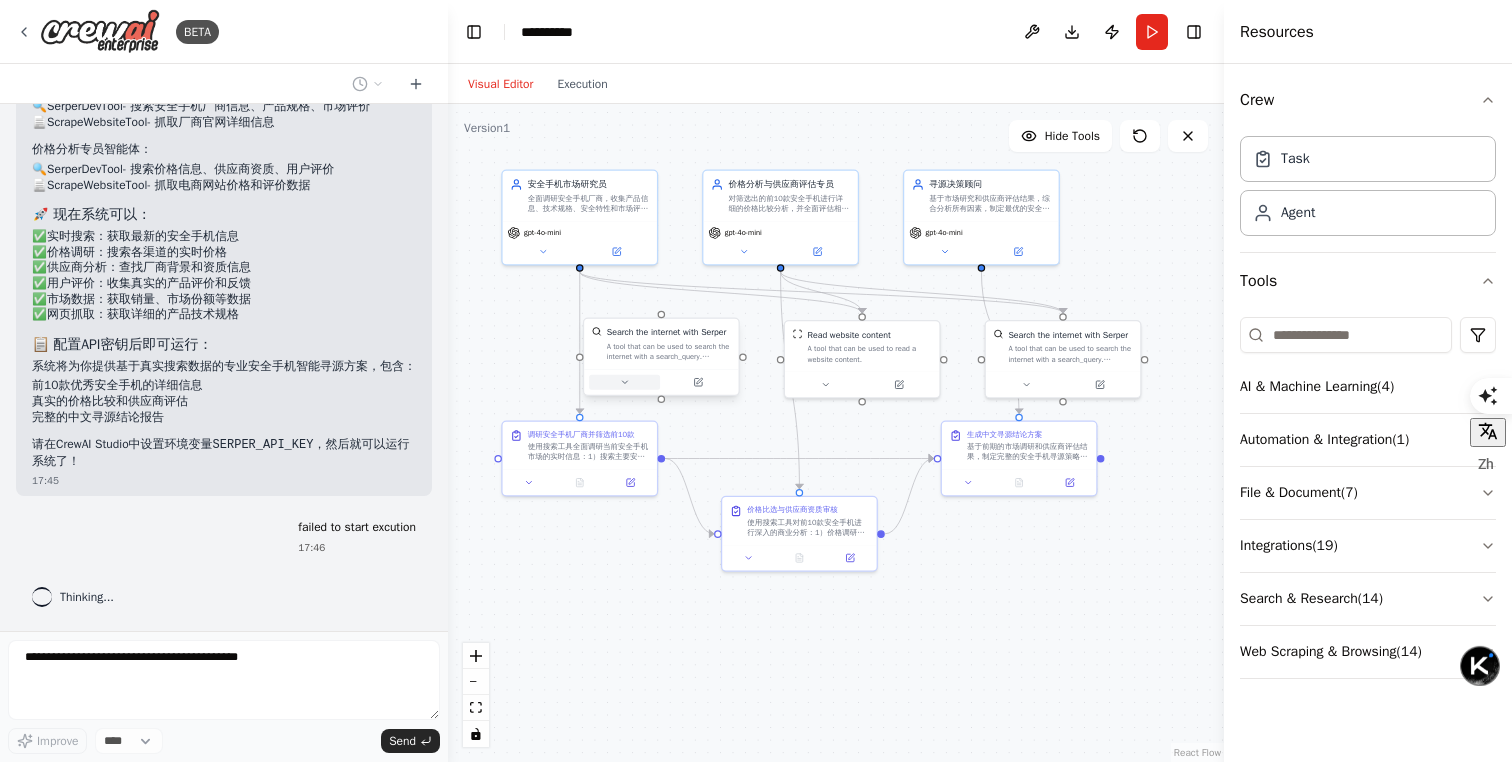 click at bounding box center (624, 382) 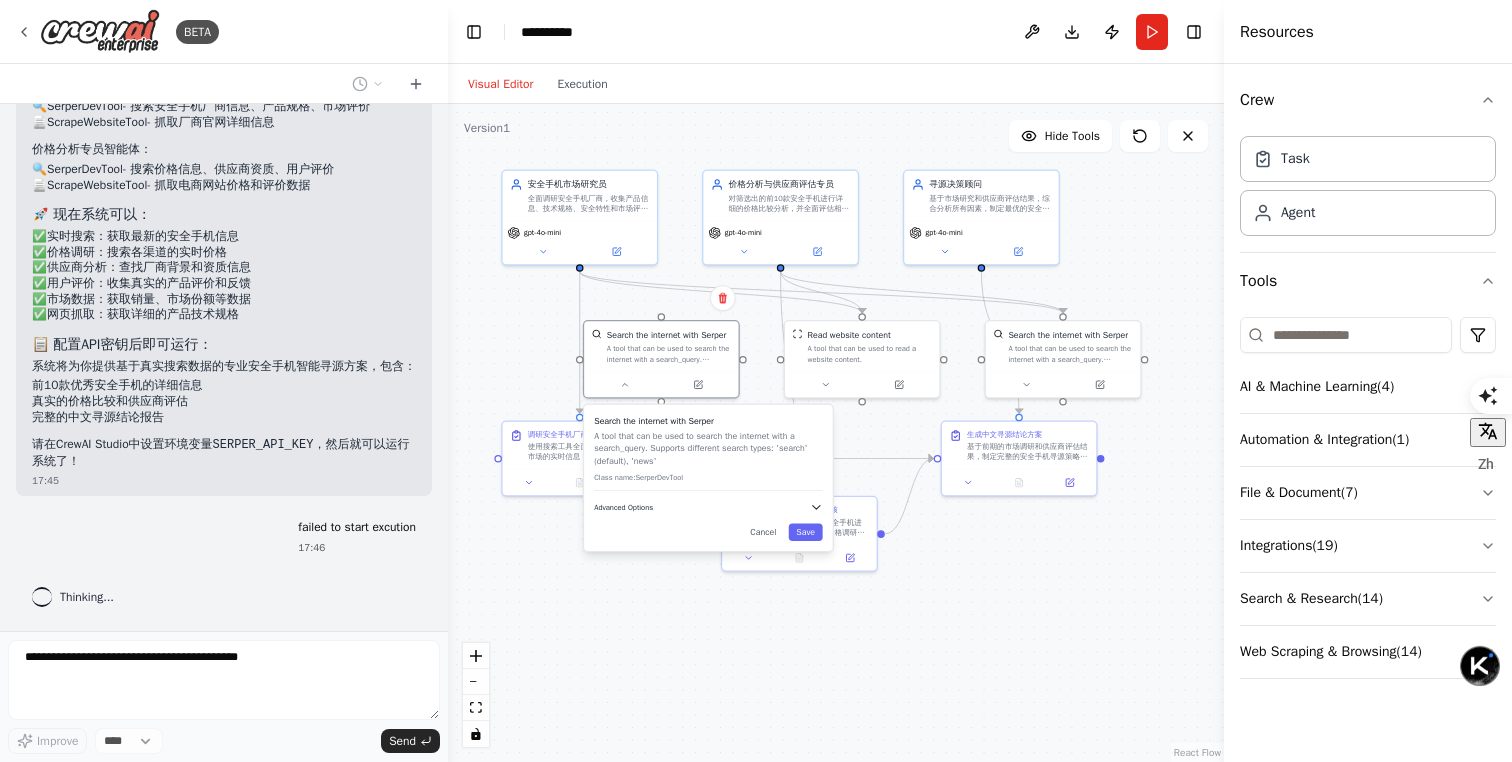 click on "Advanced Options" at bounding box center (708, 507) 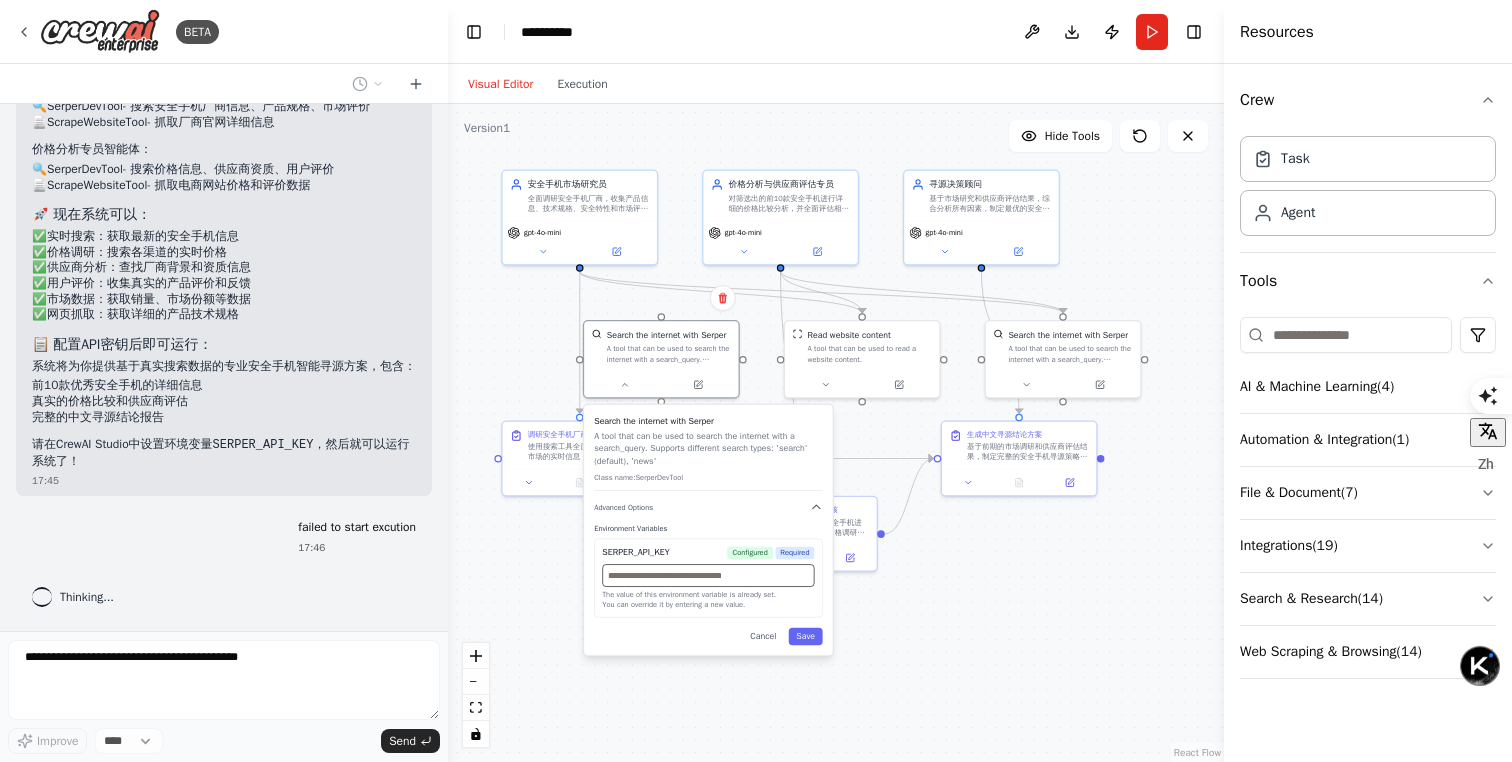 click at bounding box center (708, 575) 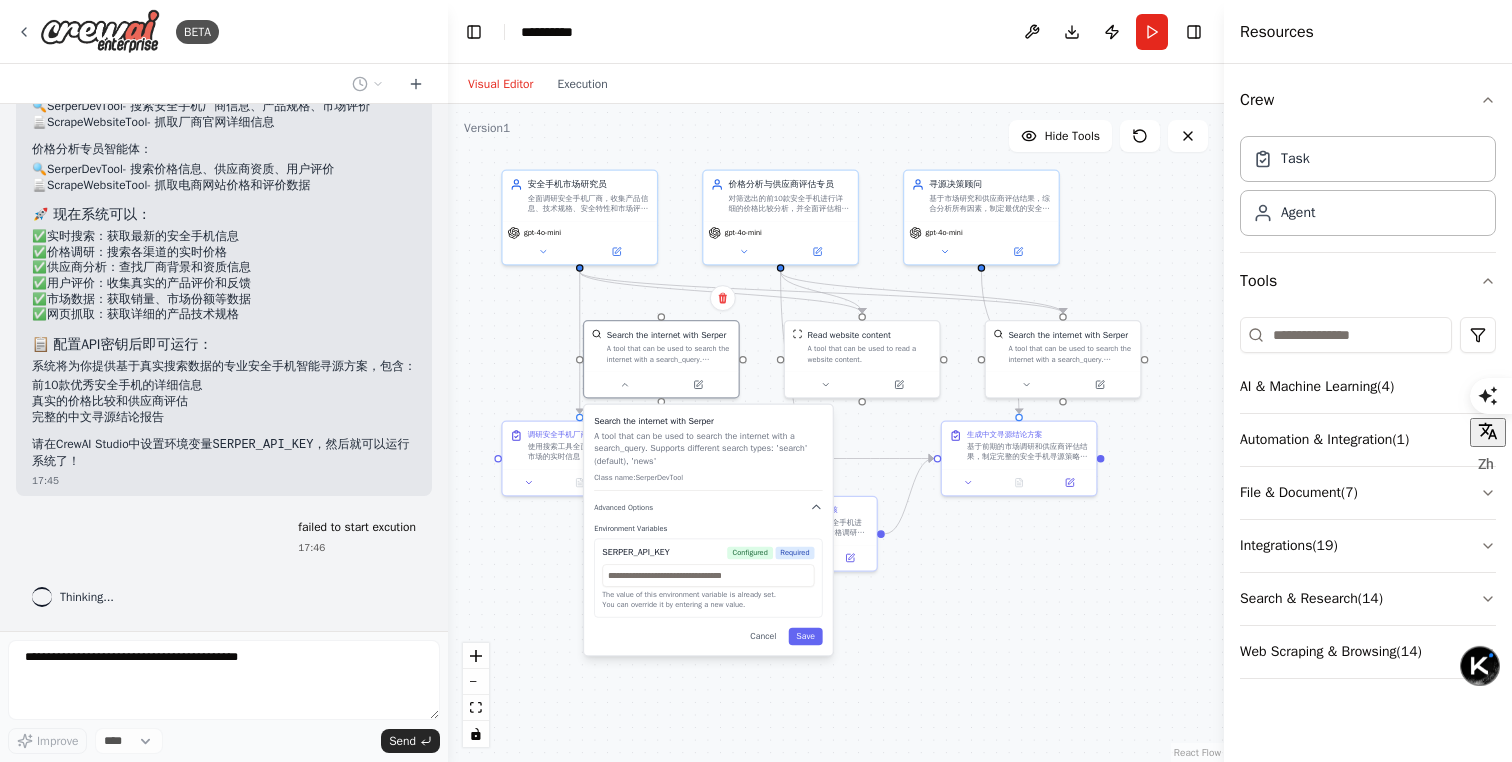 click on "Environment Variables SERPER_API_KEY Configured Required The value of this environment variable is already set. You can override it by entering a new value." at bounding box center [708, 570] 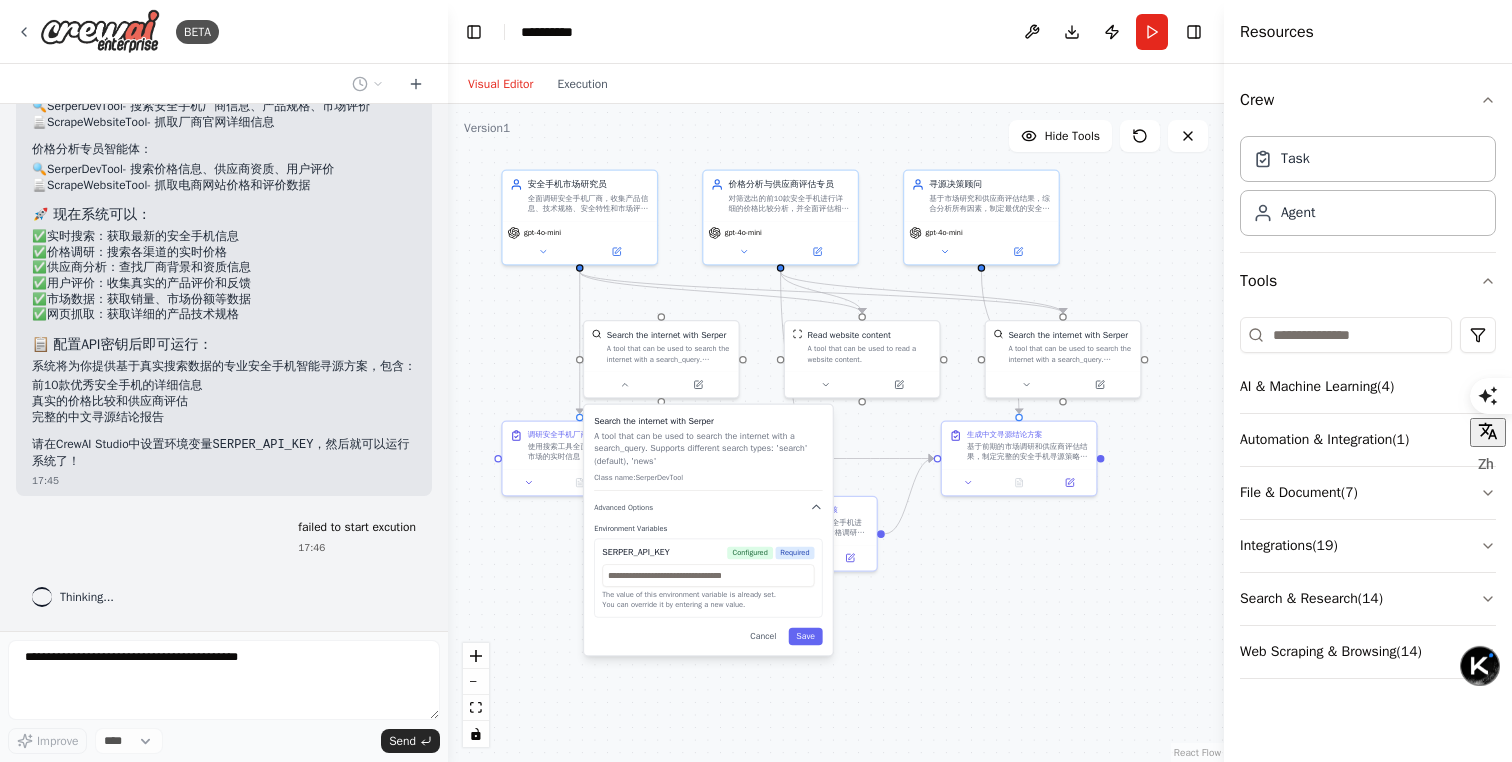 click on ".deletable-edge-delete-btn {
width: 20px;
height: 20px;
border: 0px solid #ffffff;
color: #6b7280;
background-color: #f8fafc;
cursor: pointer;
border-radius: 50%;
font-size: 12px;
padding: 3px;
display: flex;
align-items: center;
justify-content: center;
transition: all 0.2s cubic-bezier(0.4, 0, 0.2, 1);
box-shadow: 0 2px 4px rgba(0, 0, 0, 0.1);
}
.deletable-edge-delete-btn:hover {
background-color: #ef4444;
color: #ffffff;
border-color: #dc2626;
transform: scale(1.1);
box-shadow: 0 4px 12px rgba(239, 68, 68, 0.4);
}
.deletable-edge-delete-btn:active {
transform: scale(0.95);
box-shadow: 0 2px 4px rgba(239, 68, 68, 0.3);
}
安全手机市场研究员 gpt-4o-mini gpt-4o-mini gpt-4o-mini Save" at bounding box center (836, 433) 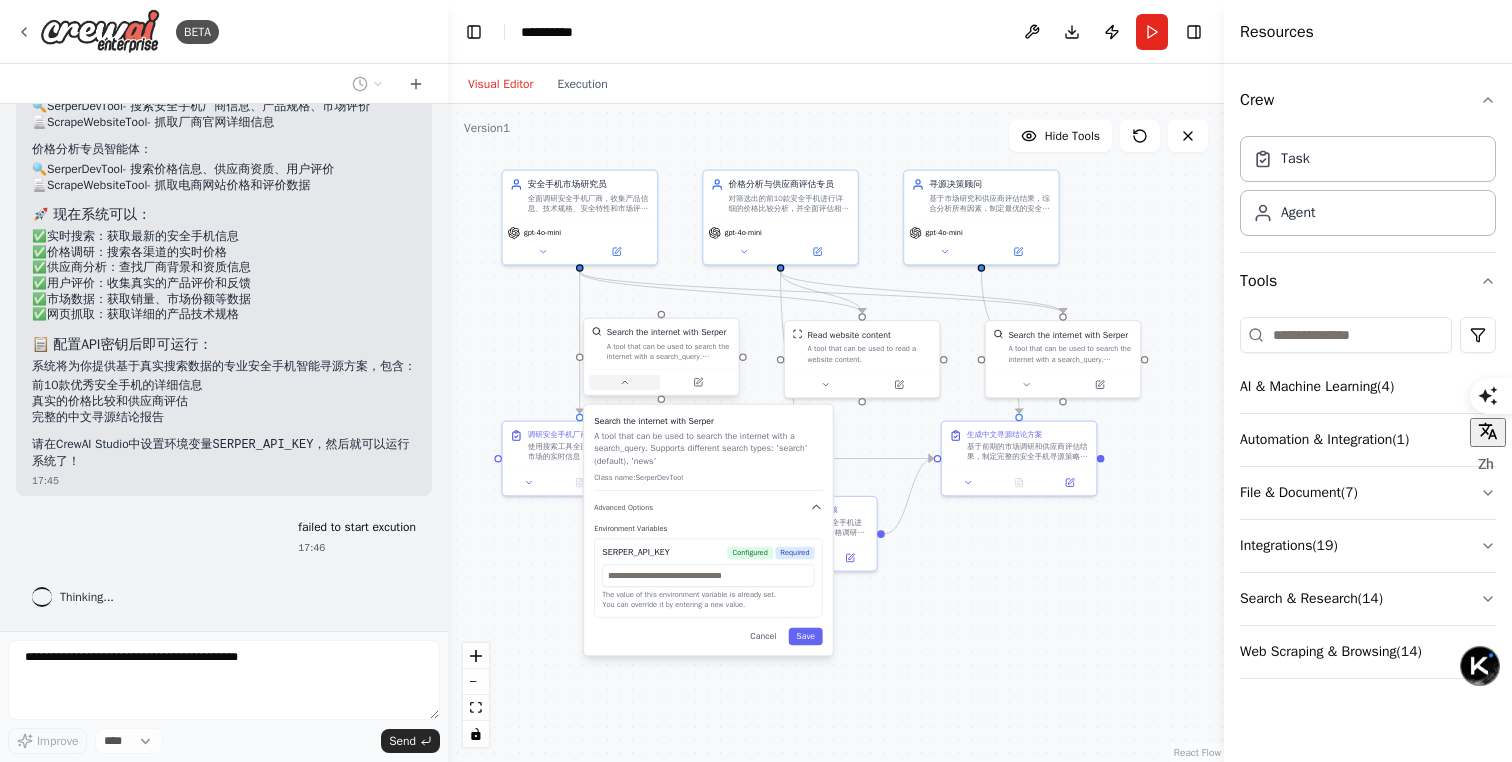 click at bounding box center [624, 382] 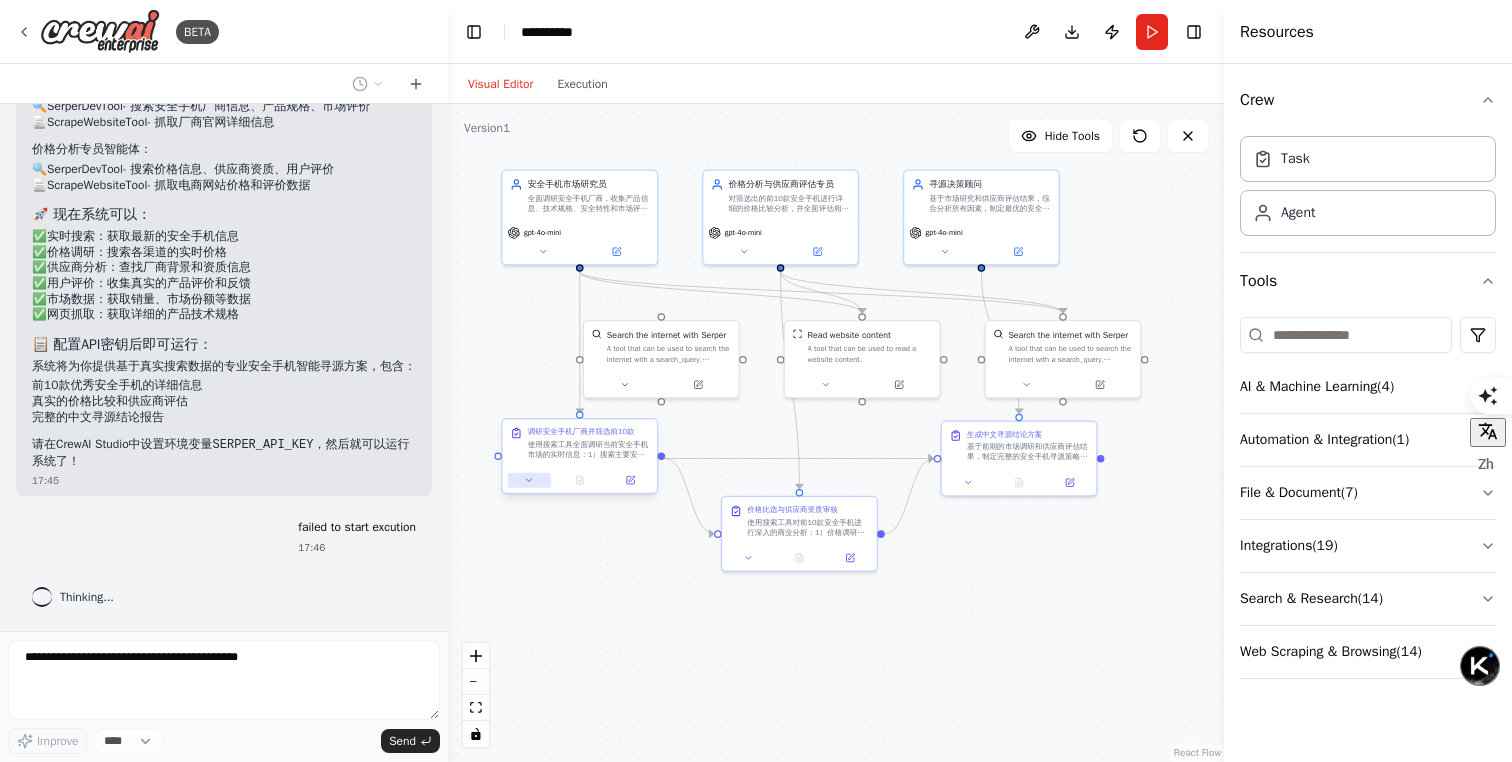 click at bounding box center [529, 480] 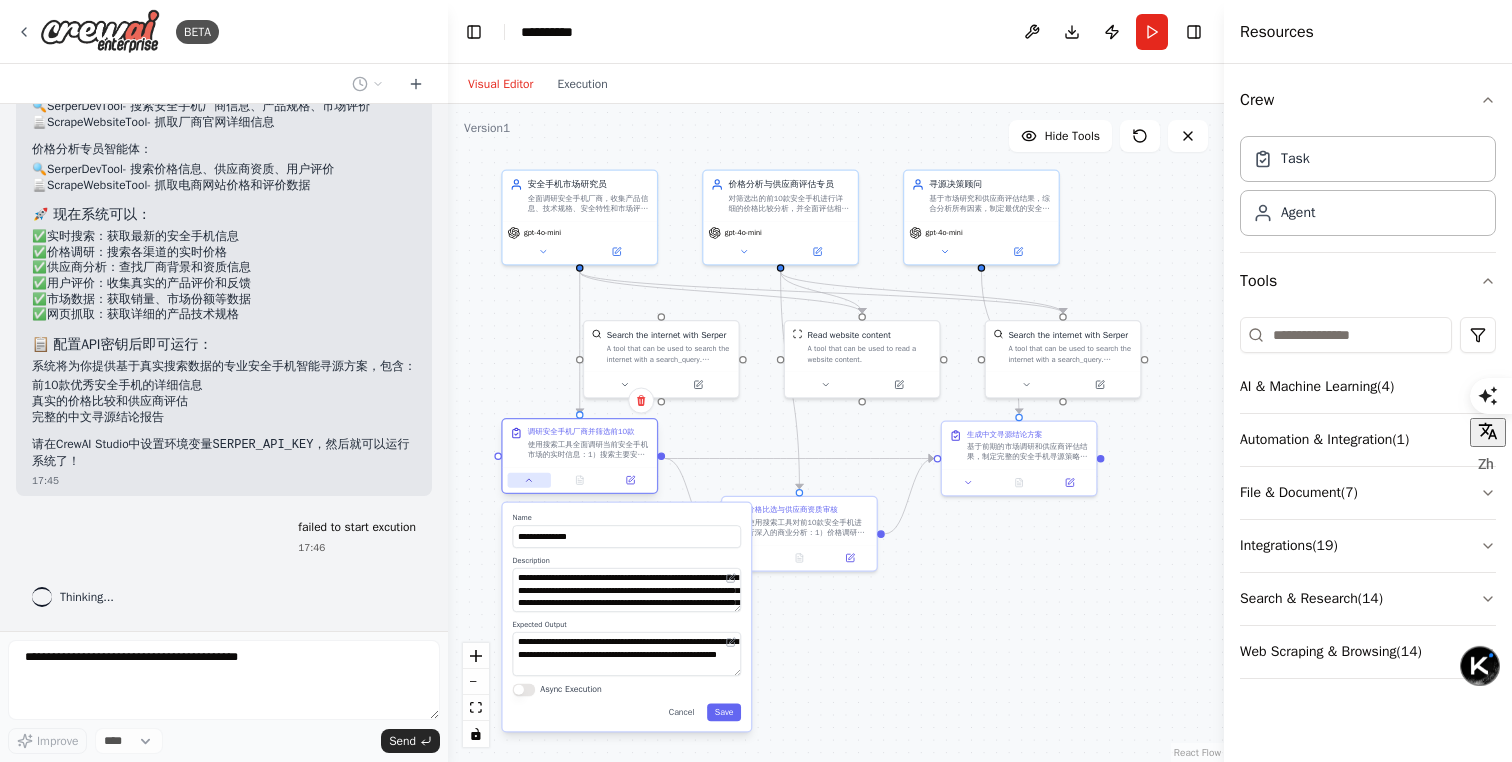 click 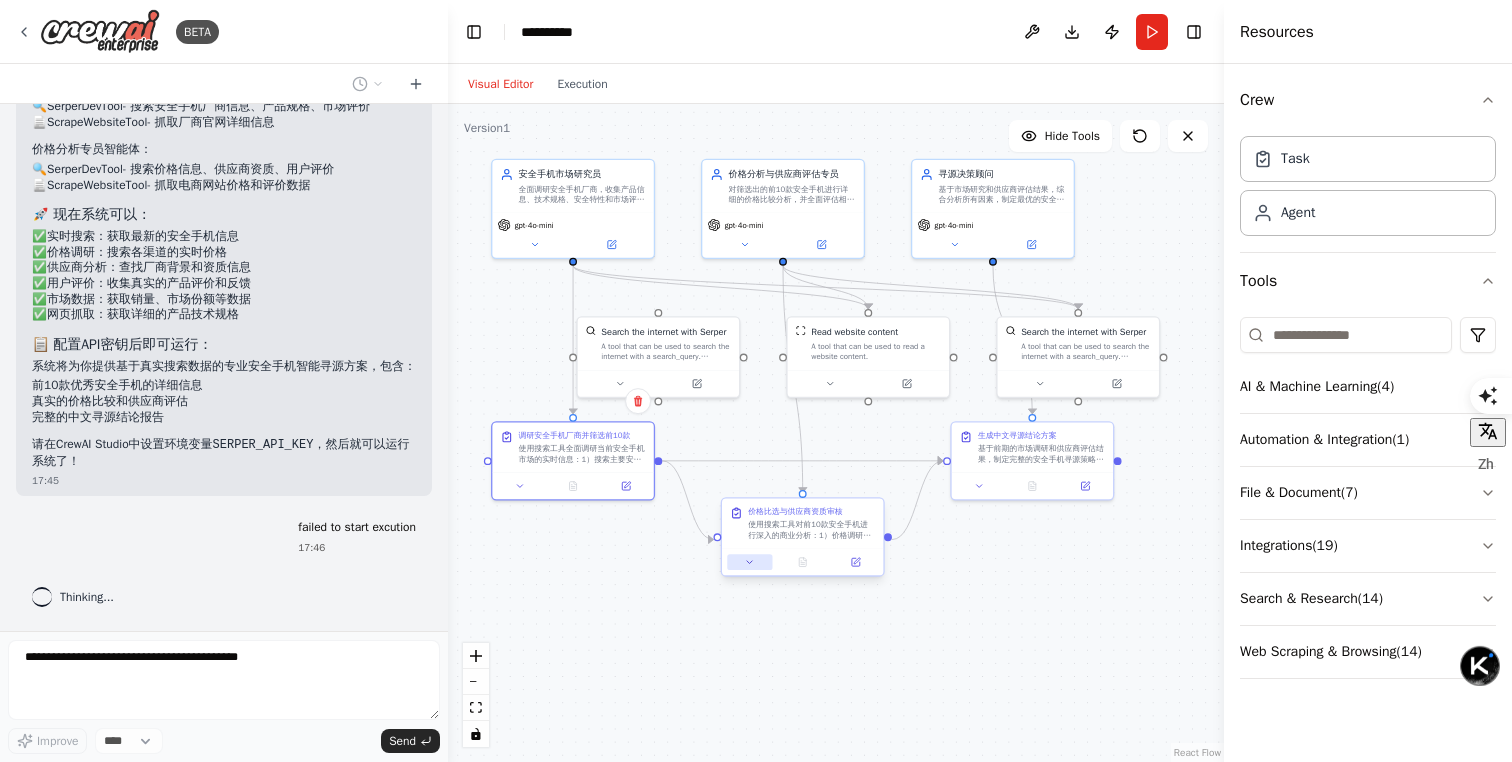 click 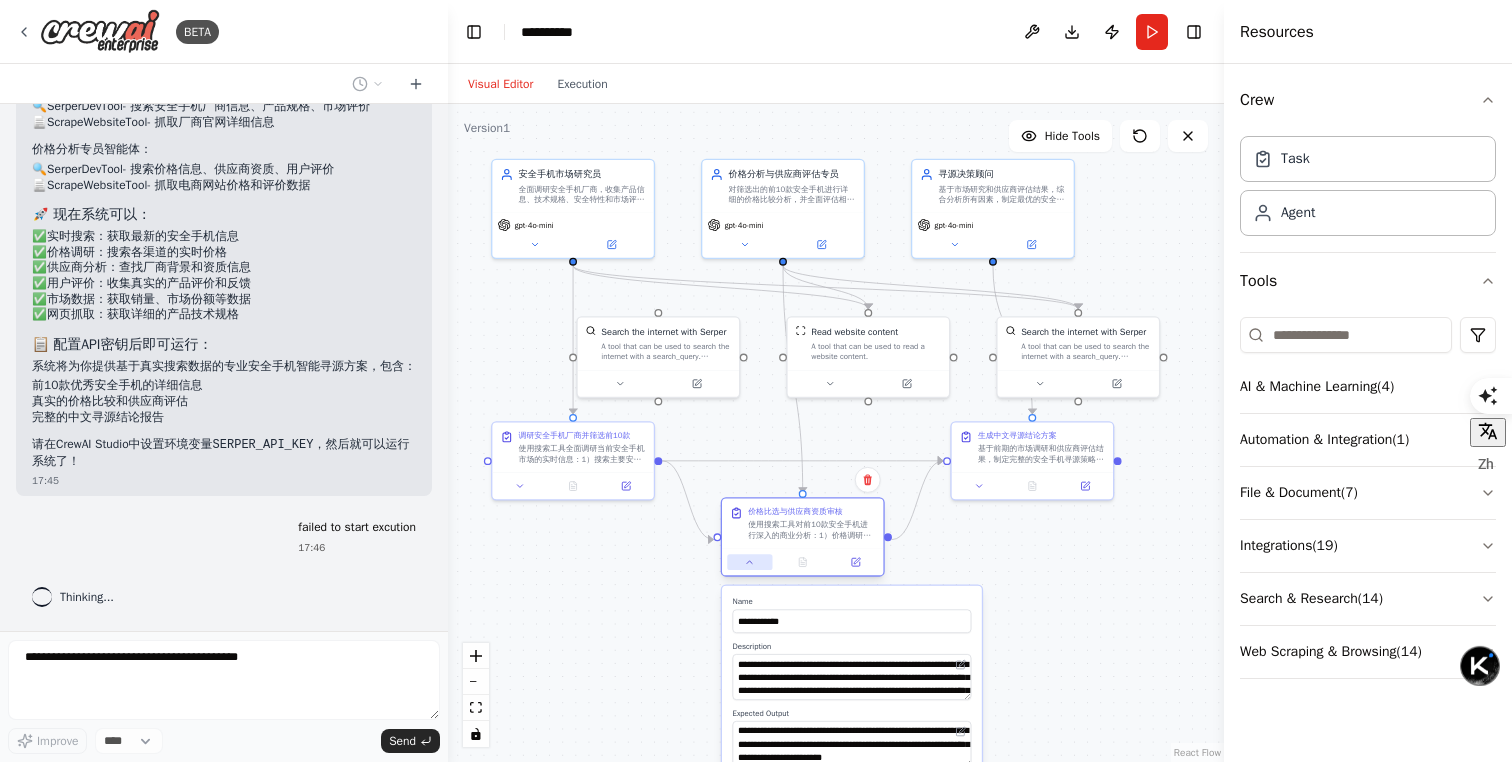 click 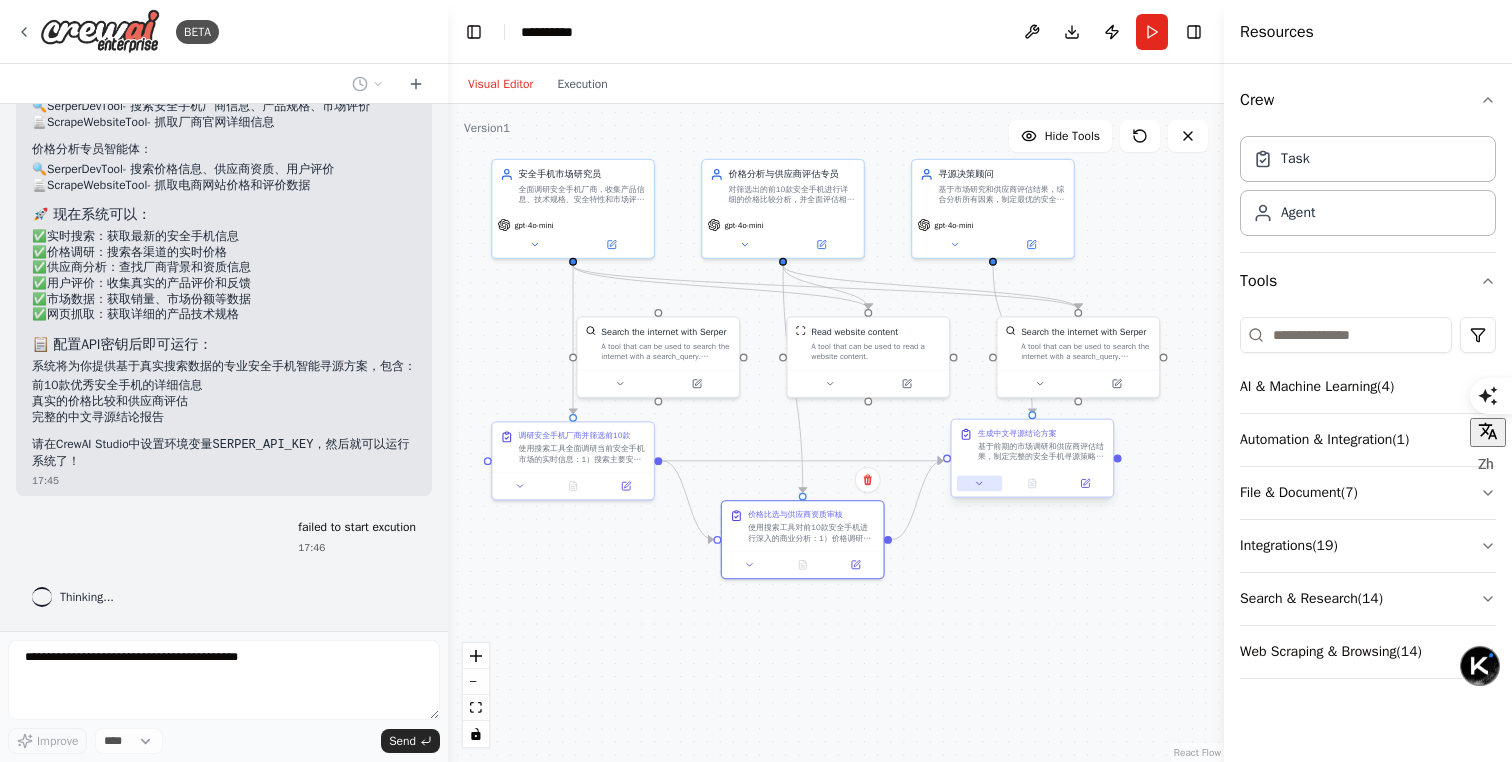 click at bounding box center (979, 484) 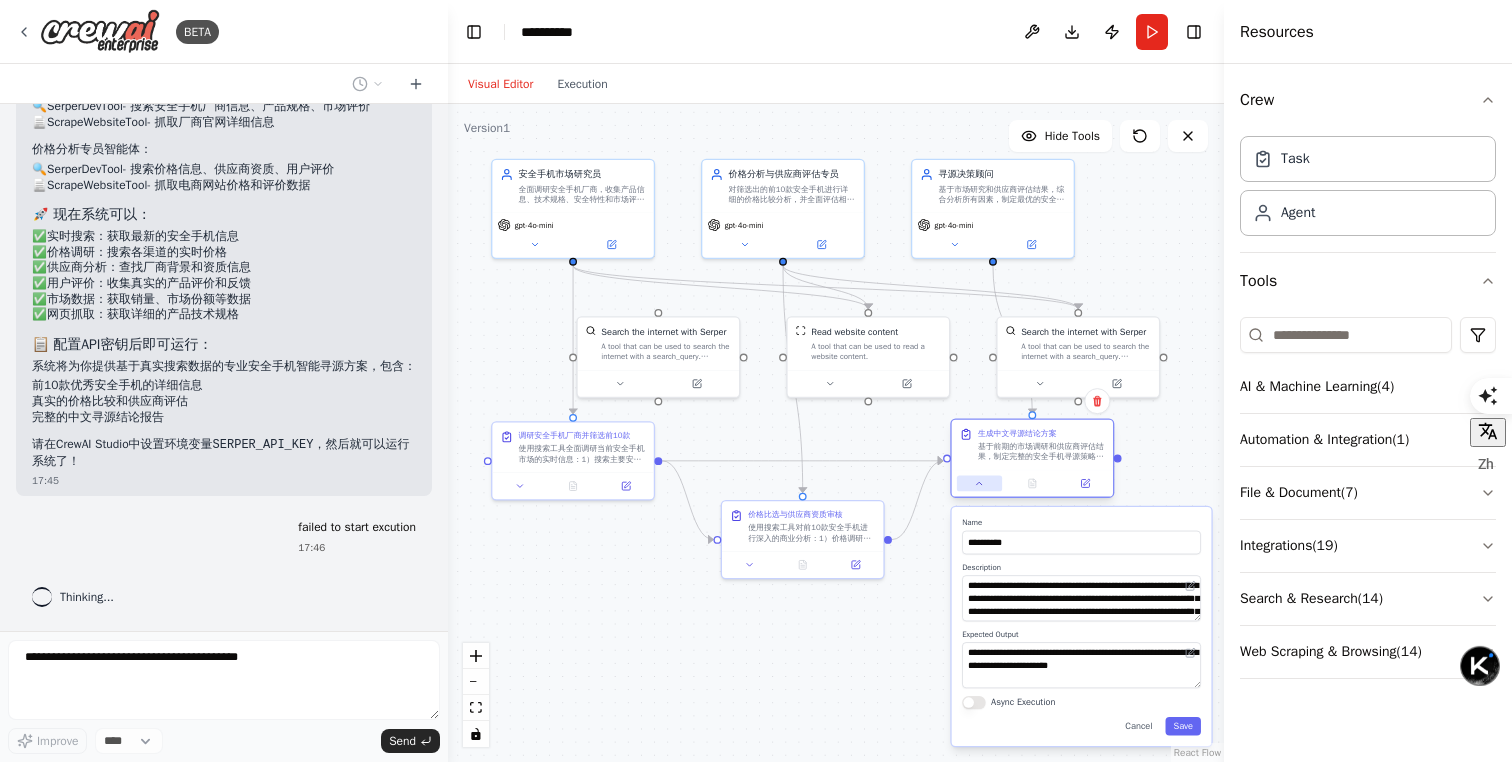 click at bounding box center (979, 484) 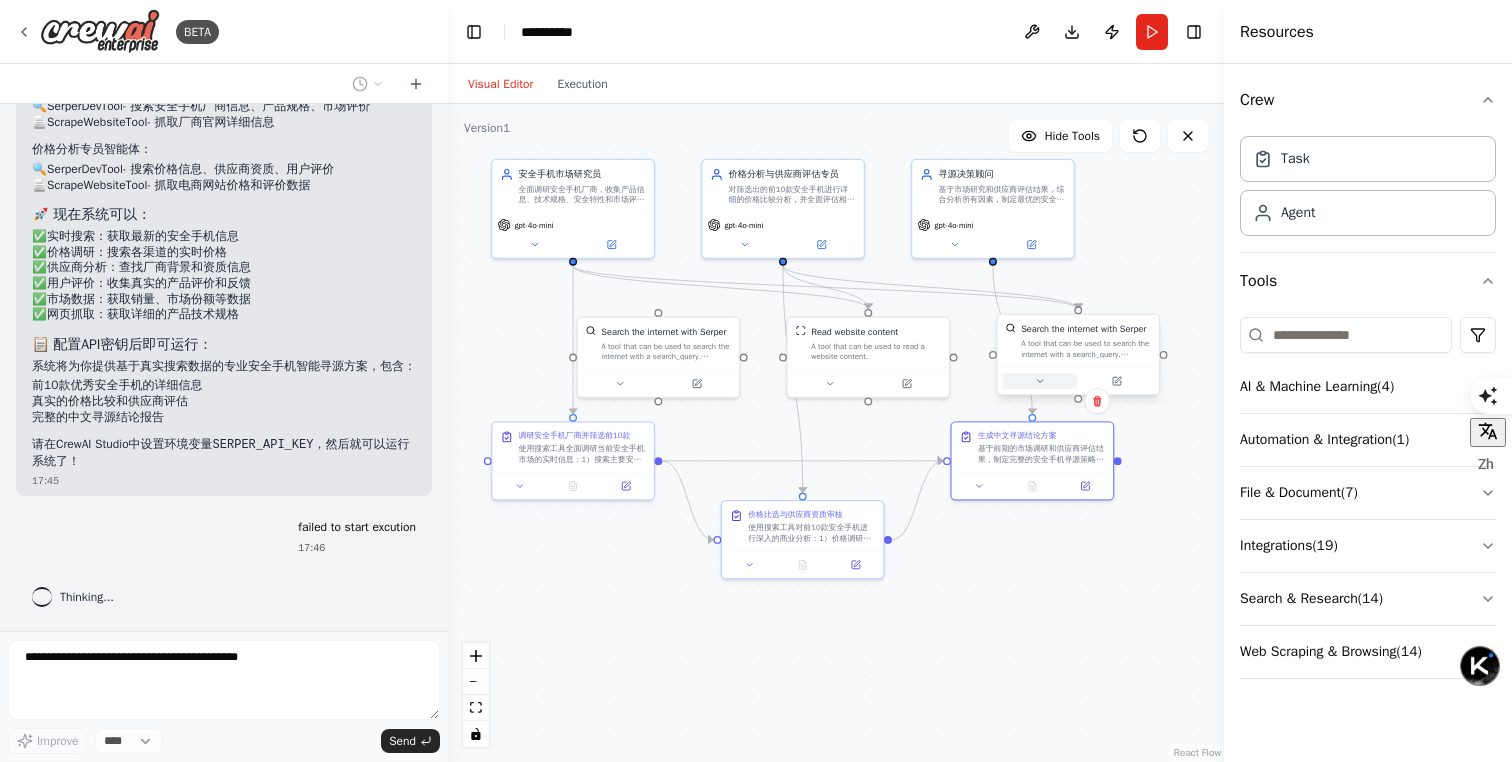 click 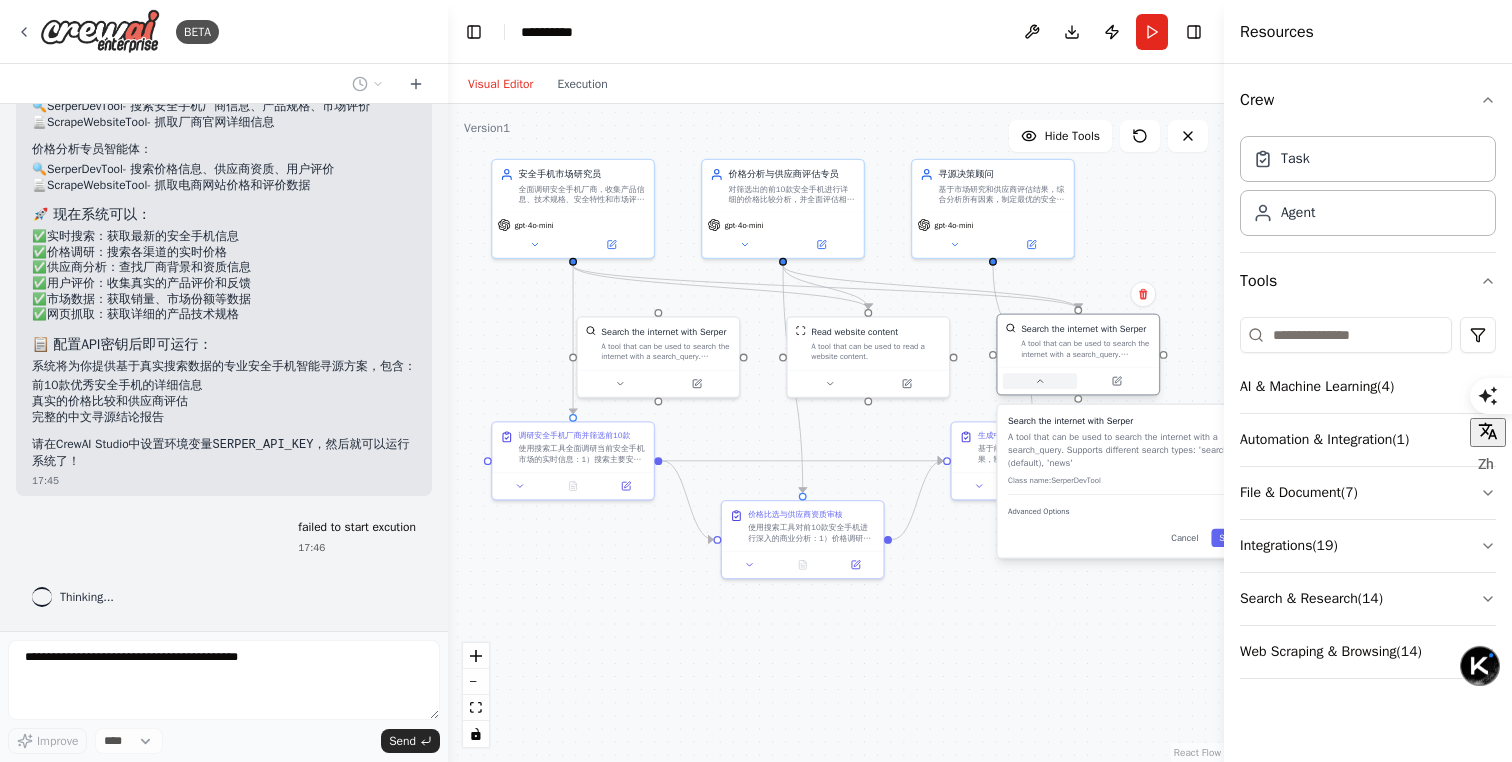 click 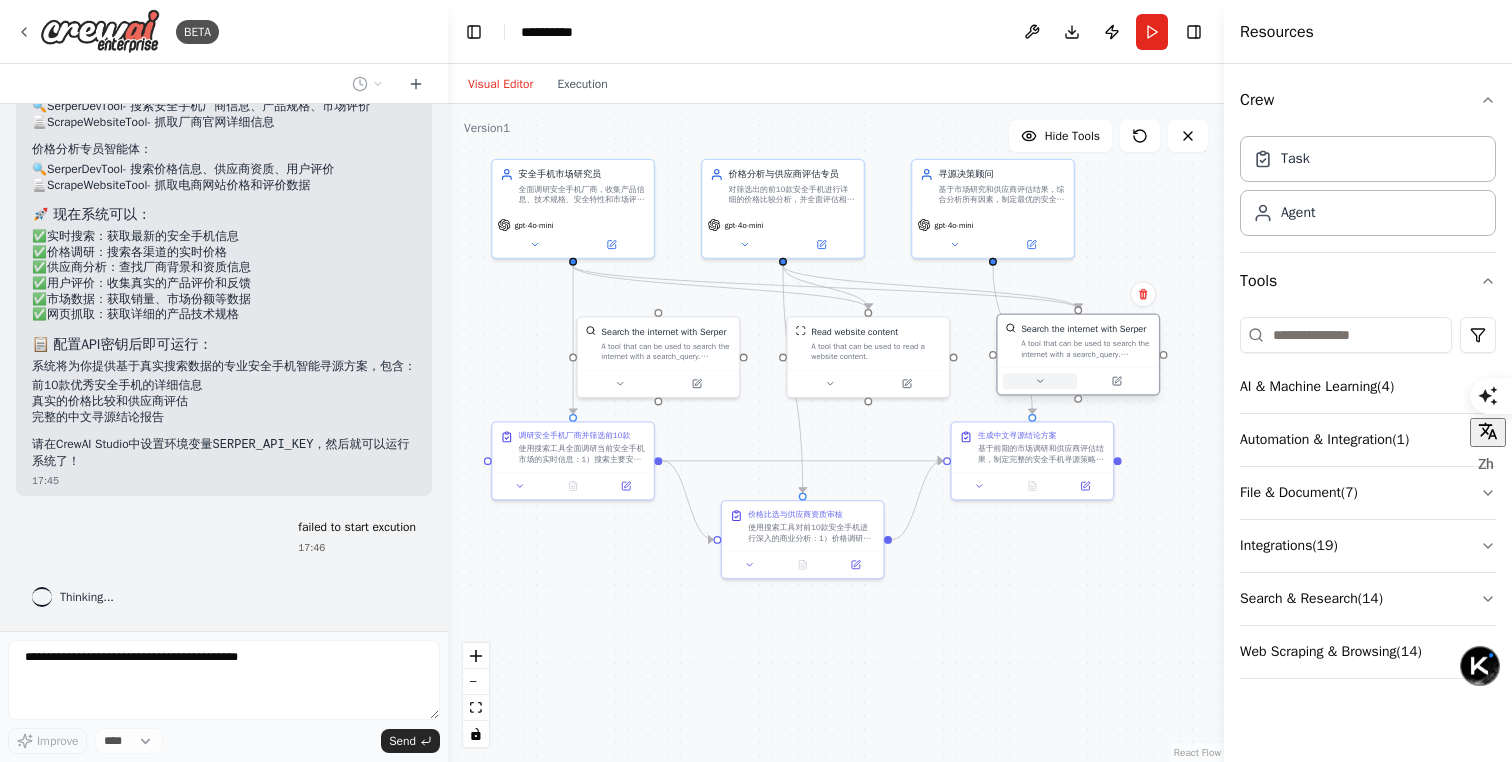click 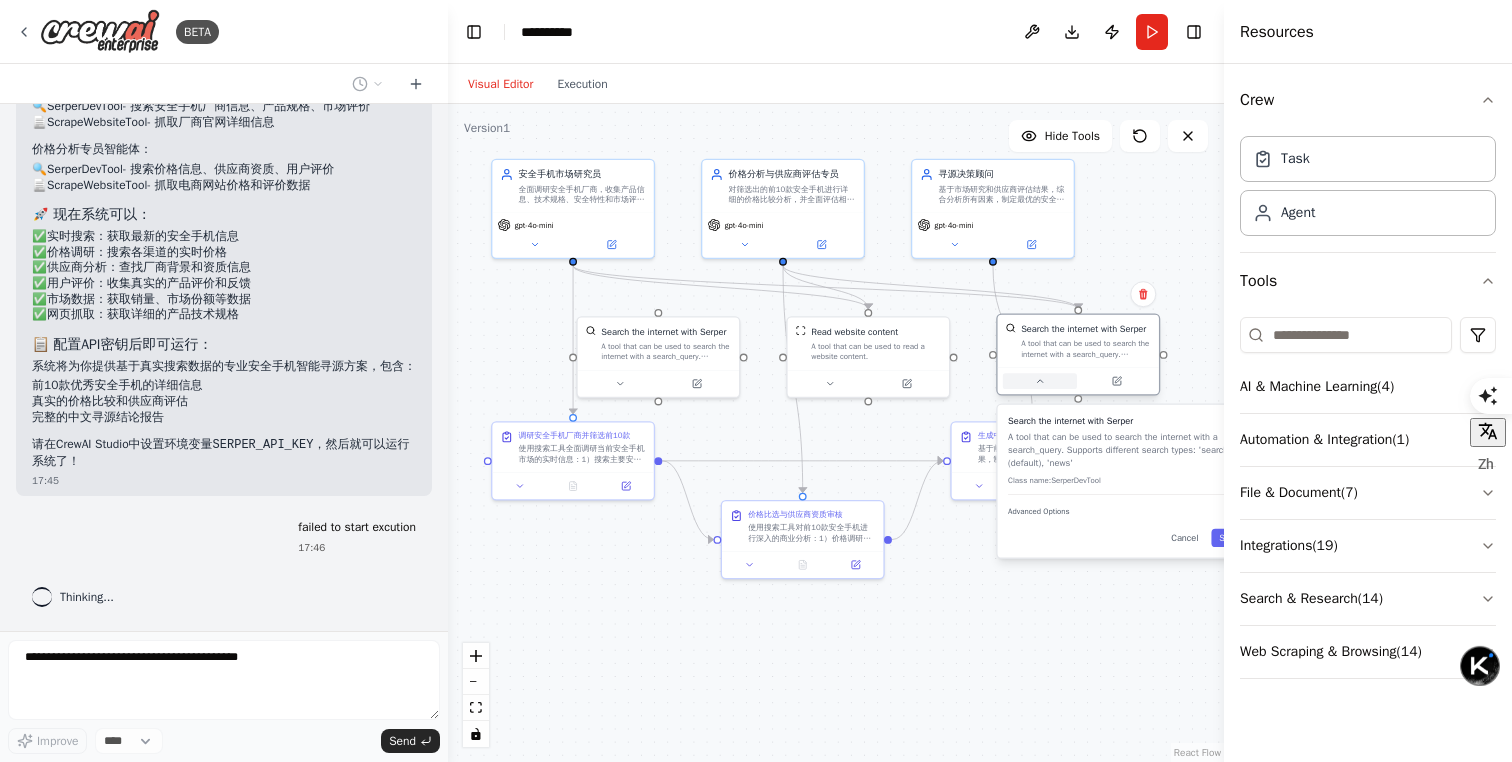 click 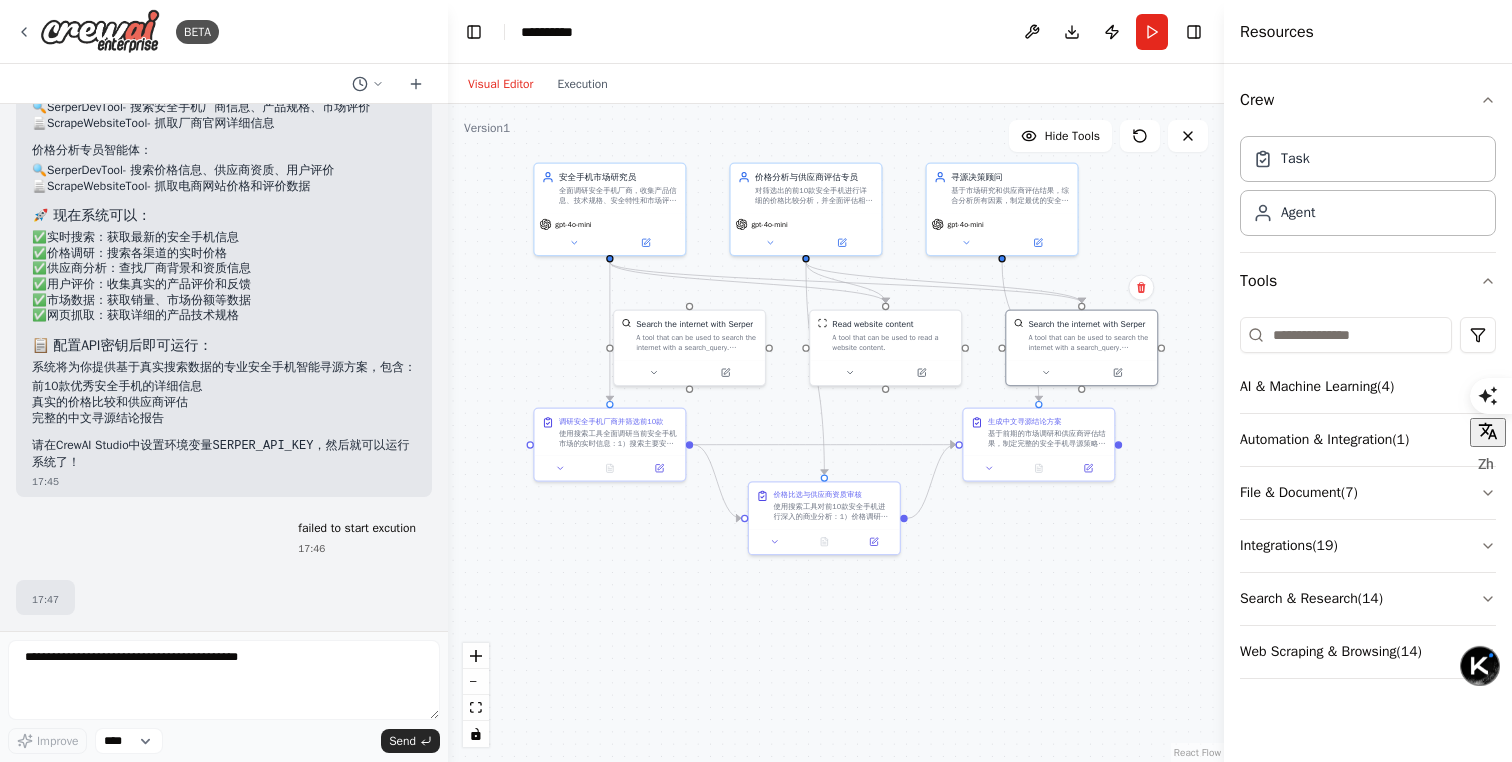 scroll, scrollTop: 19713, scrollLeft: 0, axis: vertical 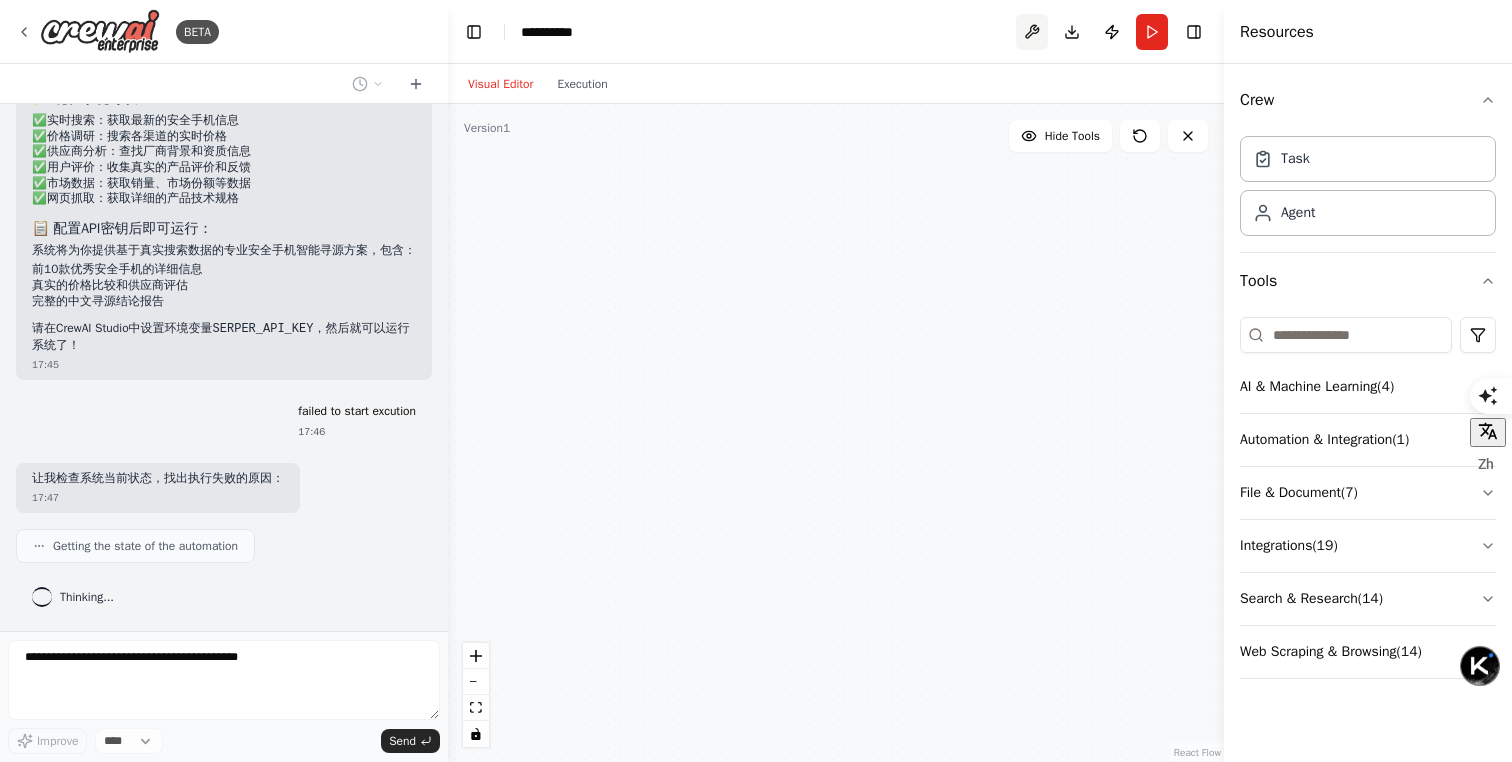 click at bounding box center [1032, 32] 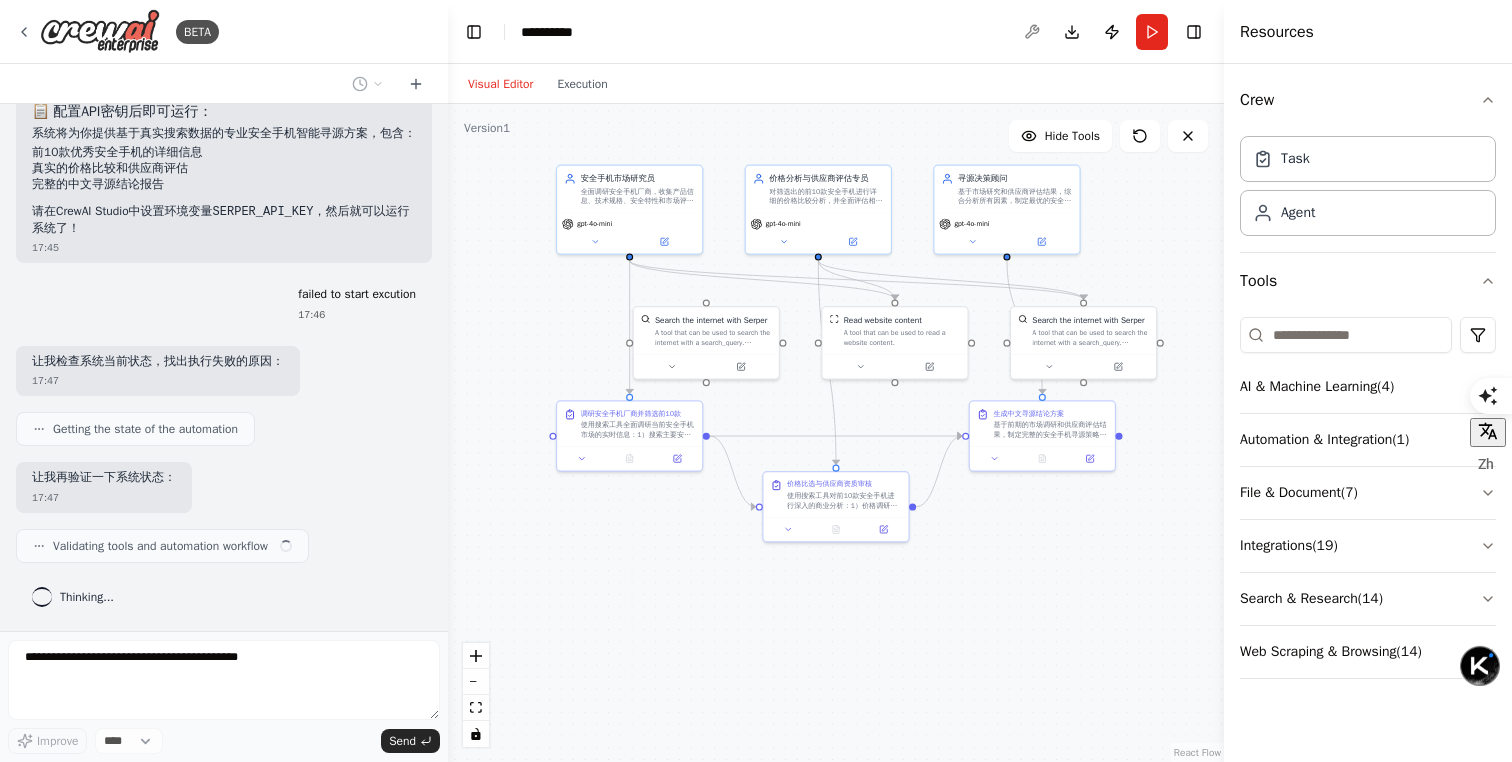 scroll, scrollTop: 19830, scrollLeft: 0, axis: vertical 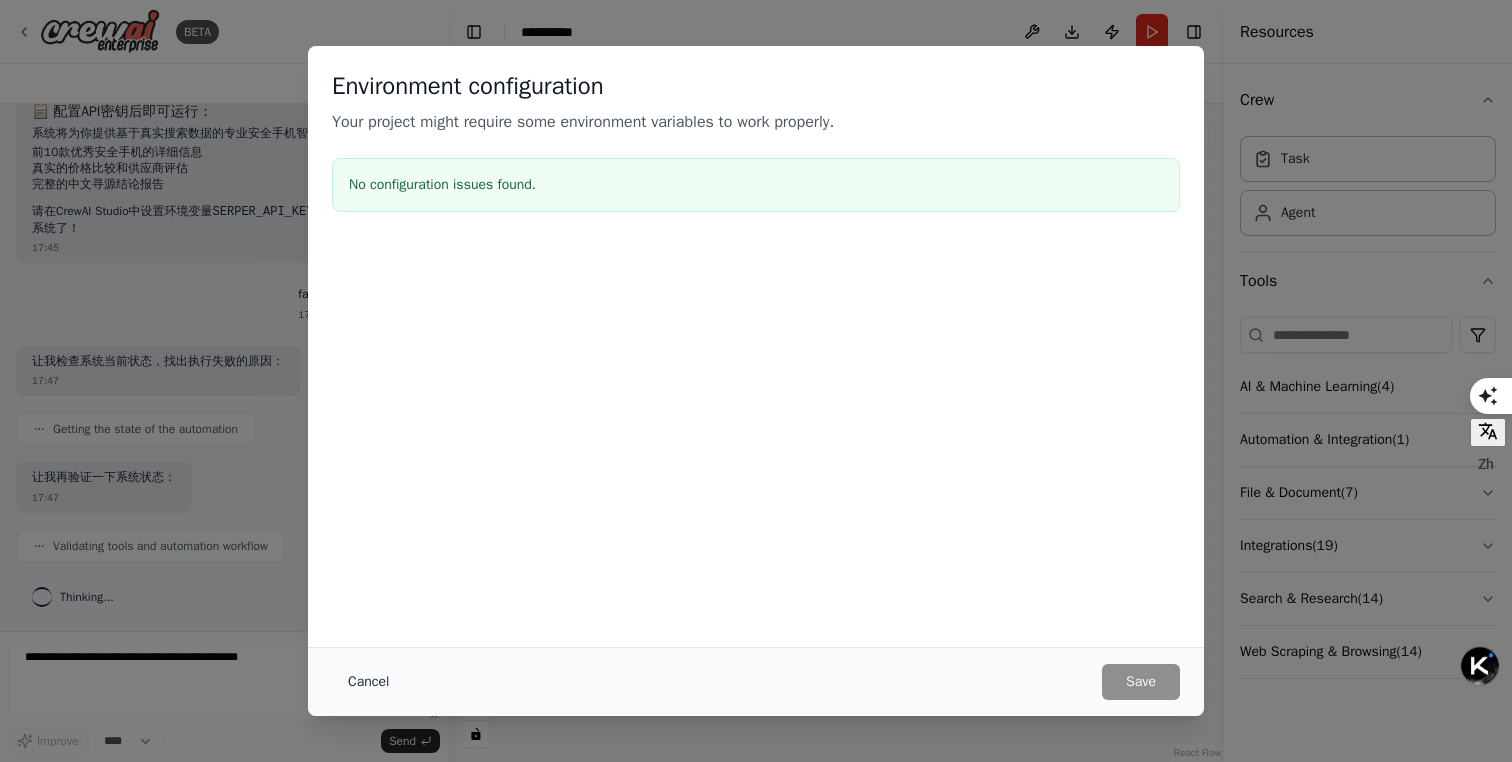 click on "Cancel" at bounding box center (368, 682) 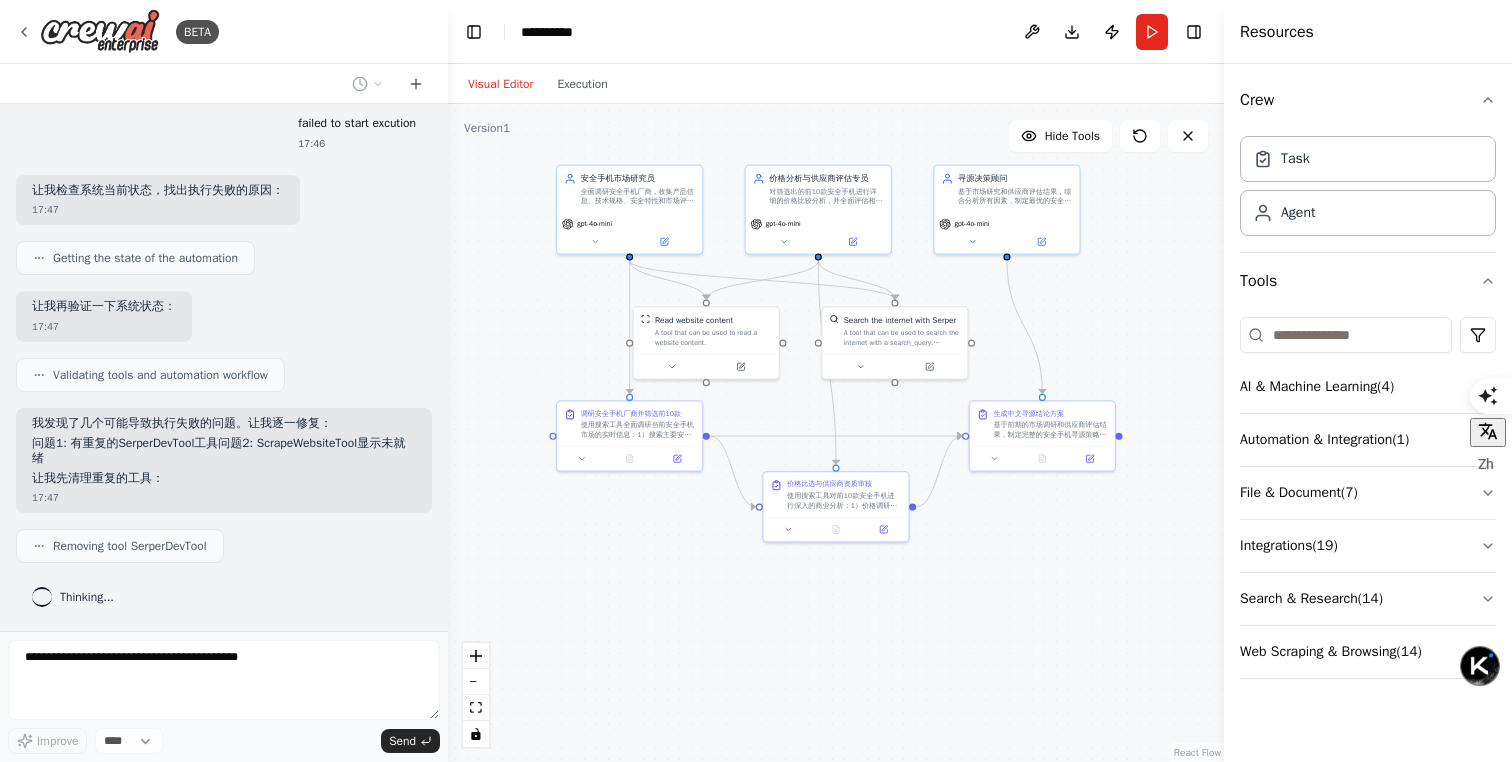 scroll, scrollTop: 20001, scrollLeft: 0, axis: vertical 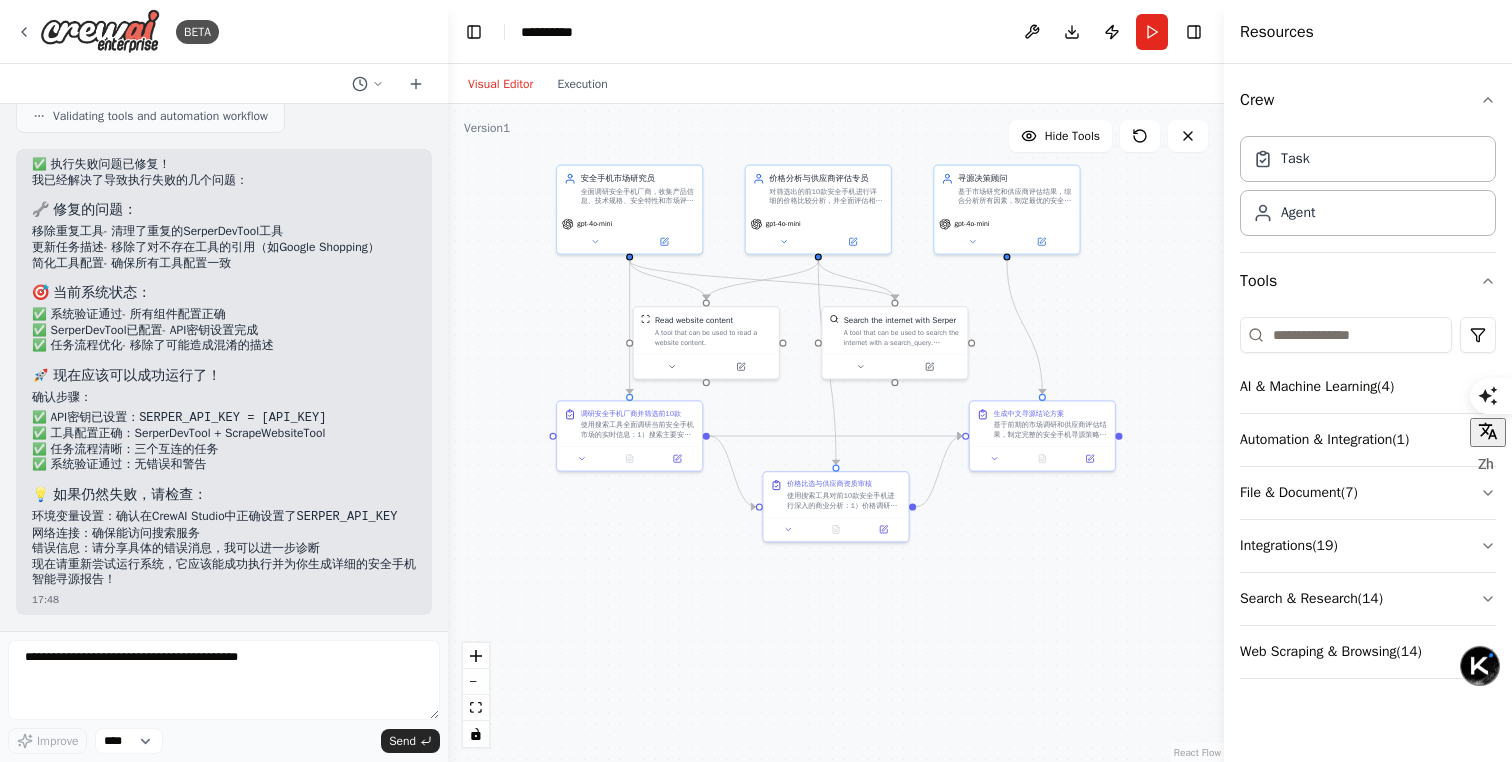 click on "网络连接 ：确保能访问搜索服务" at bounding box center [224, 534] 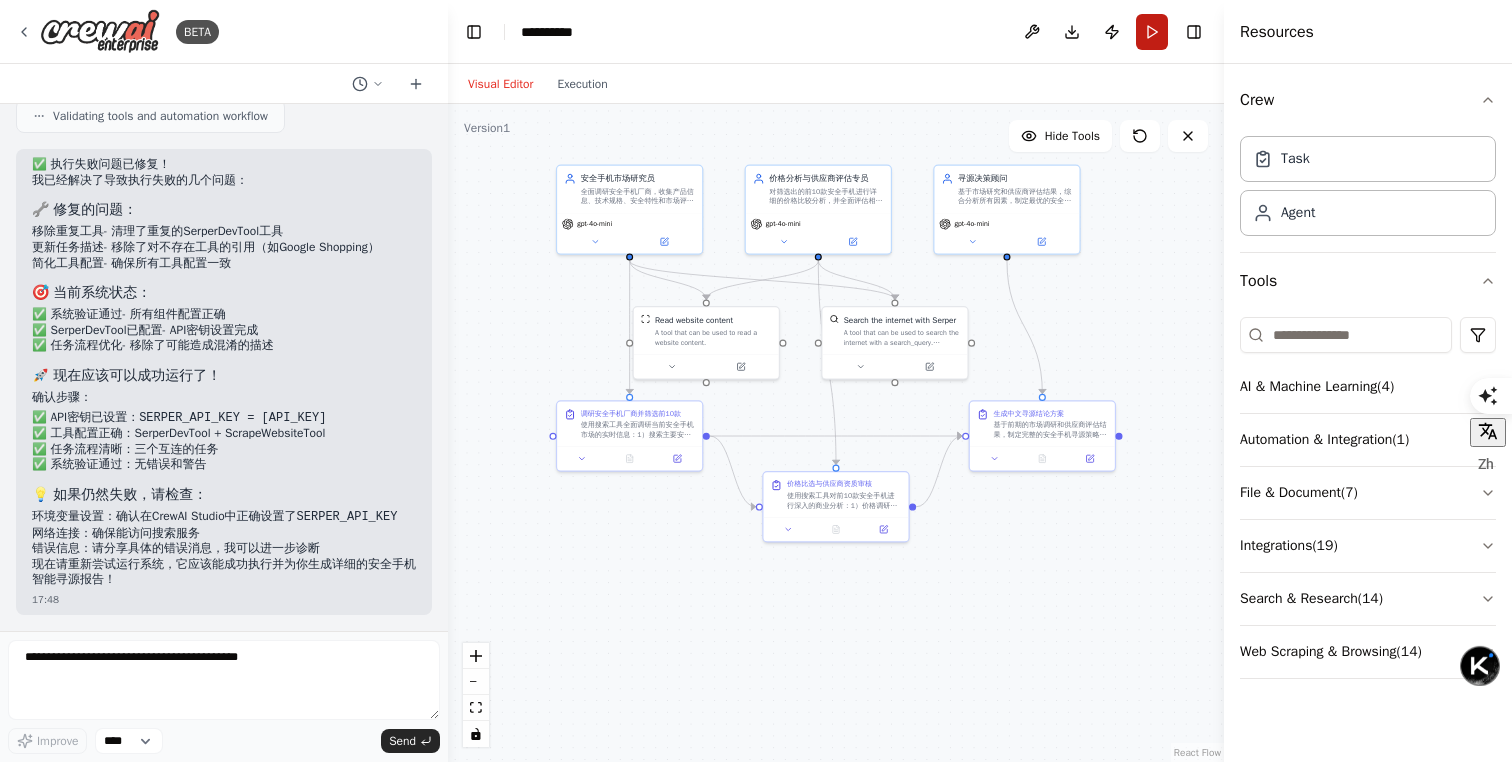 click on "Run" at bounding box center [1152, 32] 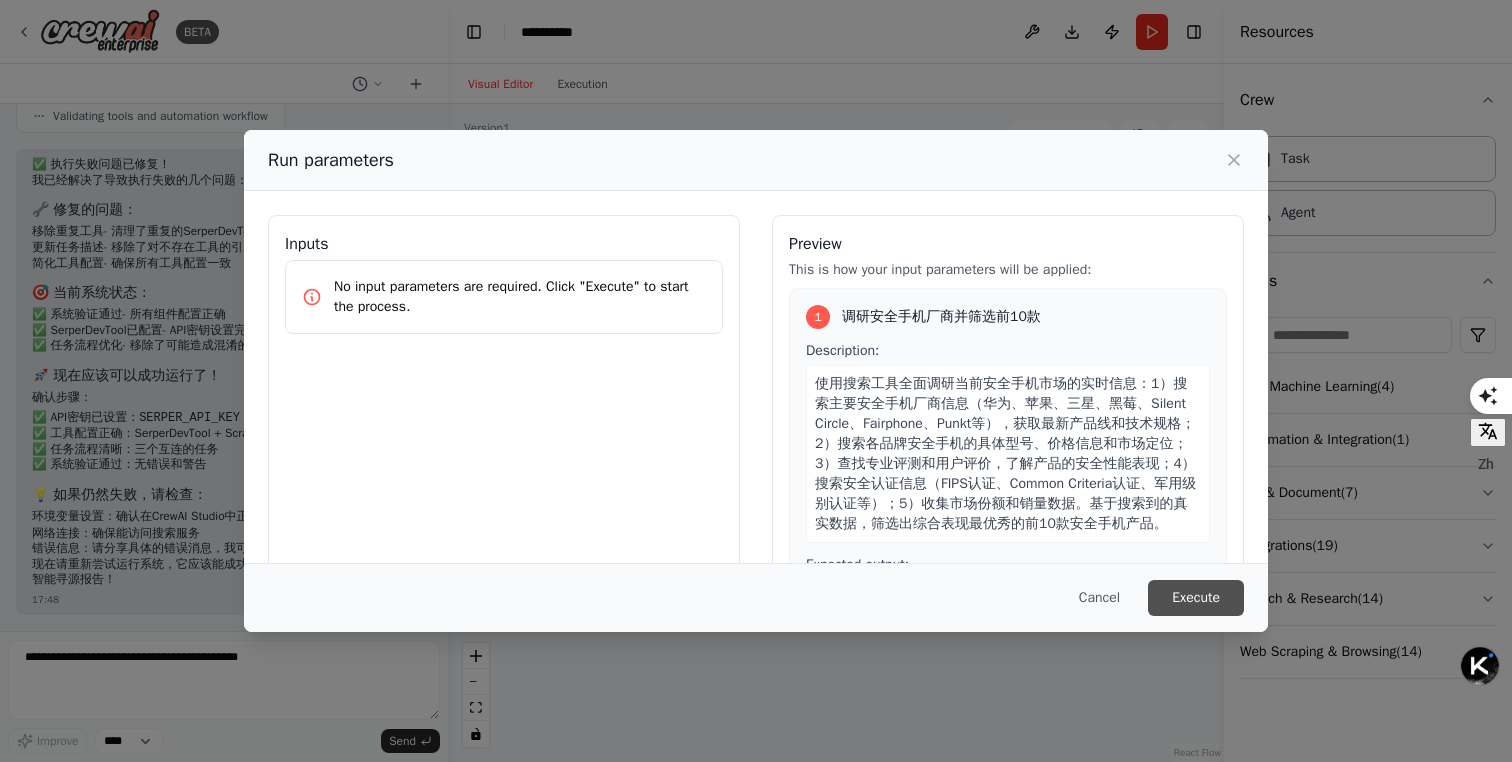 click on "Execute" at bounding box center (1196, 598) 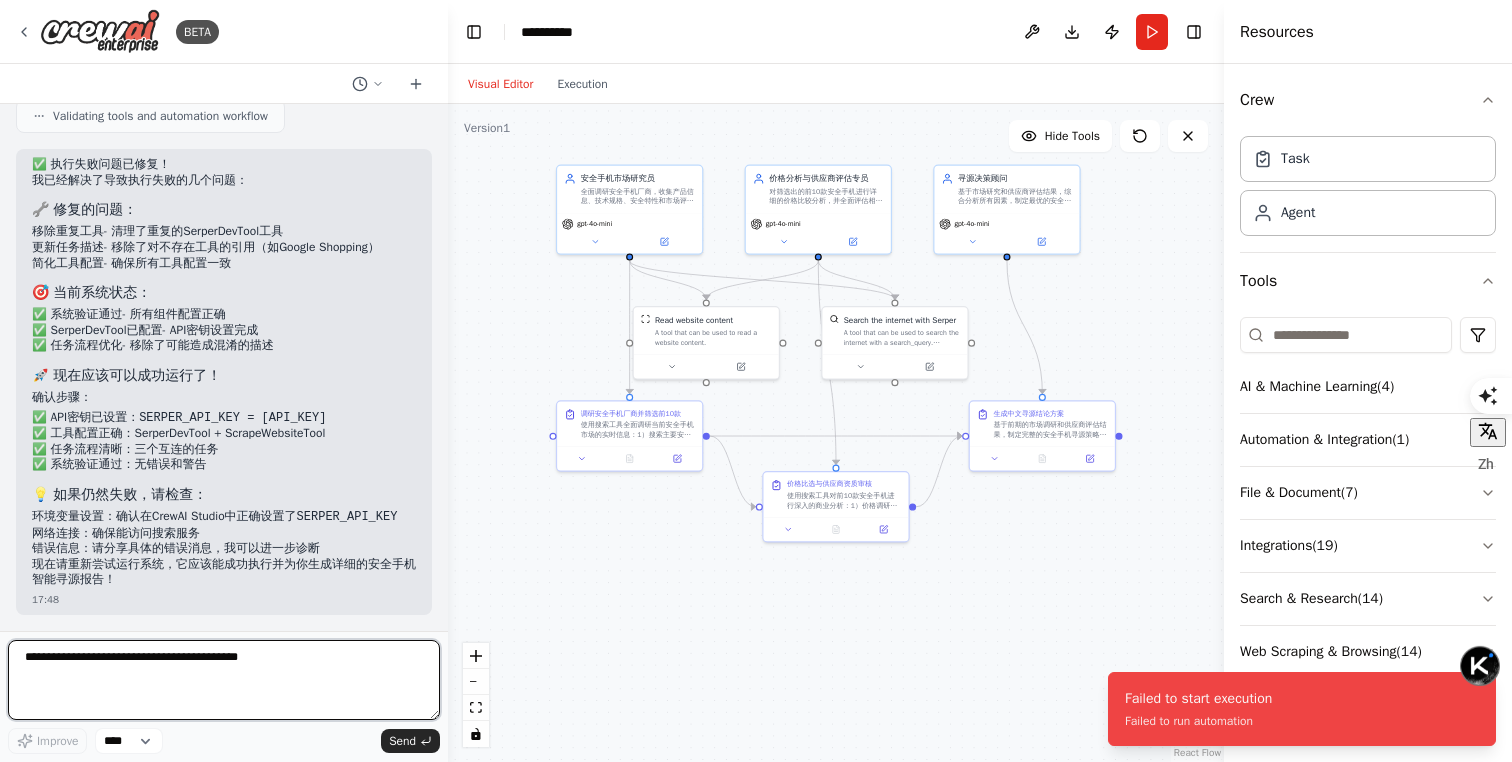 click at bounding box center (224, 680) 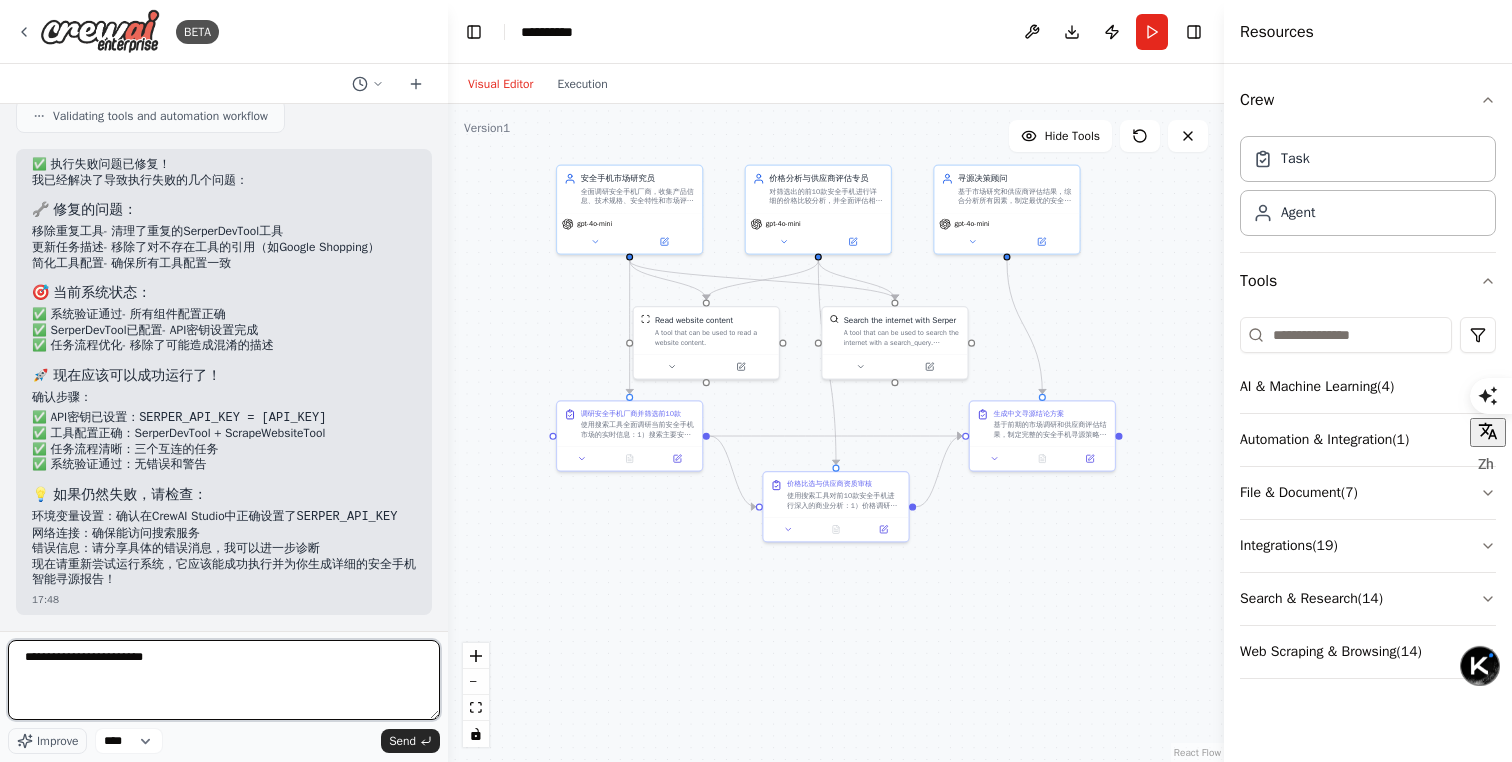 type on "**********" 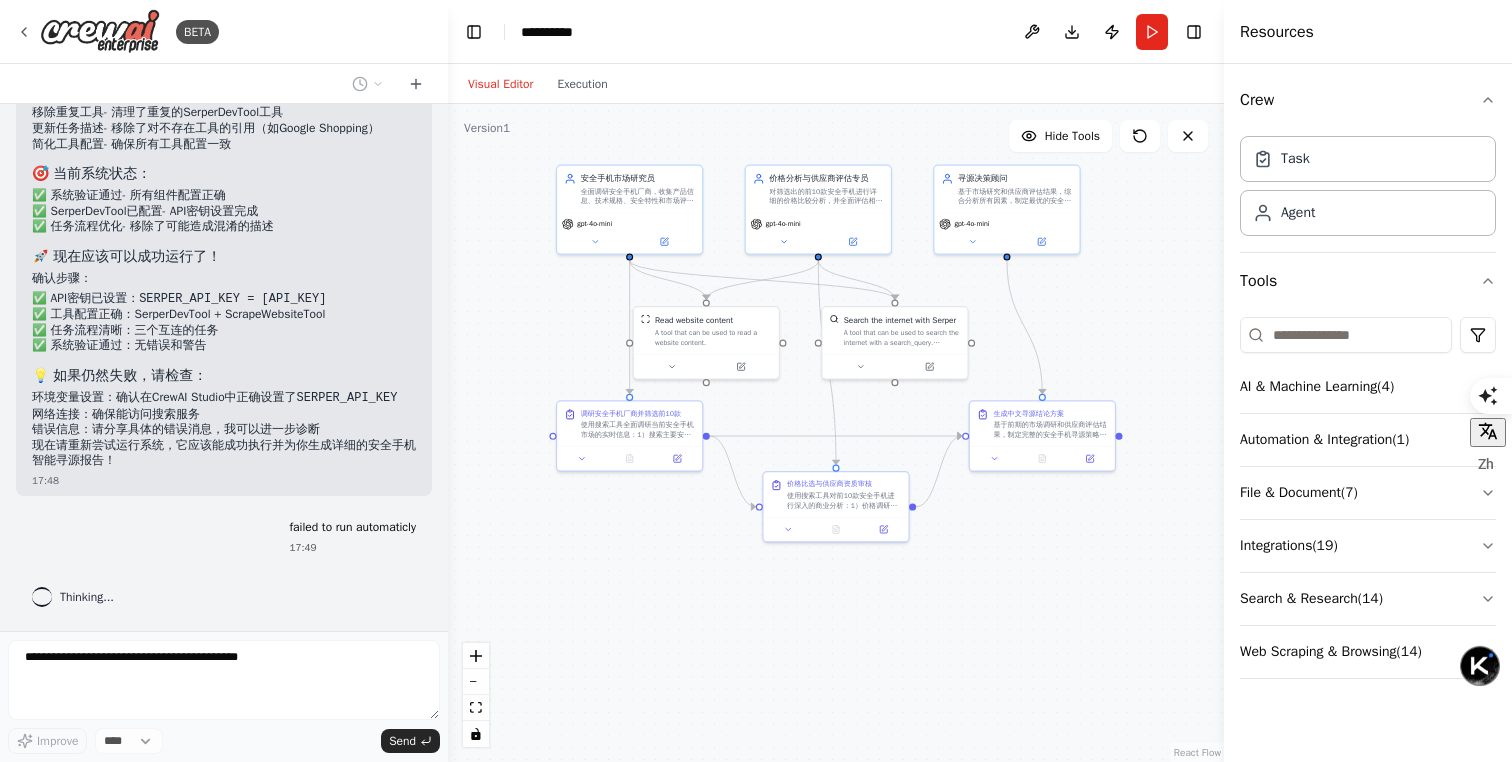 scroll, scrollTop: 20814, scrollLeft: 0, axis: vertical 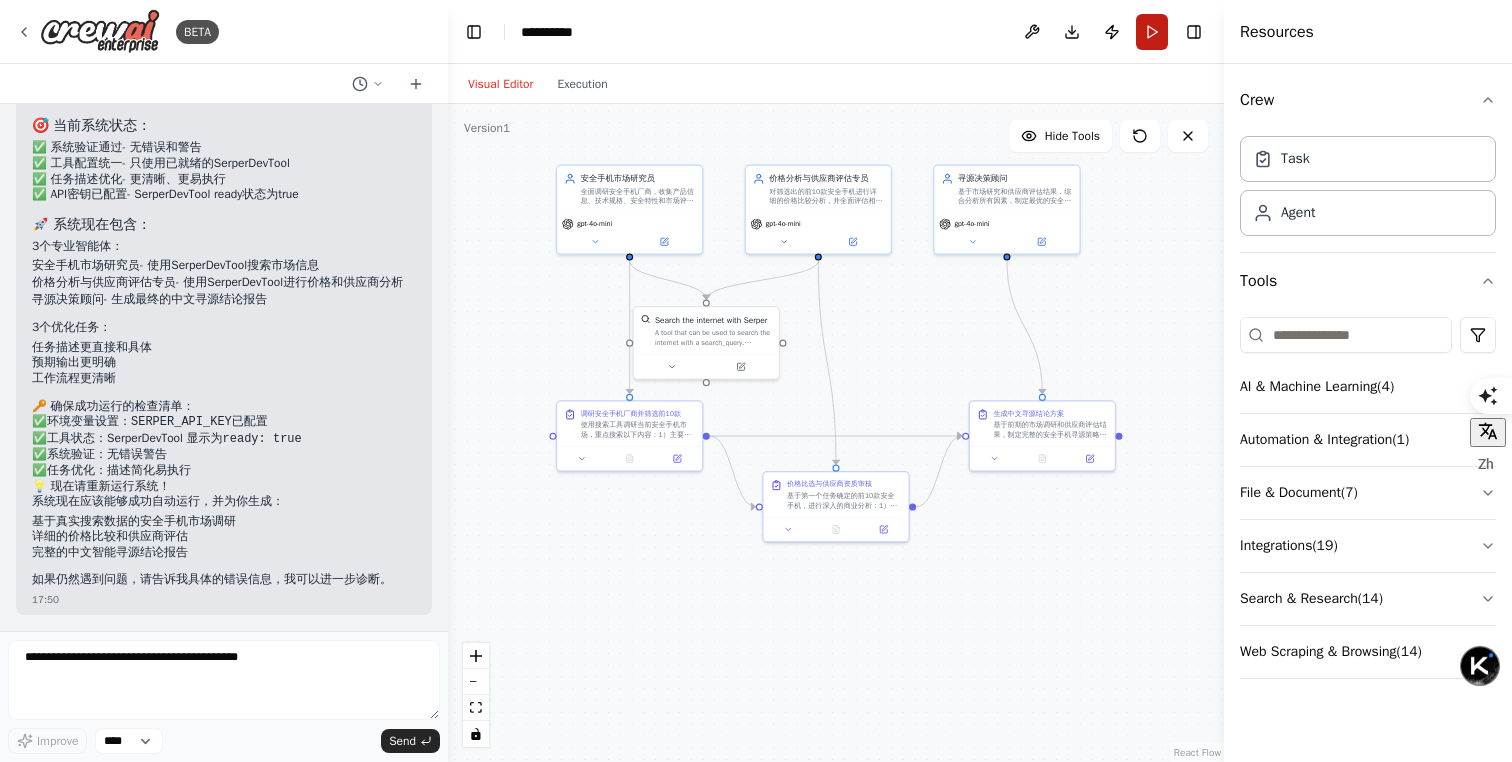 click on "Run" at bounding box center [1152, 32] 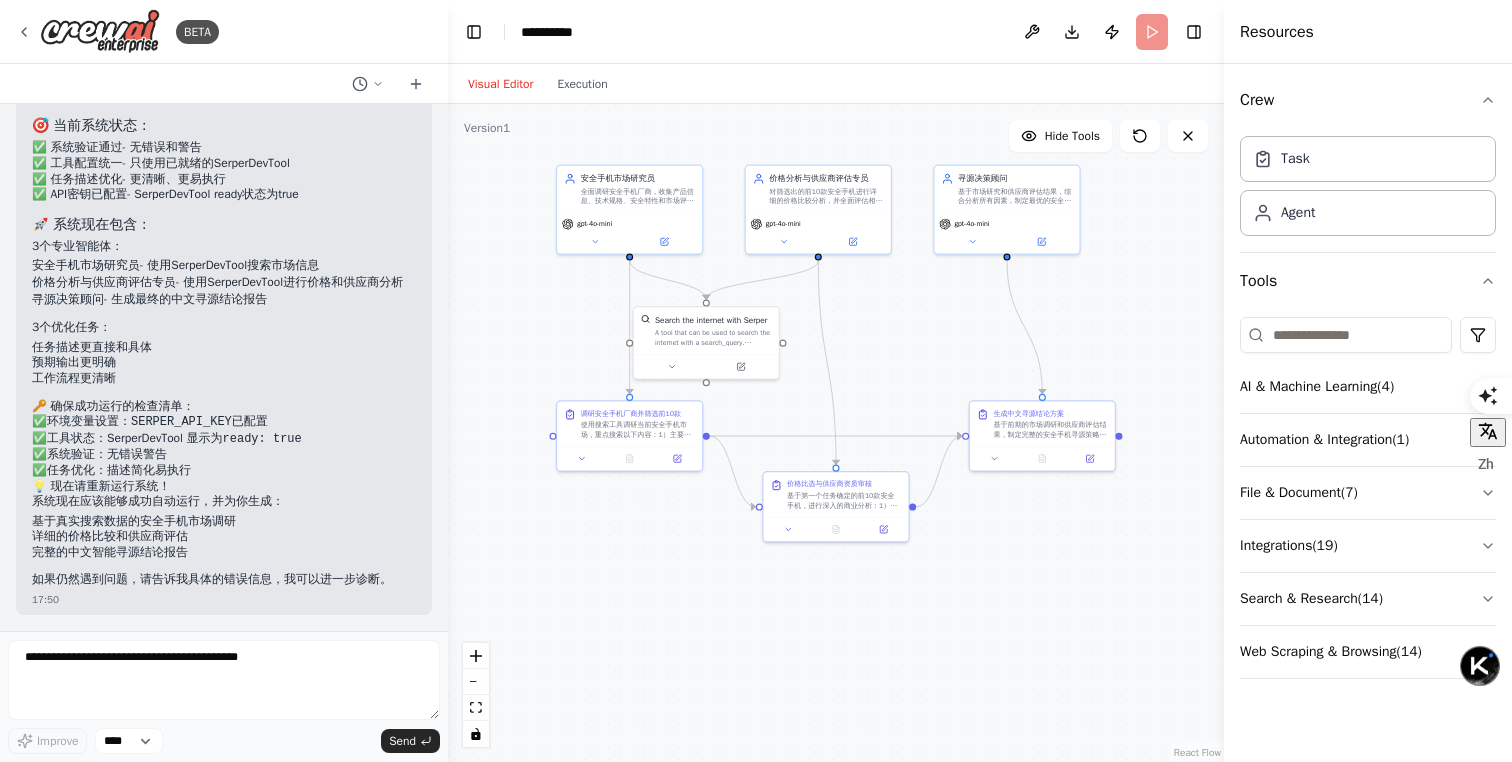 click on "**********" at bounding box center (836, 32) 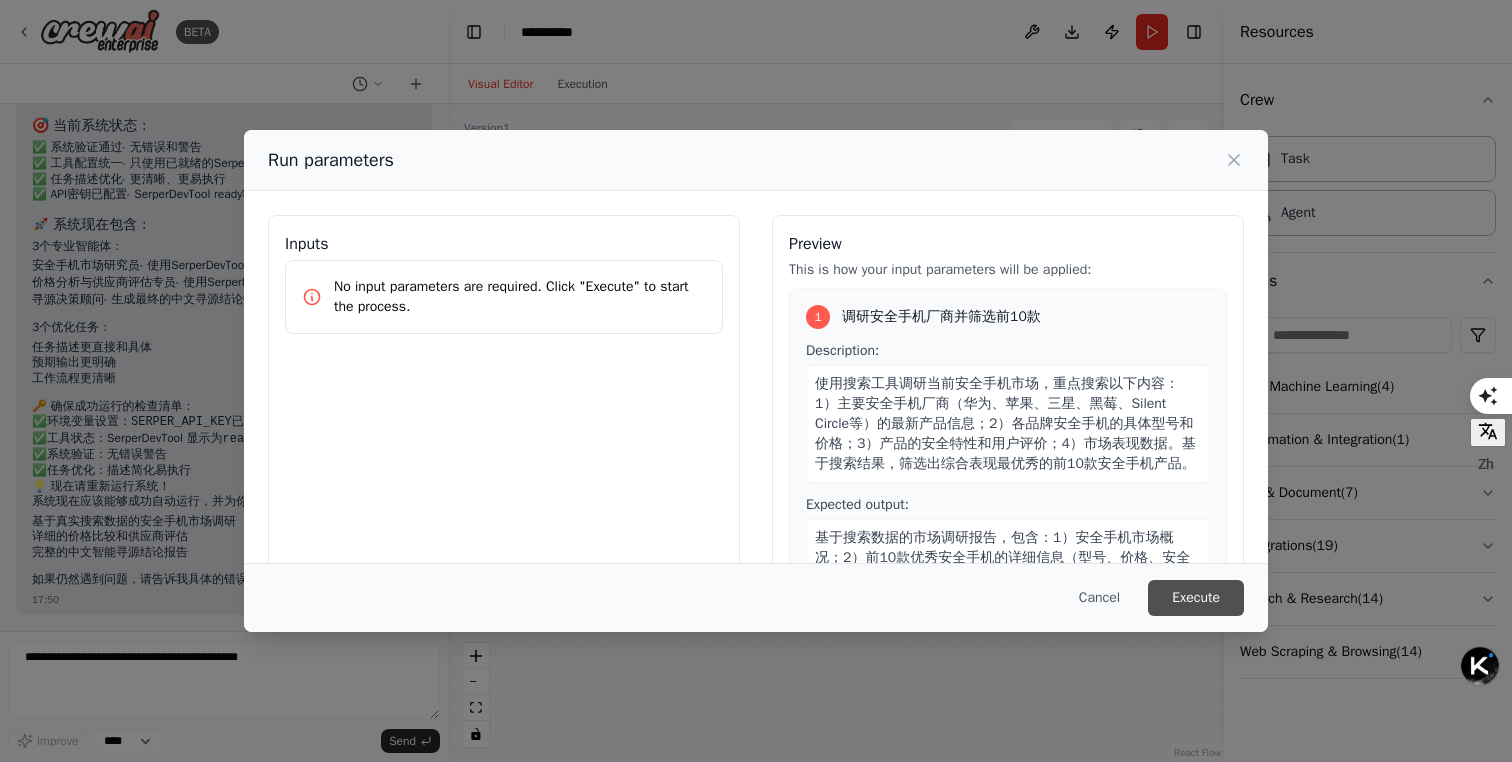 click on "Execute" at bounding box center [1196, 598] 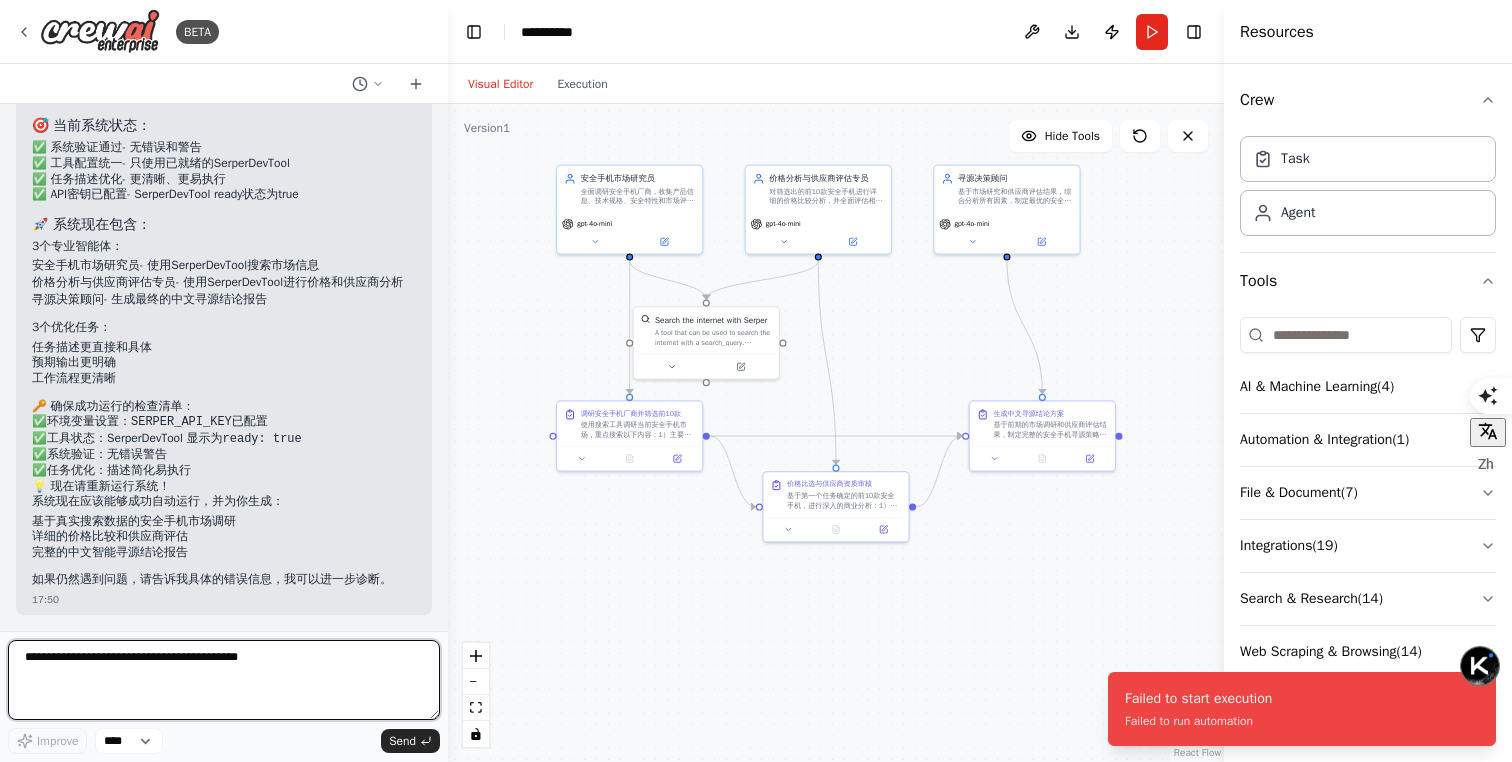 click at bounding box center [224, 680] 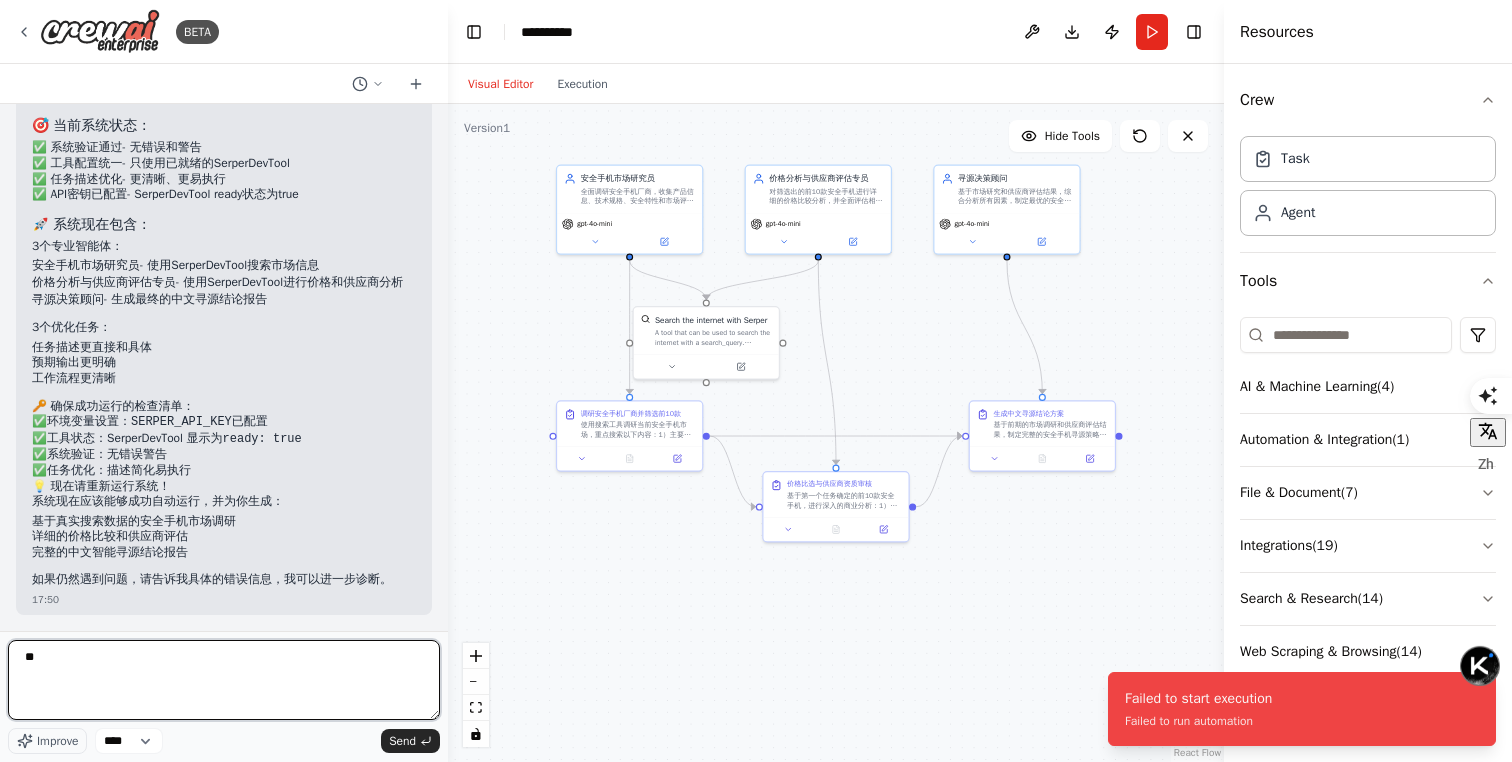 type on "*" 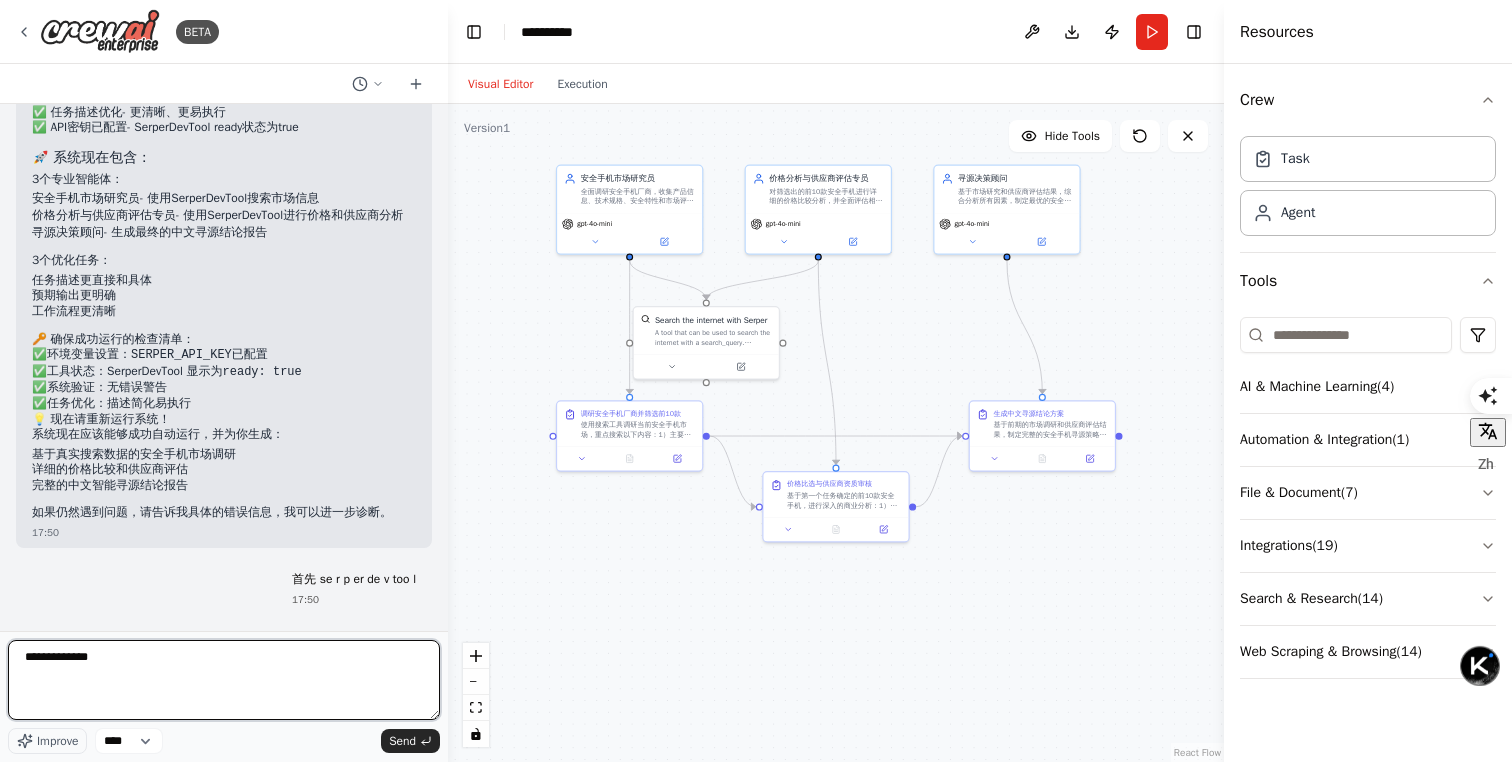 type on "**********" 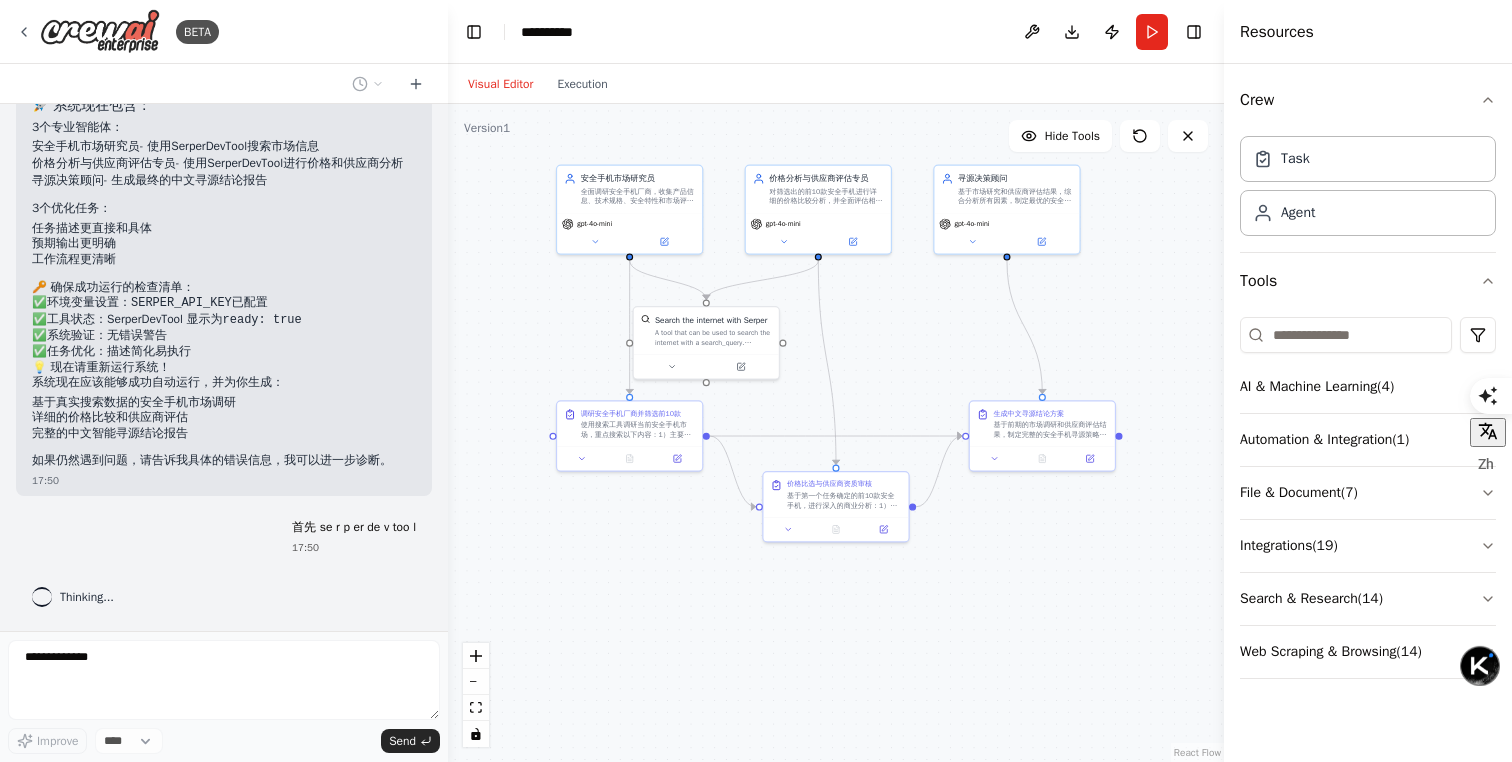 scroll, scrollTop: 22426, scrollLeft: 0, axis: vertical 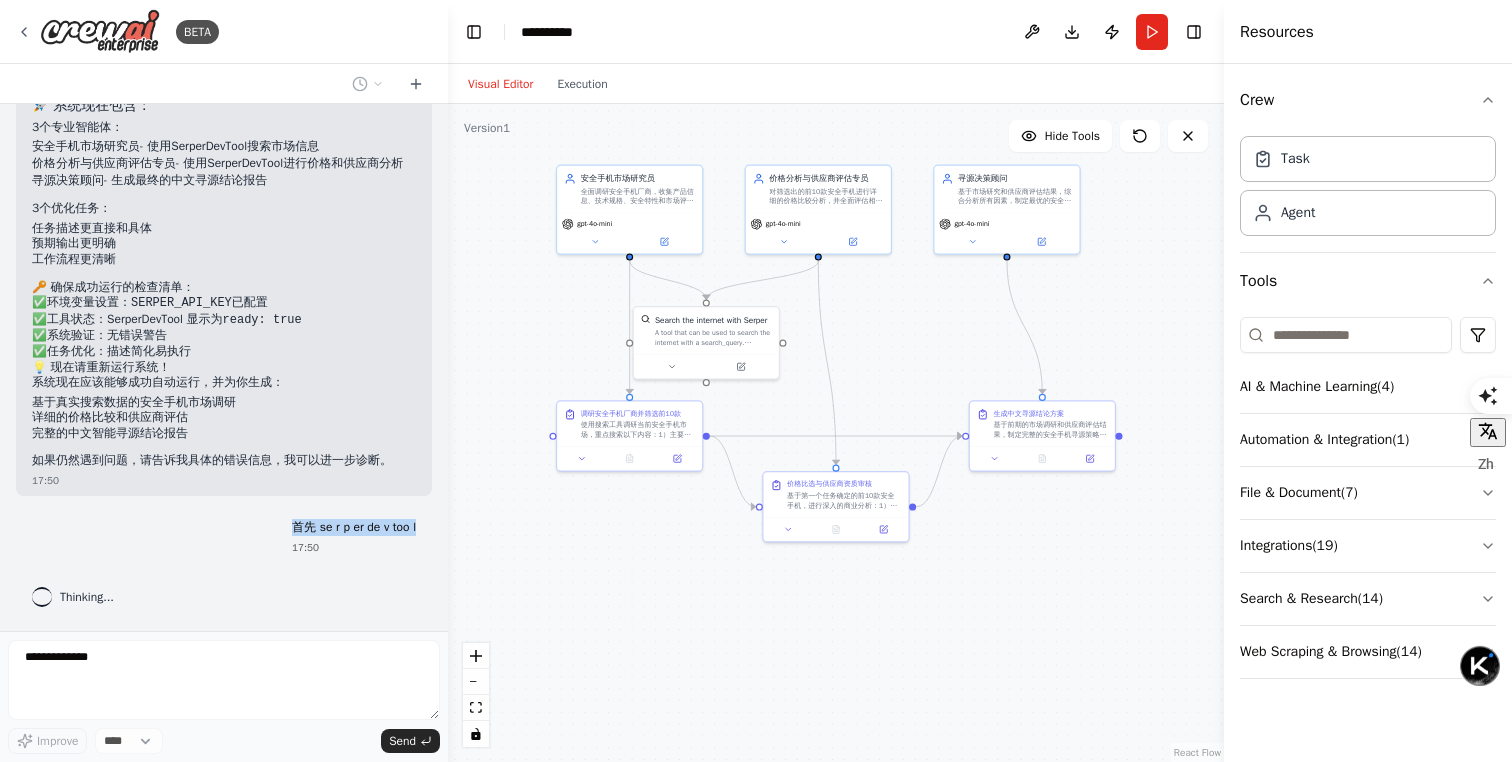 copy on "首先 se r p er de v too l" 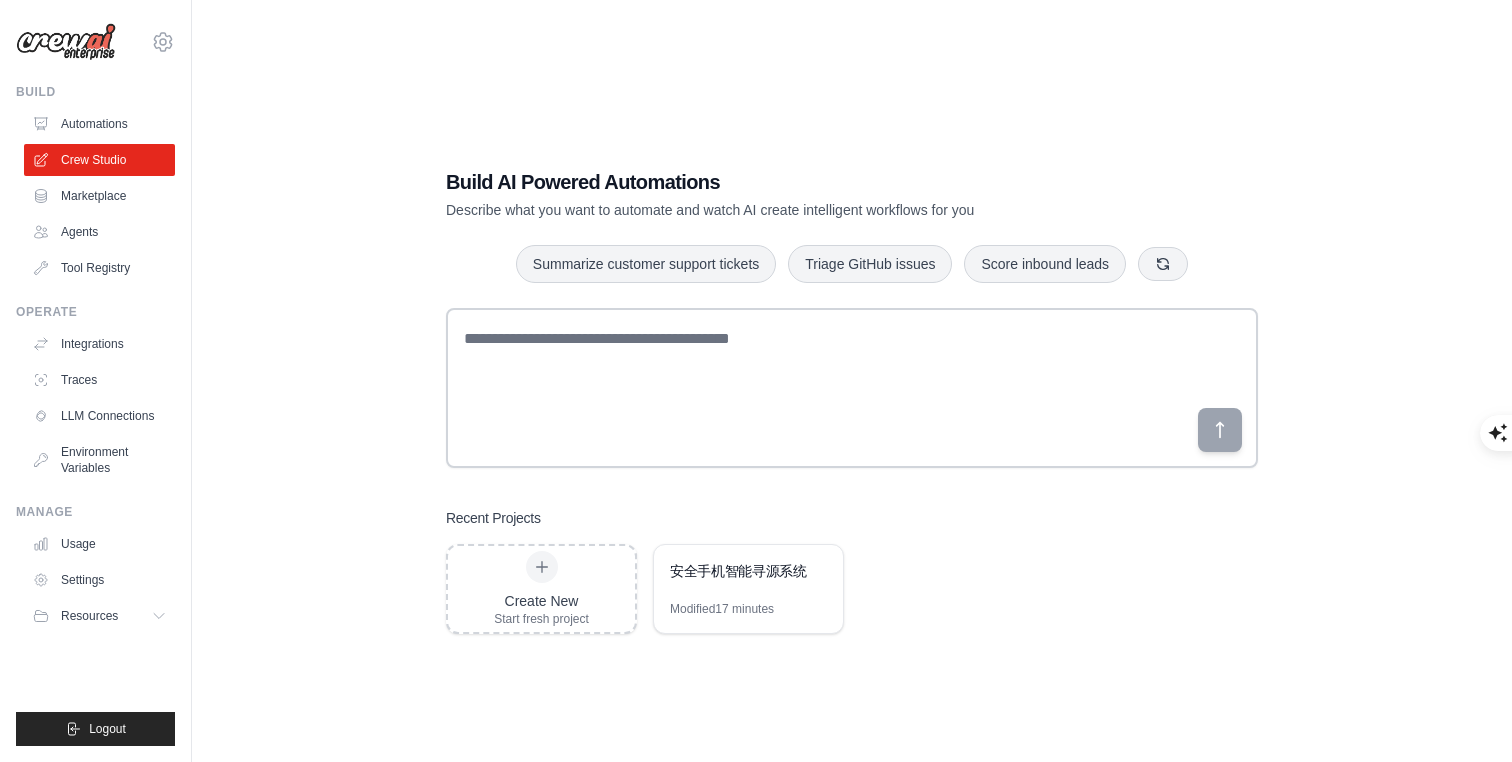 scroll, scrollTop: 0, scrollLeft: 0, axis: both 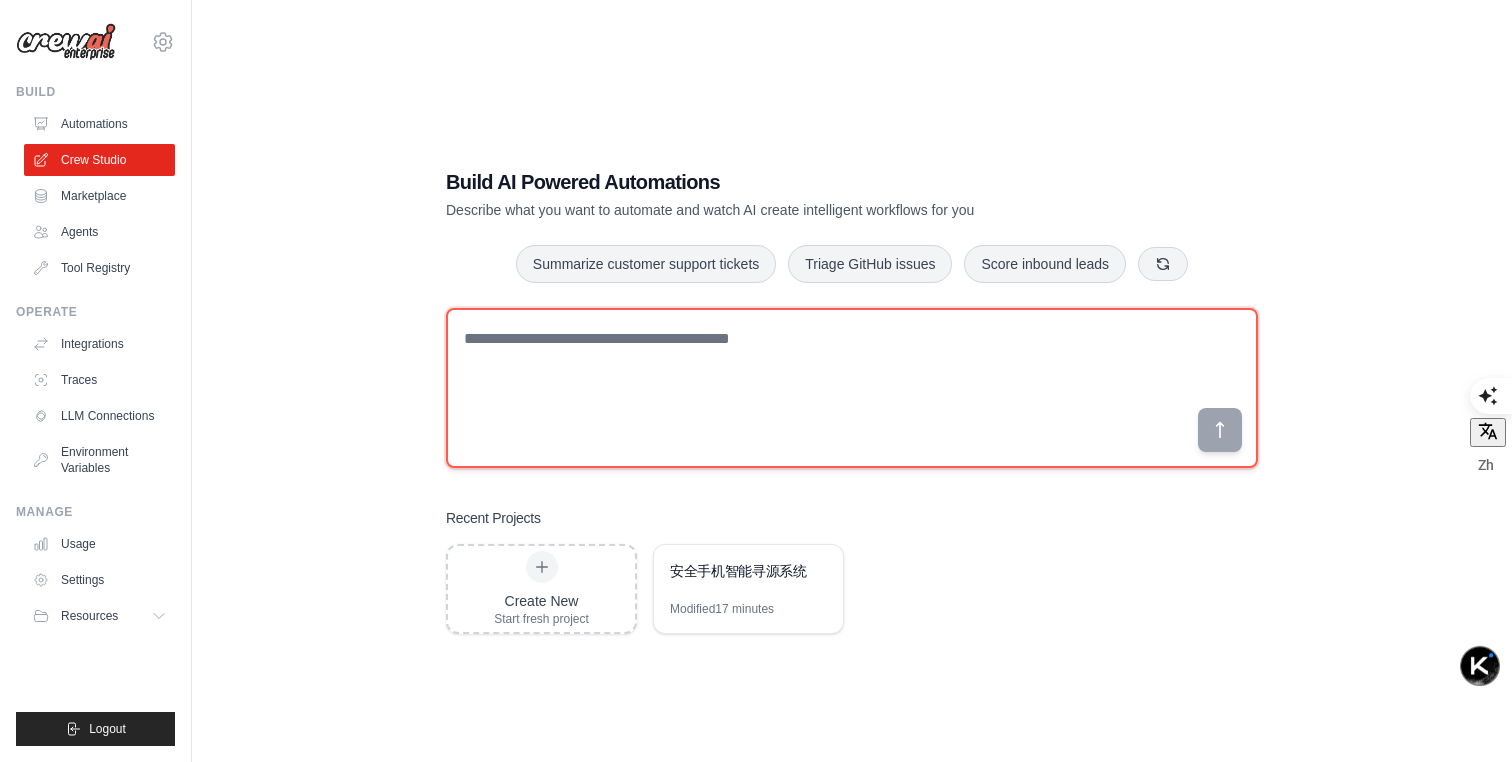 click at bounding box center (852, 388) 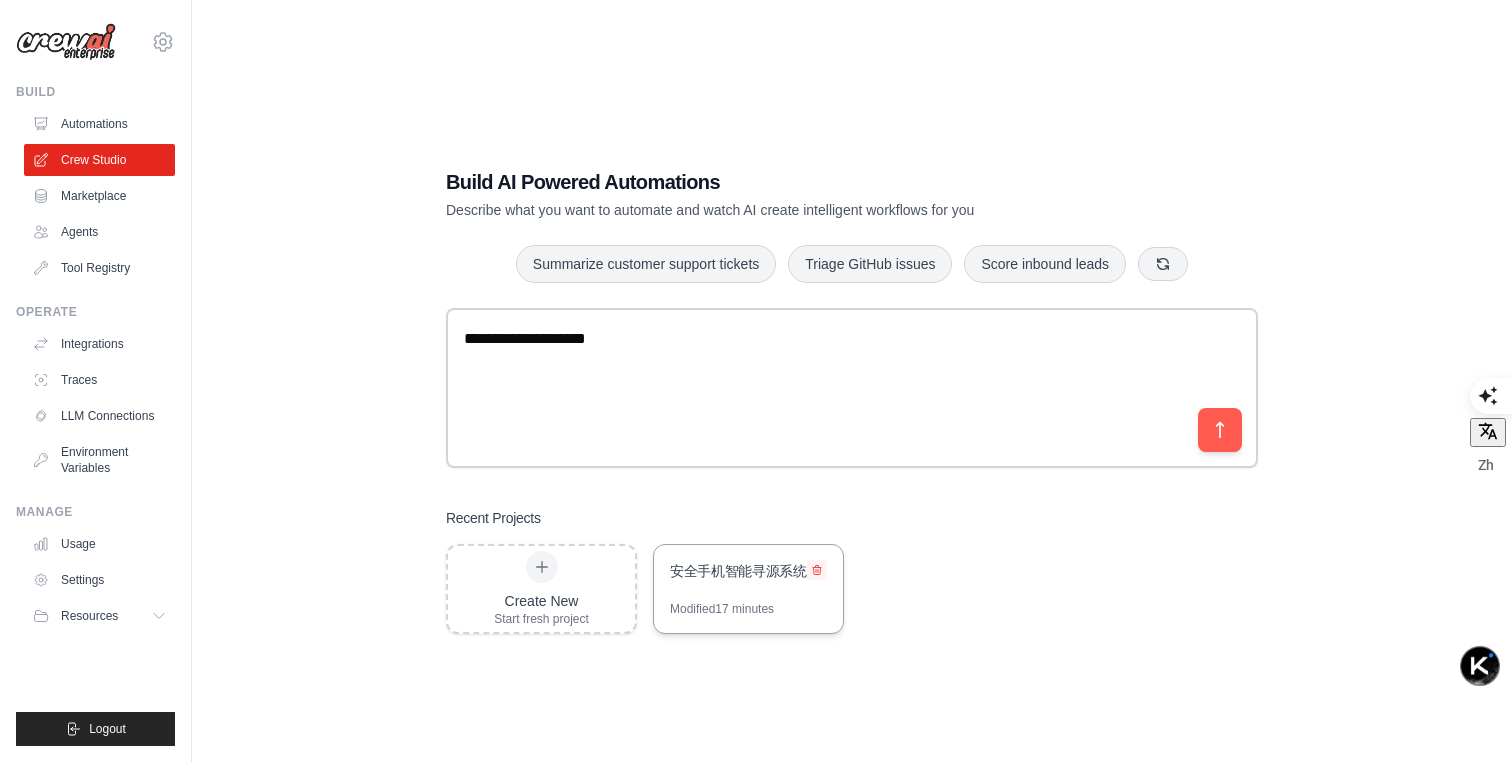 click 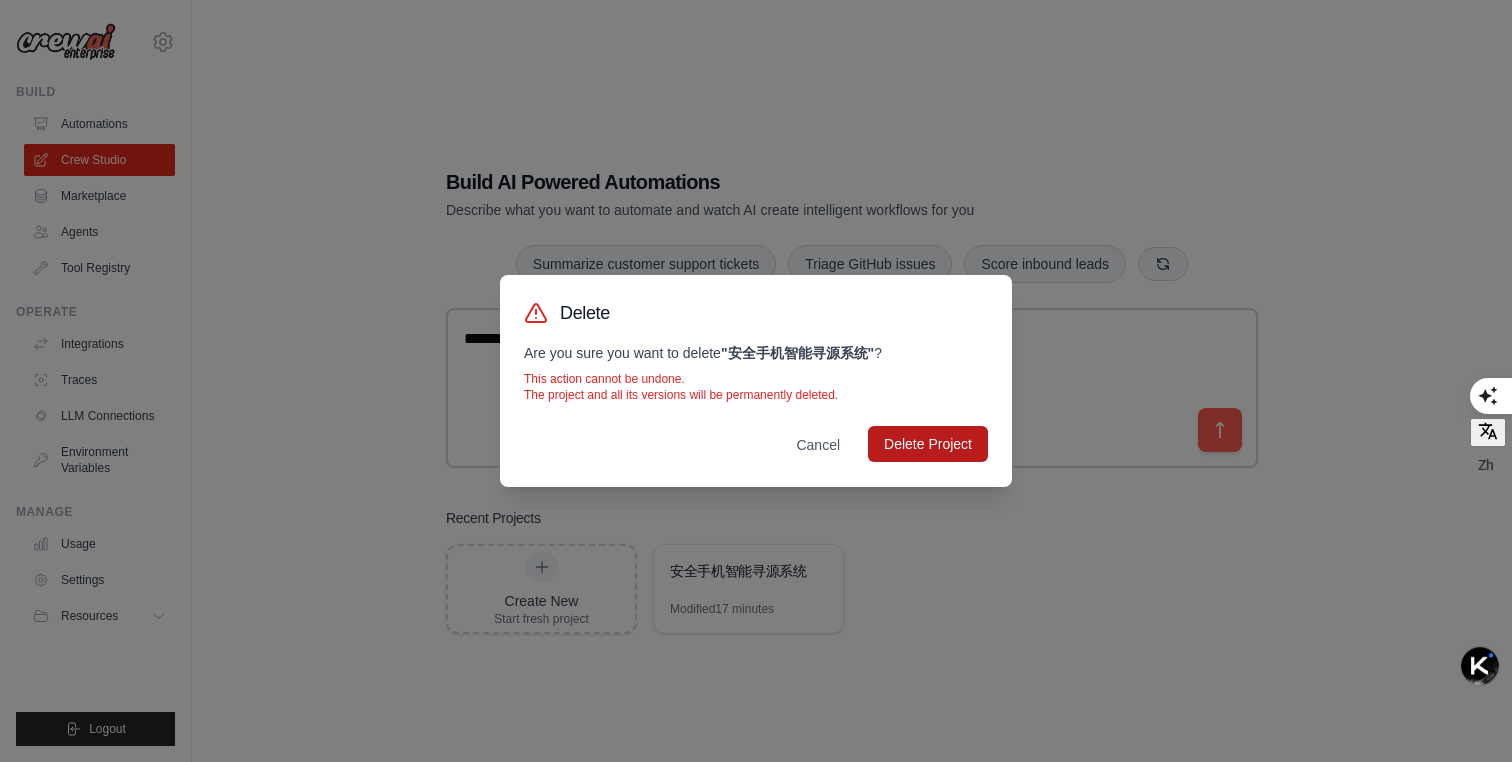 click on "Delete Project" at bounding box center (928, 444) 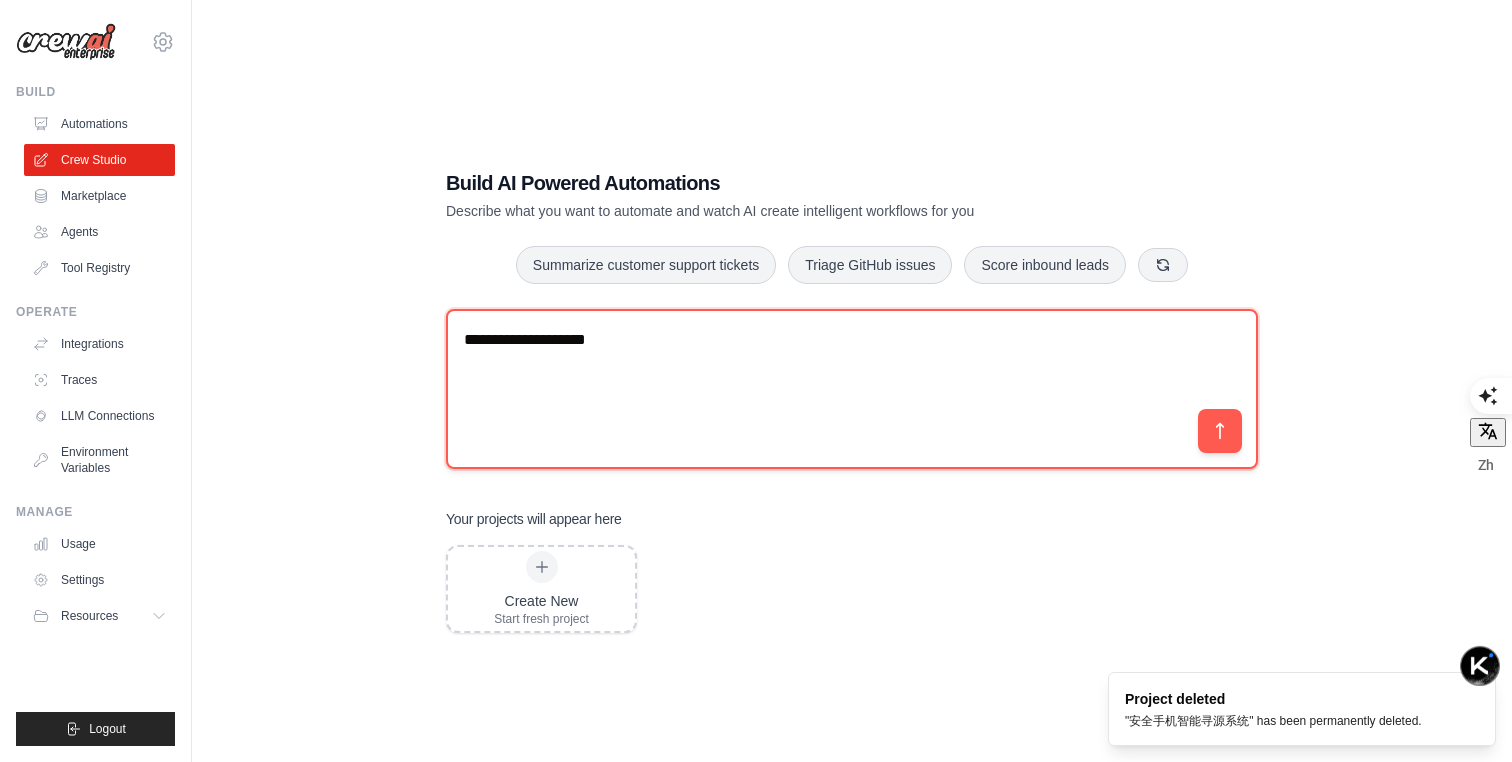 click on "**********" at bounding box center [852, 389] 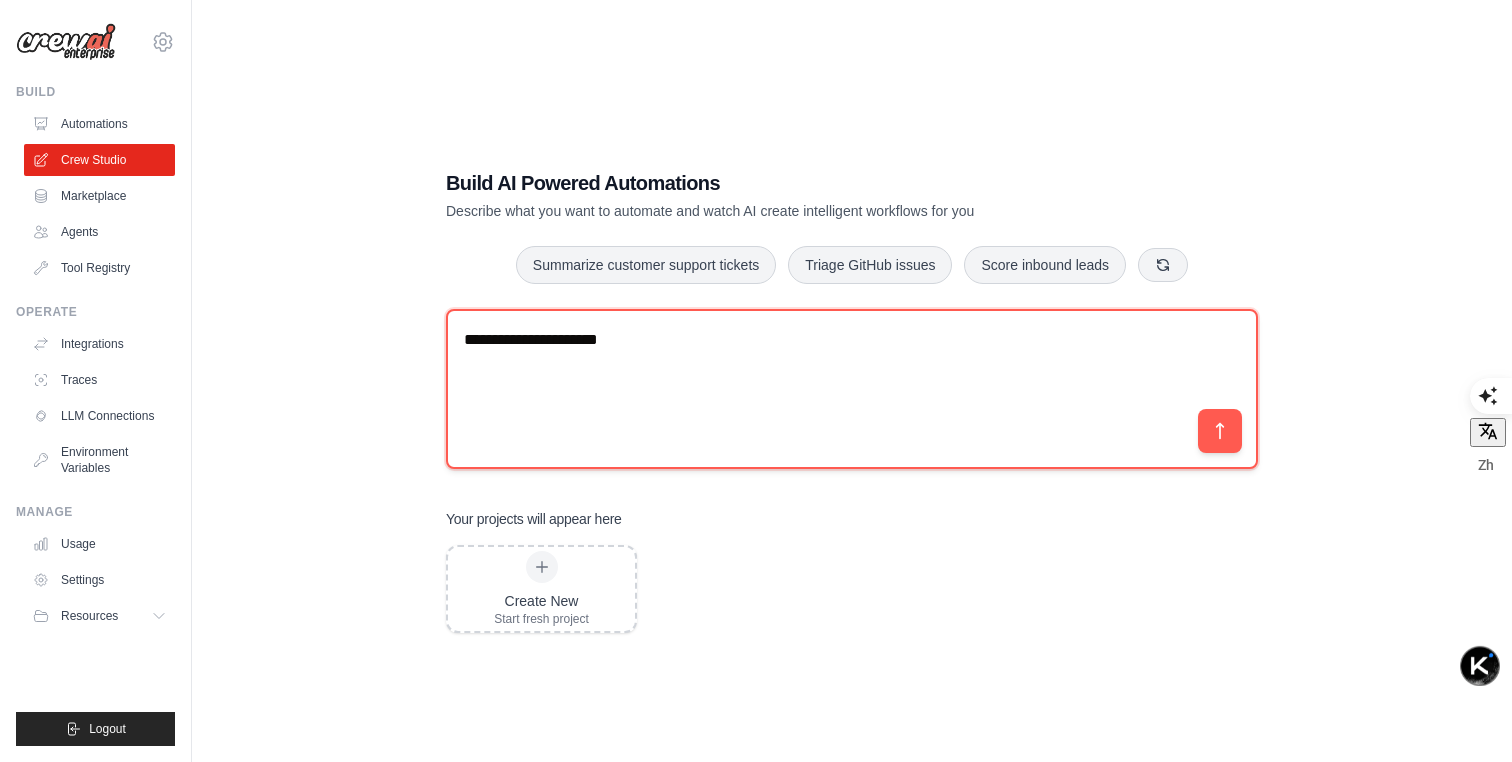 click on "**********" at bounding box center [852, 389] 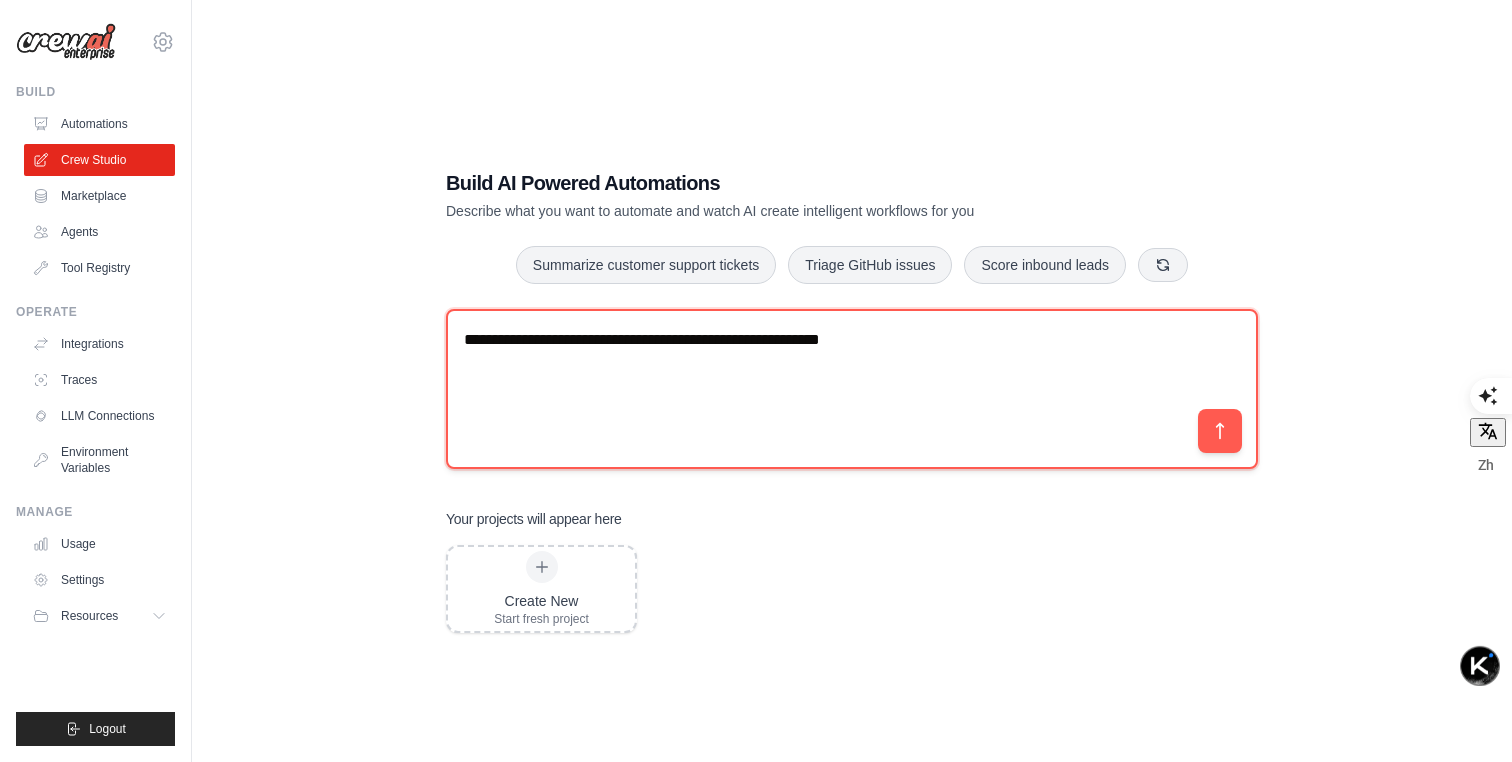 paste on "**********" 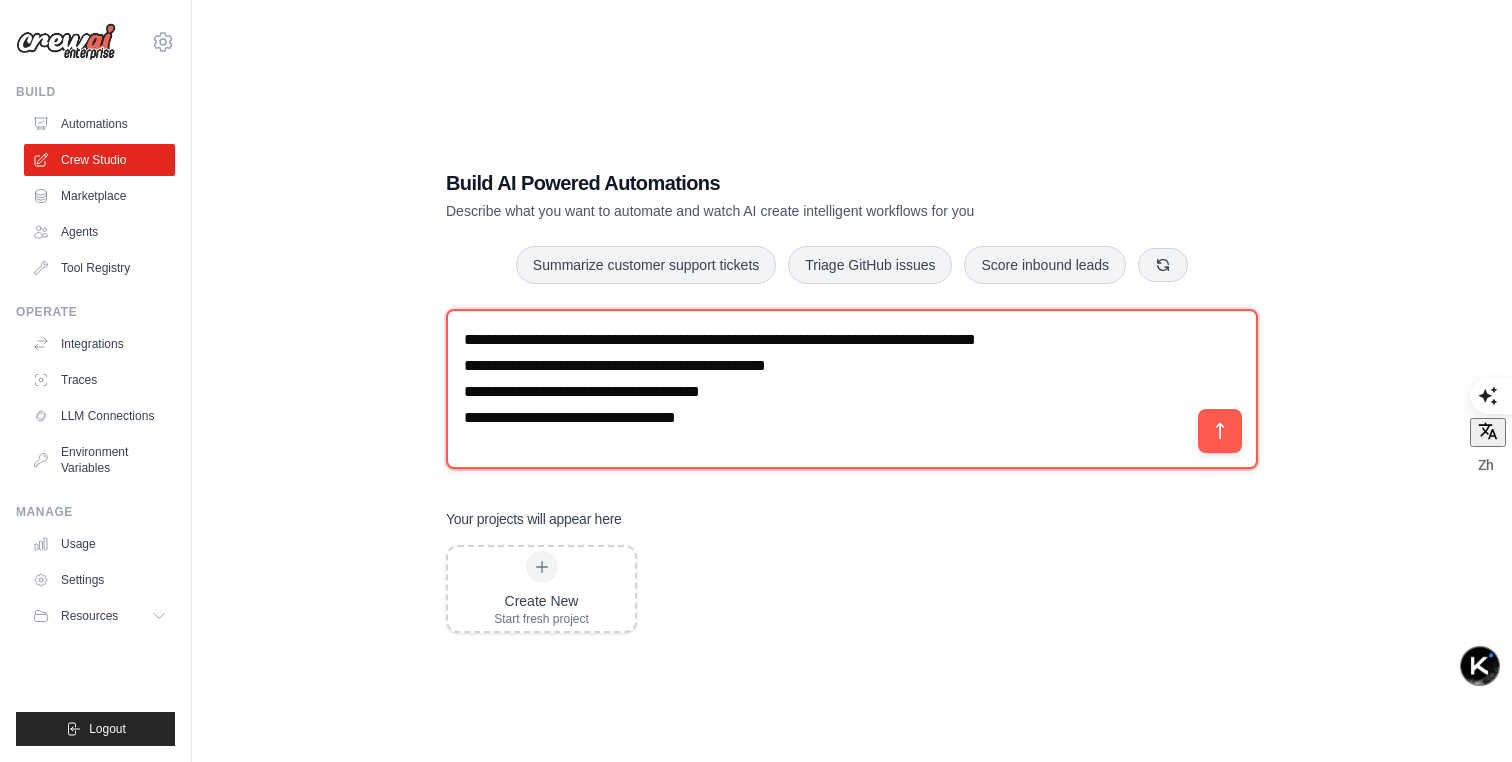 scroll, scrollTop: 14, scrollLeft: 0, axis: vertical 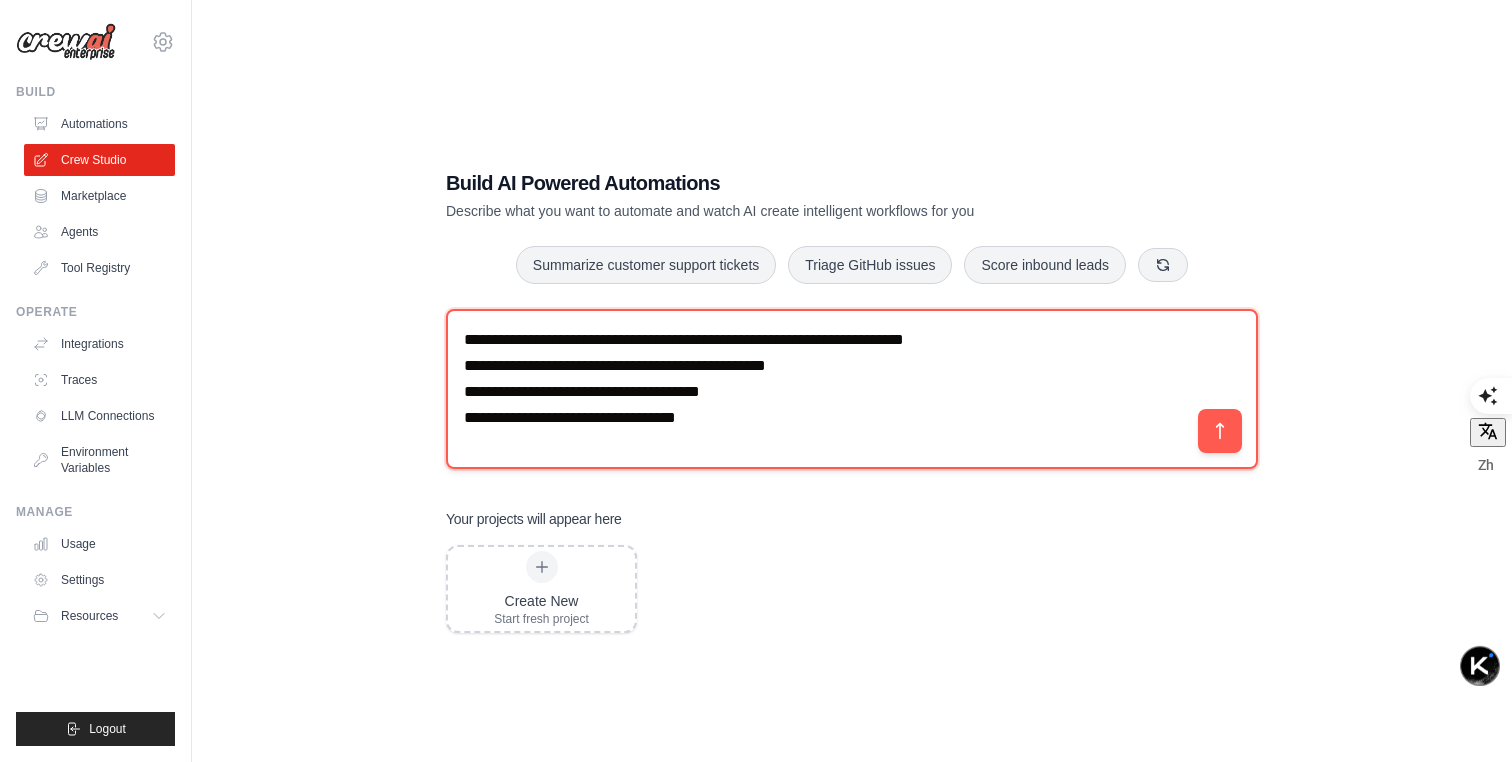 drag, startPoint x: 1117, startPoint y: 325, endPoint x: 592, endPoint y: 344, distance: 525.3437 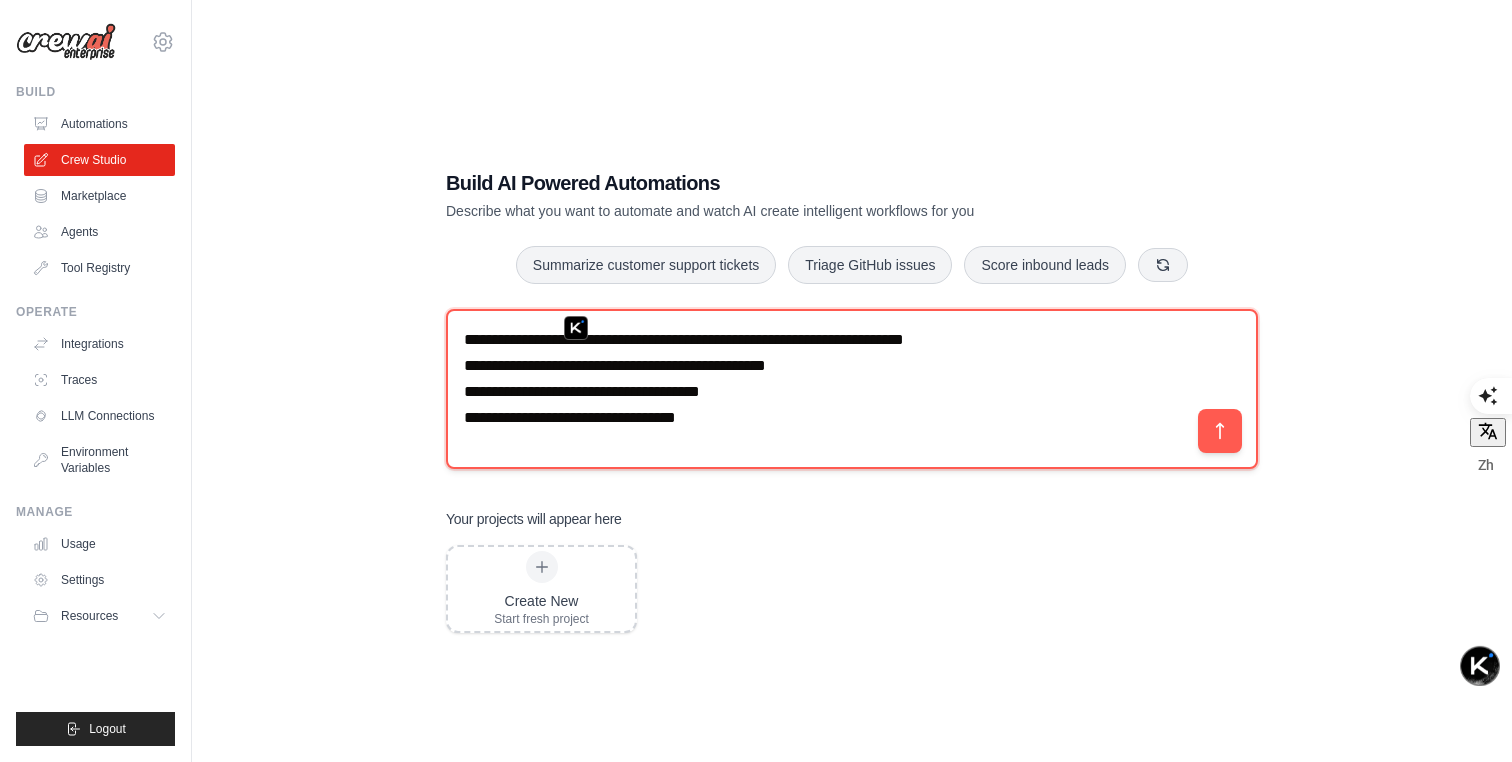 click on "**********" at bounding box center [852, 389] 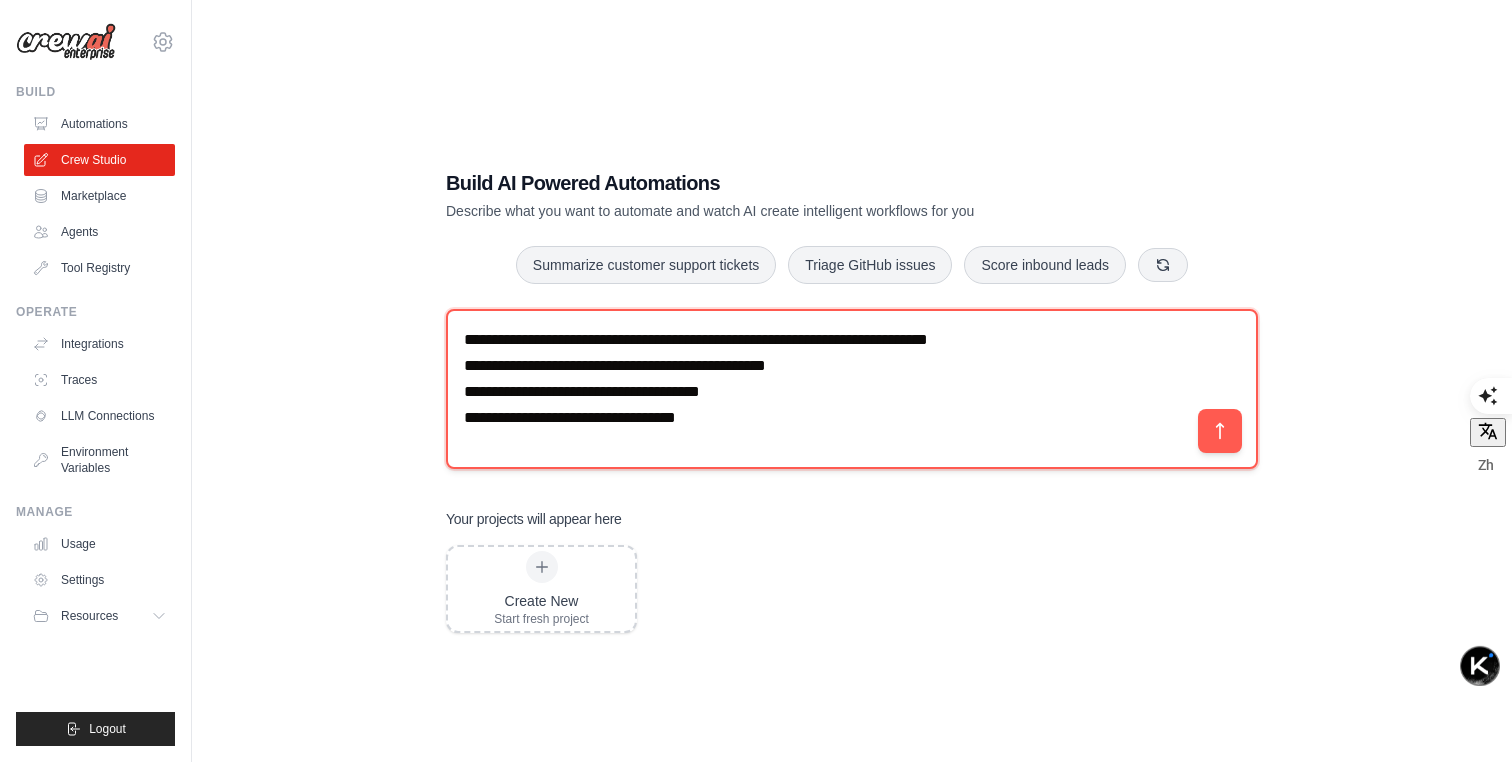 click on "**********" at bounding box center [852, 389] 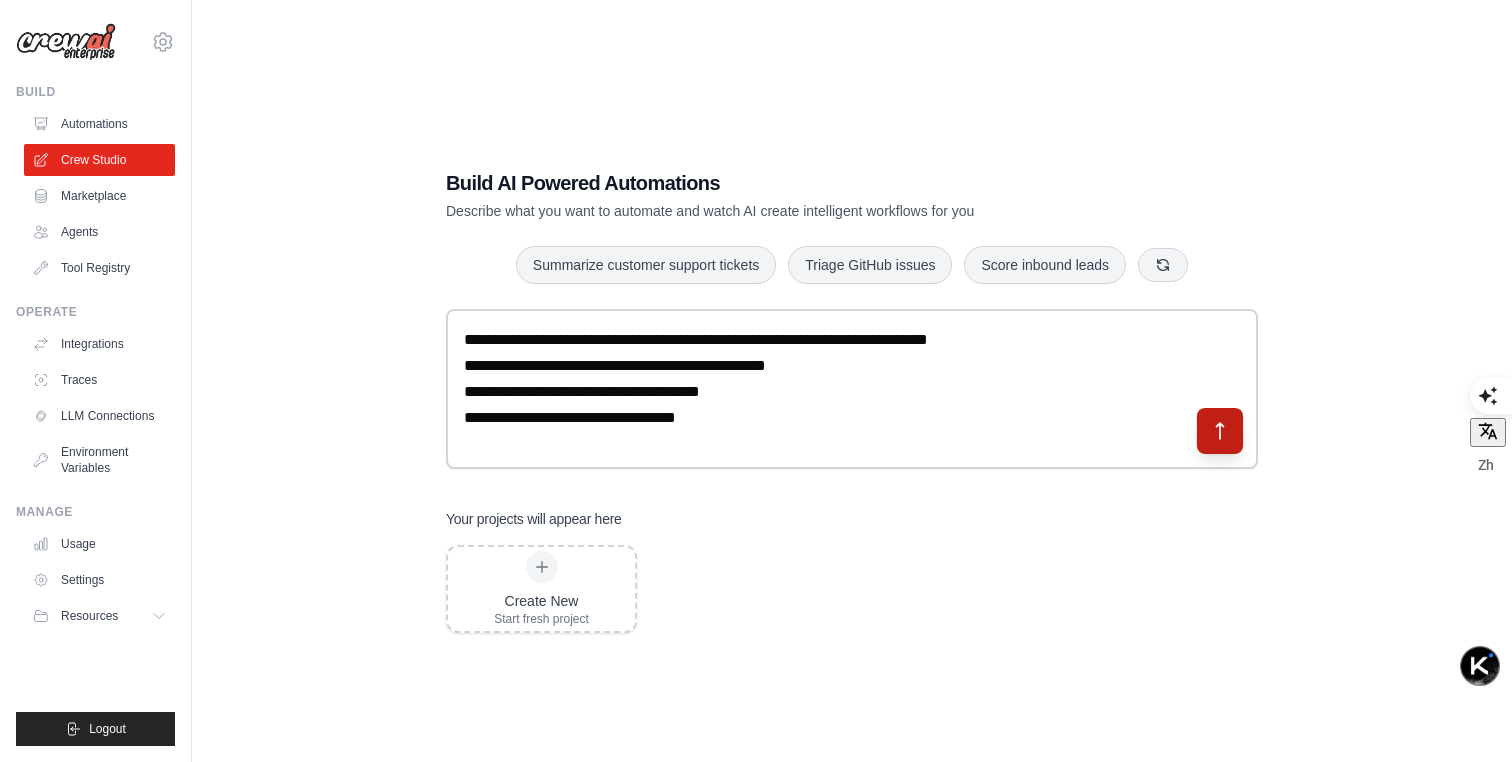 click 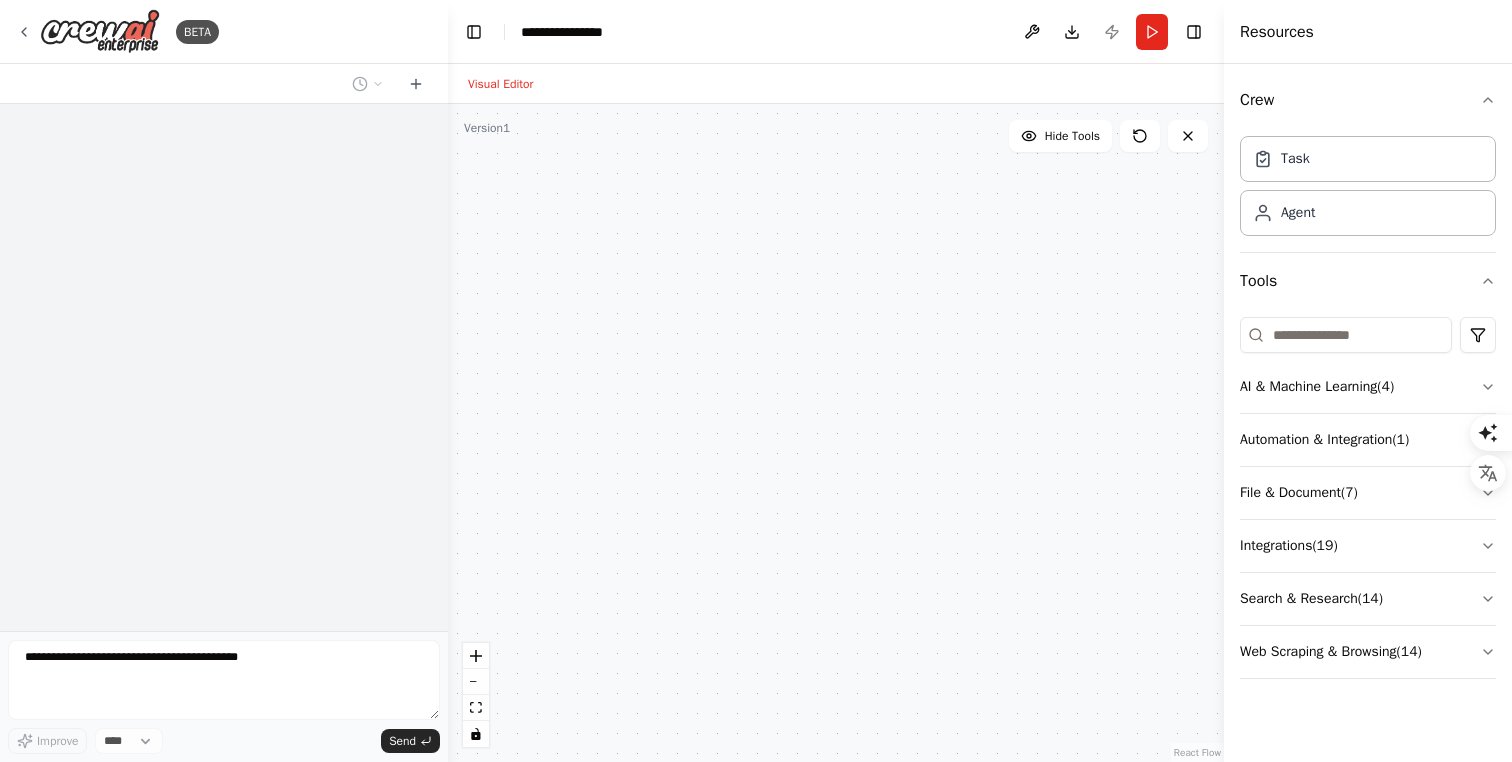 scroll, scrollTop: 0, scrollLeft: 0, axis: both 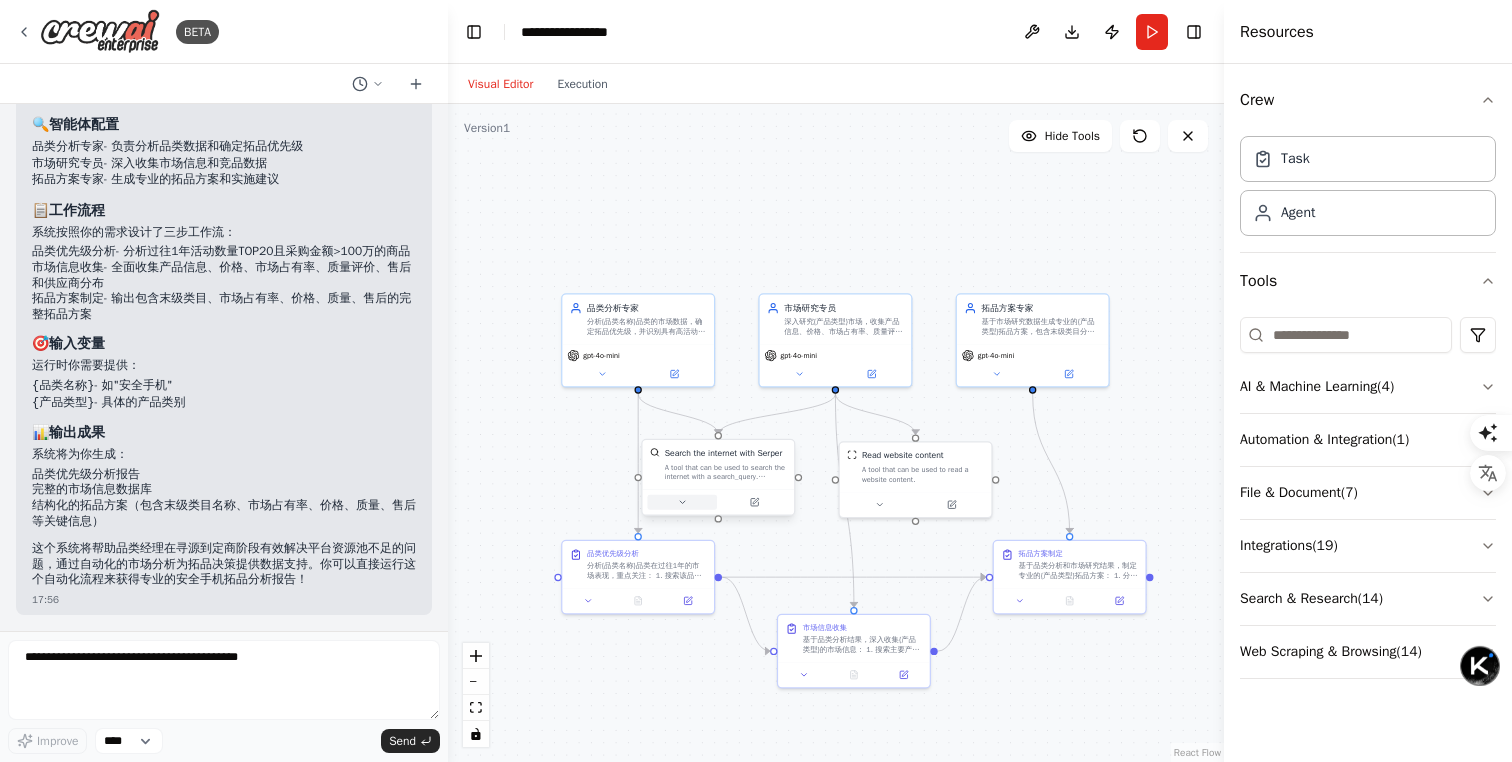 click at bounding box center [682, 502] 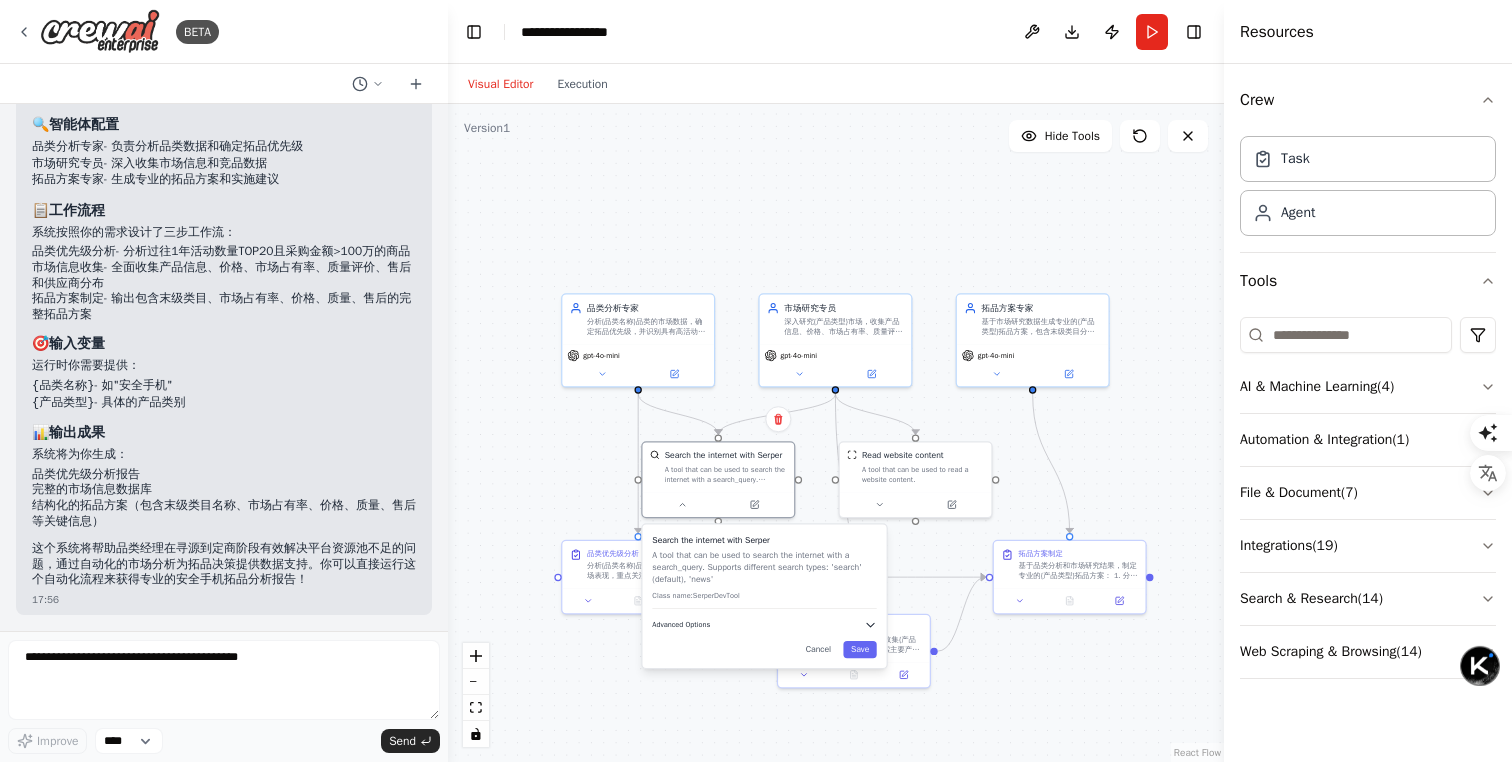 click on "Advanced Options" at bounding box center (764, 625) 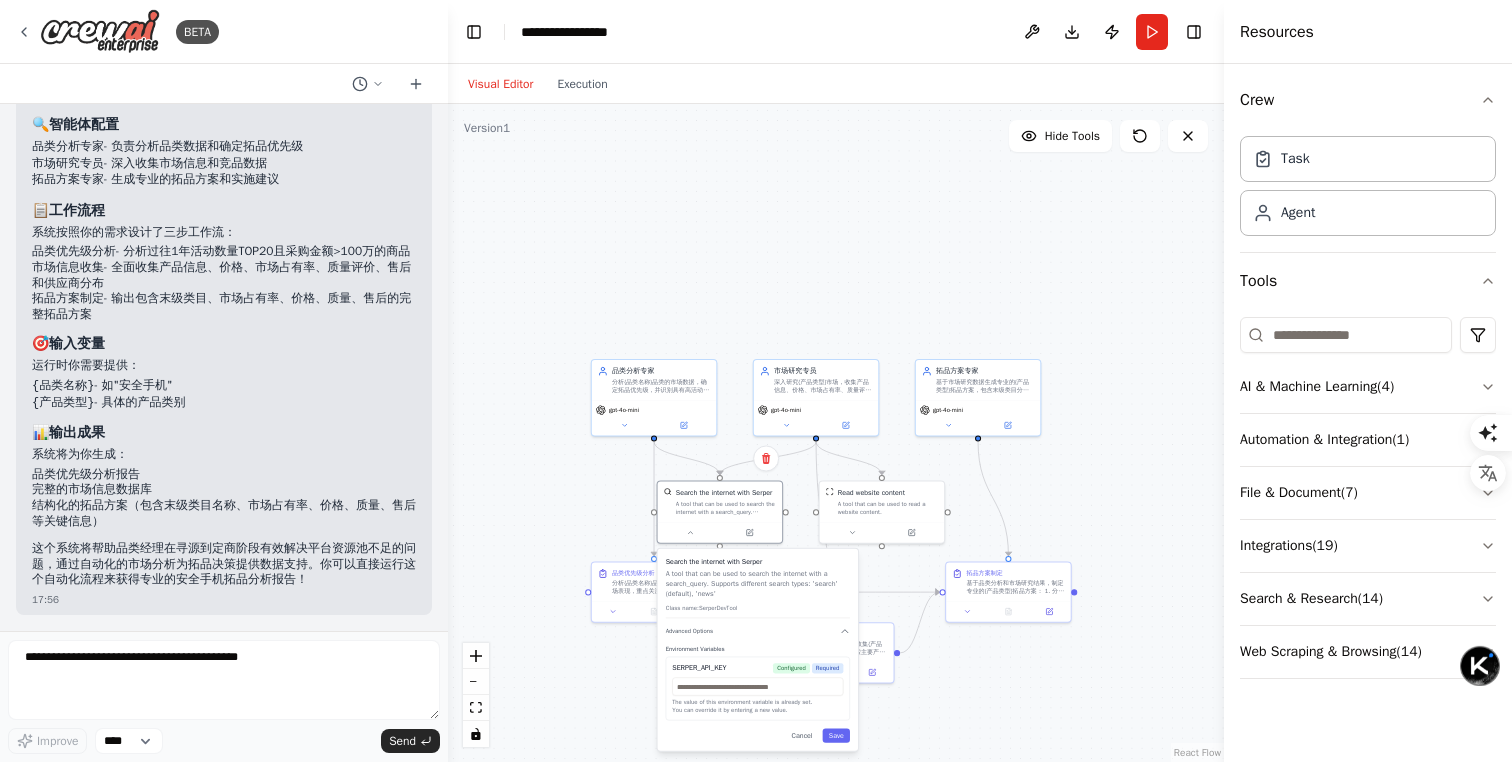 click on ".deletable-edge-delete-btn {
width: 20px;
height: 20px;
border: 0px solid #ffffff;
color: #6b7280;
background-color: #f8fafc;
cursor: pointer;
border-radius: 50%;
font-size: 12px;
padding: 3px;
display: flex;
align-items: center;
justify-content: center;
transition: all 0.2s cubic-bezier(0.4, 0, 0.2, 1);
box-shadow: 0 2px 4px rgba(0, 0, 0, 0.1);
}
.deletable-edge-delete-btn:hover {
background-color: #ef4444;
color: #ffffff;
border-color: #dc2626;
transform: scale(1.1);
box-shadow: 0 4px 12px rgba(239, 68, 68, 0.4);
}
.deletable-edge-delete-btn:active {
transform: scale(0.95);
box-shadow: 0 2px 4px rgba(239, 68, 68, 0.3);
}
品类分析专家 gpt-4o-mini Search the internet with Serper Cancel" at bounding box center (836, 433) 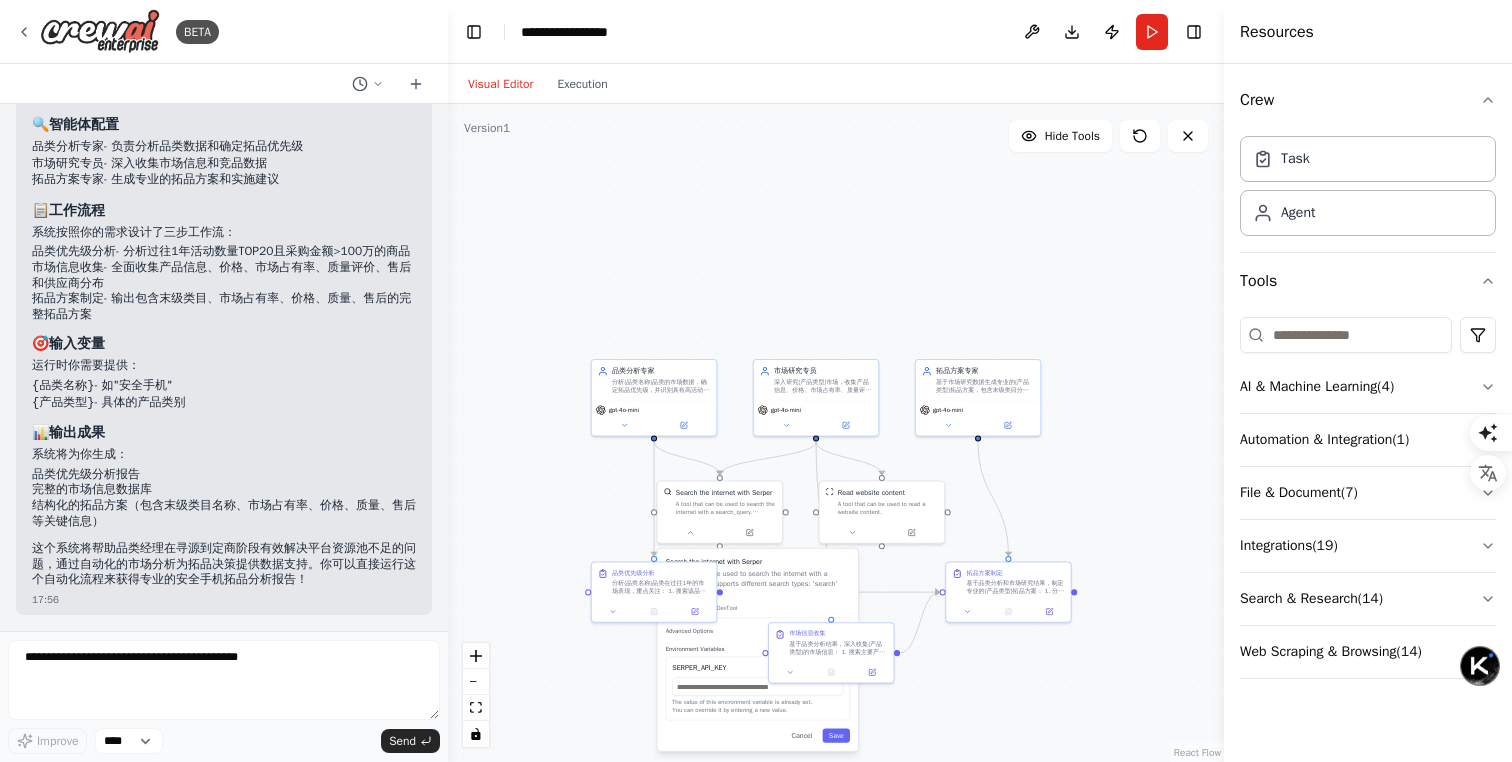 click on ".deletable-edge-delete-btn {
width: 20px;
height: 20px;
border: 0px solid #ffffff;
color: #6b7280;
background-color: #f8fafc;
cursor: pointer;
border-radius: 50%;
font-size: 12px;
padding: 3px;
display: flex;
align-items: center;
justify-content: center;
transition: all 0.2s cubic-bezier(0.4, 0, 0.2, 1);
box-shadow: 0 2px 4px rgba(0, 0, 0, 0.1);
}
.deletable-edge-delete-btn:hover {
background-color: #ef4444;
color: #ffffff;
border-color: #dc2626;
transform: scale(1.1);
box-shadow: 0 4px 12px rgba(239, 68, 68, 0.4);
}
.deletable-edge-delete-btn:active {
transform: scale(0.95);
box-shadow: 0 2px 4px rgba(239, 68, 68, 0.3);
}
品类分析专家 gpt-4o-mini Search the internet with Serper Cancel" at bounding box center (836, 433) 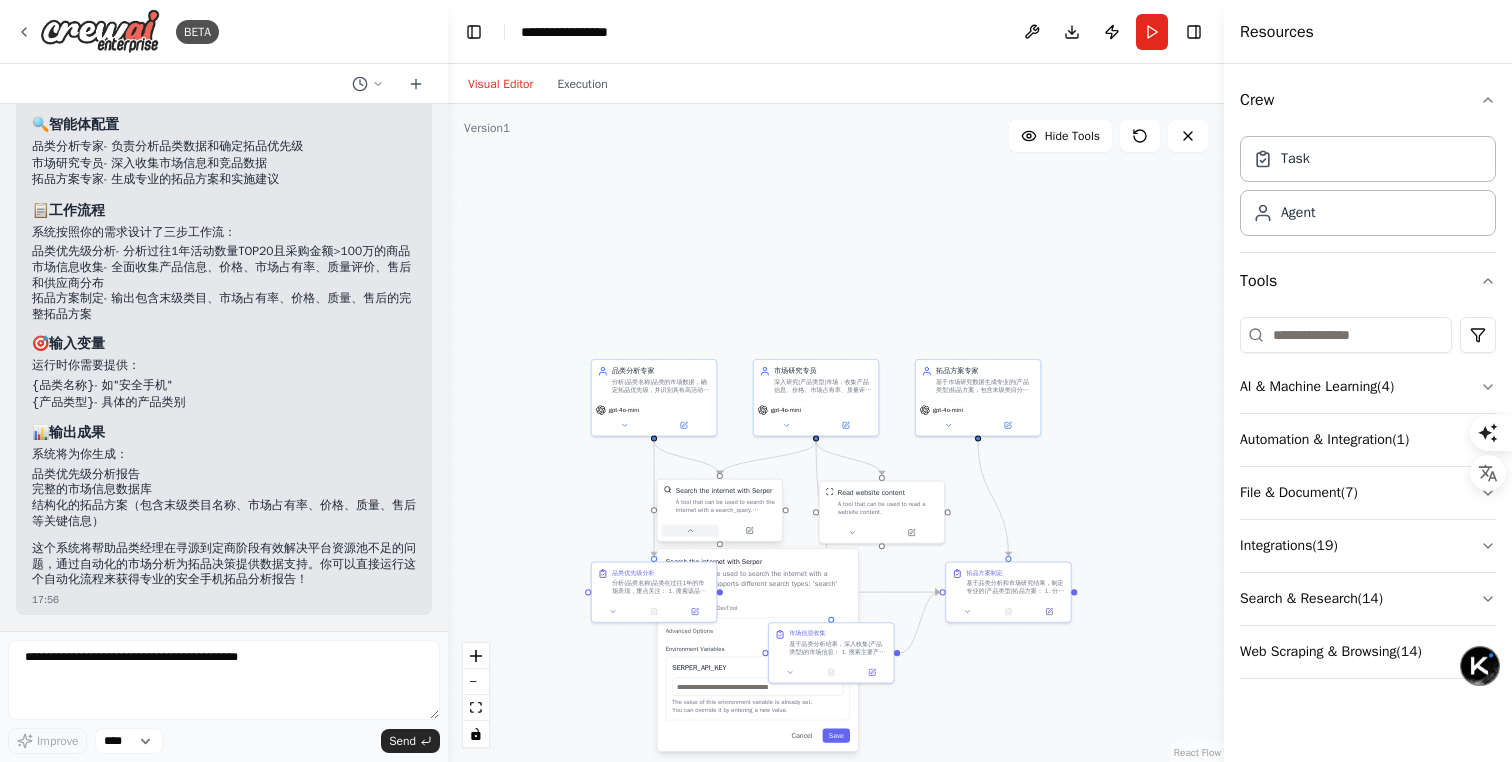 click 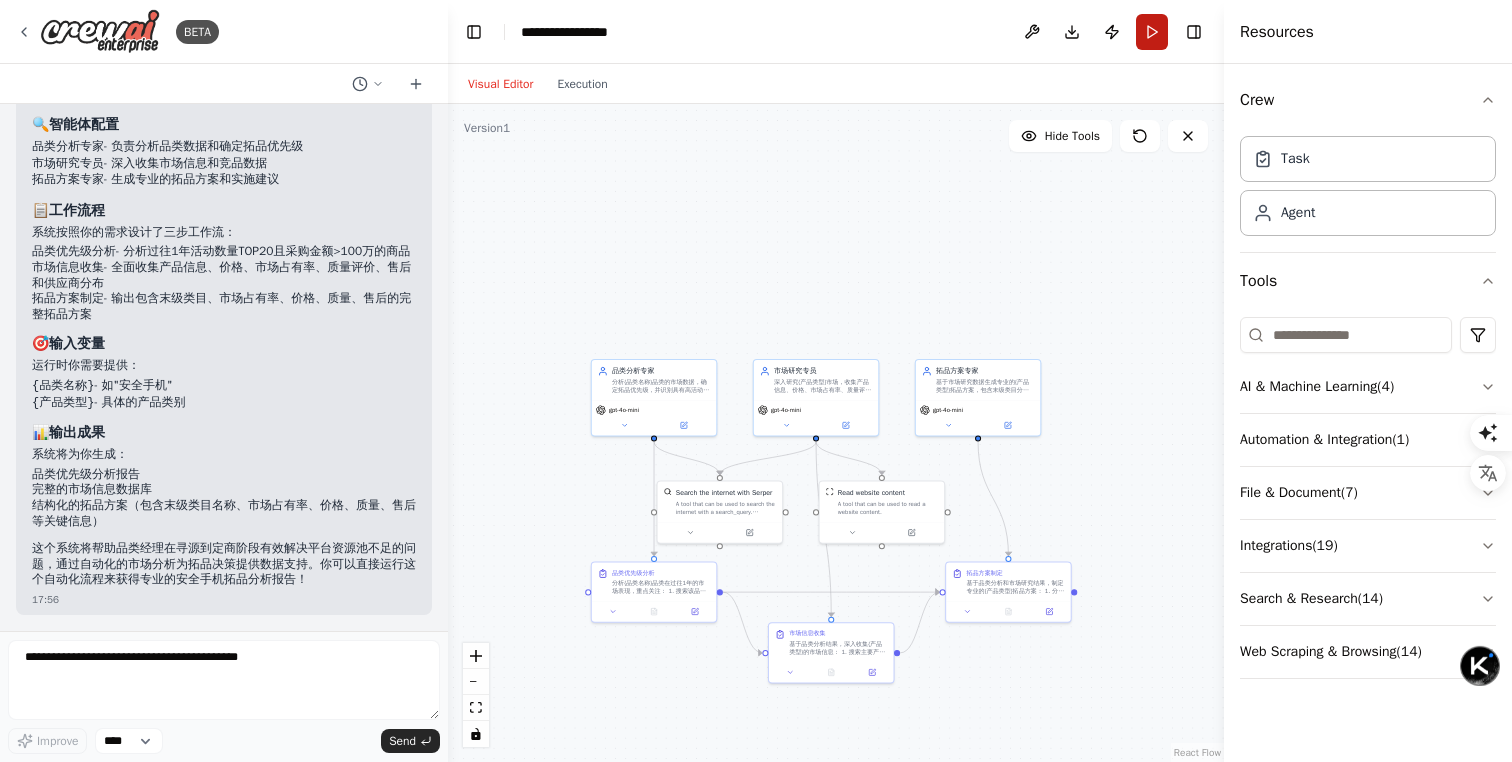 click on "Run" at bounding box center (1152, 32) 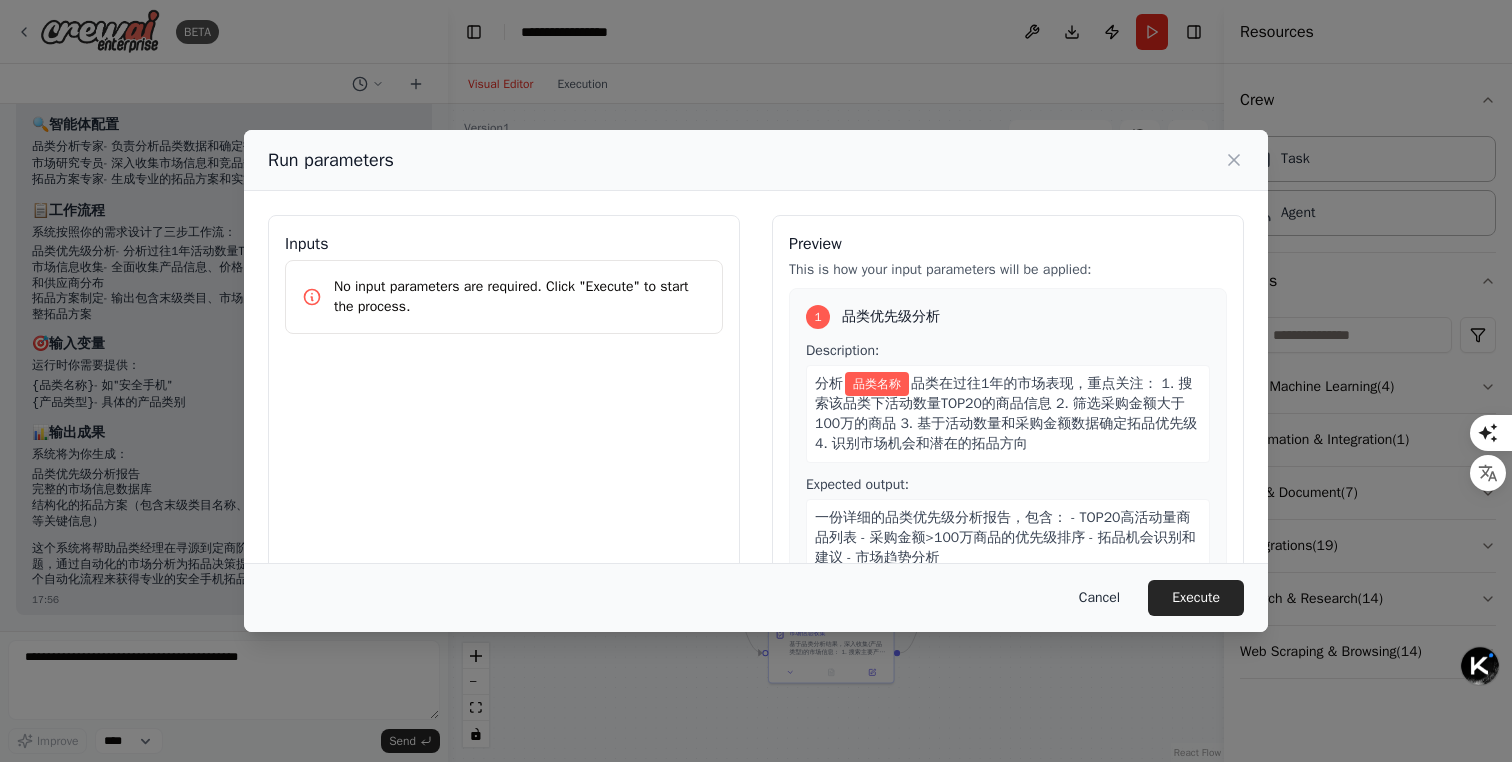 click on "Cancel" at bounding box center [1099, 598] 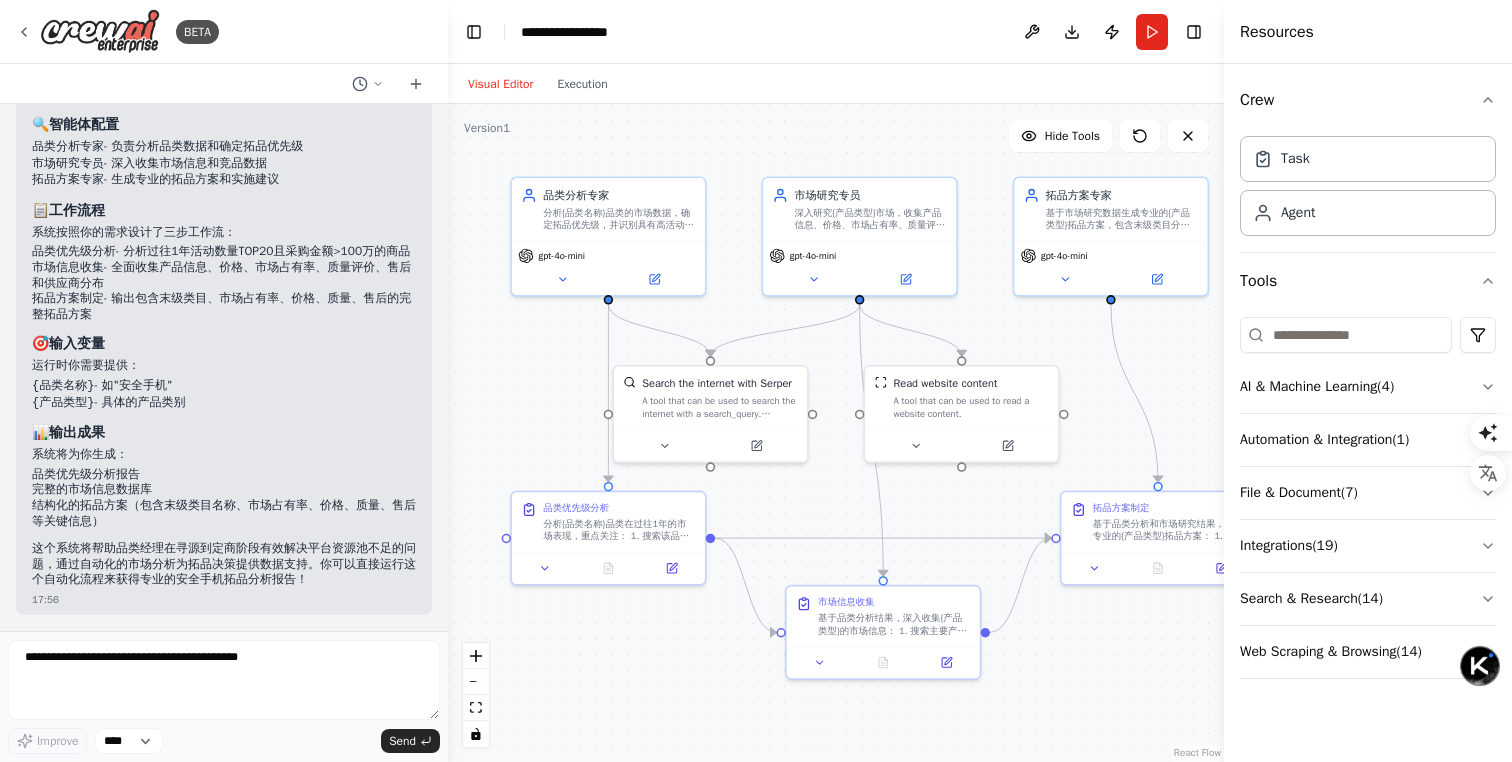 drag, startPoint x: 770, startPoint y: 277, endPoint x: 788, endPoint y: 51, distance: 226.71568 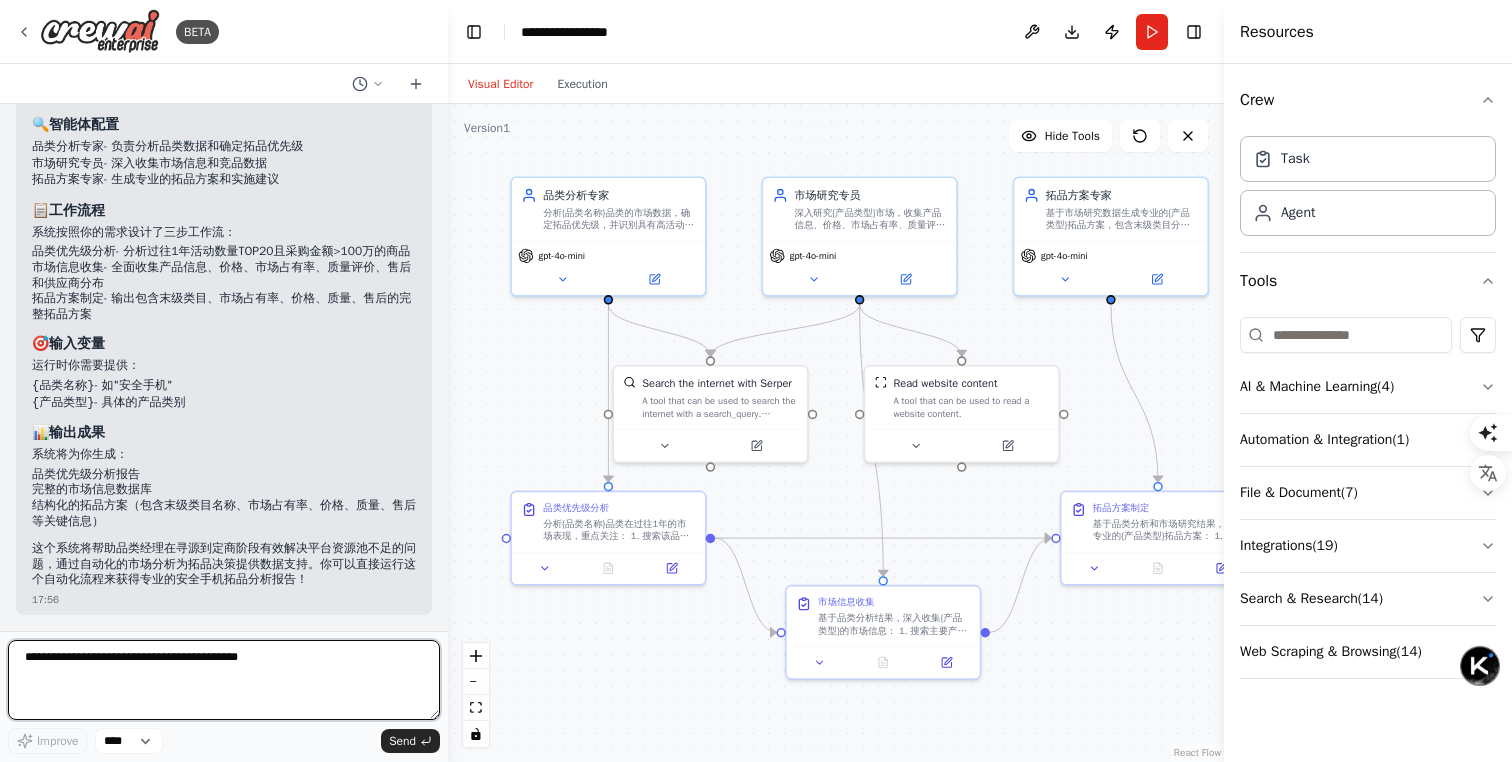 click at bounding box center [224, 680] 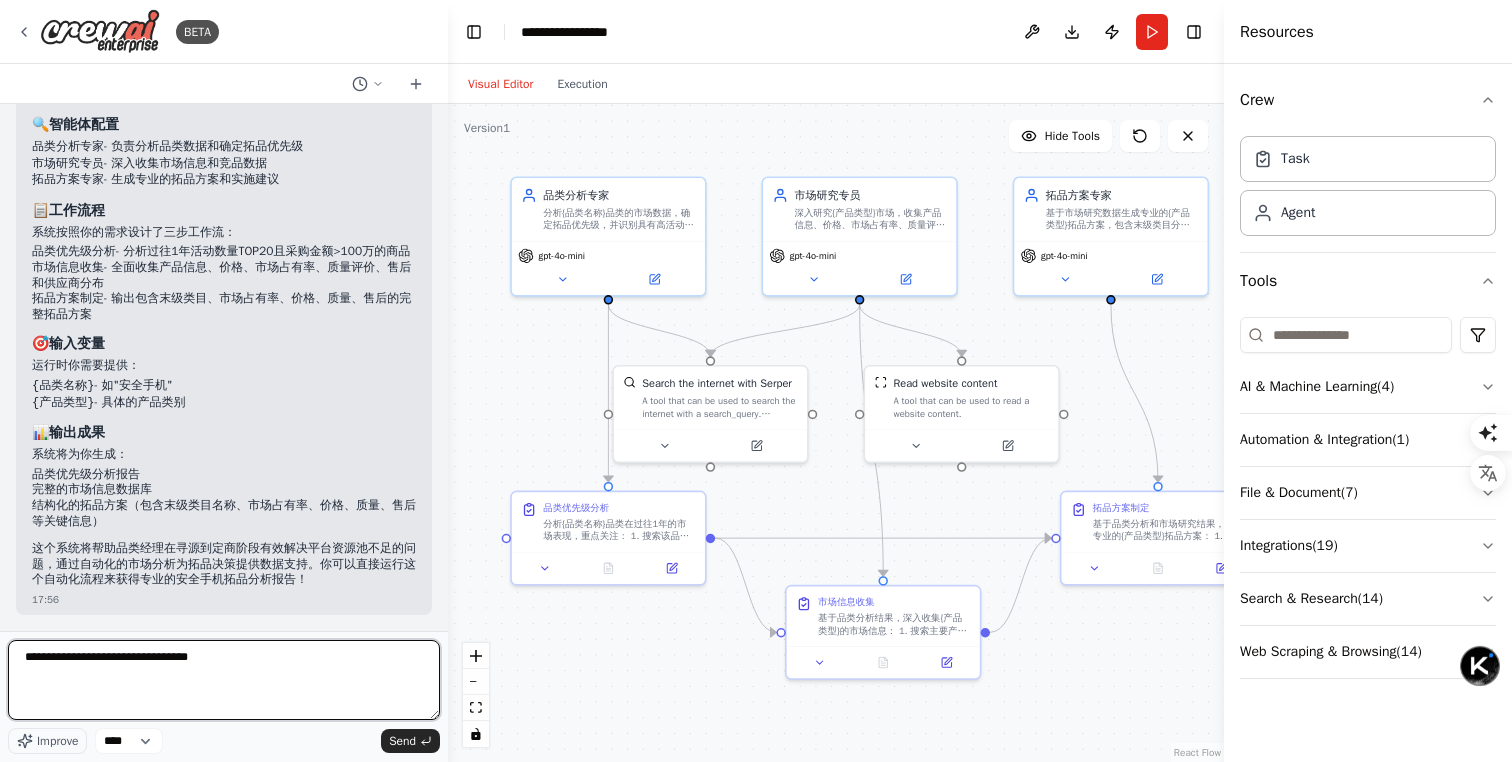 type on "**********" 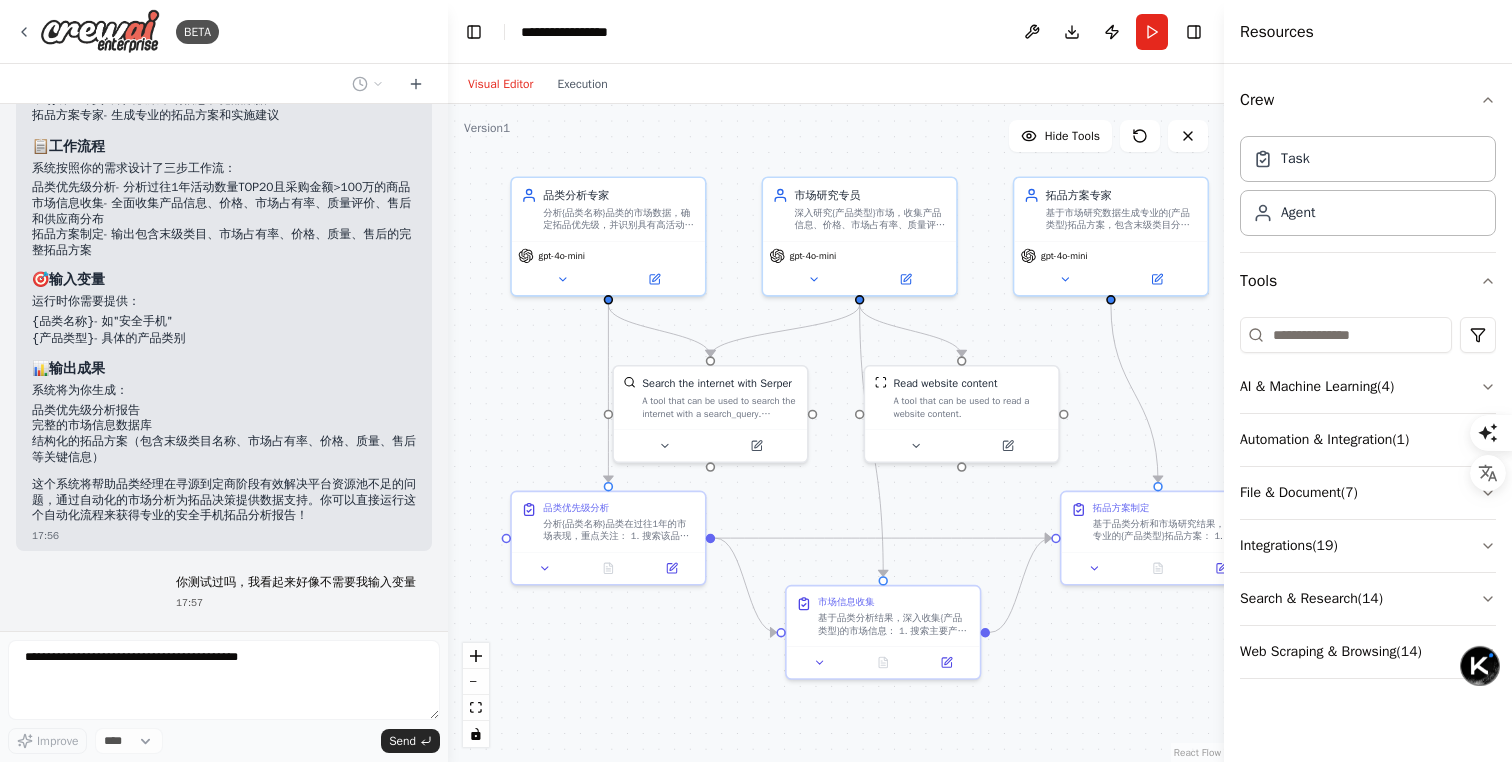 scroll, scrollTop: 1295, scrollLeft: 0, axis: vertical 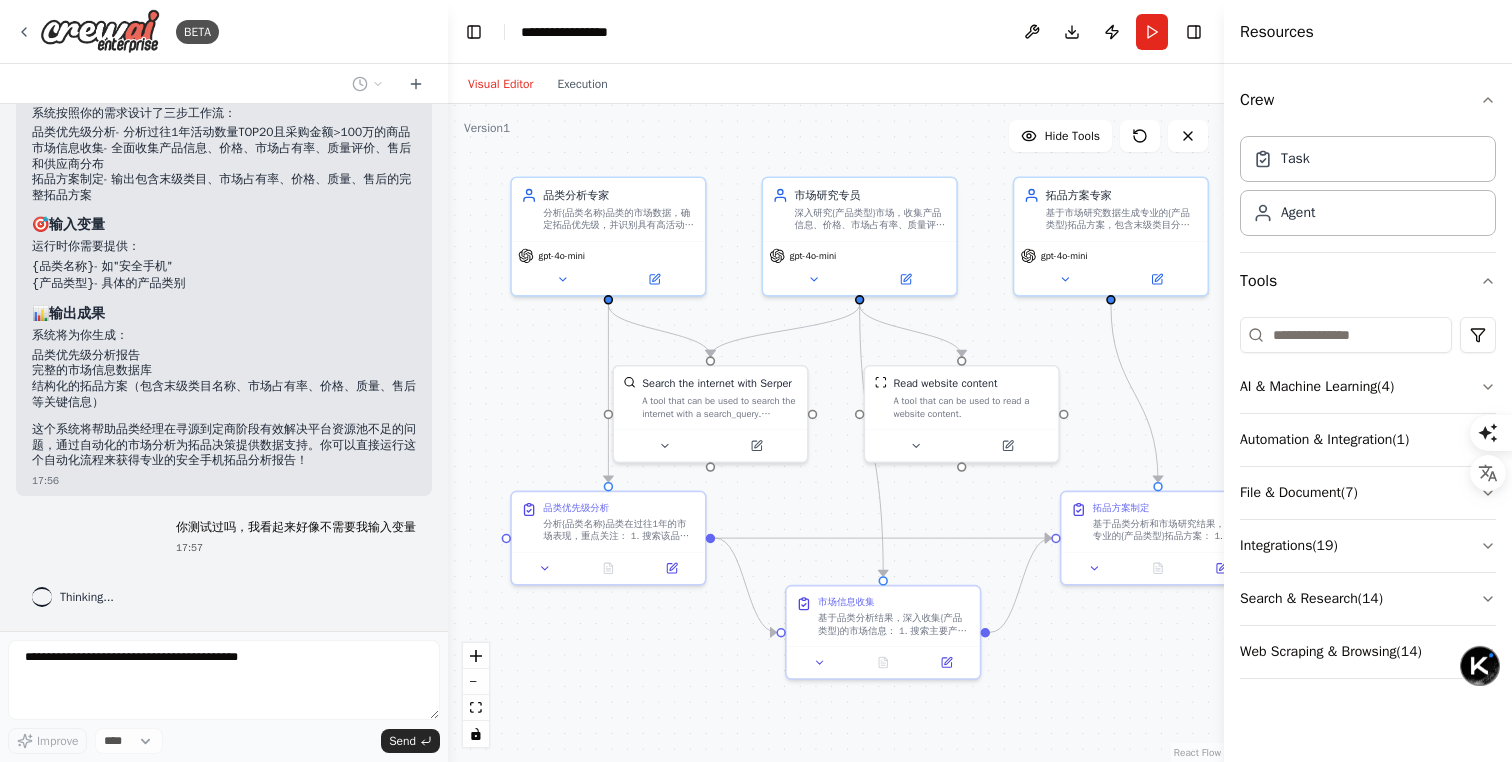 click on ".deletable-edge-delete-btn {
width: 20px;
height: 20px;
border: 0px solid #ffffff;
color: #6b7280;
background-color: #f8fafc;
cursor: pointer;
border-radius: 50%;
font-size: 12px;
padding: 3px;
display: flex;
align-items: center;
justify-content: center;
transition: all 0.2s cubic-bezier(0.4, 0, 0.2, 1);
box-shadow: 0 2px 4px rgba(0, 0, 0, 0.1);
}
.deletable-edge-delete-btn:hover {
background-color: #ef4444;
color: #ffffff;
border-color: #dc2626;
transform: scale(1.1);
box-shadow: 0 4px 12px rgba(239, 68, 68, 0.4);
}
.deletable-edge-delete-btn:active {
transform: scale(0.95);
box-shadow: 0 2px 4px rgba(239, 68, 68, 0.3);
}
品类分析专家 gpt-4o-mini Search the internet with Serper" at bounding box center [836, 433] 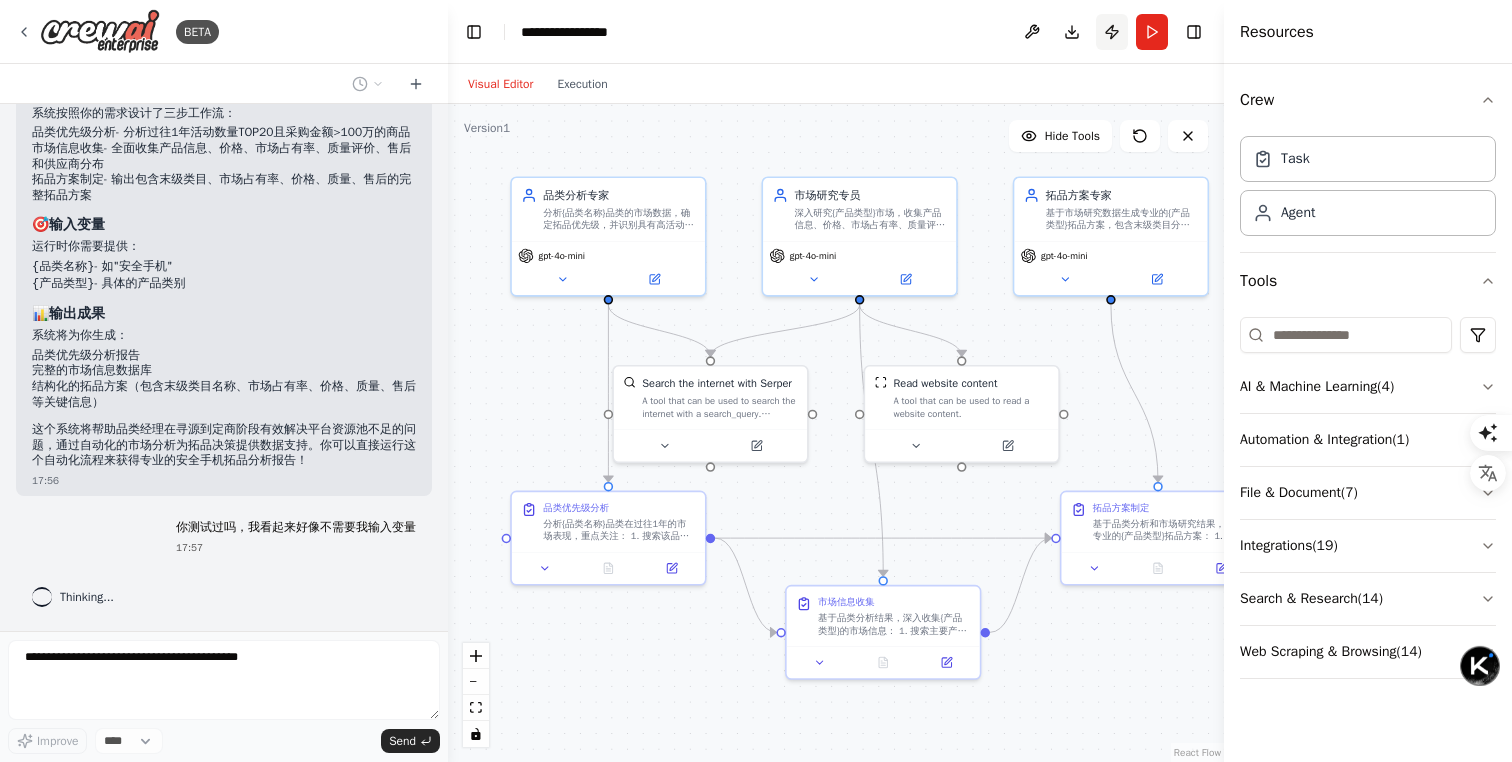 scroll, scrollTop: 1448, scrollLeft: 0, axis: vertical 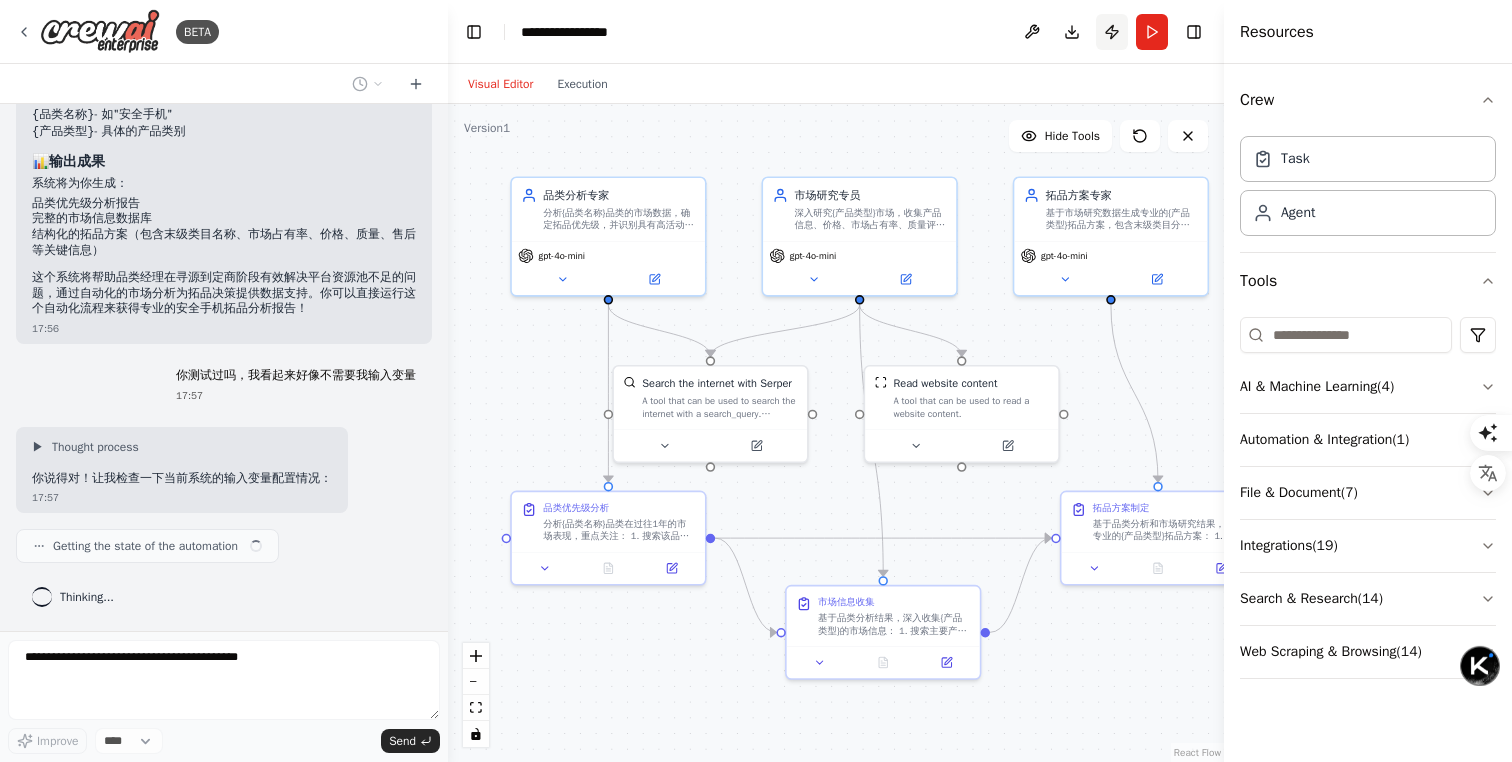 click on "Publish" at bounding box center [1112, 32] 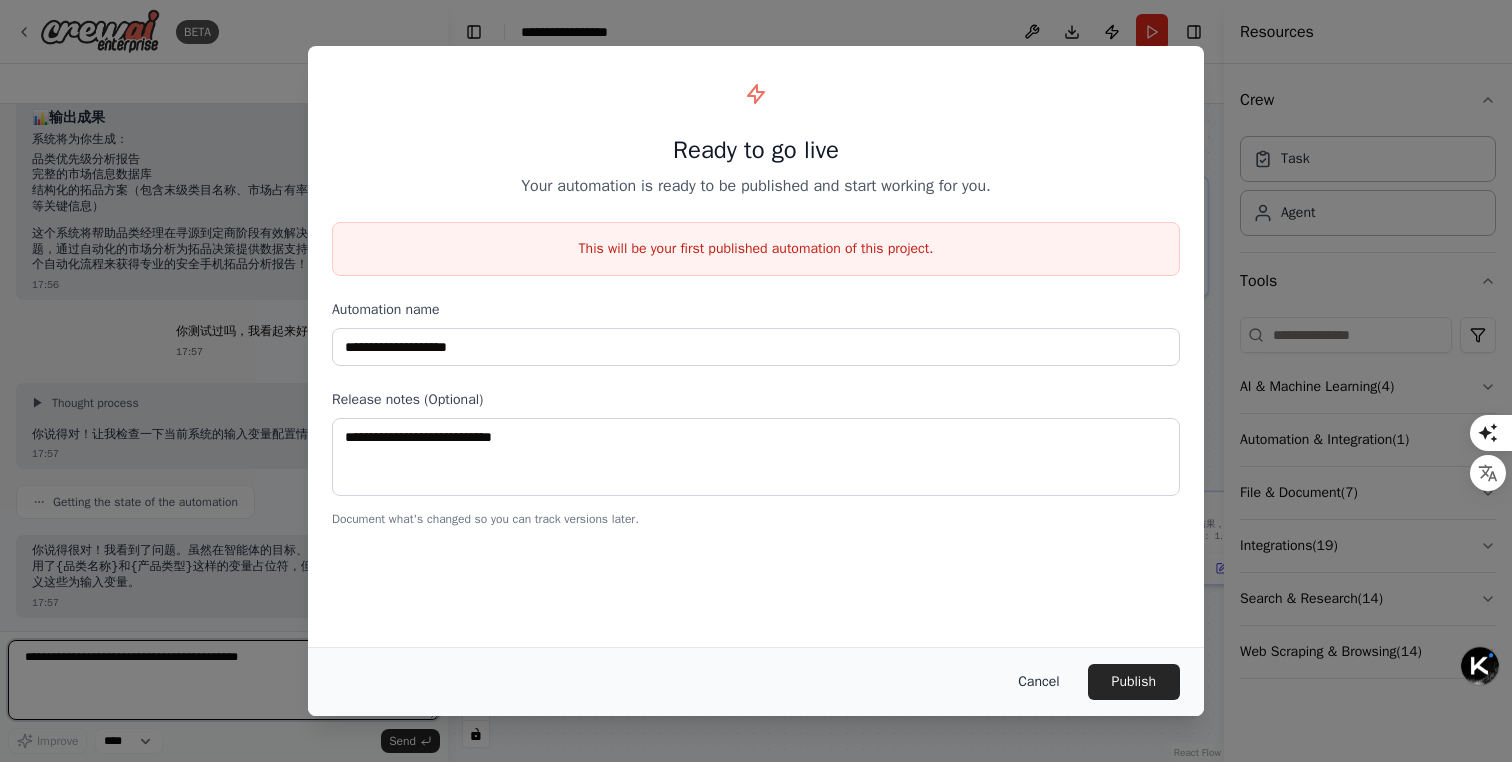 scroll, scrollTop: 1514, scrollLeft: 0, axis: vertical 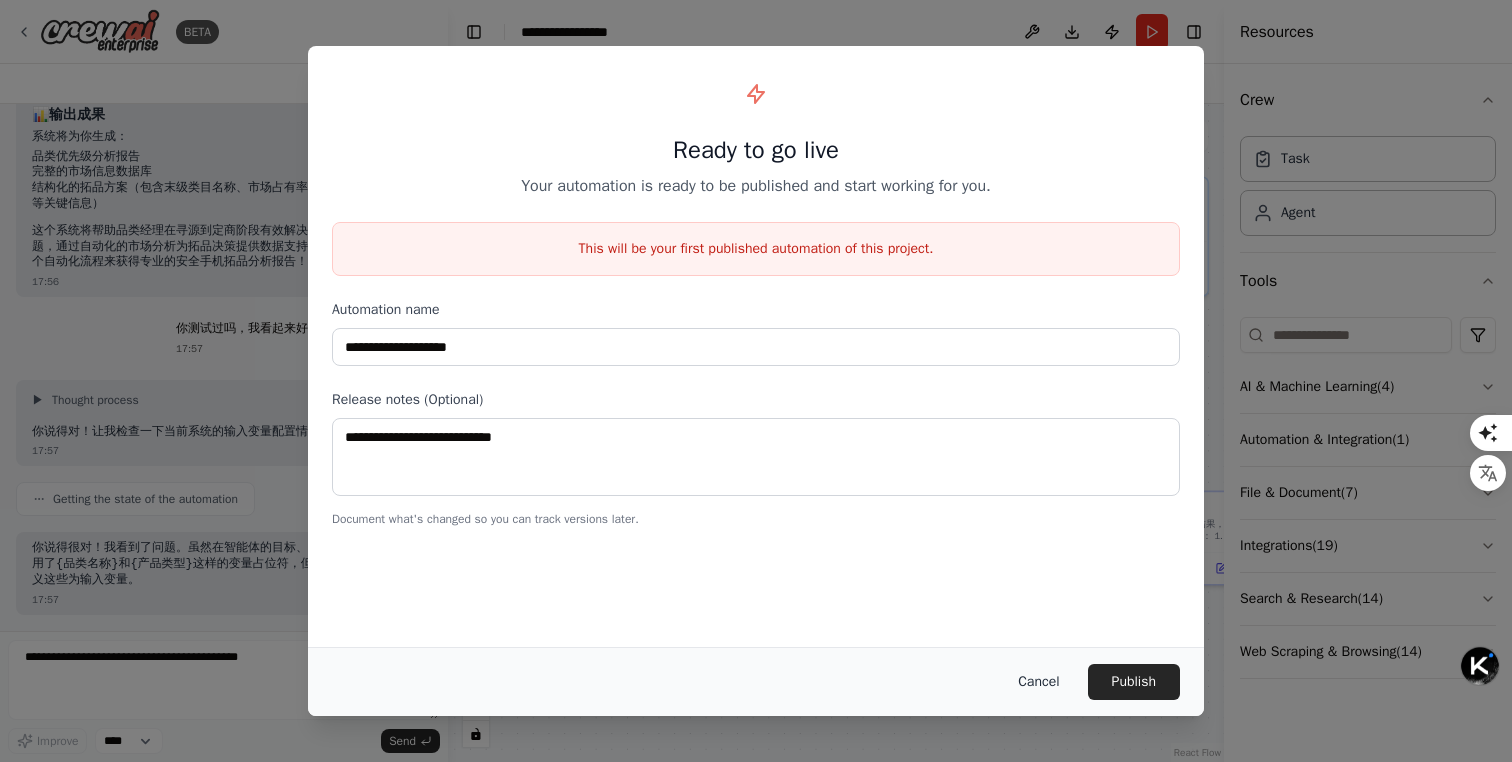 click on "Cancel" at bounding box center (1038, 682) 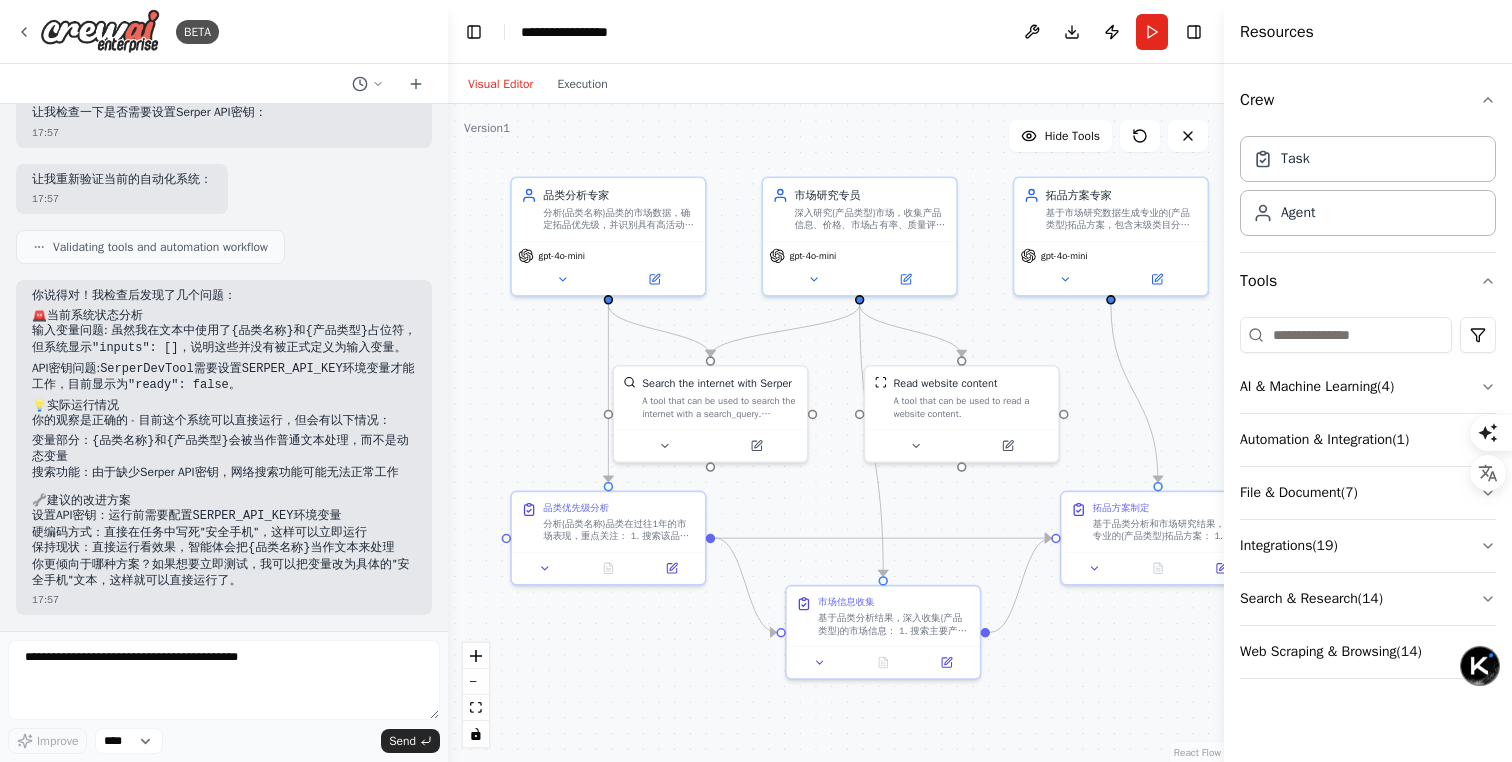 scroll, scrollTop: 1994, scrollLeft: 0, axis: vertical 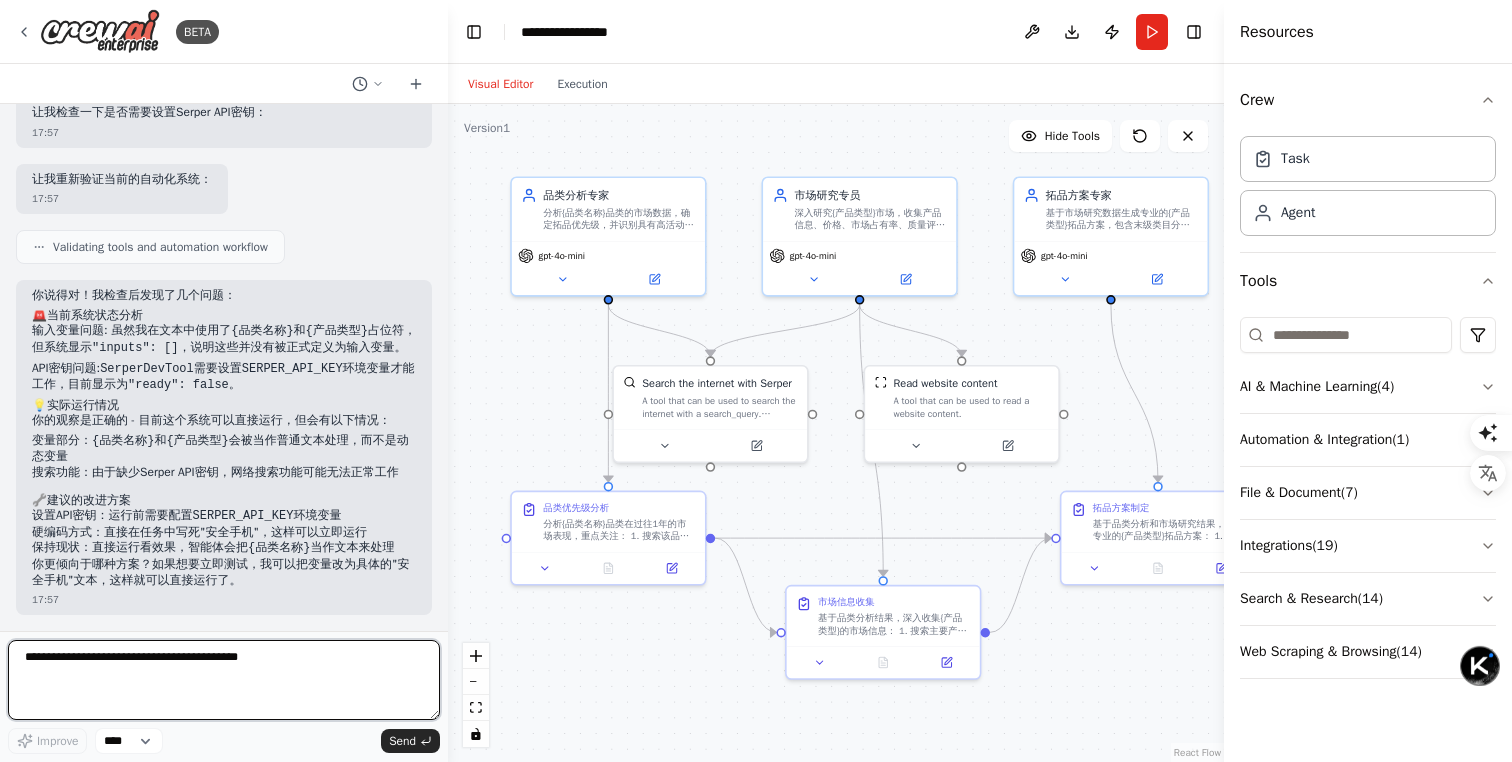 click at bounding box center [224, 680] 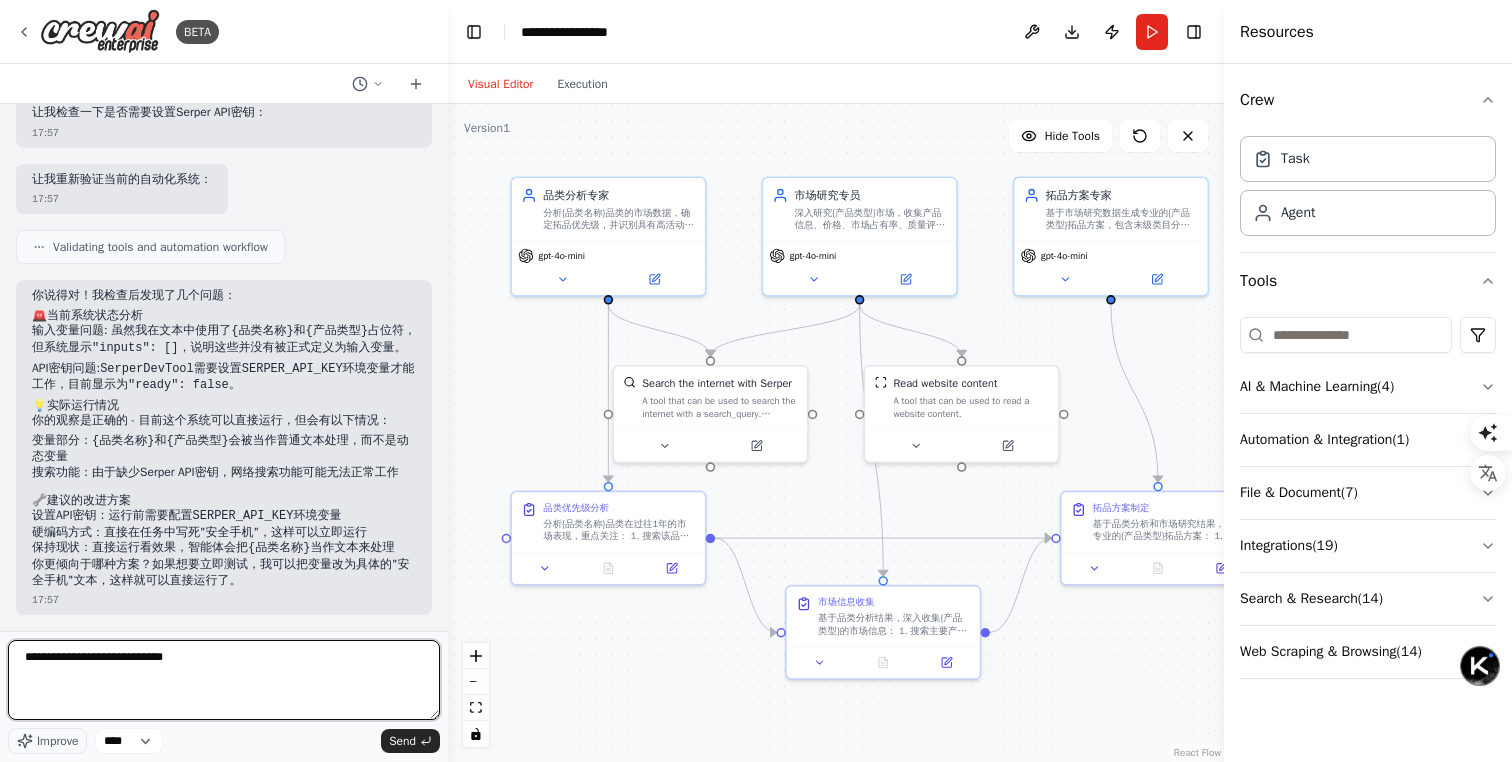 type on "**********" 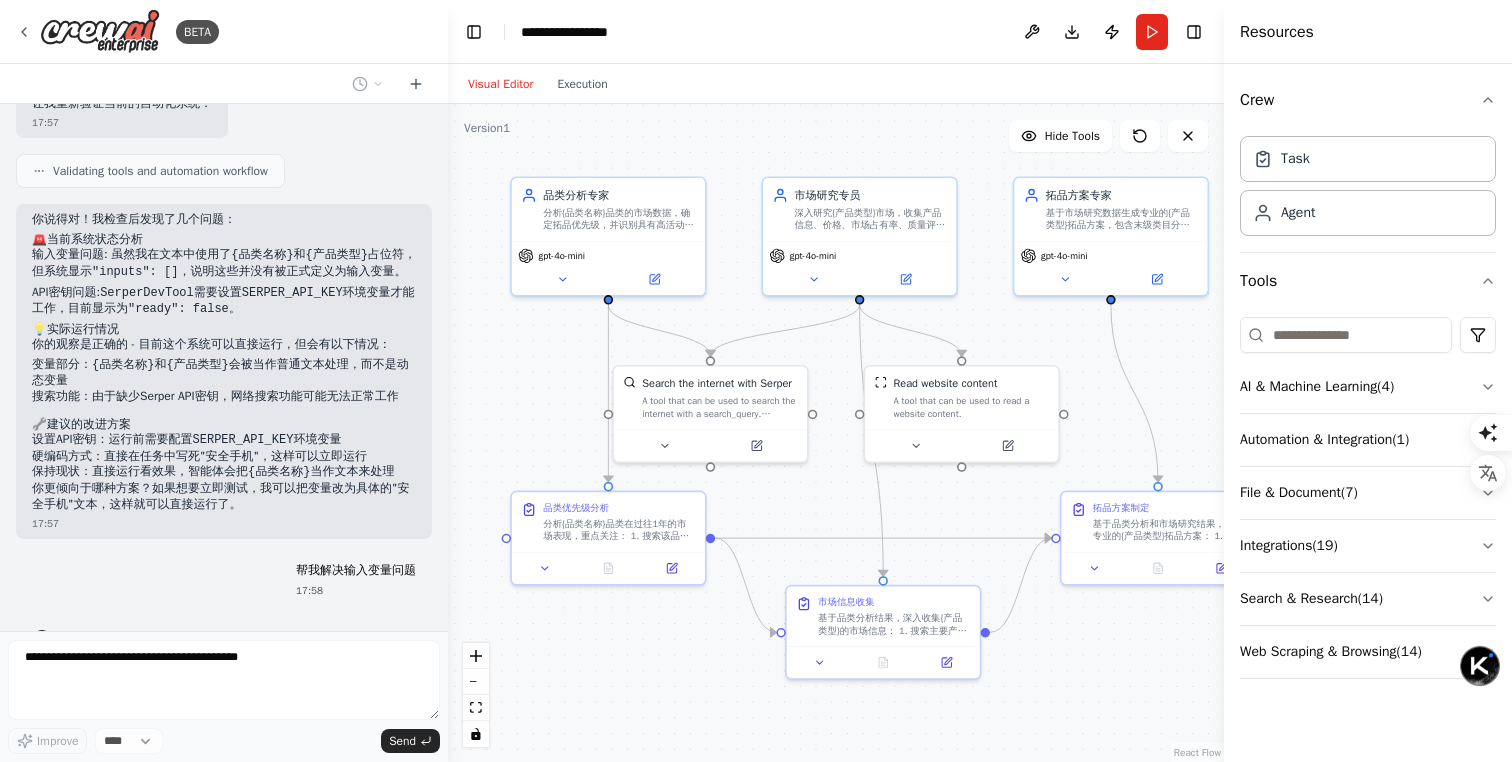 scroll, scrollTop: 2112, scrollLeft: 0, axis: vertical 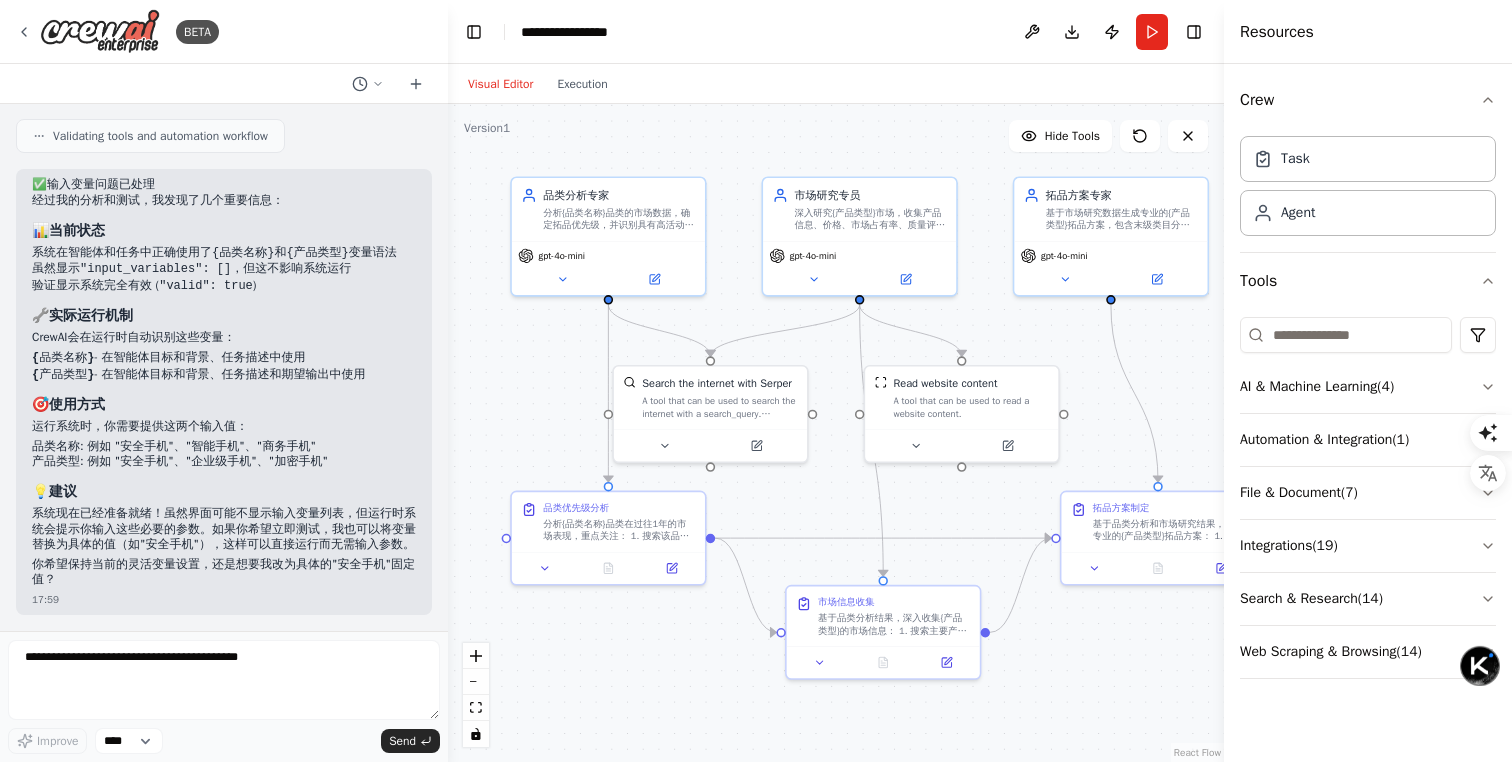 click on "CrewAI会在运行时自动识别这些变量：" at bounding box center [224, 338] 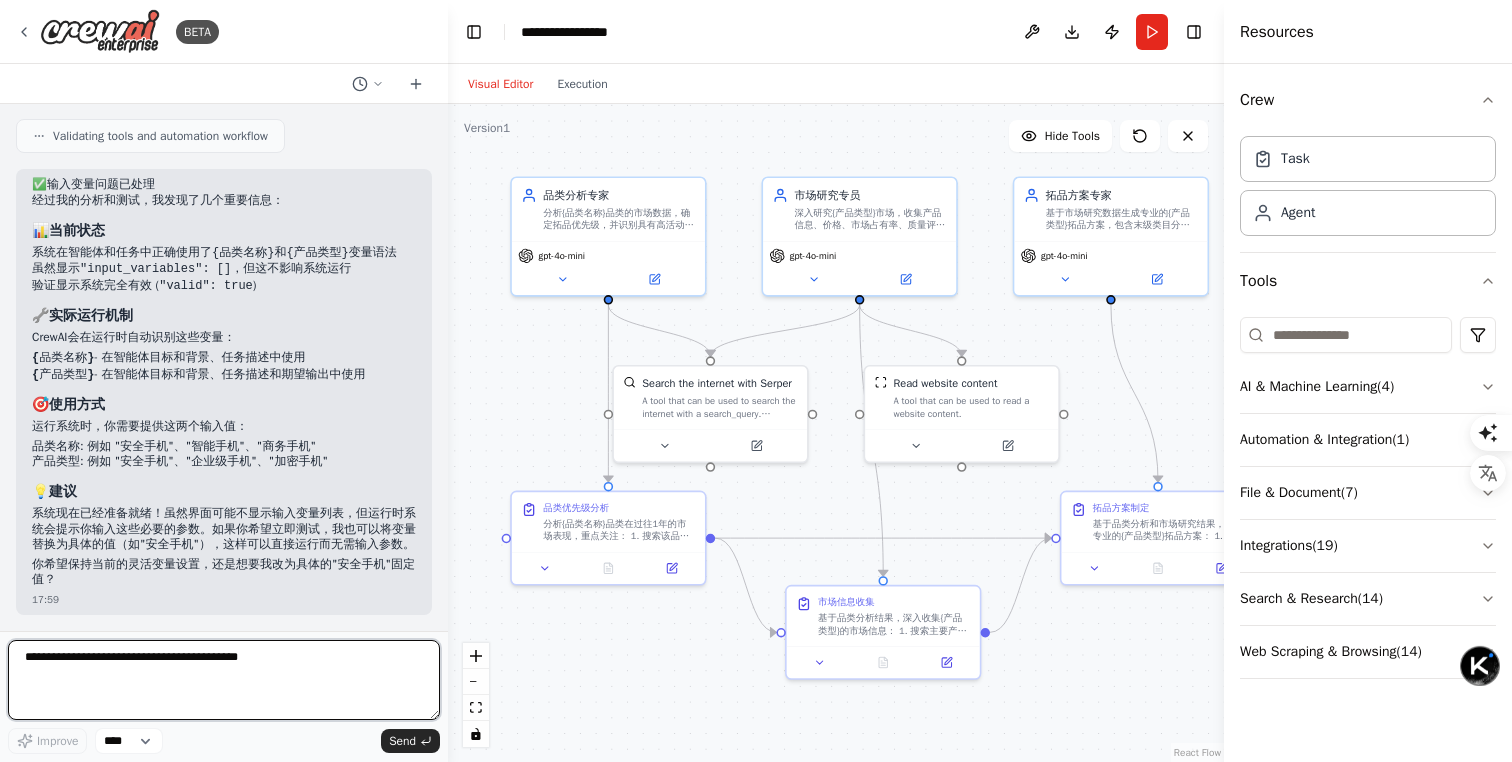 click at bounding box center (224, 680) 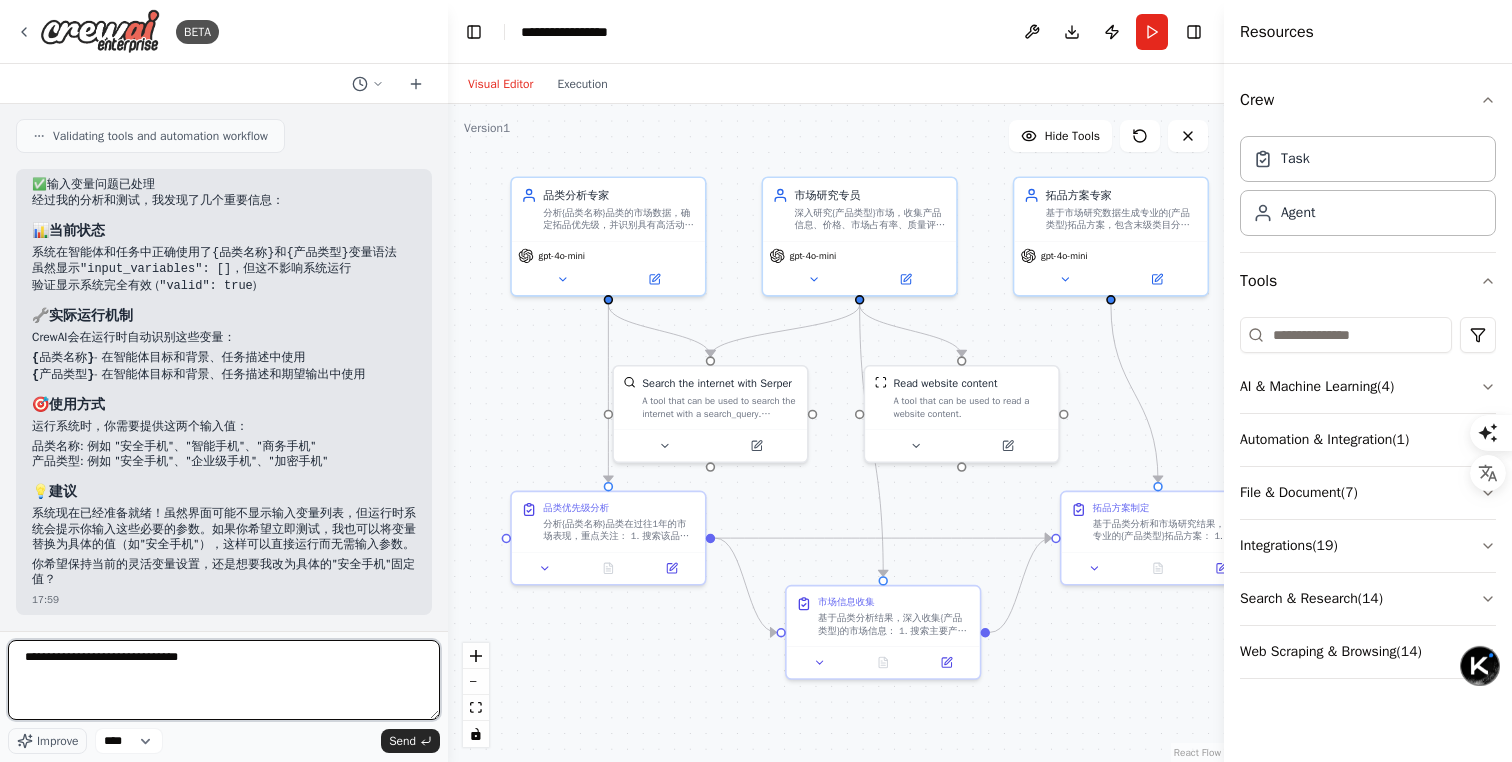 type on "**********" 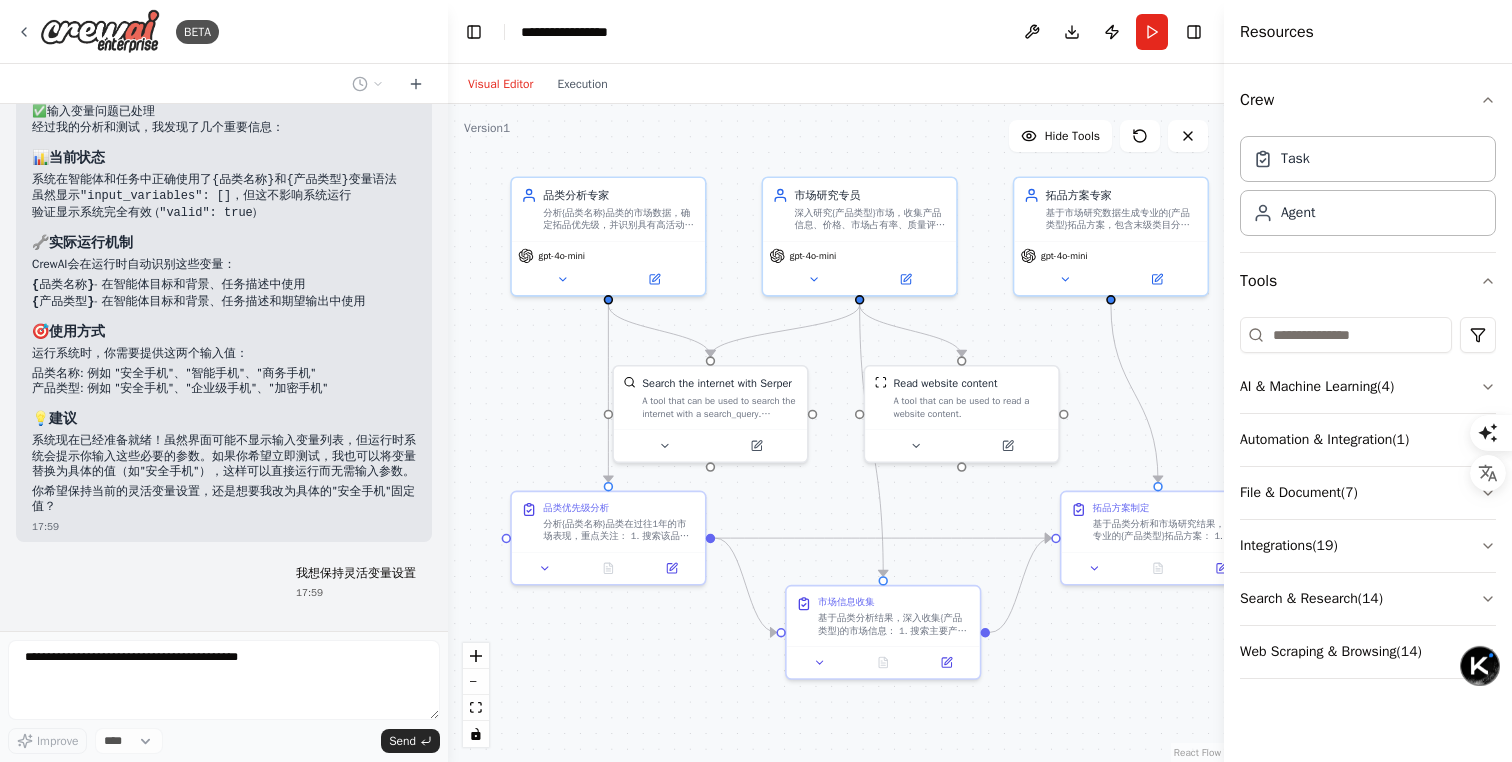 scroll, scrollTop: 3171, scrollLeft: 0, axis: vertical 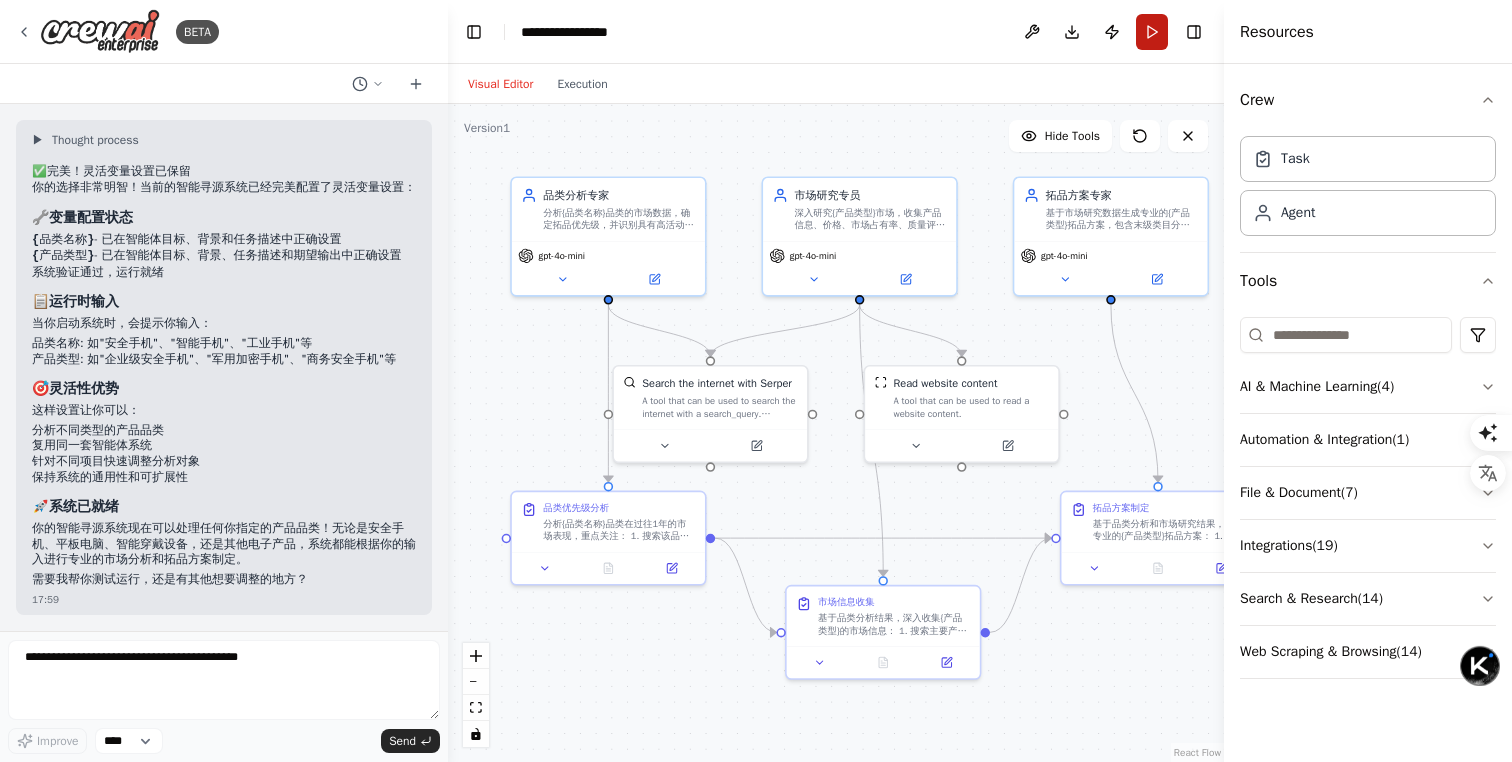 click on "Run" at bounding box center [1152, 32] 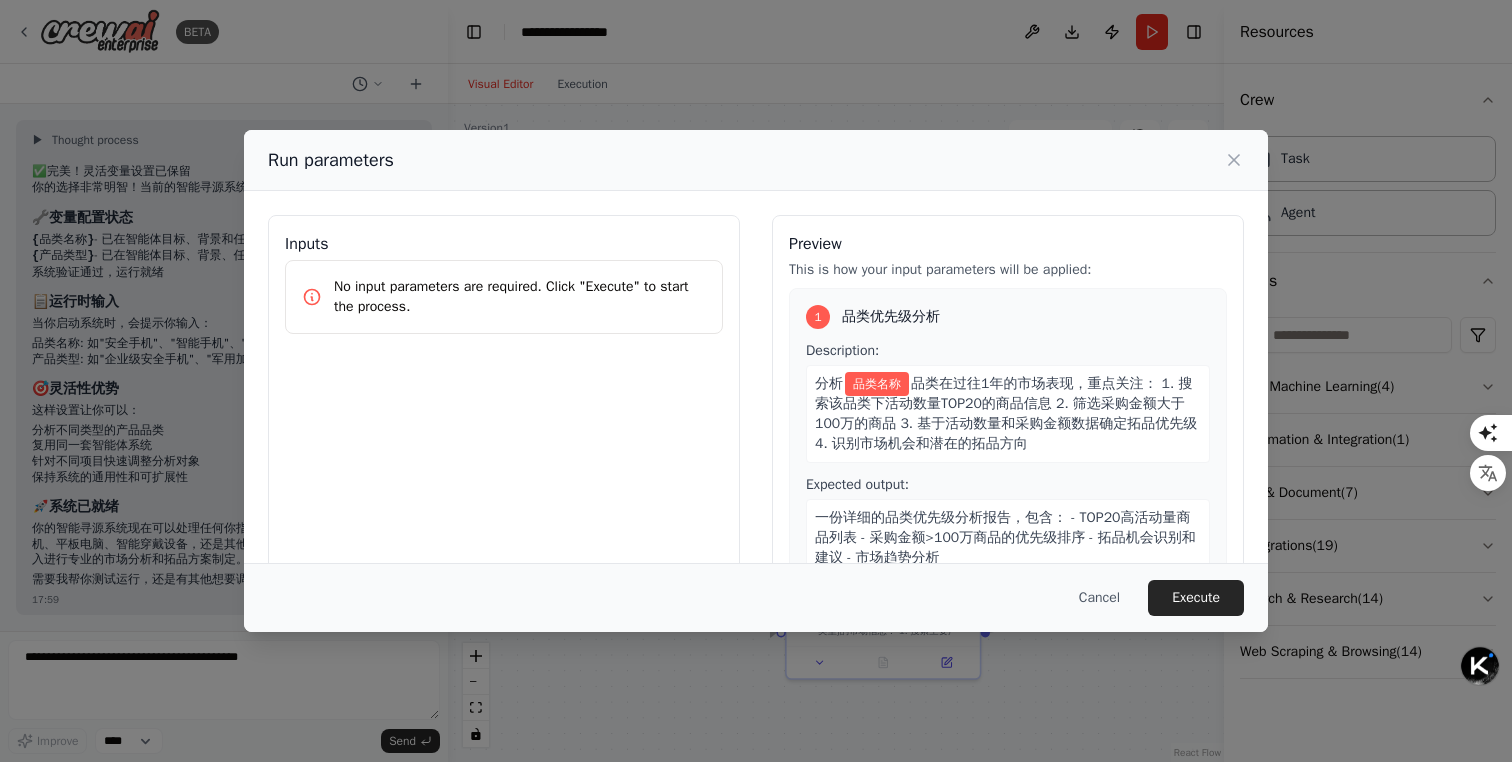 click on "No input parameters are required. Click "Execute" to start the process." at bounding box center [520, 297] 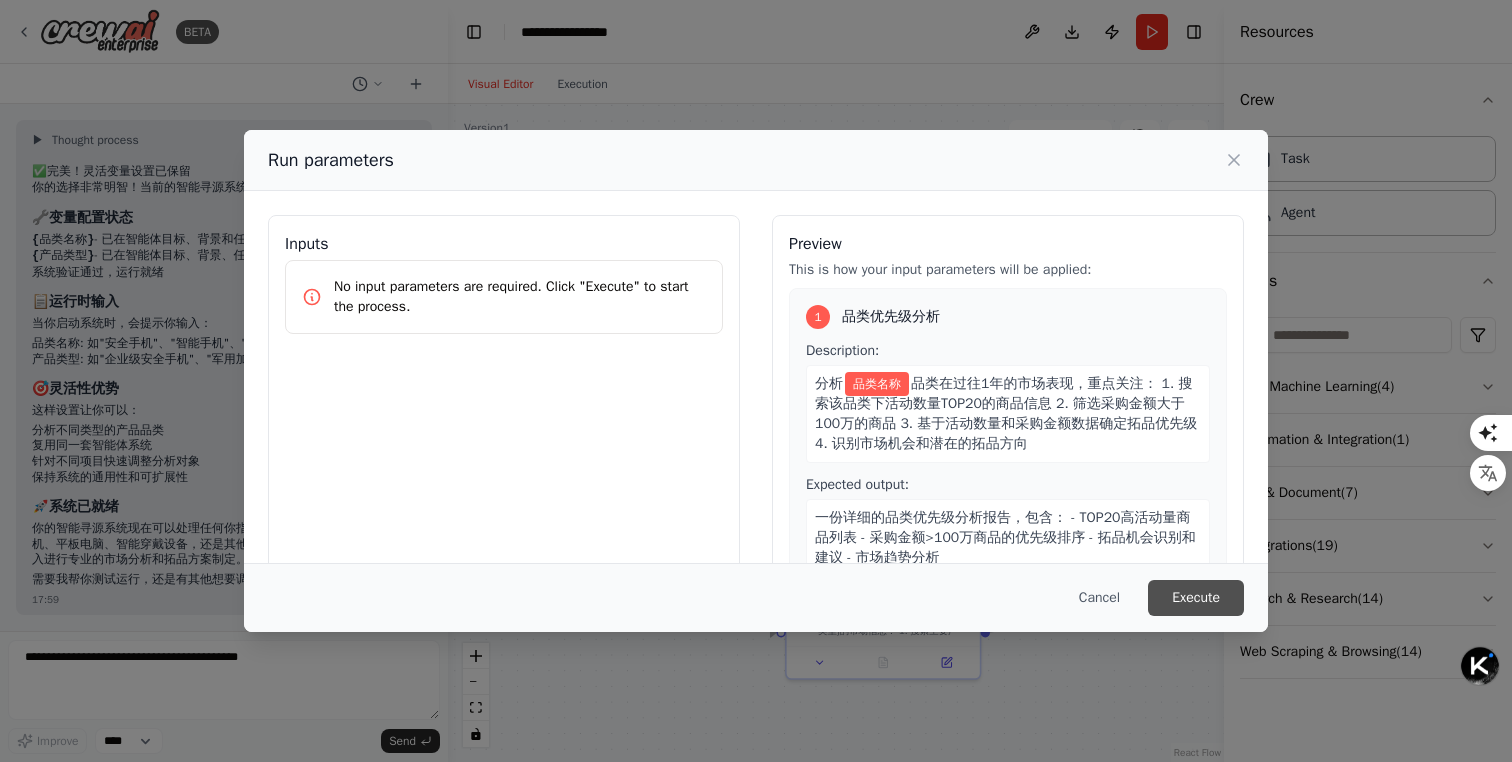 click on "Execute" at bounding box center (1196, 598) 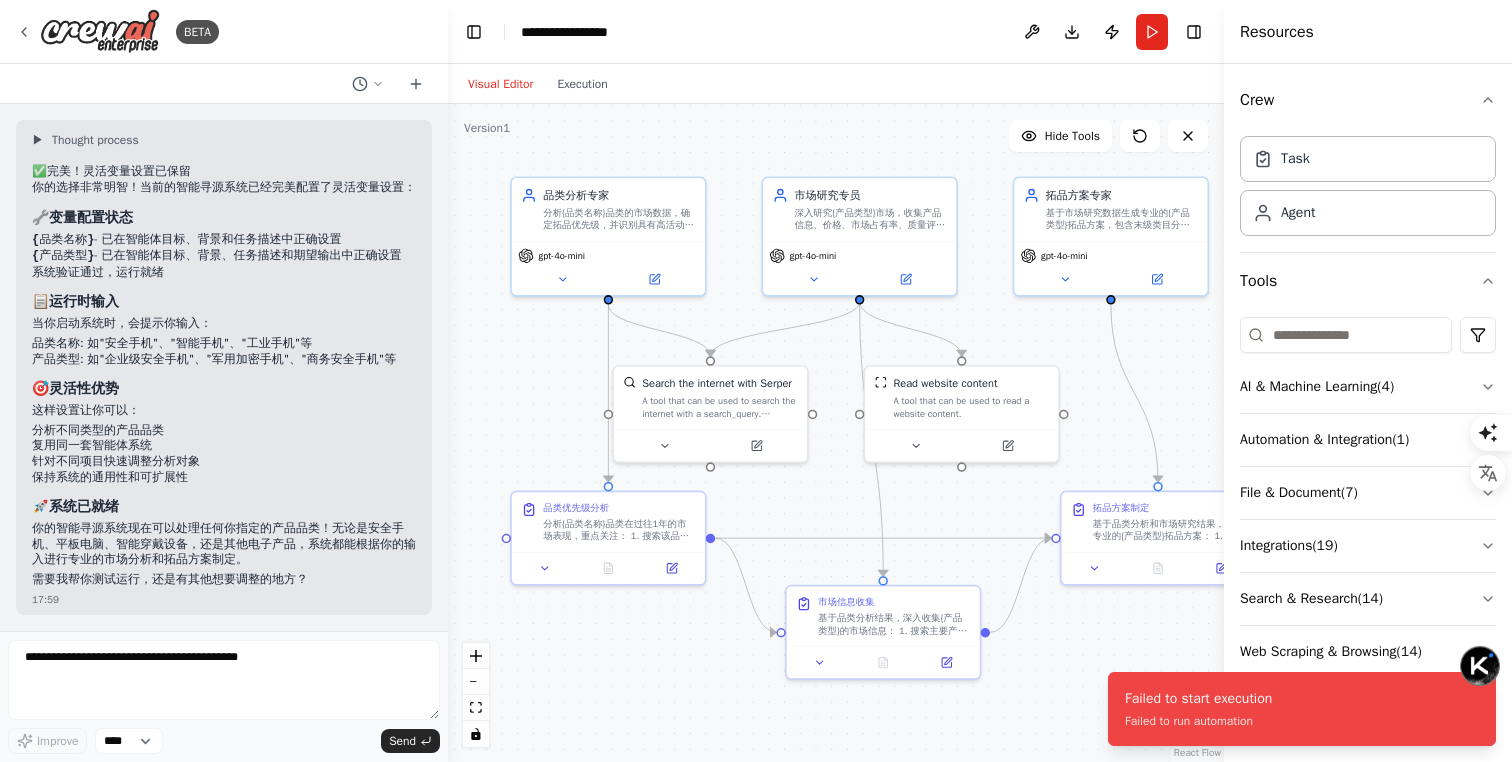 scroll, scrollTop: 3628, scrollLeft: 0, axis: vertical 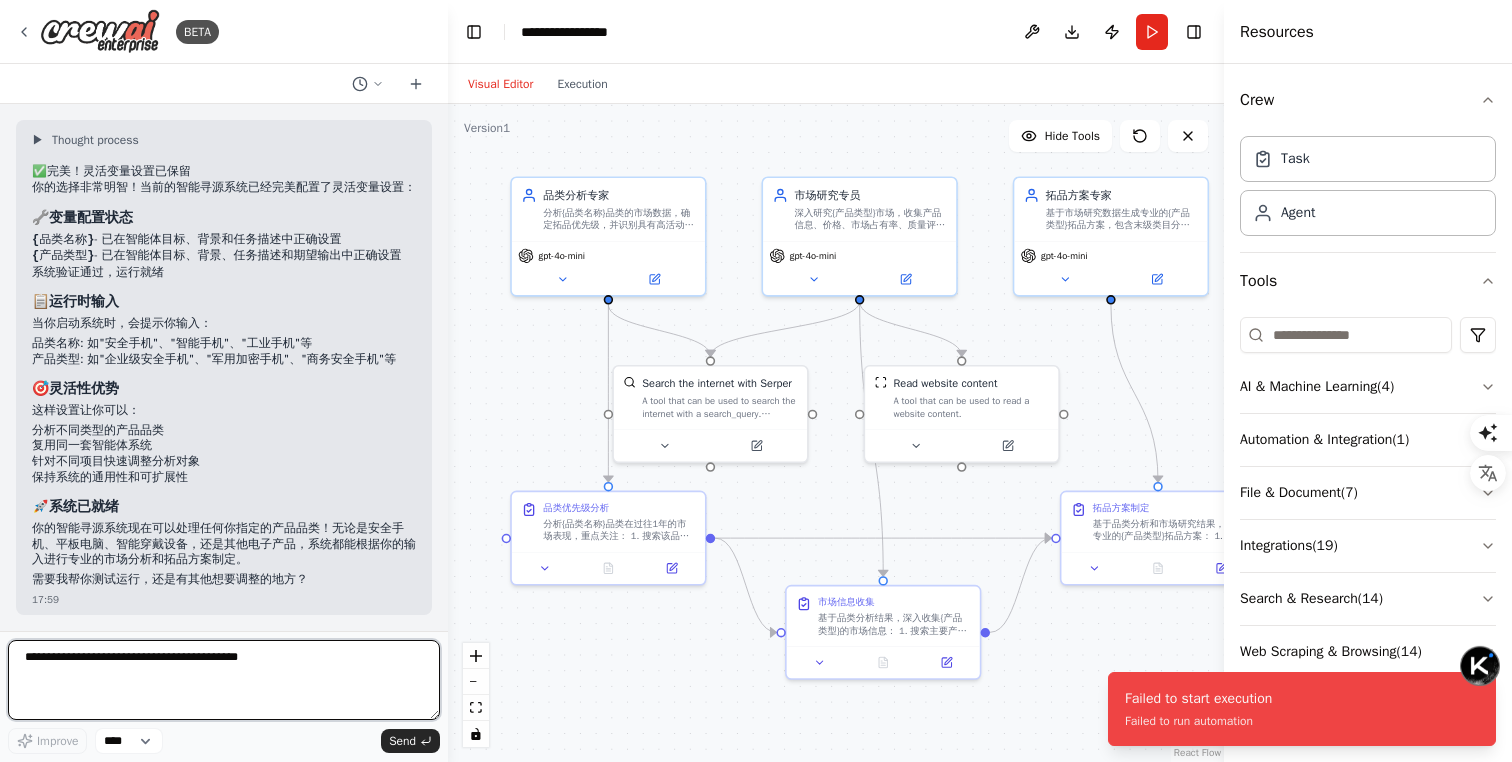 click at bounding box center [224, 680] 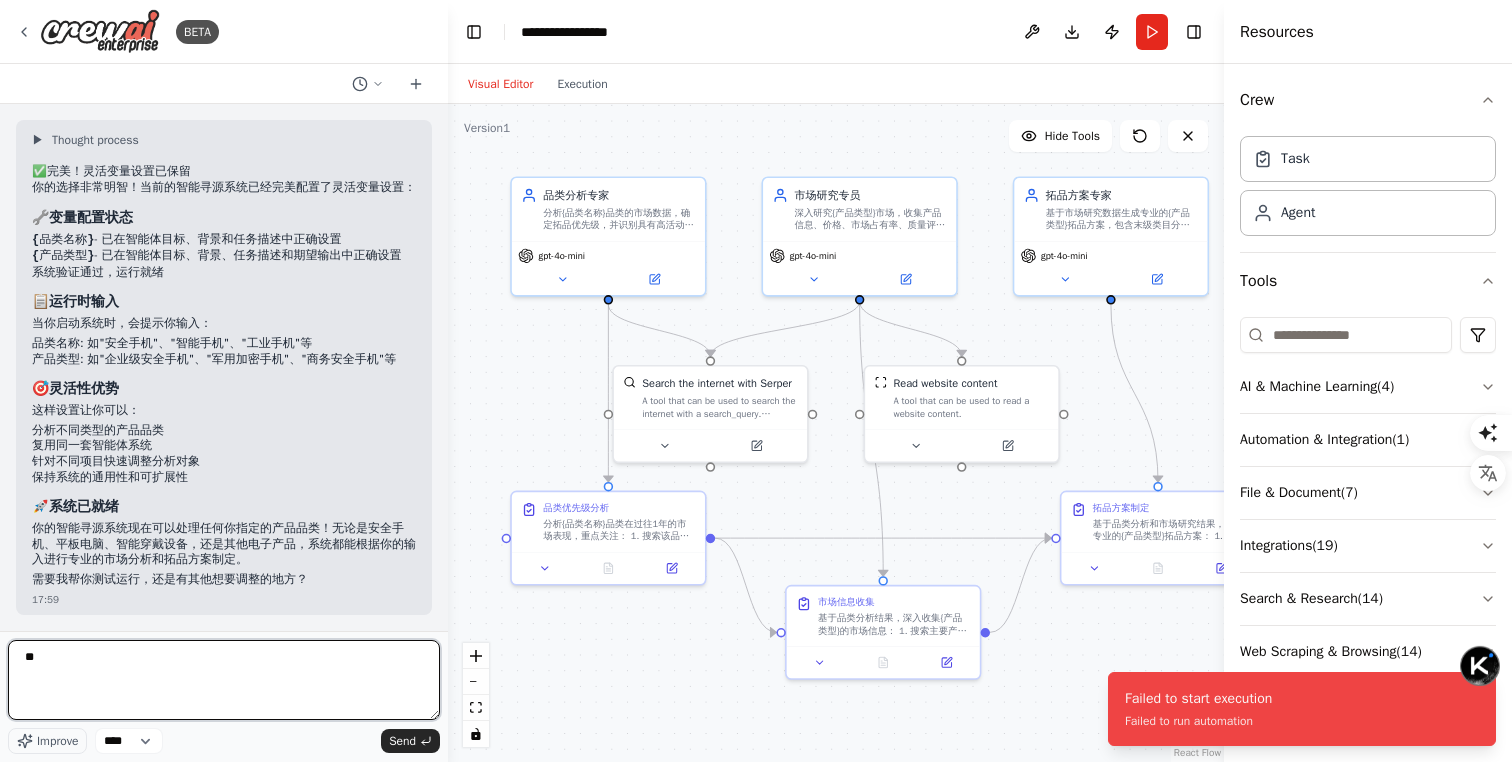 type on "*" 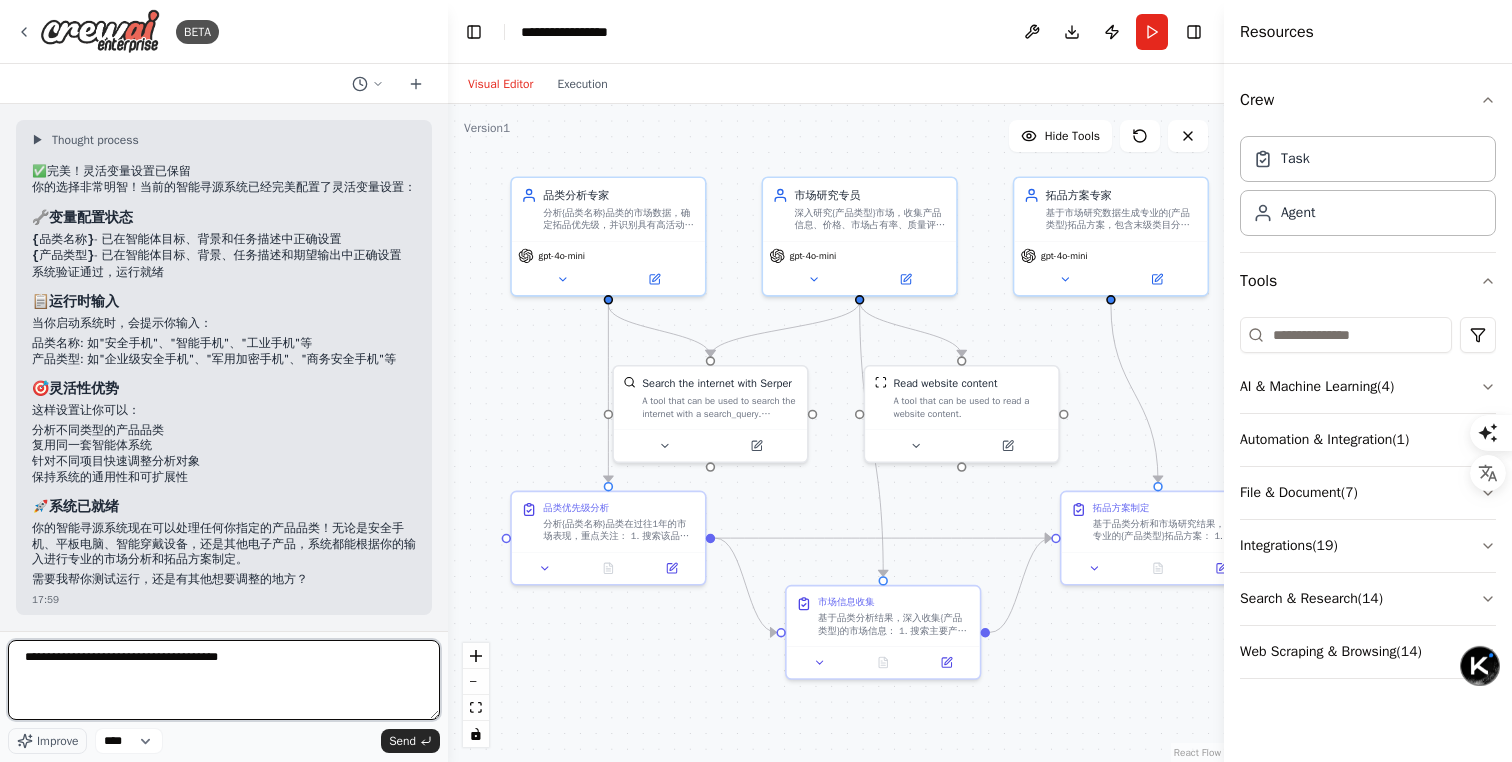 type on "**********" 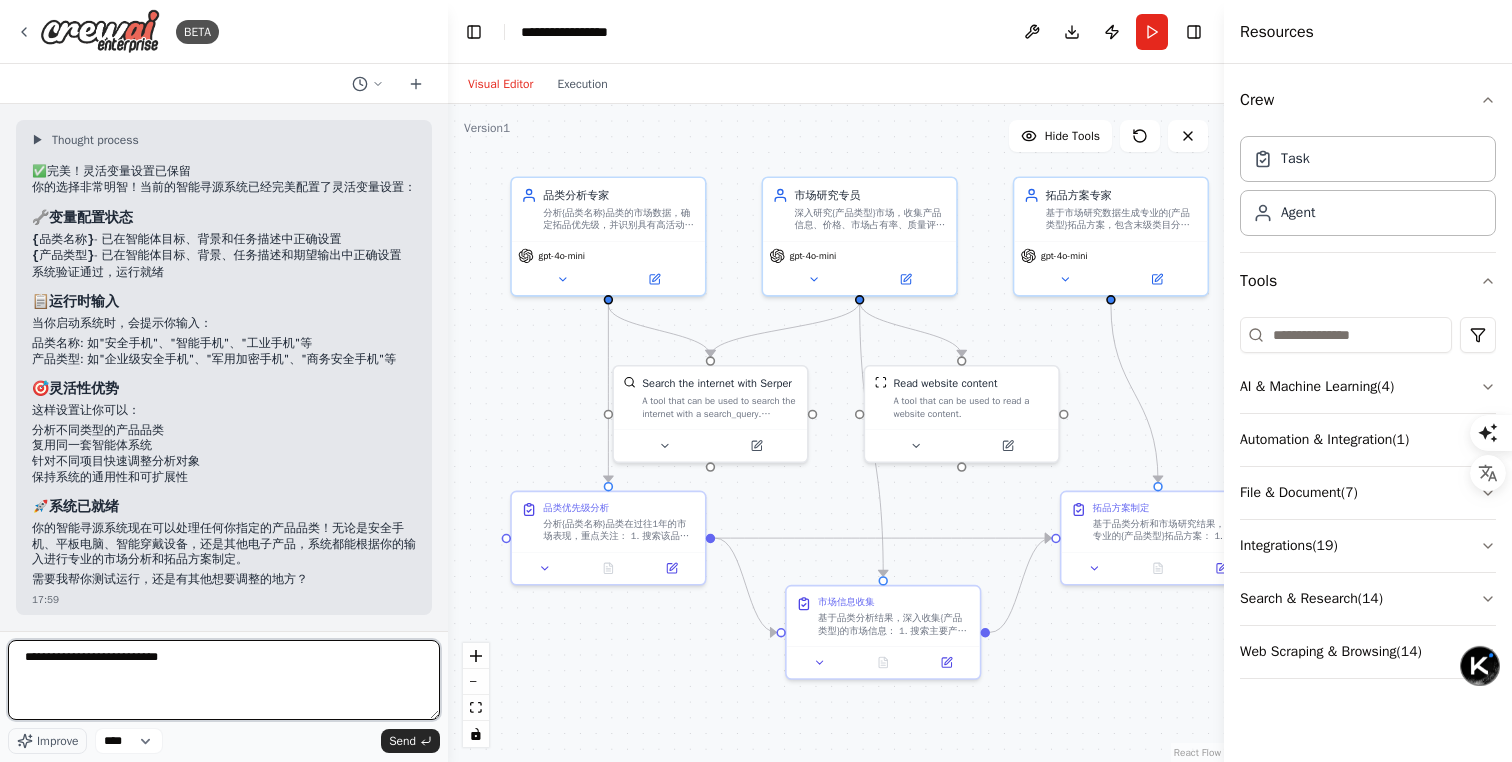 type 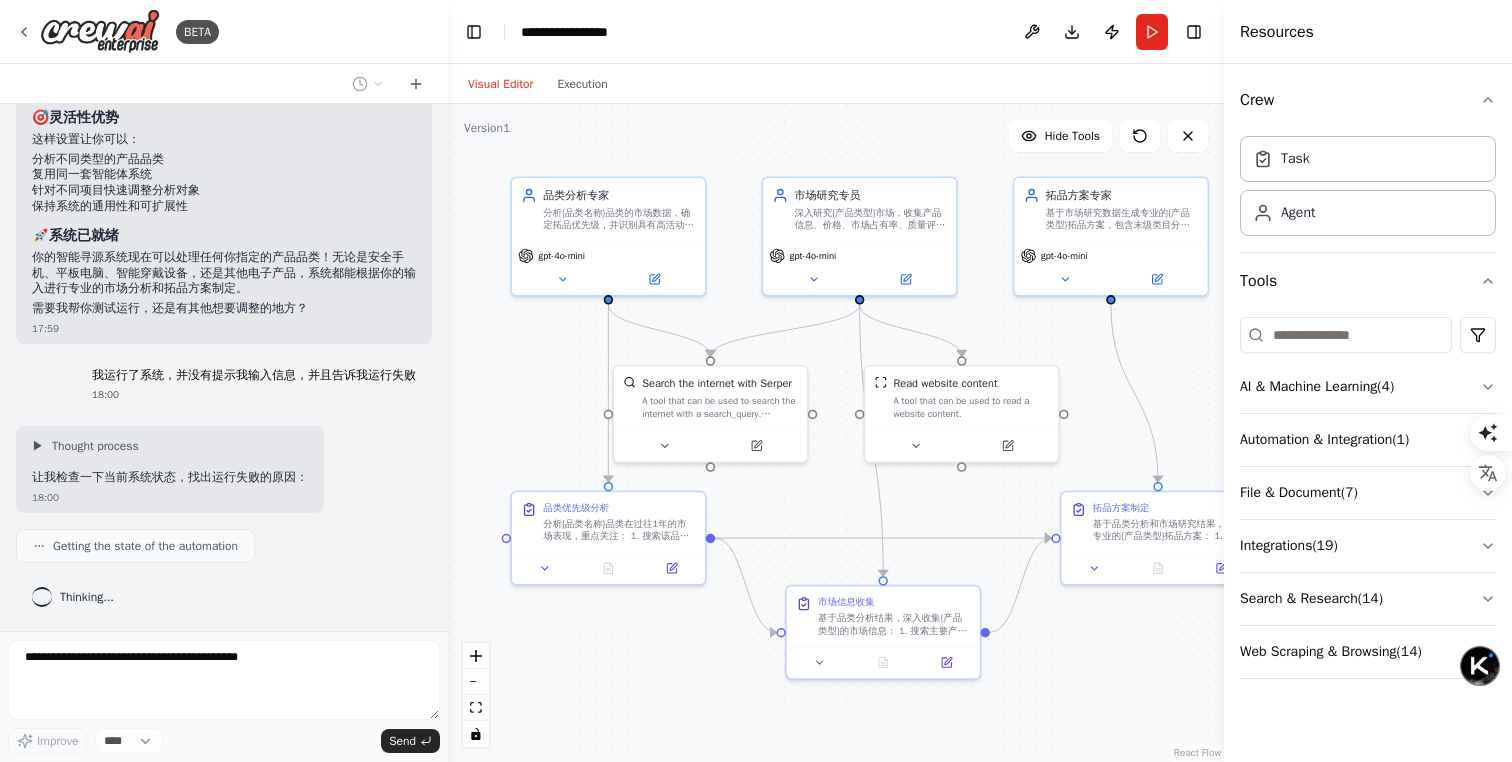 scroll, scrollTop: 3949, scrollLeft: 0, axis: vertical 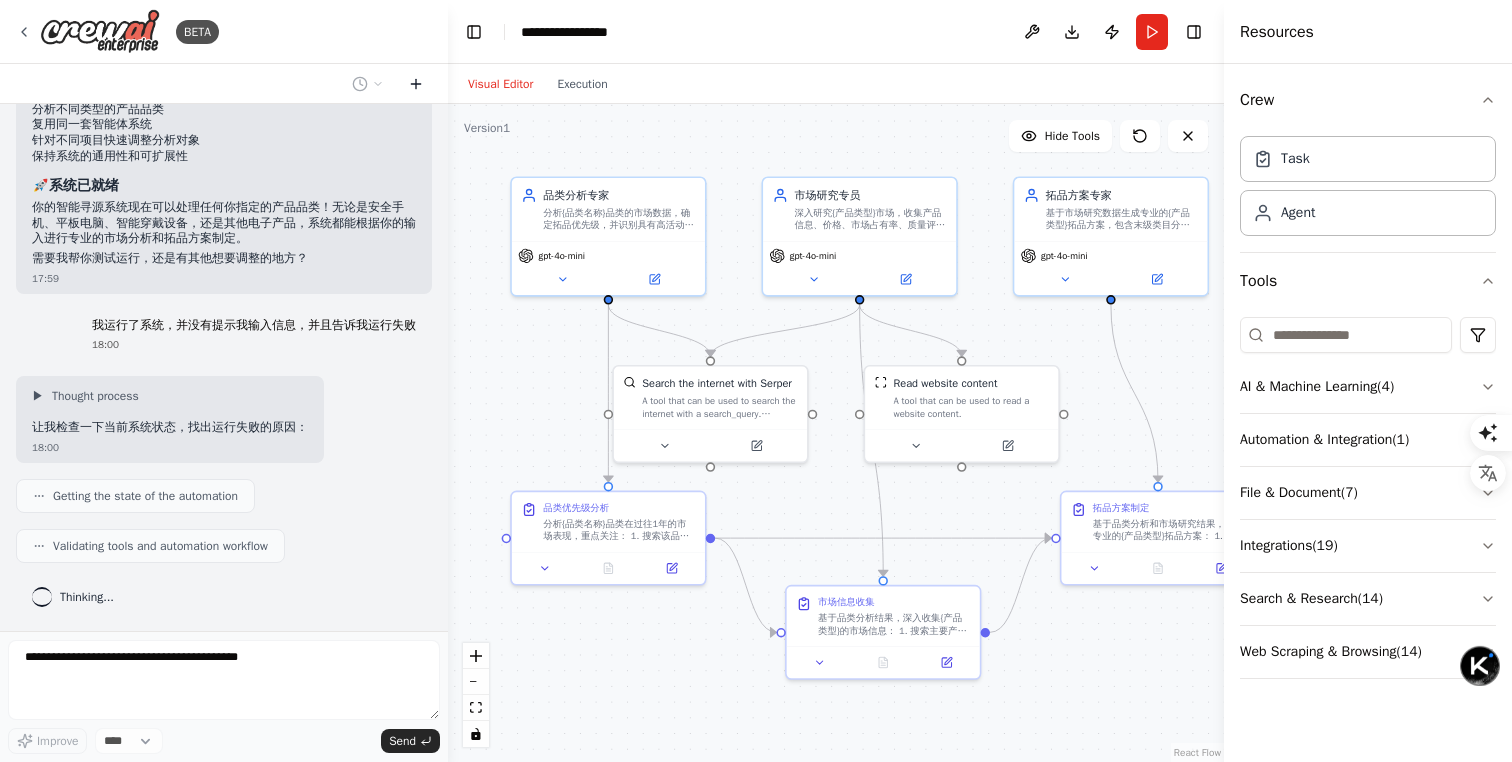 click 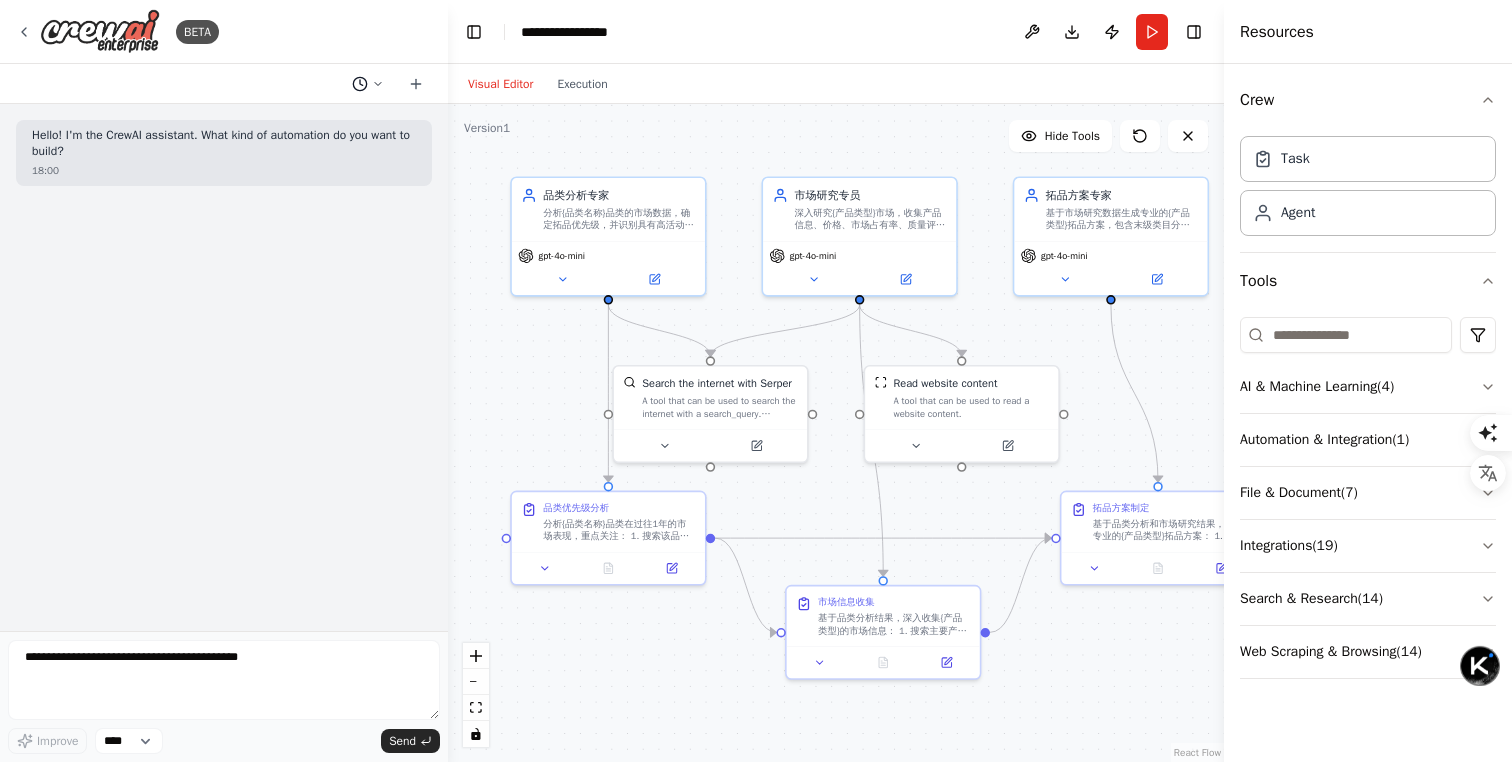 click 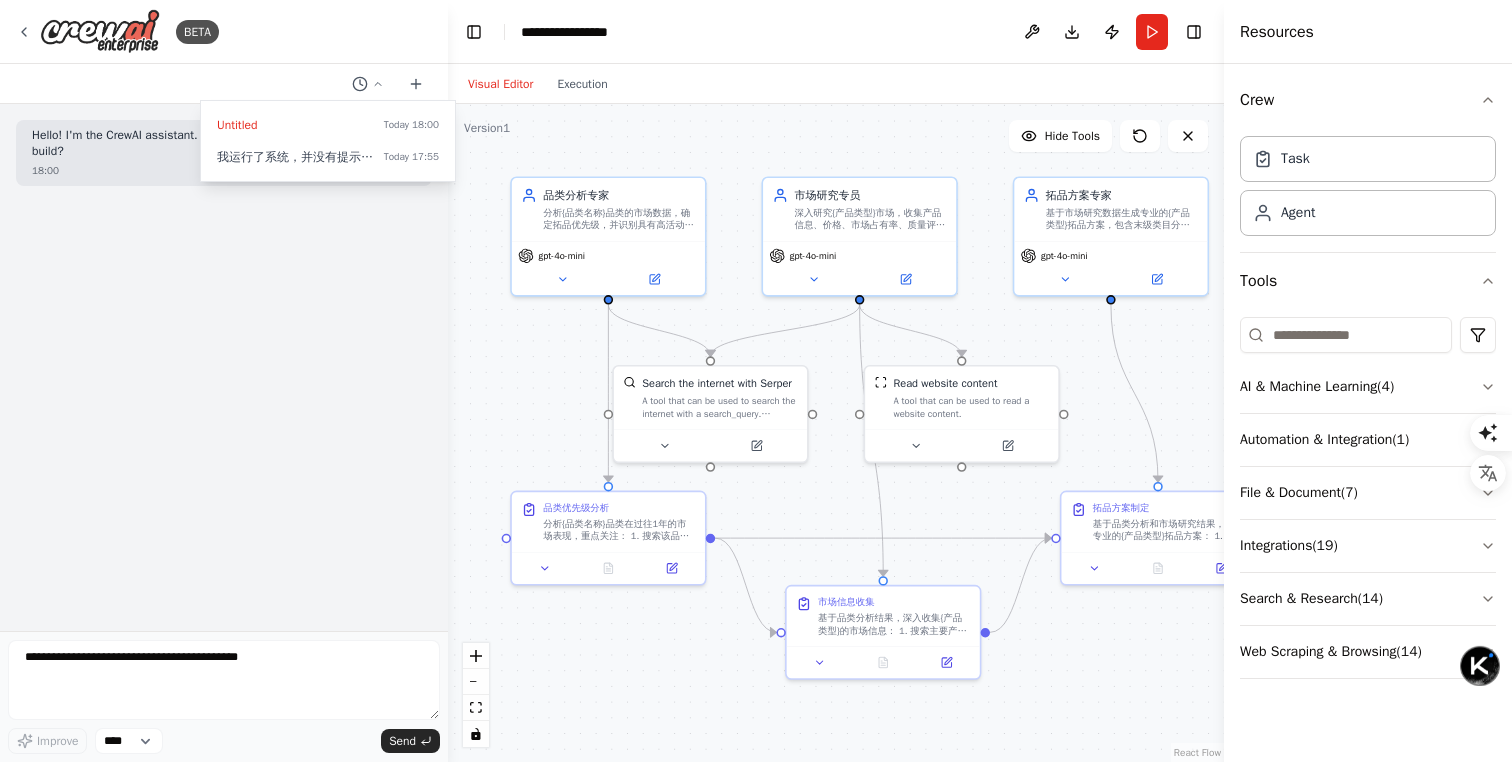 click at bounding box center [224, 381] 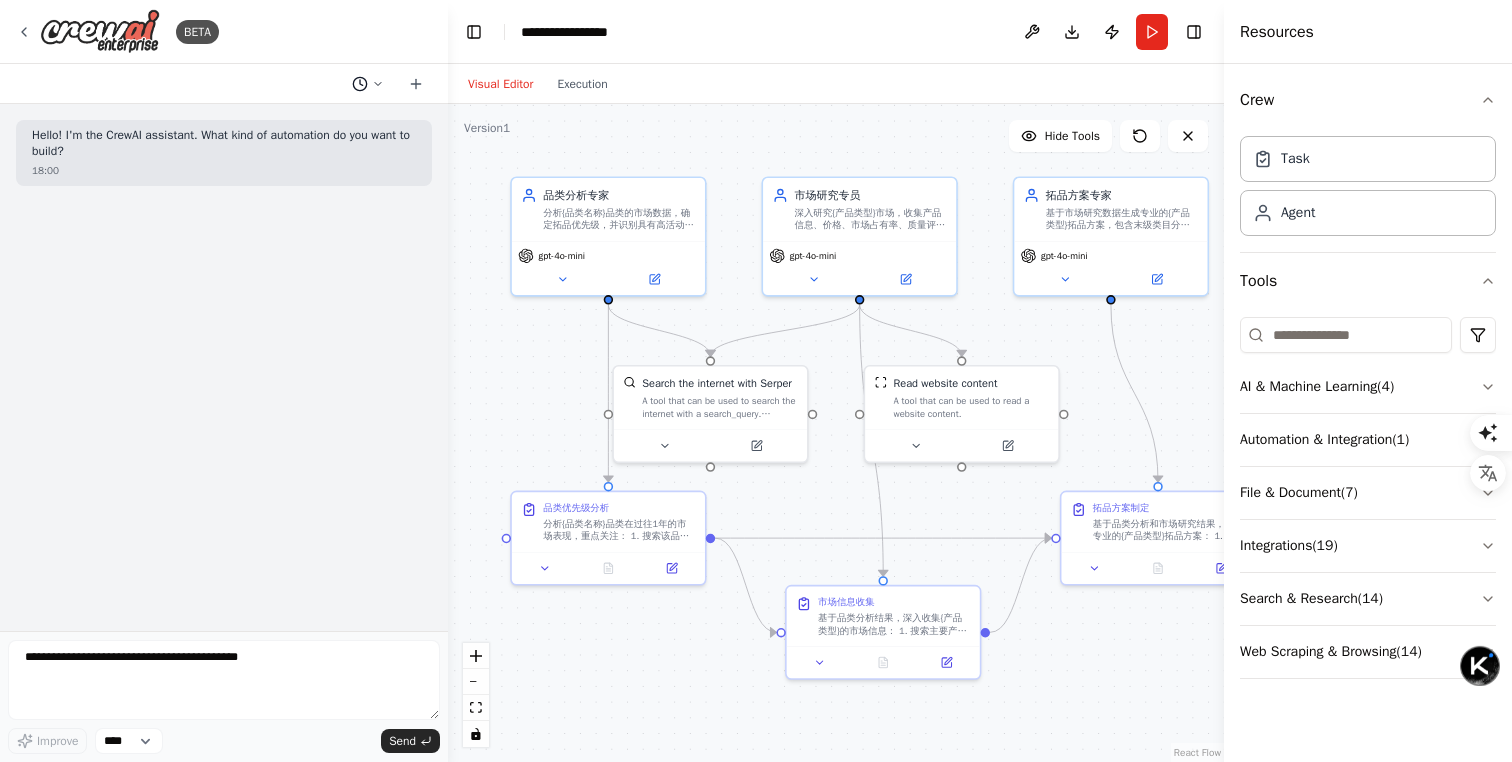click 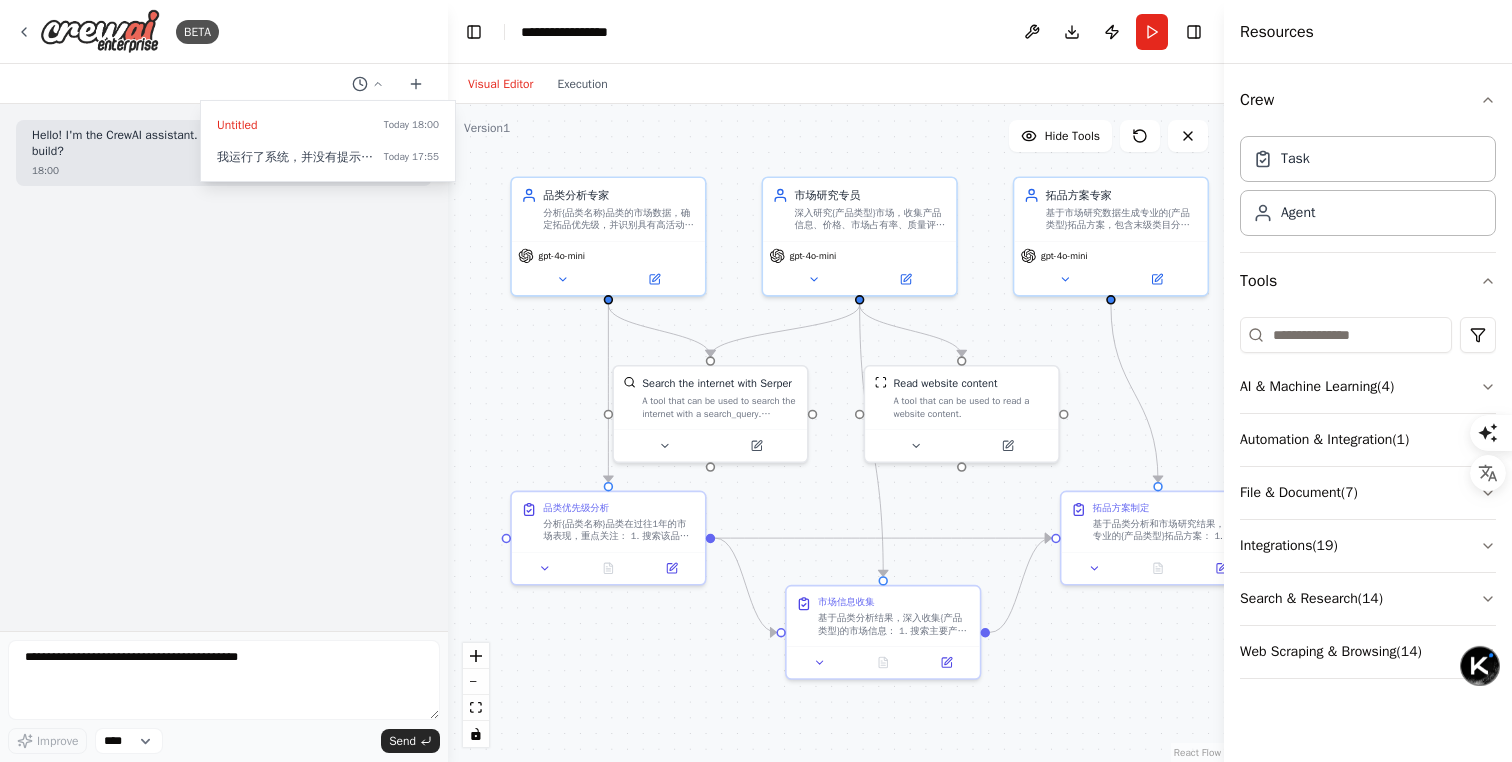 click at bounding box center [224, 381] 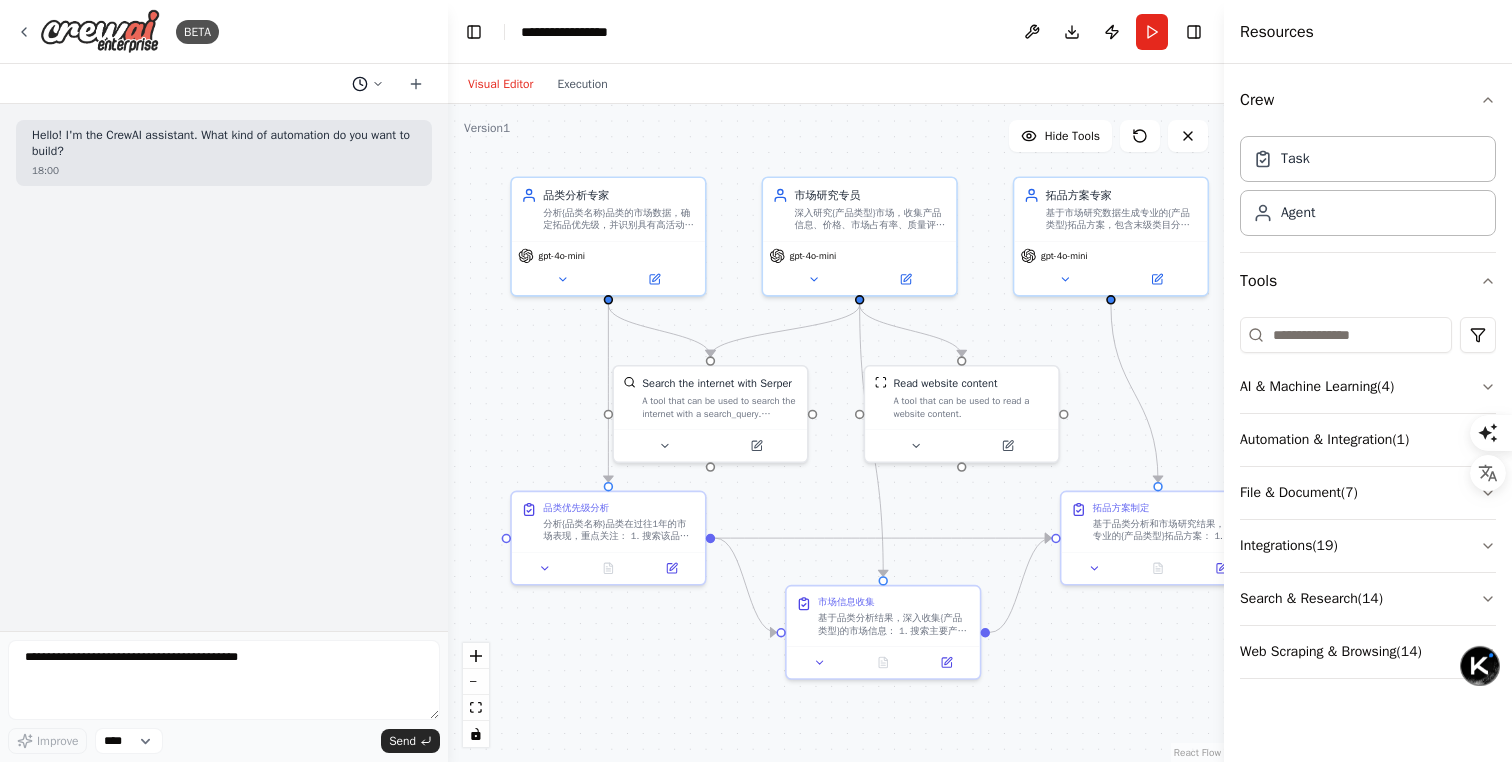 click at bounding box center (368, 84) 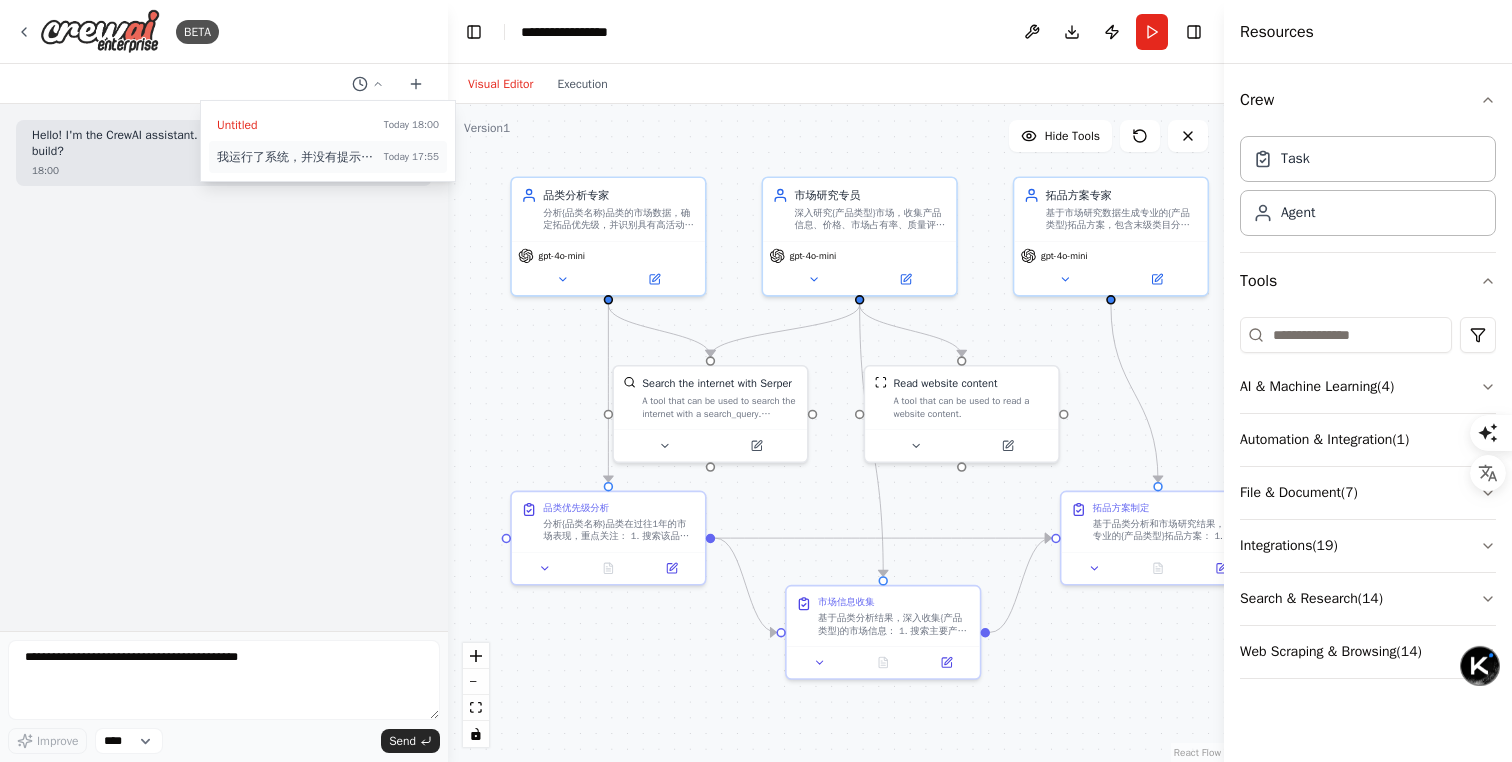 click on "我运行了系统，并没有提示我输入信息，并且告诉我运行失败 Today 17:55" at bounding box center (328, 157) 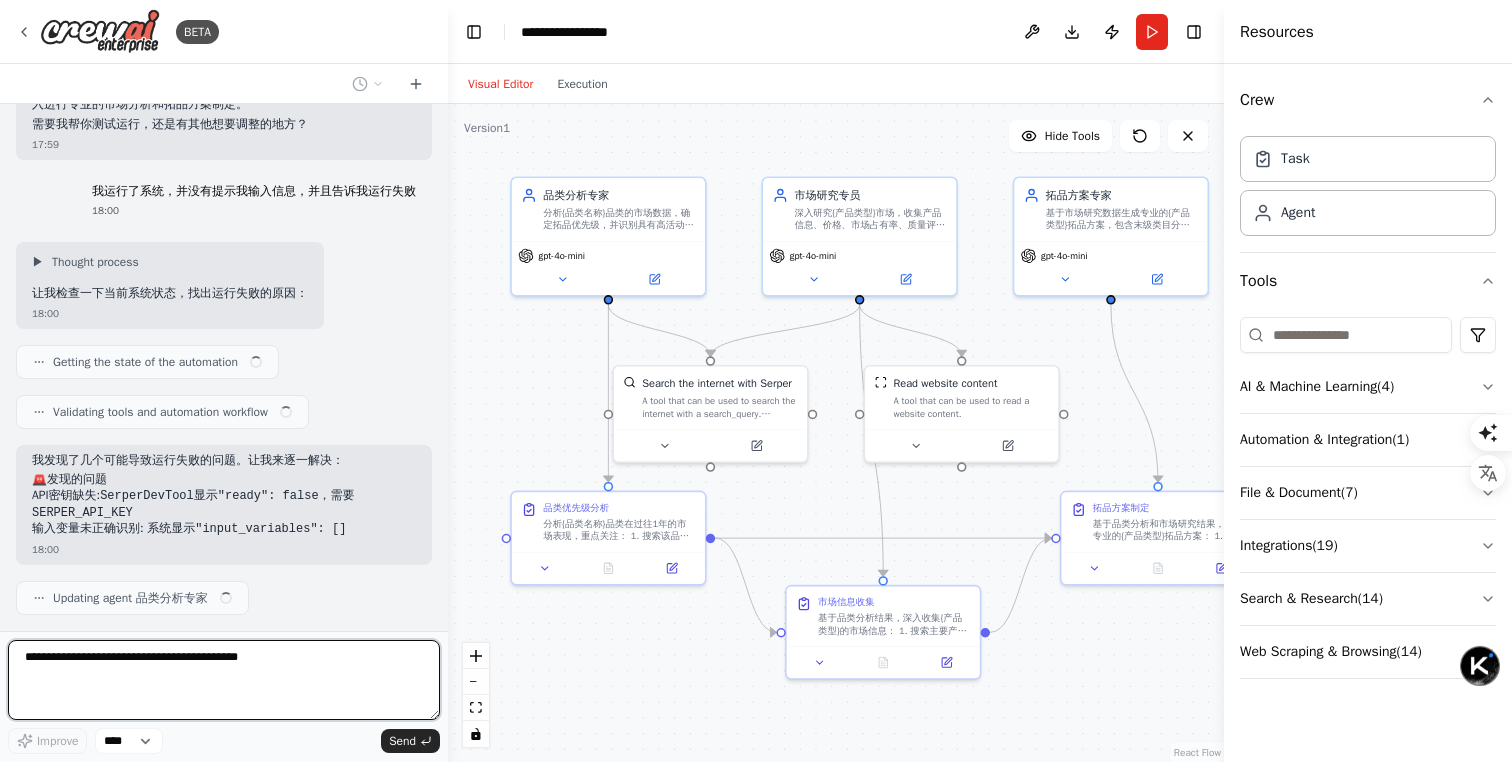 scroll, scrollTop: 4113, scrollLeft: 0, axis: vertical 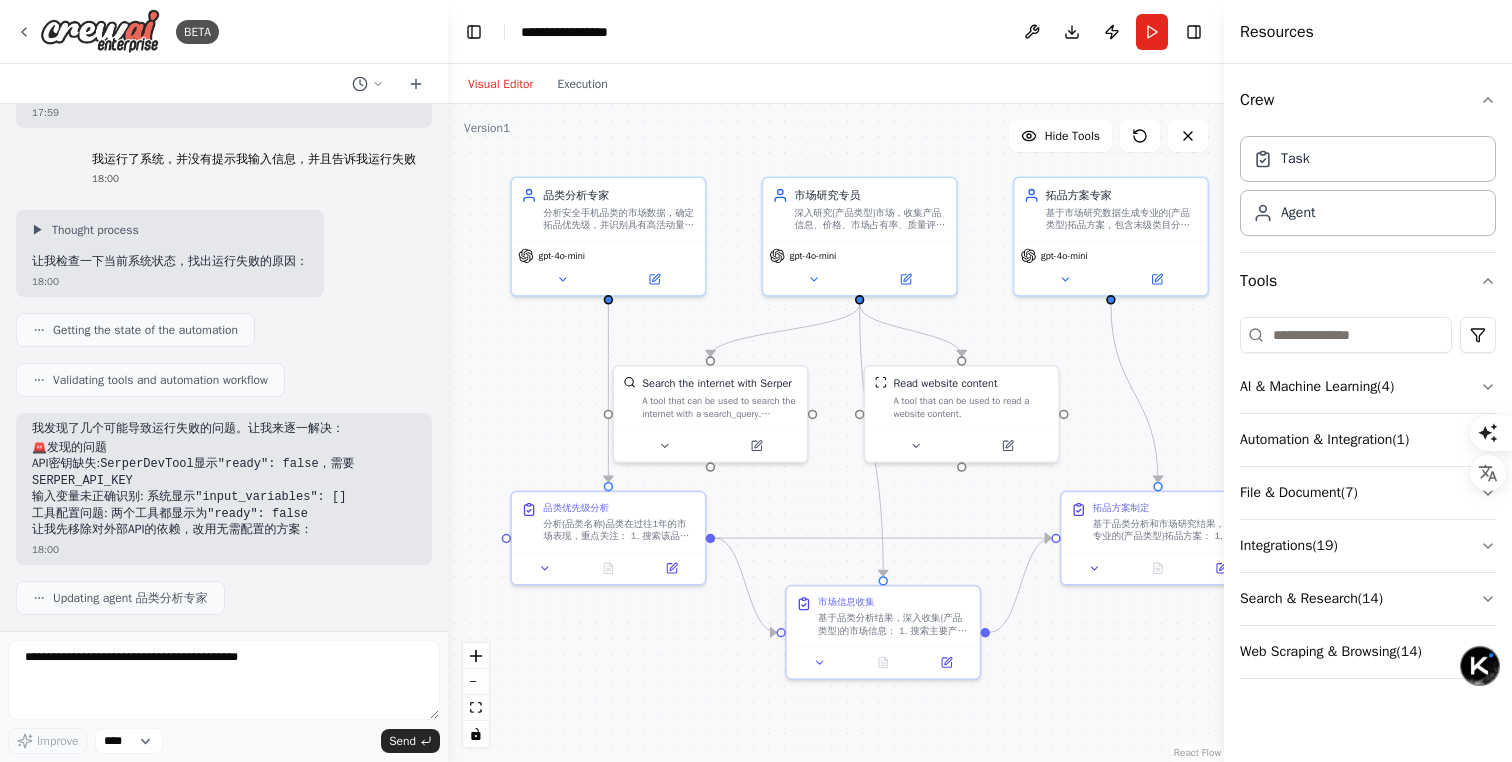 click on "API密钥缺失 :  SerperDevTool  显示  "ready": false ，需要  SERPER_API_KEY" at bounding box center (224, 472) 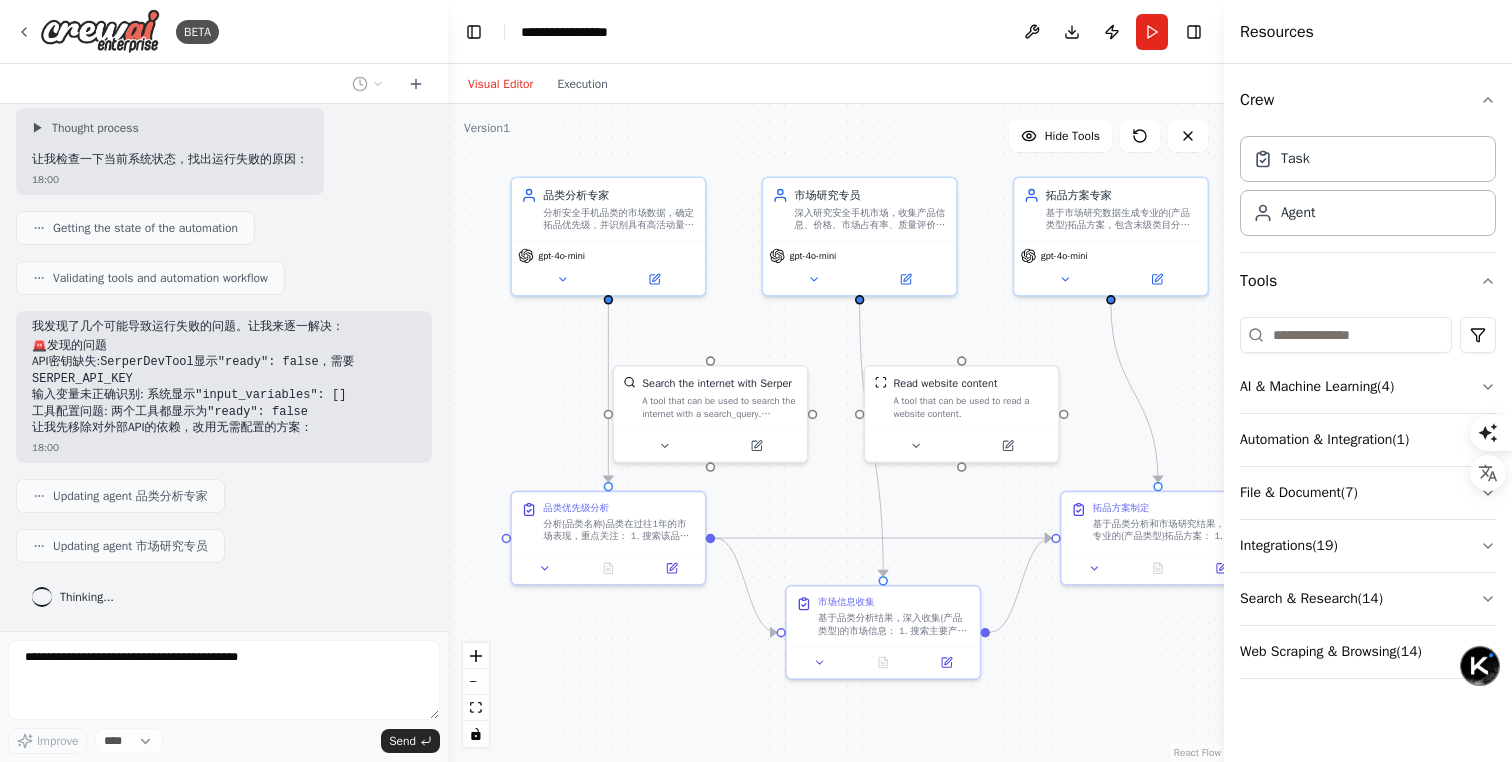 click on "输入变量未正确识别 : 系统显示  "input_variables": []" at bounding box center (224, 395) 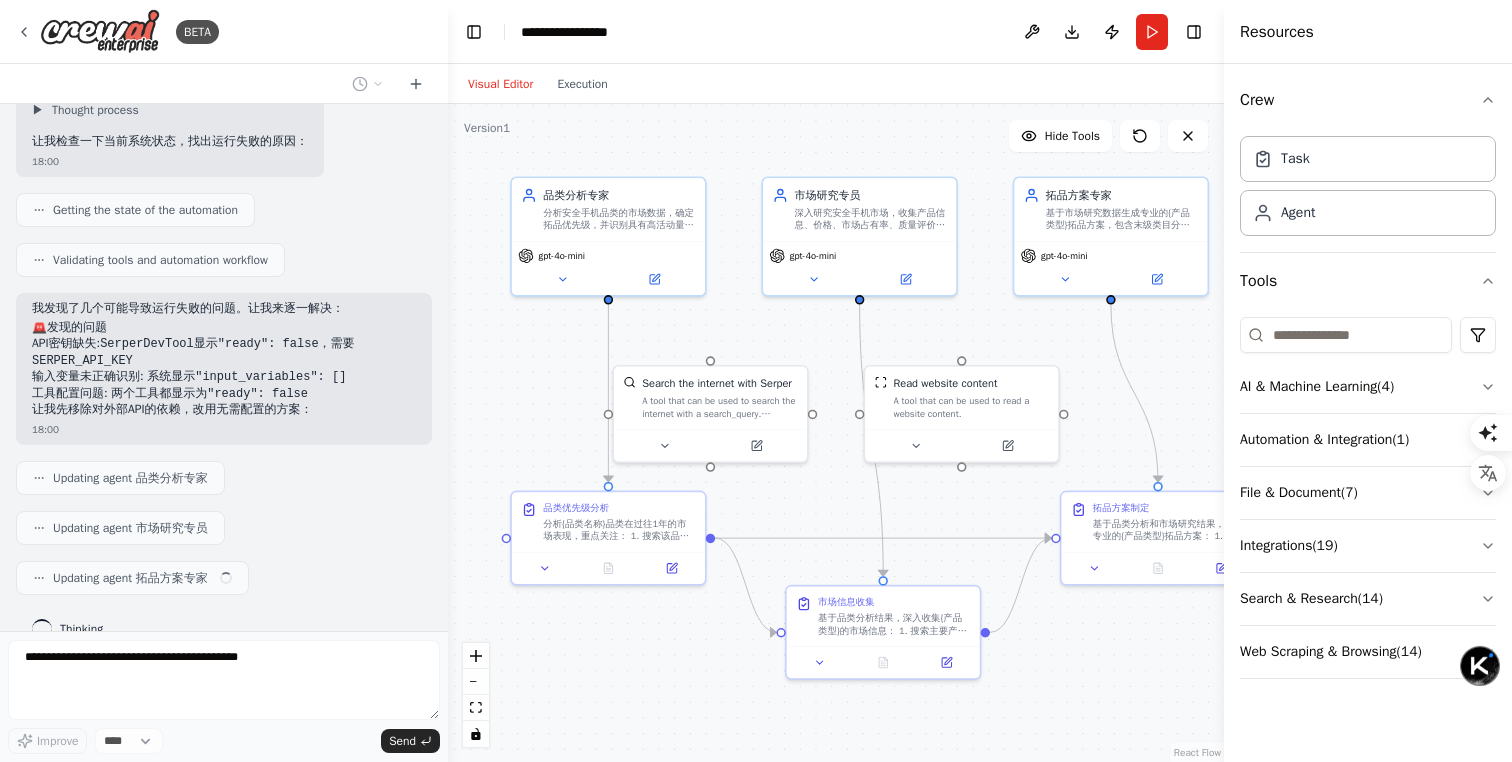 scroll, scrollTop: 4265, scrollLeft: 0, axis: vertical 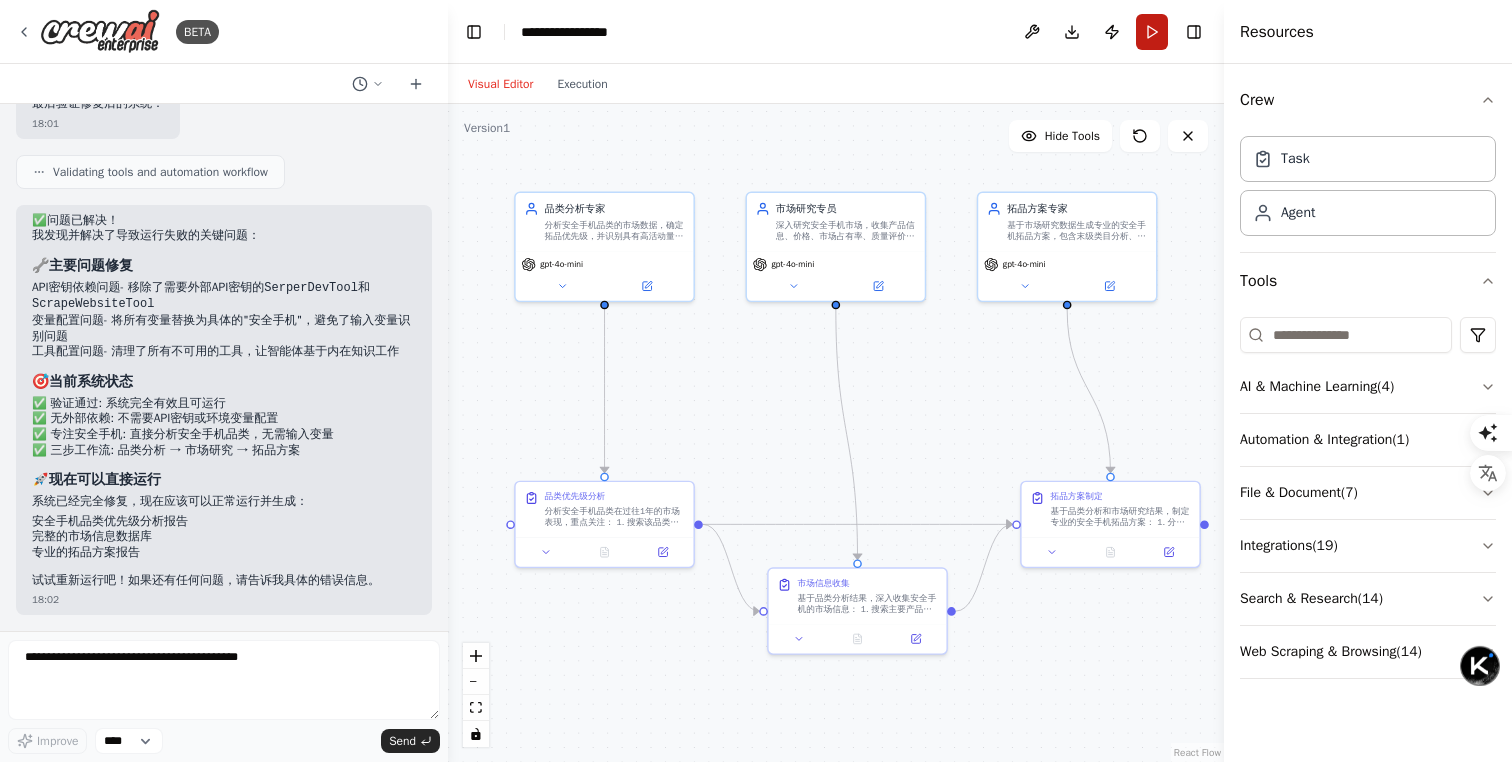 click on "Run" at bounding box center [1152, 32] 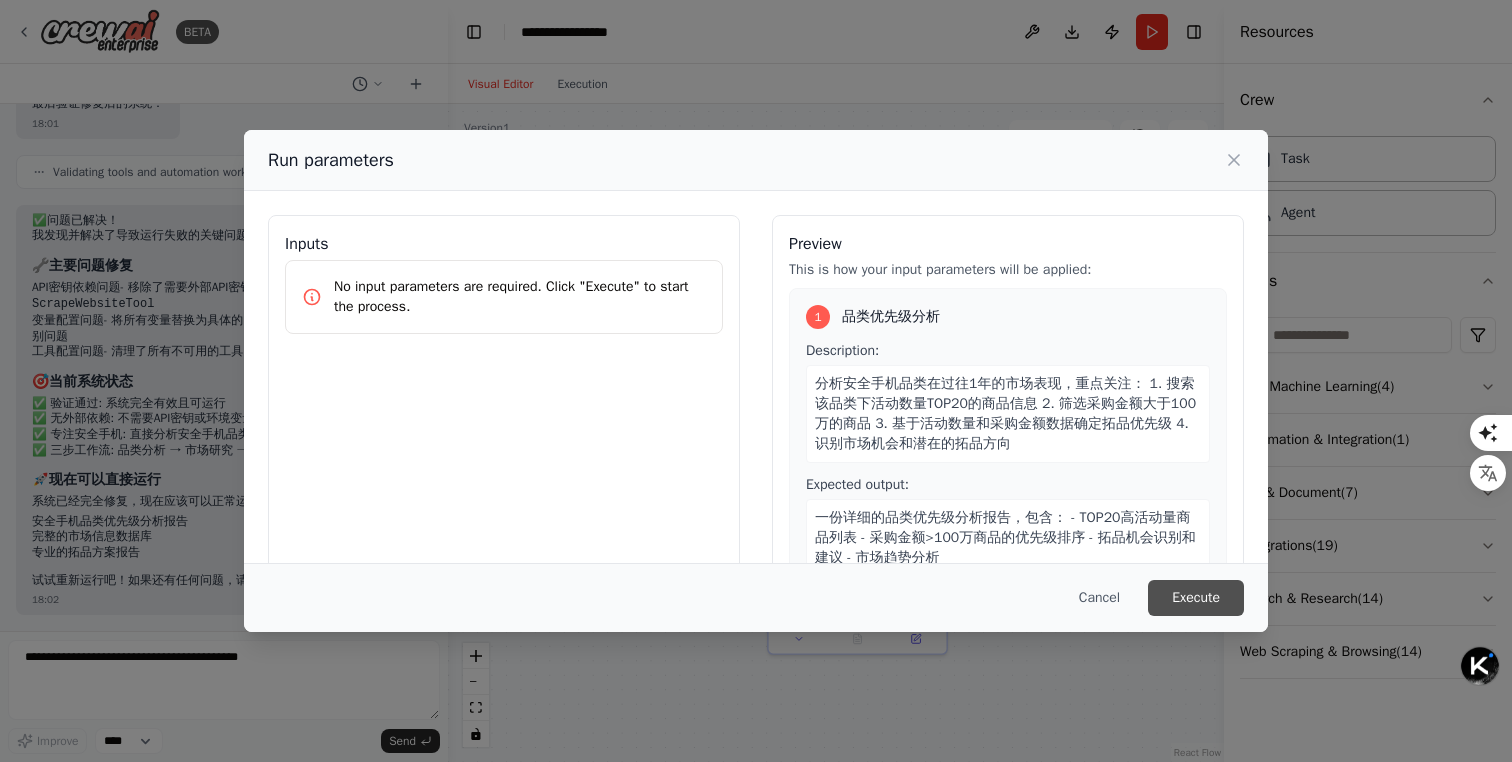 click on "Execute" at bounding box center (1196, 598) 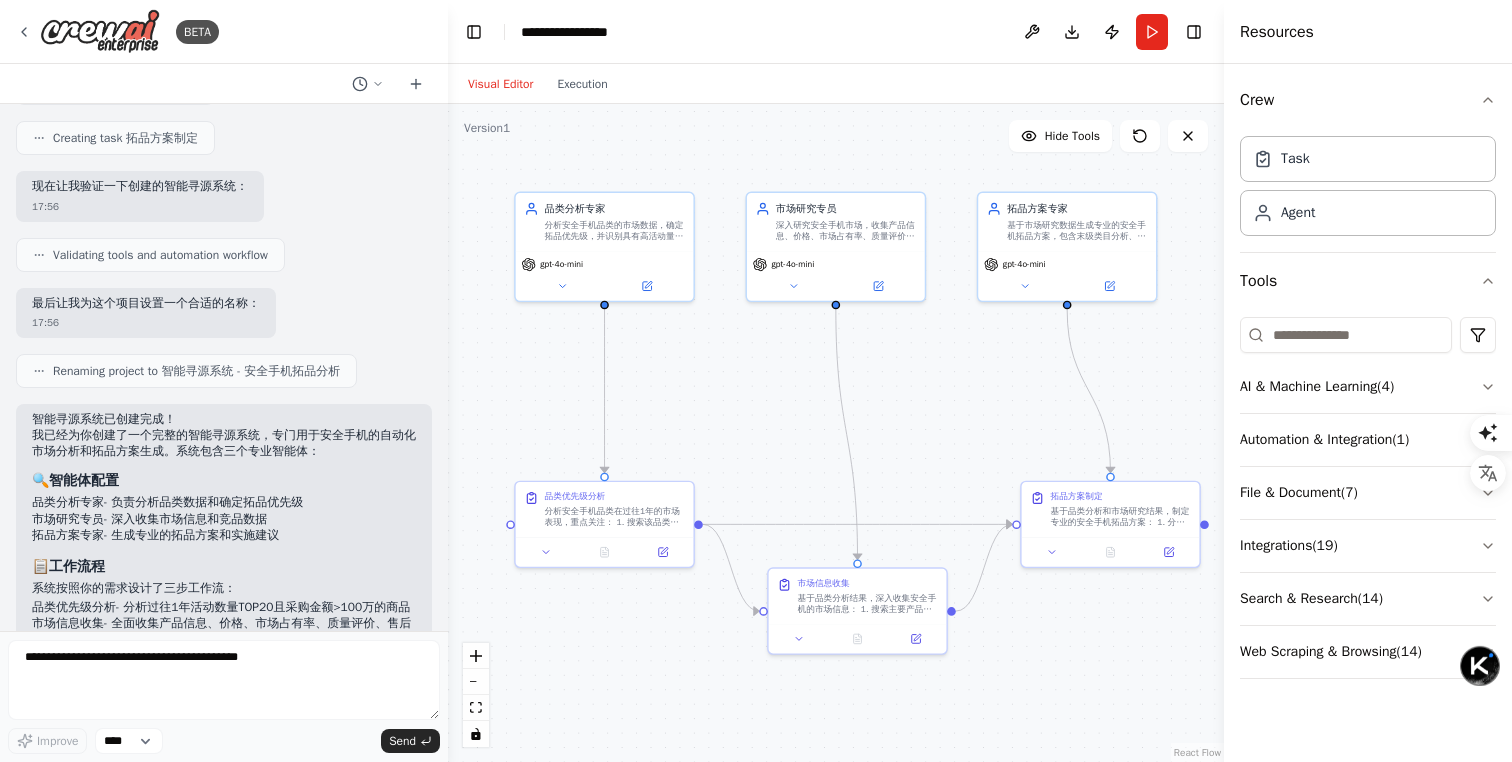 scroll, scrollTop: 0, scrollLeft: 0, axis: both 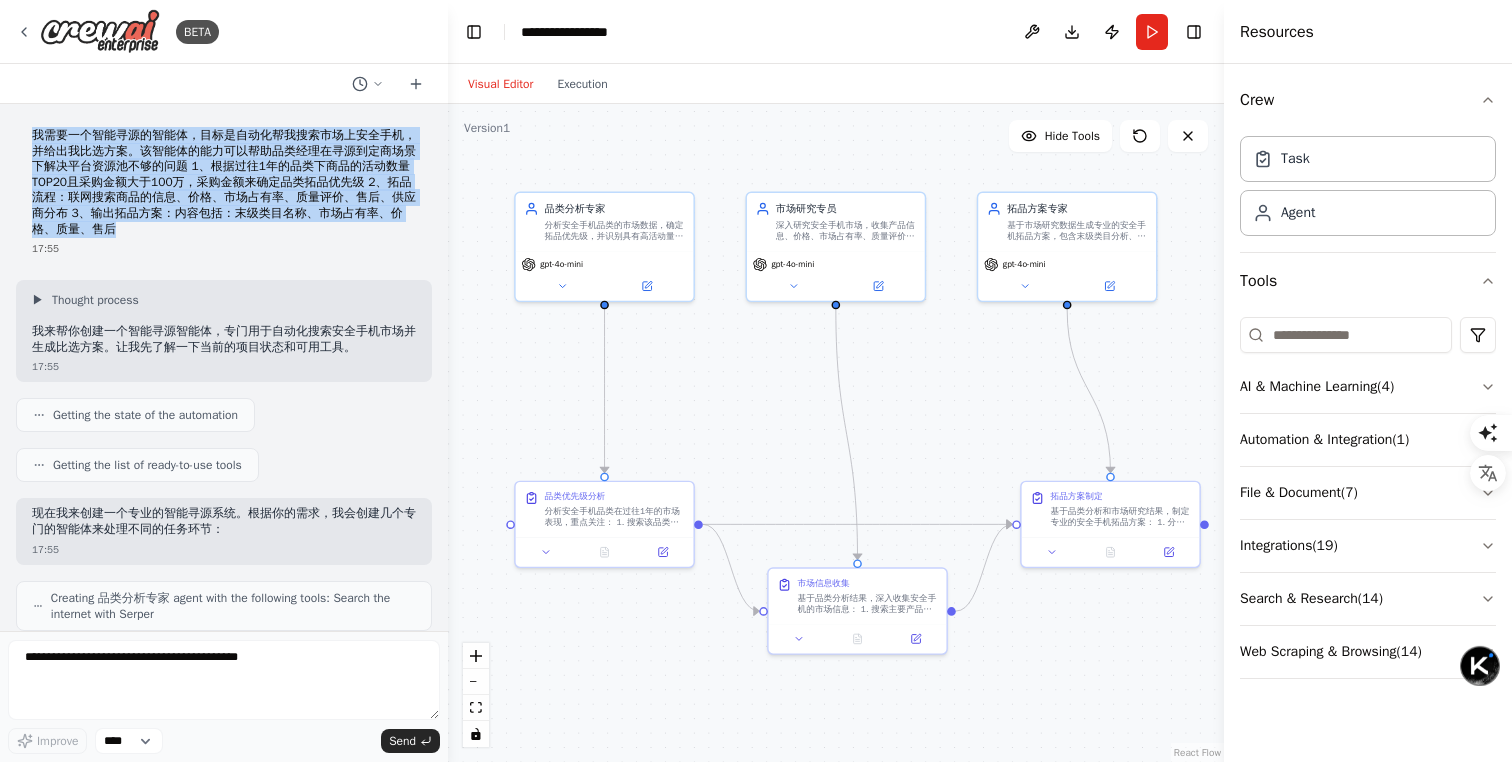 drag, startPoint x: 33, startPoint y: 127, endPoint x: 131, endPoint y: 228, distance: 140.73024 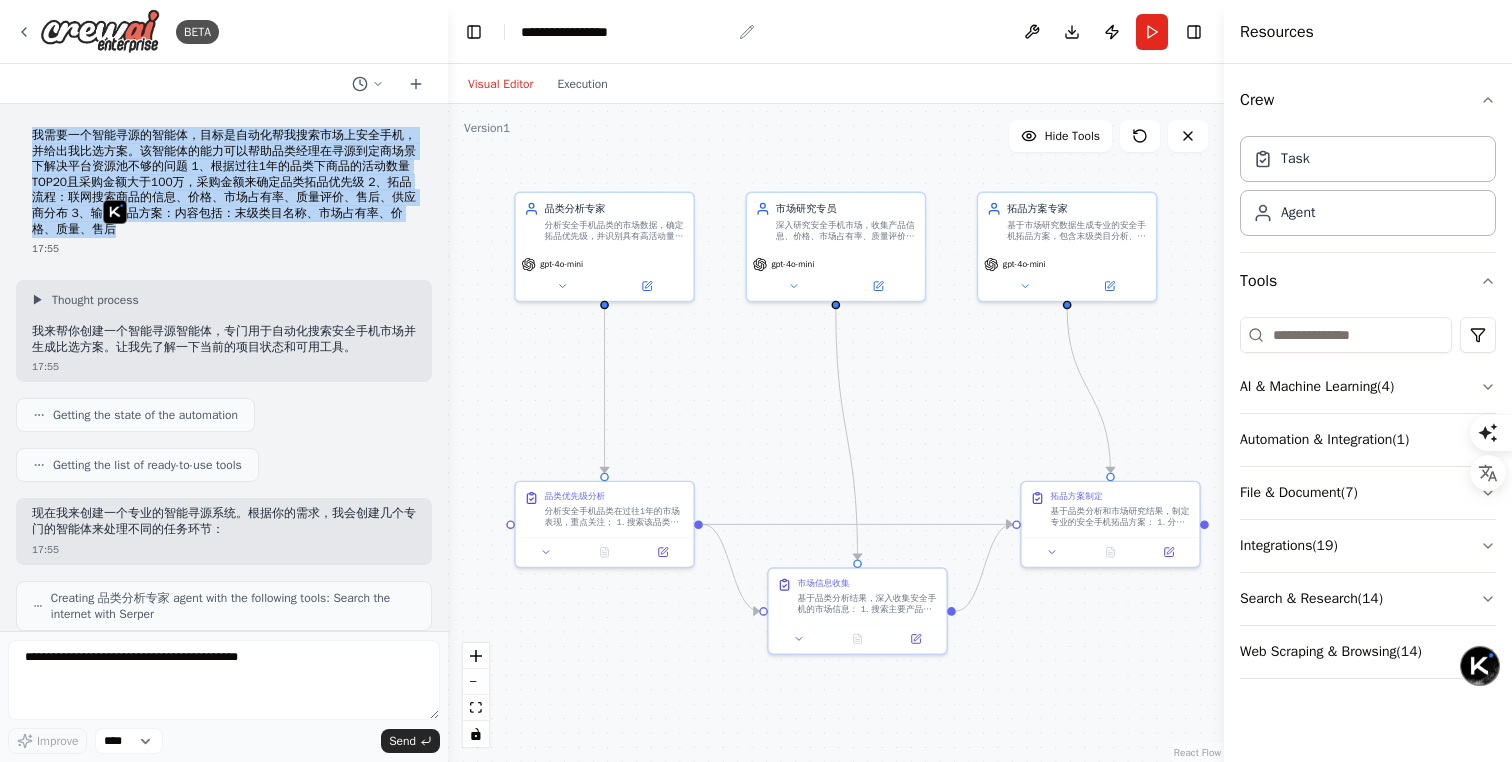 click on "**********" at bounding box center (626, 32) 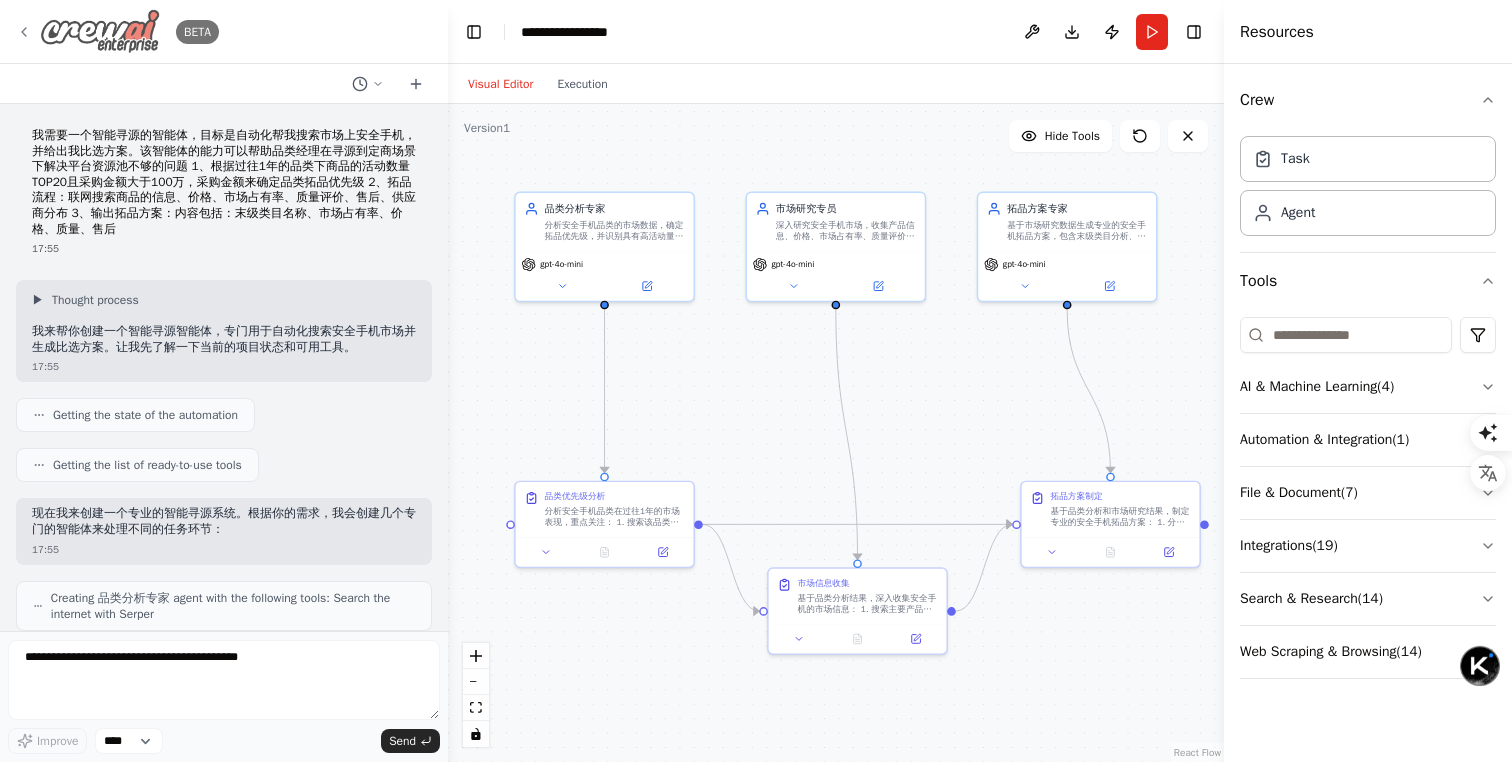 click 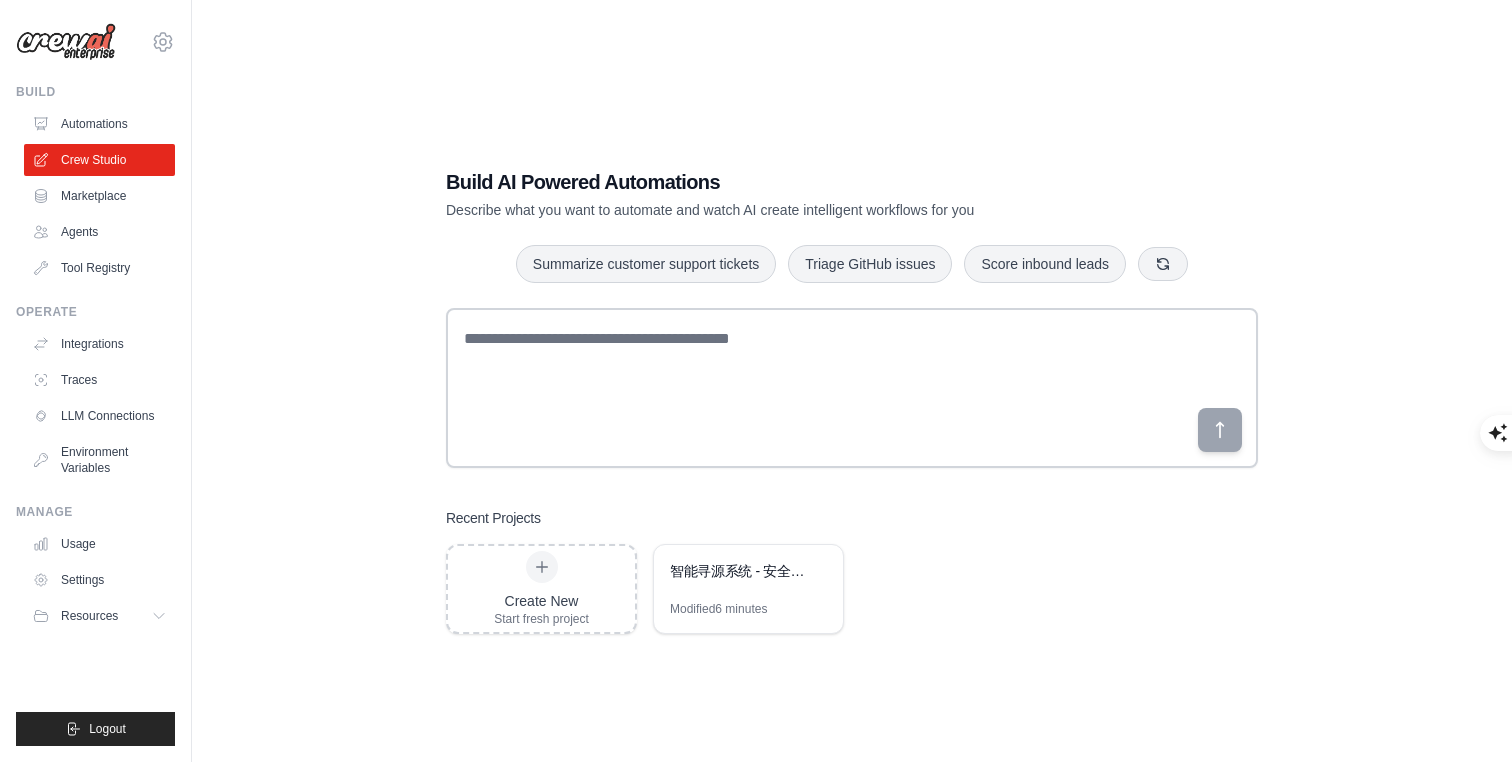 scroll, scrollTop: 0, scrollLeft: 0, axis: both 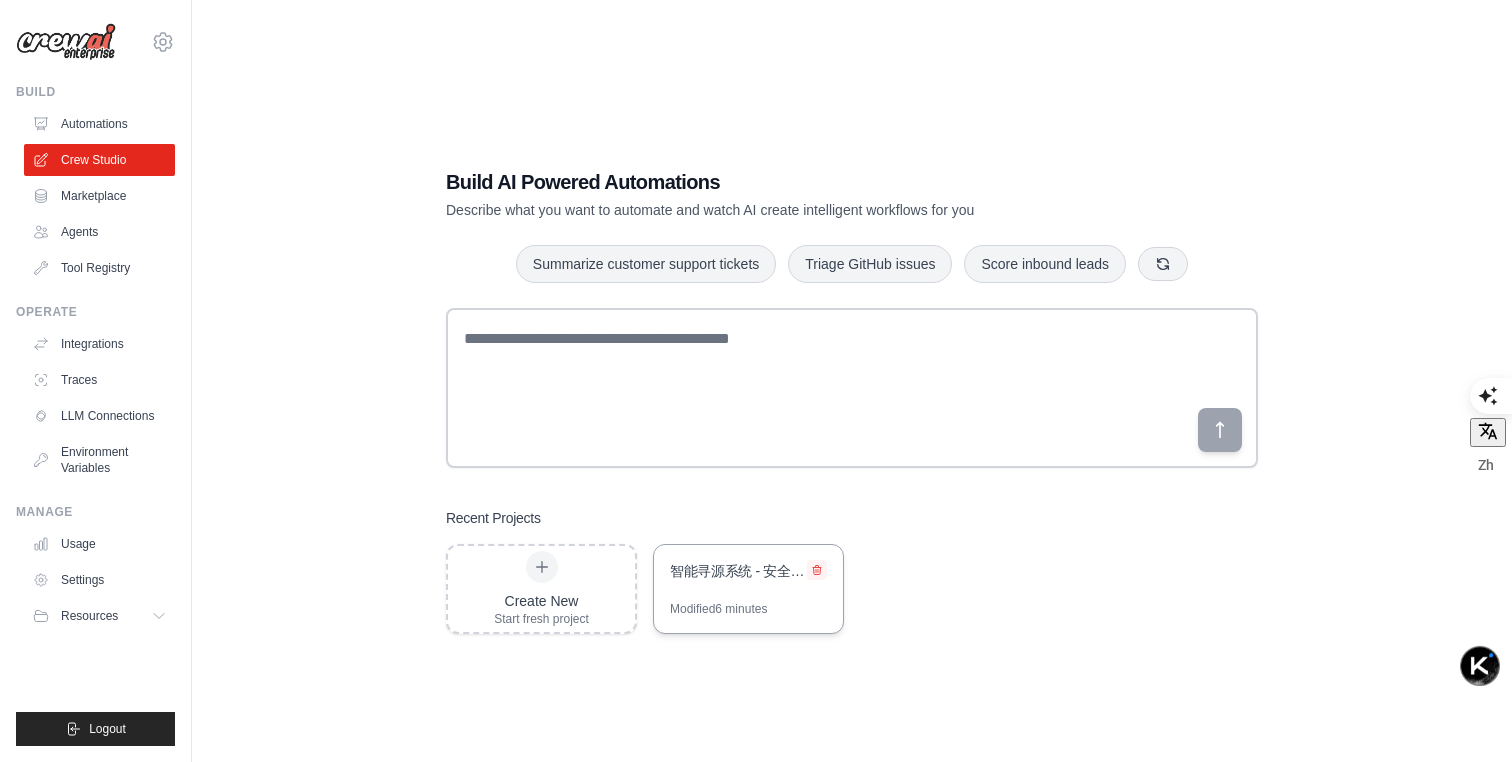 click 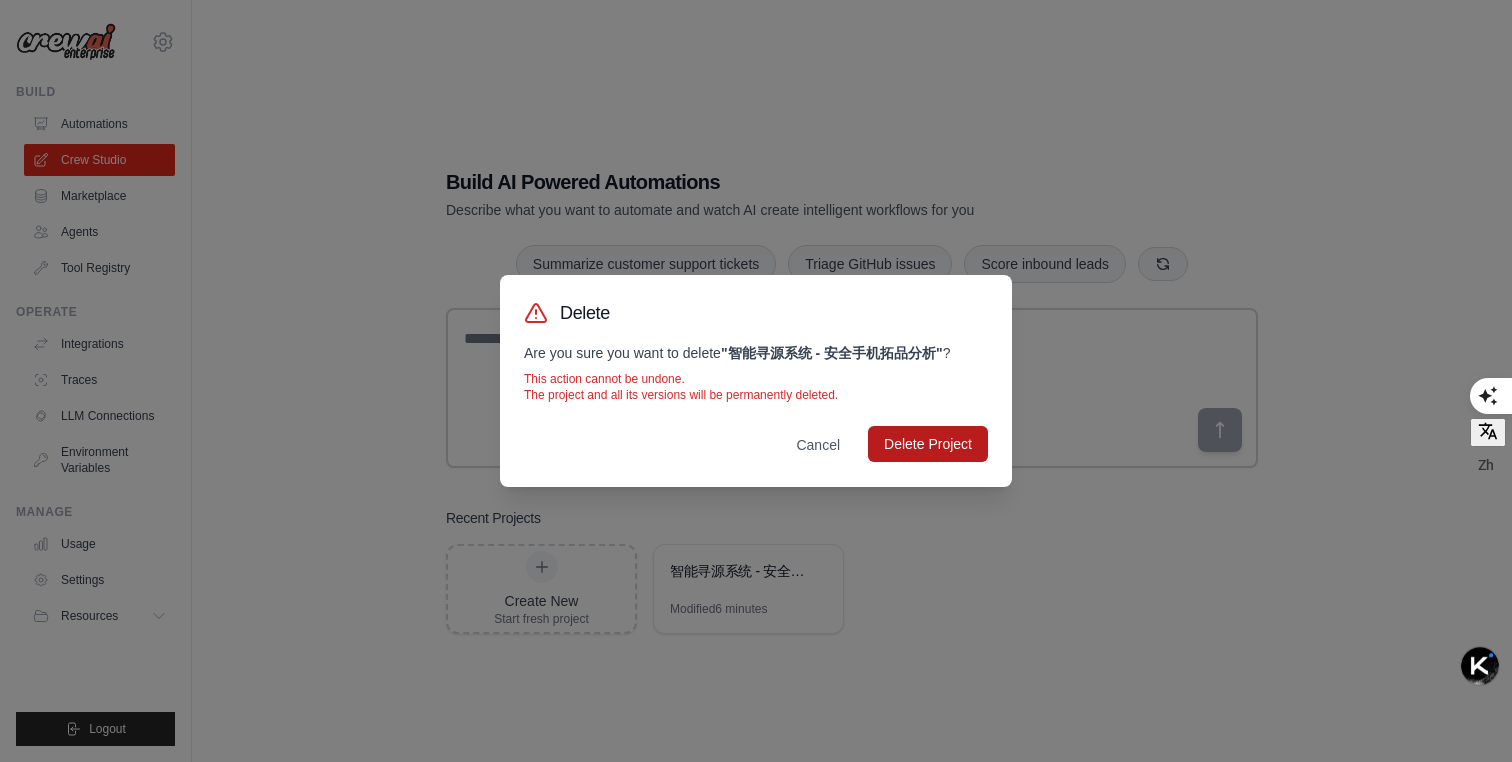 click on "Delete Project" at bounding box center [928, 444] 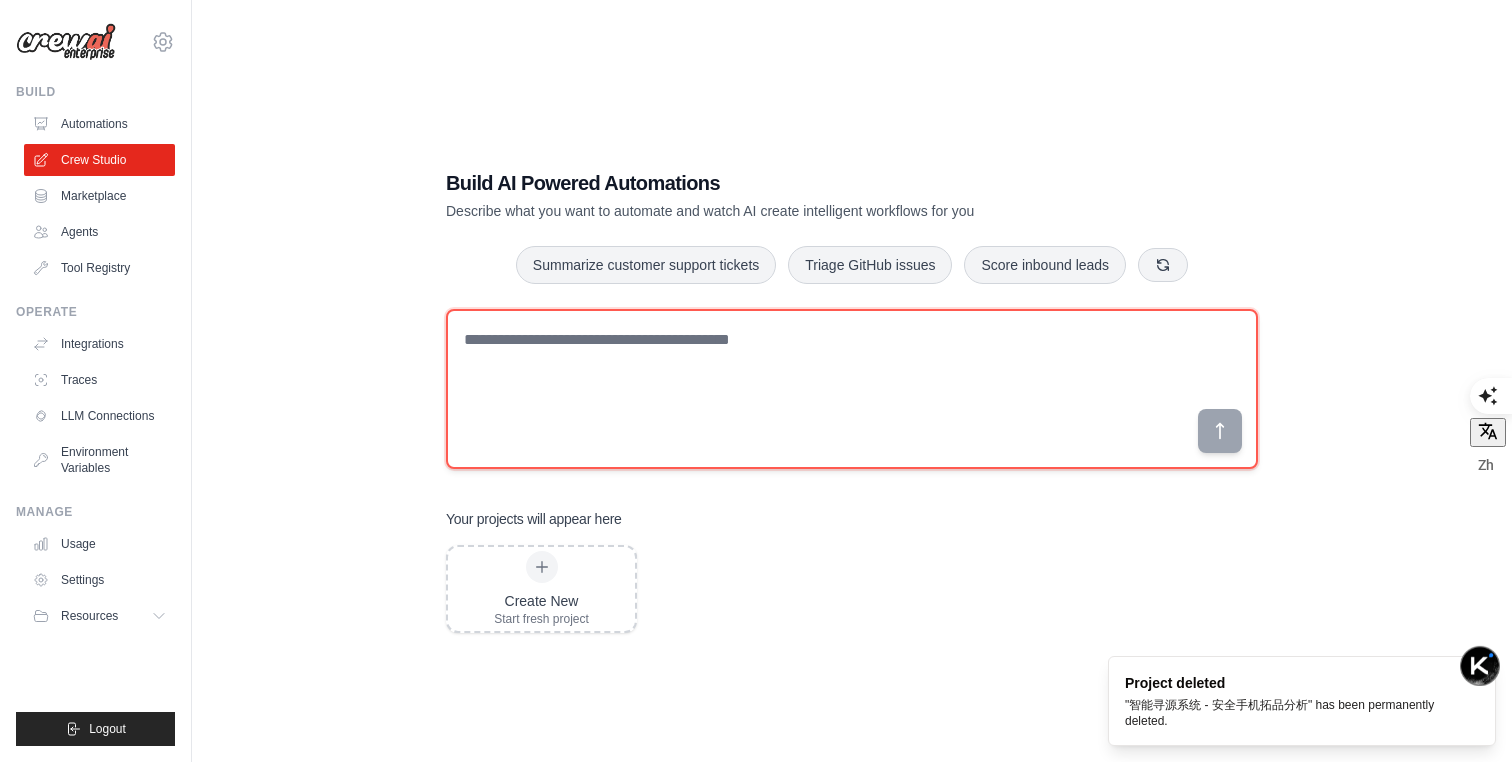 click at bounding box center (852, 389) 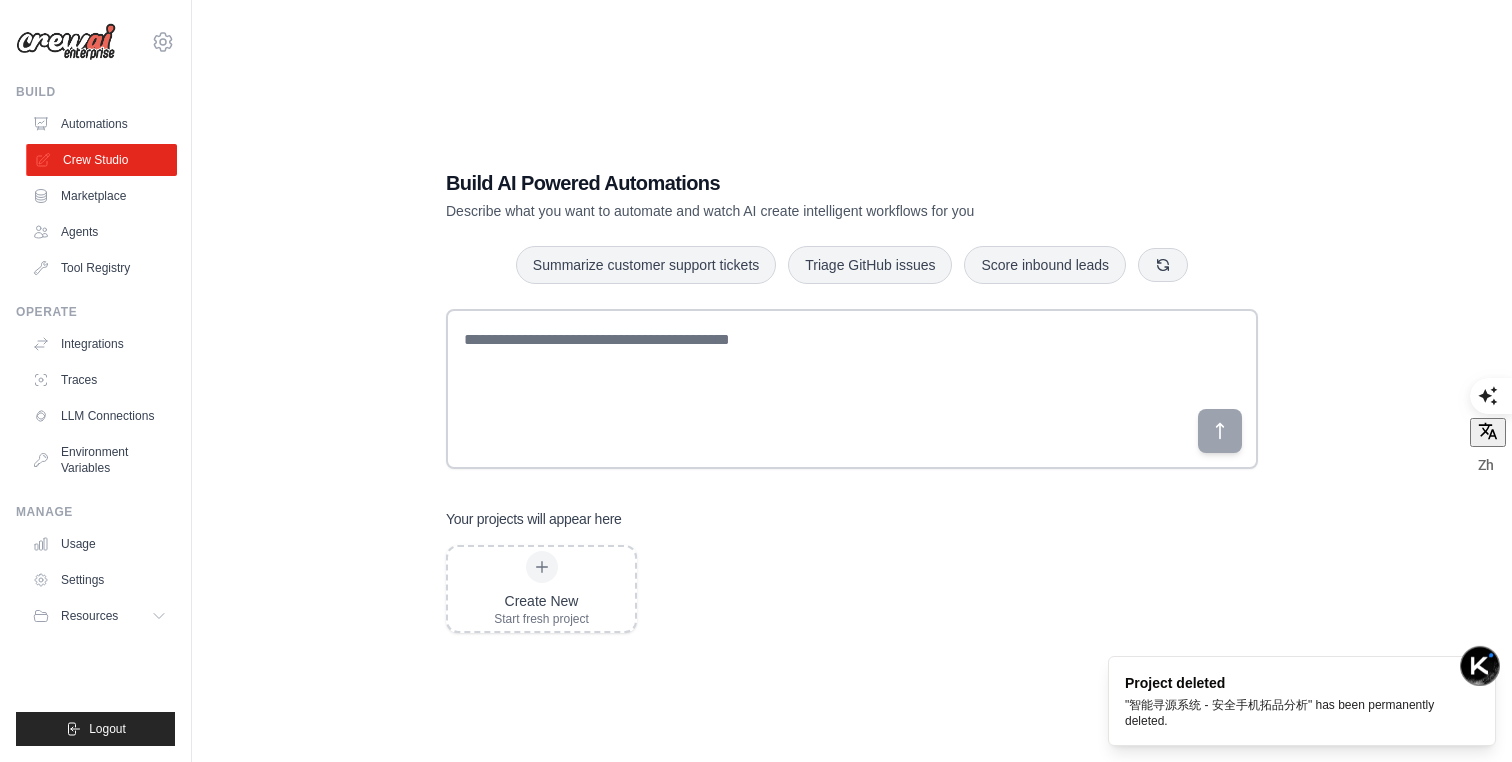 click on "Crew Studio" at bounding box center (101, 160) 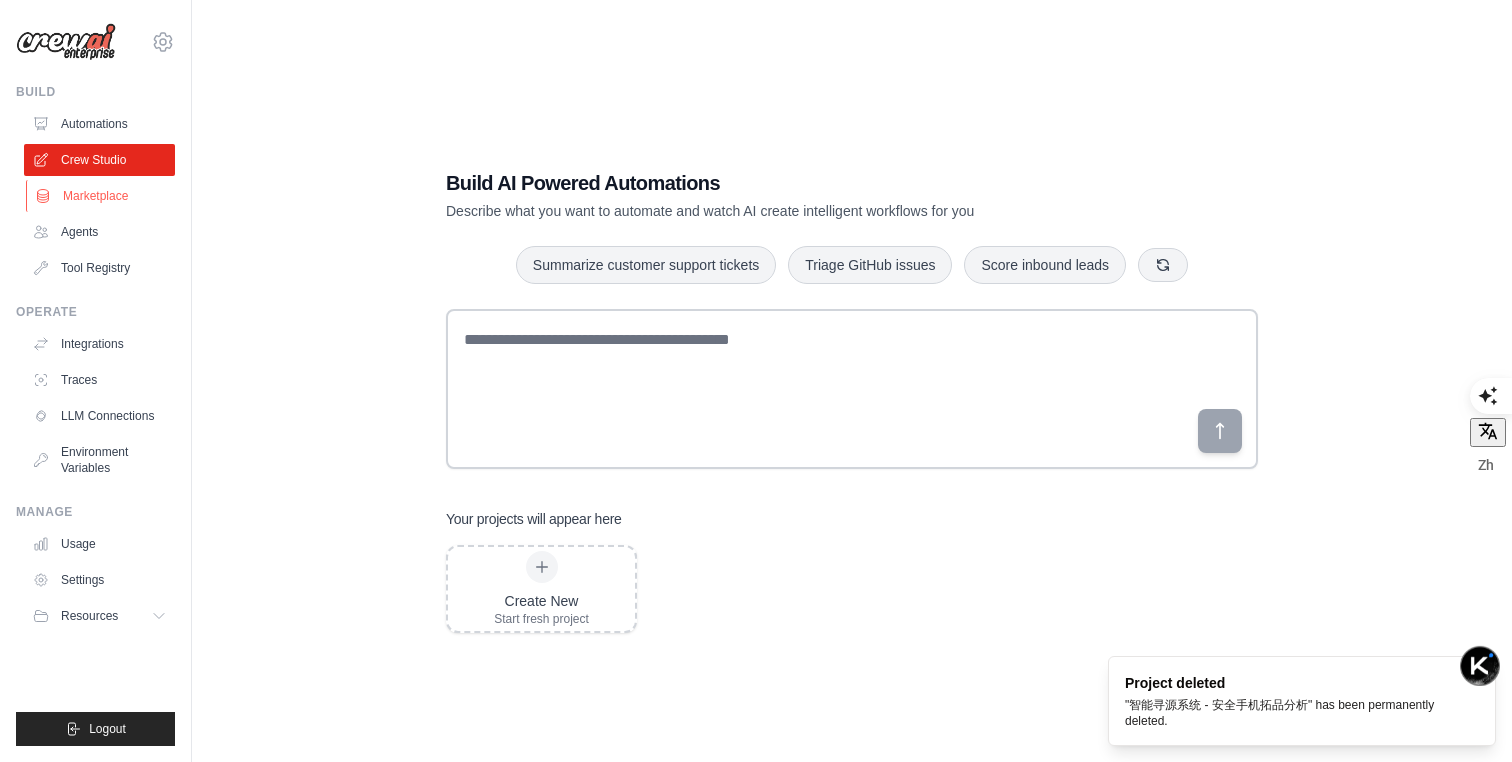 click on "Marketplace" at bounding box center (101, 196) 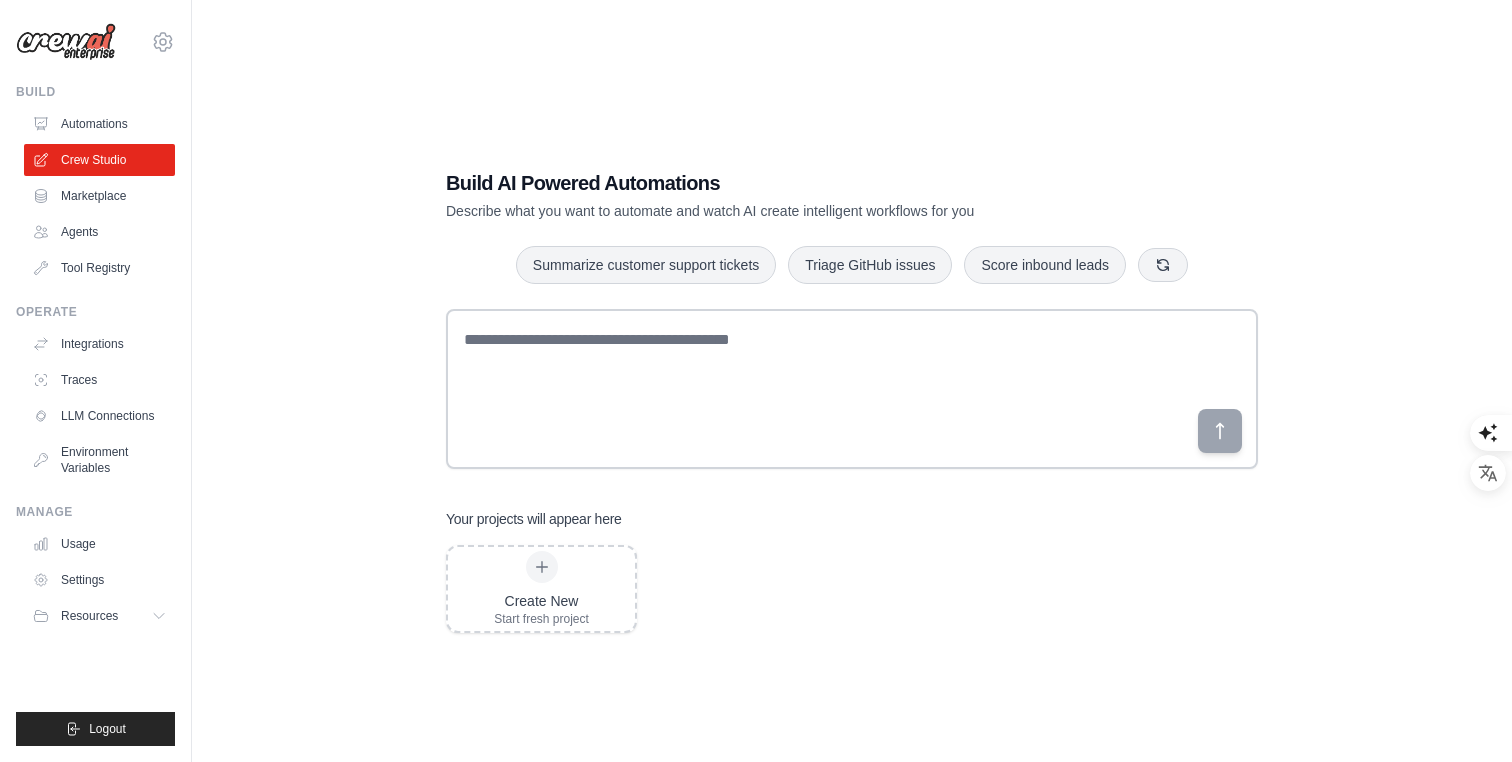 scroll, scrollTop: 0, scrollLeft: 0, axis: both 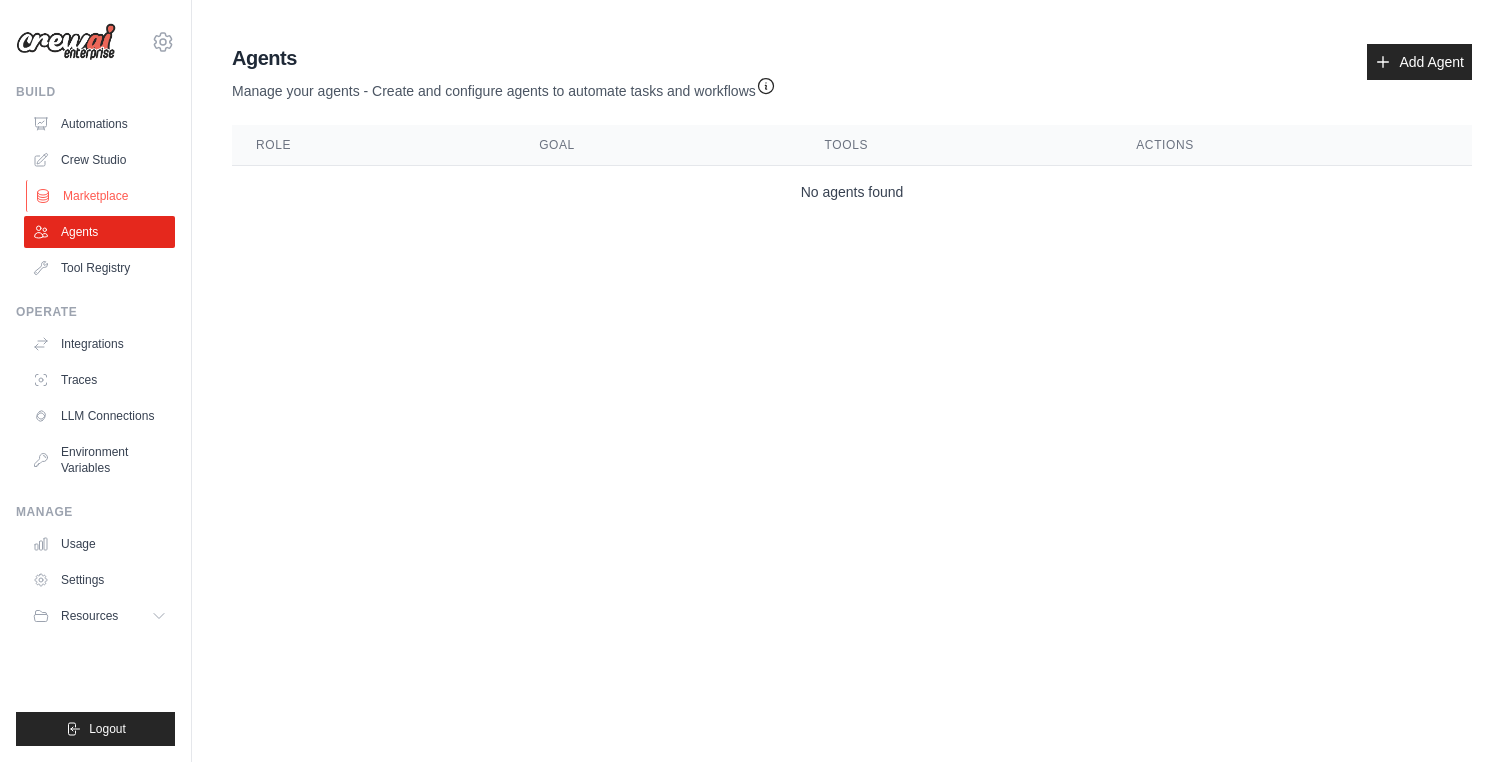 click on "Marketplace" at bounding box center [101, 196] 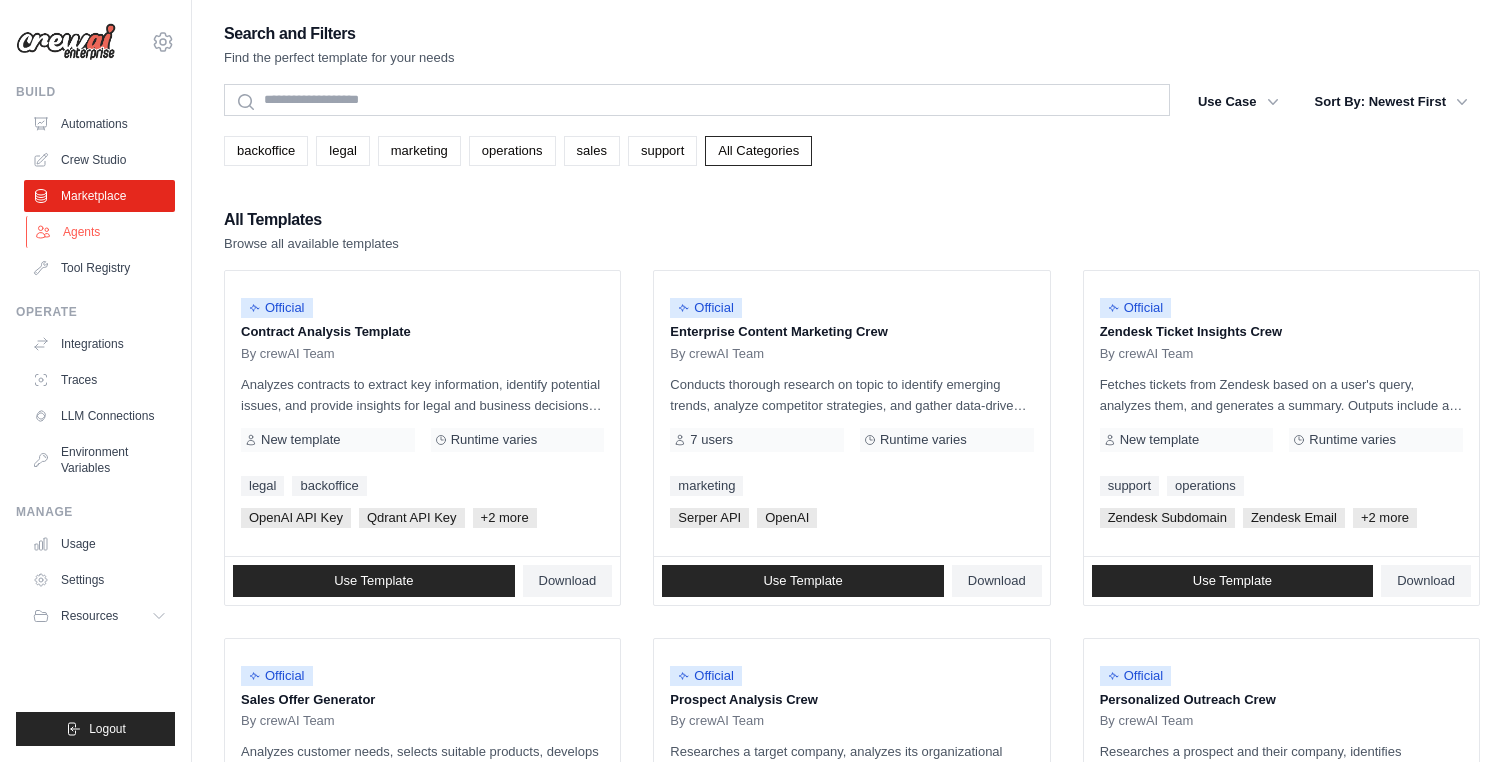 click on "Agents" at bounding box center (101, 232) 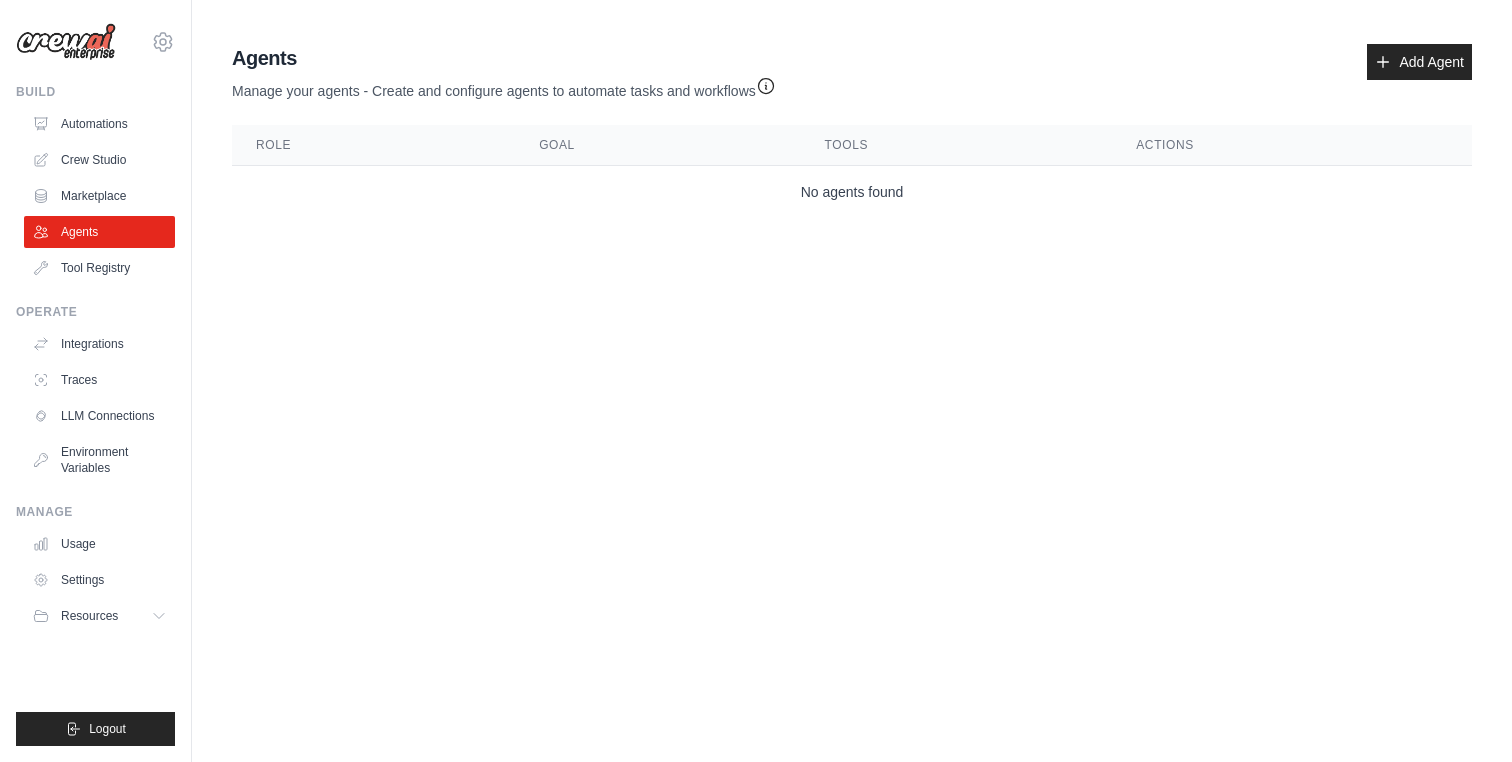 click on "Tool Registry" at bounding box center [99, 268] 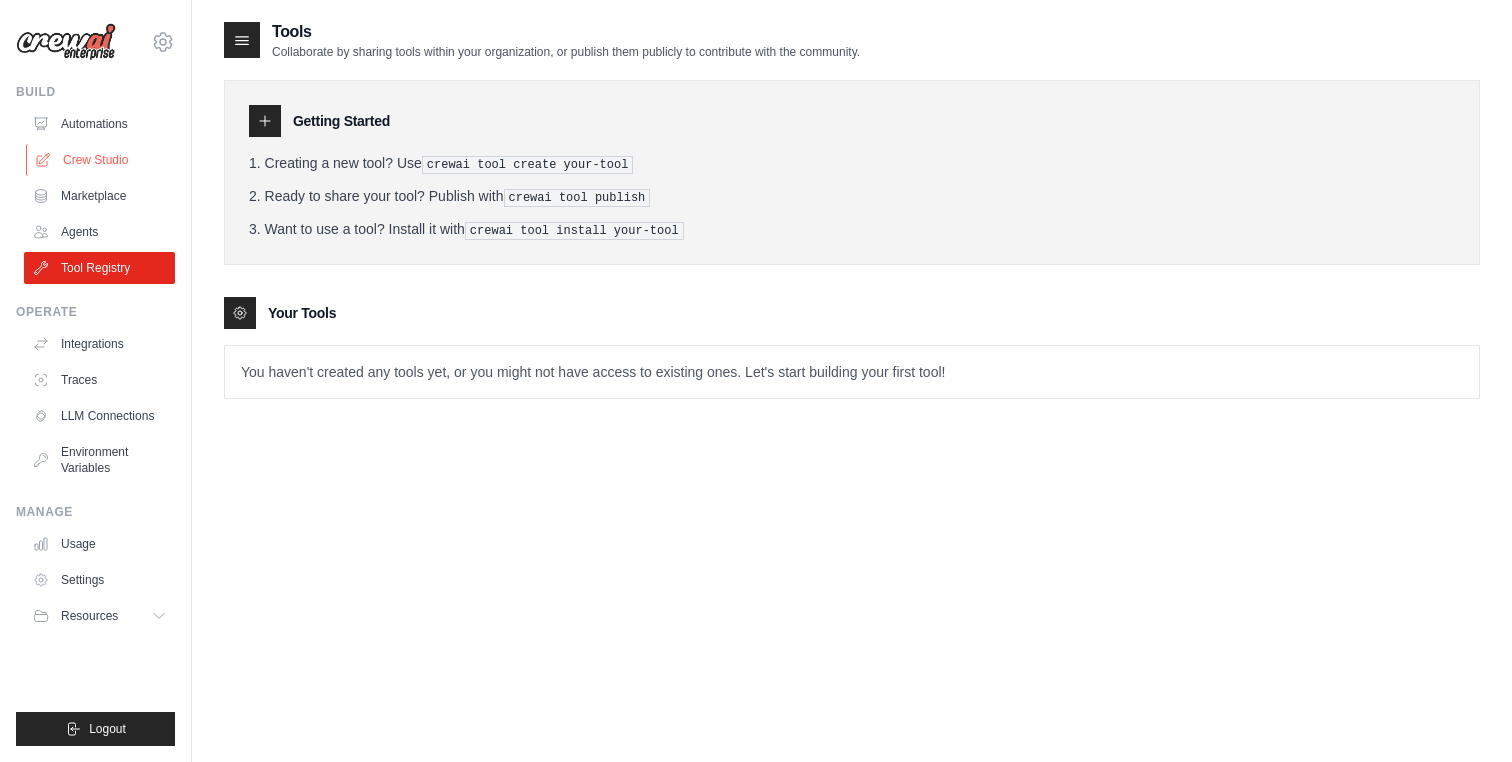click on "Crew Studio" at bounding box center [101, 160] 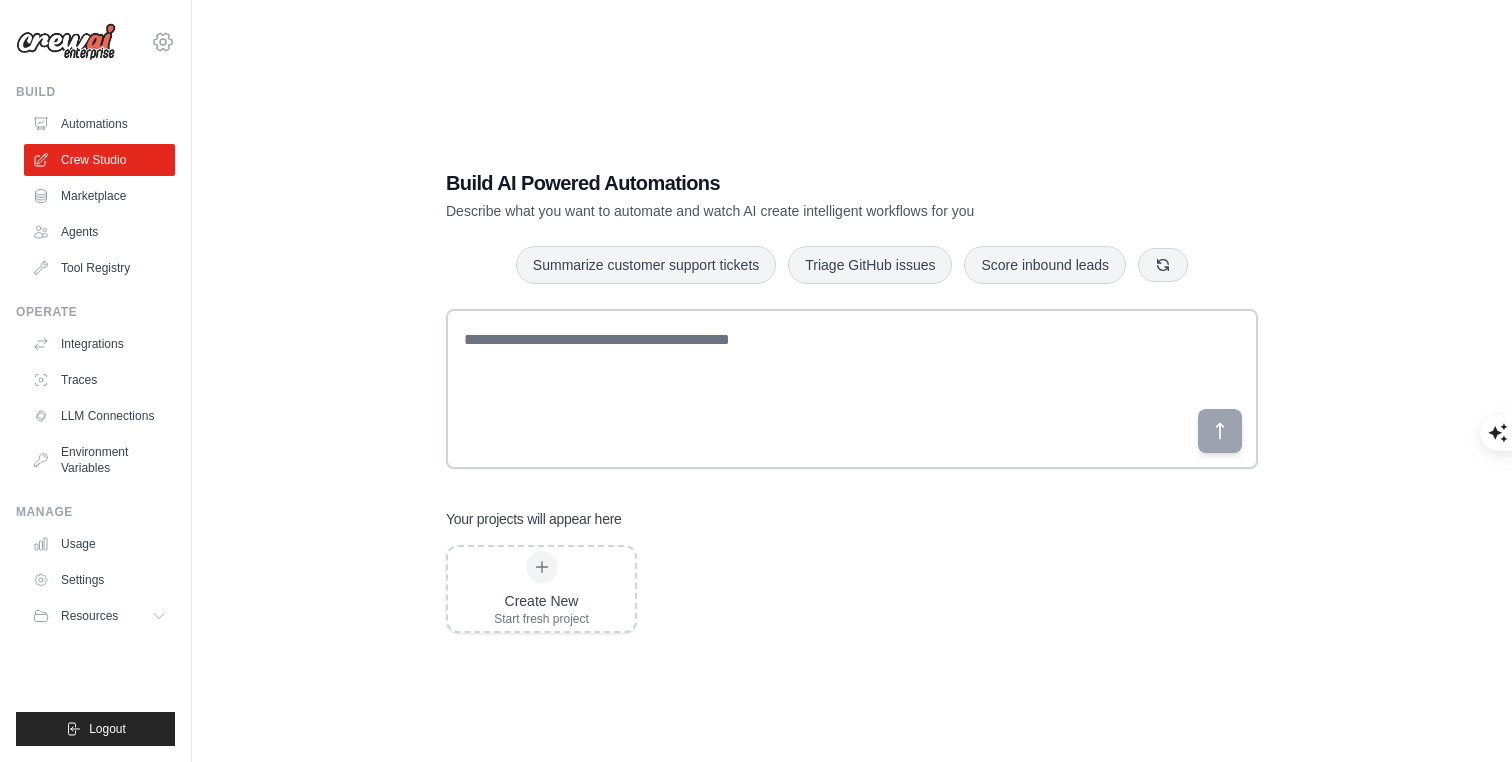 scroll, scrollTop: 0, scrollLeft: 0, axis: both 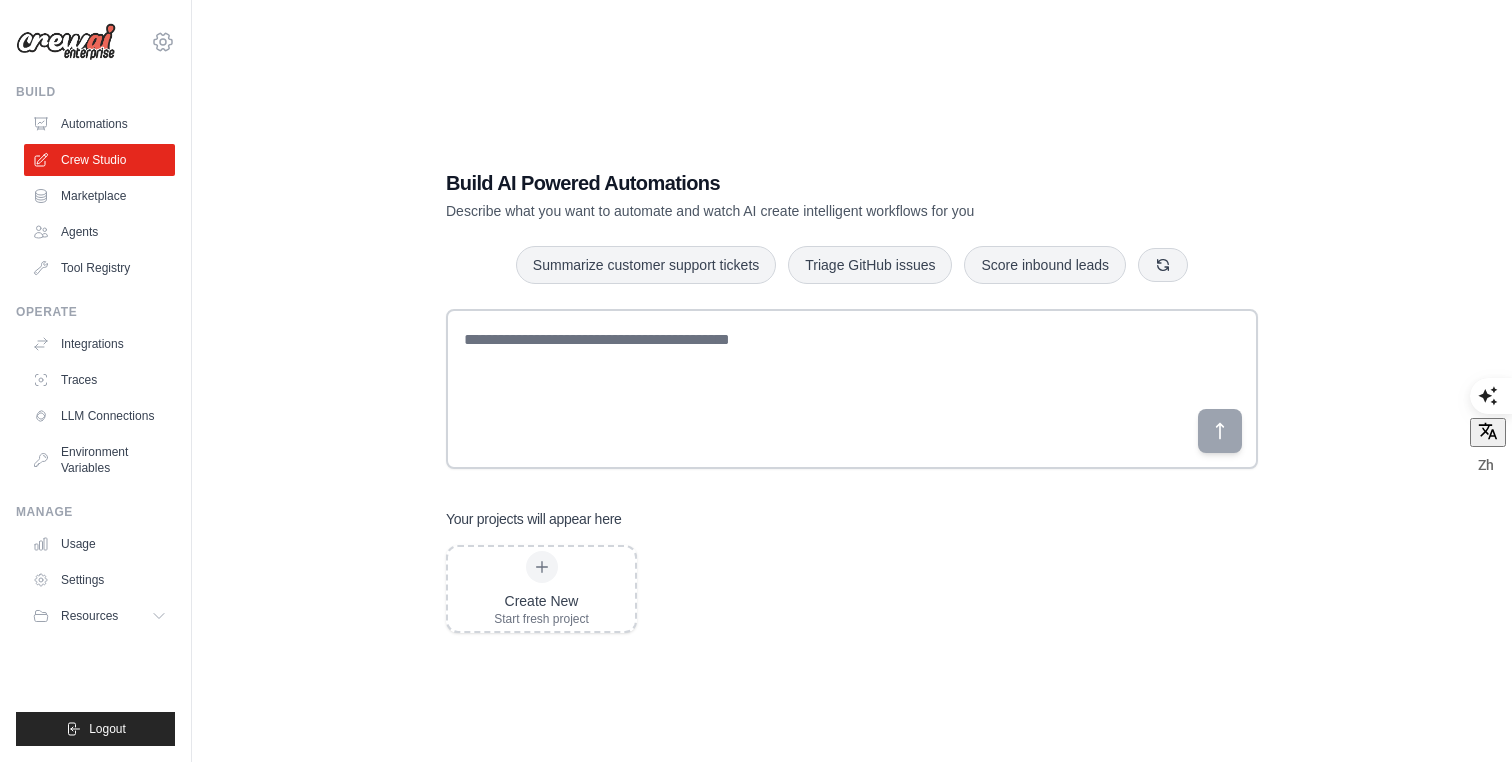 click 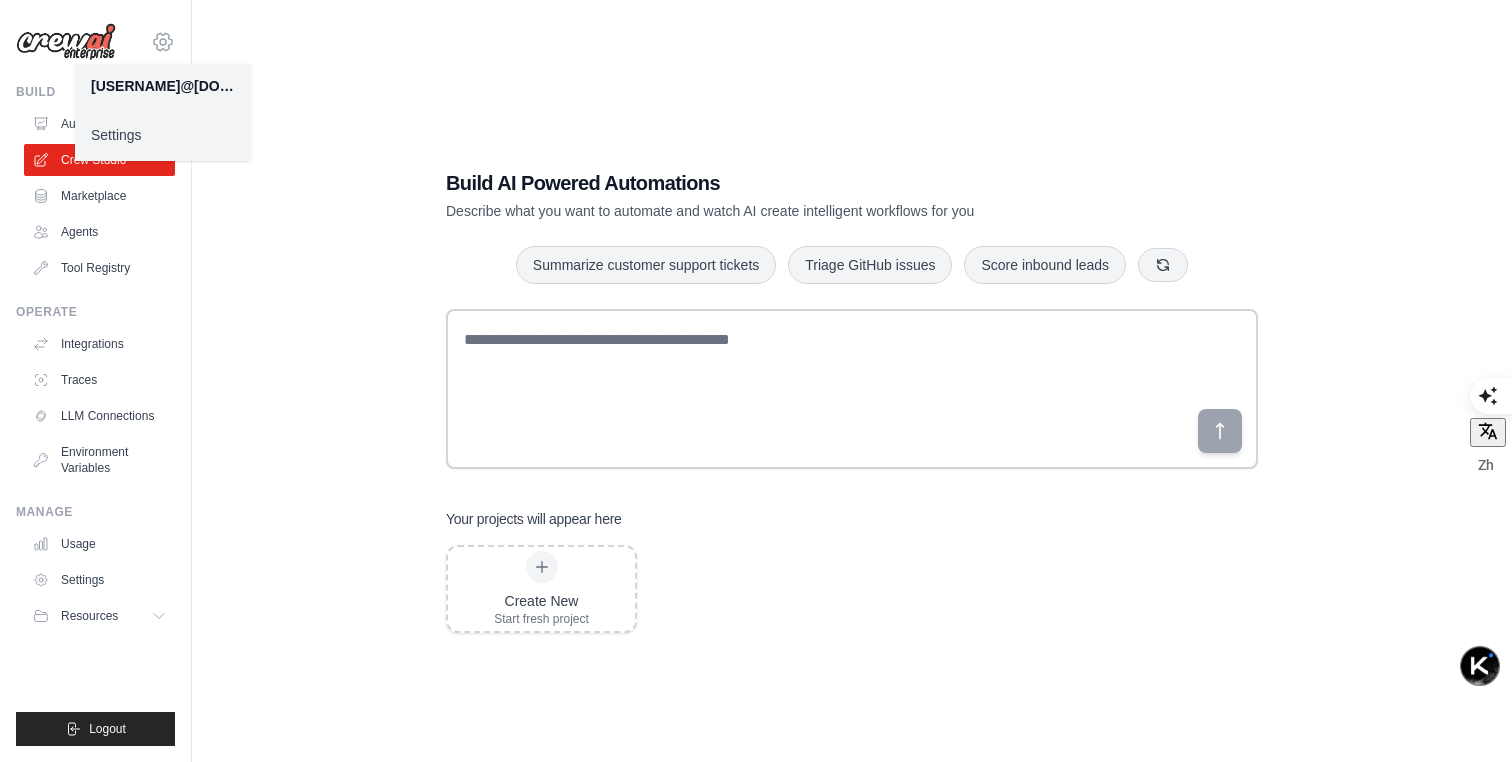 scroll, scrollTop: 0, scrollLeft: 0, axis: both 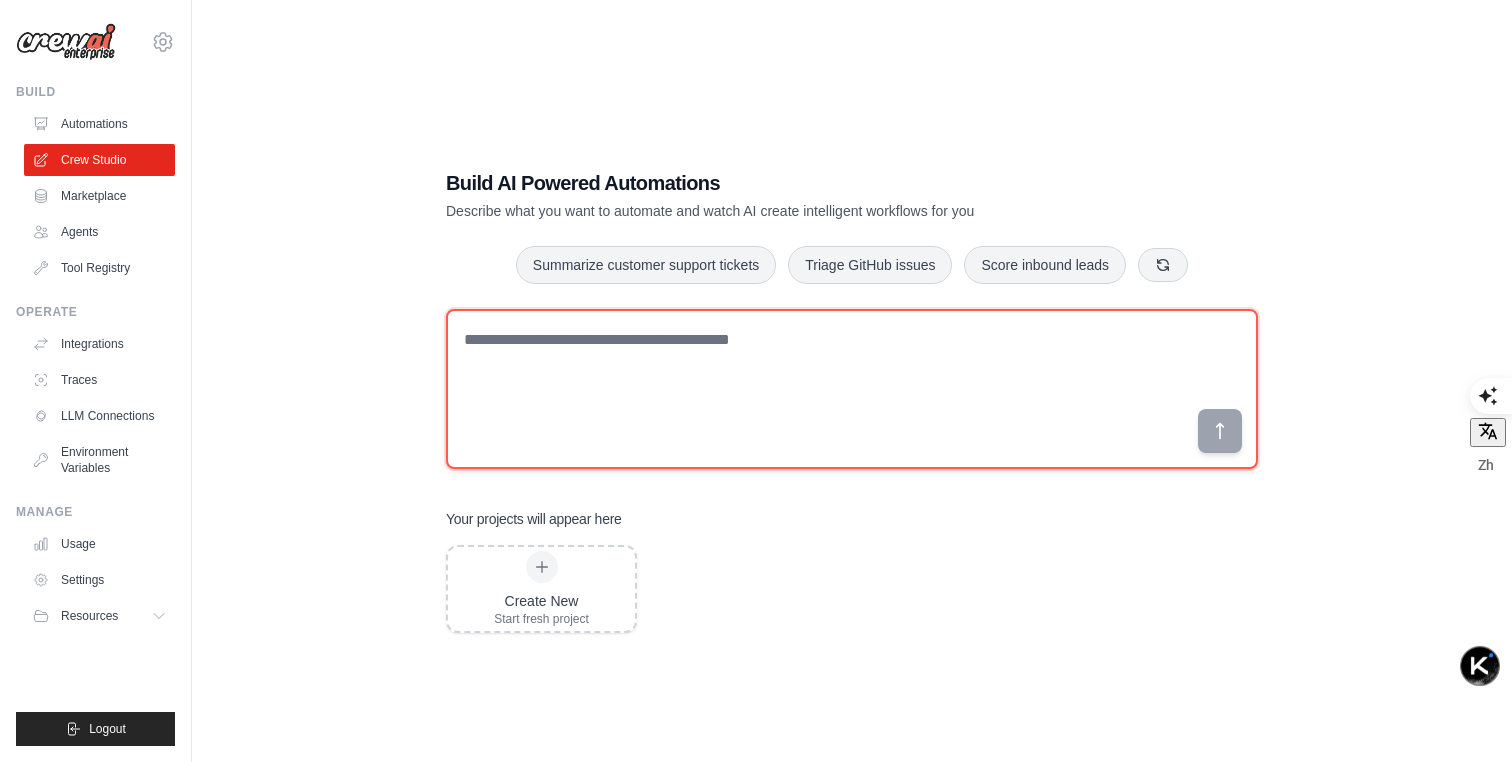 click at bounding box center (852, 389) 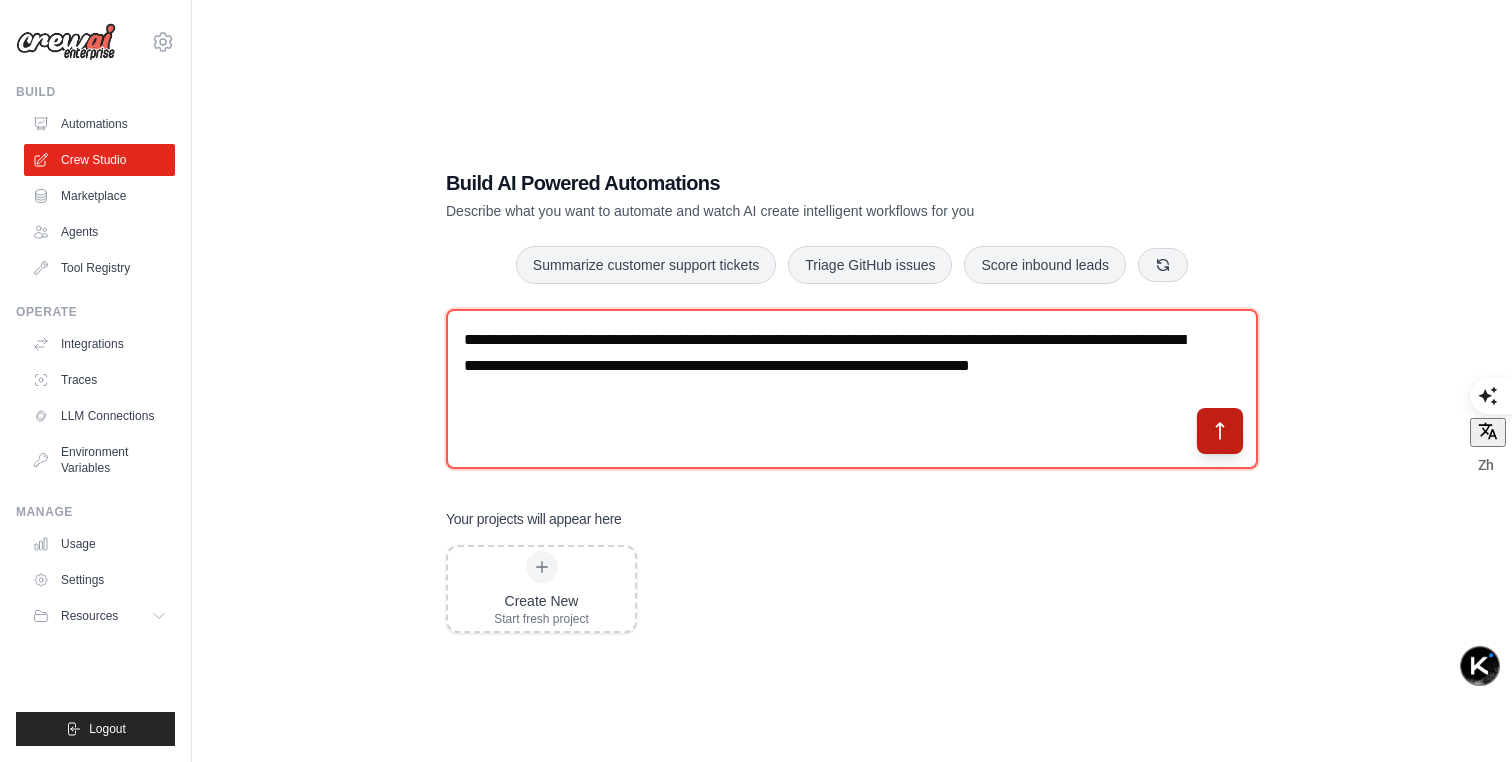 type on "**********" 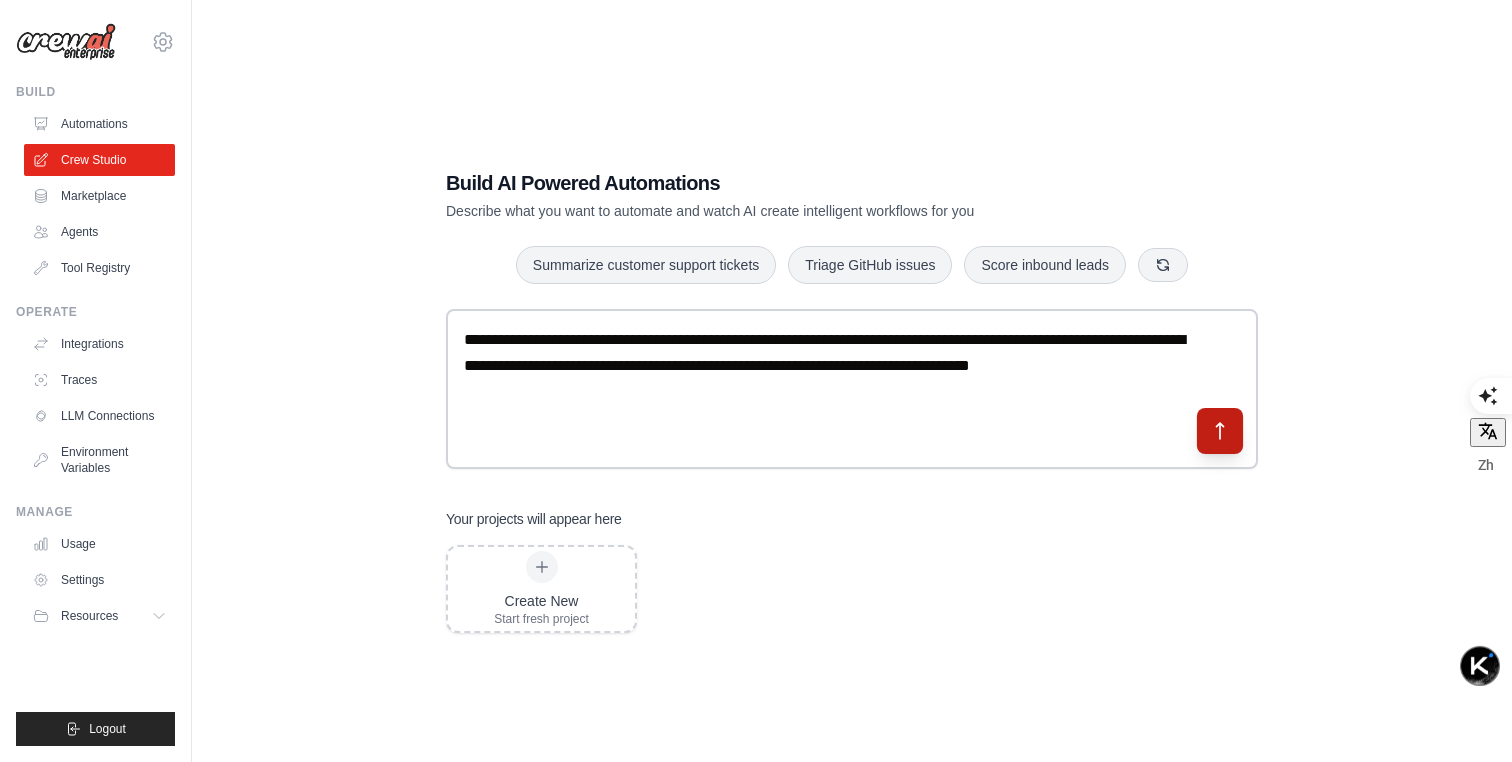 click 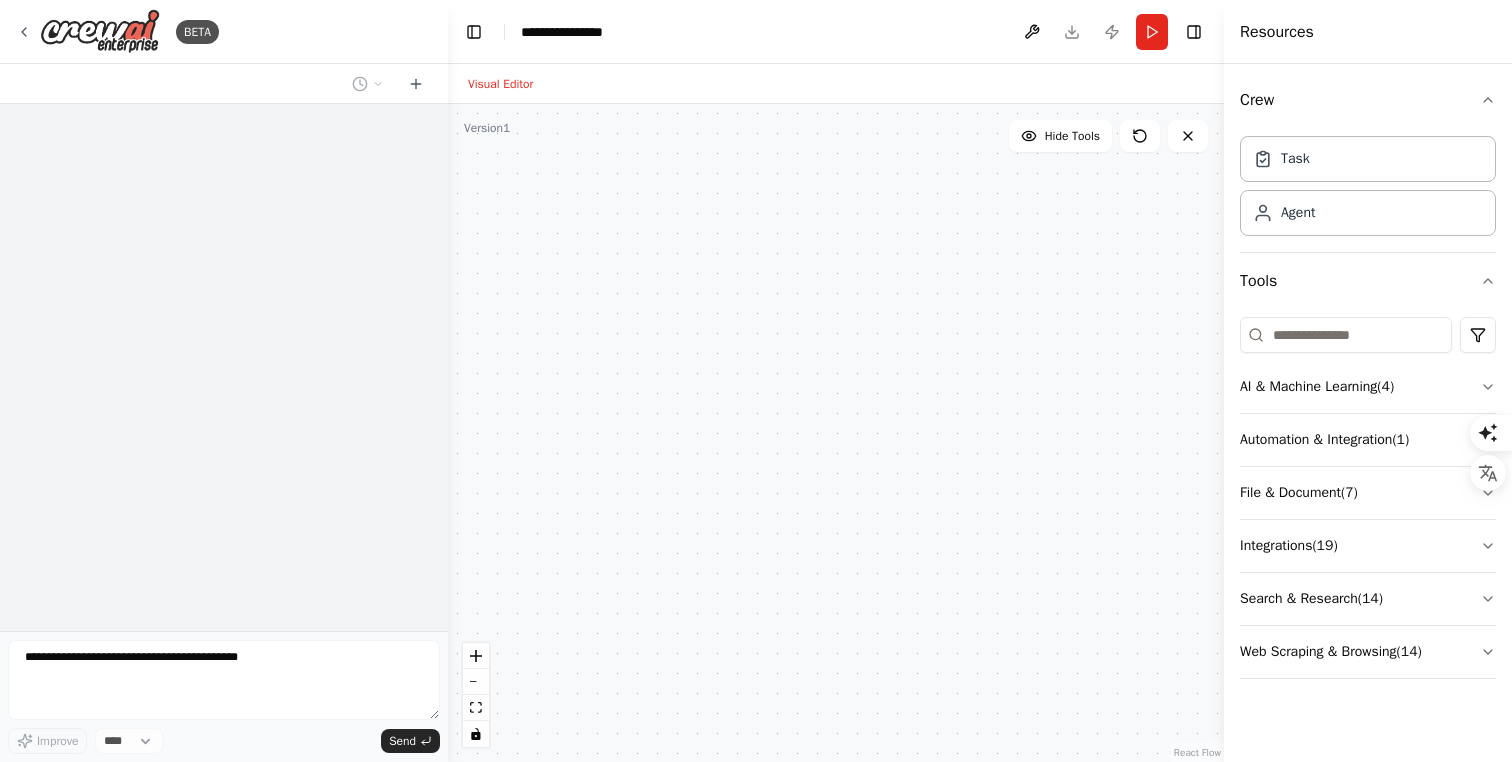 scroll, scrollTop: 0, scrollLeft: 0, axis: both 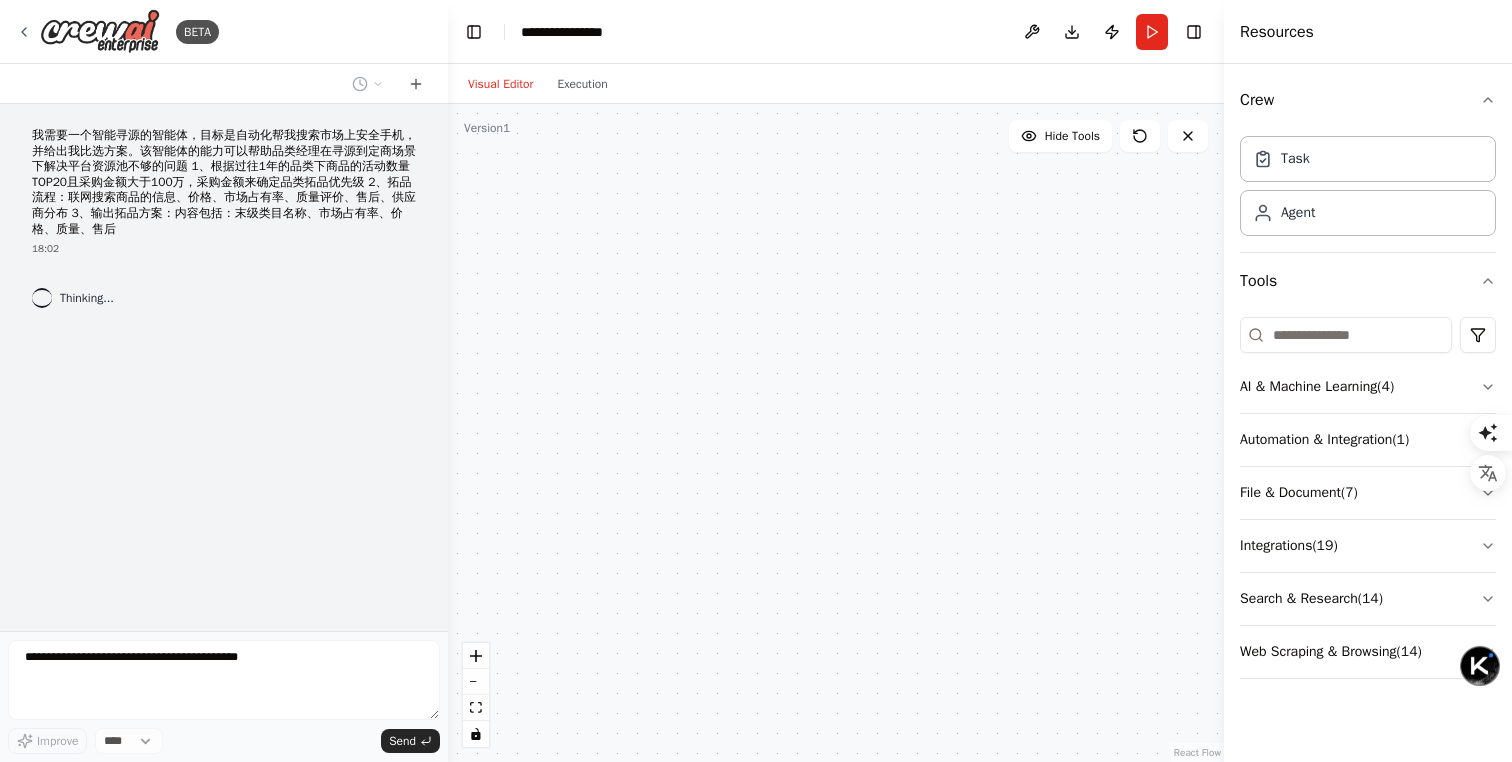 click on "我需要一个智能寻源的智能体，目标是自动化帮我搜索市场上安全手机，并给出我比选方案。该智能体的能力可以帮助品类经理在寻源到定商场景下解决平台资源池不够的问题 1、根据过往1年的品类下商品的活动数量TOP20且采购金额大于100万，采购金额来确定品类拓品优先级 2、拓品流程：联网搜索商品的信息、价格、市场占有率、质量评价、售后、供应商分布 3、输出拓品方案：内容包括：末级类目名称、市场占有率、价格、质量、售后" at bounding box center (224, 182) 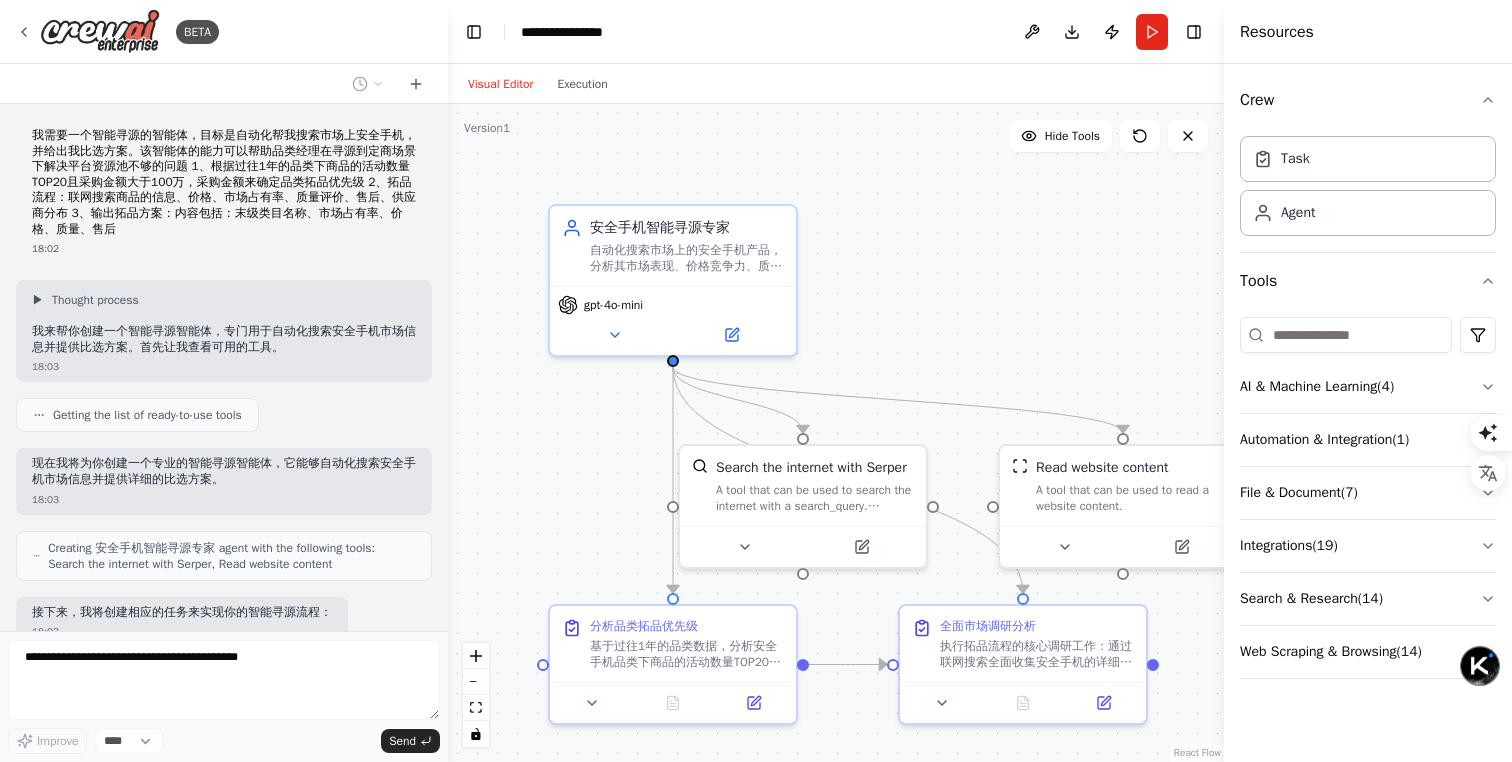 scroll, scrollTop: 234, scrollLeft: 0, axis: vertical 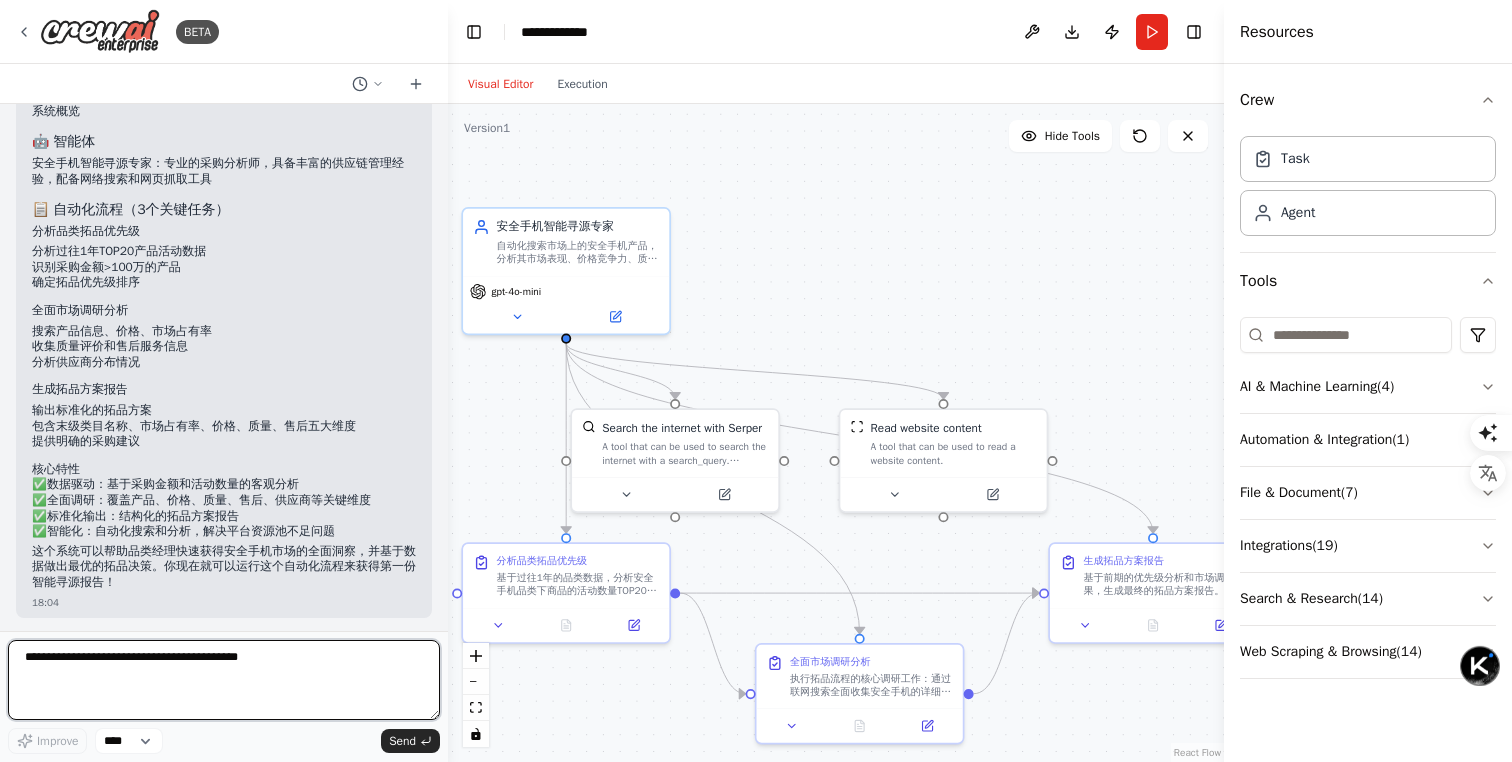 click at bounding box center [224, 680] 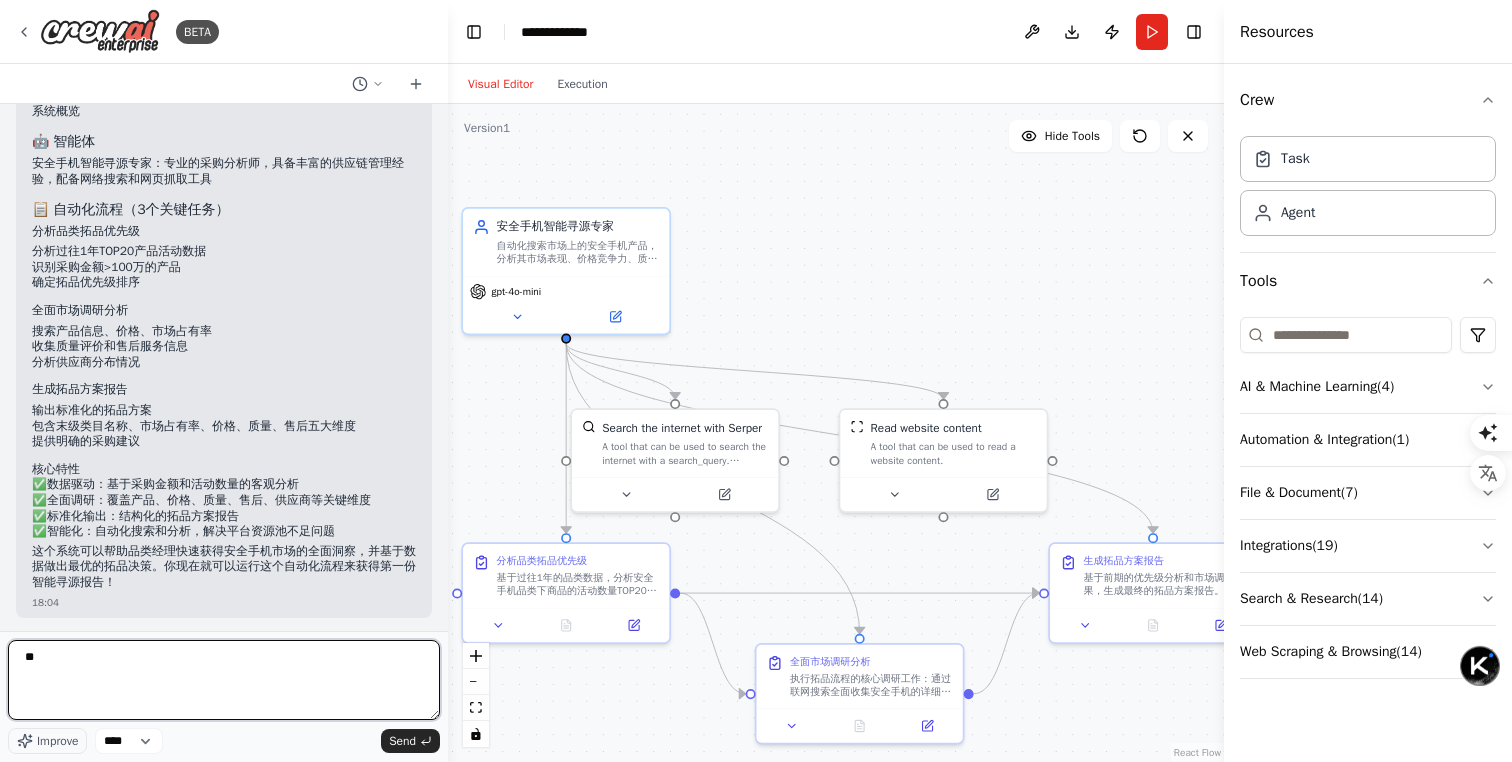 type on "*" 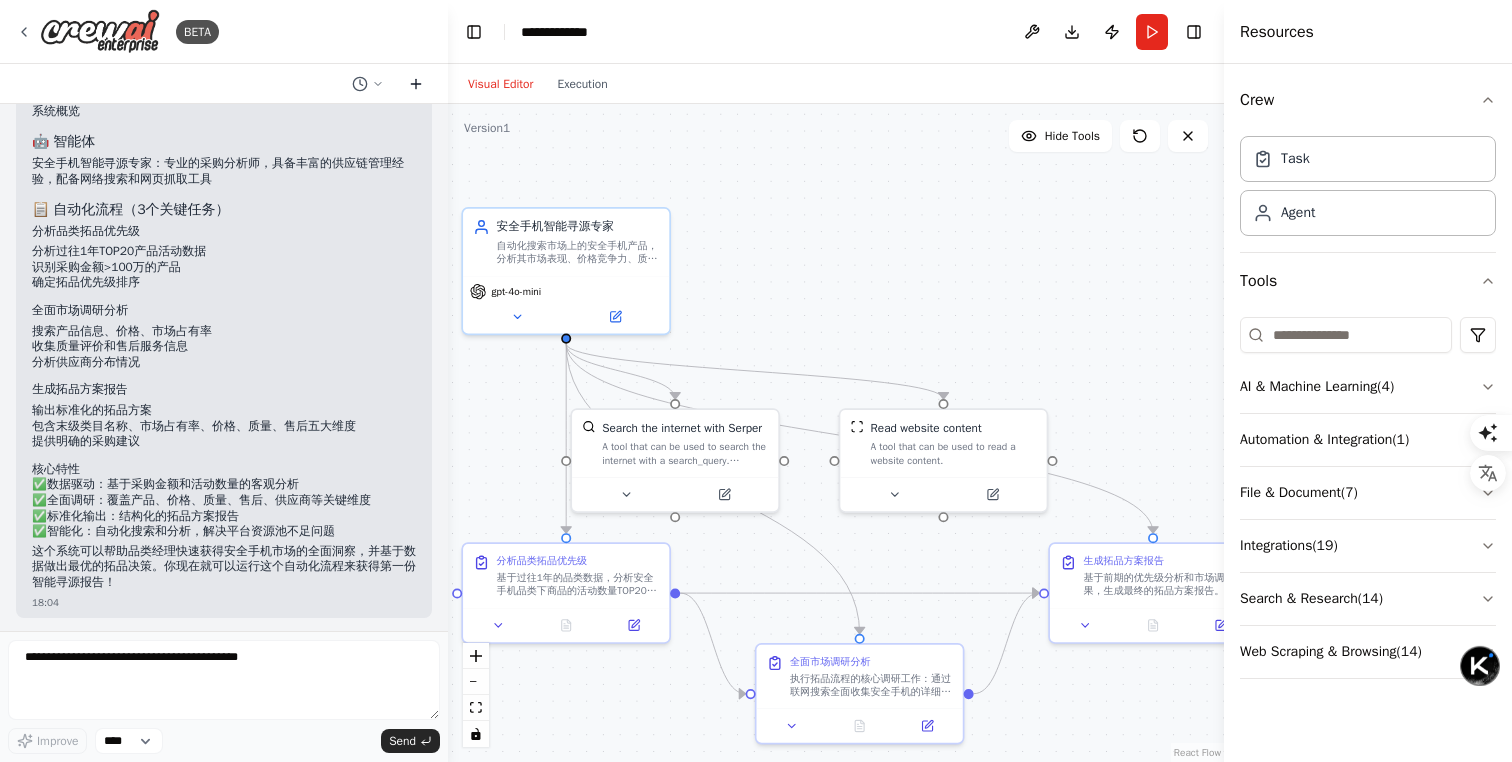 click at bounding box center (416, 84) 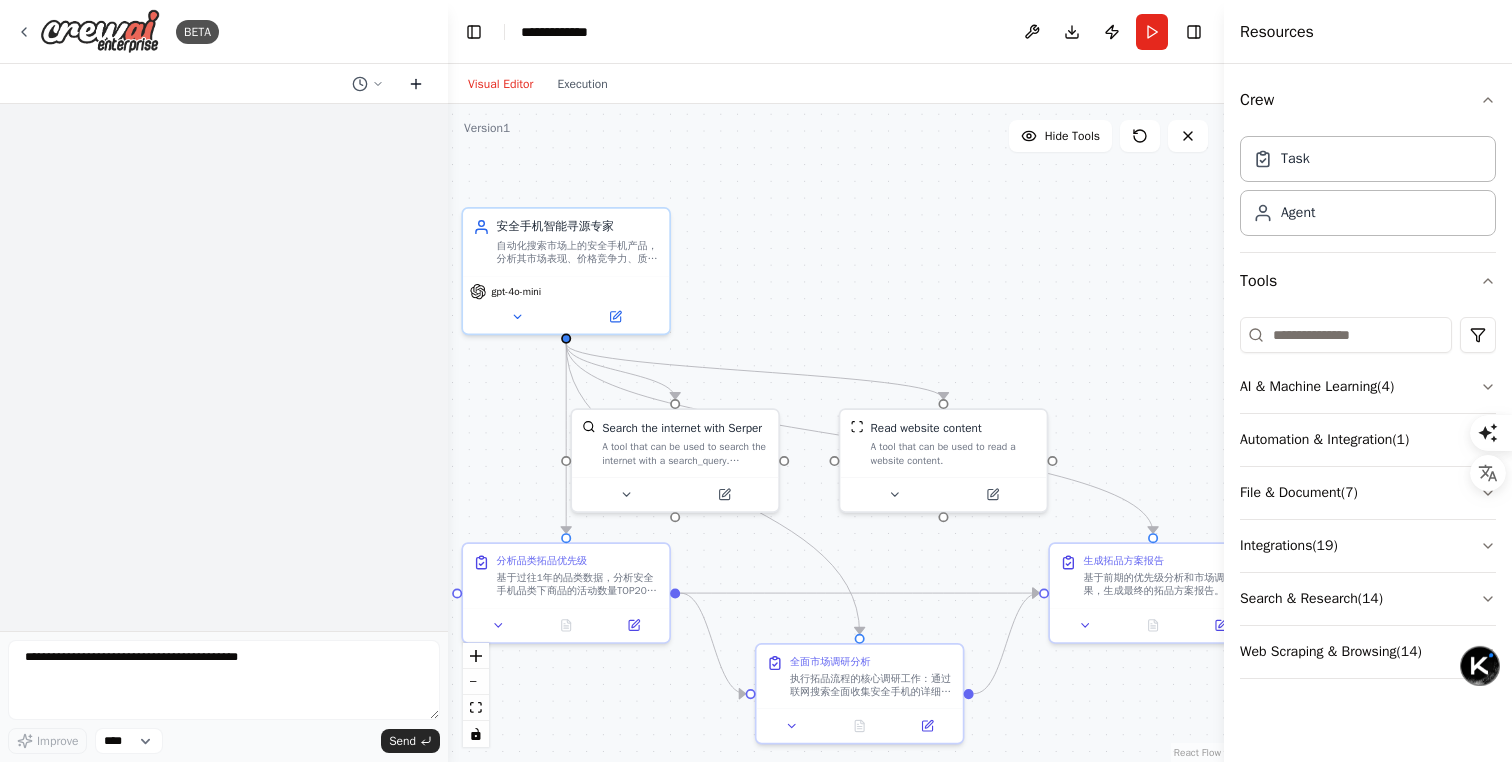scroll, scrollTop: 0, scrollLeft: 0, axis: both 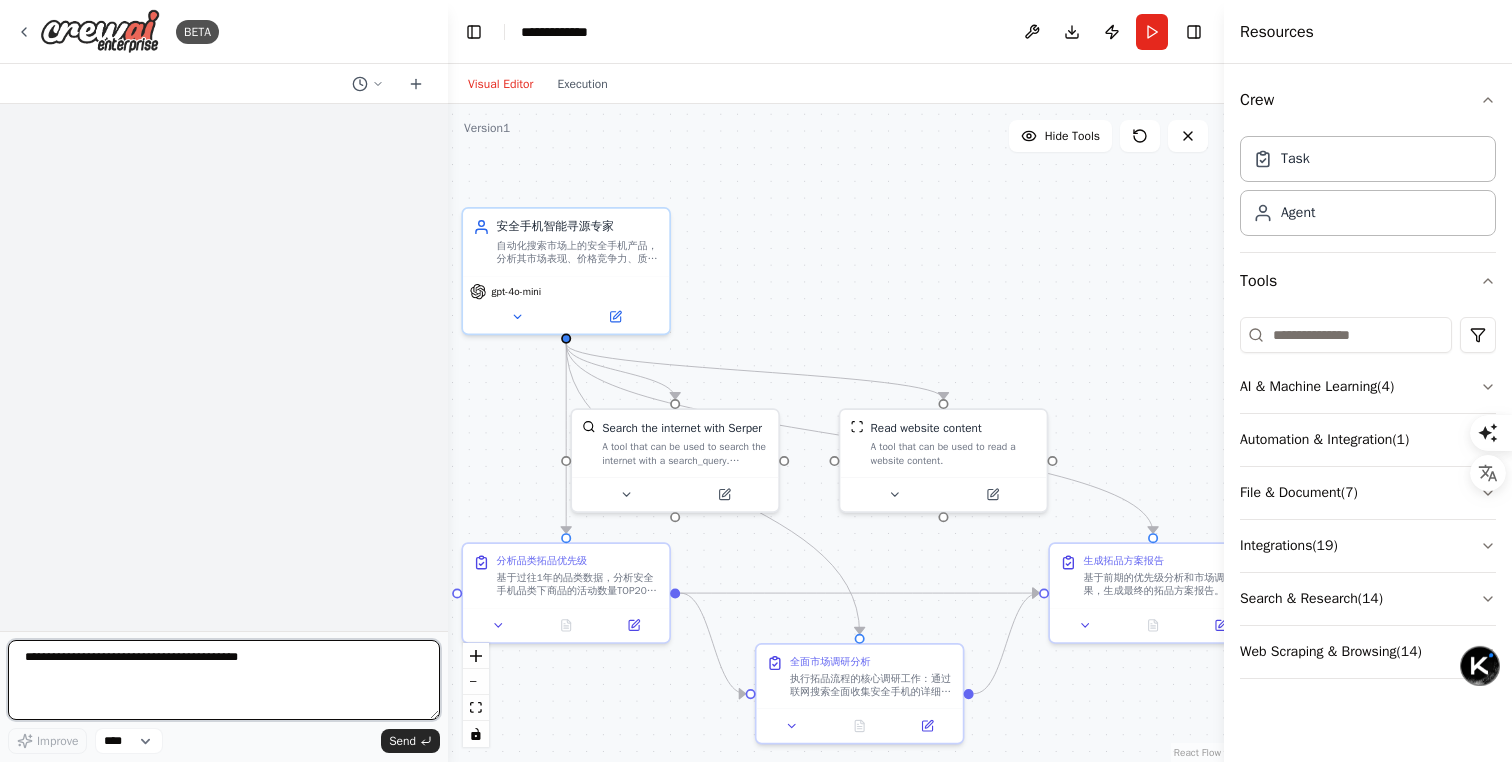 click at bounding box center (224, 680) 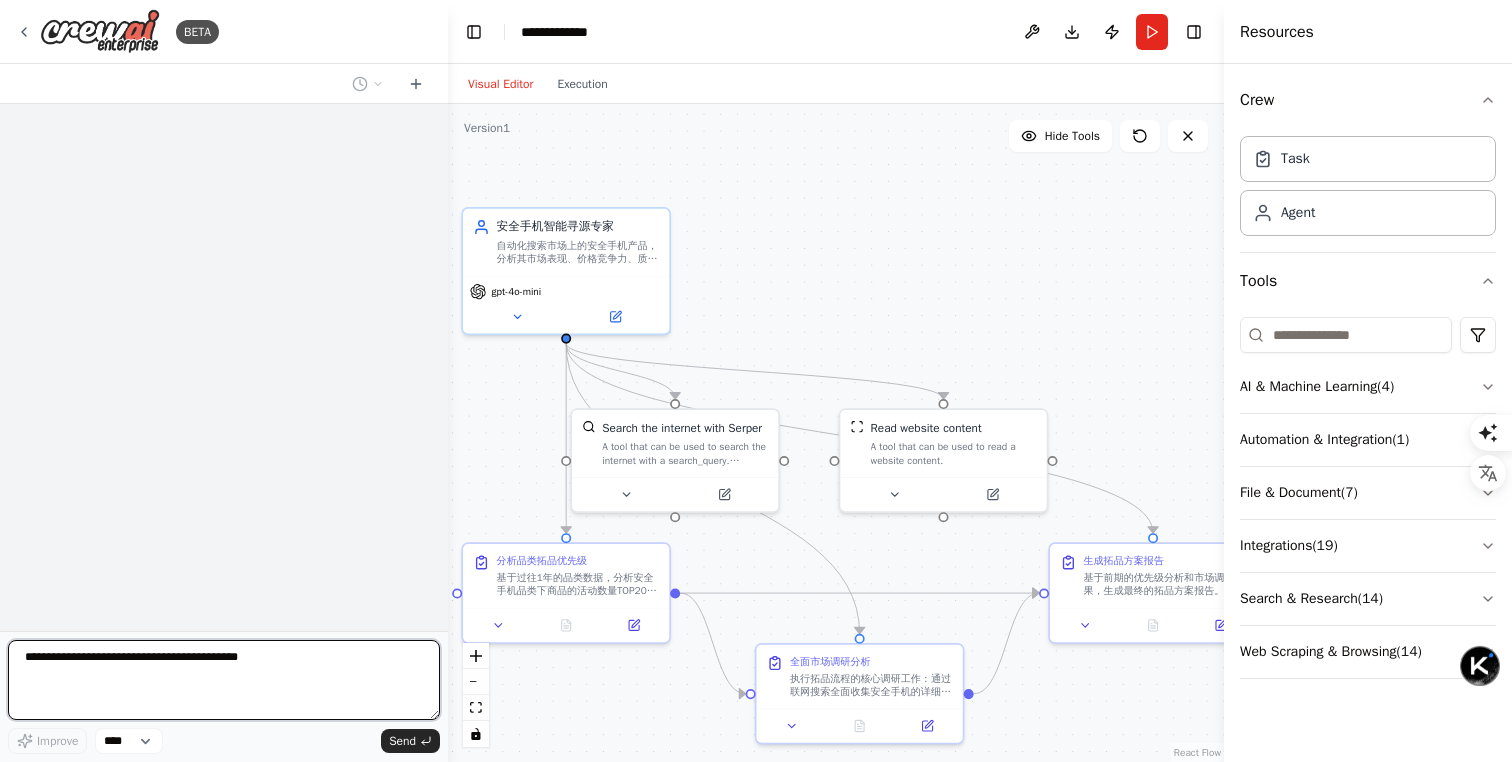 paste on "**********" 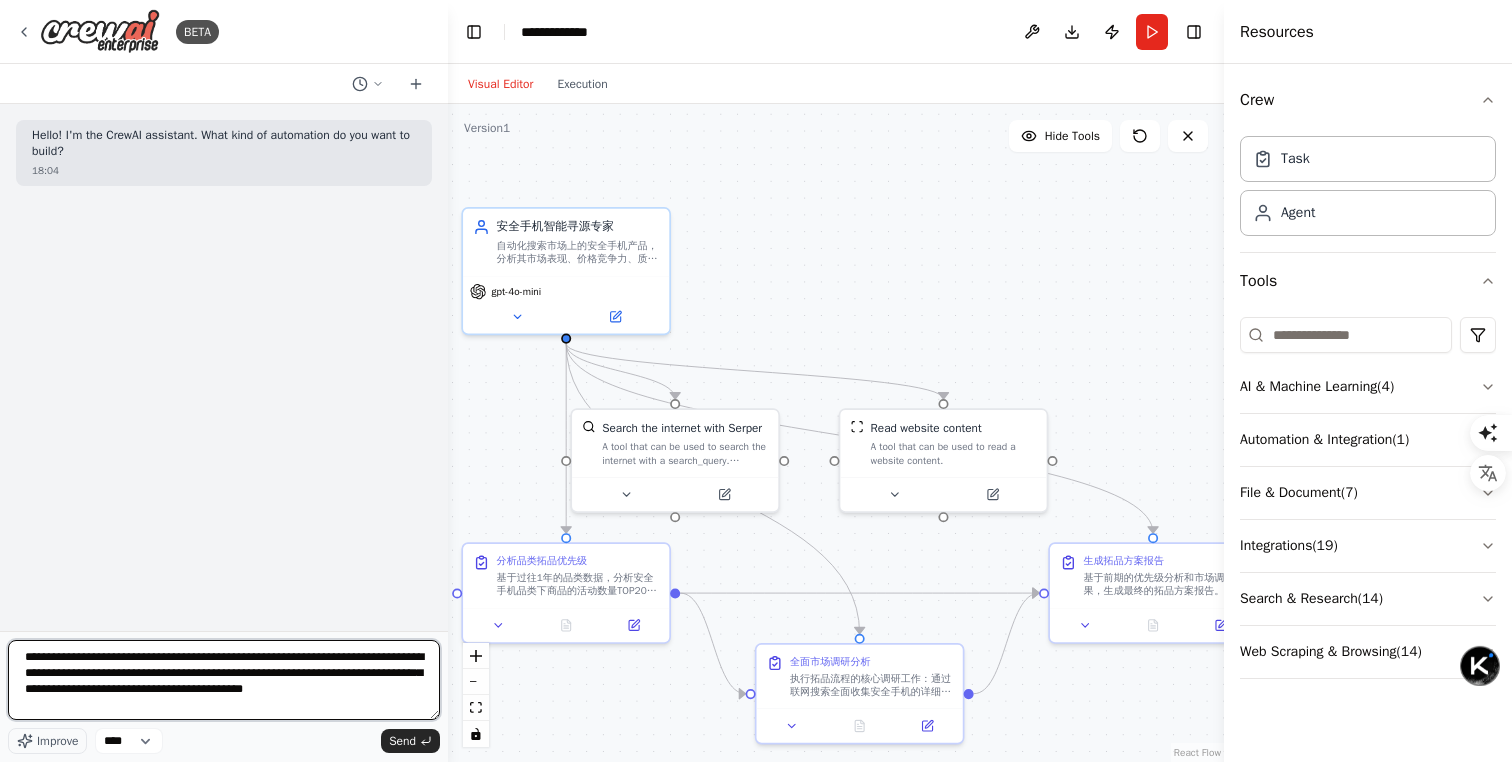 scroll, scrollTop: 0, scrollLeft: 0, axis: both 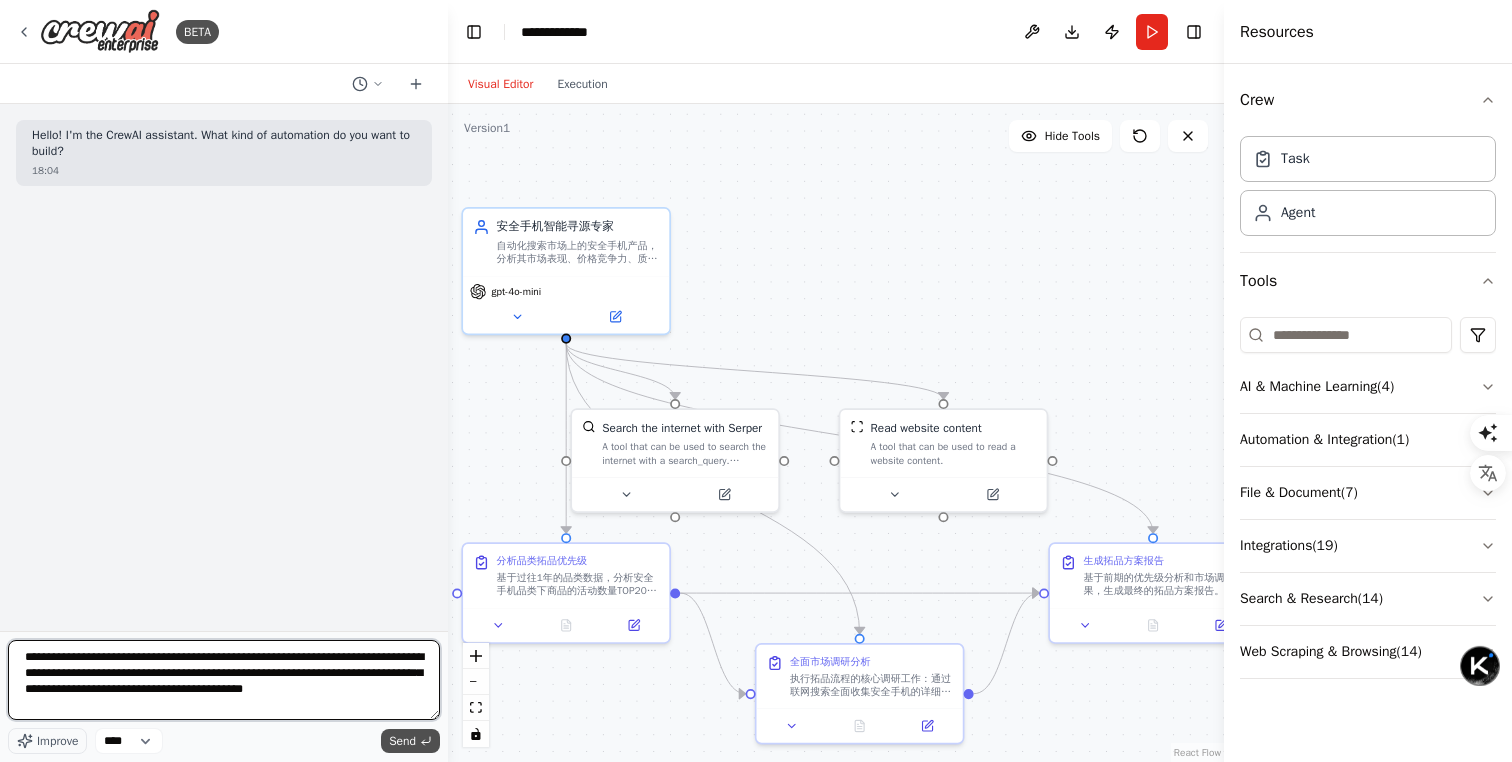 type on "**********" 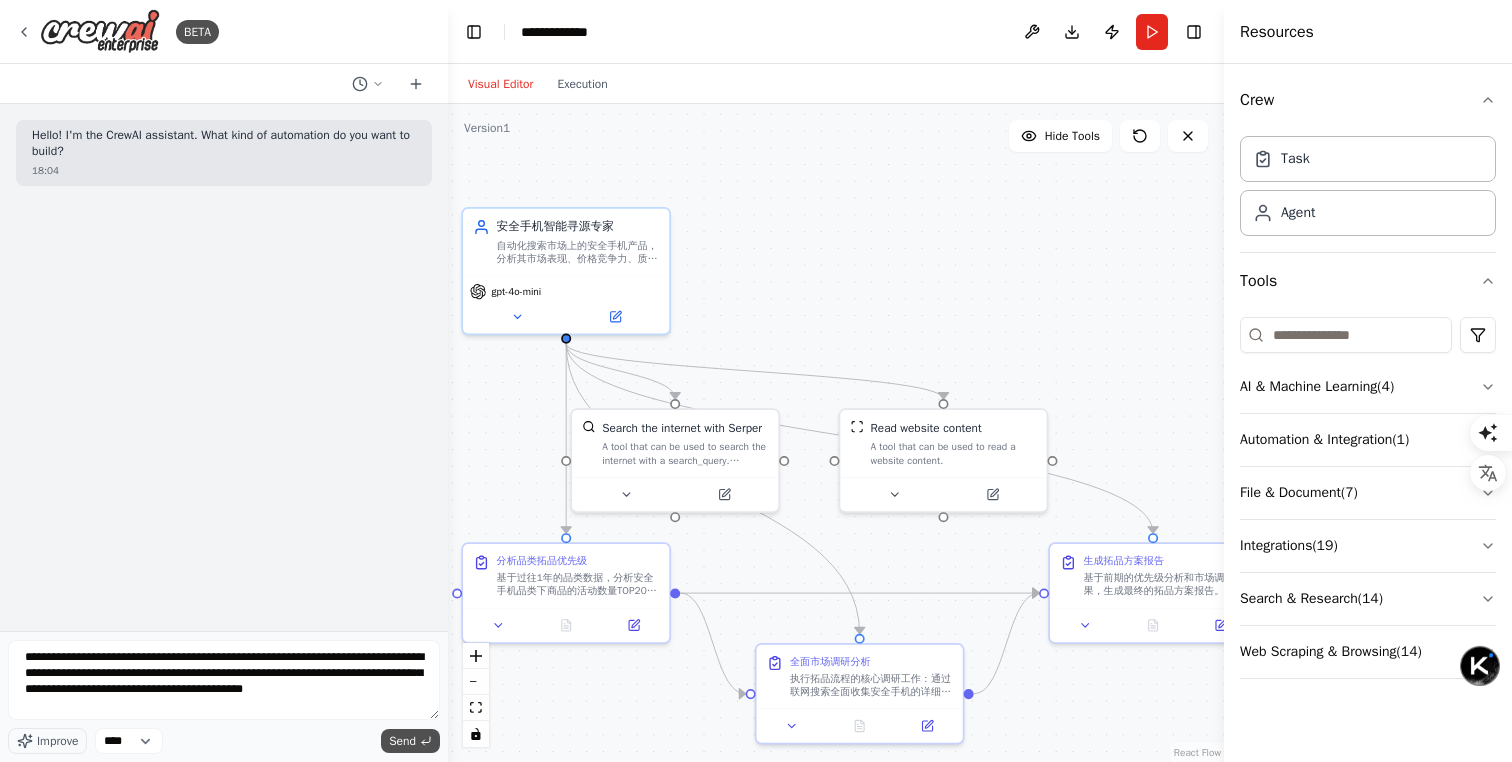 click on "Send" at bounding box center [402, 741] 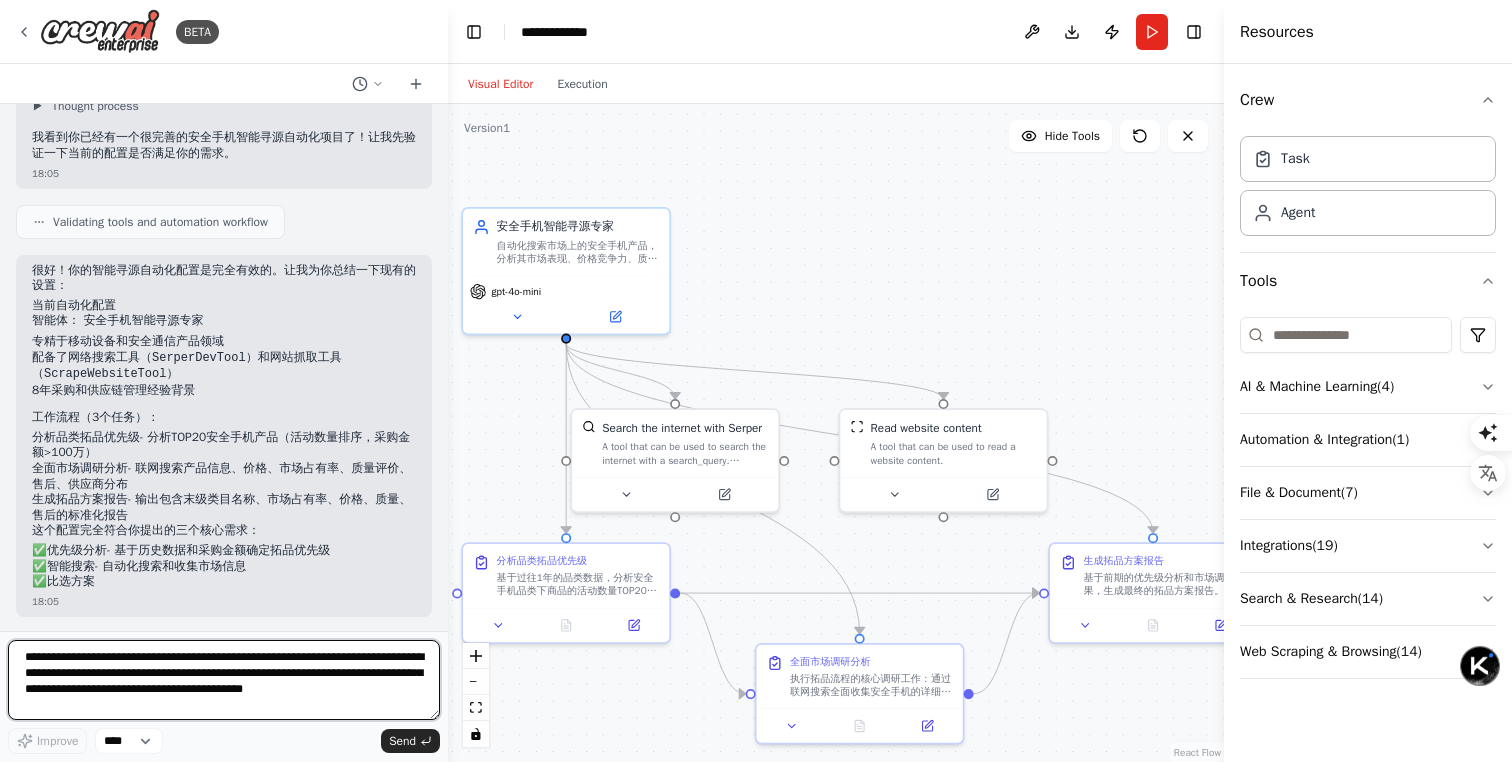 scroll, scrollTop: 331, scrollLeft: 0, axis: vertical 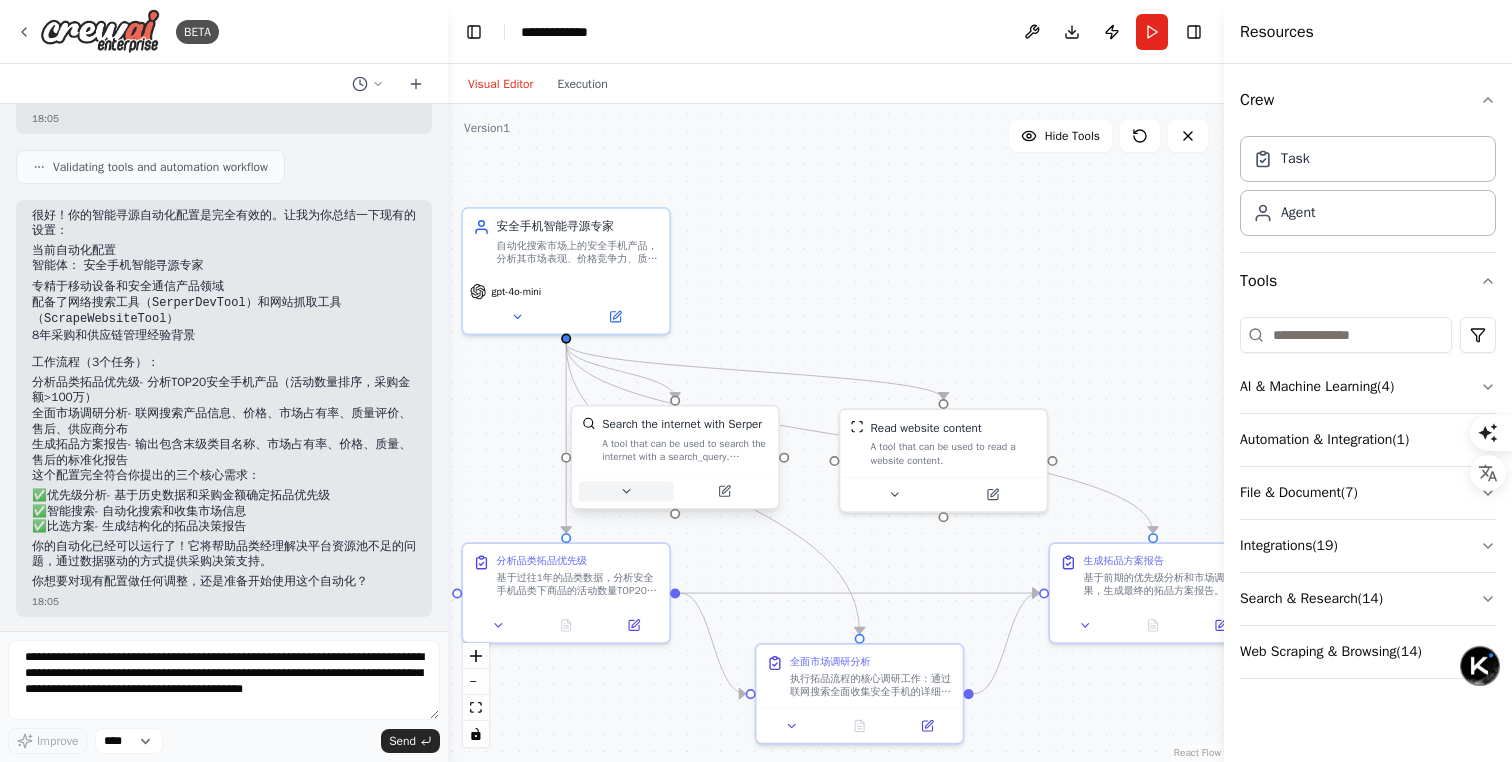 click at bounding box center [626, 491] 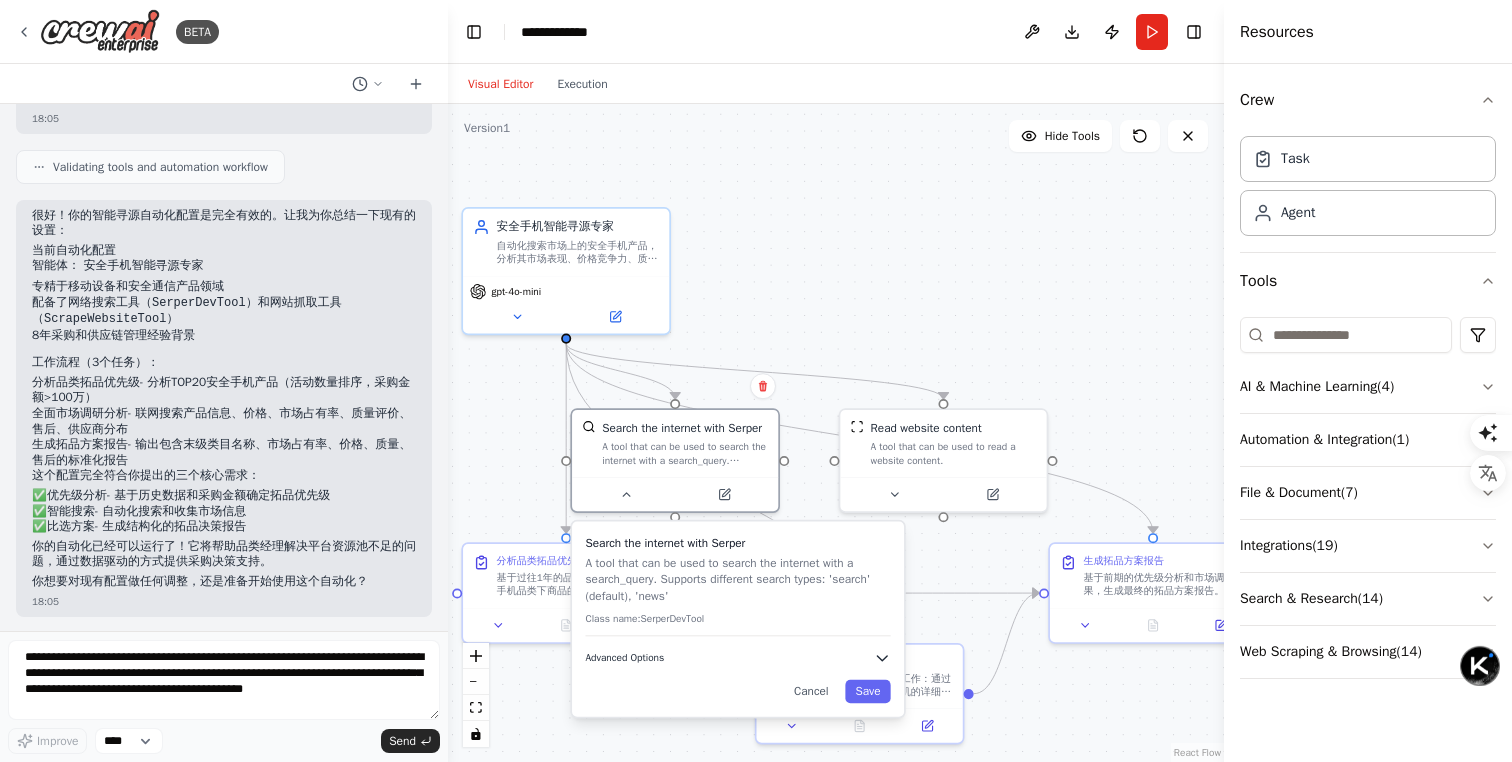 click on "Advanced Options" at bounding box center (737, 658) 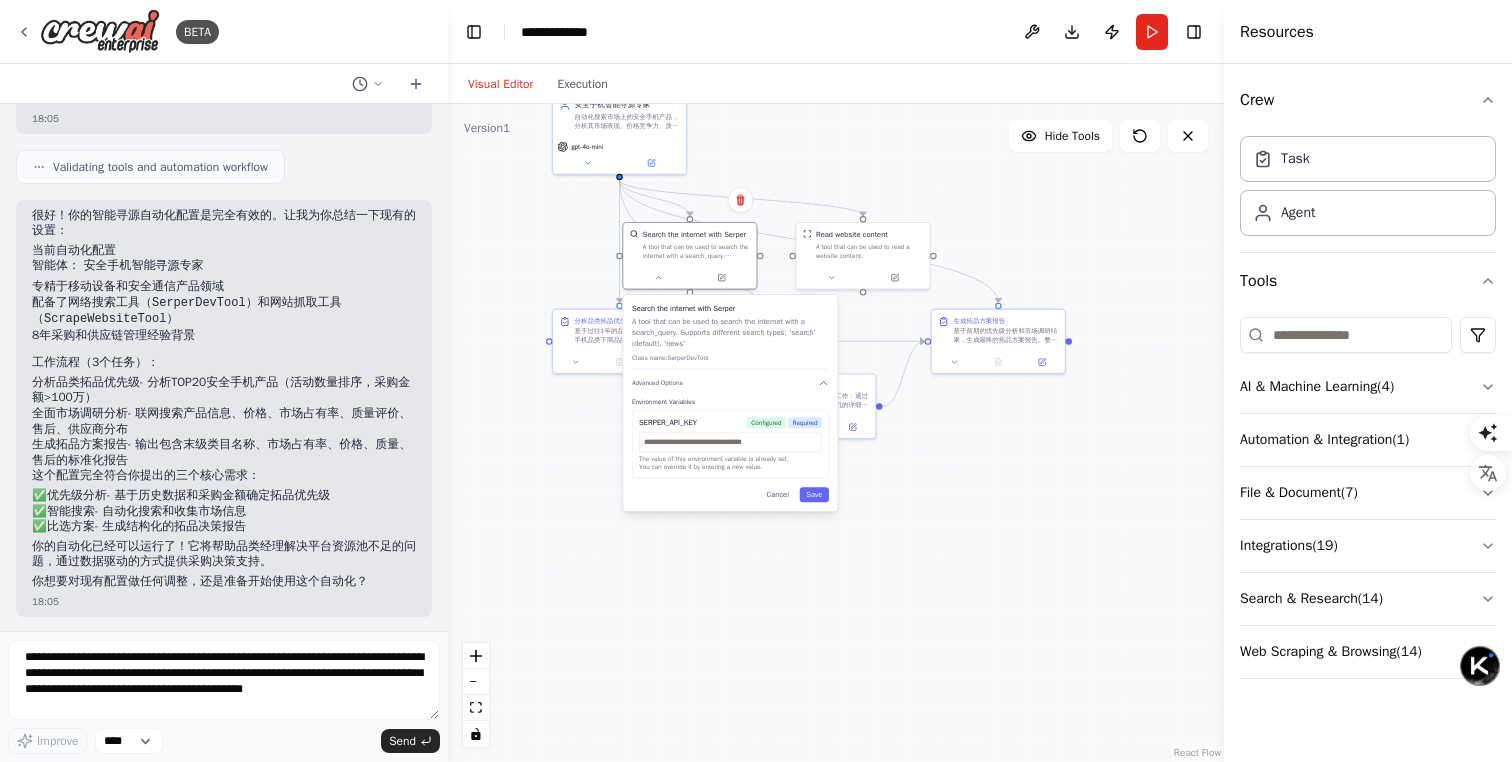 drag, startPoint x: 839, startPoint y: 366, endPoint x: 810, endPoint y: 150, distance: 217.93806 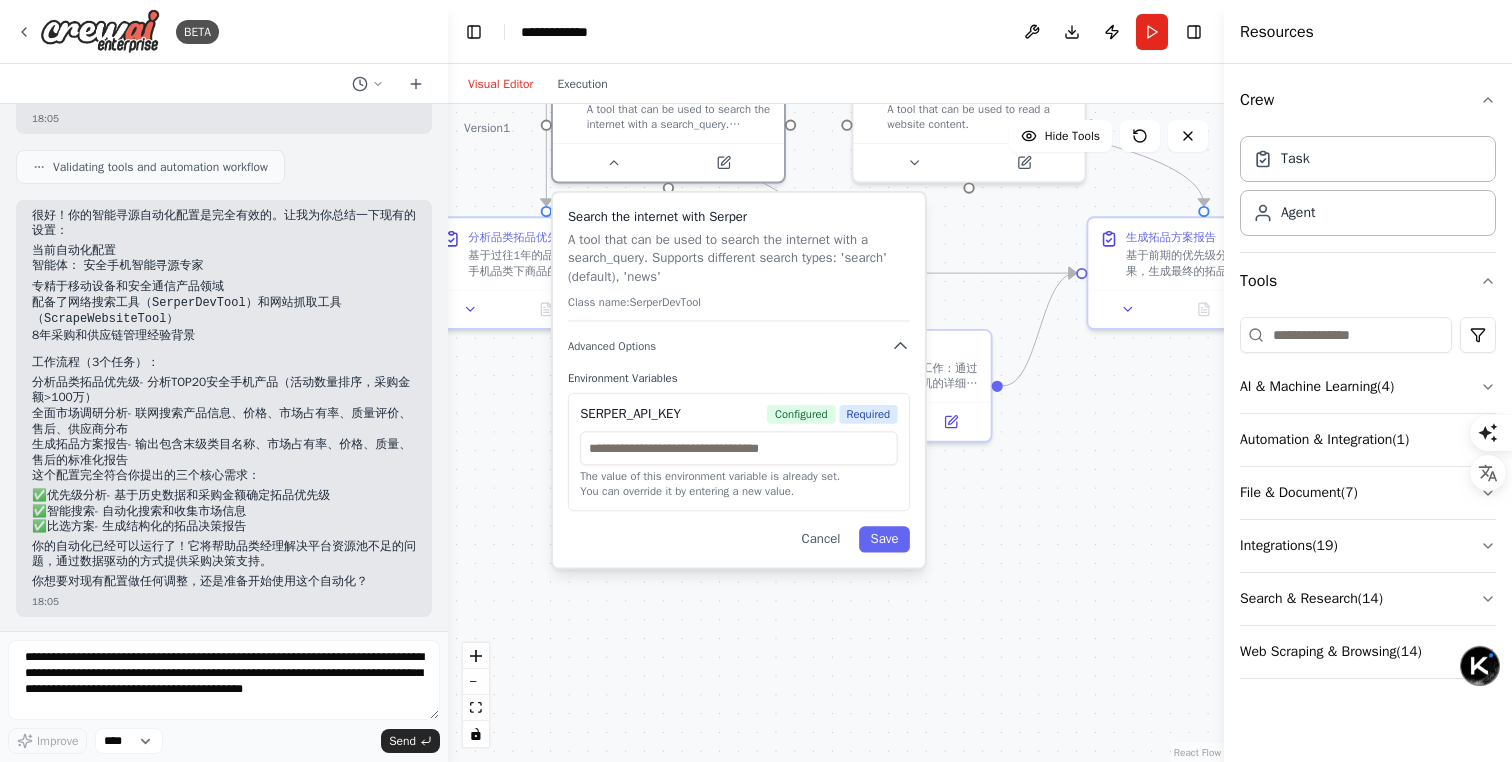 click on "The value of this environment variable is already set." at bounding box center (739, 476) 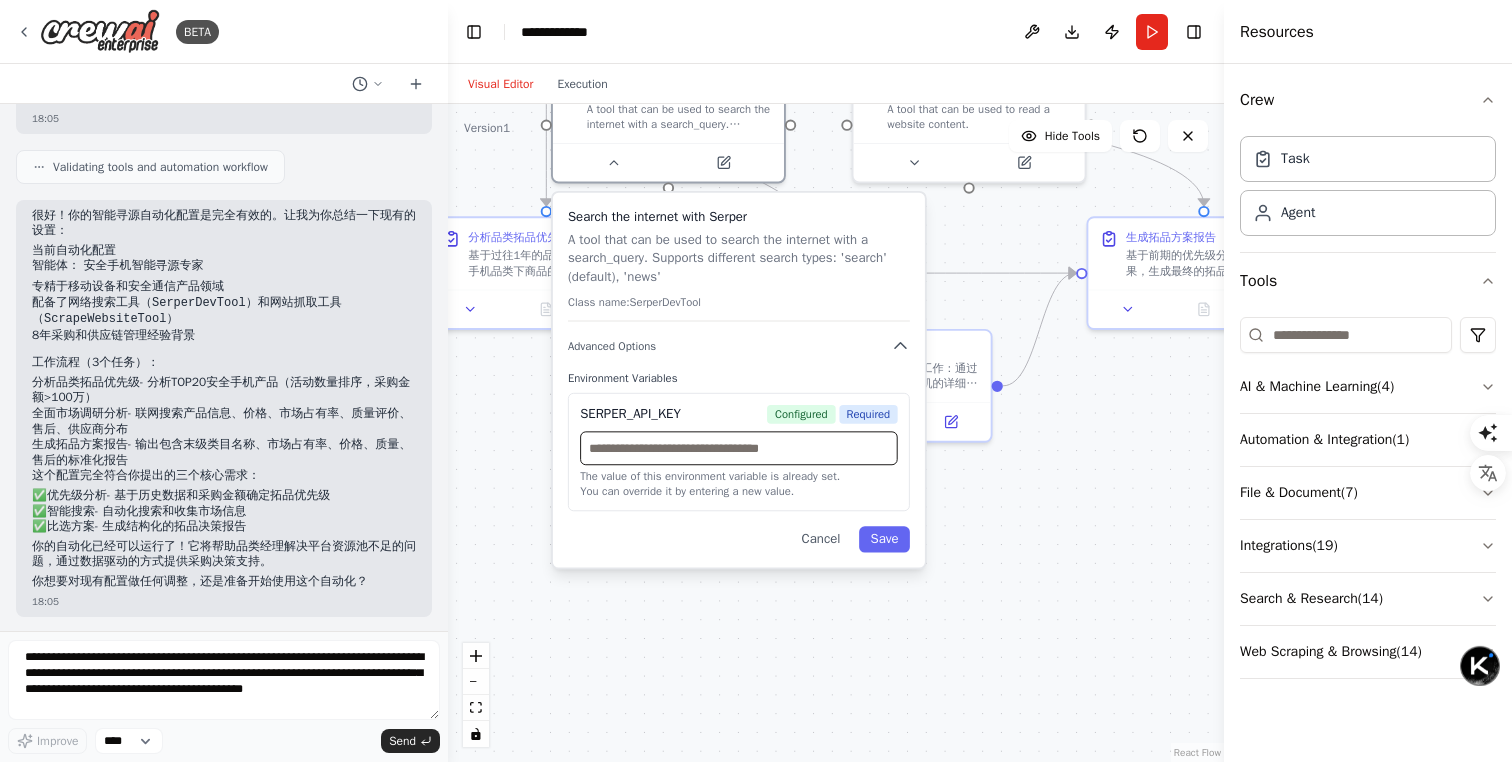 click at bounding box center [739, 448] 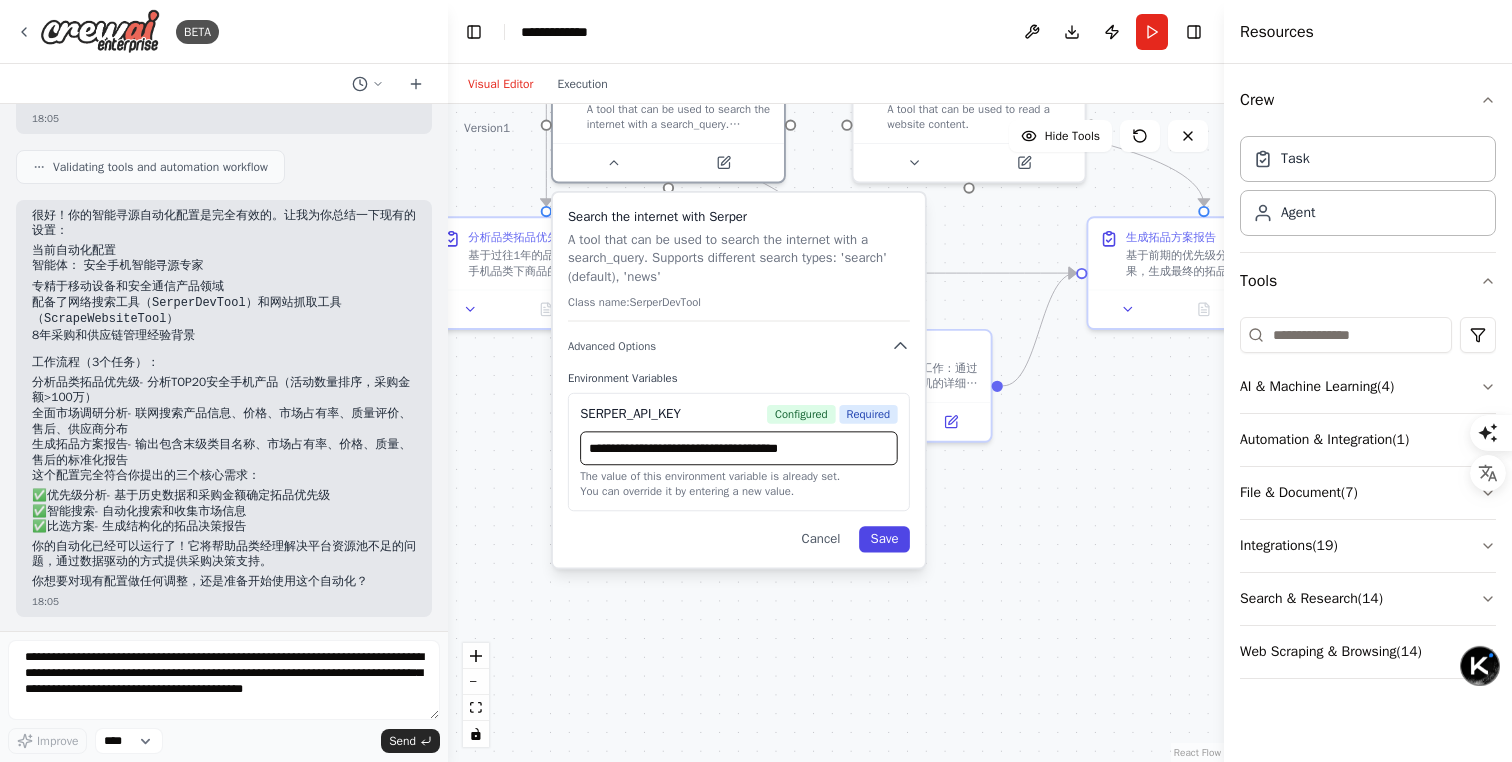 type on "**********" 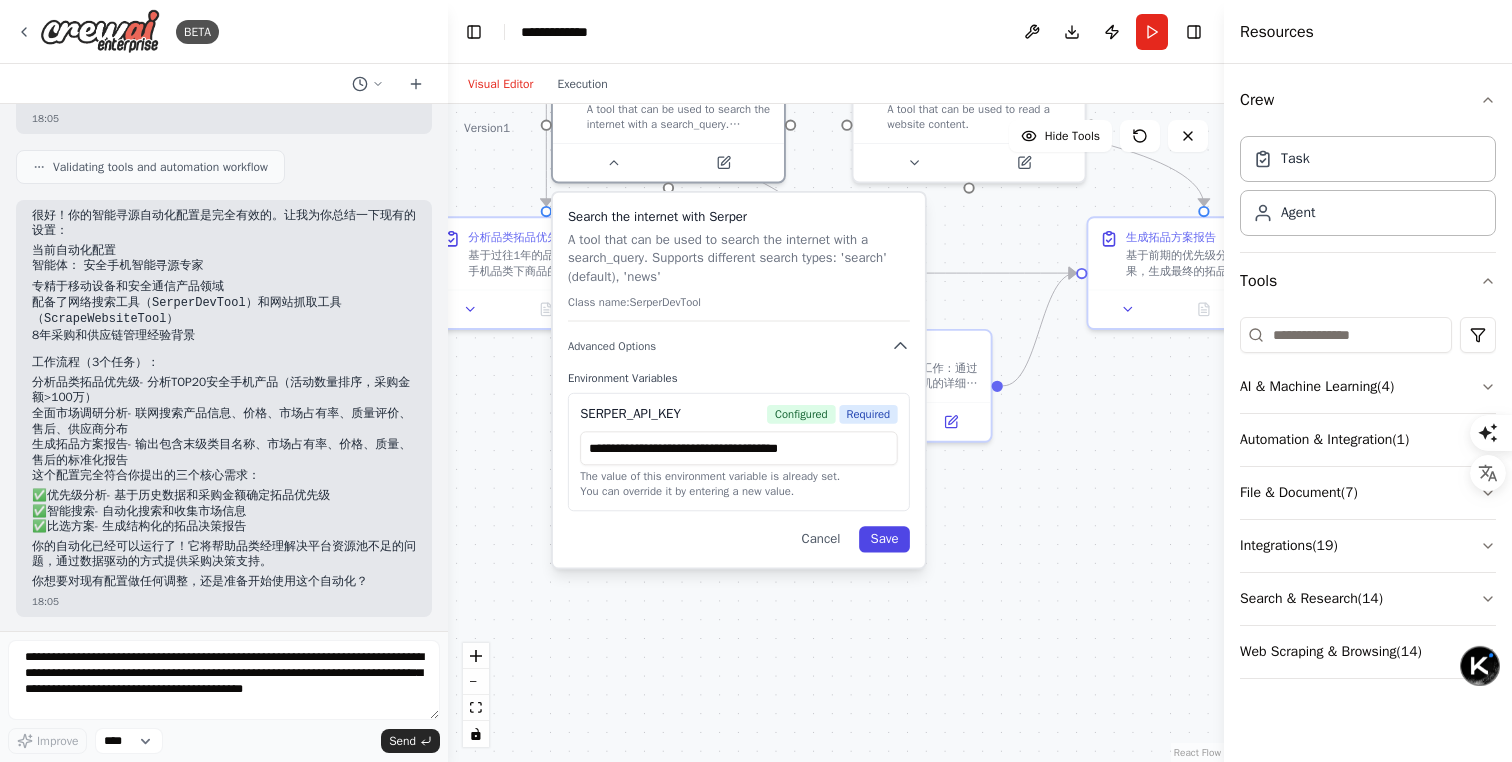 click on "Save" at bounding box center [884, 539] 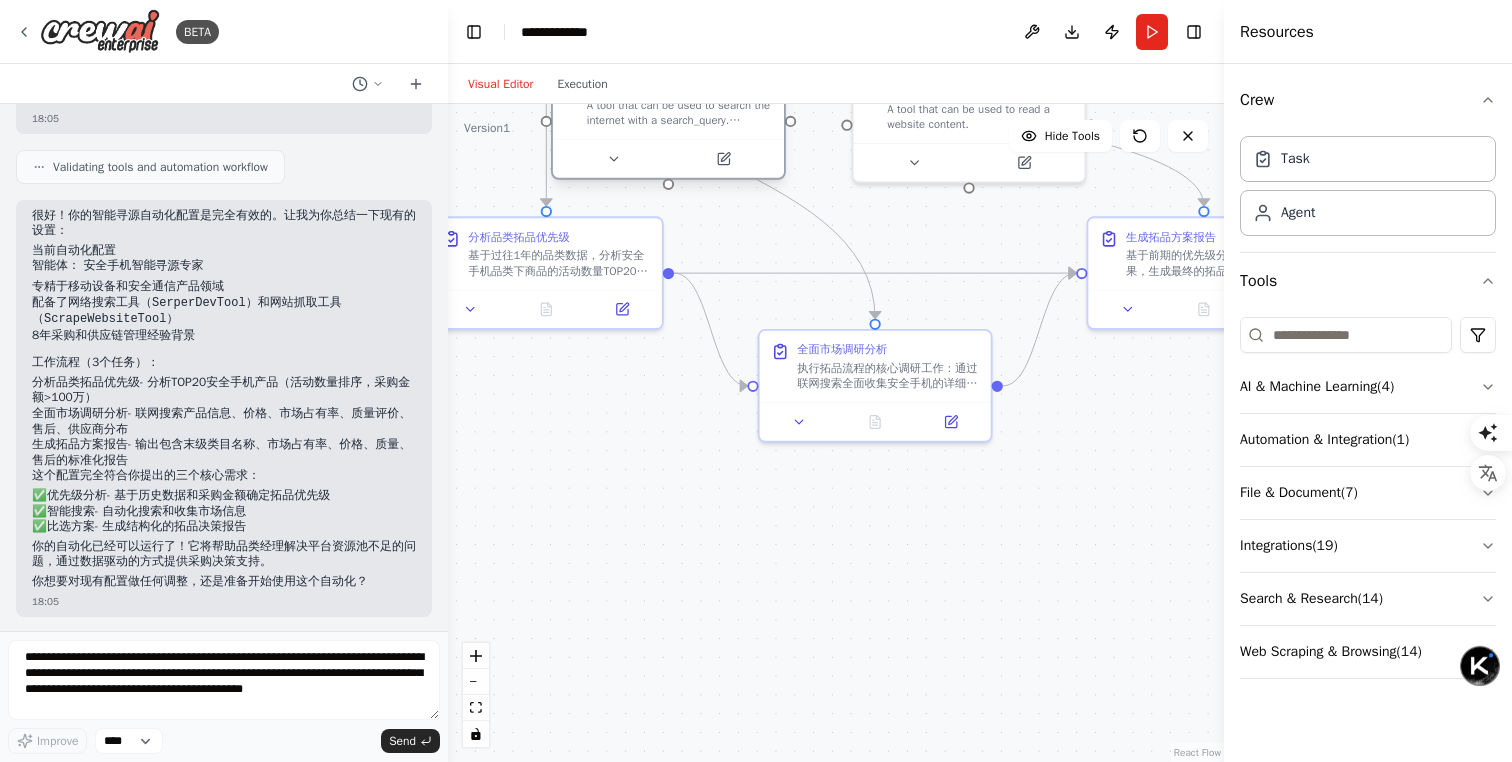 click on "SerperDevTool A tool that can be used to search the internet with a search_query. Supports different search types: 'search' (default), 'news'" at bounding box center [668, 124] 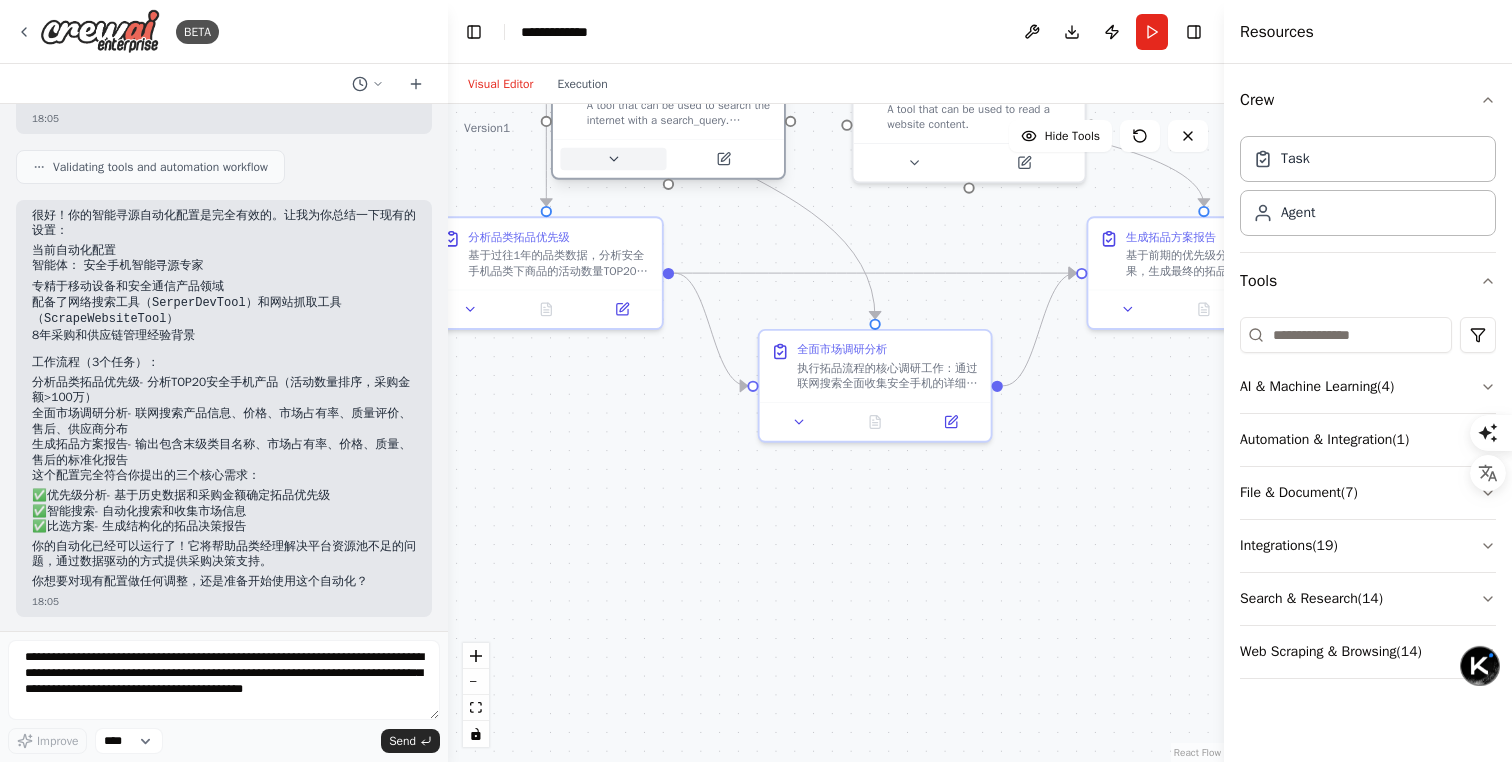 click 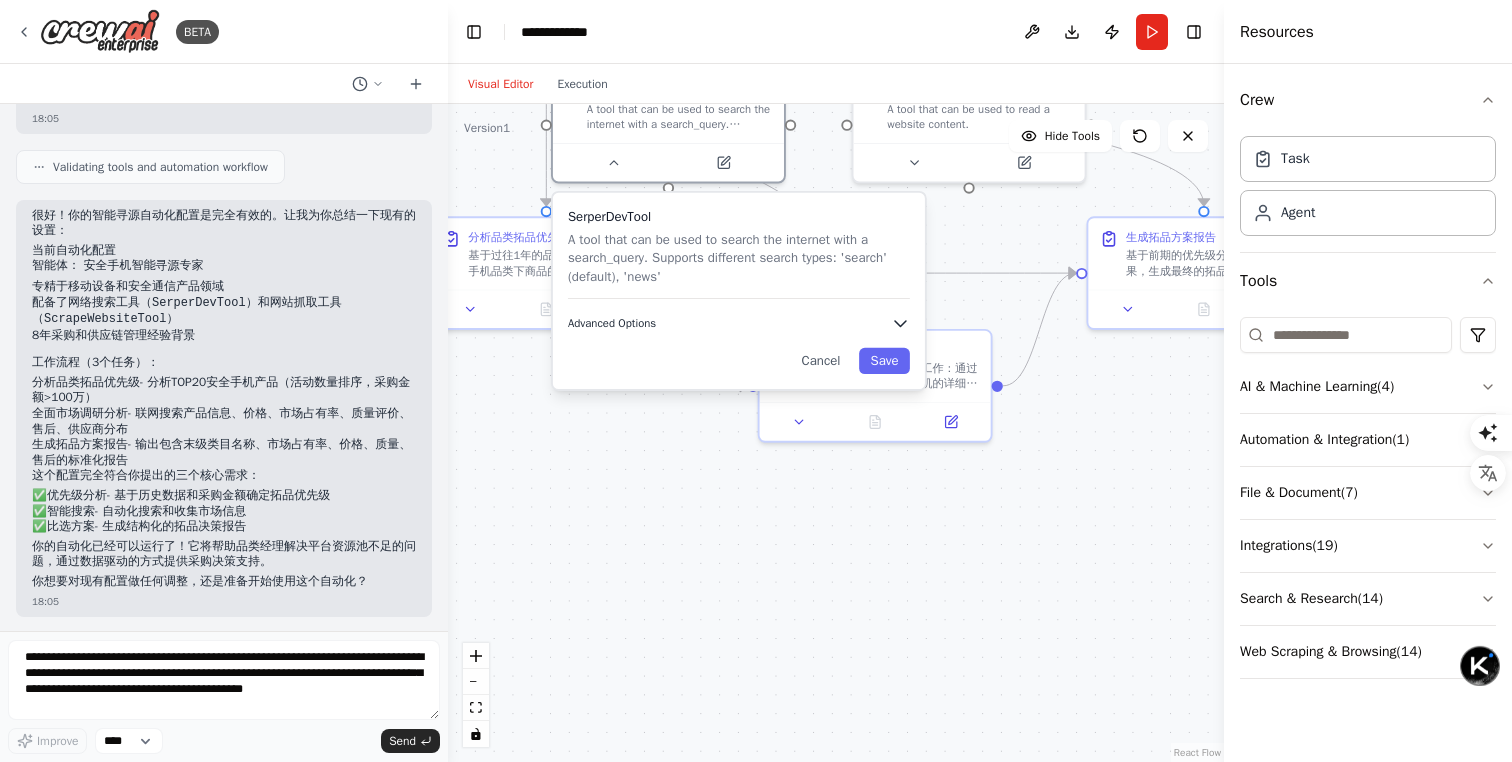 click on "Advanced Options" at bounding box center (612, 323) 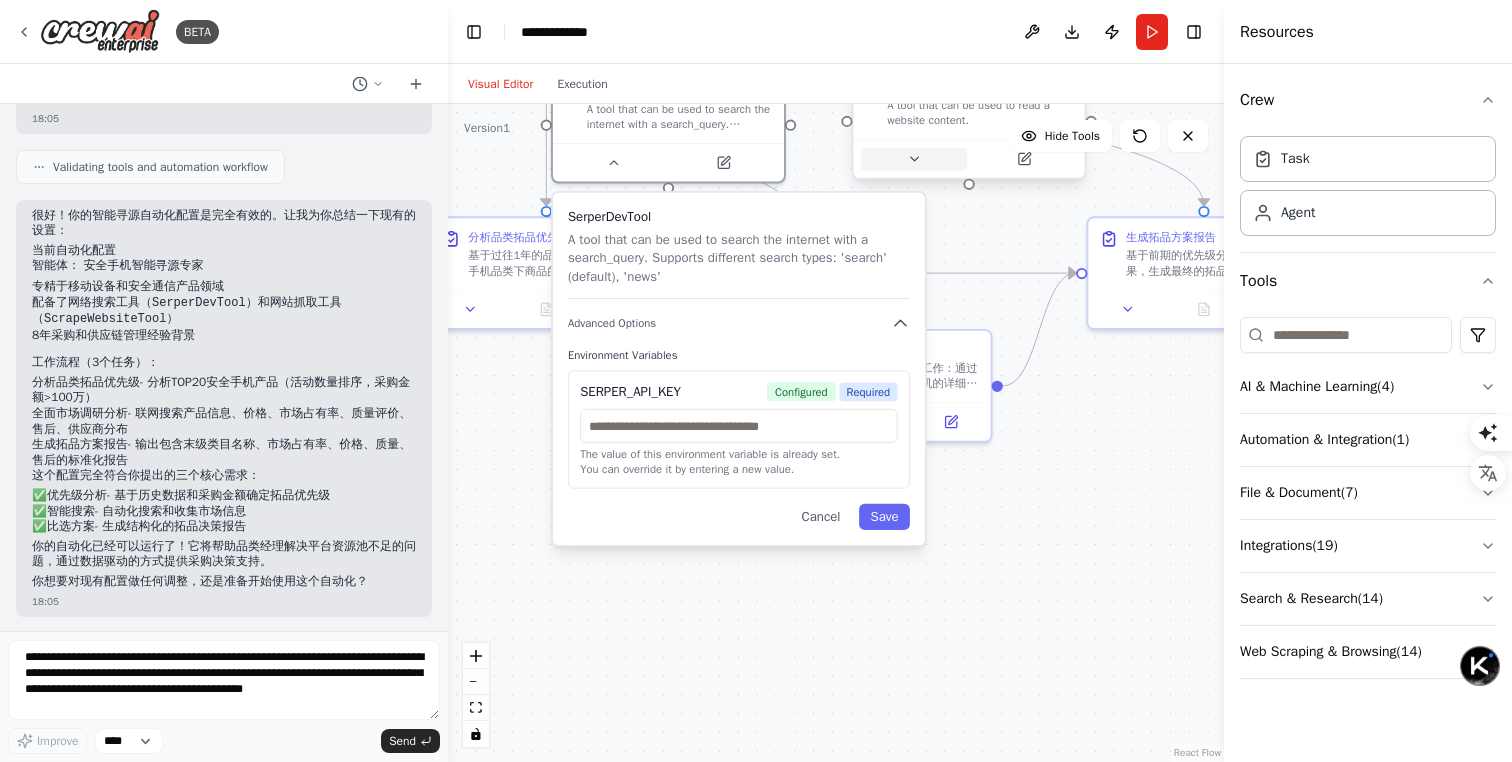 click at bounding box center (914, 159) 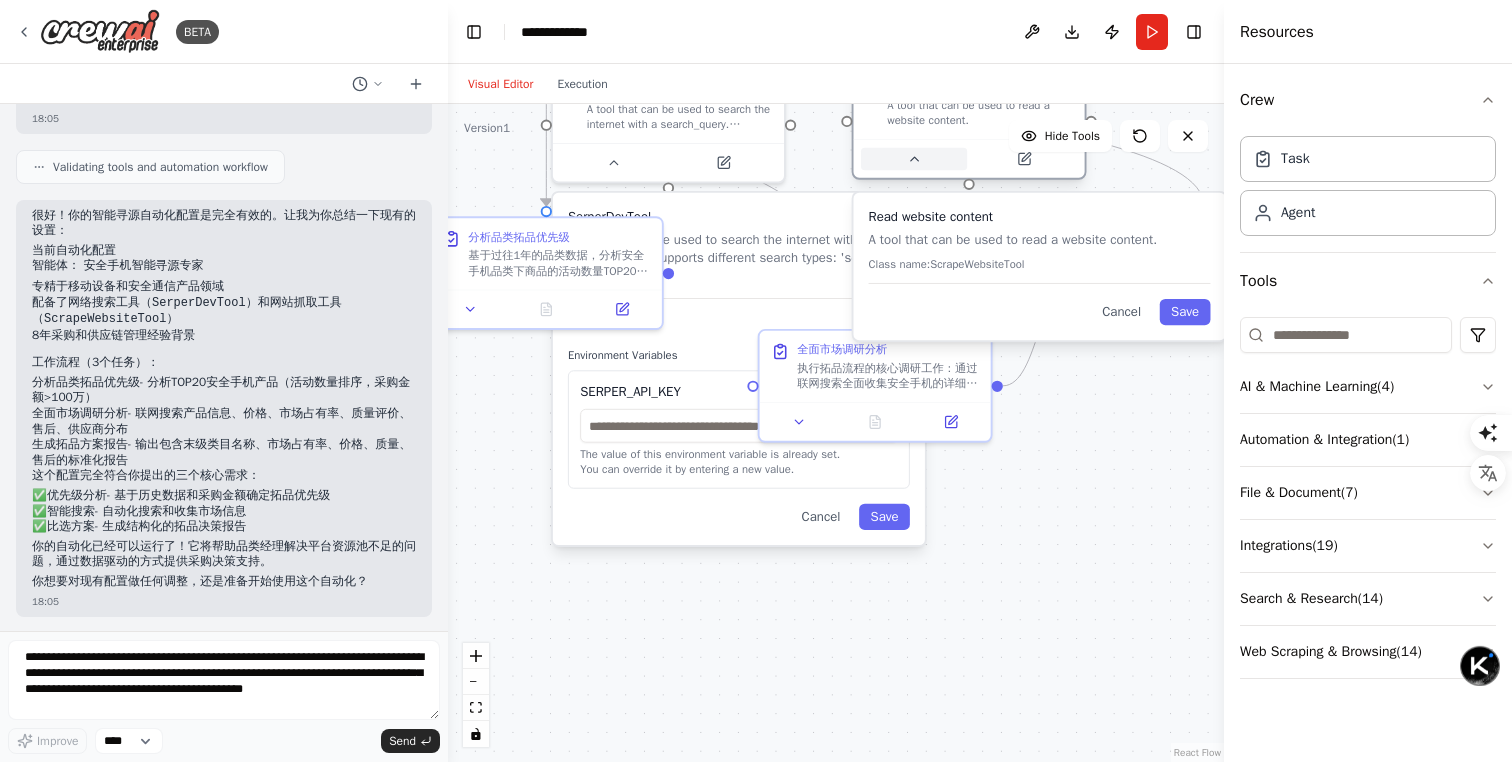 click at bounding box center [914, 159] 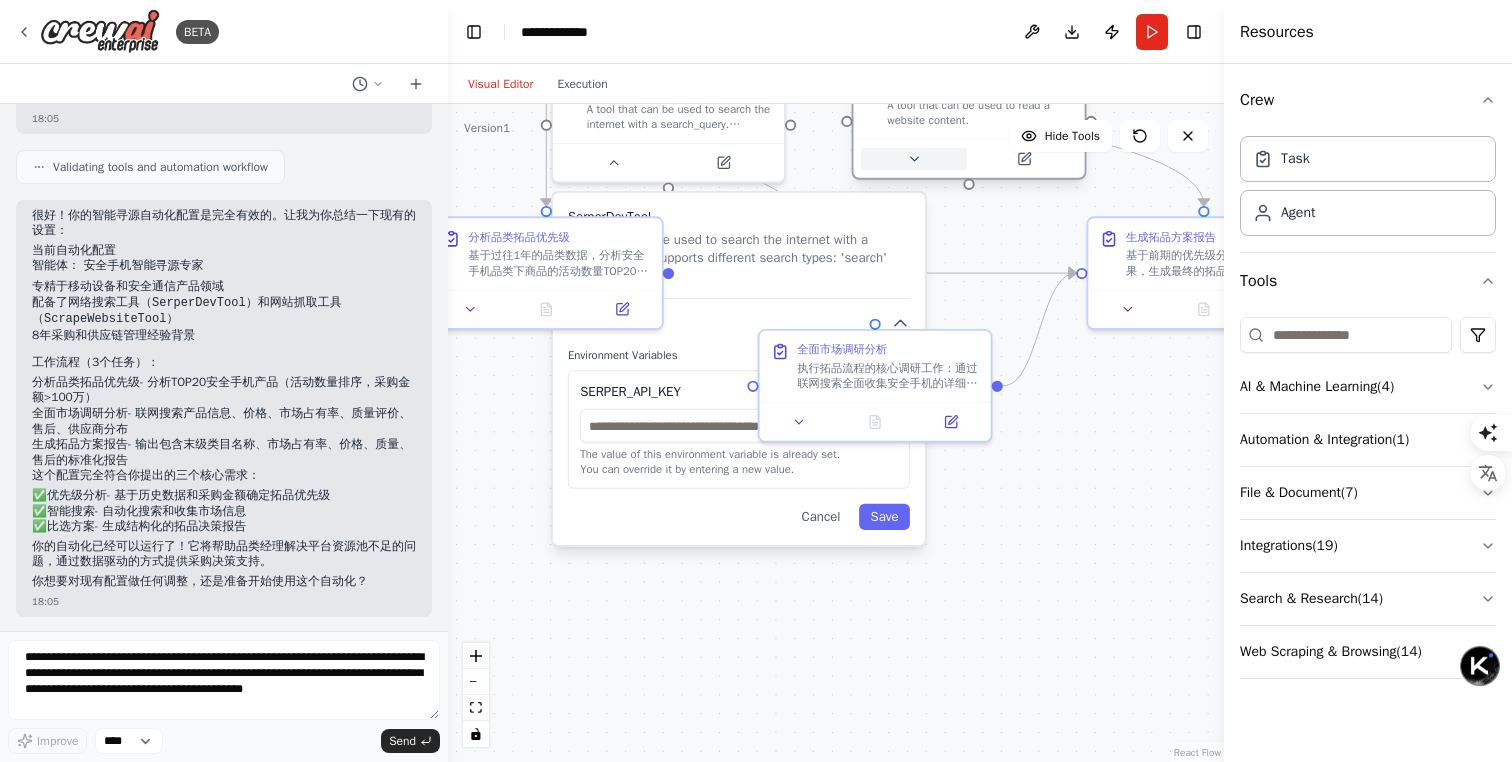 click 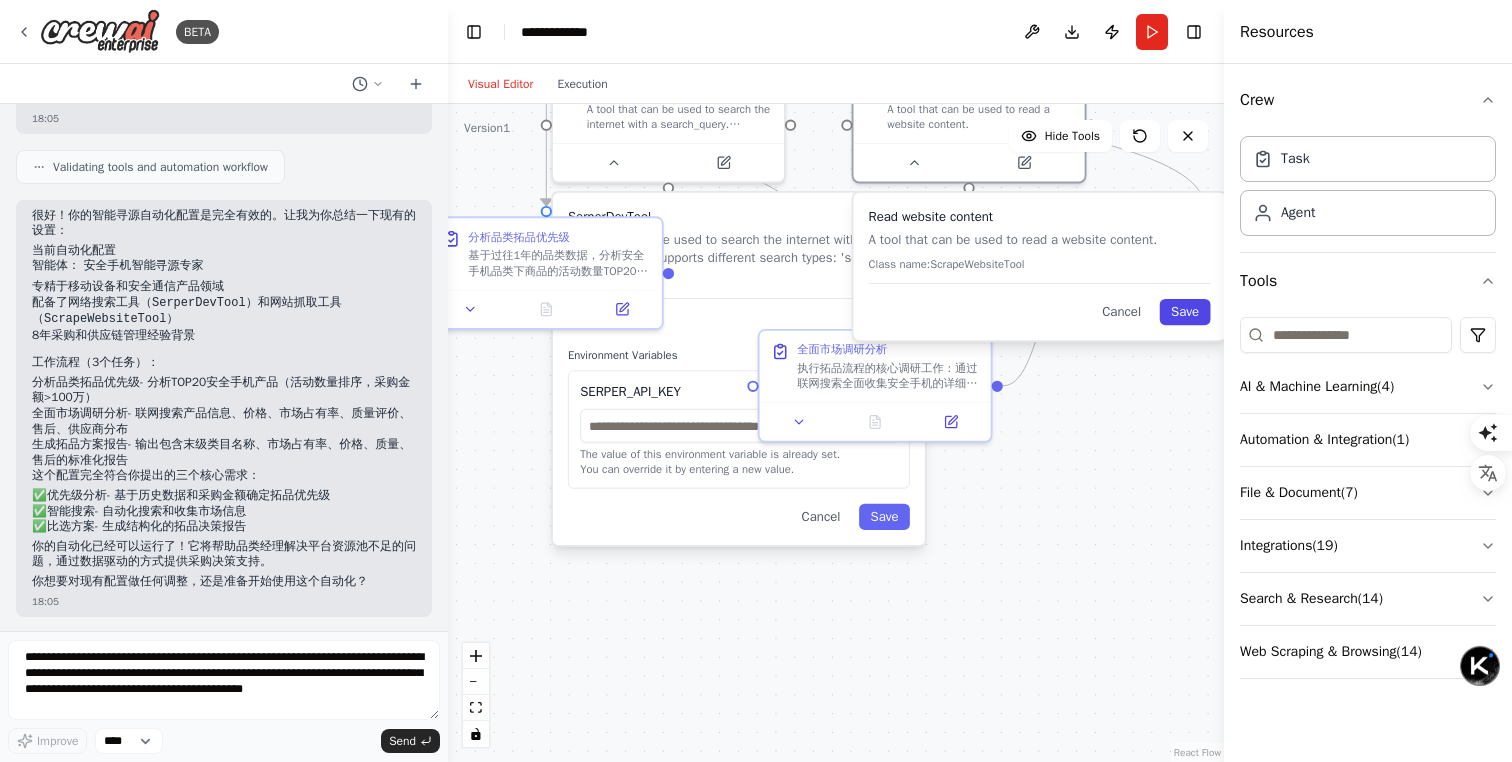 click on "Save" at bounding box center [1185, 312] 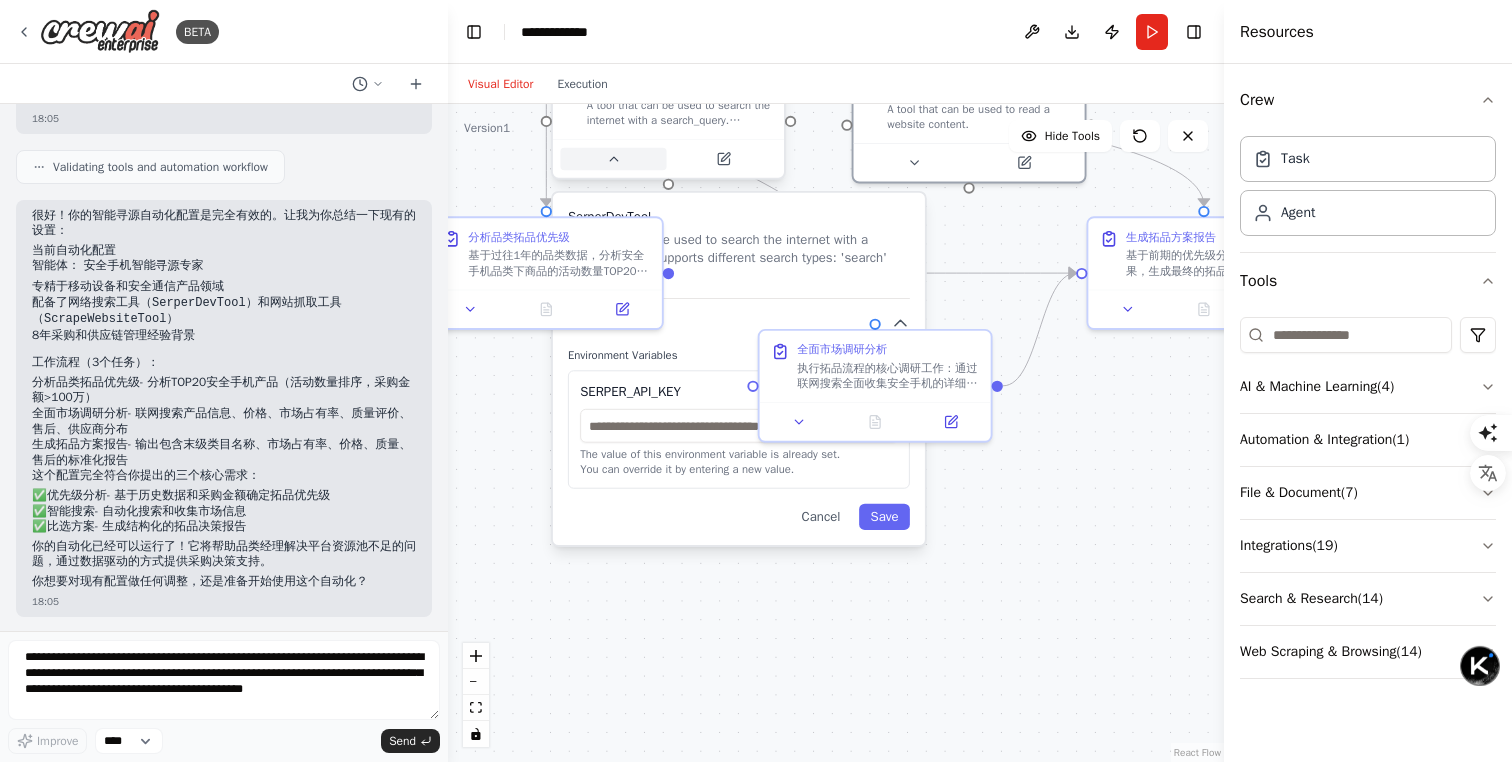 click 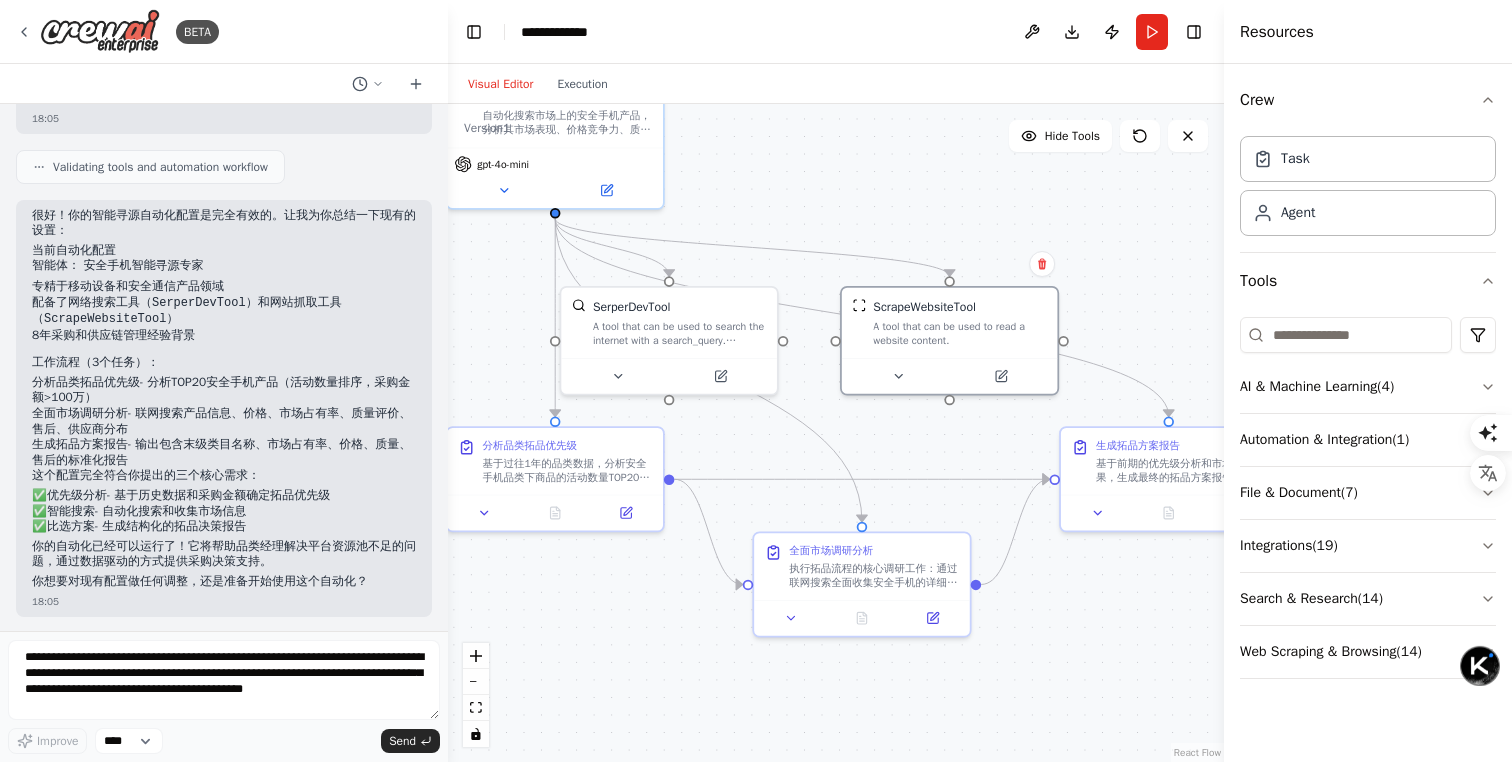 drag, startPoint x: 604, startPoint y: 425, endPoint x: 609, endPoint y: 621, distance: 196.06377 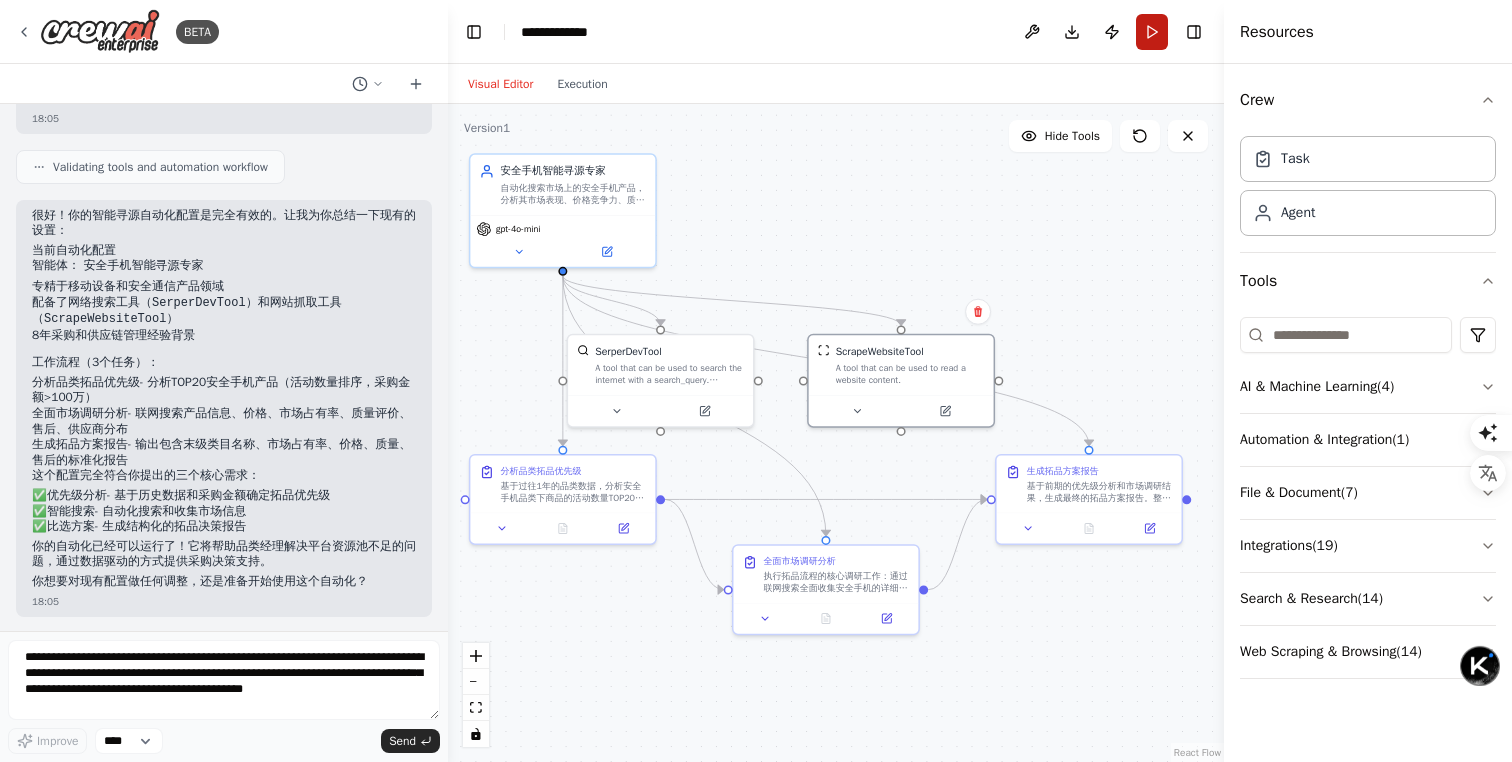 click on "Run" at bounding box center (1152, 32) 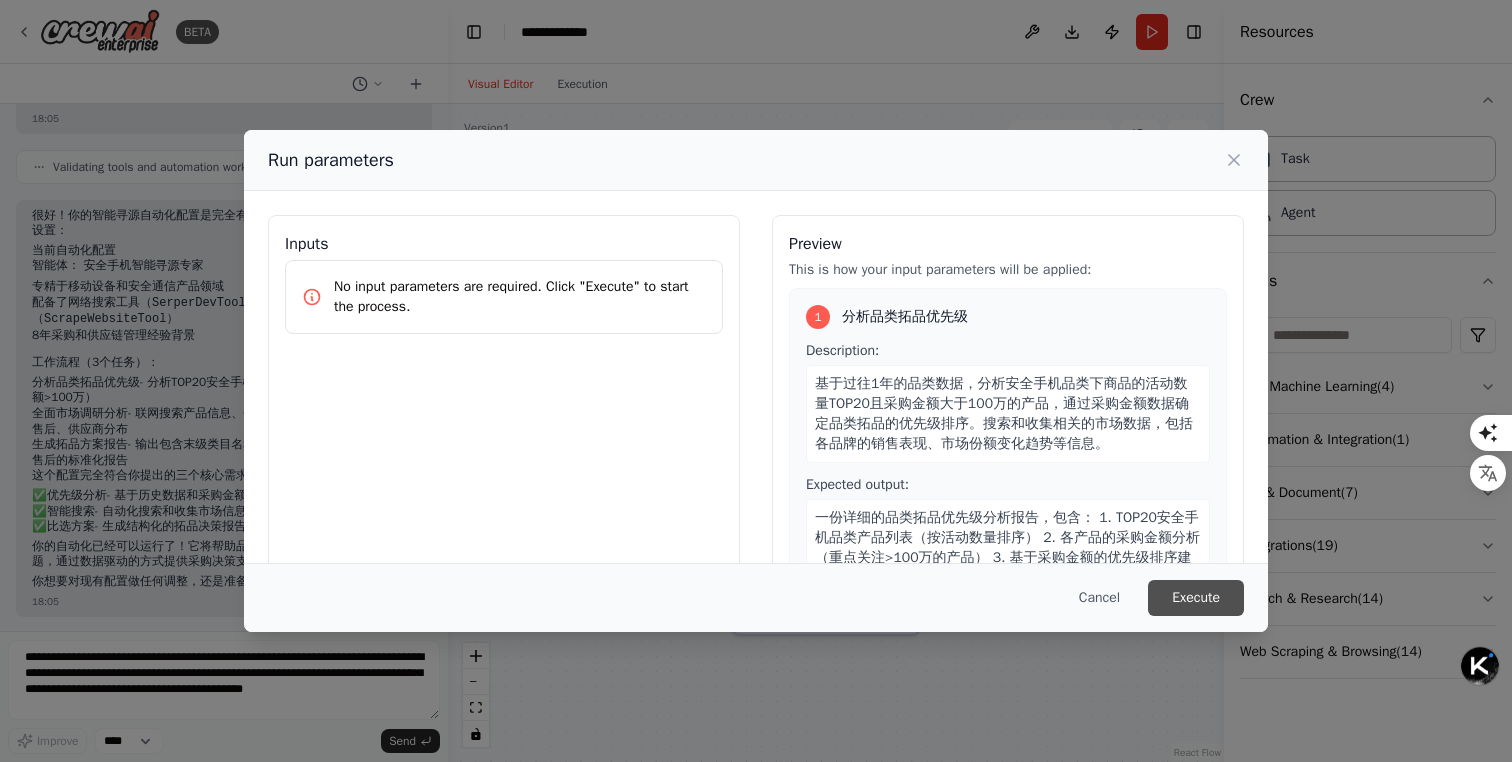 click on "Execute" at bounding box center (1196, 598) 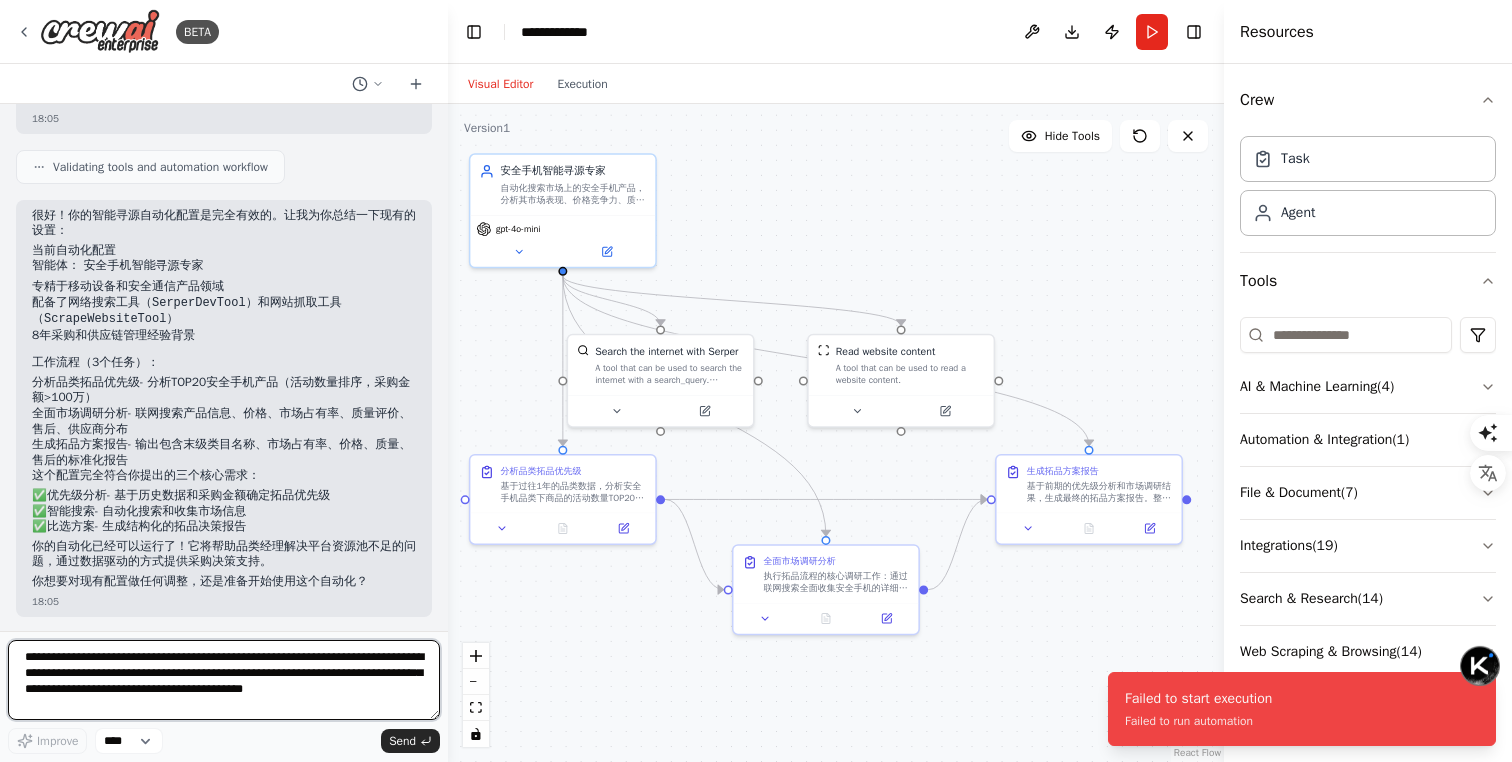click on "**********" at bounding box center [224, 680] 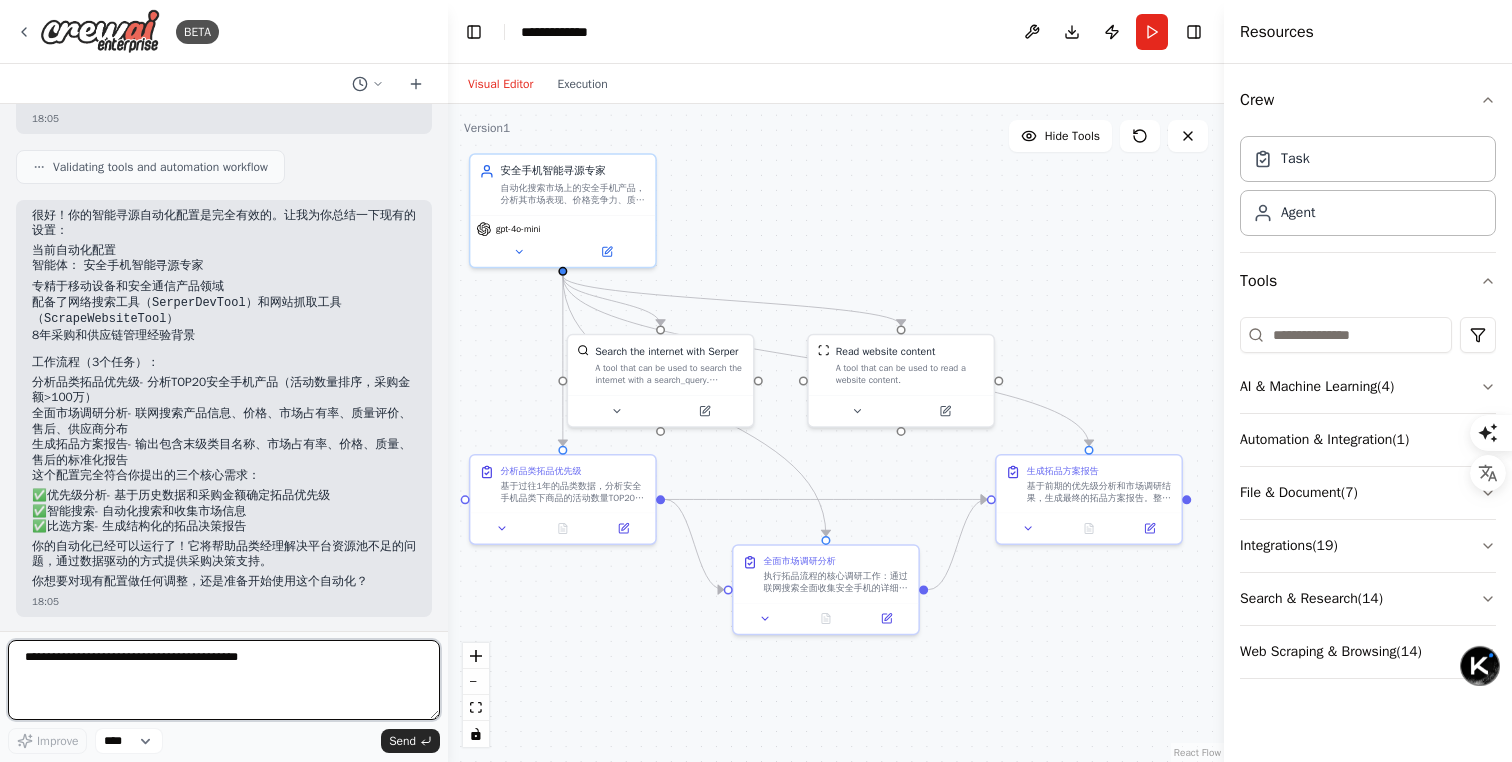 click at bounding box center [224, 680] 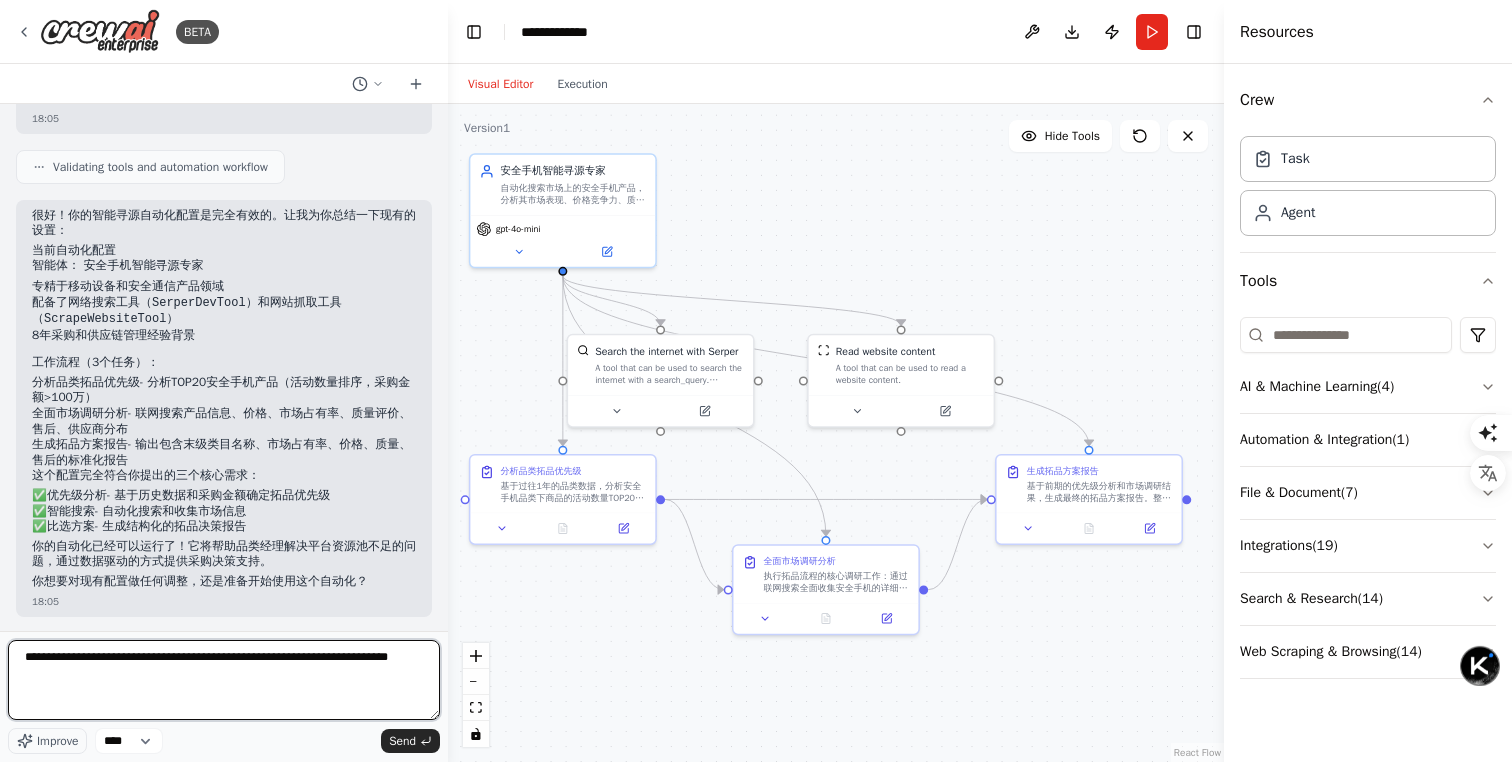 type on "**********" 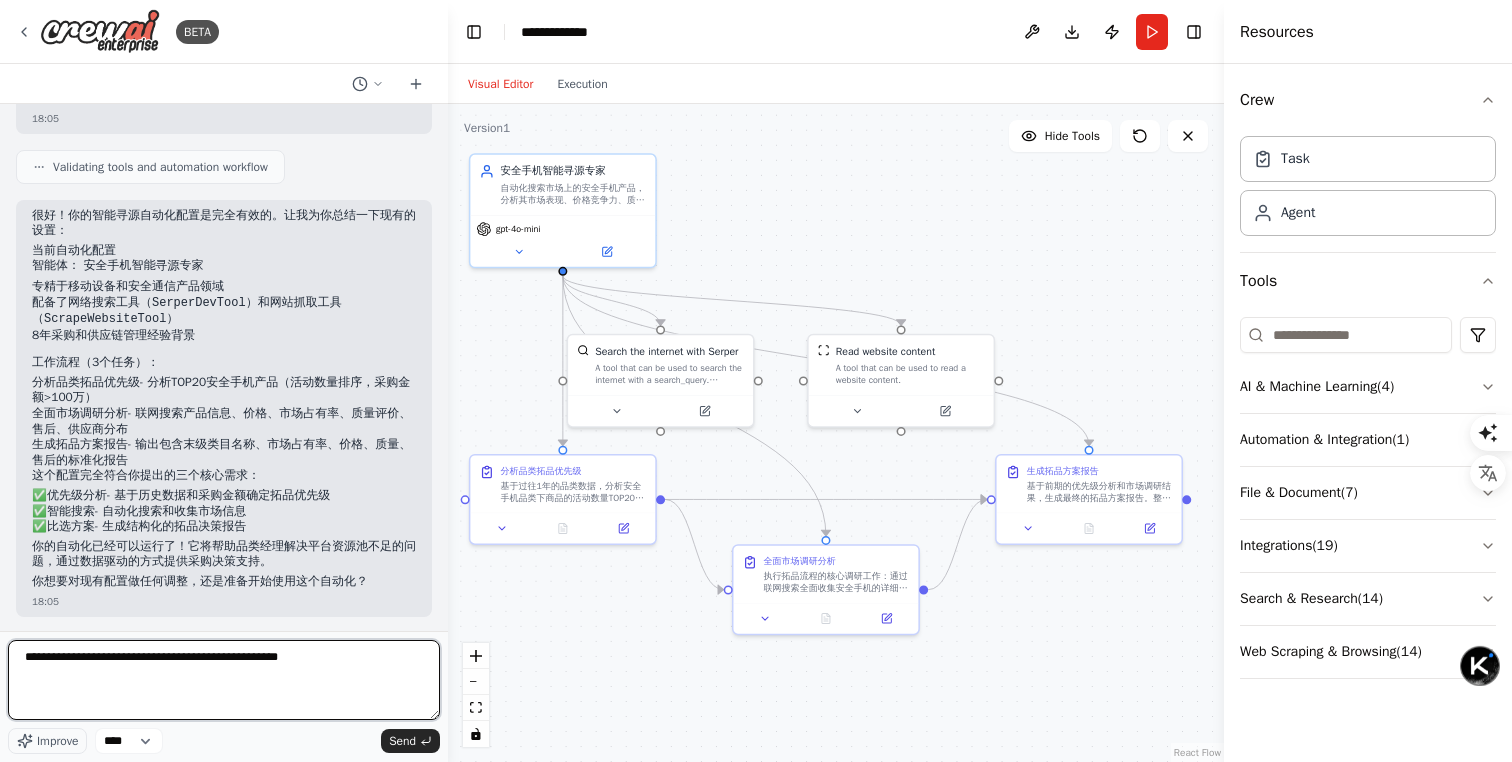 type 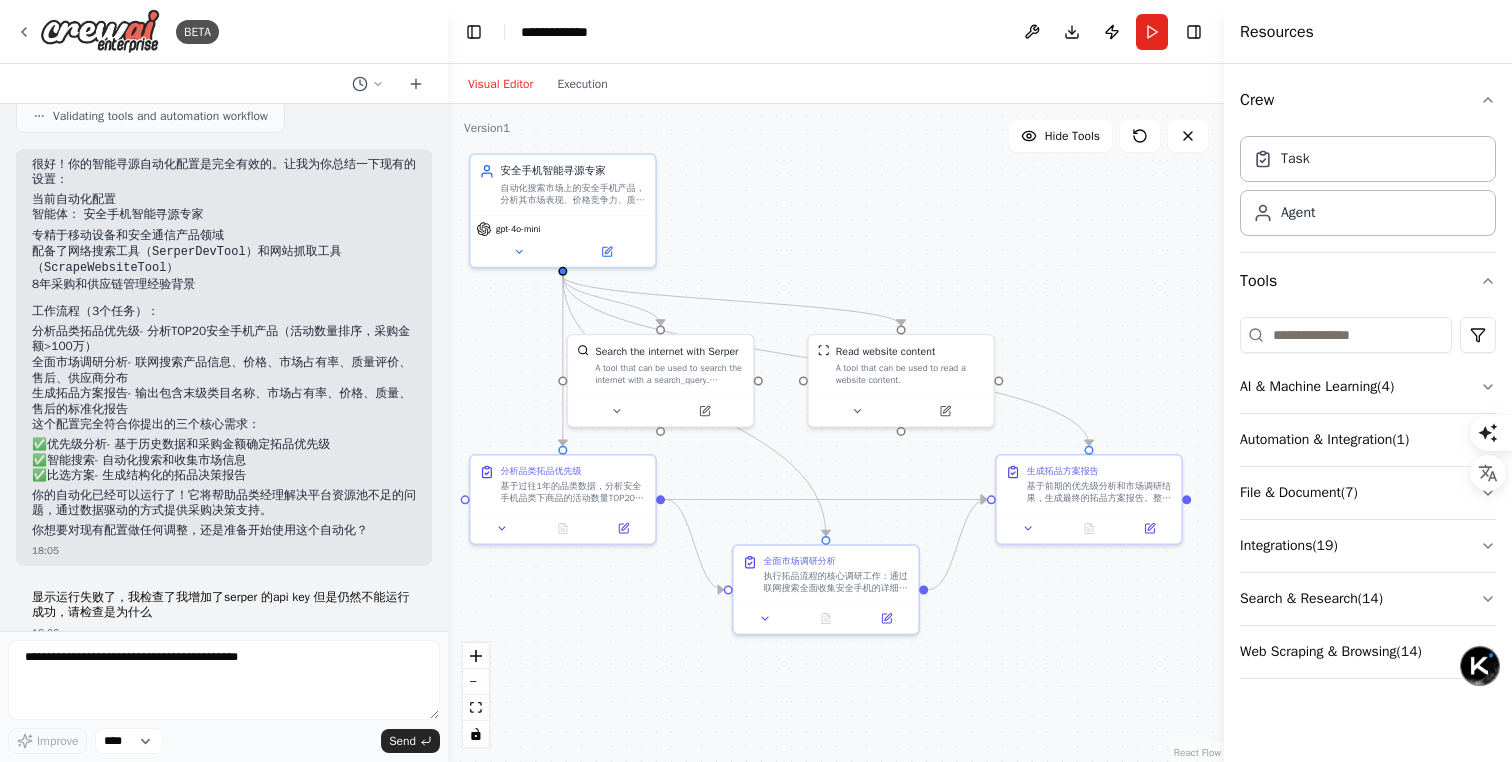 scroll, scrollTop: 465, scrollLeft: 0, axis: vertical 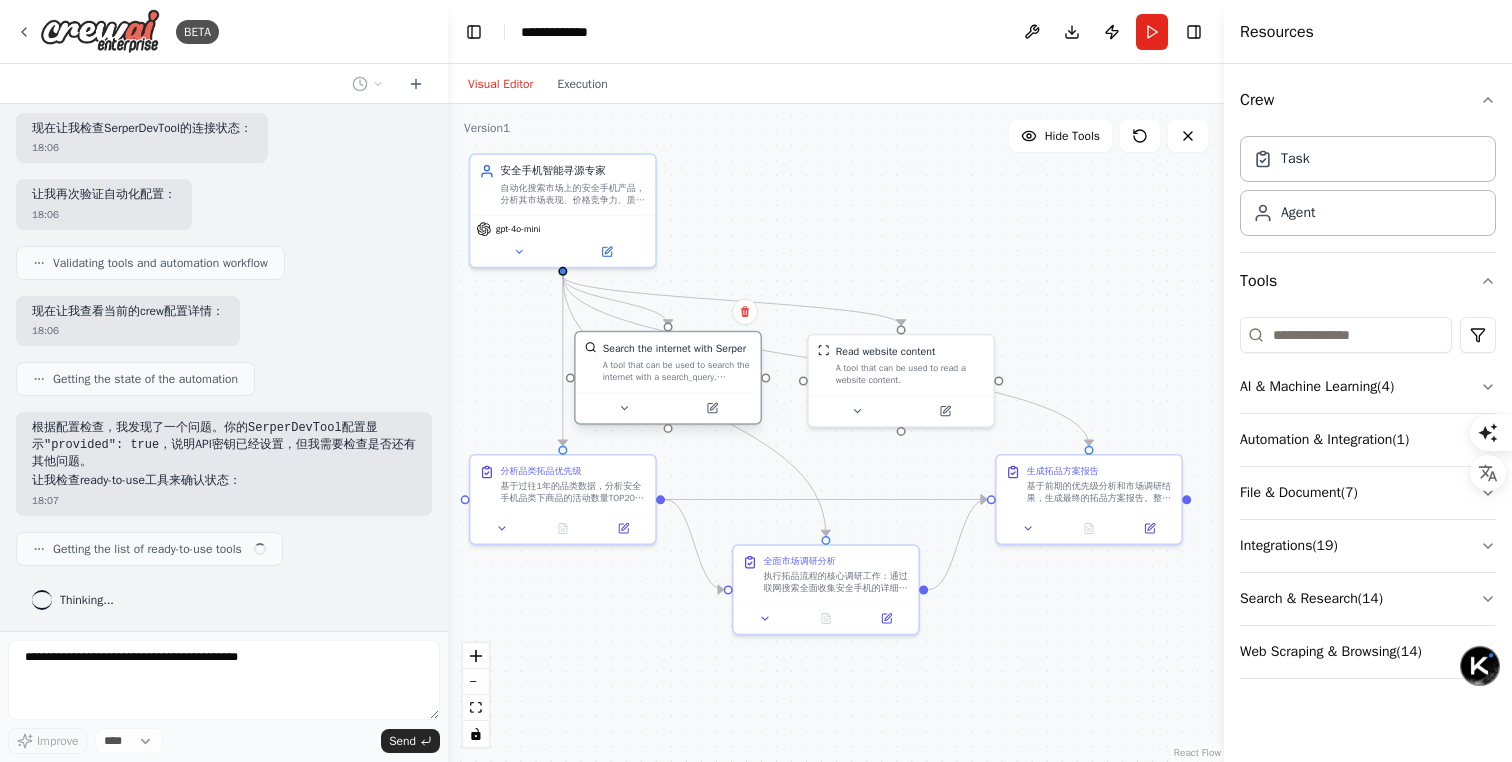 drag, startPoint x: 628, startPoint y: 362, endPoint x: 640, endPoint y: 356, distance: 13.416408 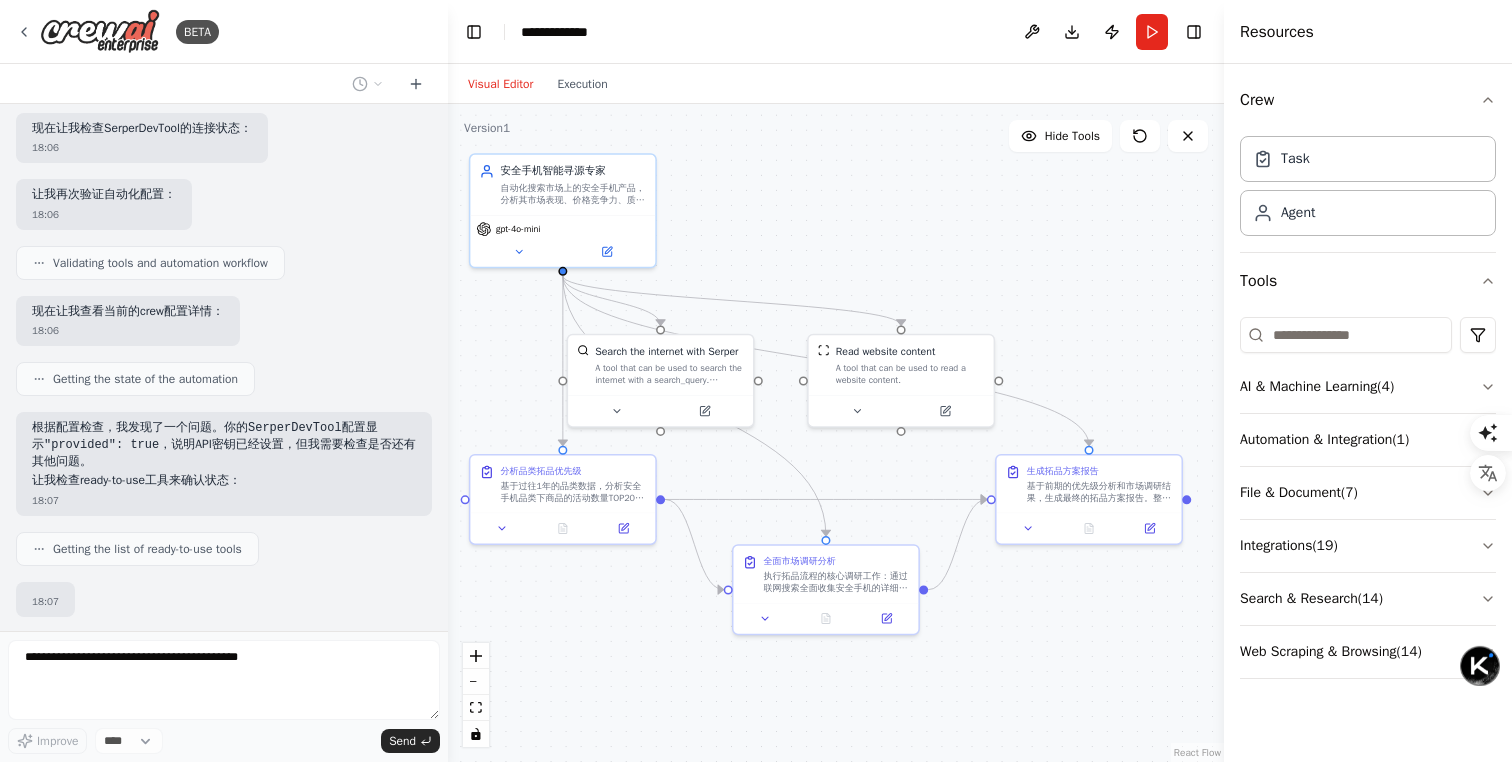 scroll, scrollTop: 1352, scrollLeft: 0, axis: vertical 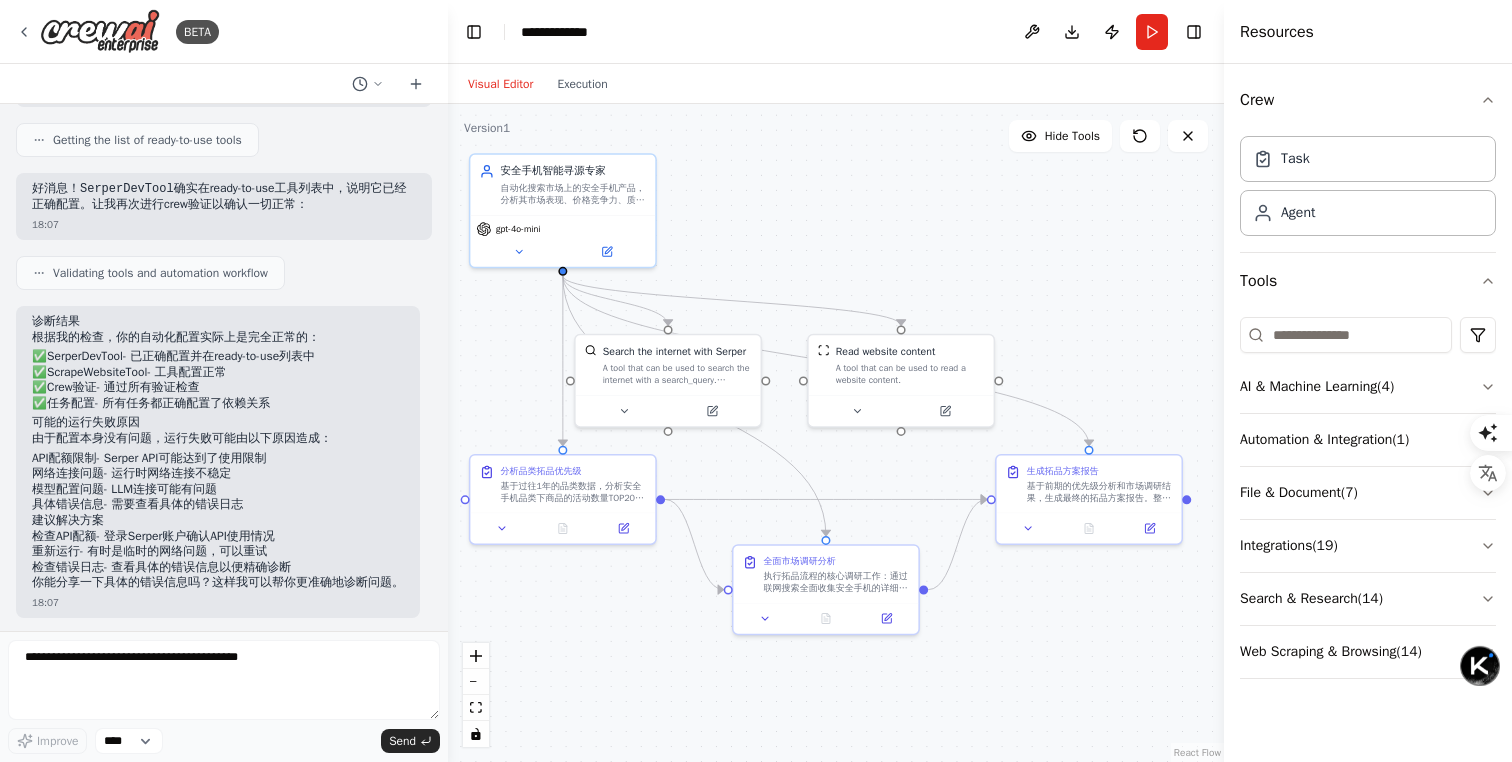 click on "模型配置问题  - LLM连接可能有问题" at bounding box center [218, 490] 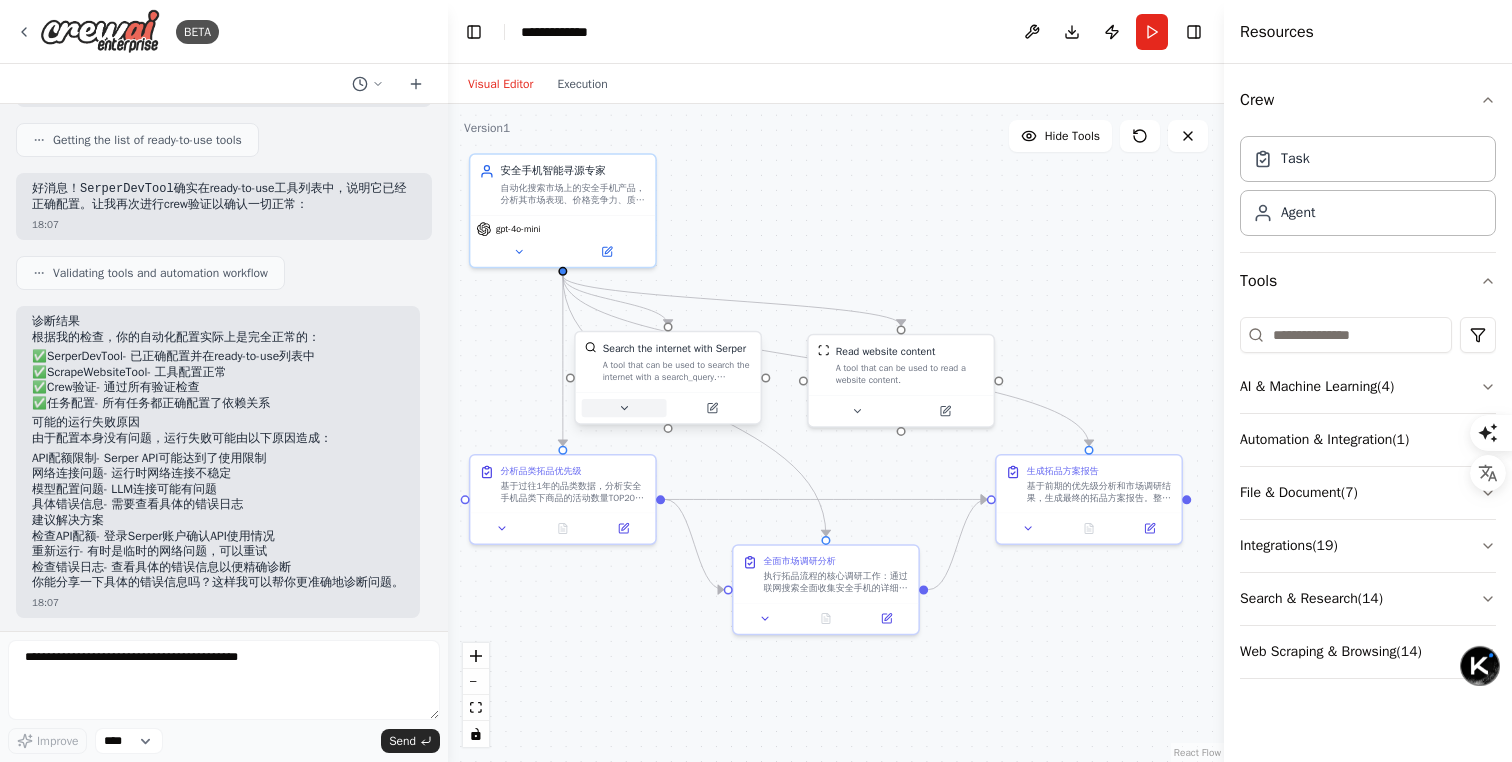 click 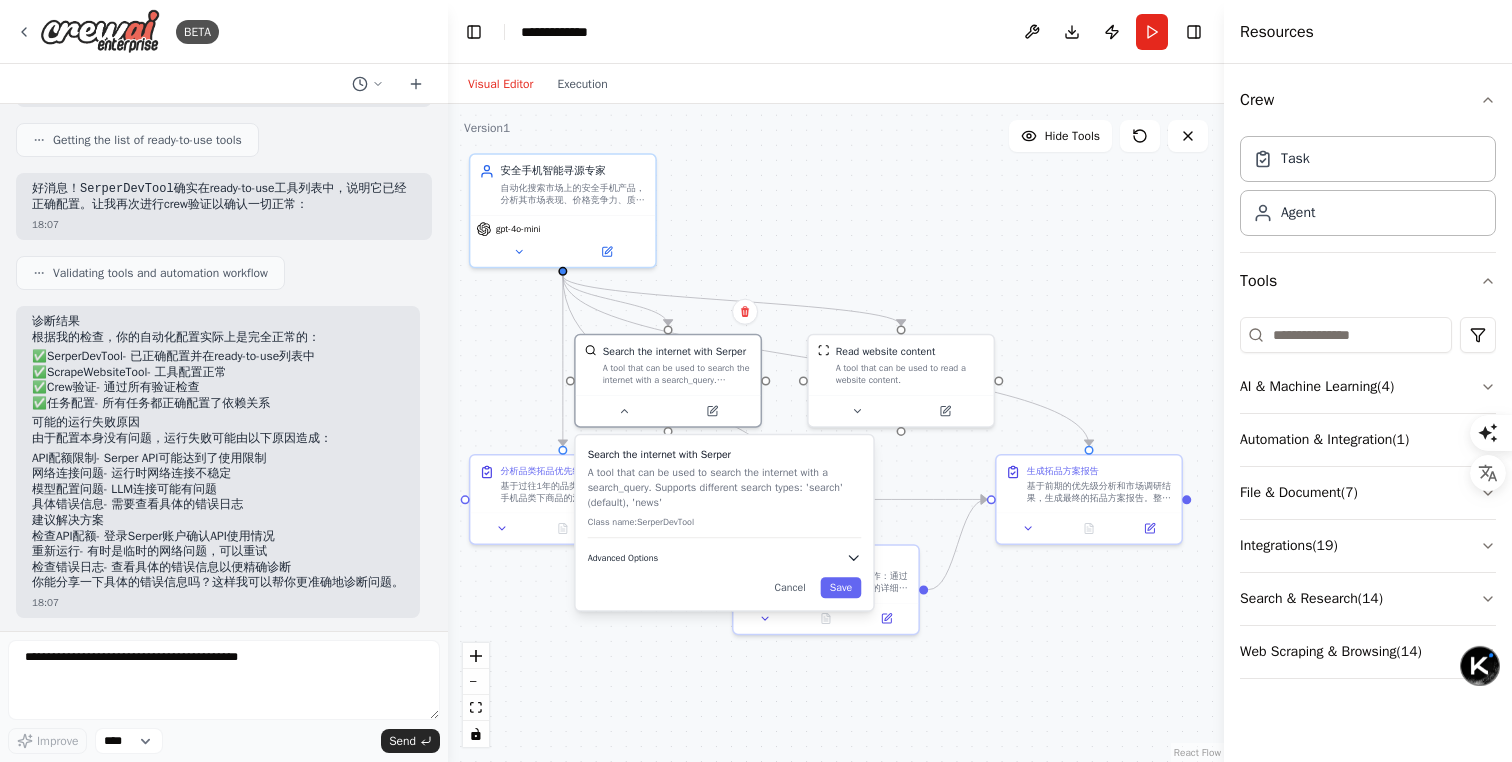 click on "Advanced Options" at bounding box center (725, 557) 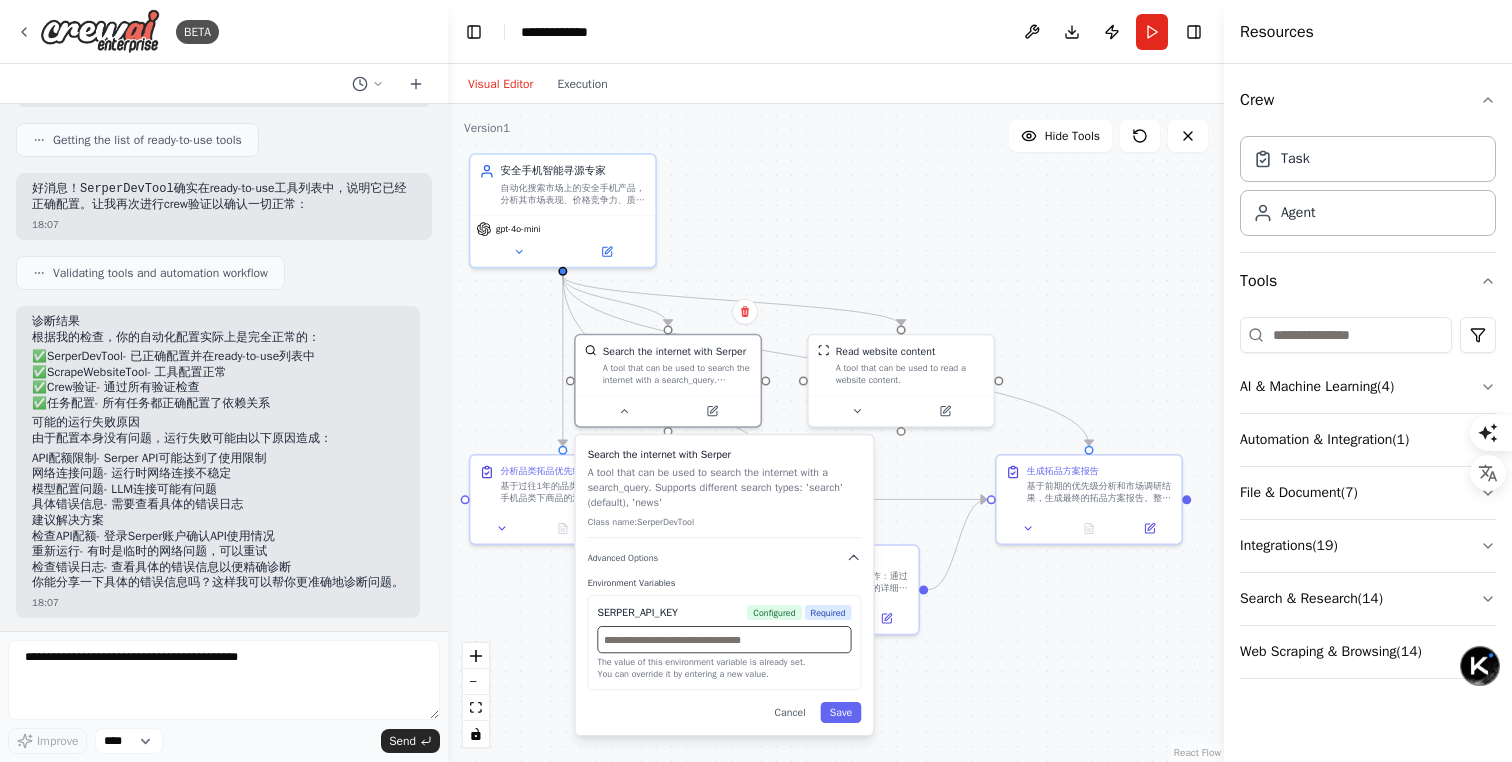 click at bounding box center [724, 639] 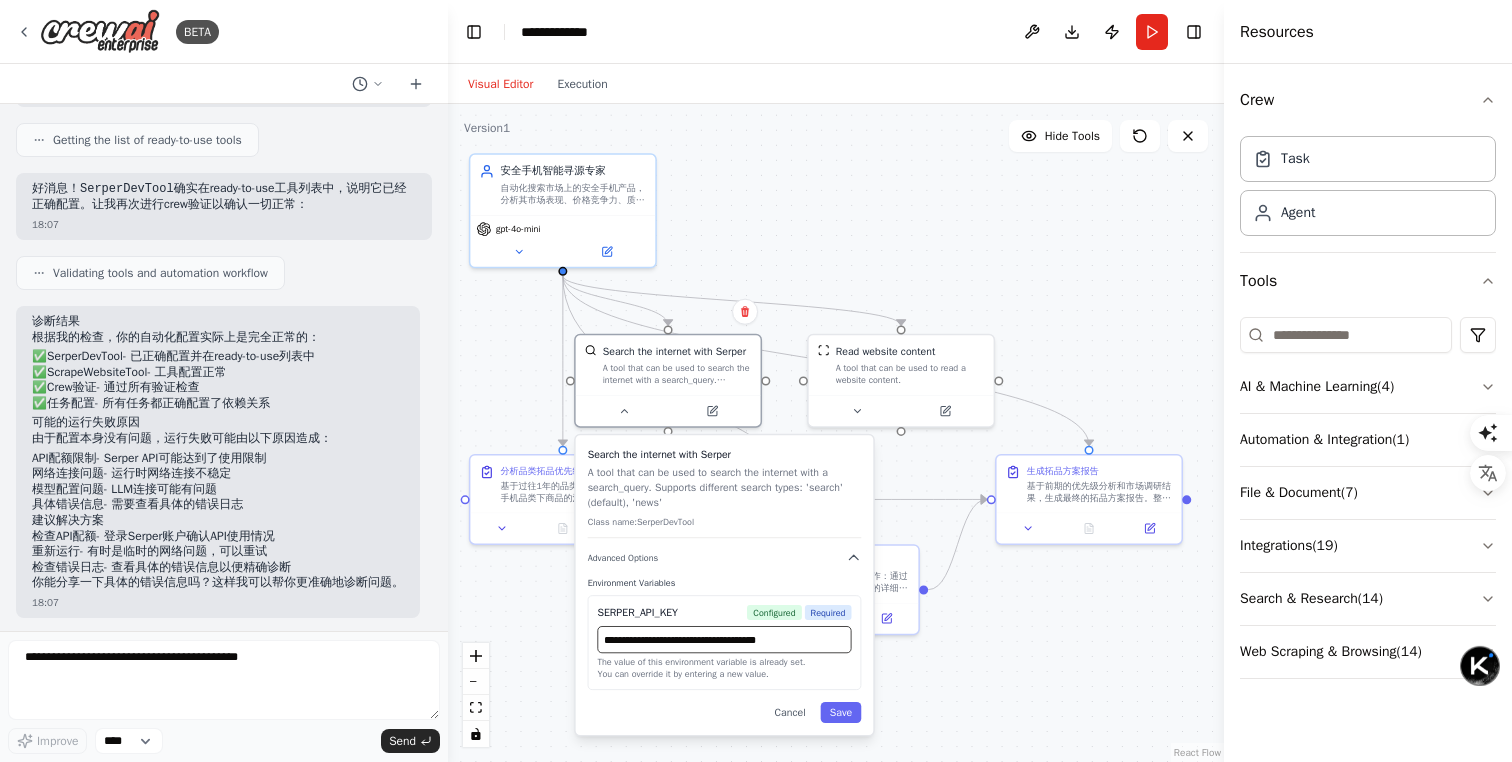 scroll, scrollTop: 0, scrollLeft: 5, axis: horizontal 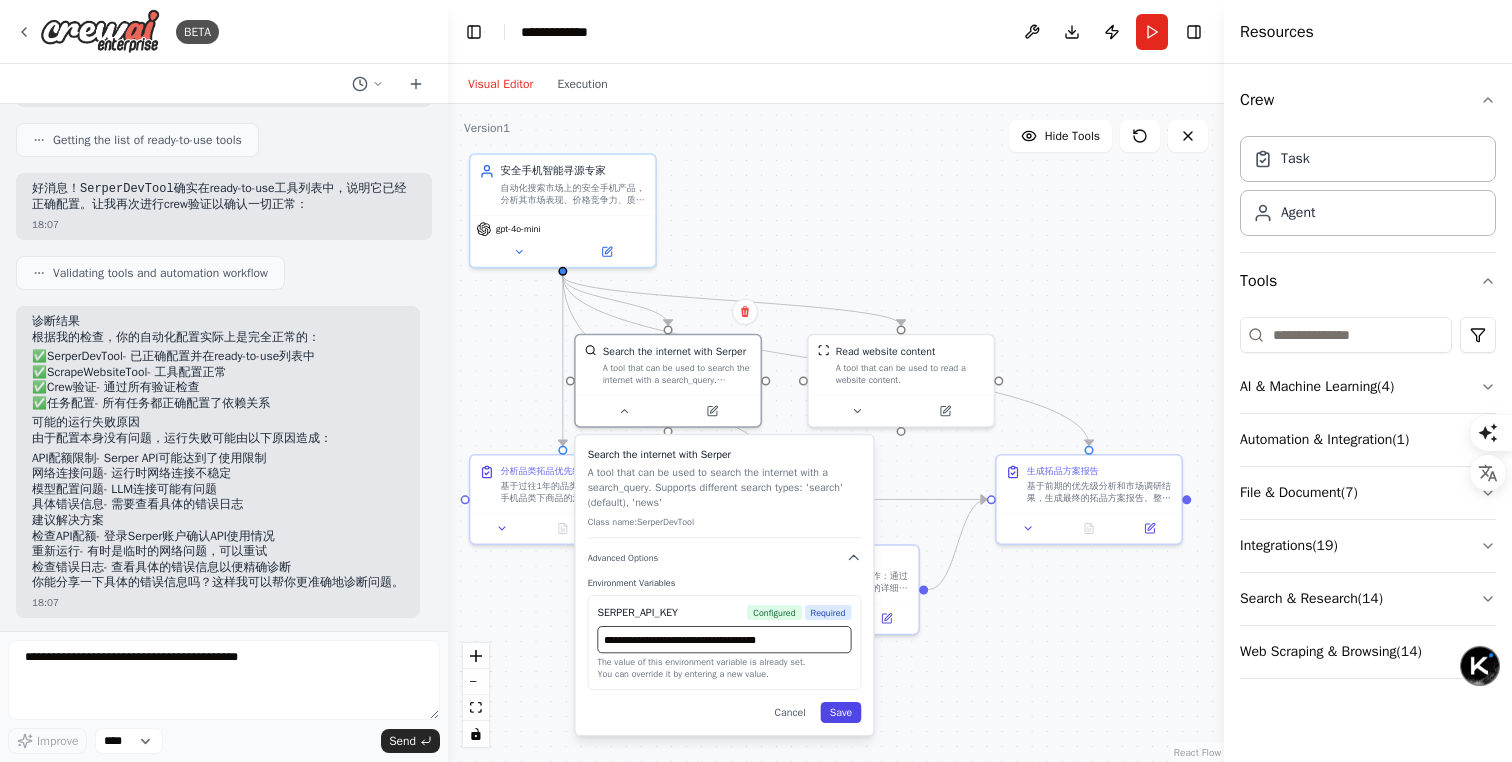 type on "**********" 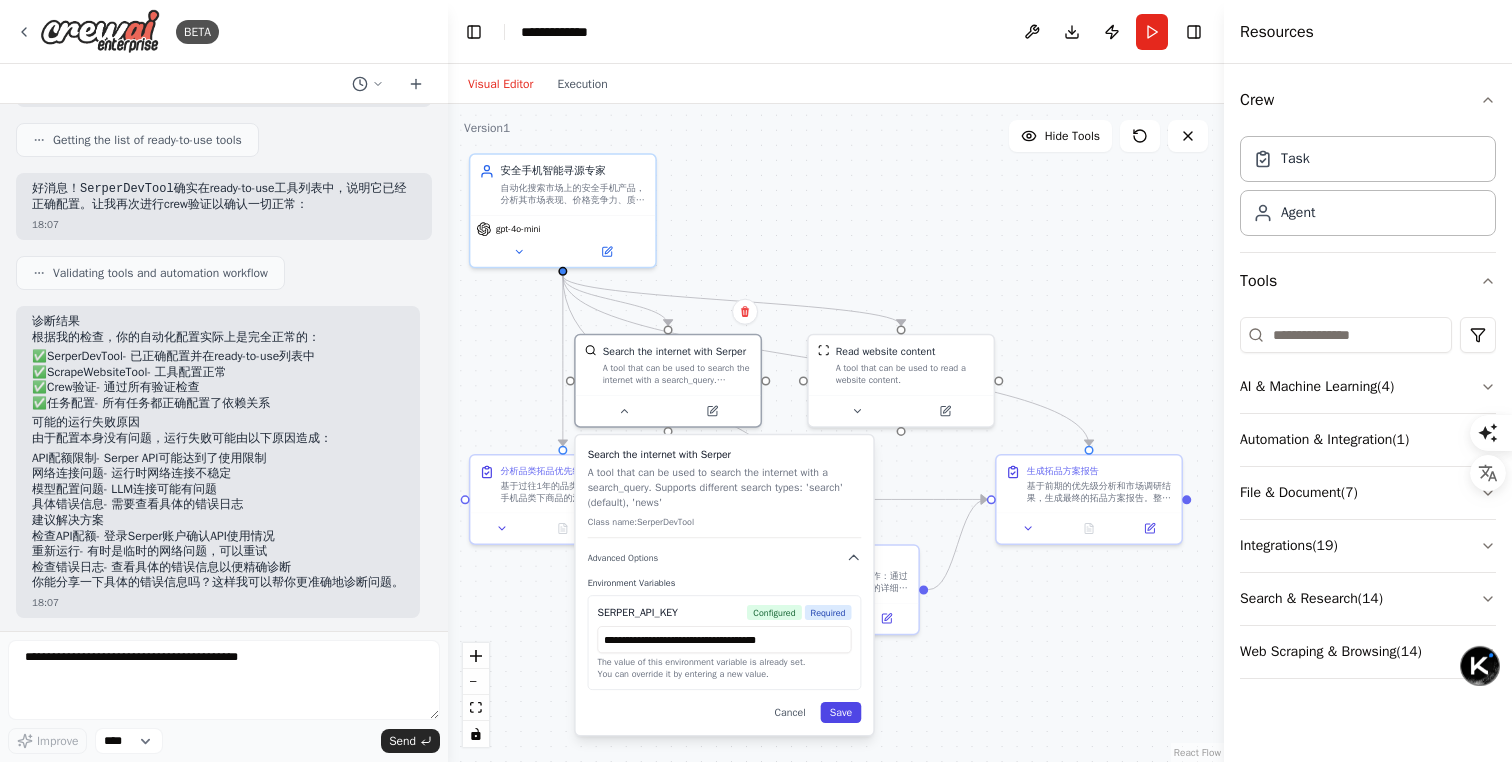 click on "Save" at bounding box center (841, 712) 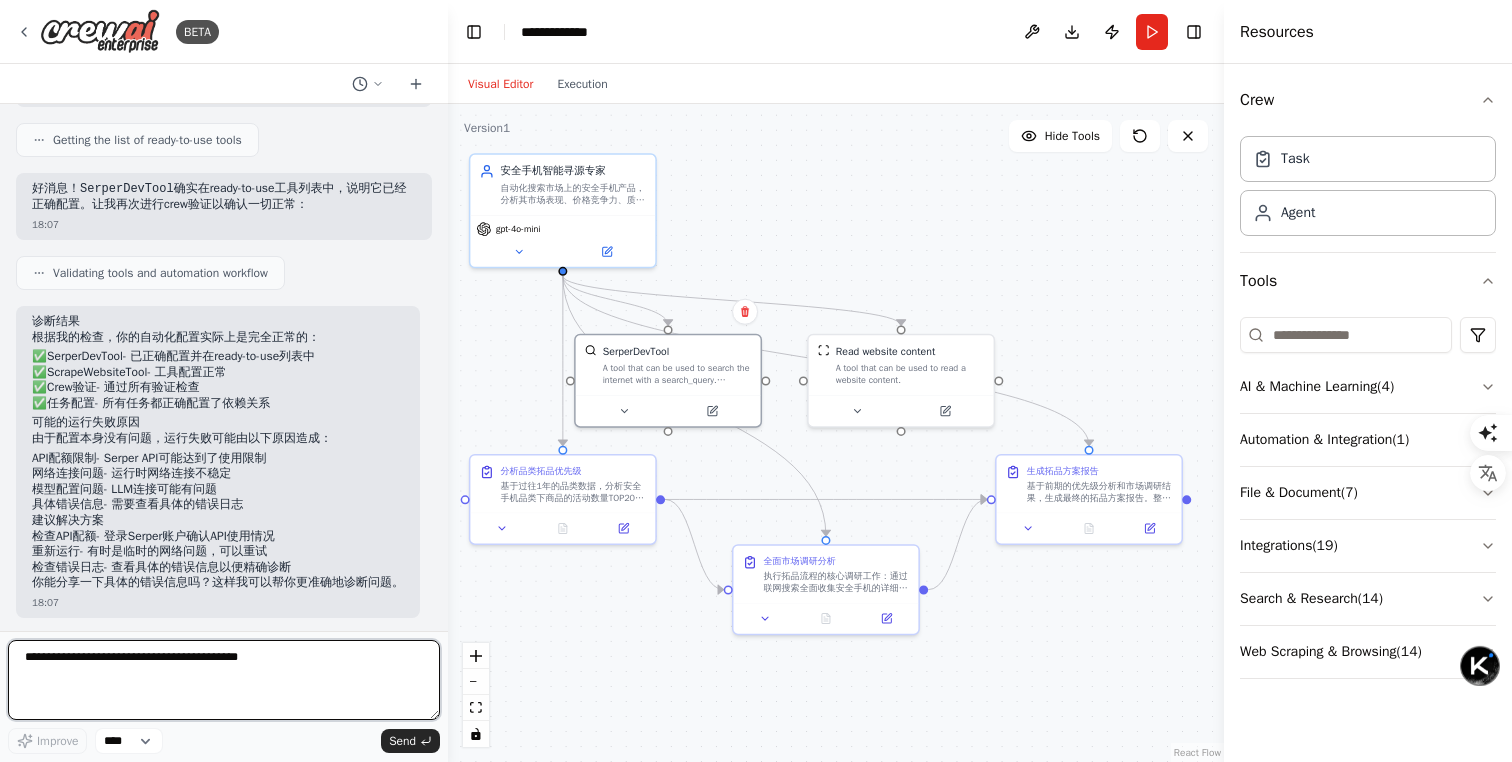 click at bounding box center [224, 680] 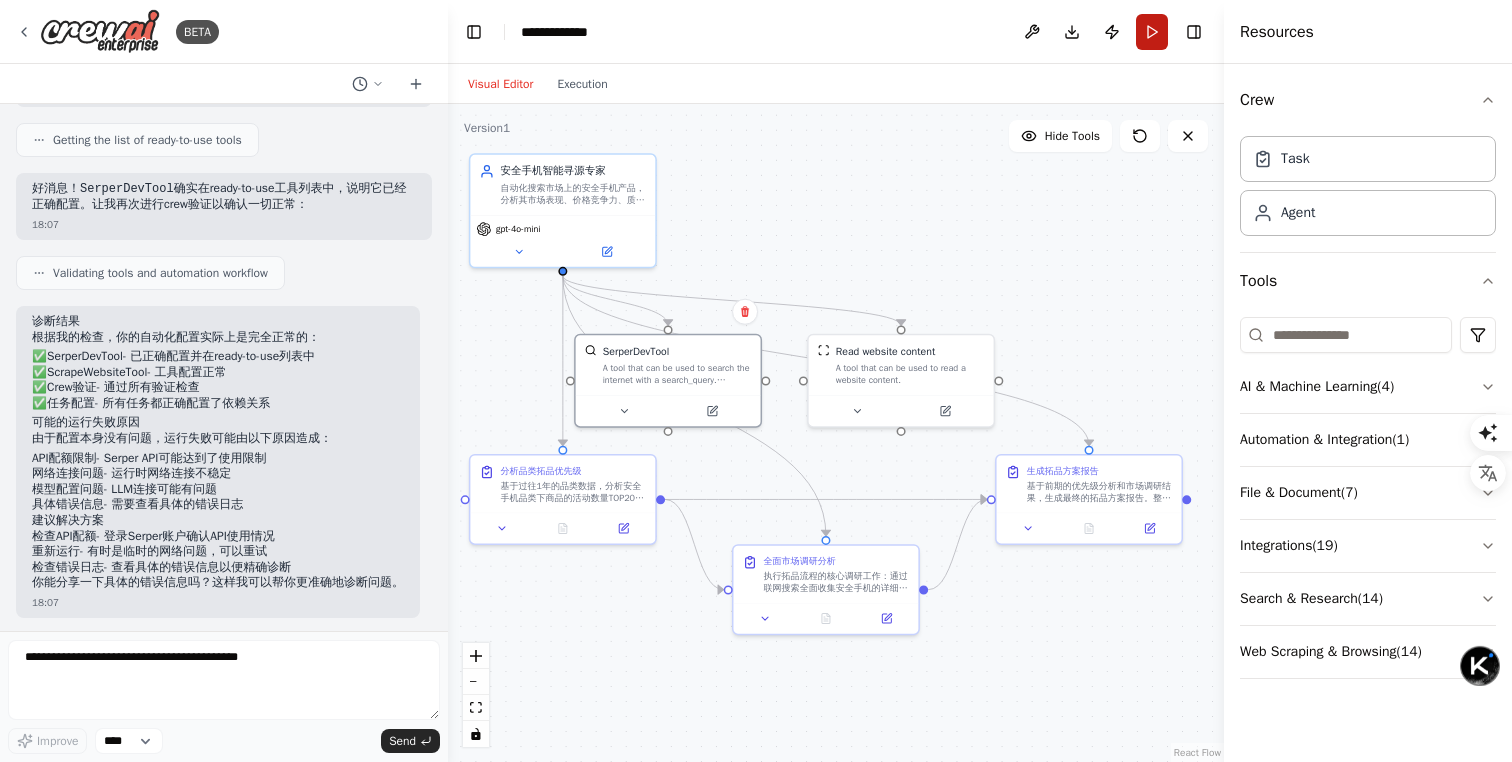click on "Run" at bounding box center (1152, 32) 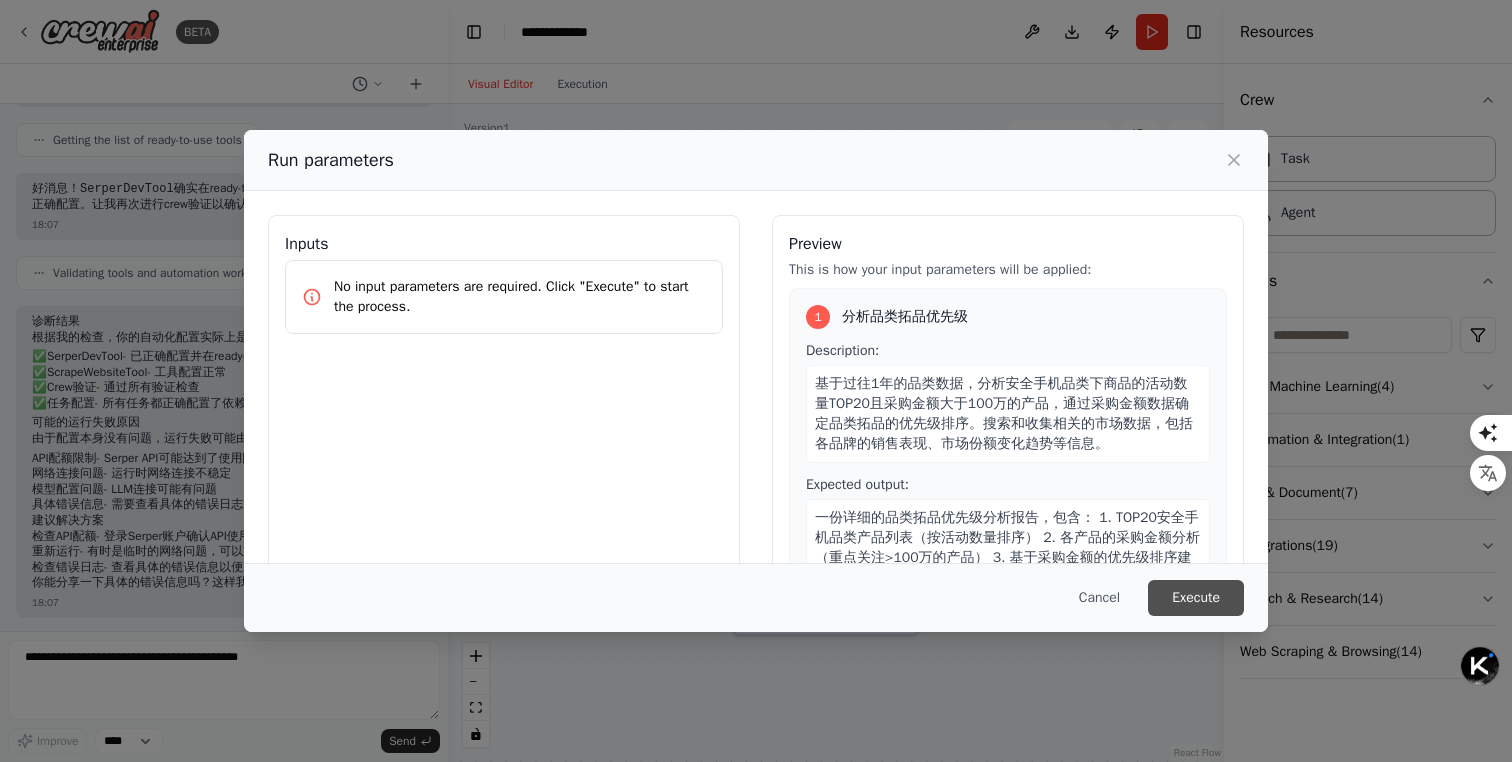 click on "Execute" at bounding box center [1196, 598] 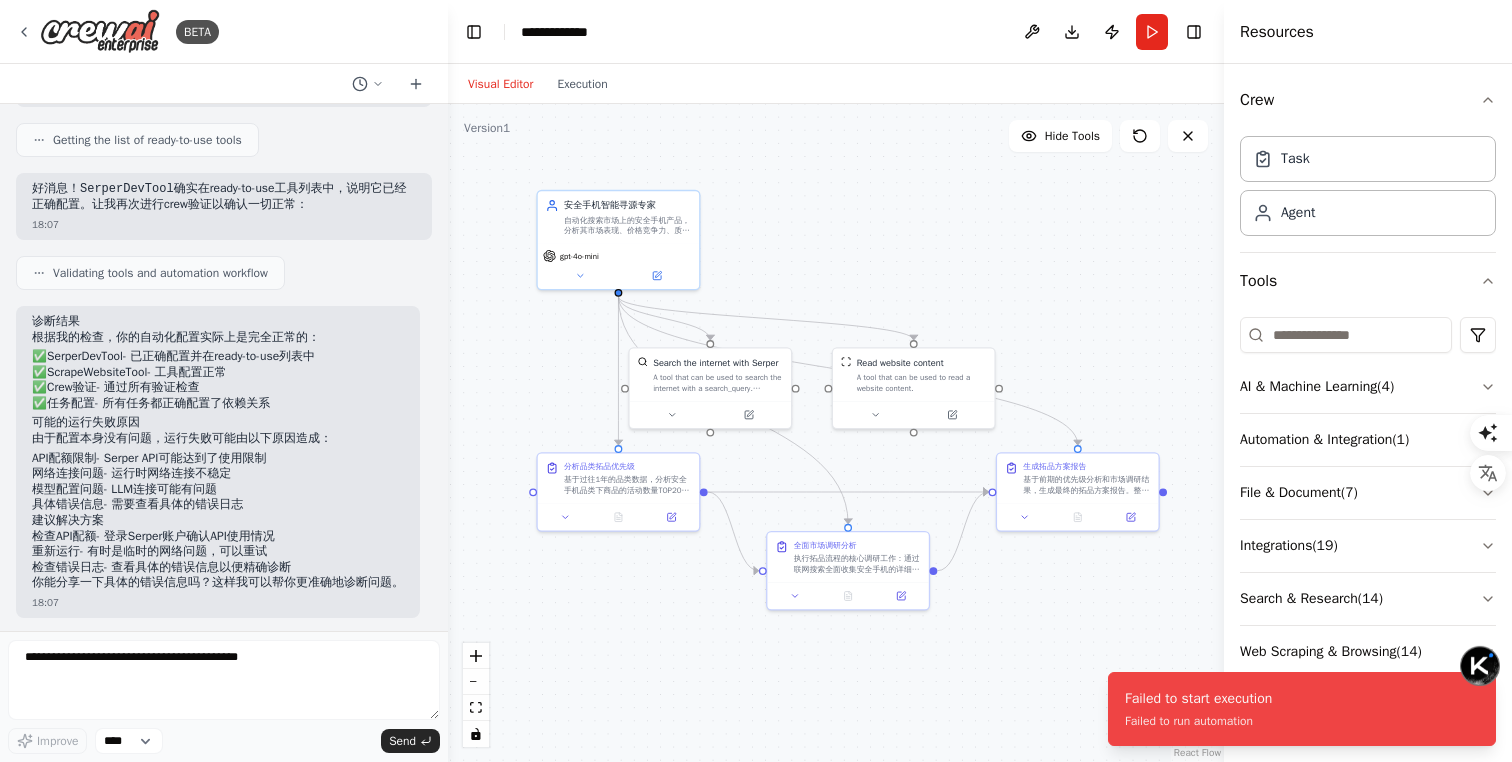 drag, startPoint x: 883, startPoint y: 209, endPoint x: 903, endPoint y: 203, distance: 20.880613 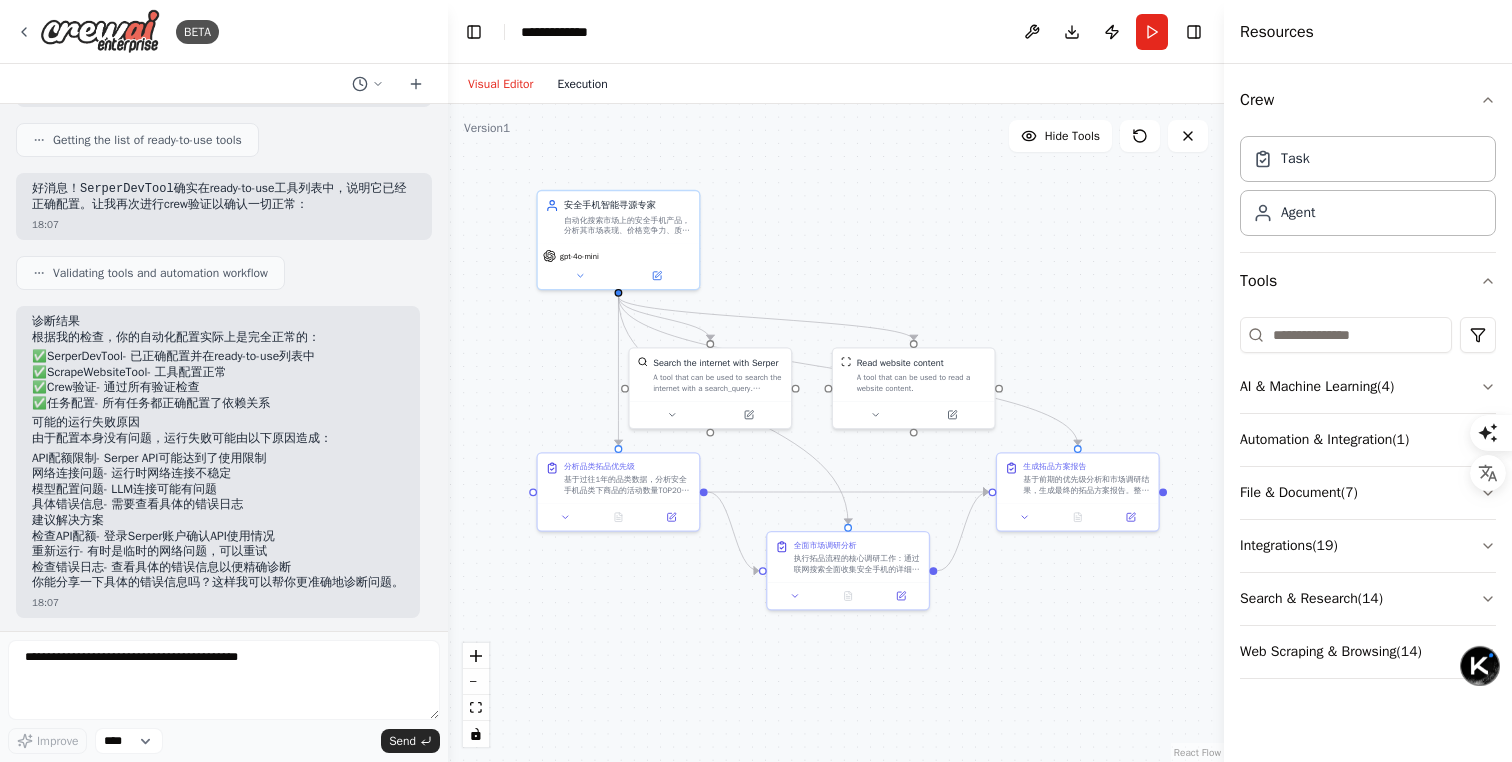 click on "Execution" at bounding box center (582, 84) 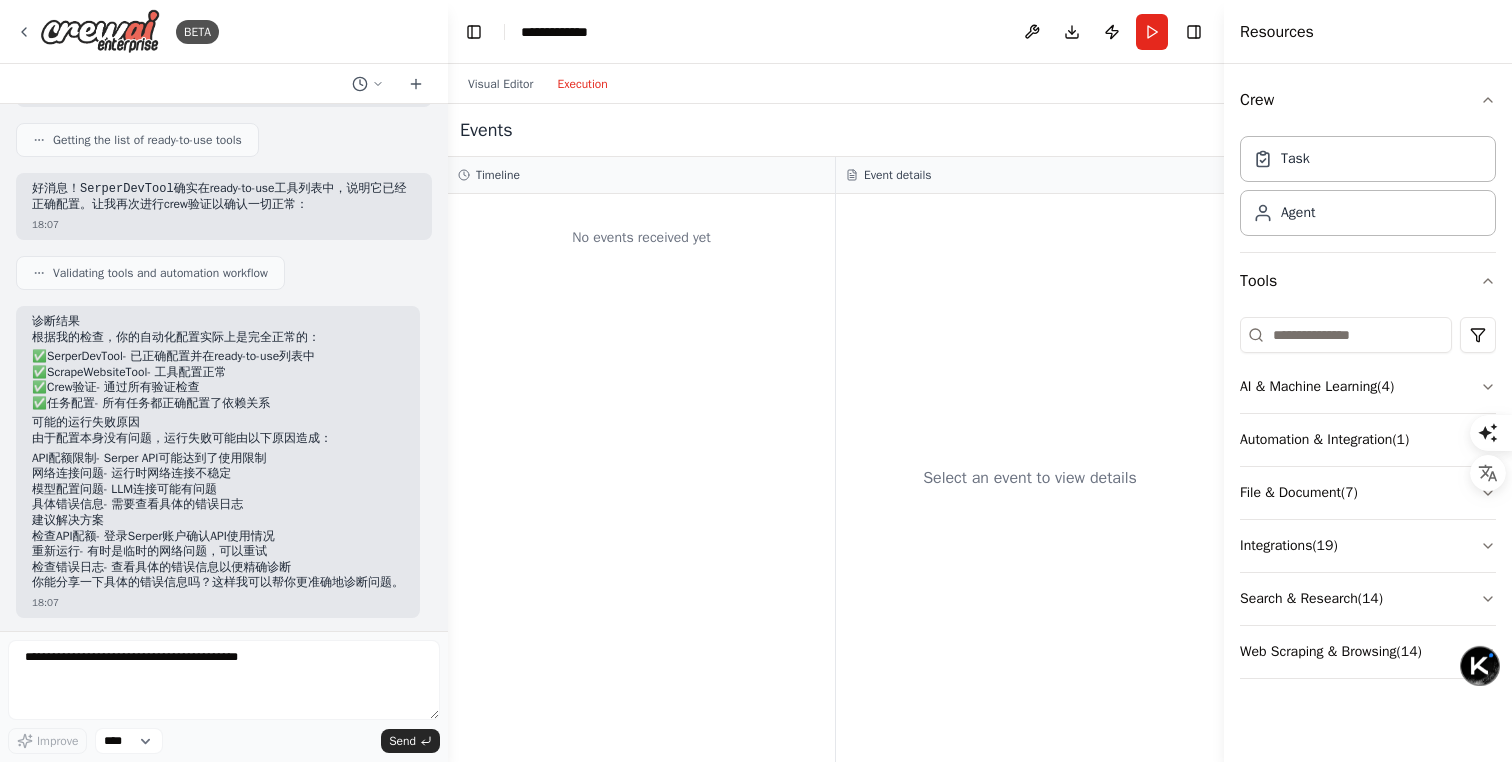 click on "Timeline" at bounding box center [641, 175] 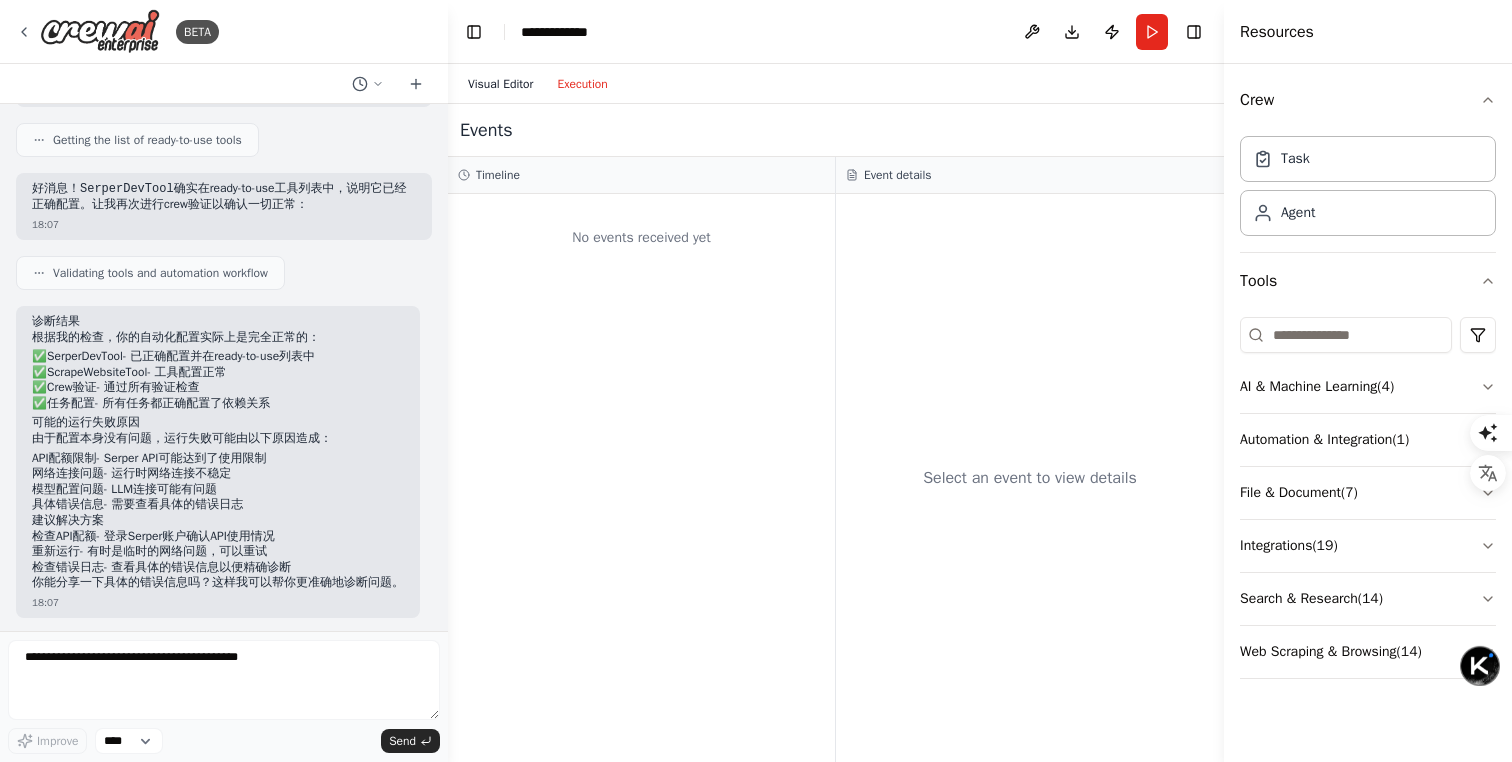 click on "Visual Editor" at bounding box center (500, 84) 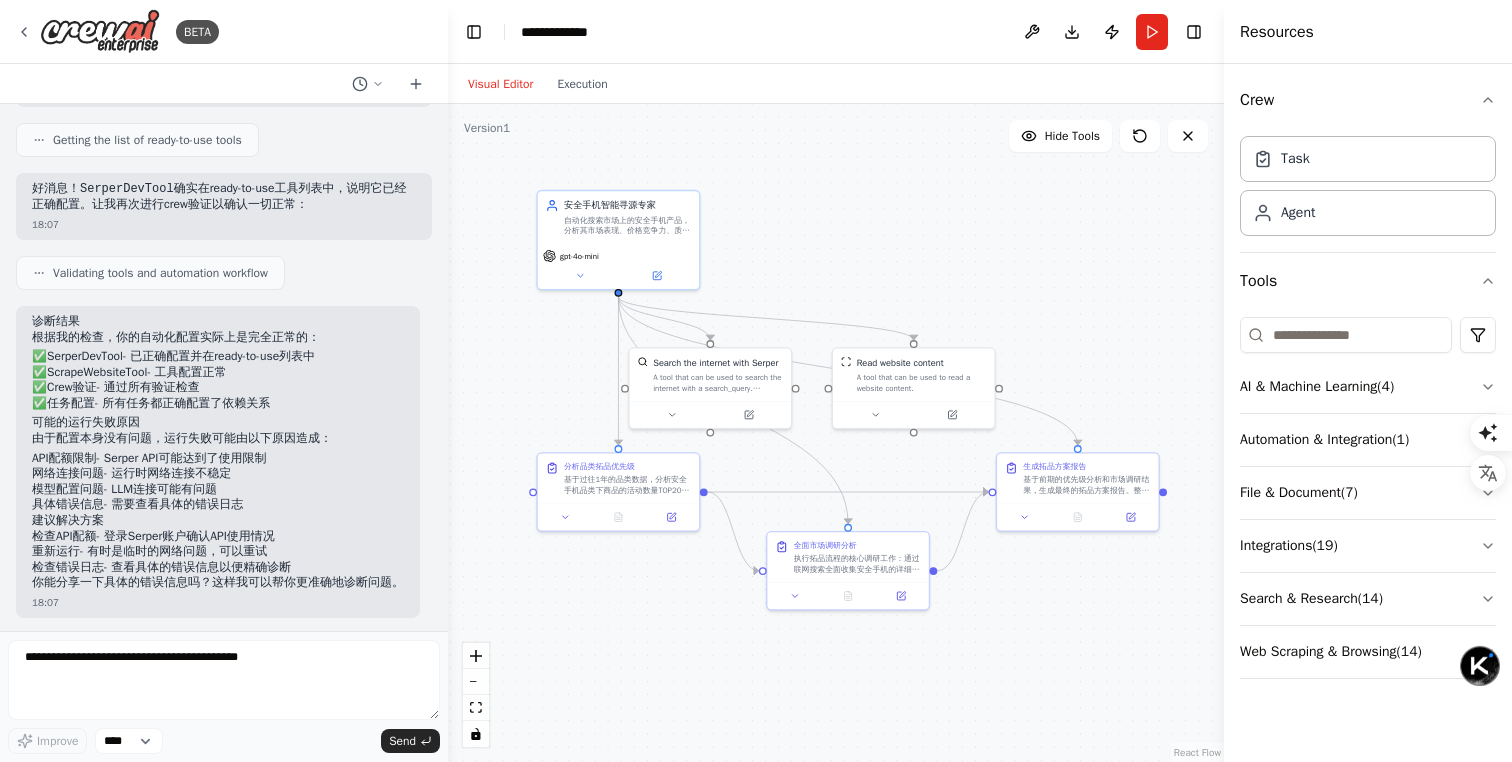 click on "Visual Editor Execution" at bounding box center [538, 84] 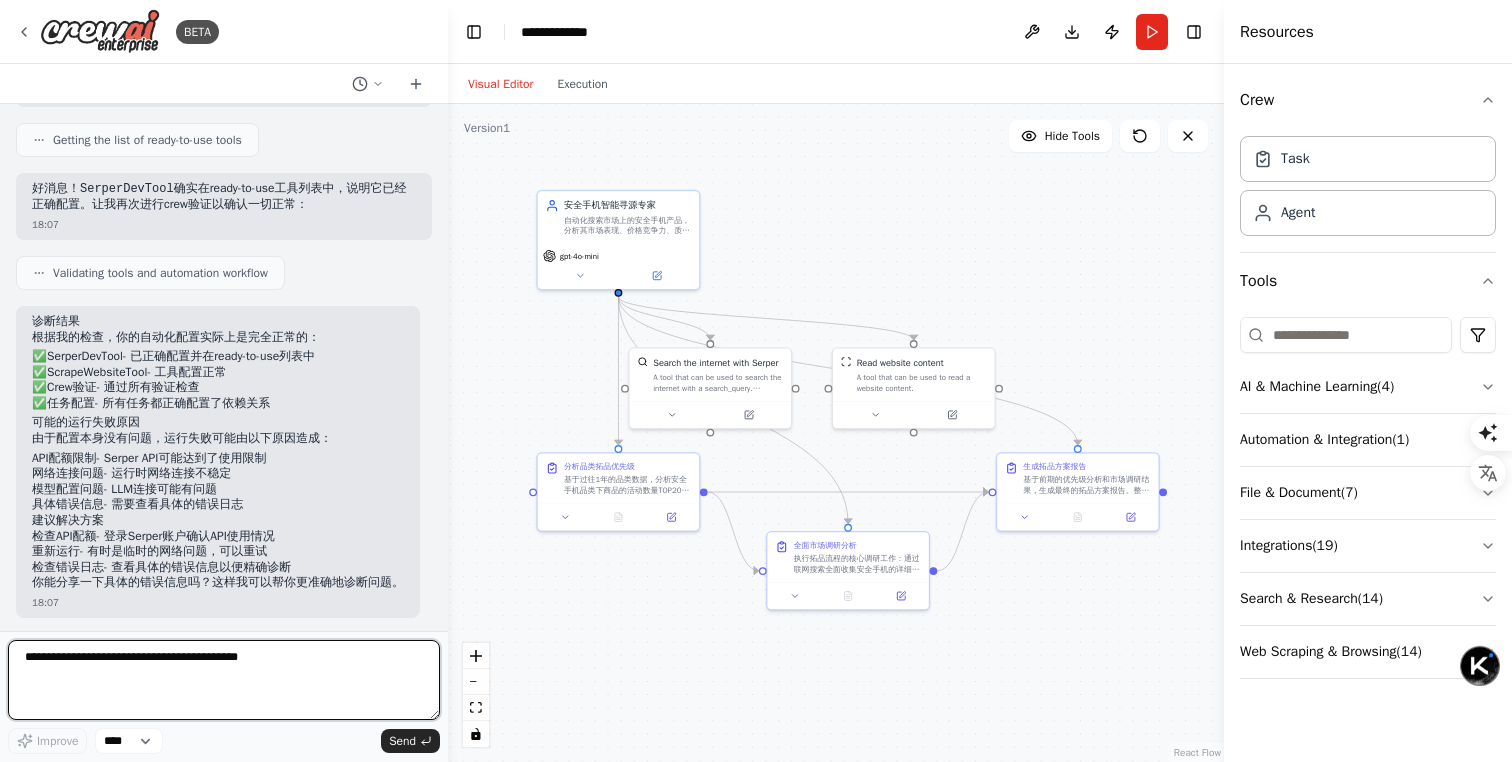click at bounding box center (224, 680) 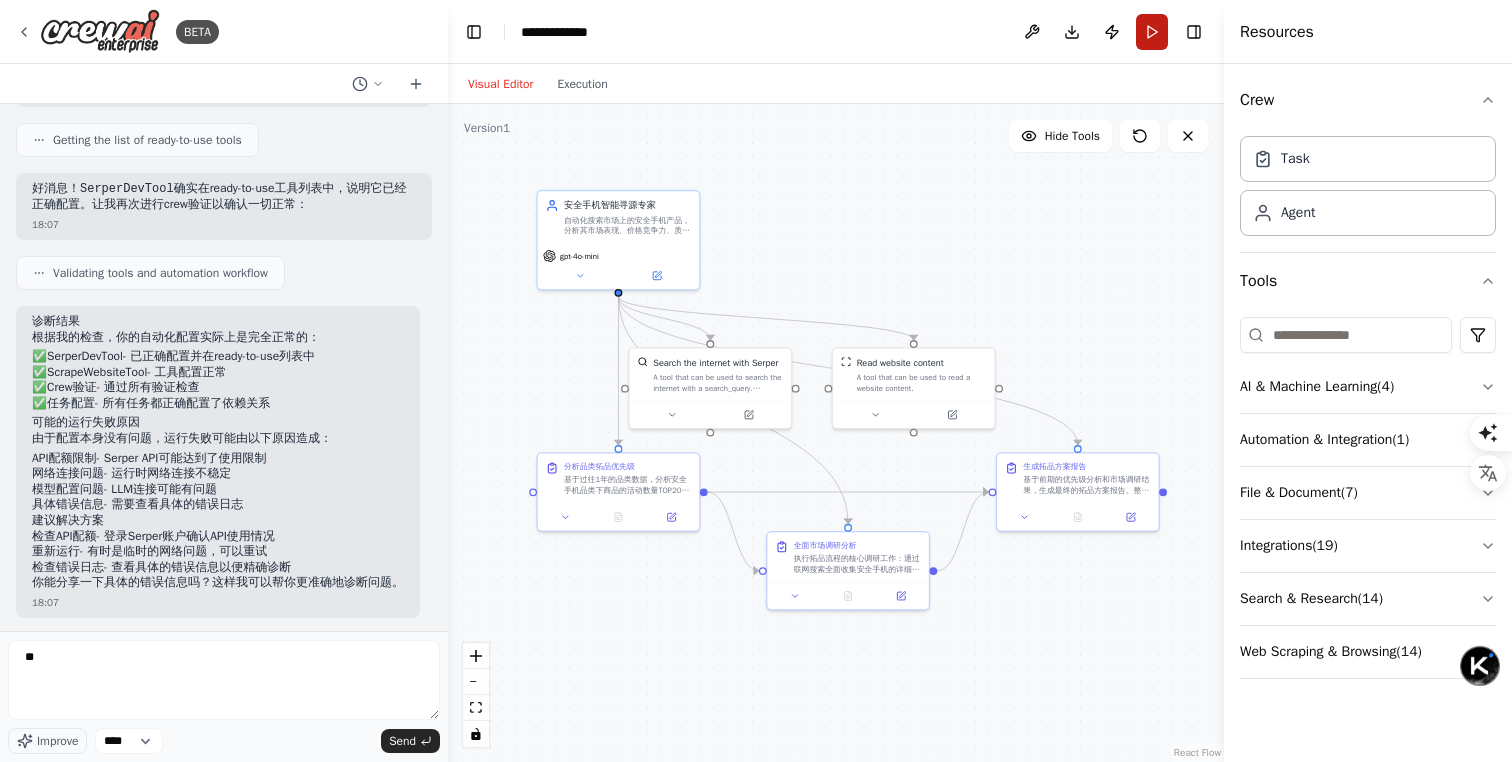 click on "Run" at bounding box center (1152, 32) 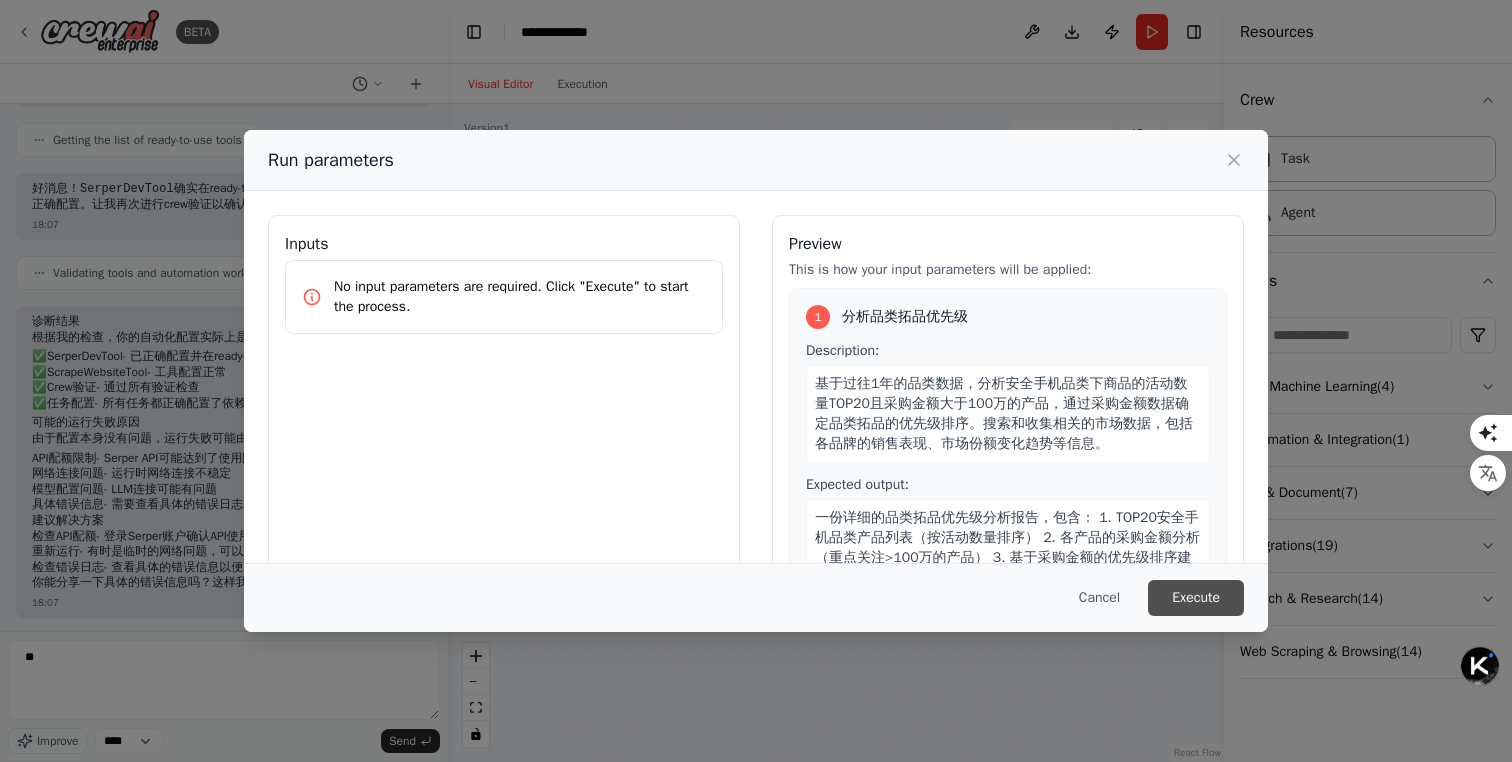 click on "Execute" at bounding box center (1196, 598) 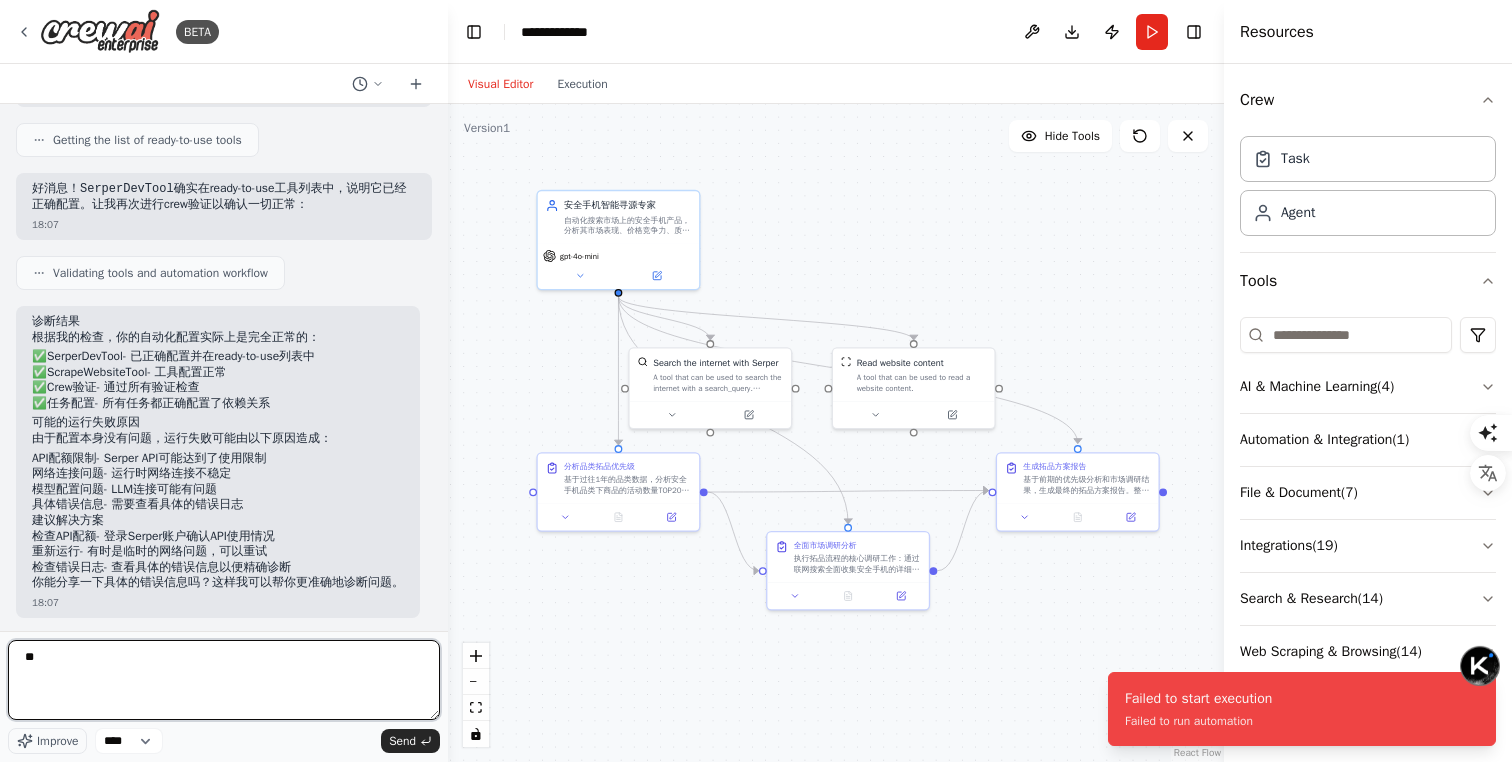 click on "**" at bounding box center (224, 680) 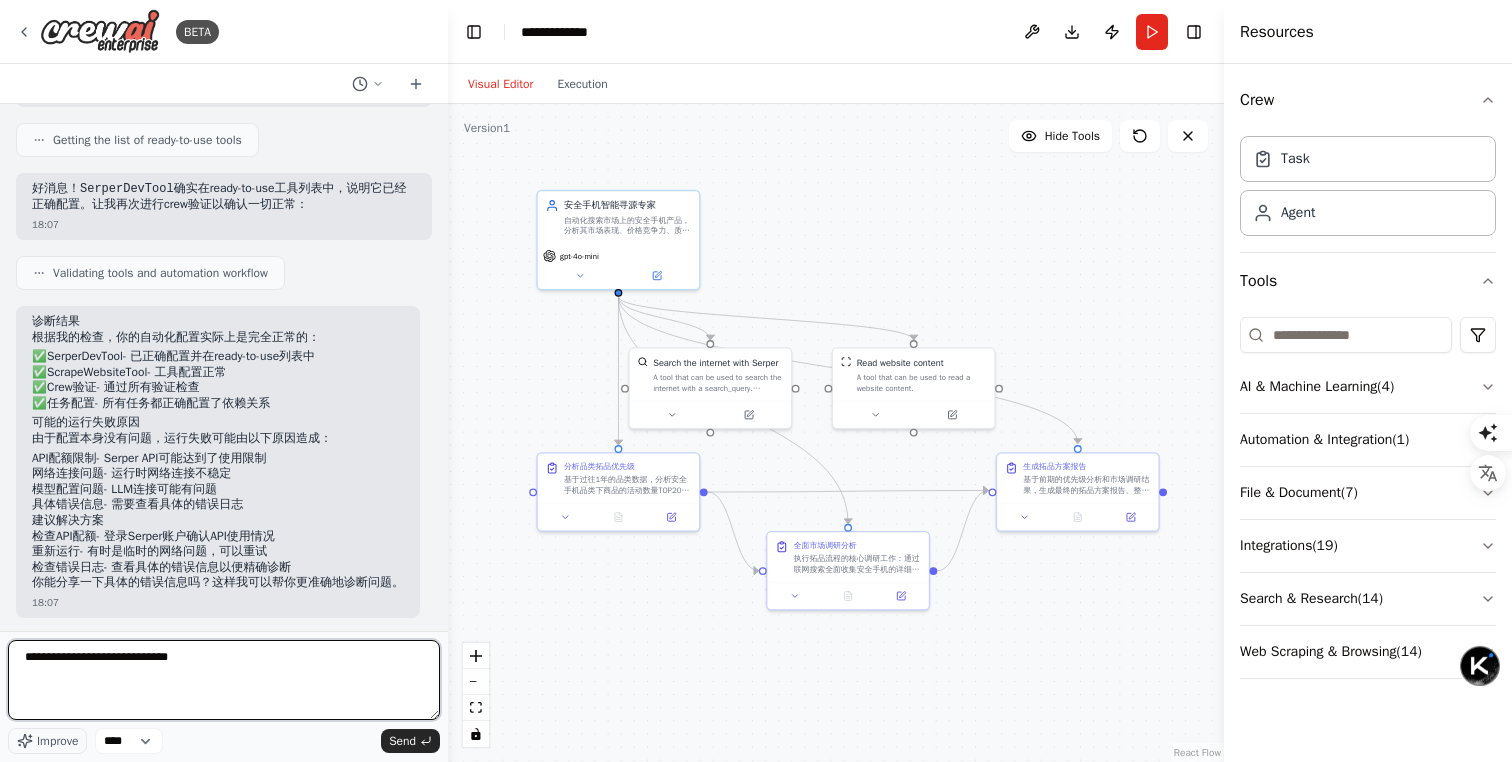 type on "**********" 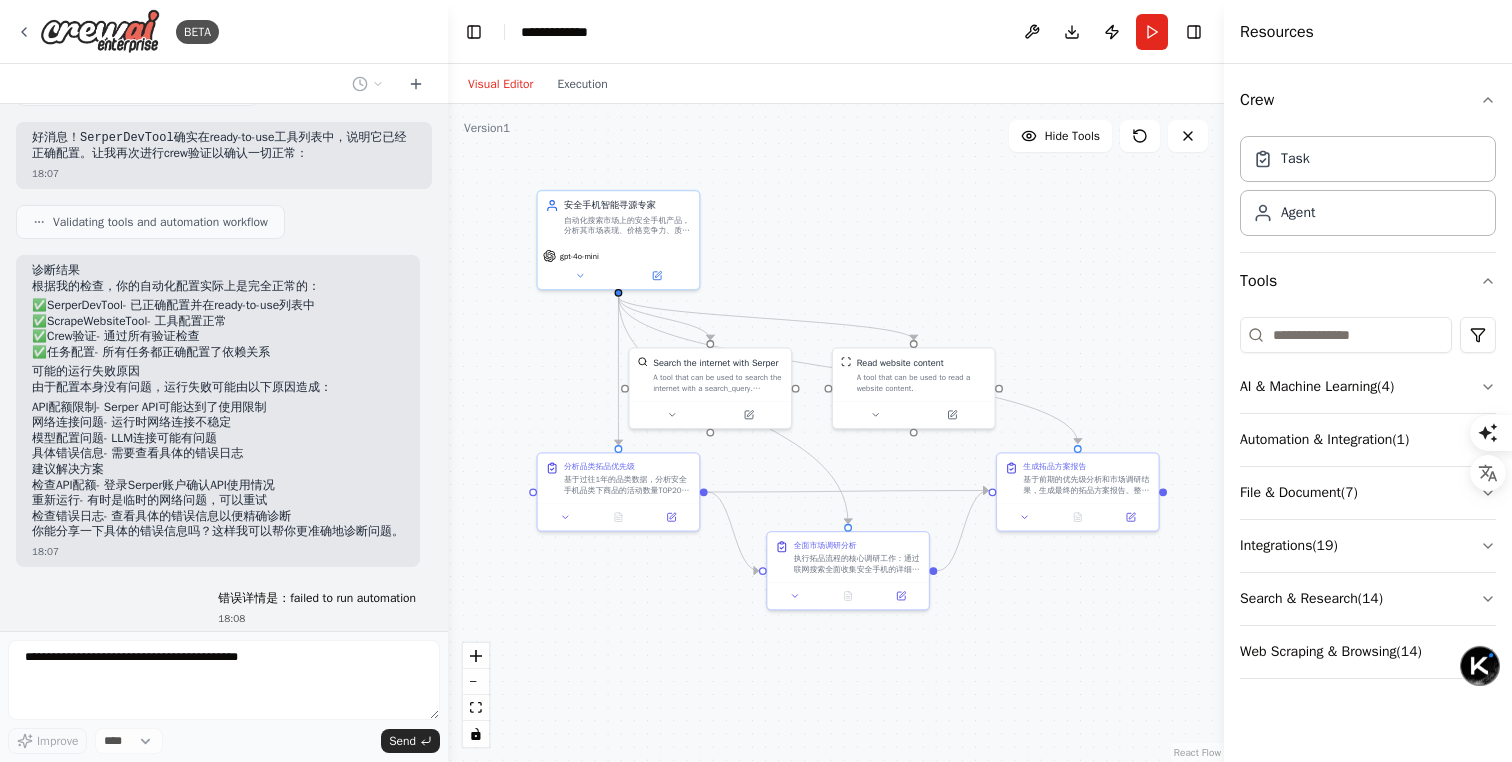 scroll, scrollTop: 1746, scrollLeft: 0, axis: vertical 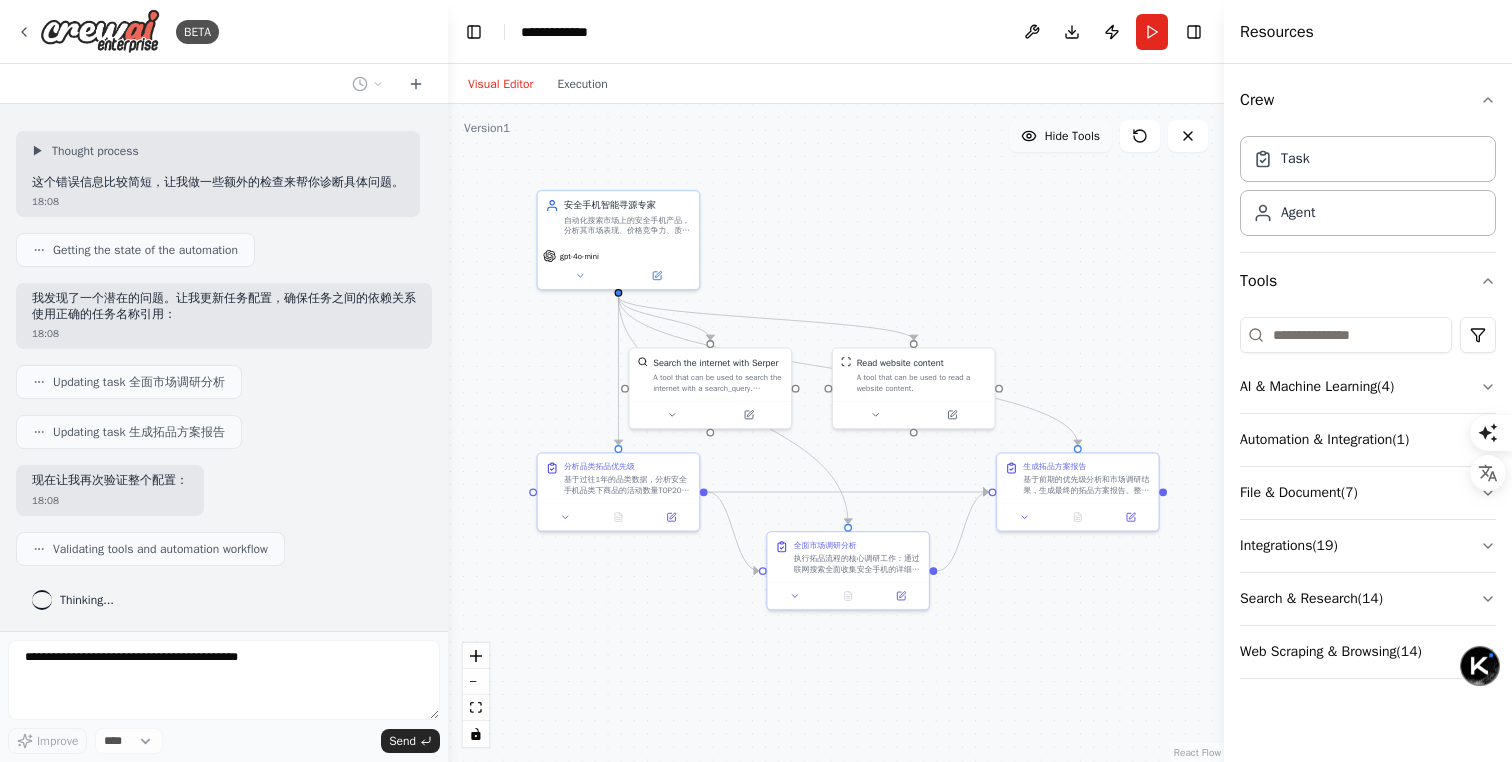 click on "Hide Tools" at bounding box center [1060, 136] 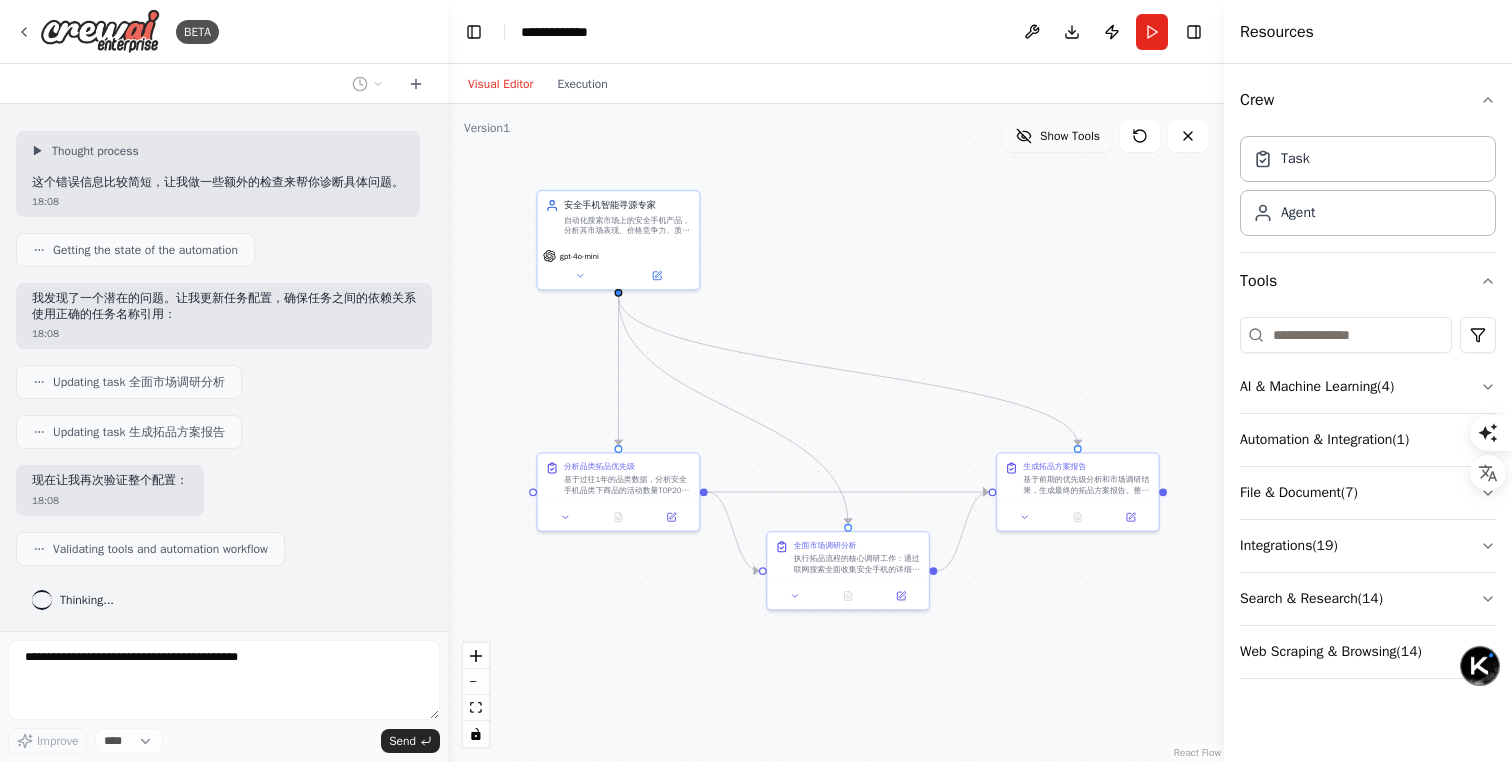 click on "Show Tools" at bounding box center (1058, 136) 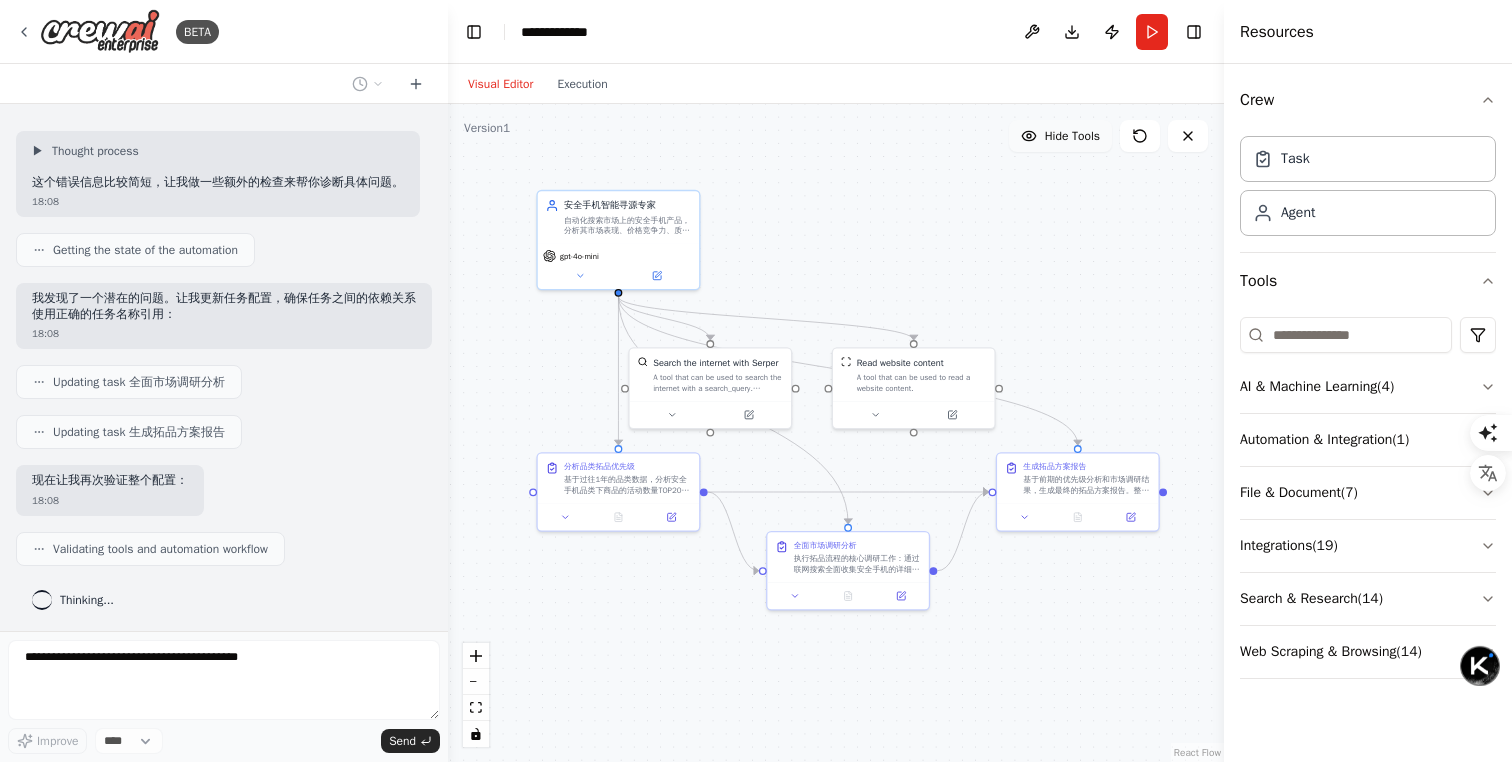 click on "Hide Tools" at bounding box center [1060, 136] 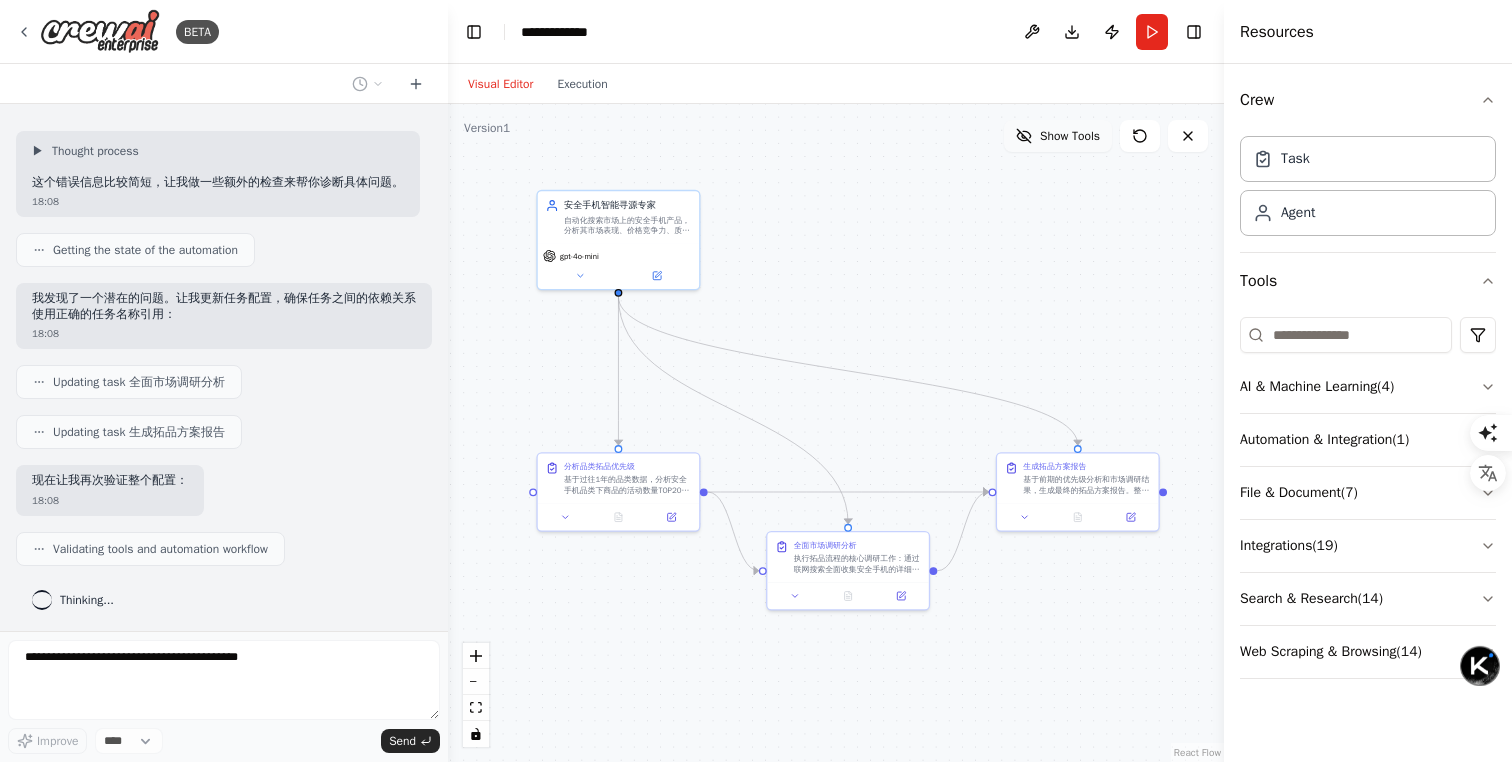 click on "Show Tools" at bounding box center (1058, 136) 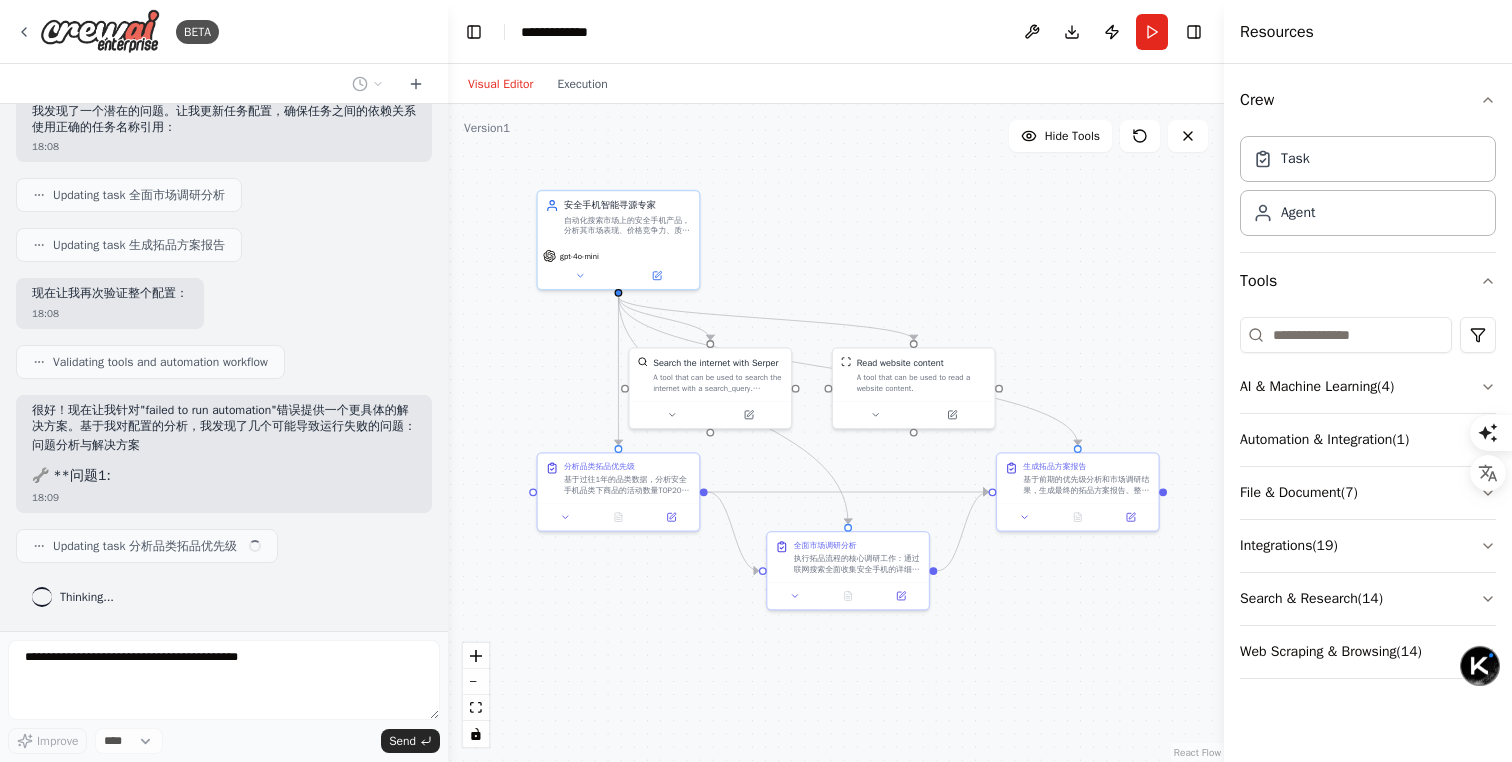 scroll, scrollTop: 2468, scrollLeft: 0, axis: vertical 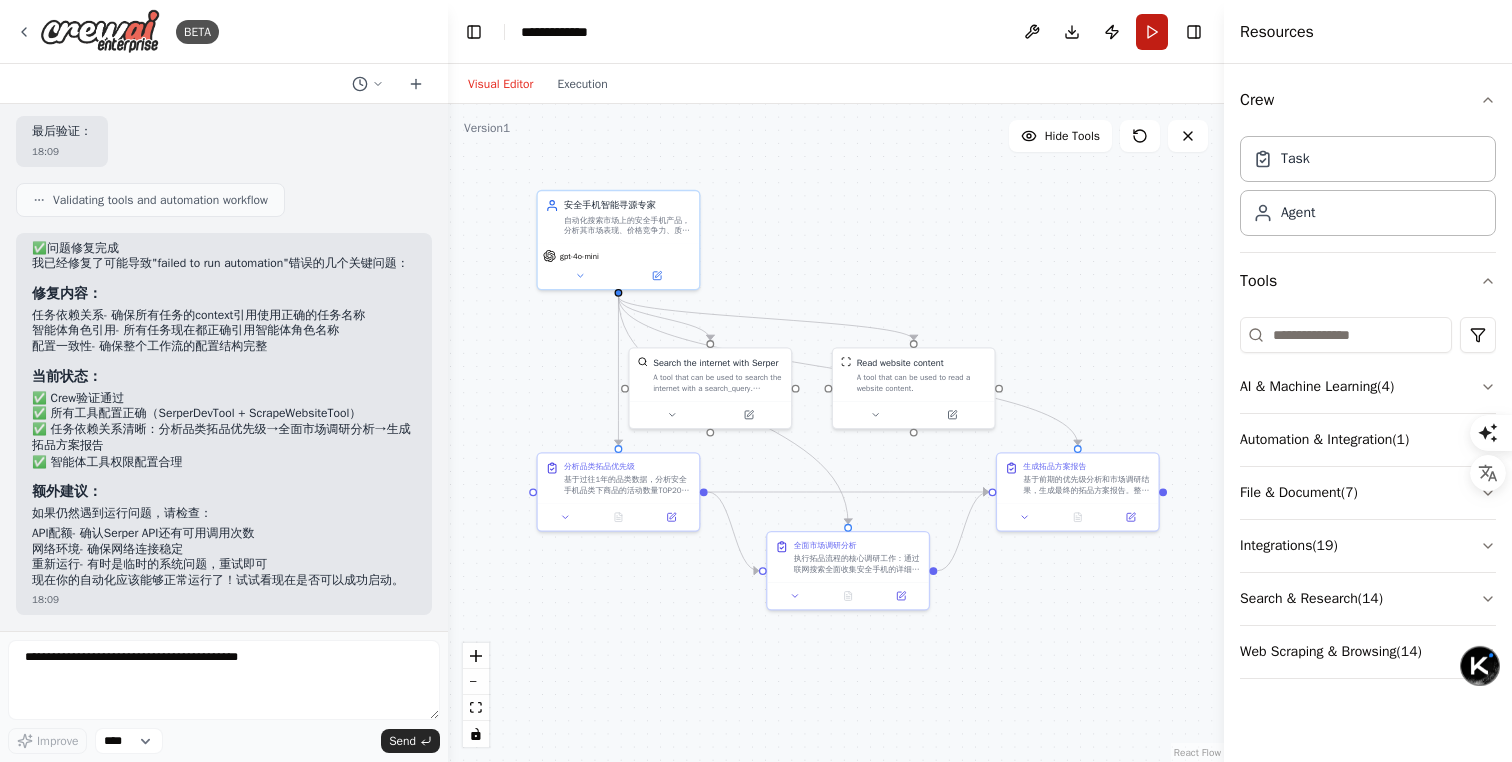 click on "Run" at bounding box center (1152, 32) 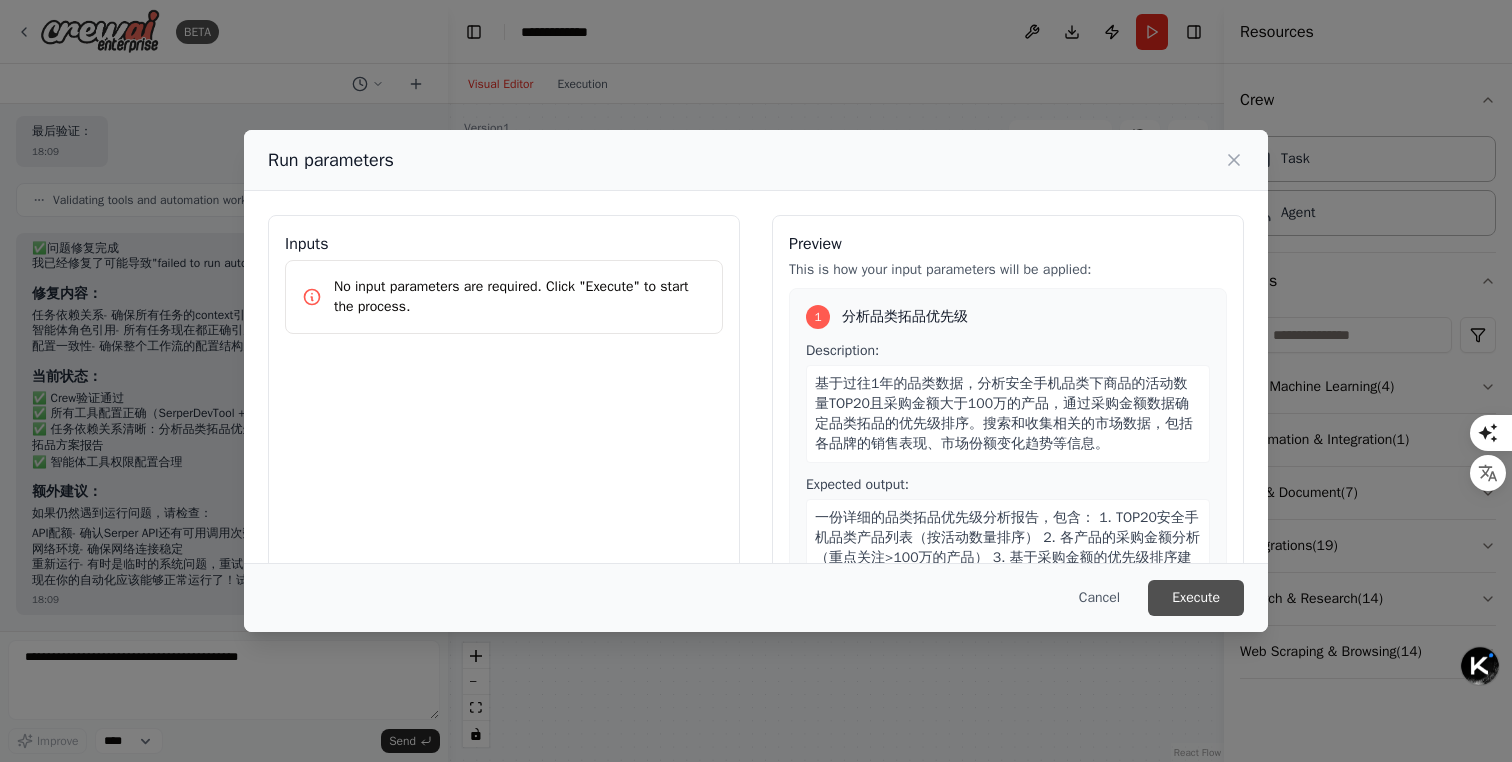 click on "Execute" at bounding box center (1196, 598) 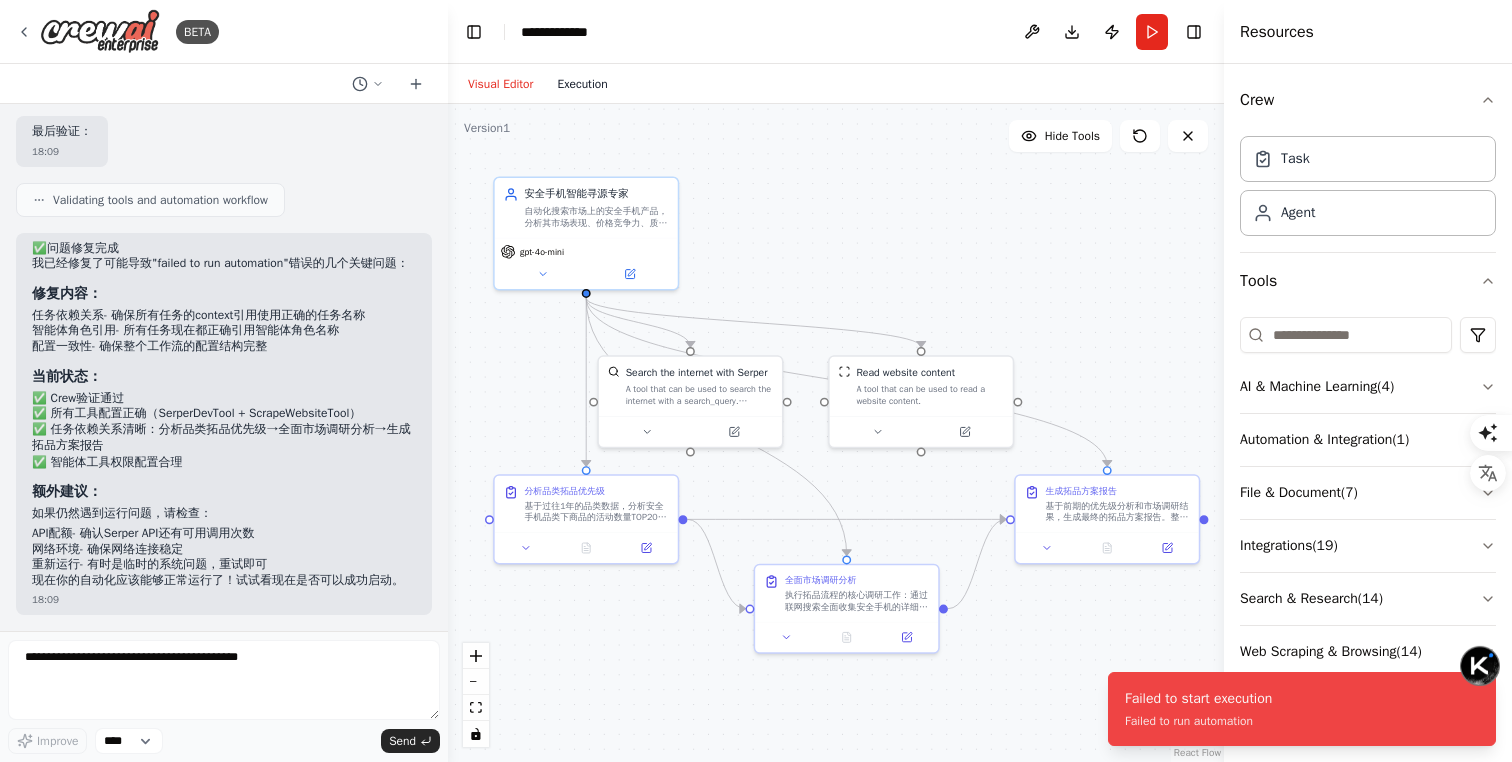 click on "Execution" at bounding box center (582, 84) 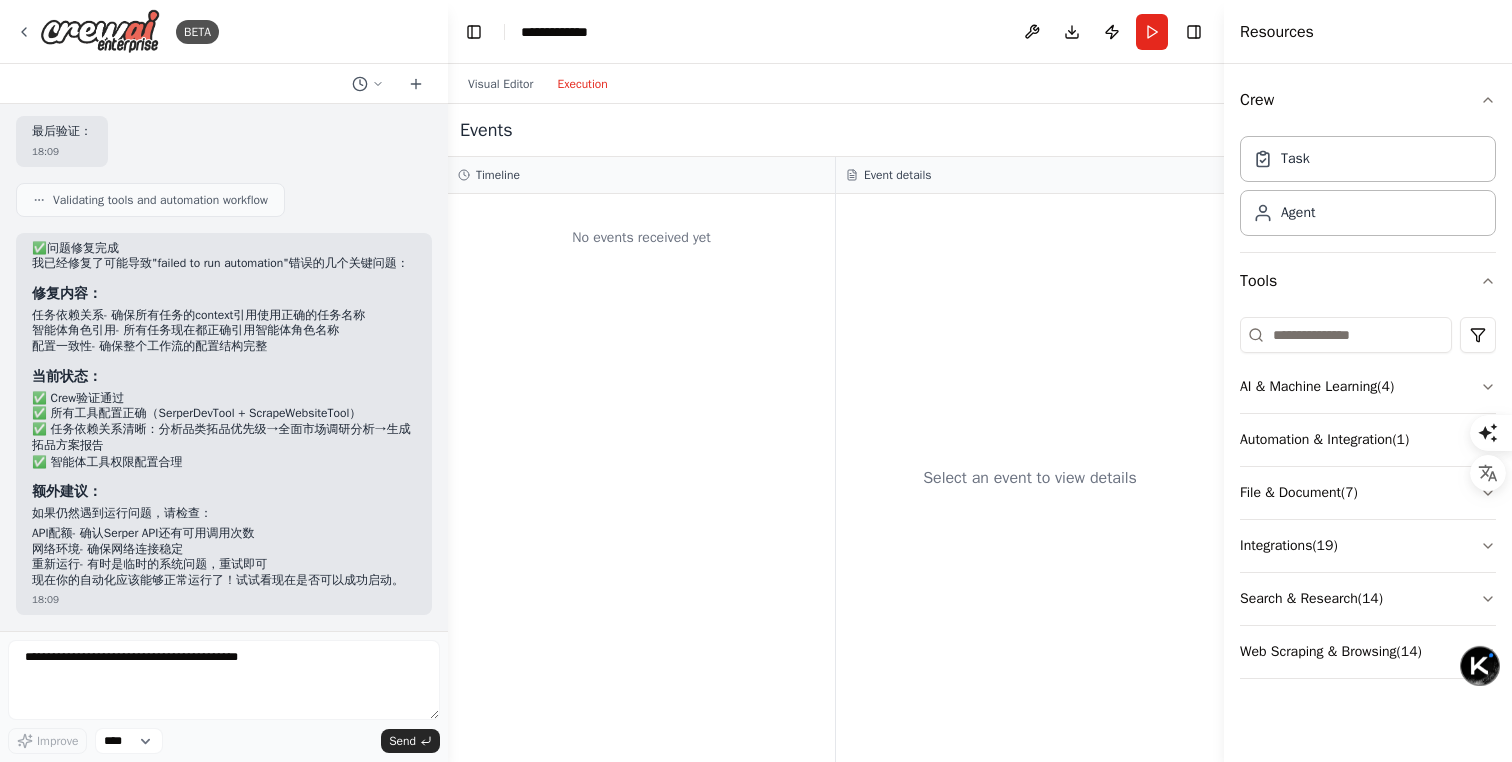 click on "Visual Editor Execution" at bounding box center (538, 84) 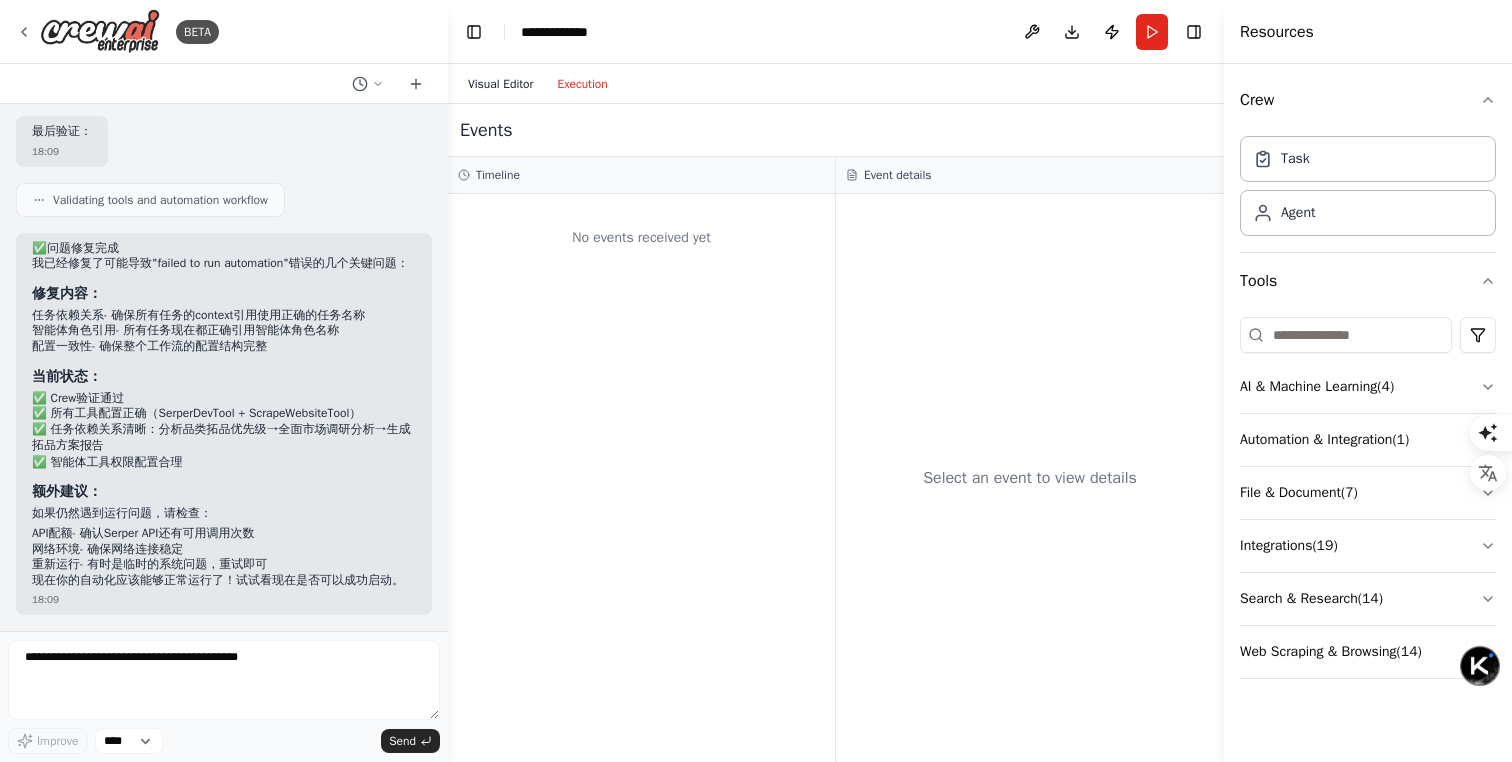 click on "Visual Editor" at bounding box center (500, 84) 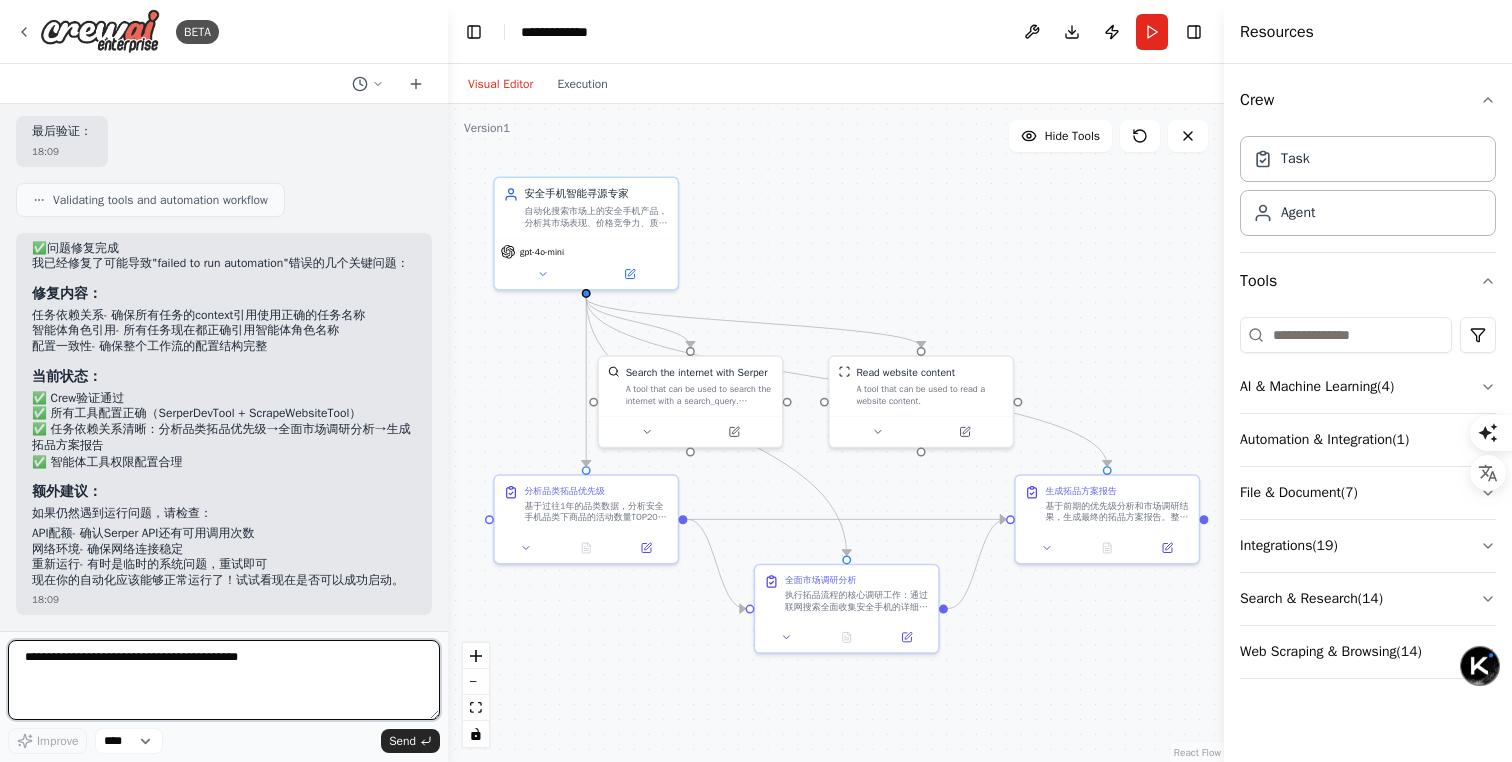 click at bounding box center (224, 680) 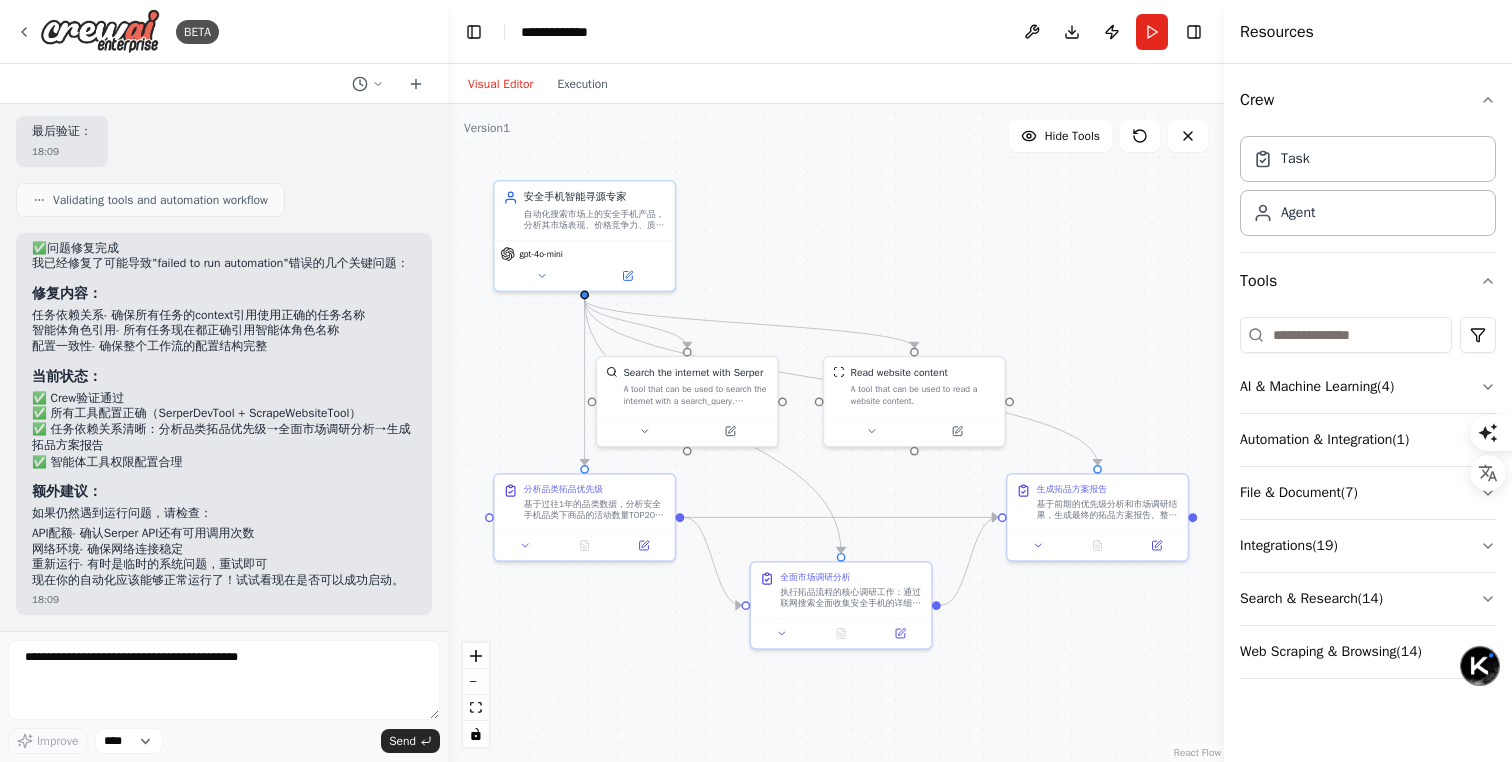 click on "✅ 任务依赖关系清晰： 分析品类拓品优先级  →  全面市场调研分析  →  生成拓品方案报告" at bounding box center [224, 438] 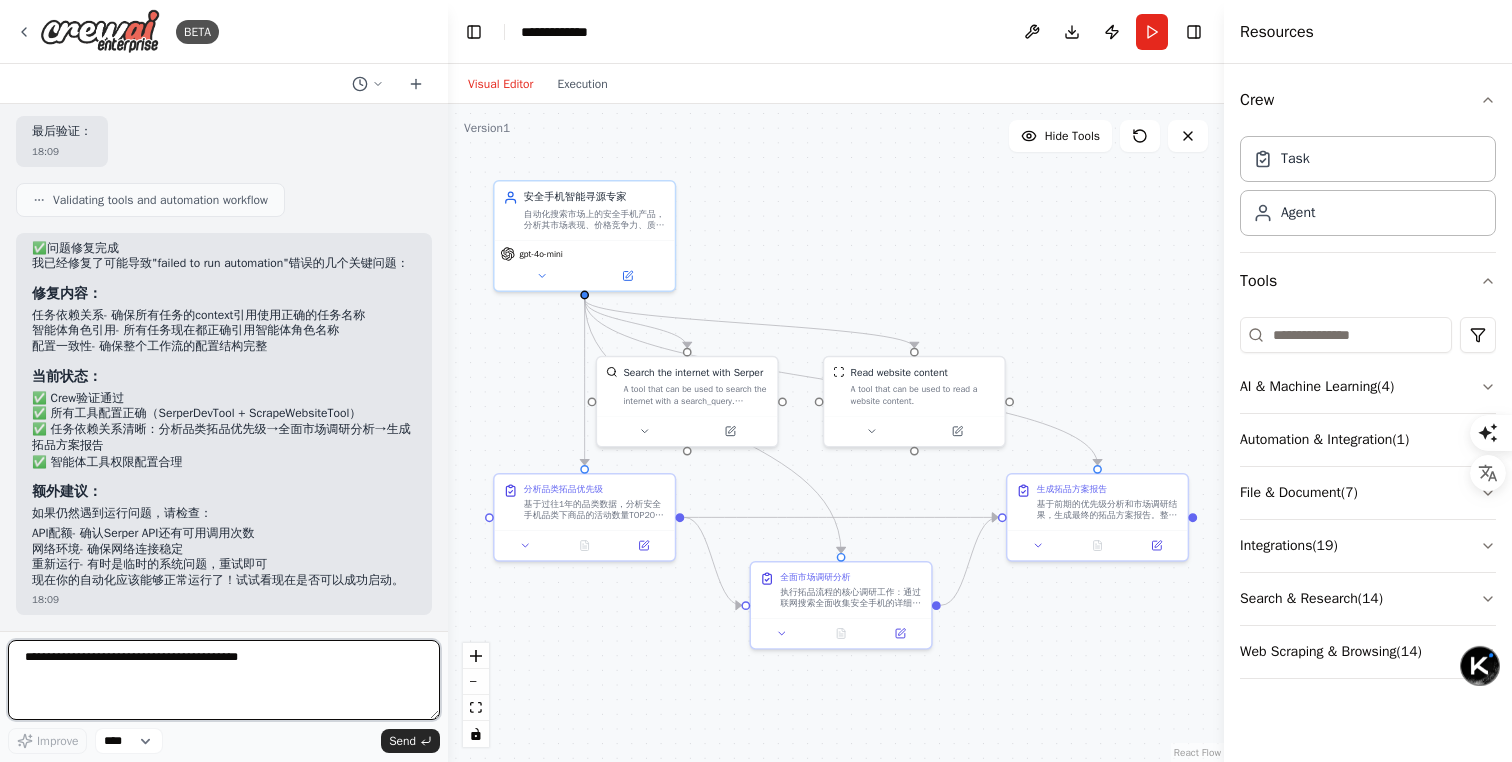 click at bounding box center [224, 680] 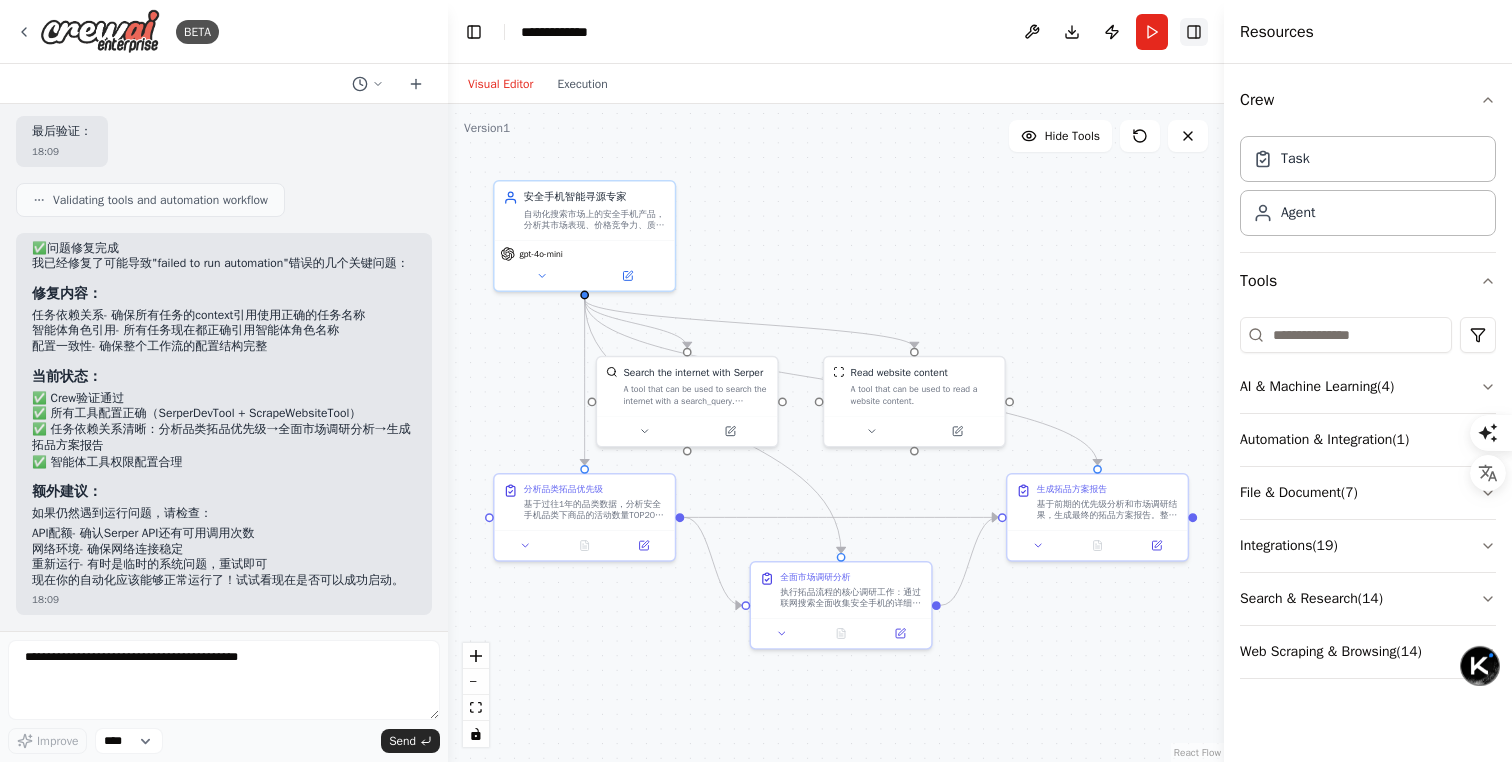 click on "Toggle Right Sidebar" at bounding box center (1194, 32) 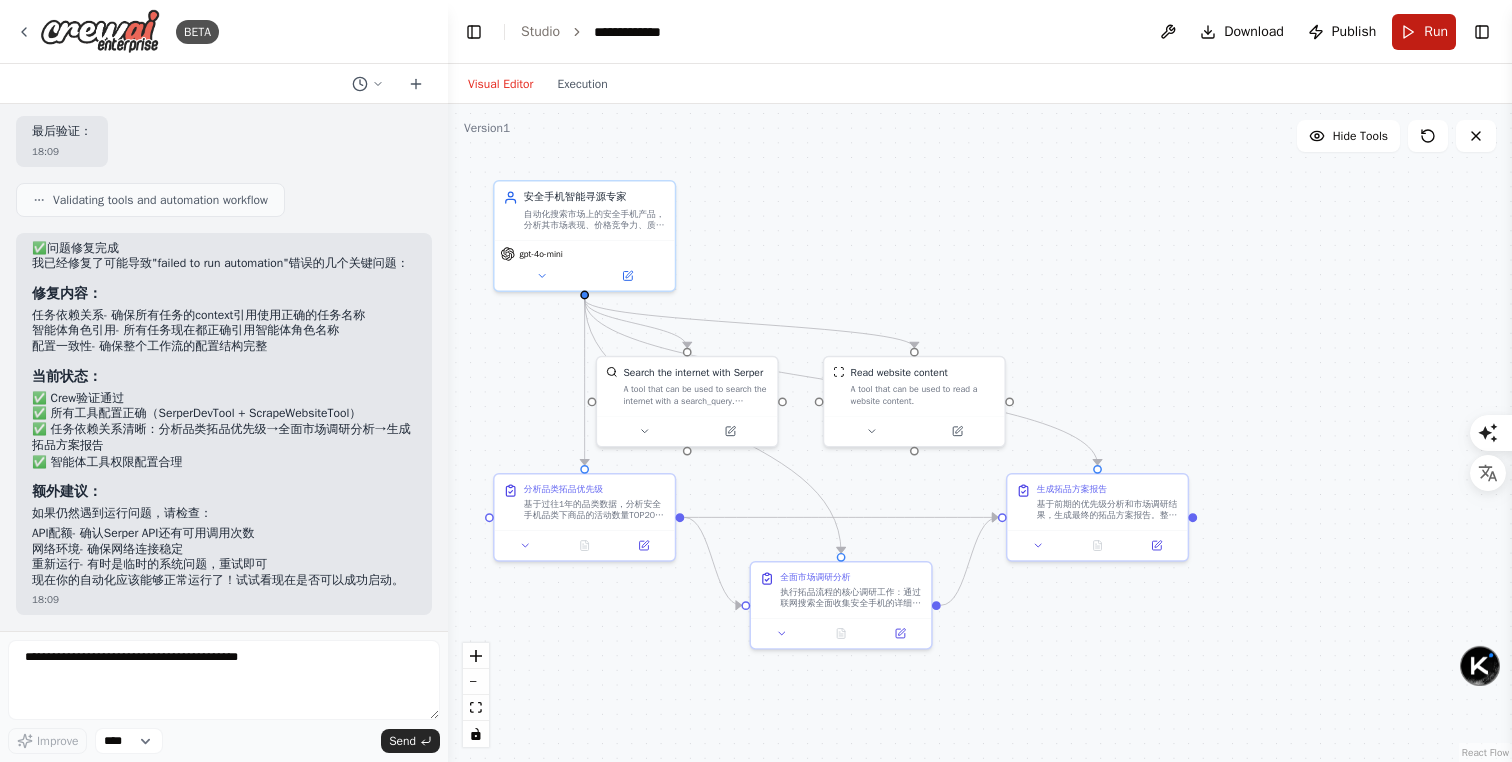 click on "Run" at bounding box center [1424, 32] 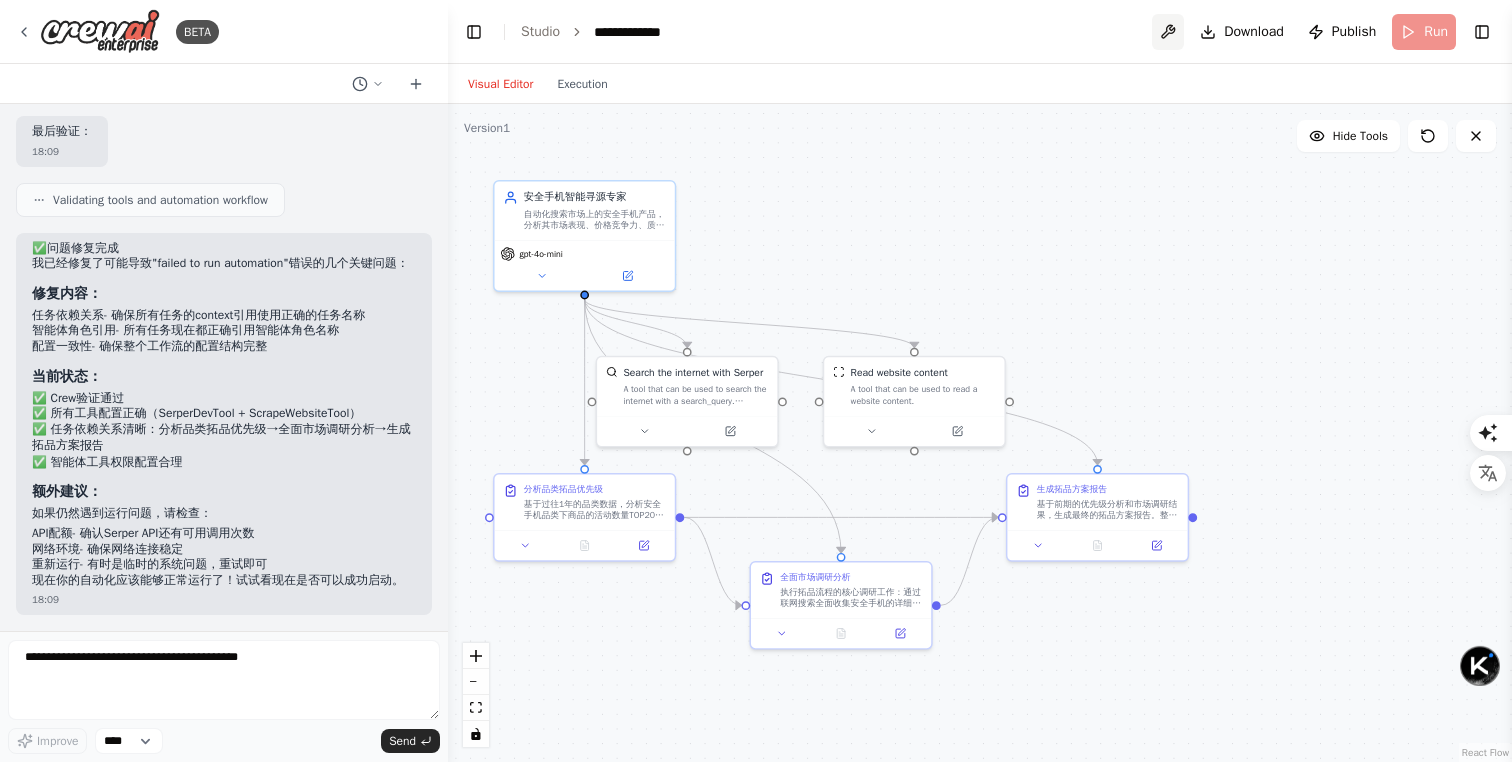 click at bounding box center (1168, 32) 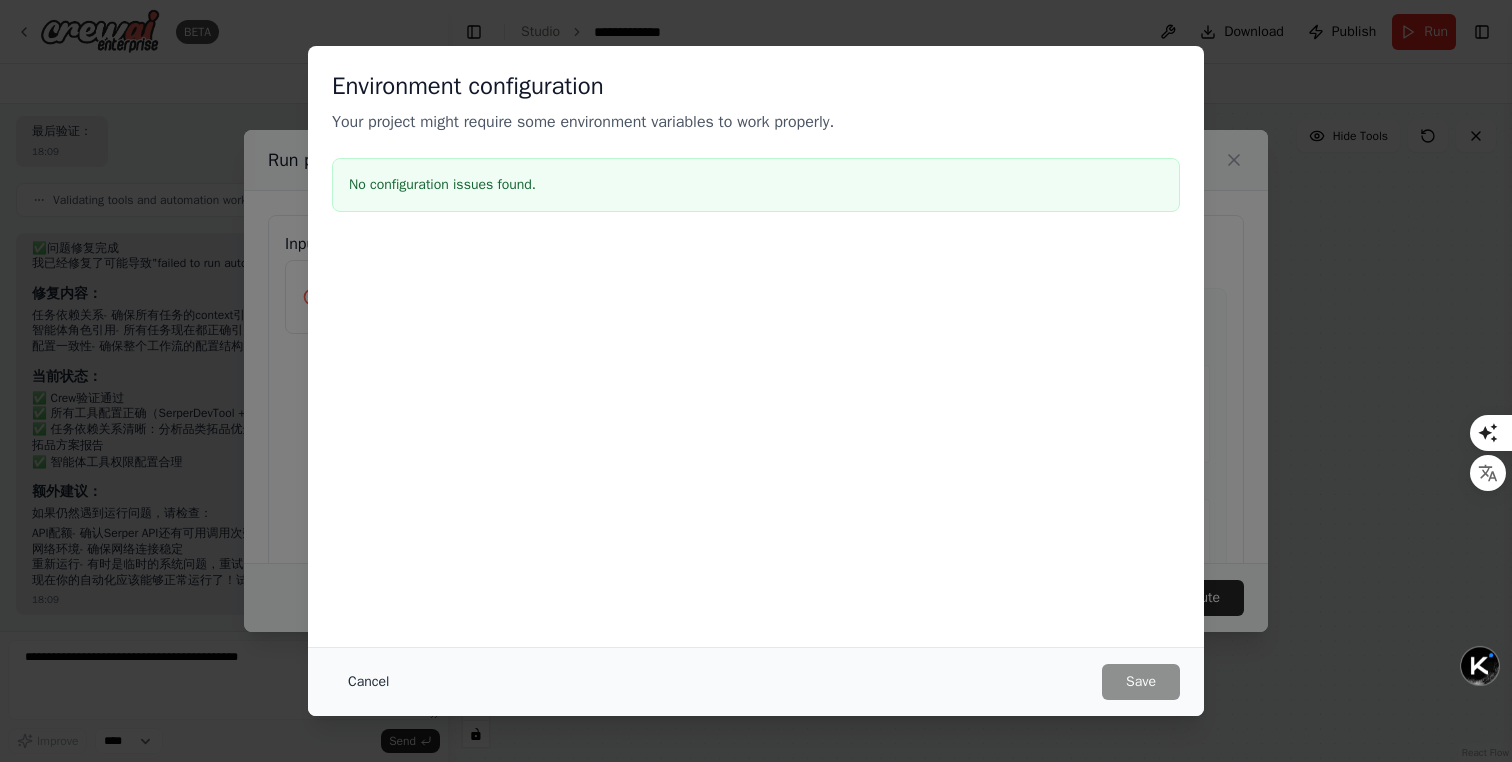 click on "Cancel" at bounding box center (368, 682) 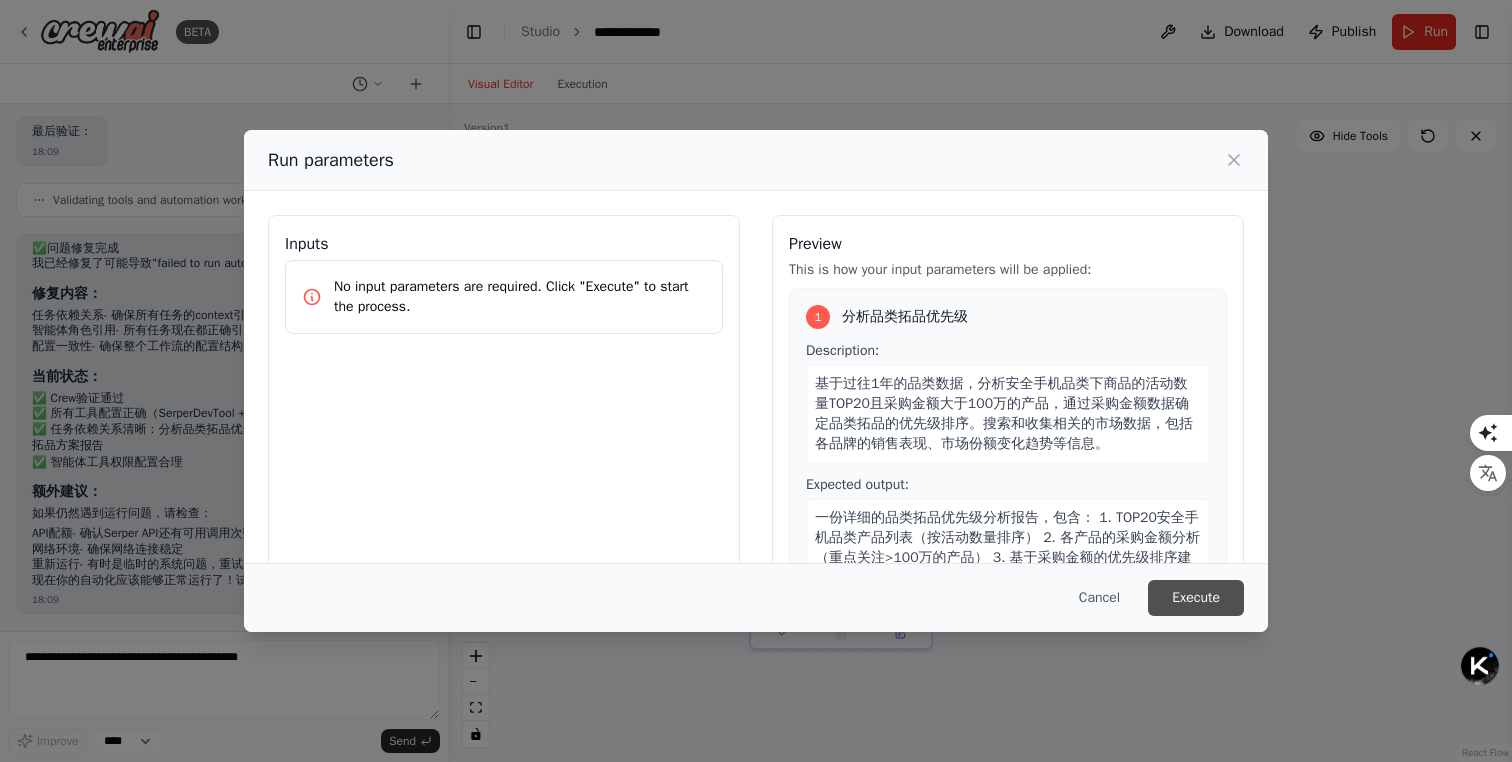 click on "Execute" at bounding box center (1196, 598) 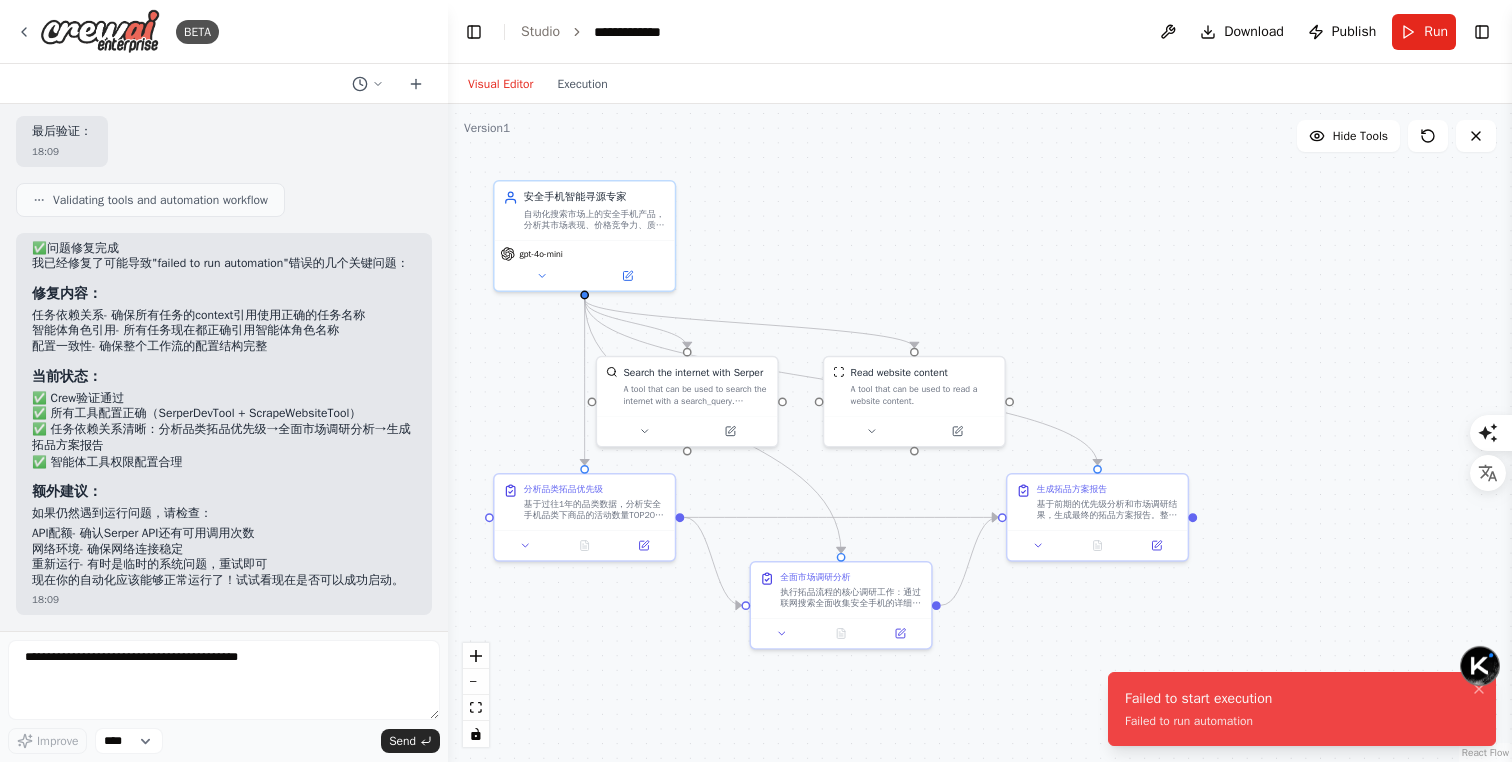 click on "Failed to start execution Failed to run automation" at bounding box center [1302, 709] 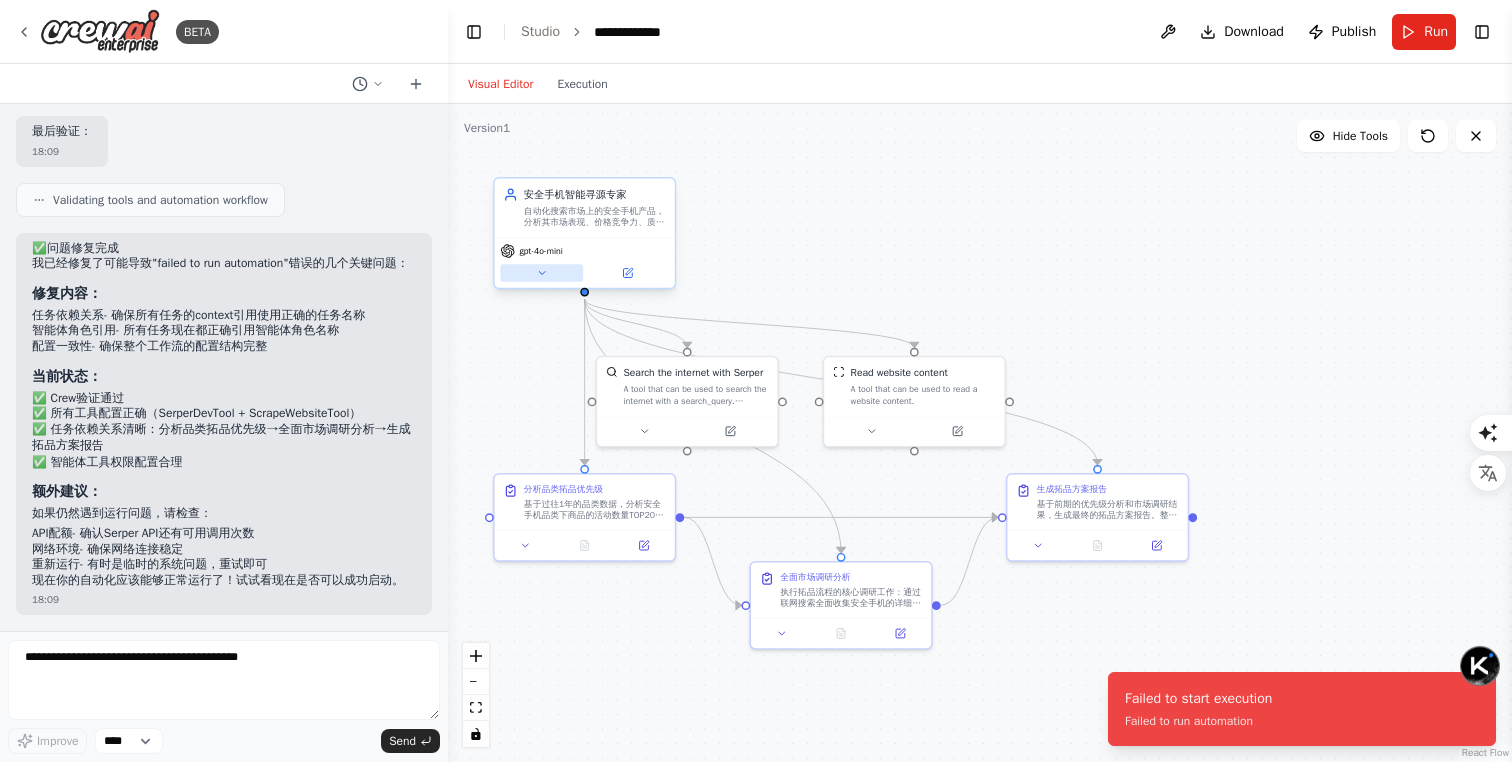 click at bounding box center (541, 273) 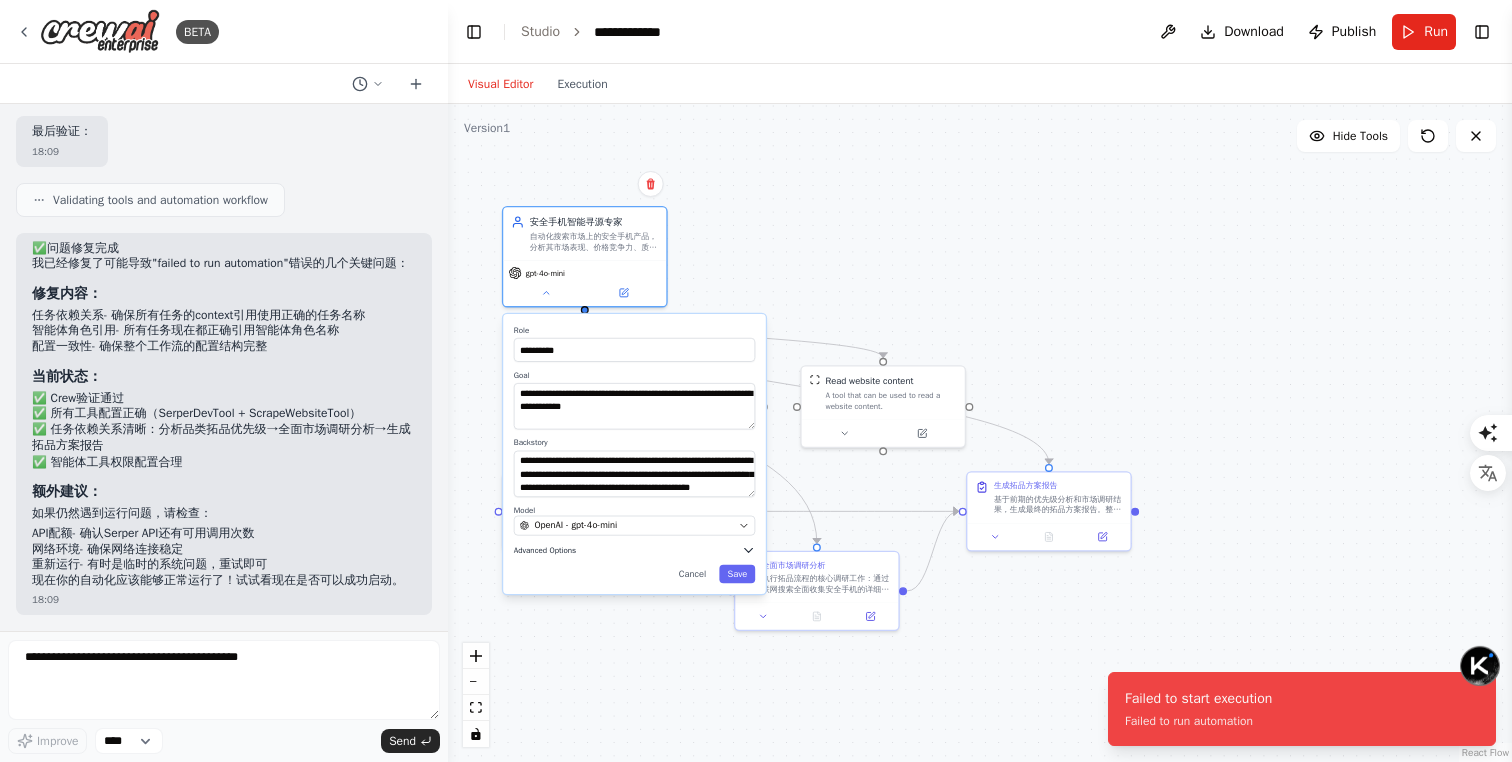 click on "Advanced Options" at bounding box center (634, 550) 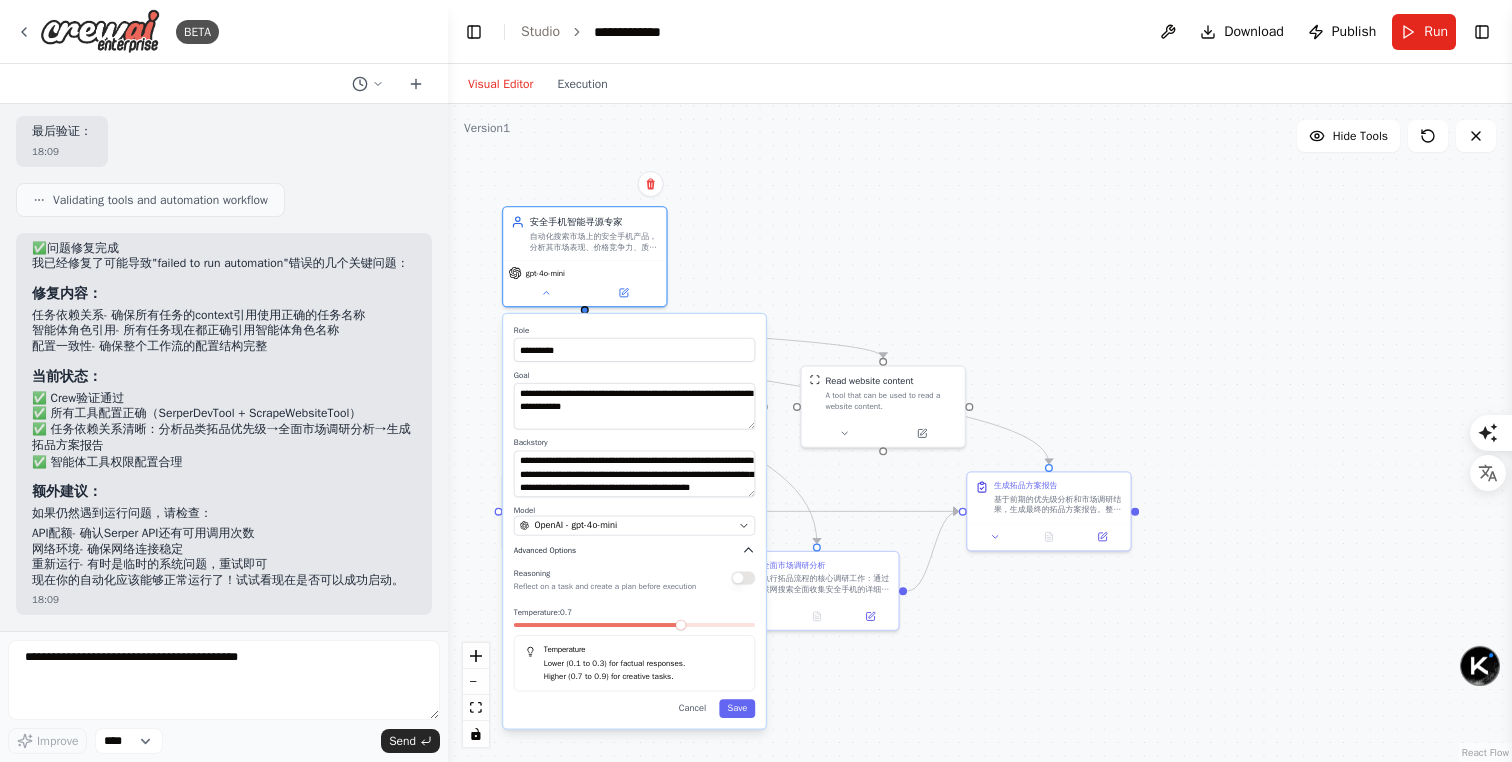 click on "Advanced Options" at bounding box center (634, 550) 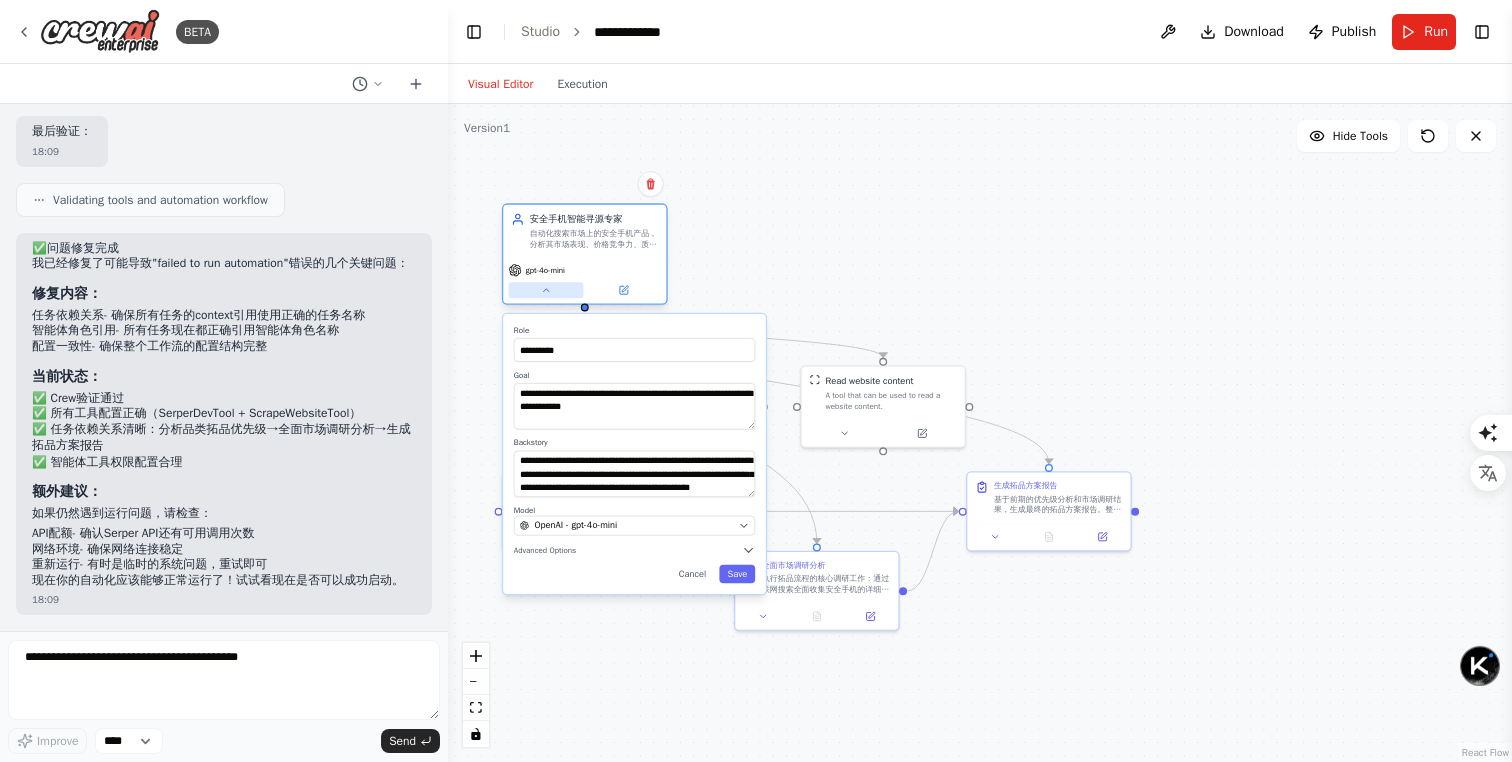 click at bounding box center [546, 290] 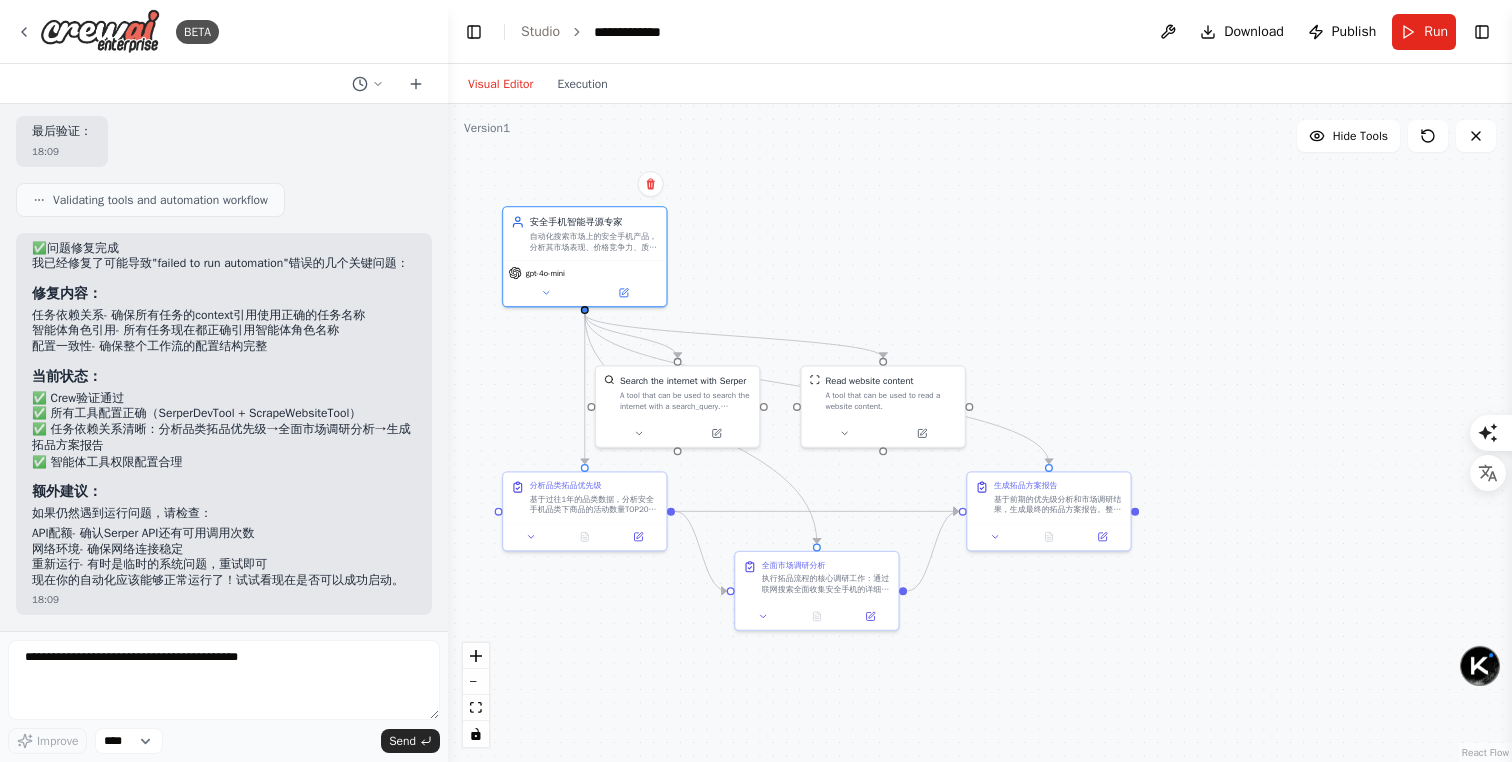 click at bounding box center [585, 310] 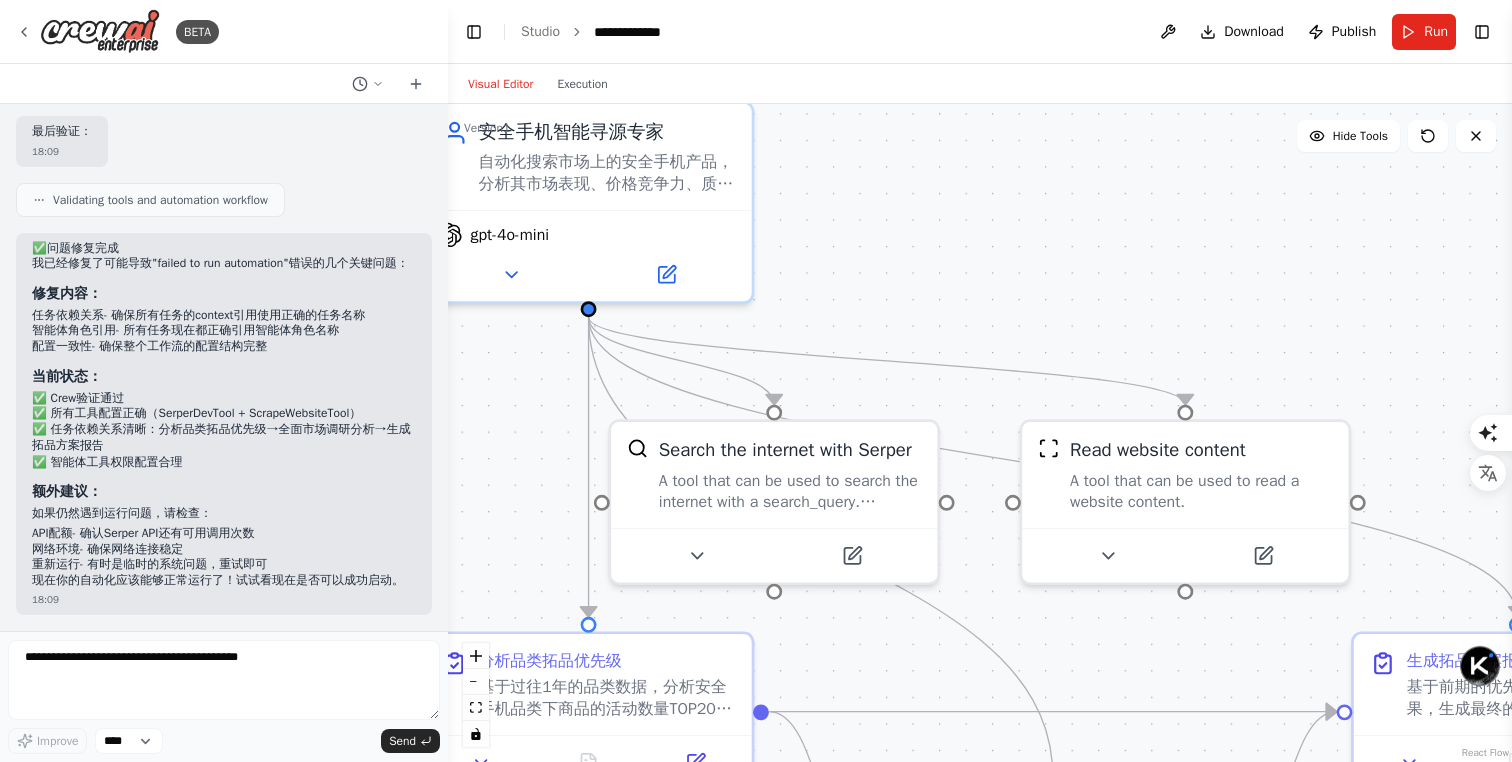 click at bounding box center [589, 309] 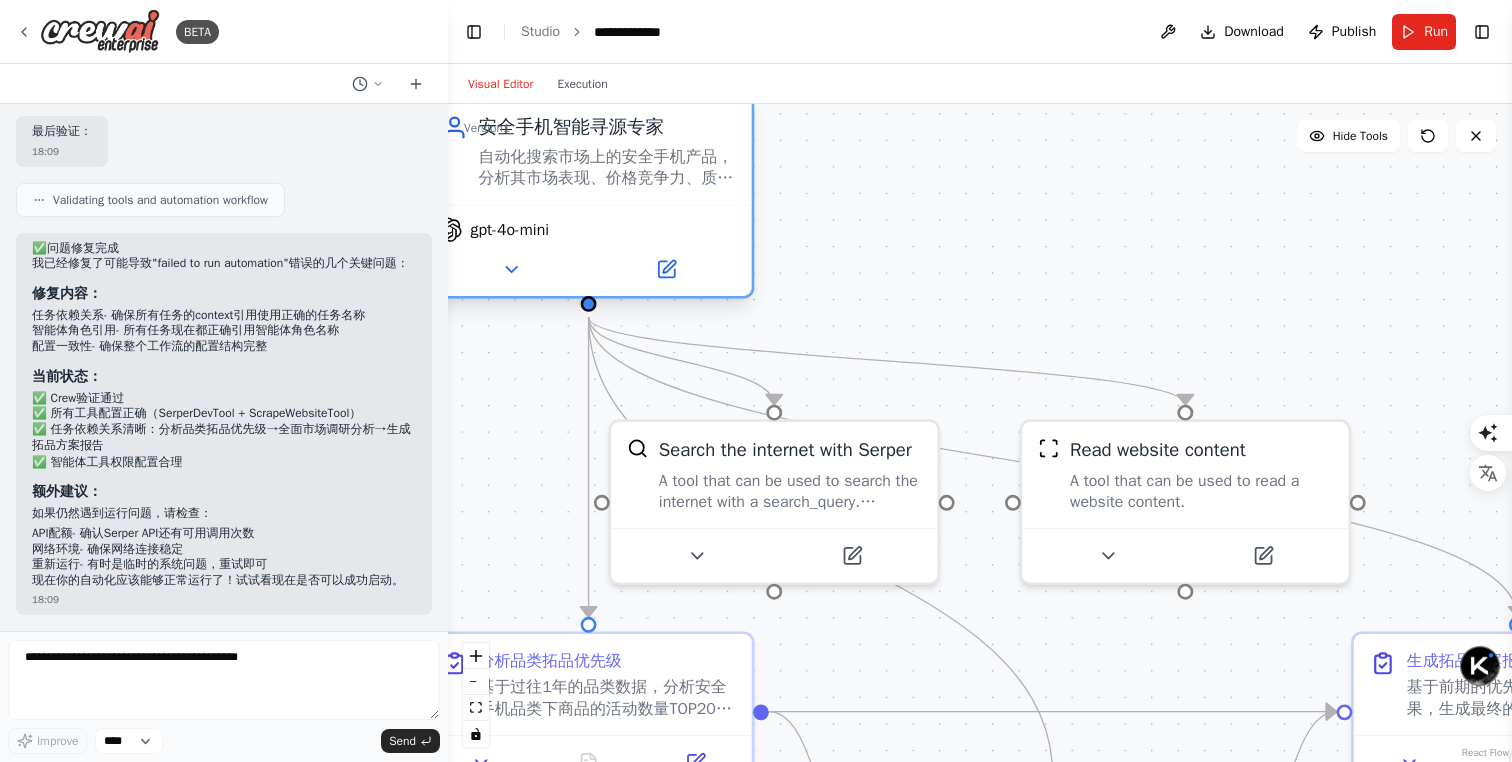 click at bounding box center (589, 304) 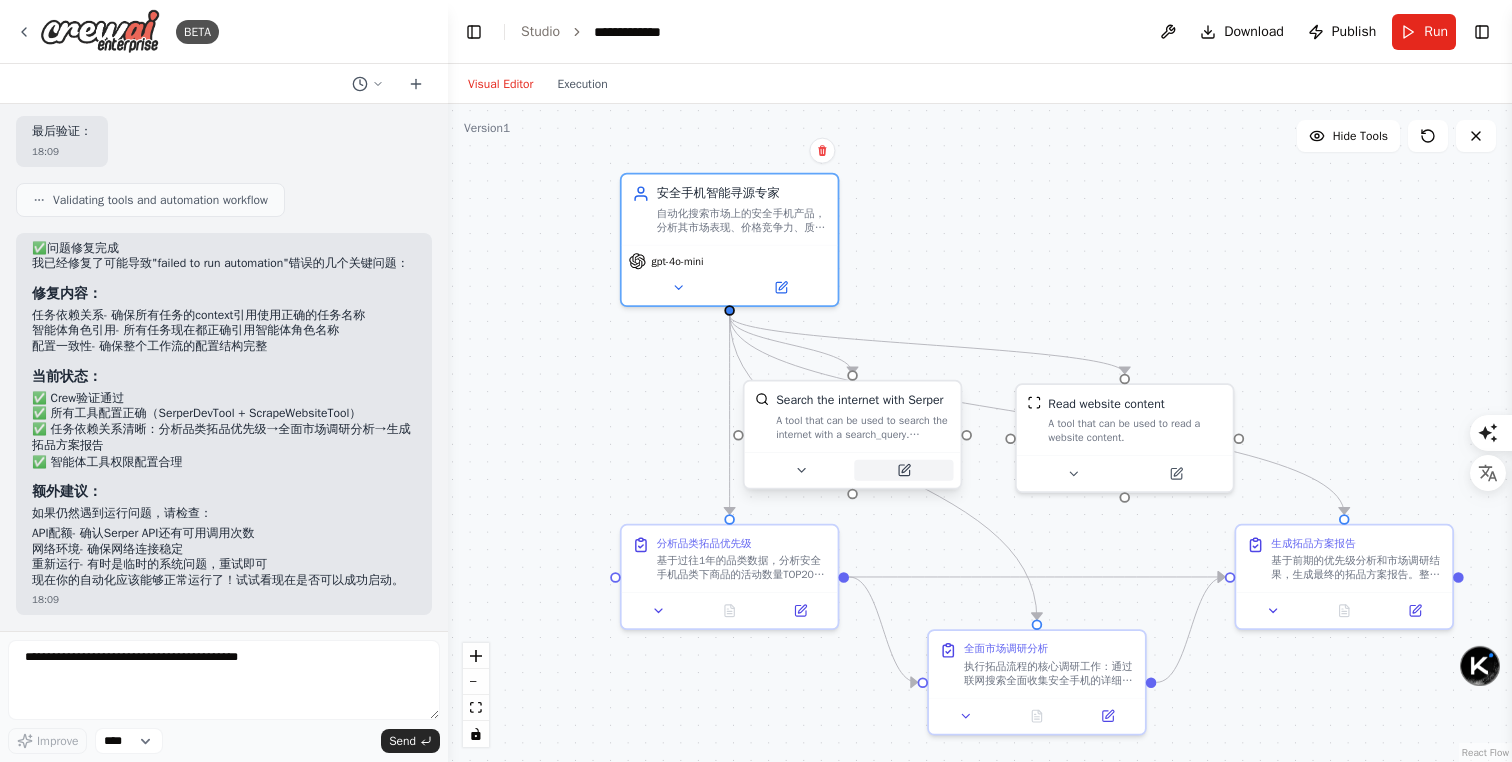 click 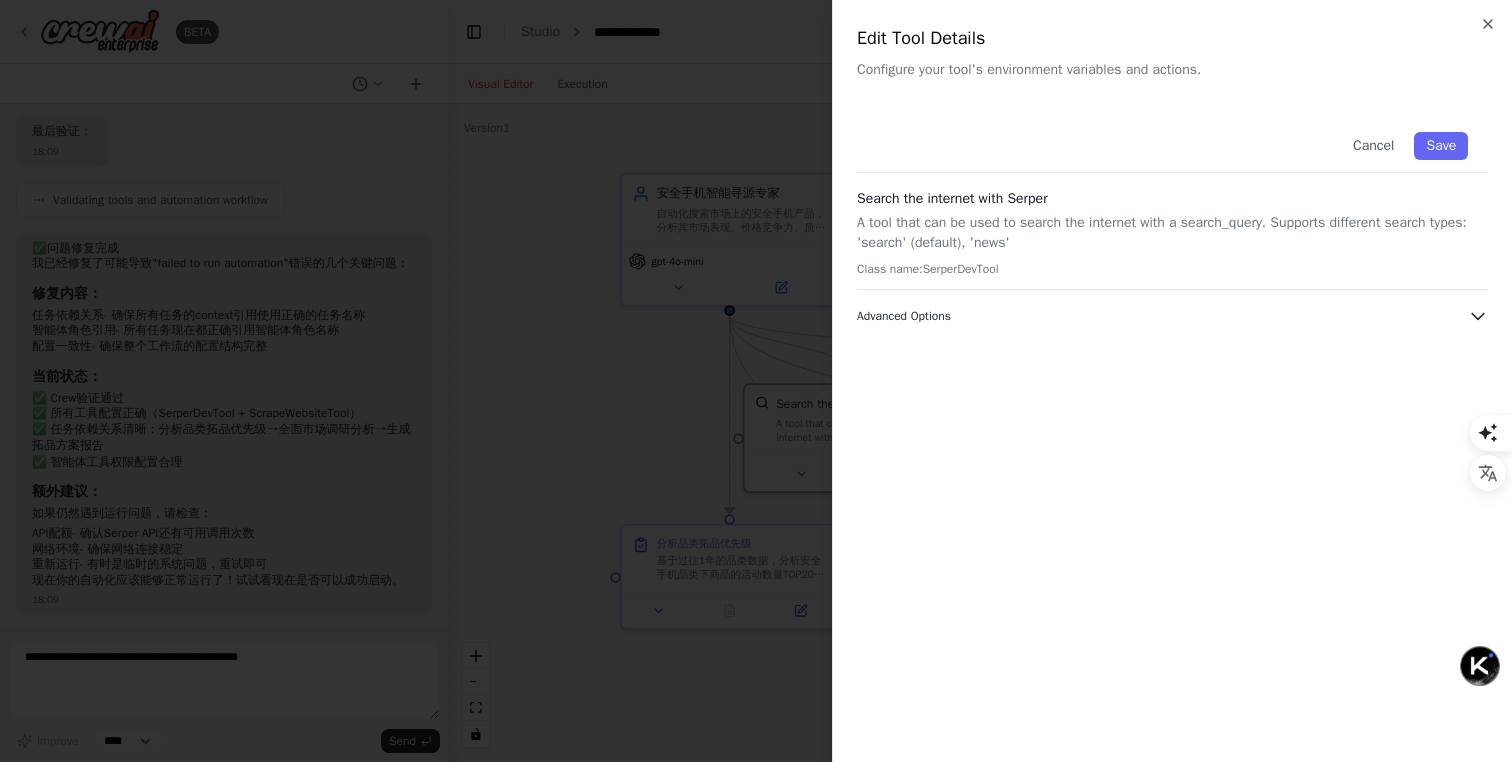 click on "Advanced Options" at bounding box center [904, 316] 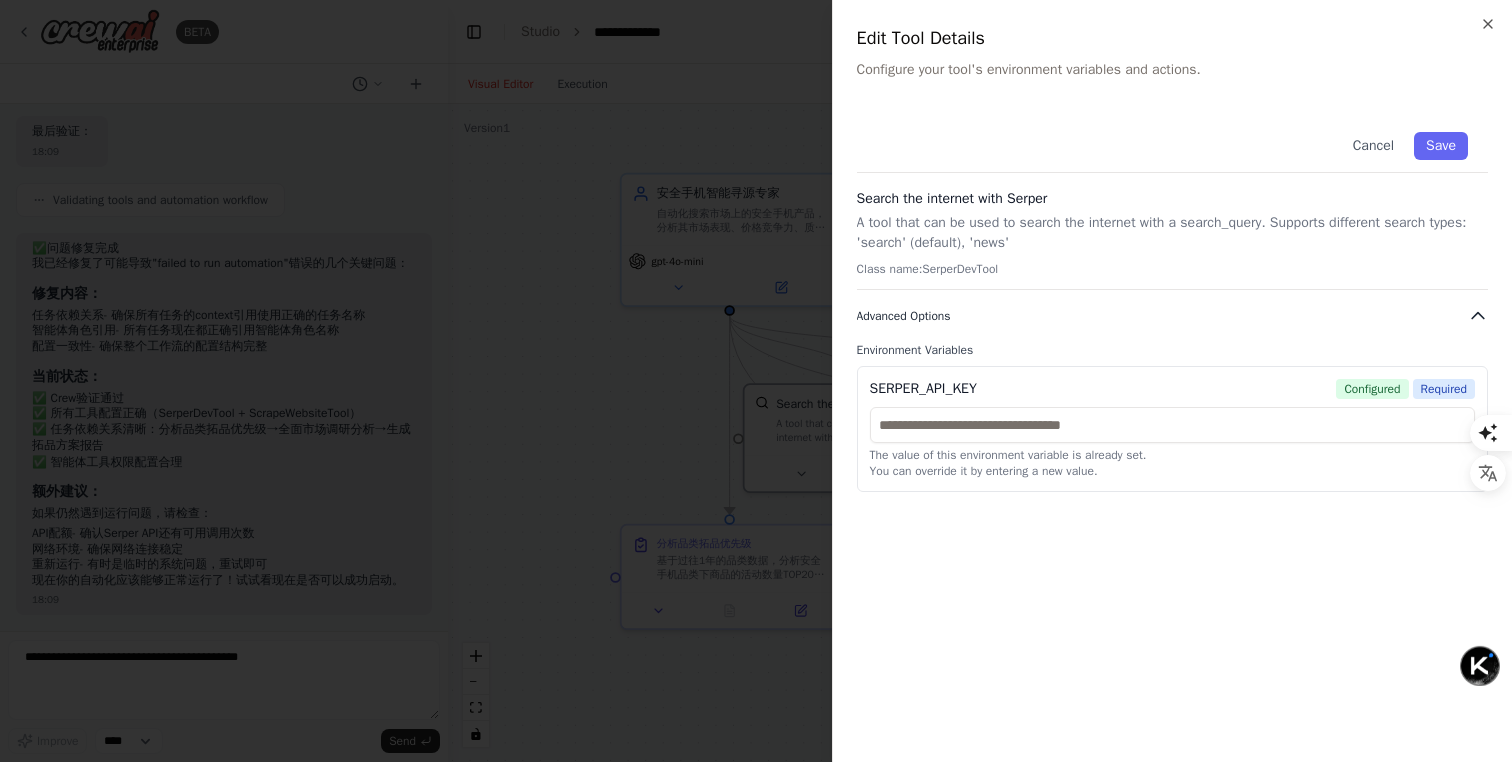 click on "Advanced Options" at bounding box center [904, 316] 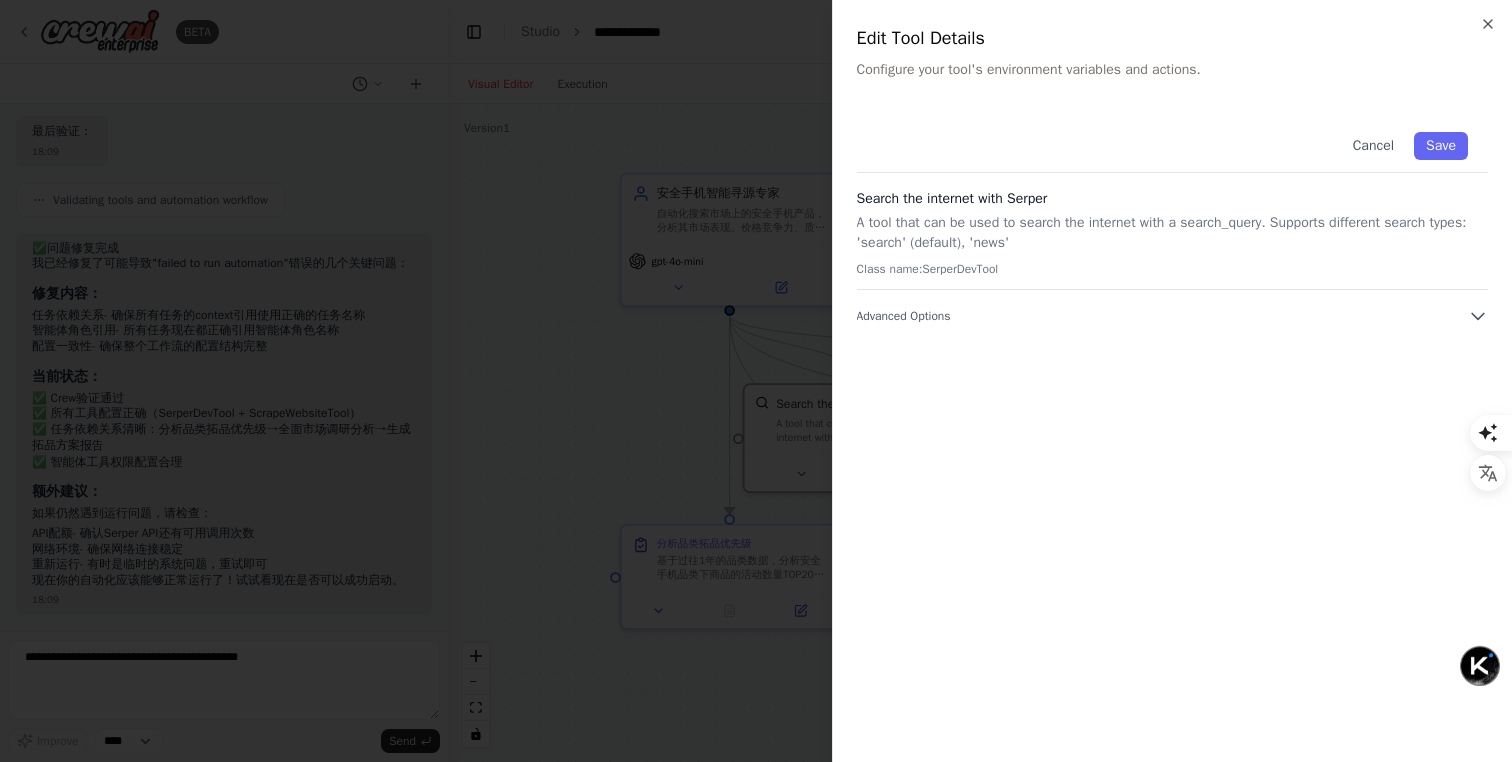 click at bounding box center [756, 381] 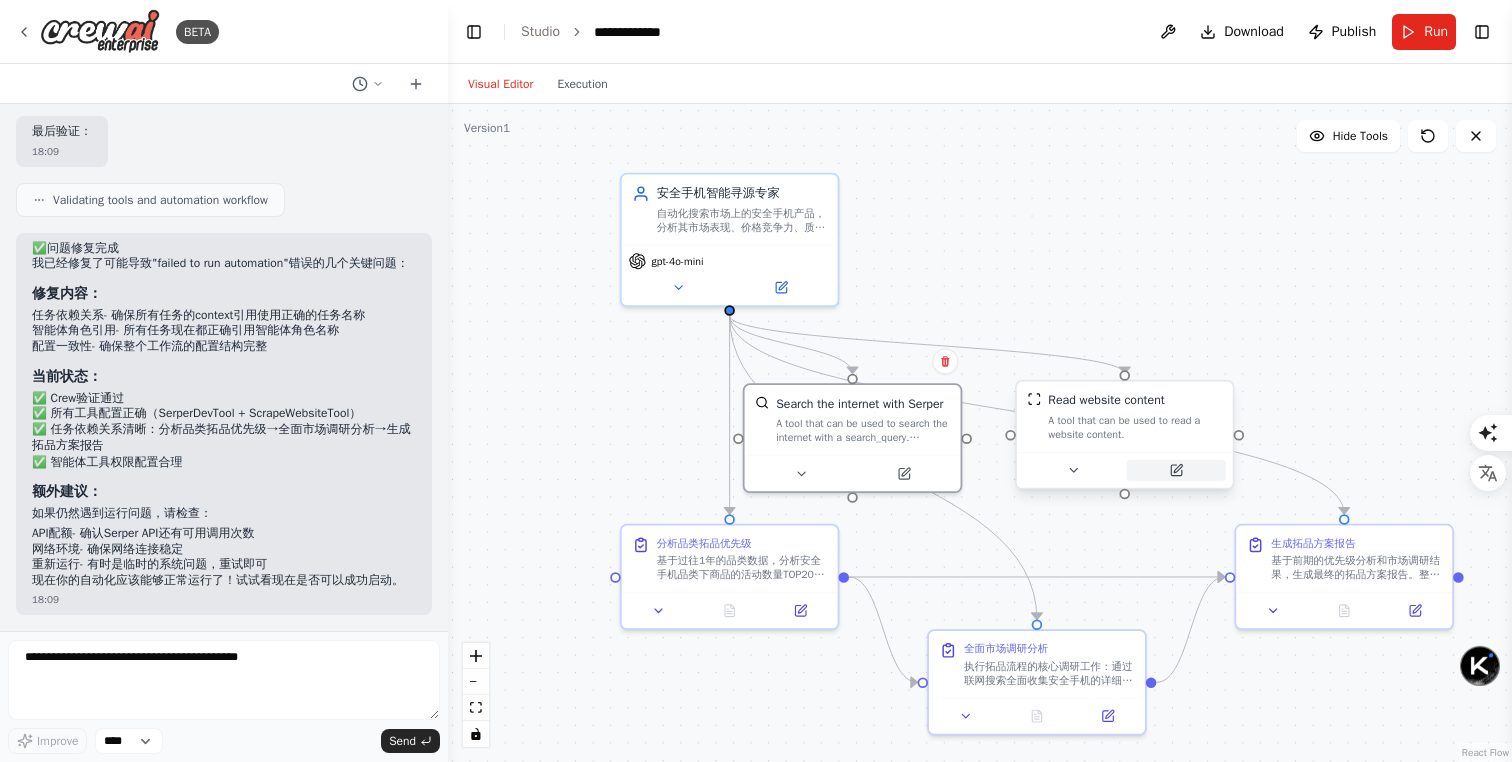 click at bounding box center [1175, 470] 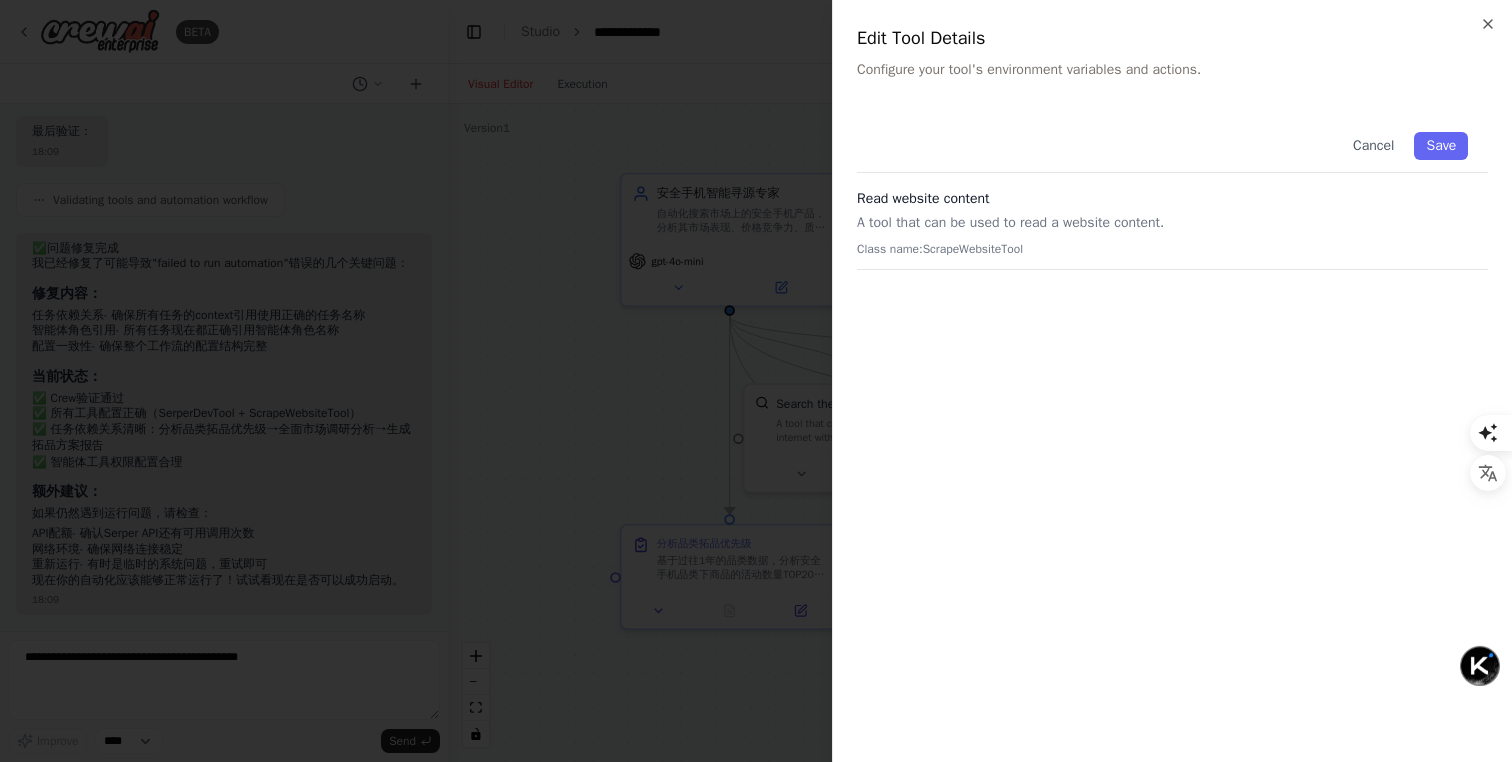 click on "Class name:  ScrapeWebsiteTool" at bounding box center [1172, 249] 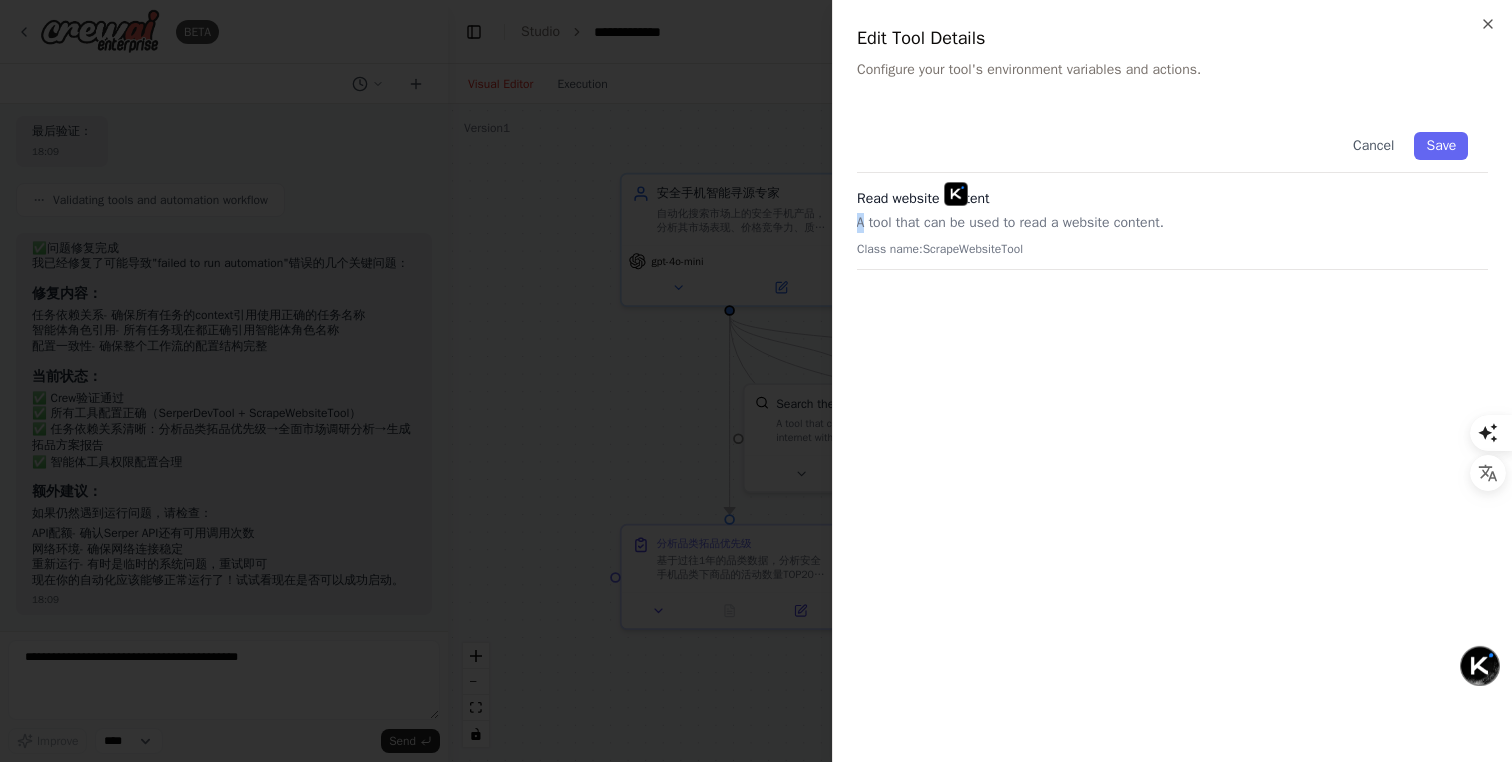 click on "A tool that can be used to read a website content." at bounding box center [1172, 223] 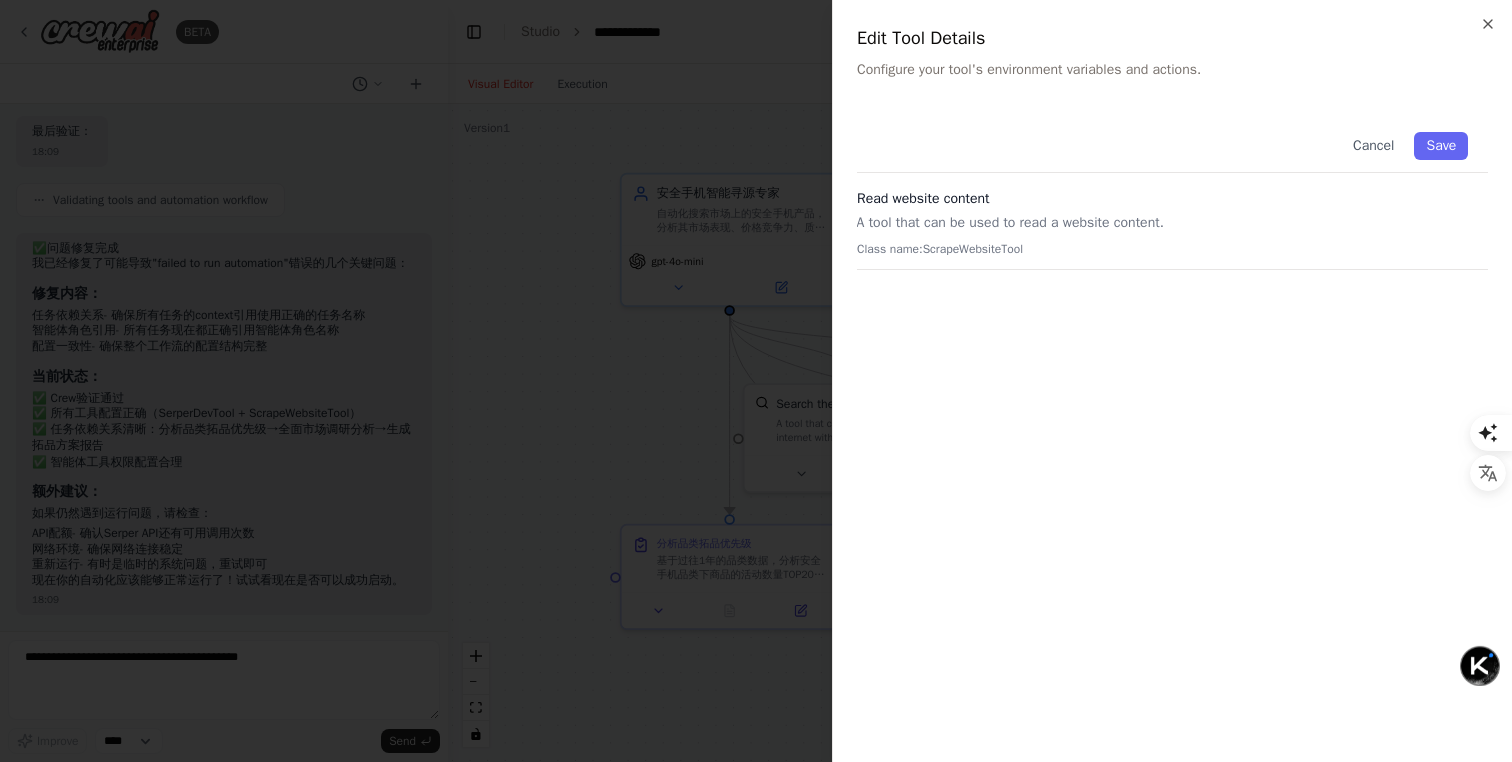 click at bounding box center [756, 381] 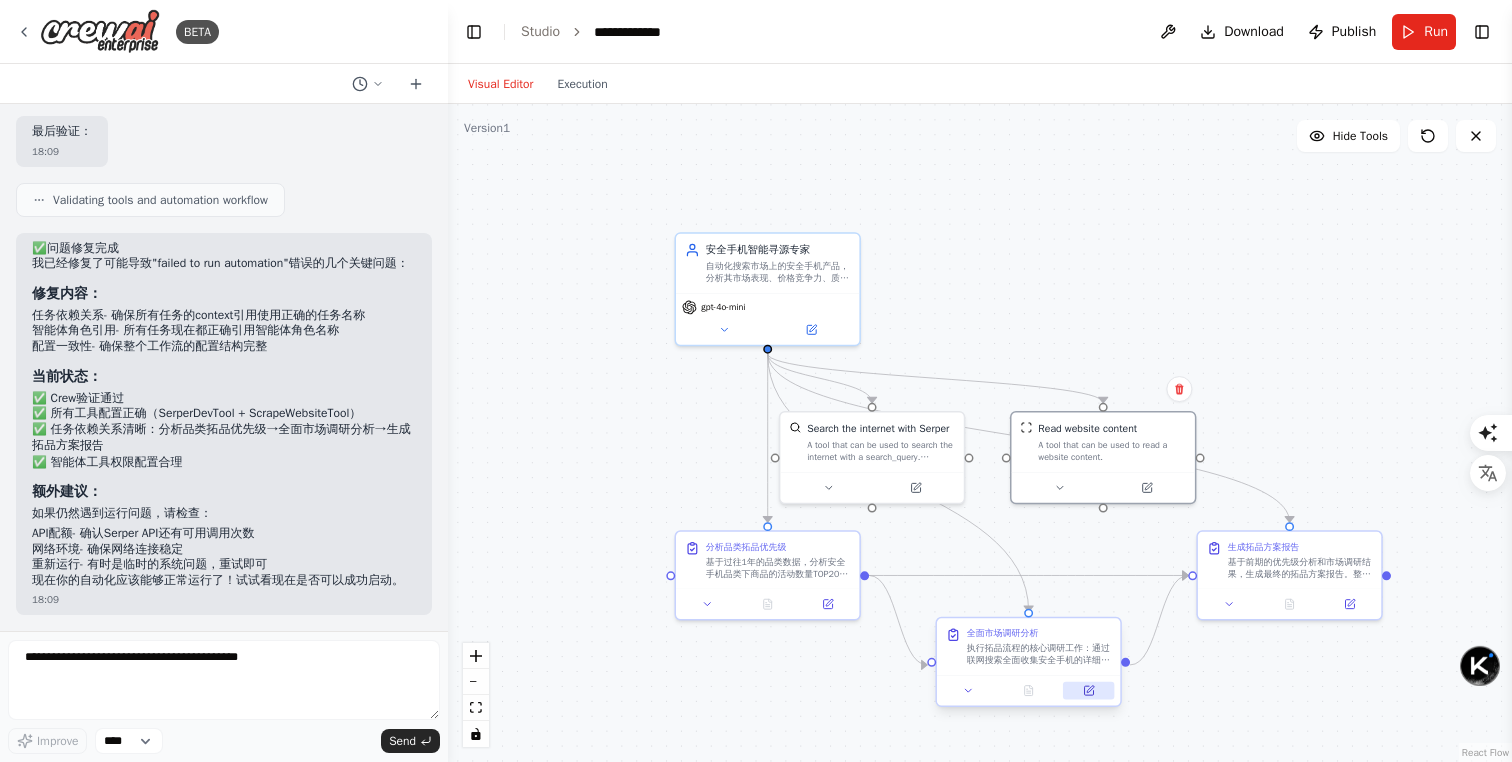 click 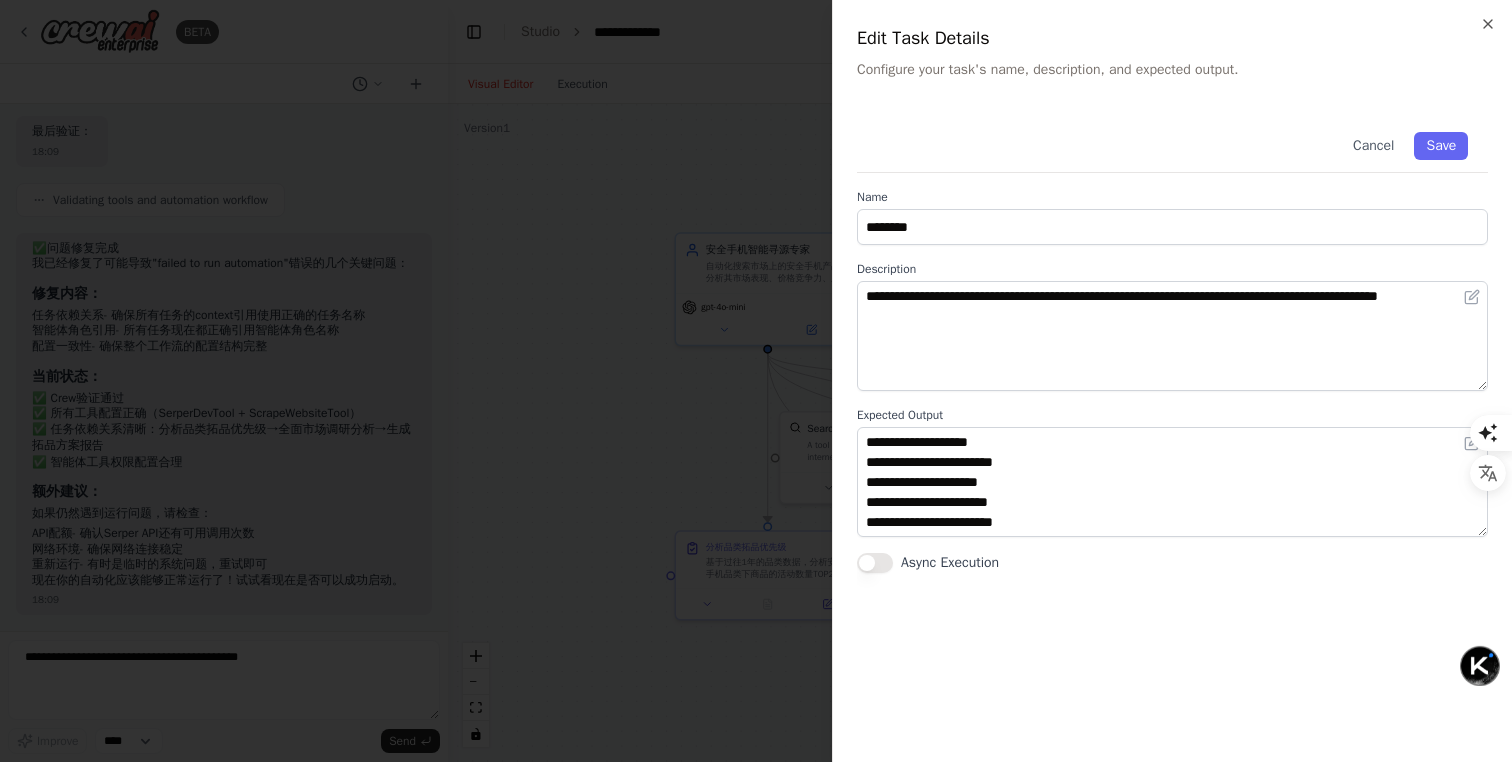 click at bounding box center [756, 381] 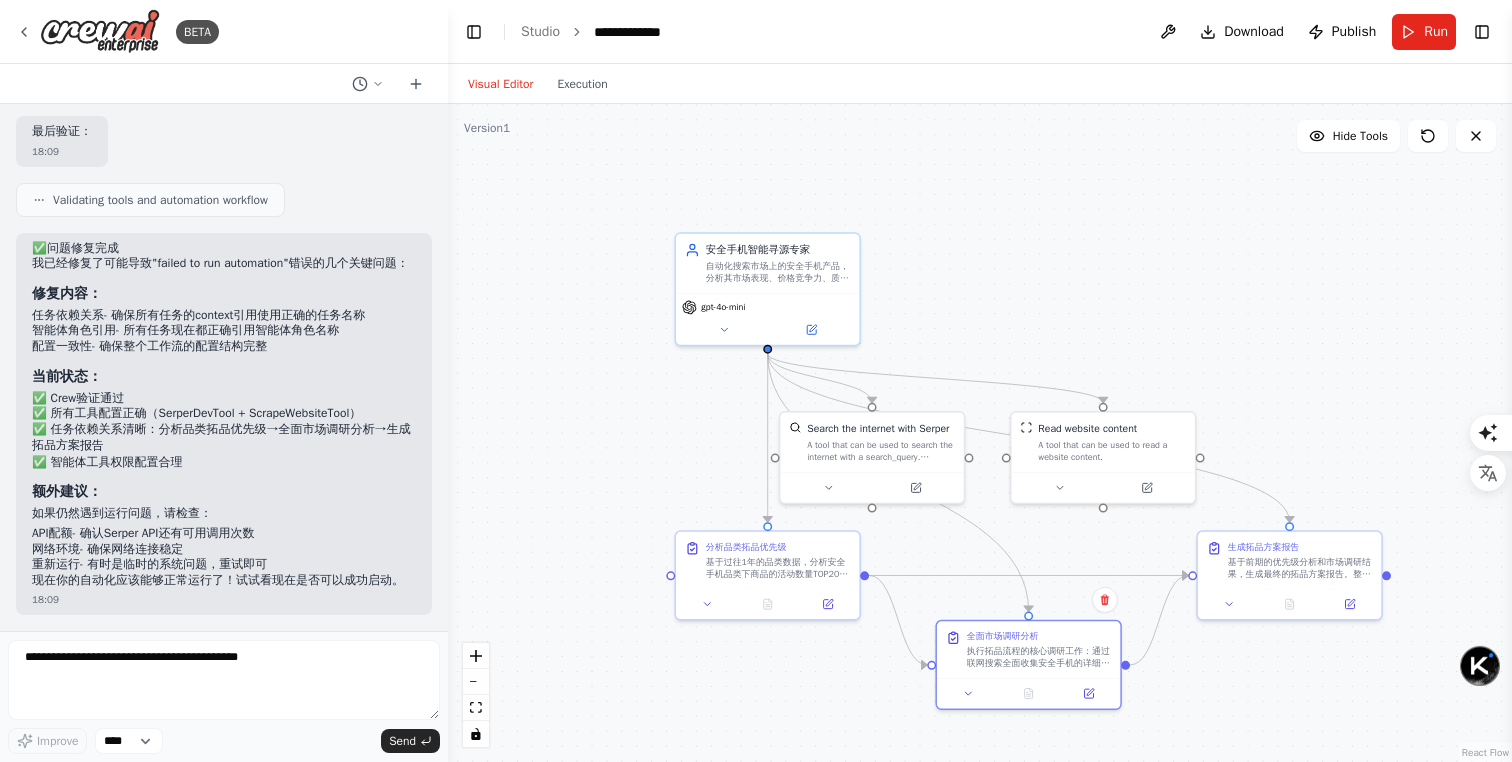 click on ".deletable-edge-delete-btn {
width: 20px;
height: 20px;
border: 0px solid #ffffff;
color: #6b7280;
background-color: #f8fafc;
cursor: pointer;
border-radius: 50%;
font-size: 12px;
padding: 3px;
display: flex;
align-items: center;
justify-content: center;
transition: all 0.2s cubic-bezier(0.4, 0, 0.2, 1);
box-shadow: 0 2px 4px rgba(0, 0, 0, 0.1);
}
.deletable-edge-delete-btn:hover {
background-color: #ef4444;
color: #ffffff;
border-color: #dc2626;
transform: scale(1.1);
box-shadow: 0 4px 12px rgba(239, 68, 68, 0.4);
}
.deletable-edge-delete-btn:active {
transform: scale(0.95);
box-shadow: 0 2px 4px rgba(239, 68, 68, 0.3);
}
安全手机智能寻源专家 gpt-4o-mini Read website content" at bounding box center (980, 433) 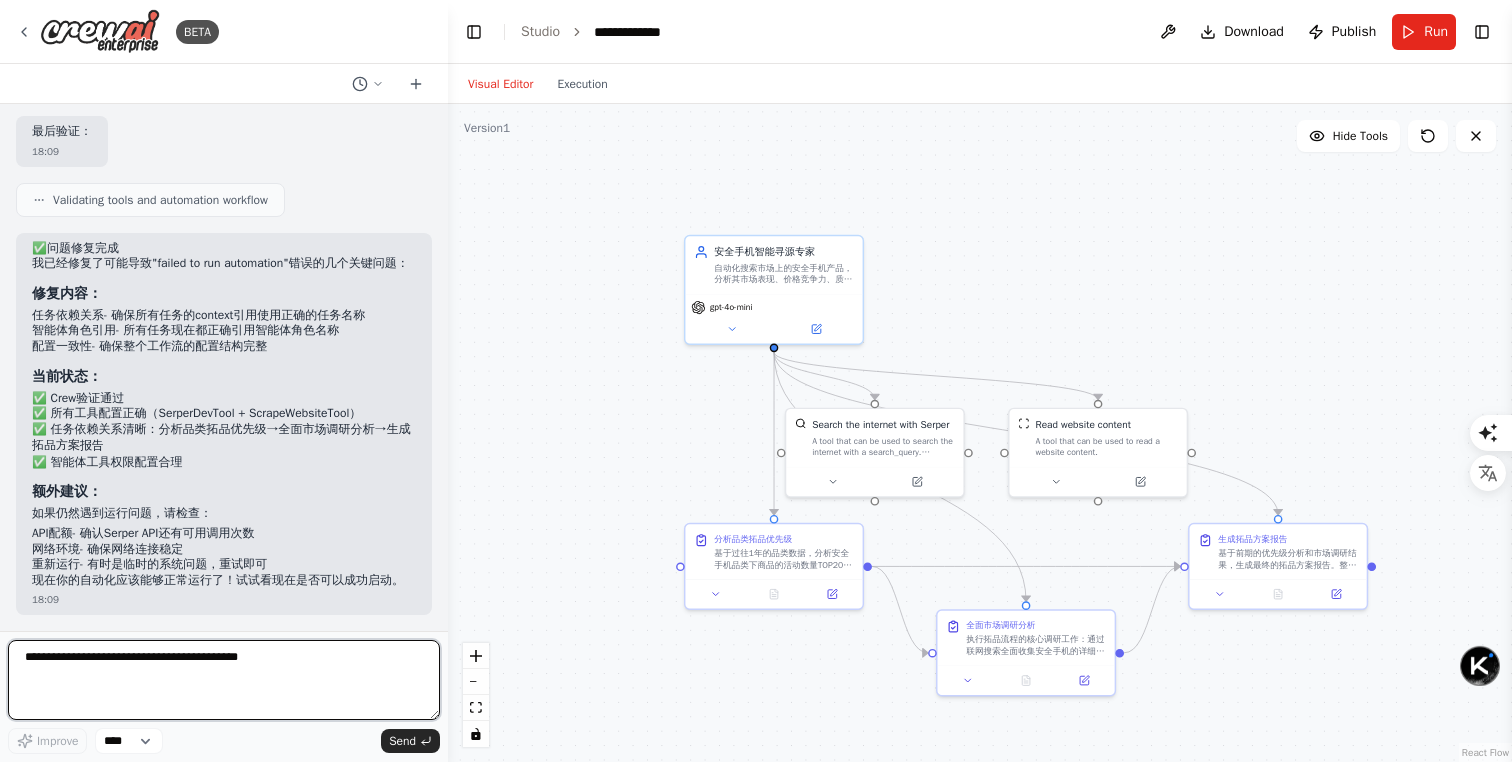 click at bounding box center (224, 680) 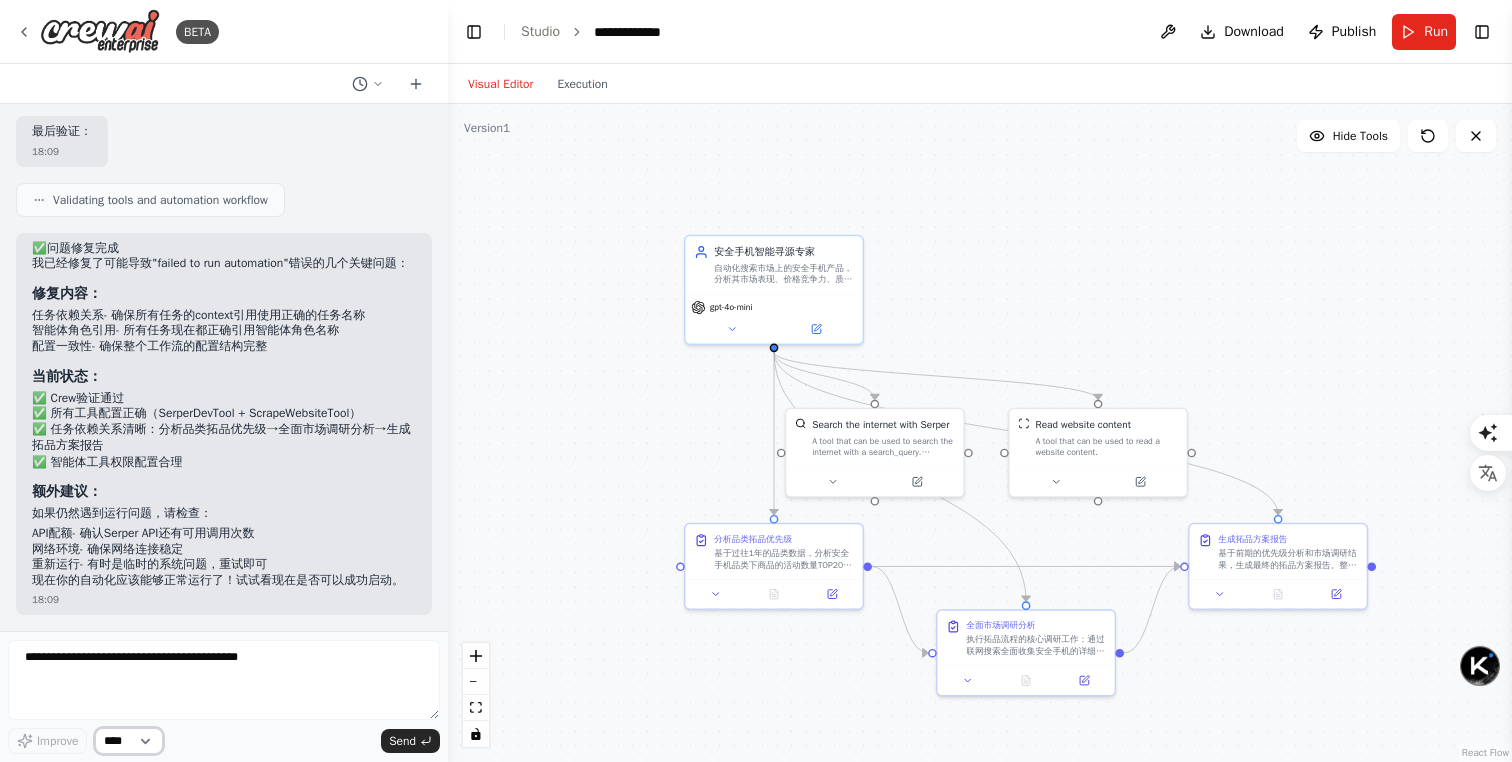 click on "****" at bounding box center (129, 741) 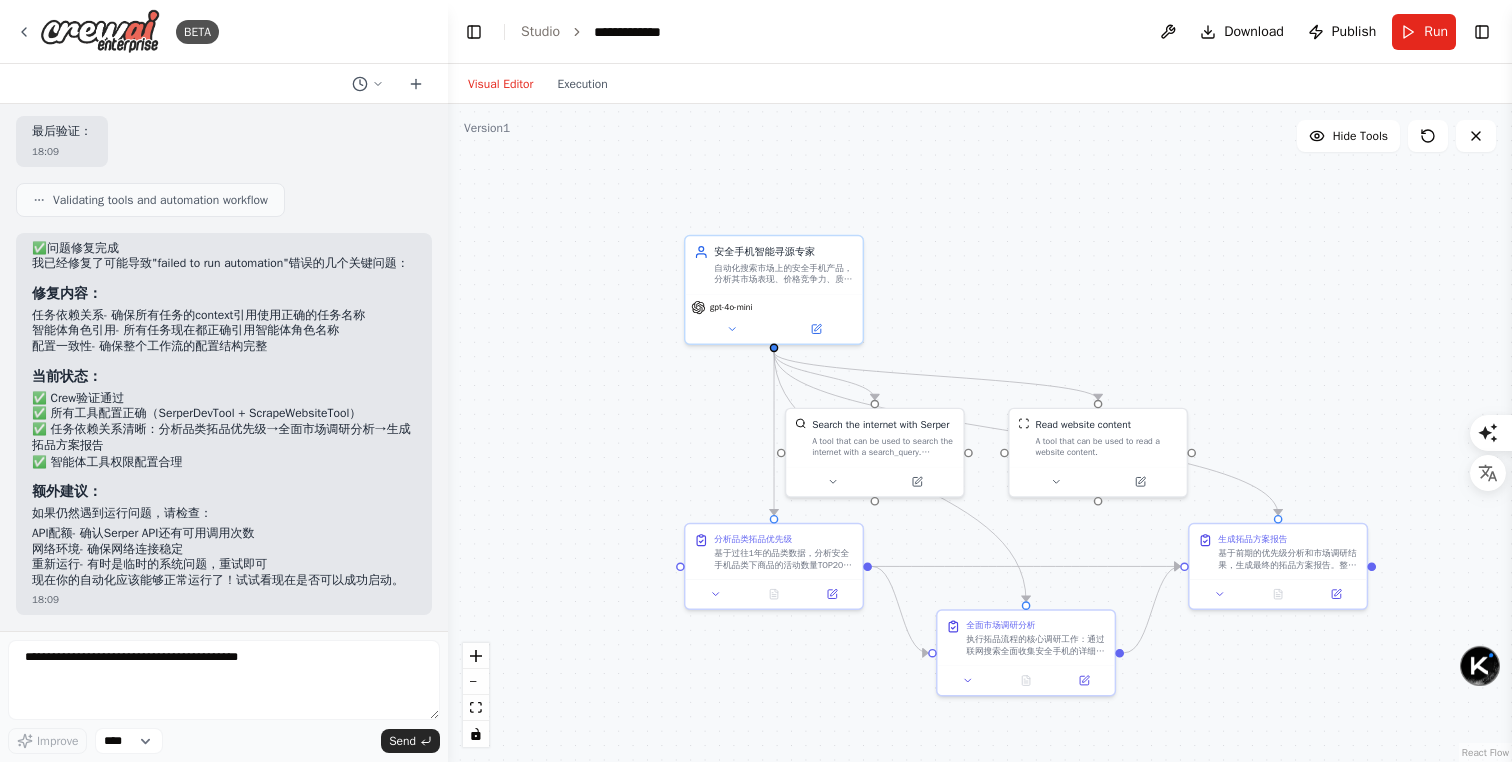 click on ".deletable-edge-delete-btn {
width: 20px;
height: 20px;
border: 0px solid #ffffff;
color: #6b7280;
background-color: #f8fafc;
cursor: pointer;
border-radius: 50%;
font-size: 12px;
padding: 3px;
display: flex;
align-items: center;
justify-content: center;
transition: all 0.2s cubic-bezier(0.4, 0, 0.2, 1);
box-shadow: 0 2px 4px rgba(0, 0, 0, 0.1);
}
.deletable-edge-delete-btn:hover {
background-color: #ef4444;
color: #ffffff;
border-color: #dc2626;
transform: scale(1.1);
box-shadow: 0 4px 12px rgba(239, 68, 68, 0.4);
}
.deletable-edge-delete-btn:active {
transform: scale(0.95);
box-shadow: 0 2px 4px rgba(239, 68, 68, 0.3);
}
安全手机智能寻源专家 gpt-4o-mini Read website content" at bounding box center [980, 433] 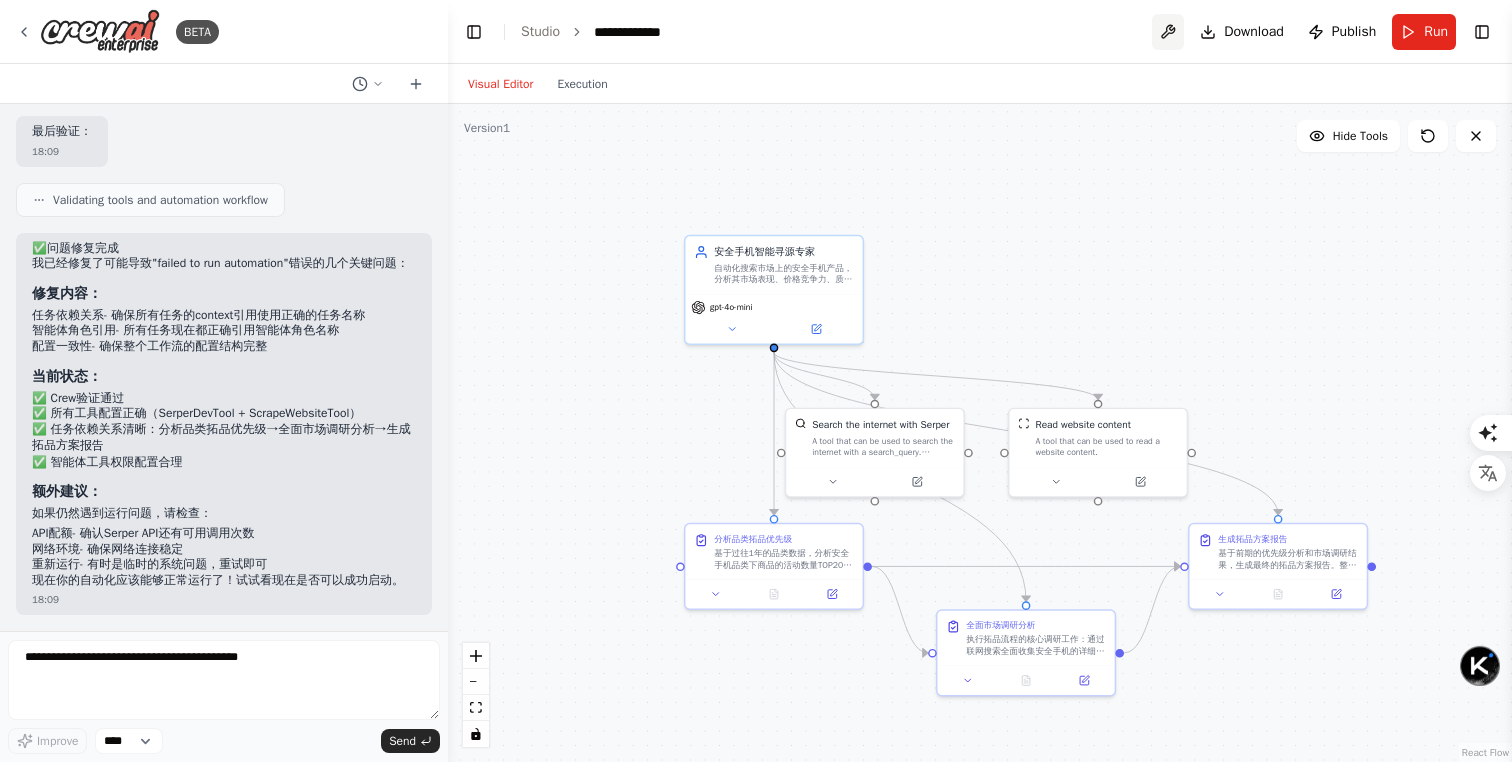 click at bounding box center [1168, 32] 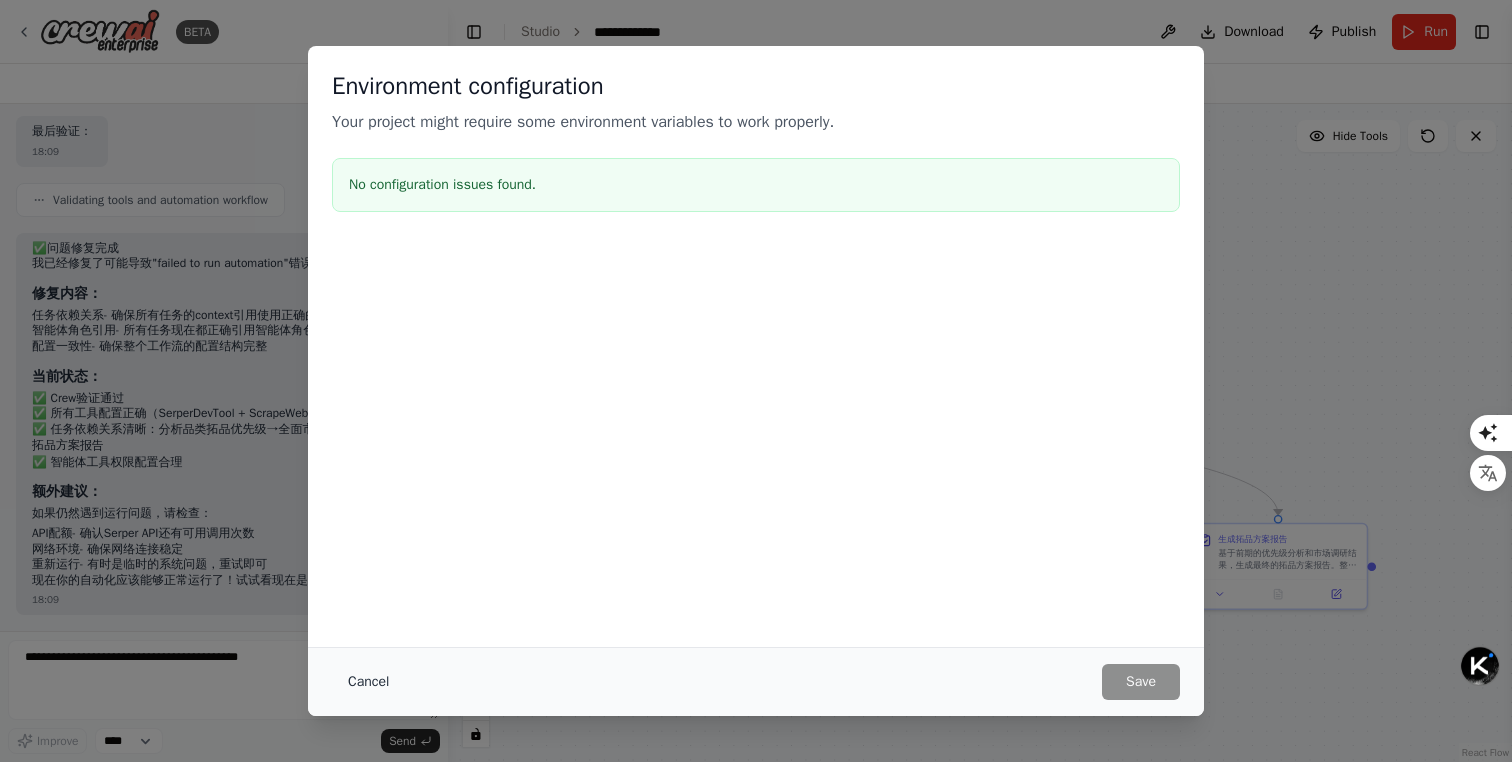 click on "Cancel" at bounding box center [368, 682] 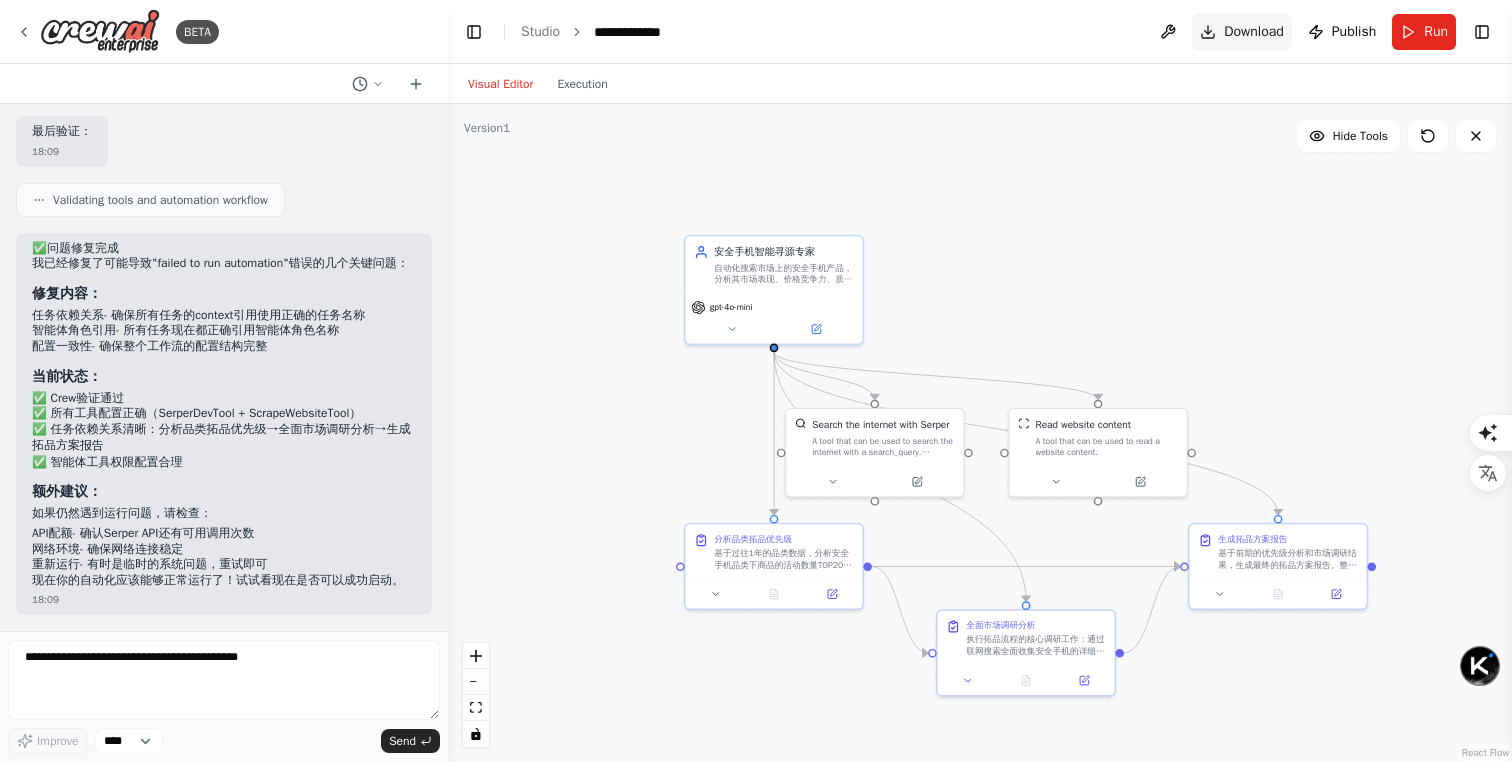 click on "Download" at bounding box center (1254, 32) 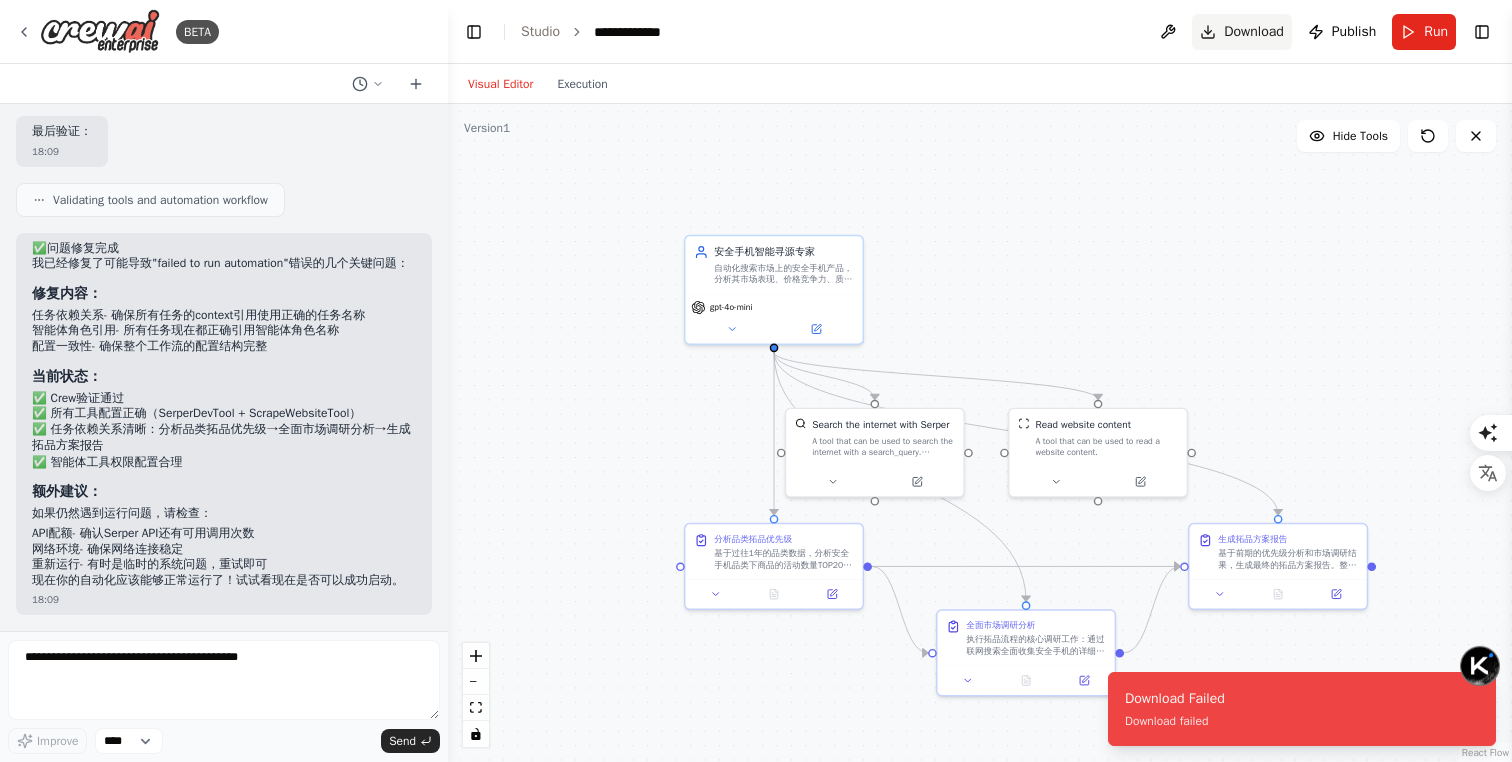 click on "Download" at bounding box center (1254, 32) 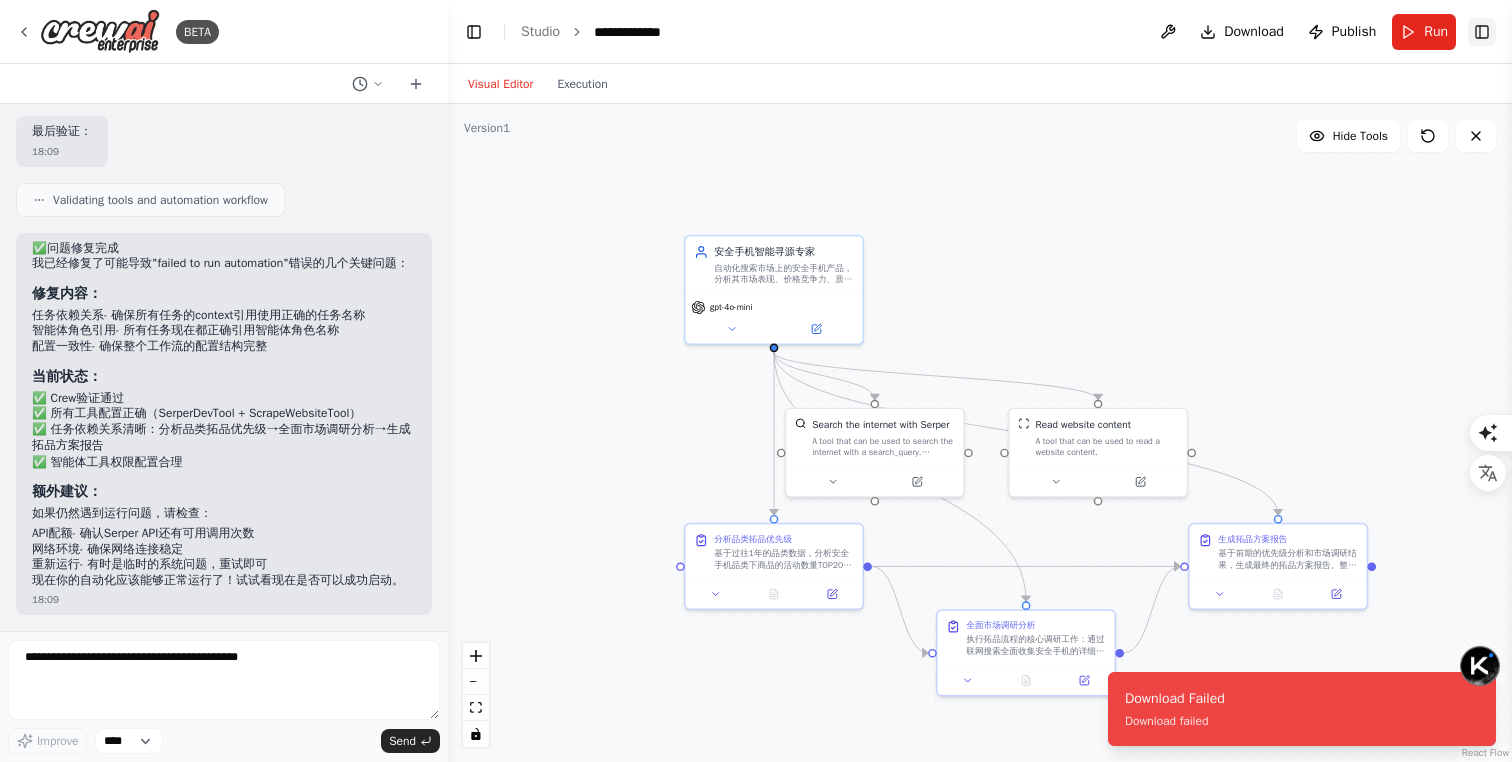 click on "Toggle Right Sidebar" at bounding box center (1482, 32) 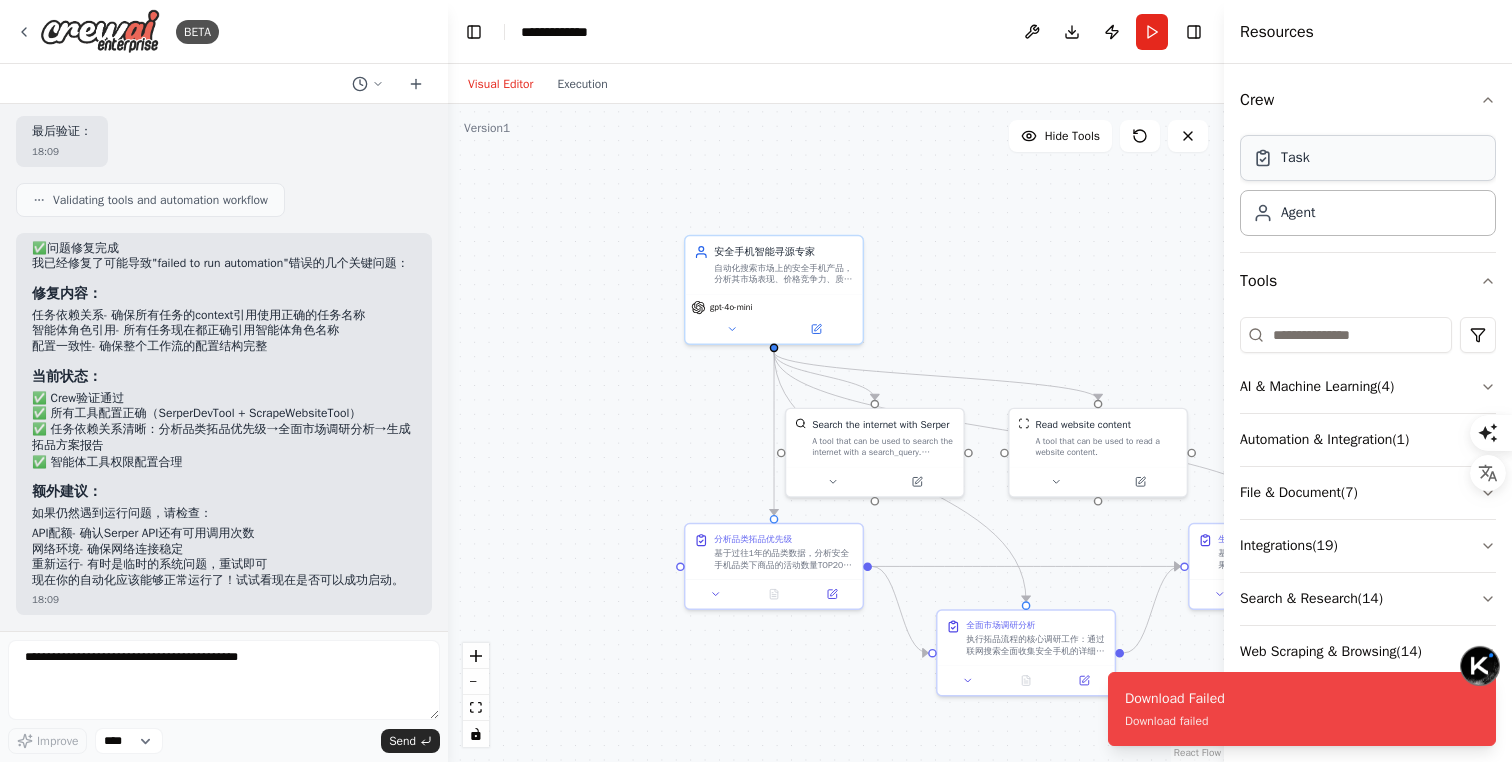 click on "Task" at bounding box center (1368, 158) 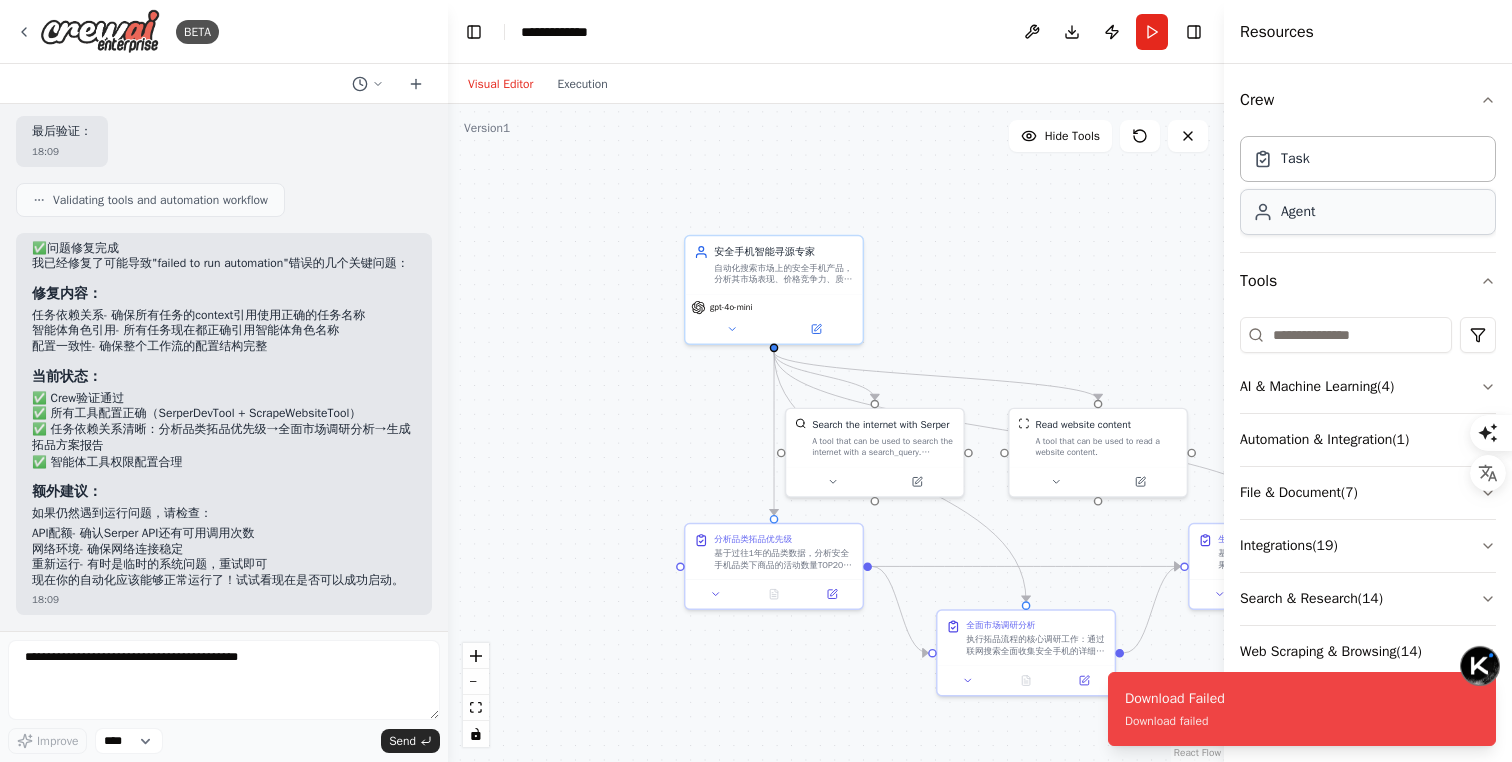 click on "Agent" at bounding box center (1368, 212) 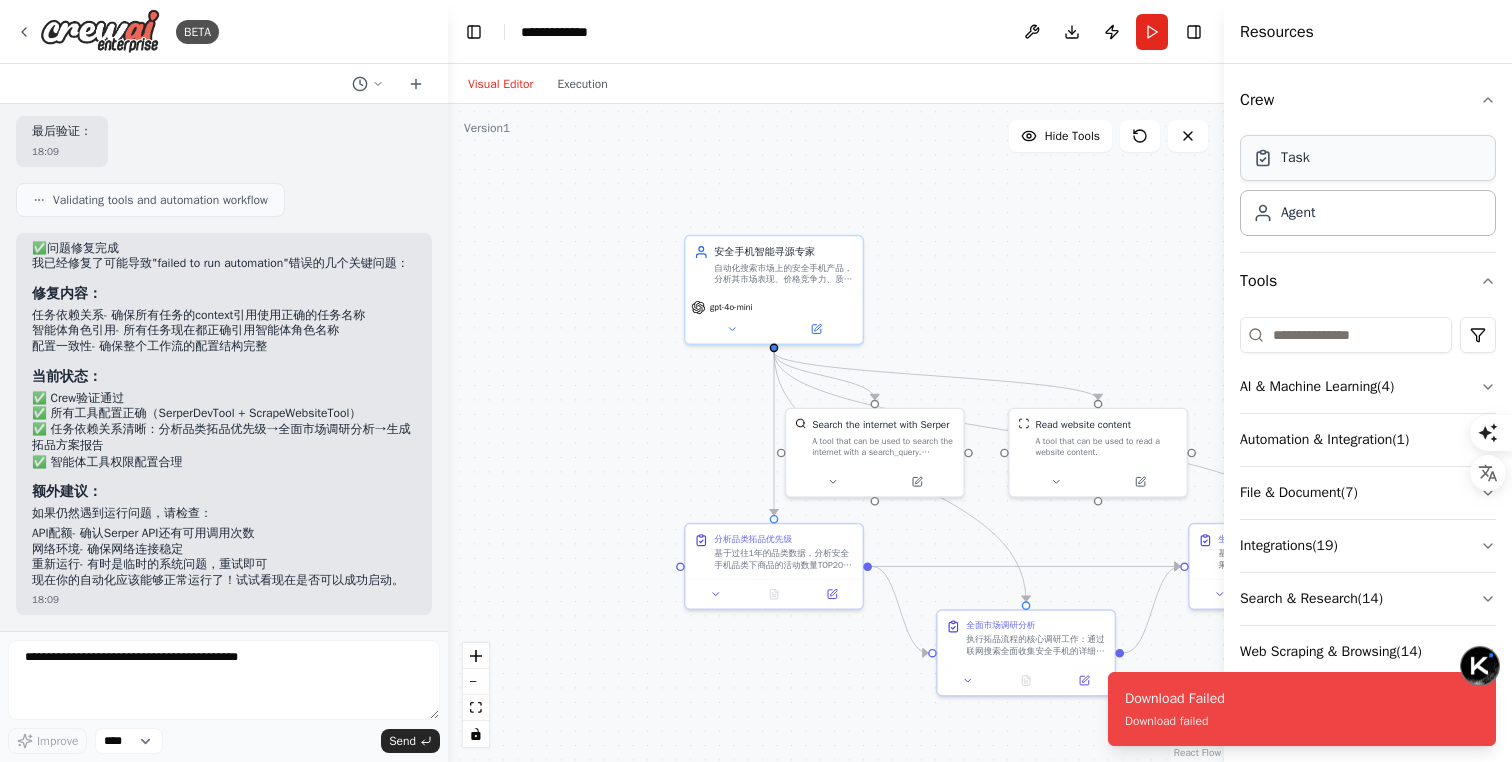 click on "Task" at bounding box center [1368, 158] 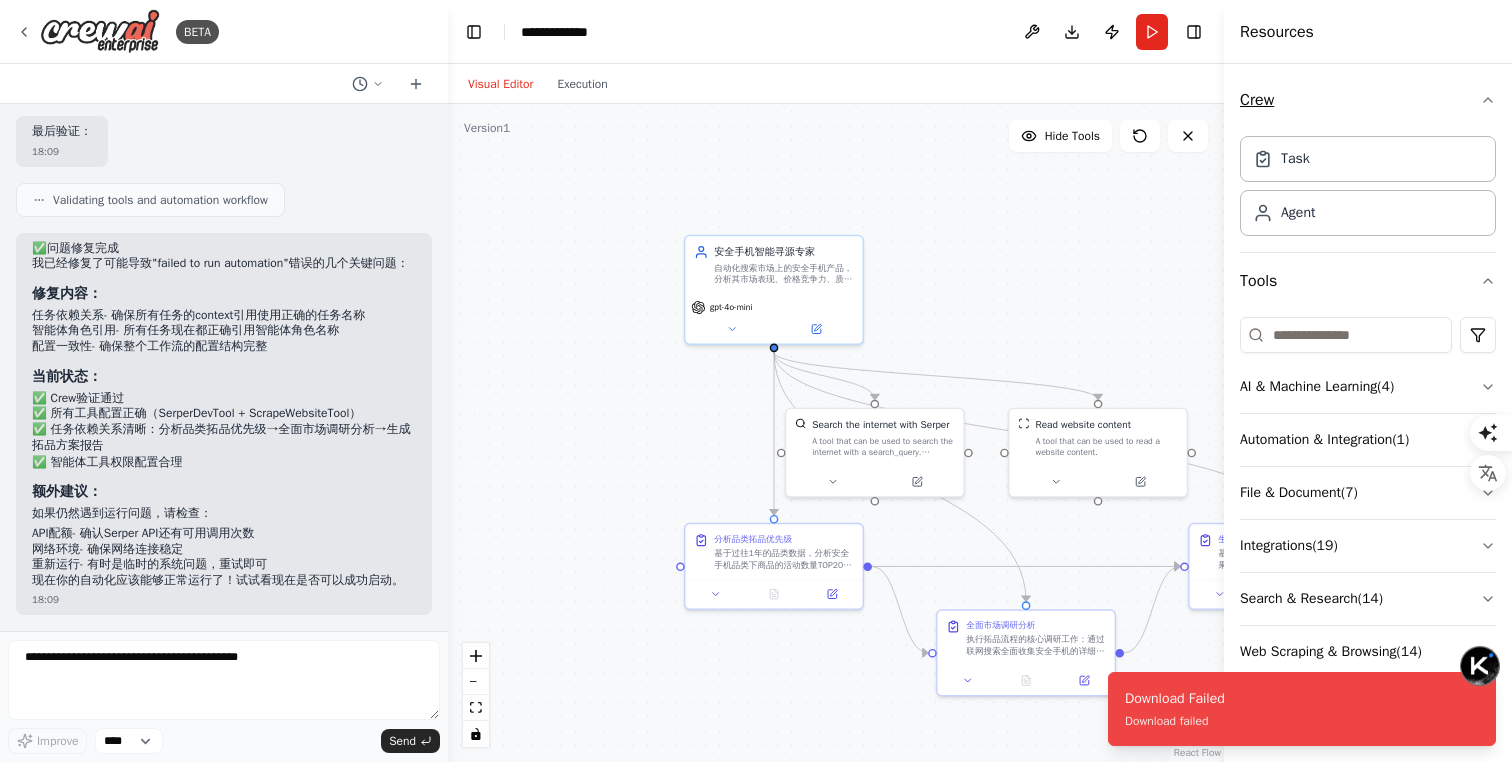 click 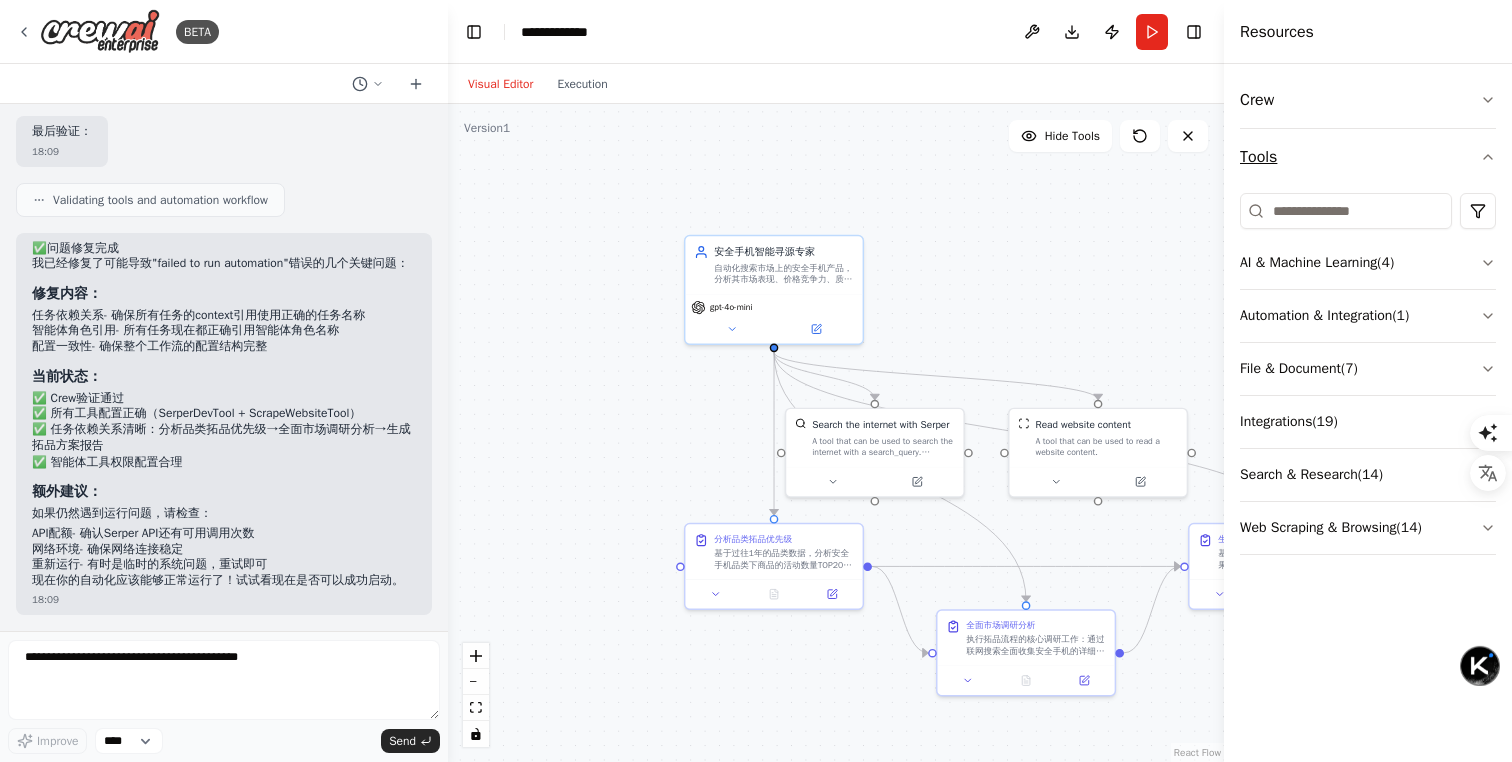click on "Tools" at bounding box center [1368, 157] 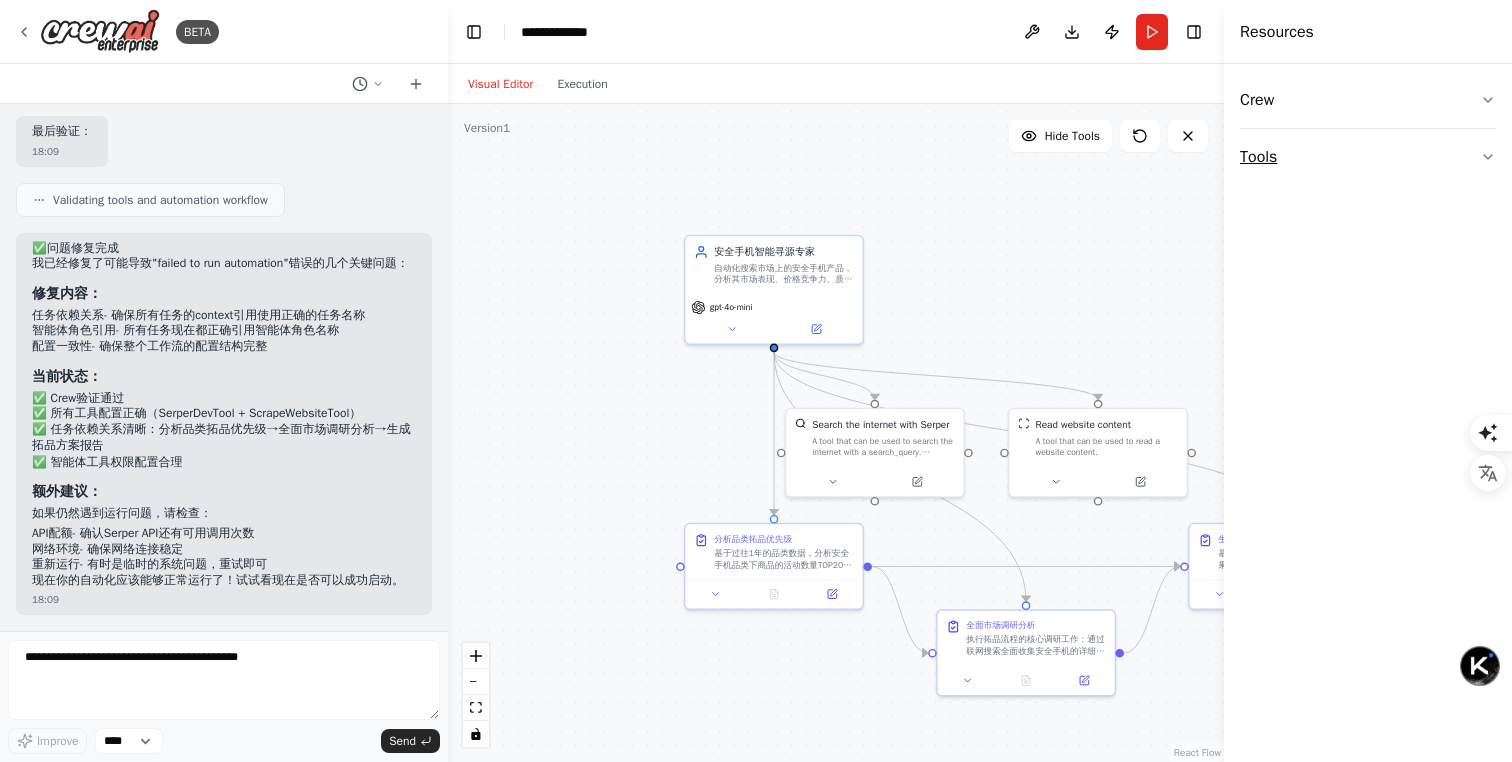 click on "Tools" at bounding box center [1368, 157] 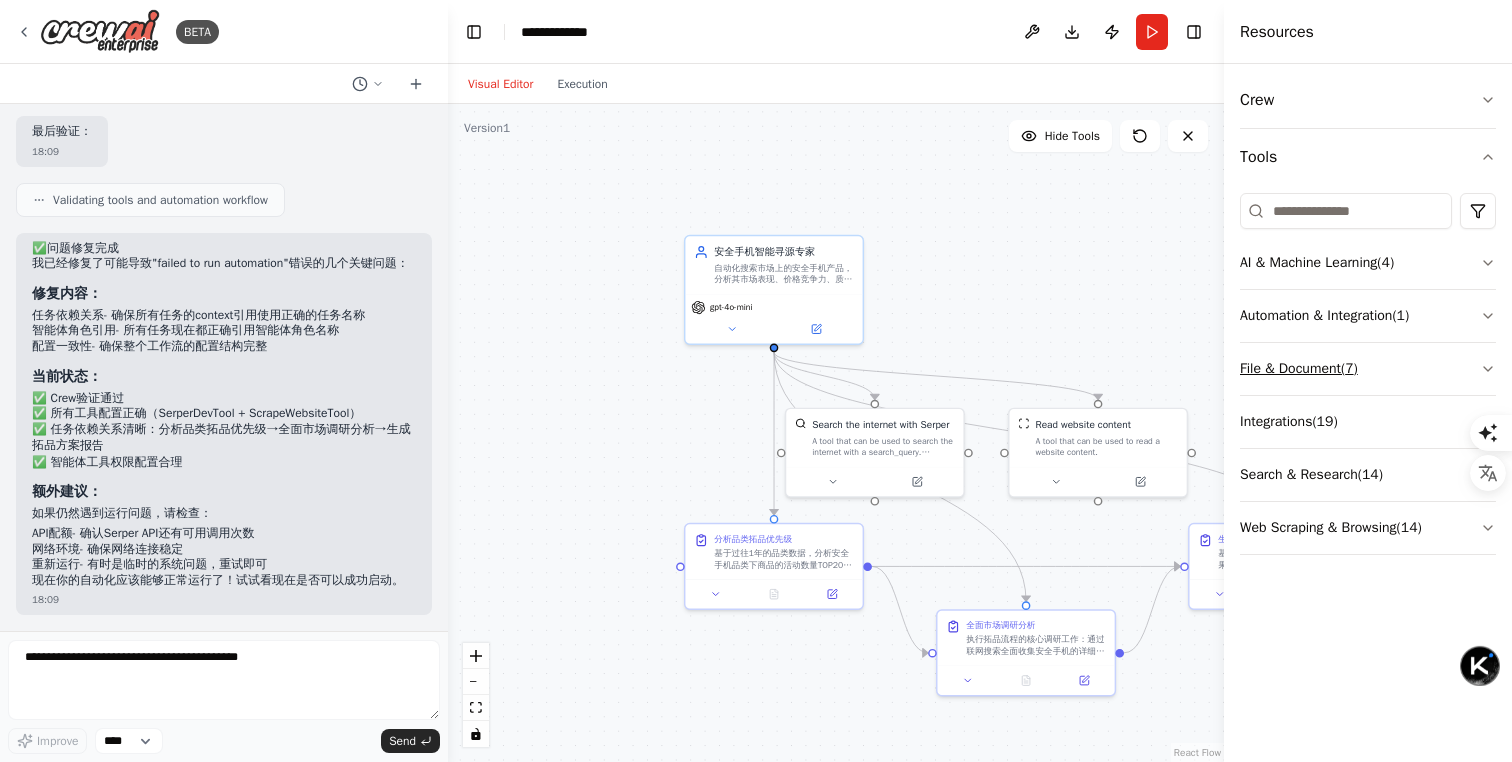 click on "File & Document  ( 7 )" at bounding box center (1368, 369) 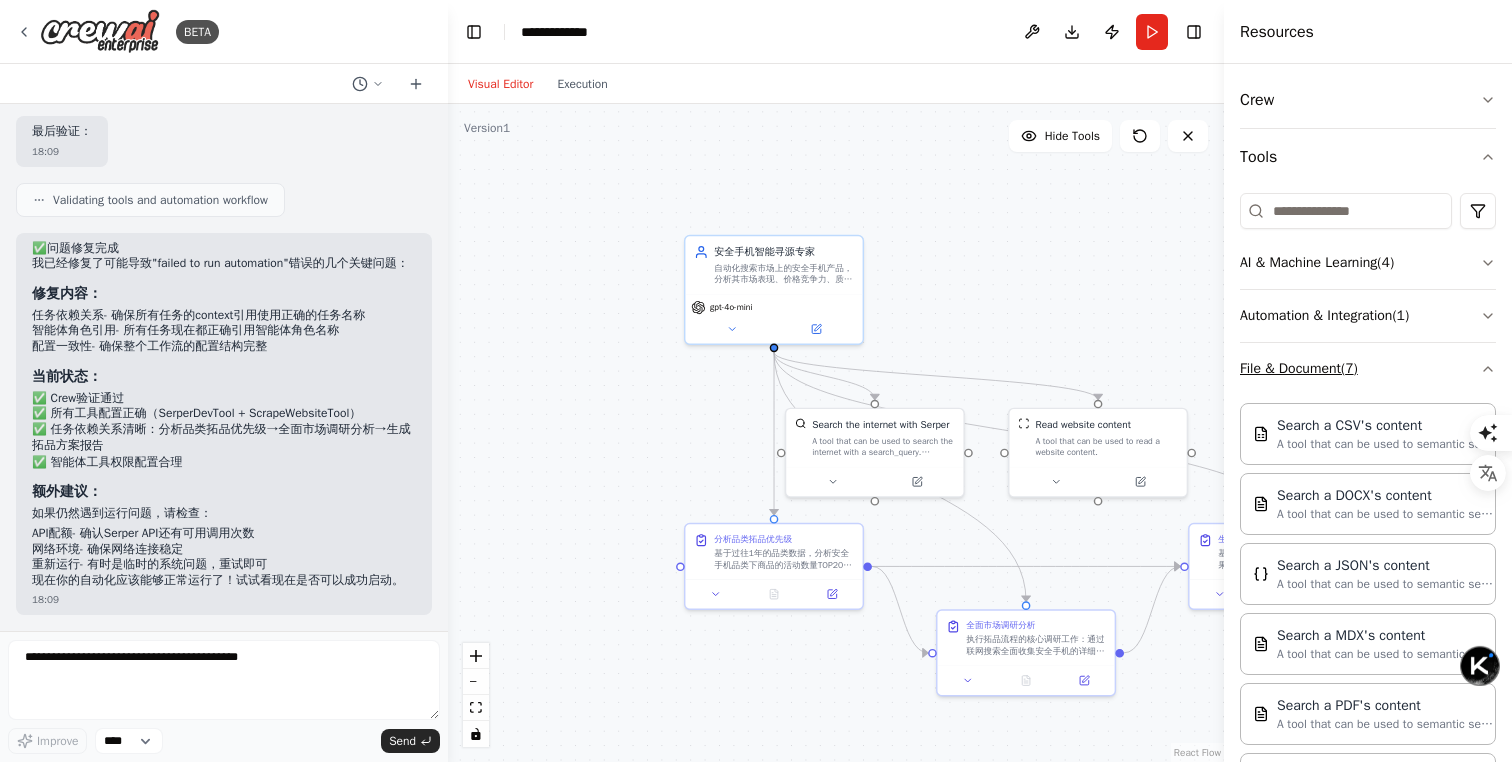 click on "File & Document  ( 7 )" at bounding box center [1368, 369] 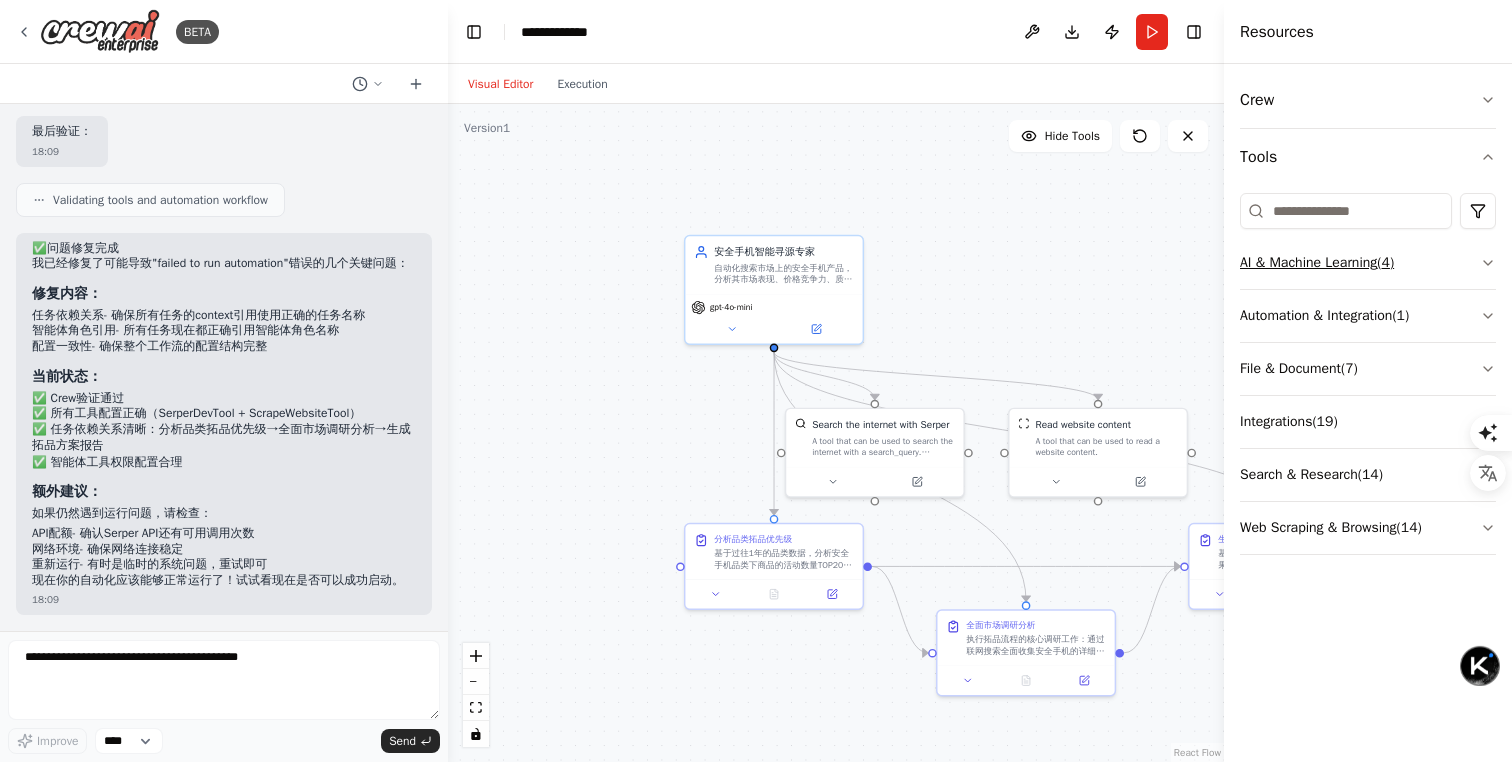 click on "AI & Machine Learning  ( 4 )" at bounding box center [1368, 263] 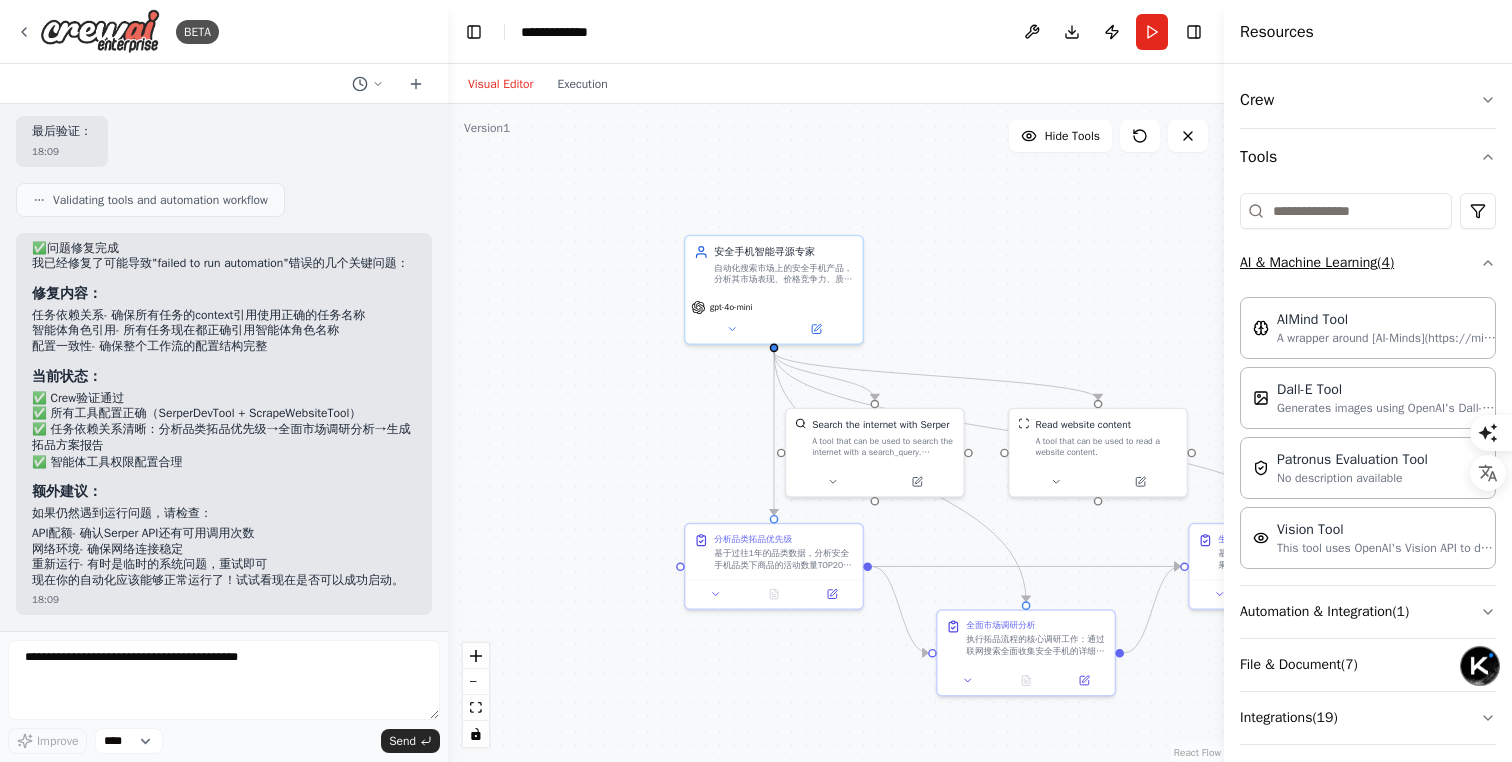 click on "AI & Machine Learning  ( 4 )" at bounding box center [1368, 263] 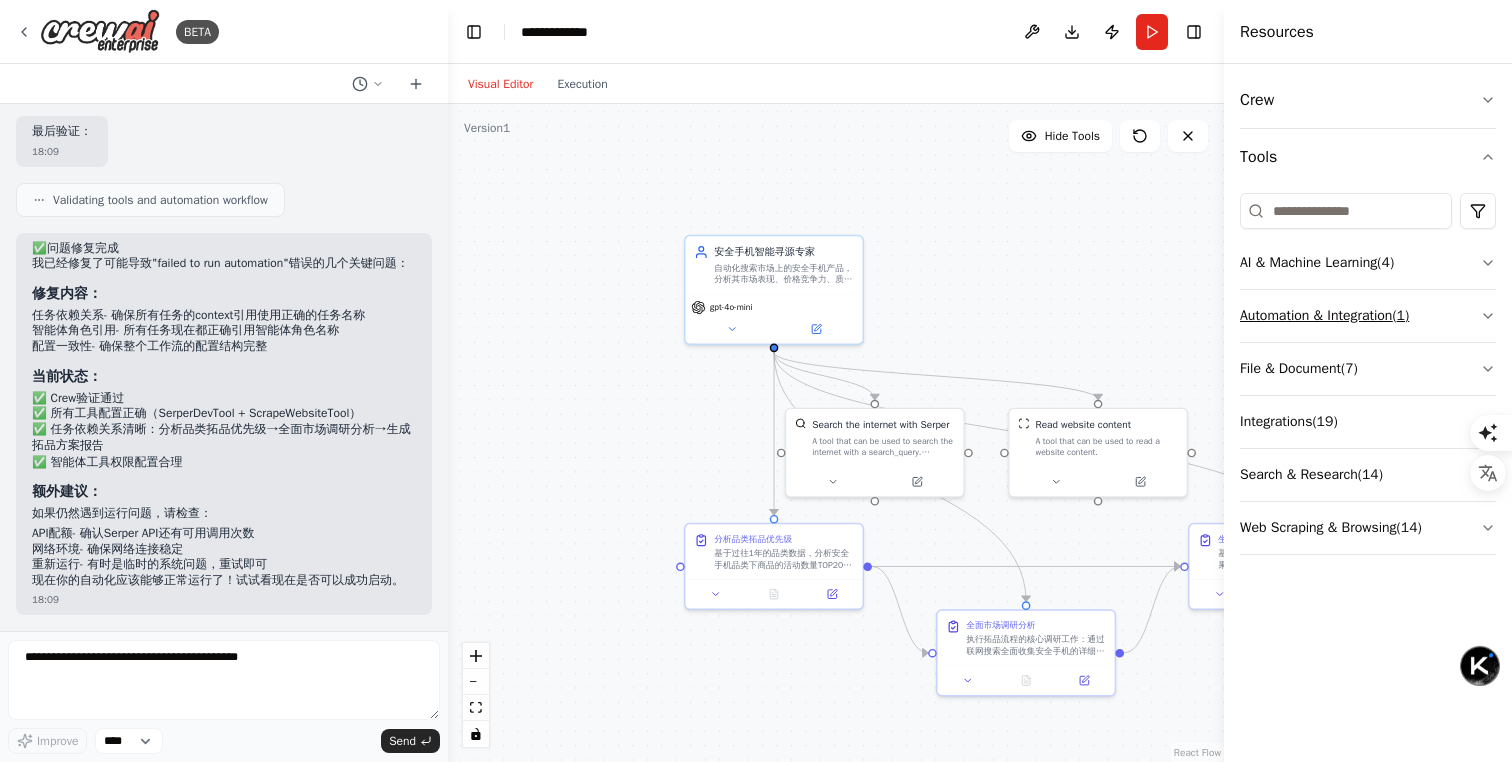 click on "Automation & Integration  ( 1 )" at bounding box center (1368, 316) 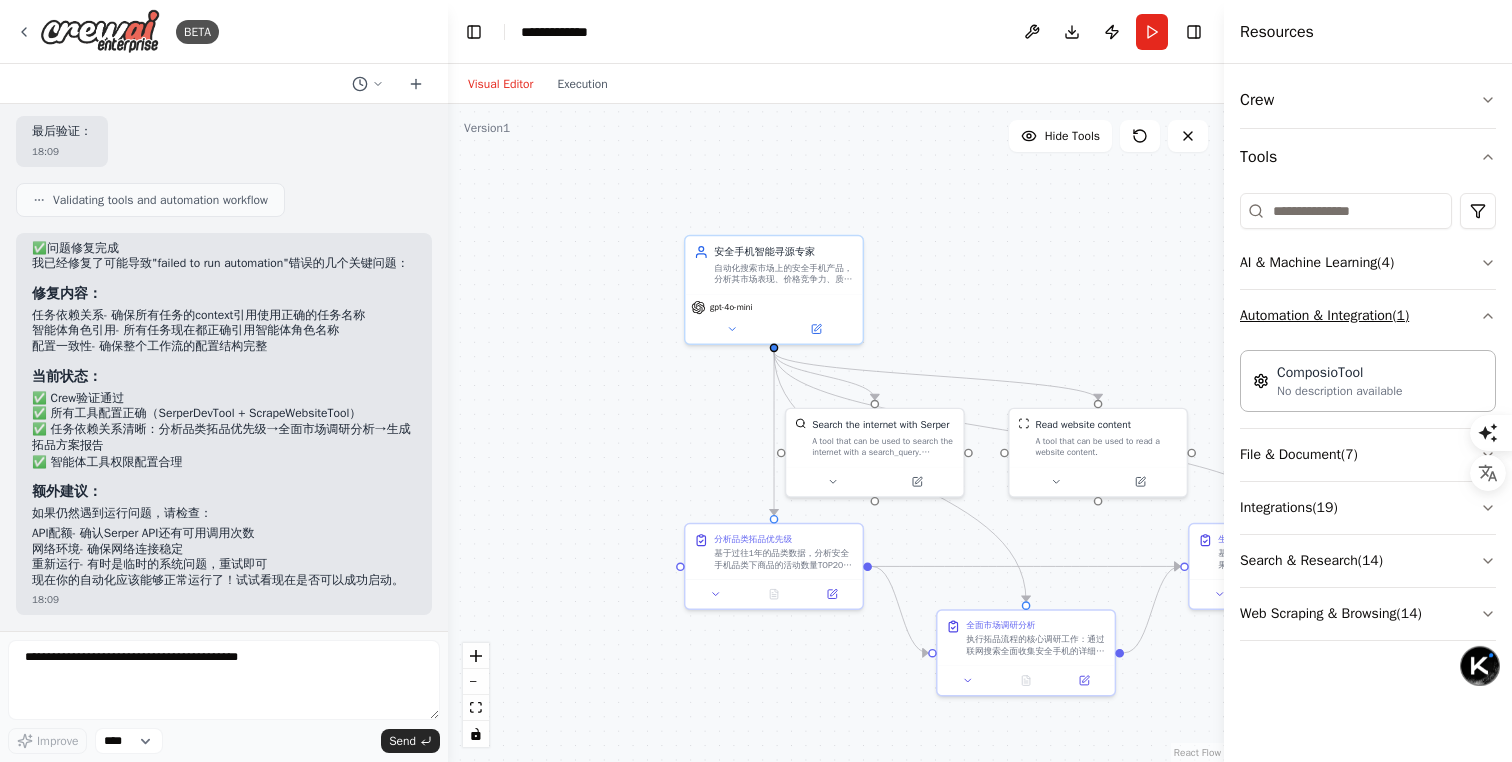 click on "Automation & Integration  ( 1 )" at bounding box center [1368, 316] 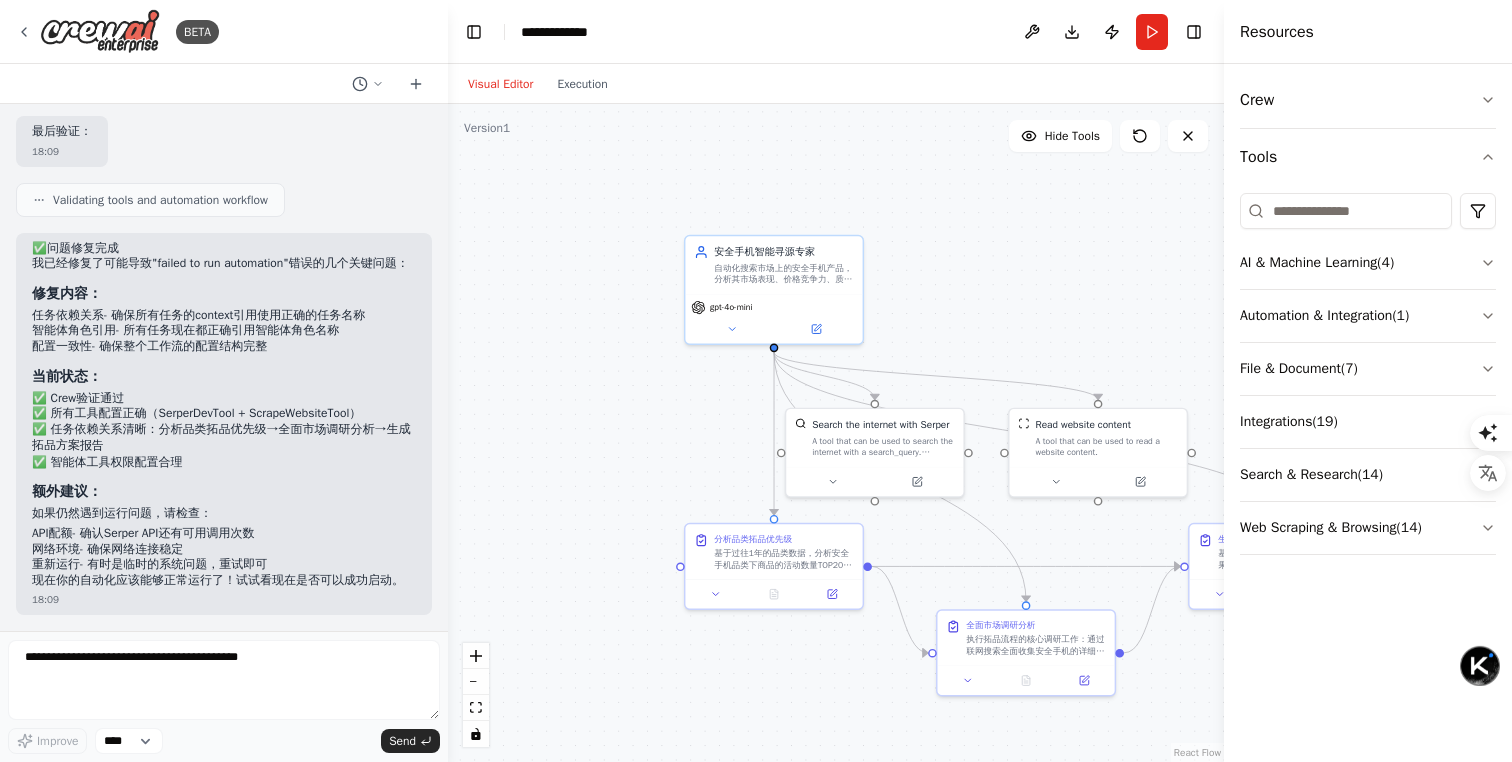 click on ".deletable-edge-delete-btn {
width: 20px;
height: 20px;
border: 0px solid #ffffff;
color: #6b7280;
background-color: #f8fafc;
cursor: pointer;
border-radius: 50%;
font-size: 12px;
padding: 3px;
display: flex;
align-items: center;
justify-content: center;
transition: all 0.2s cubic-bezier(0.4, 0, 0.2, 1);
box-shadow: 0 2px 4px rgba(0, 0, 0, 0.1);
}
.deletable-edge-delete-btn:hover {
background-color: #ef4444;
color: #ffffff;
border-color: #dc2626;
transform: scale(1.1);
box-shadow: 0 4px 12px rgba(239, 68, 68, 0.4);
}
.deletable-edge-delete-btn:active {
transform: scale(0.95);
box-shadow: 0 2px 4px rgba(239, 68, 68, 0.3);
}
安全手机智能寻源专家 gpt-4o-mini Read website content" at bounding box center (836, 433) 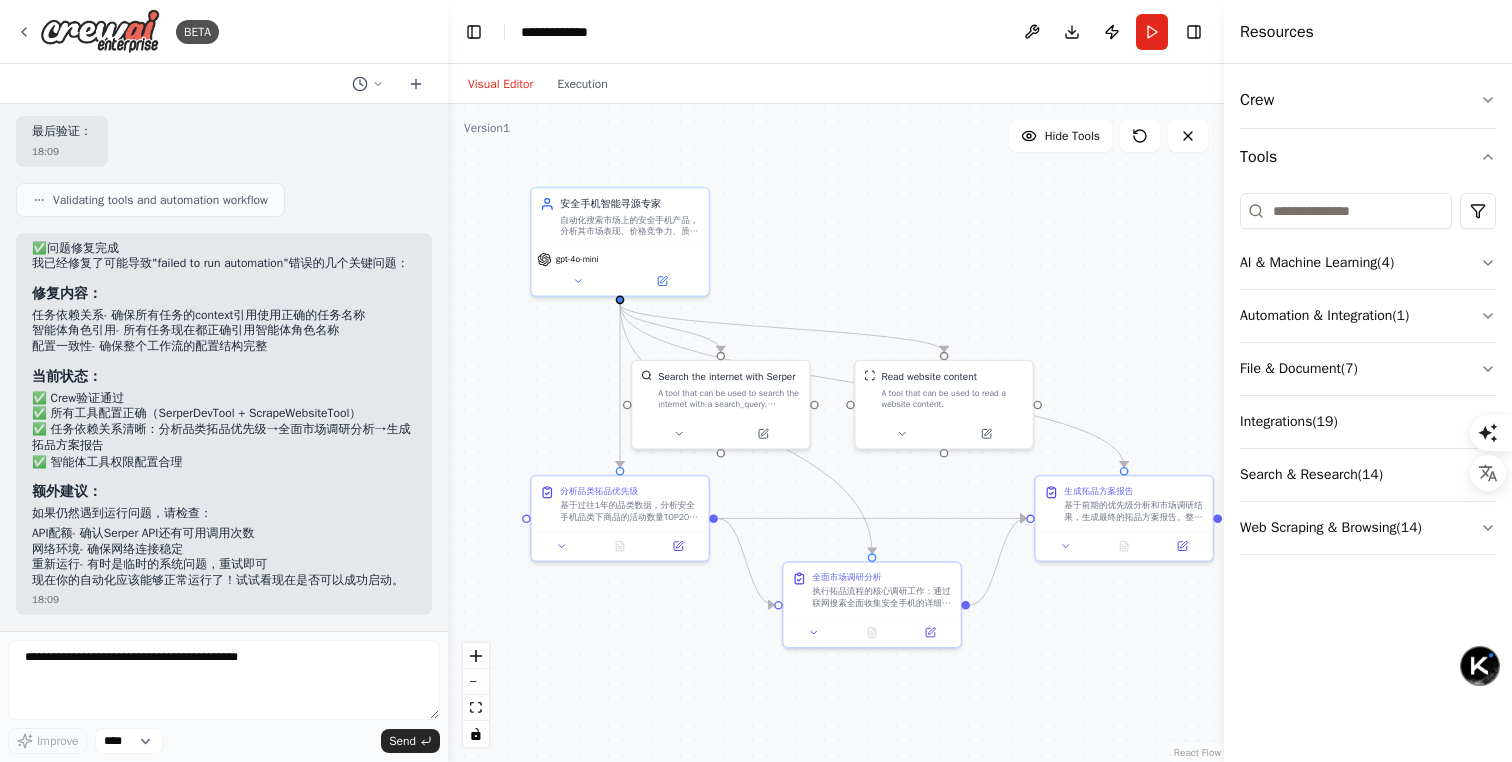 drag, startPoint x: 1043, startPoint y: 250, endPoint x: 889, endPoint y: 202, distance: 161.30716 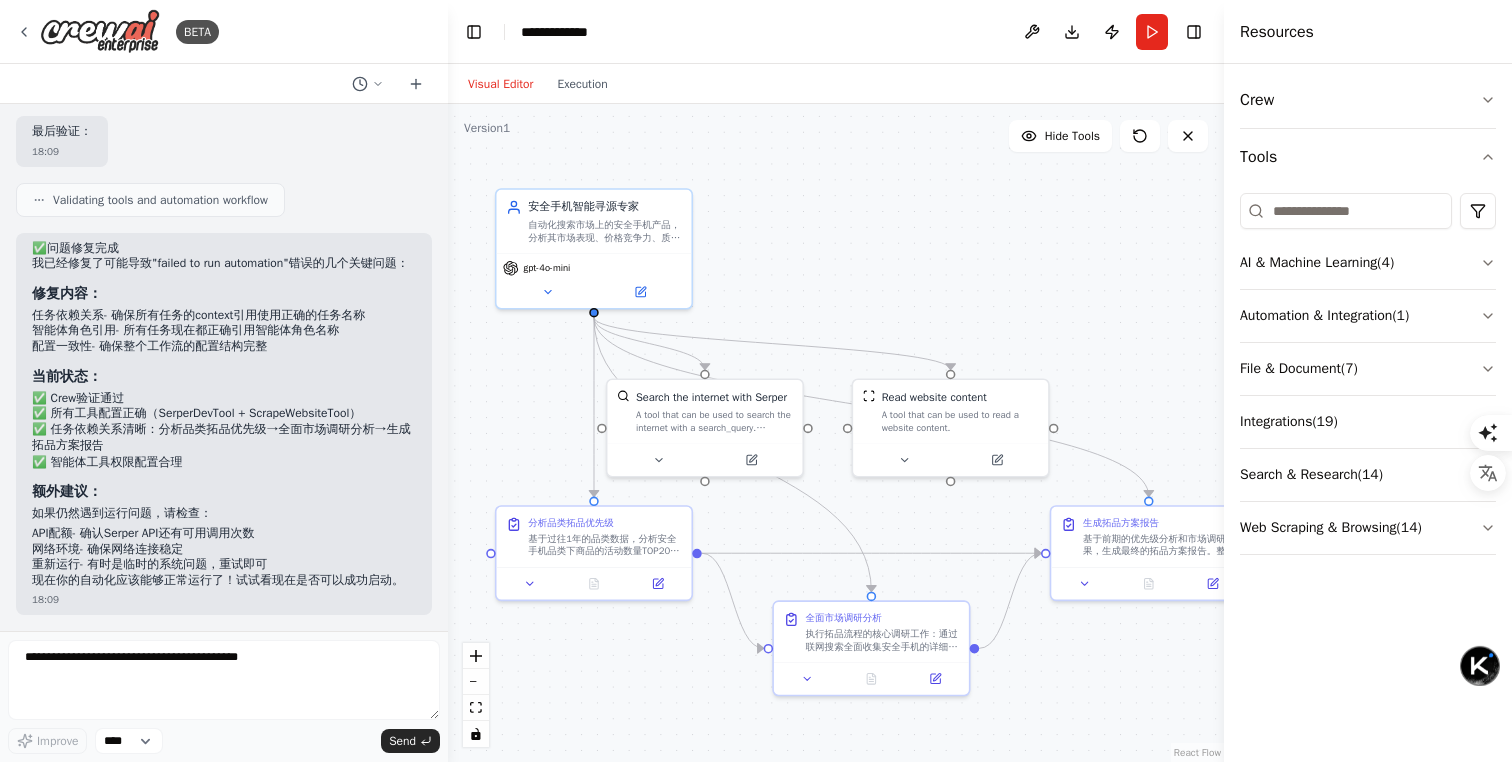 click on "API配额  - 确认Serper API还有可用调用次数" at bounding box center [224, 534] 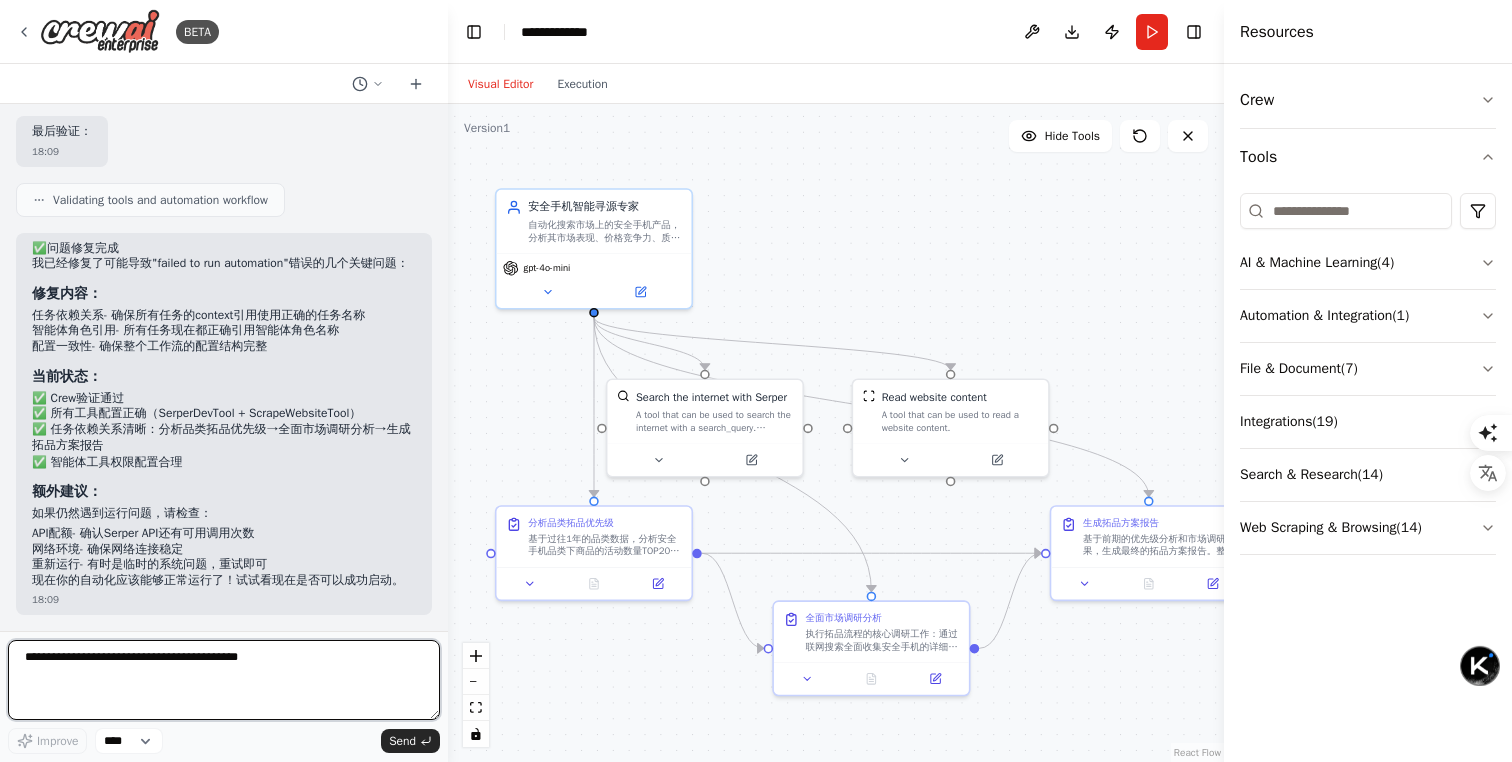 click at bounding box center [224, 680] 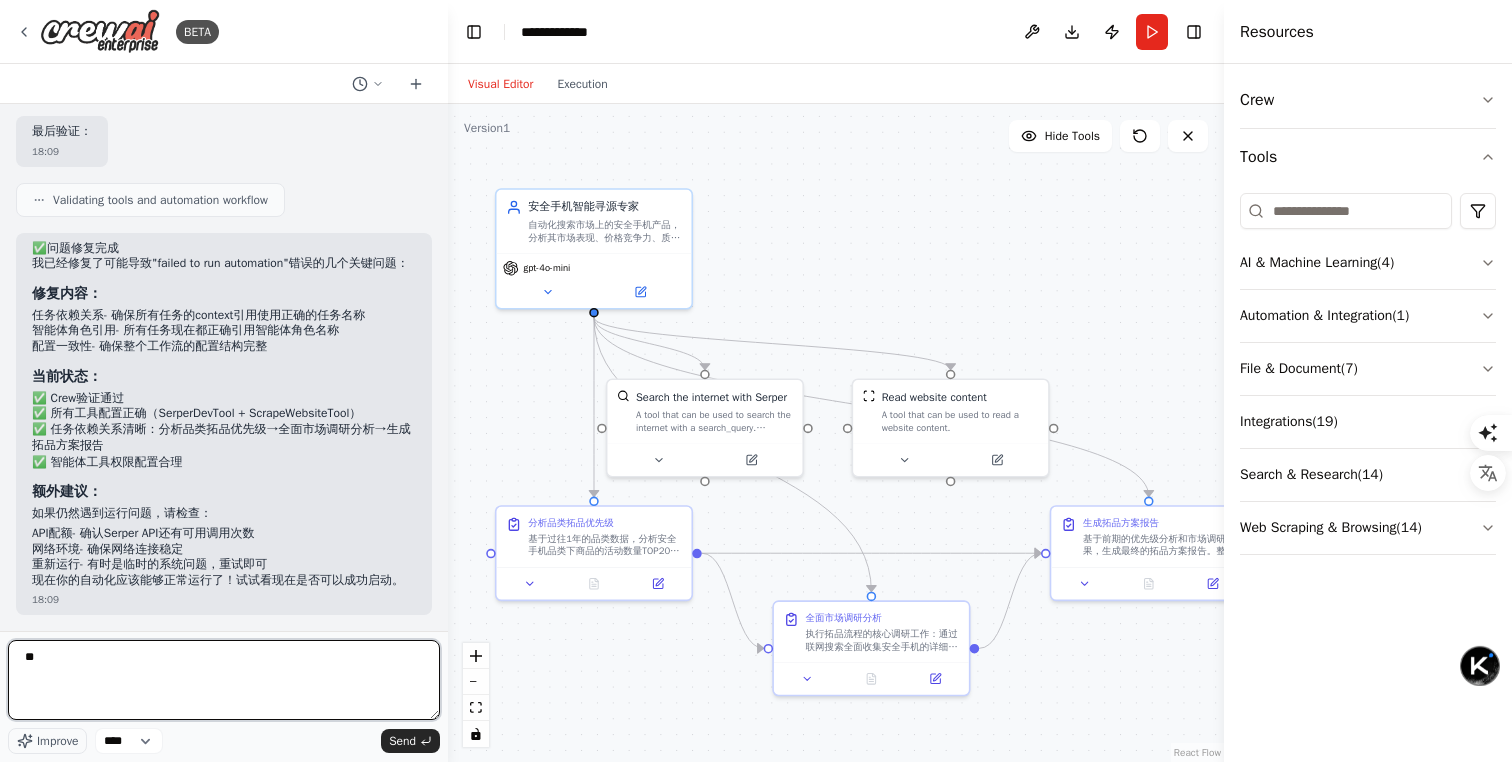 type on "*" 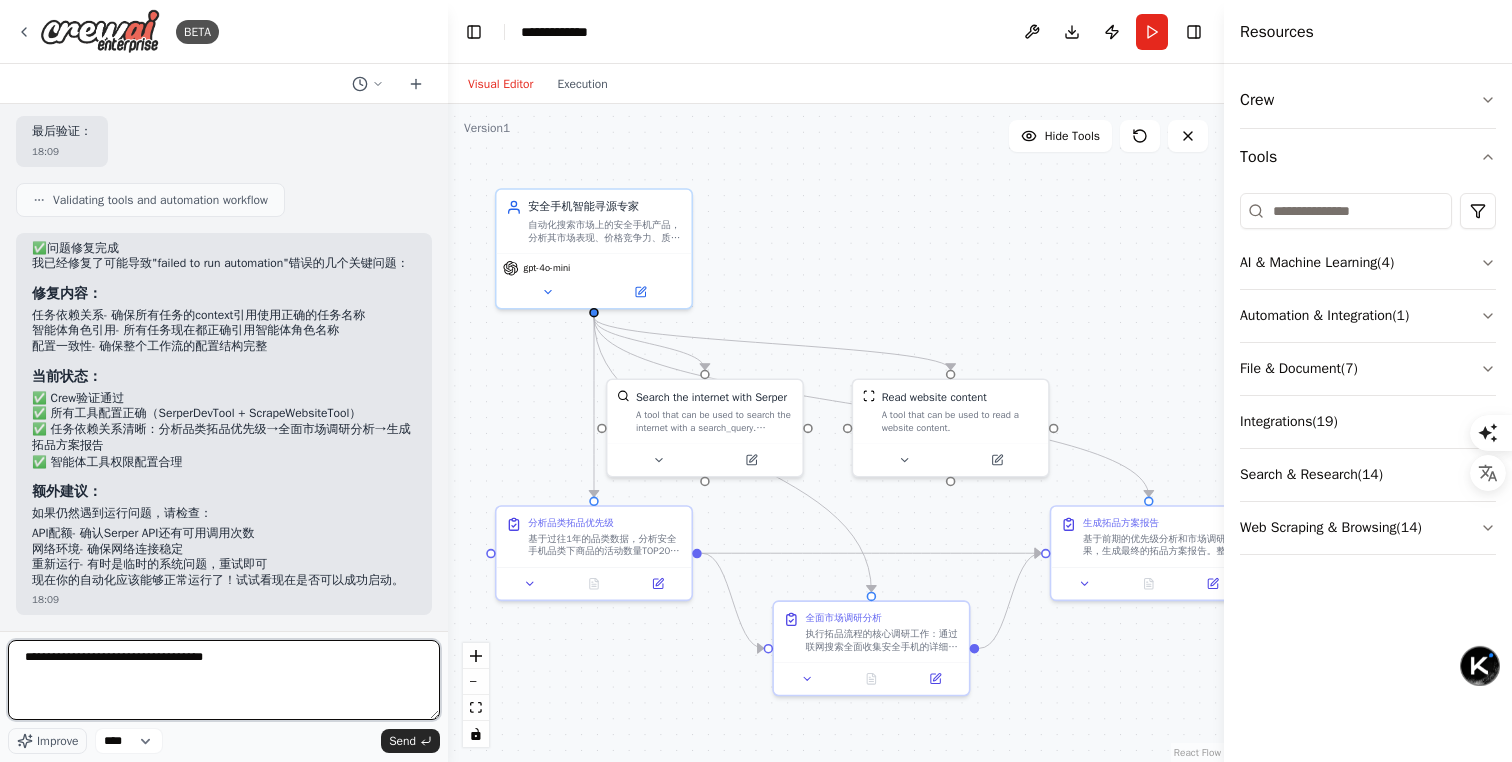 type on "**********" 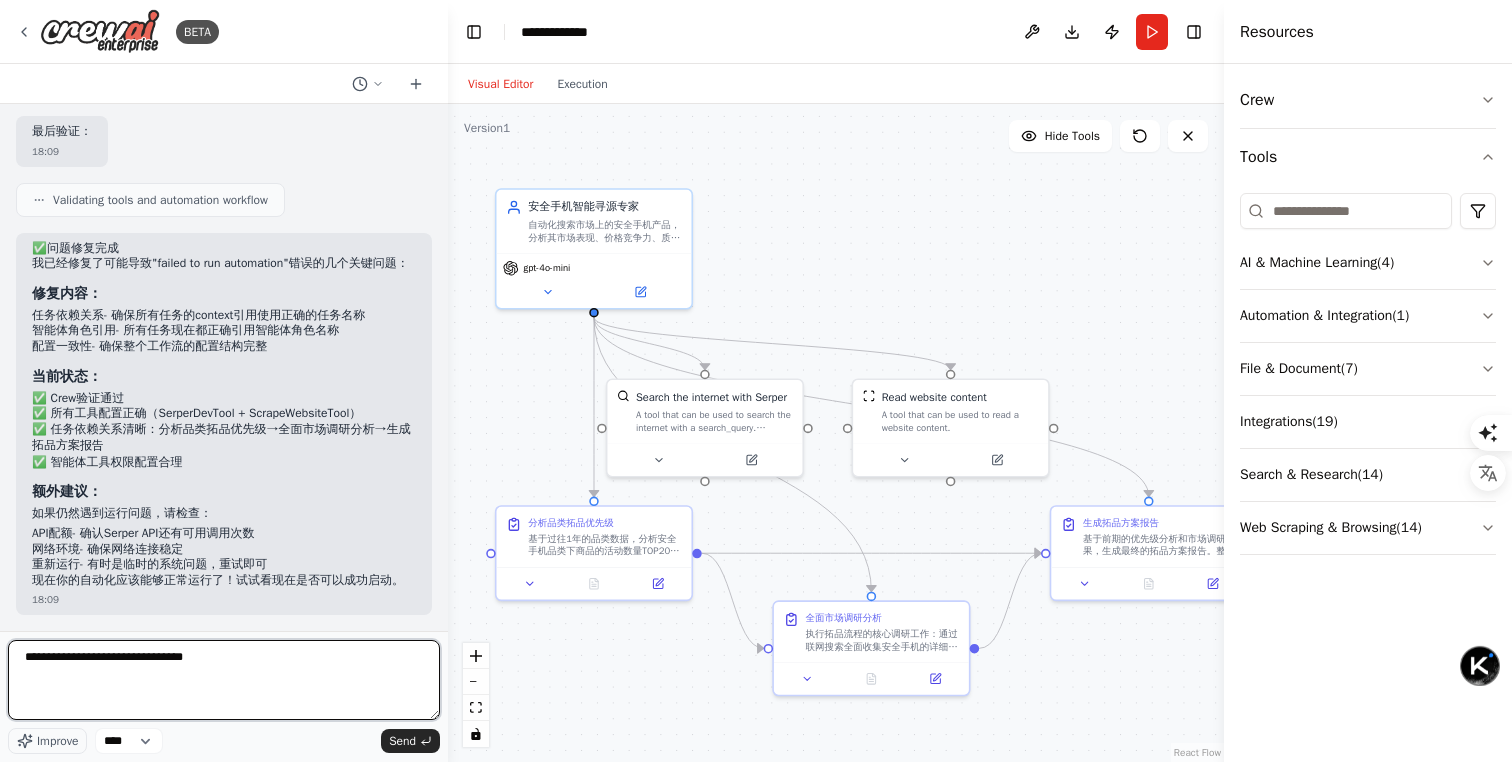 type 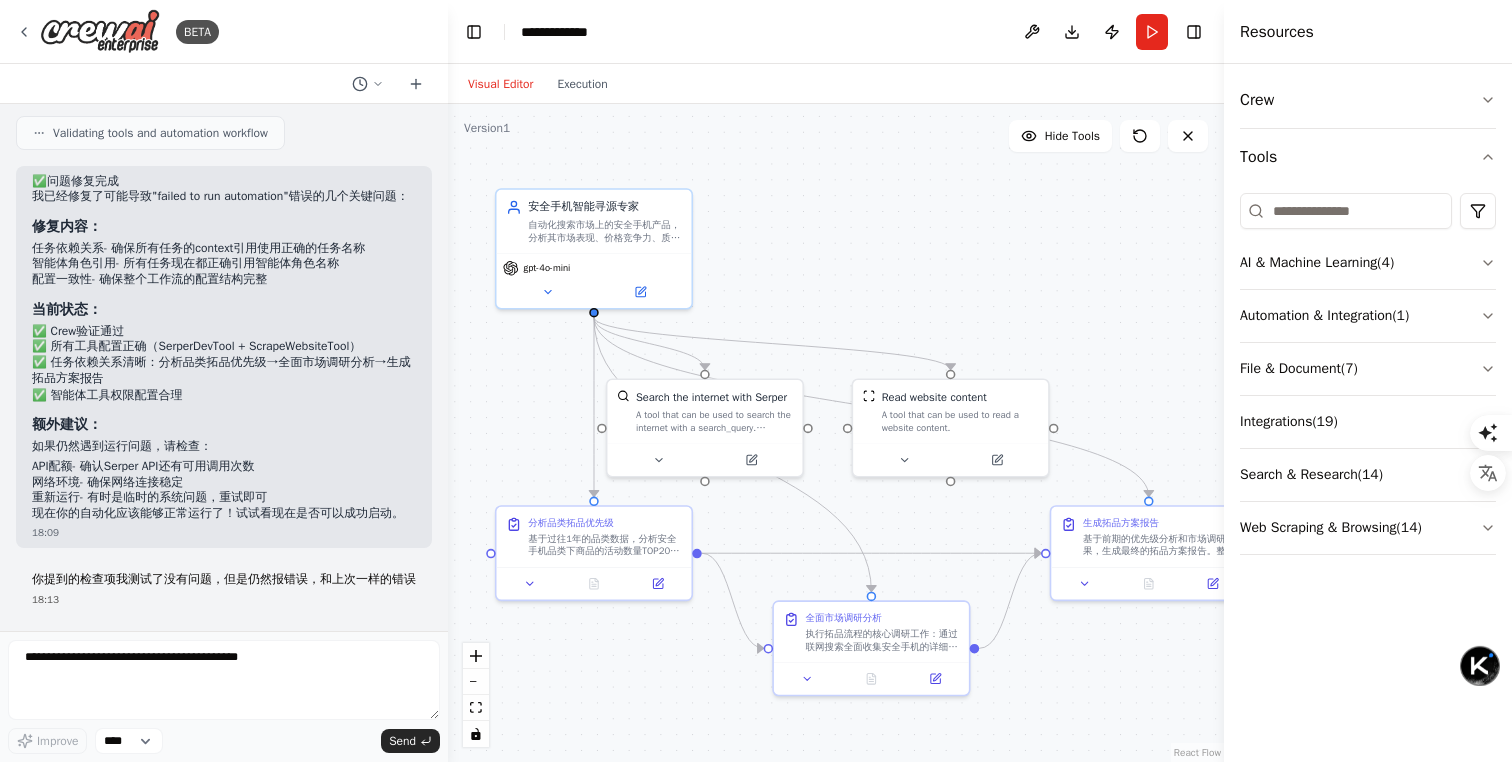 scroll, scrollTop: 3065, scrollLeft: 0, axis: vertical 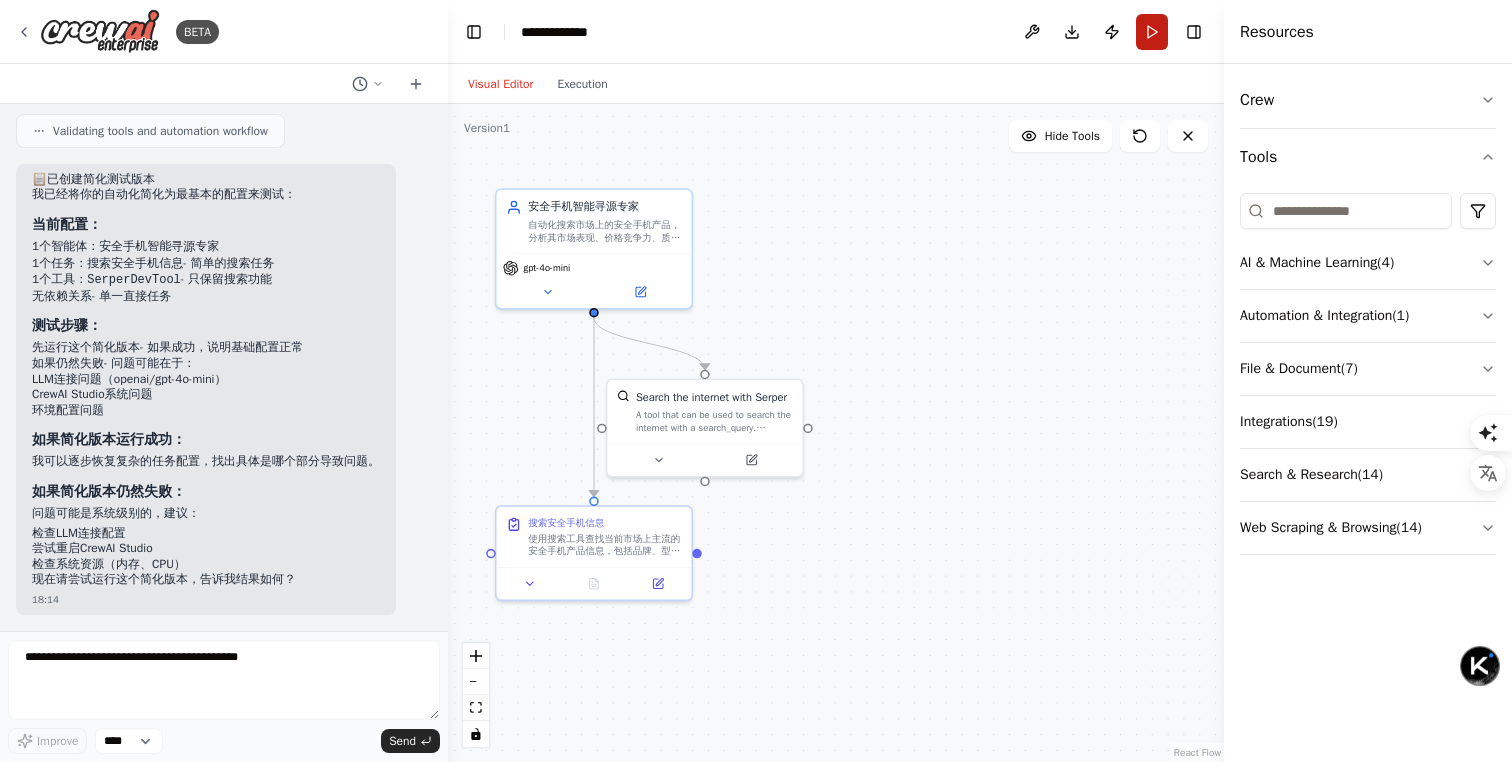 click on "Run" at bounding box center [1152, 32] 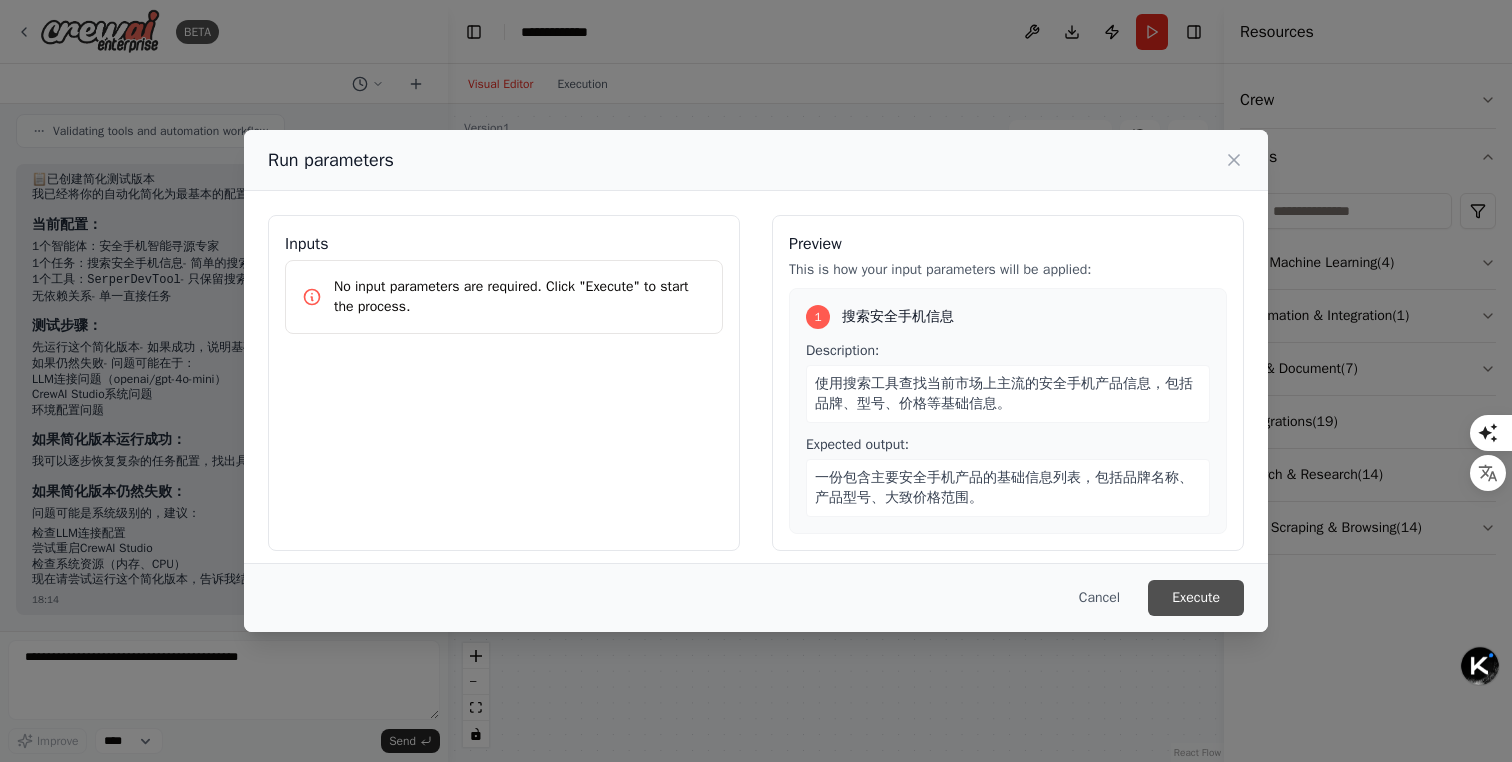 click on "Execute" at bounding box center [1196, 598] 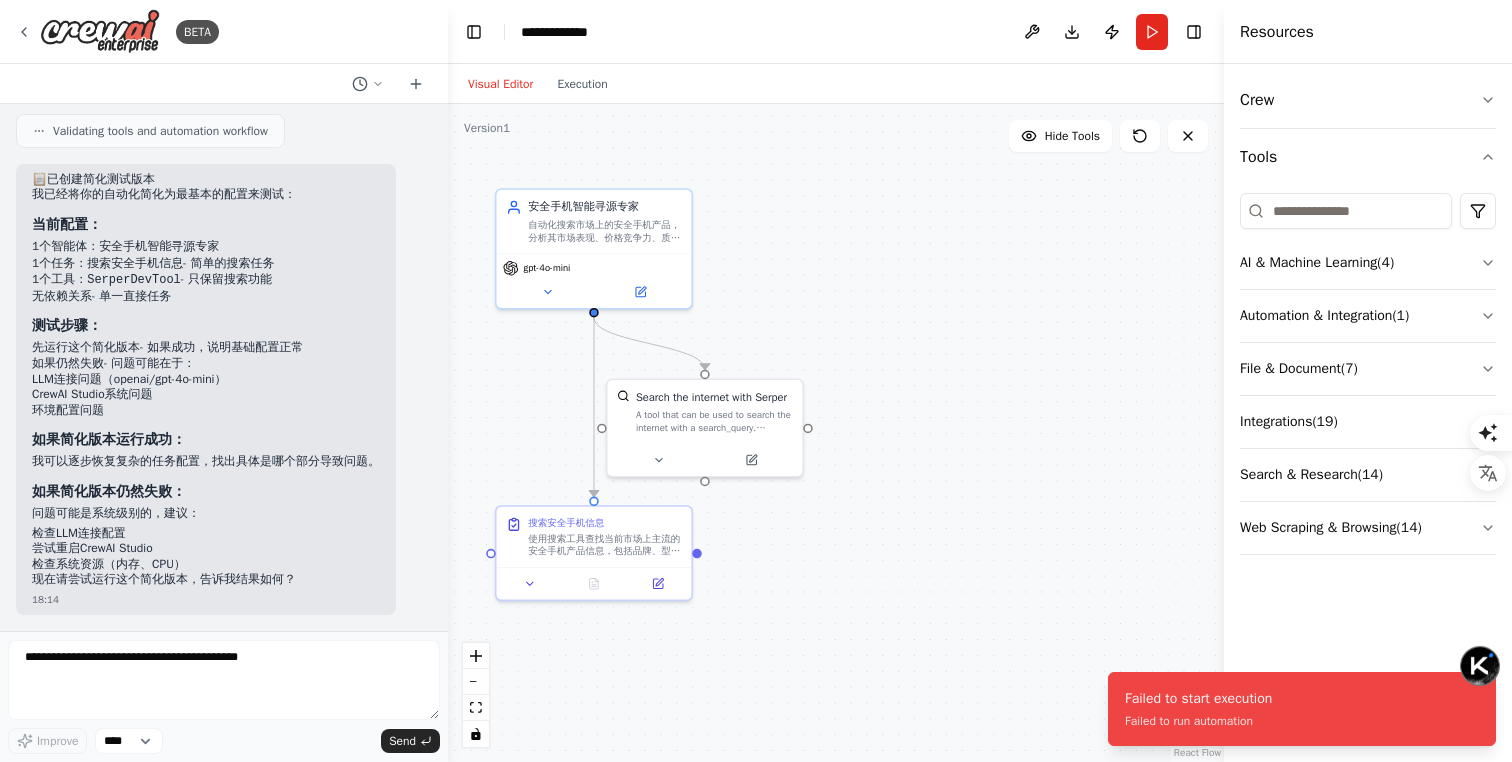 click on "如果简化版本仍然失败：" at bounding box center [206, 492] 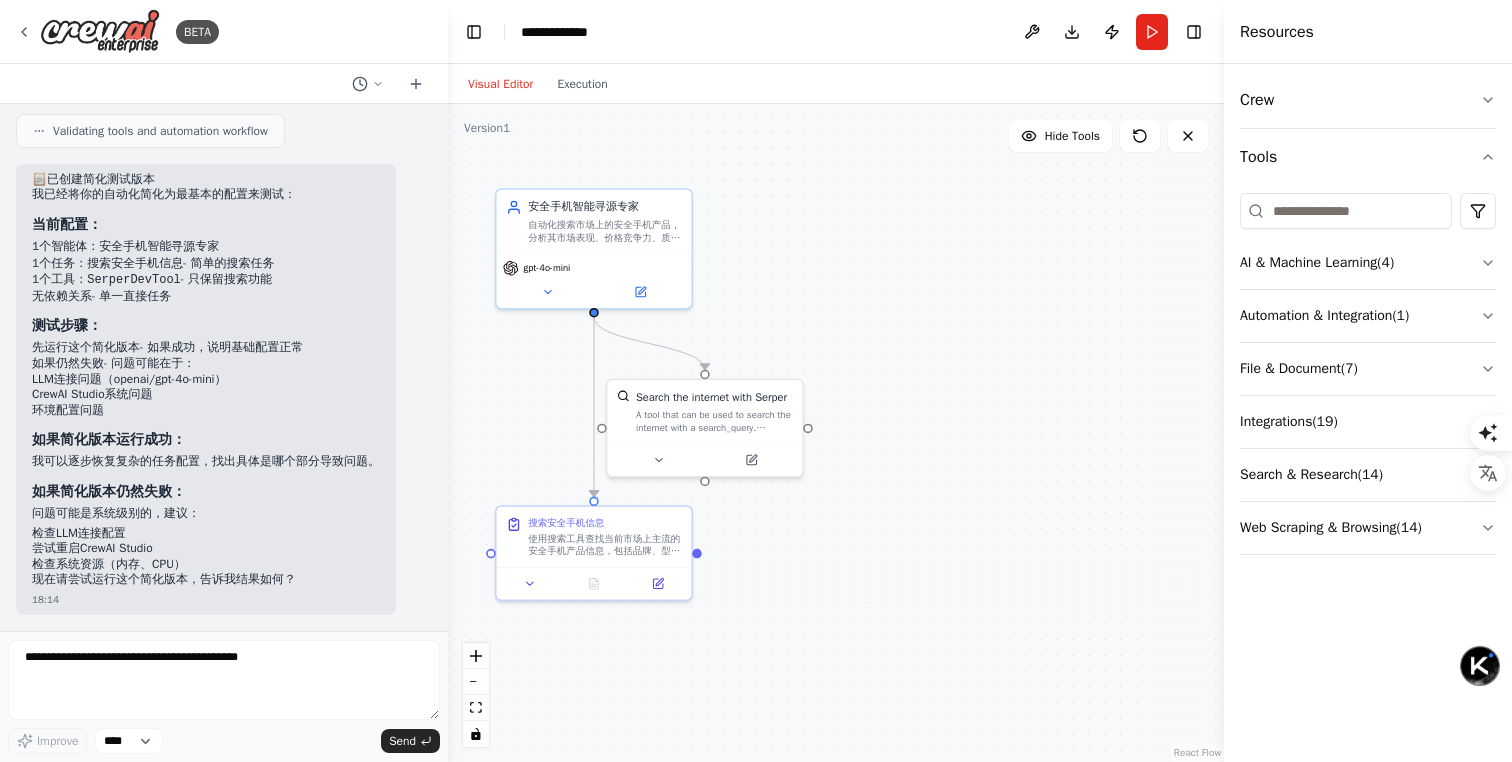 click on "📋  已创建简化测试版本
我已经将你的自动化简化为最基本的配置来测试：
当前配置：
1个智能体 ： 安全手机智能寻源专家
1个任务 ： 搜索安全手机信息  - 简单的搜索任务
1个工具 ： SerperDevTool  - 只保留搜索功能
无依赖关系  - 单一直接任务
测试步骤：
先运行这个简化版本  - 如果成功，说明基础配置正常
如果仍然失败  - 问题可能在于：
LLM连接问题（openai/gpt-4o-mini）
CrewAI Studio系统问题
环境配置问题
如果简化版本运行成功：
我可以逐步恢复复杂的任务配置，找出具体是哪个部分导致问题。
如果简化版本仍然失败：
问题可能是系统级别的，建议：
检查LLM连接配置
尝试重启CrewAI Studio
检查系统资源（内存、CPU）
现在请尝试运行这个简化版本，告诉我结果如何？" at bounding box center [206, 380] 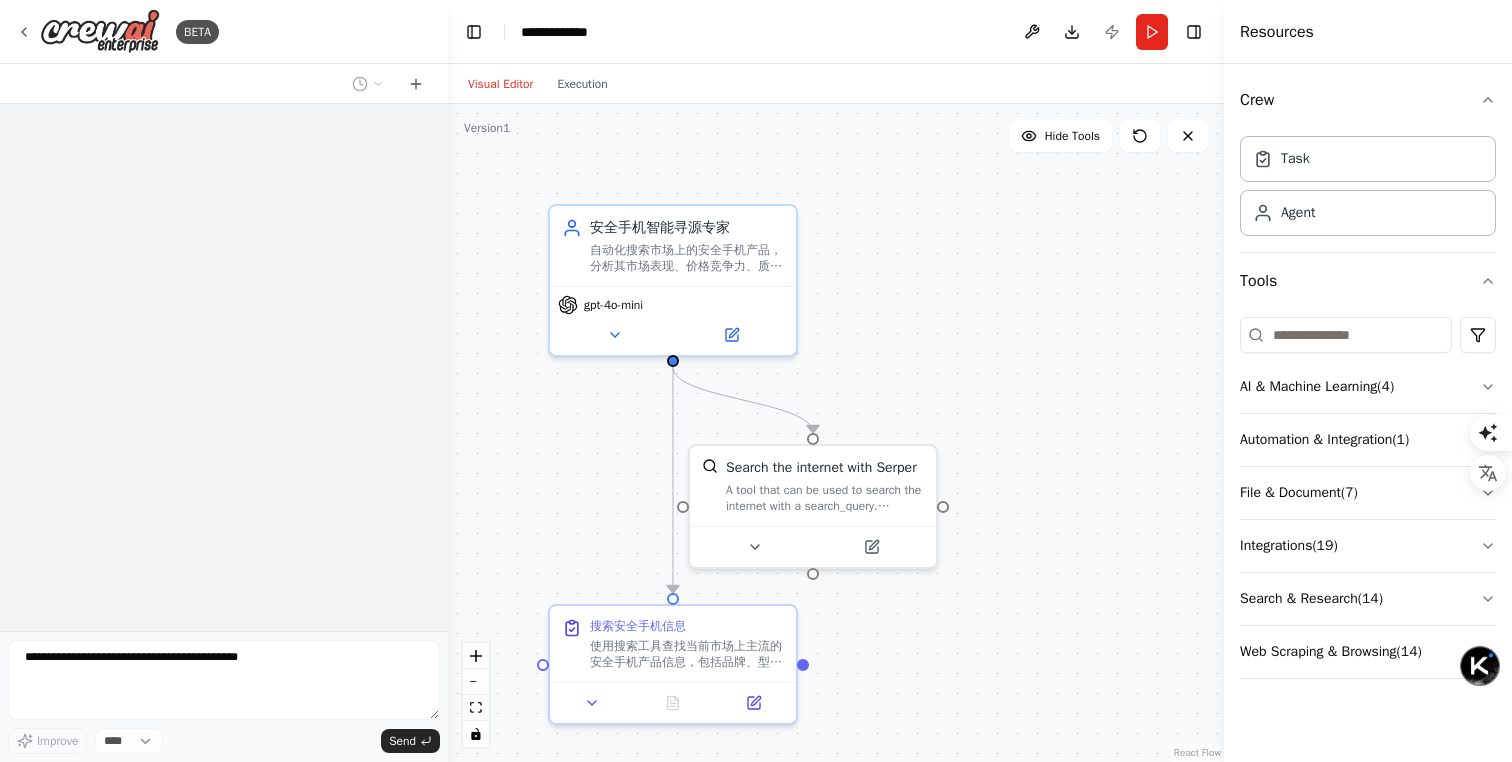 scroll, scrollTop: 0, scrollLeft: 0, axis: both 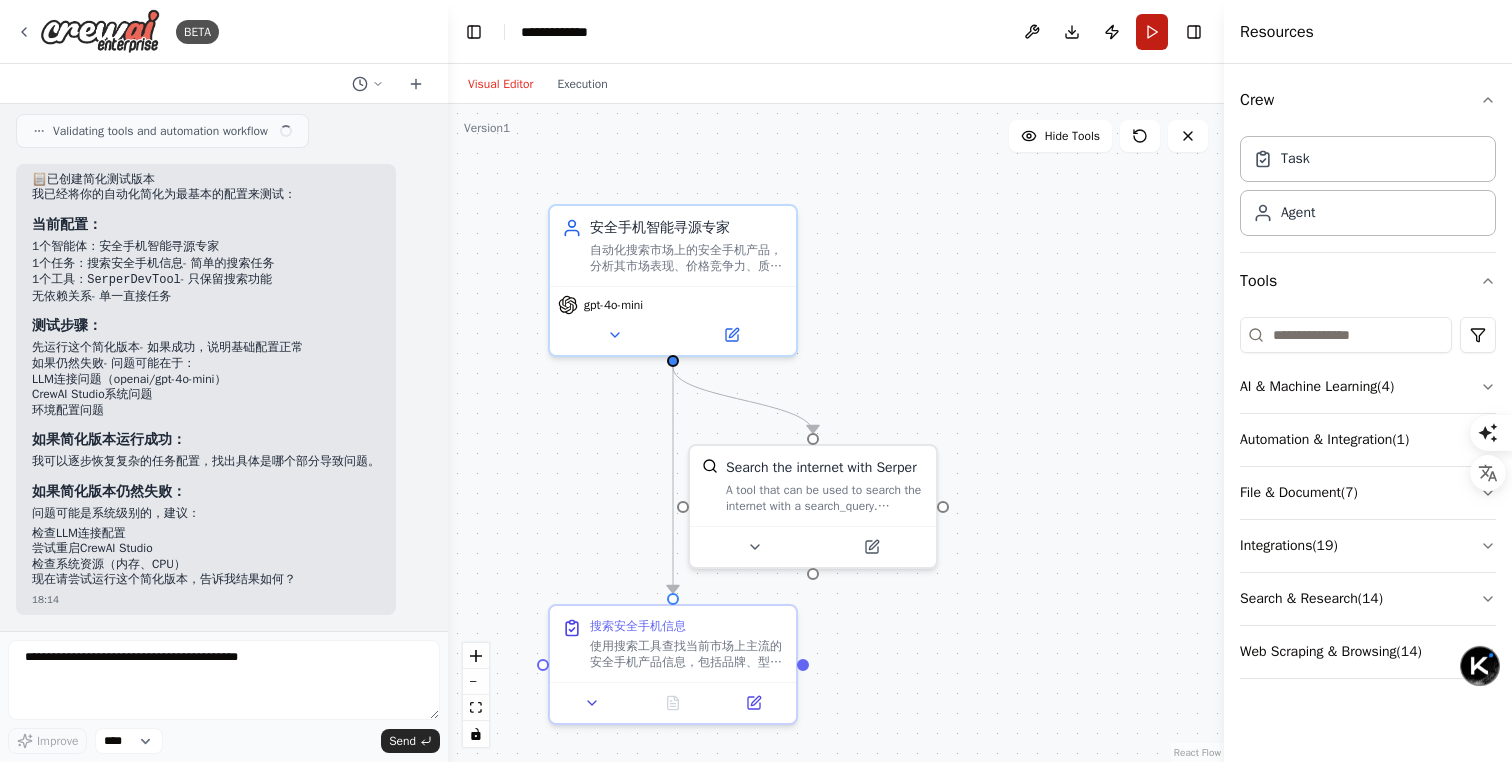 click on "Run" at bounding box center (1152, 32) 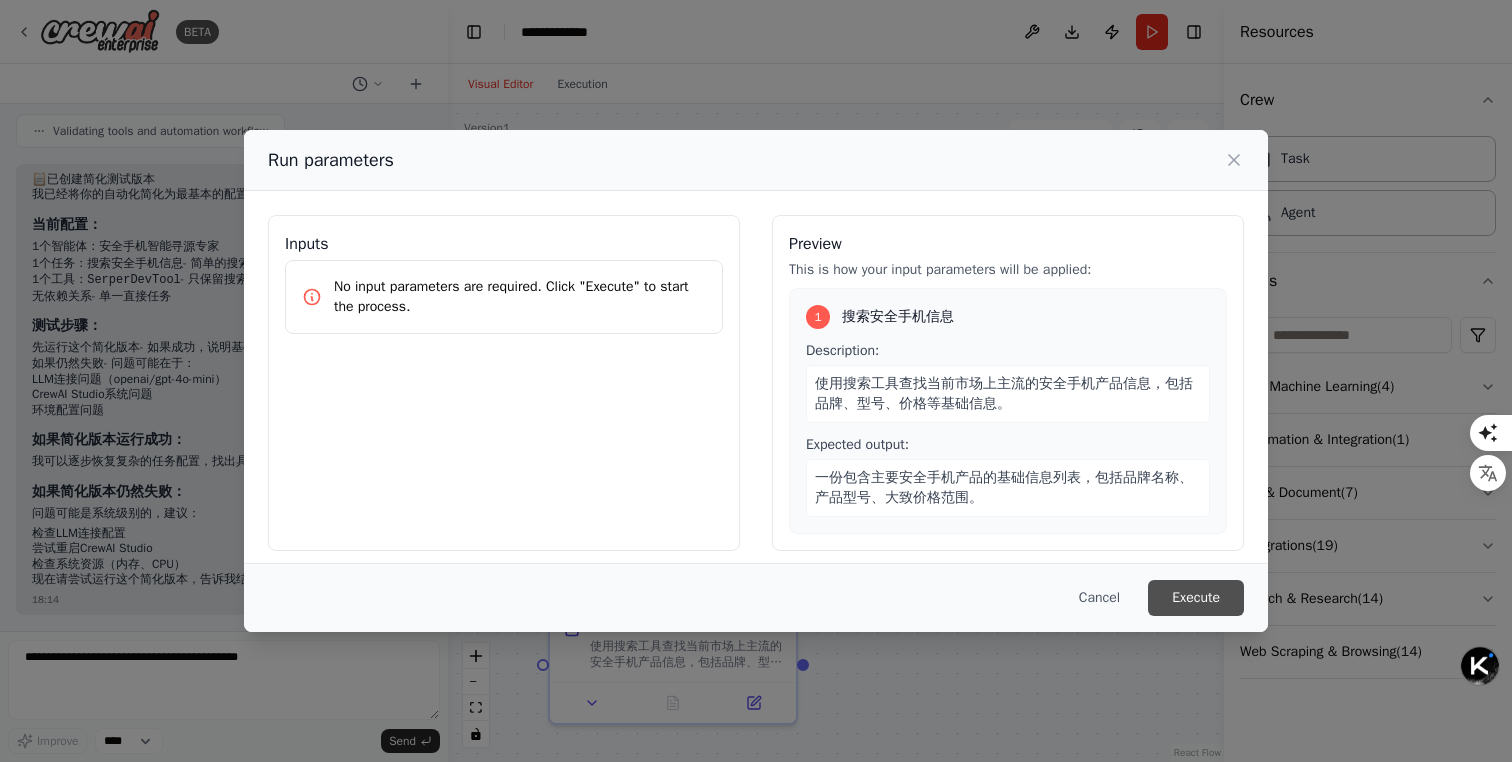 scroll, scrollTop: 0, scrollLeft: 0, axis: both 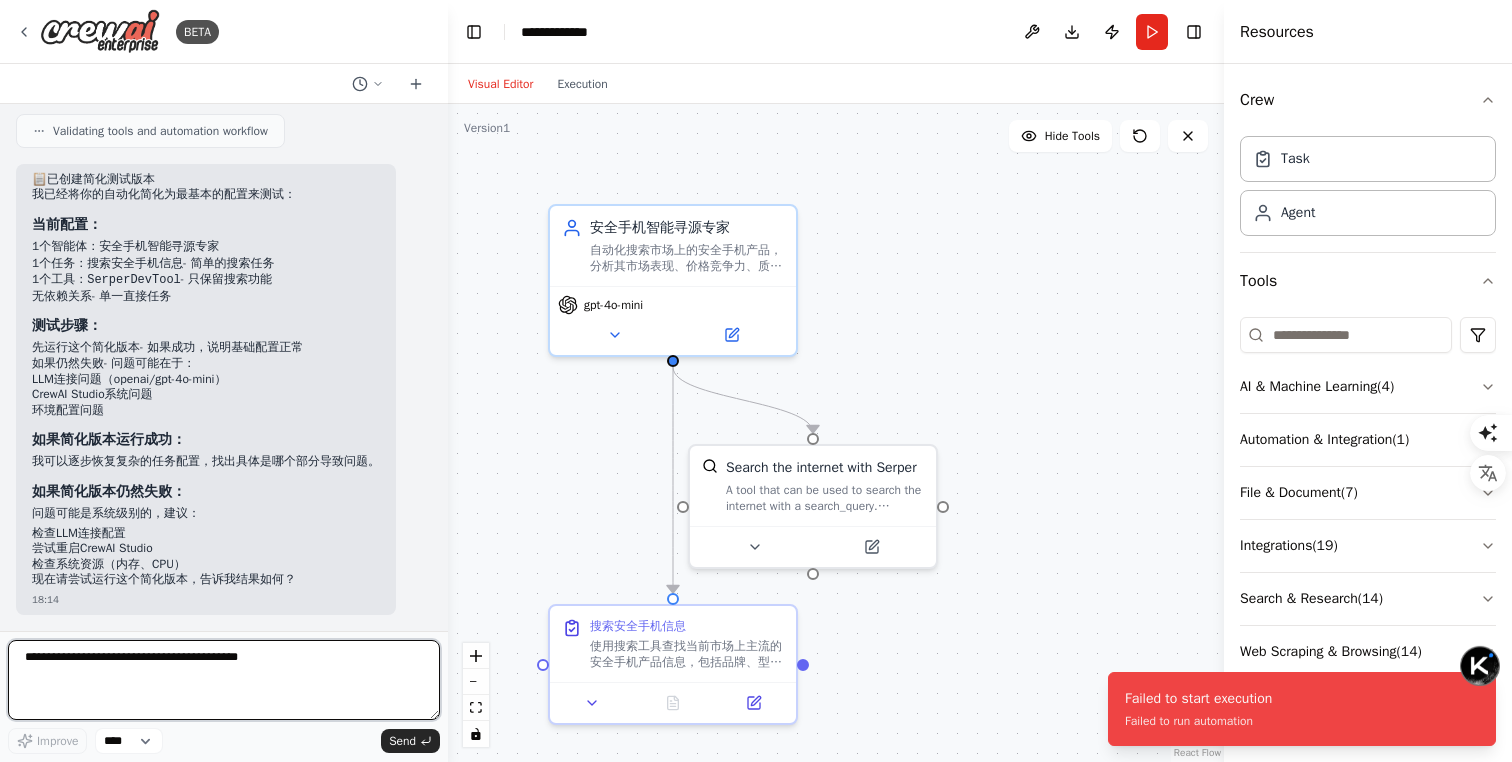 click at bounding box center (224, 680) 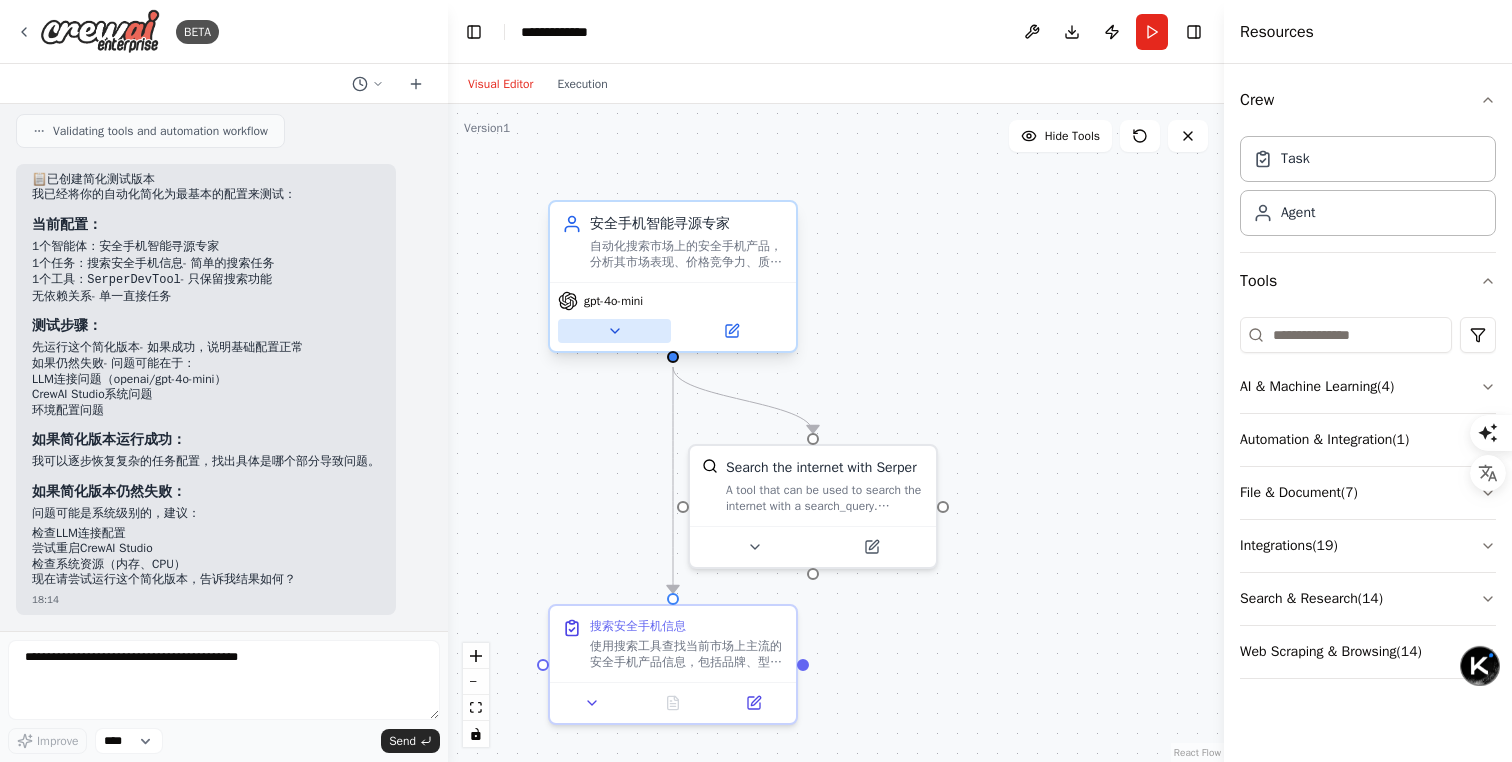 click at bounding box center [614, 331] 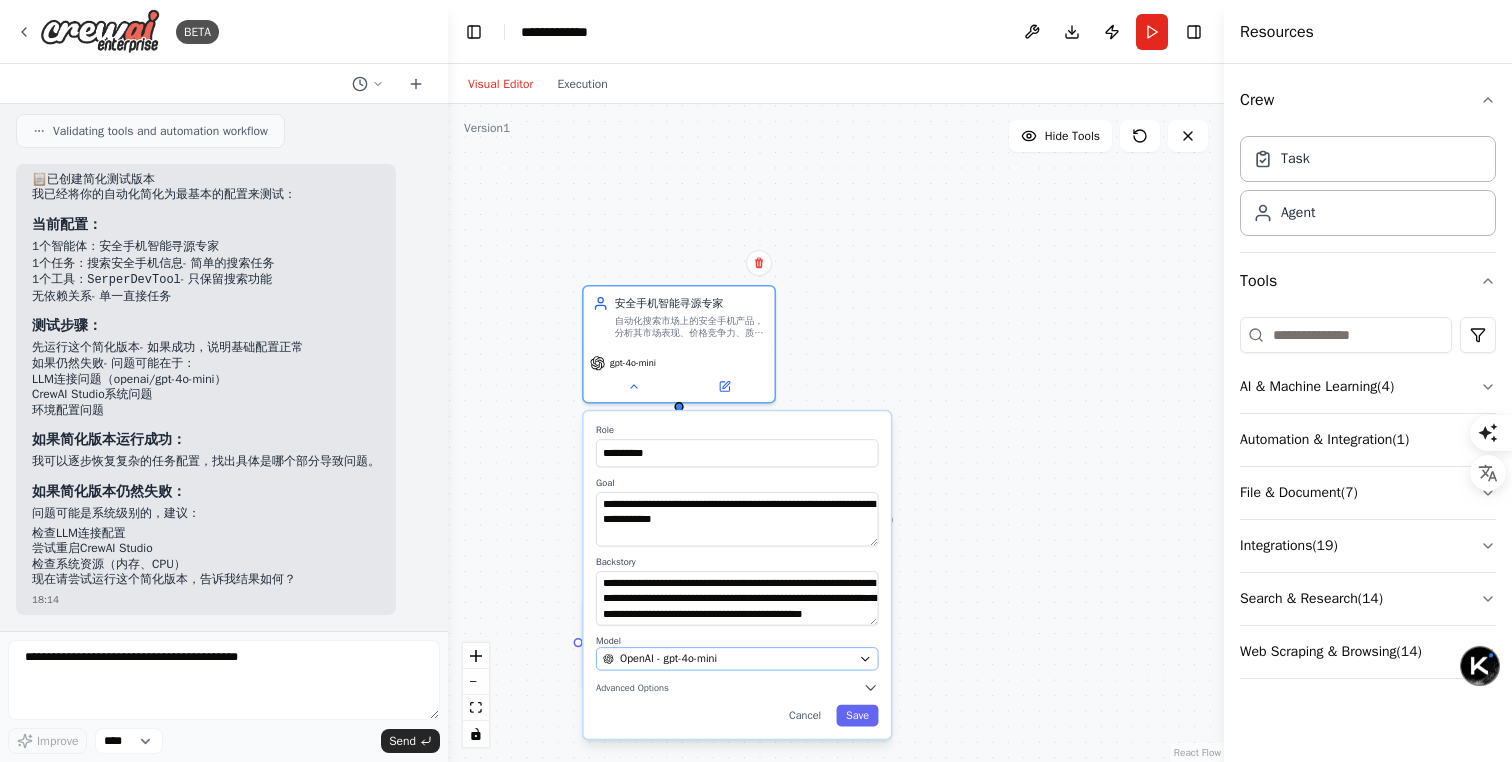 click on "OpenAI - gpt-4o-mini" at bounding box center (737, 658) 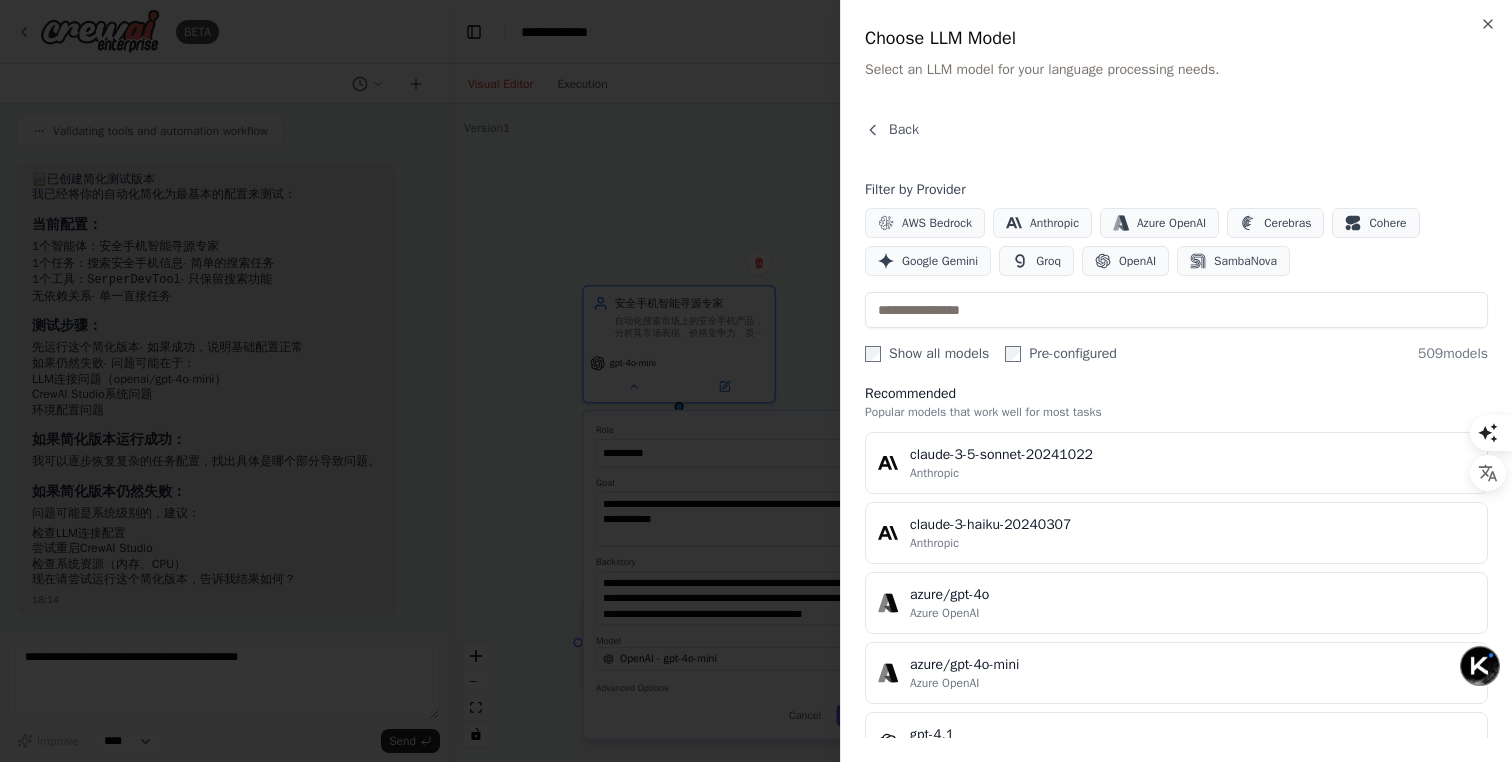 scroll, scrollTop: 0, scrollLeft: 0, axis: both 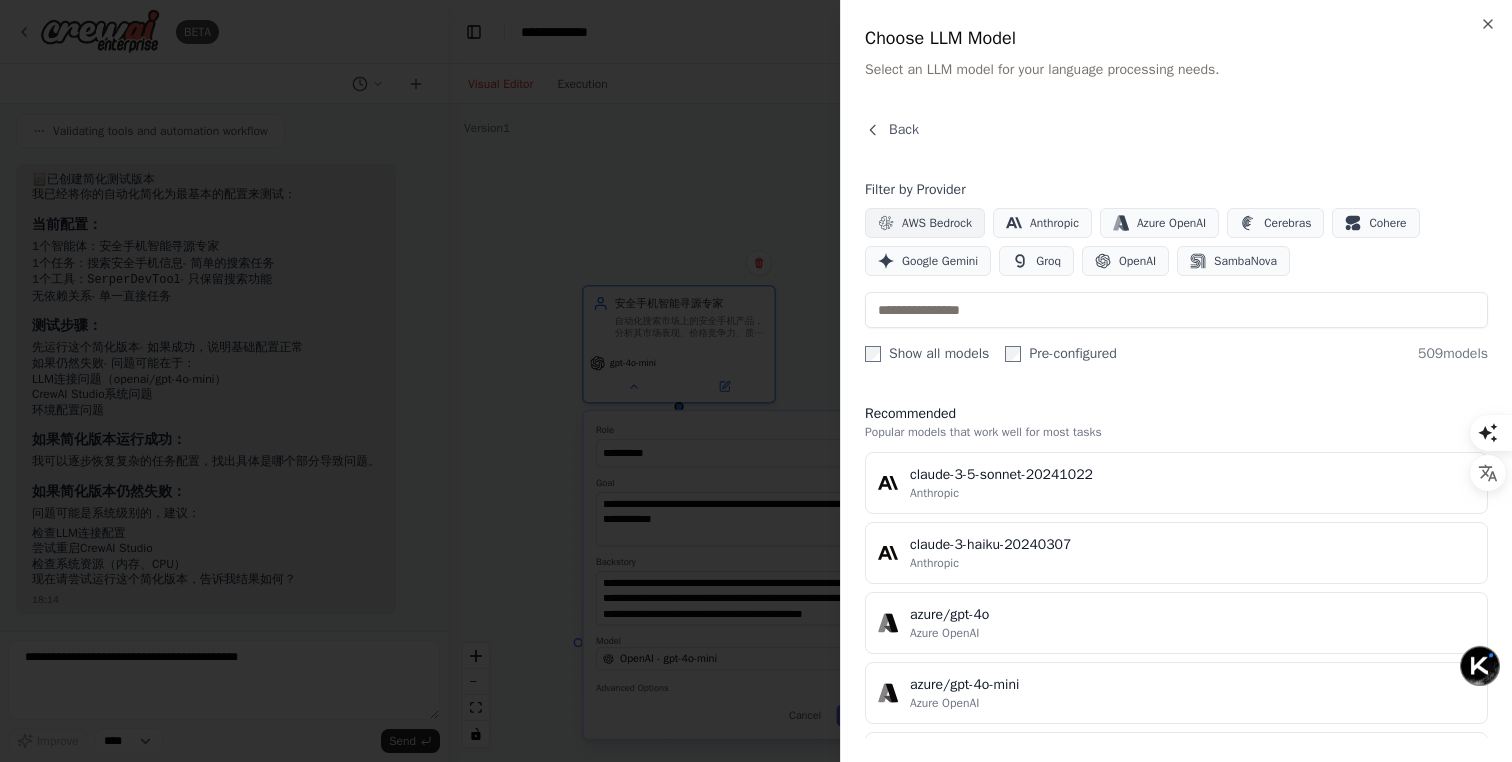 click on "AWS Bedrock" at bounding box center [937, 223] 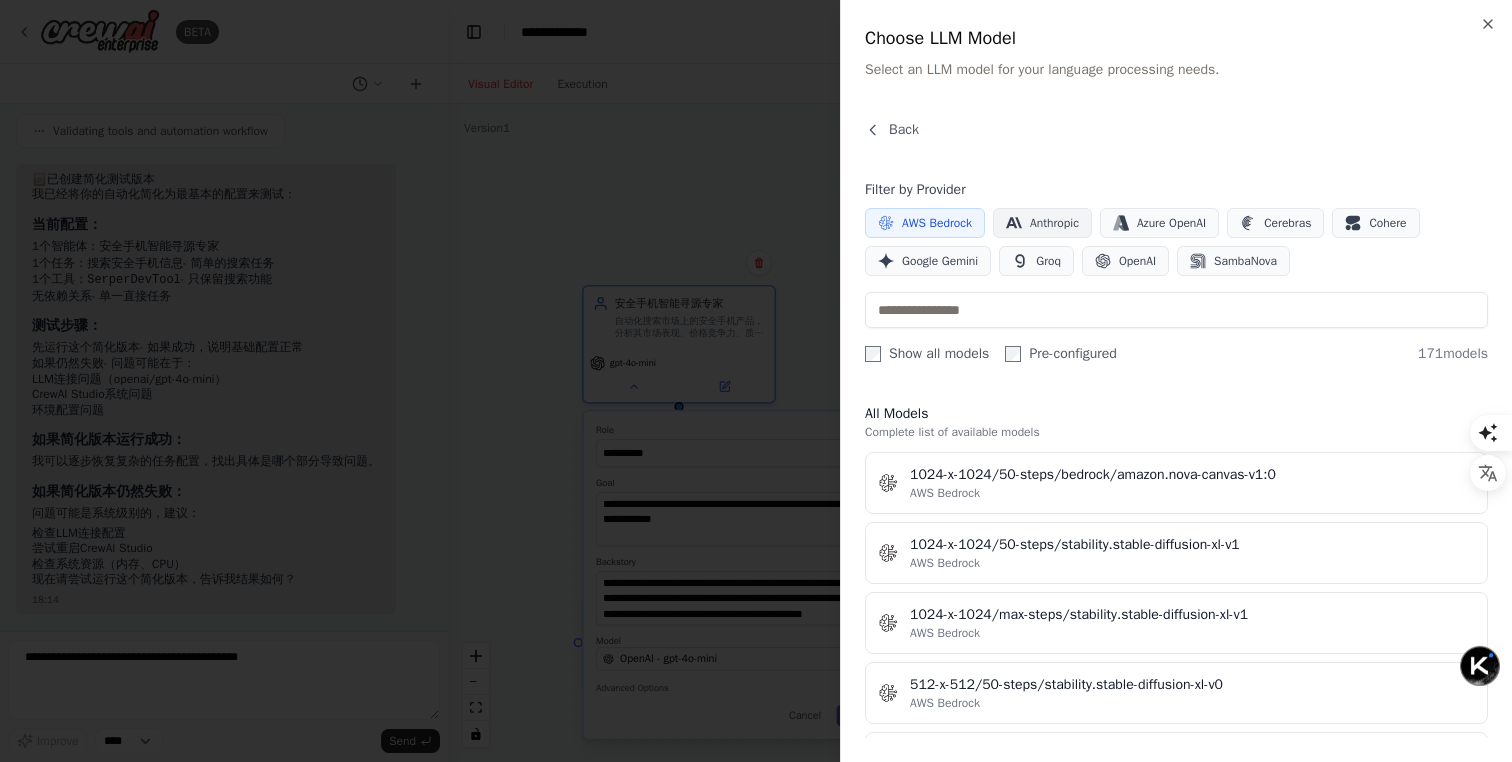 click on "Anthropic" at bounding box center (1042, 223) 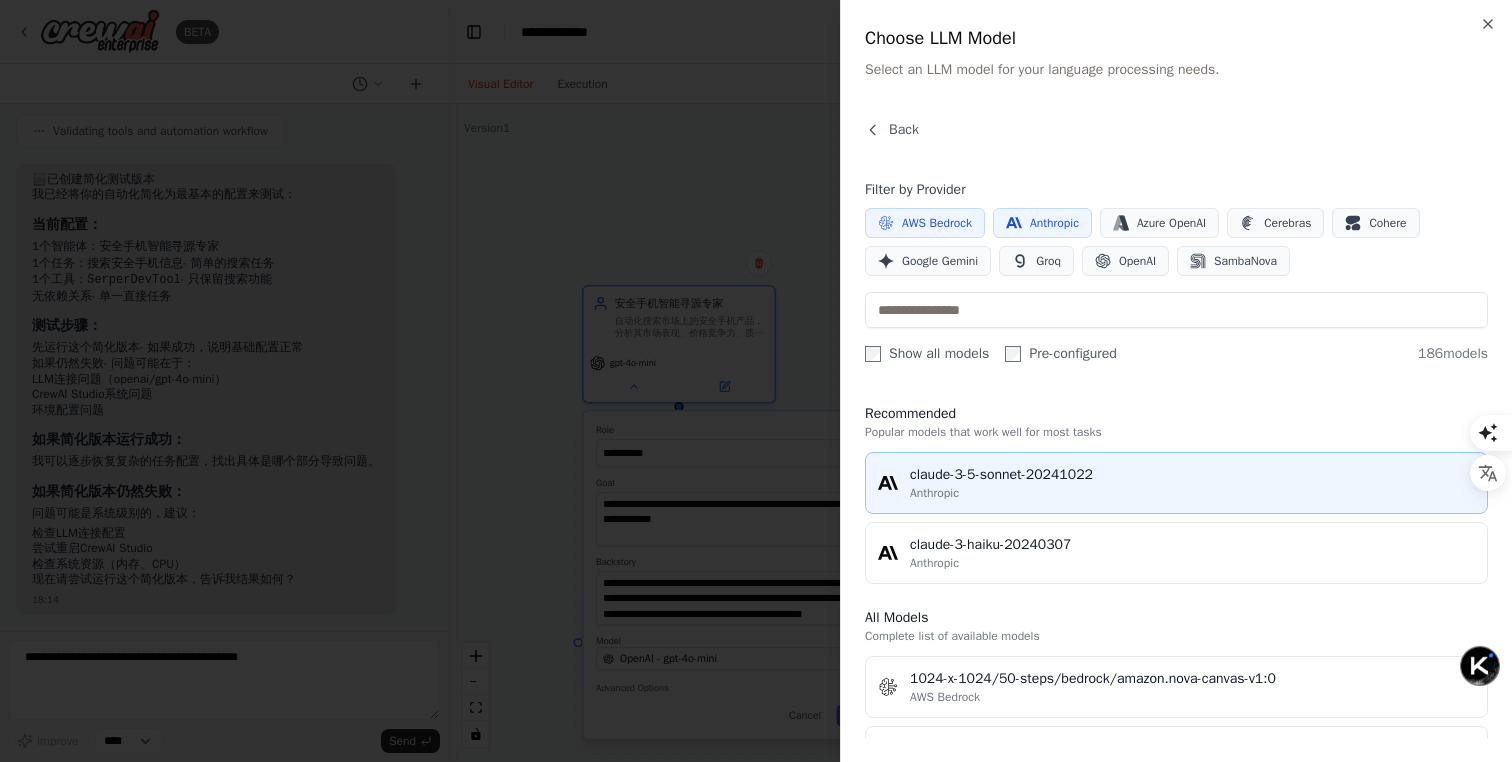 click on "claude-3-5-sonnet-20241022" at bounding box center (1192, 475) 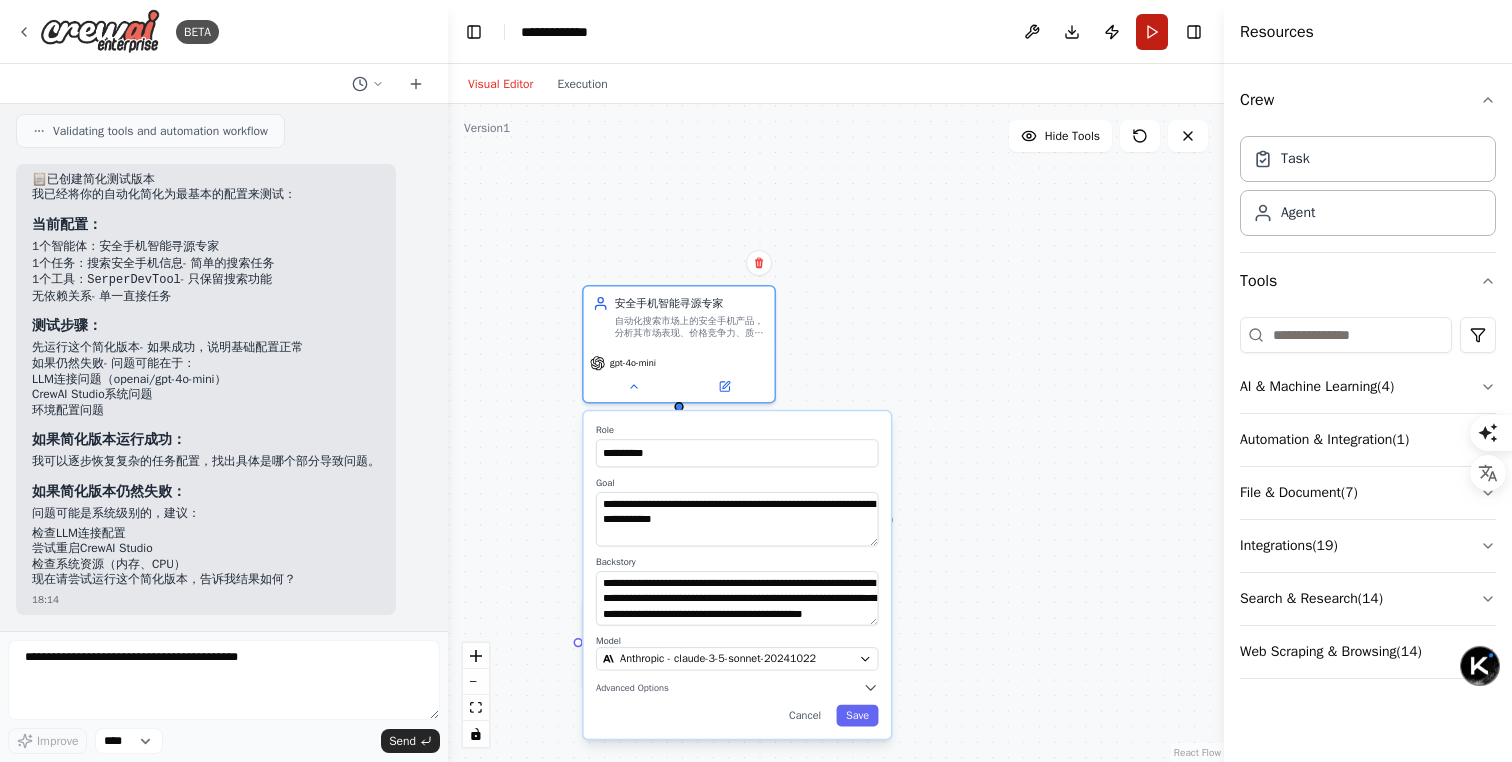 click on "Run" at bounding box center (1152, 32) 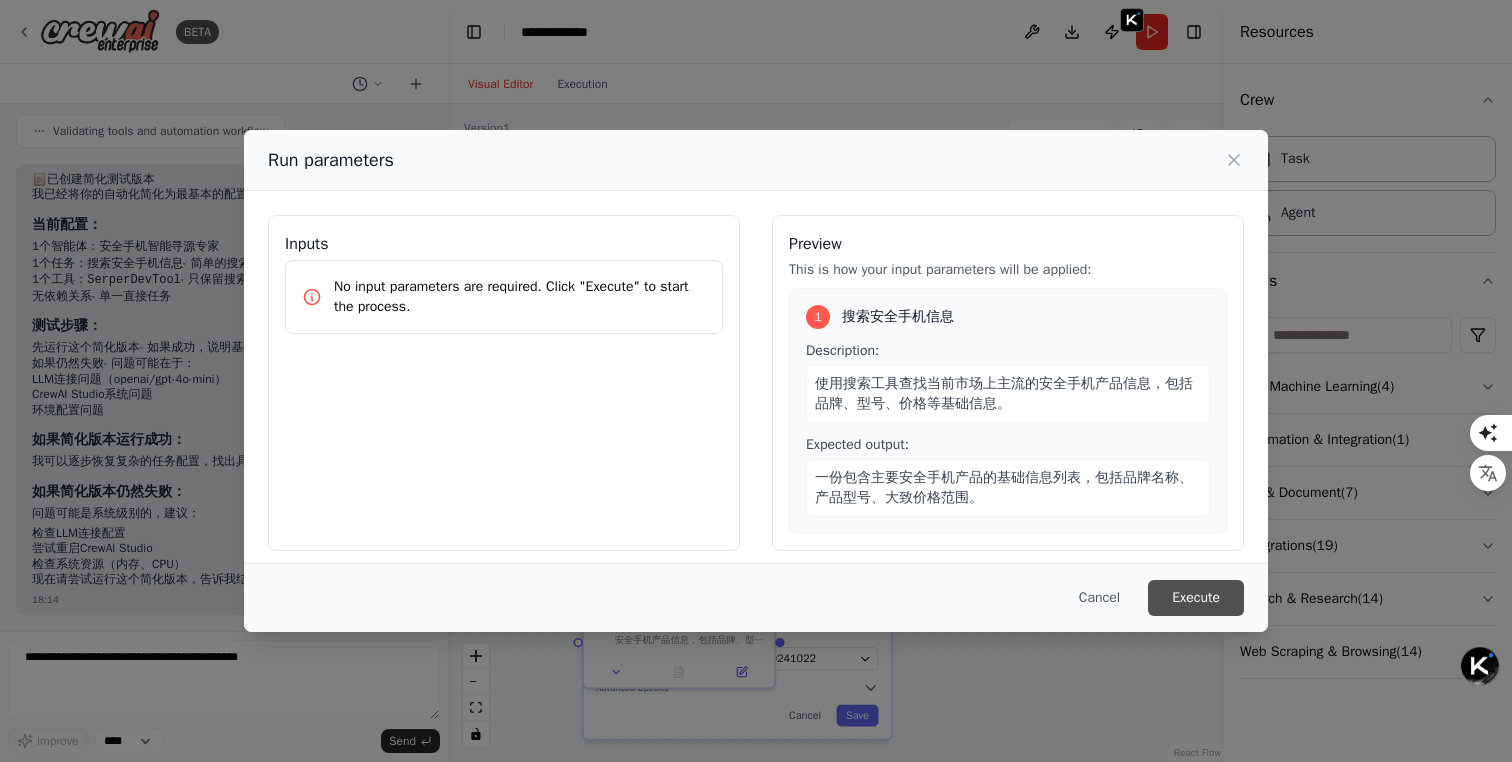 click on "Execute" at bounding box center [1196, 598] 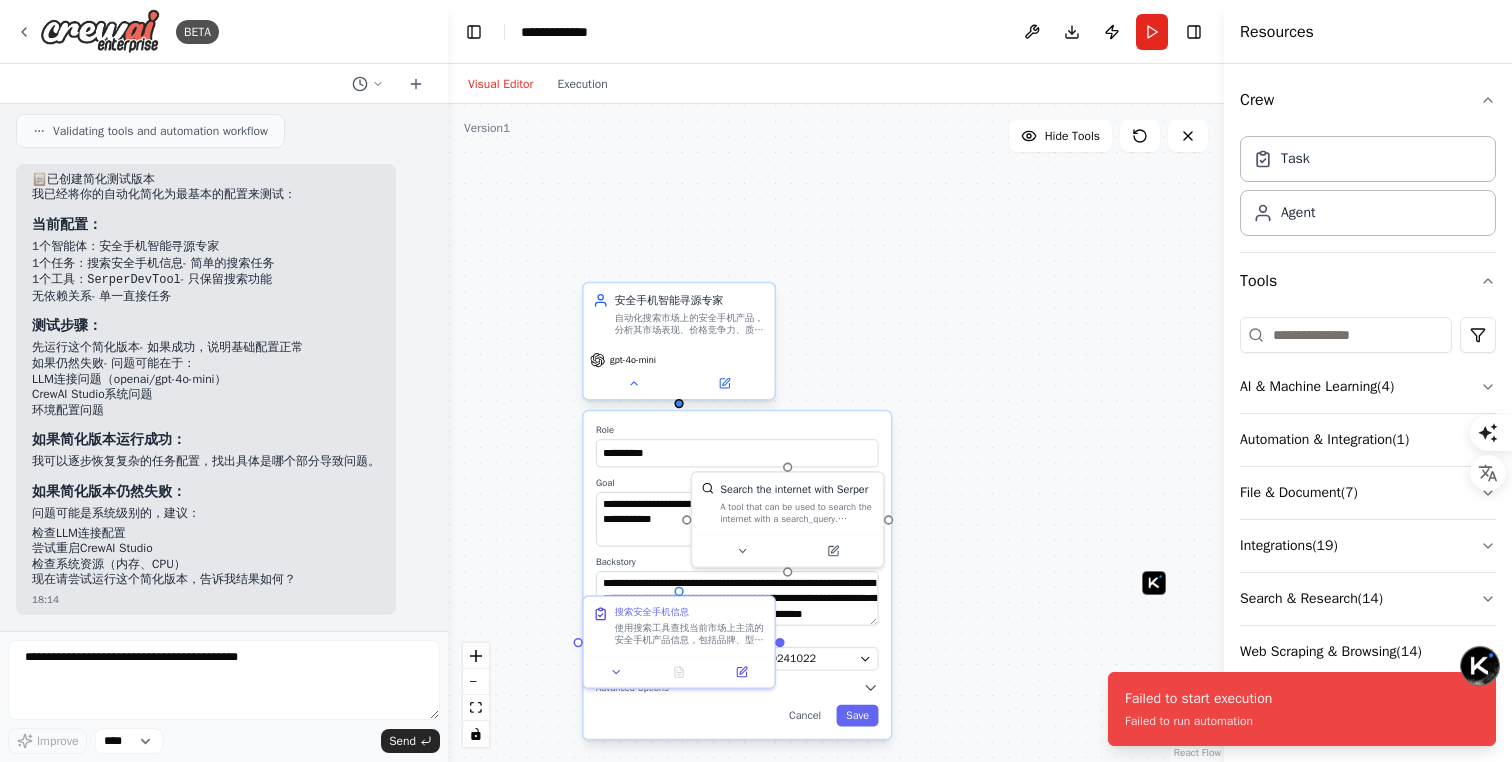 click on "gpt-4o-mini" at bounding box center (679, 372) 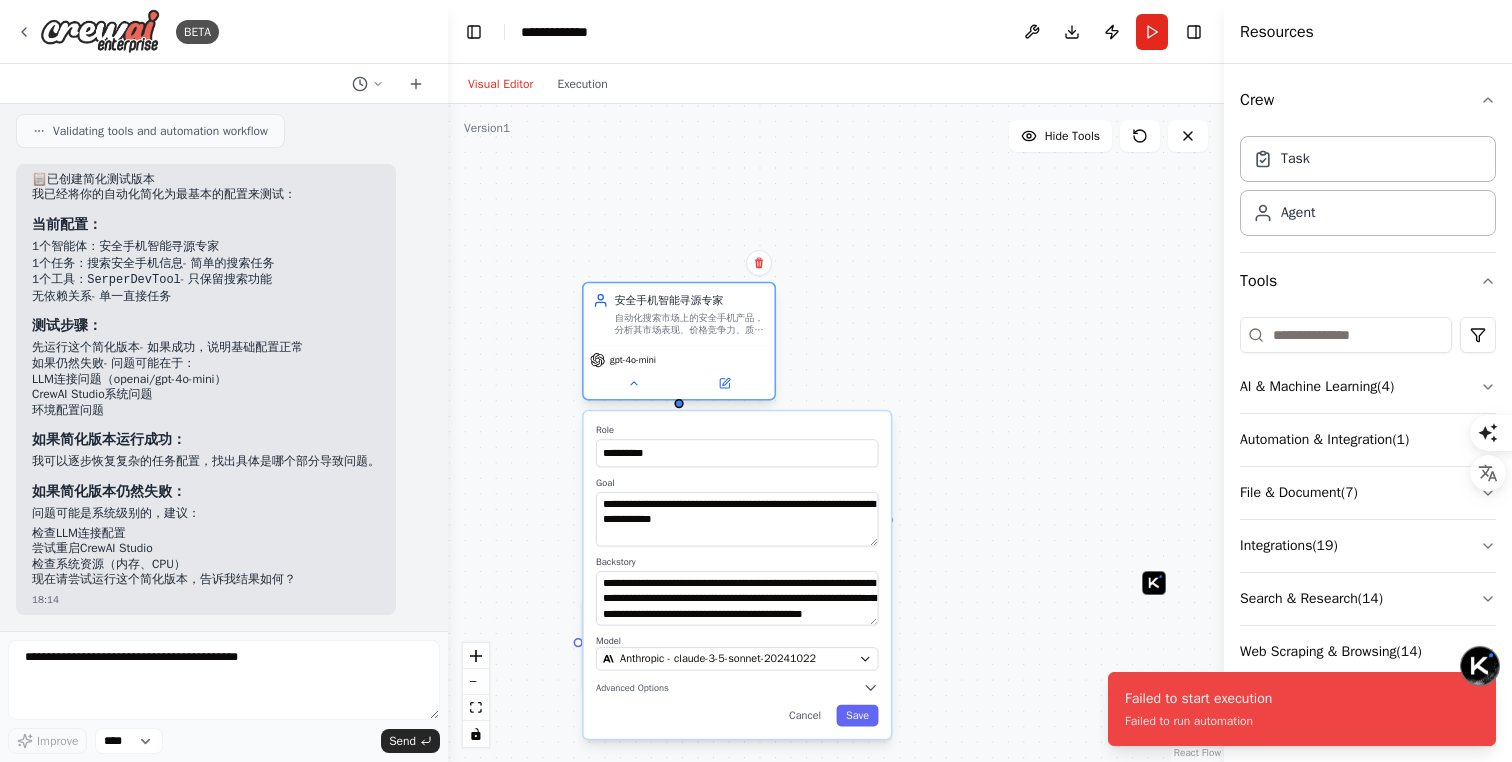 click on "gpt-4o-mini" at bounding box center (633, 360) 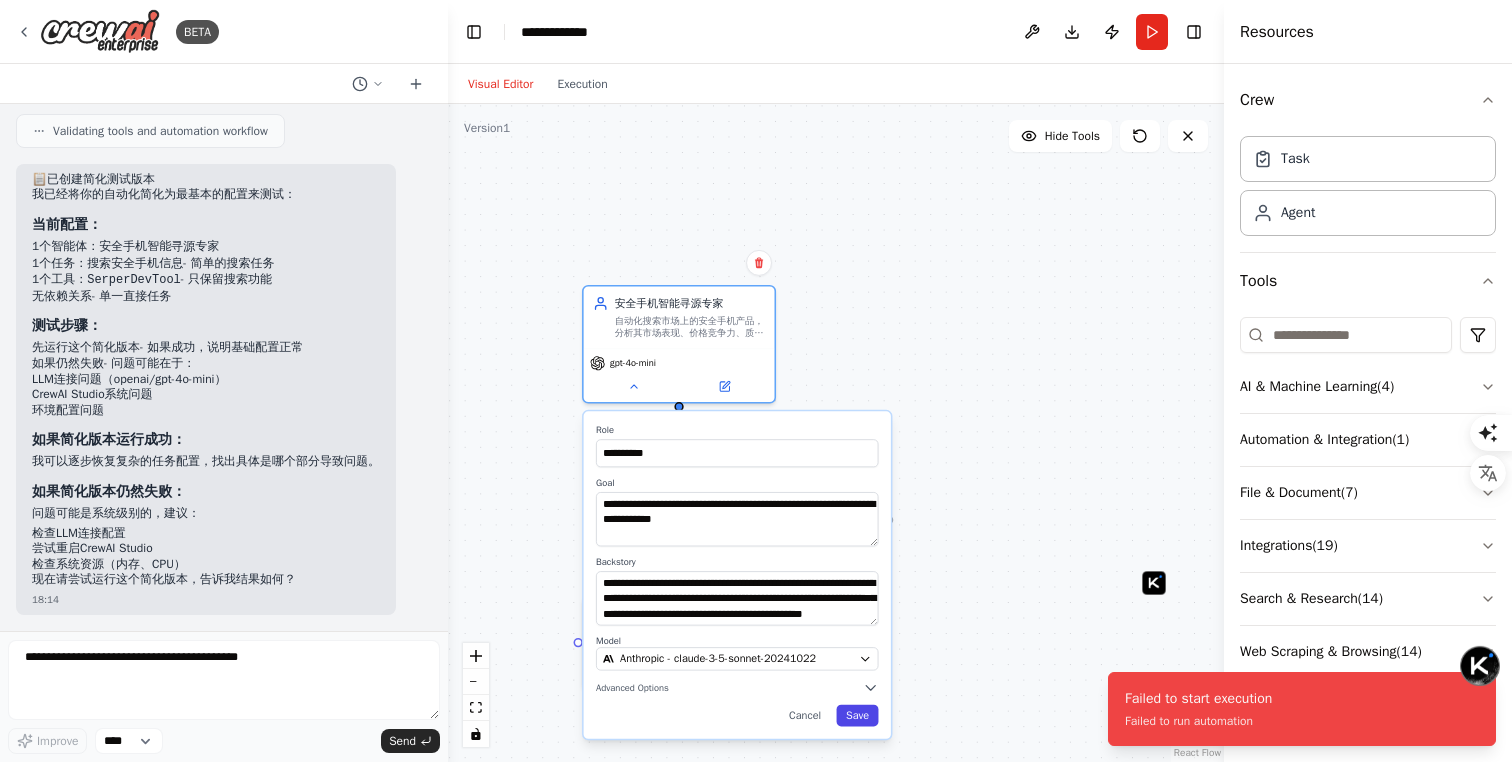 click on "Save" at bounding box center (858, 716) 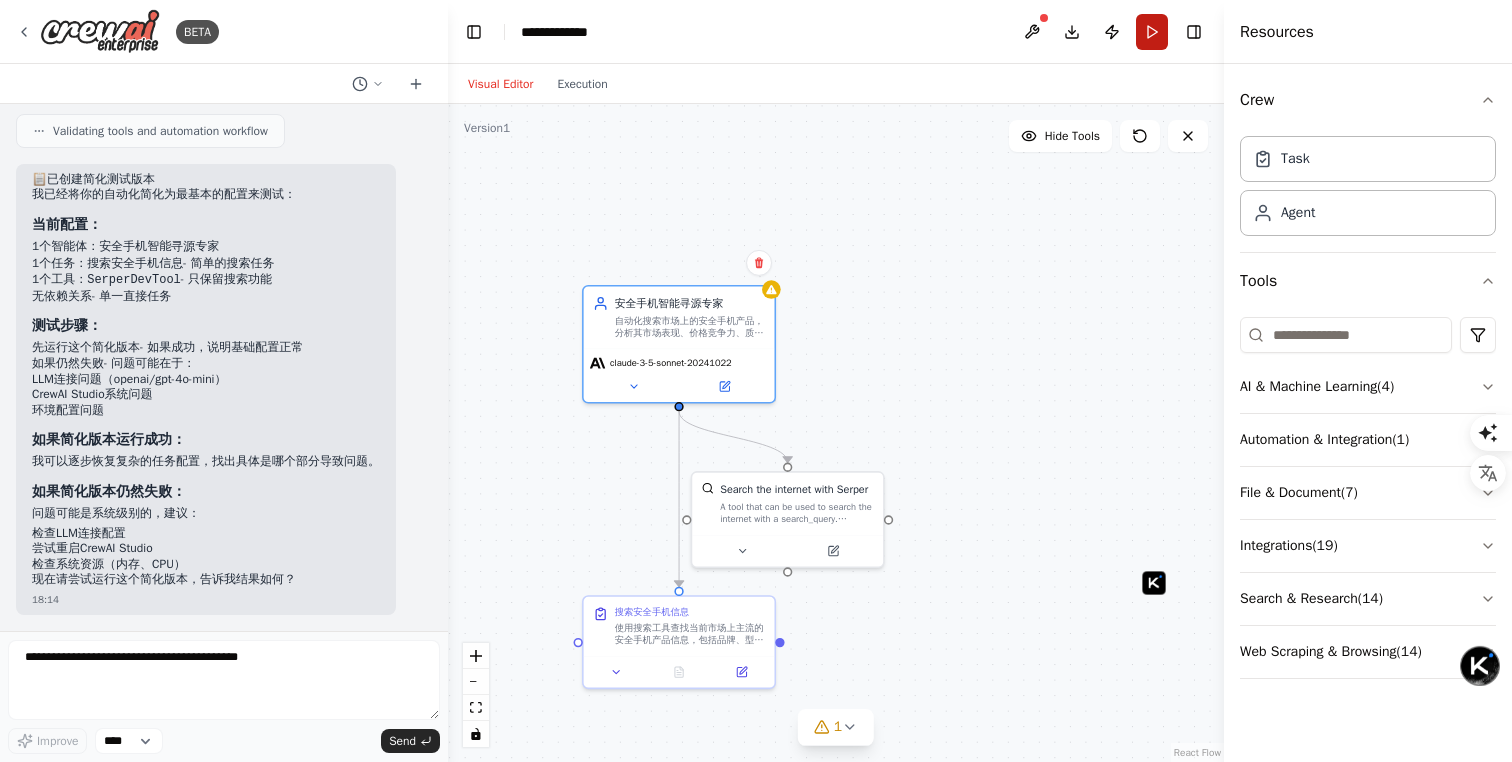 click on "Run" at bounding box center (1152, 32) 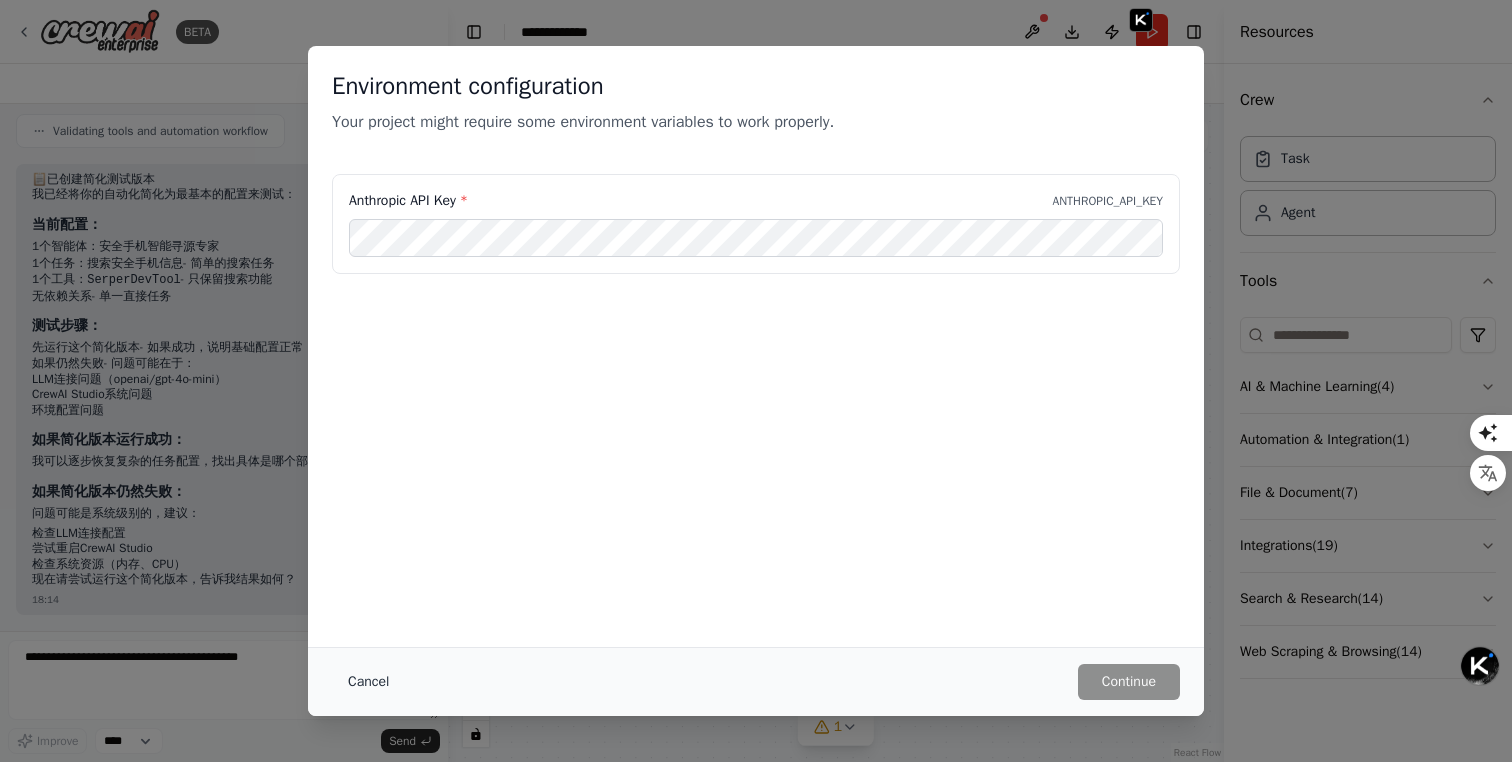 click on "Cancel" at bounding box center [368, 682] 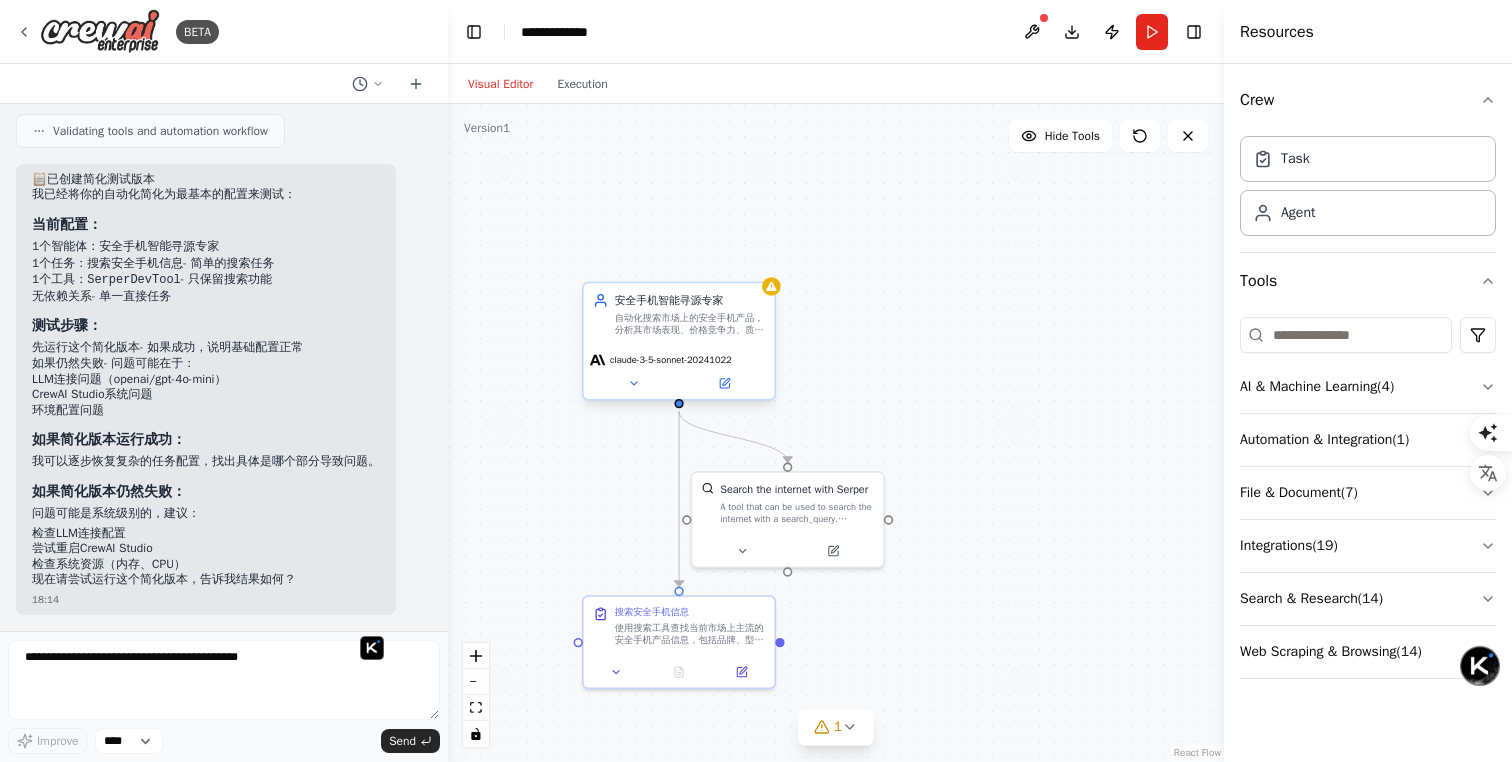 click on "claude-3-5-sonnet-20241022" at bounding box center (671, 360) 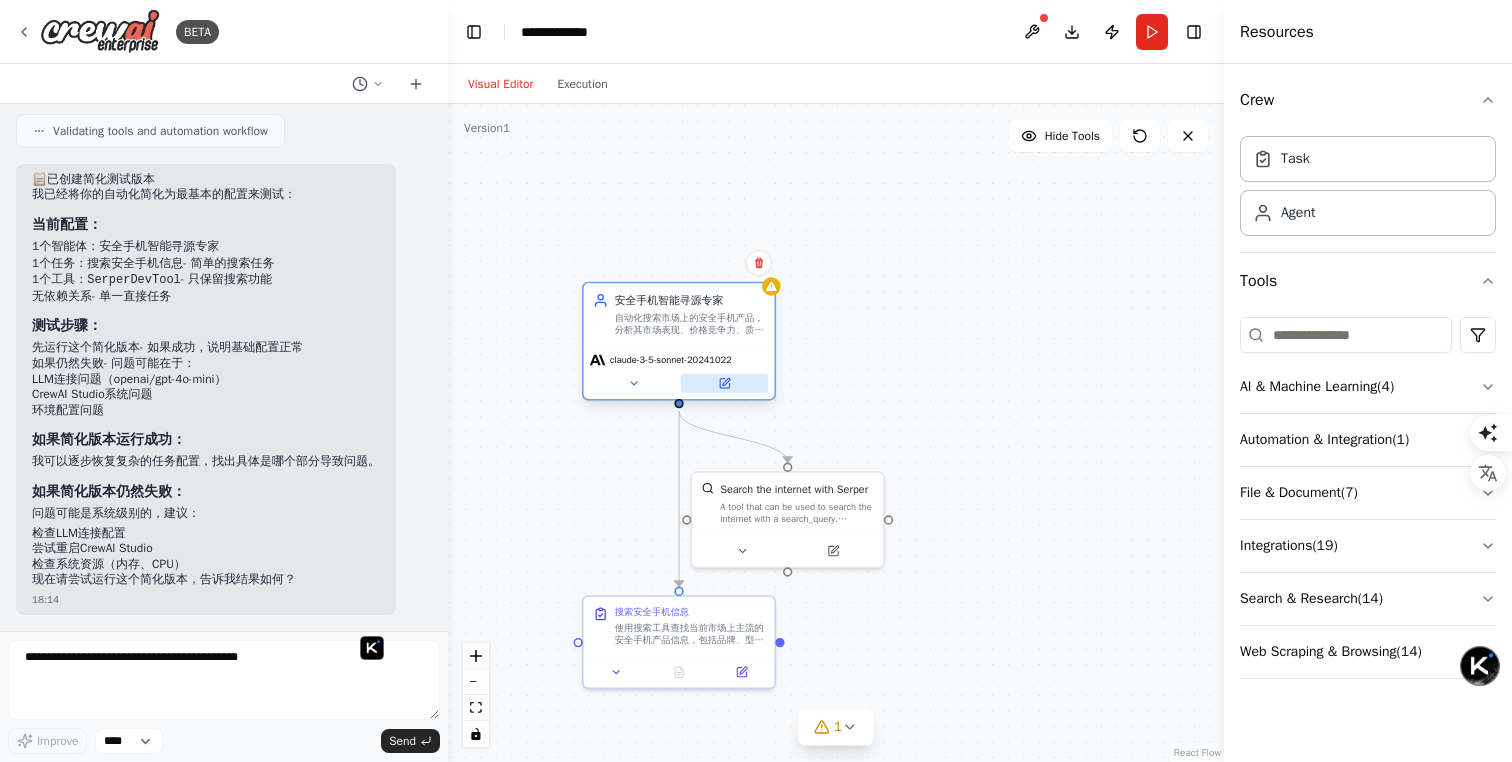 click at bounding box center [725, 383] 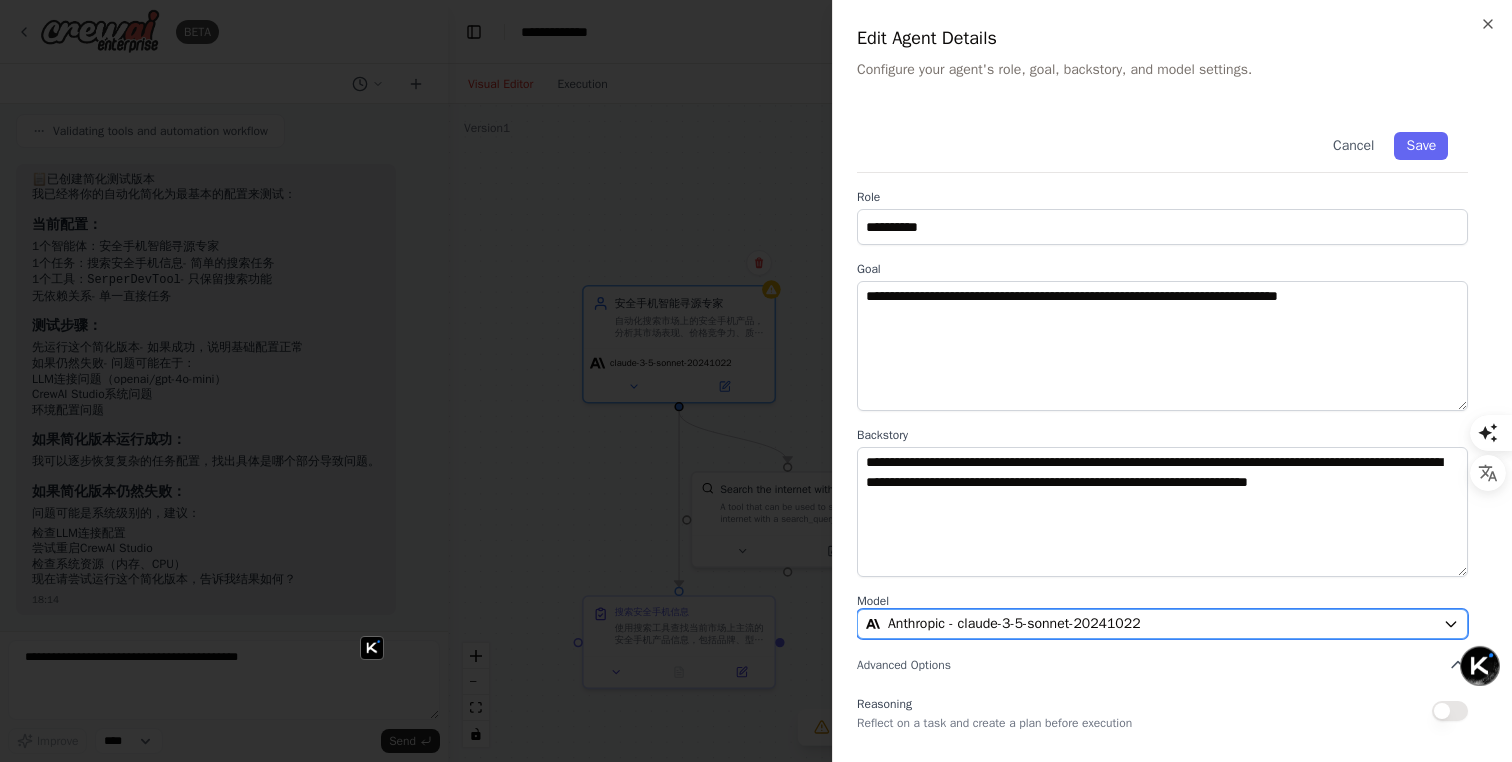 click on "Anthropic - claude-3-5-sonnet-20241022" at bounding box center [1014, 624] 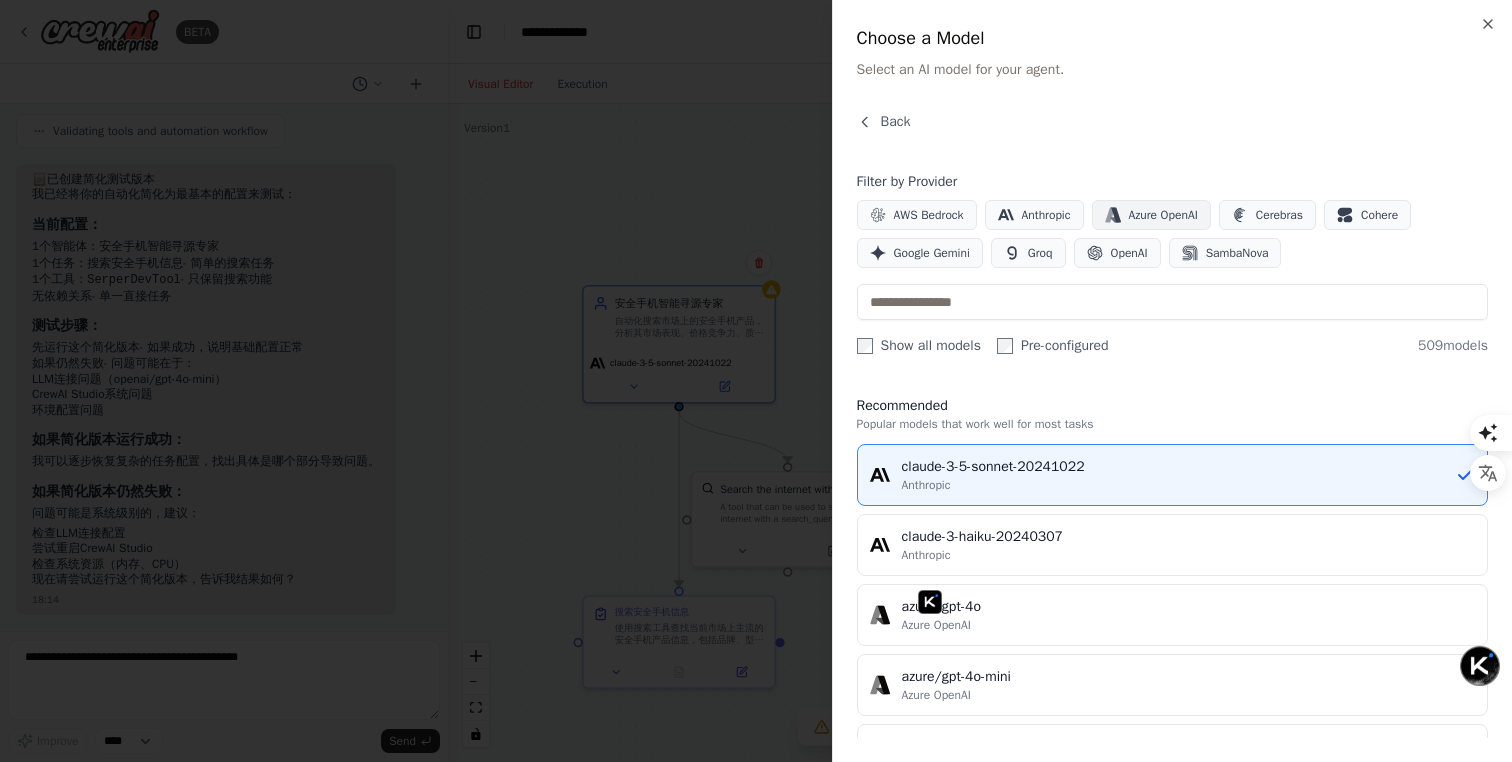 click on "Azure OpenAI" at bounding box center [1163, 215] 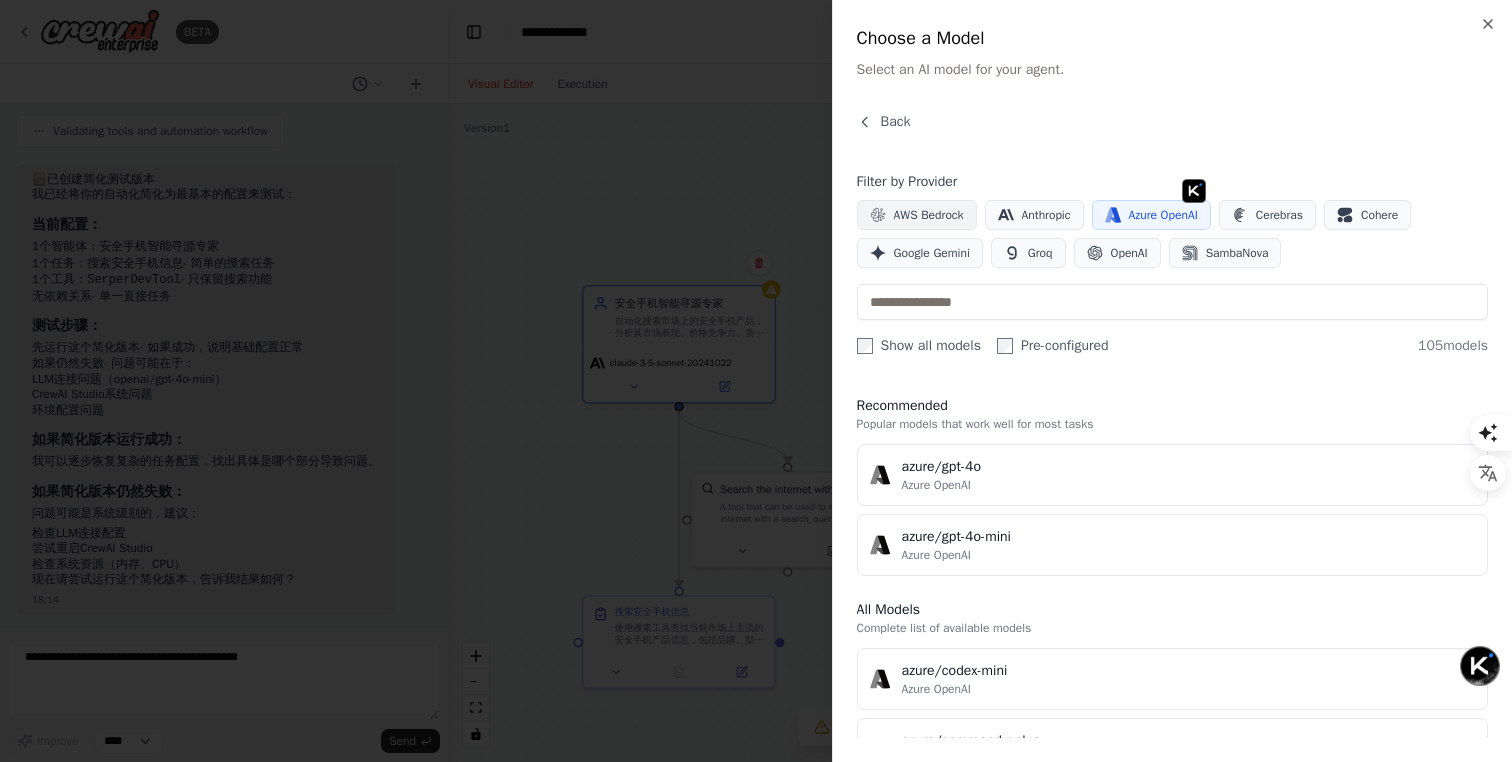 click on "AWS Bedrock" at bounding box center [917, 215] 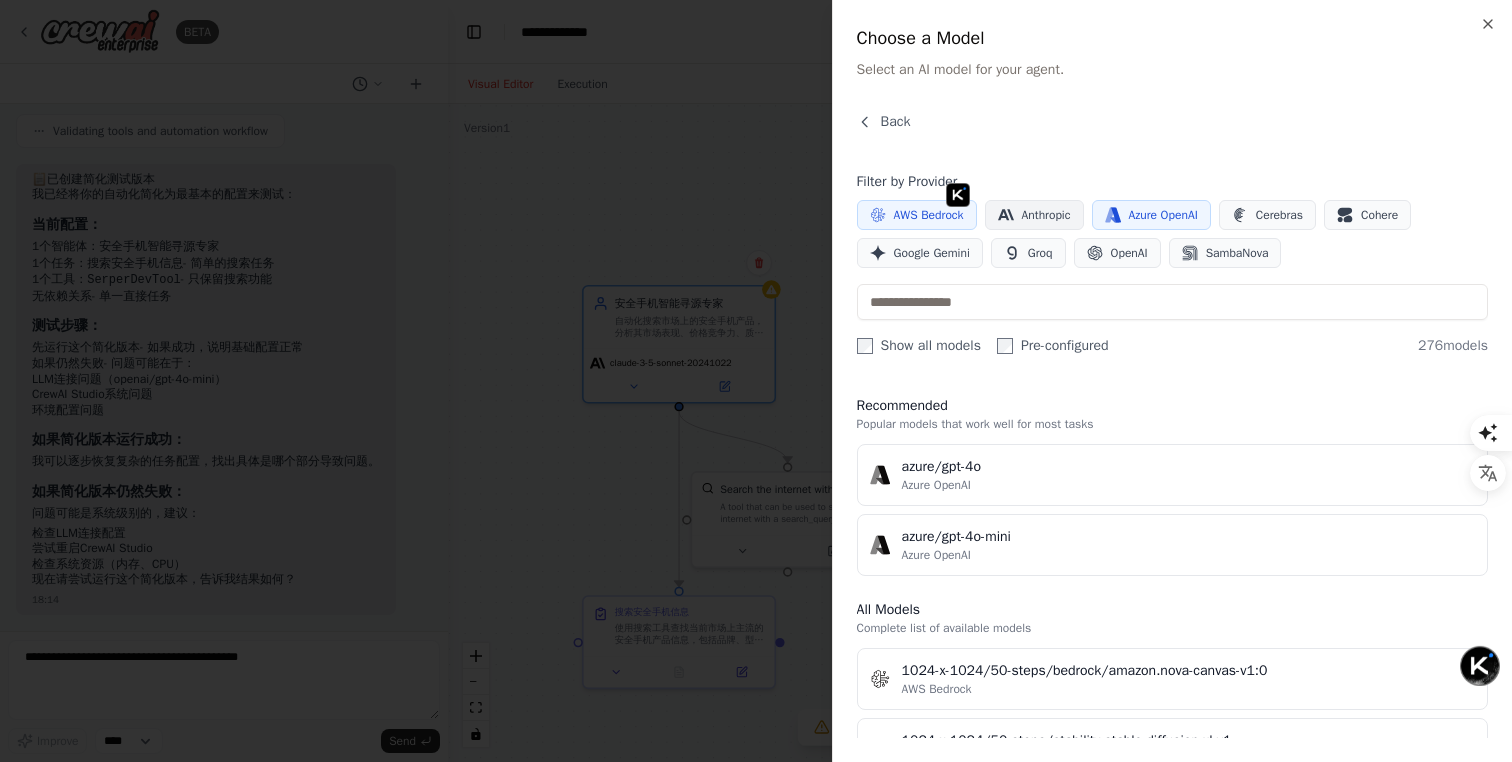 click on "Anthropic" at bounding box center [1046, 215] 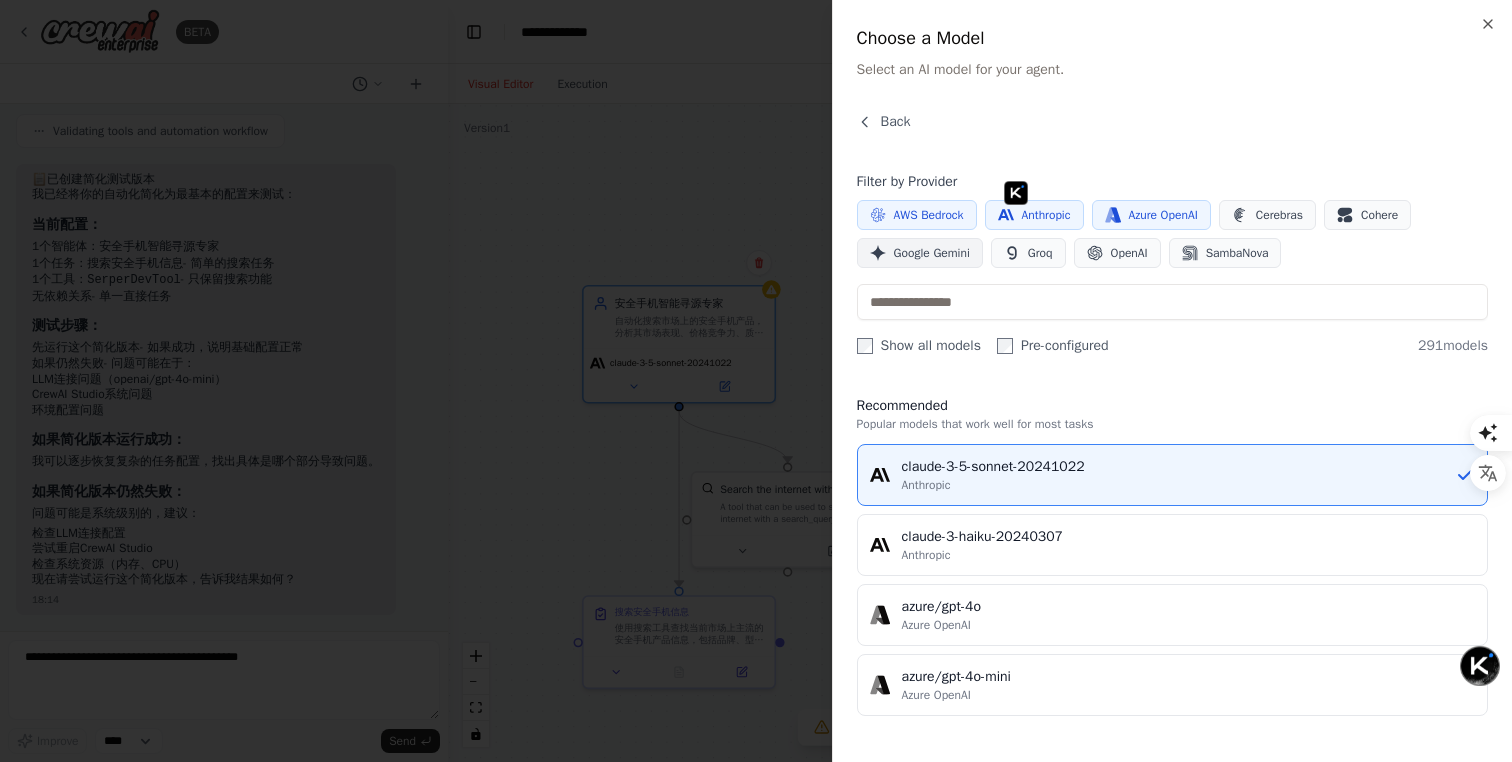 click on "Google Gemini" at bounding box center (932, 253) 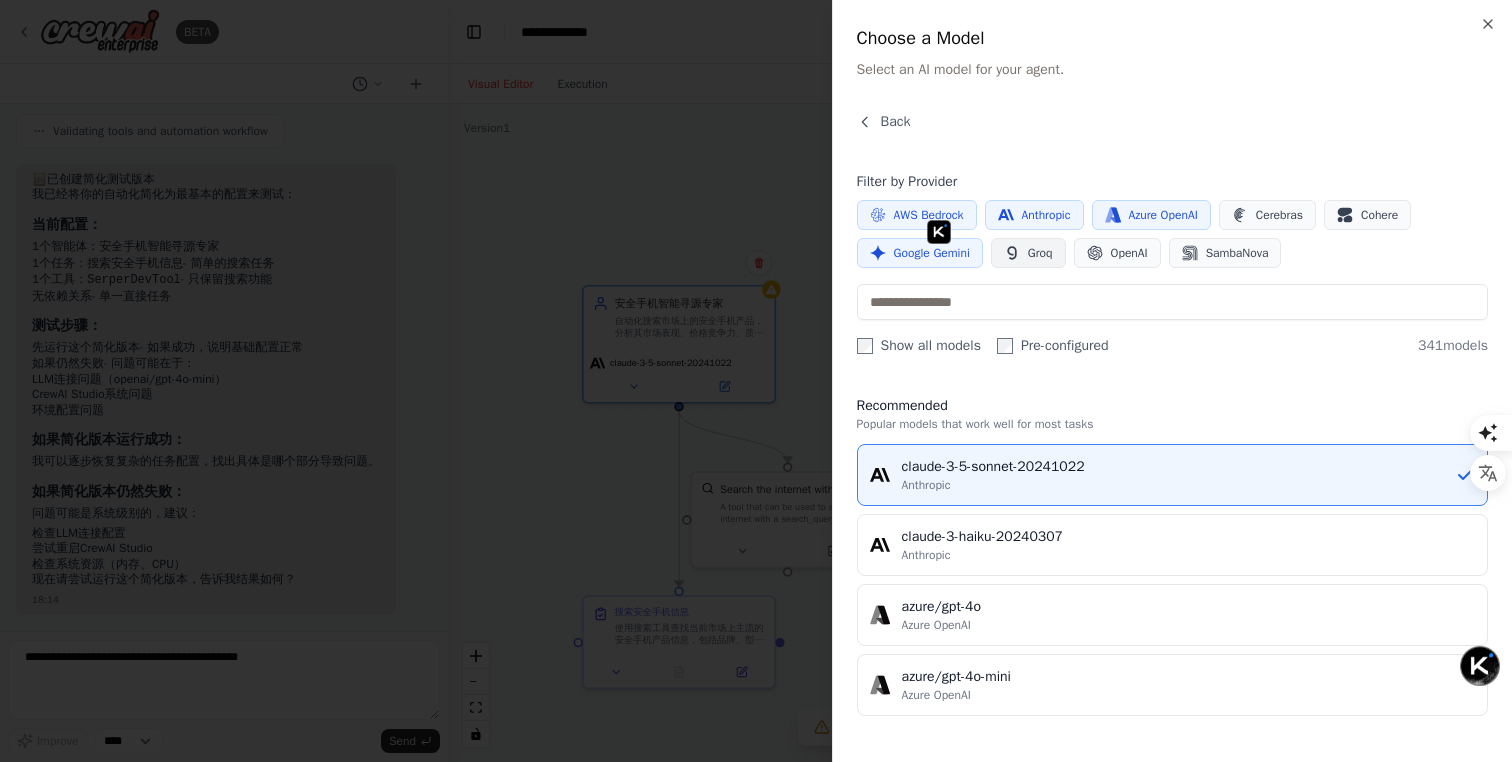click 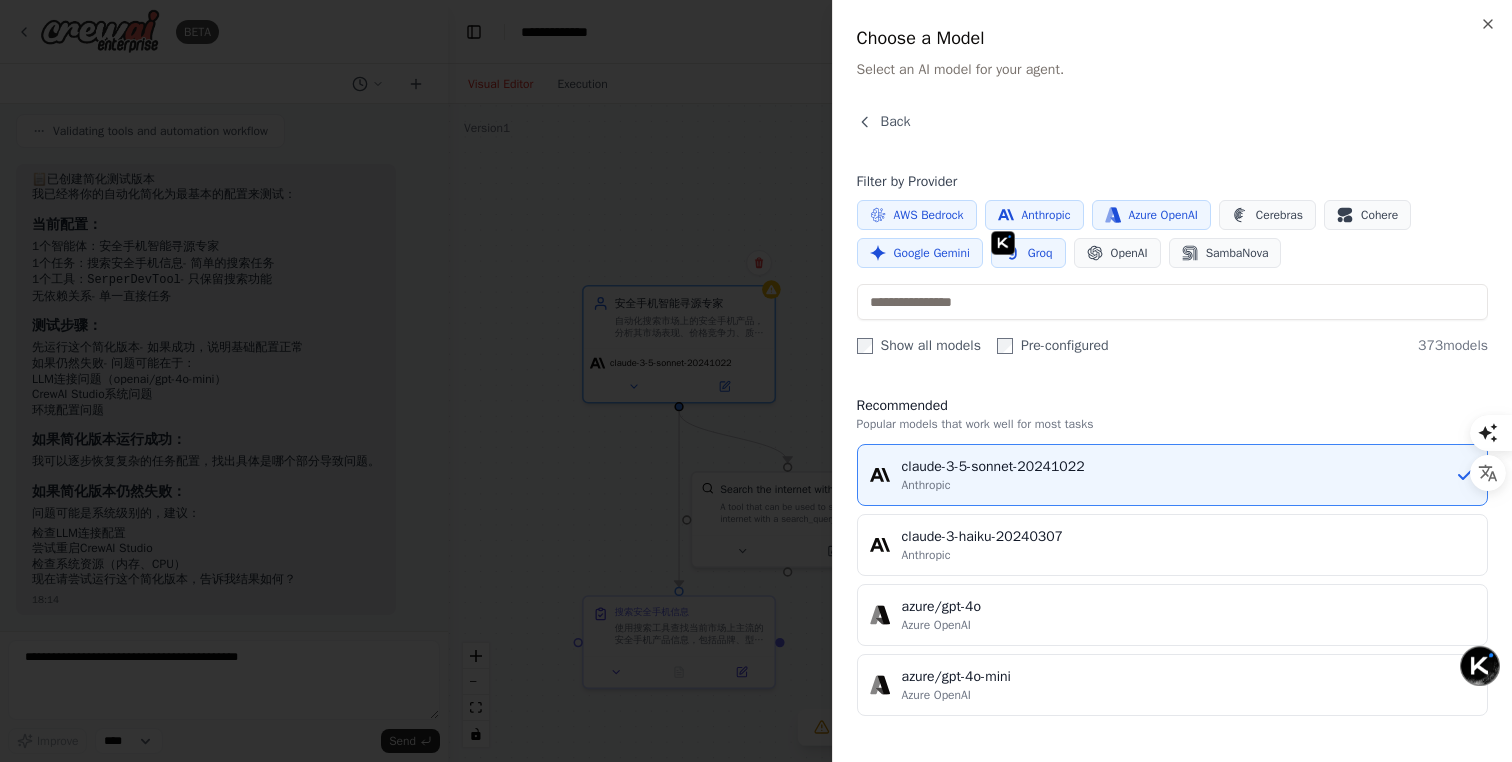 click on "Google Gemini" at bounding box center (932, 253) 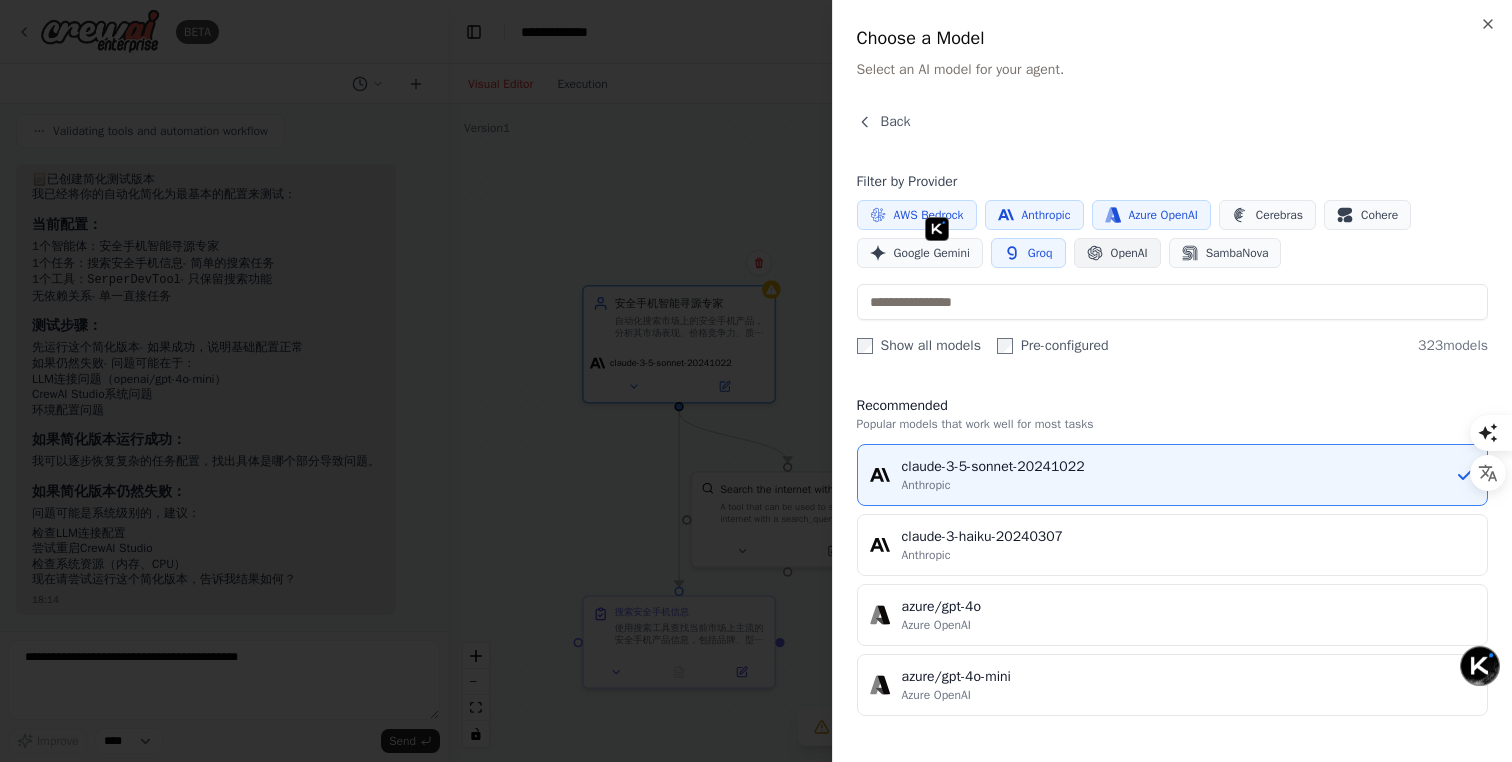 click 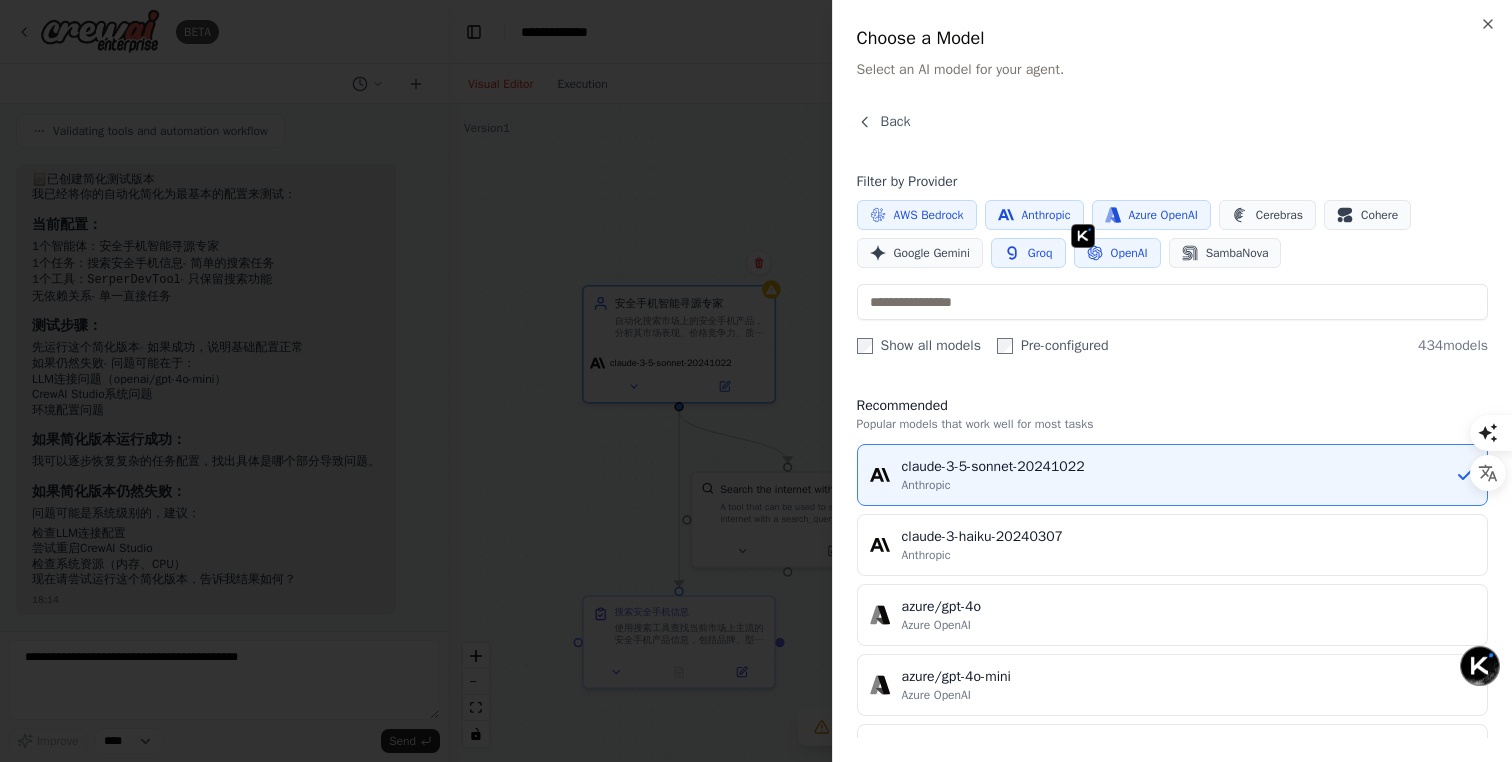 click on "Groq" at bounding box center (1028, 253) 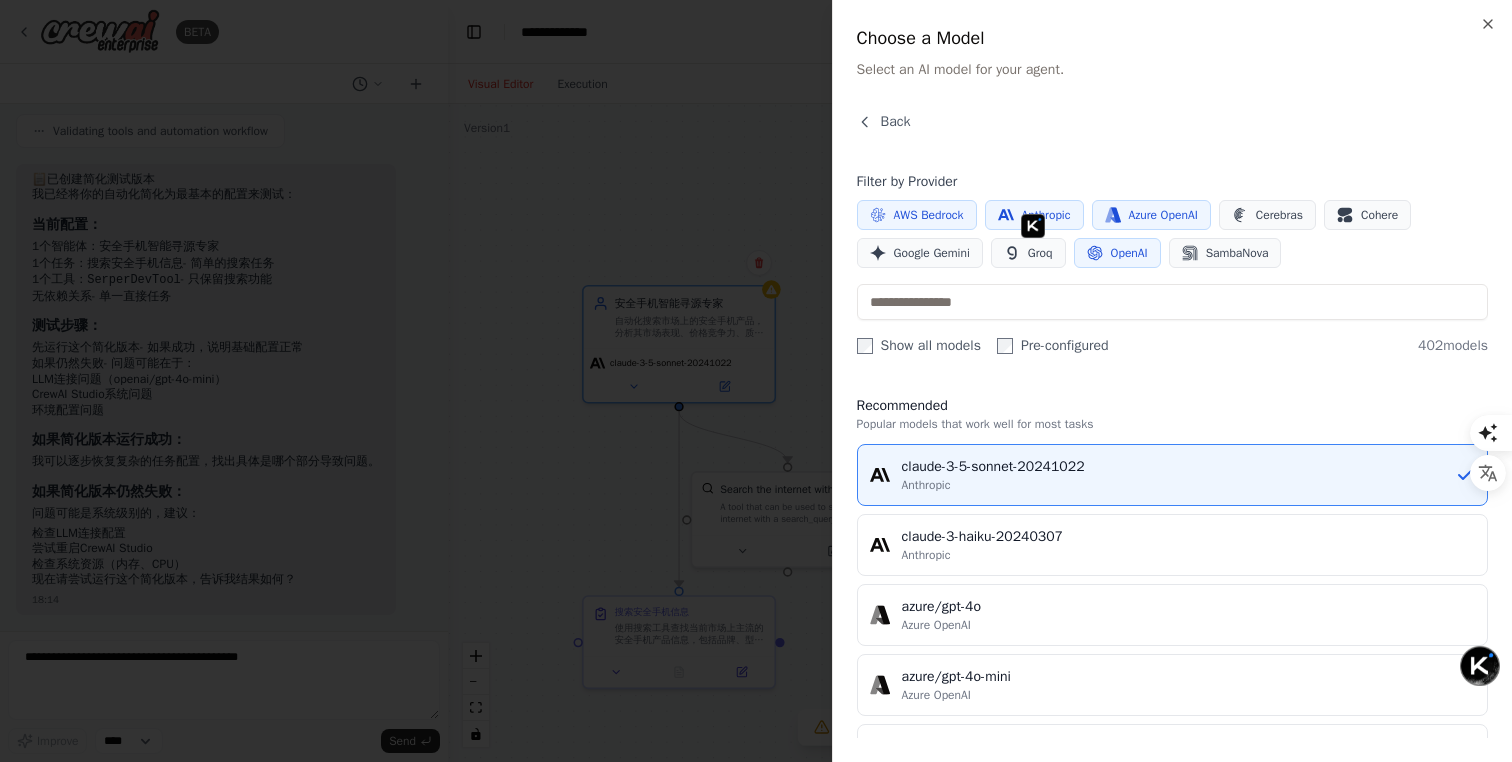 click on "Filter by Provider AWS Bedrock Anthropic Azure OpenAI Cerebras Cohere Google Gemini Groq OpenAI SambaNova" at bounding box center [1172, 220] 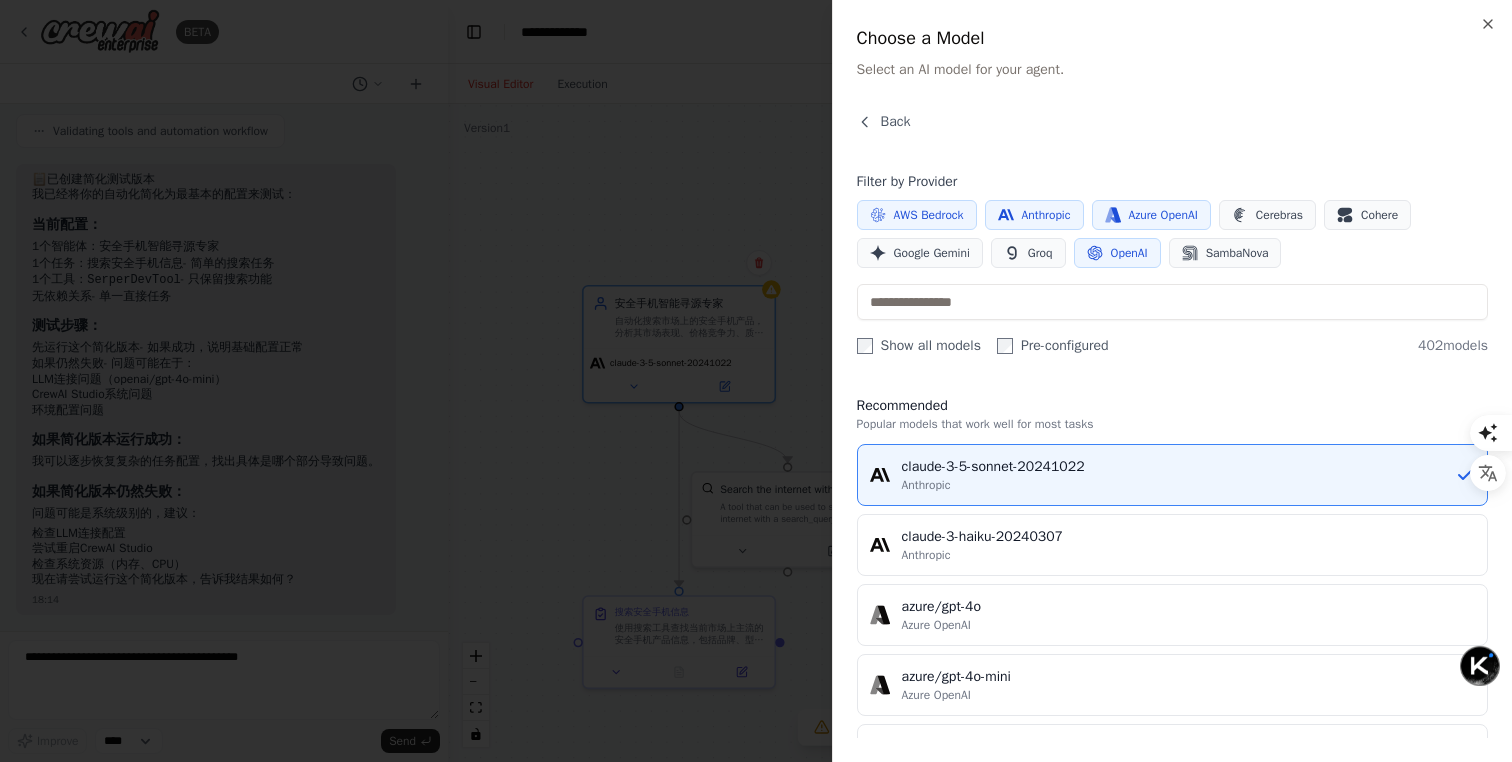 click on "Anthropic" at bounding box center [1034, 215] 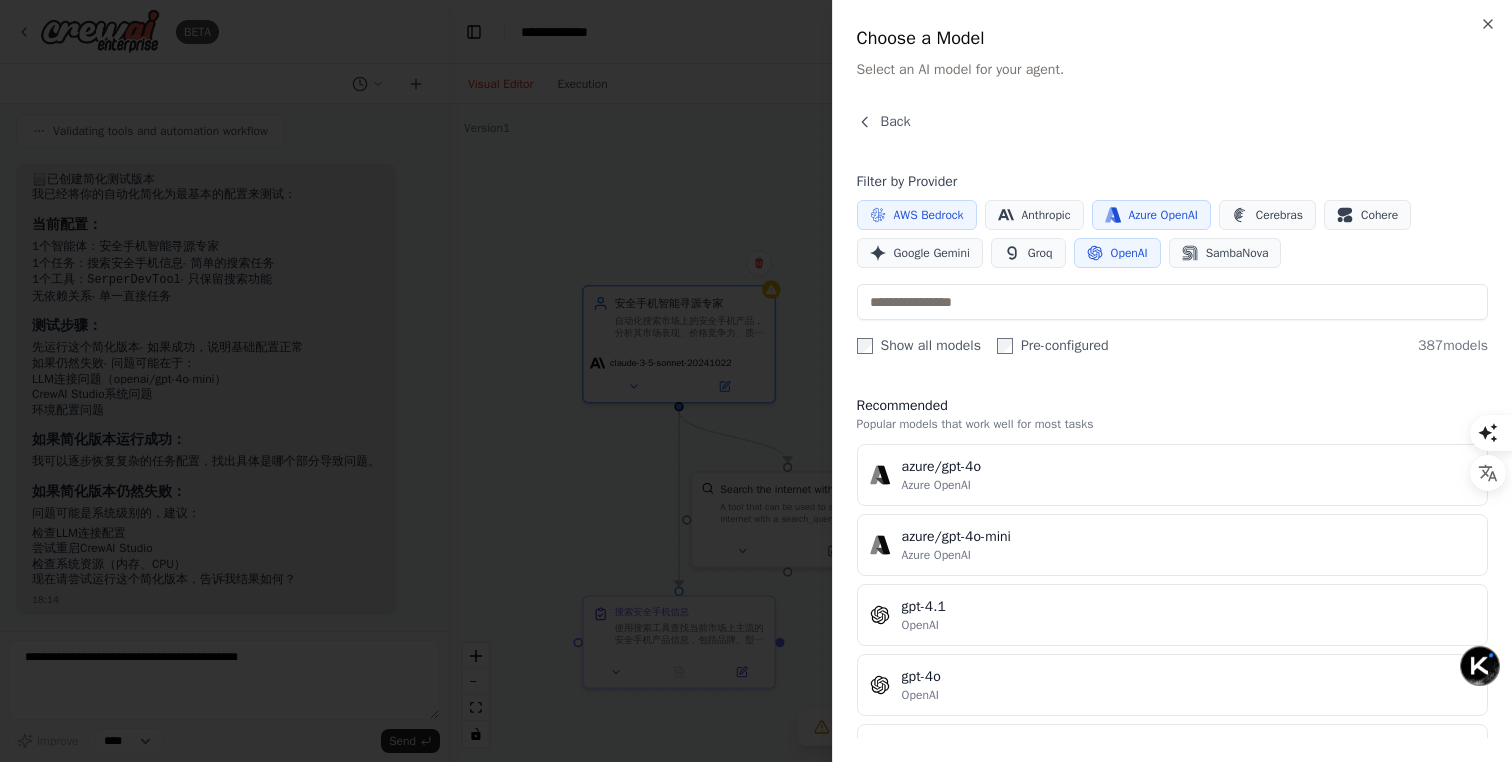 click on "Azure OpenAI" at bounding box center (1151, 215) 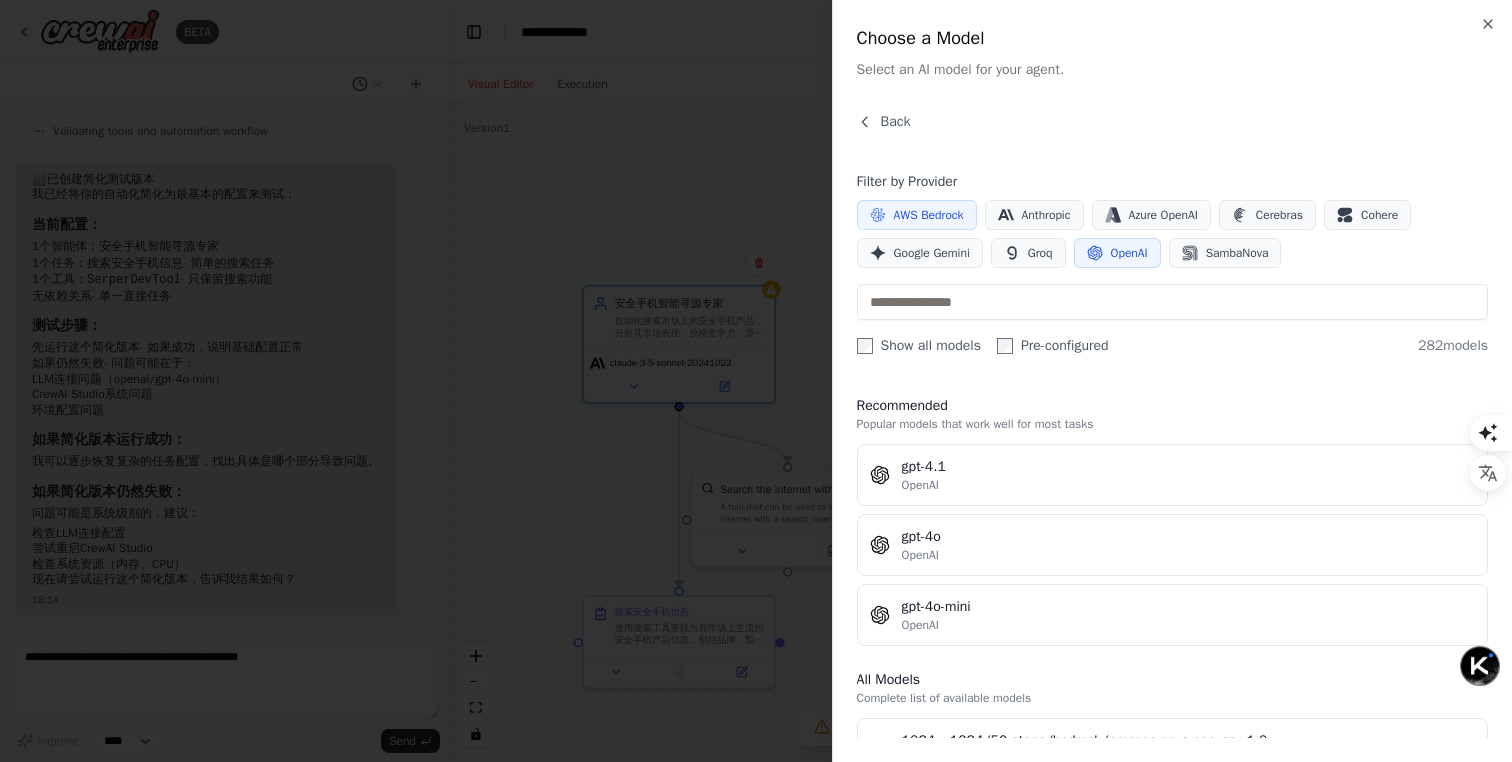 click on "AWS Bedrock" at bounding box center (929, 215) 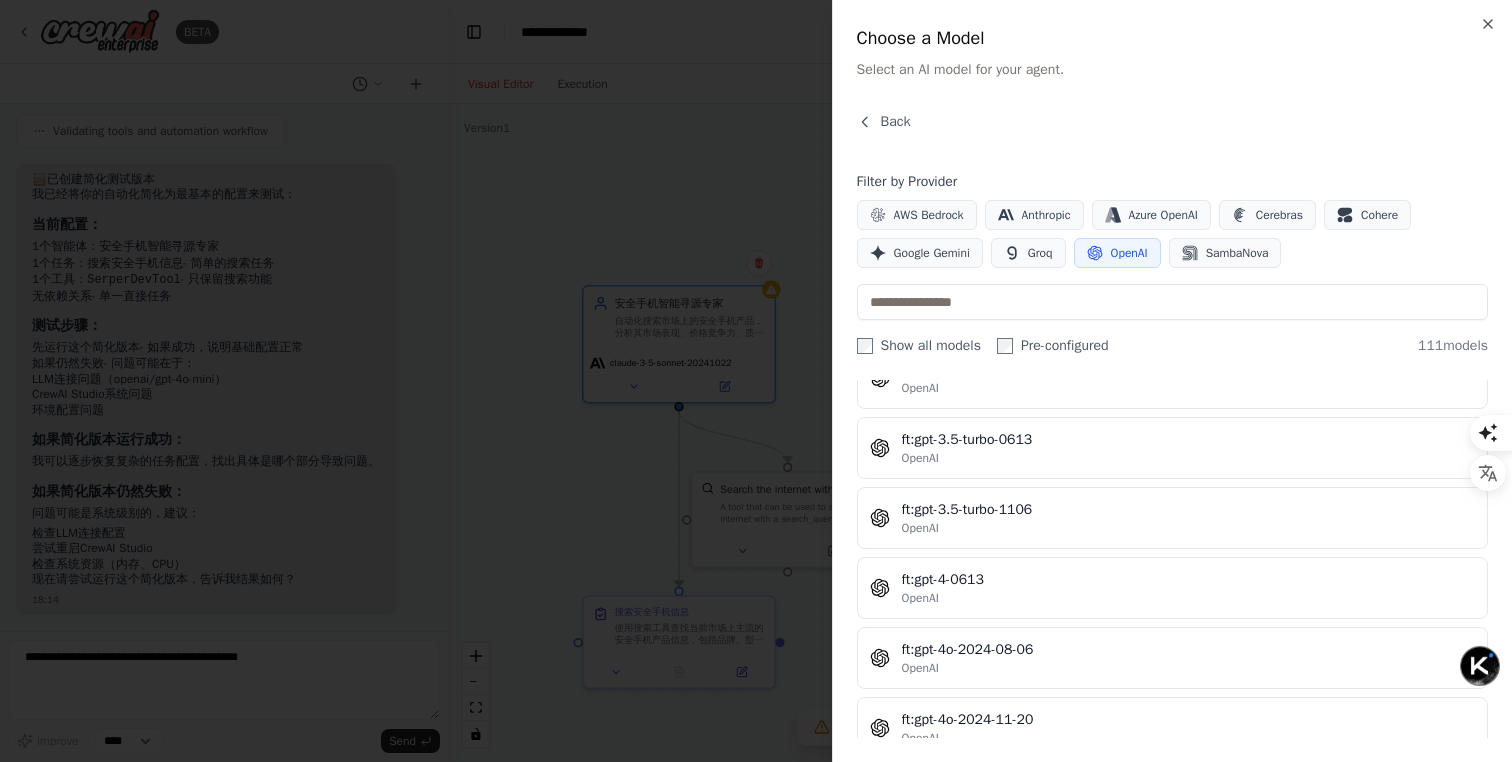 scroll, scrollTop: 0, scrollLeft: 0, axis: both 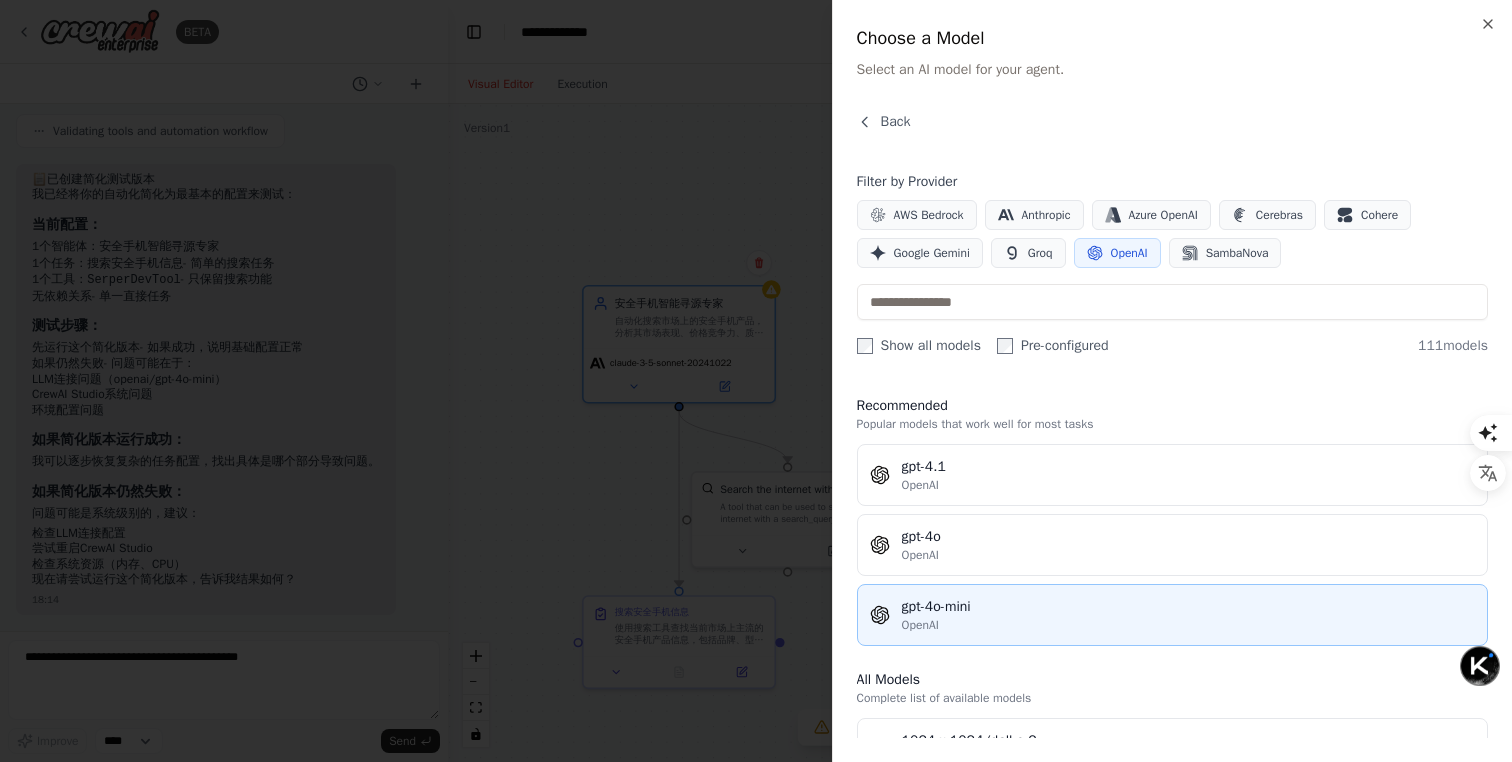 click on "gpt-4o-mini" at bounding box center (1188, 607) 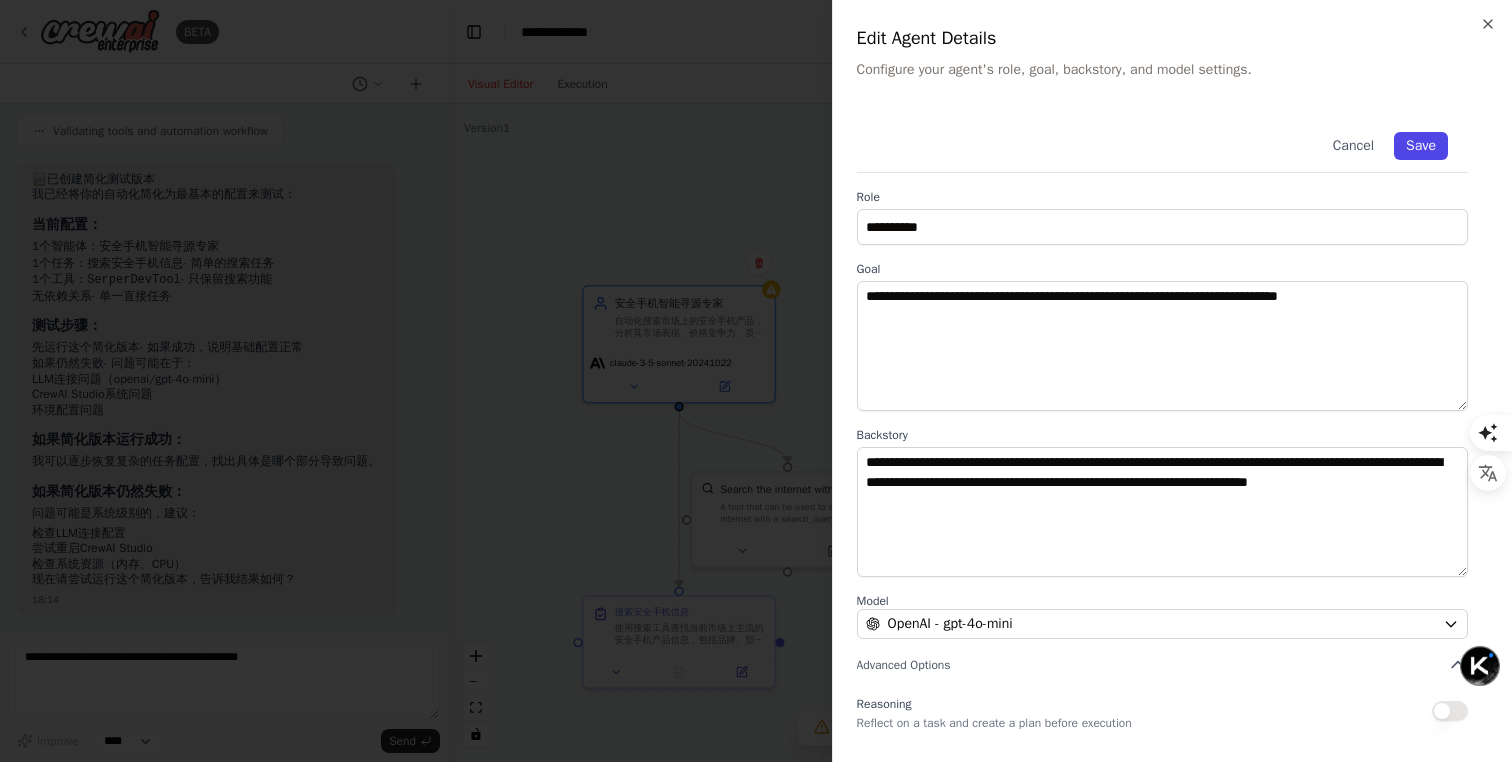 click on "Save" at bounding box center [1421, 146] 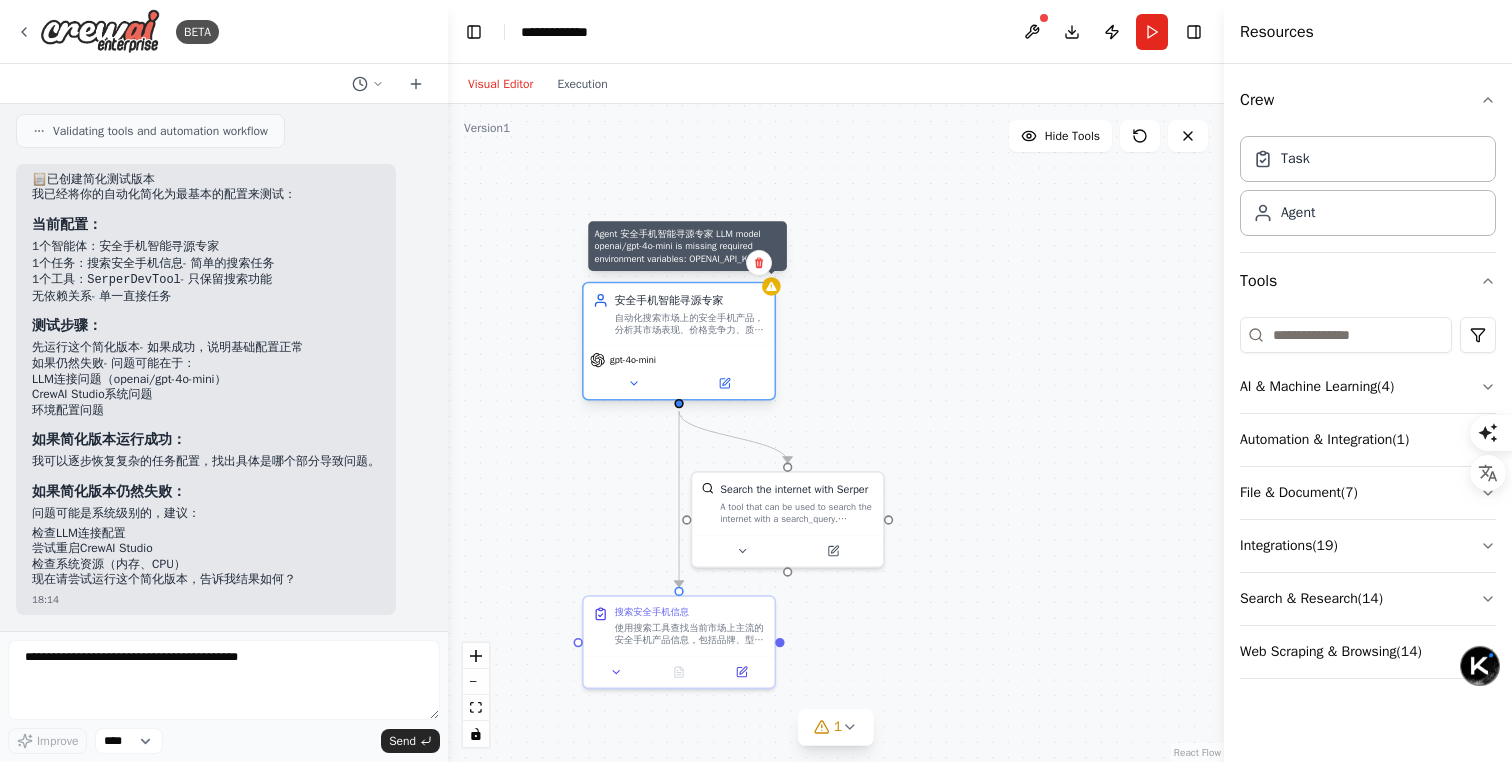 click at bounding box center [771, 286] 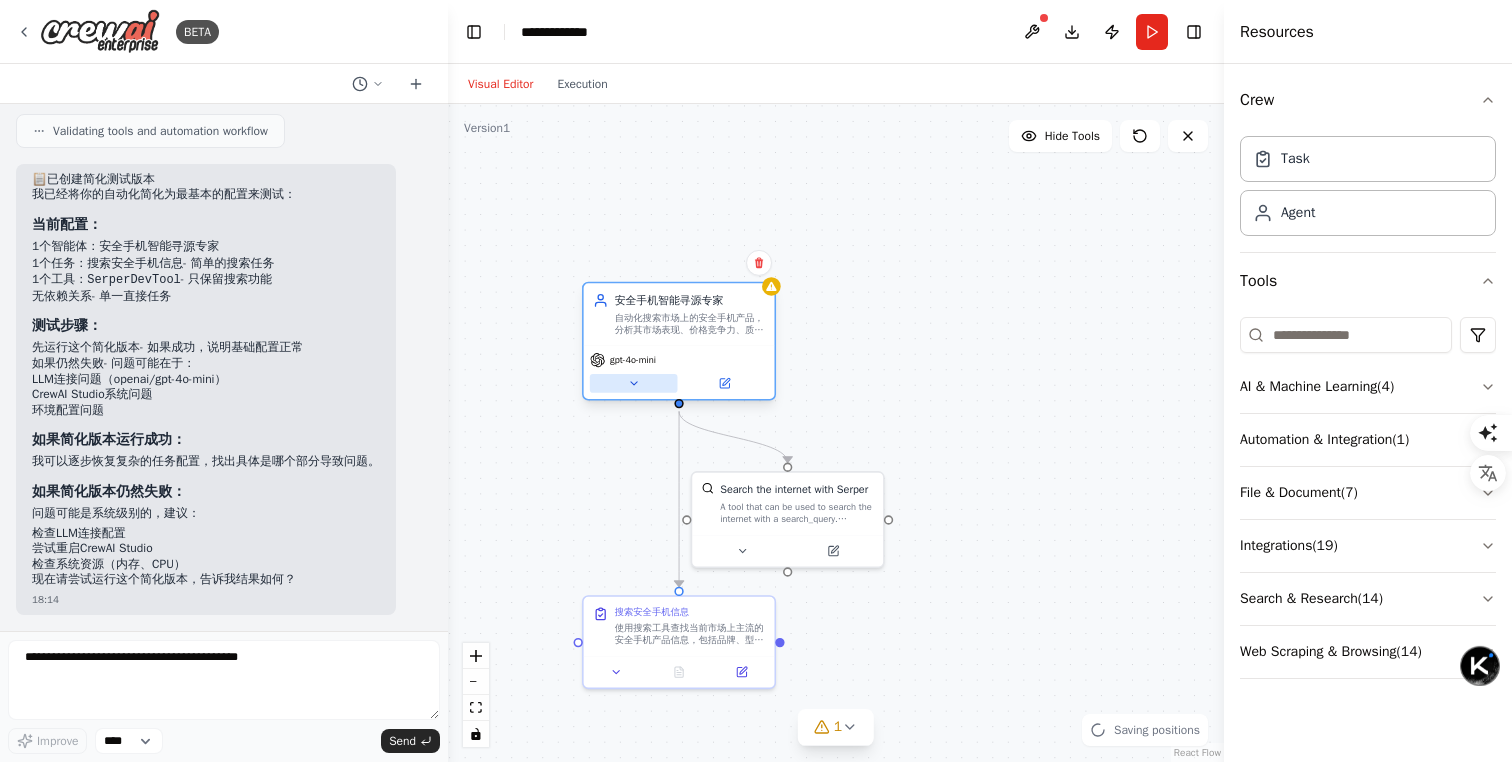 click at bounding box center [634, 383] 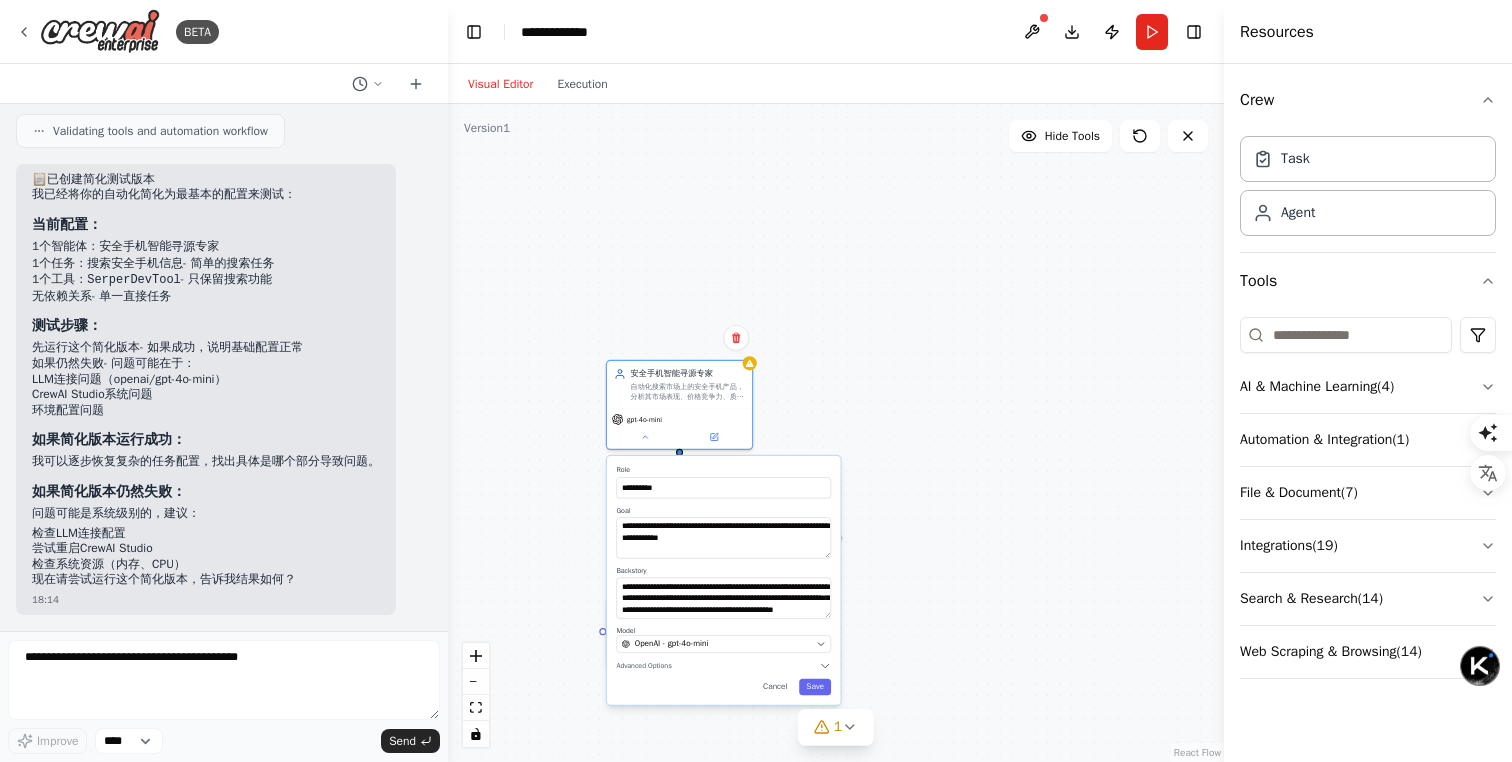 click on "**********" at bounding box center [724, 580] 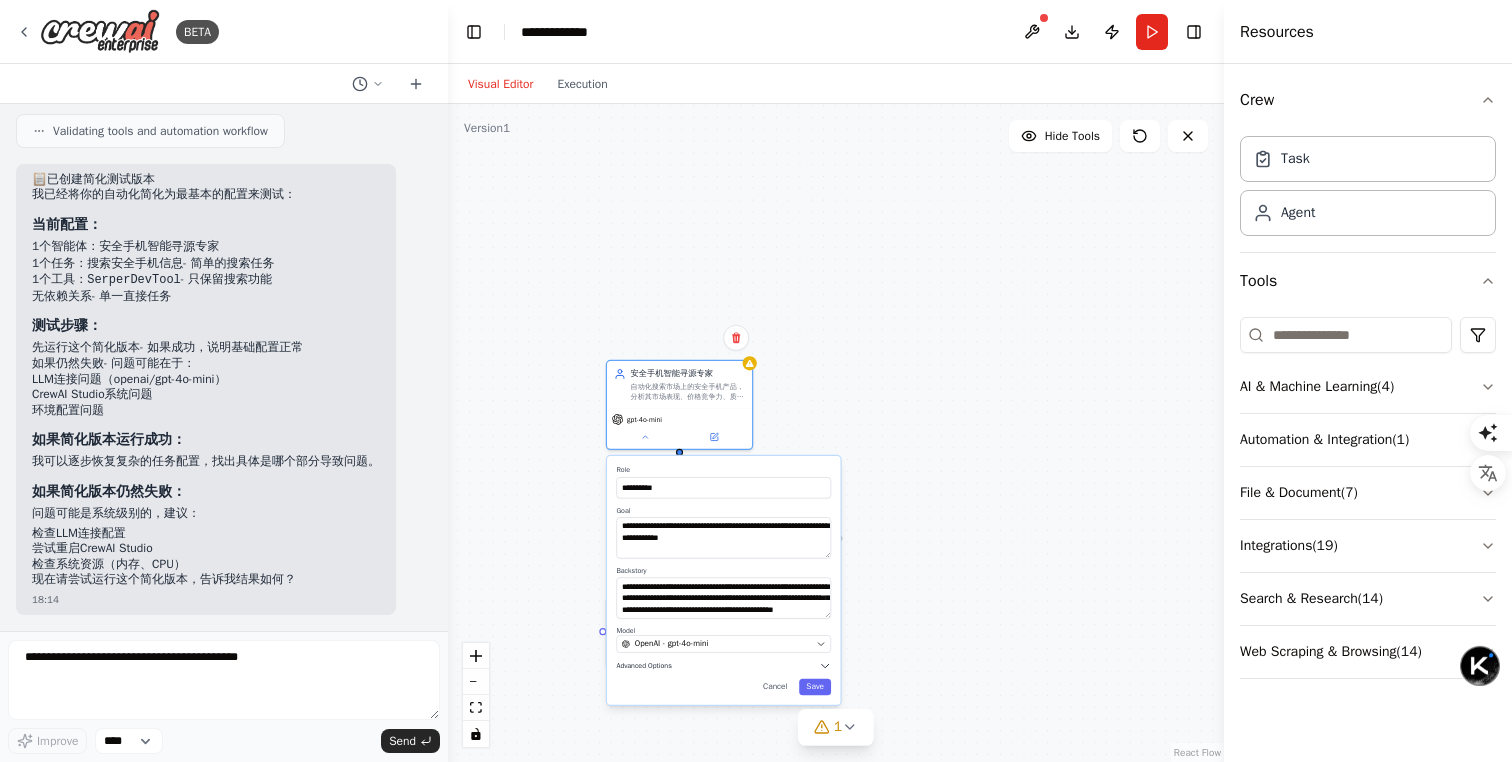 click on "Advanced Options" at bounding box center [723, 666] 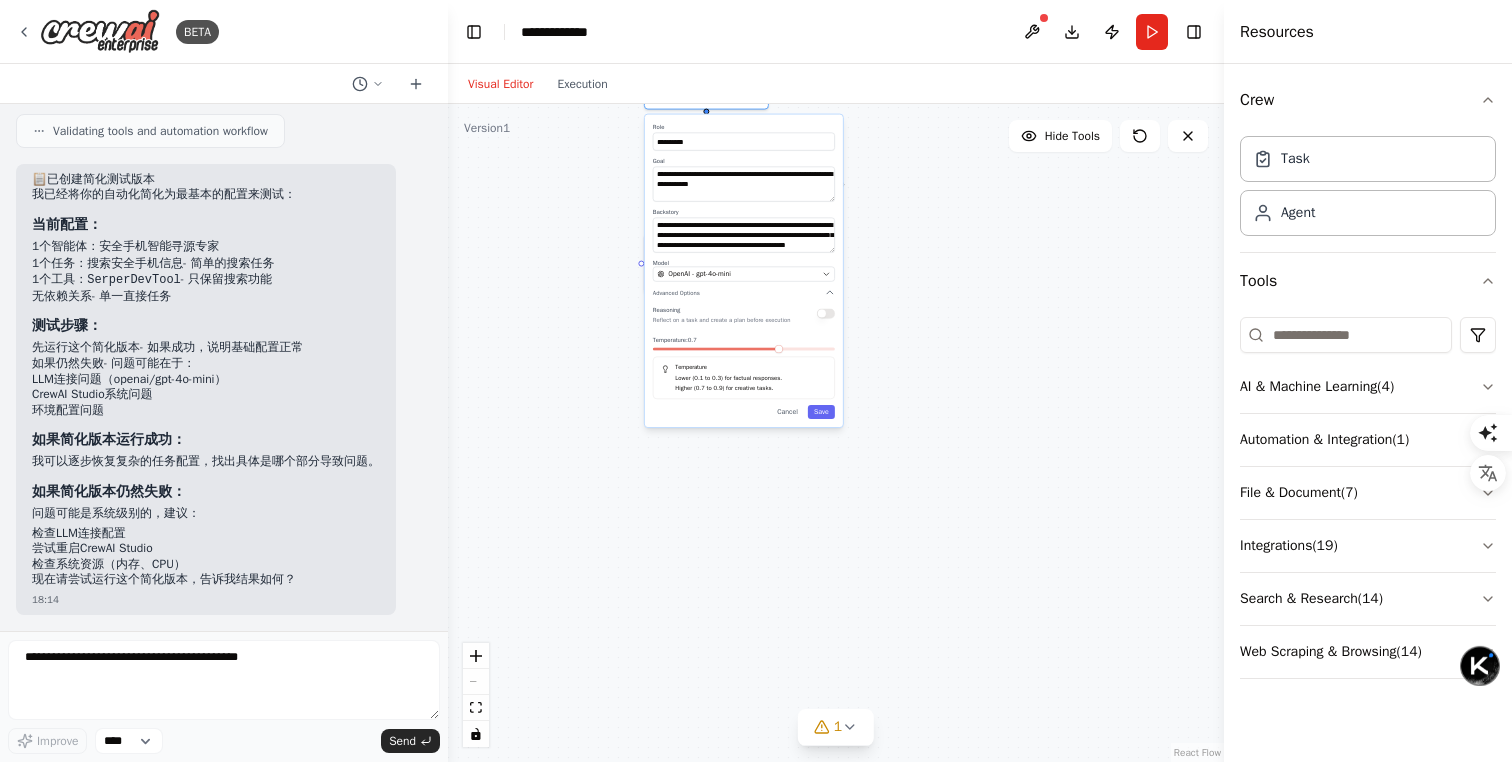 drag, startPoint x: 904, startPoint y: 528, endPoint x: 925, endPoint y: 155, distance: 373.5907 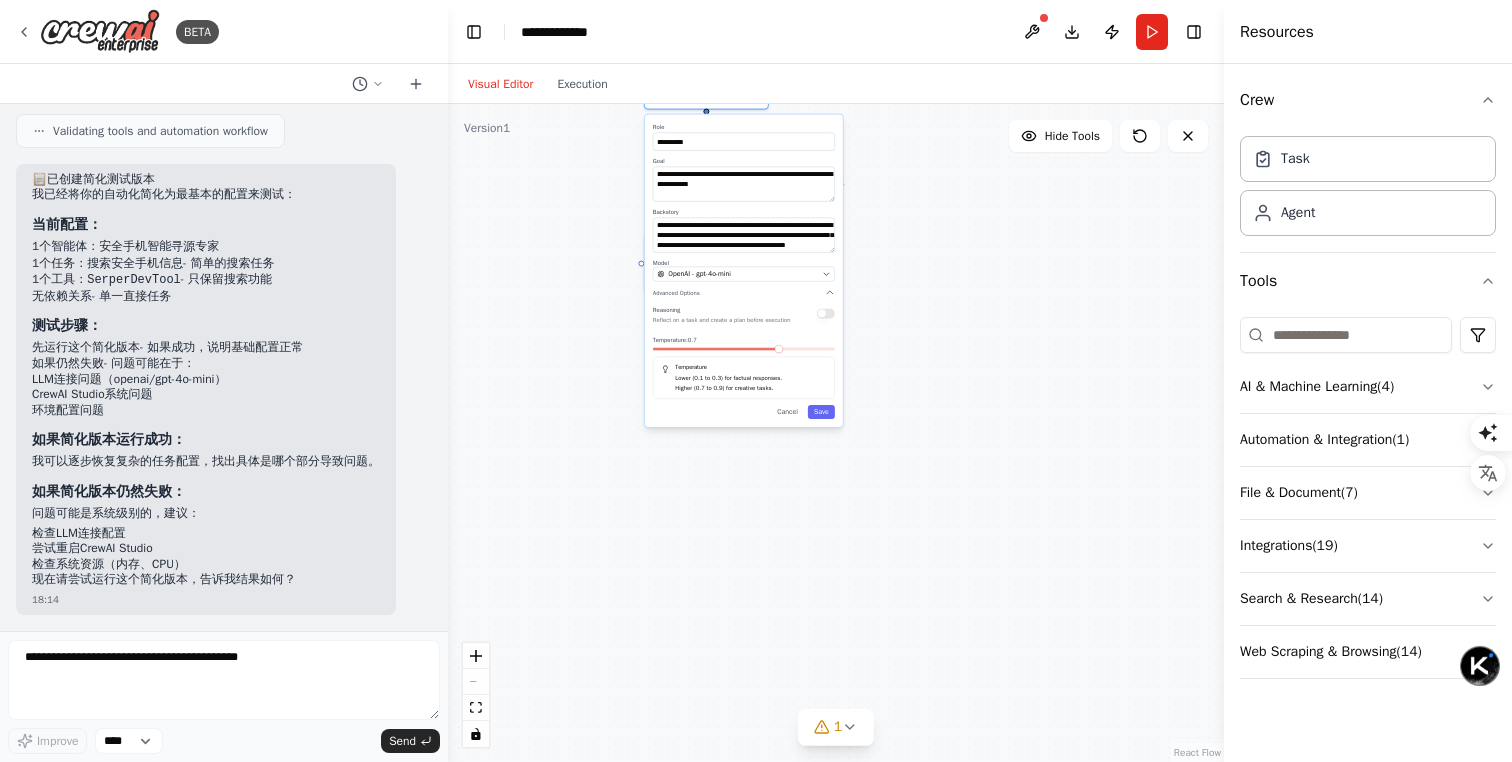 click on "**********" at bounding box center (836, 433) 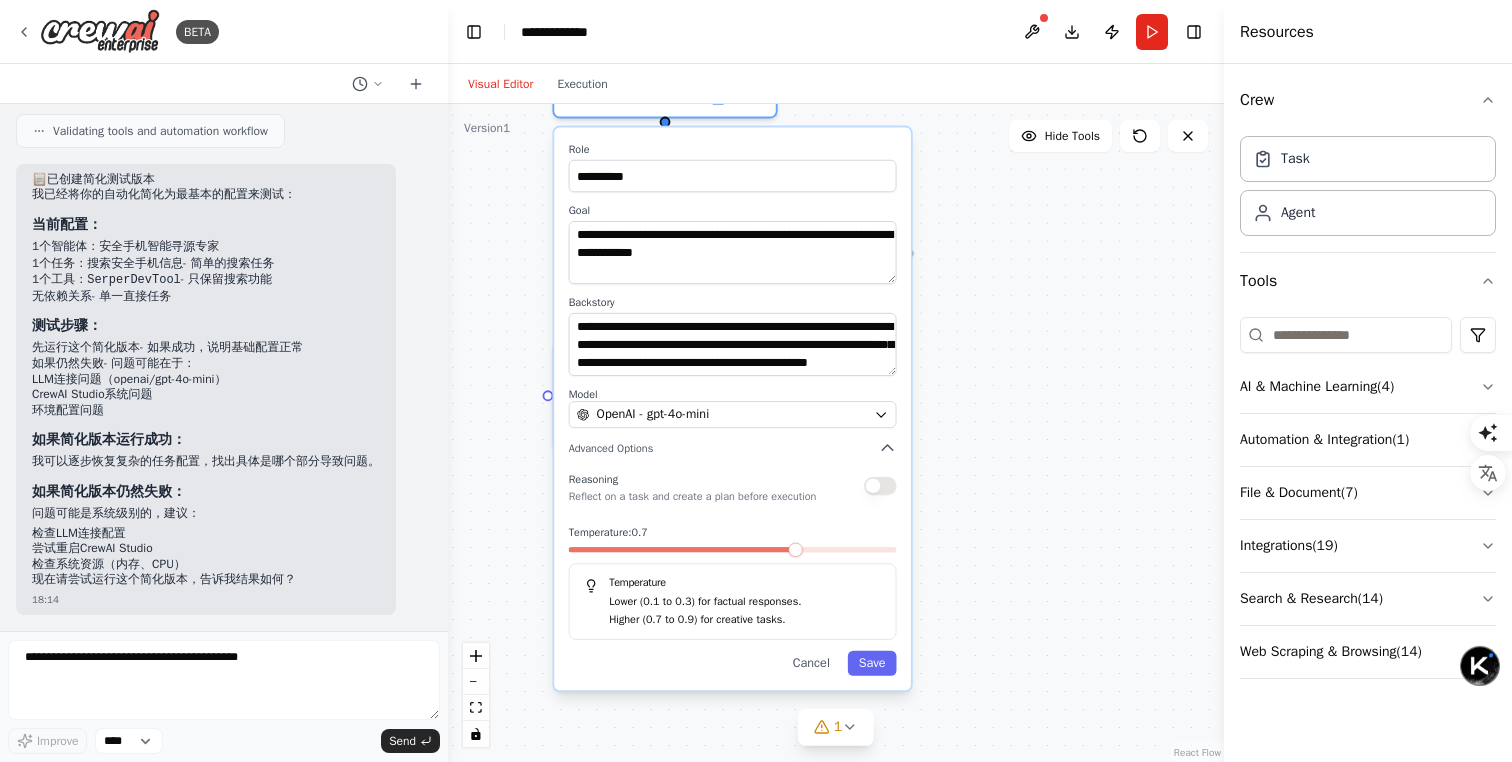 drag, startPoint x: 1016, startPoint y: 252, endPoint x: 1004, endPoint y: 415, distance: 163.44112 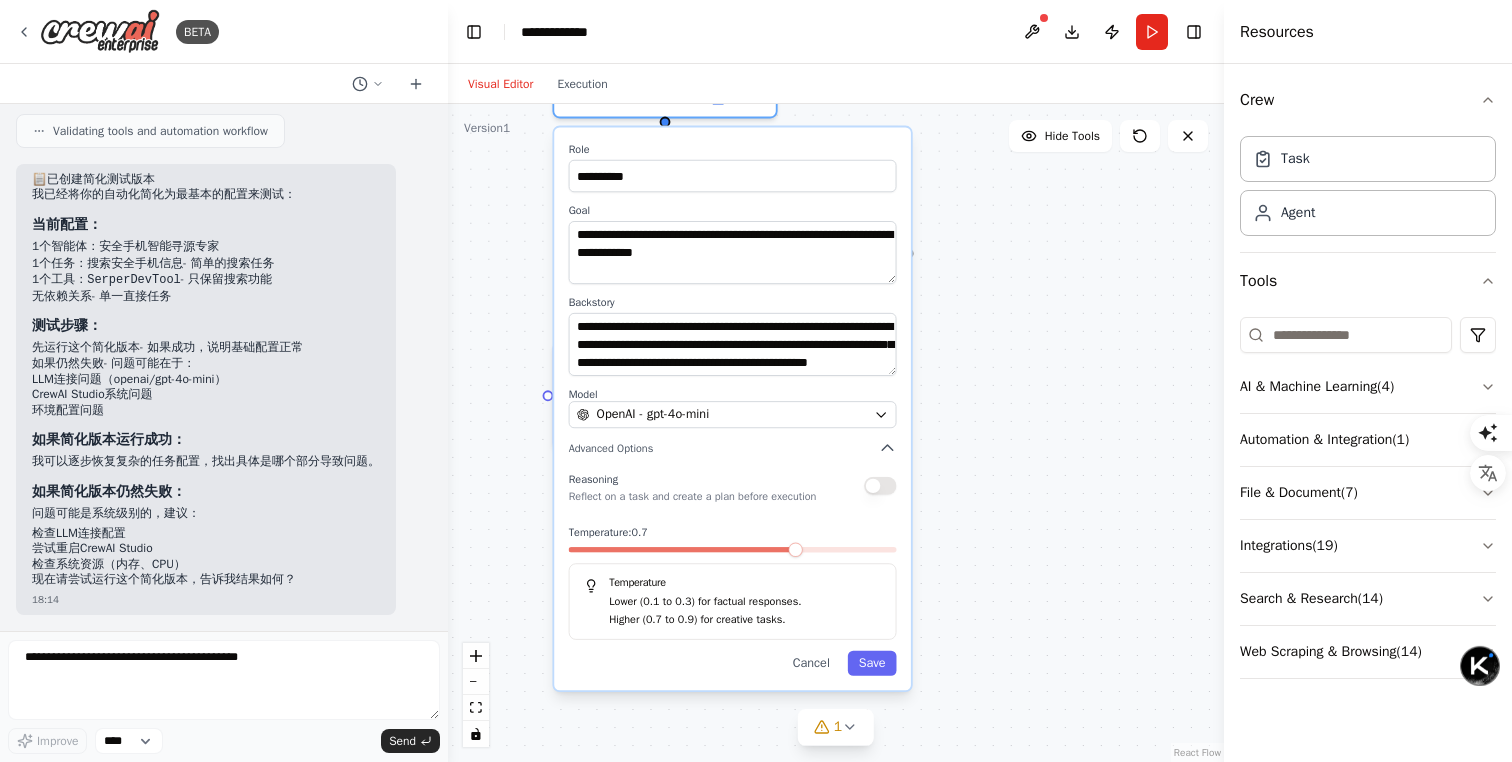 click on "**********" at bounding box center (836, 433) 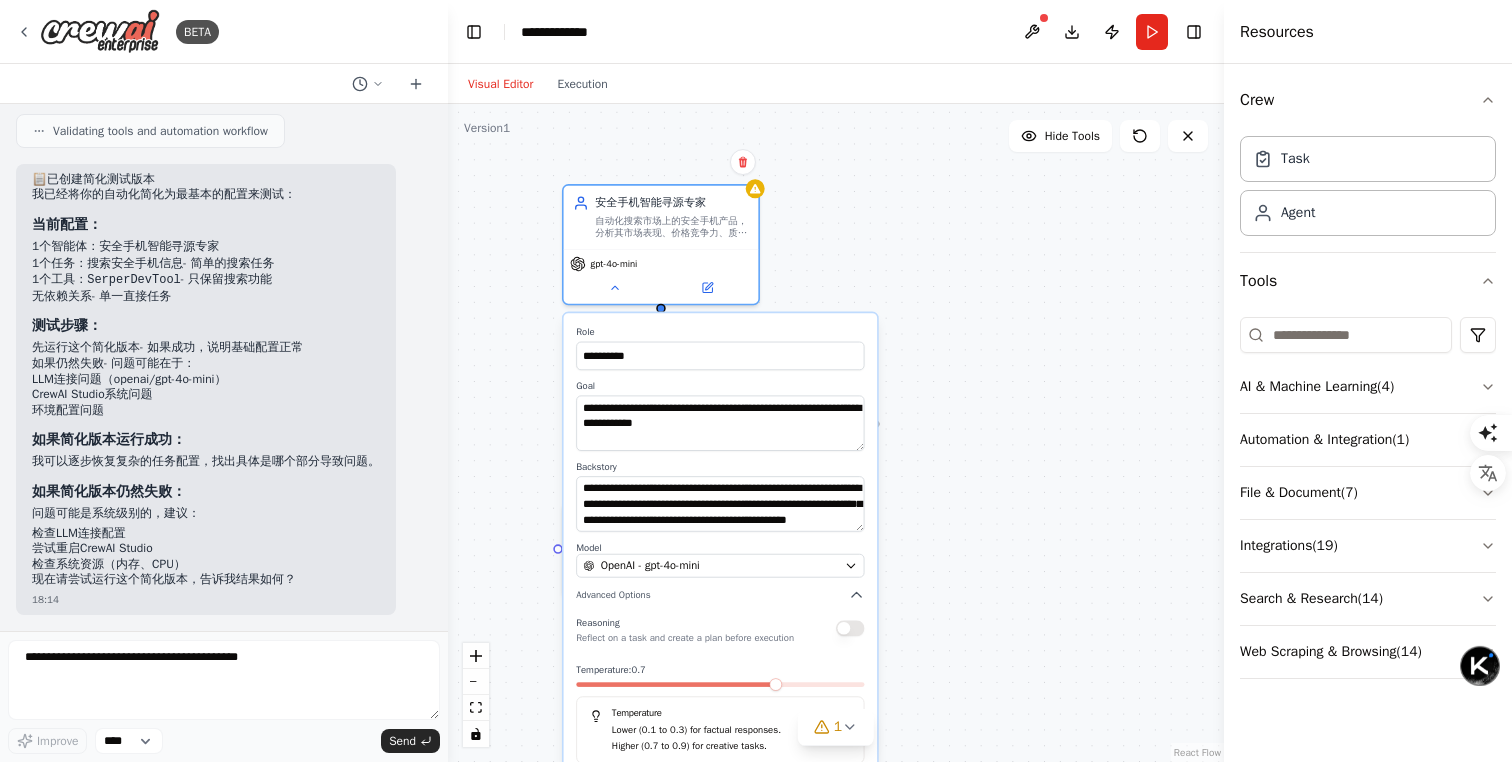drag, startPoint x: 1004, startPoint y: 415, endPoint x: 958, endPoint y: 568, distance: 159.76546 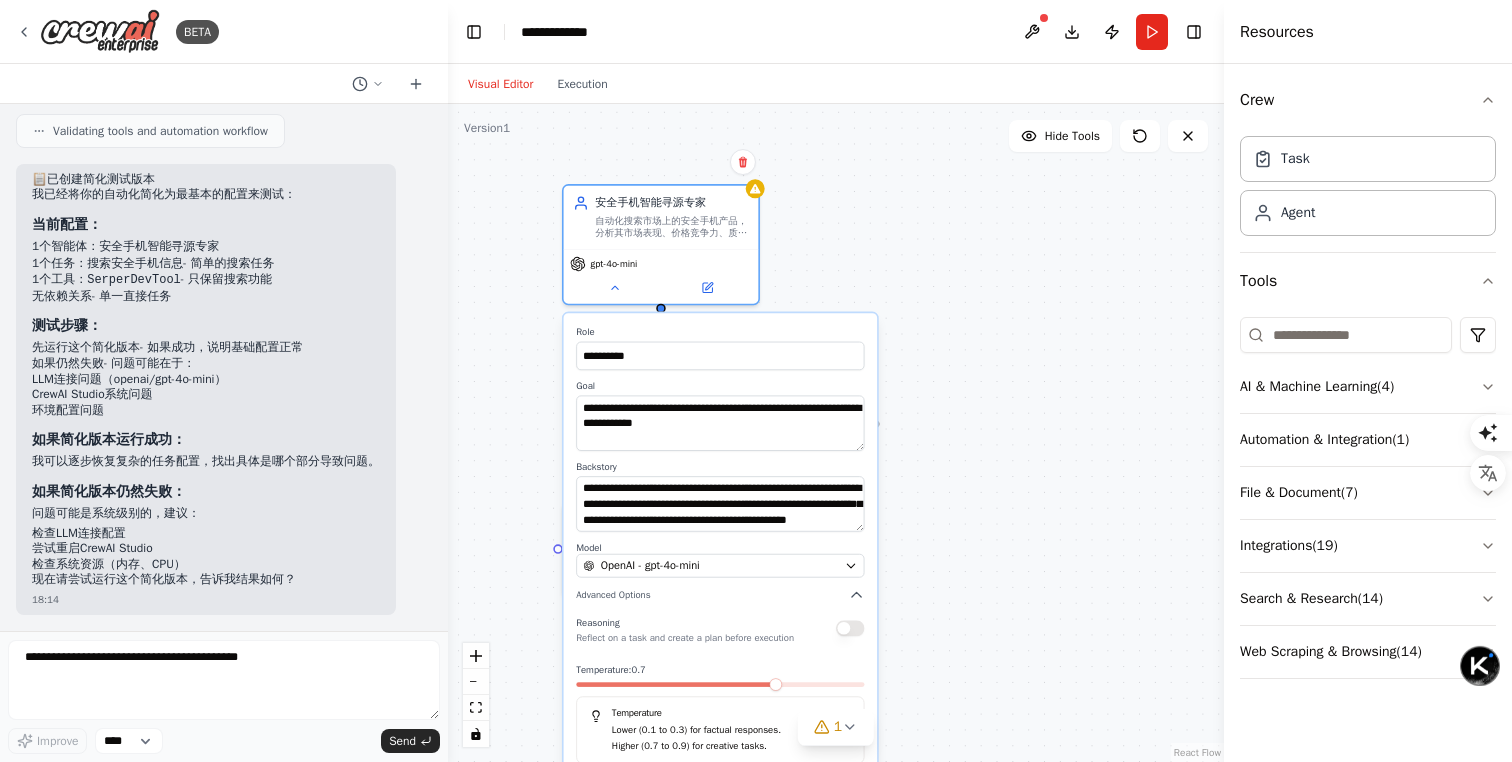 click on "**********" at bounding box center [836, 433] 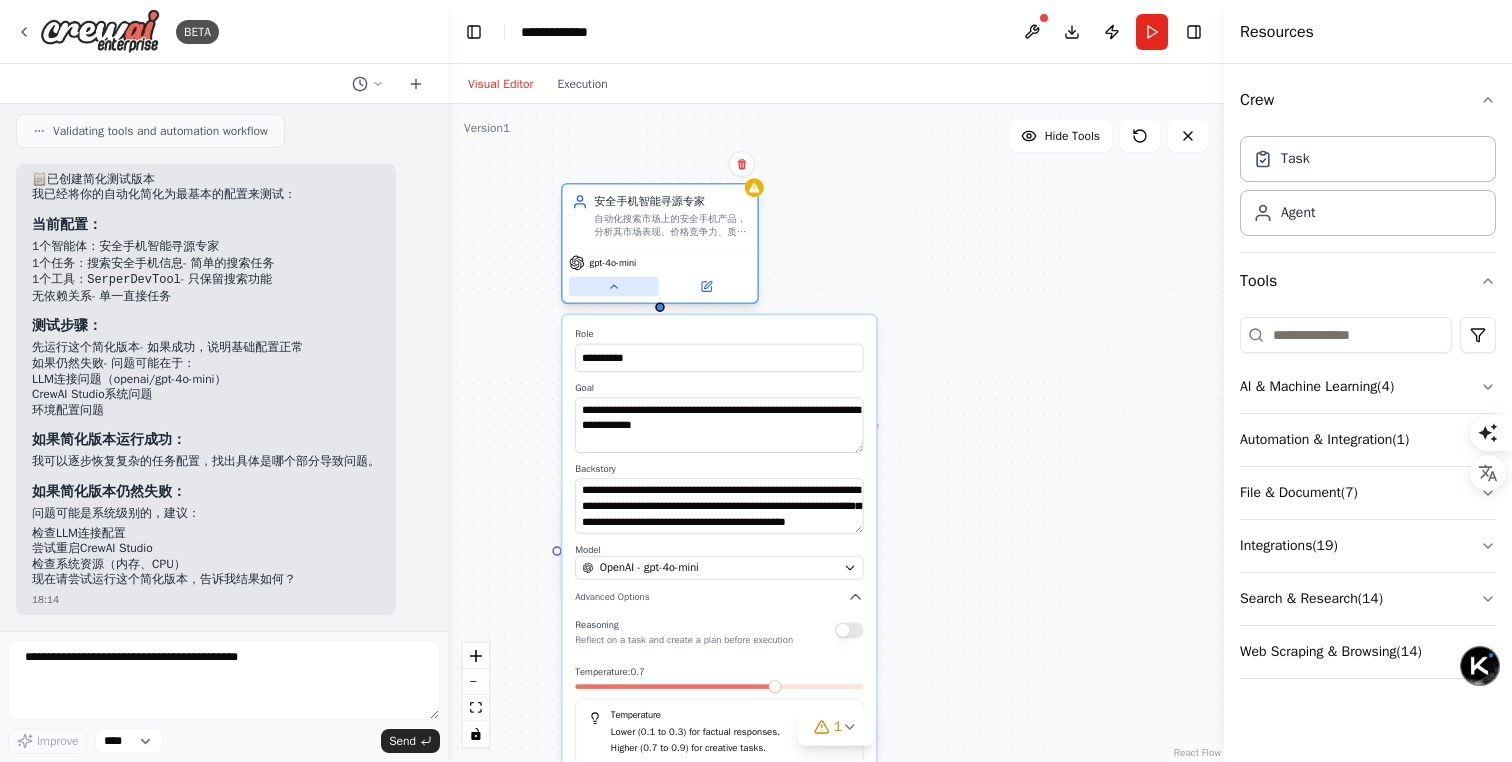 click at bounding box center (613, 286) 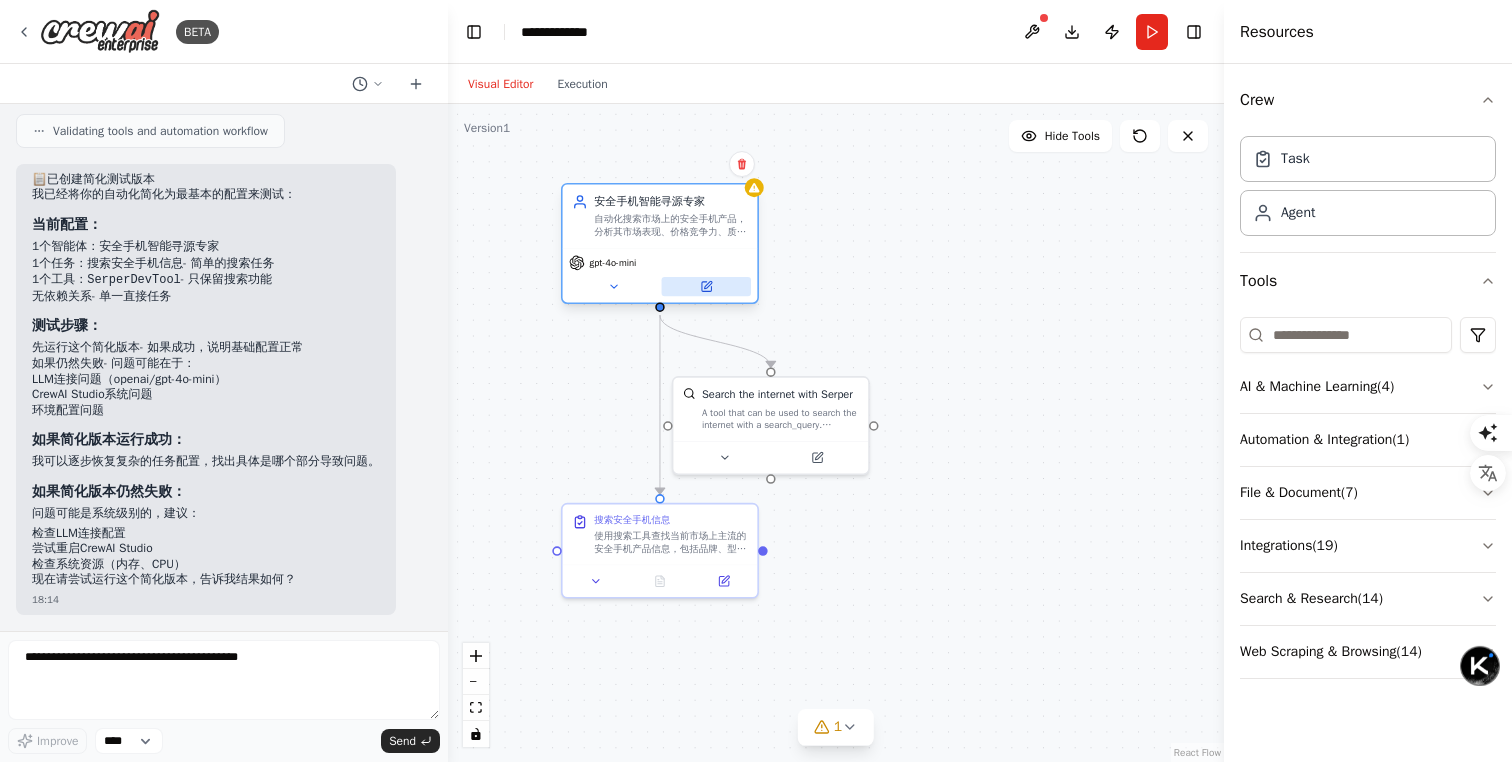 click 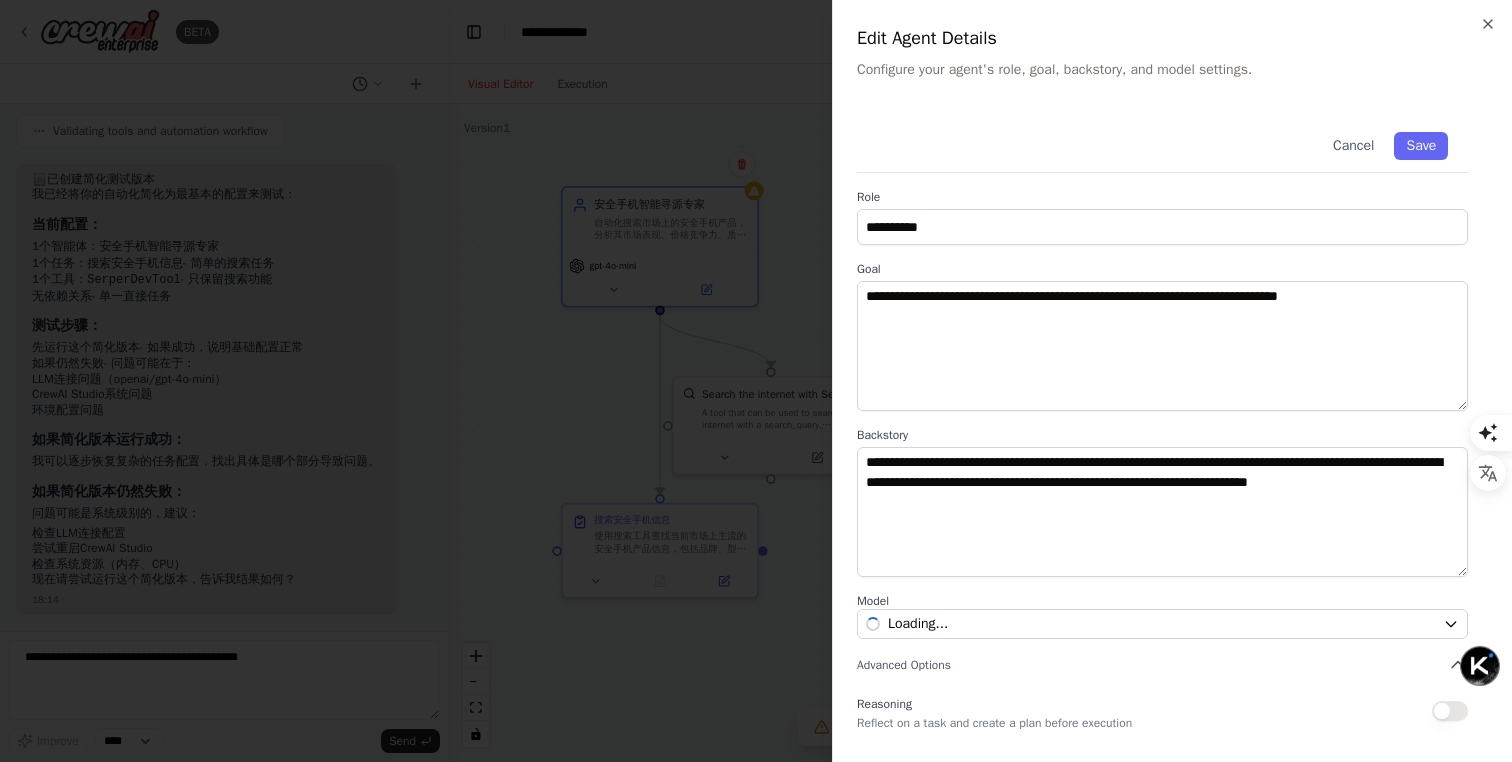 scroll, scrollTop: 144, scrollLeft: 0, axis: vertical 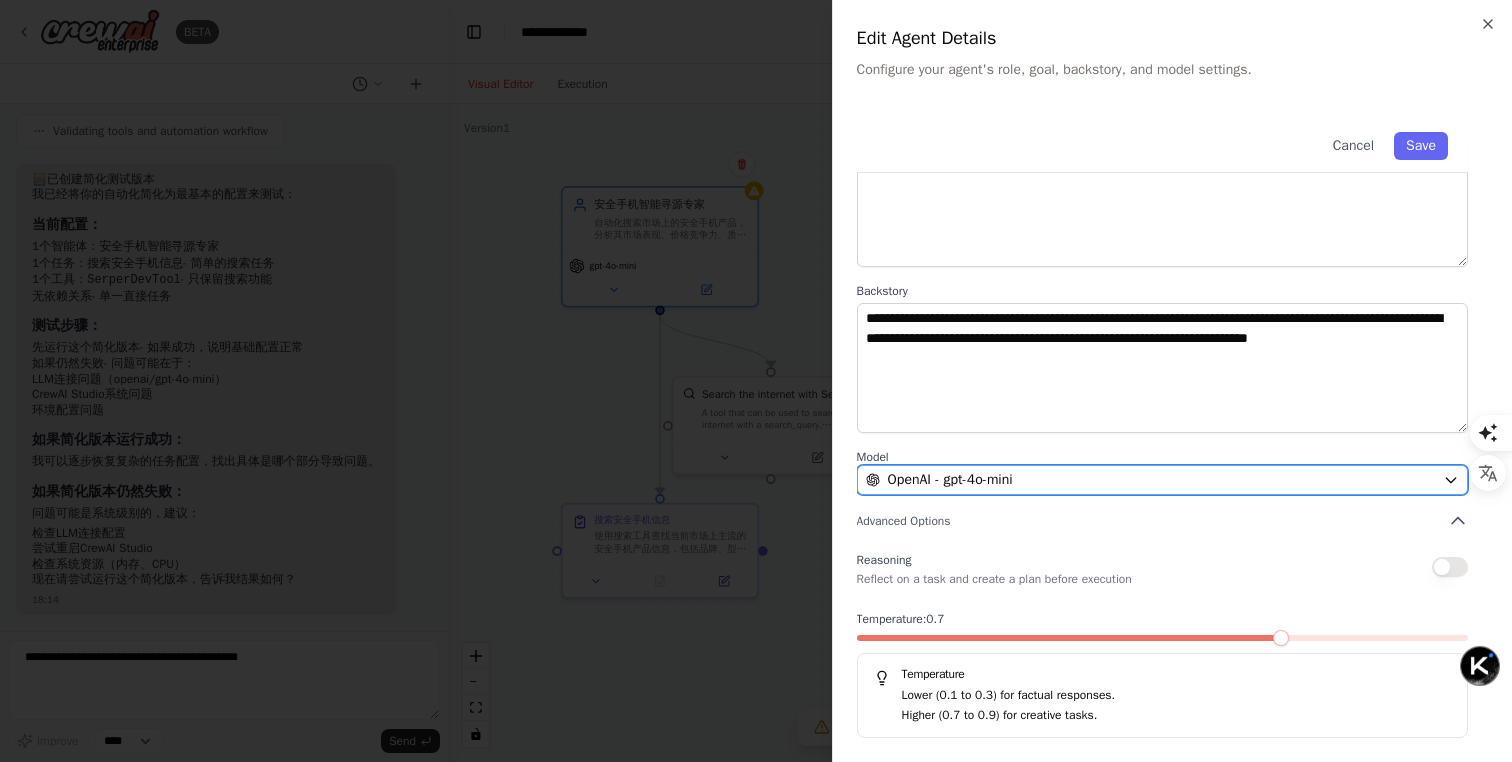 click on "OpenAI - gpt-4o-mini" at bounding box center (1150, 480) 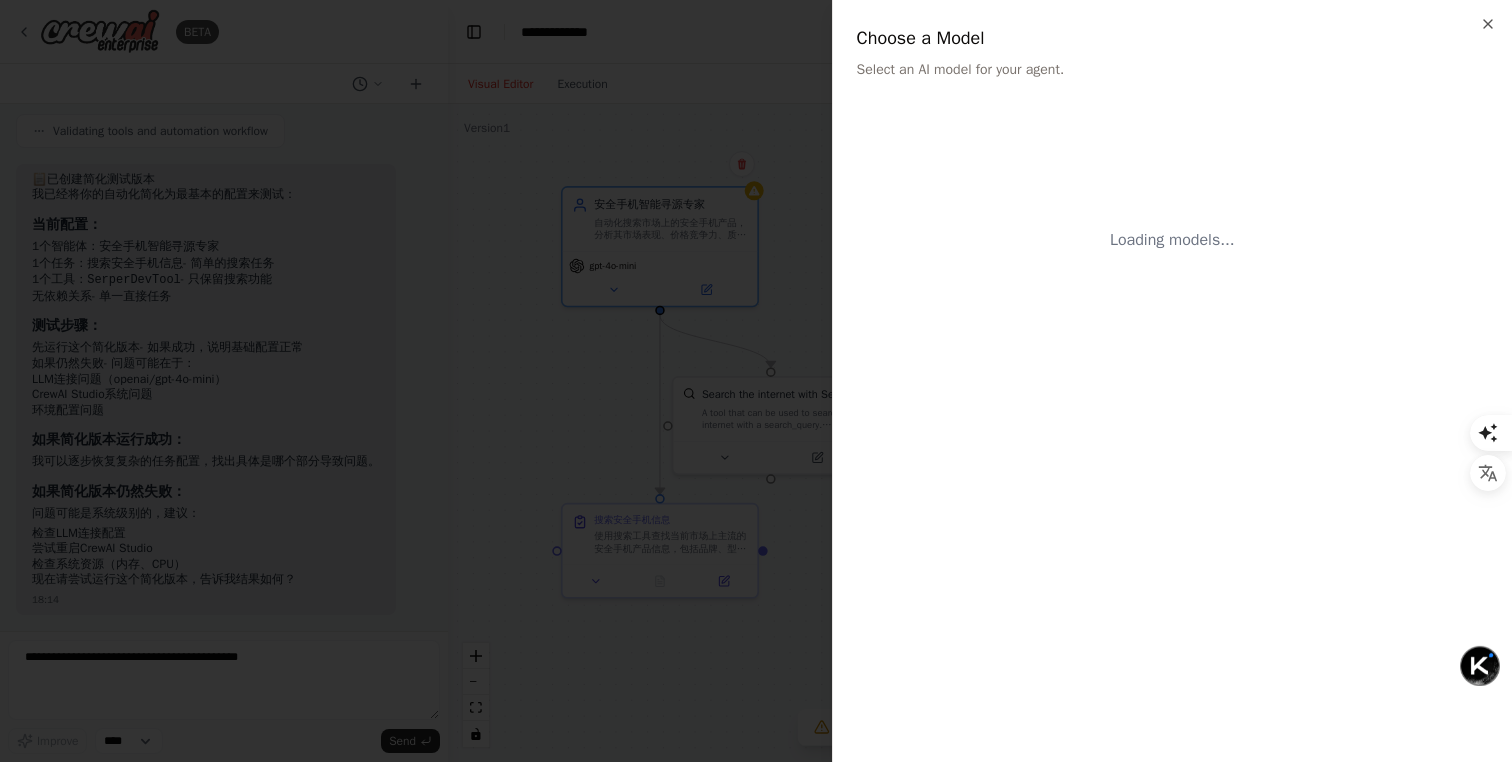 scroll, scrollTop: 0, scrollLeft: 0, axis: both 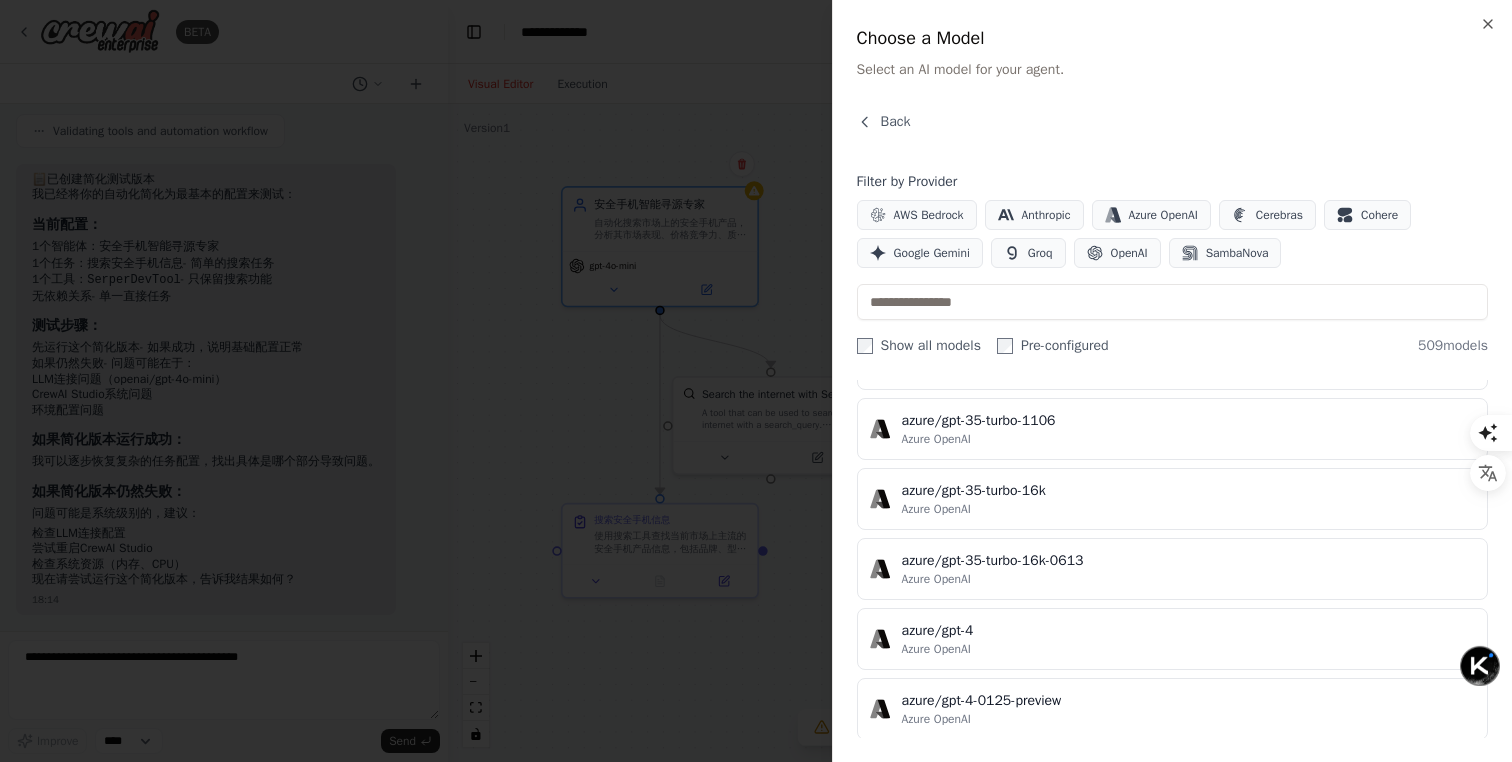 click on "Filter by Provider AWS Bedrock Anthropic Azure OpenAI Cerebras Cohere Google Gemini Groq OpenAI SambaNova Show all models Pre-configured 509  models" at bounding box center [1172, 264] 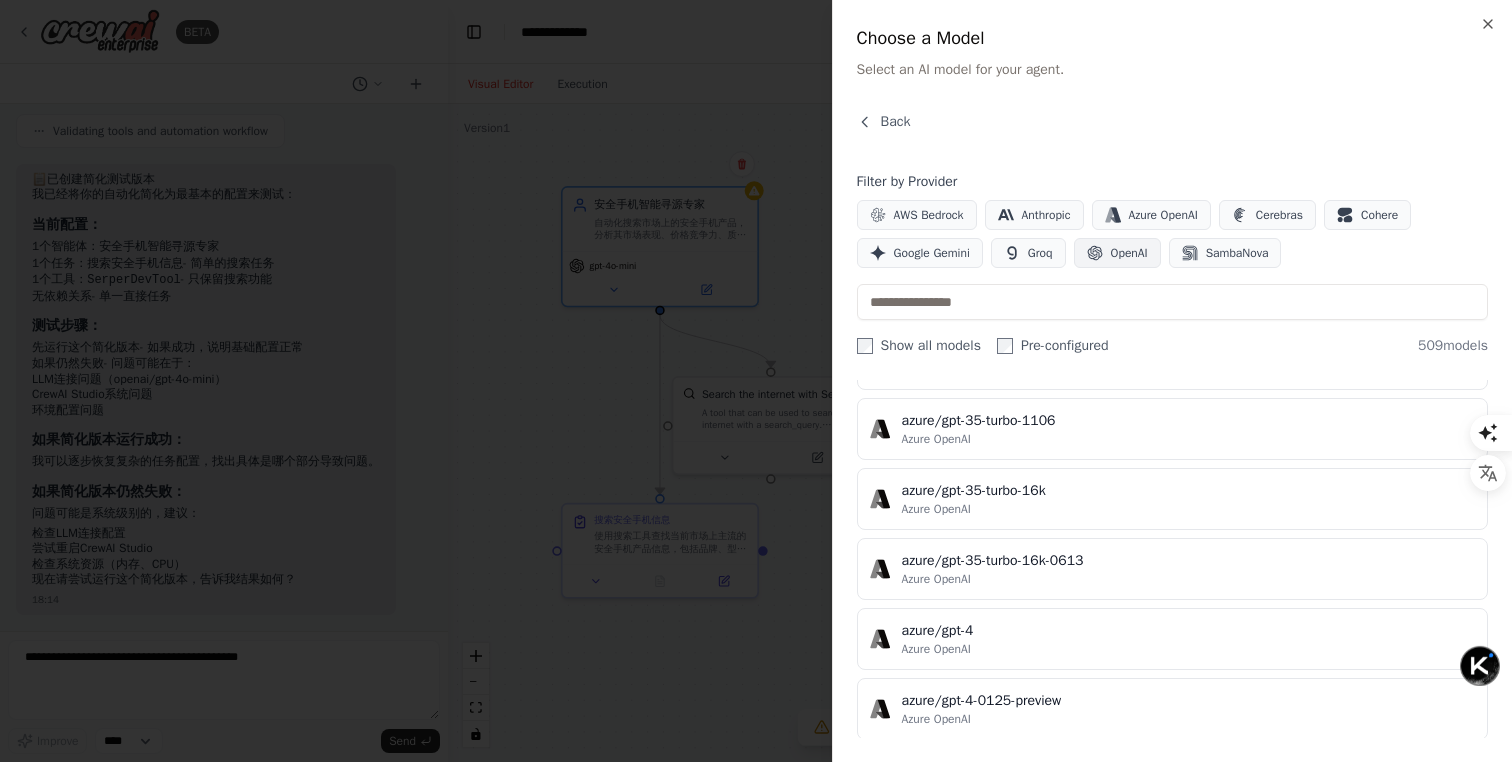 click on "OpenAI" at bounding box center (1129, 253) 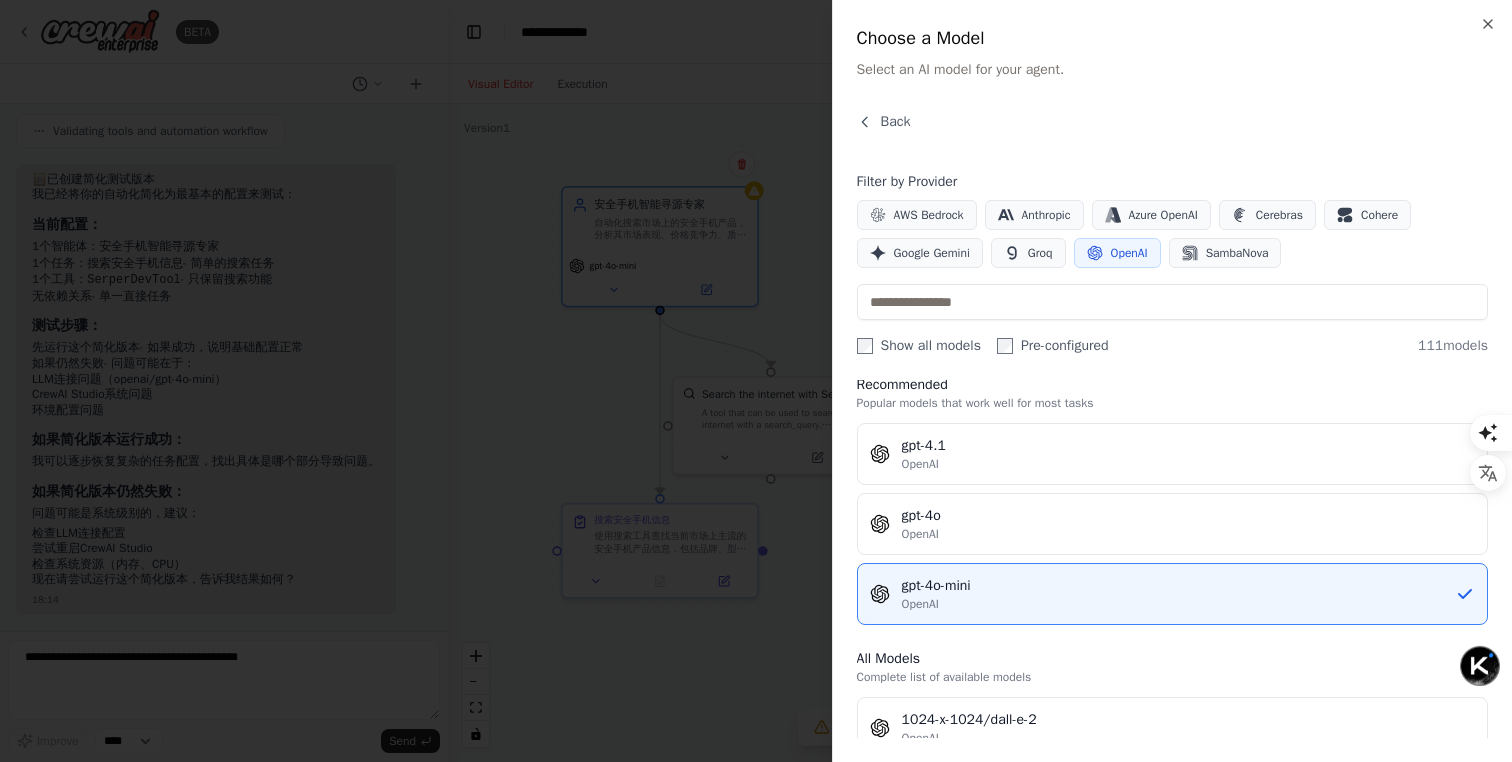 scroll, scrollTop: 0, scrollLeft: 0, axis: both 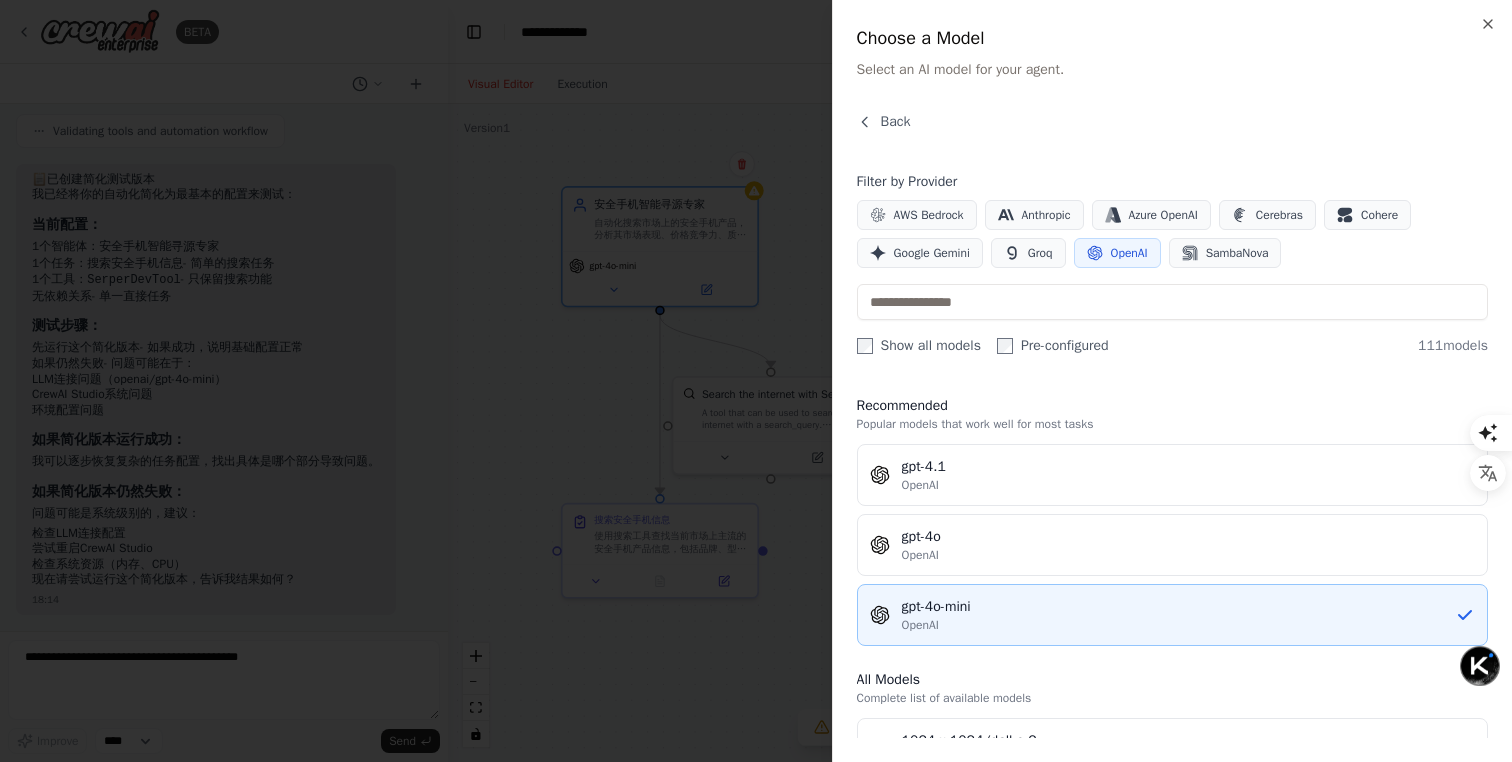 click on "gpt-4o-mini" at bounding box center [1178, 607] 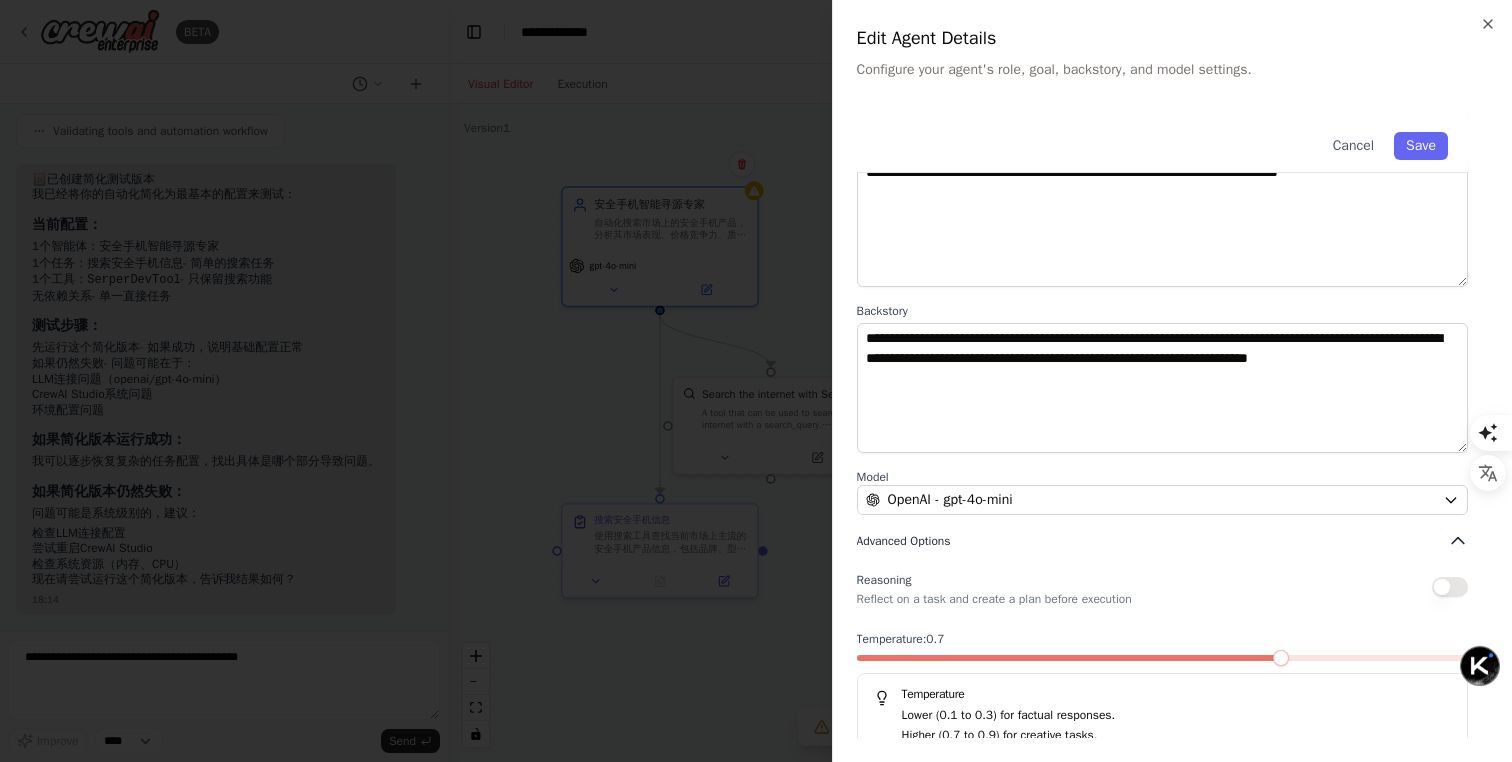 scroll, scrollTop: 144, scrollLeft: 0, axis: vertical 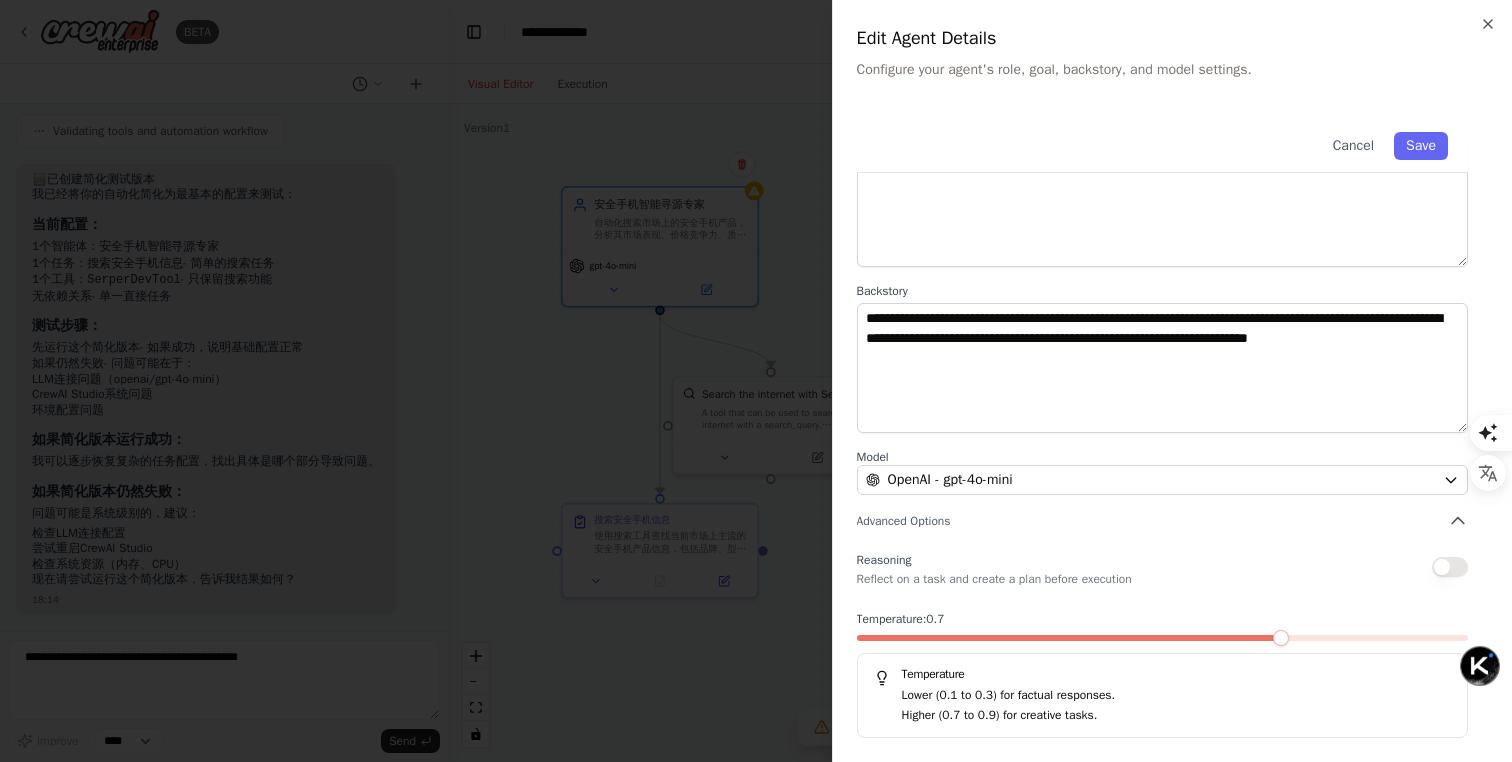 click at bounding box center (1450, 567) 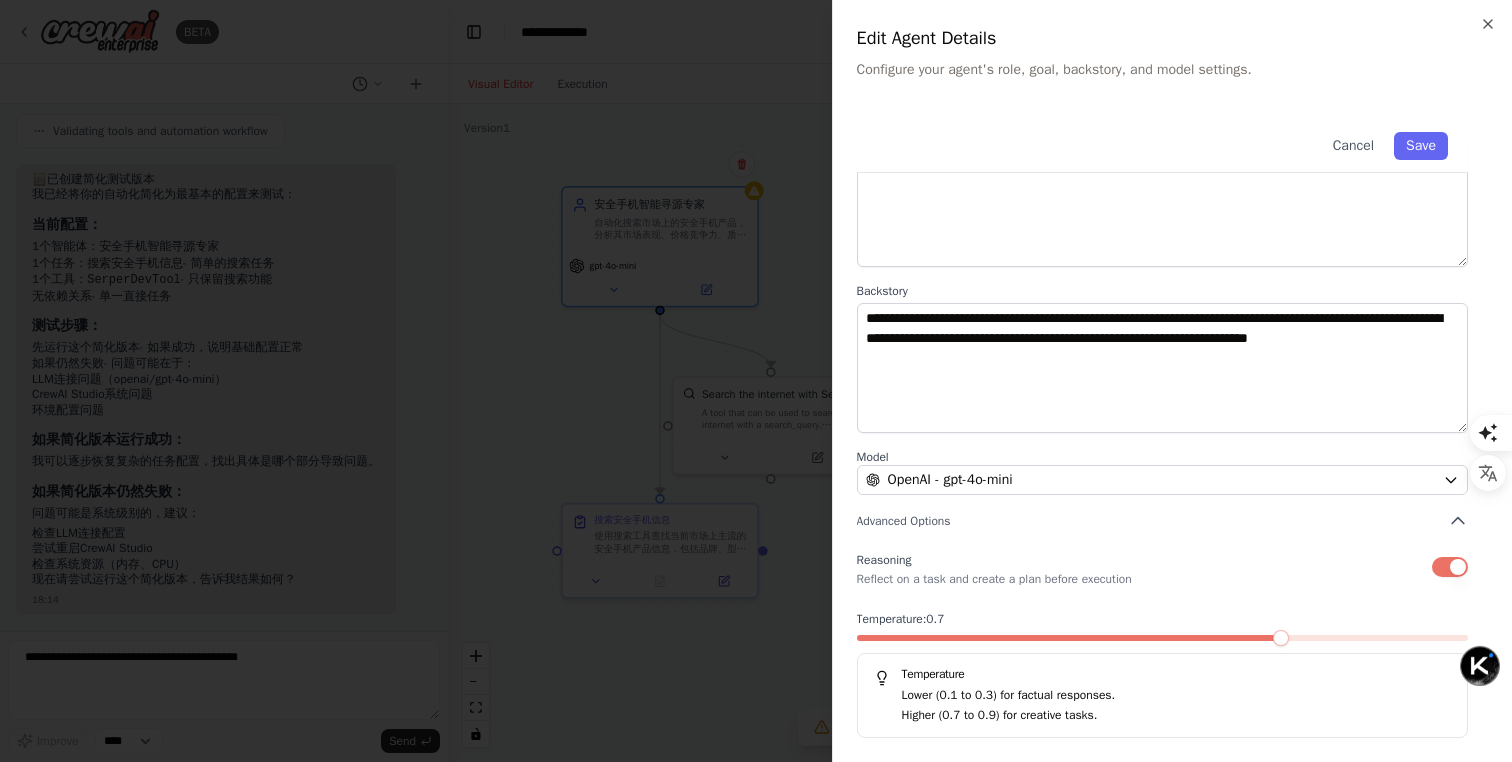 click on "Cancel Save" at bounding box center [1162, 142] 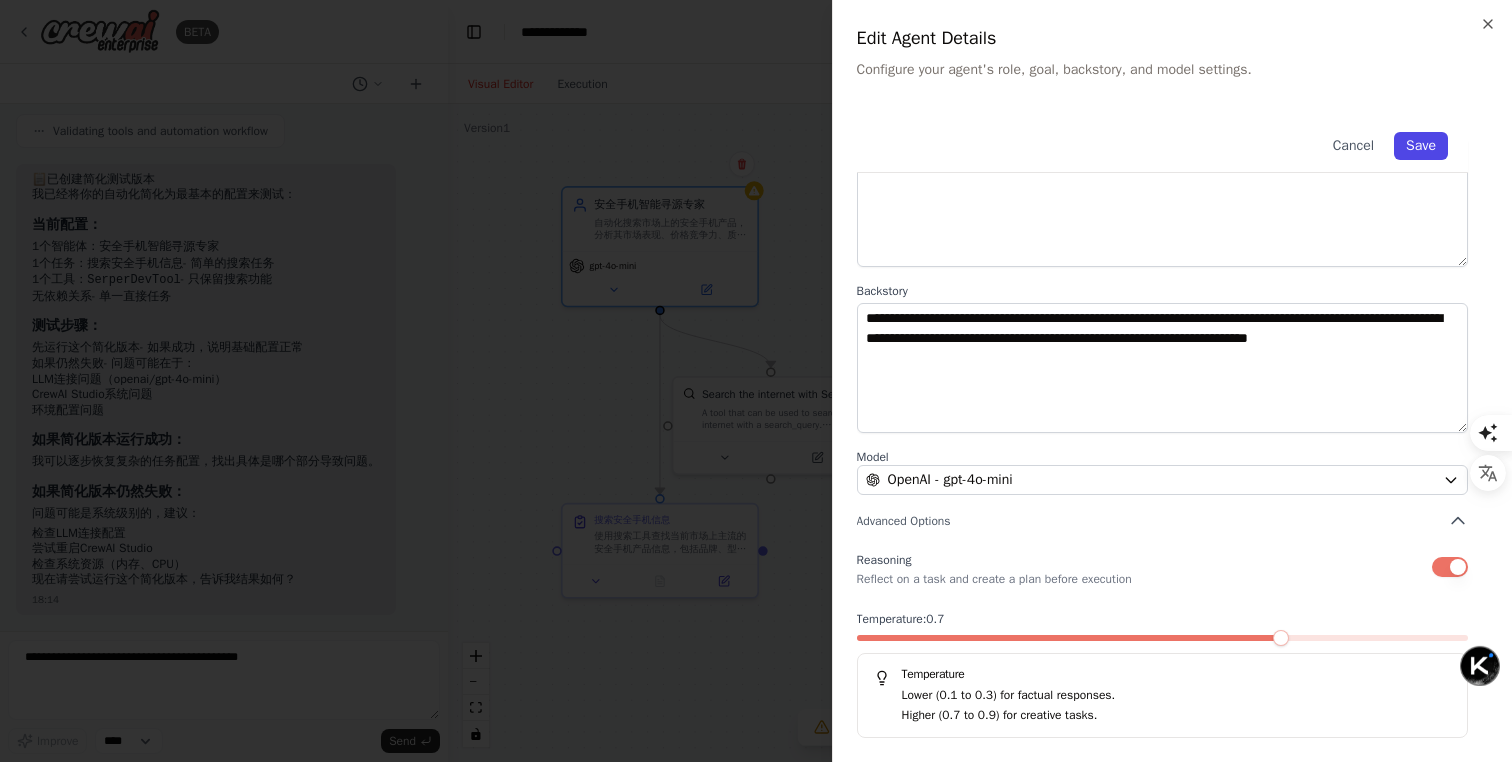 click on "Save" at bounding box center [1421, 146] 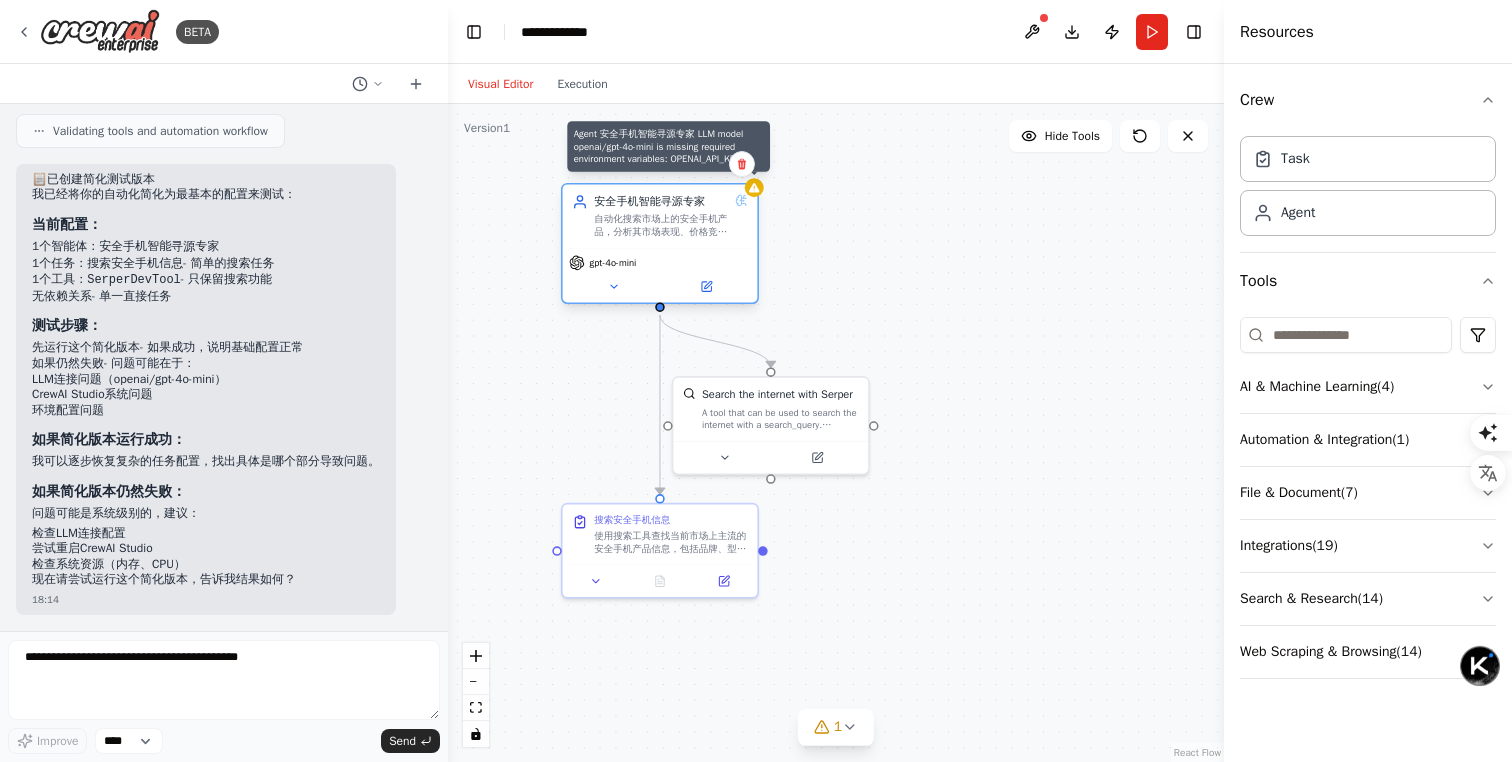 click 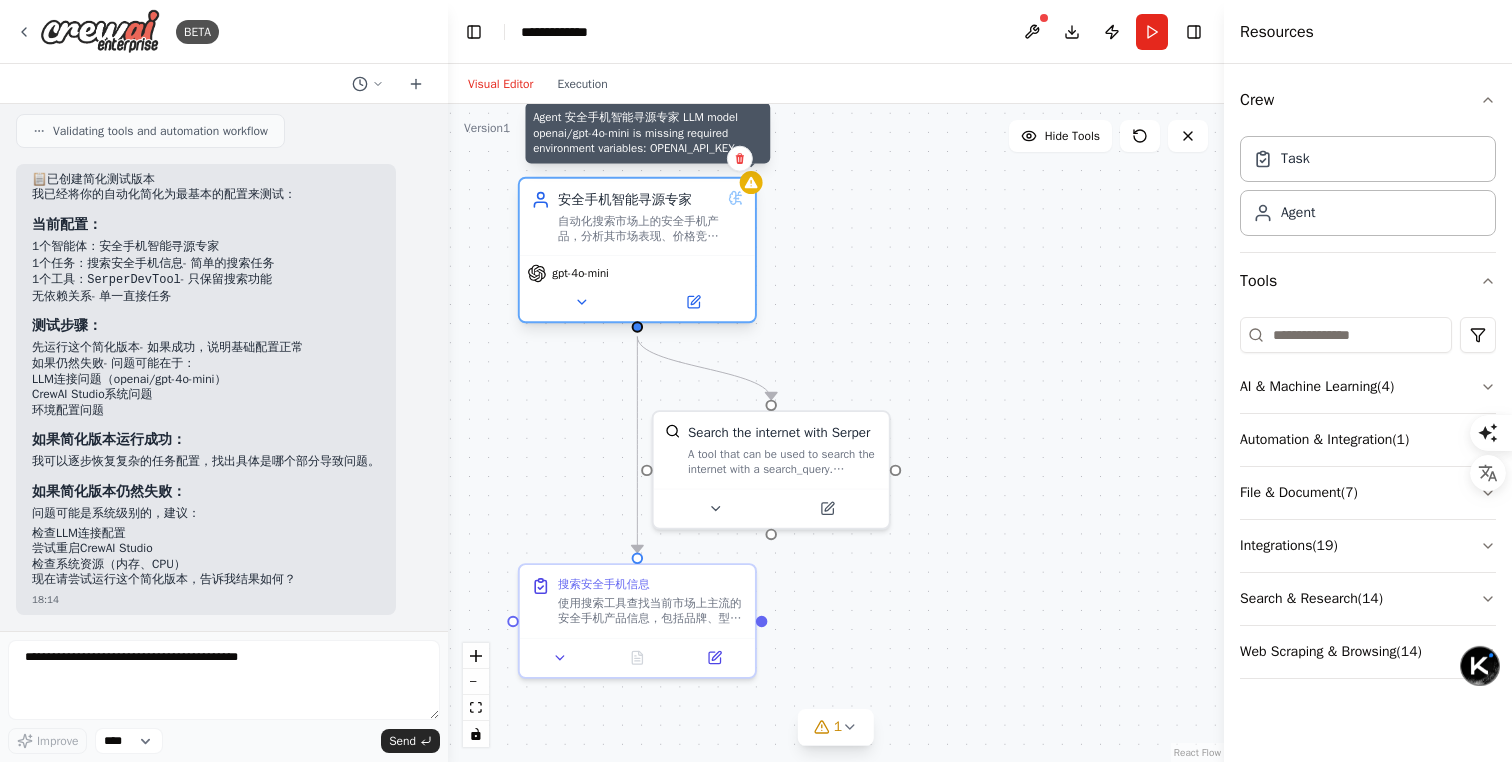 click 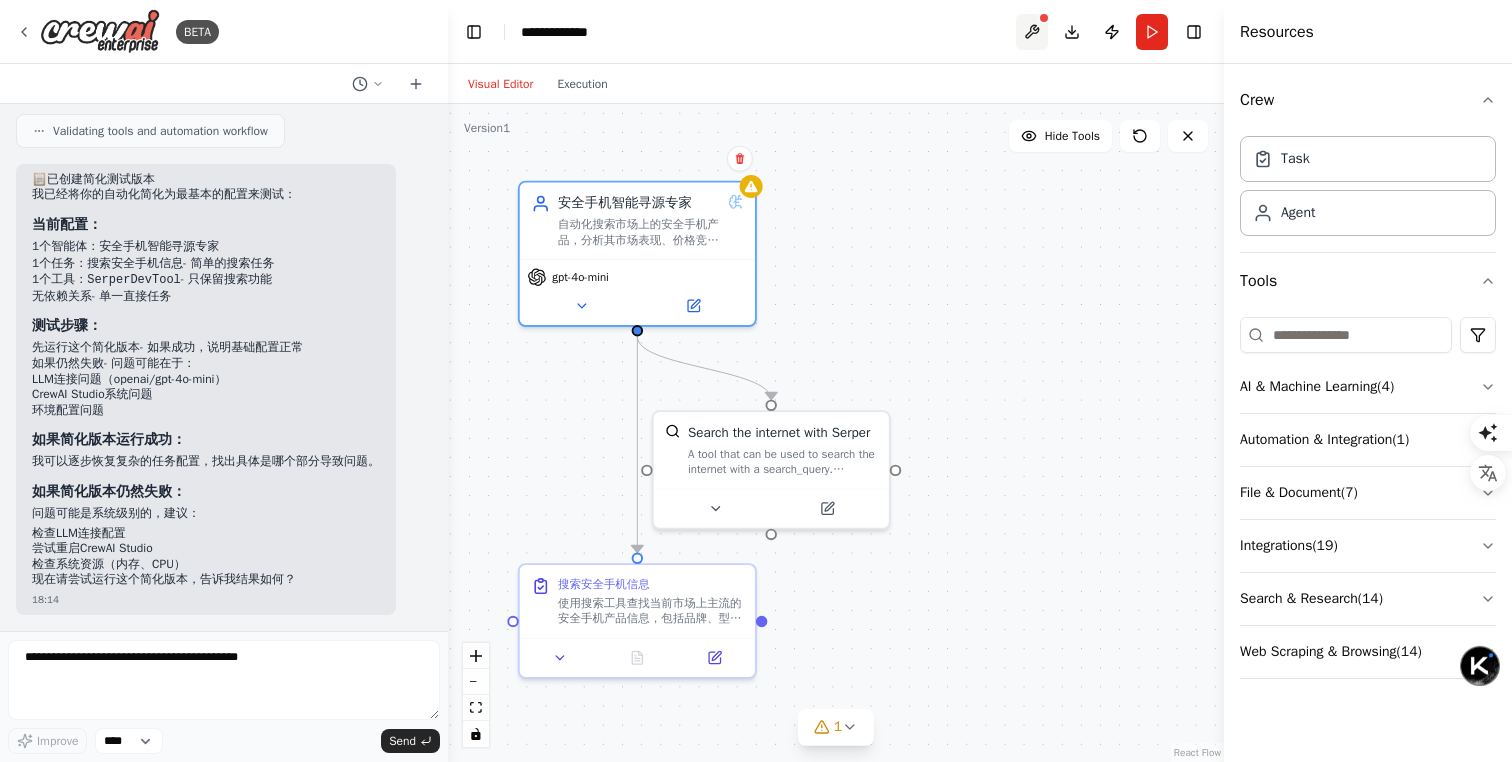 click at bounding box center (1032, 32) 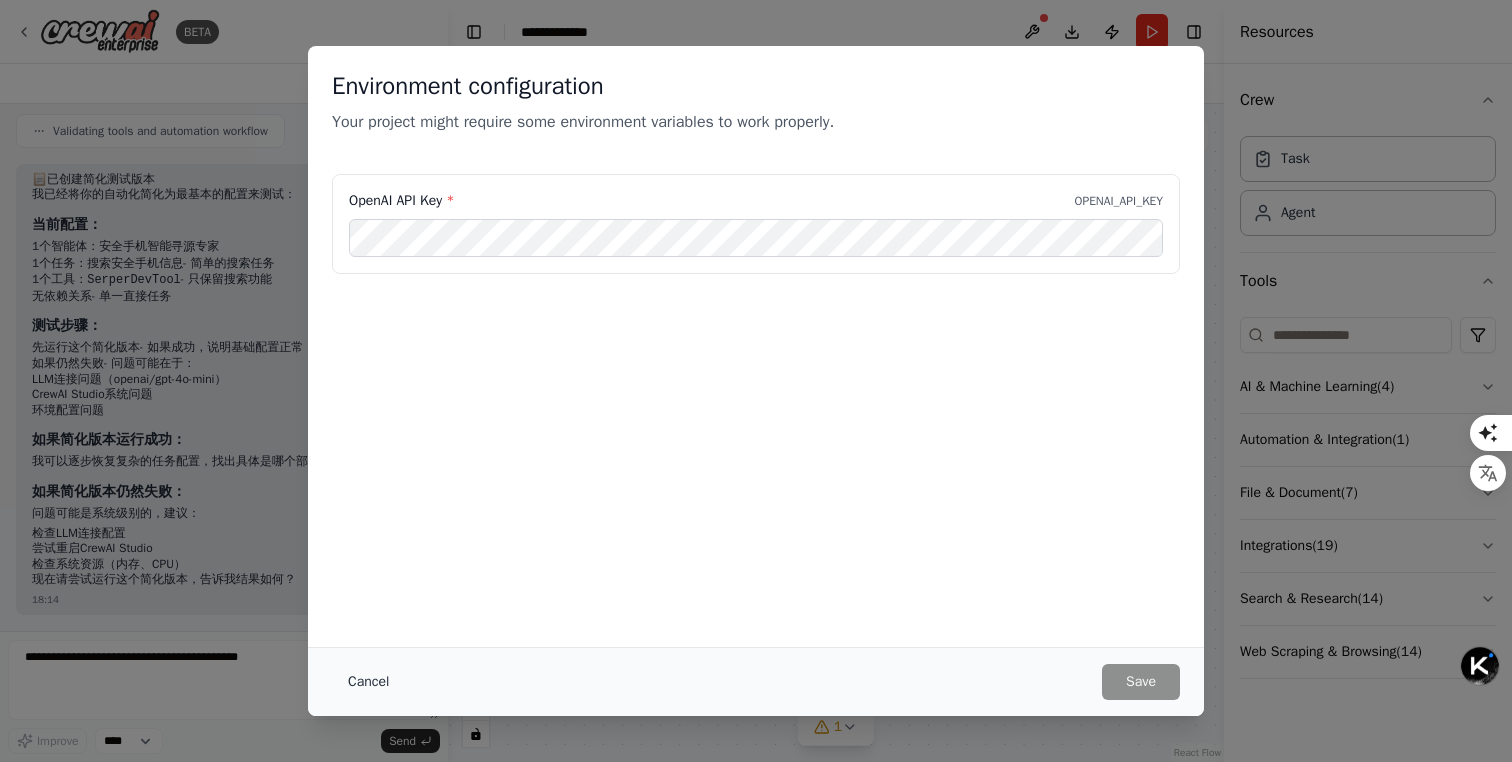 click on "Cancel" at bounding box center (368, 682) 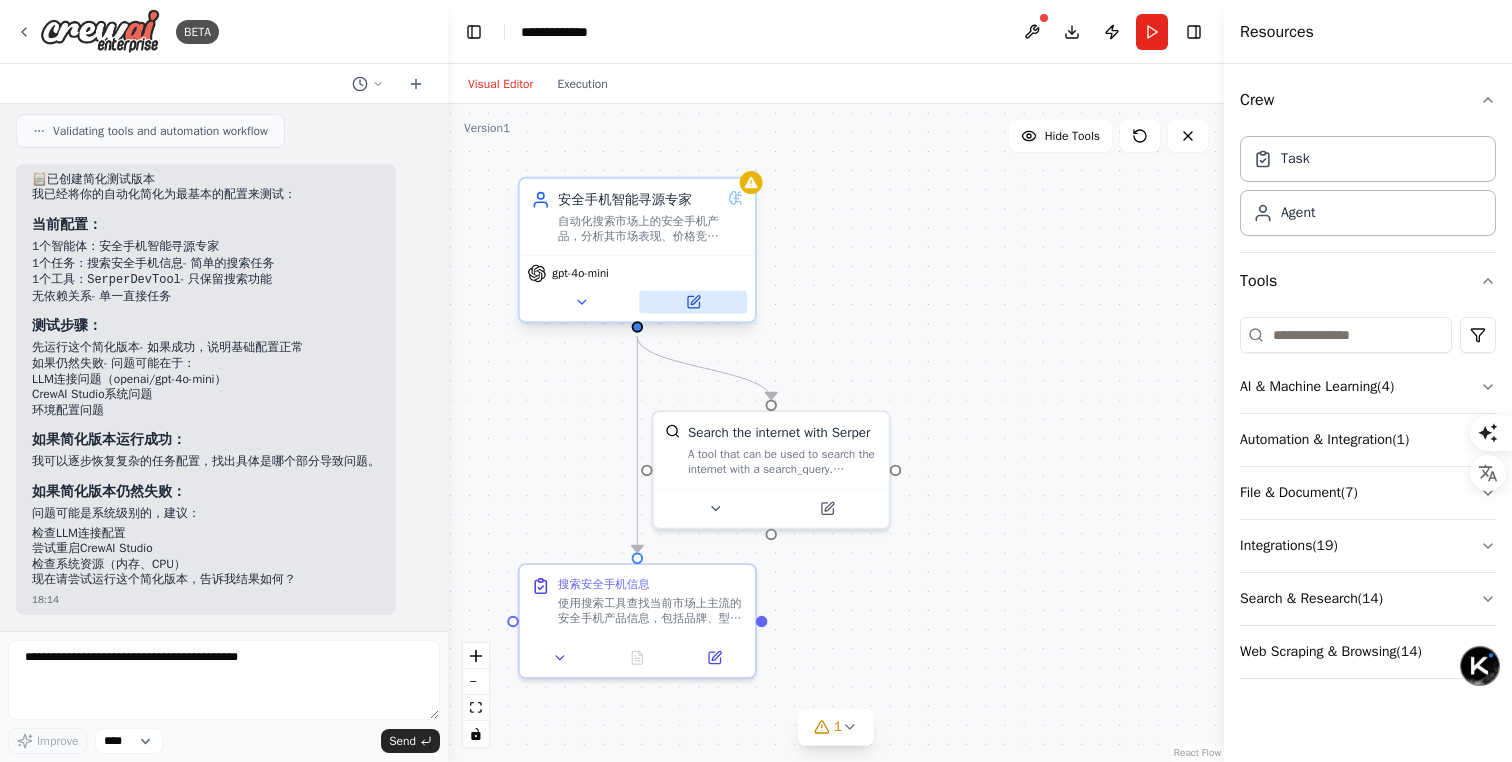 click 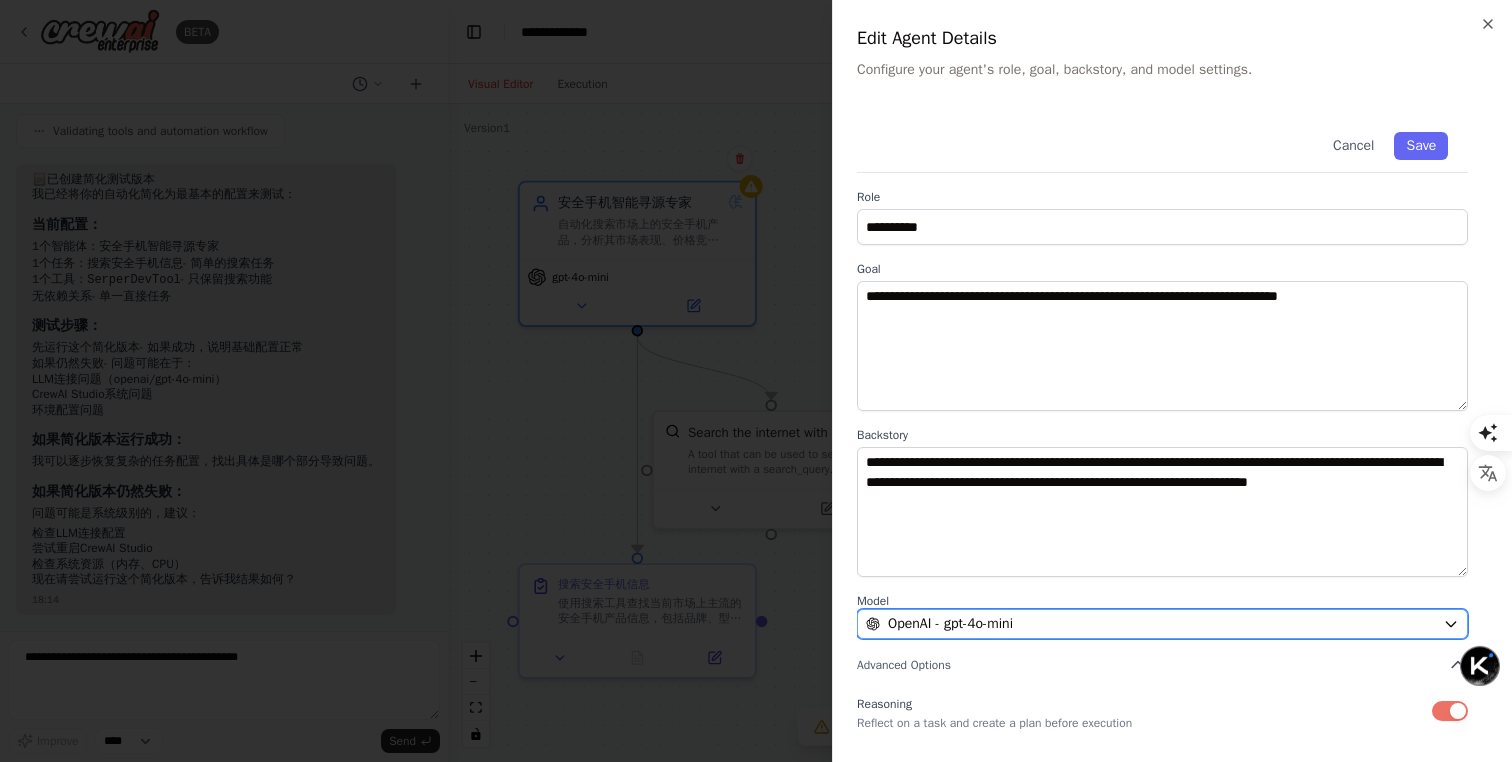 click on "OpenAI - gpt-4o-mini" at bounding box center (1150, 624) 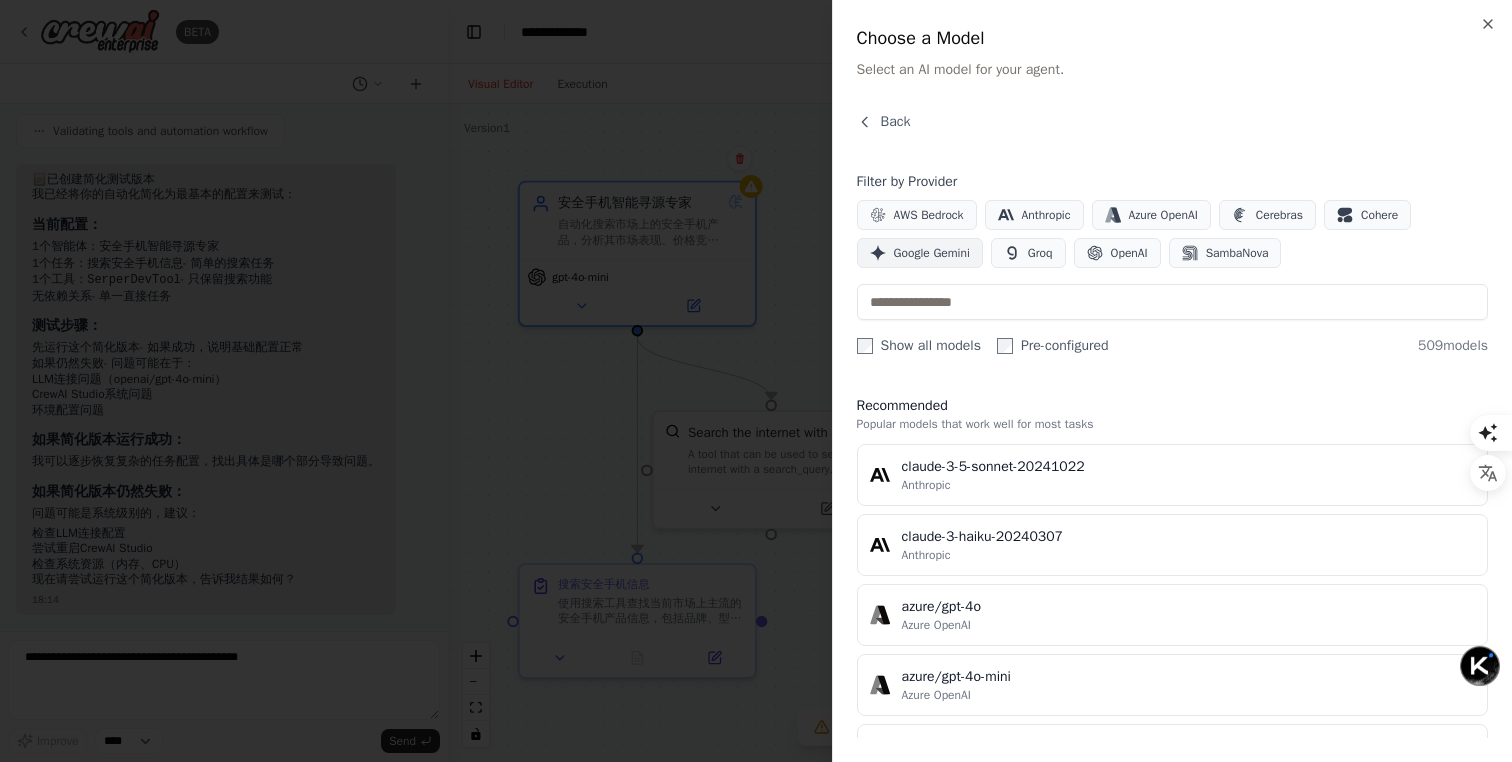 click on "Google Gemini" at bounding box center (920, 253) 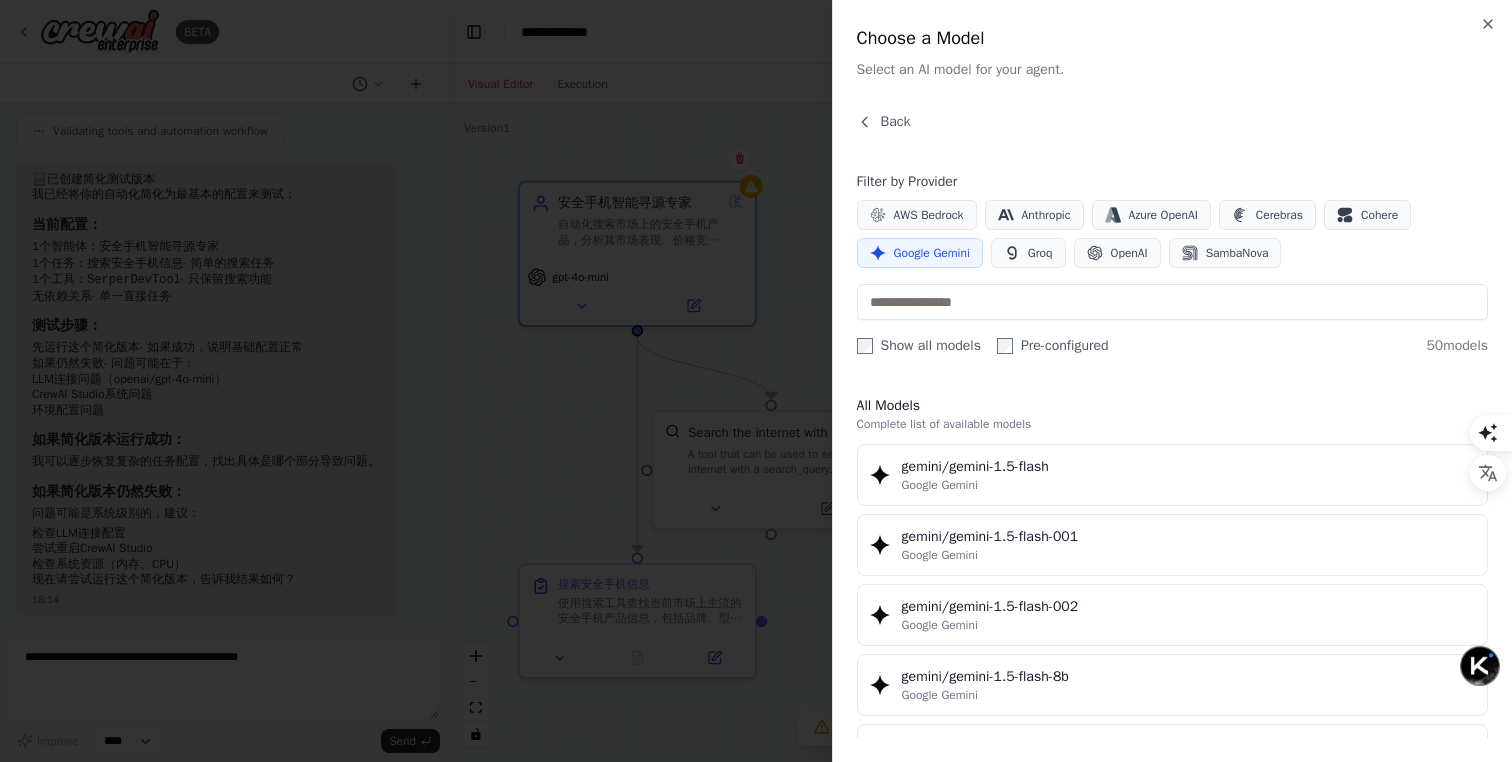 click on "Google Gemini" at bounding box center [932, 253] 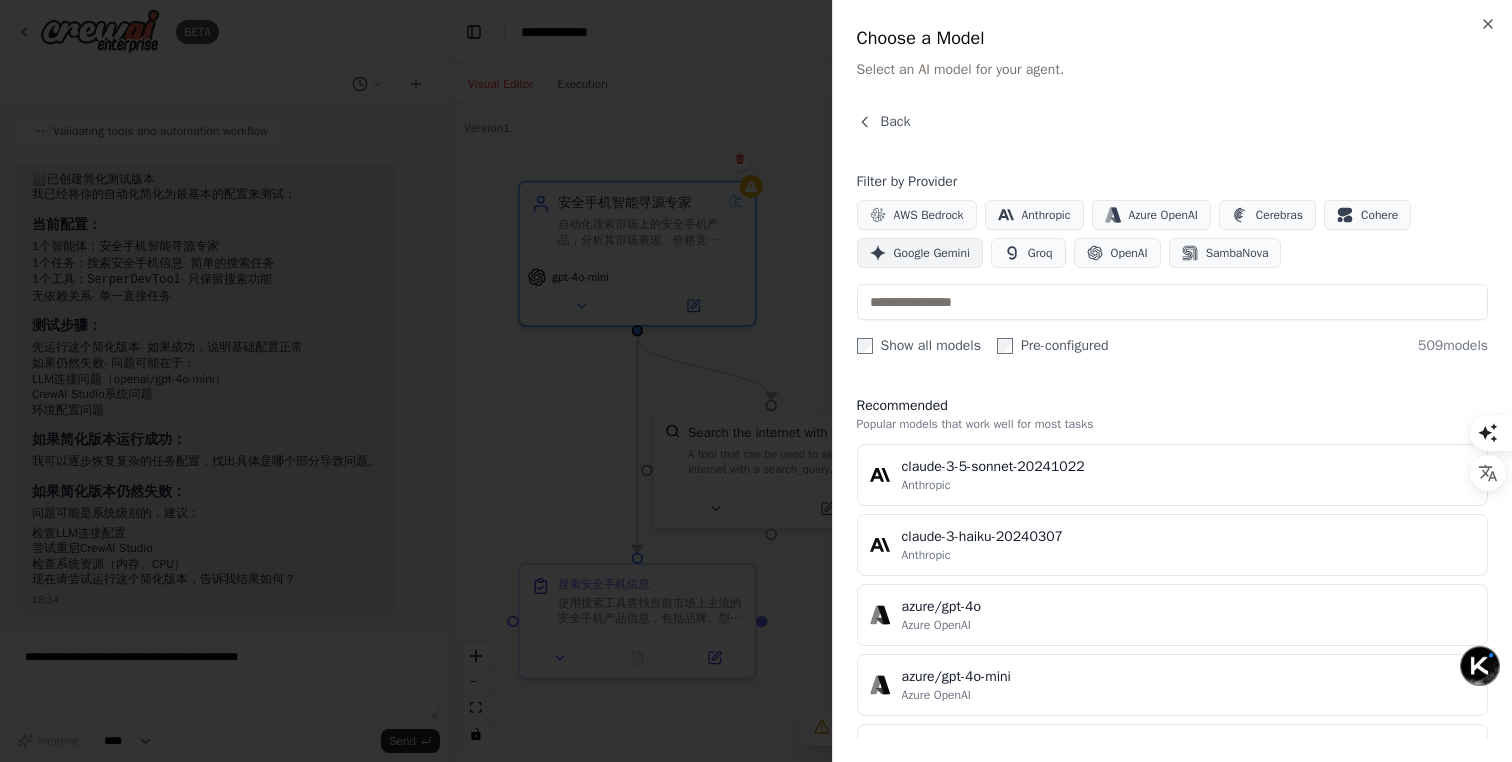 click on "Google Gemini" at bounding box center (932, 253) 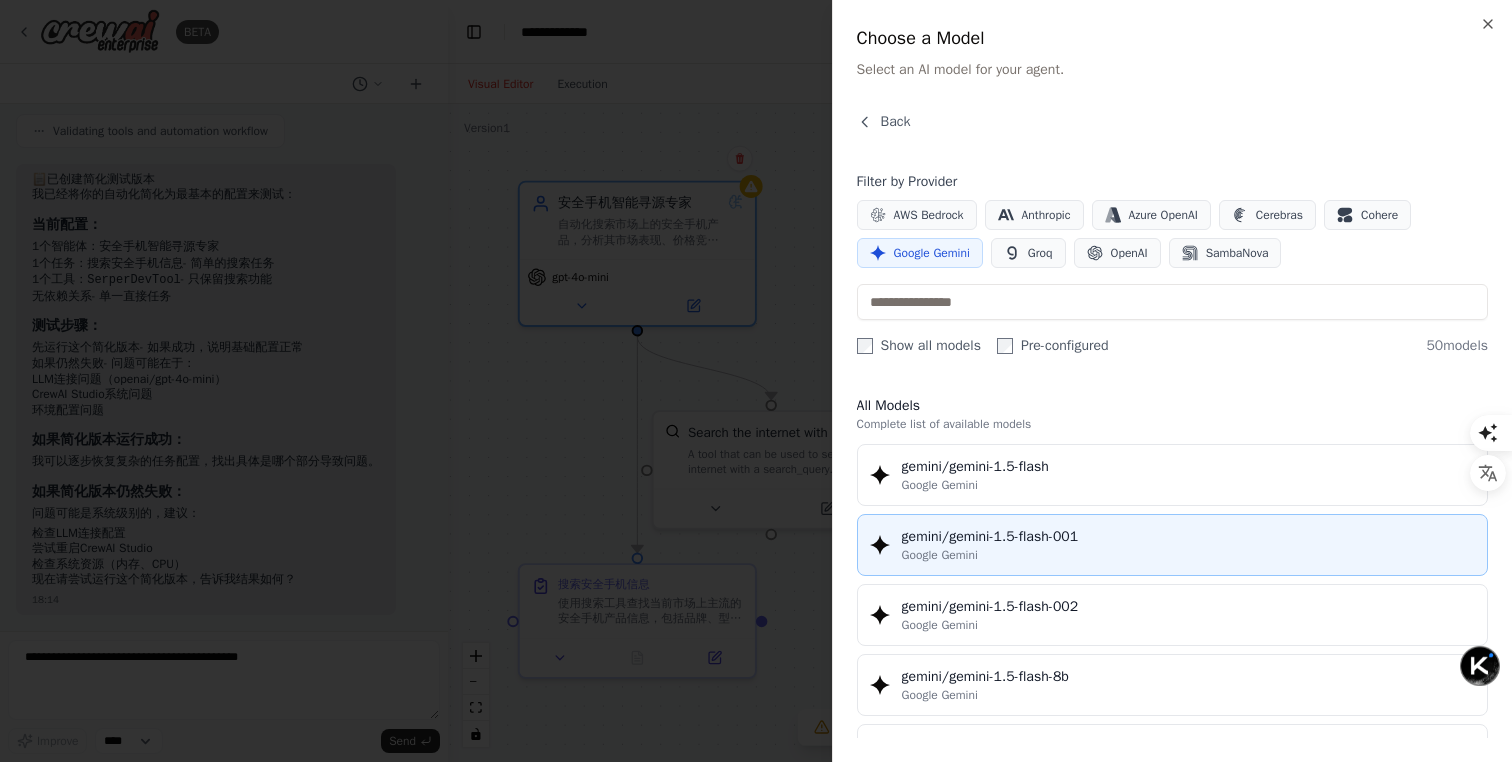 scroll, scrollTop: 12, scrollLeft: 0, axis: vertical 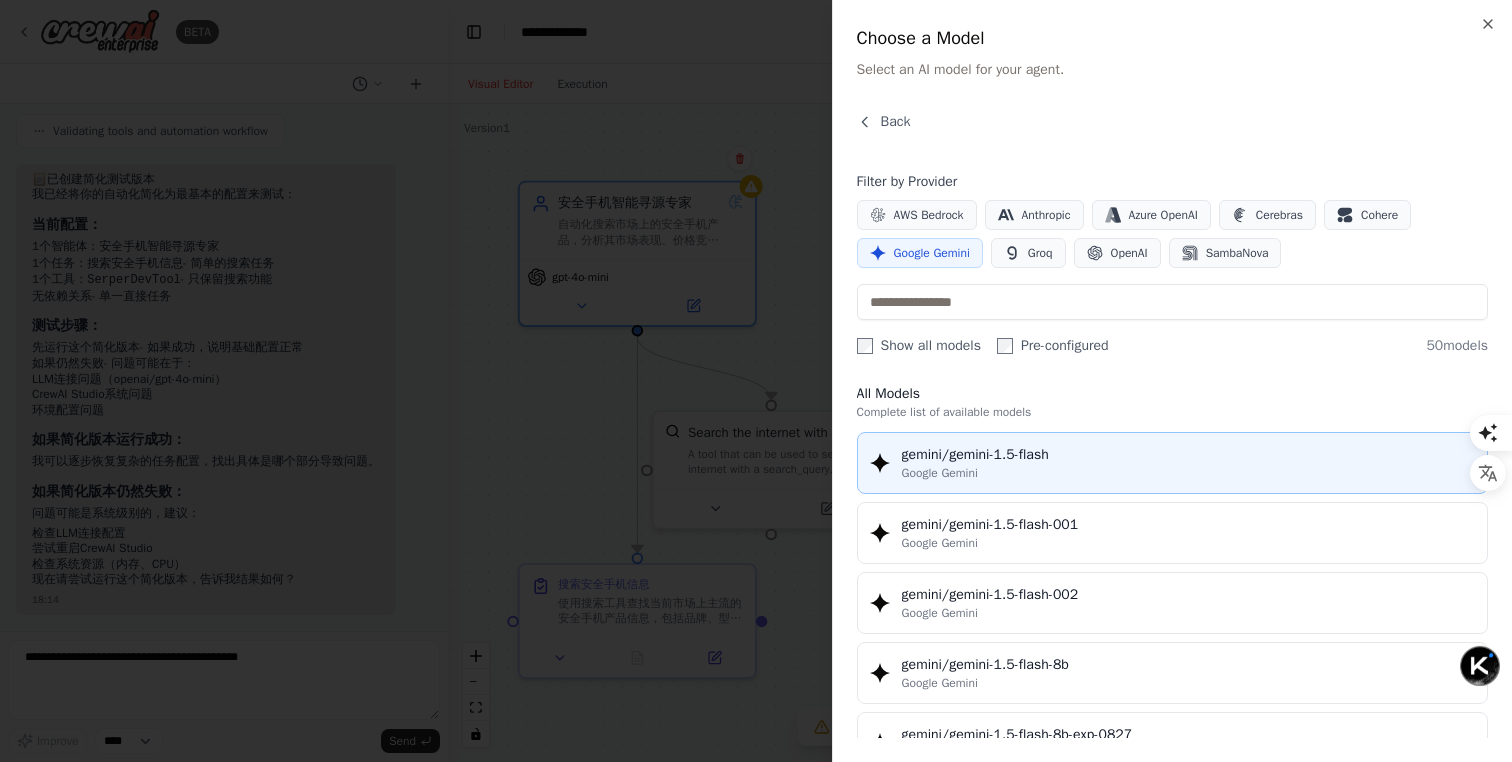 click on "Google Gemini" at bounding box center (1188, 473) 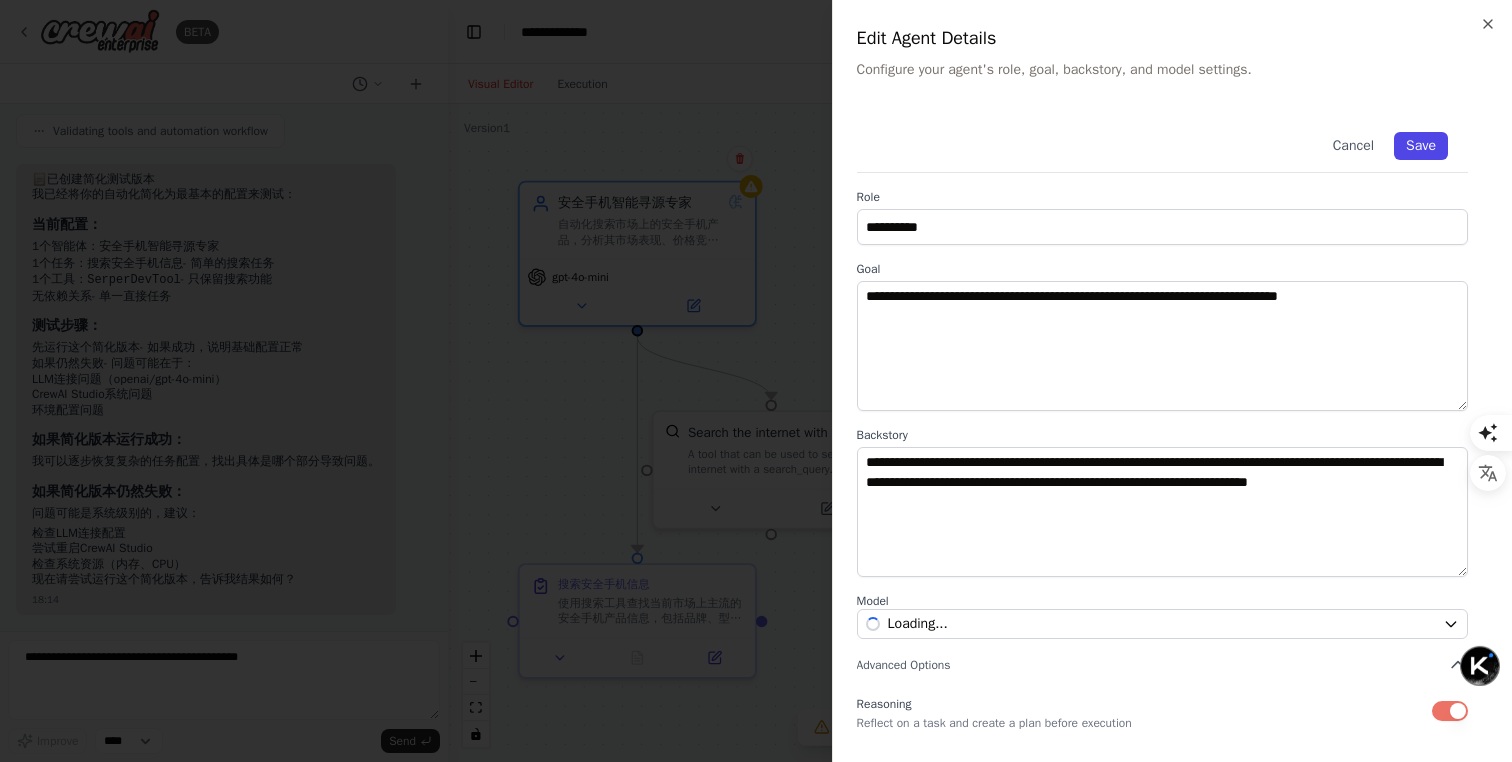 click on "Save" at bounding box center [1421, 146] 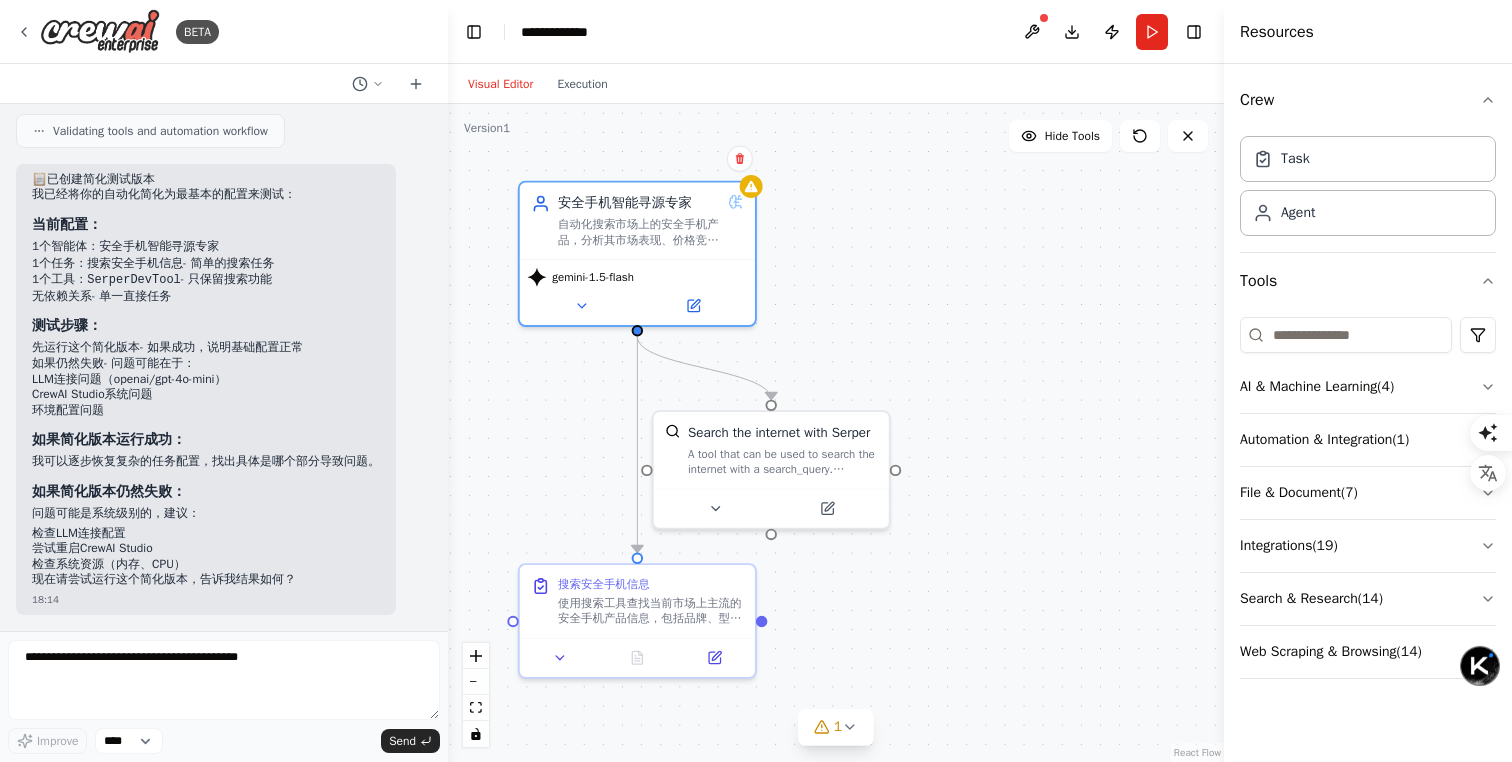 click on "Search the internet with Serper" at bounding box center (779, 433) 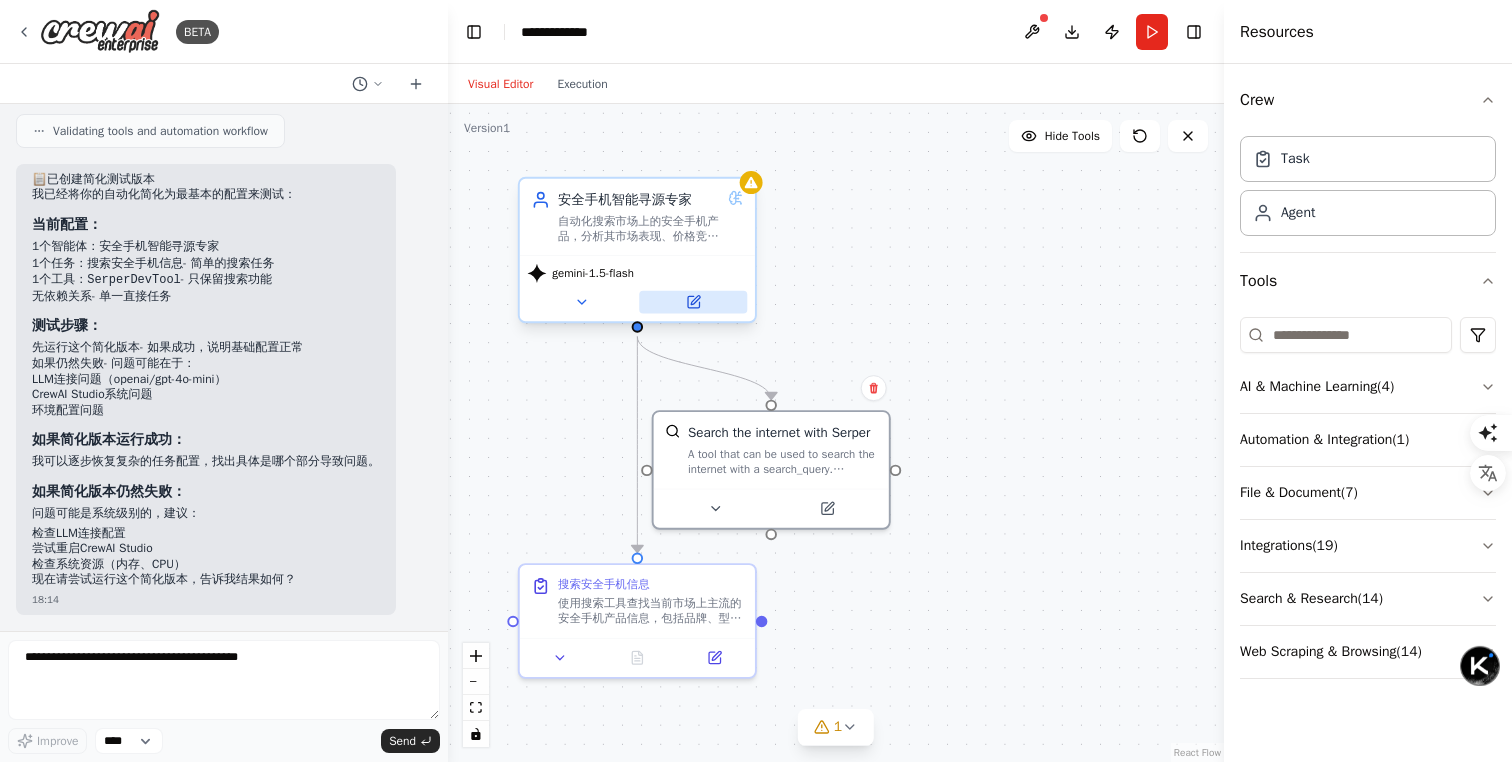 click at bounding box center [693, 302] 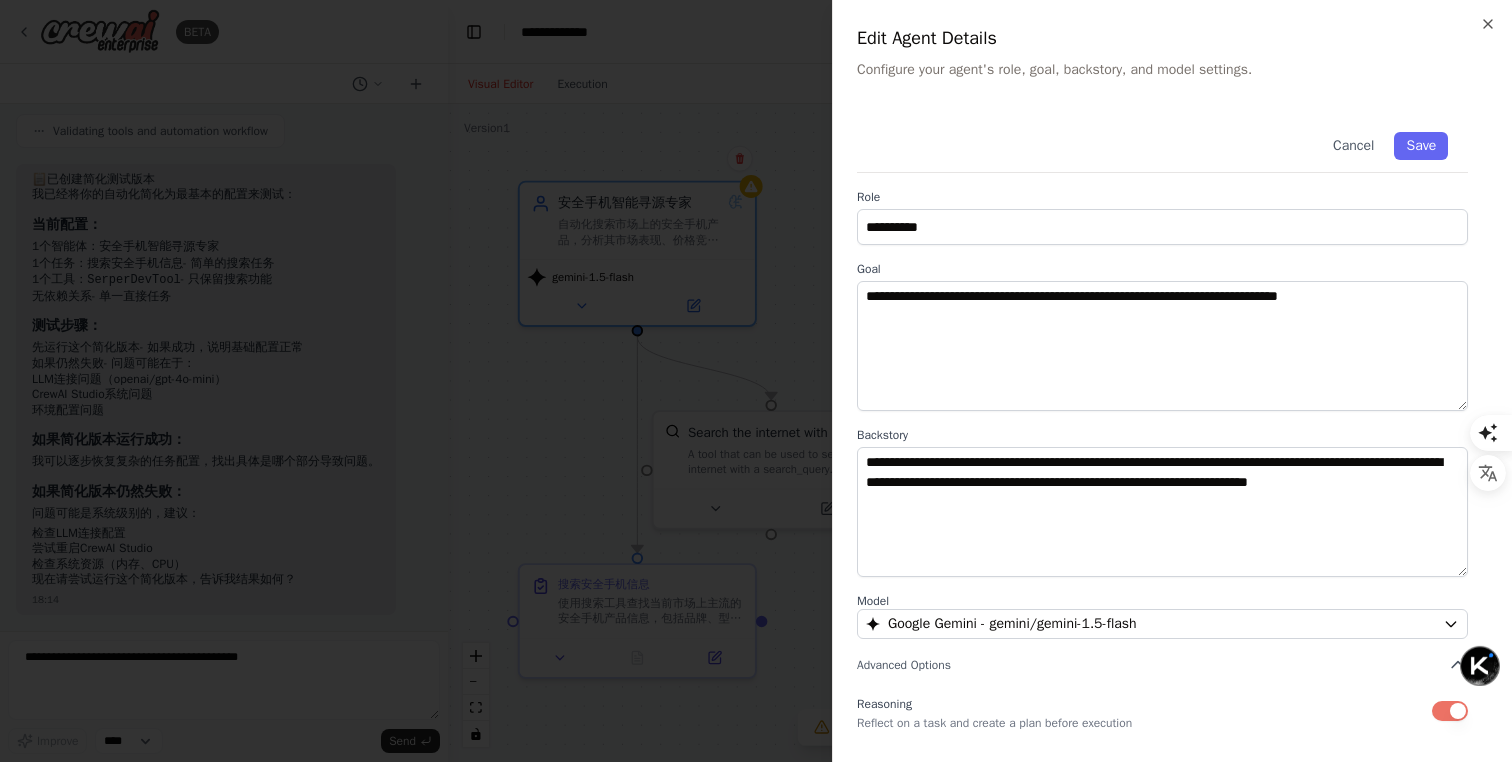 click at bounding box center (756, 381) 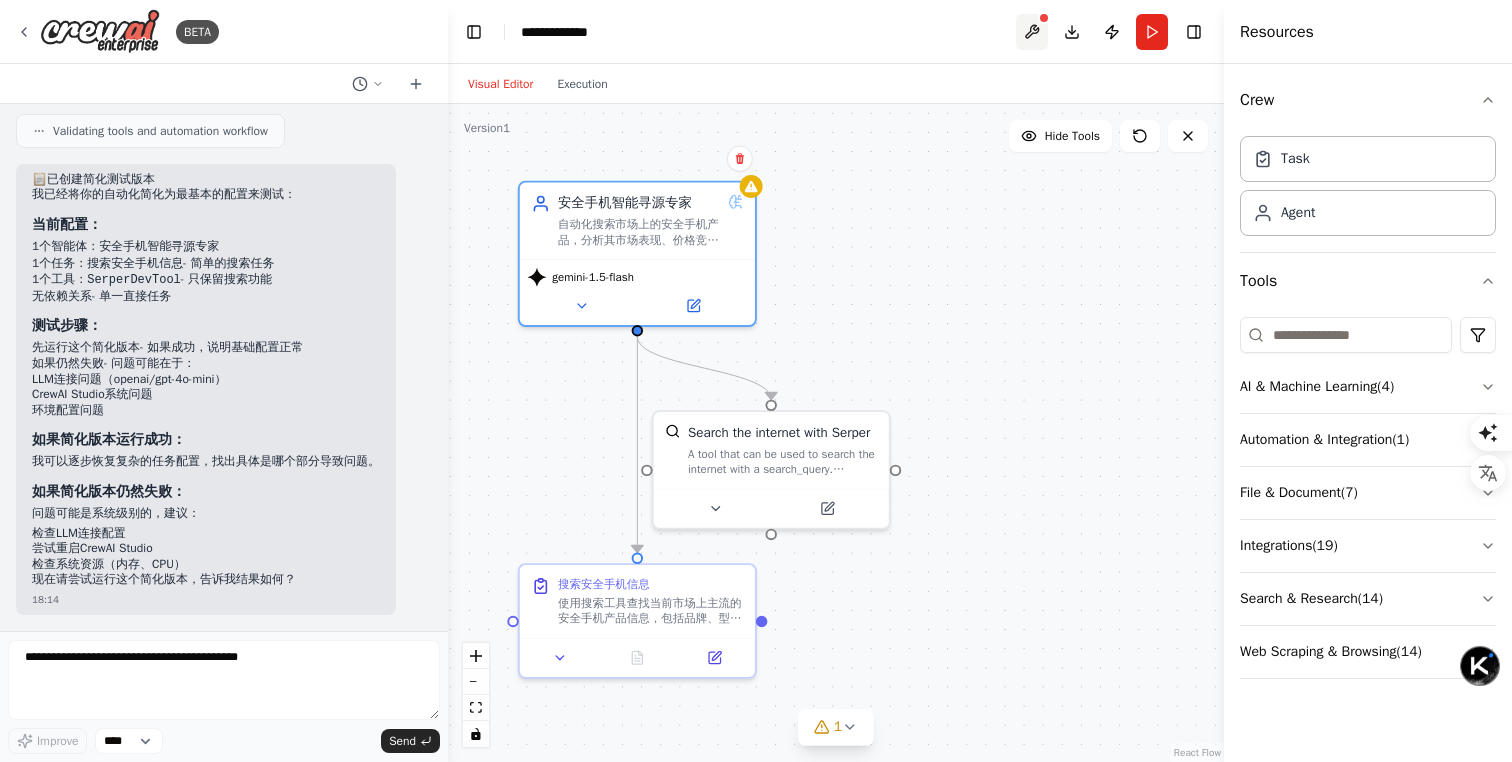 click at bounding box center [1032, 32] 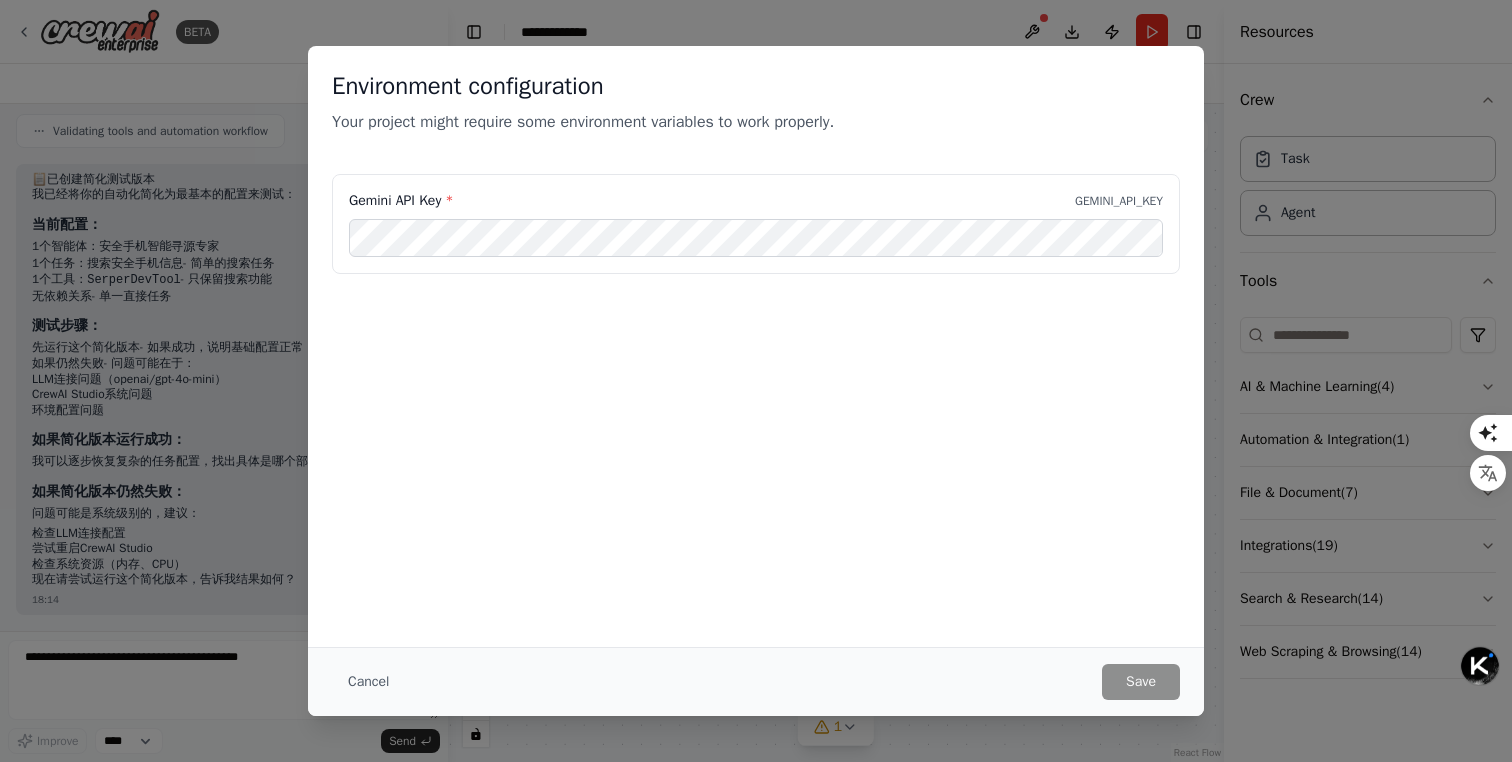 click on "GEMINI_API_KEY" at bounding box center (1119, 201) 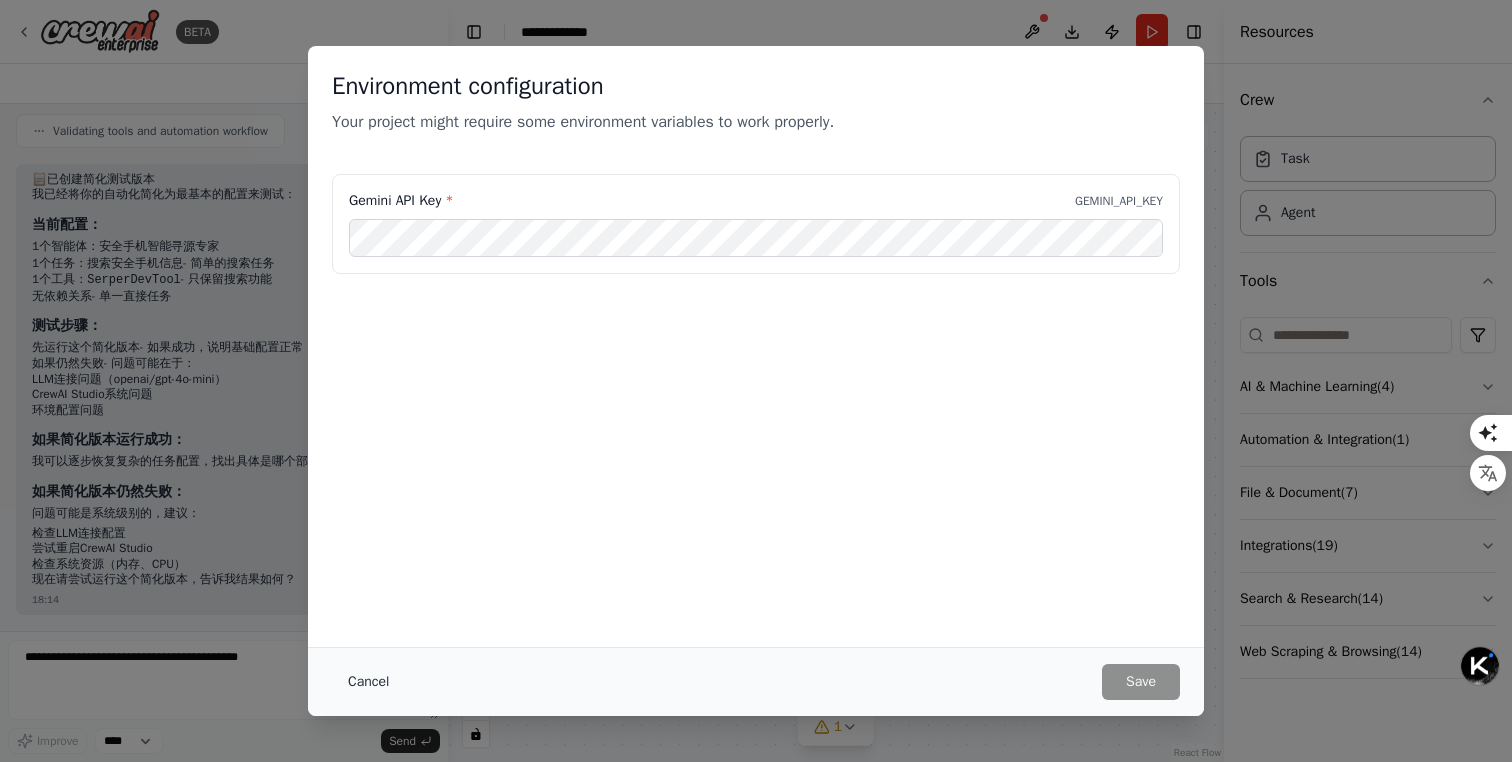click on "Cancel" at bounding box center [368, 682] 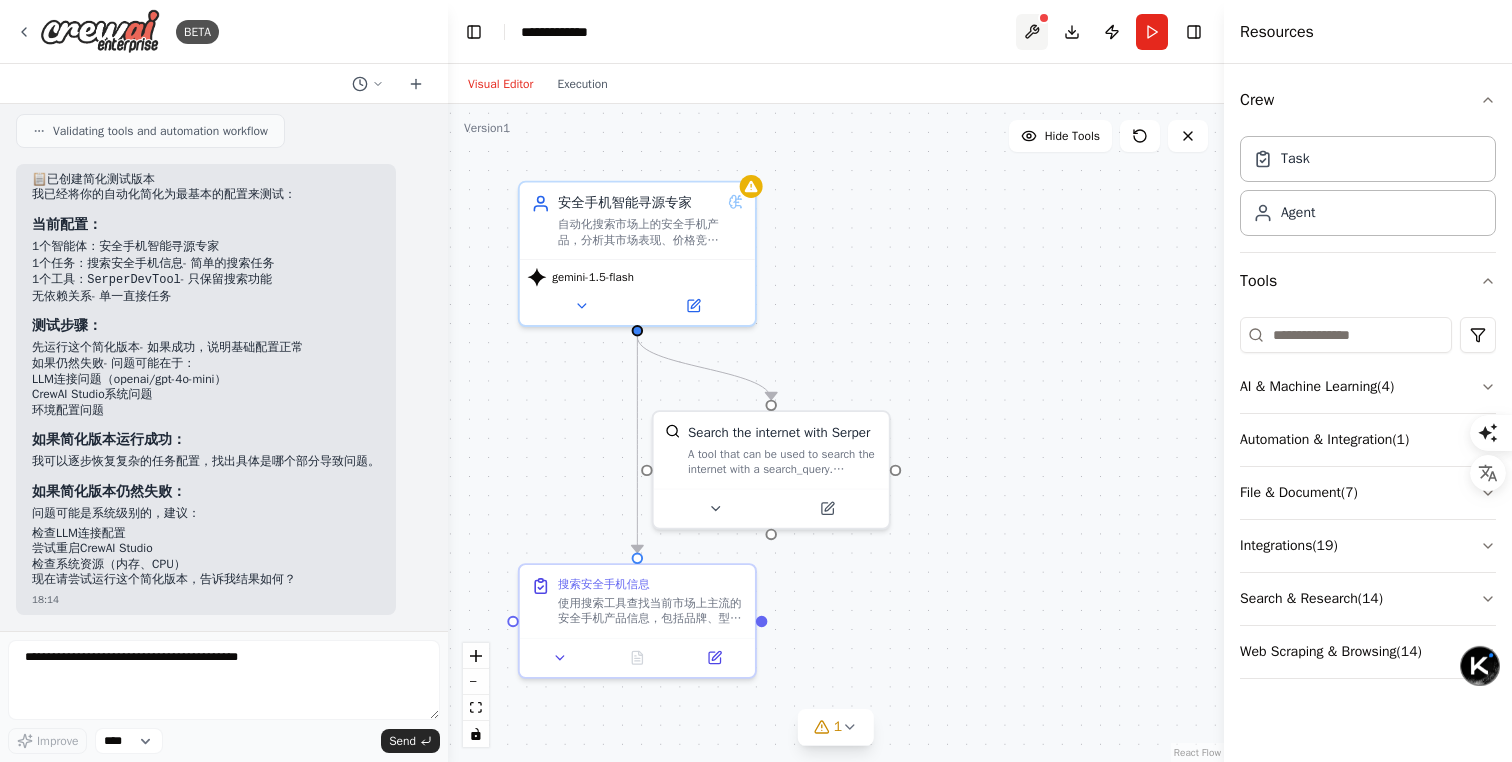 click at bounding box center (1032, 32) 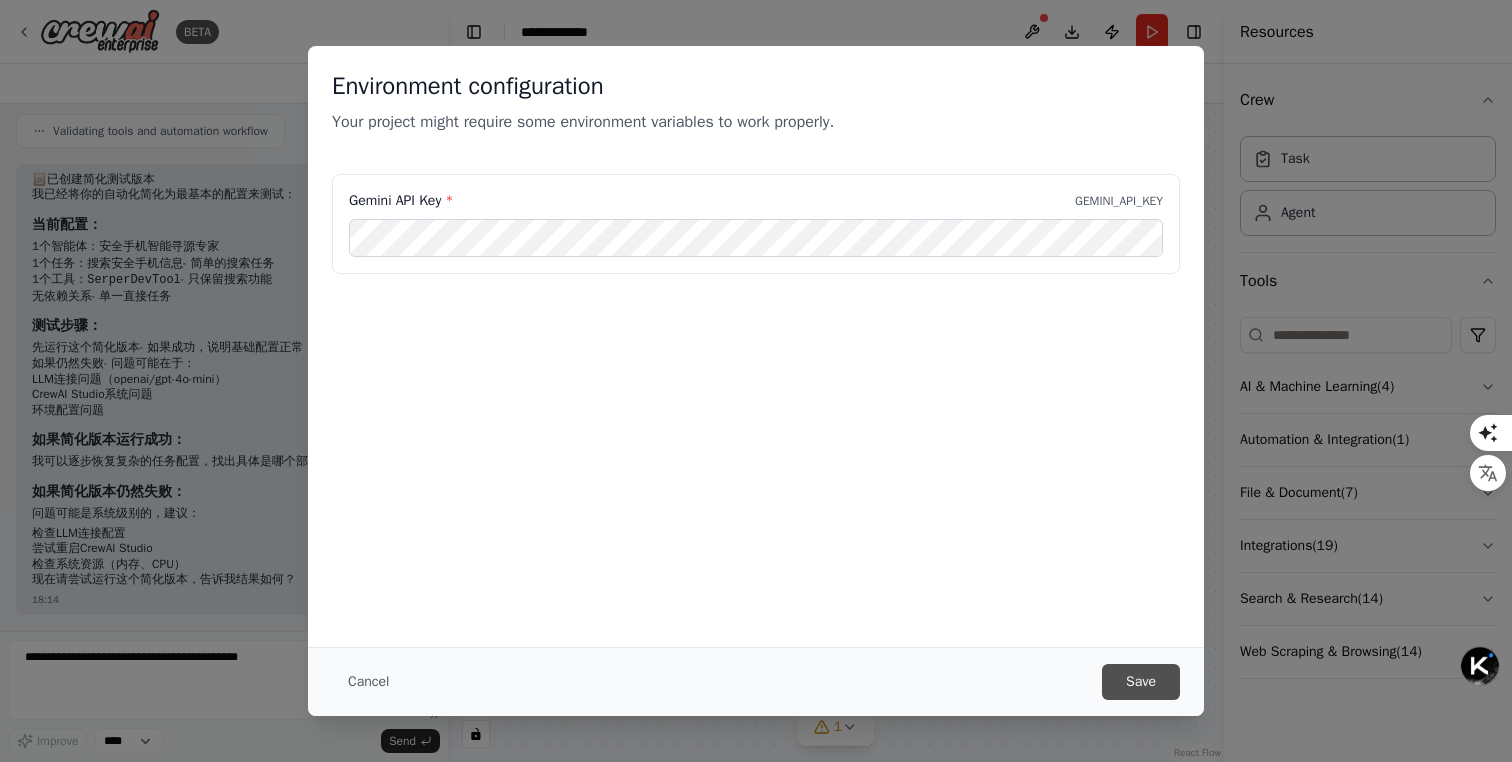click on "Save" at bounding box center (1141, 682) 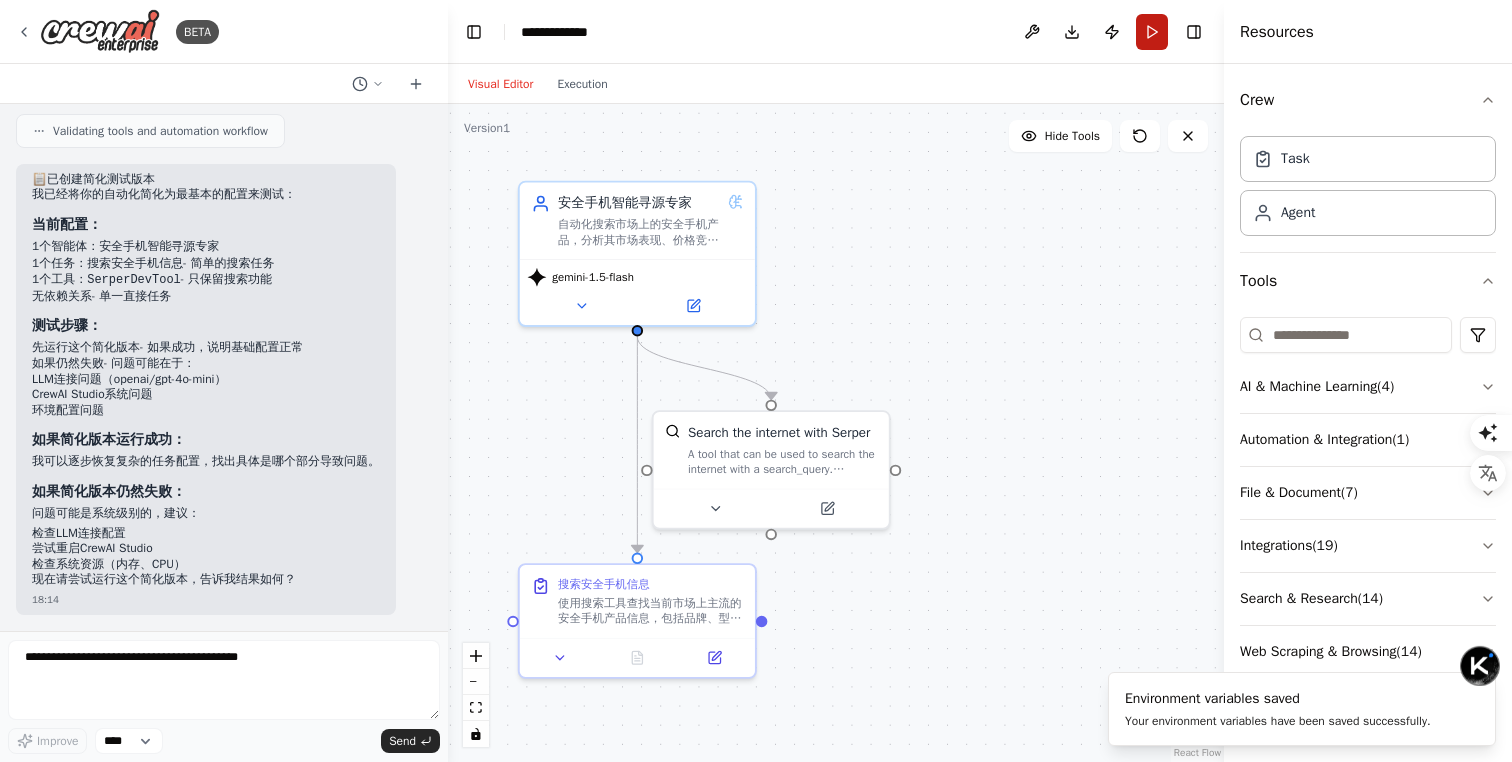 click on "Run" at bounding box center [1152, 32] 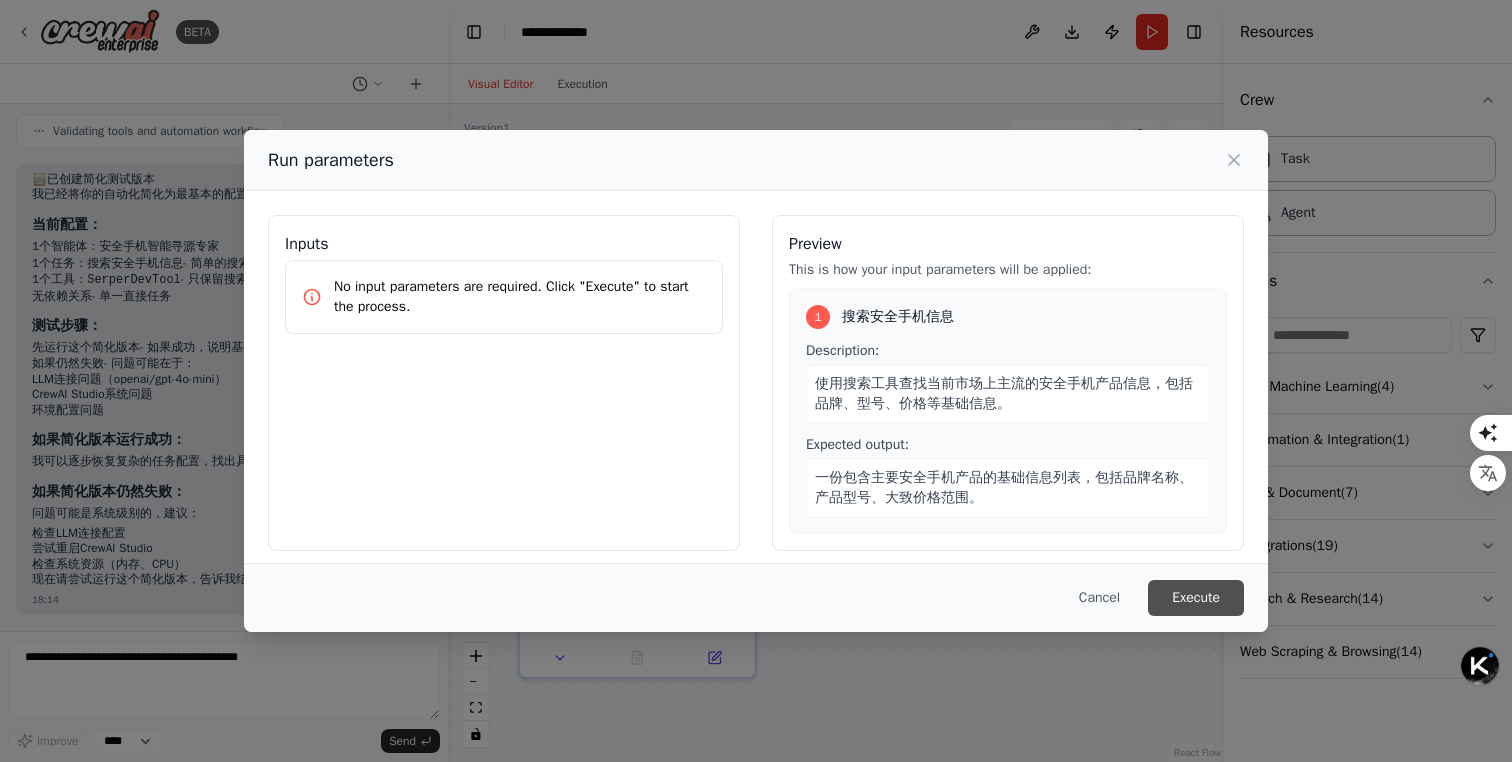 click on "Execute" at bounding box center (1196, 598) 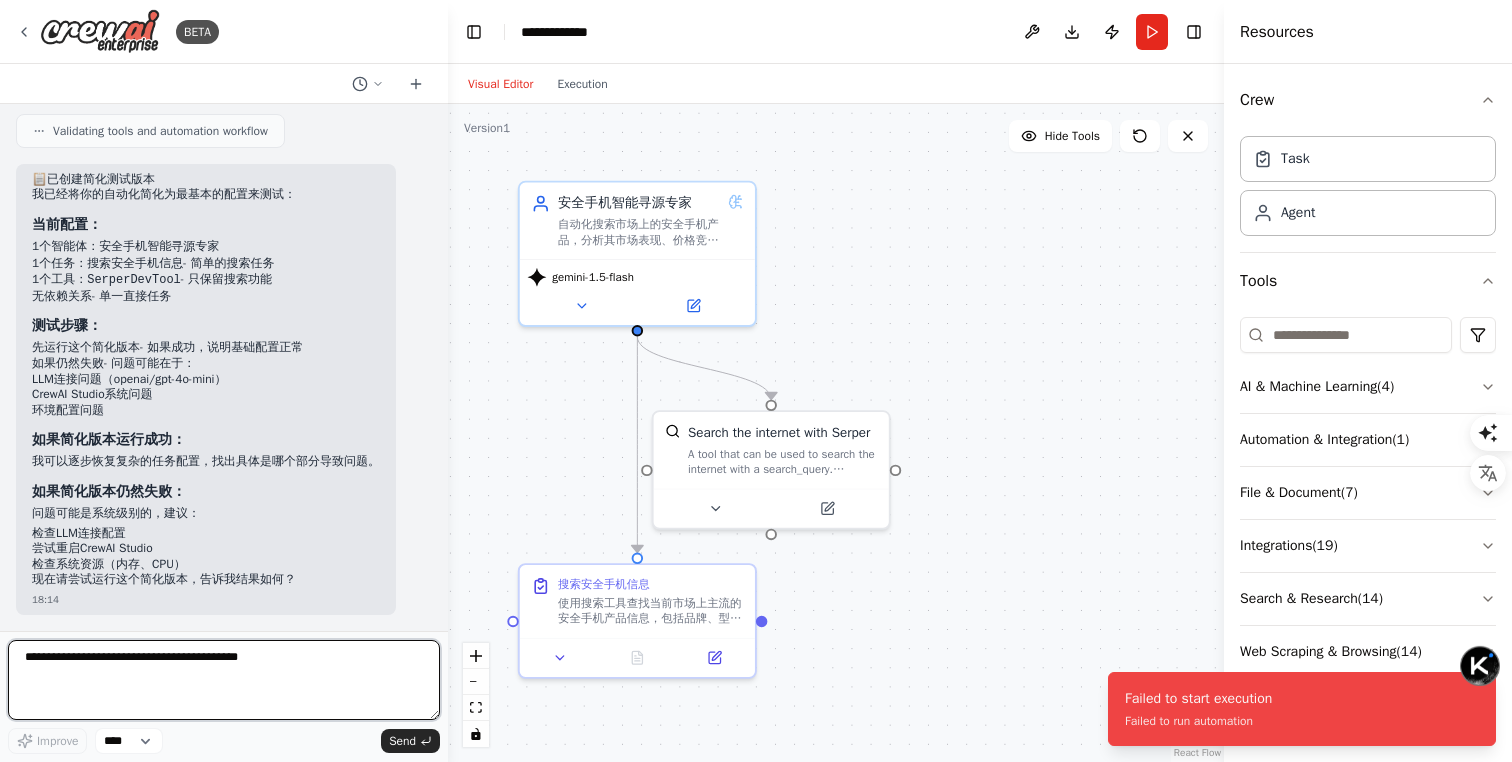 click at bounding box center (224, 680) 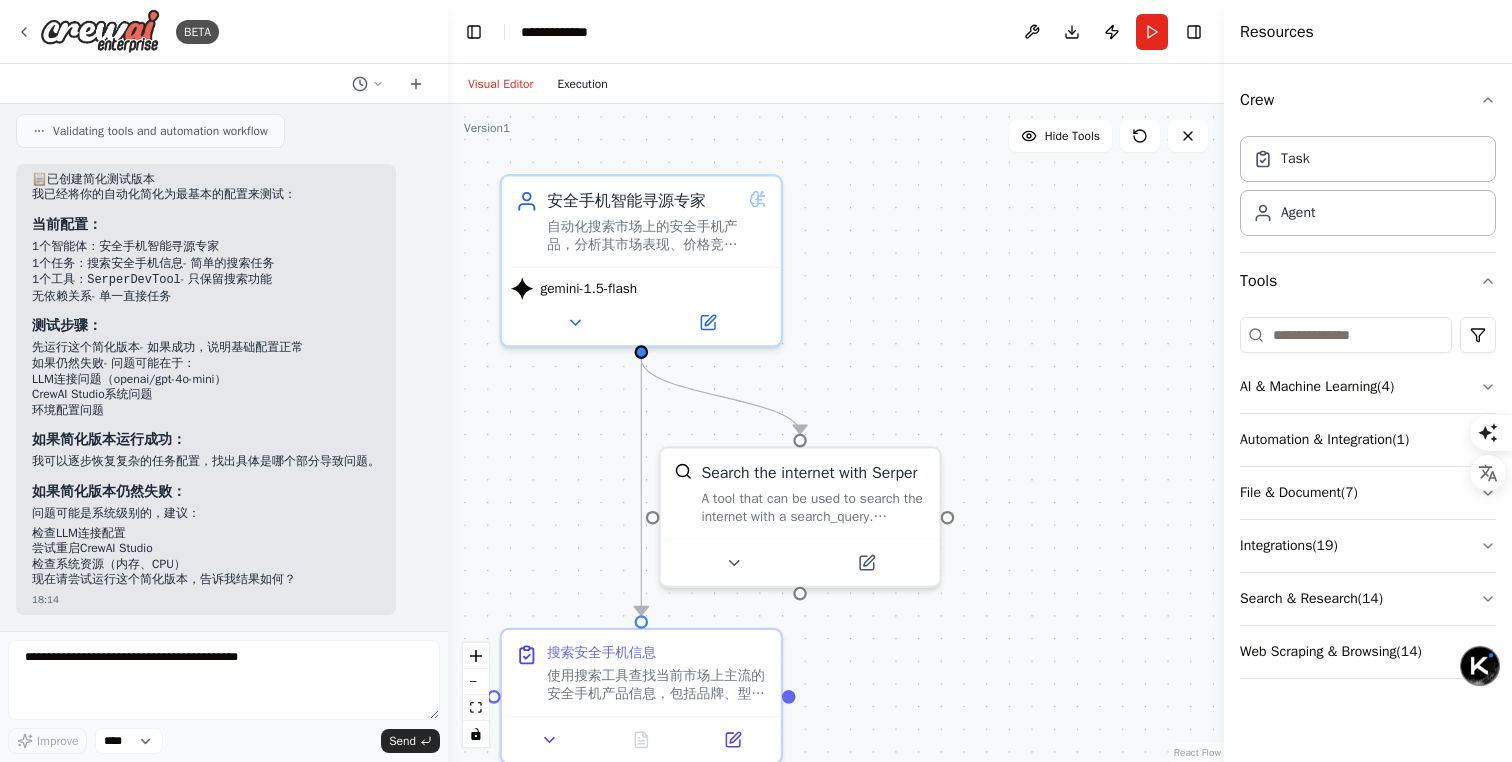 click on "Execution" at bounding box center (582, 84) 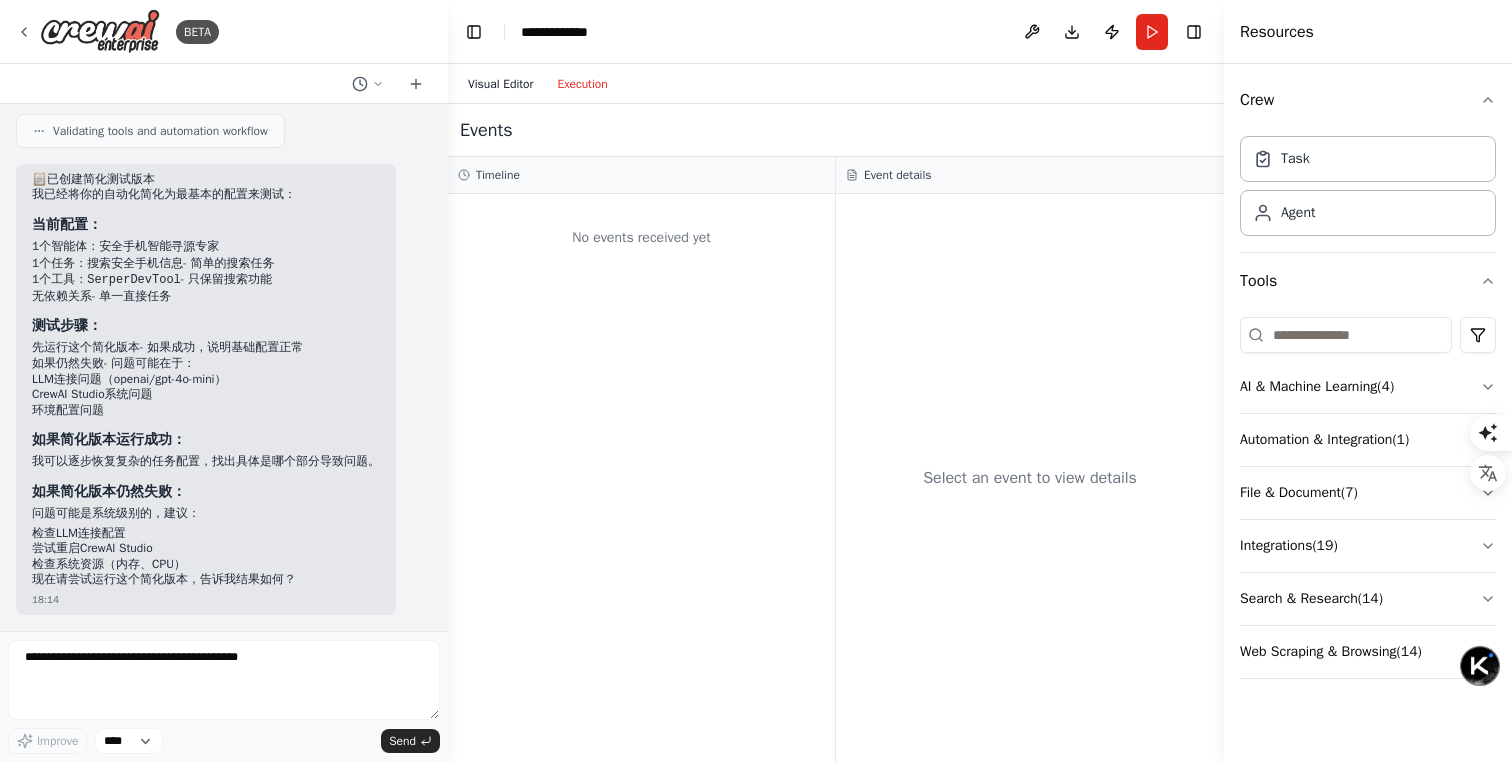 click on "Visual Editor" at bounding box center [500, 84] 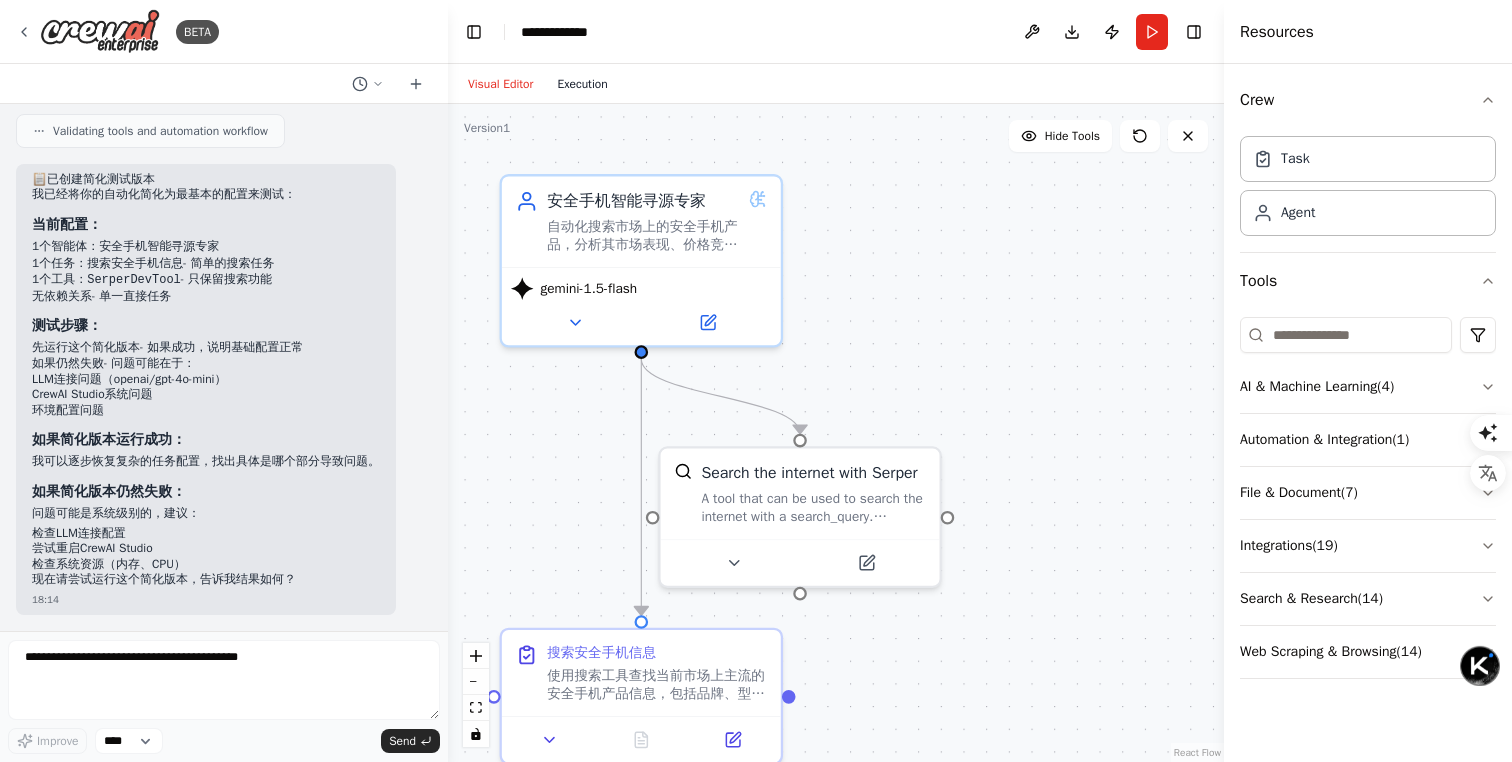 click on "Execution" at bounding box center (582, 84) 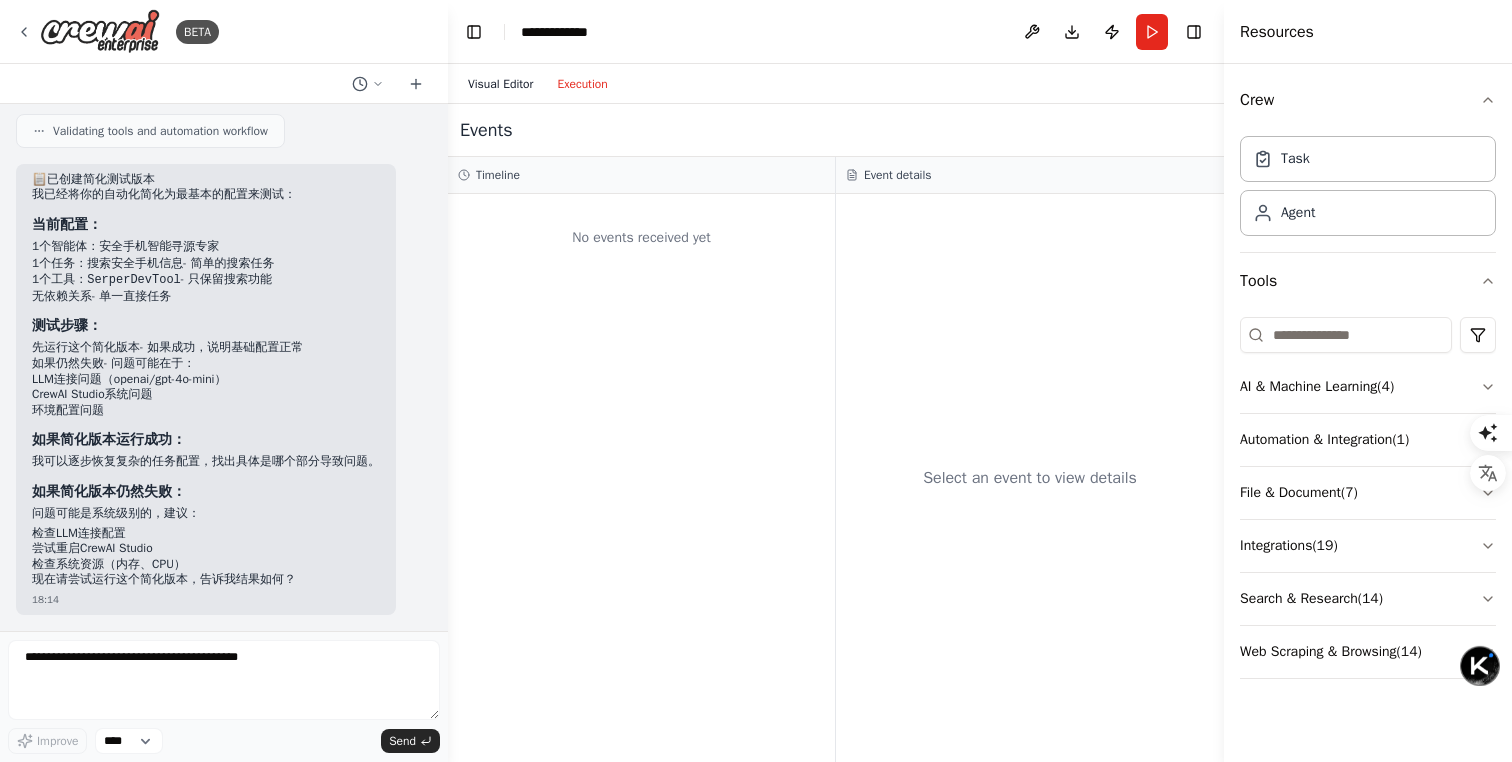 click on "Visual Editor" at bounding box center (500, 84) 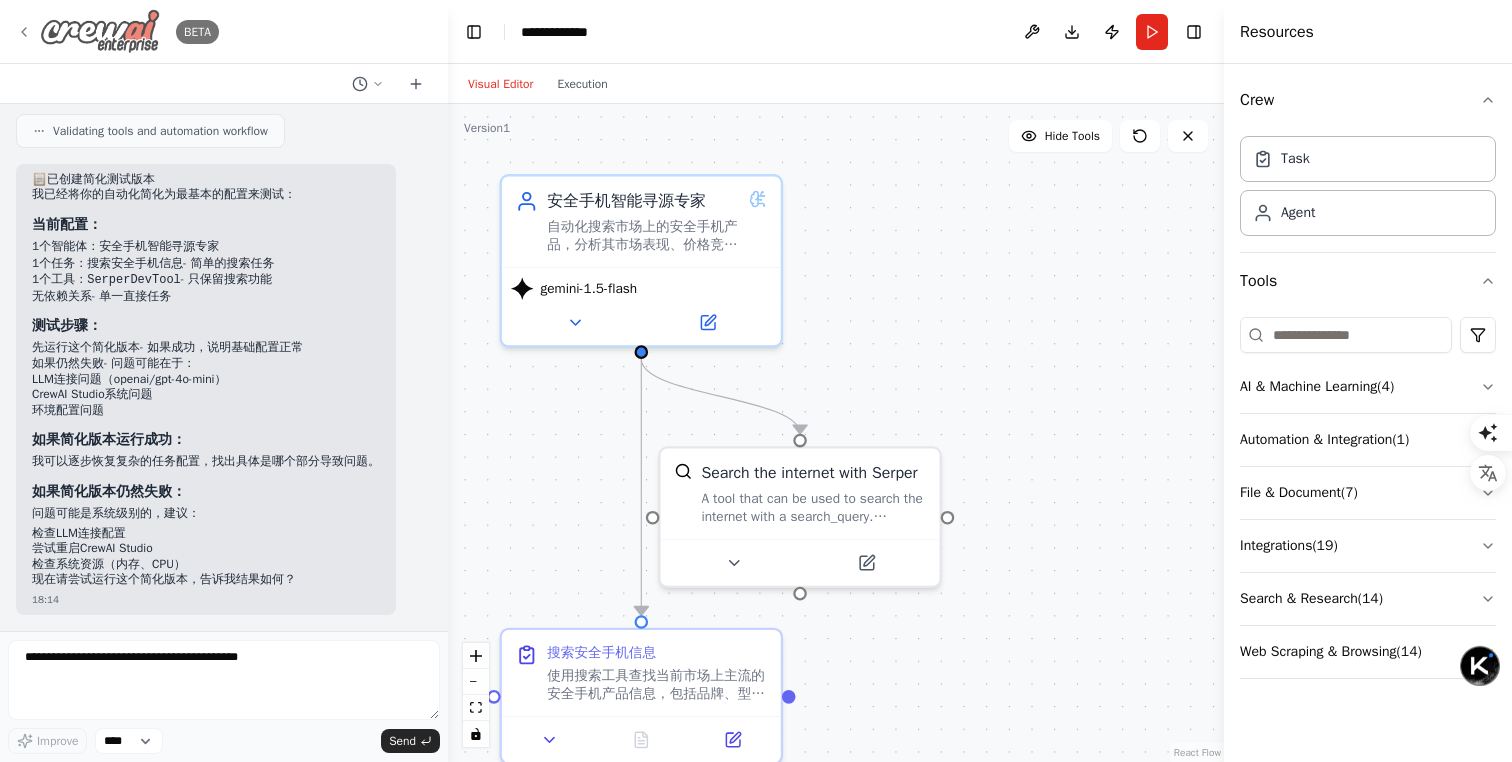 click 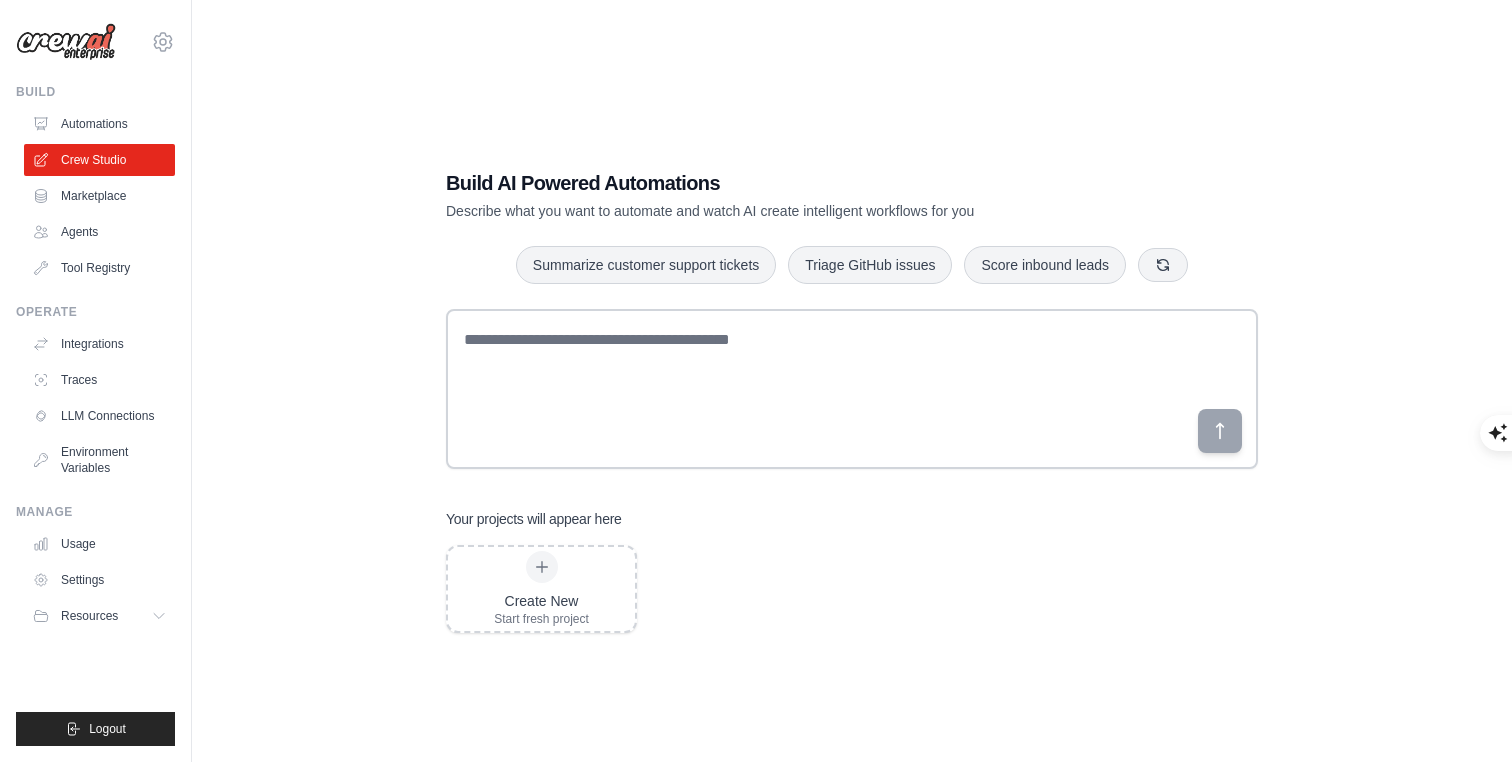 scroll, scrollTop: 0, scrollLeft: 0, axis: both 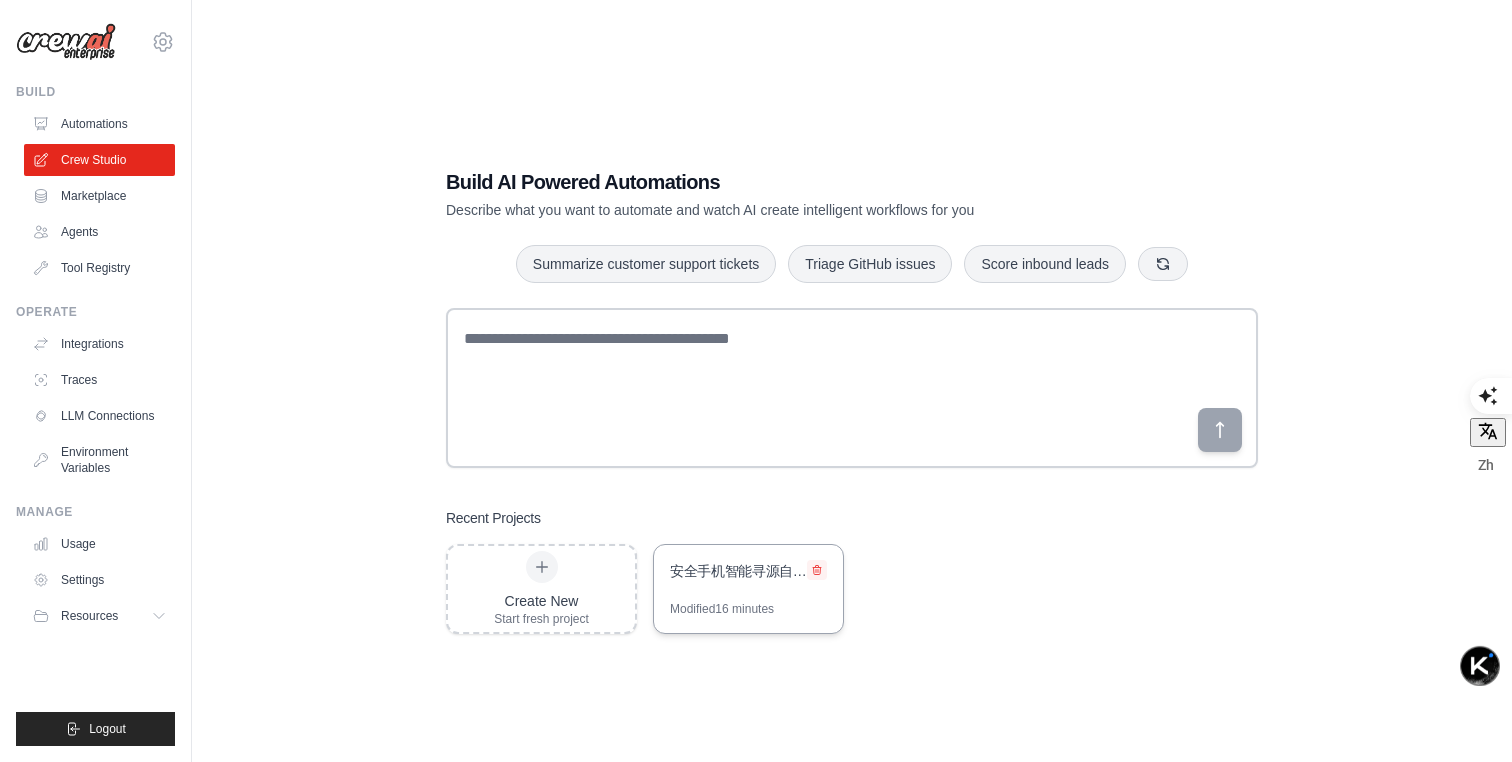 click 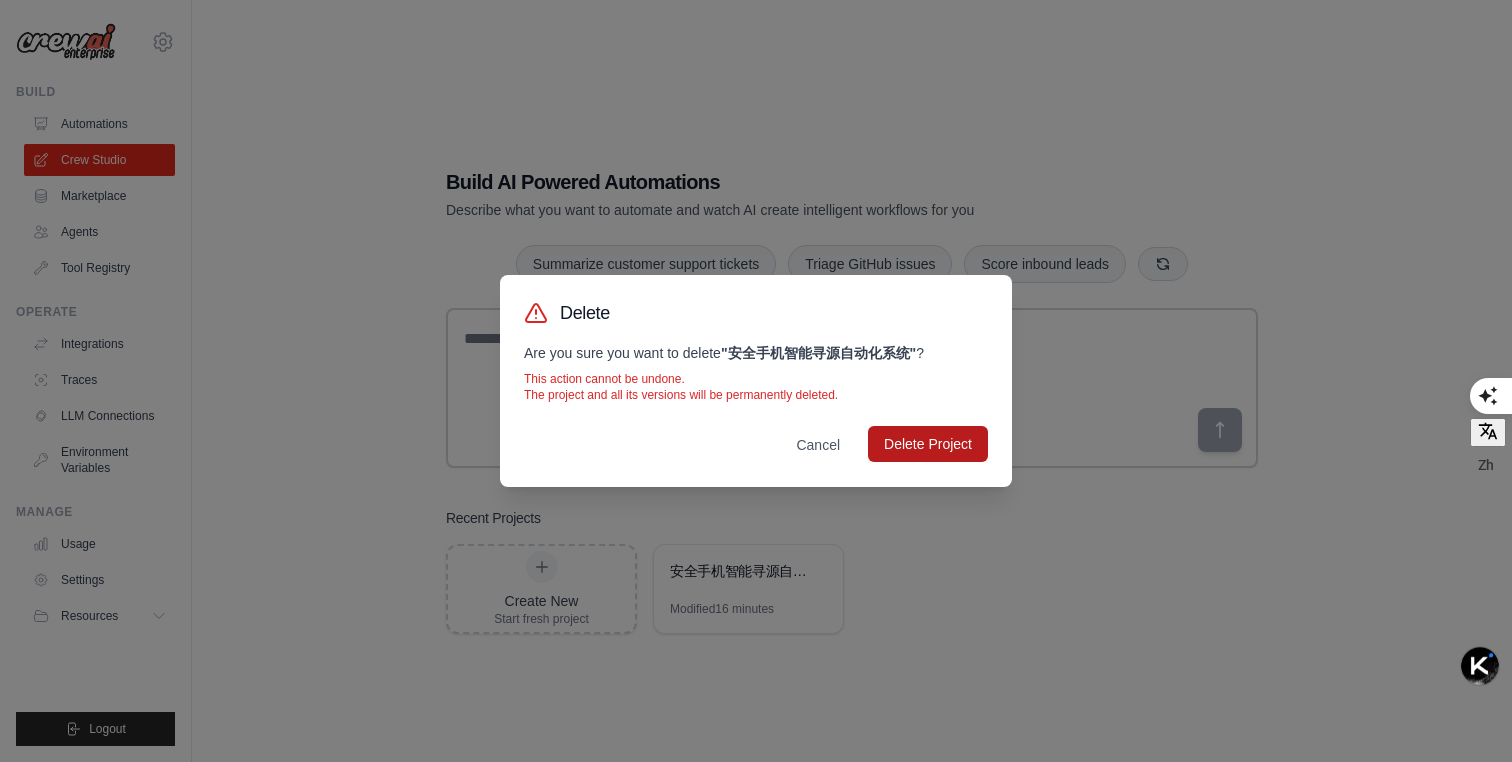 click on "Delete Project" at bounding box center [928, 444] 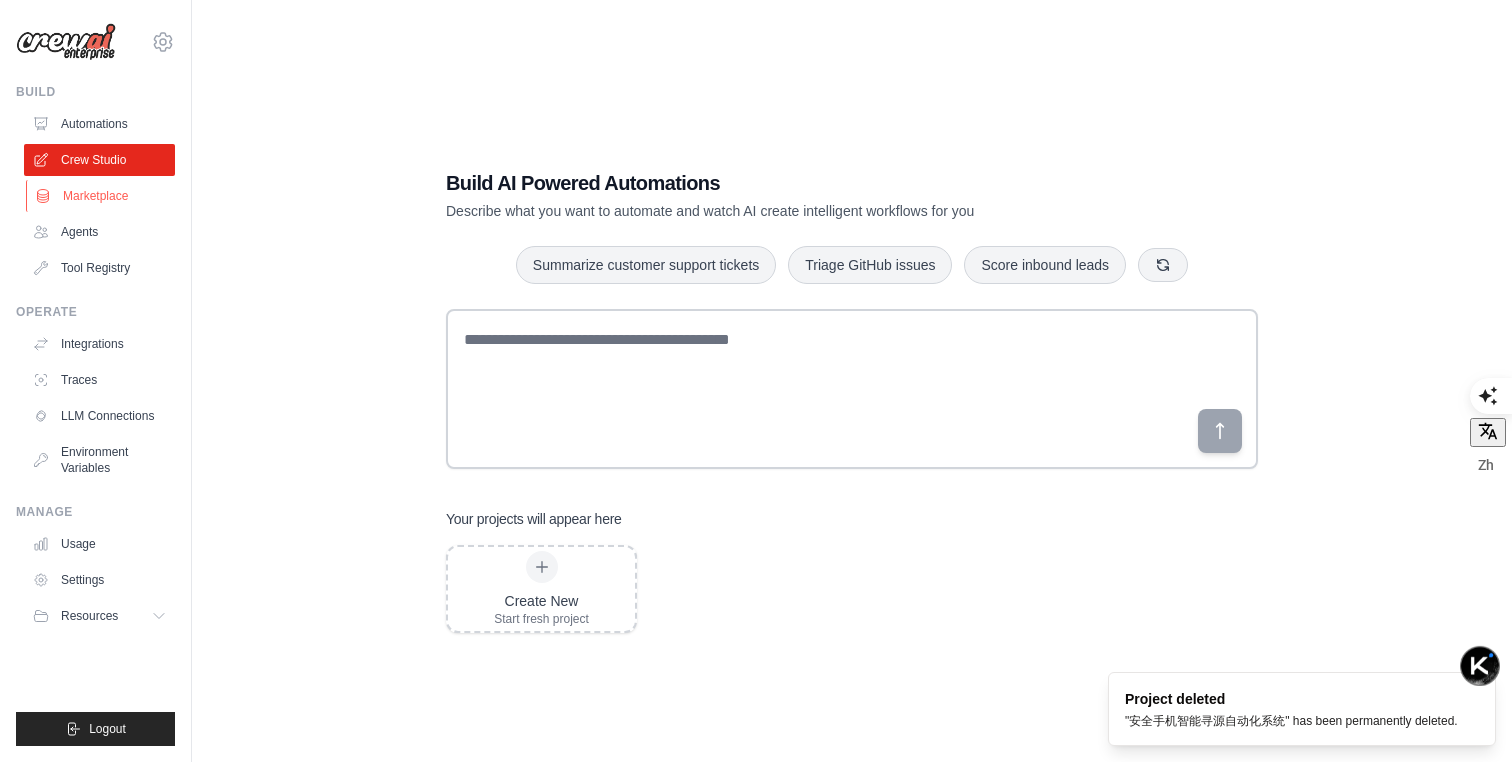 click on "Marketplace" at bounding box center (101, 196) 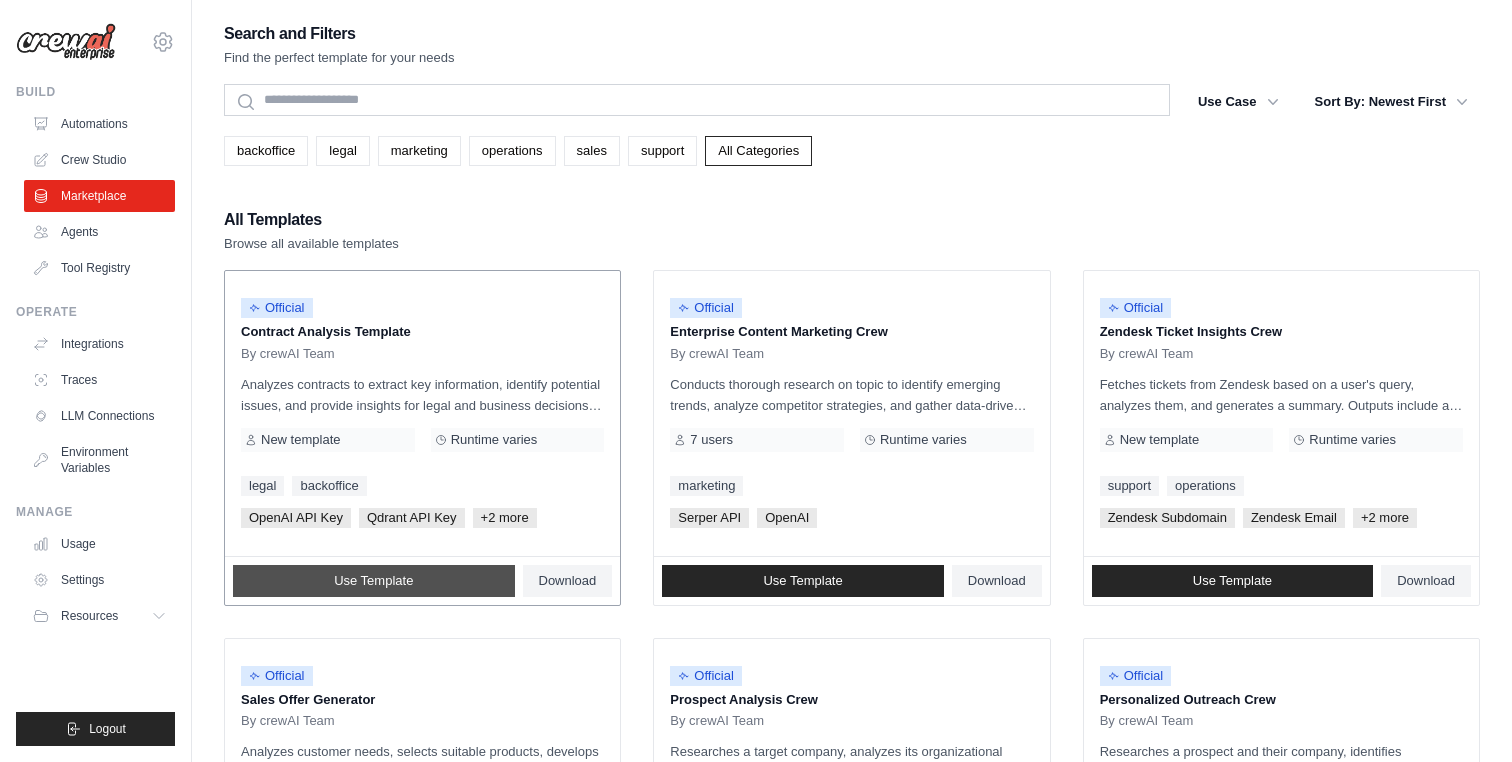 click on "Use Template" at bounding box center [374, 581] 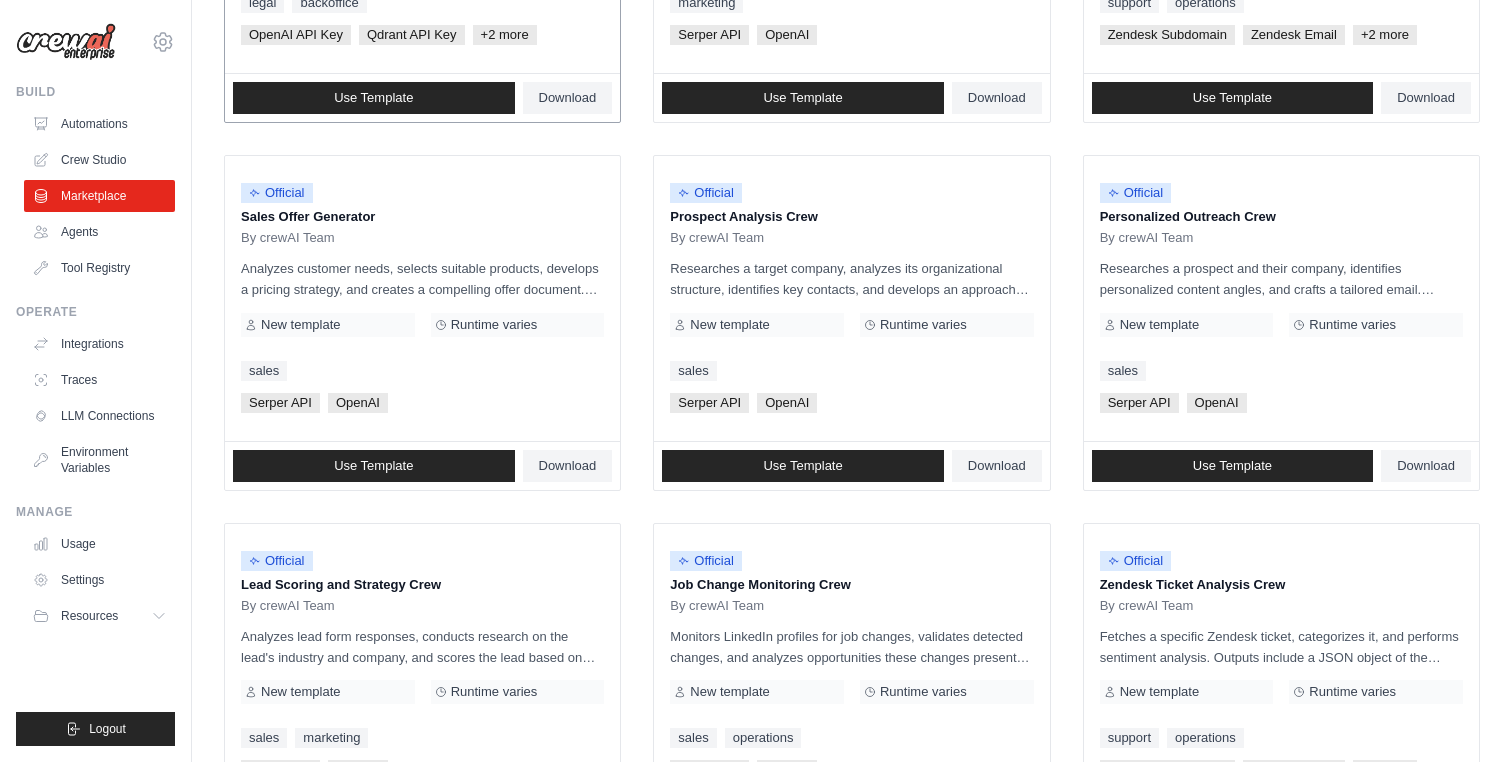 scroll, scrollTop: 537, scrollLeft: 0, axis: vertical 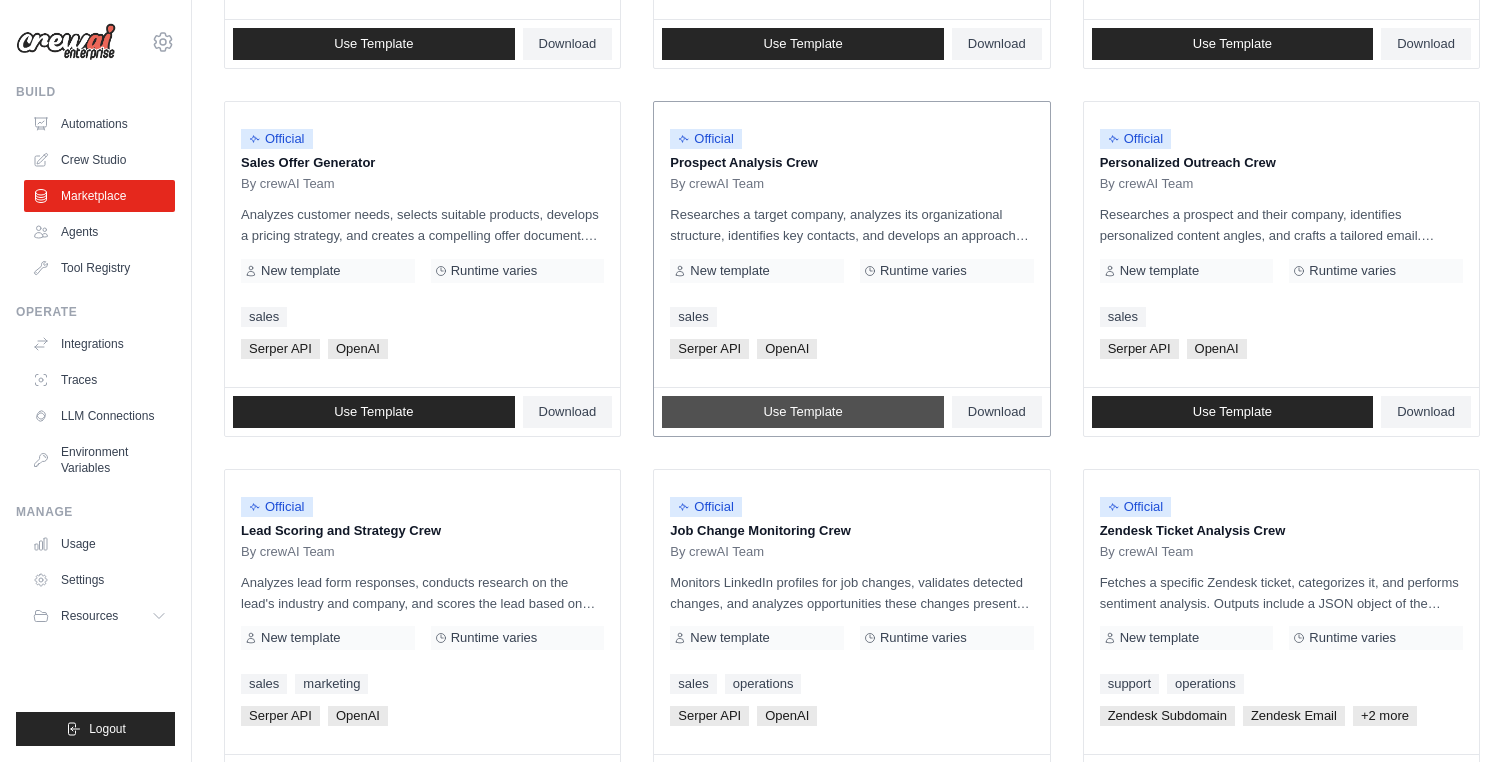click on "Use Template" at bounding box center (803, 412) 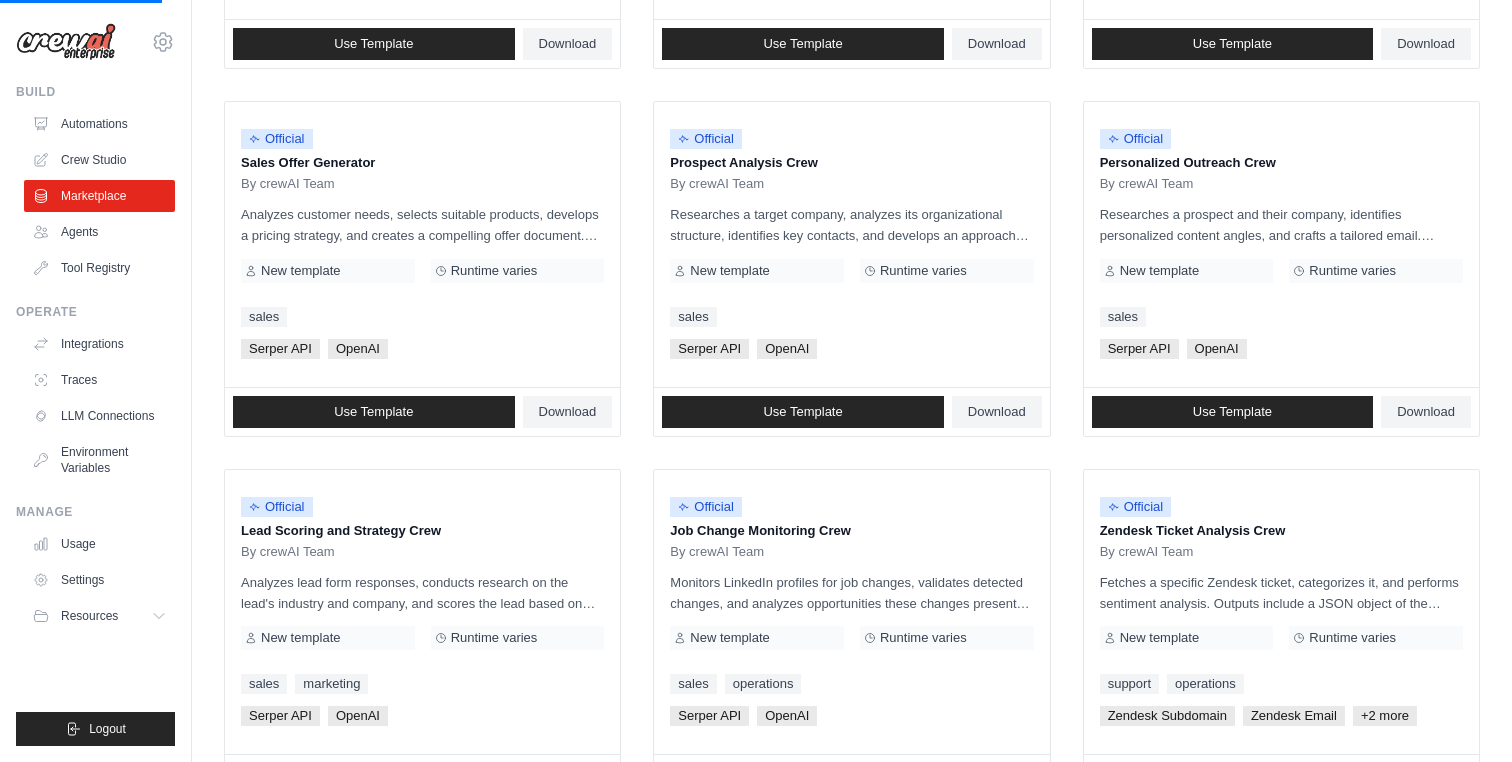 scroll, scrollTop: 0, scrollLeft: 0, axis: both 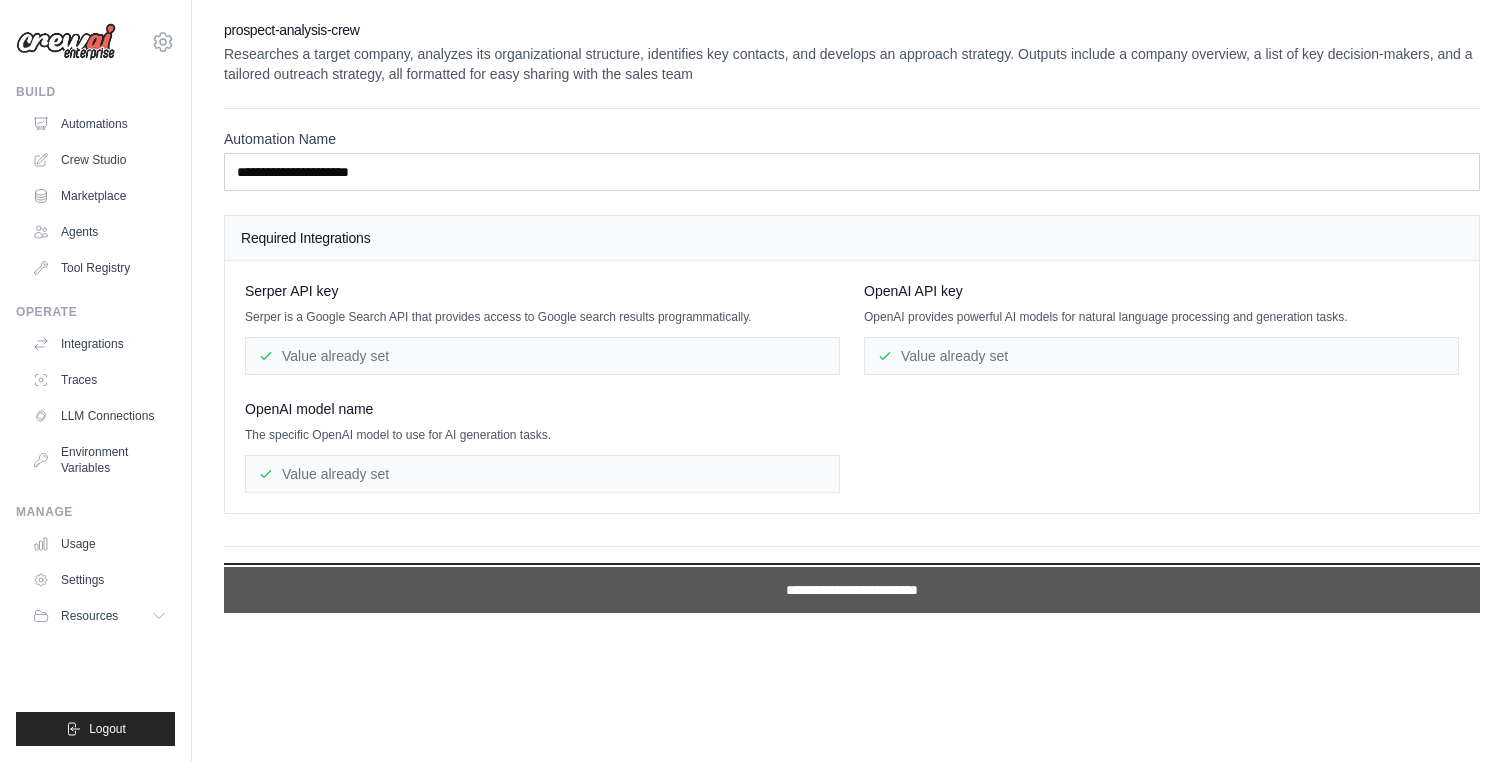 click on "**********" at bounding box center [852, 590] 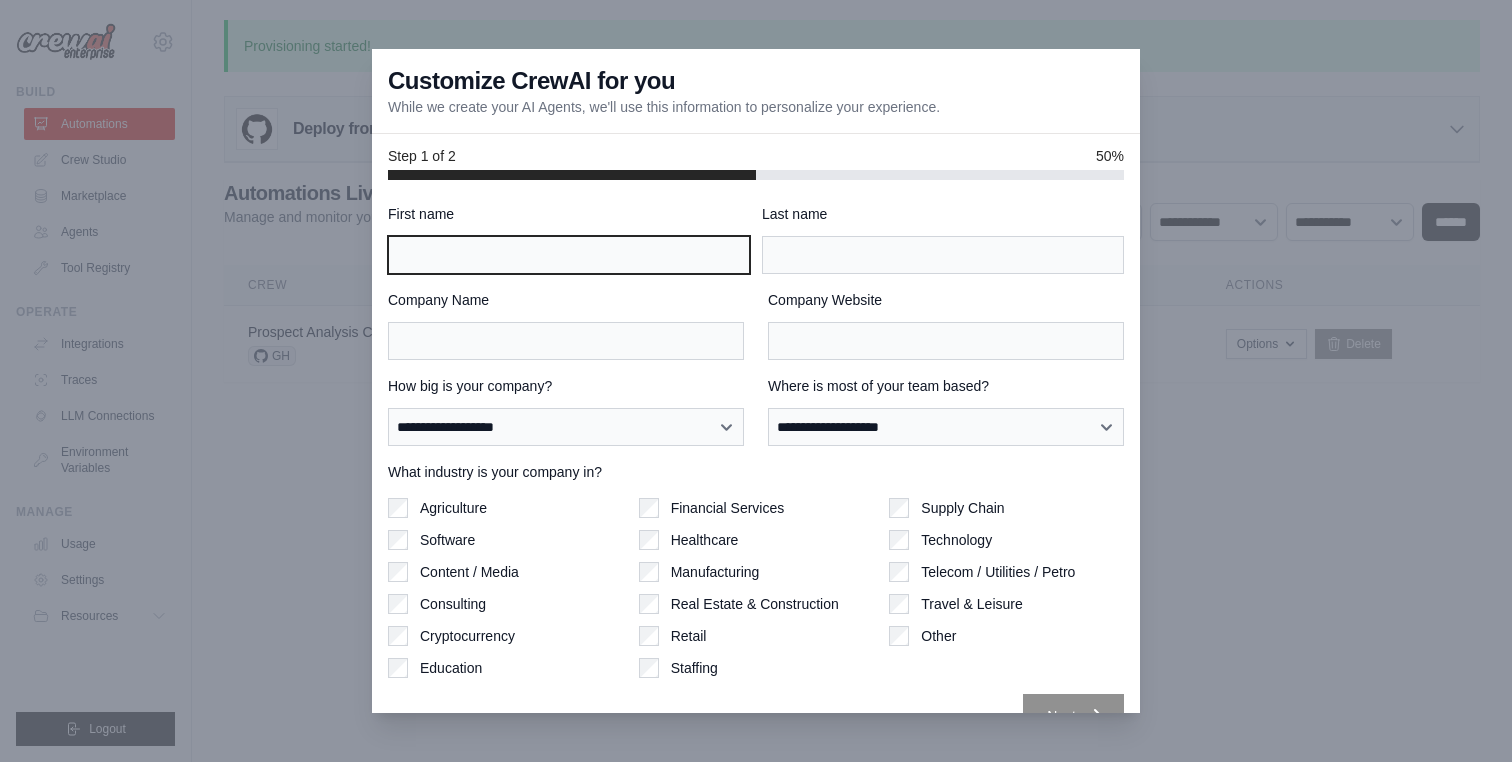 click on "First name" at bounding box center [569, 255] 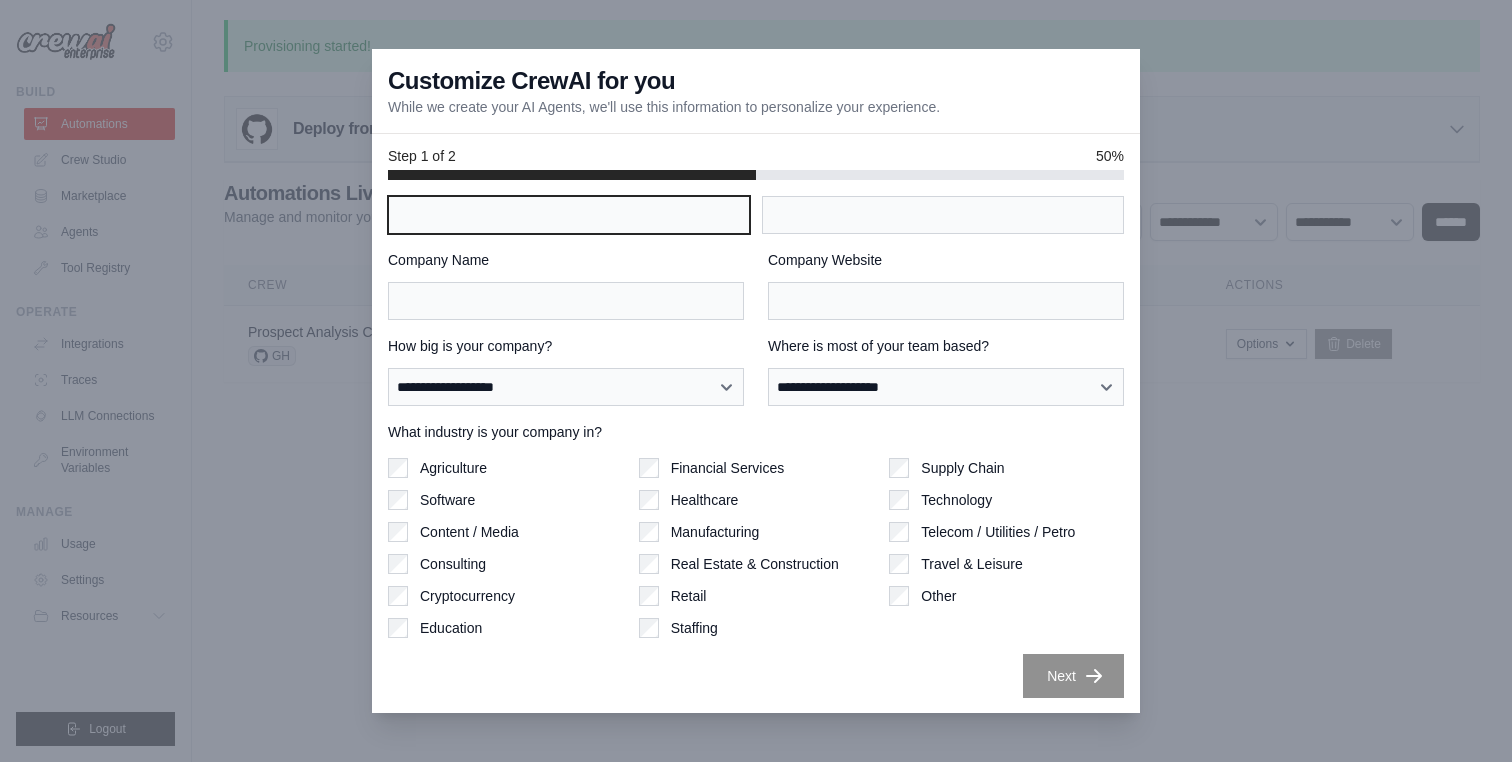 scroll, scrollTop: 0, scrollLeft: 0, axis: both 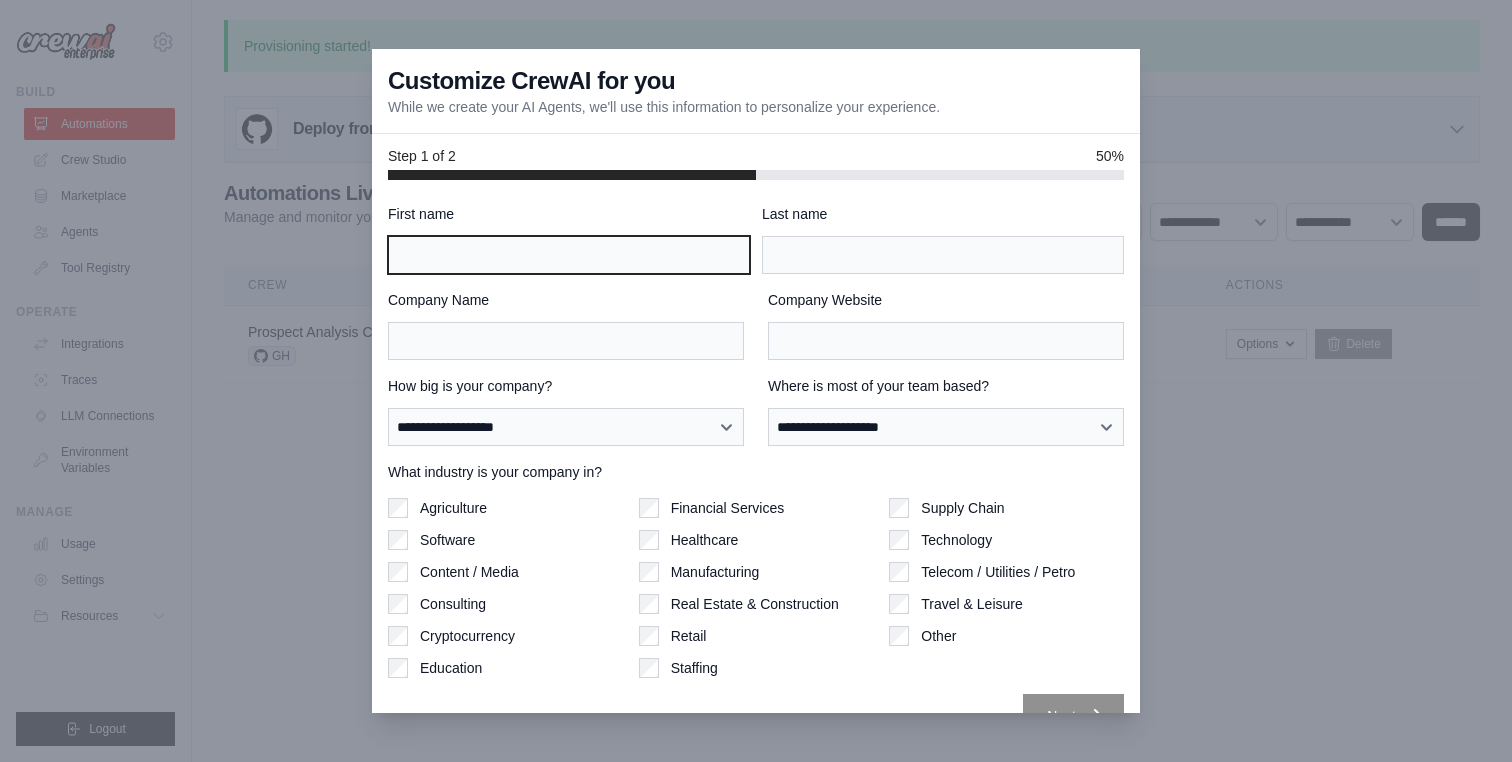 click on "First name" at bounding box center (569, 255) 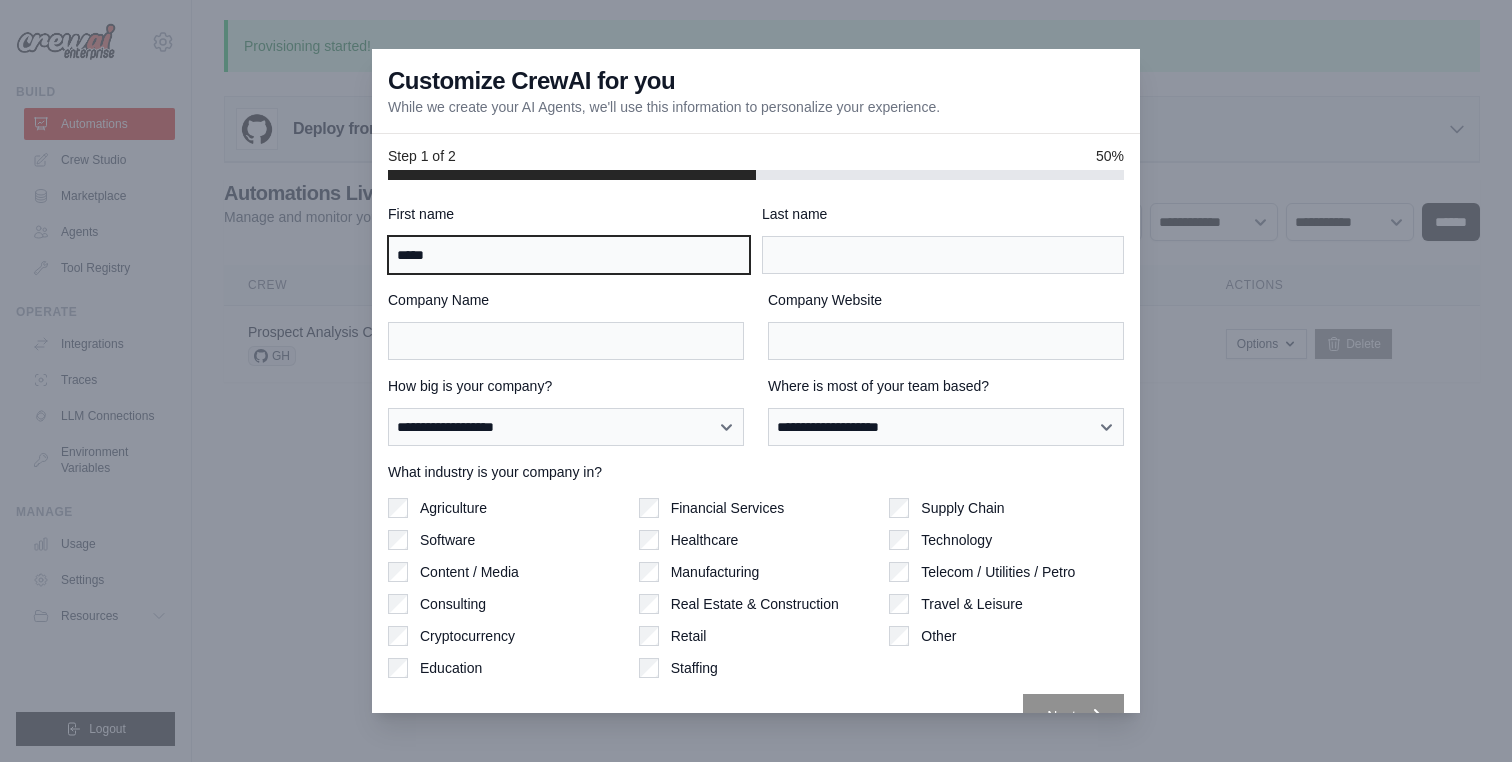type on "*****" 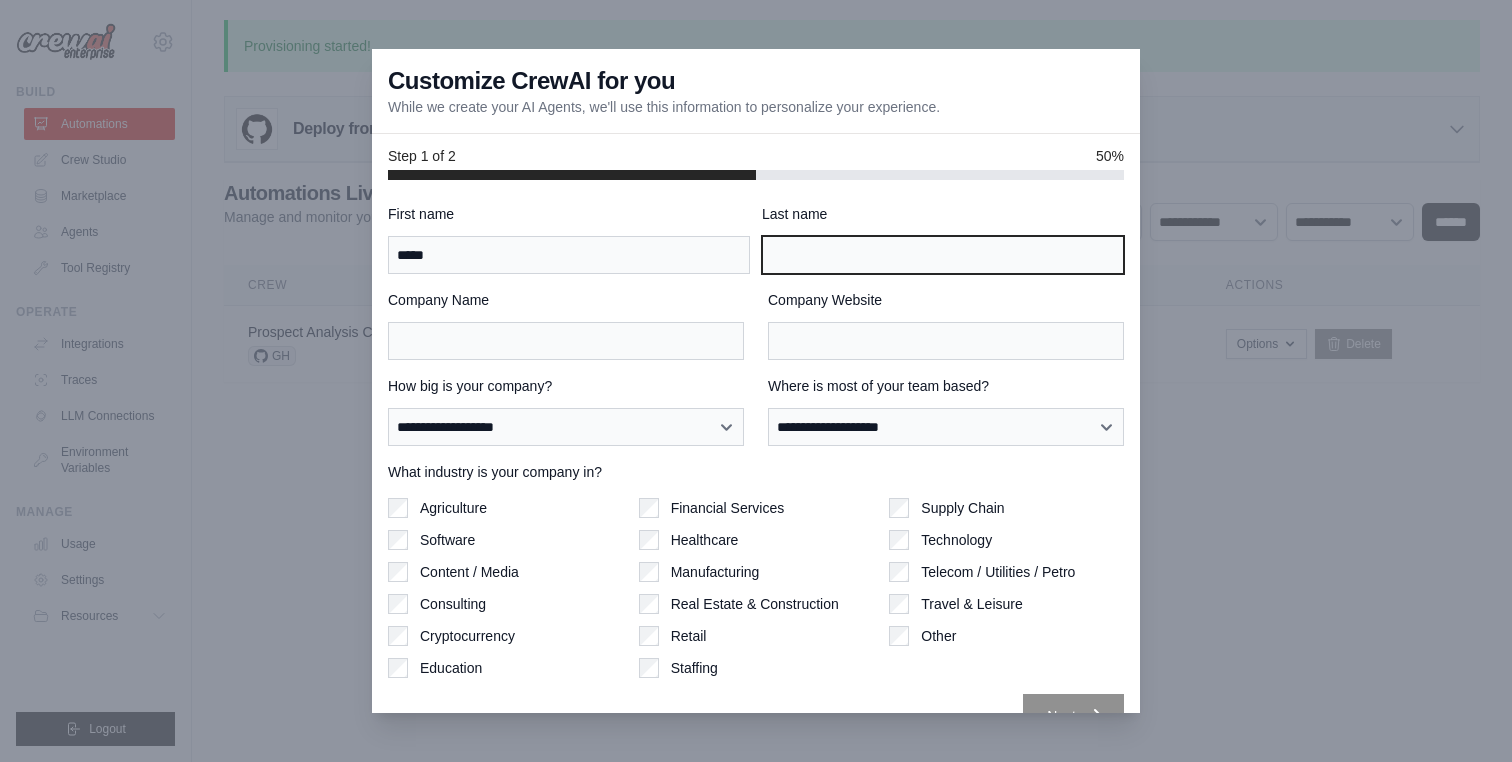 click on "Last name" at bounding box center [943, 255] 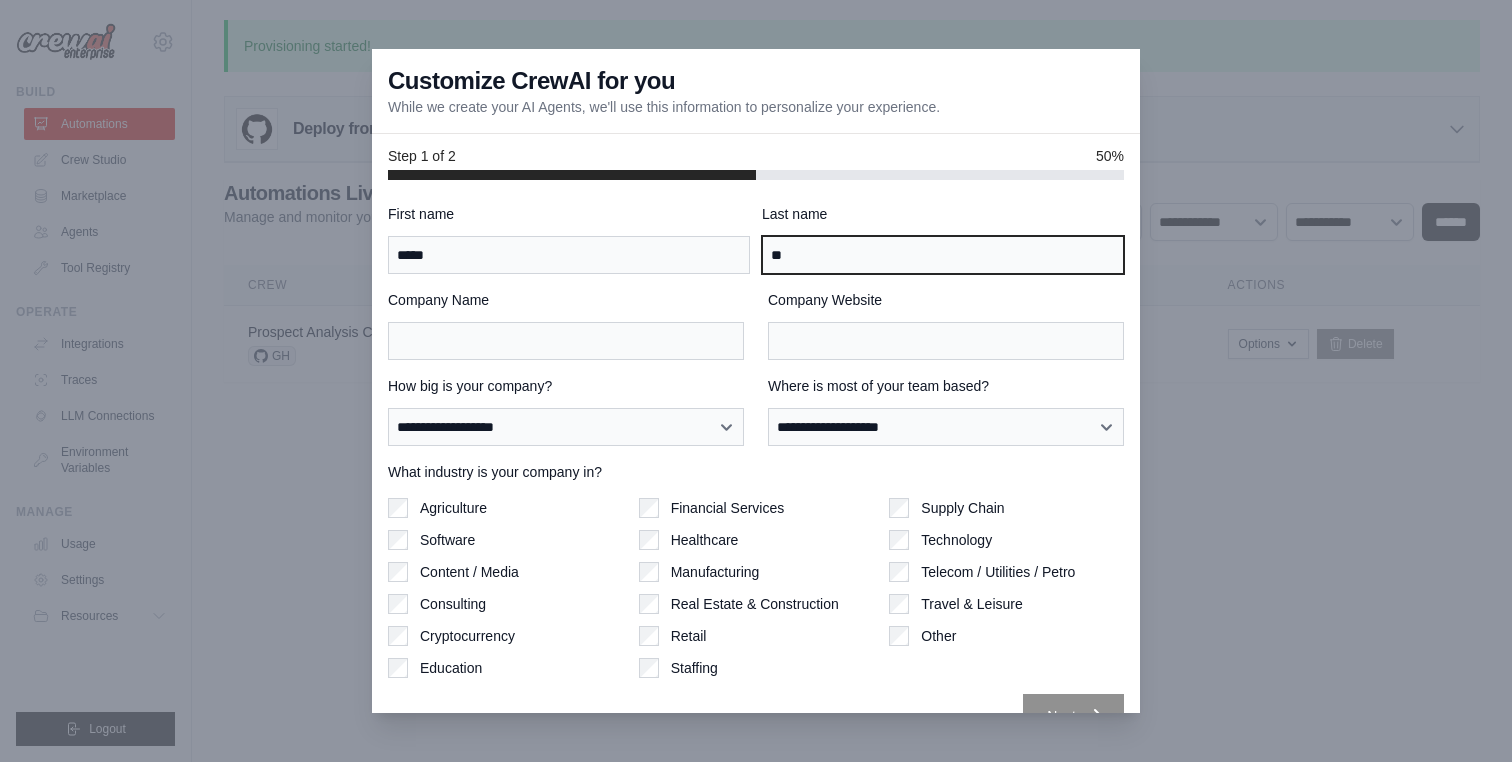 type on "**" 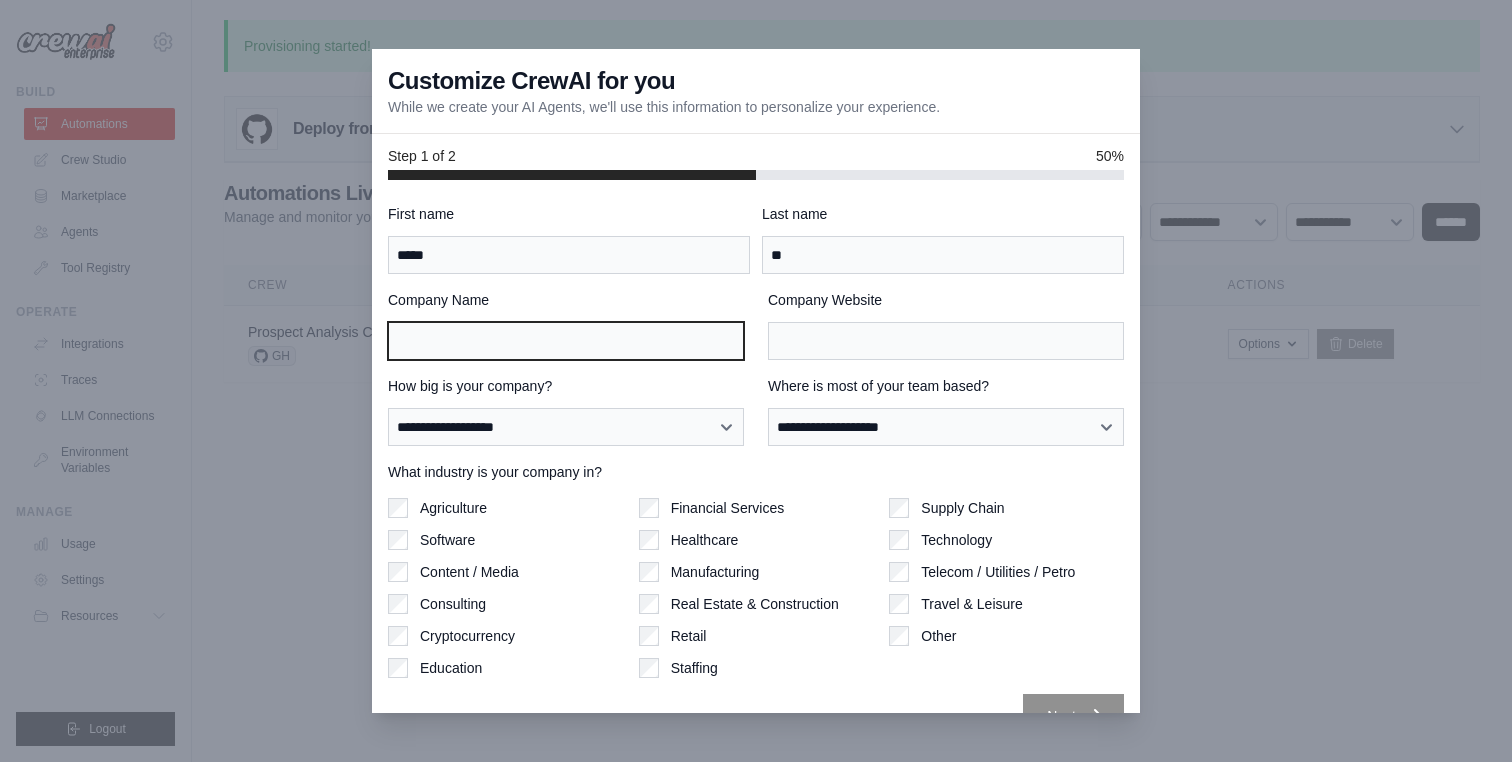 click on "Company Name" at bounding box center (566, 341) 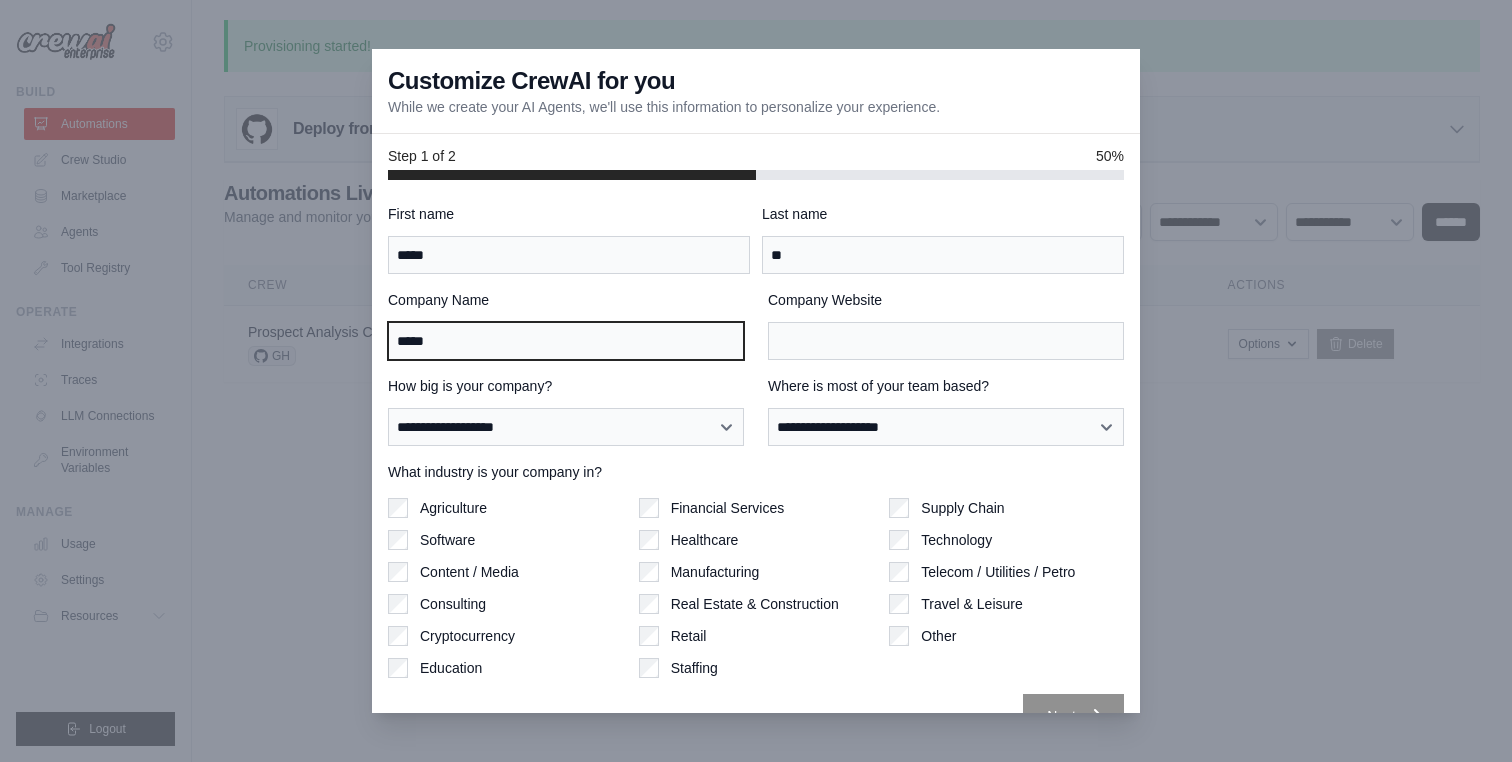 type on "*****" 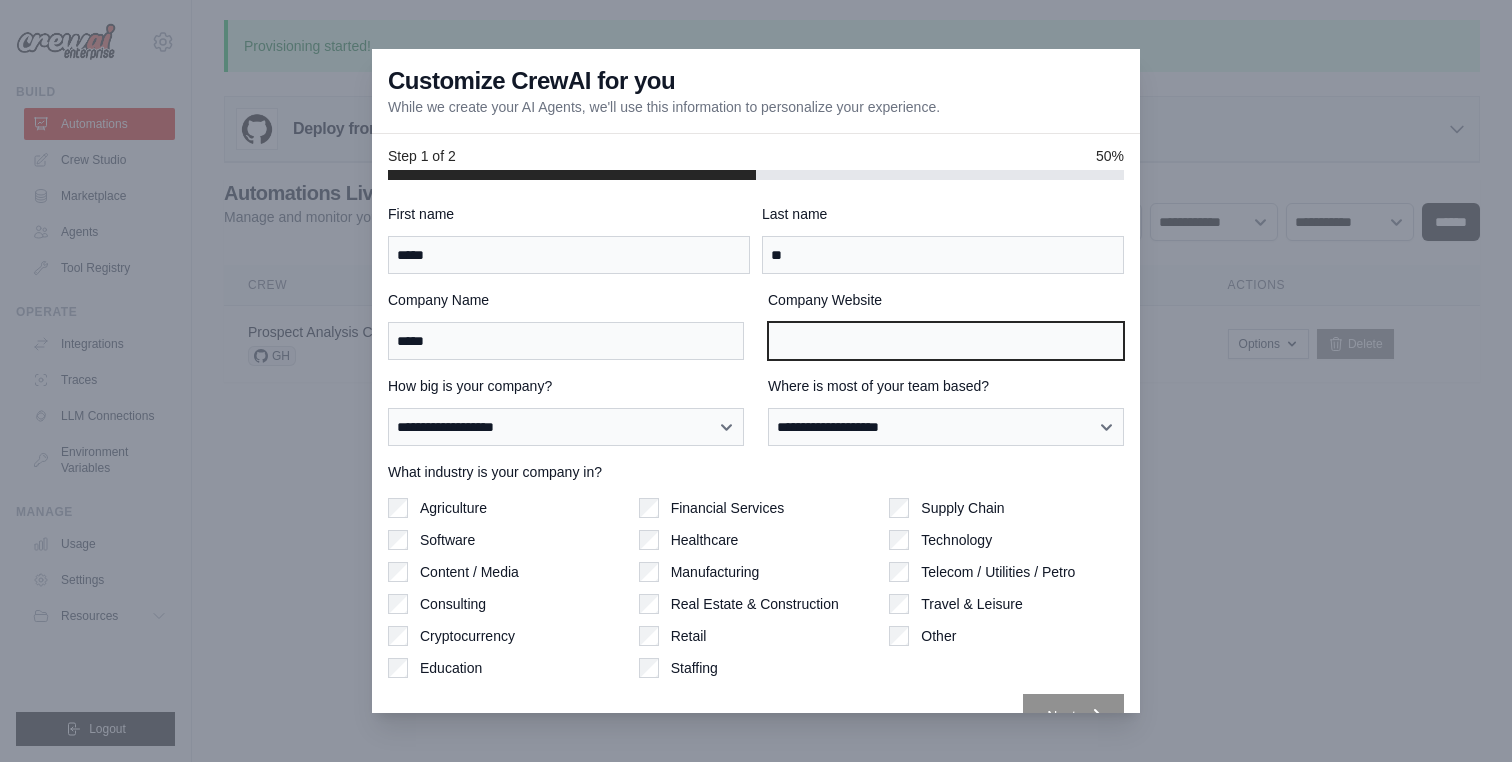 click on "Company Website" at bounding box center [946, 341] 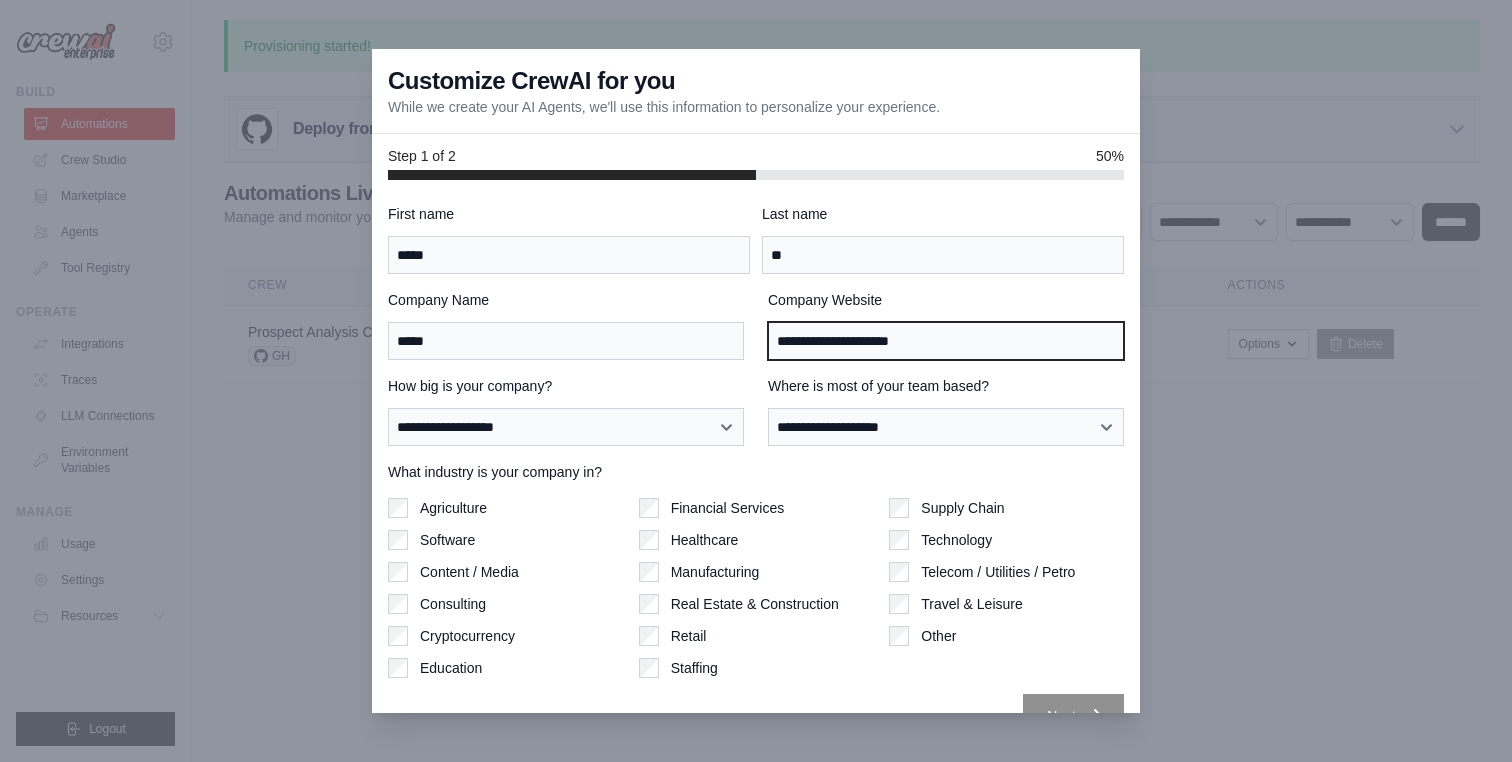 type on "**********" 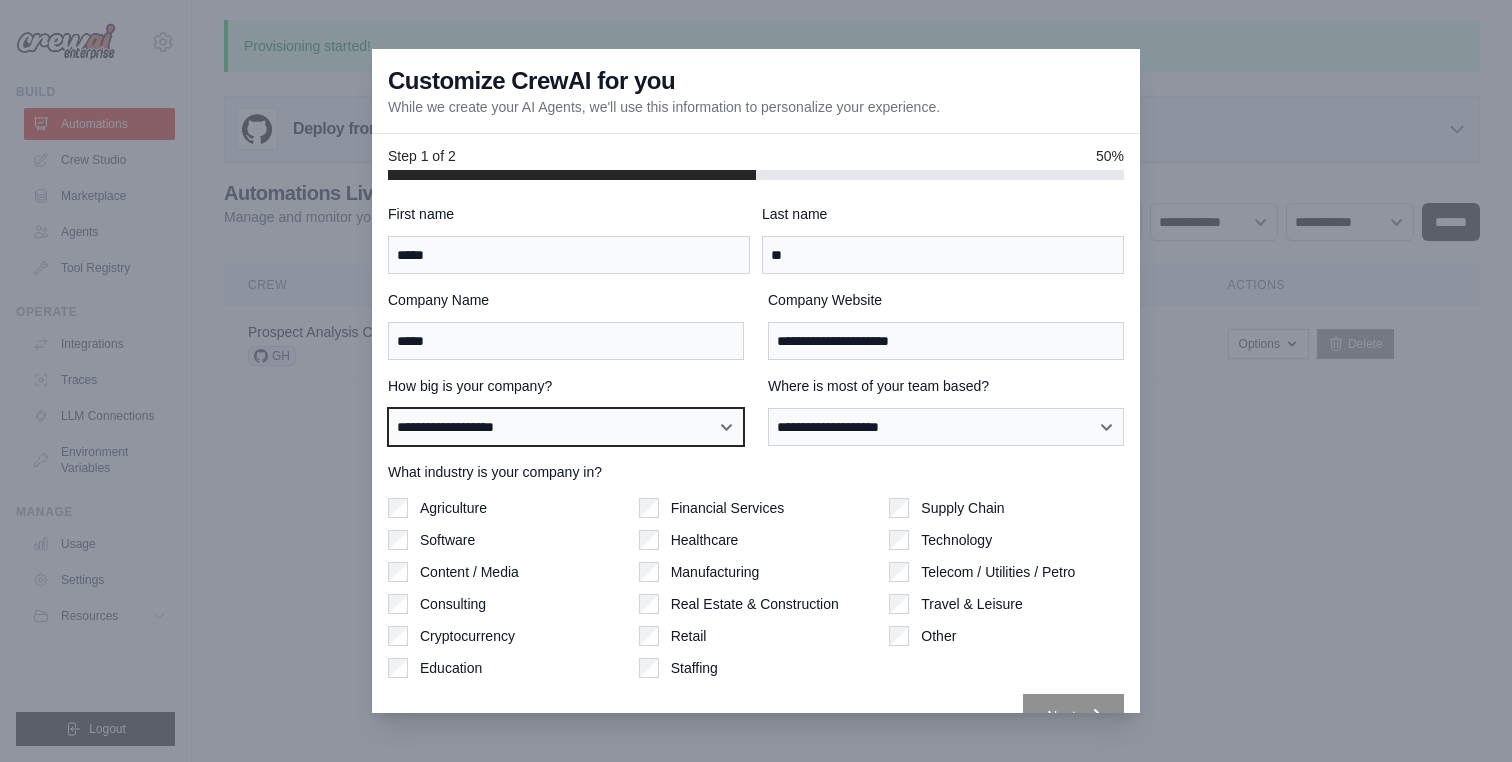 click on "**********" at bounding box center (566, 427) 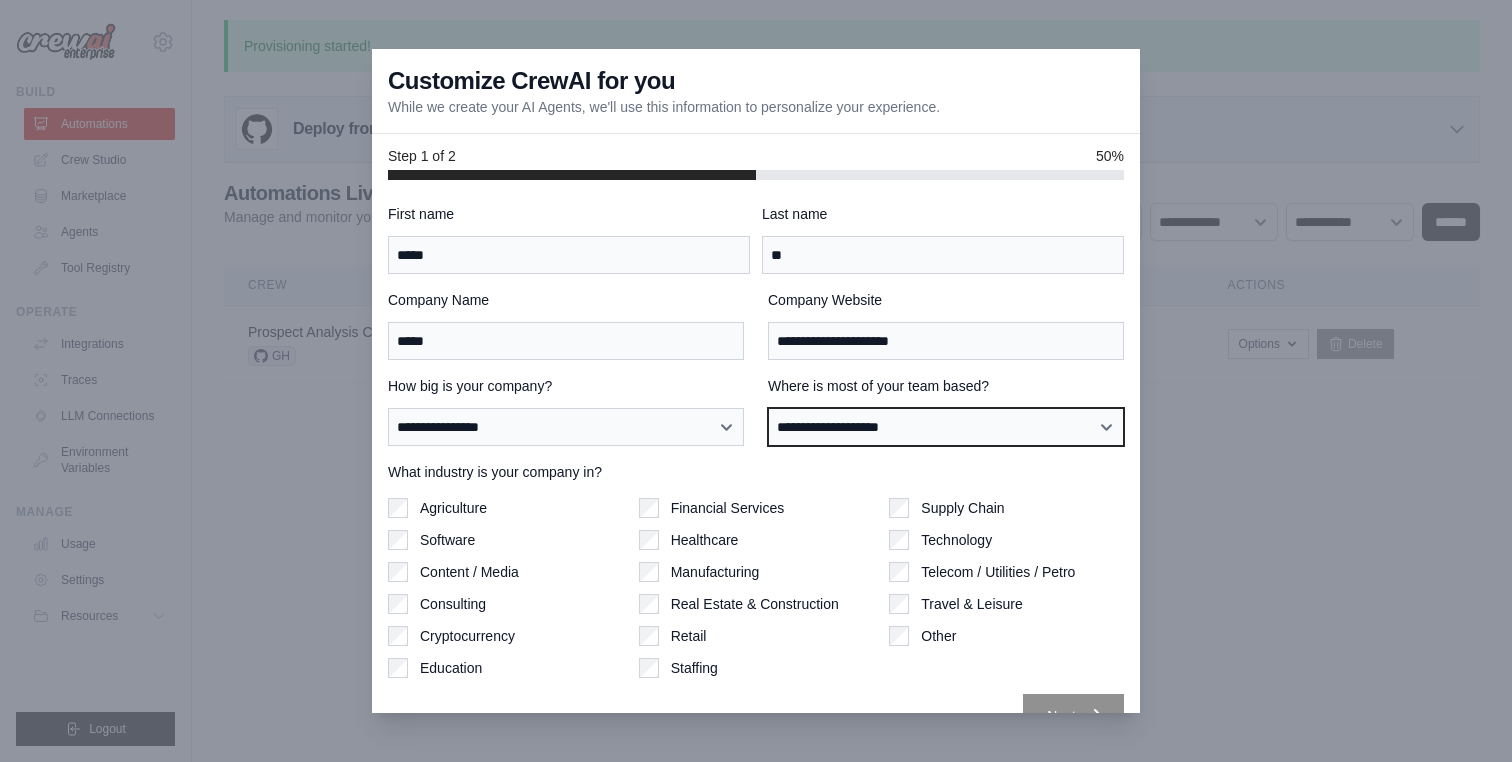 click on "**********" at bounding box center [946, 427] 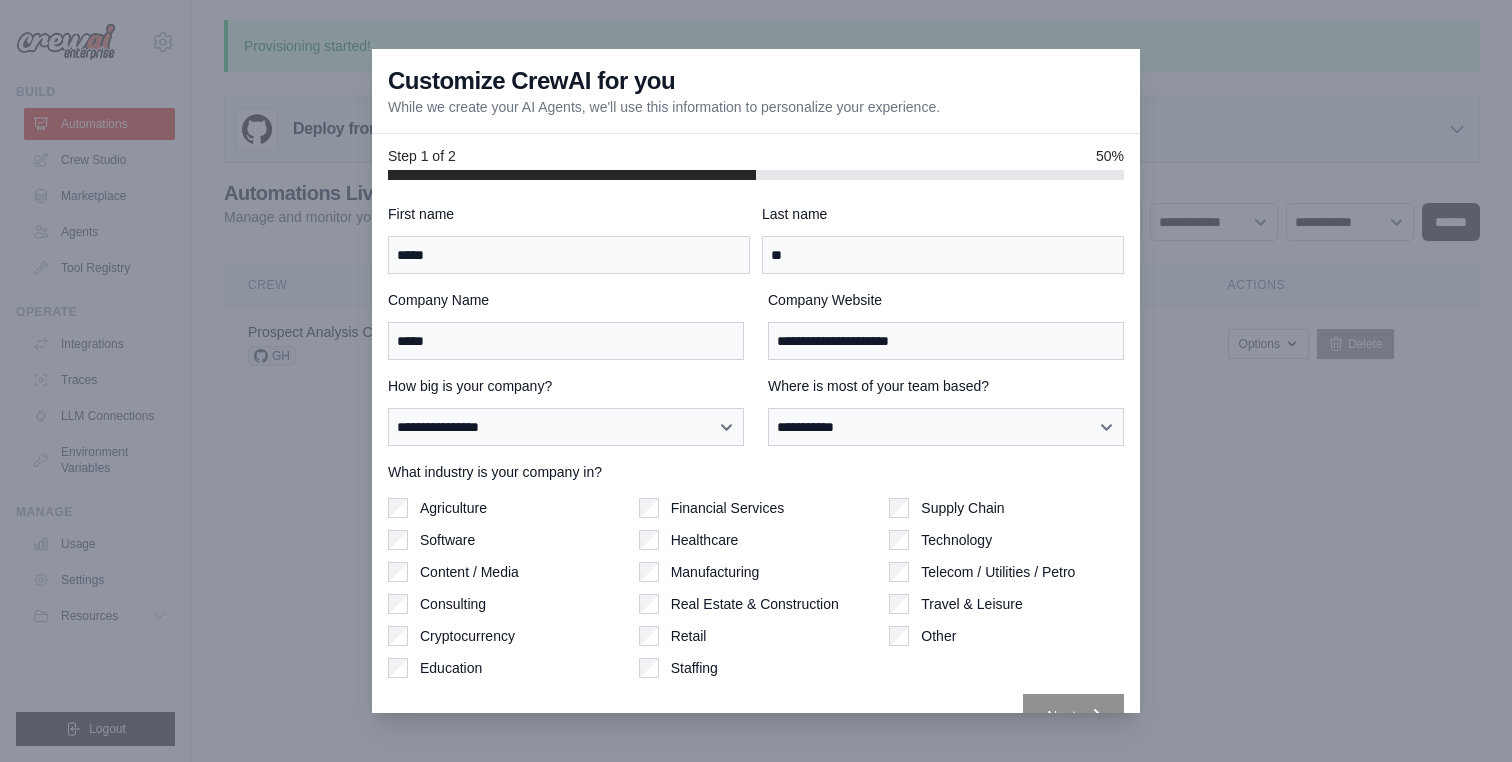 click on "Agriculture" at bounding box center (453, 508) 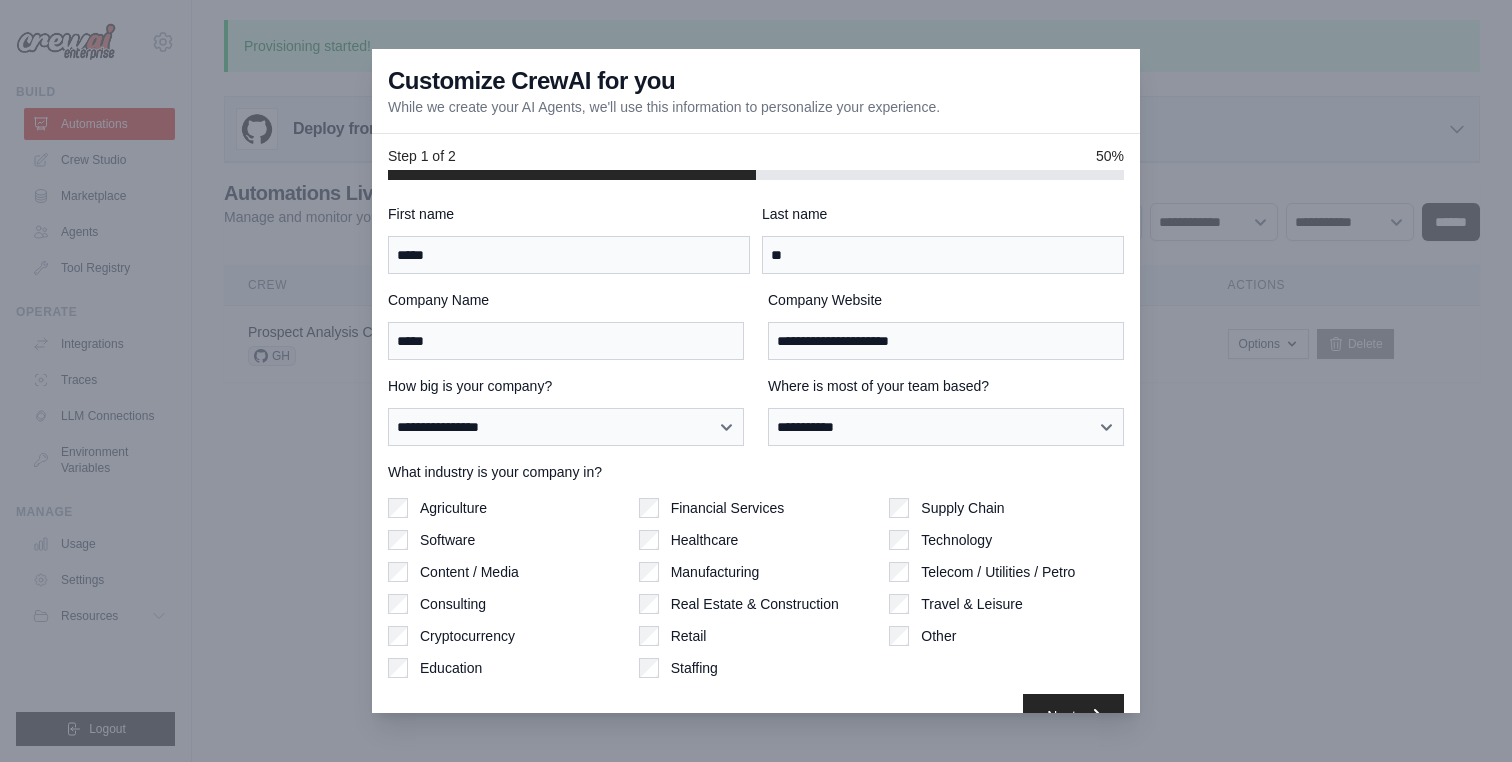 click on "Software" at bounding box center [447, 540] 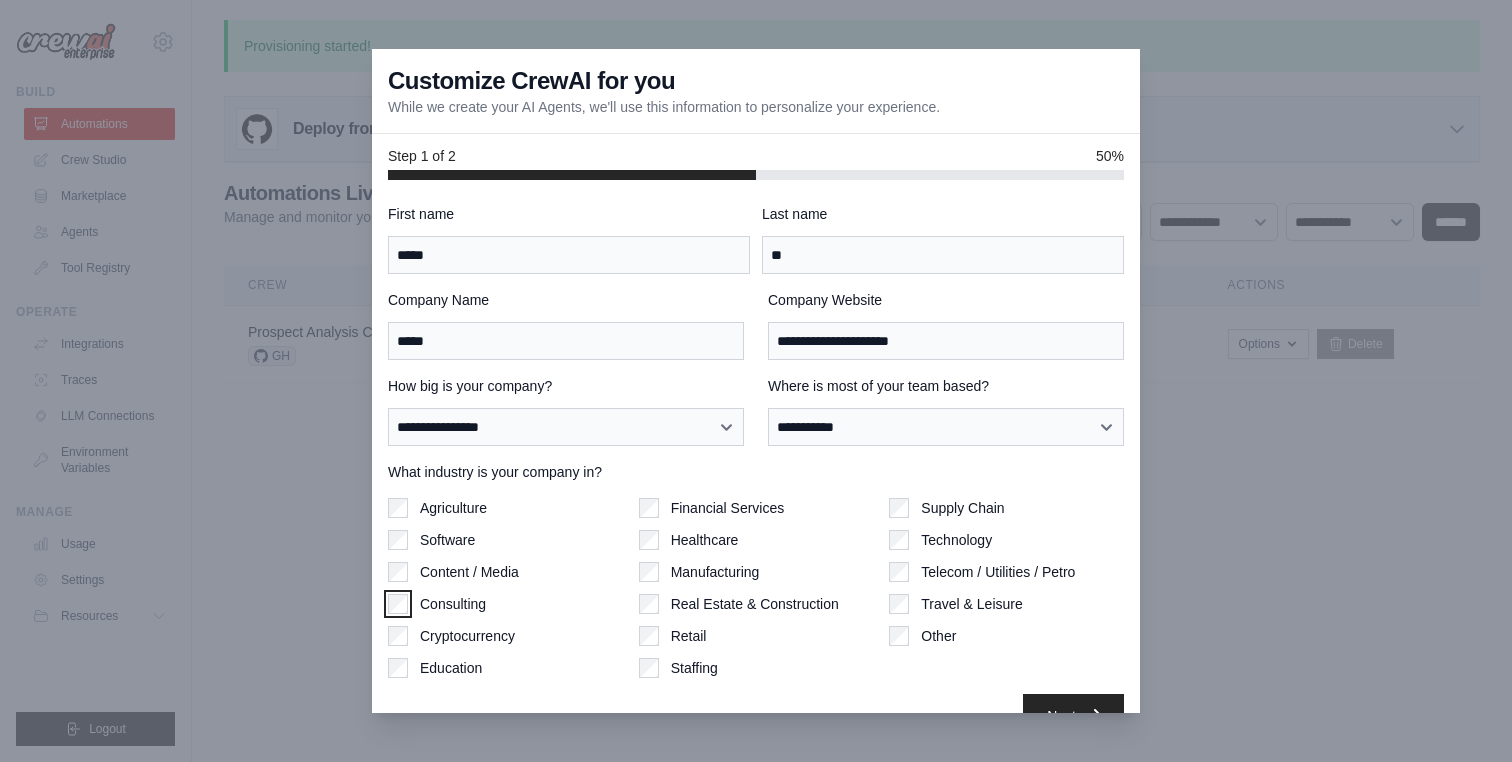 scroll, scrollTop: 40, scrollLeft: 0, axis: vertical 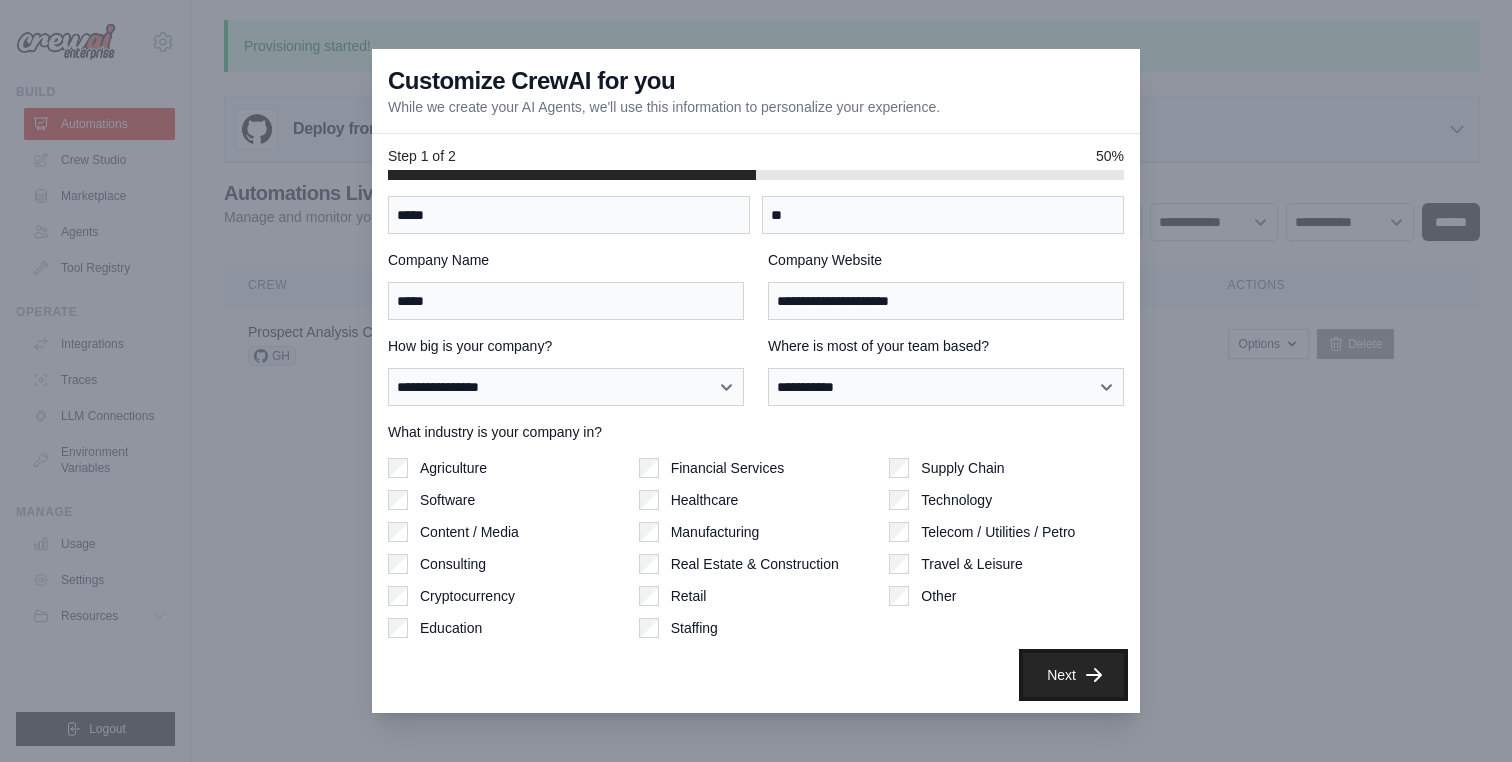 click on "Next" at bounding box center [1073, 675] 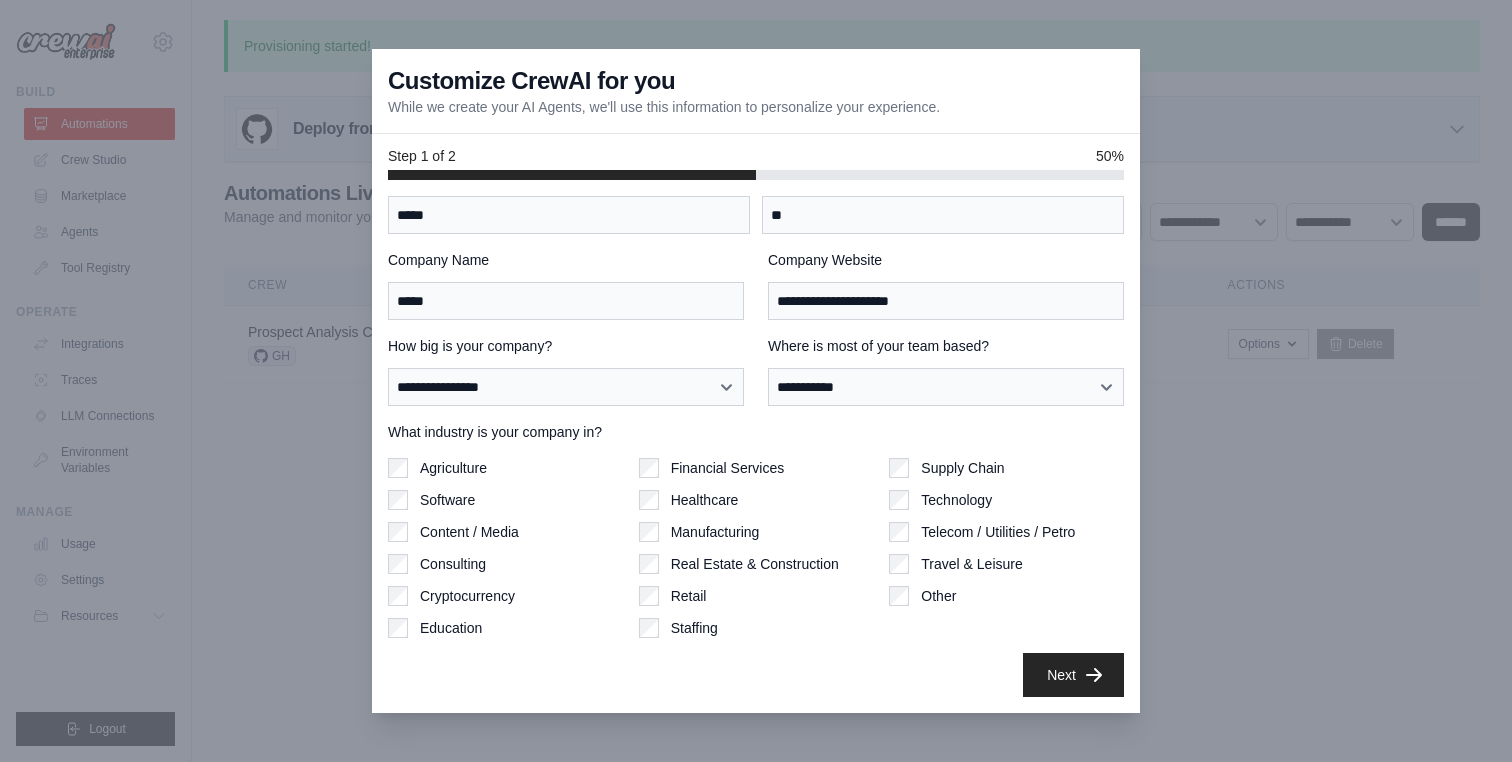 scroll, scrollTop: 0, scrollLeft: 0, axis: both 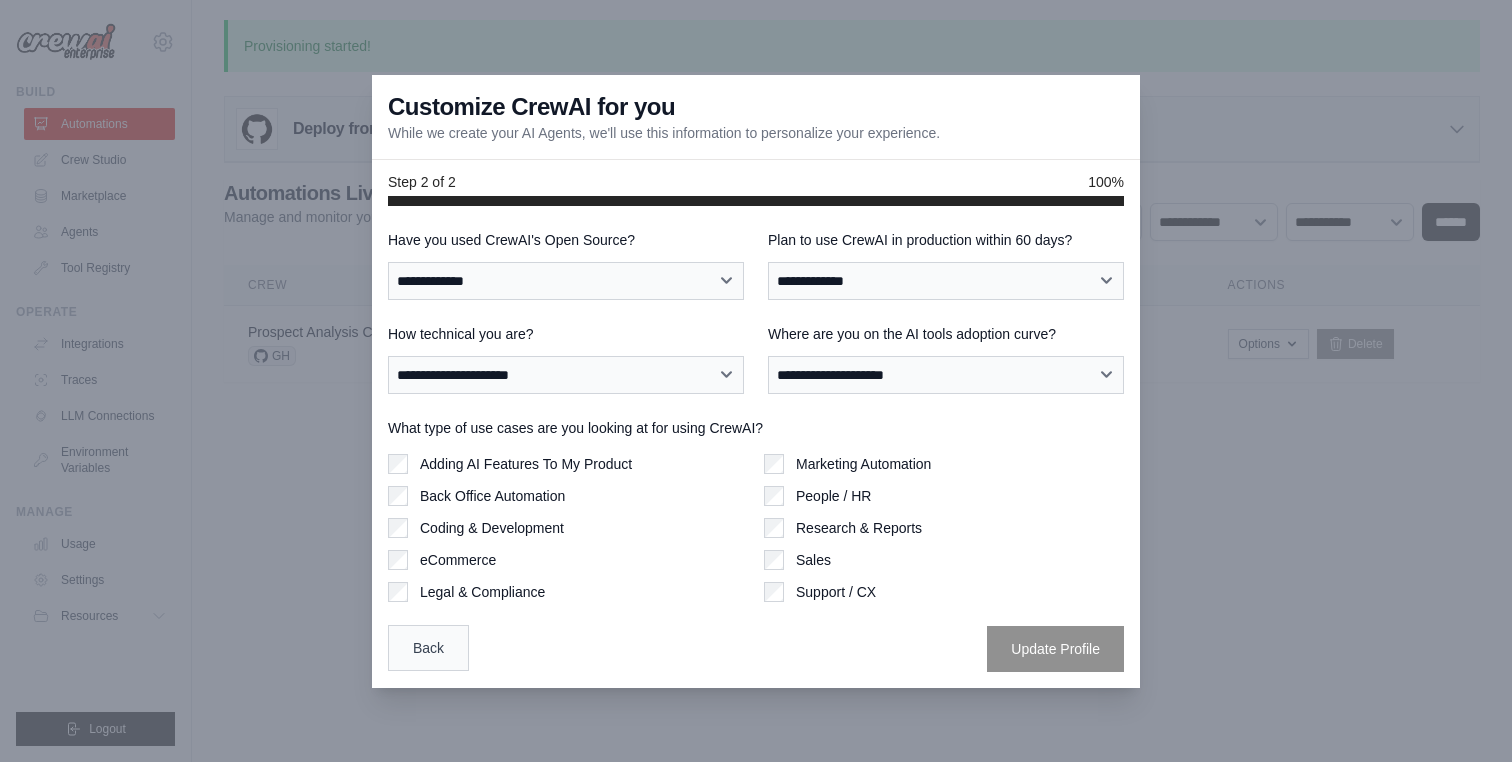 click on "Back" at bounding box center [428, 648] 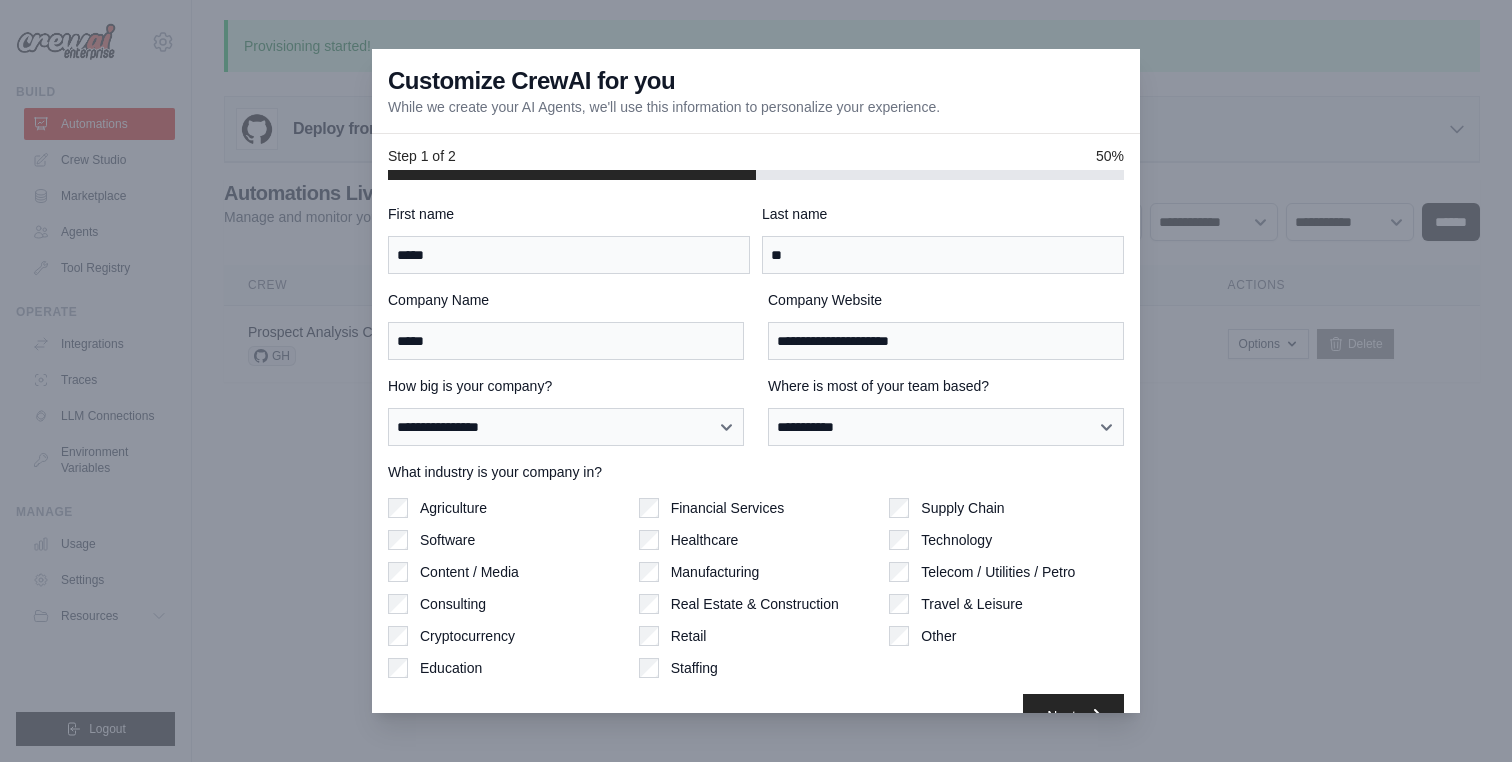 scroll, scrollTop: 40, scrollLeft: 0, axis: vertical 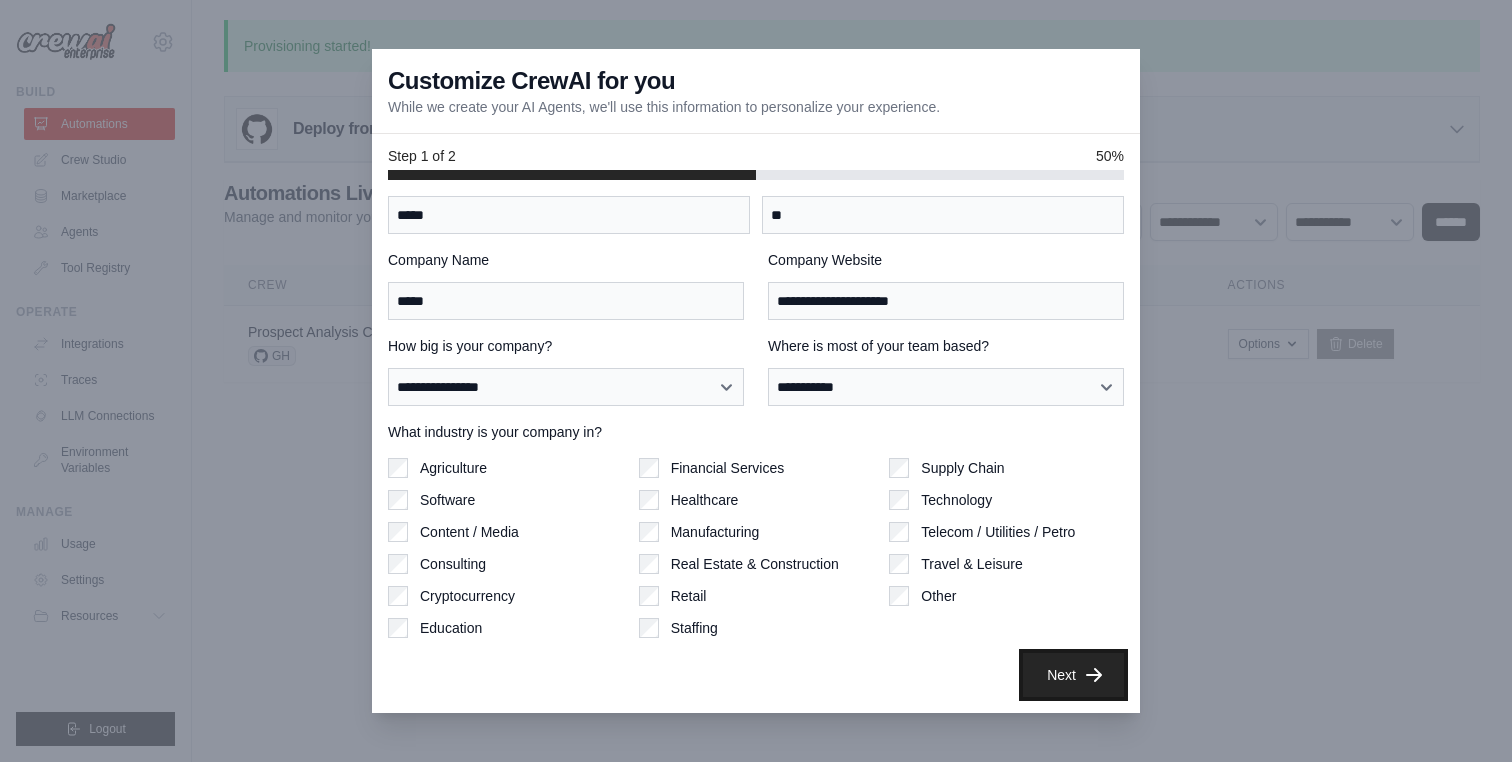 click on "Next" at bounding box center (1073, 675) 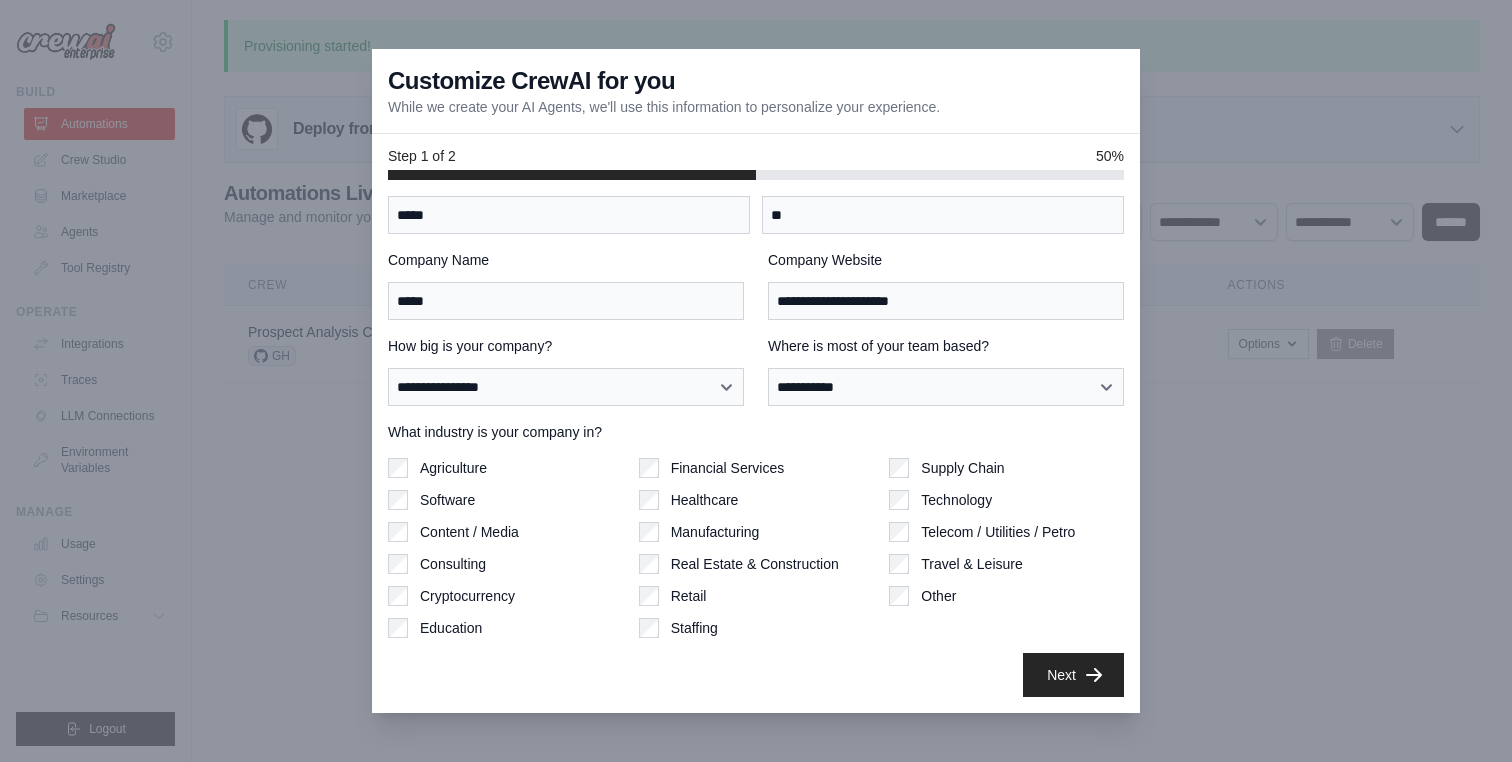 scroll, scrollTop: 0, scrollLeft: 0, axis: both 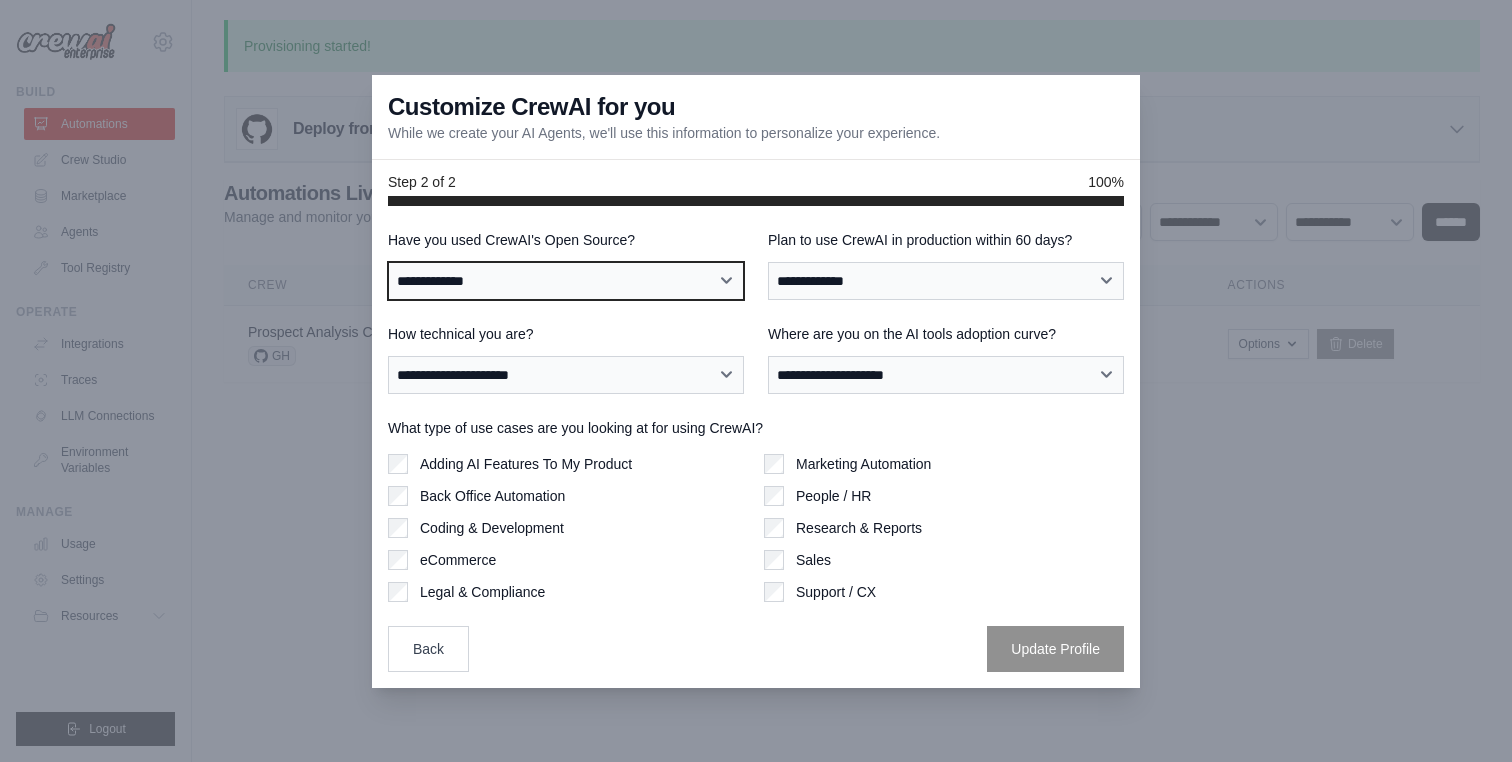 click on "**********" at bounding box center [566, 281] 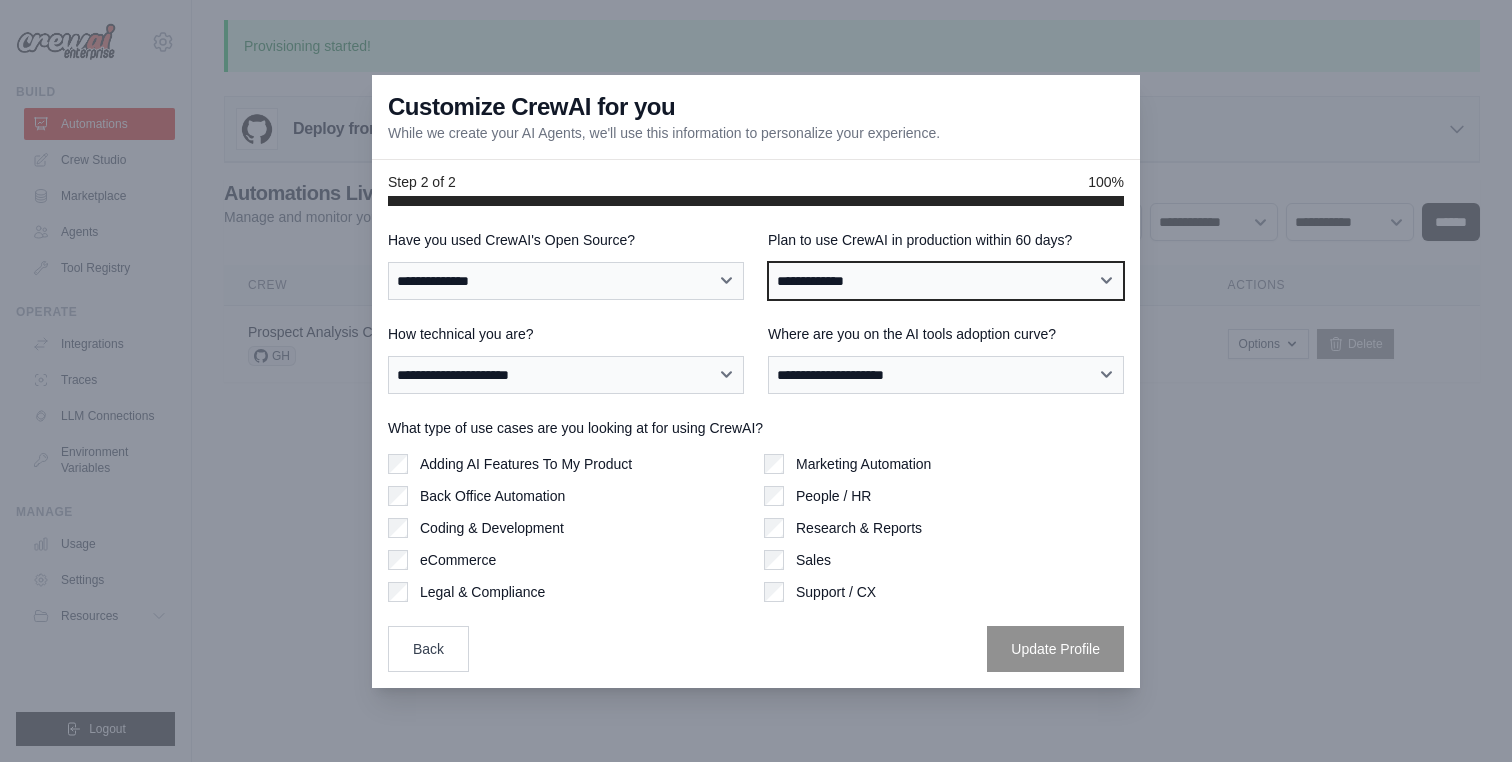 click on "**********" at bounding box center (946, 281) 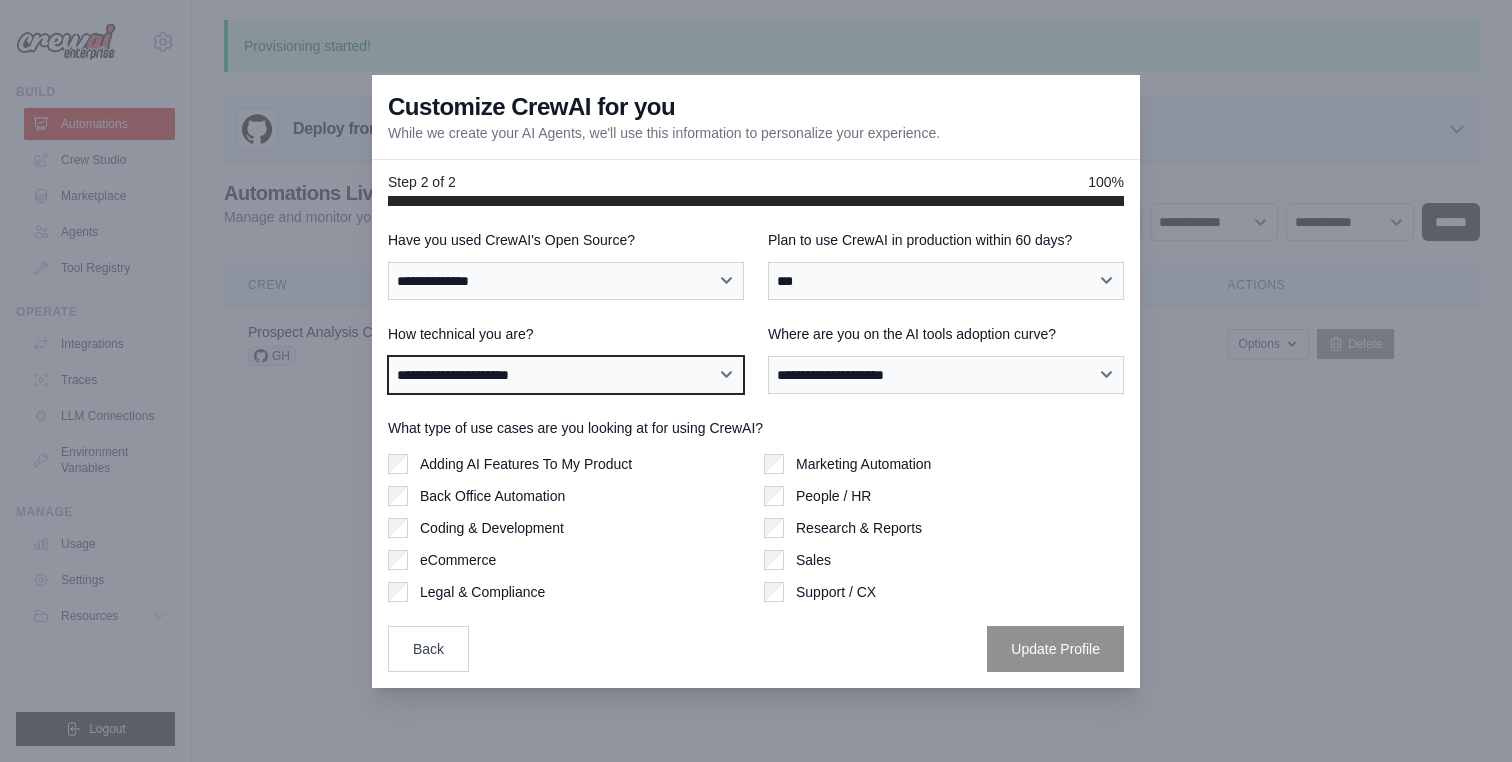 click on "**********" at bounding box center (566, 375) 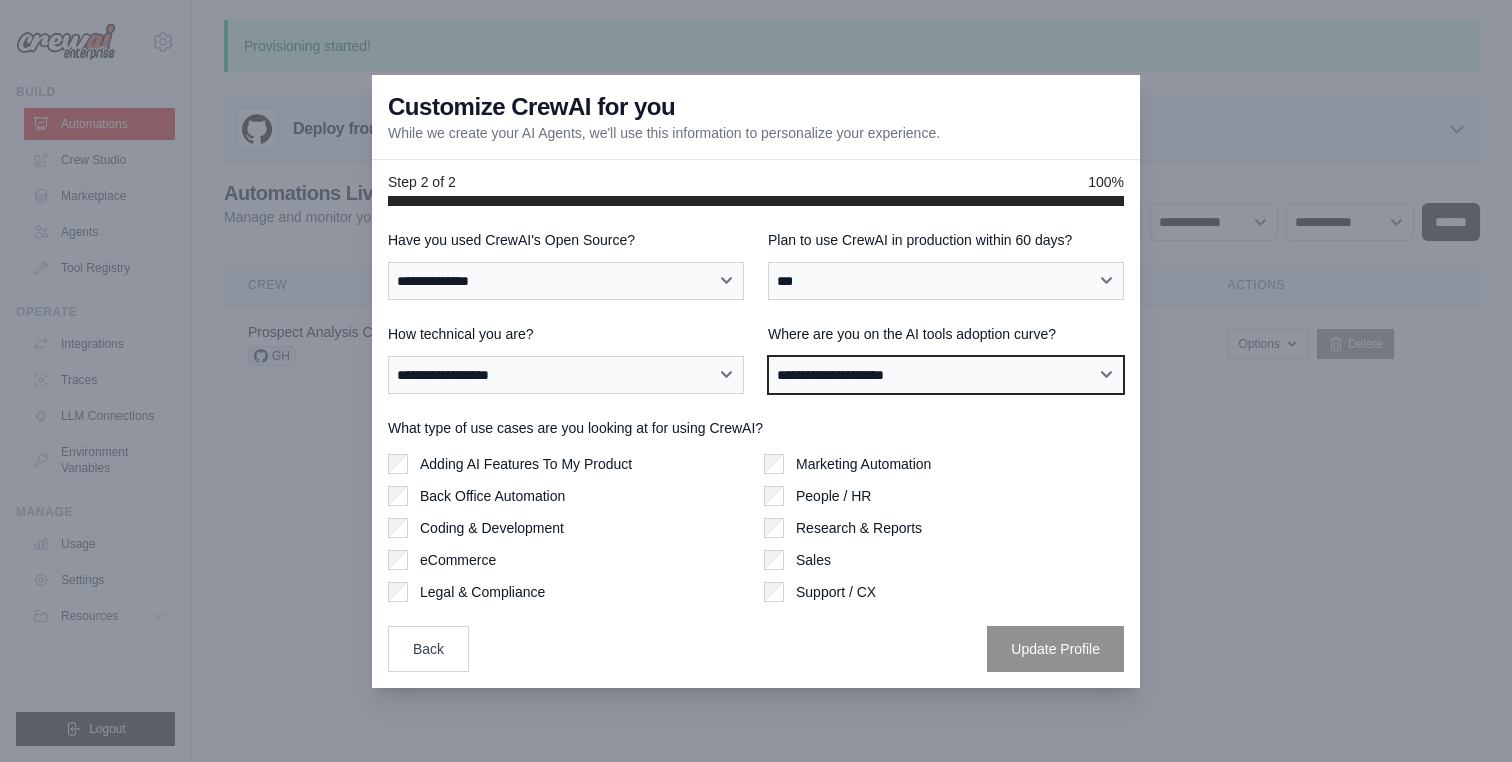 click on "**********" at bounding box center (946, 375) 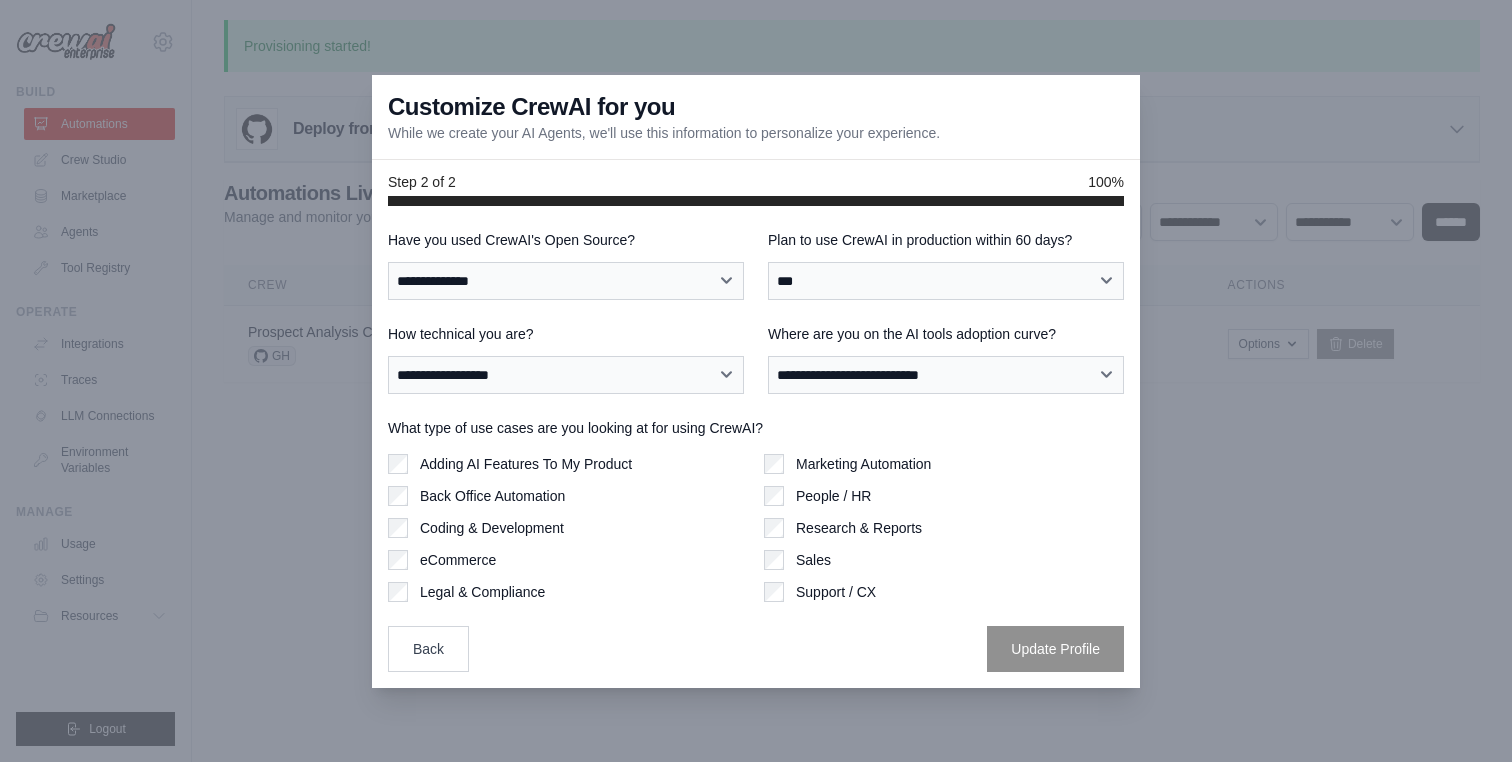 click on "Adding AI Features To My Product" at bounding box center [526, 464] 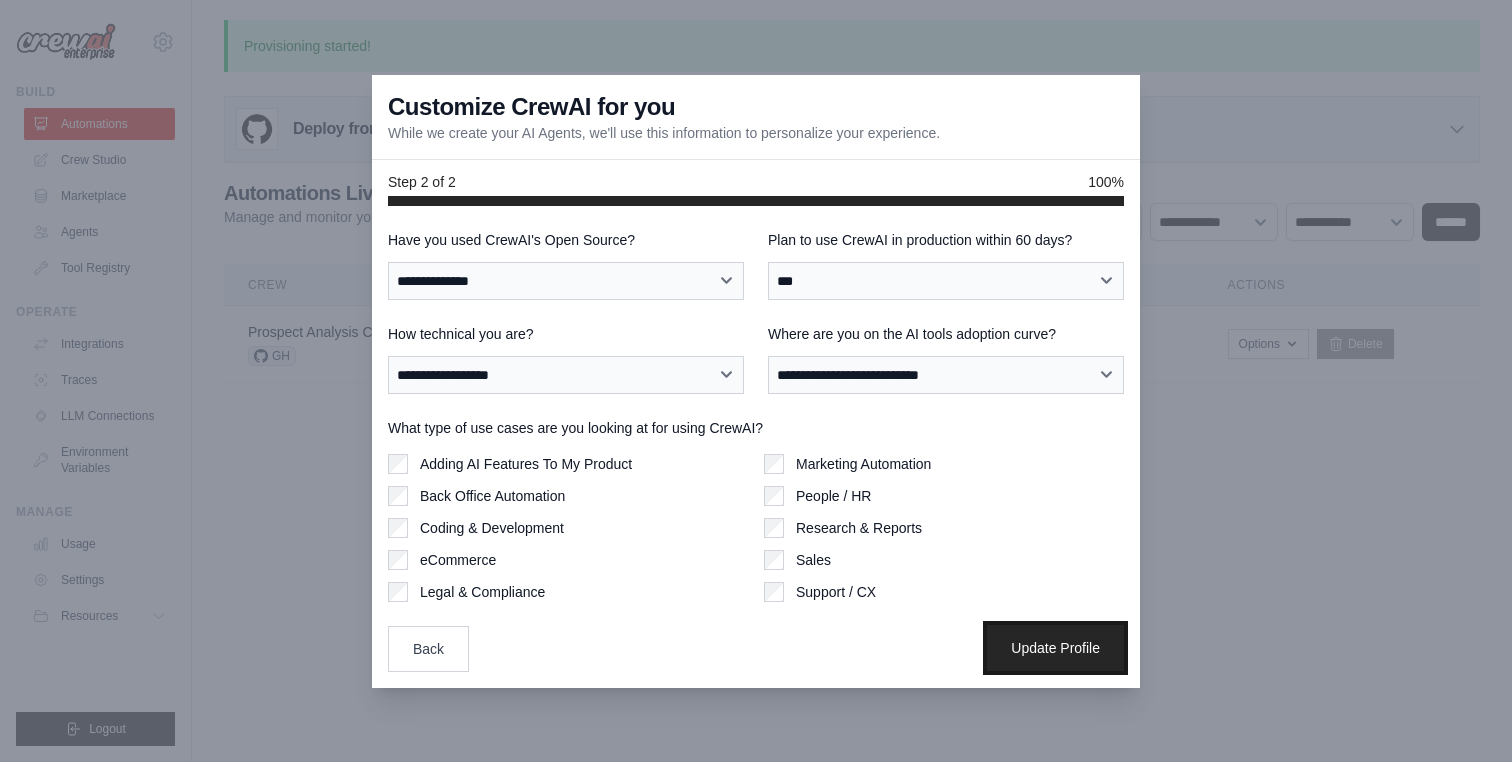 click on "Update Profile" at bounding box center (1055, 648) 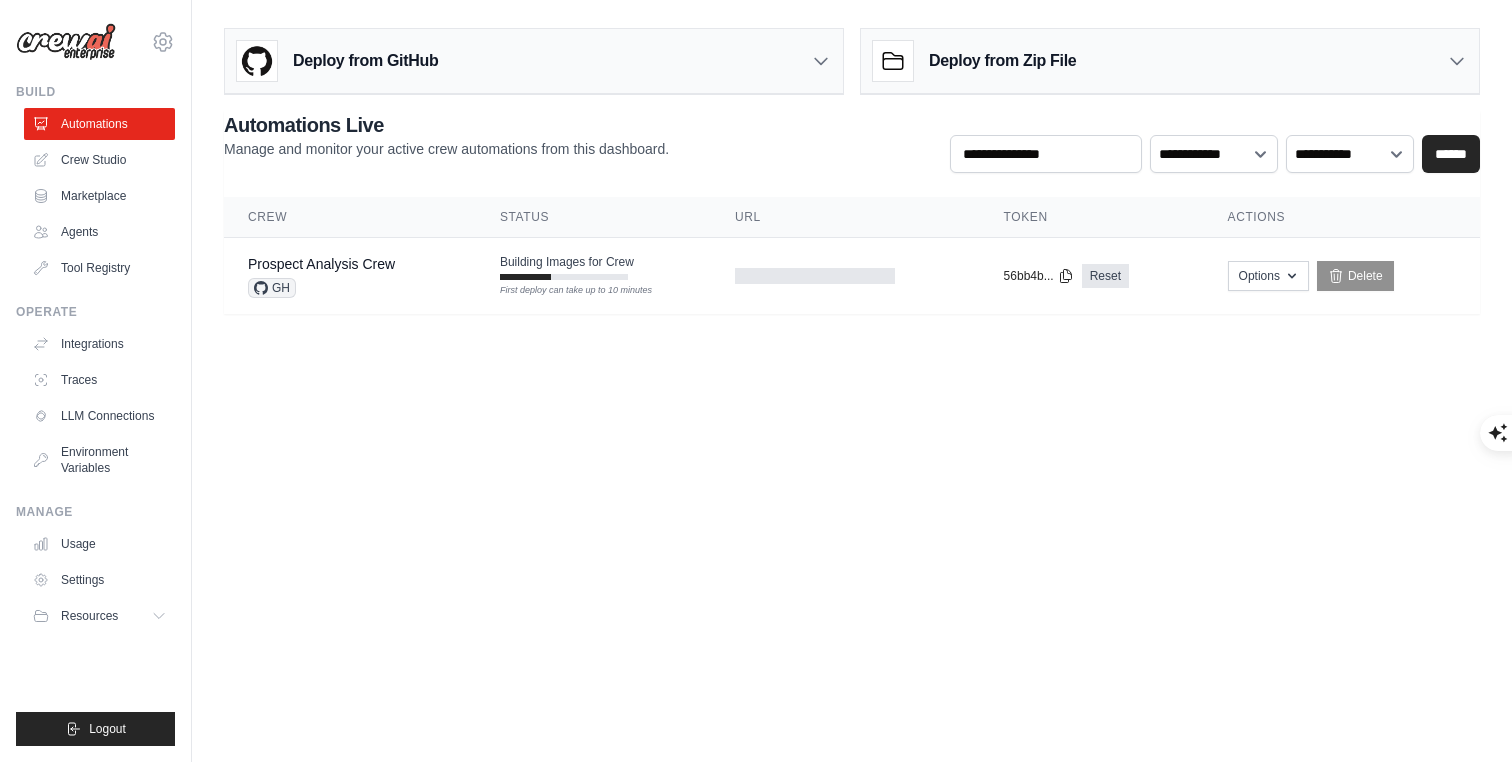 scroll, scrollTop: 0, scrollLeft: 0, axis: both 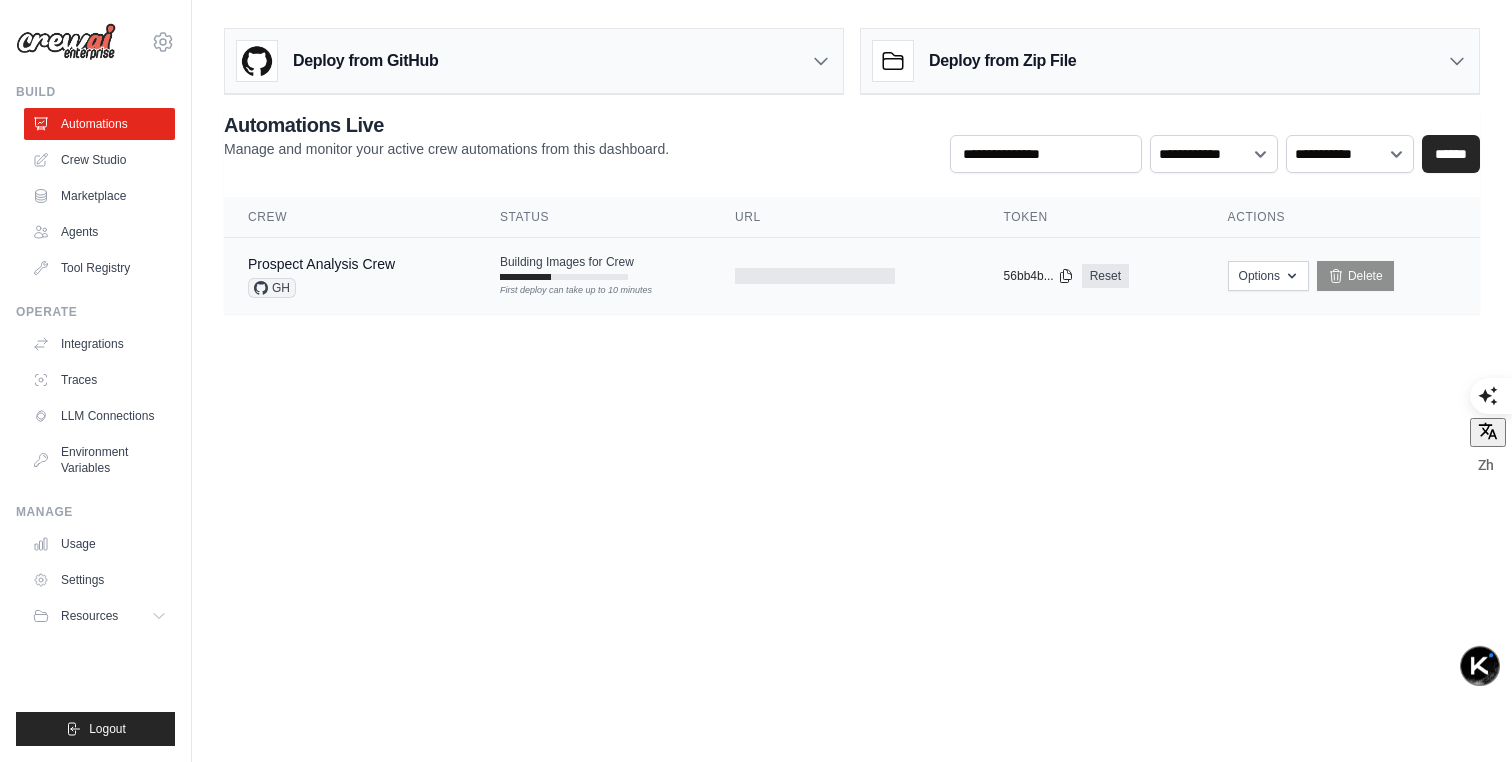 click at bounding box center [845, 276] 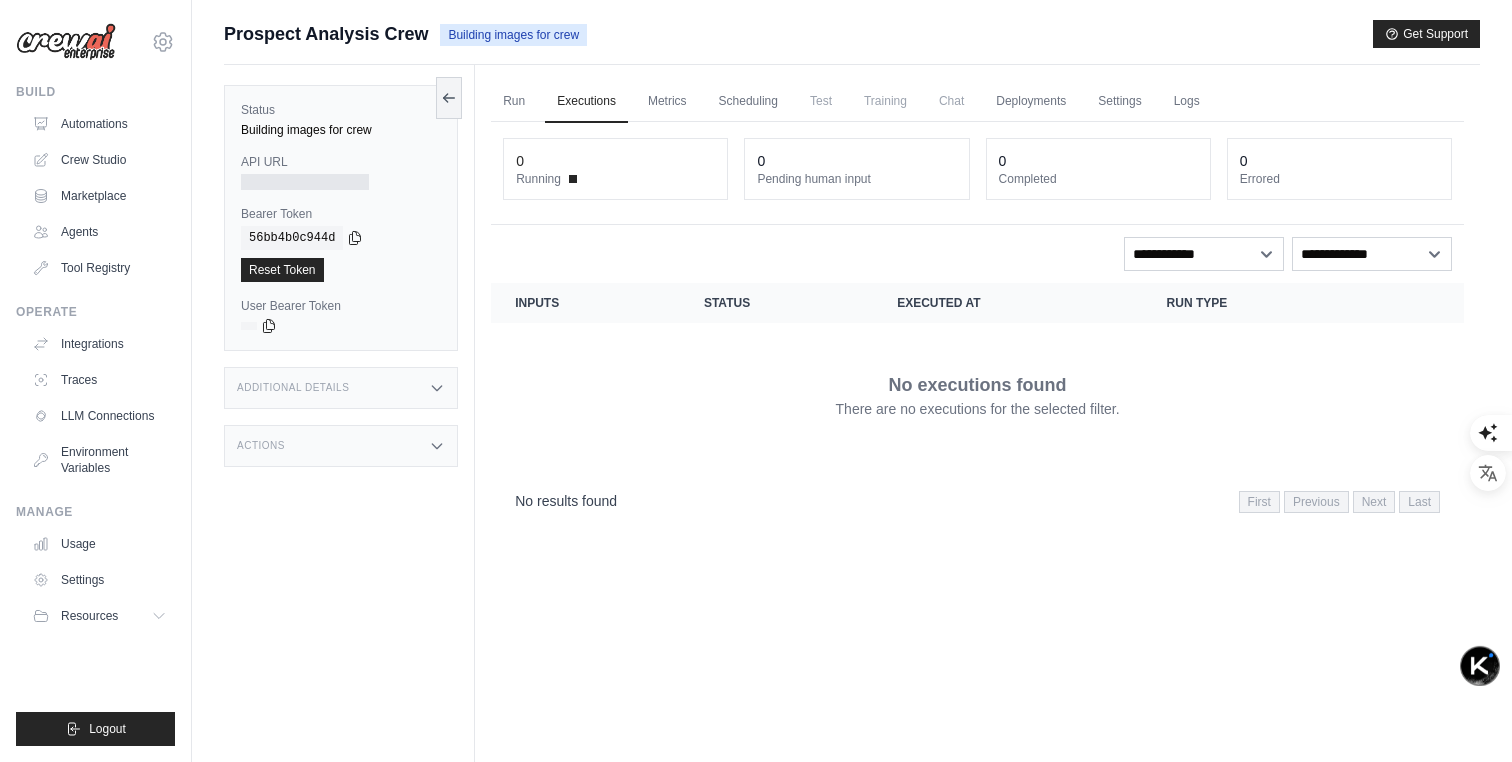 scroll, scrollTop: 0, scrollLeft: 0, axis: both 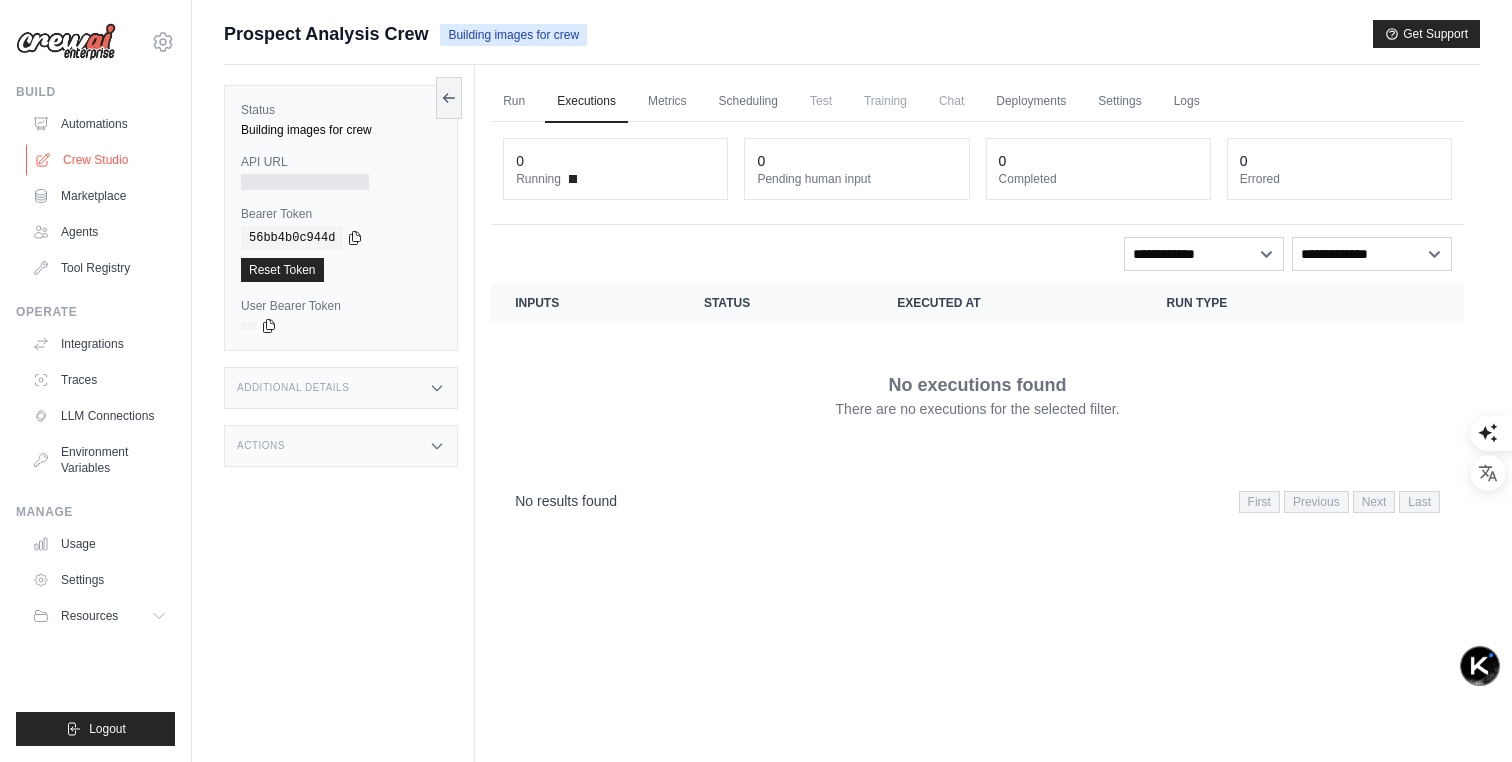 click on "Crew Studio" at bounding box center (101, 160) 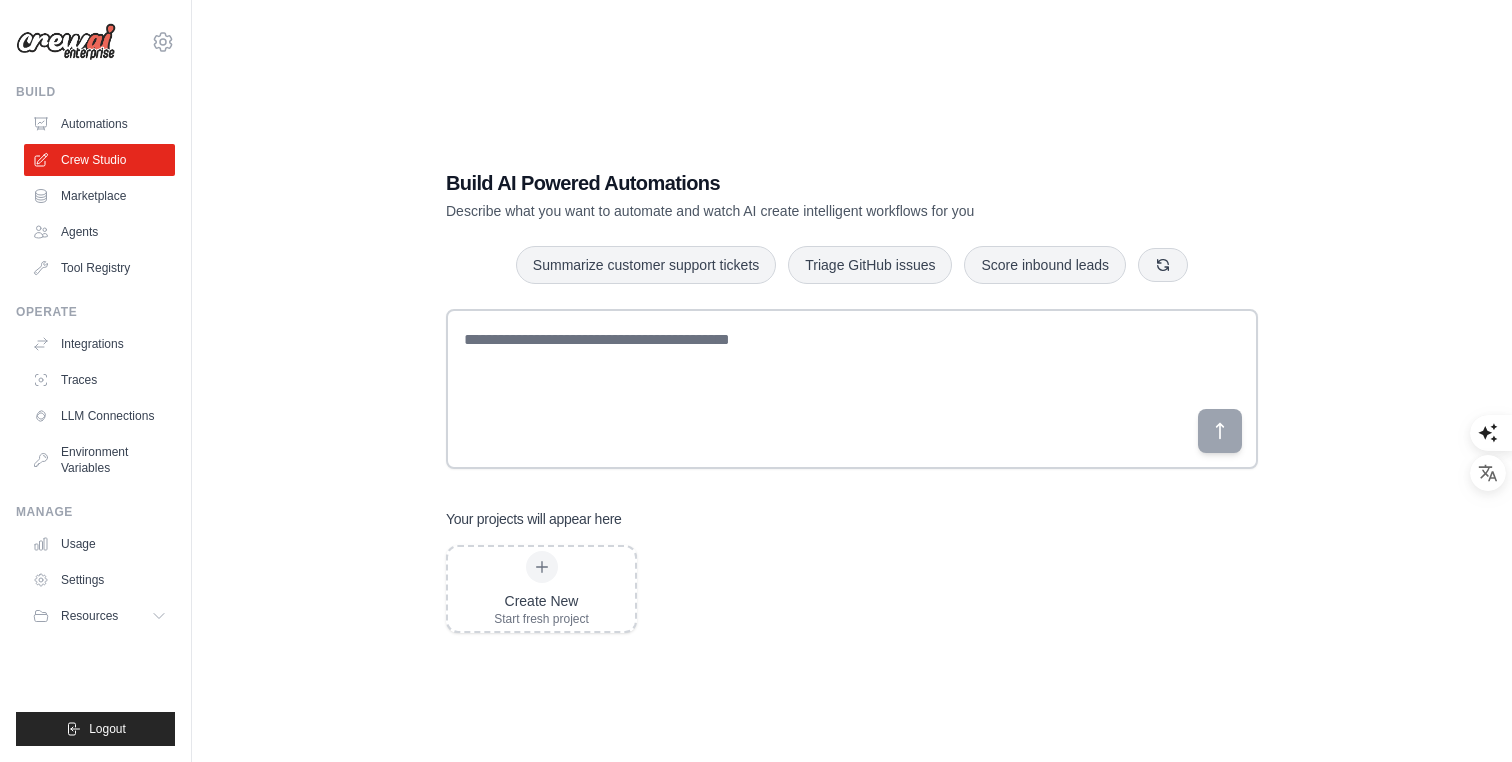 scroll, scrollTop: 0, scrollLeft: 0, axis: both 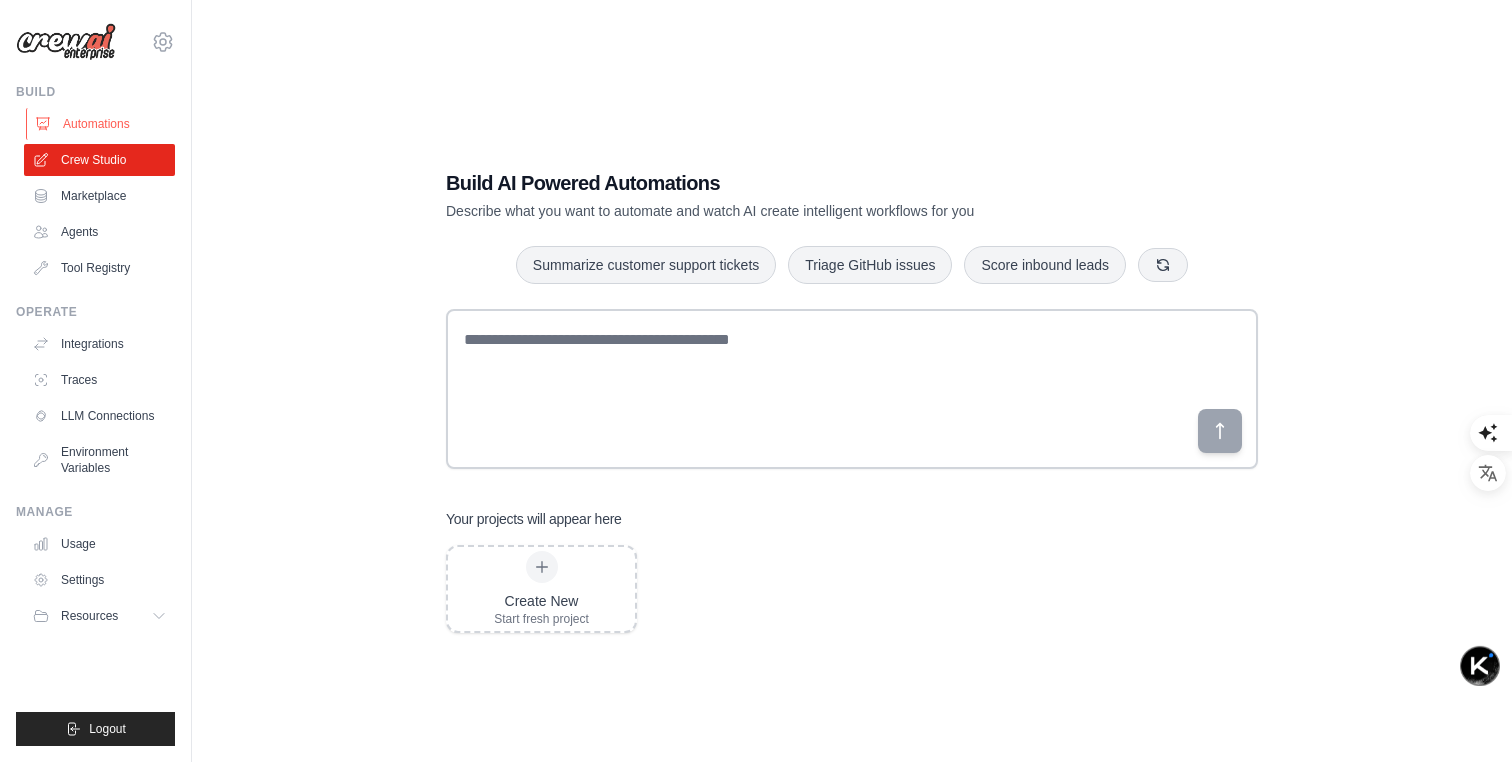click on "Automations" at bounding box center [101, 124] 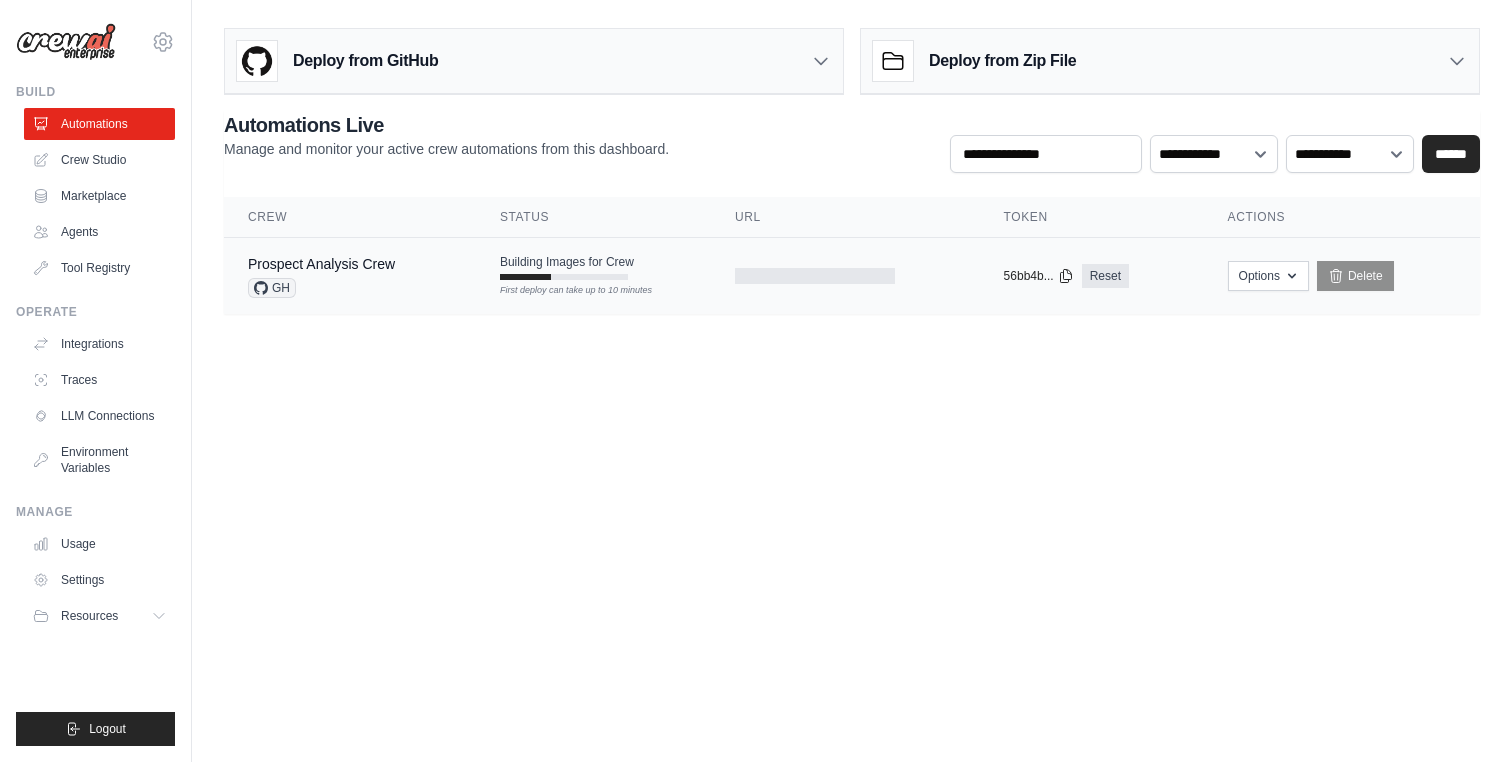 click on "Building Images for Crew
First deploy can take up to 10 minutes" at bounding box center (593, 267) 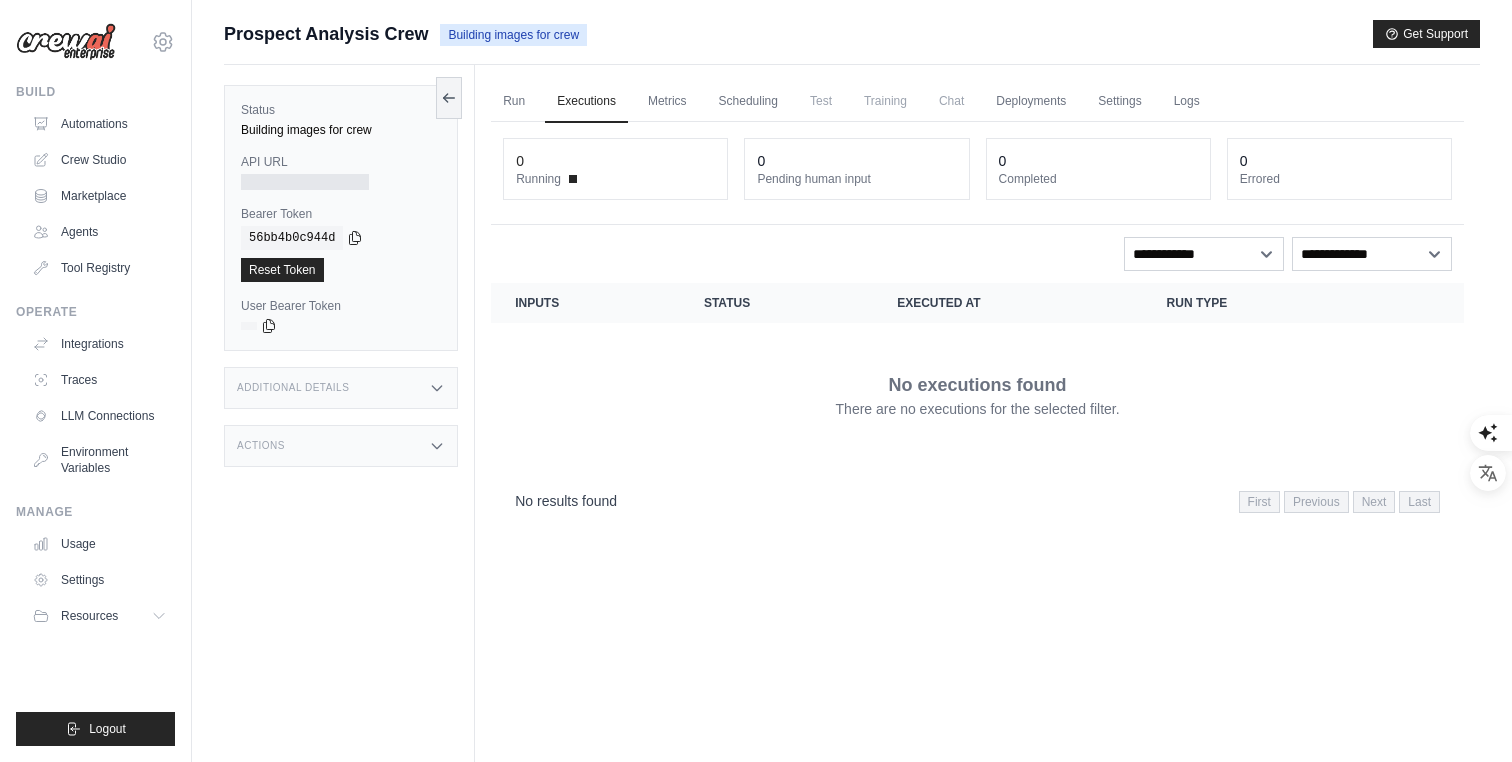scroll, scrollTop: 0, scrollLeft: 0, axis: both 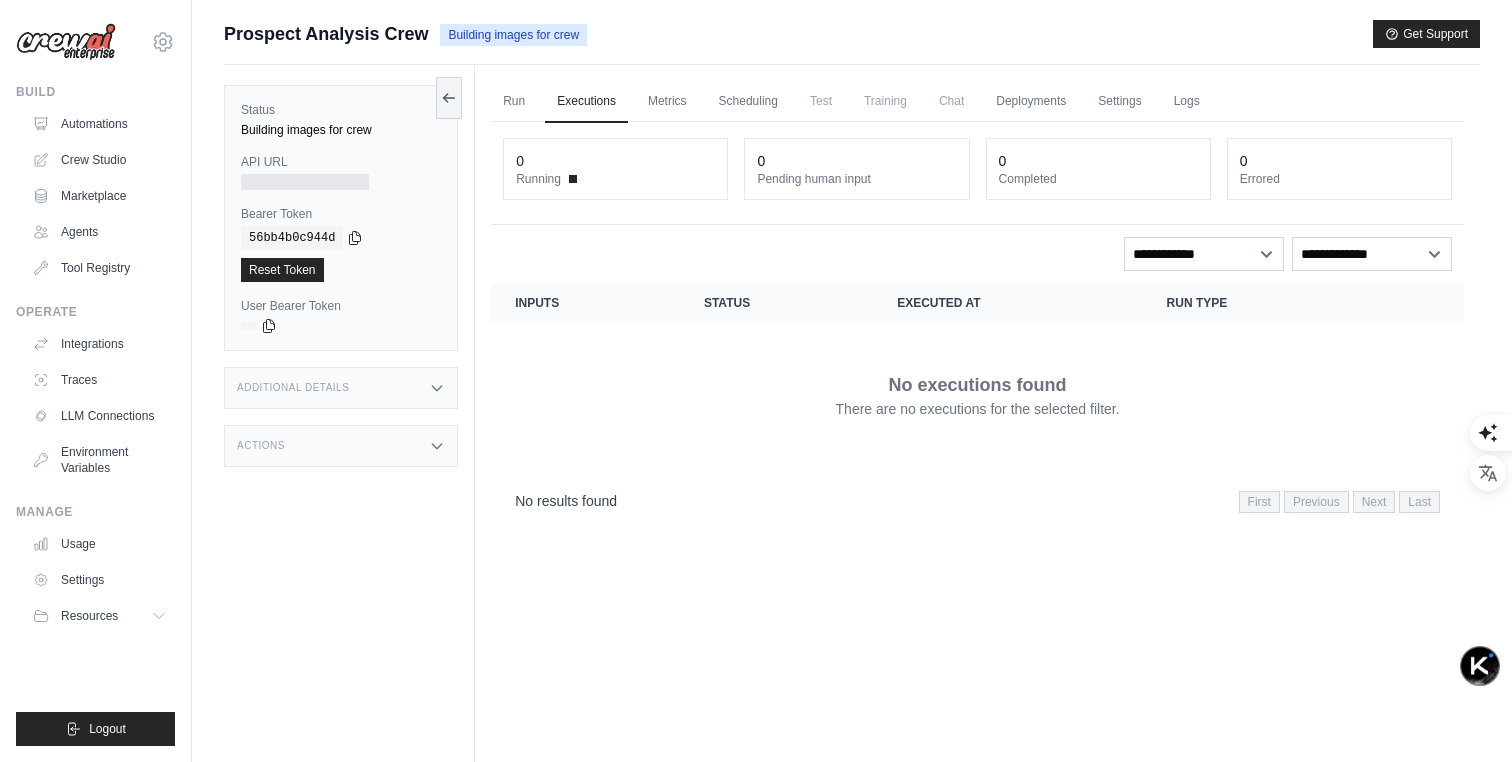 click on "Running" at bounding box center [538, 179] 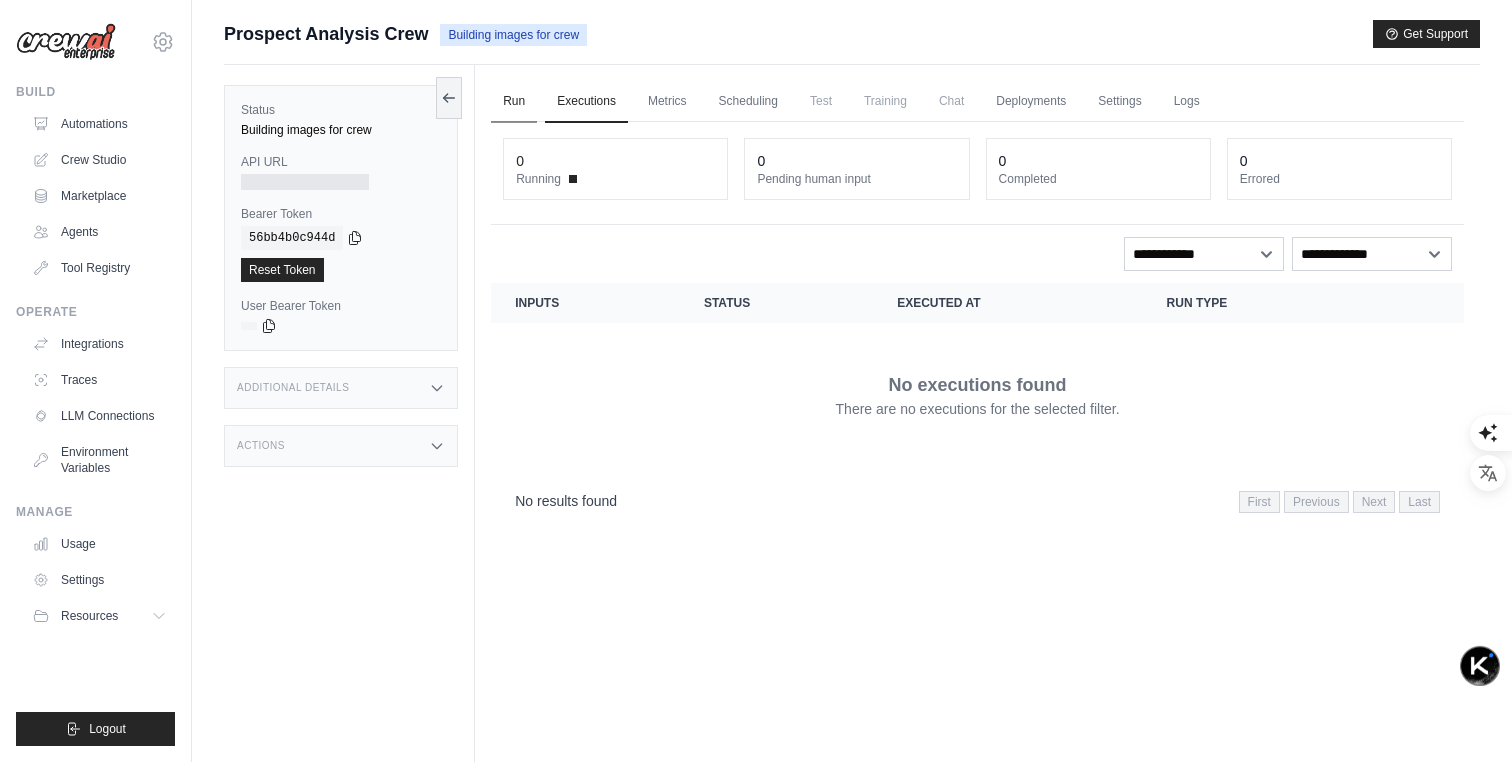 click on "Run" at bounding box center (514, 102) 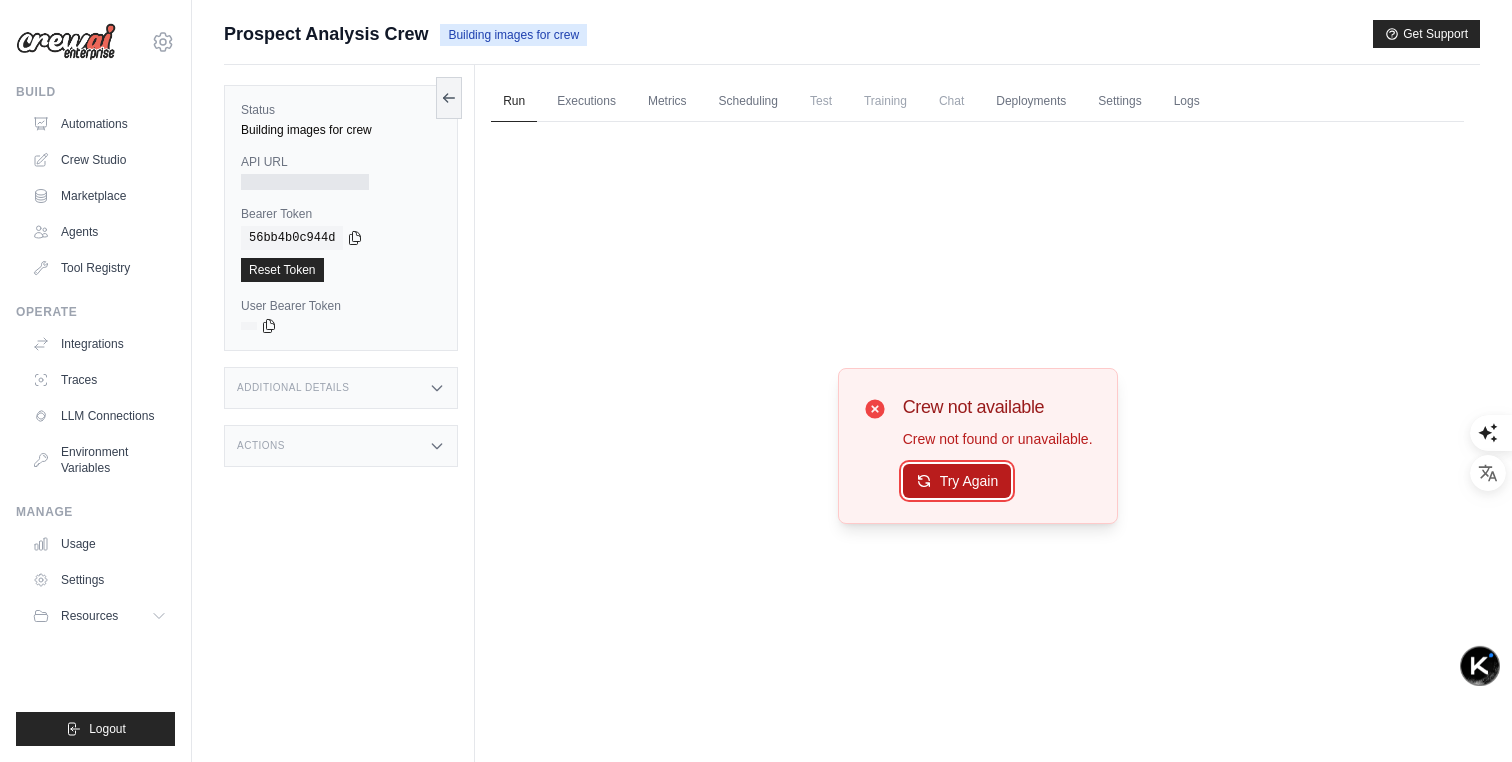 click on "Try Again" at bounding box center (957, 481) 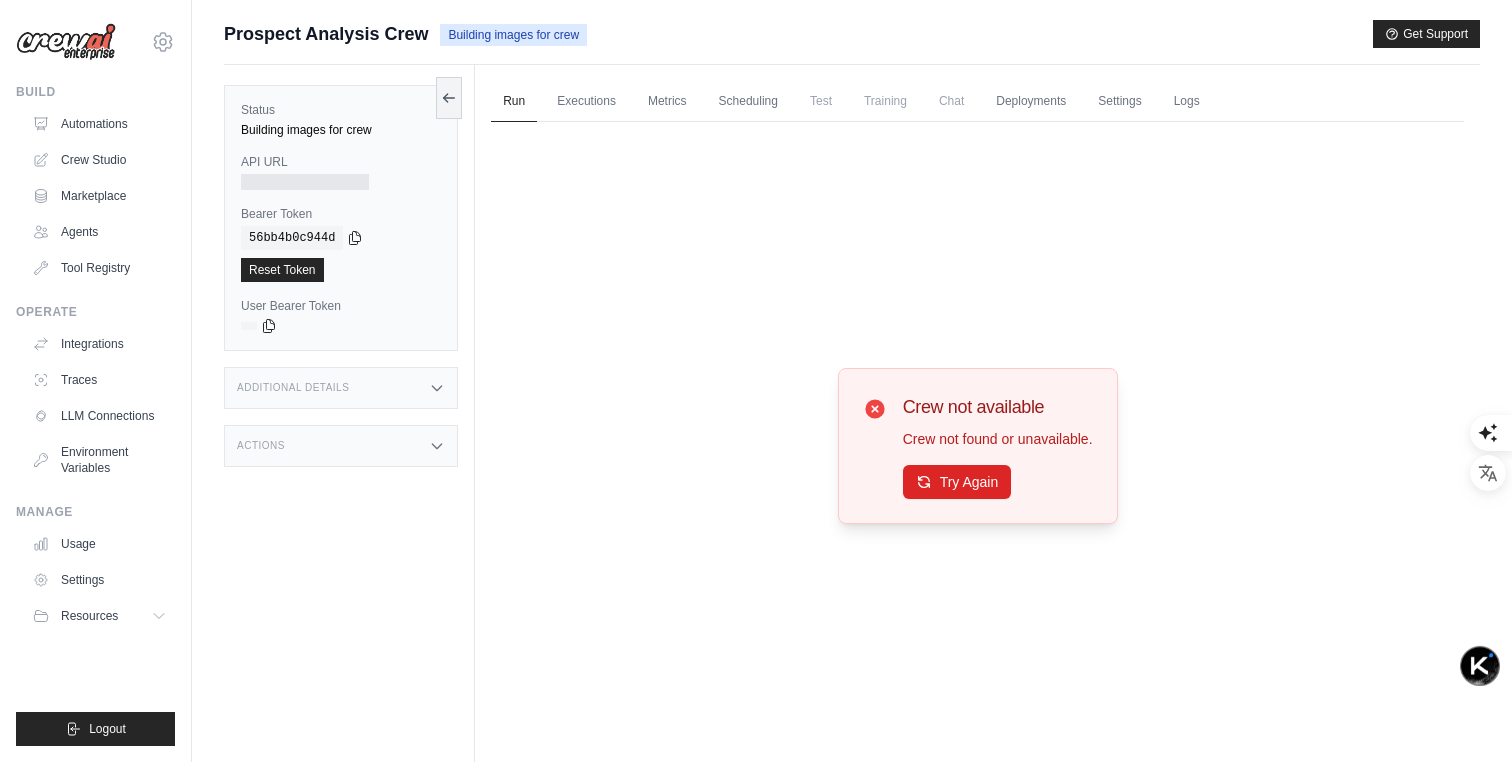 click on "Try Again" at bounding box center [998, 482] 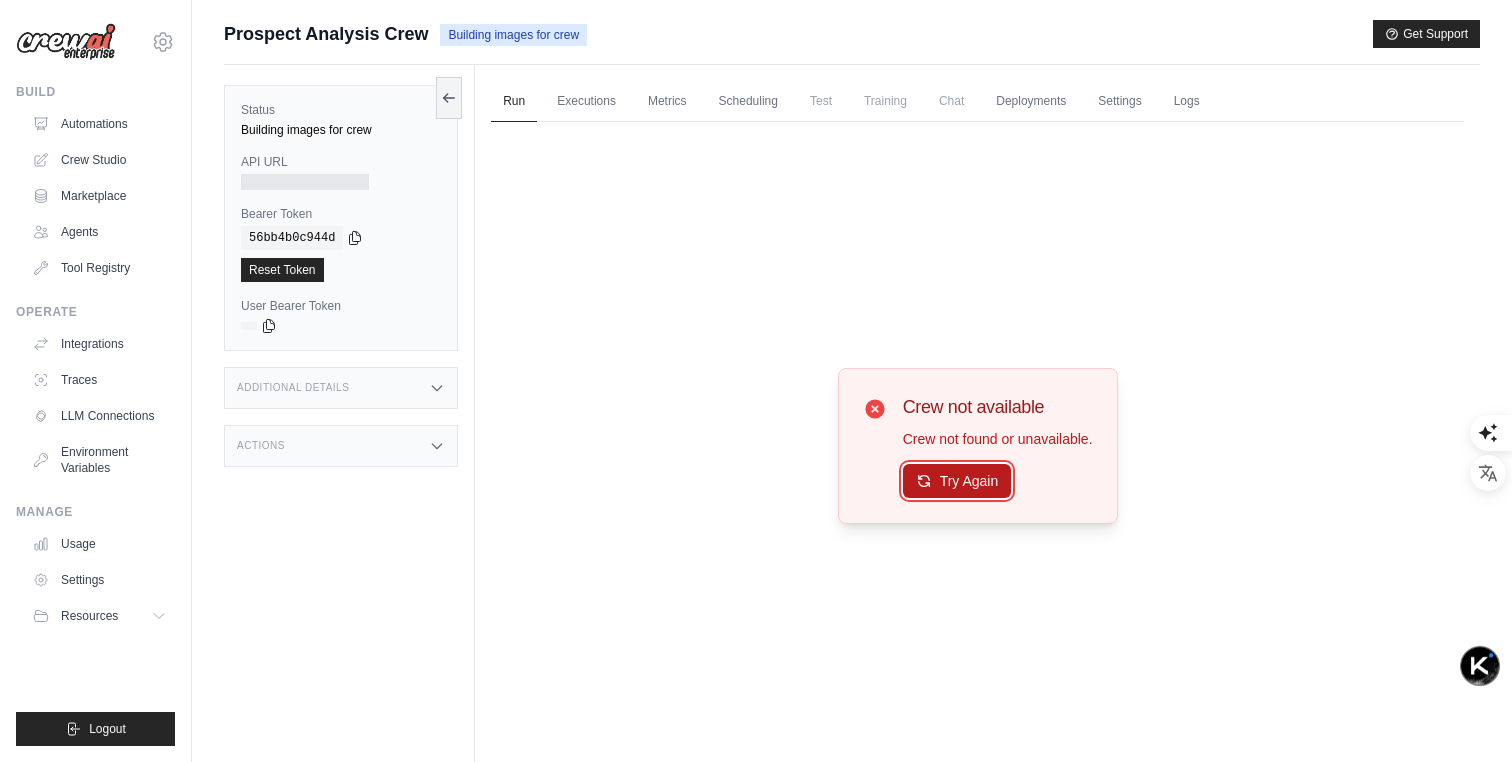 click on "Try Again" at bounding box center (957, 481) 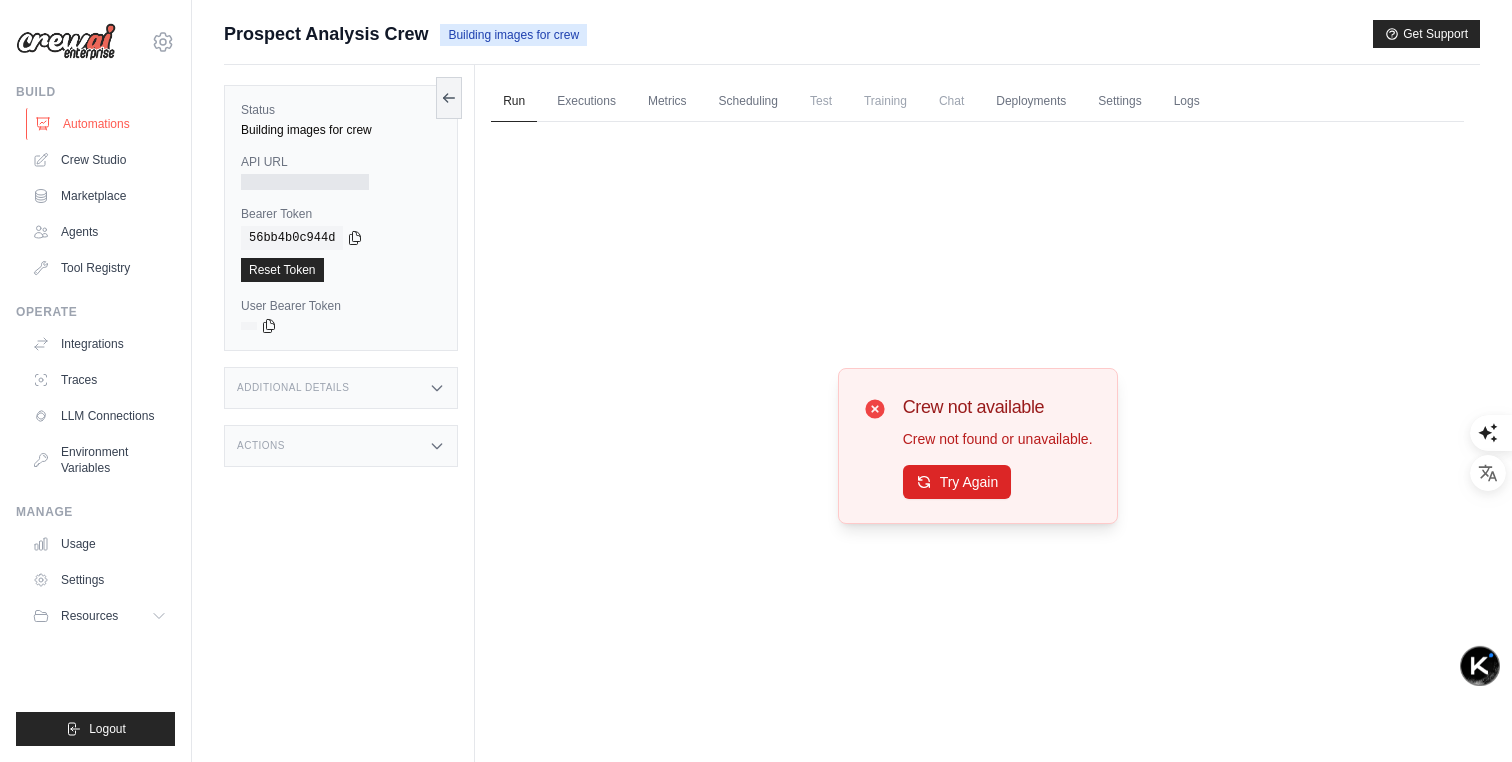 click on "Automations" at bounding box center [101, 124] 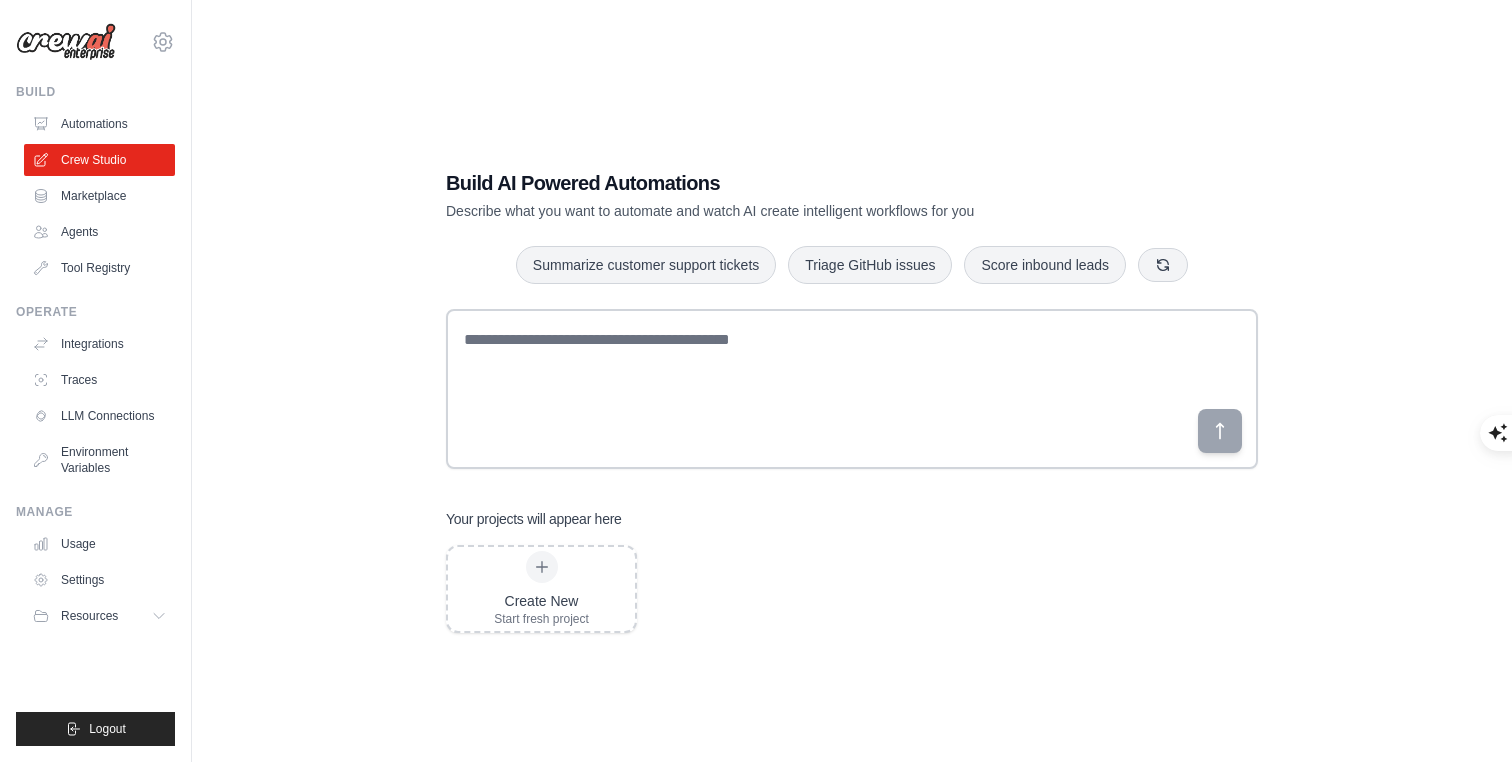scroll, scrollTop: 0, scrollLeft: 0, axis: both 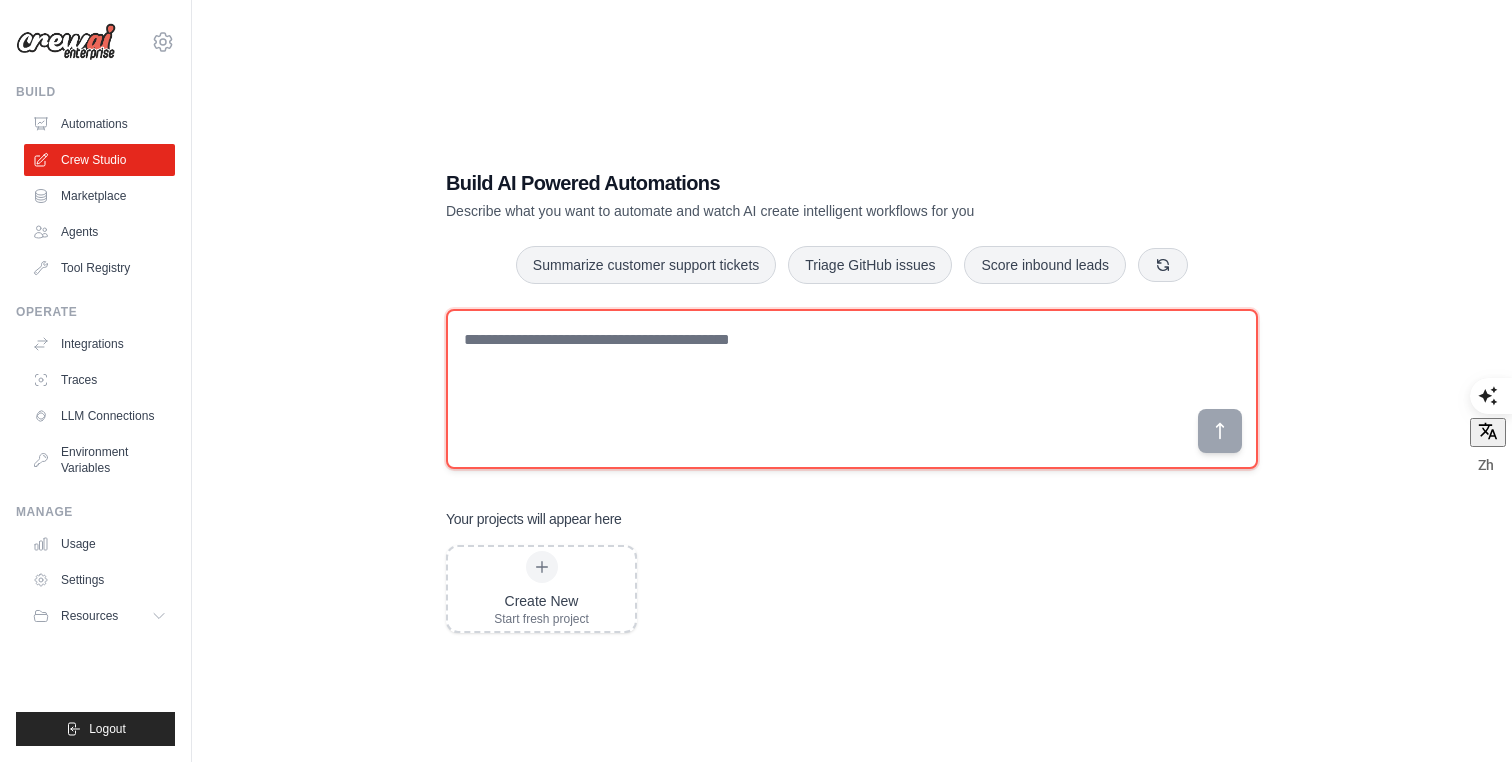click at bounding box center [852, 389] 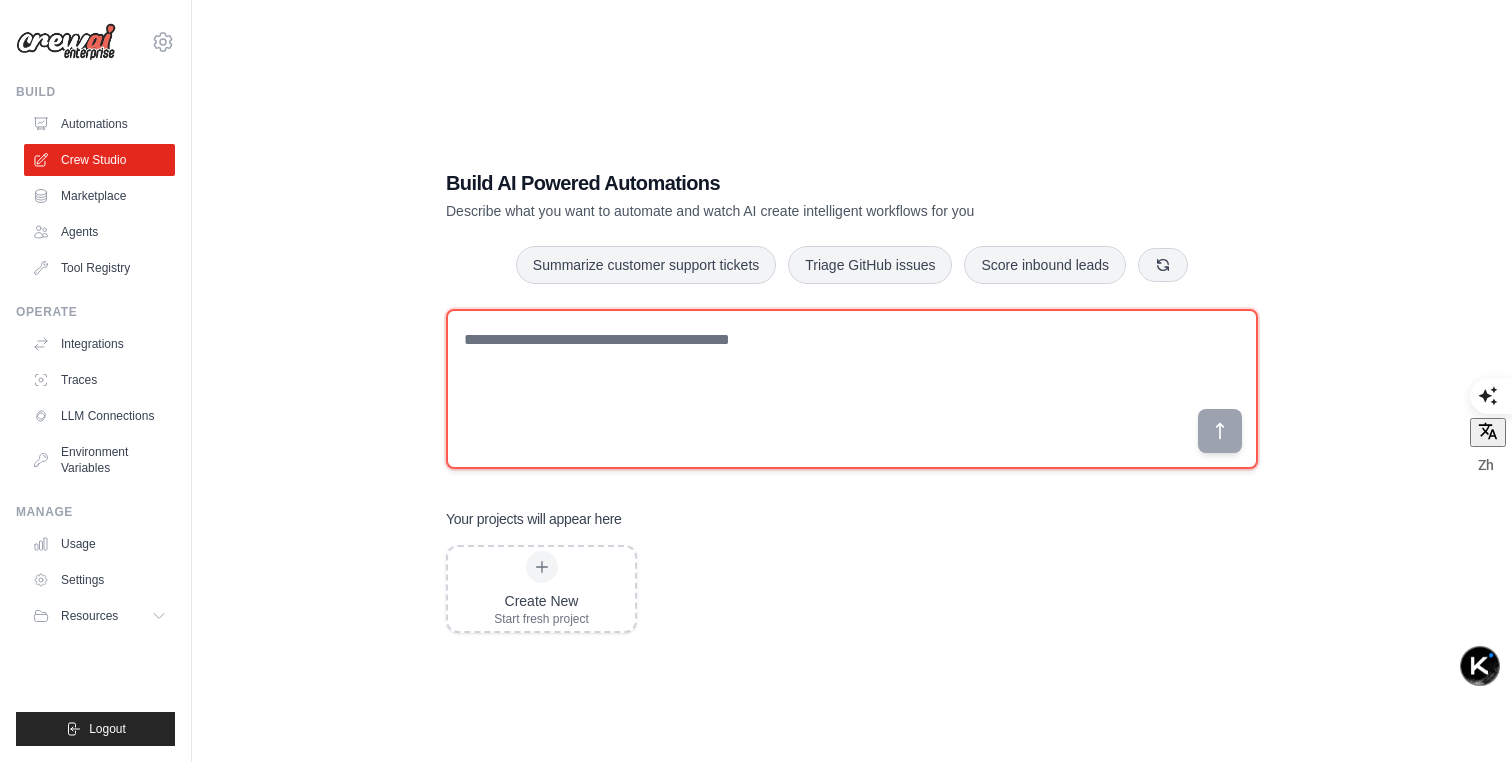 scroll, scrollTop: 0, scrollLeft: 0, axis: both 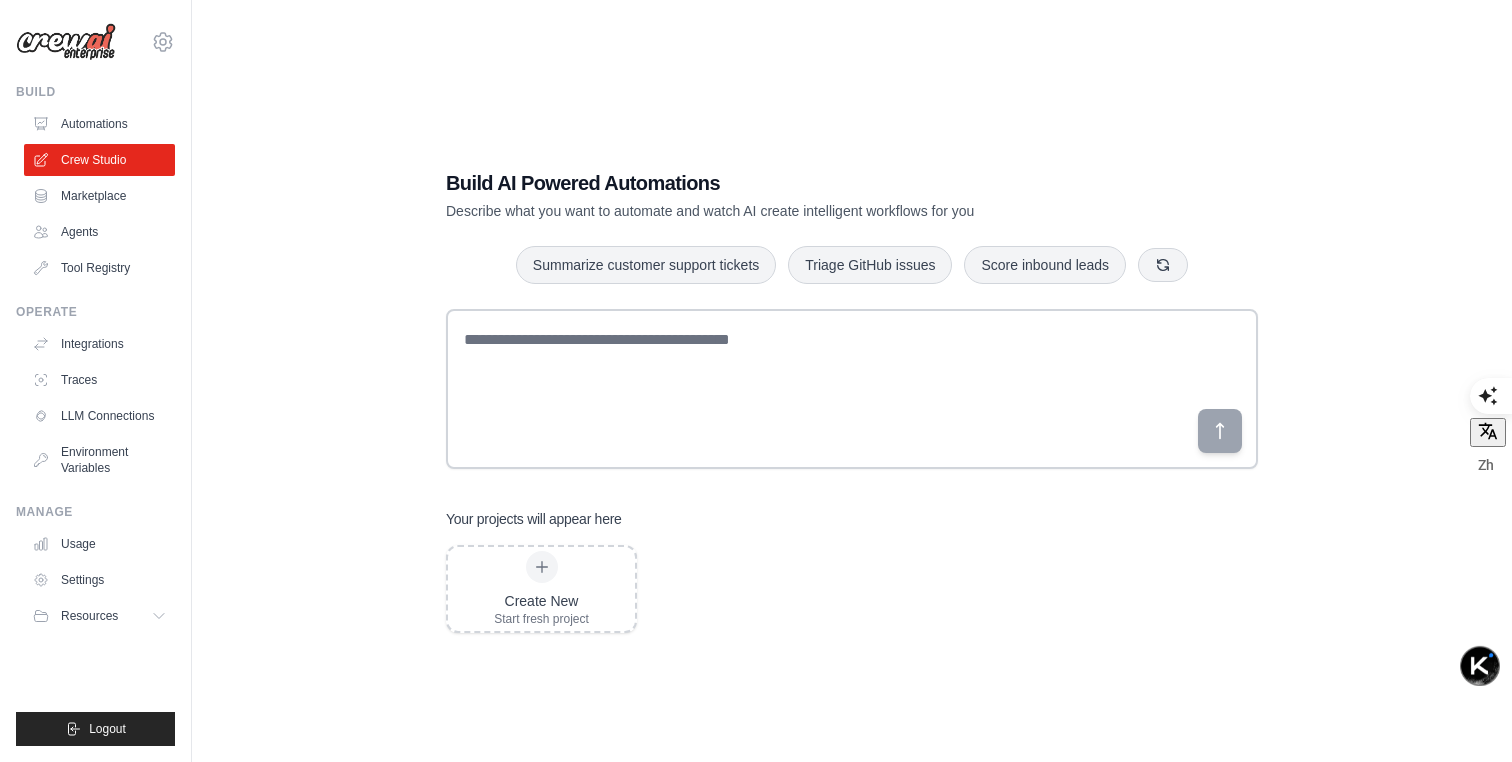 click on "wuxiaochen0802@gmail.com
Settings
Build
Automations
Crew Studio
Marketplace" at bounding box center (96, 381) 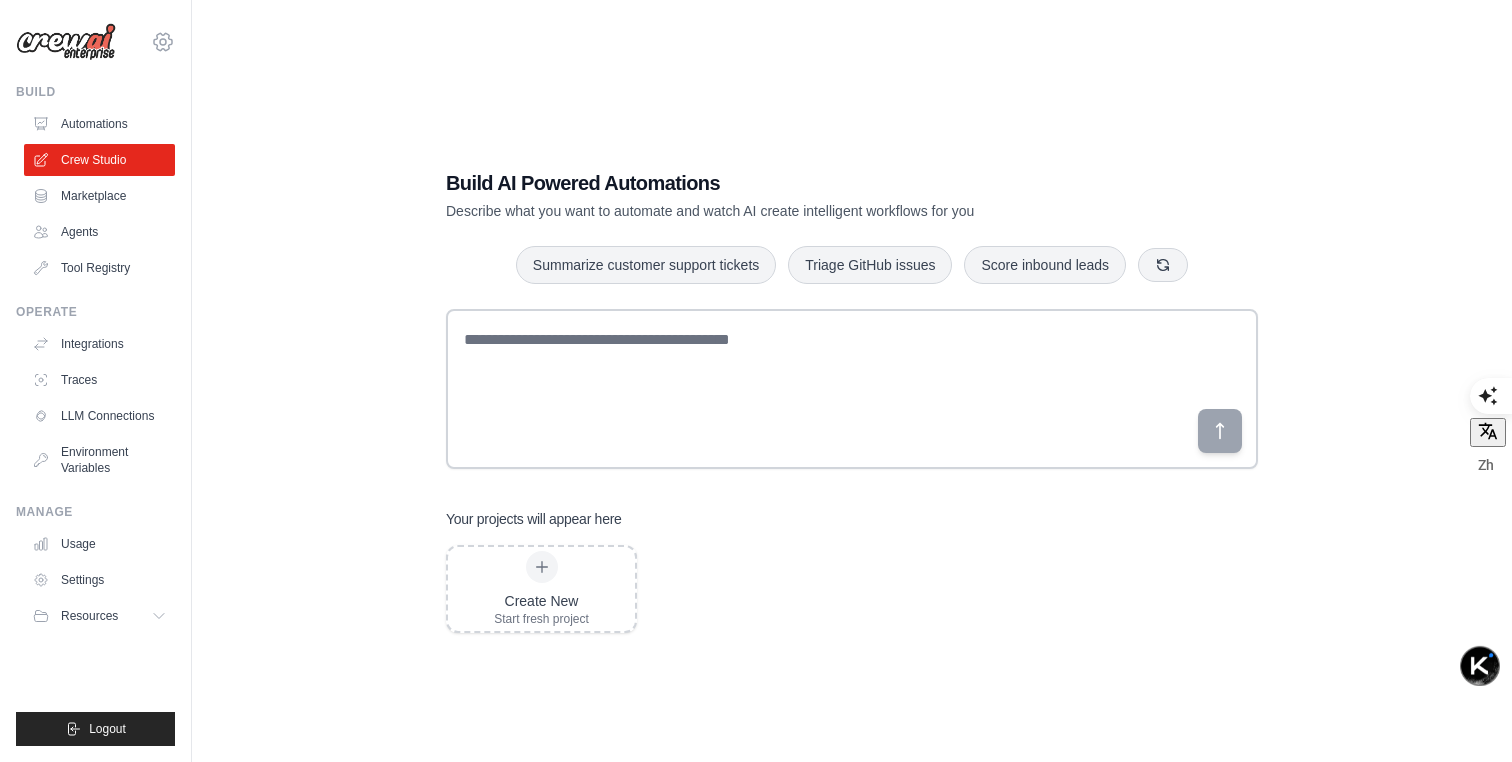 click 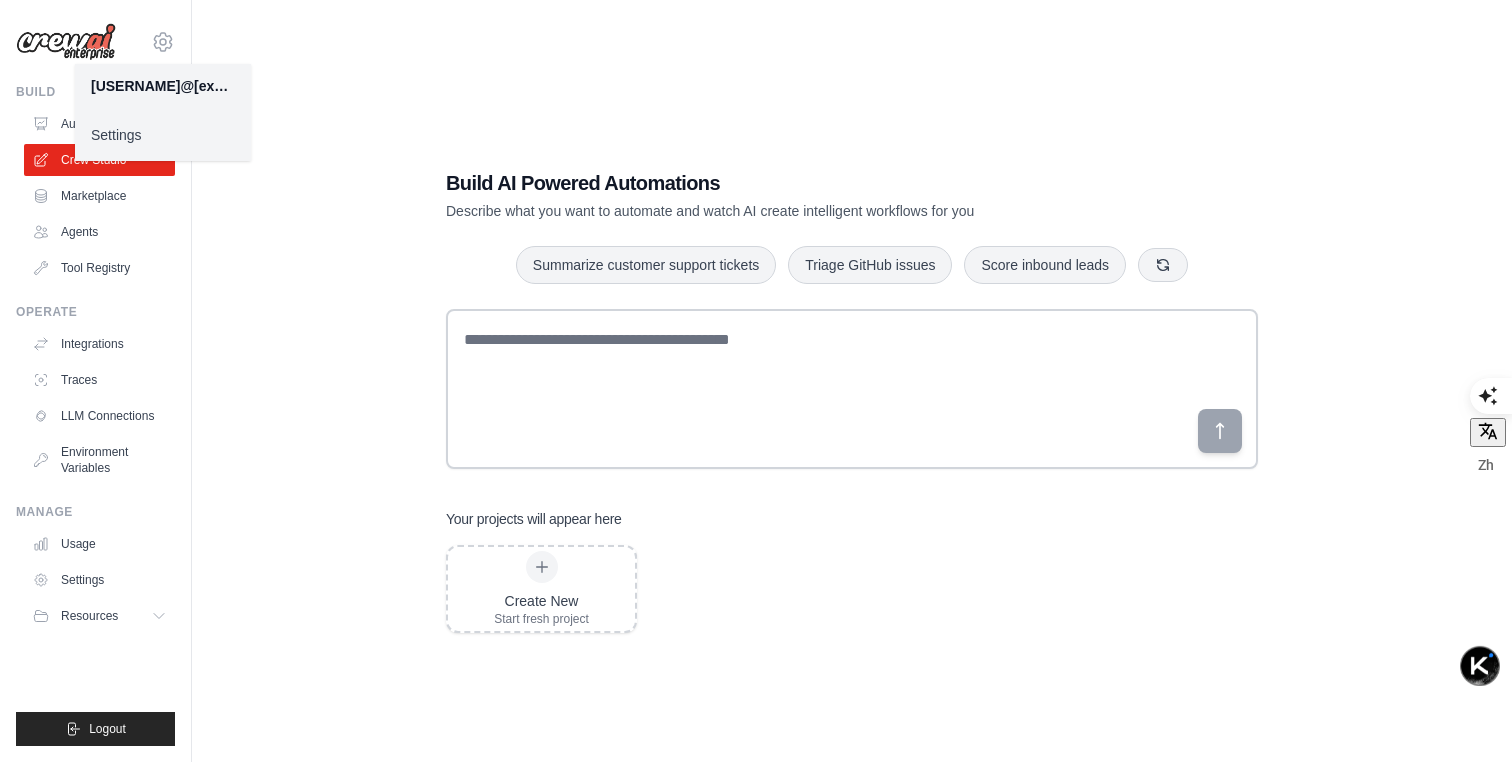 click on "Settings" at bounding box center (163, 135) 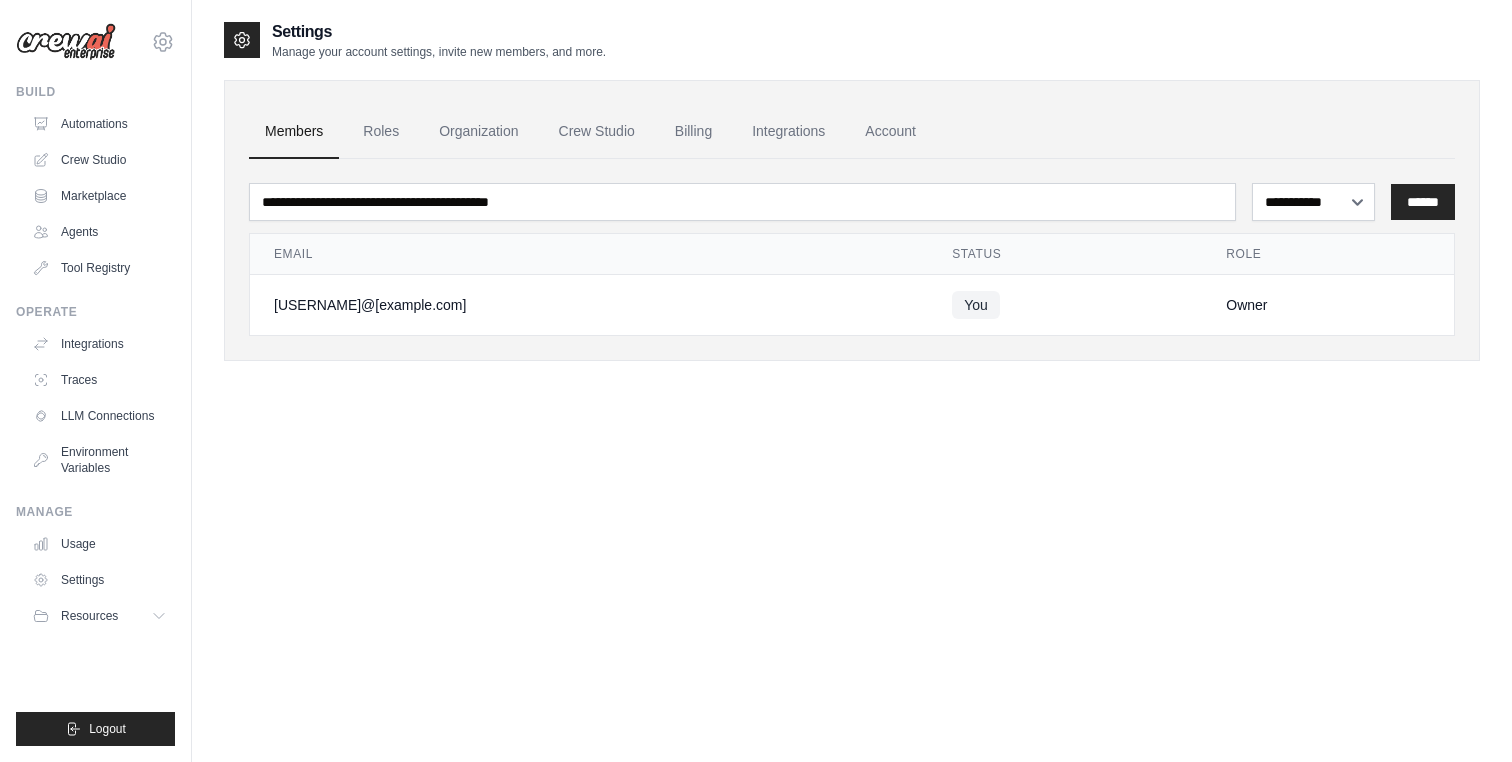 click on "[USERNAME]@[DOMAIN].com" at bounding box center [589, 305] 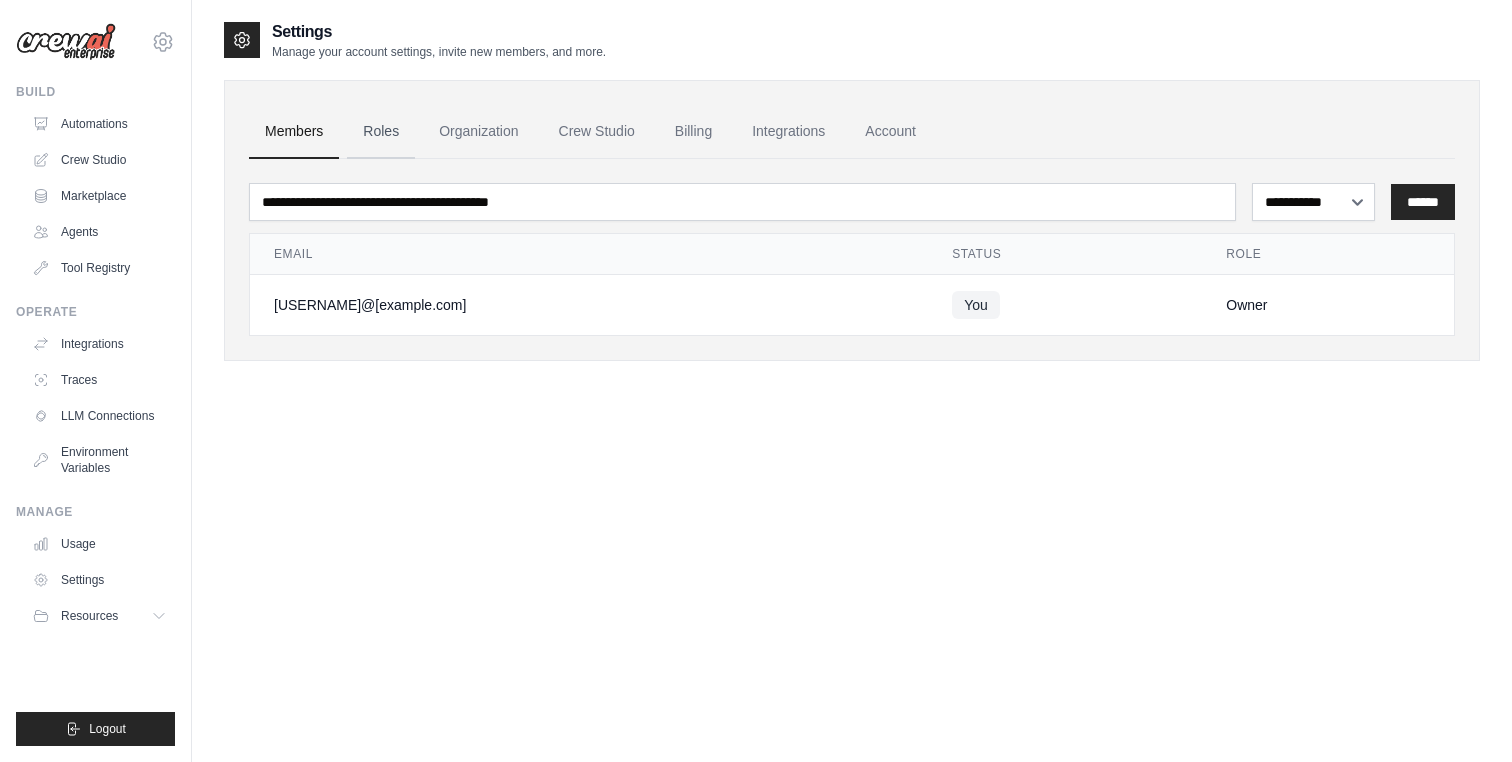 click on "Roles" at bounding box center (381, 132) 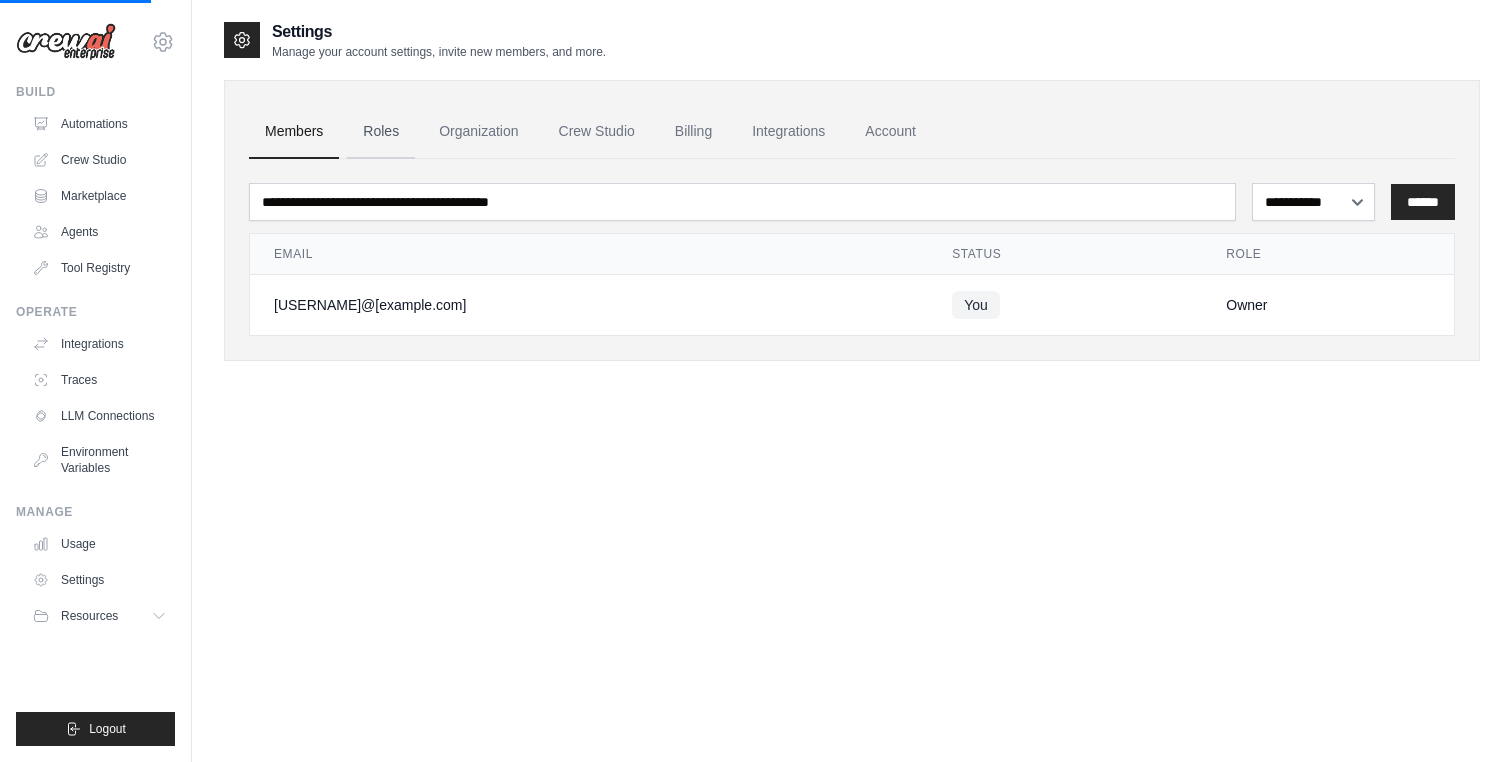click on "Roles" at bounding box center [381, 132] 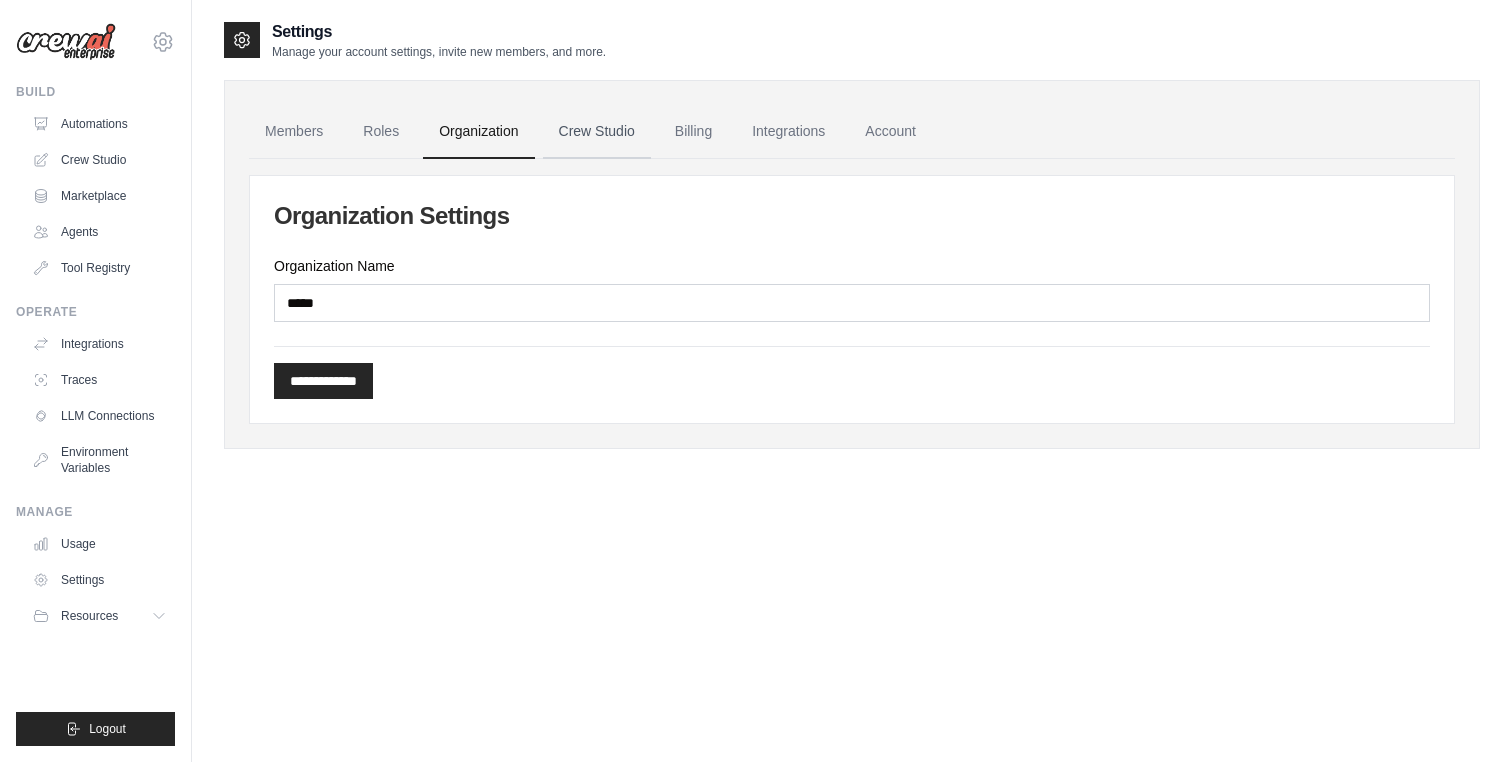 click on "Crew Studio" at bounding box center [597, 132] 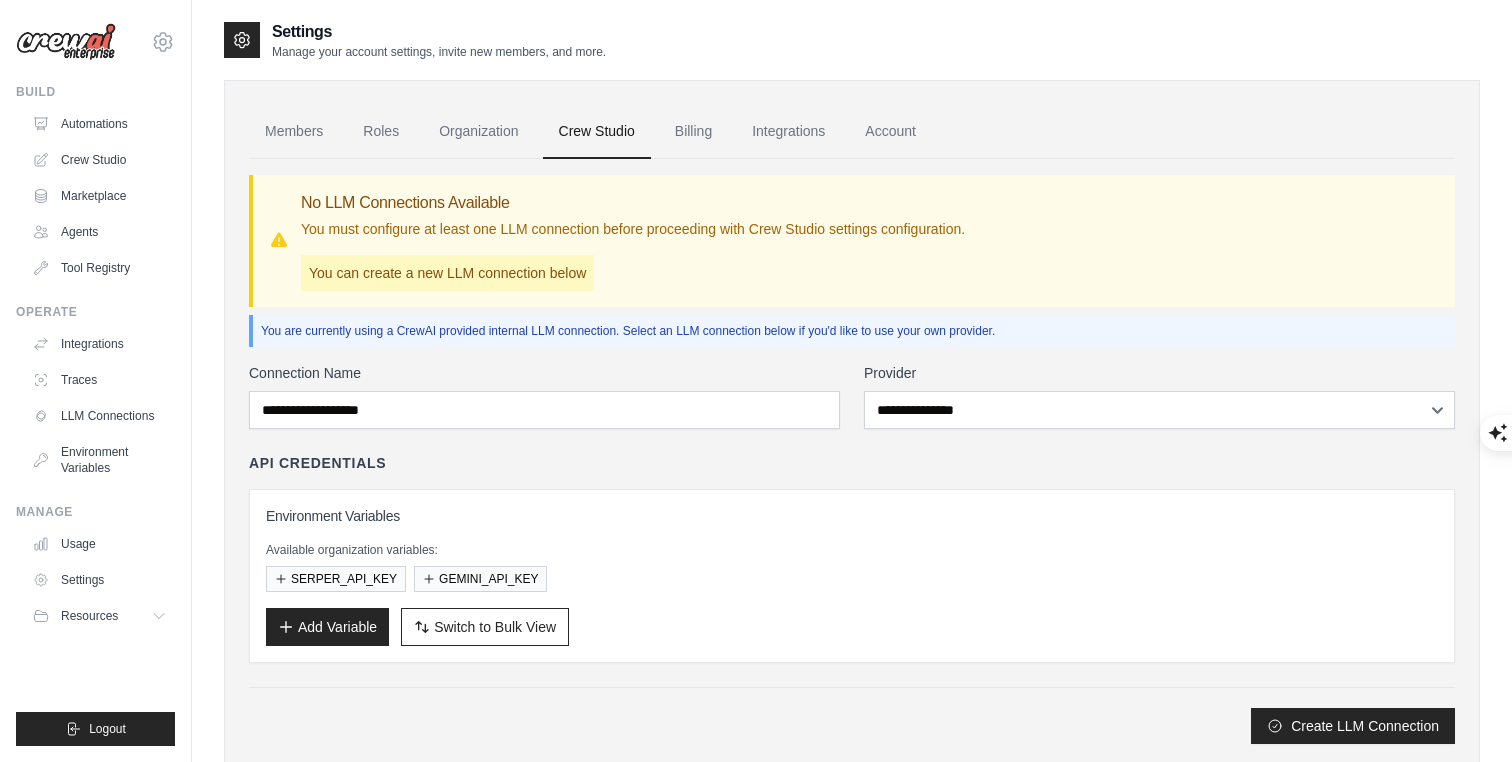 scroll, scrollTop: 0, scrollLeft: 0, axis: both 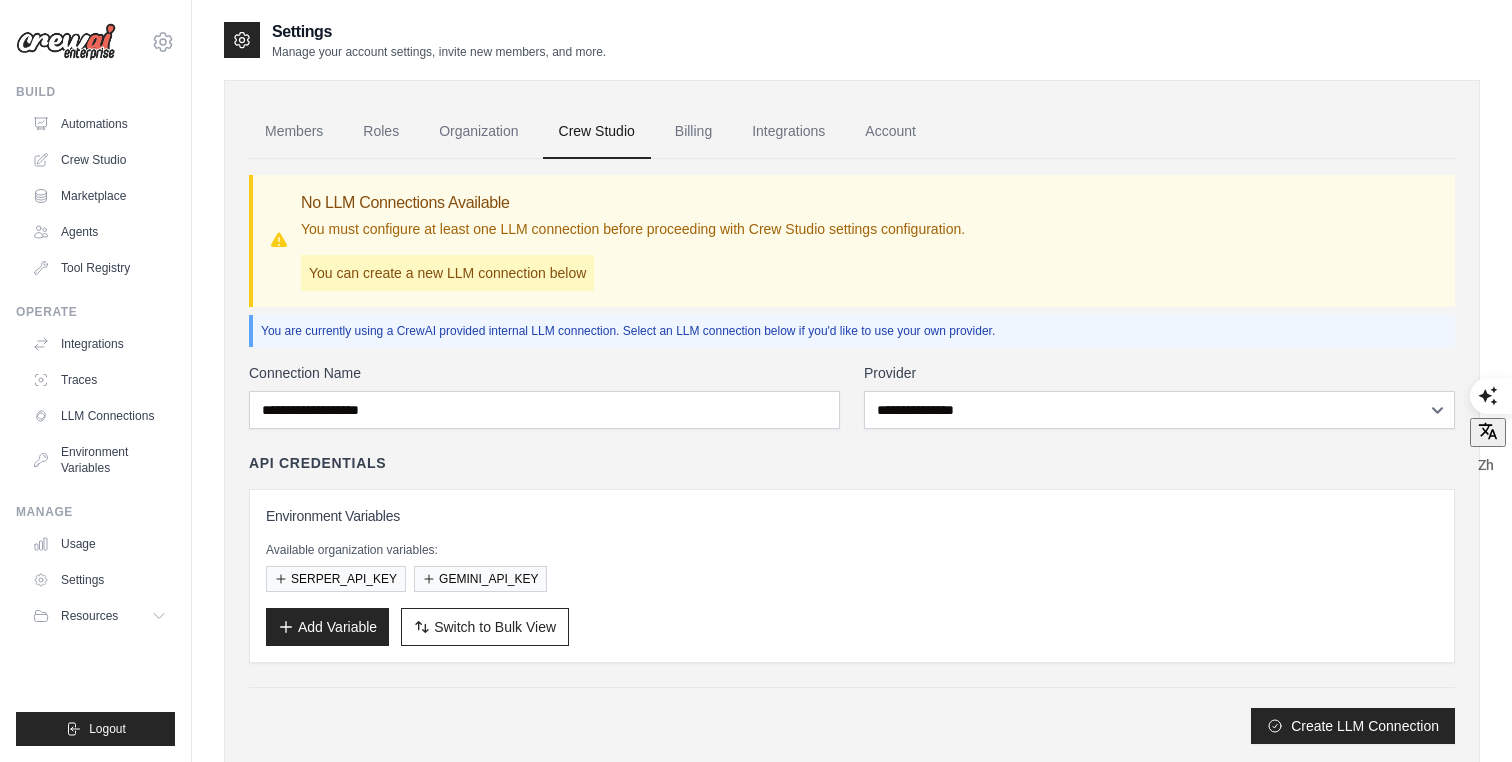click on "You can create a new LLM connection below" at bounding box center (447, 273) 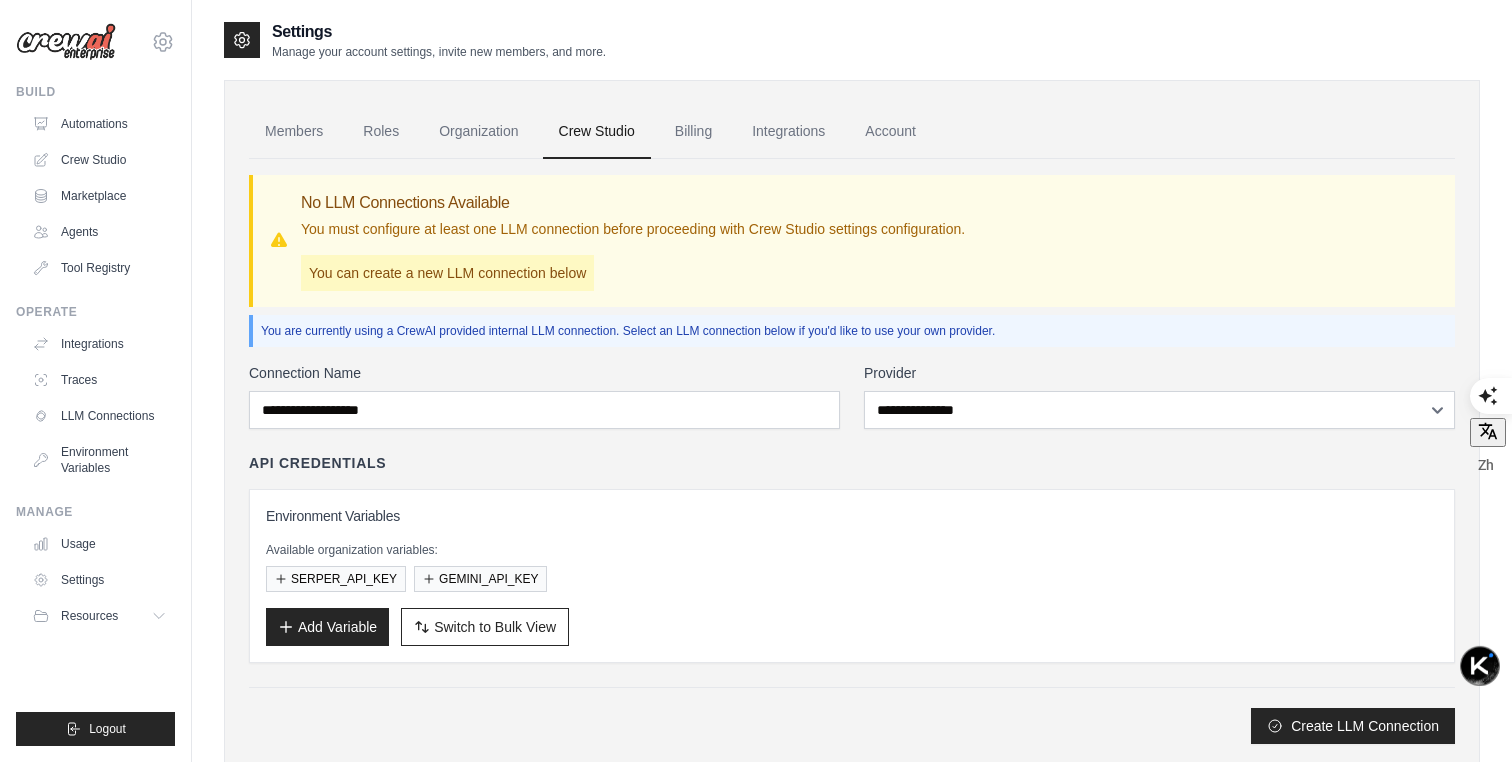scroll, scrollTop: 0, scrollLeft: 0, axis: both 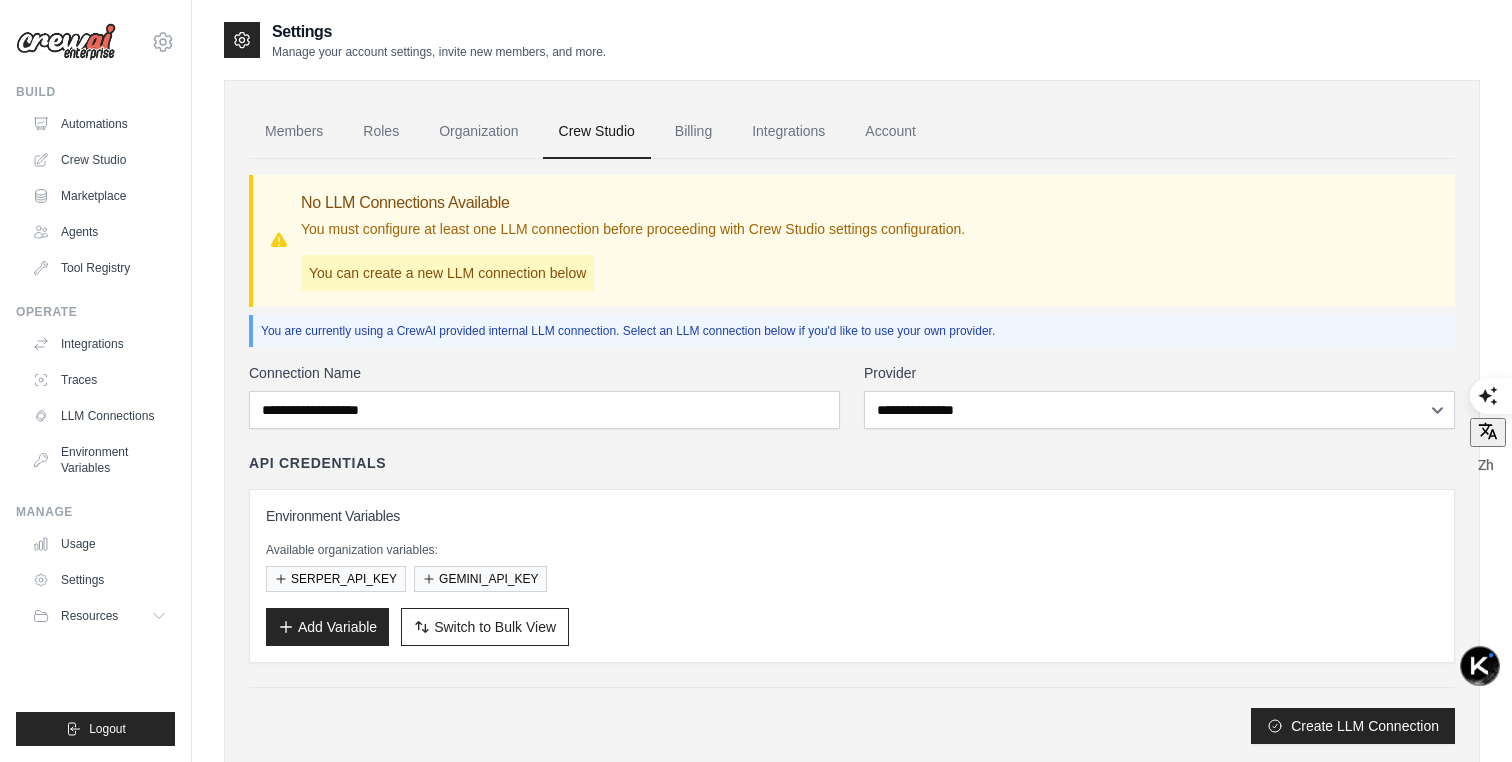click on "You must configure at least one LLM connection before proceeding
with Crew Studio settings configuration." at bounding box center [633, 229] 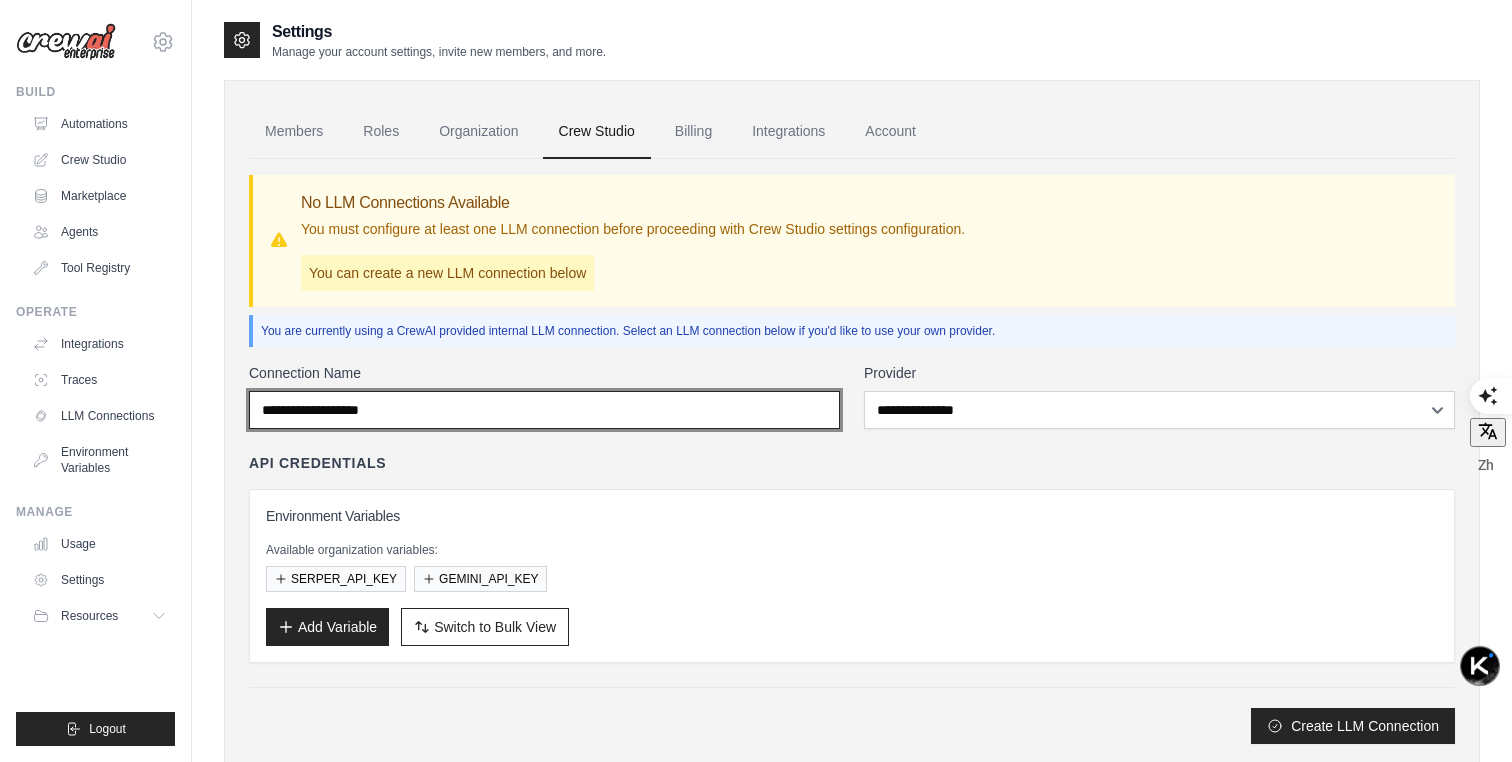 click on "Connection Name" at bounding box center [544, 410] 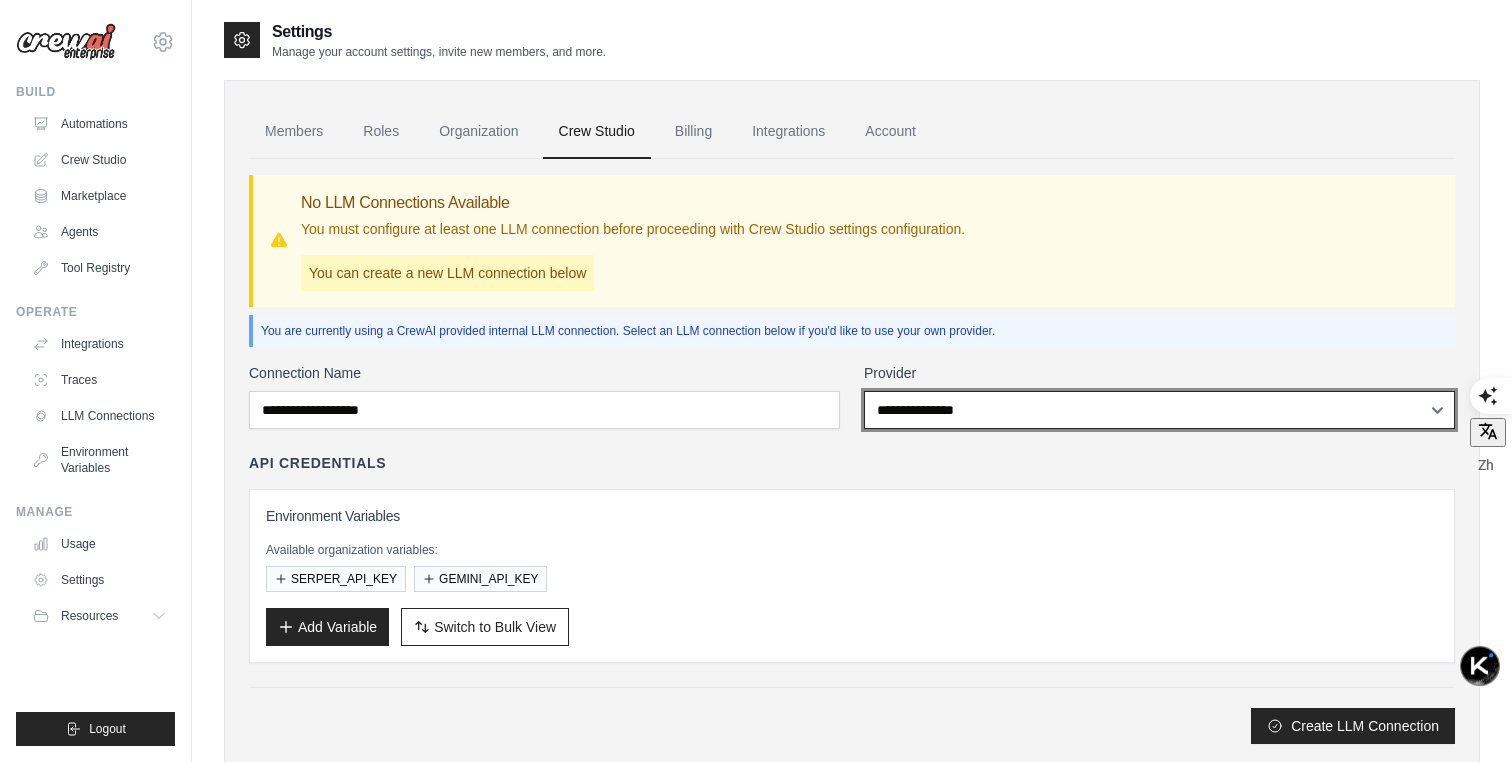 click on "**********" at bounding box center (1159, 410) 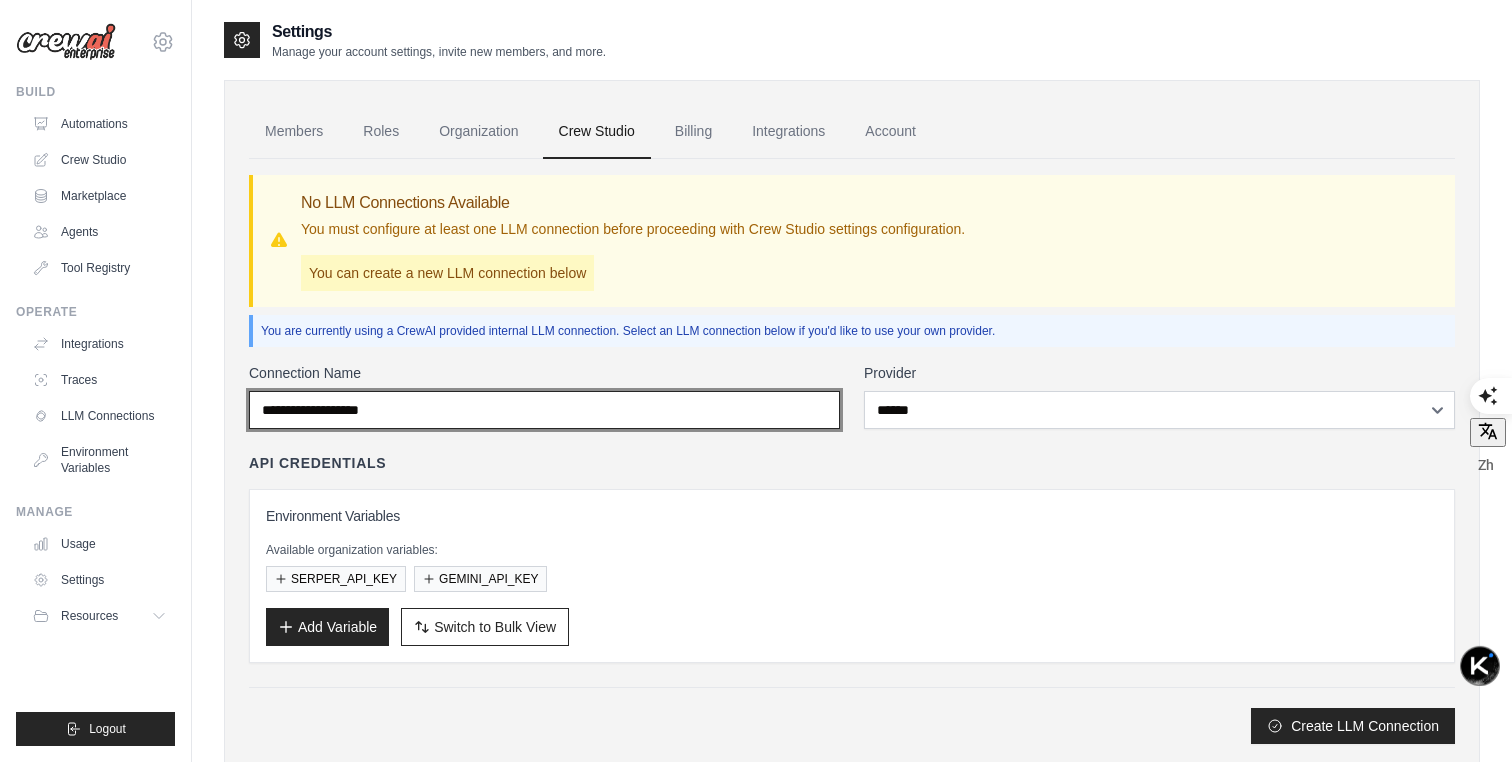 click on "Connection Name" at bounding box center [544, 410] 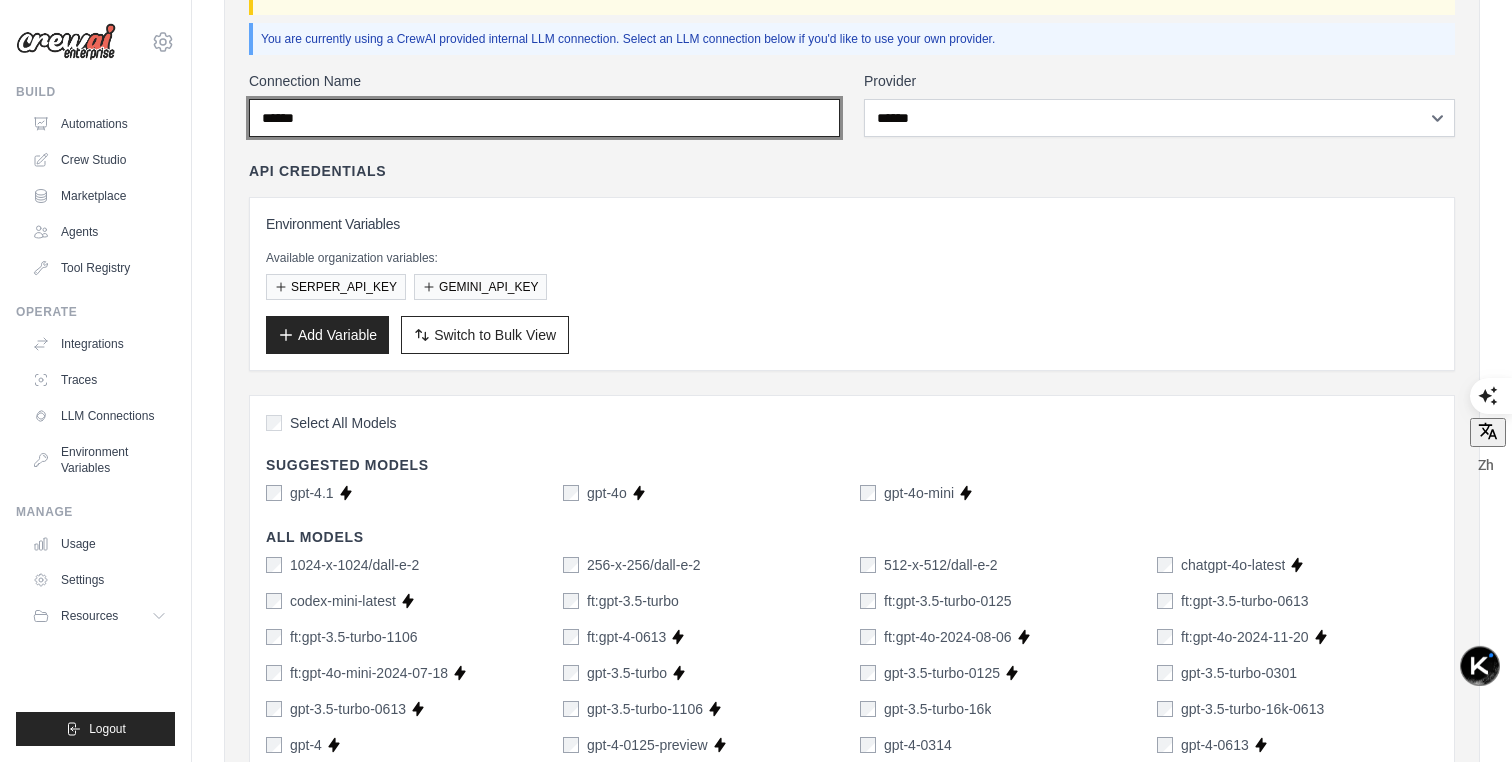 scroll, scrollTop: 303, scrollLeft: 0, axis: vertical 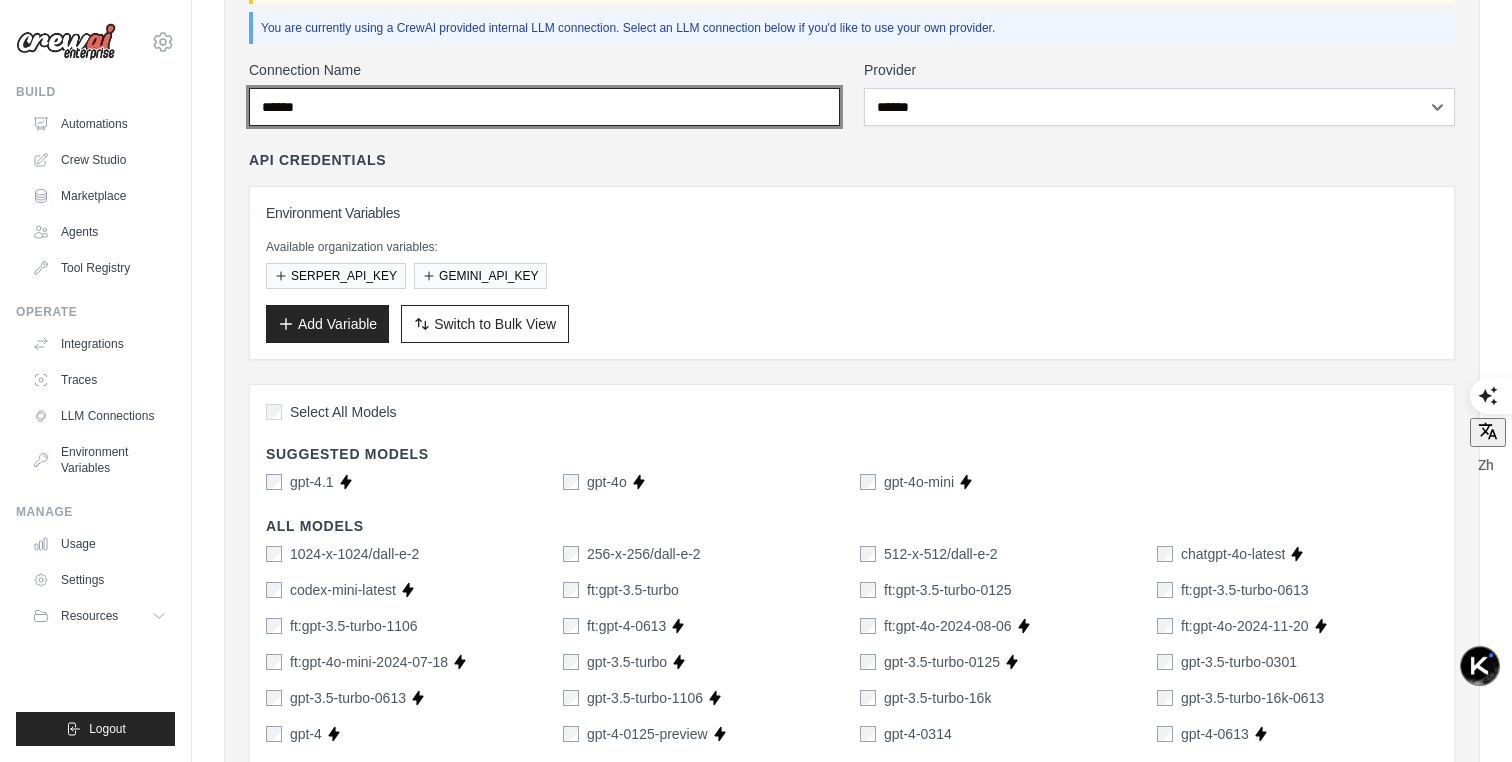 type on "******" 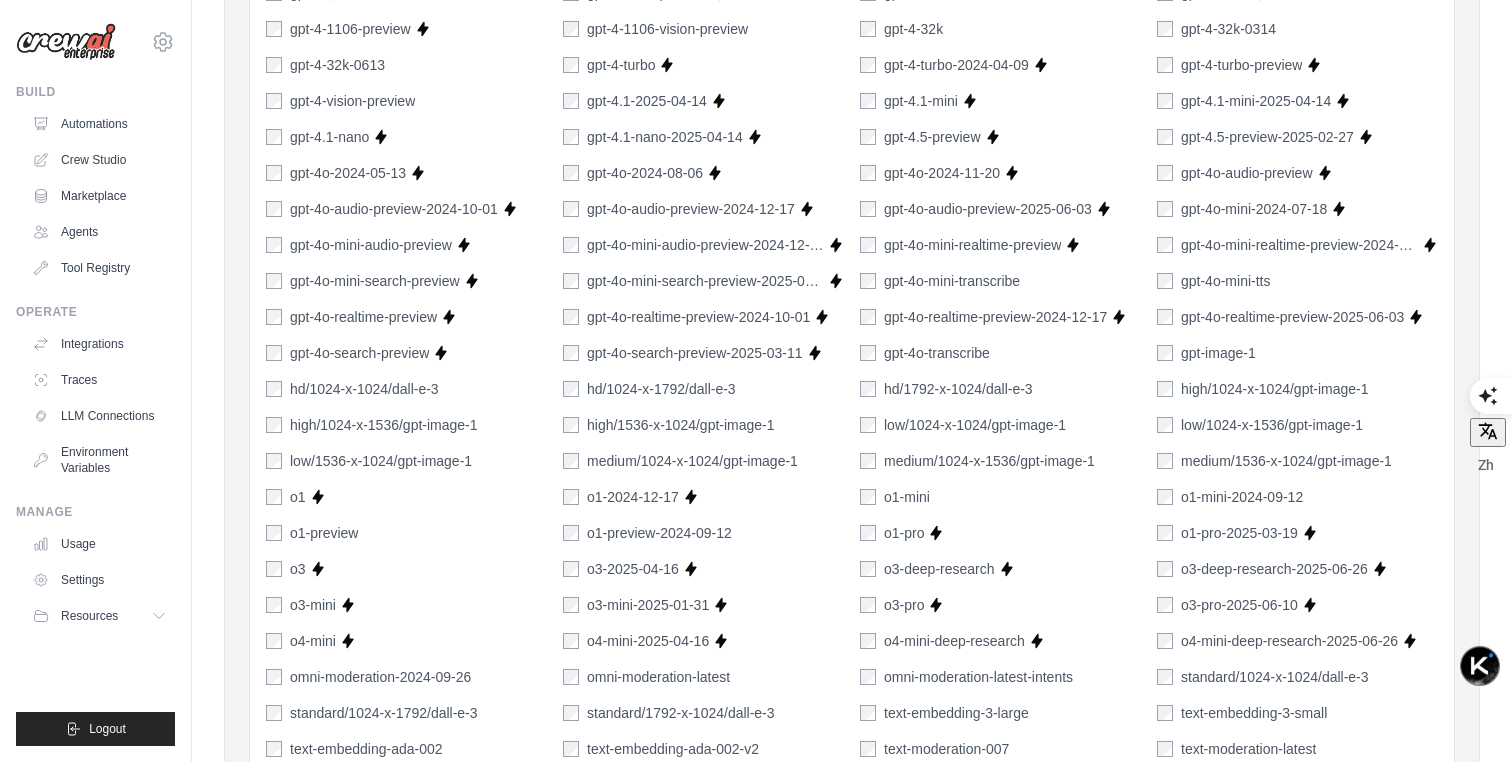 scroll, scrollTop: 1354, scrollLeft: 0, axis: vertical 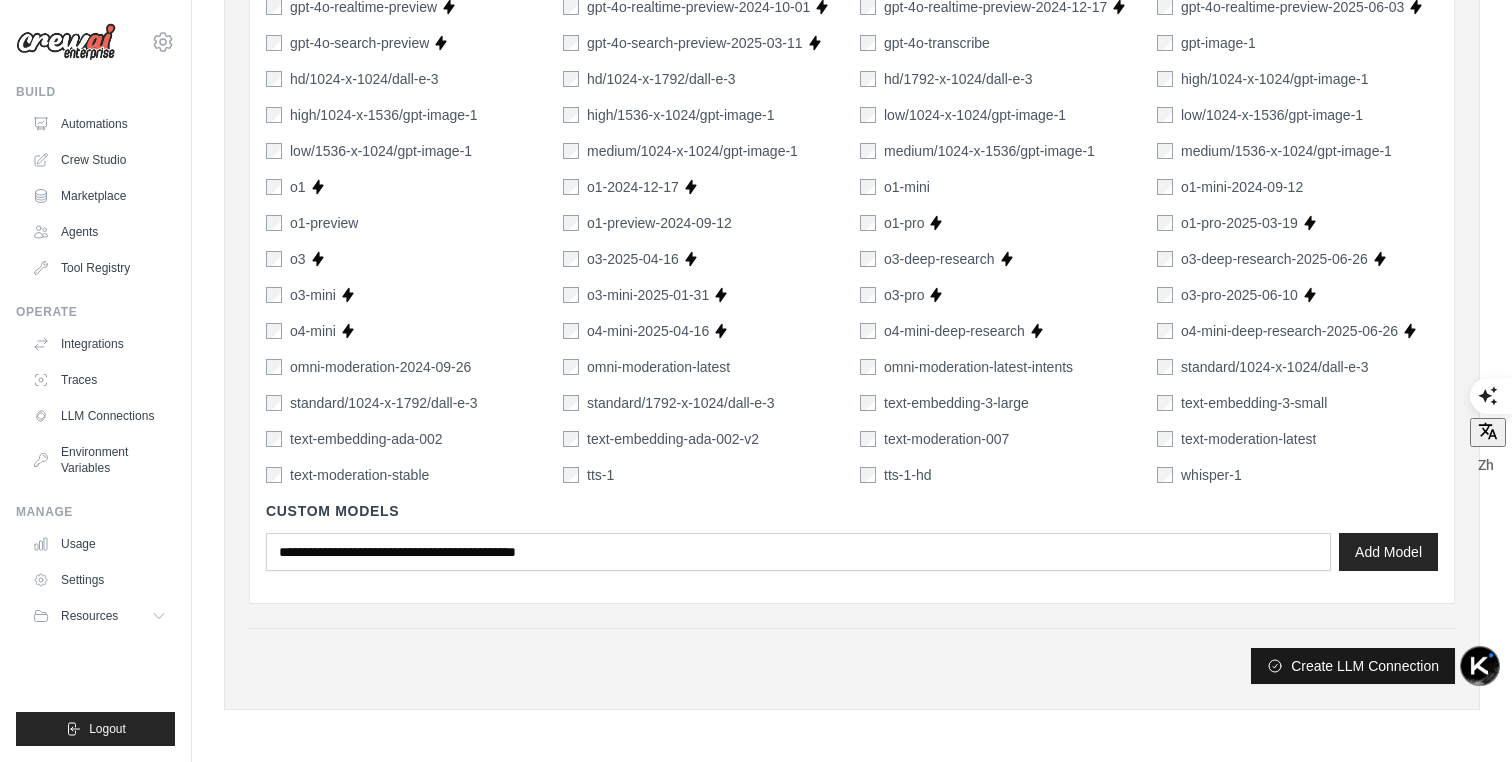 click on "Create LLM Connection" at bounding box center [1353, 666] 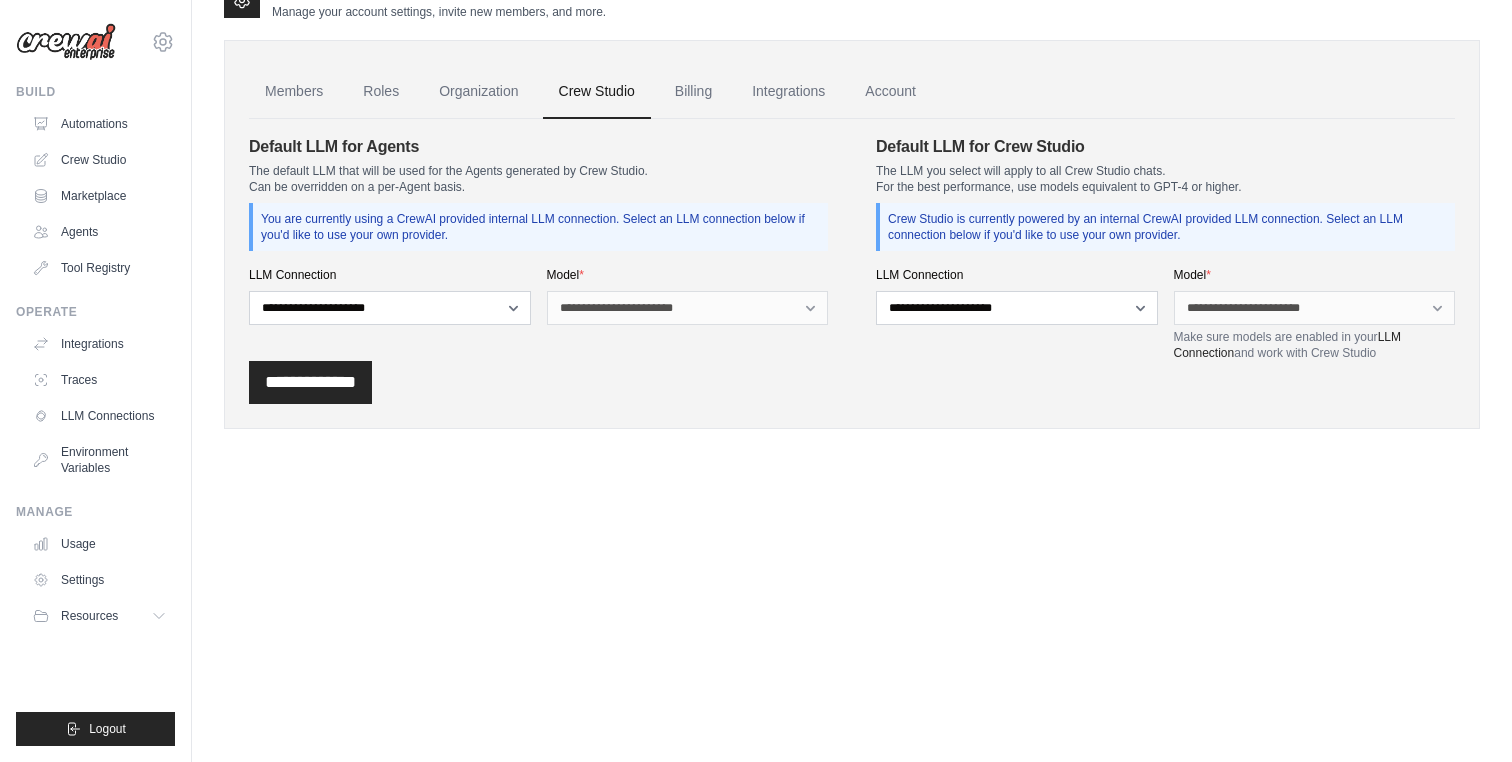 scroll, scrollTop: 0, scrollLeft: 0, axis: both 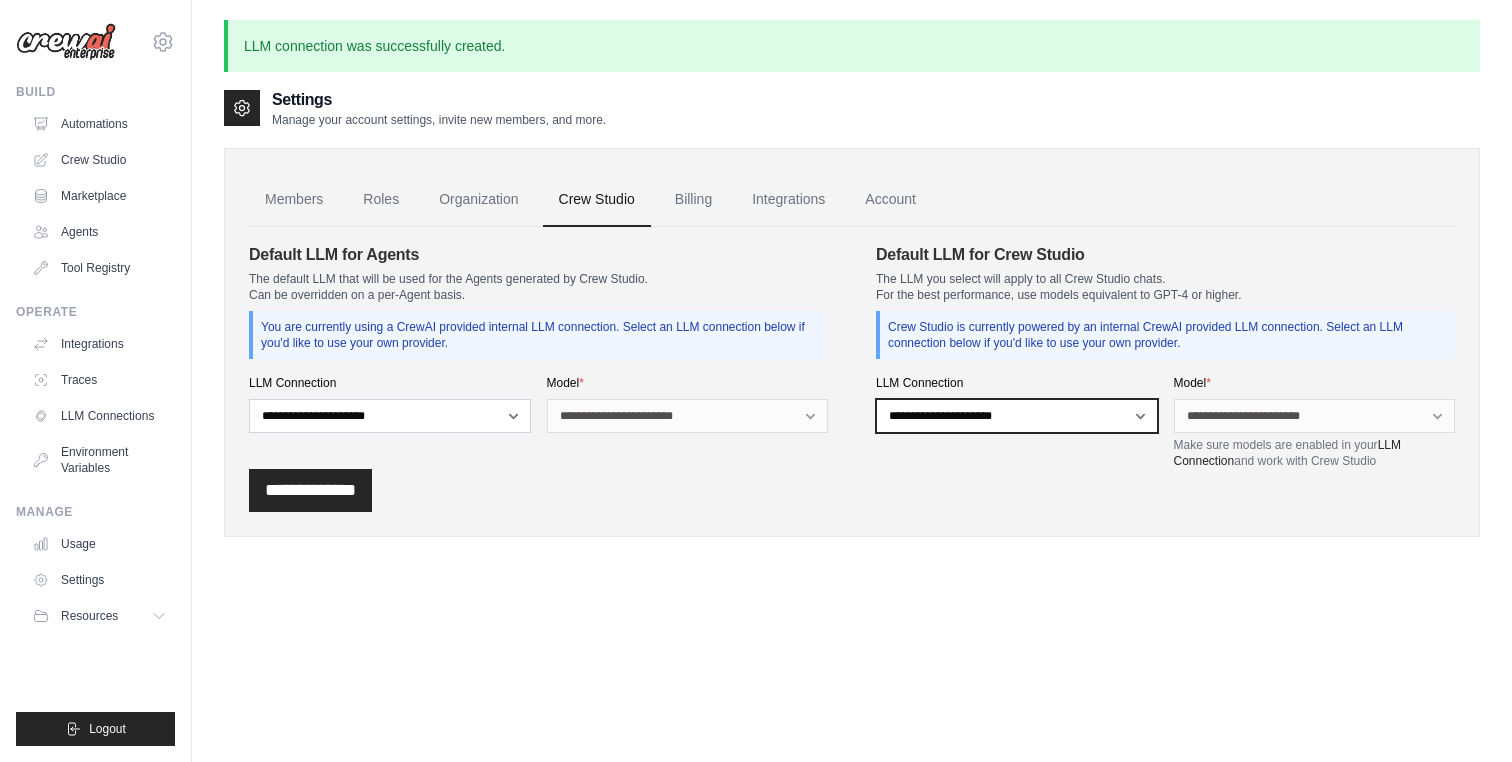 click on "**********" at bounding box center [1017, 416] 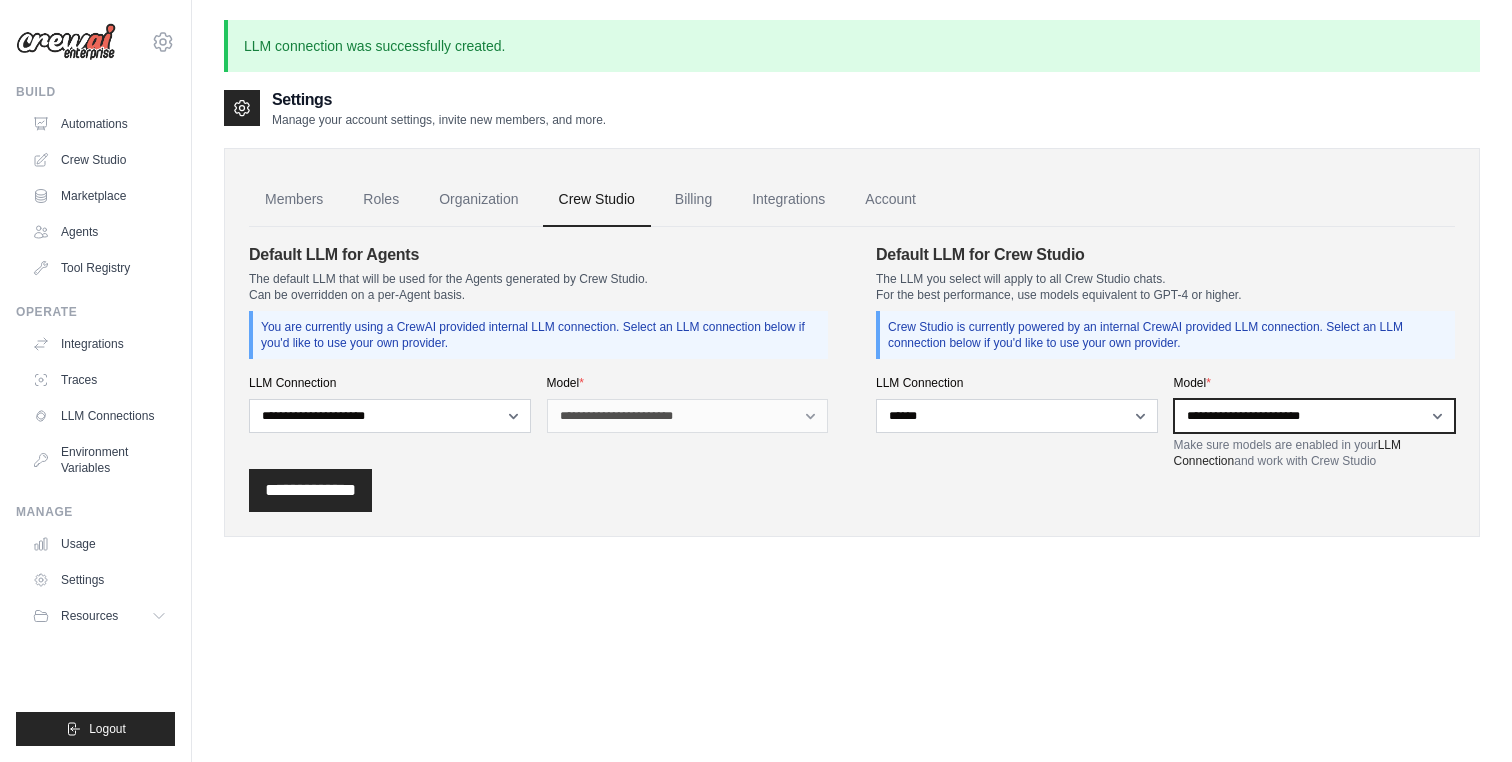 click on "**********" at bounding box center [1315, 416] 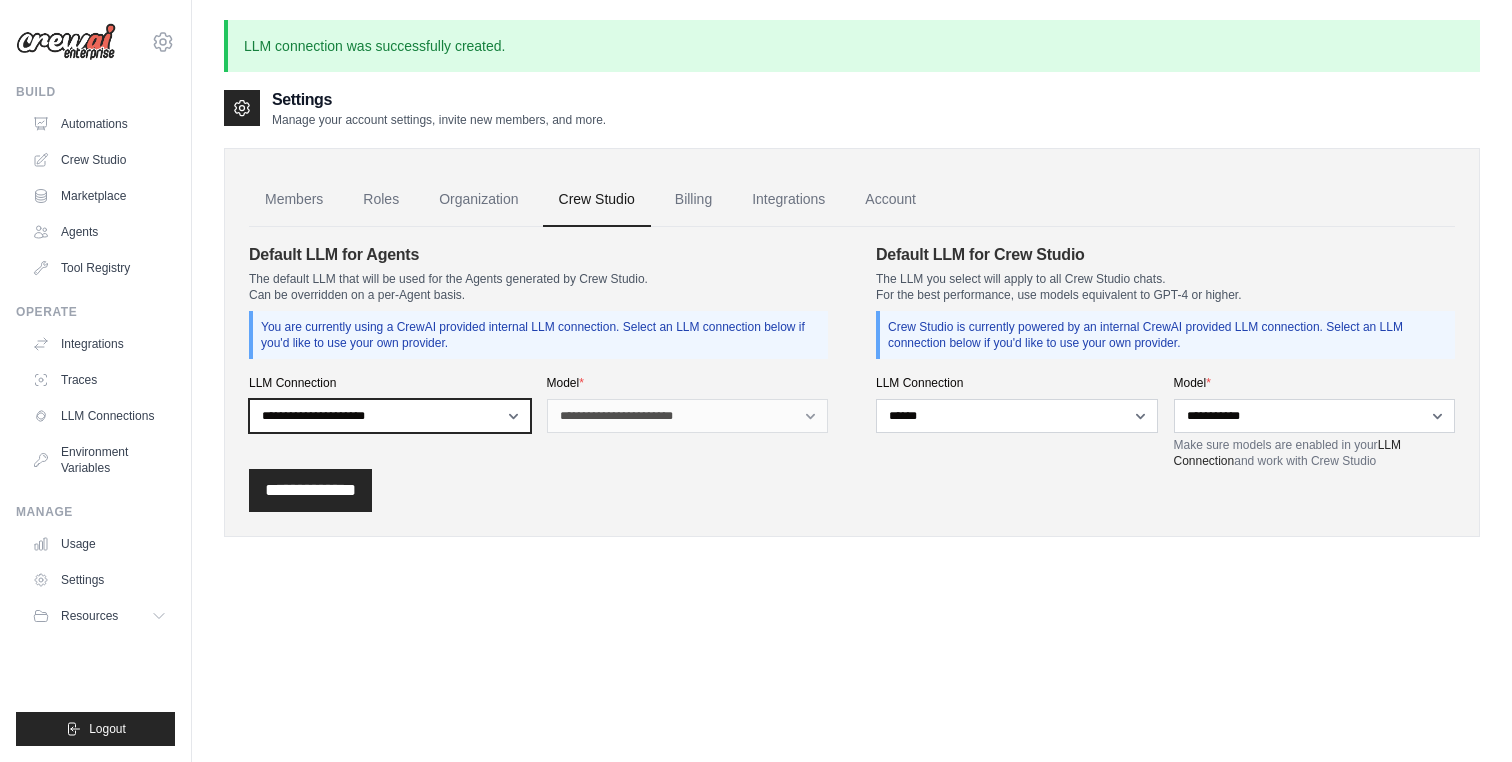 click on "**********" at bounding box center (390, 416) 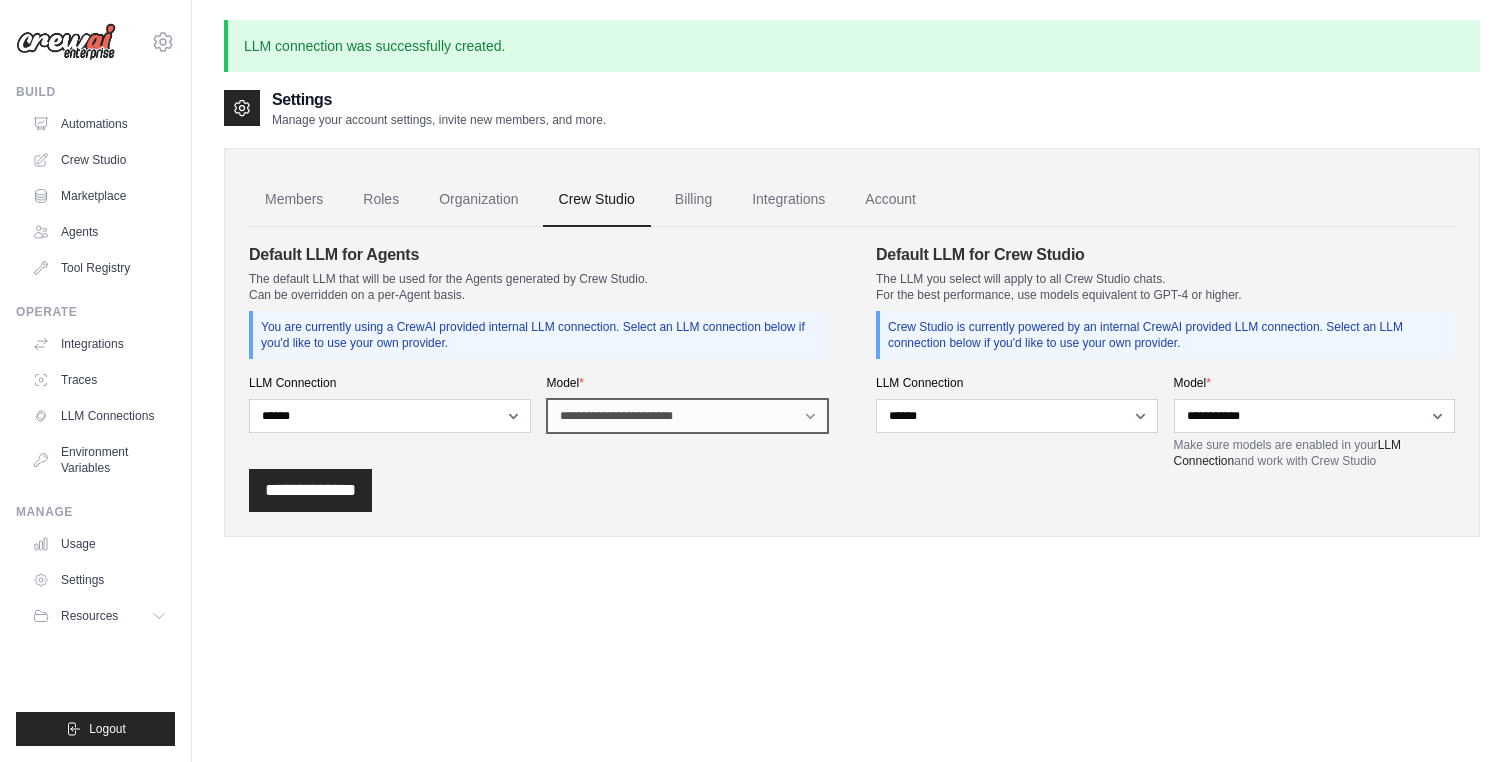 click on "**********" at bounding box center (688, 416) 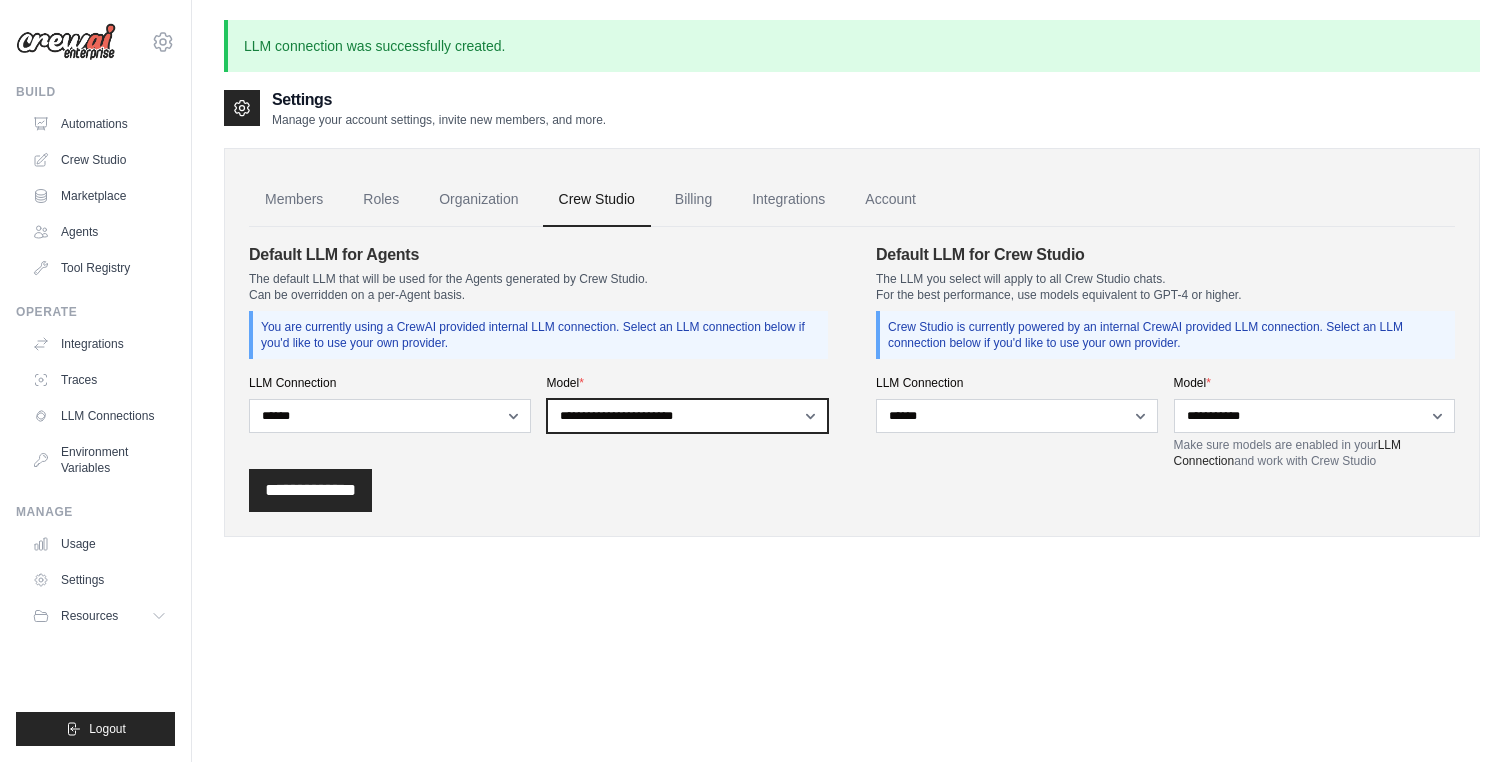 select on "**********" 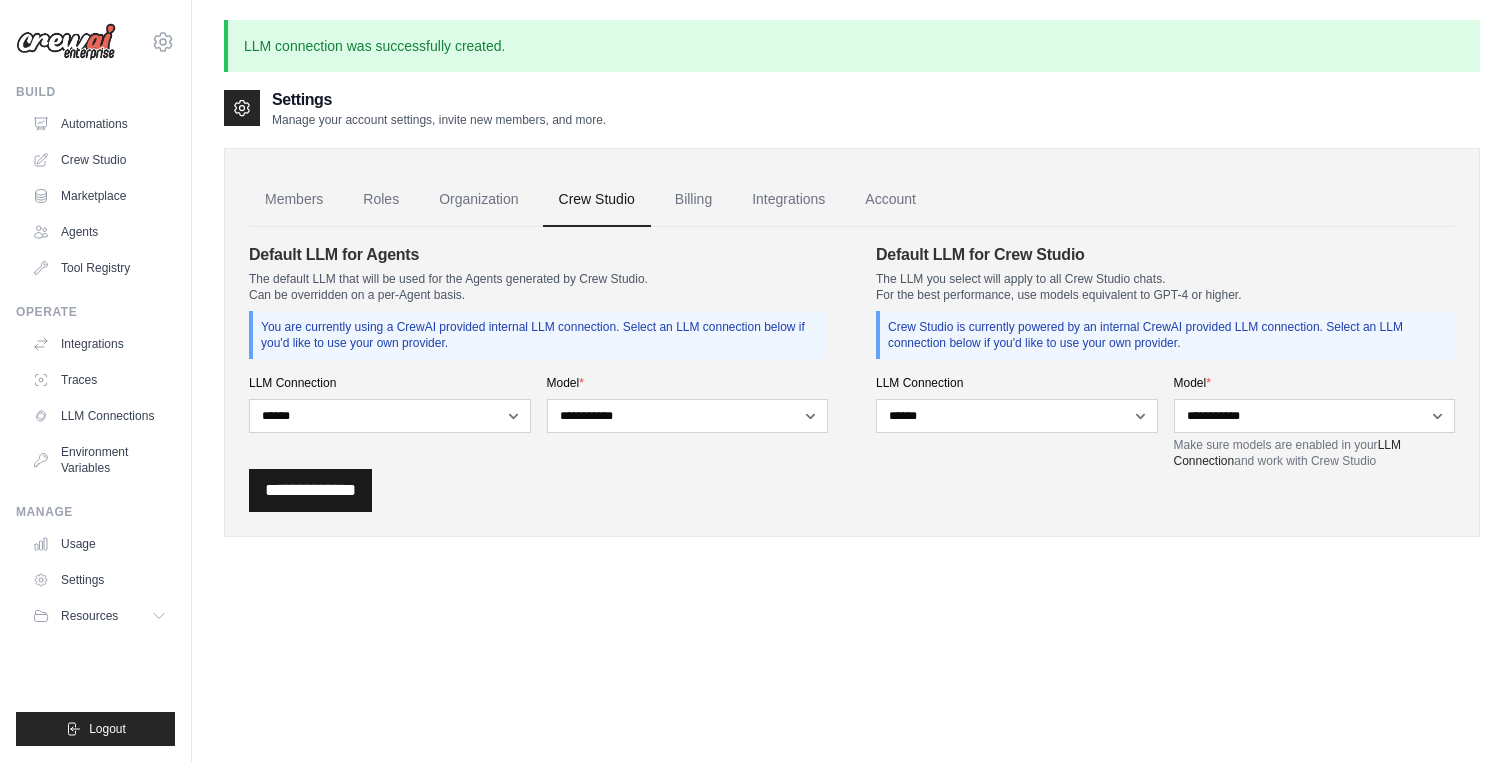 click on "**********" at bounding box center (310, 490) 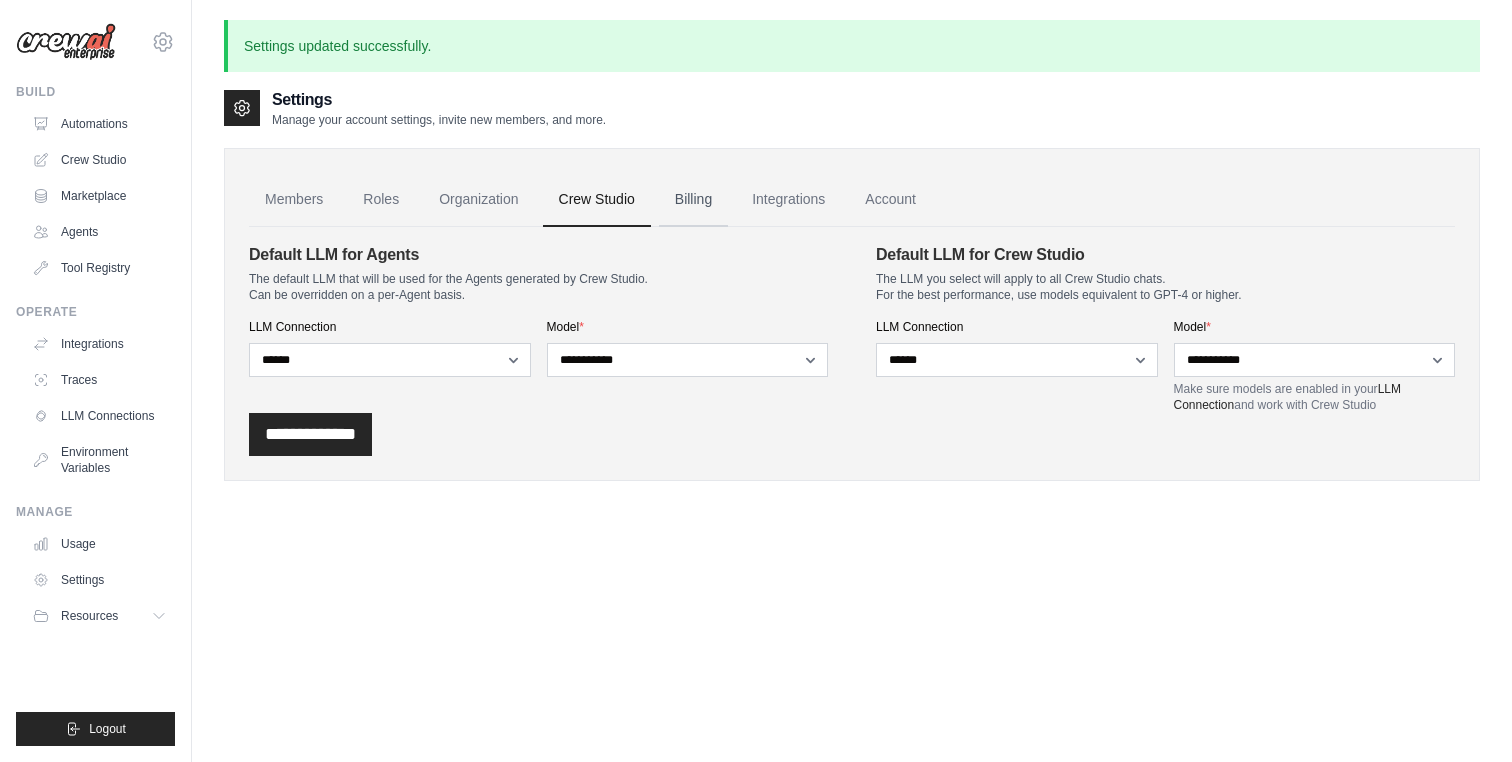 click on "Billing" at bounding box center [693, 200] 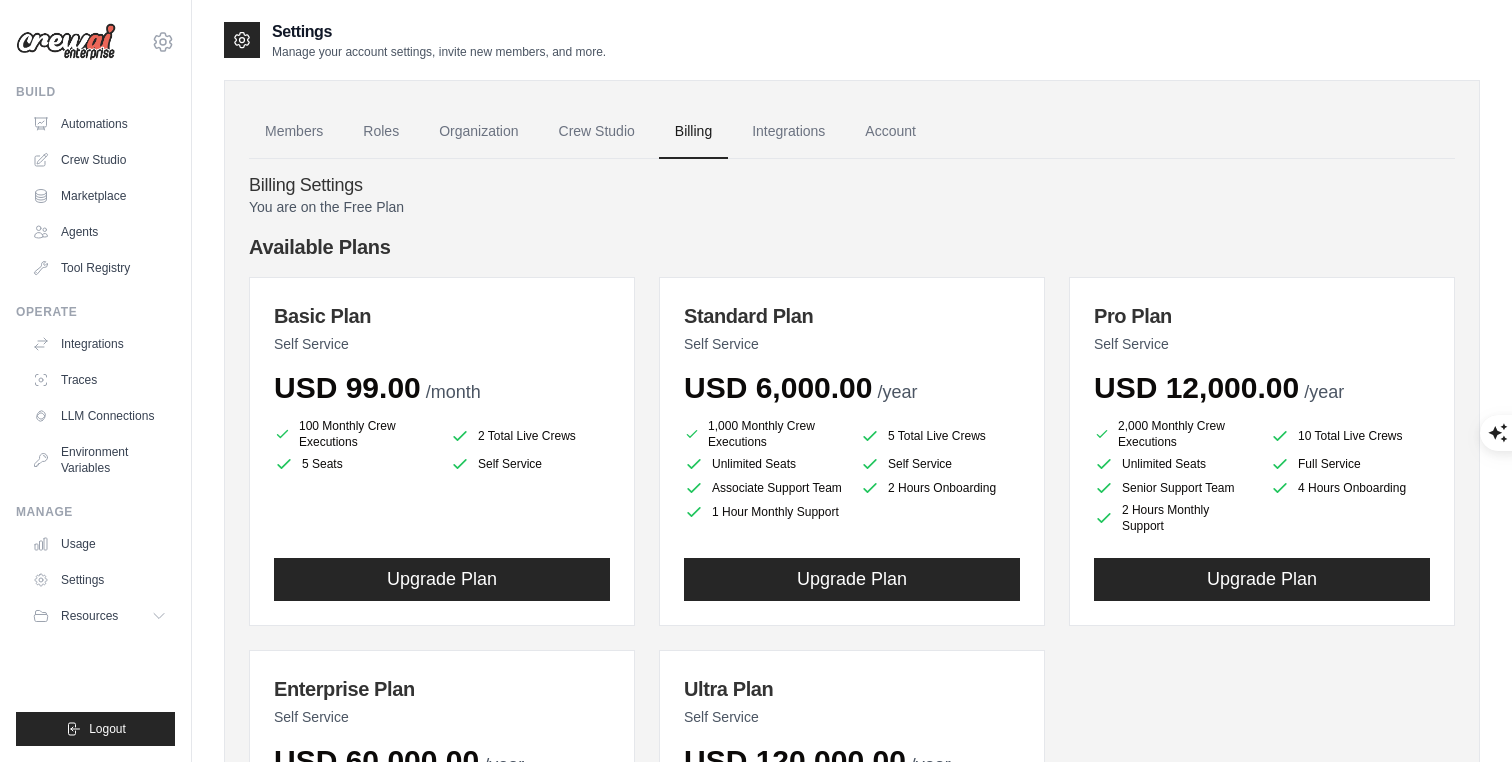 scroll, scrollTop: 0, scrollLeft: 0, axis: both 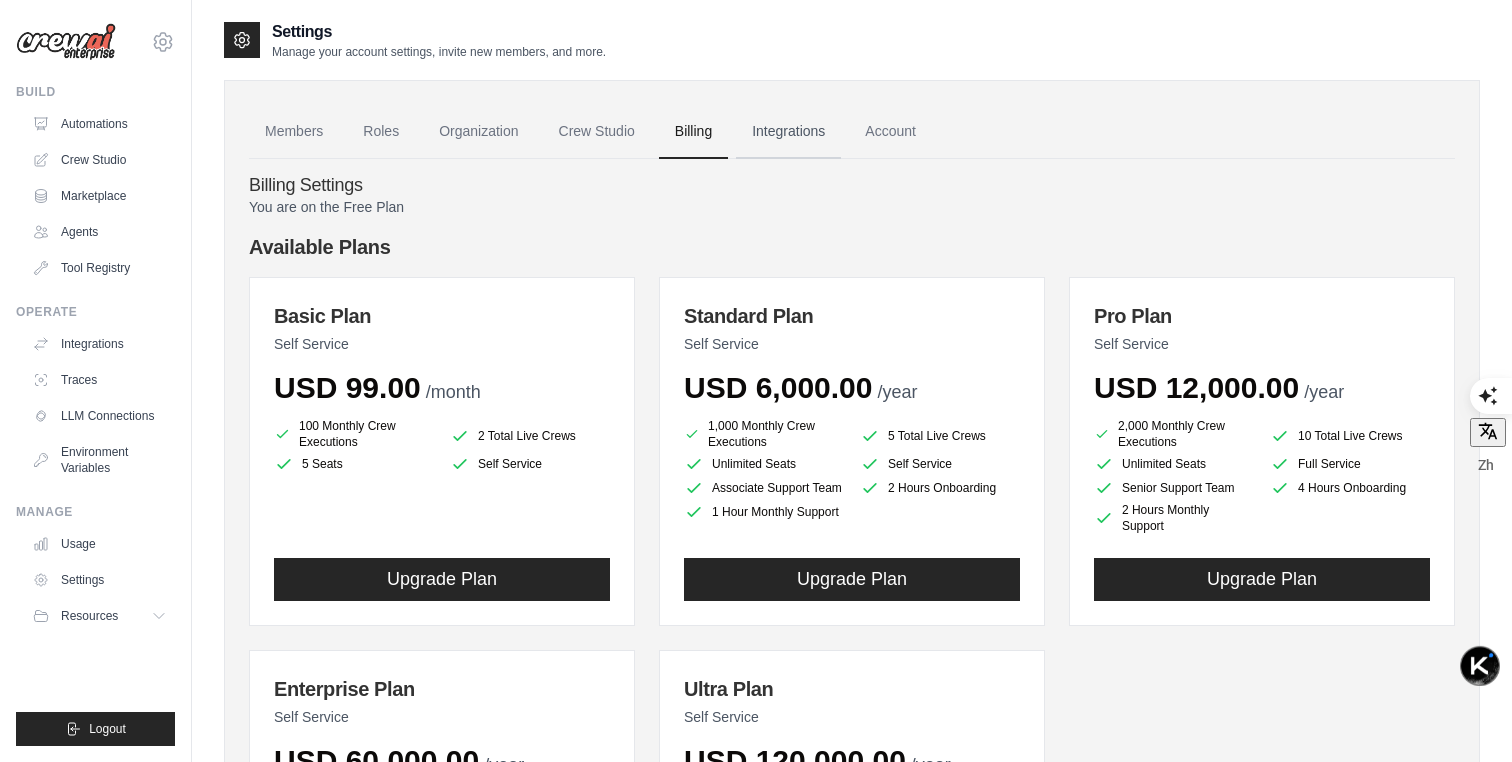 click on "Integrations" at bounding box center [788, 132] 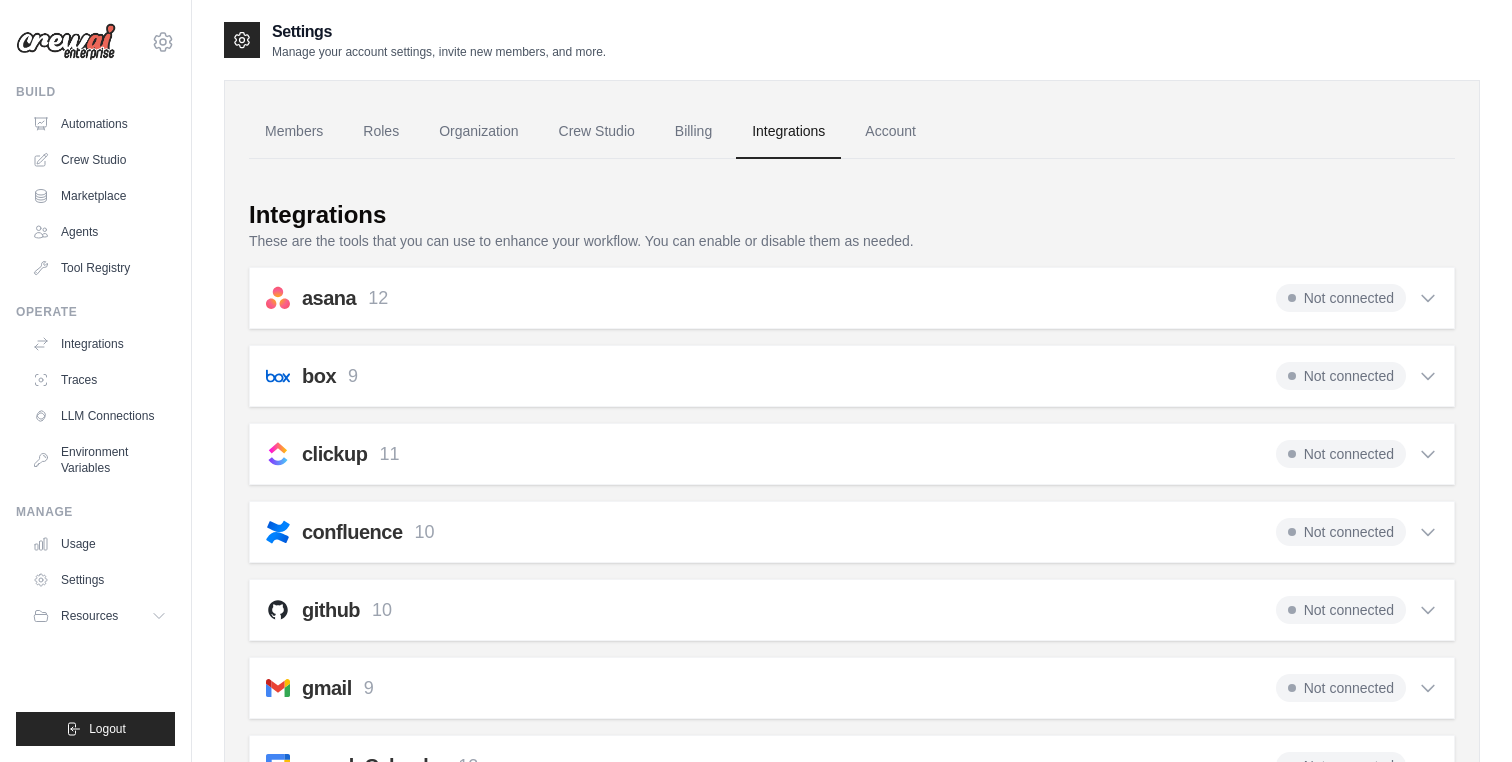 click on "Account" at bounding box center (890, 132) 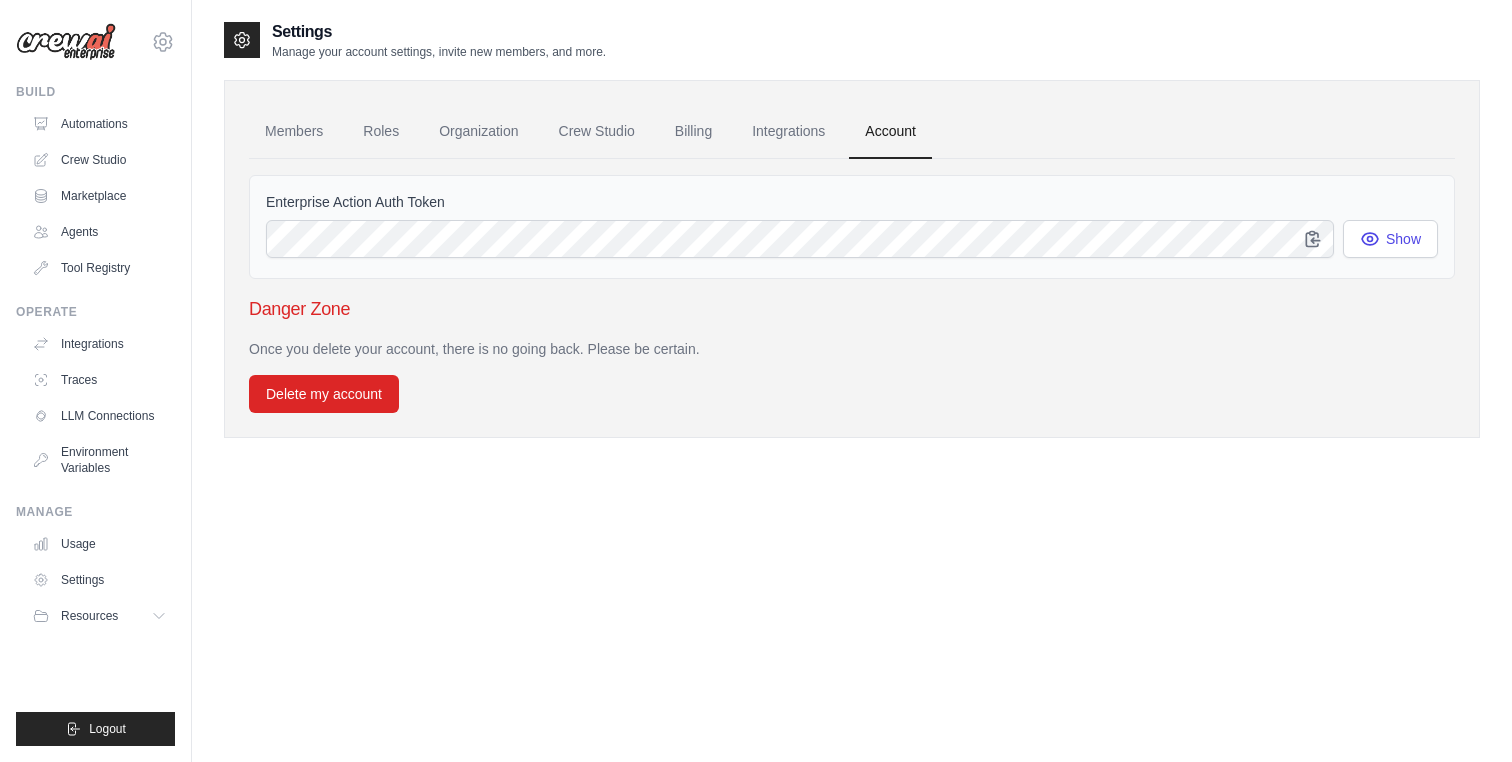 click on "Once you delete your account, there is no going back. Please be
certain." at bounding box center [852, 349] 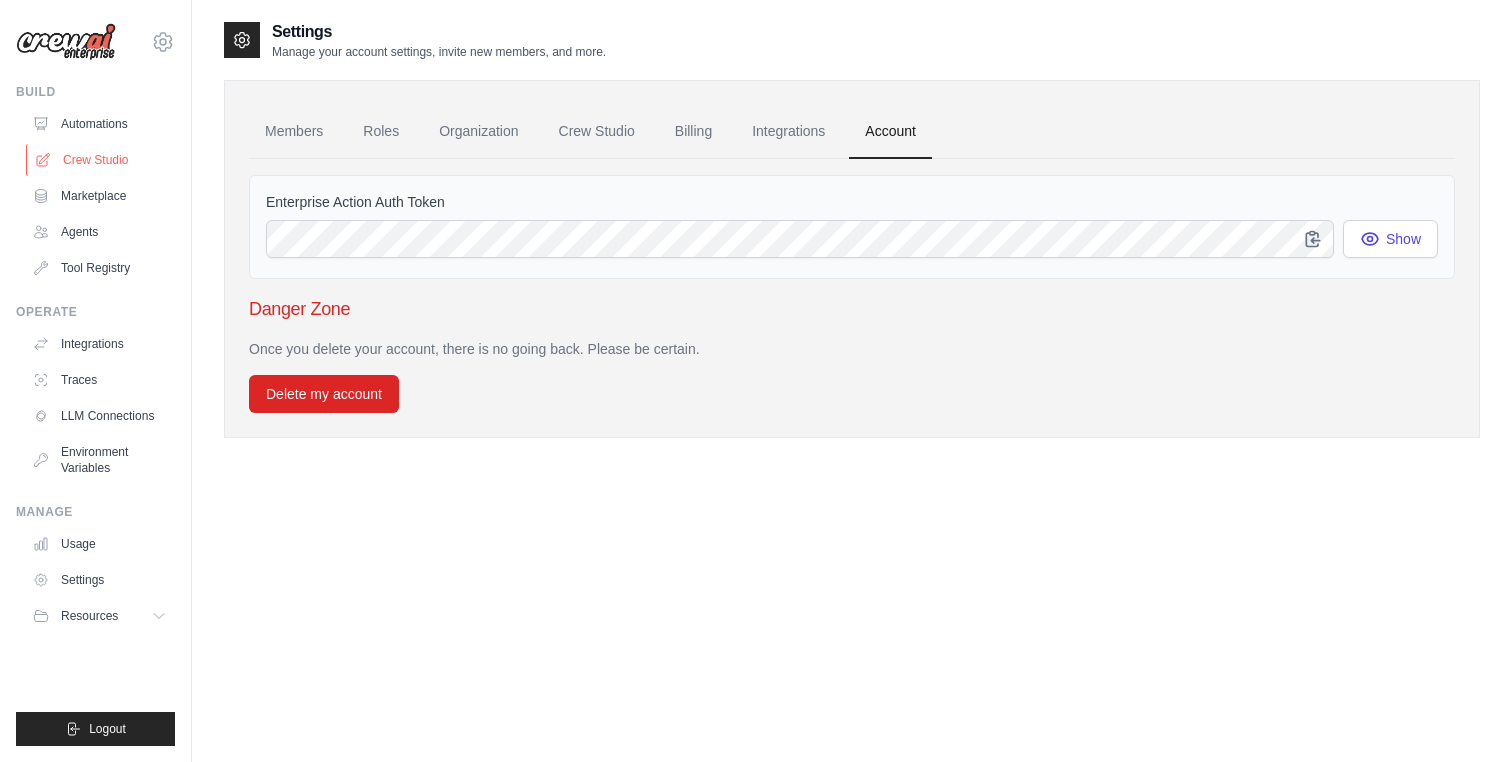 click on "Crew Studio" at bounding box center [101, 160] 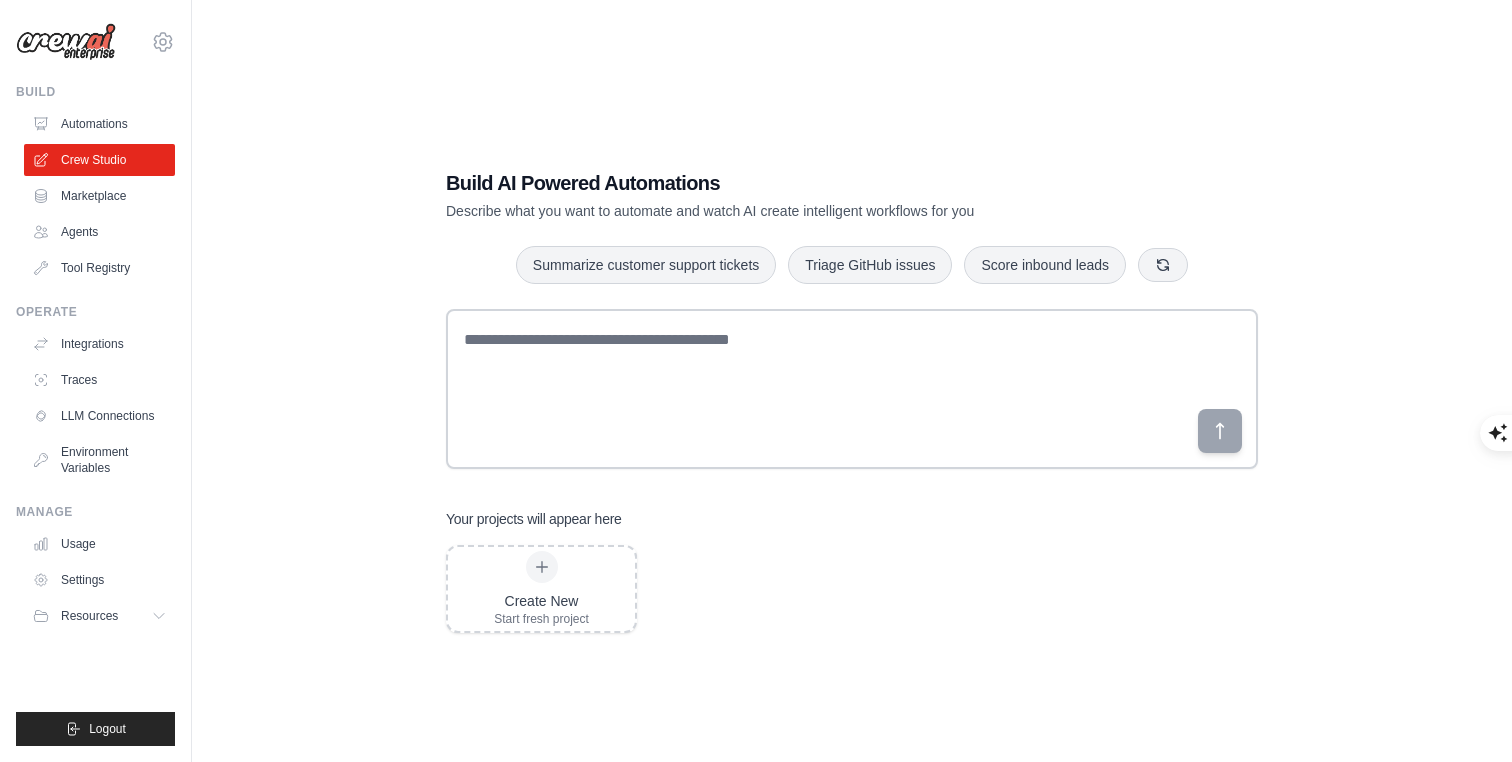 scroll, scrollTop: 0, scrollLeft: 0, axis: both 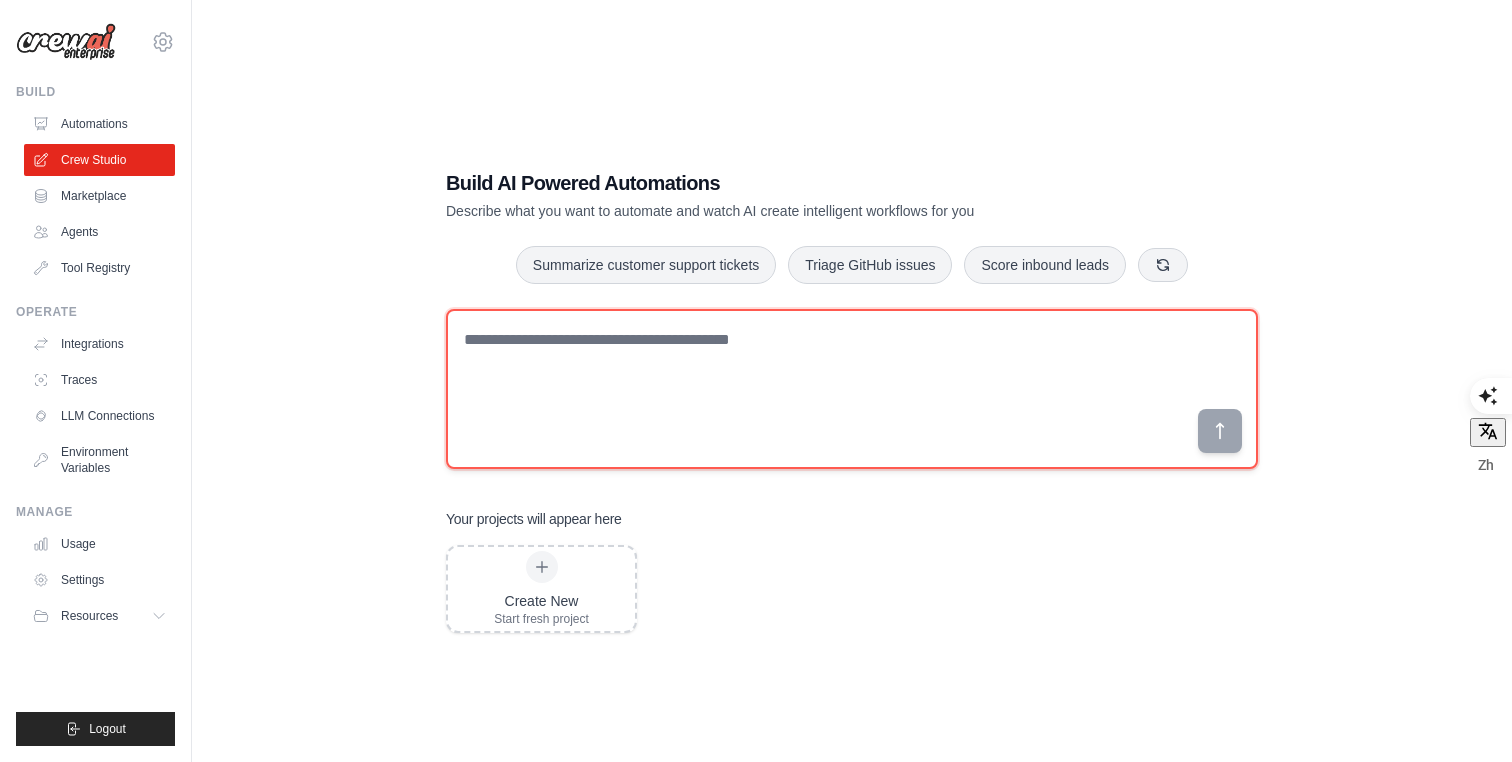 click at bounding box center (852, 389) 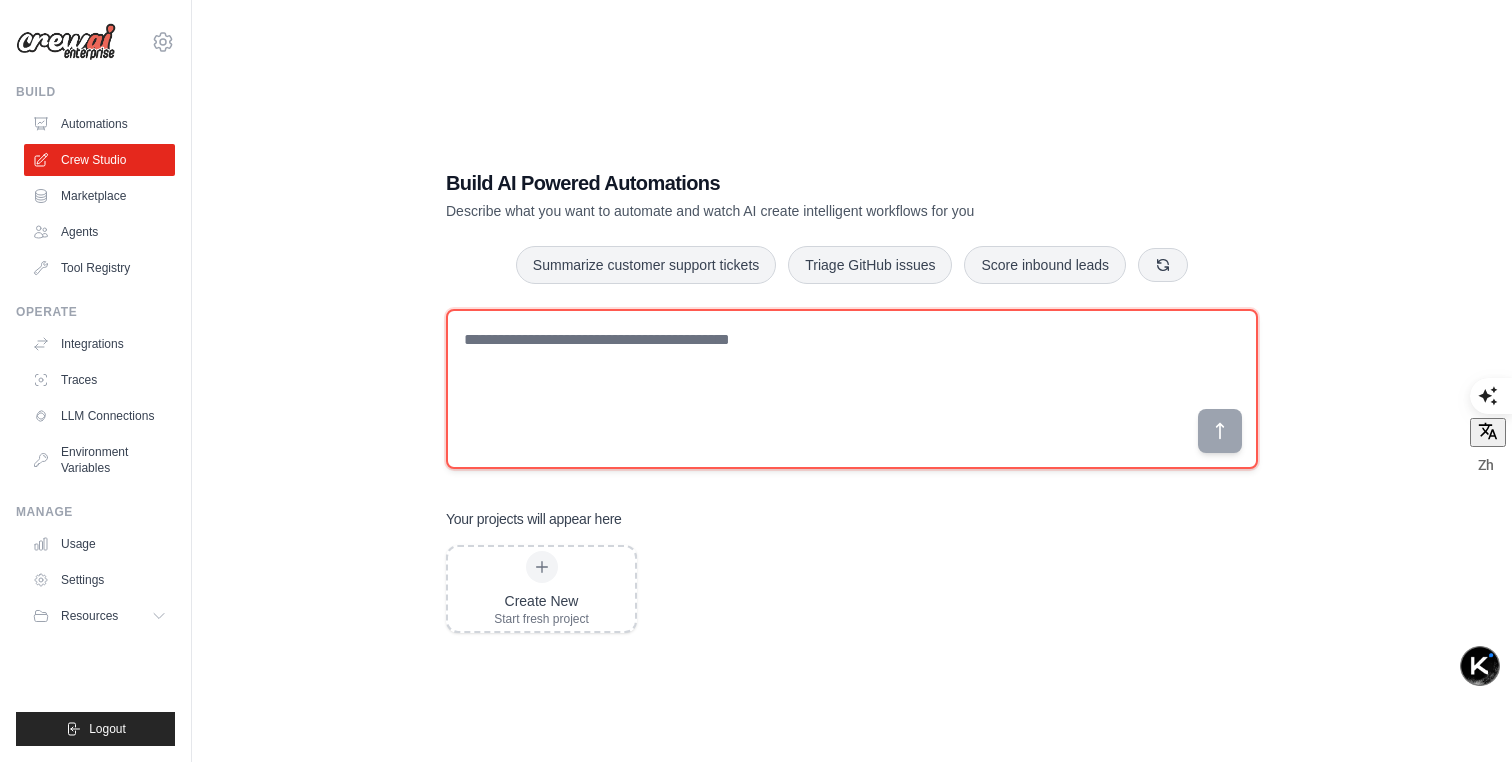 paste on "**********" 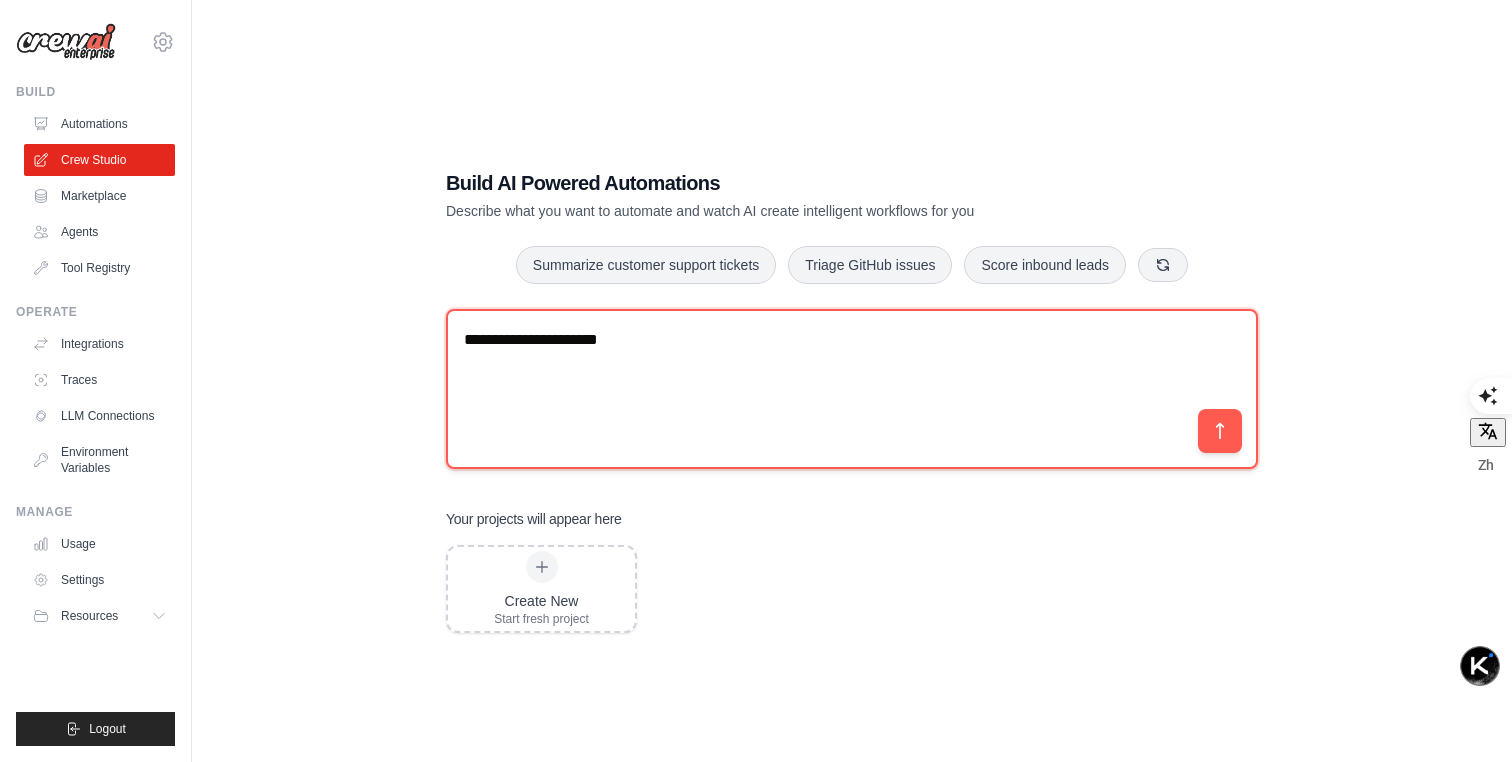 scroll, scrollTop: 0, scrollLeft: 0, axis: both 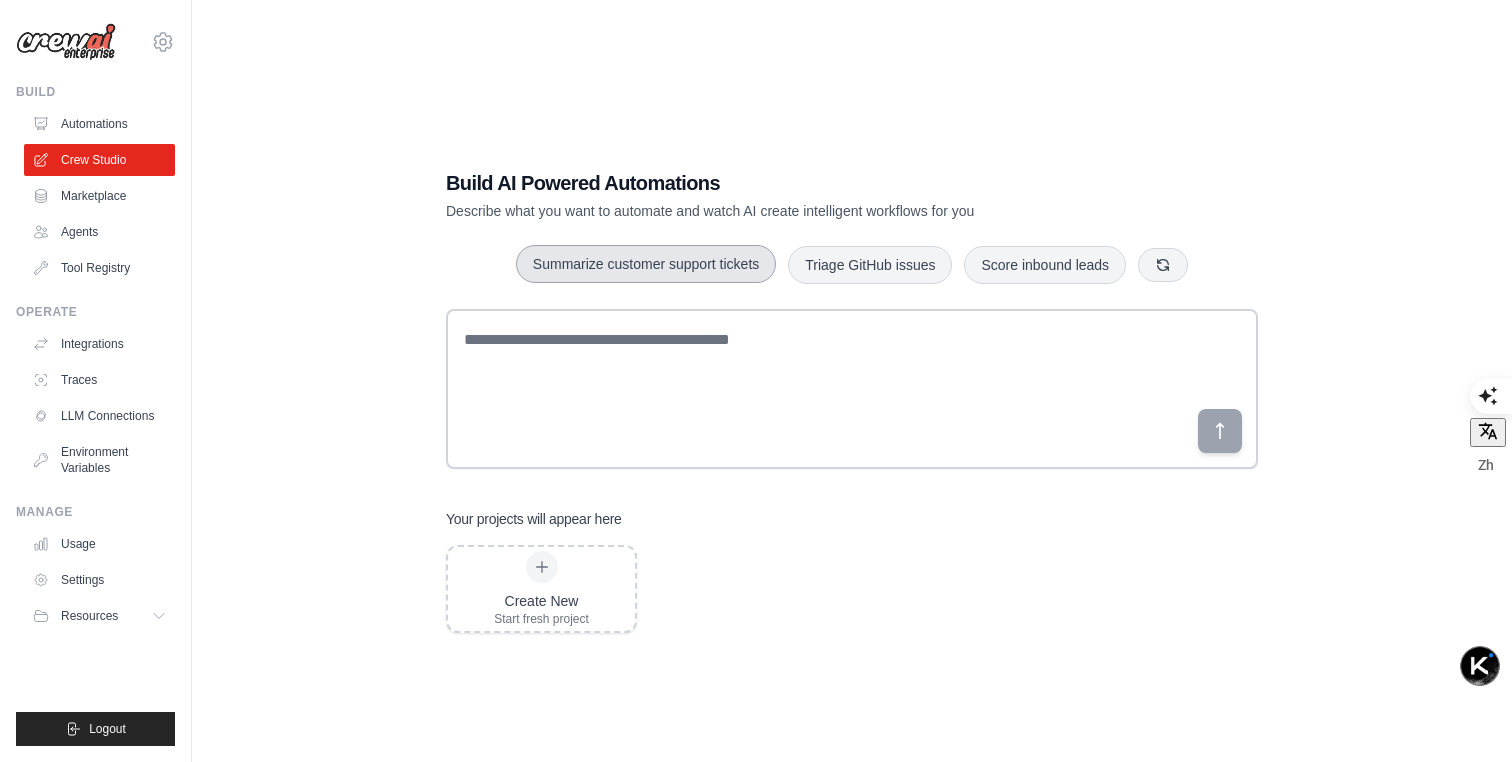 click on "Summarize customer support tickets" at bounding box center [646, 264] 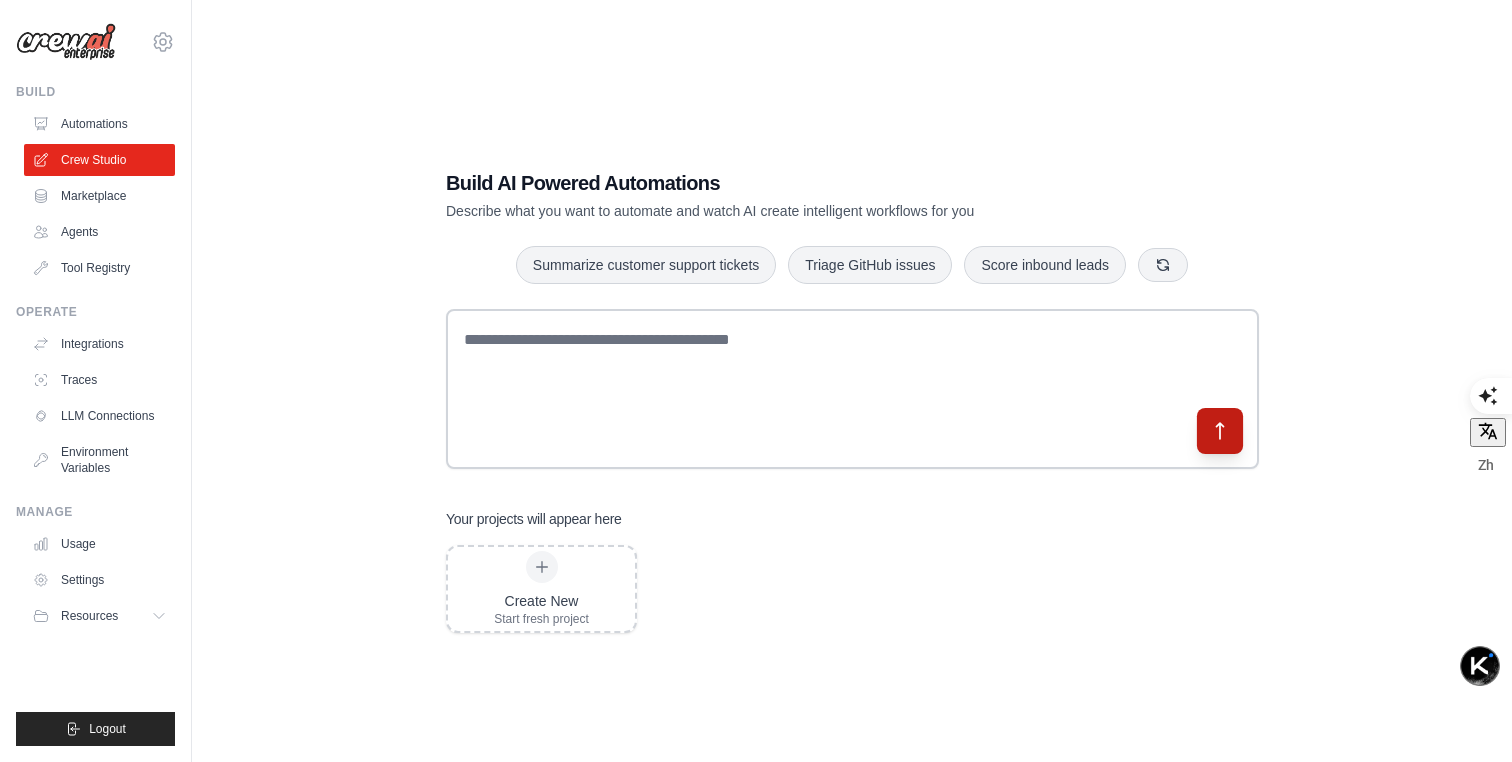 click 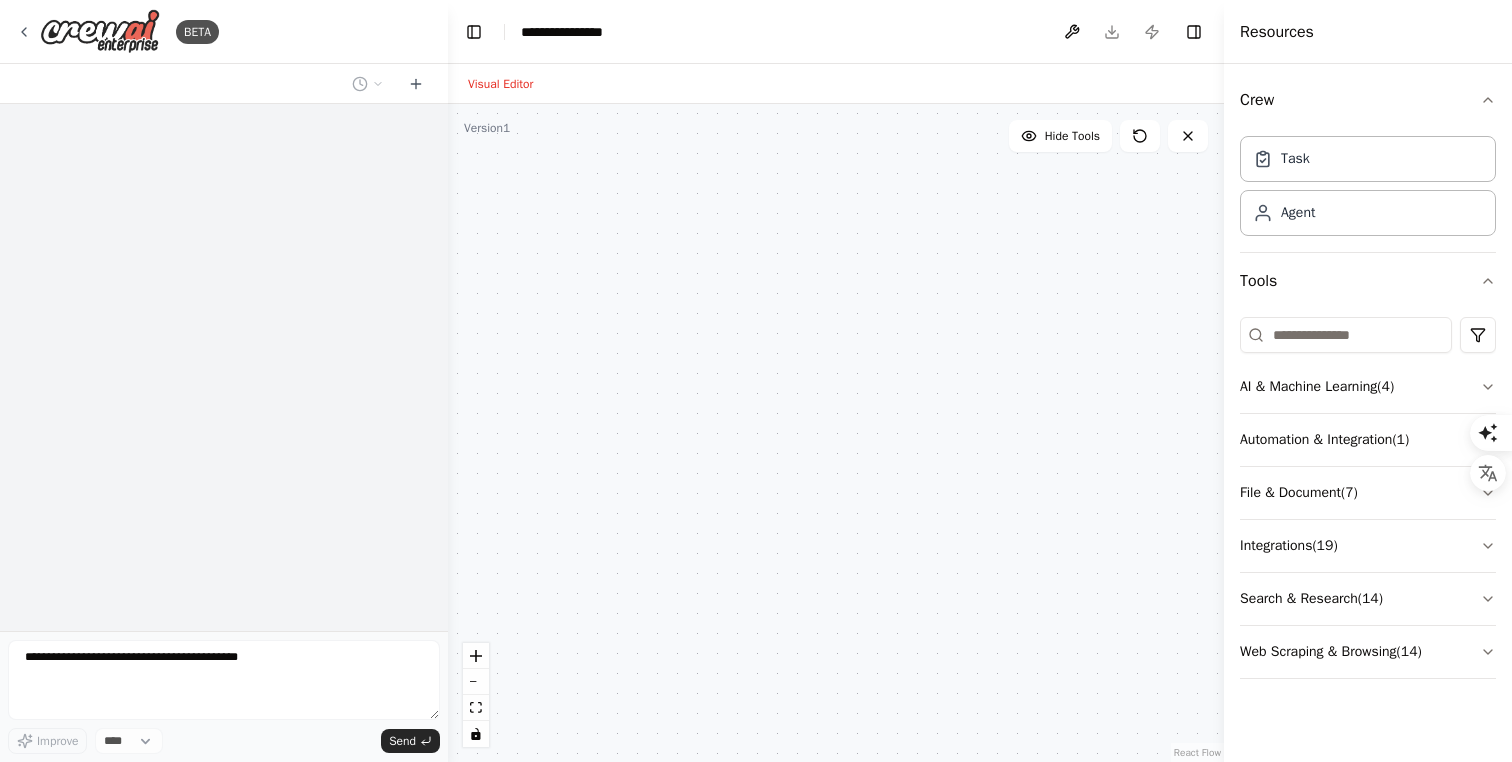 scroll, scrollTop: 0, scrollLeft: 0, axis: both 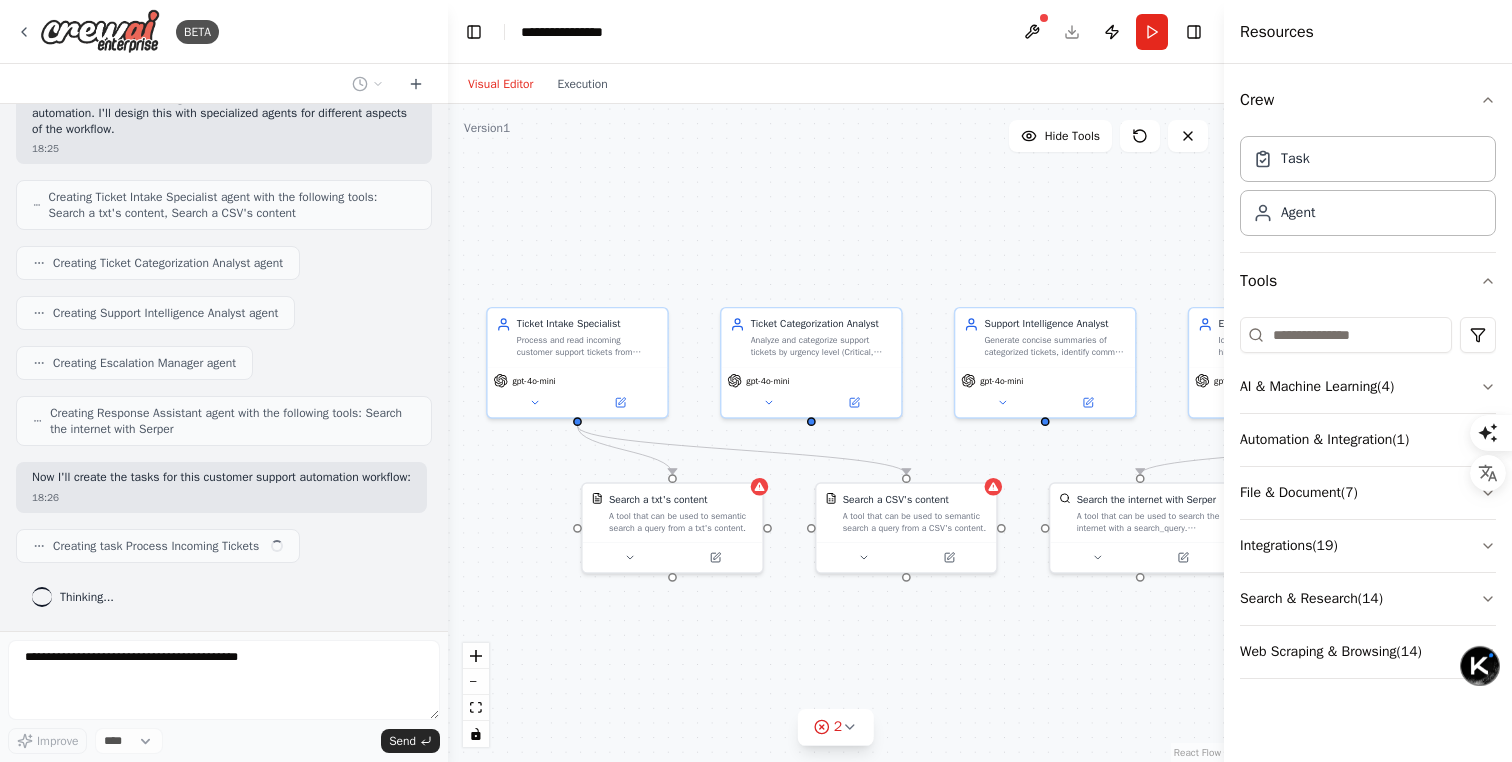 drag, startPoint x: 1050, startPoint y: 616, endPoint x: 853, endPoint y: 608, distance: 197.16237 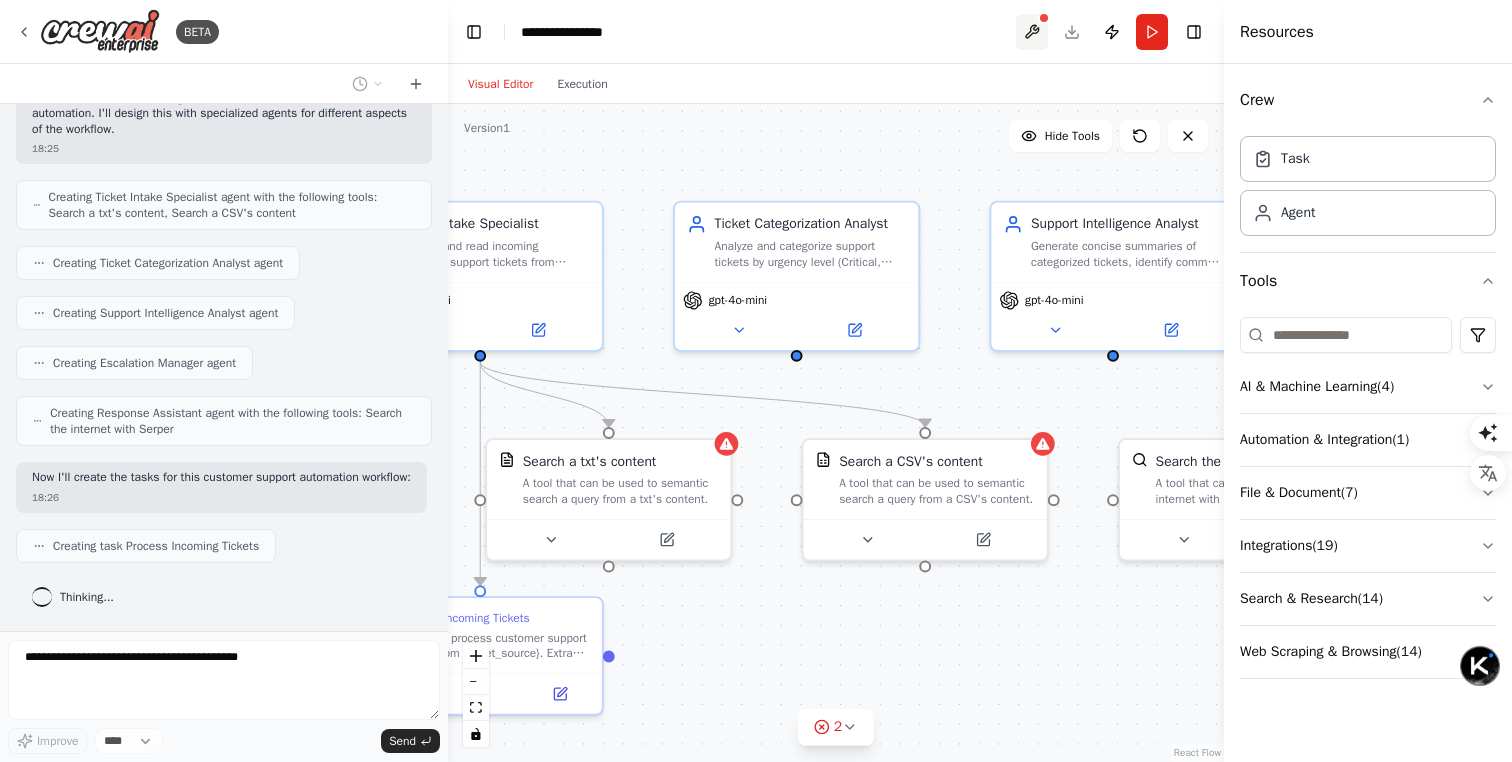 click at bounding box center (1032, 32) 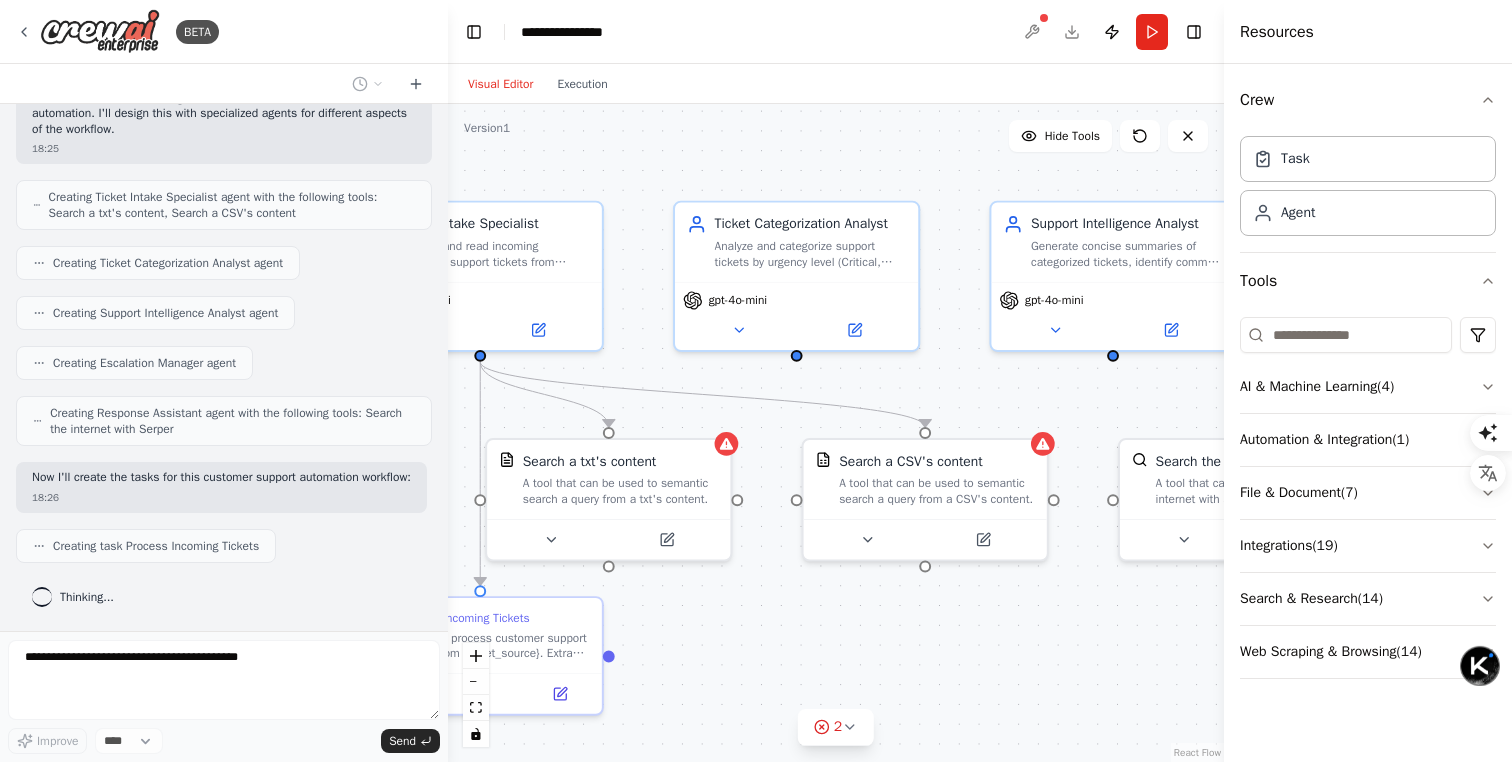 click at bounding box center [1032, 32] 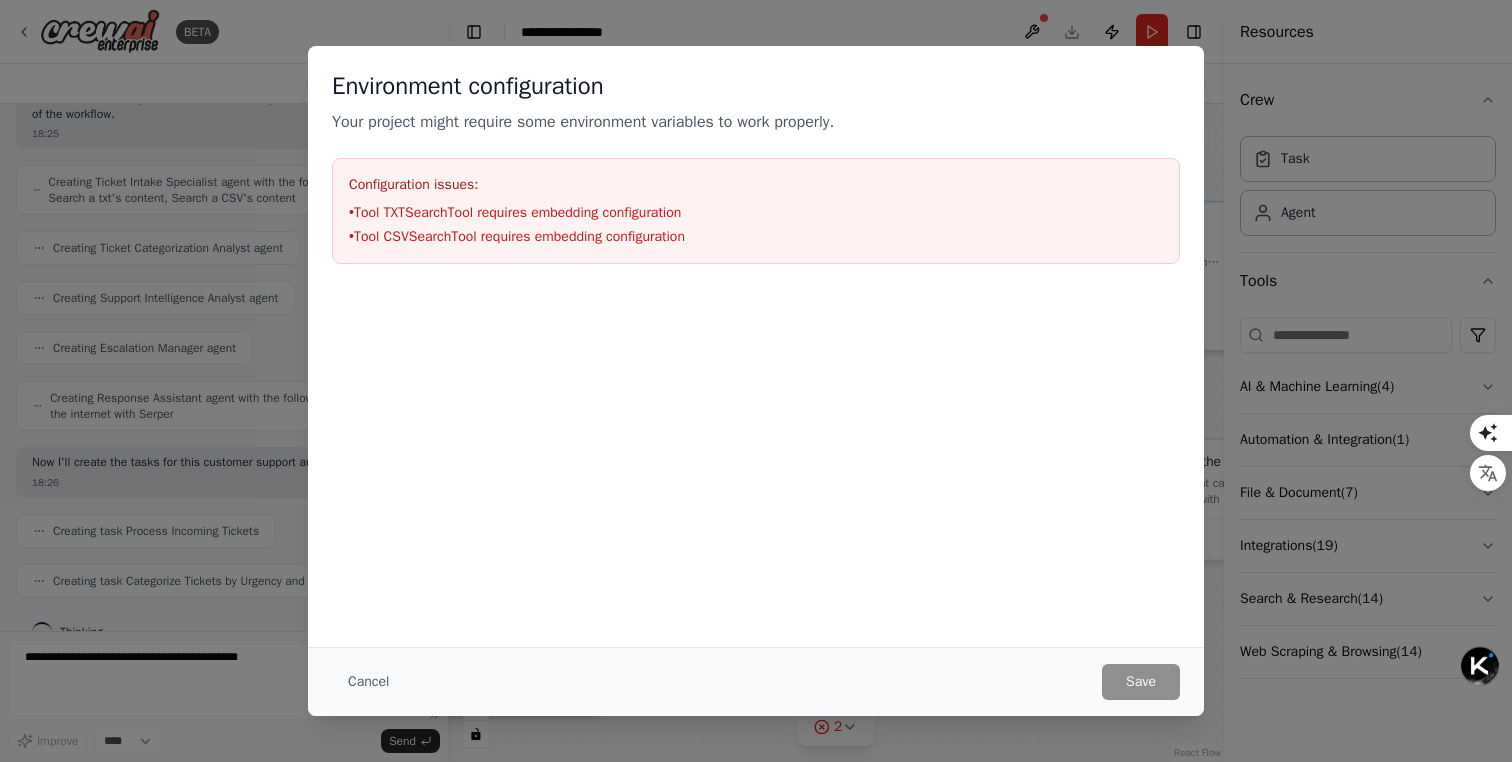 scroll, scrollTop: 613, scrollLeft: 0, axis: vertical 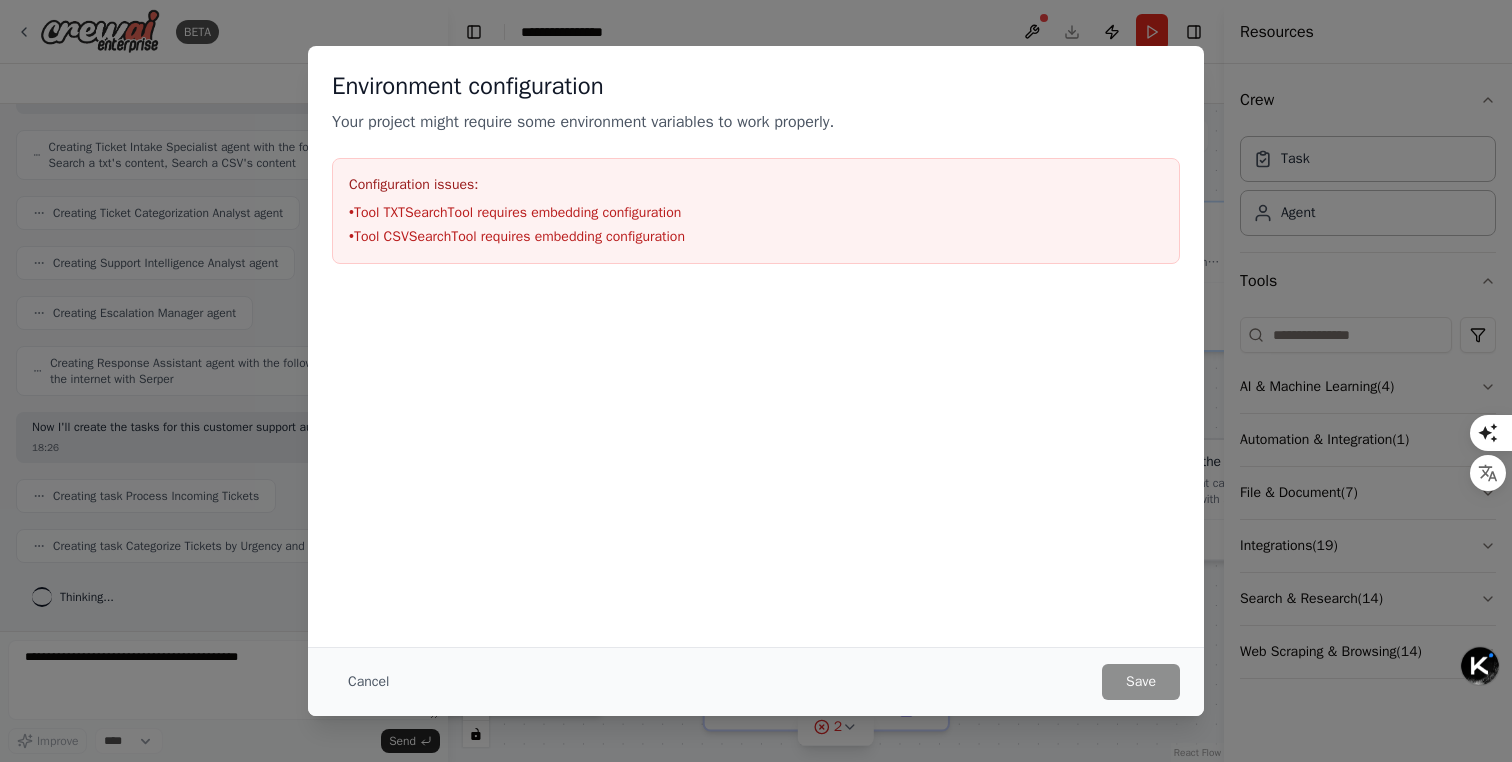 click on "•  Tool TXTSearchTool requires embedding configuration" at bounding box center (756, 213) 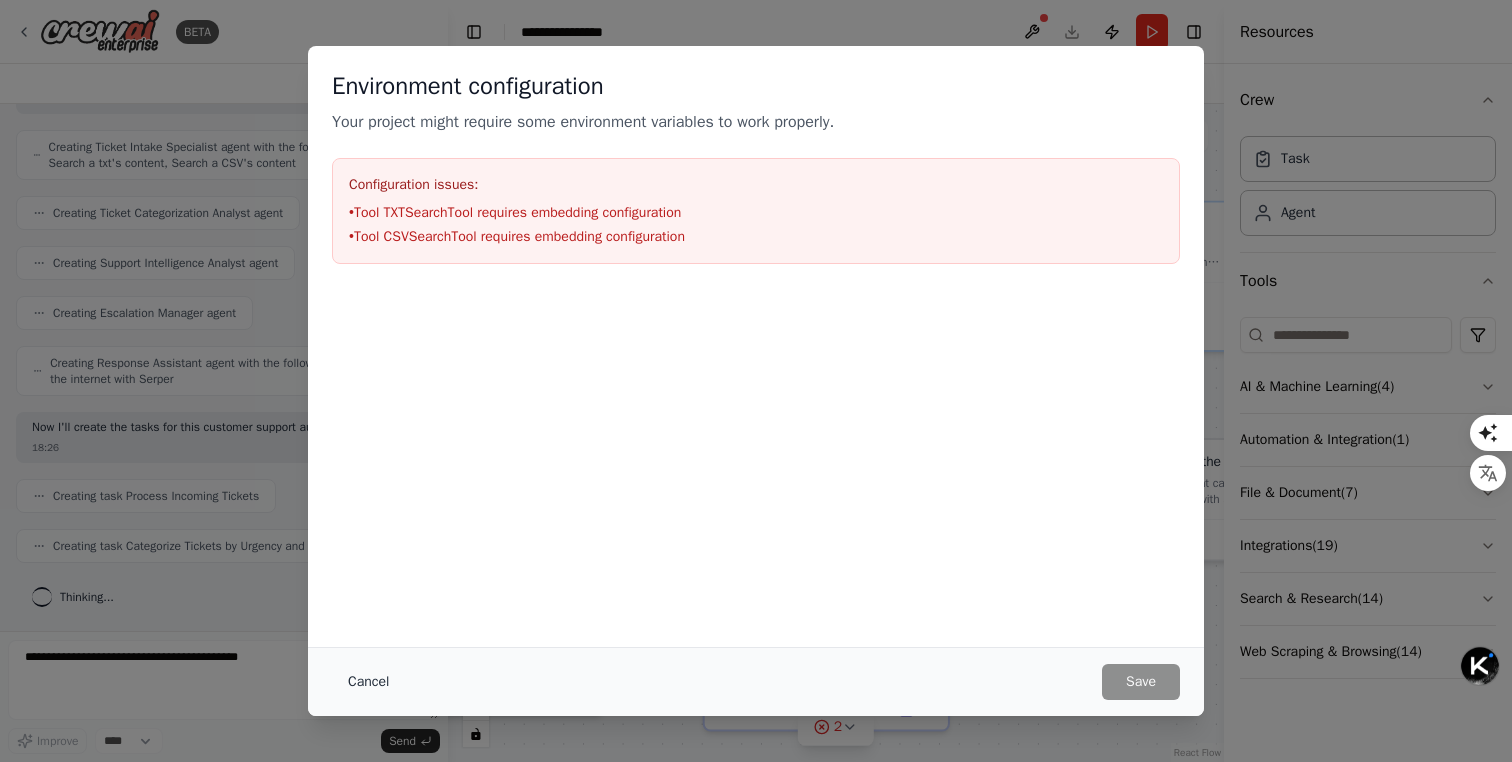 click on "Cancel" at bounding box center [368, 682] 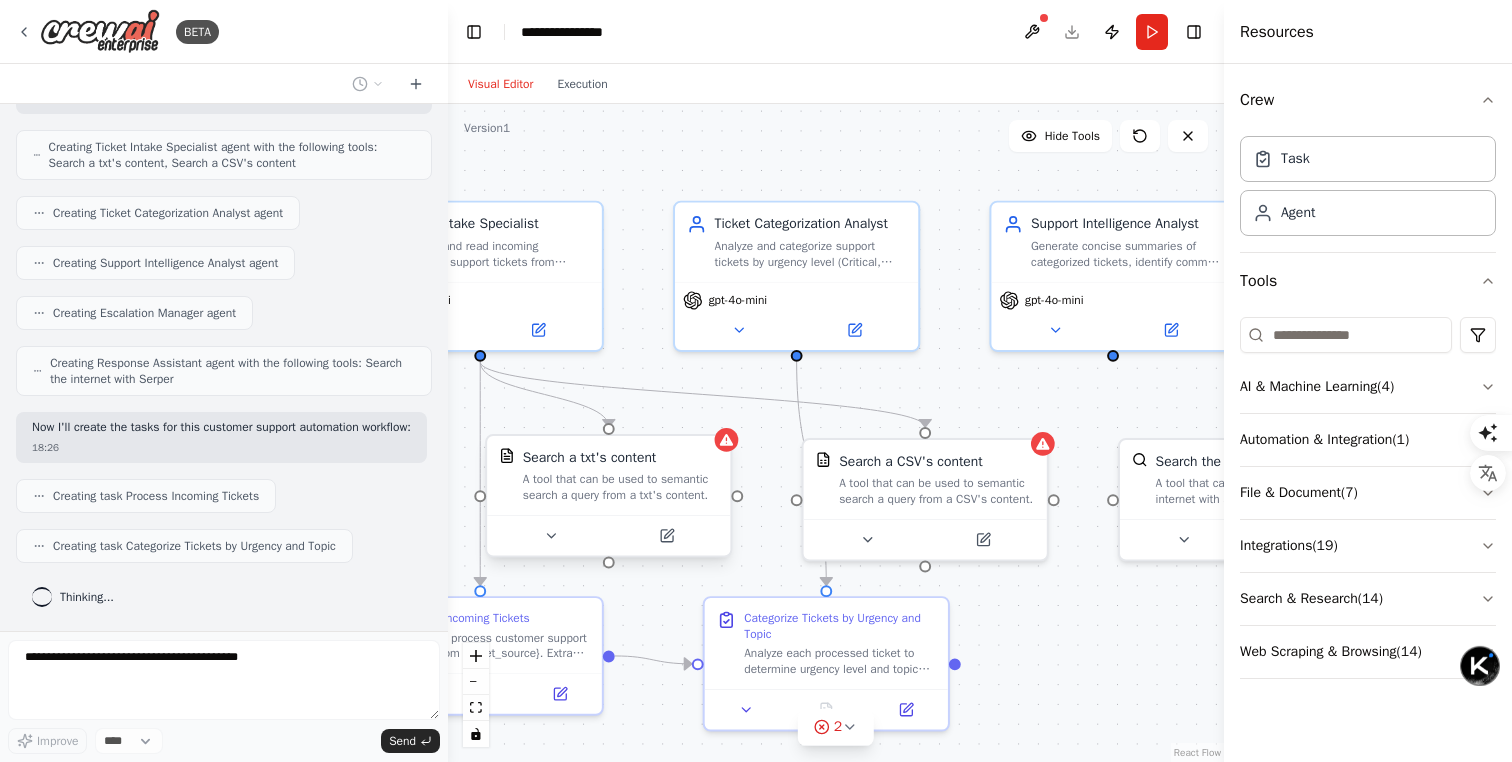 scroll, scrollTop: 663, scrollLeft: 0, axis: vertical 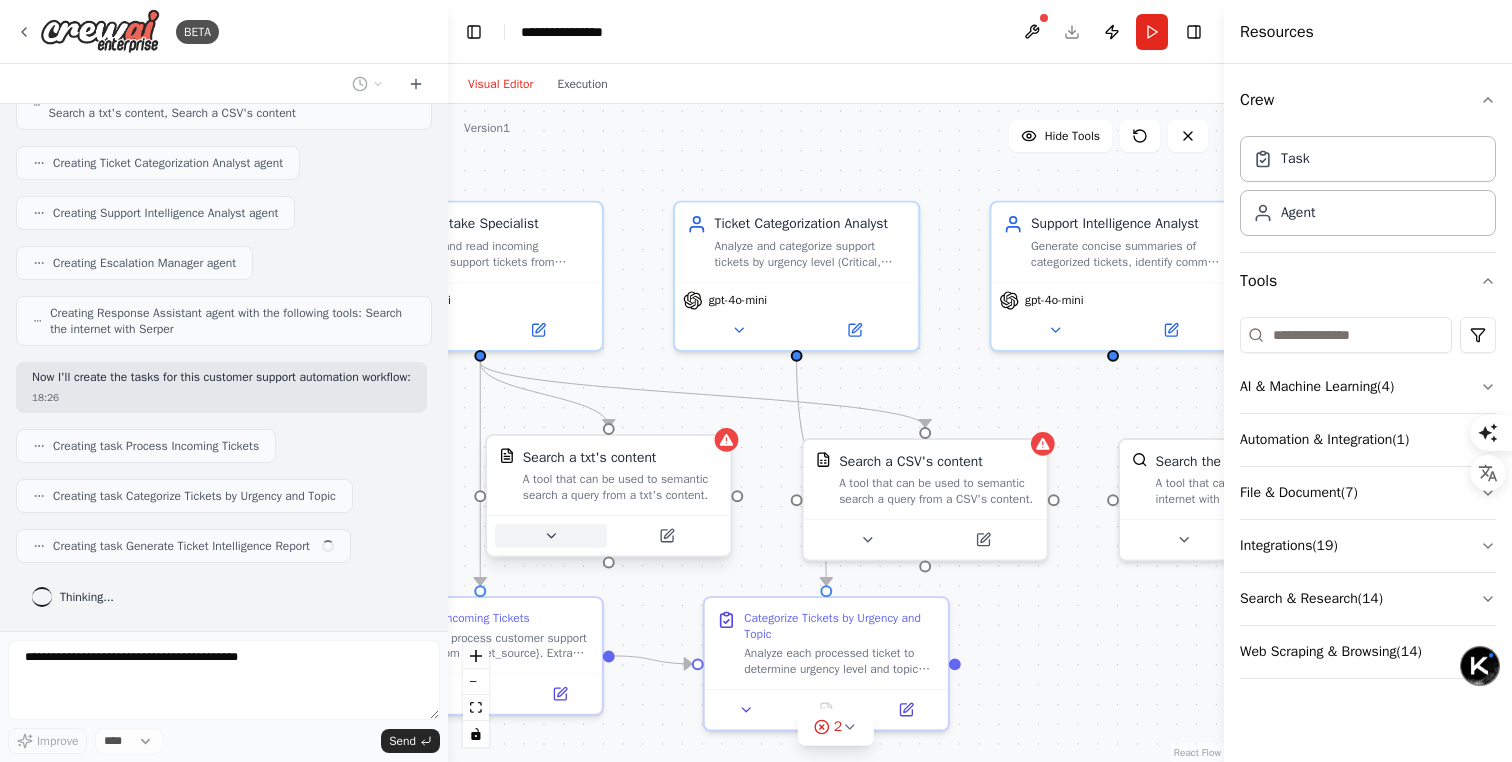 click at bounding box center (551, 536) 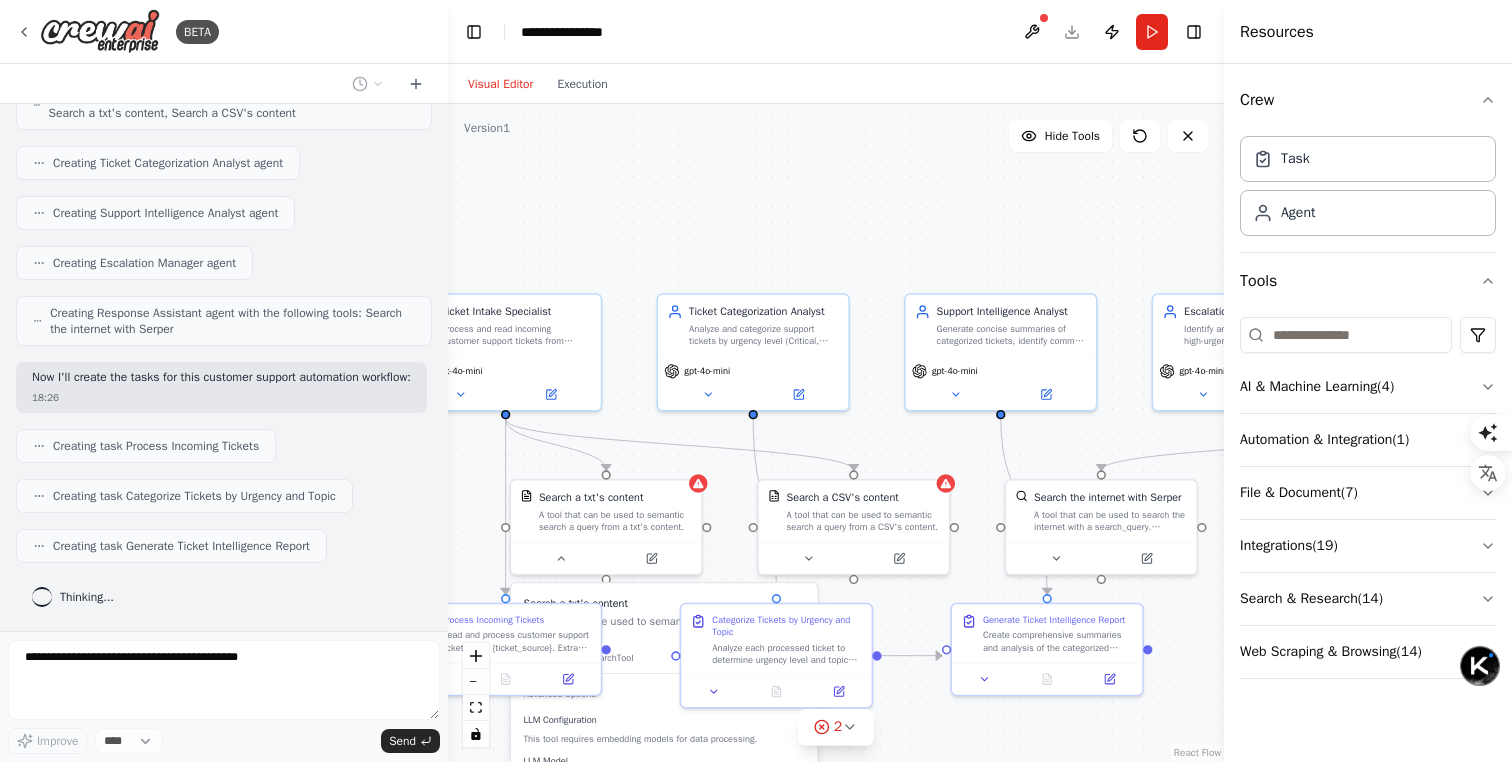 click on "Search a txt's content A tool that can be used to semantic search a query from a txt's content. Class name:  TXTSearchTool Advanced Options LLM Configuration This tool requires embedding models for data processing. LLM Model Select a model Embedding Model Select a model Cancel Save" at bounding box center (664, 735) 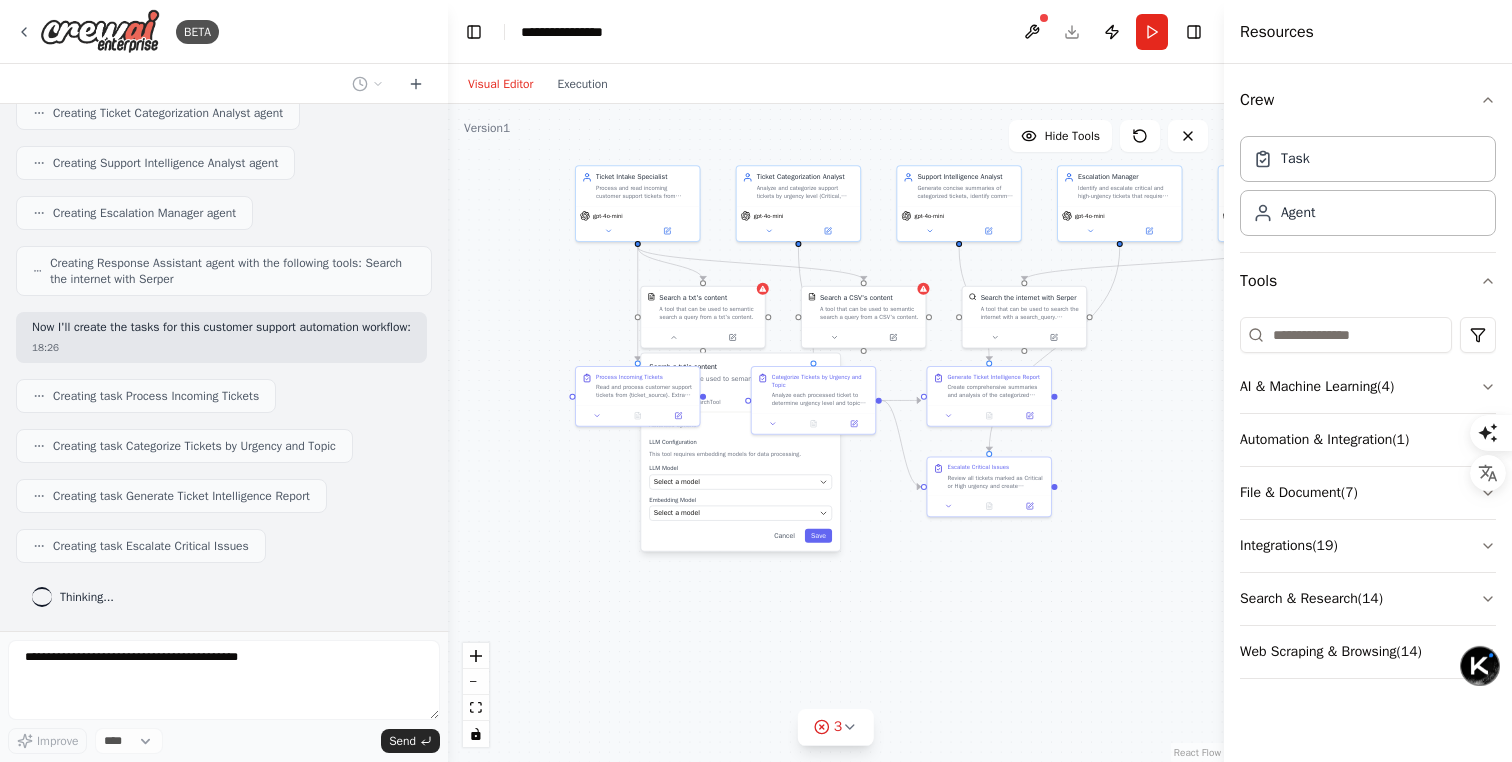 drag, startPoint x: 784, startPoint y: 331, endPoint x: 866, endPoint y: 58, distance: 285.04913 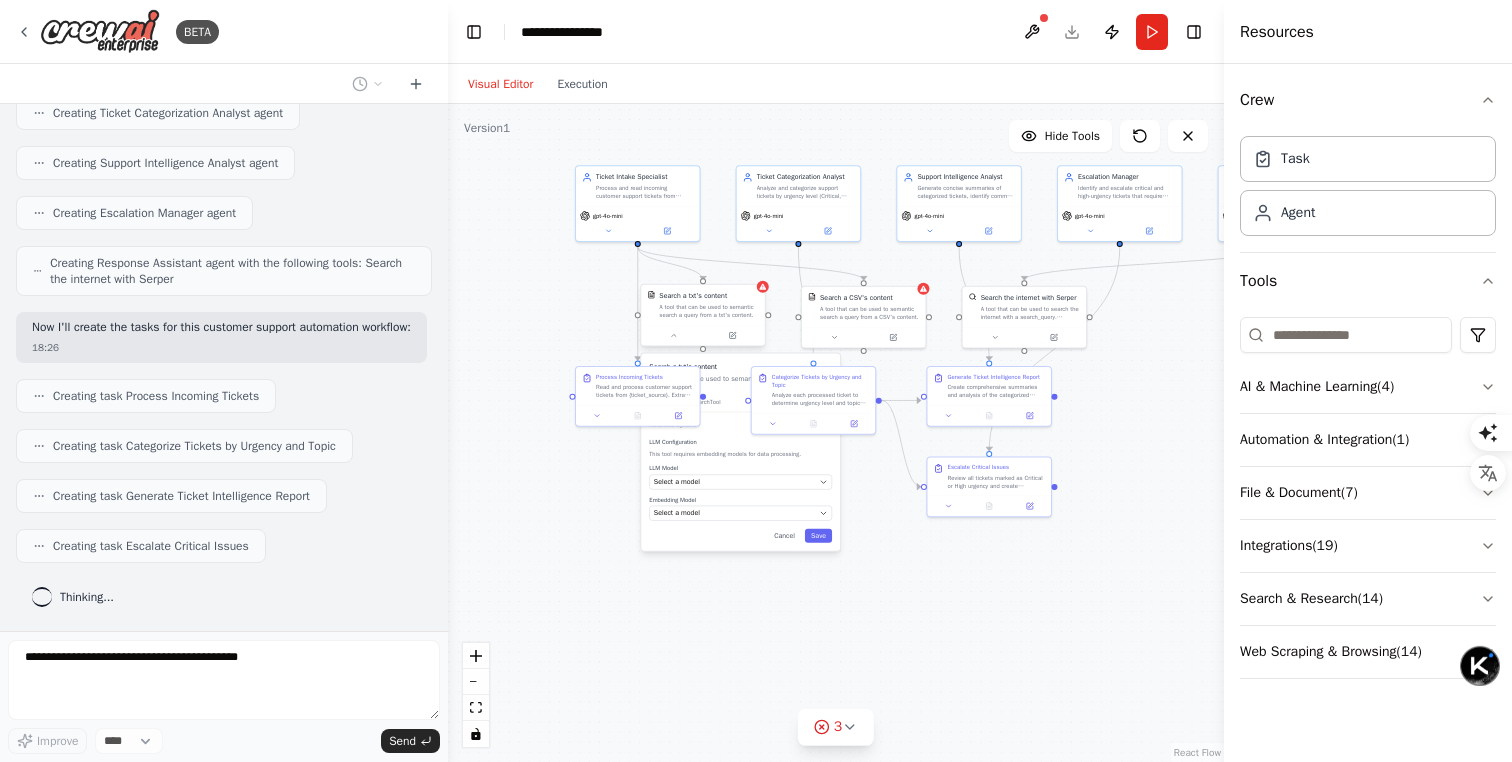 scroll, scrollTop: 763, scrollLeft: 0, axis: vertical 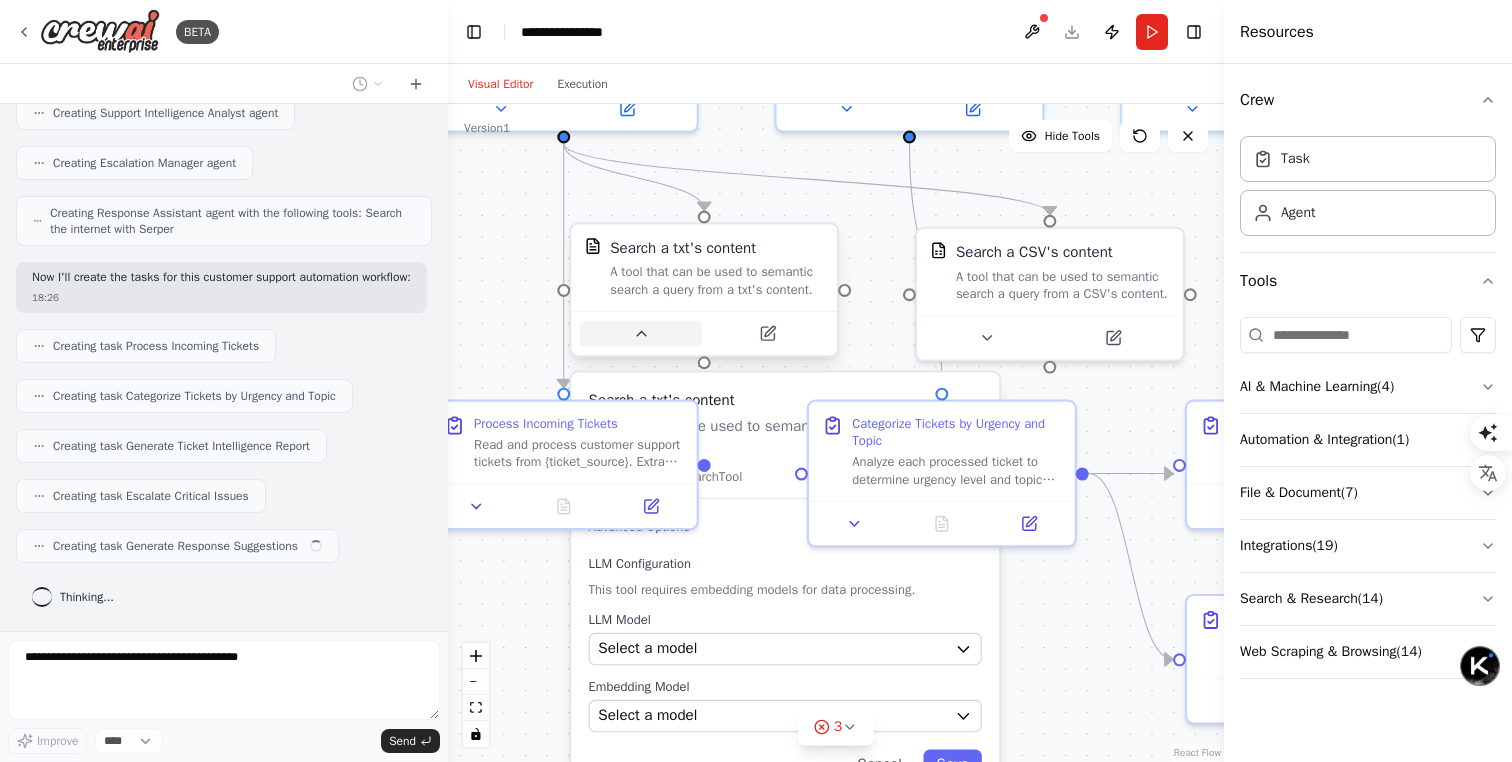 click 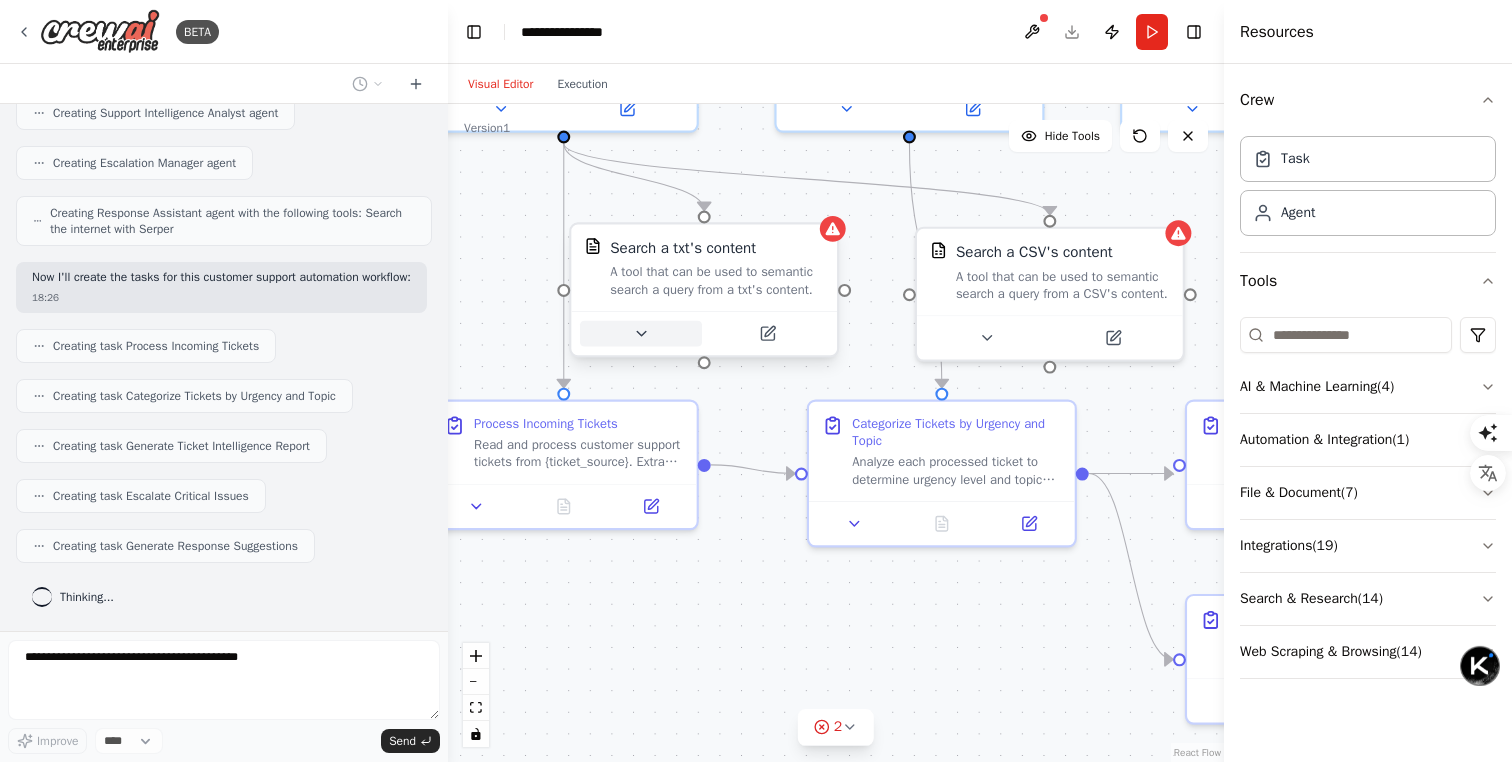 click 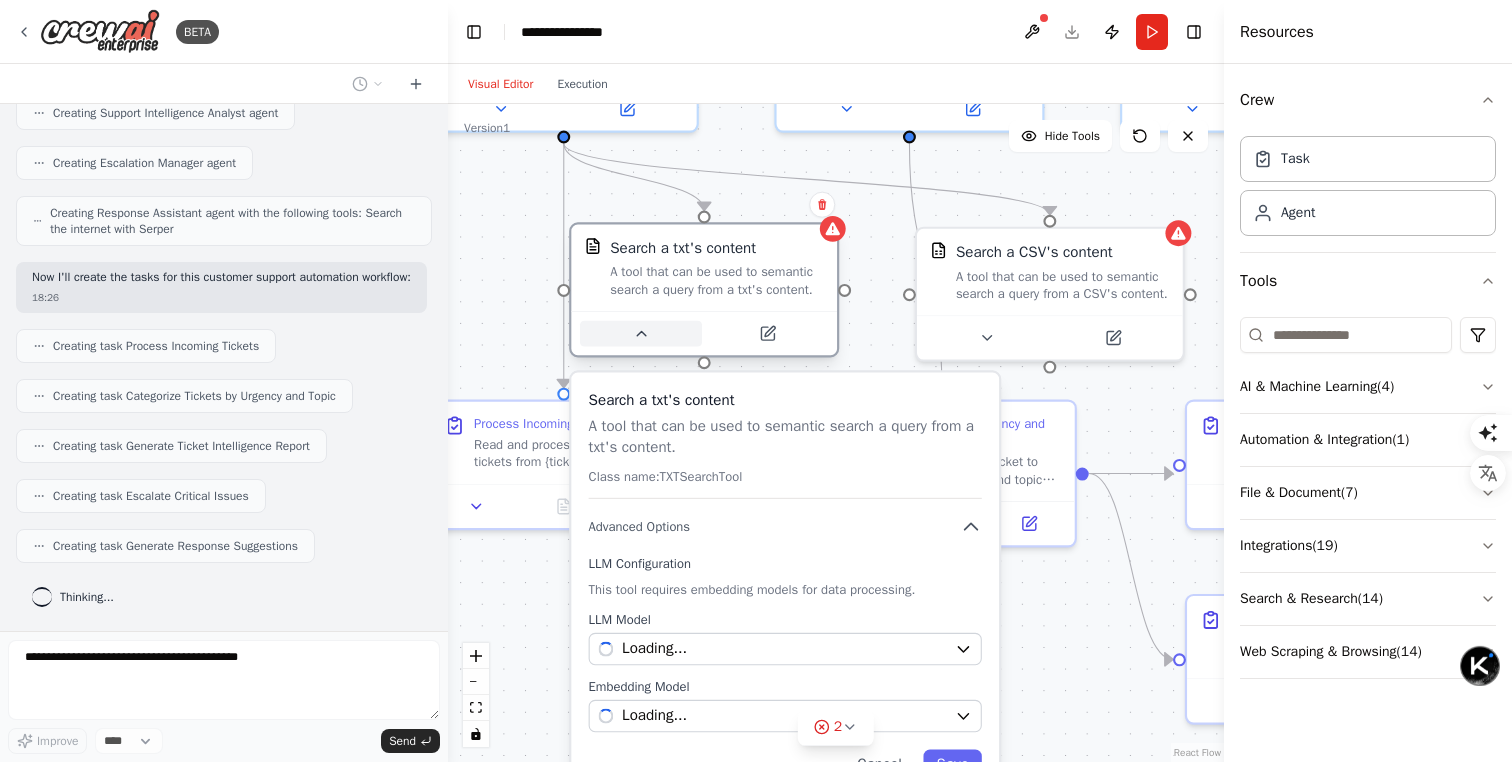 click 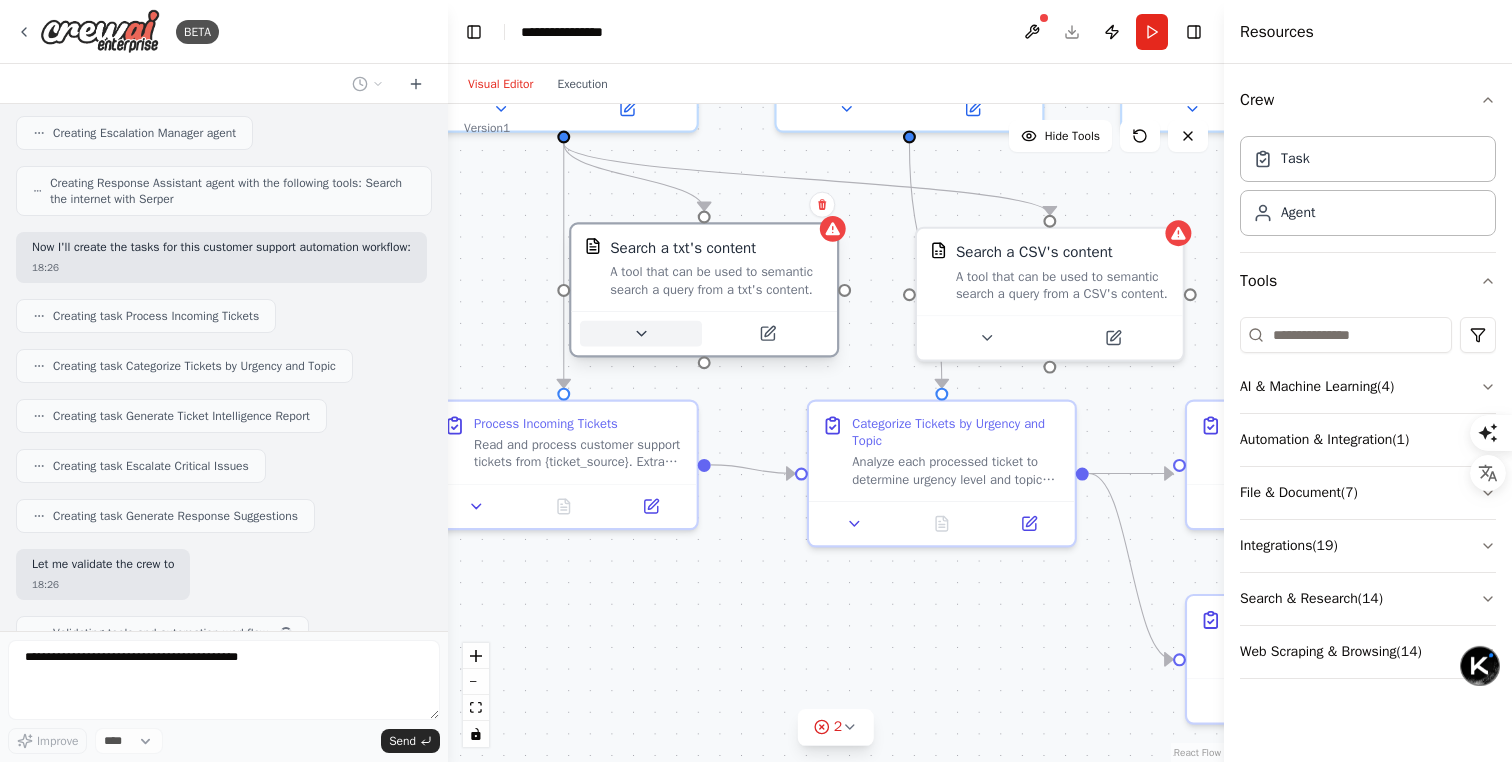 scroll, scrollTop: 880, scrollLeft: 0, axis: vertical 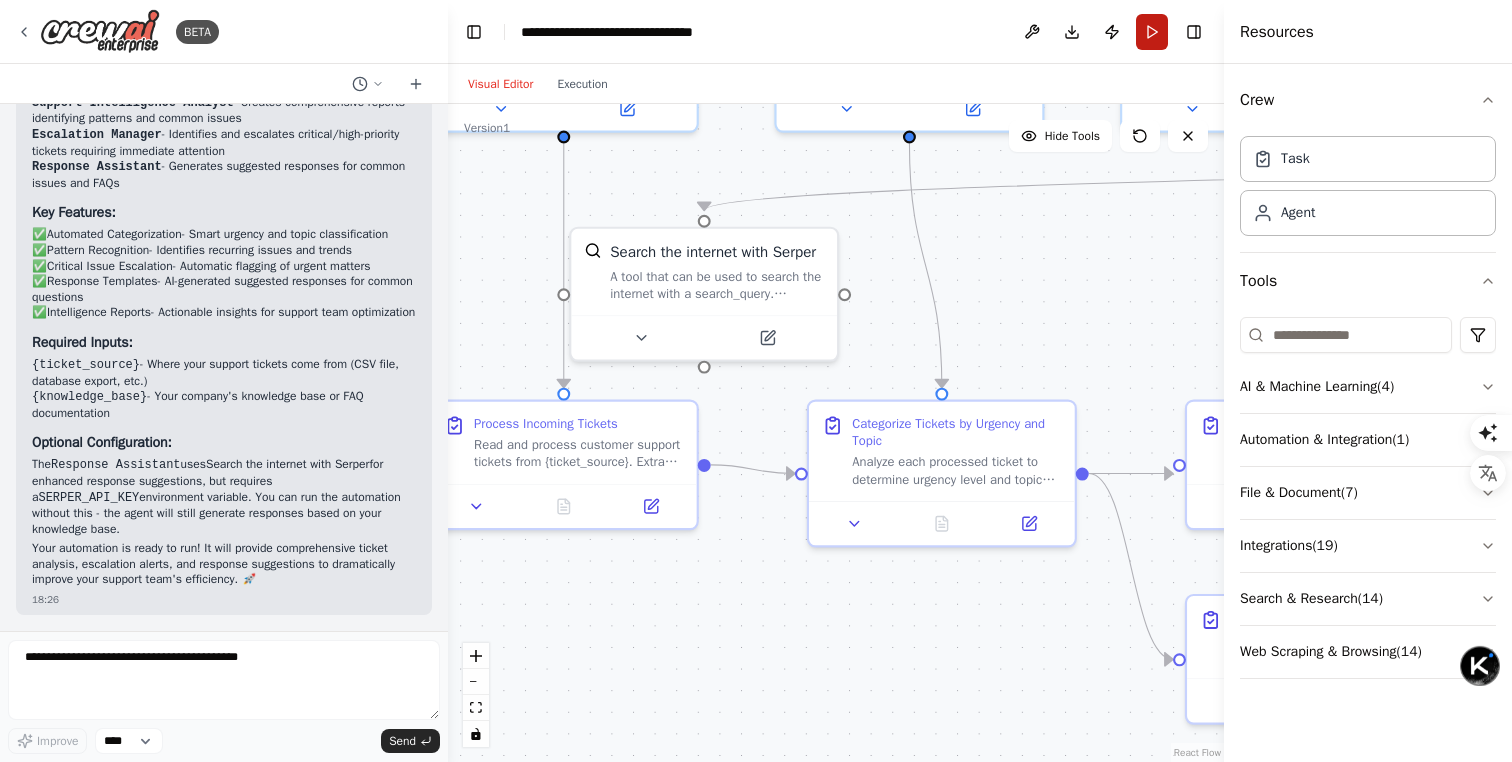 click on "Run" at bounding box center (1152, 32) 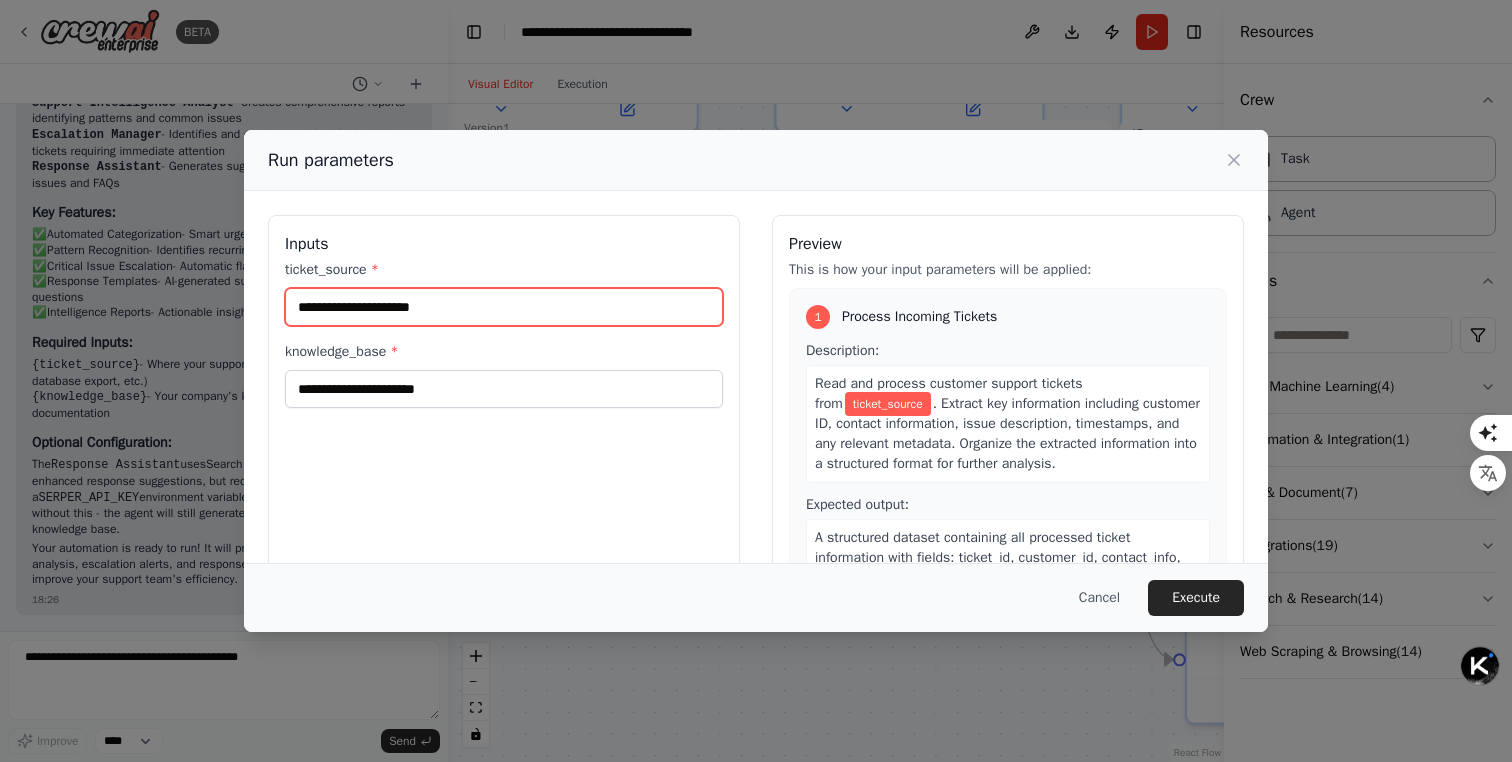 click on "ticket_source *" at bounding box center (504, 307) 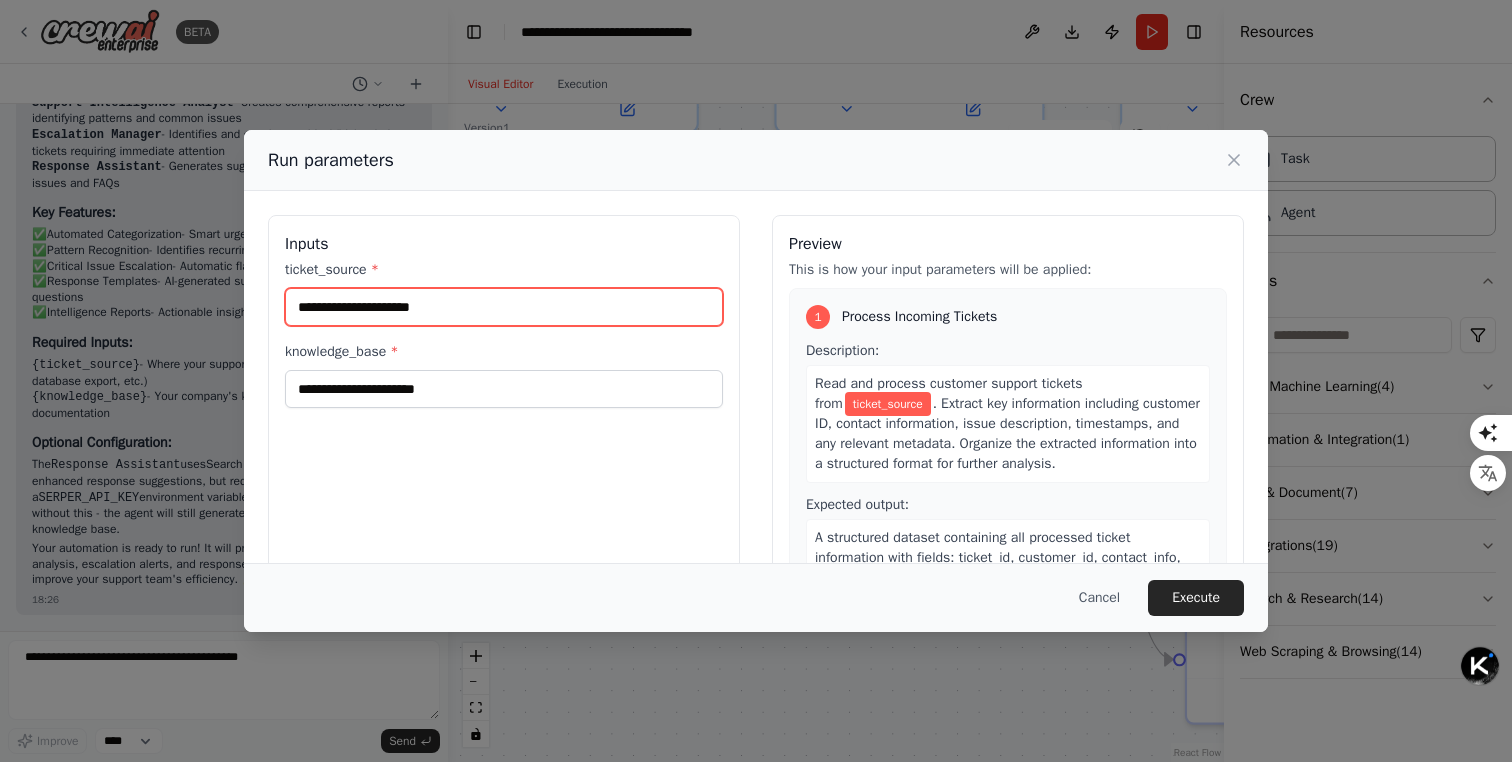 paste on "**********" 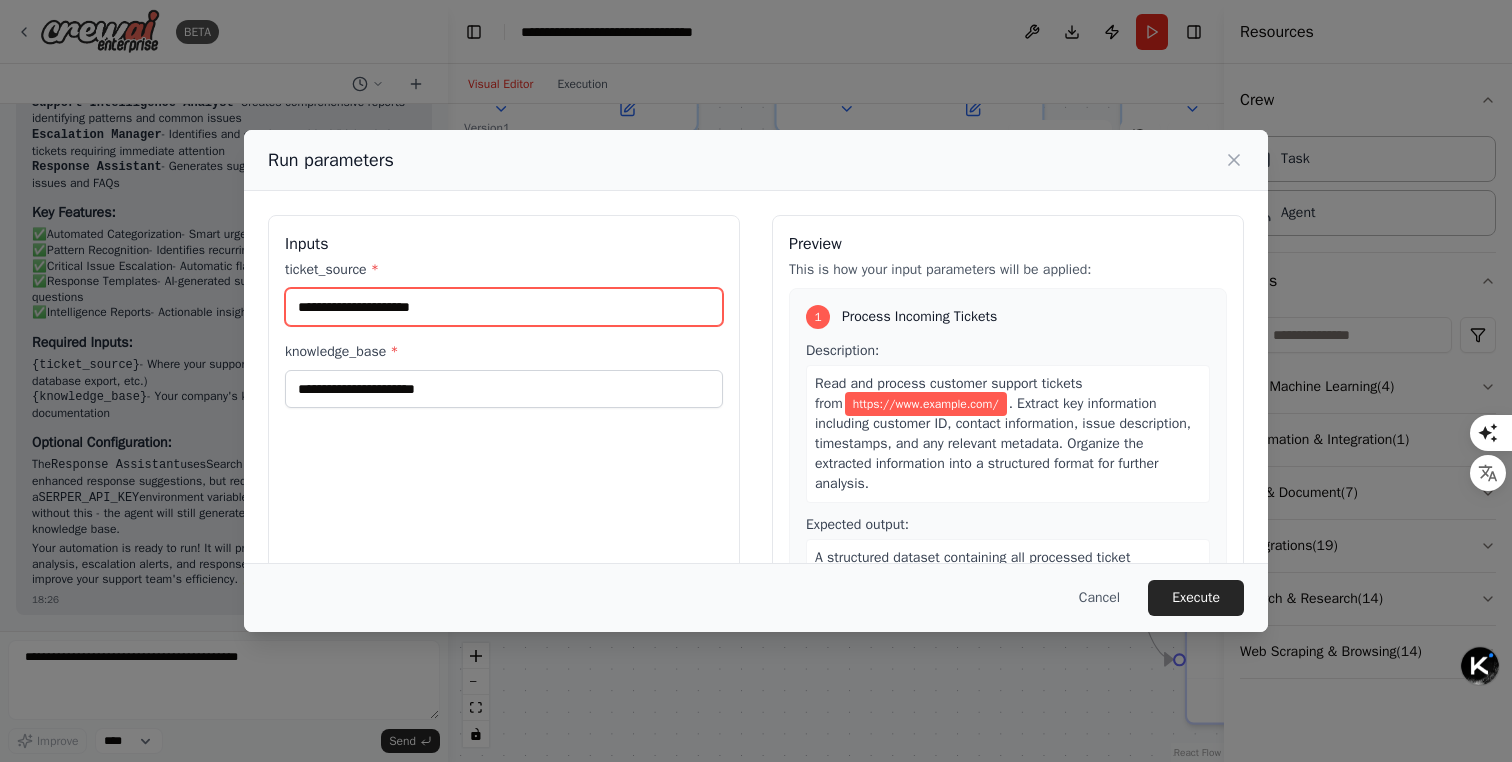 type on "**********" 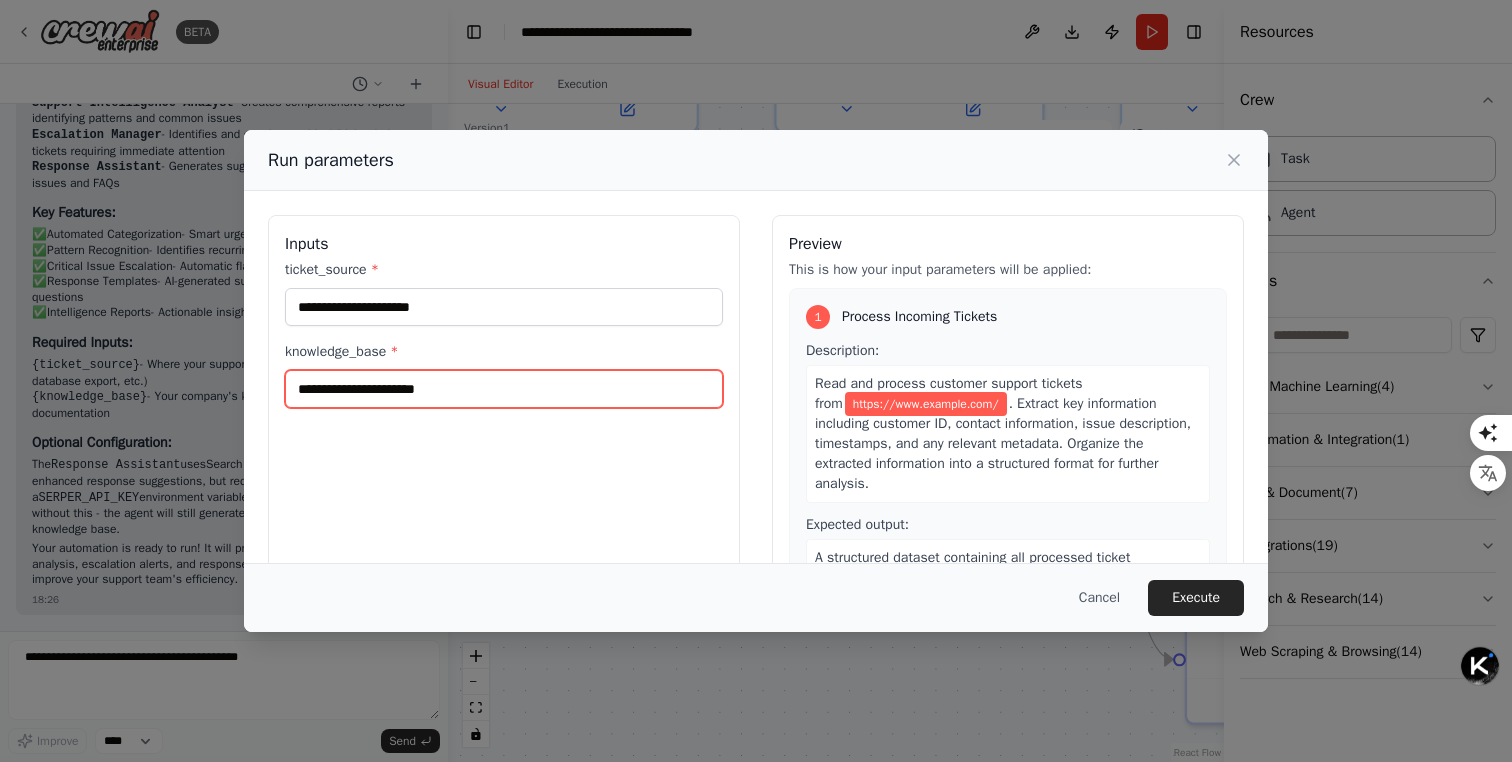 click on "knowledge_base *" at bounding box center (504, 389) 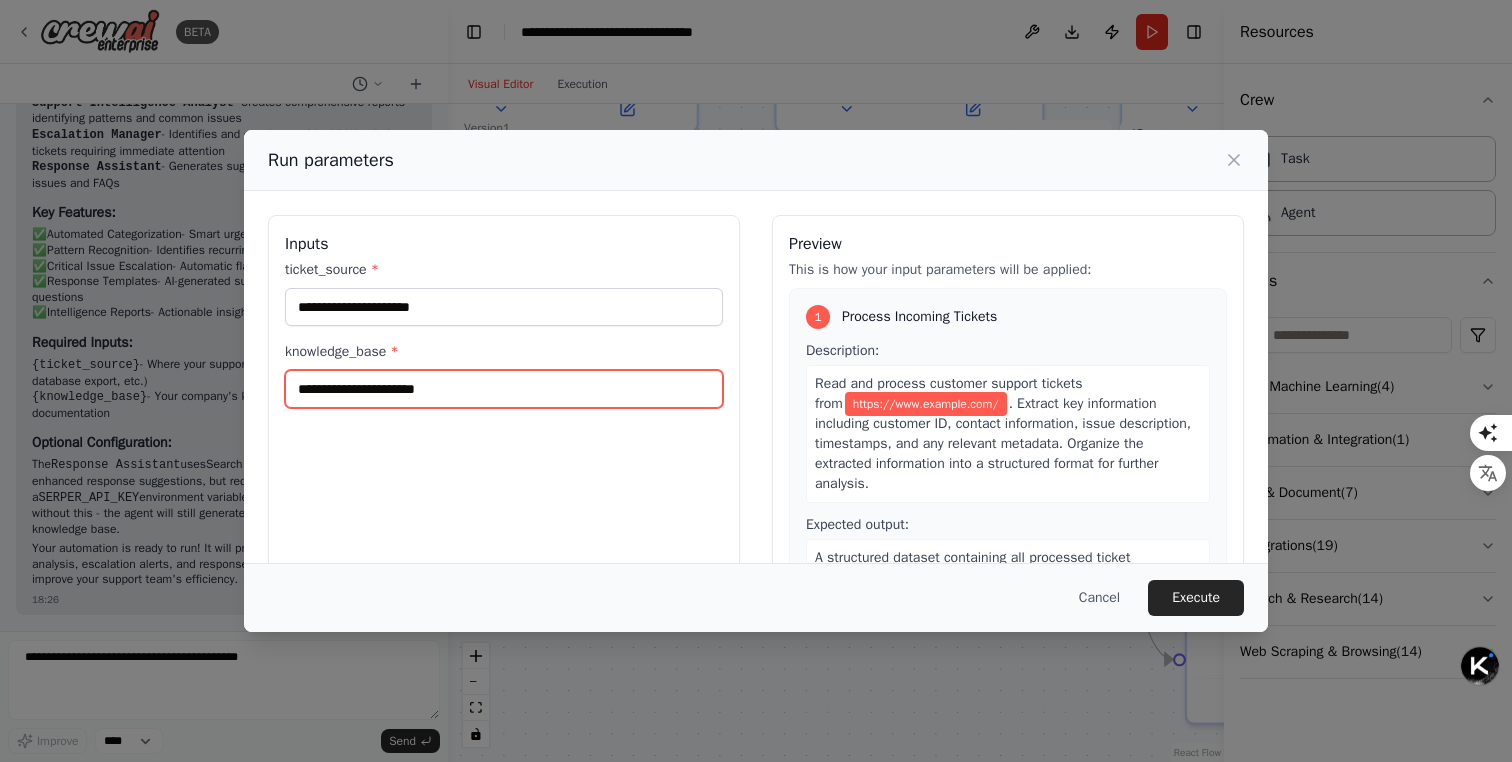 click on "knowledge_base *" at bounding box center [504, 389] 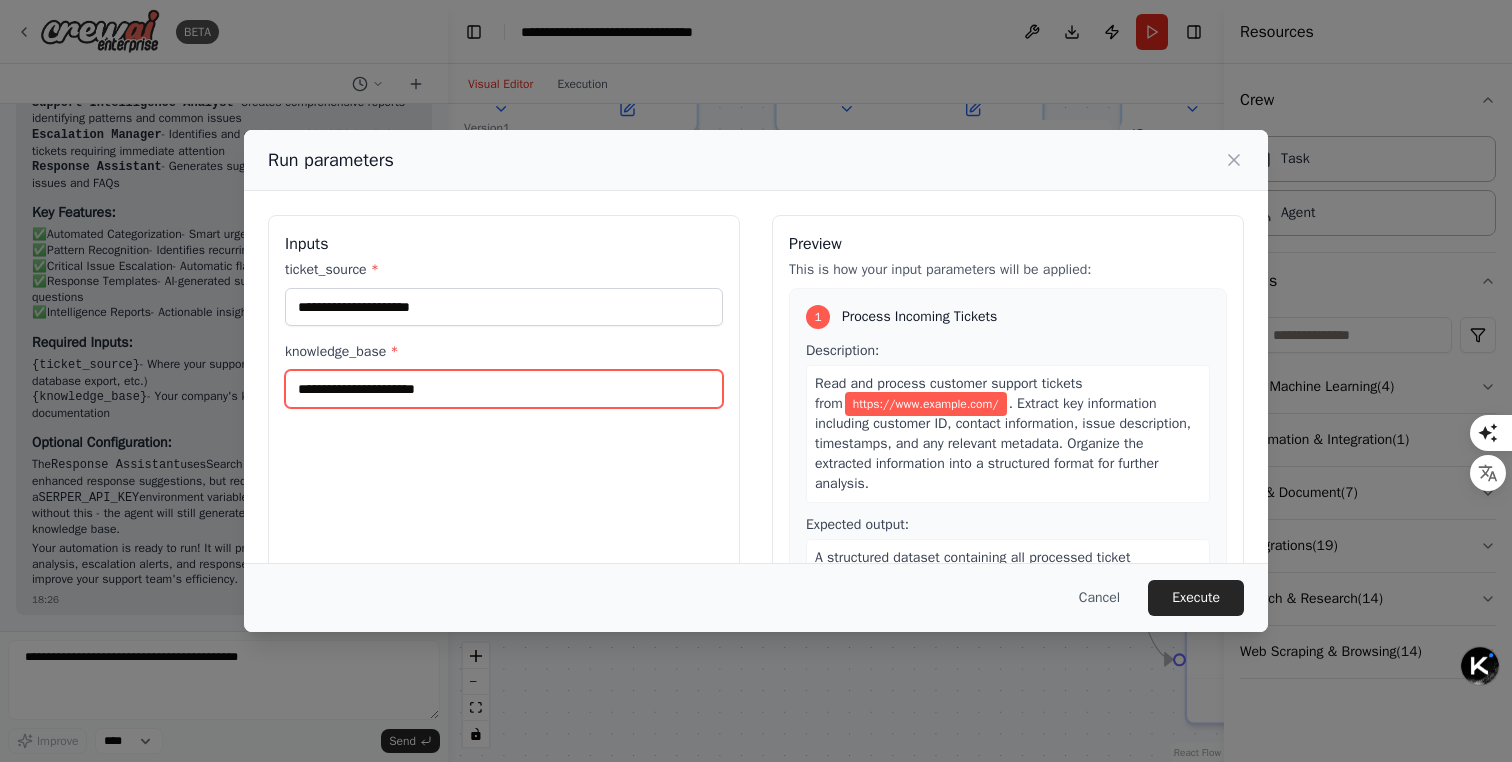 paste on "**********" 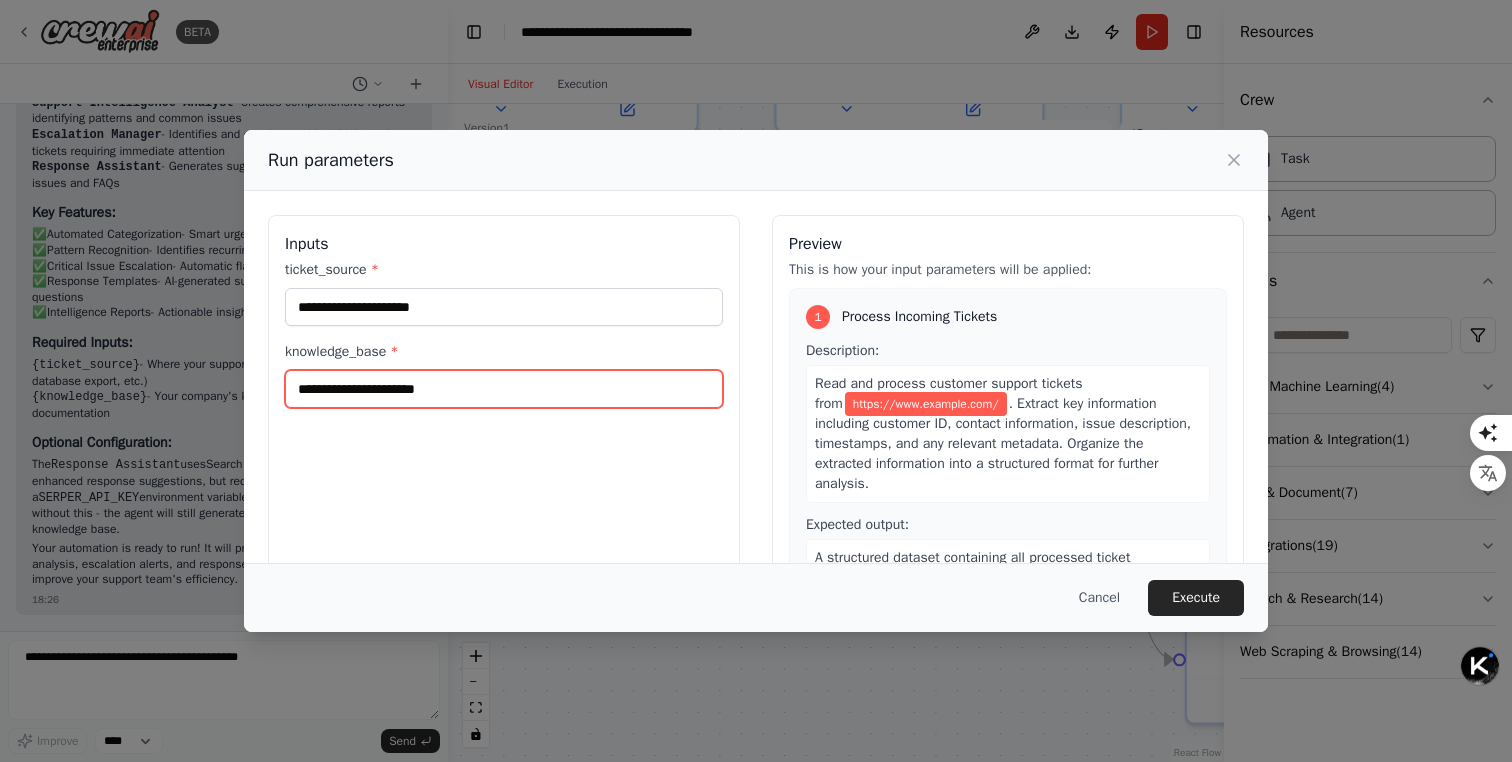 type on "**********" 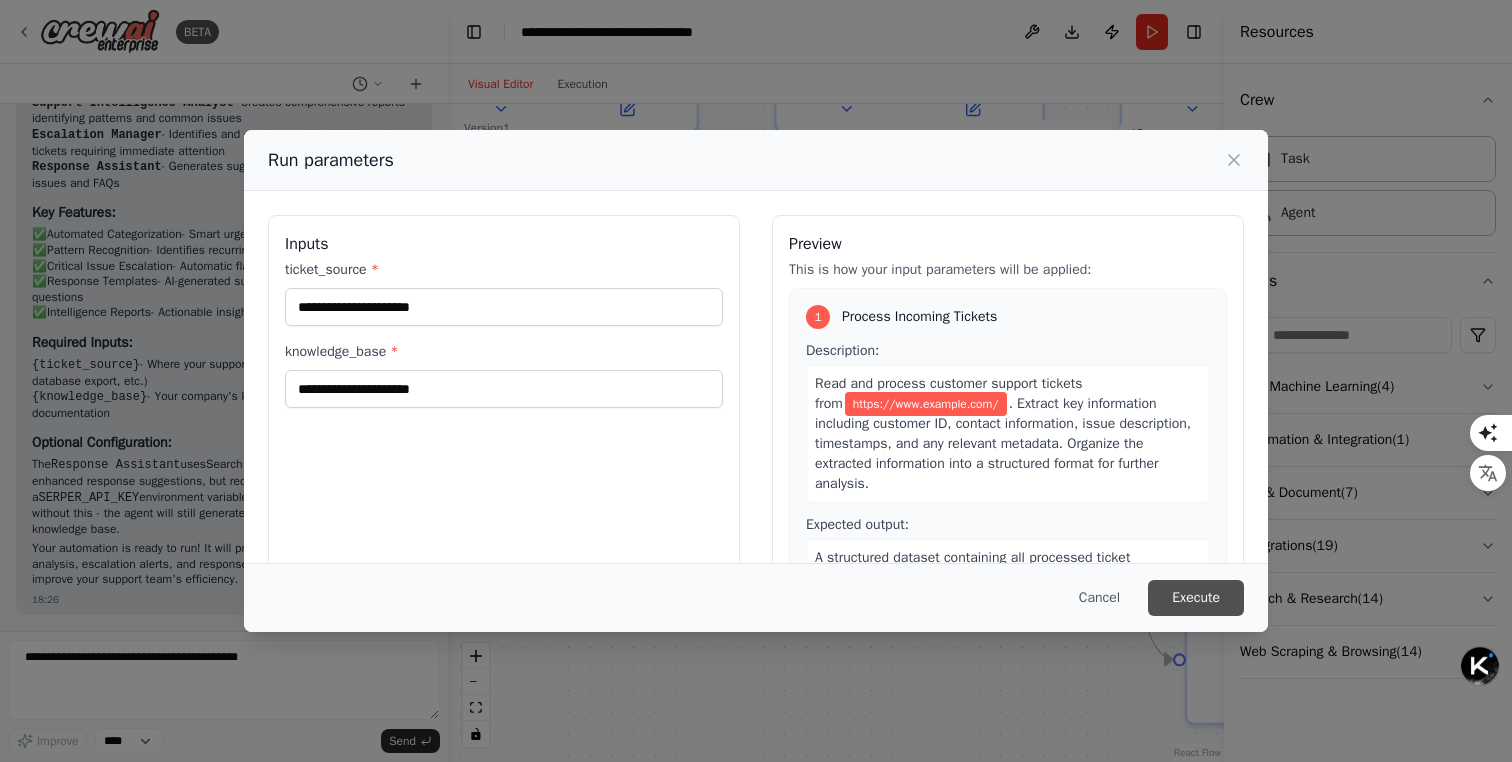 click on "Execute" at bounding box center (1196, 598) 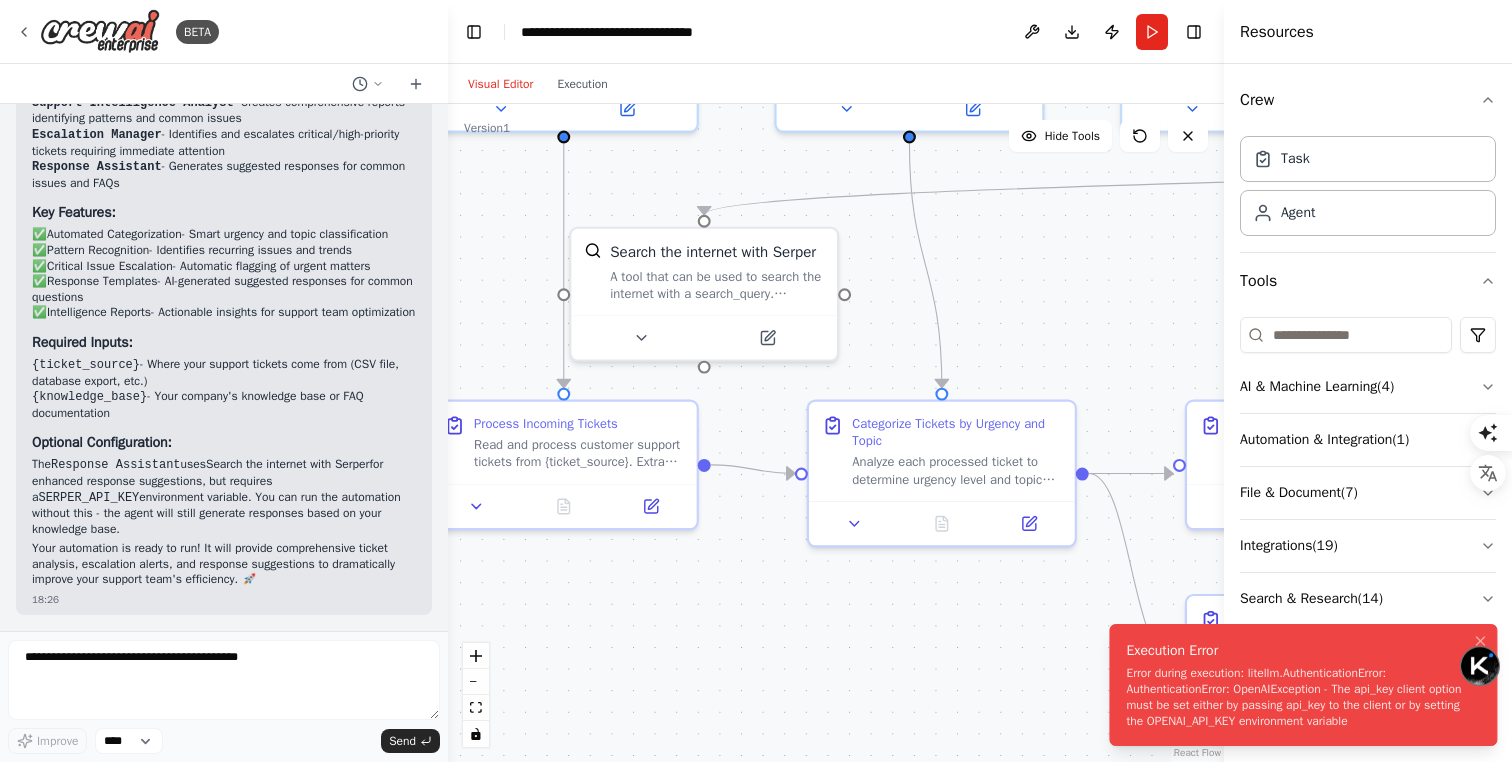 click on "Error during execution: litellm.AuthenticationError: AuthenticationError: OpenAIException - The api_key client option must be set either by passing api_key to the client or by setting the OPENAI_API_KEY environment variable" at bounding box center [1299, 697] 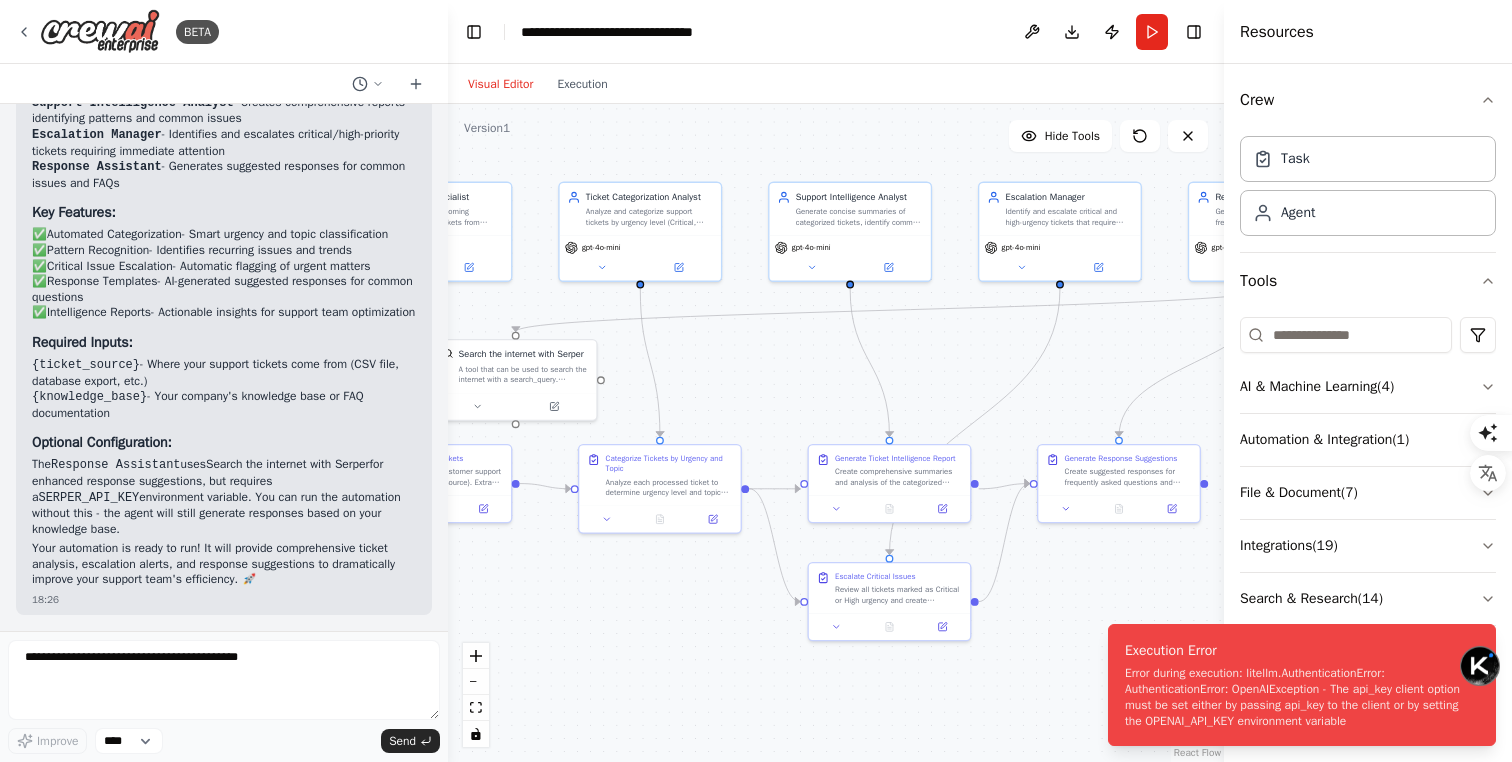 drag, startPoint x: 949, startPoint y: 369, endPoint x: 669, endPoint y: 346, distance: 280.94305 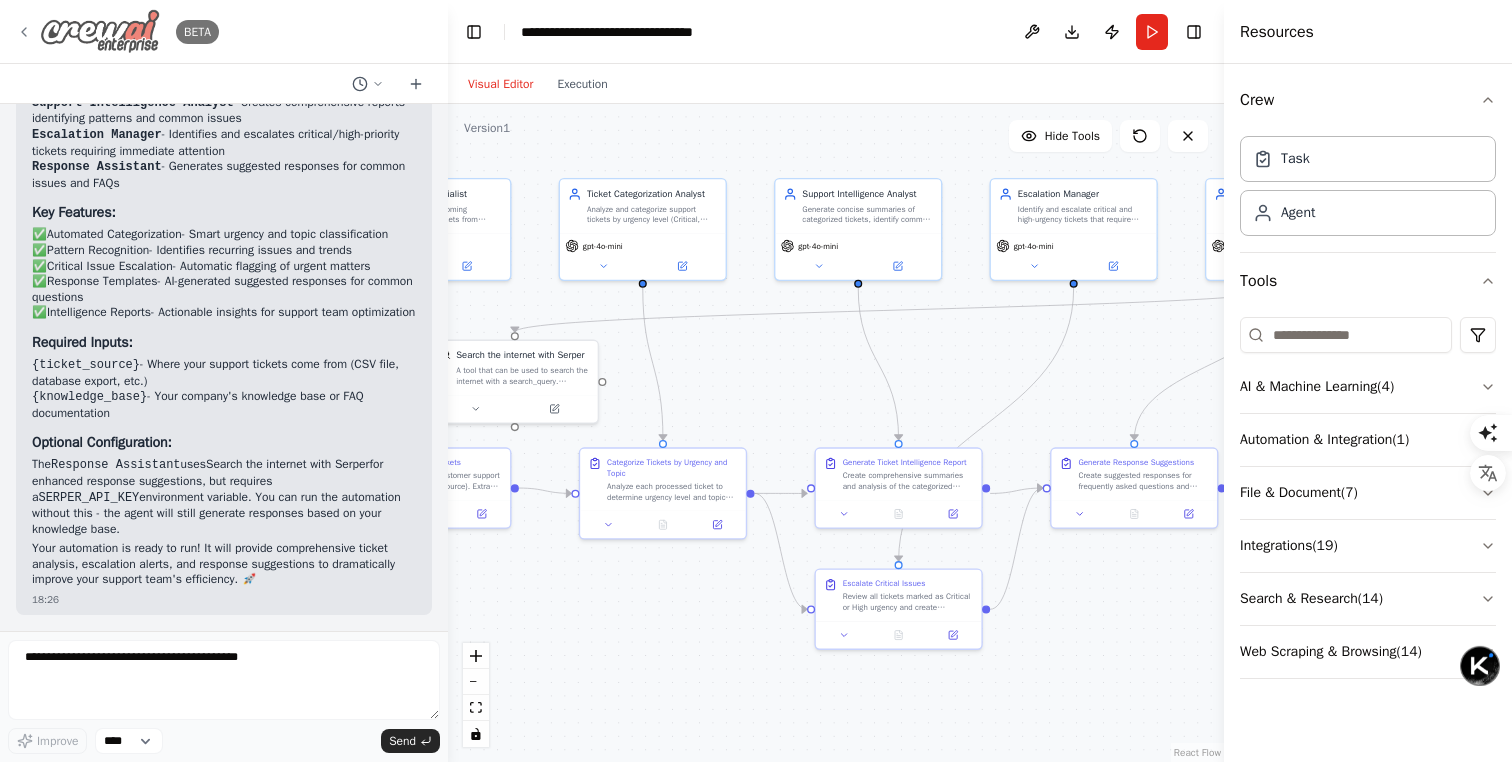 click on "BETA" at bounding box center (117, 31) 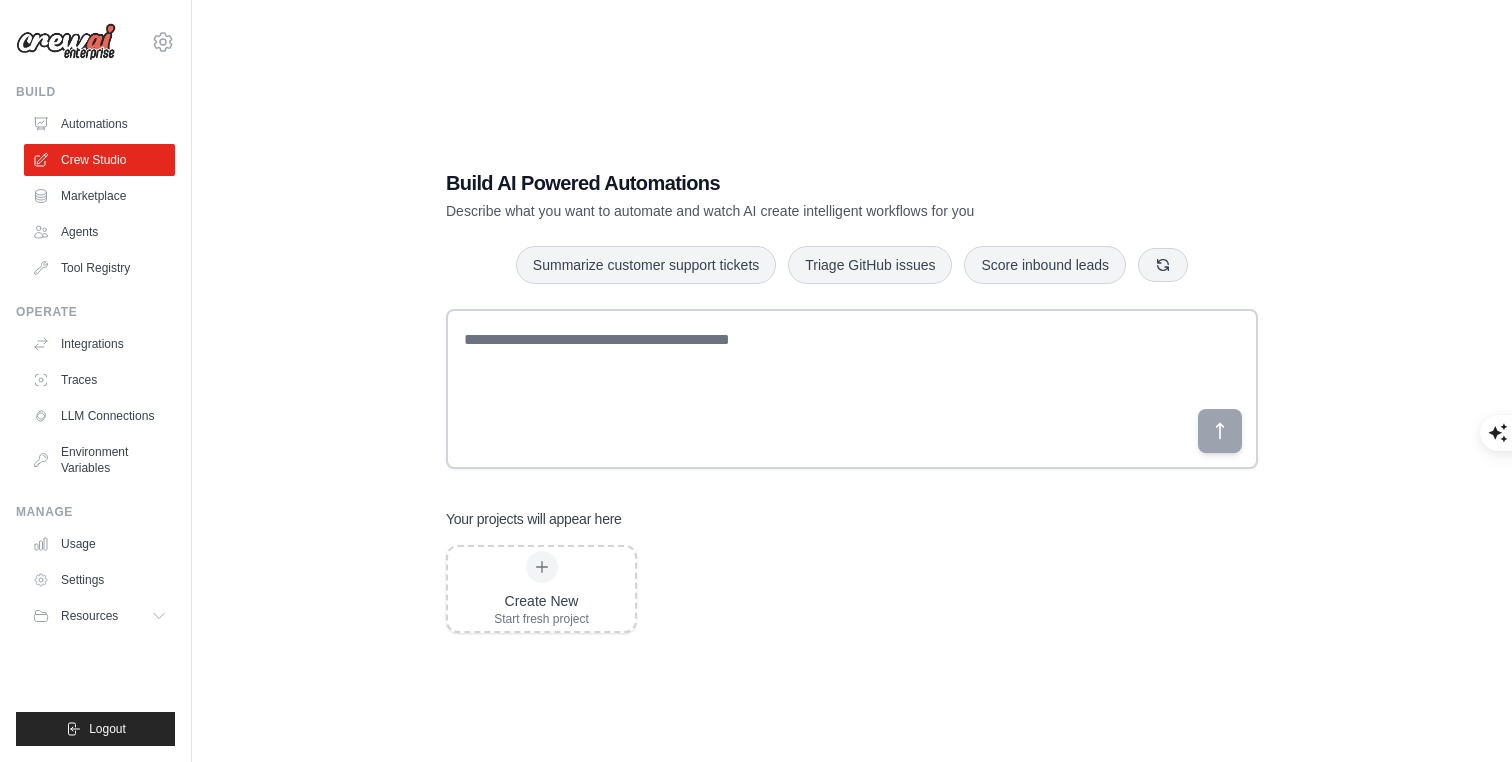 scroll, scrollTop: 0, scrollLeft: 0, axis: both 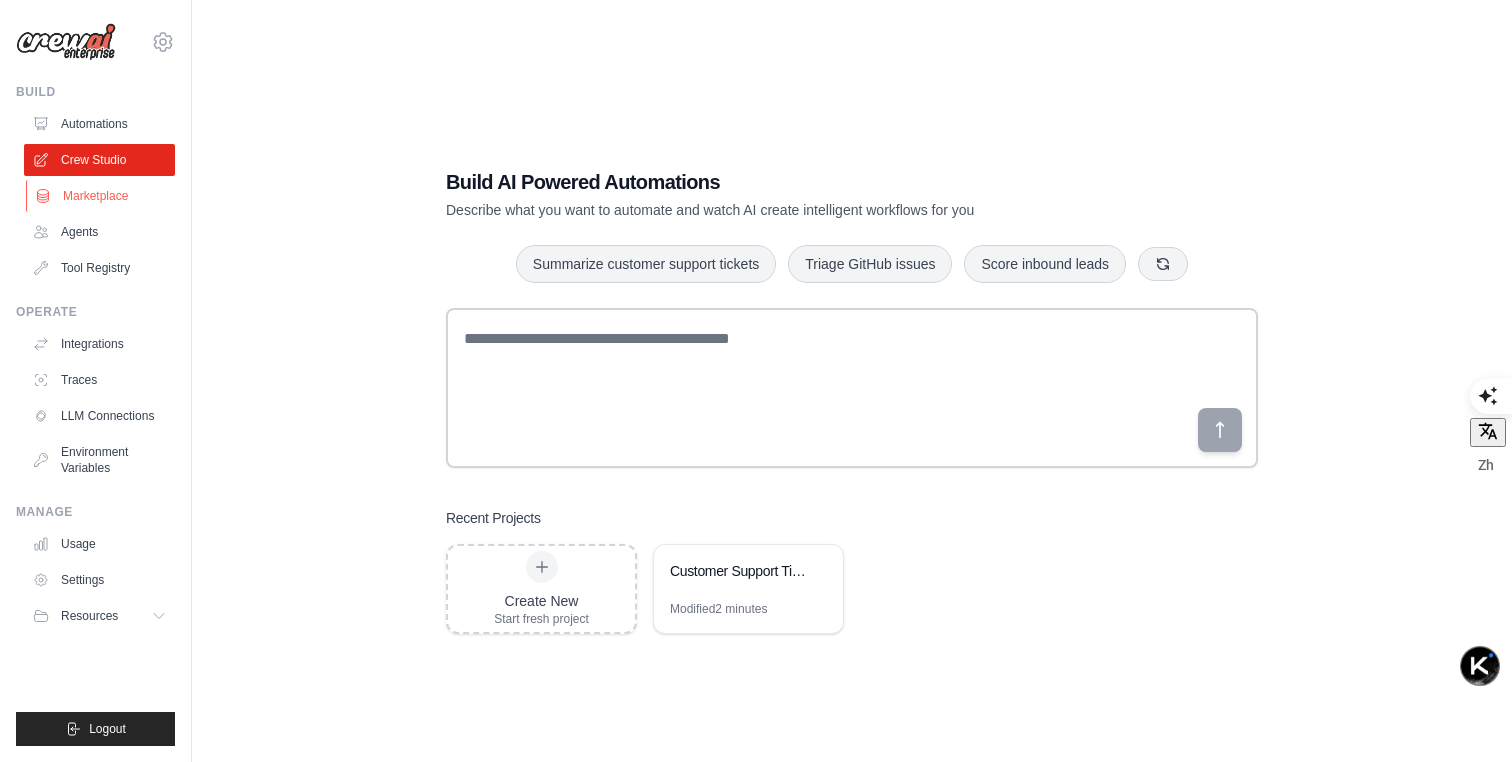 click on "Marketplace" at bounding box center (101, 196) 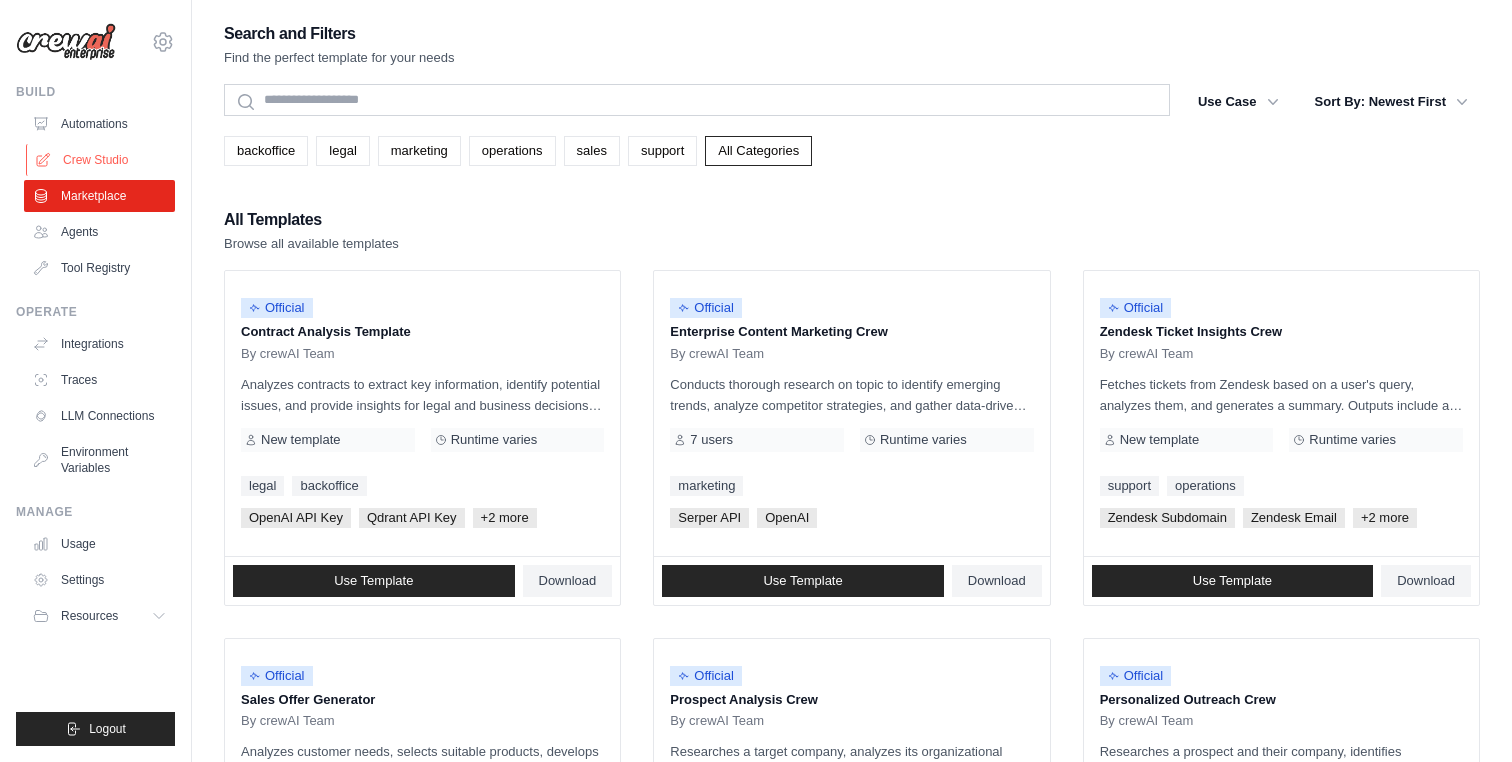 click on "Crew Studio" at bounding box center (101, 160) 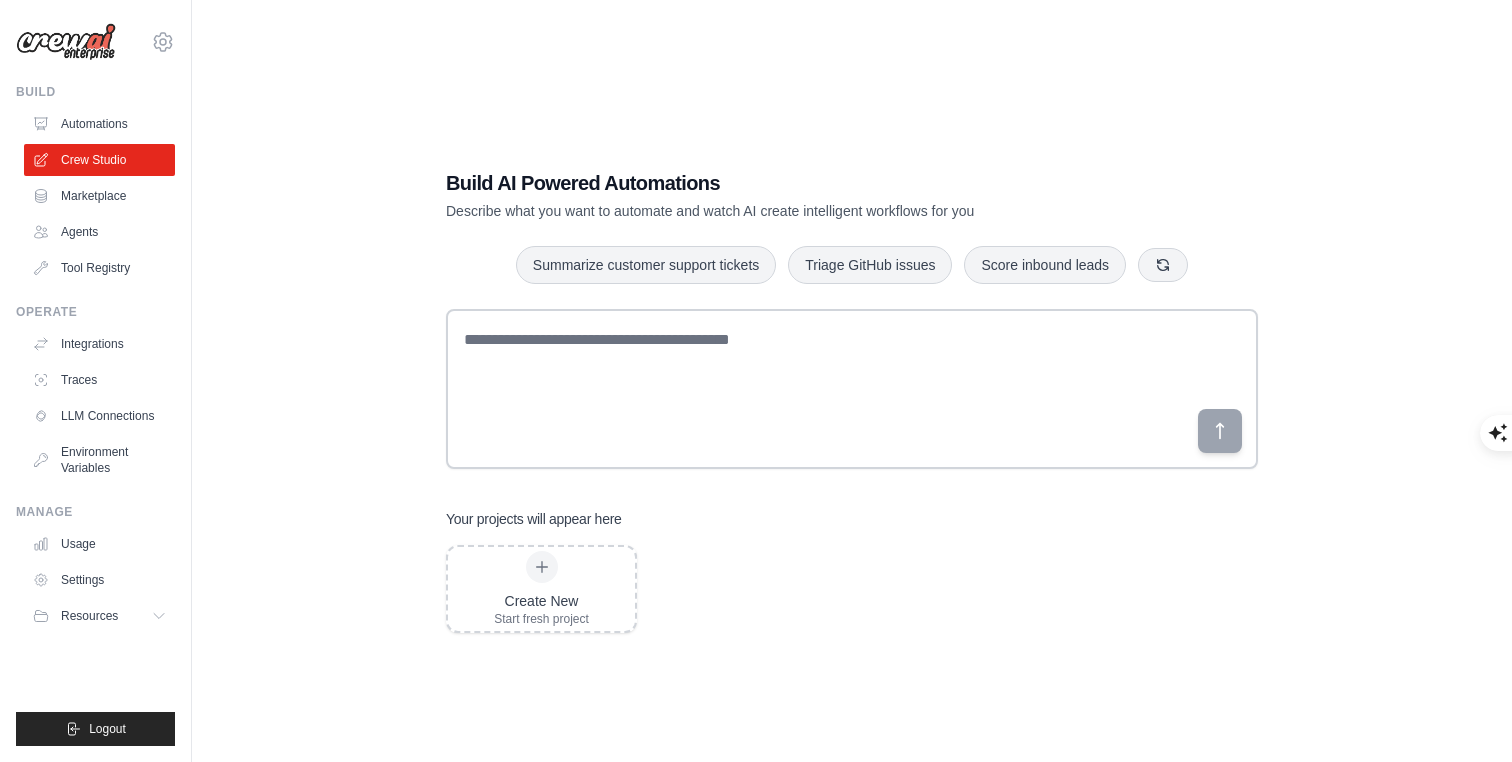 scroll, scrollTop: 0, scrollLeft: 0, axis: both 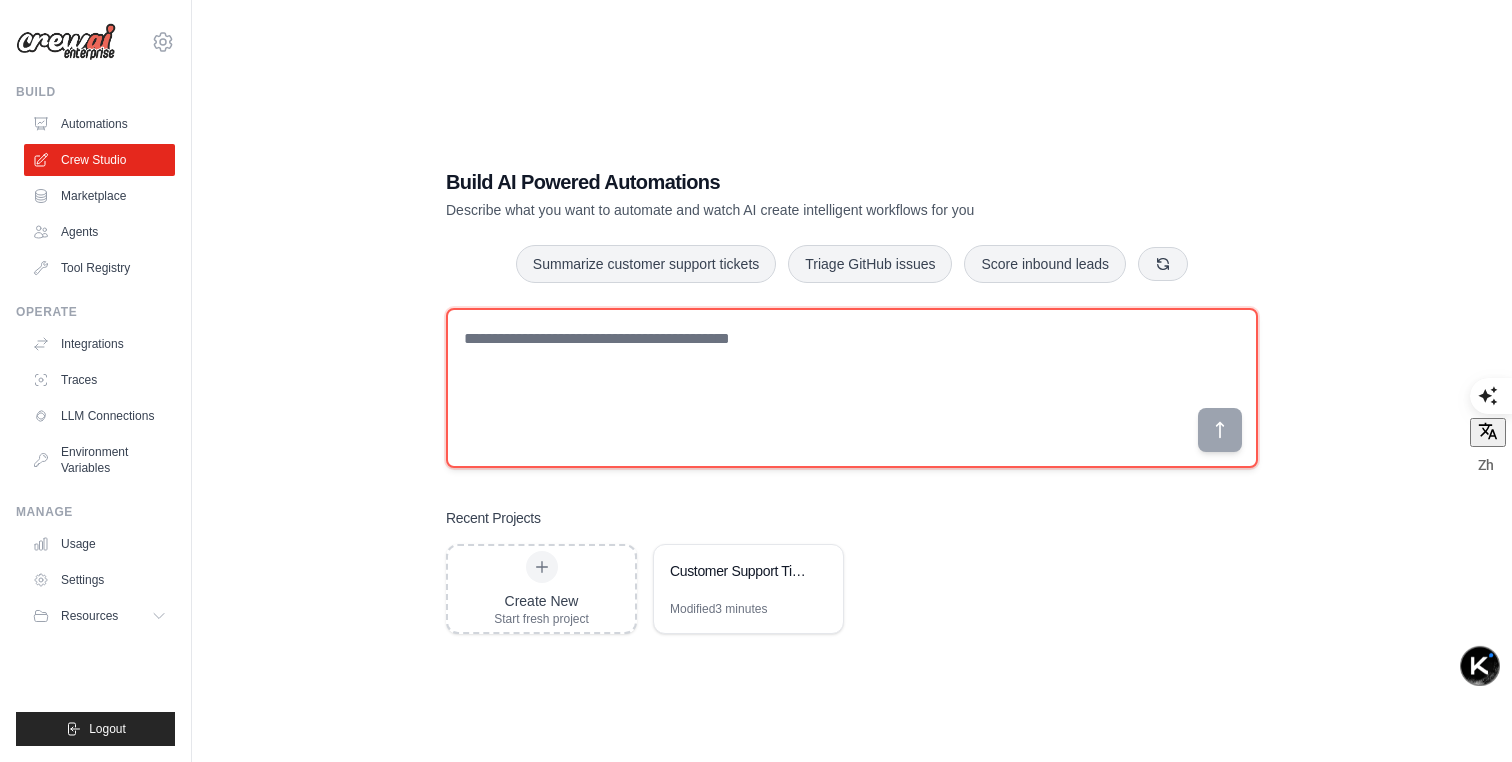 click at bounding box center (852, 388) 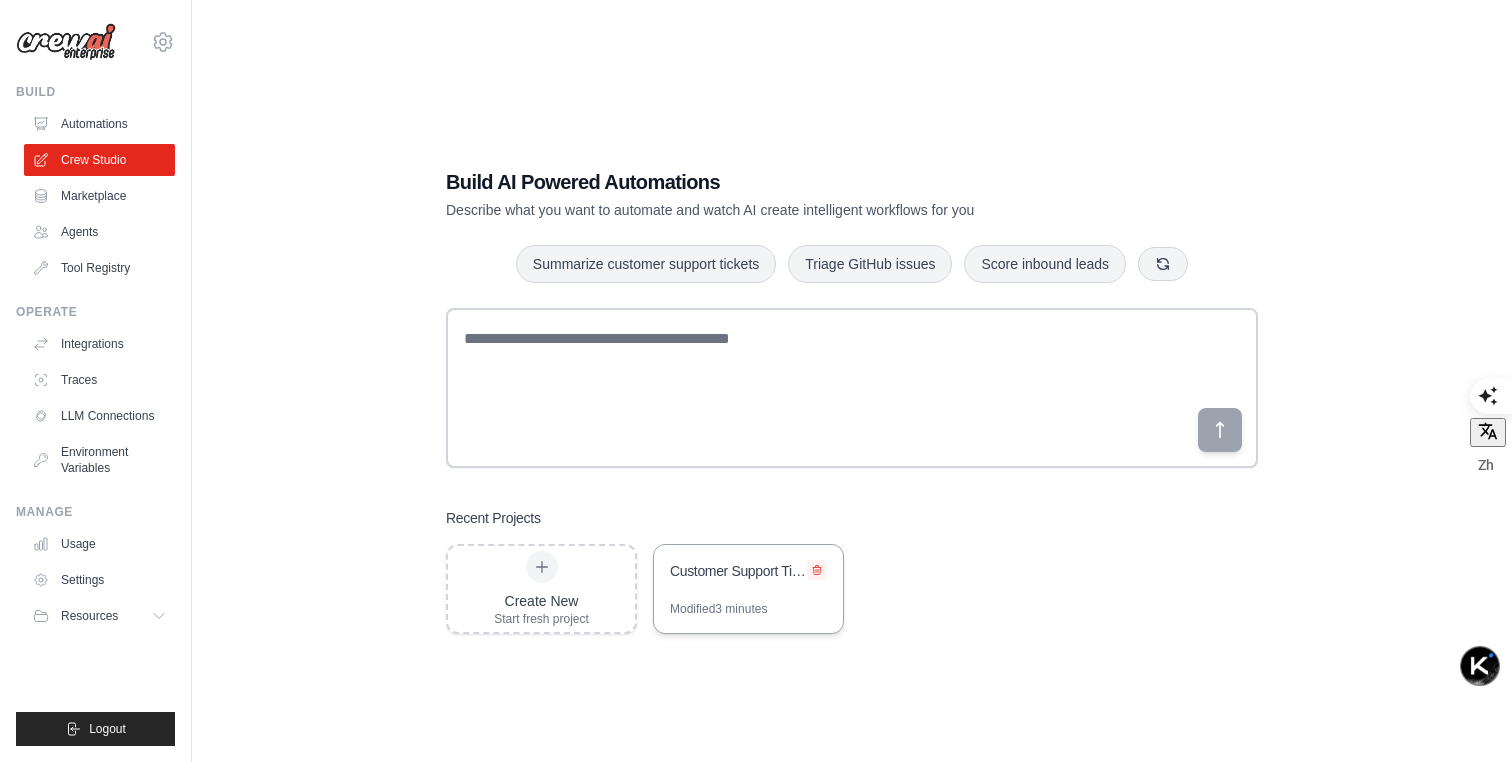 click 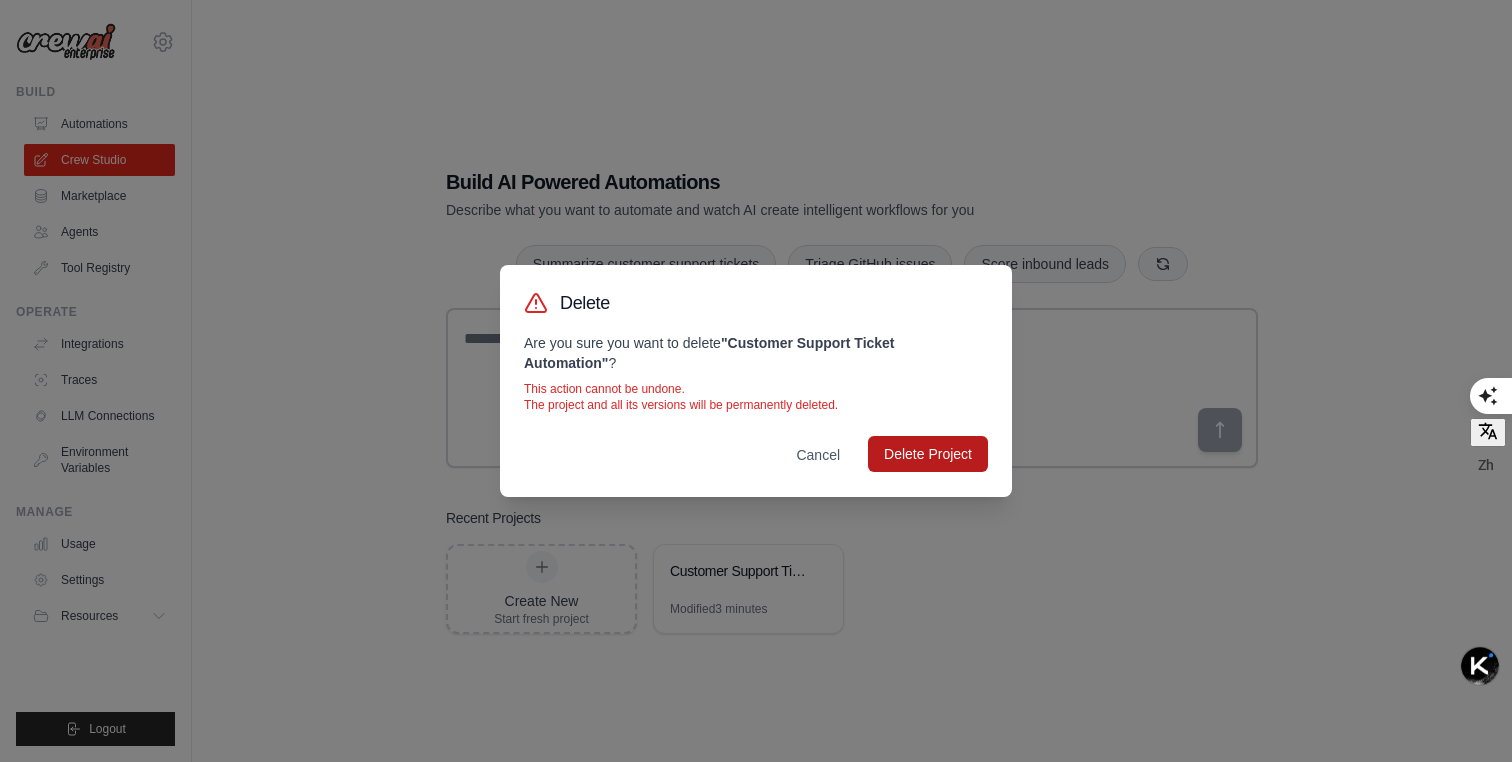 click on "Delete Project" at bounding box center (928, 454) 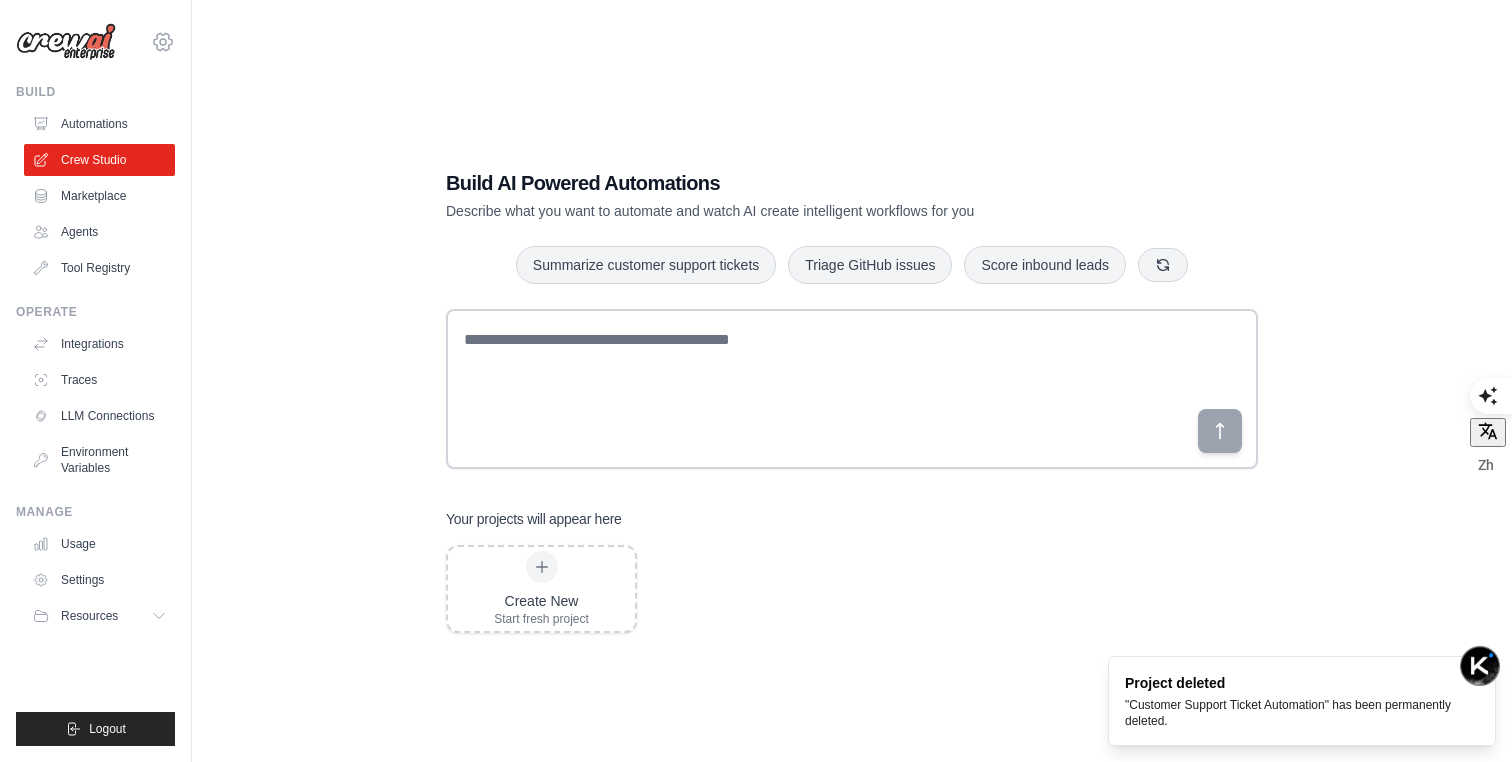 click 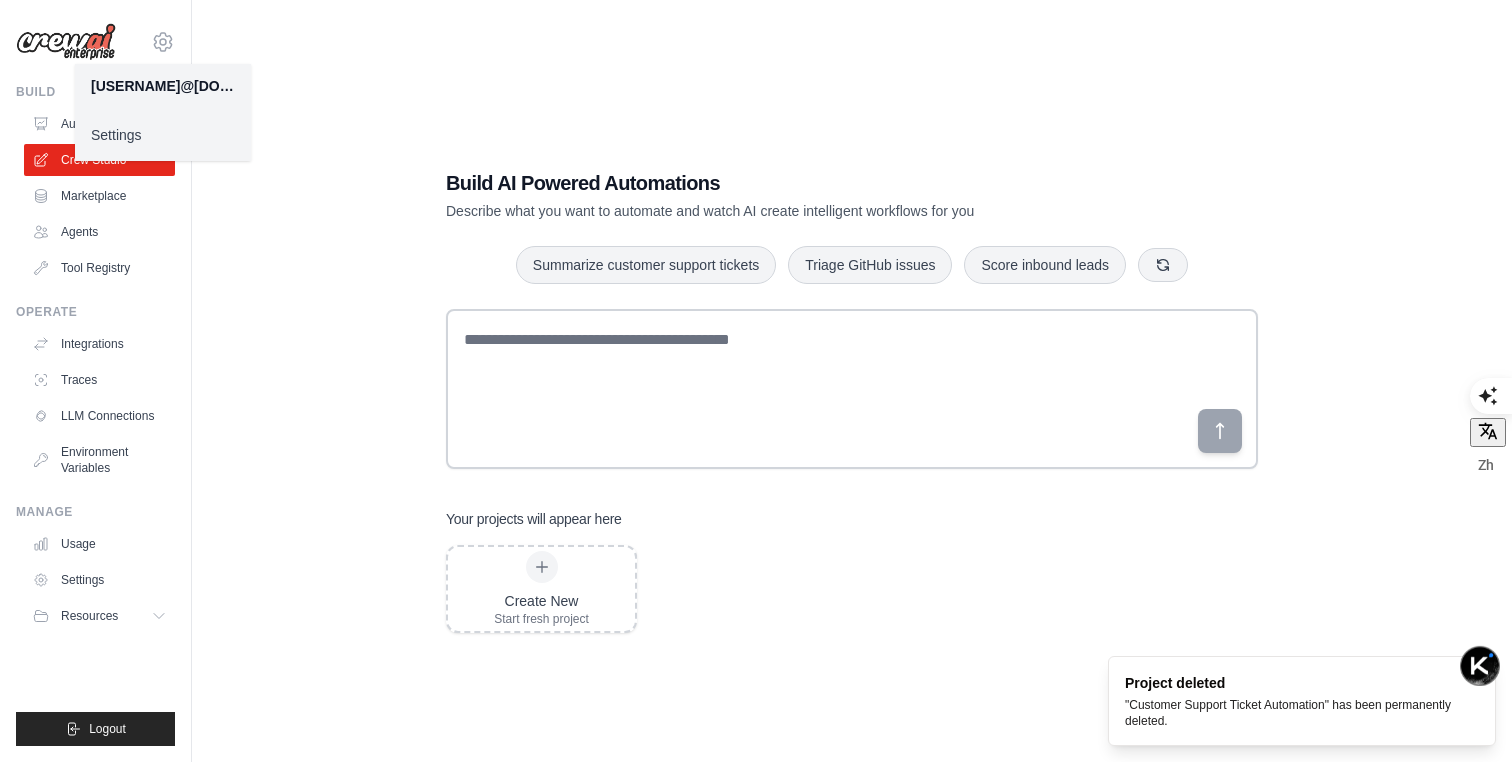 click on "Settings" at bounding box center (163, 135) 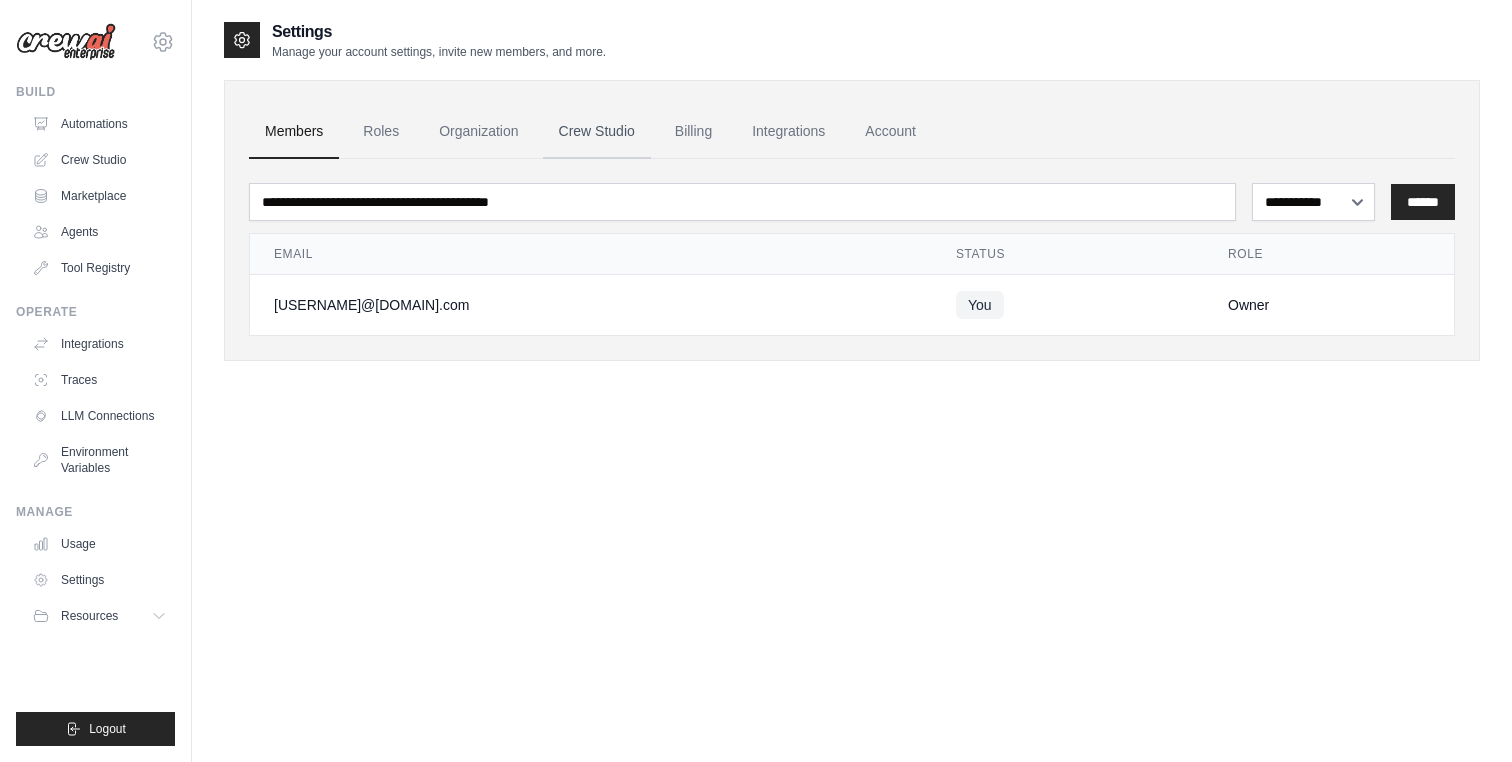 click on "Crew Studio" at bounding box center [597, 132] 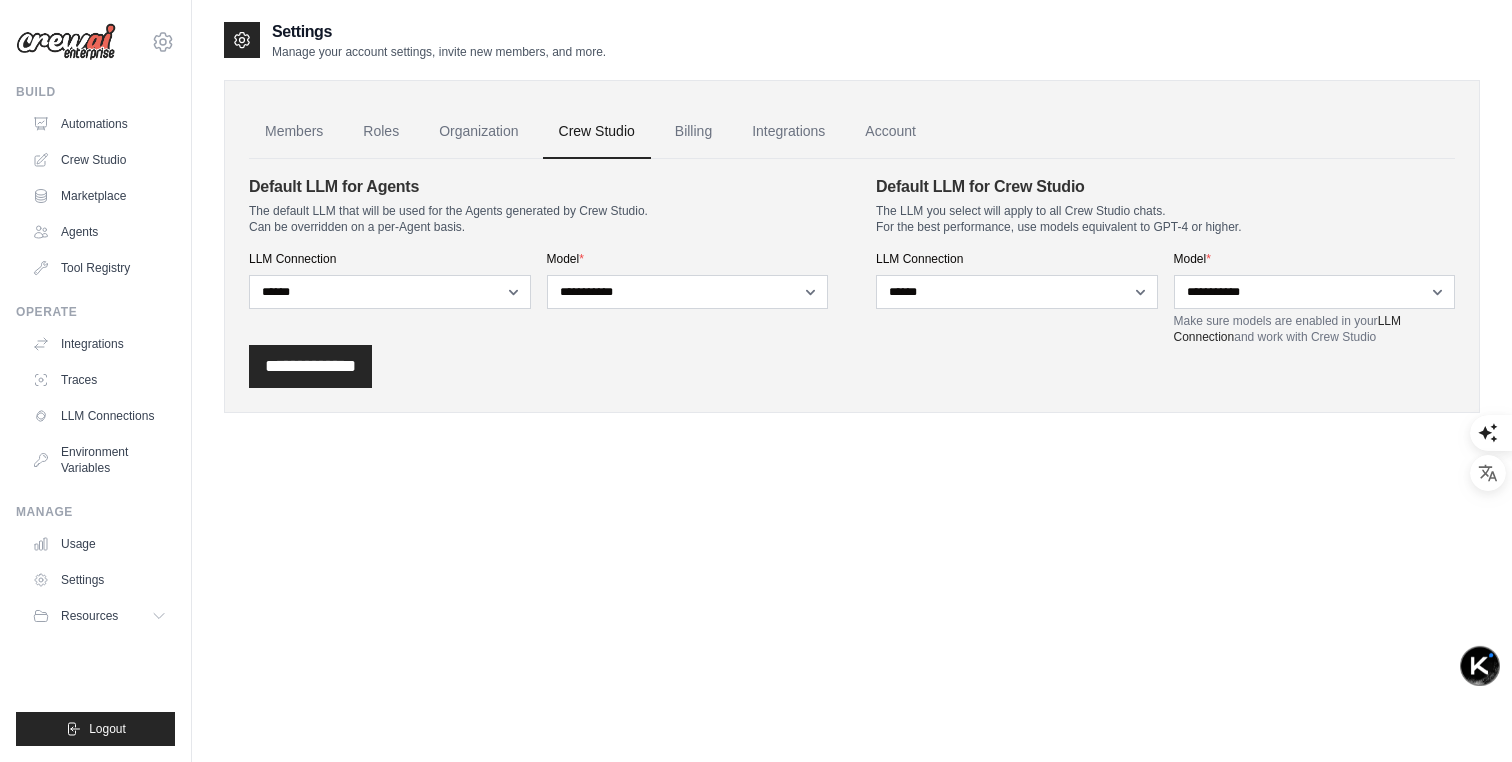 scroll, scrollTop: 0, scrollLeft: 0, axis: both 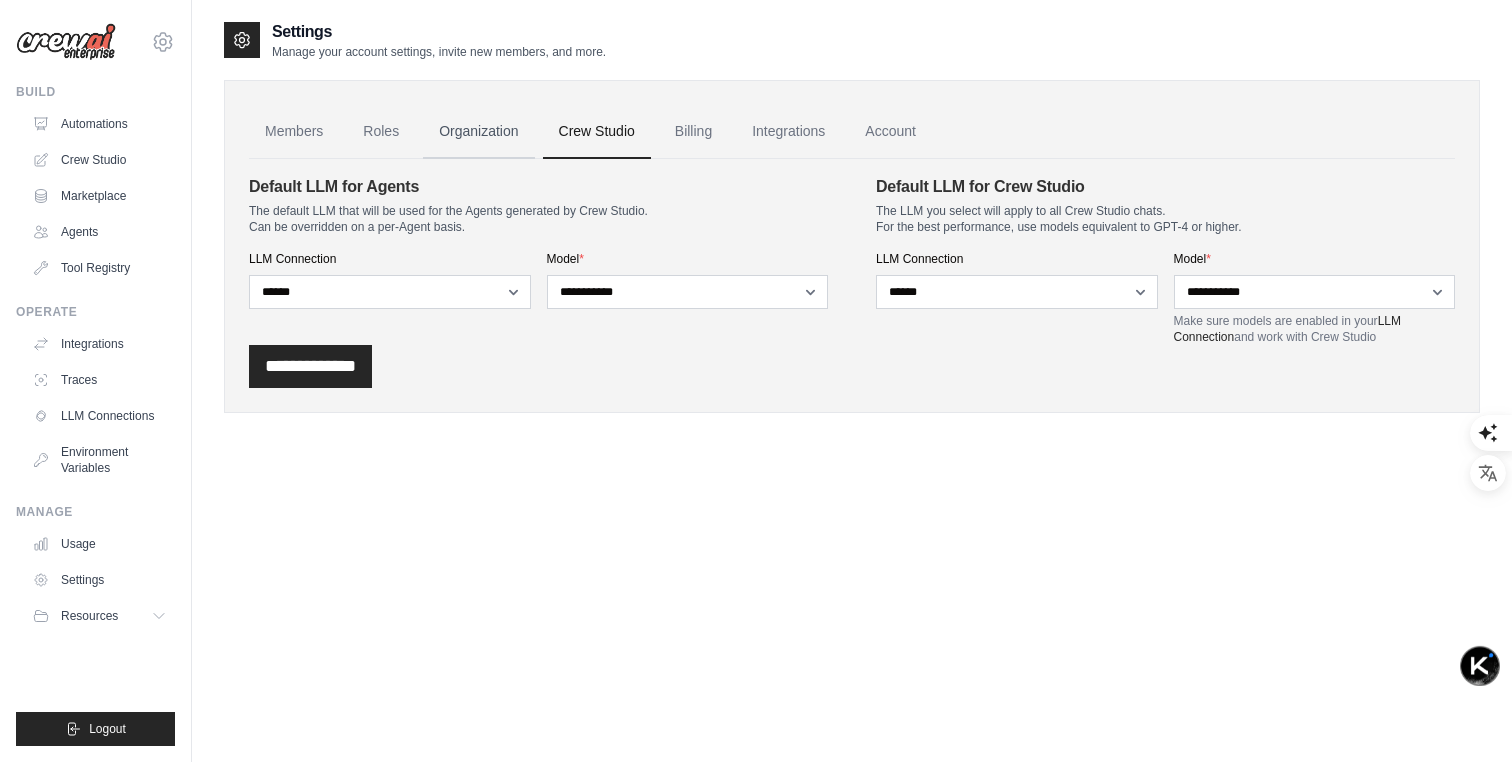 click on "Organization" at bounding box center (478, 132) 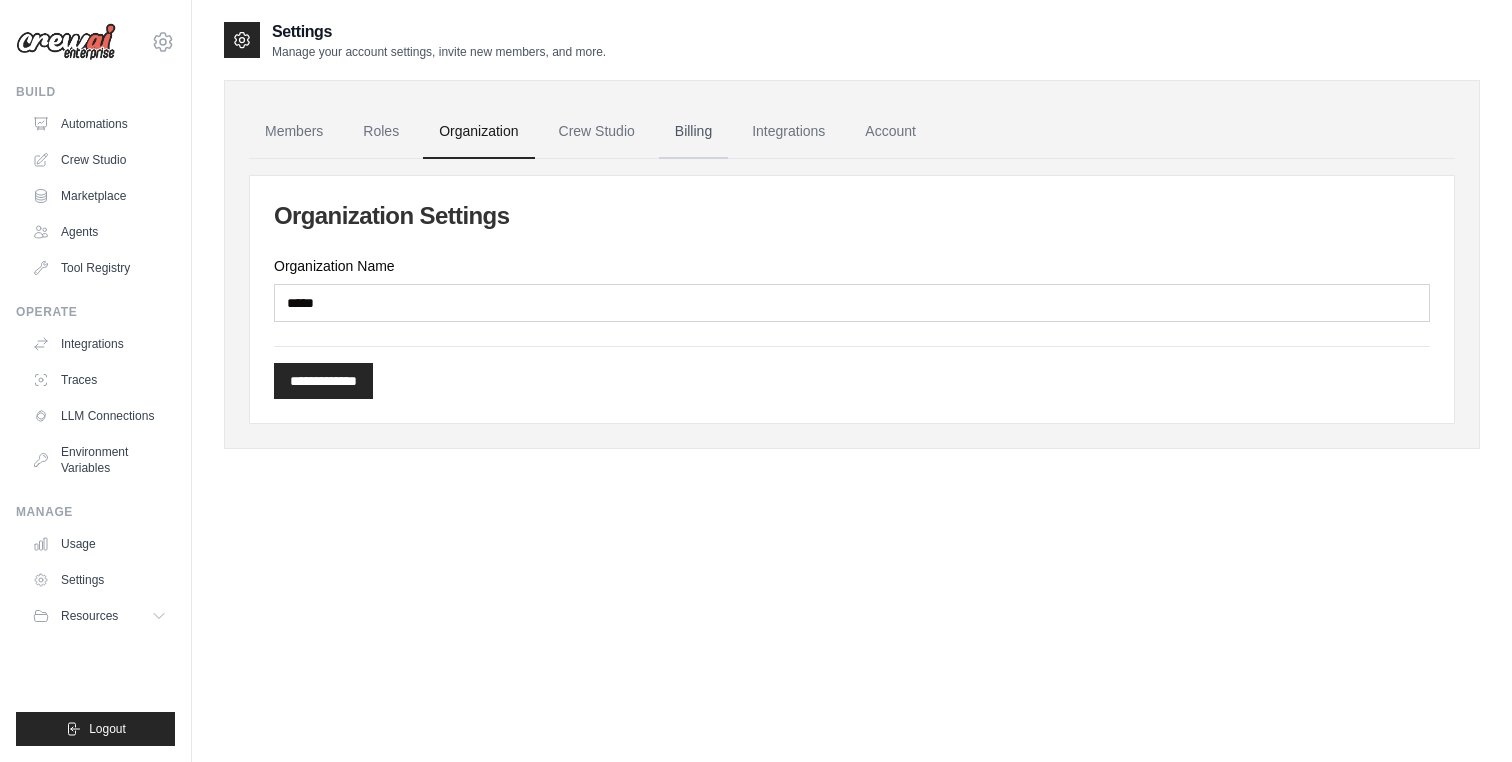 click on "Billing" at bounding box center (693, 132) 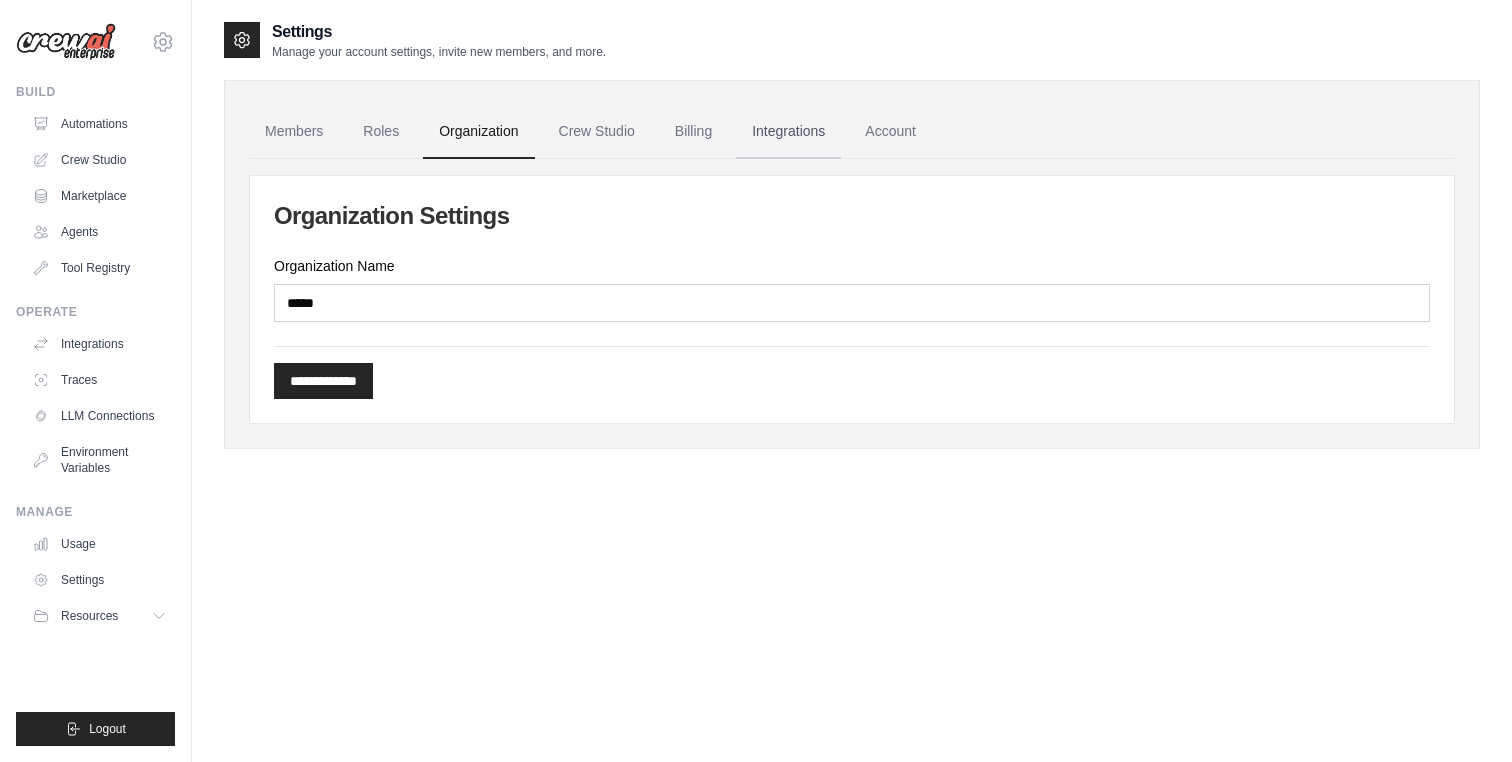 click on "Integrations" at bounding box center [788, 132] 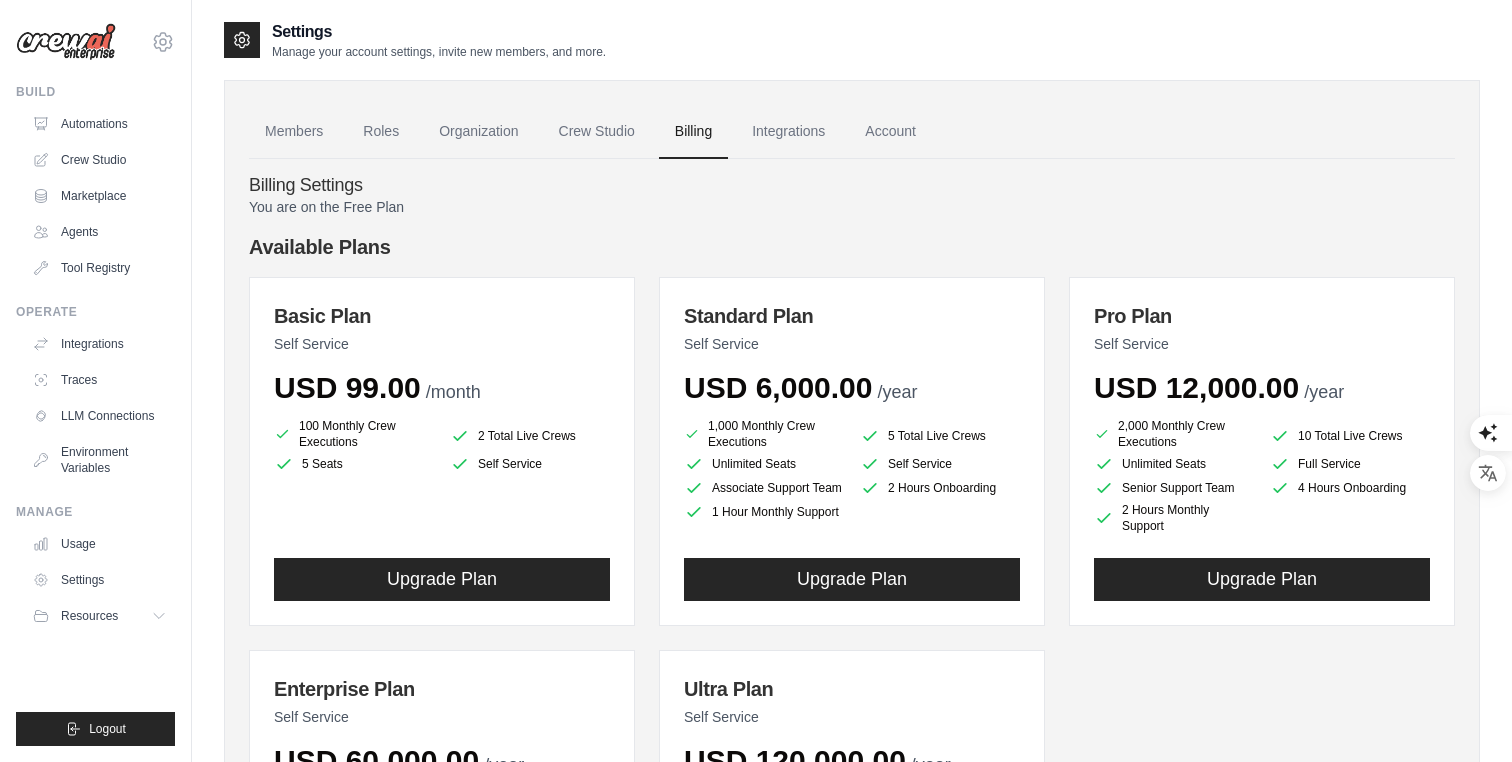scroll, scrollTop: 0, scrollLeft: 0, axis: both 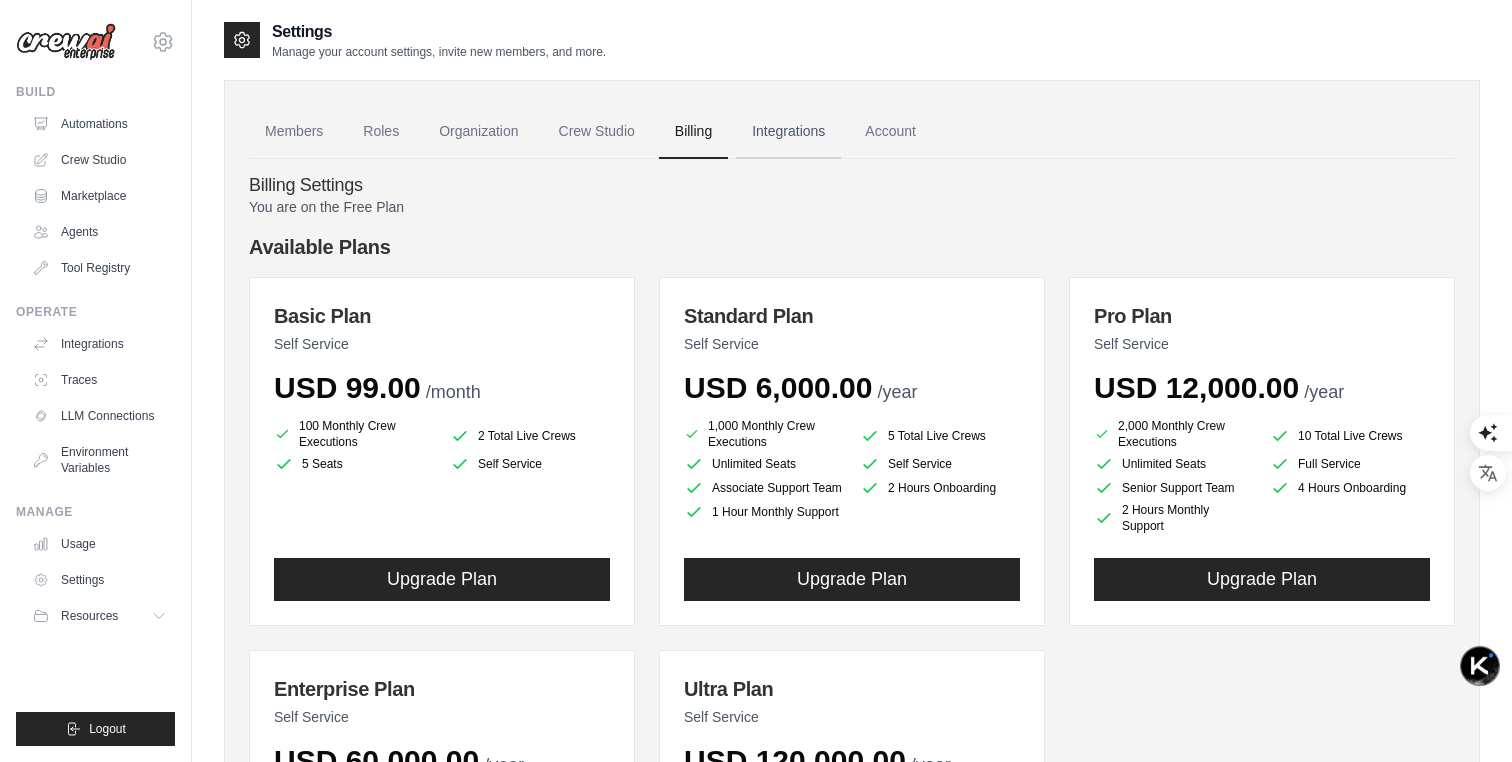 click on "Integrations" at bounding box center (788, 132) 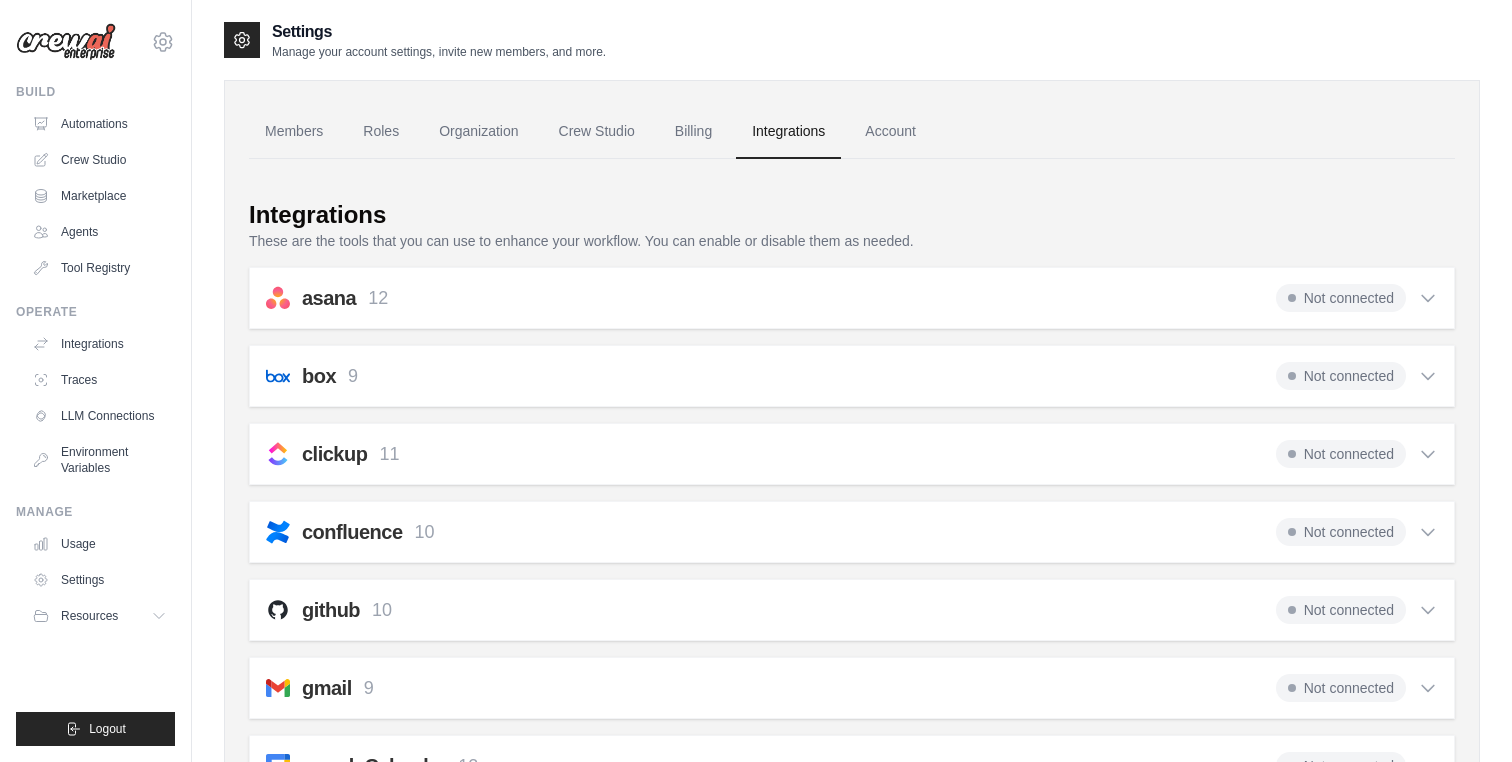 click on "Account" at bounding box center (890, 132) 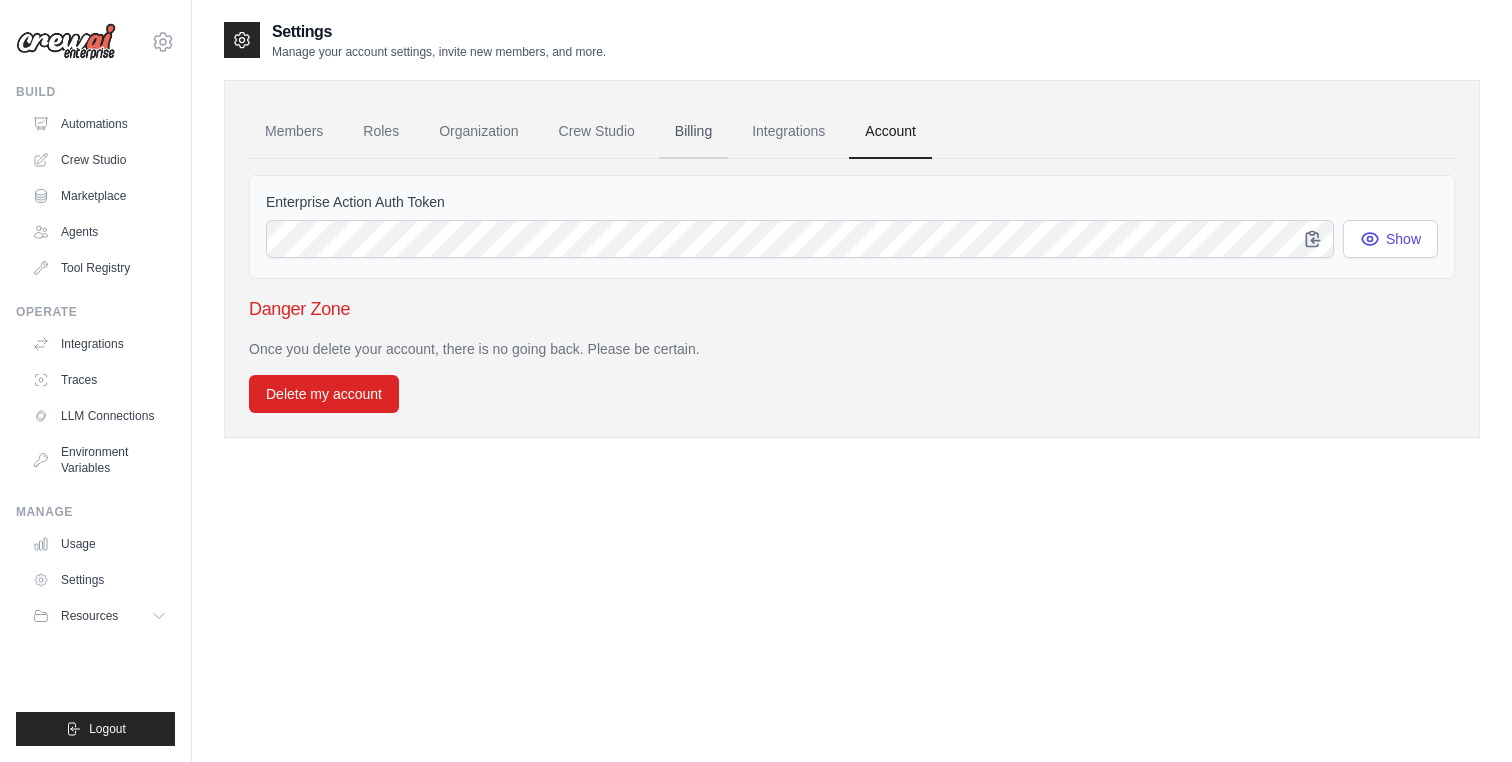 click on "Billing" at bounding box center (693, 132) 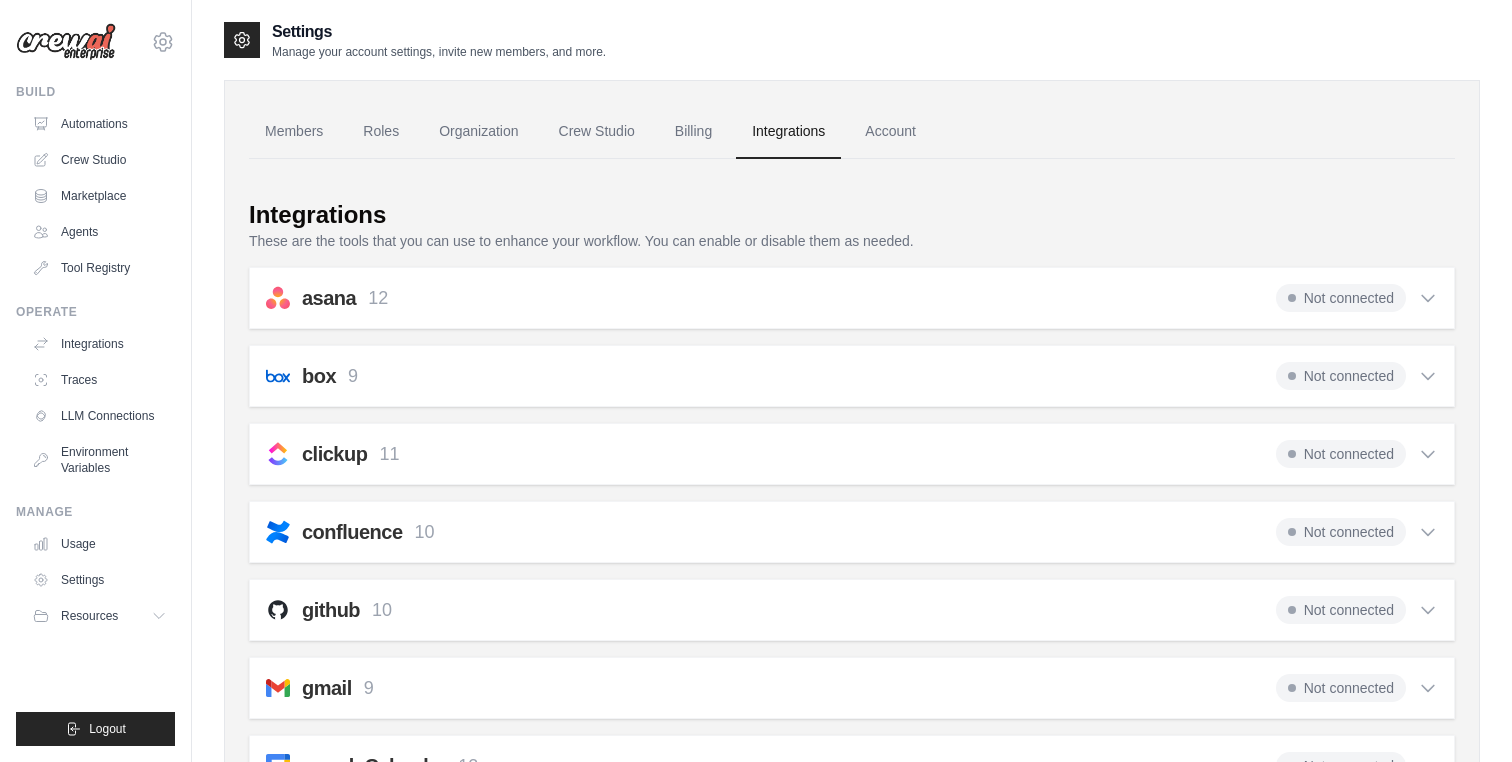 scroll, scrollTop: 0, scrollLeft: 0, axis: both 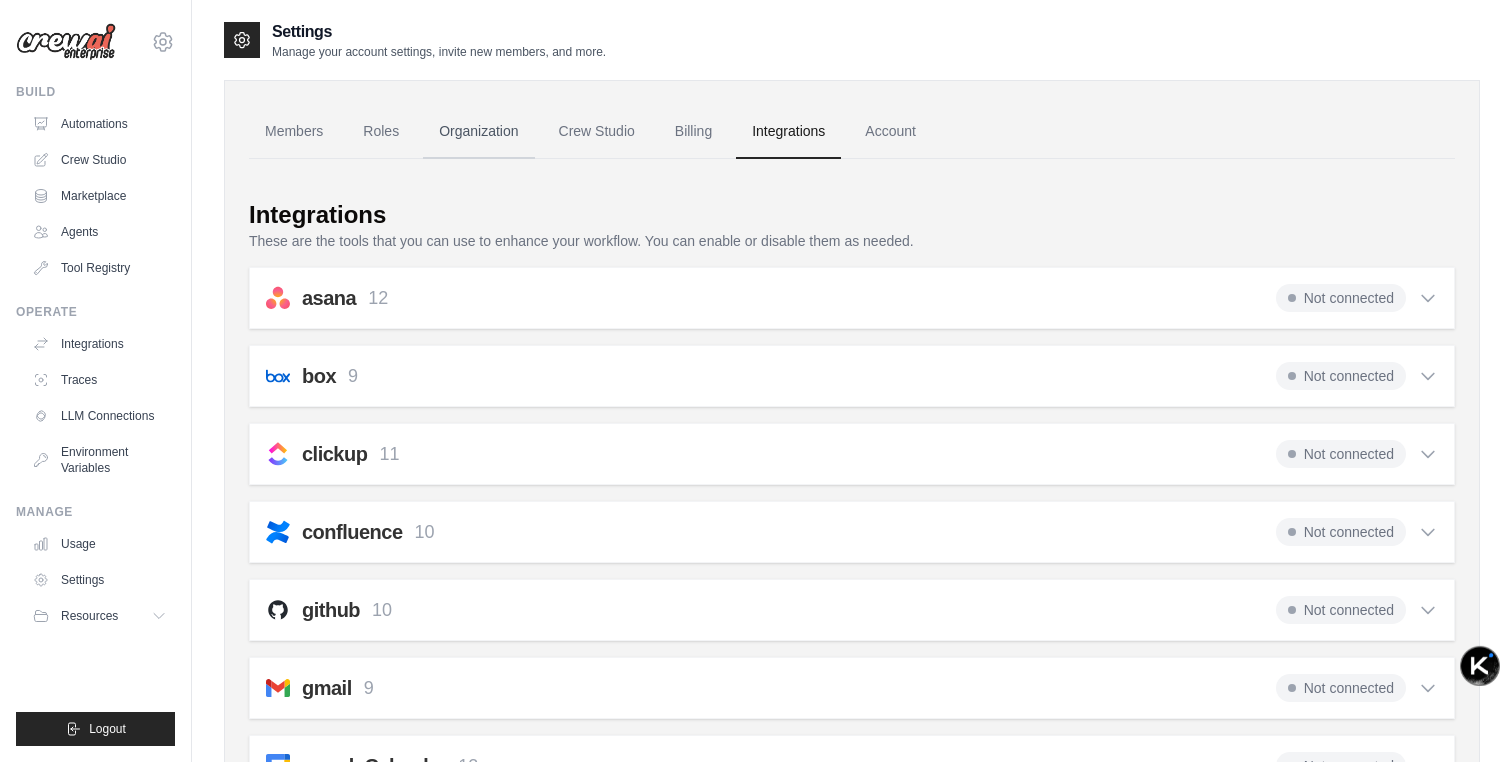 click on "Organization" at bounding box center (478, 132) 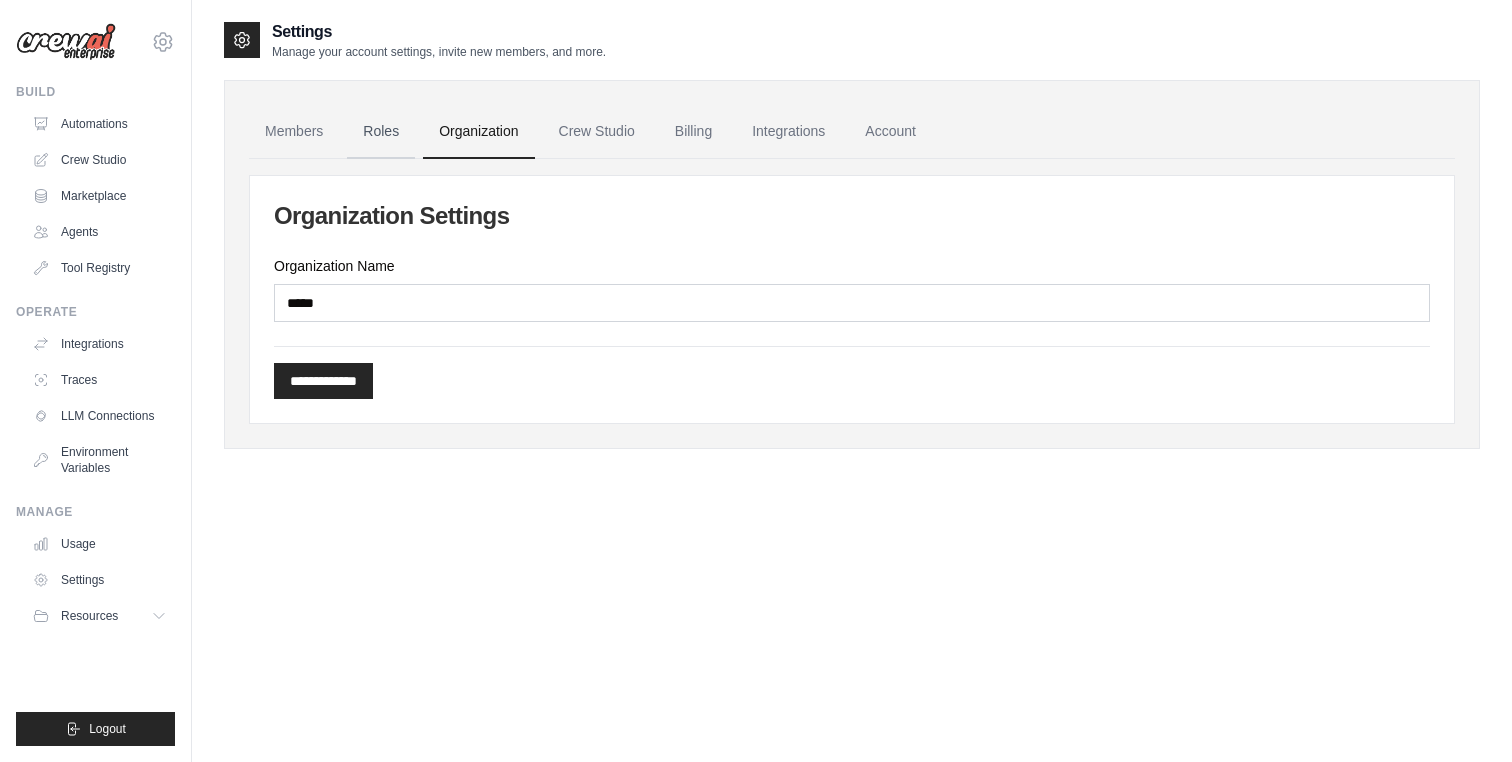 click on "Roles" at bounding box center (381, 132) 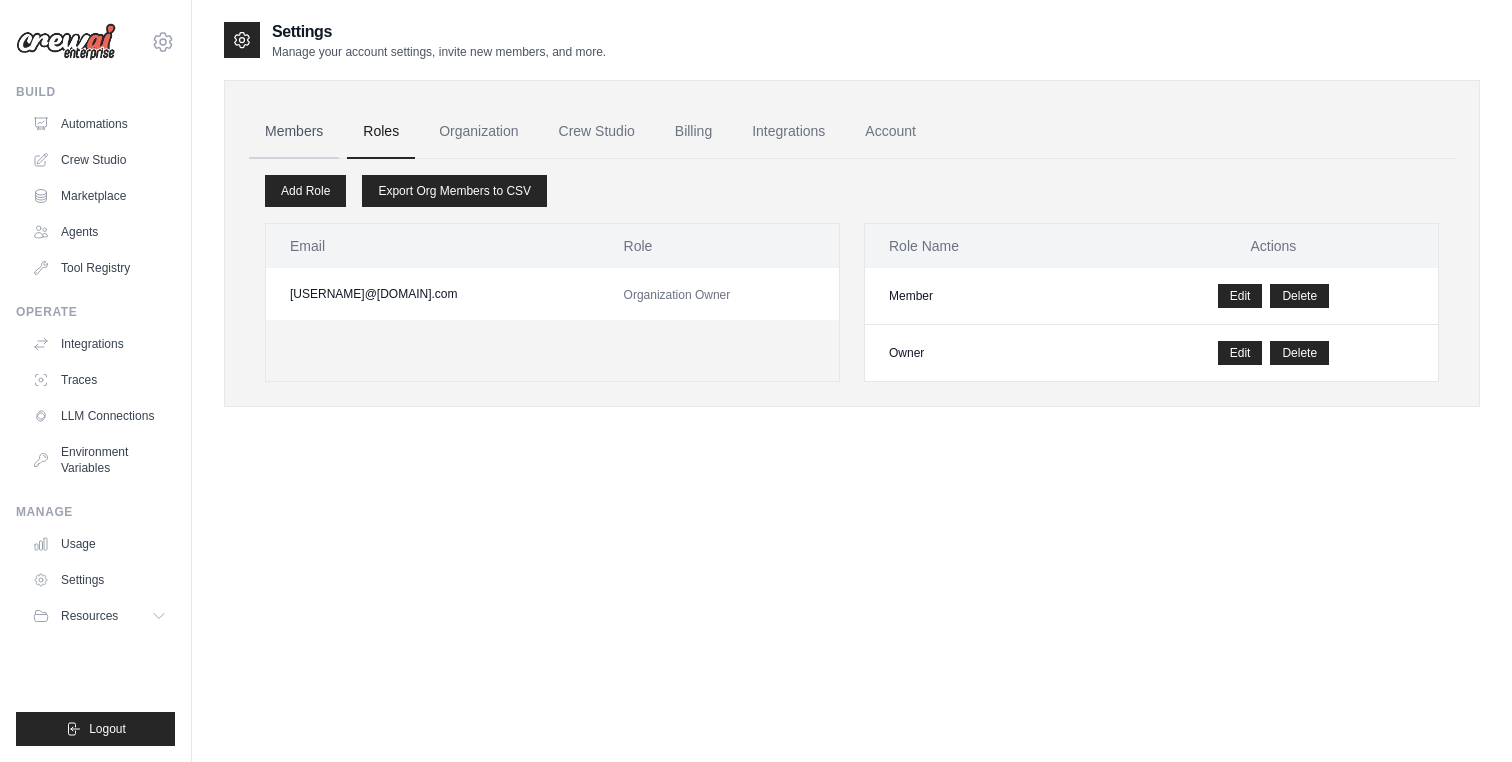 click on "Members" at bounding box center (294, 132) 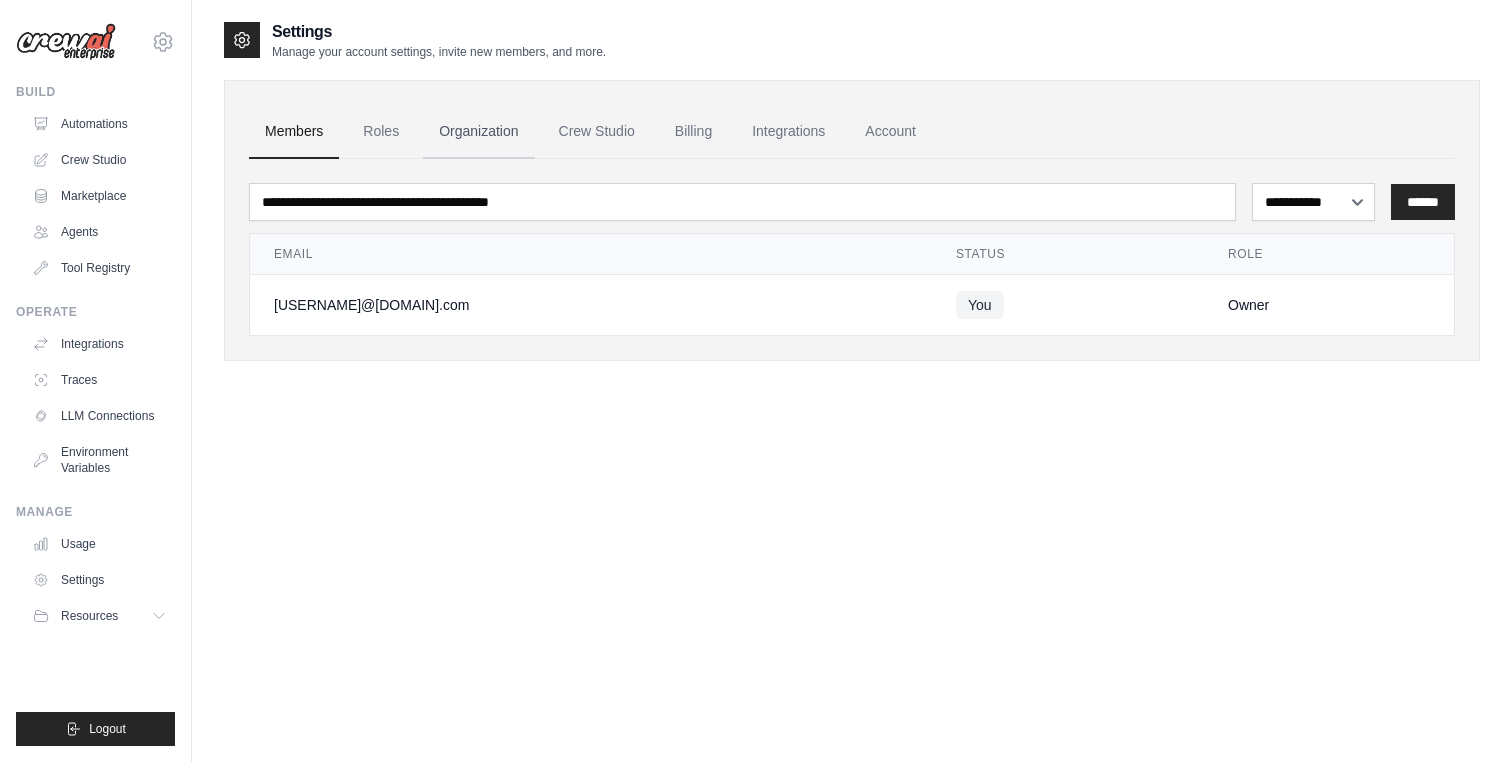 click on "Organization" at bounding box center [478, 132] 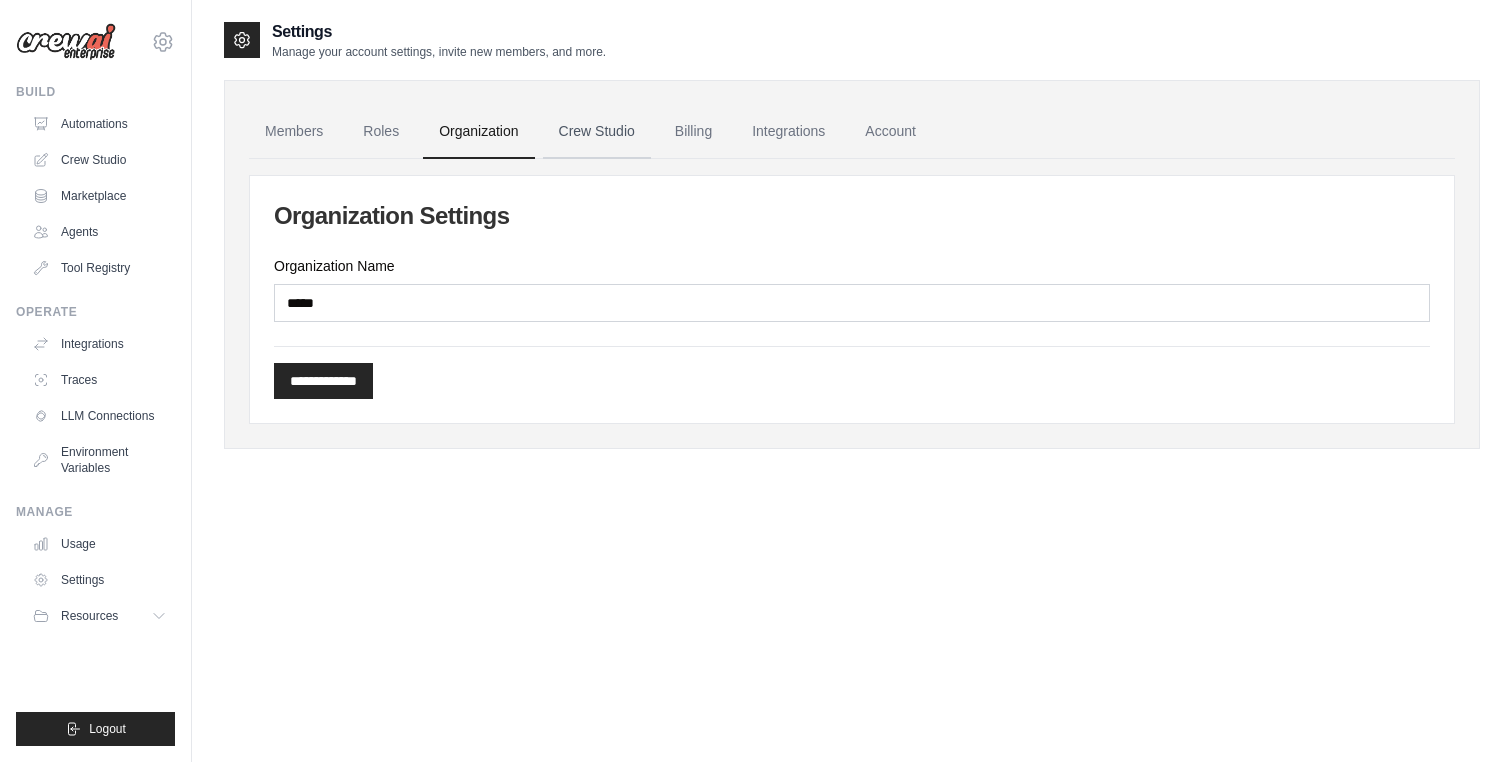 click on "Crew Studio" at bounding box center [597, 132] 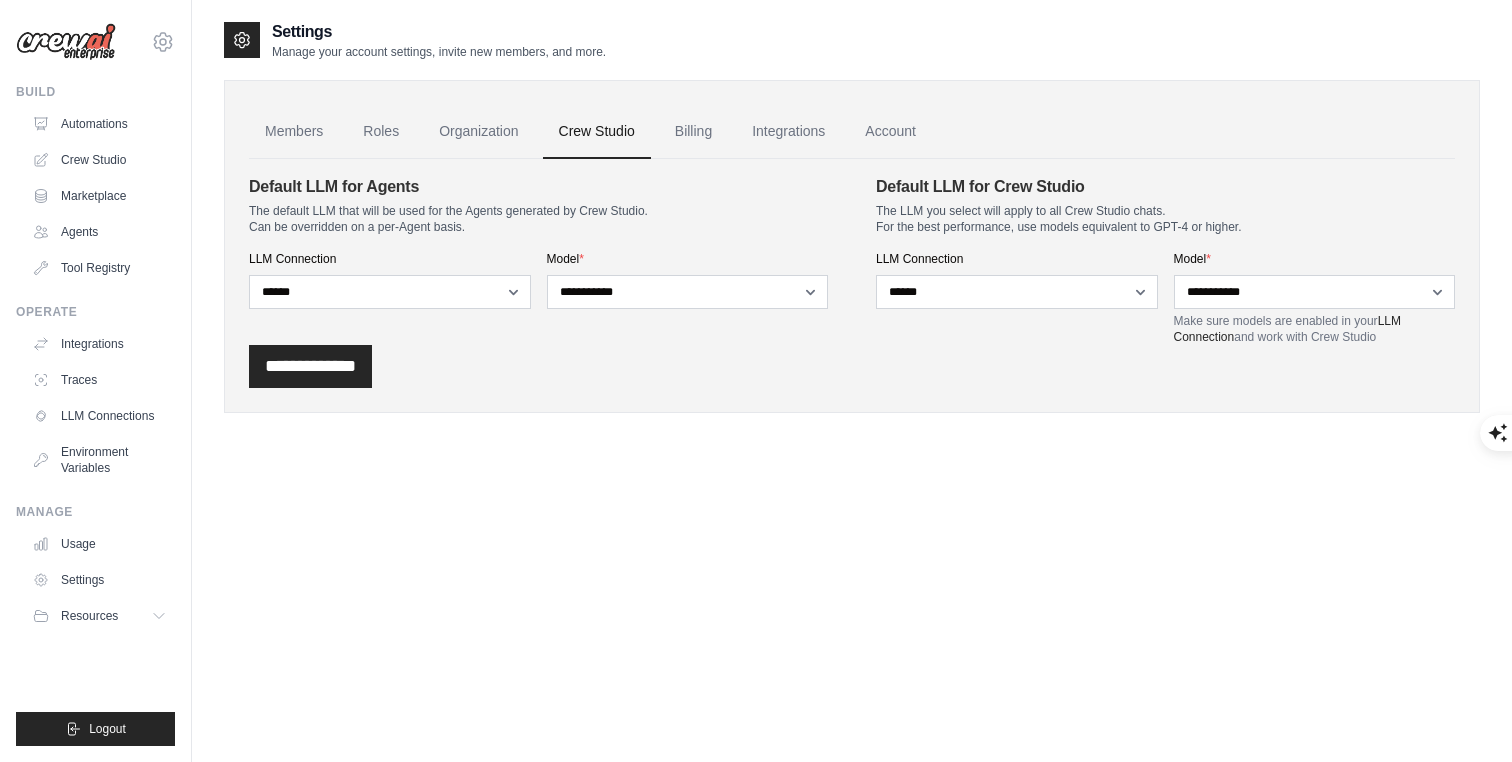 scroll, scrollTop: 0, scrollLeft: 0, axis: both 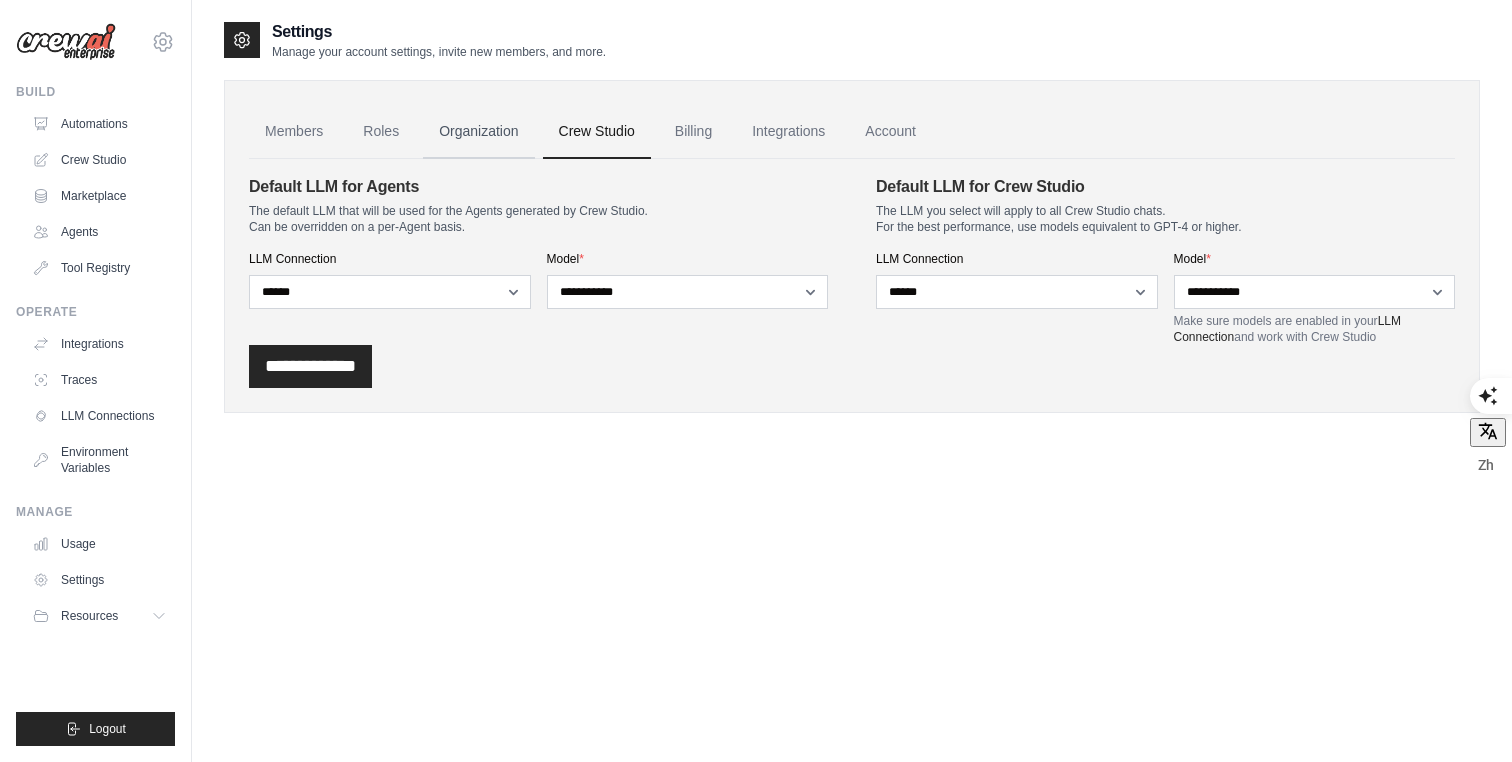 click on "Organization" at bounding box center (478, 132) 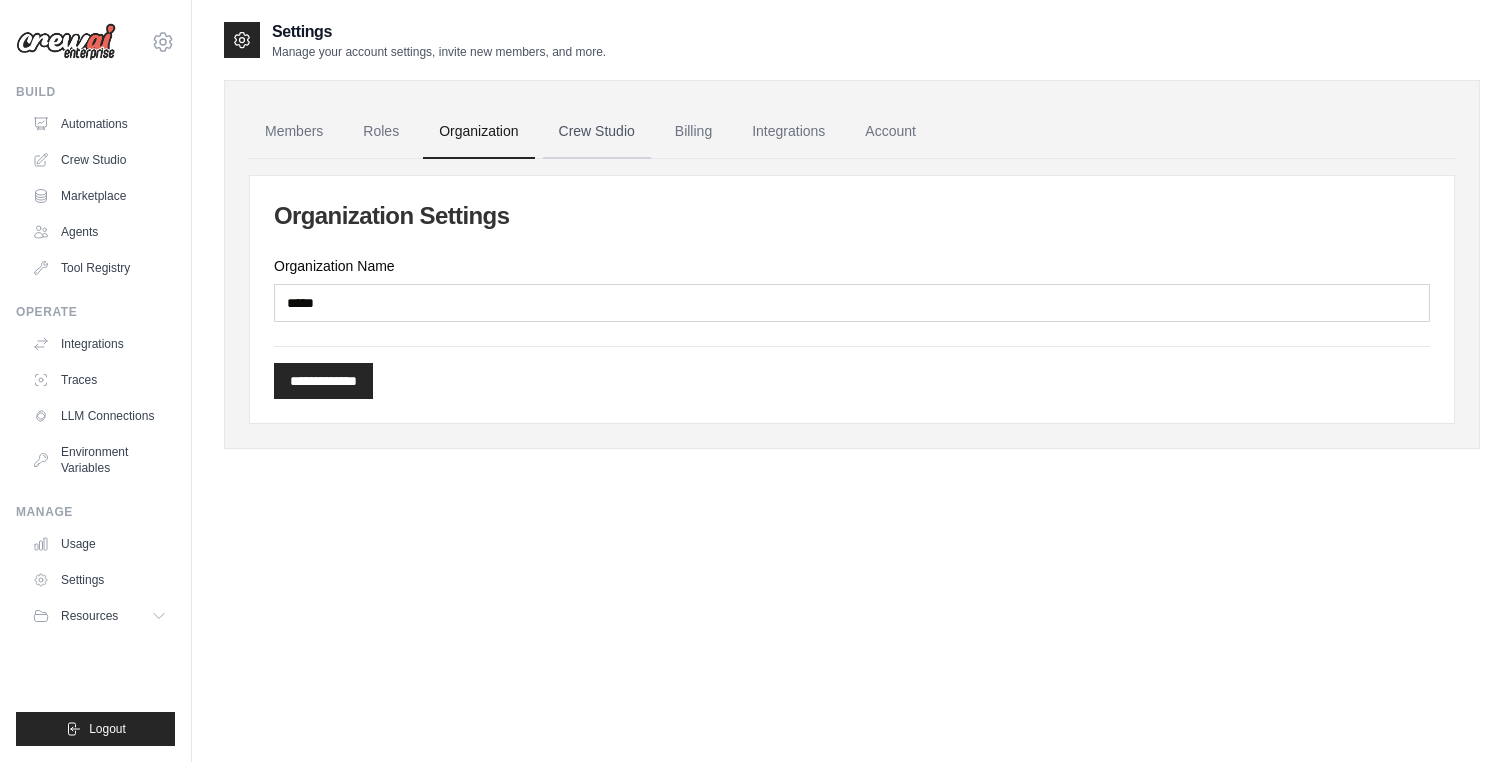 click on "Crew Studio" 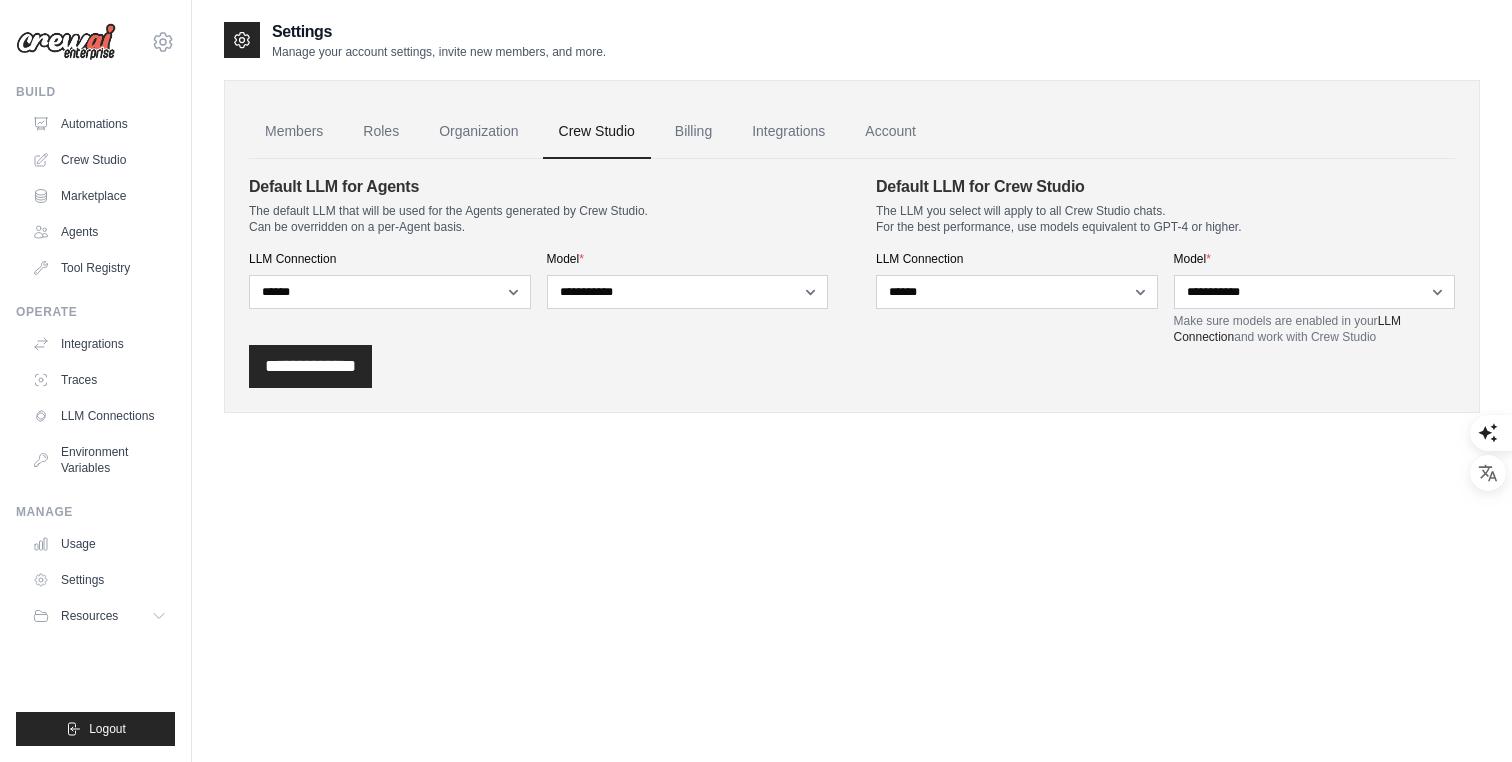 scroll, scrollTop: 0, scrollLeft: 0, axis: both 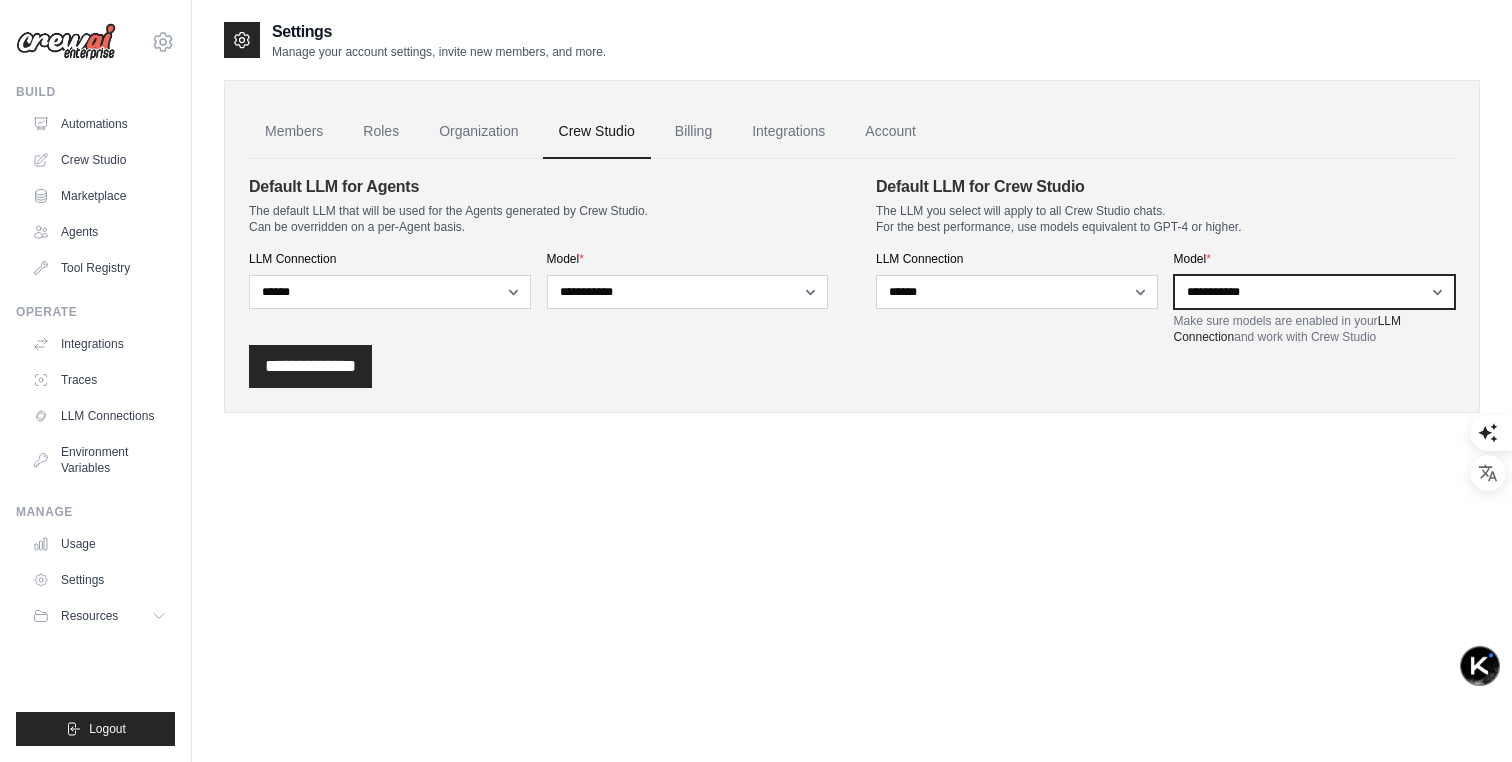 click on "**********" at bounding box center [1315, 292] 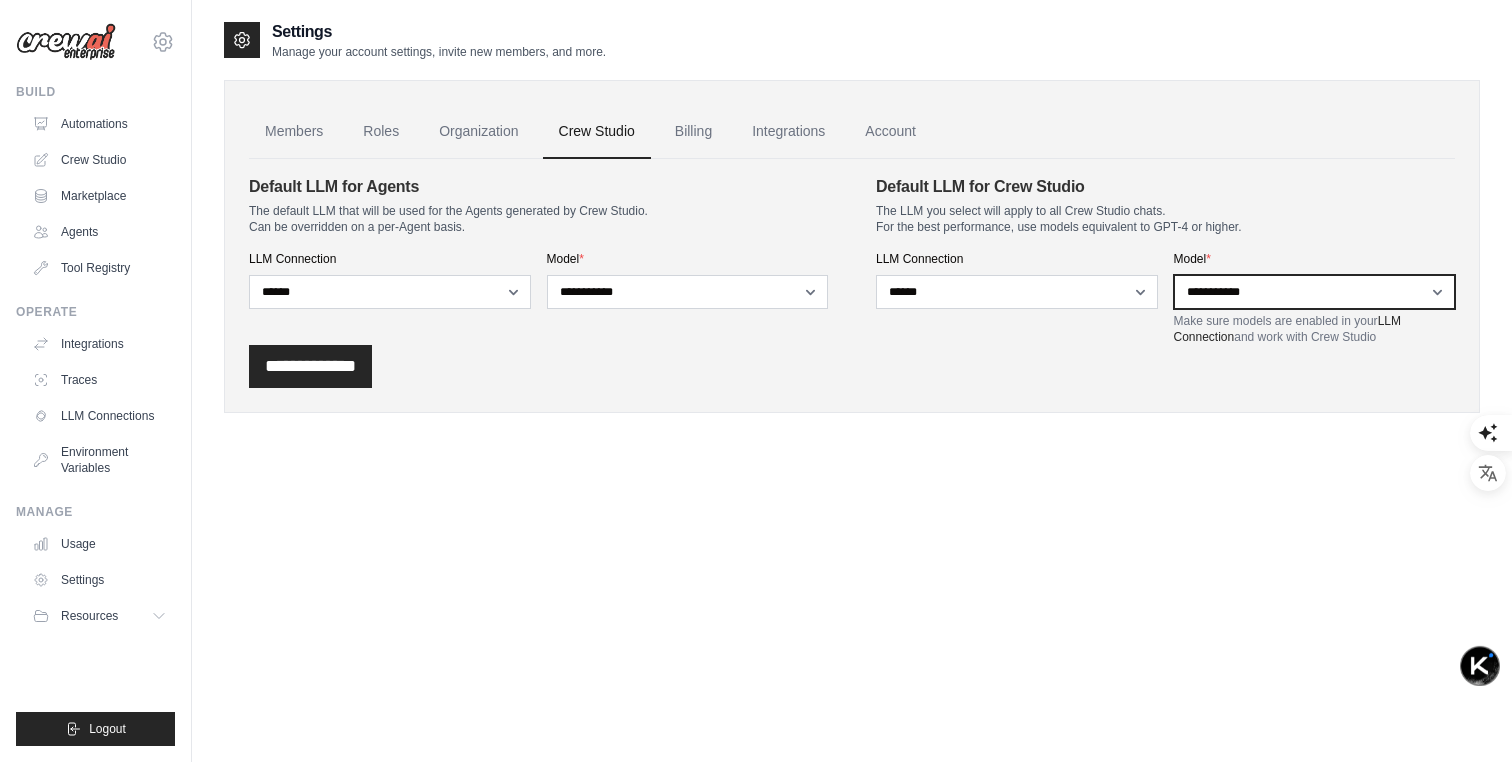 select 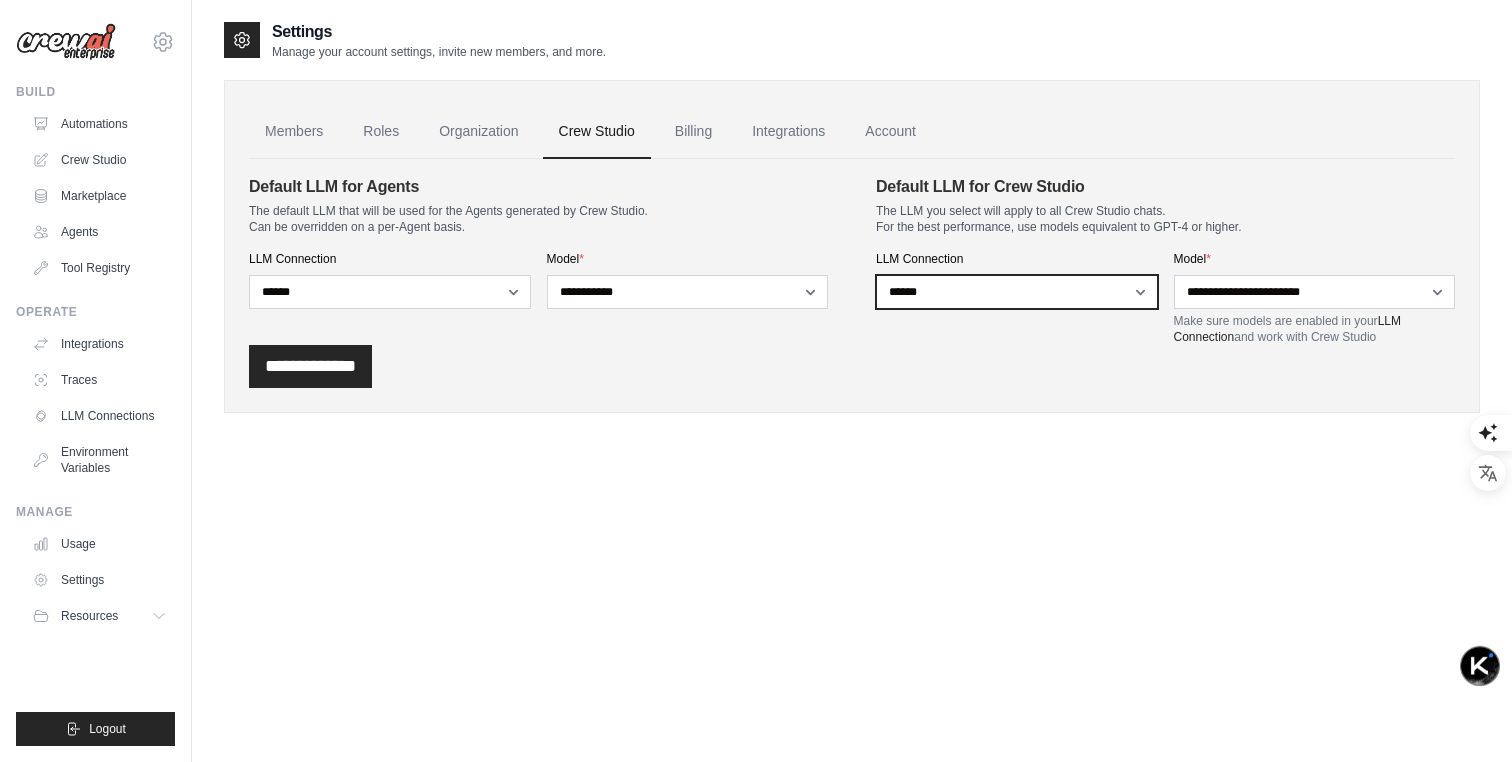 click on "**********" at bounding box center (1017, 292) 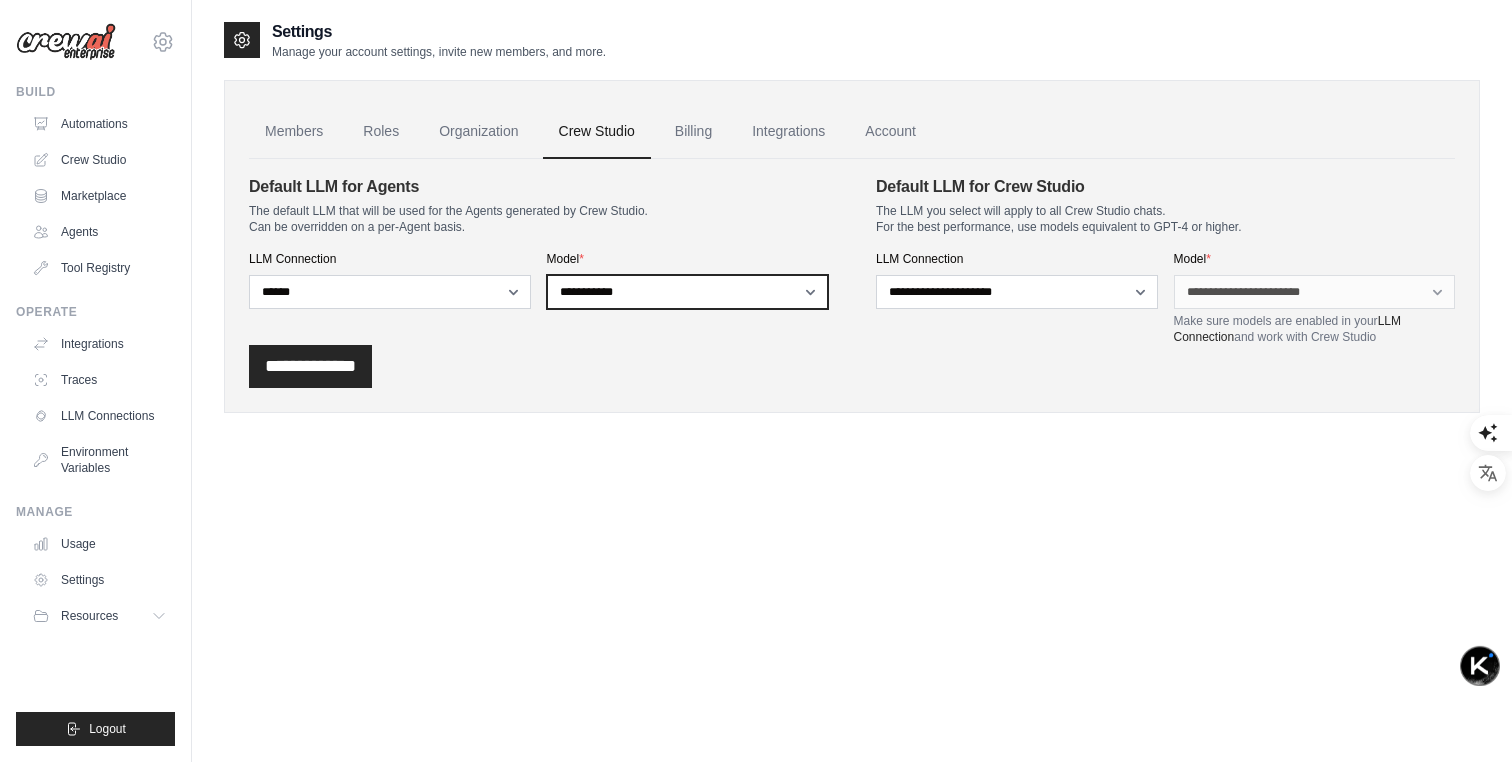 click on "**********" at bounding box center [688, 292] 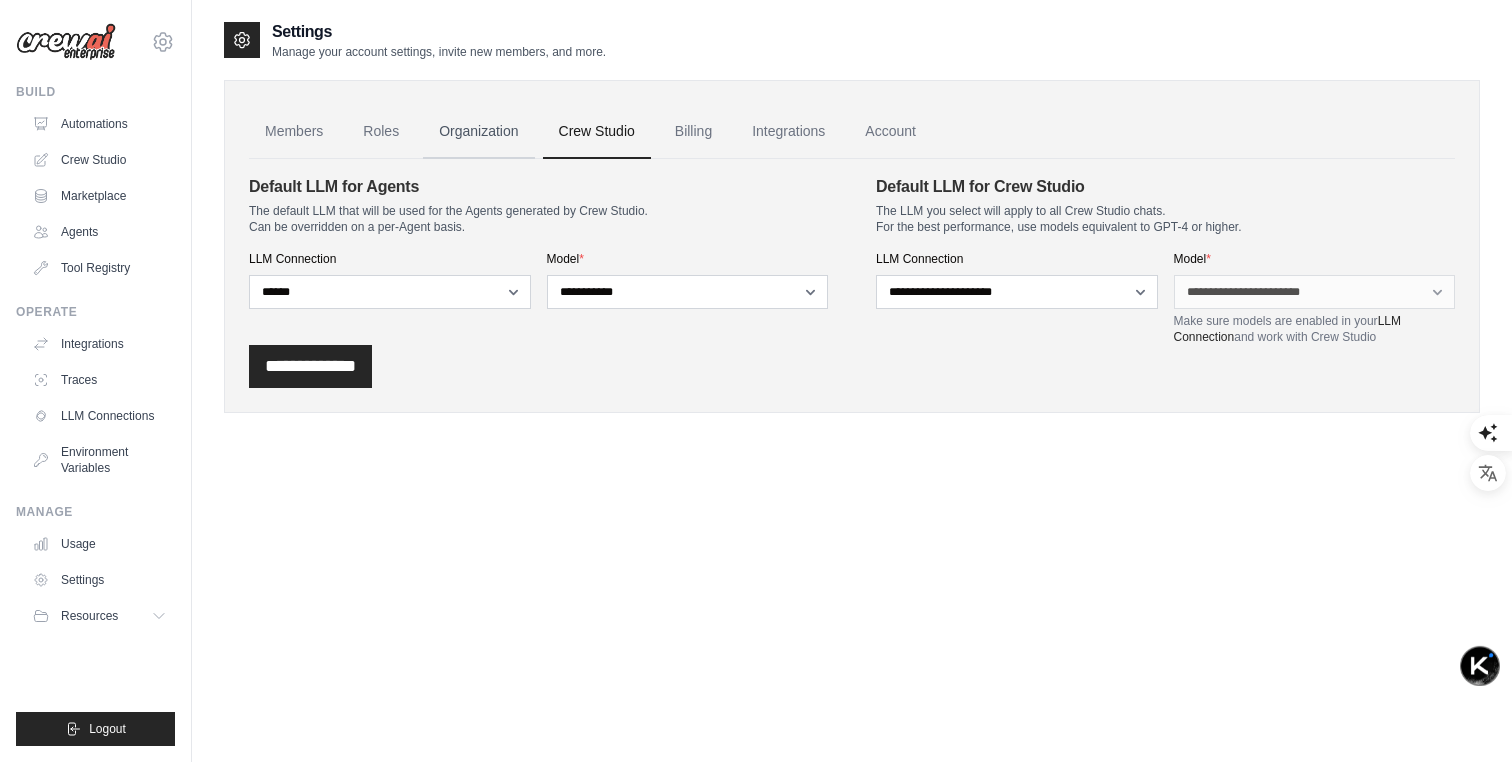 click on "Organization" at bounding box center (478, 132) 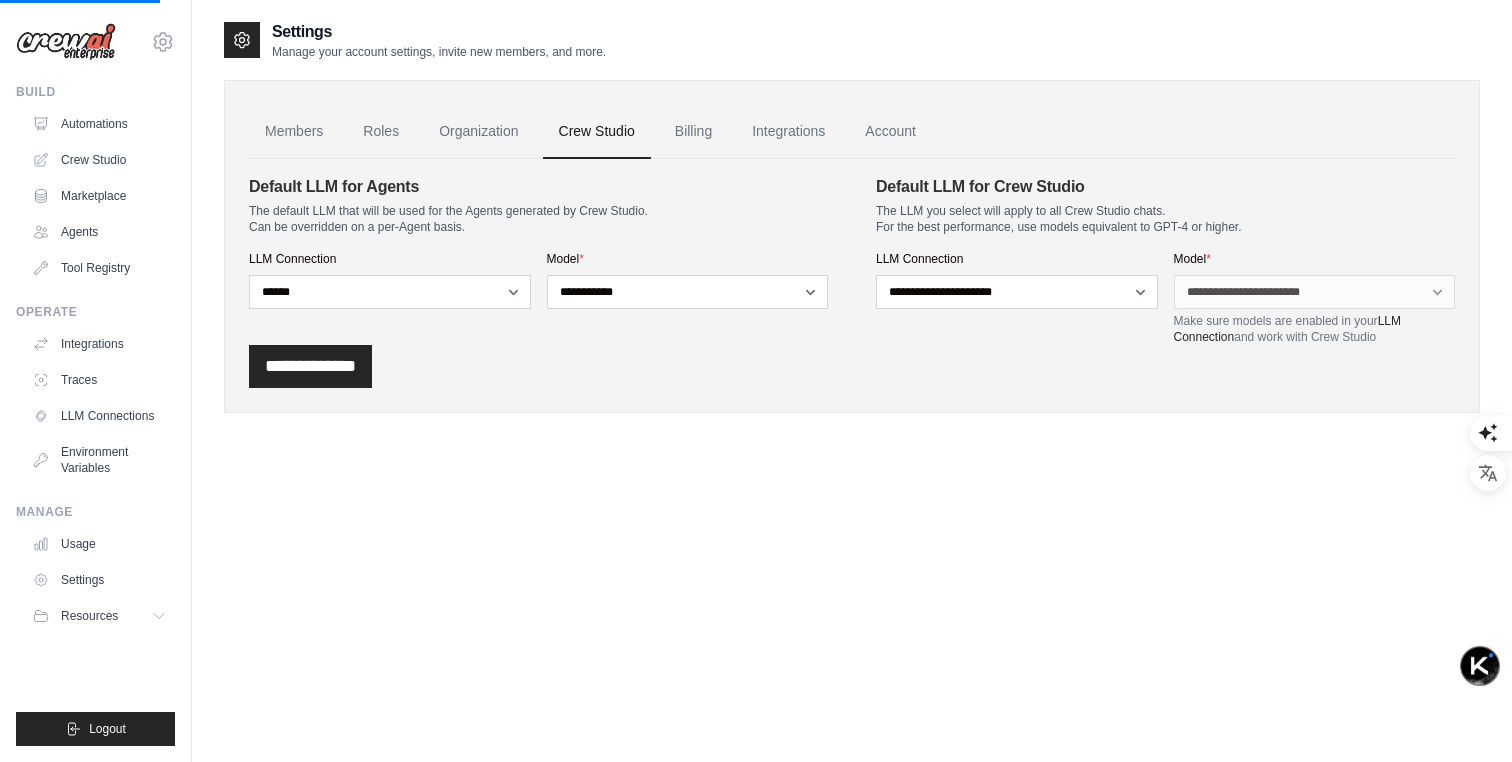 click 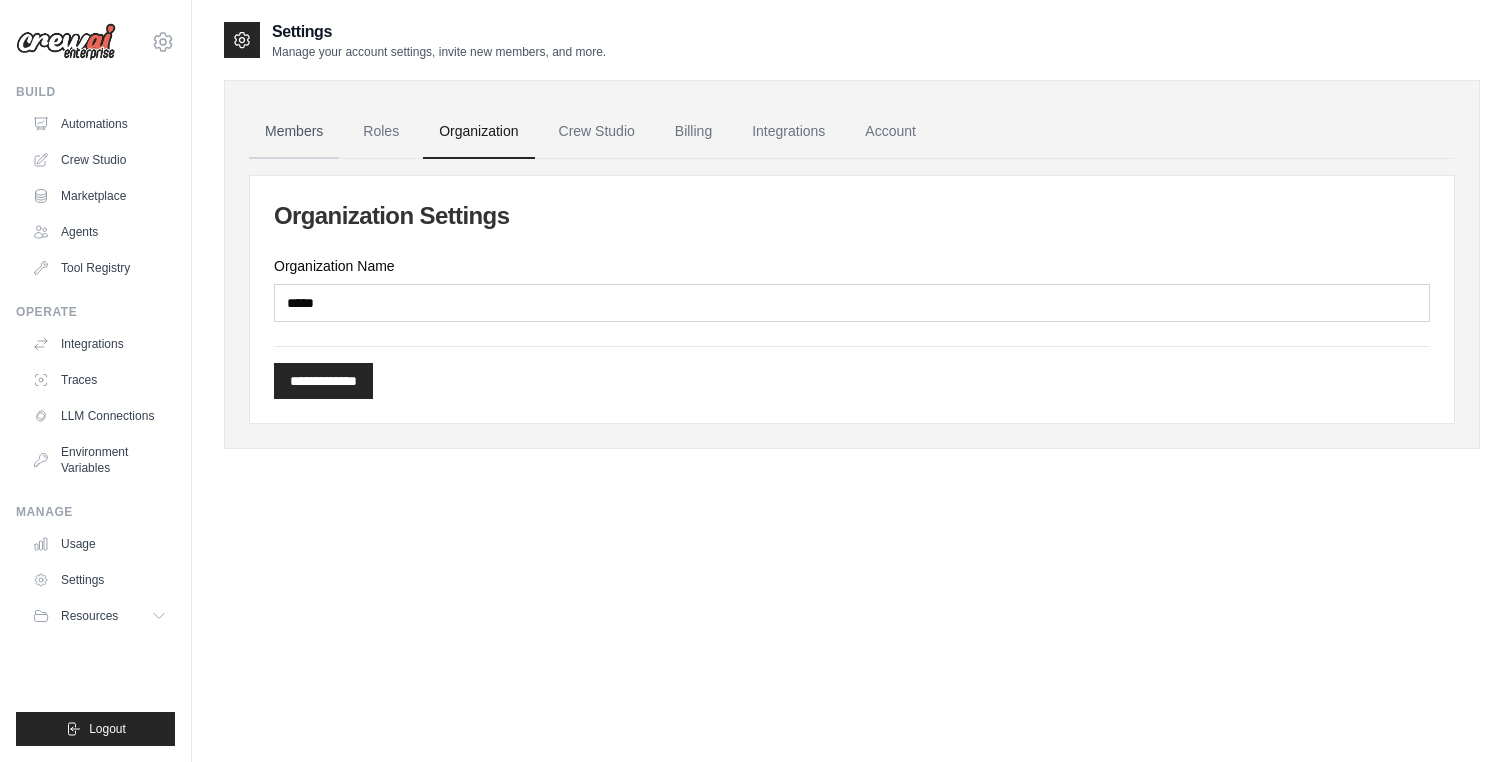 click on "Members" at bounding box center [294, 132] 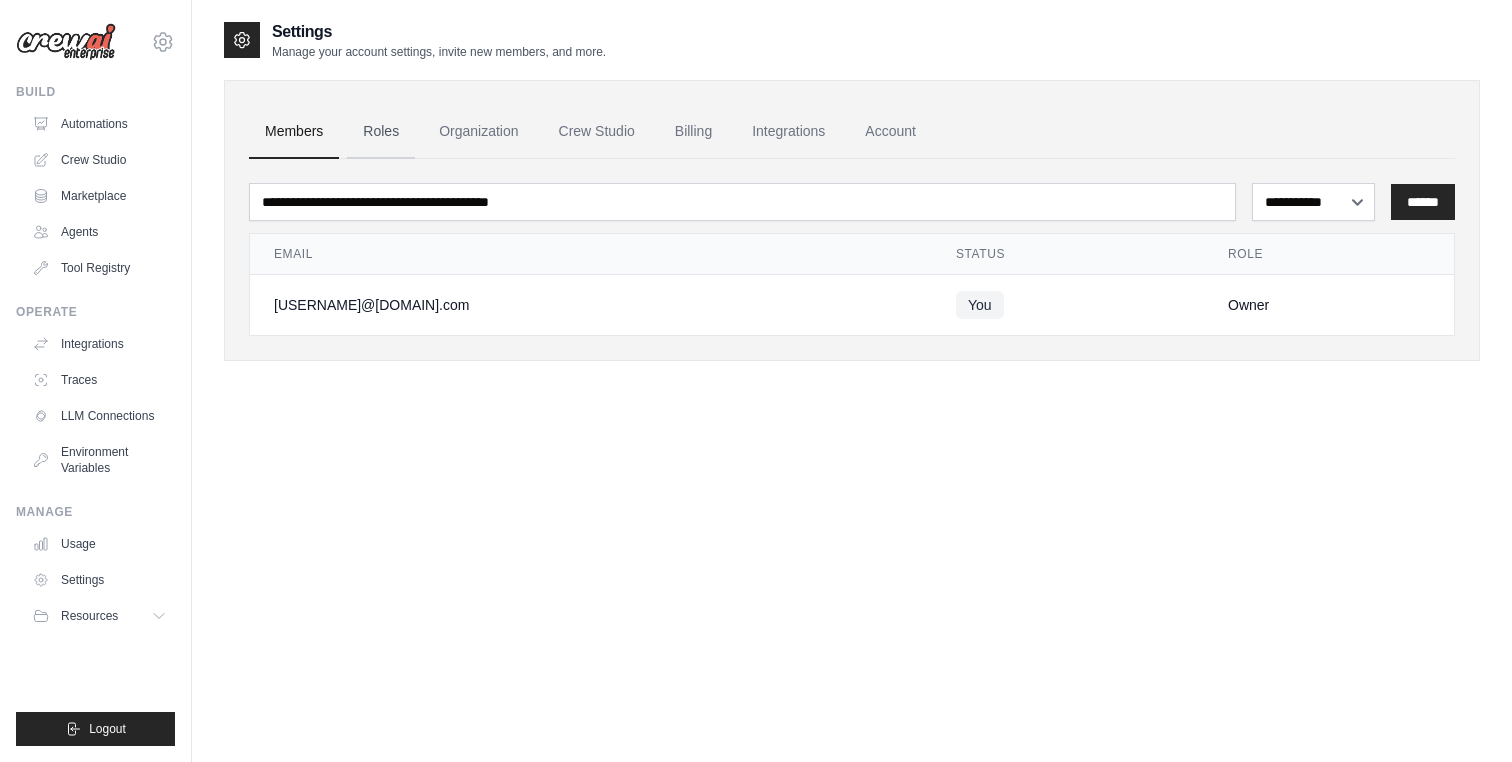click on "Roles" at bounding box center (381, 132) 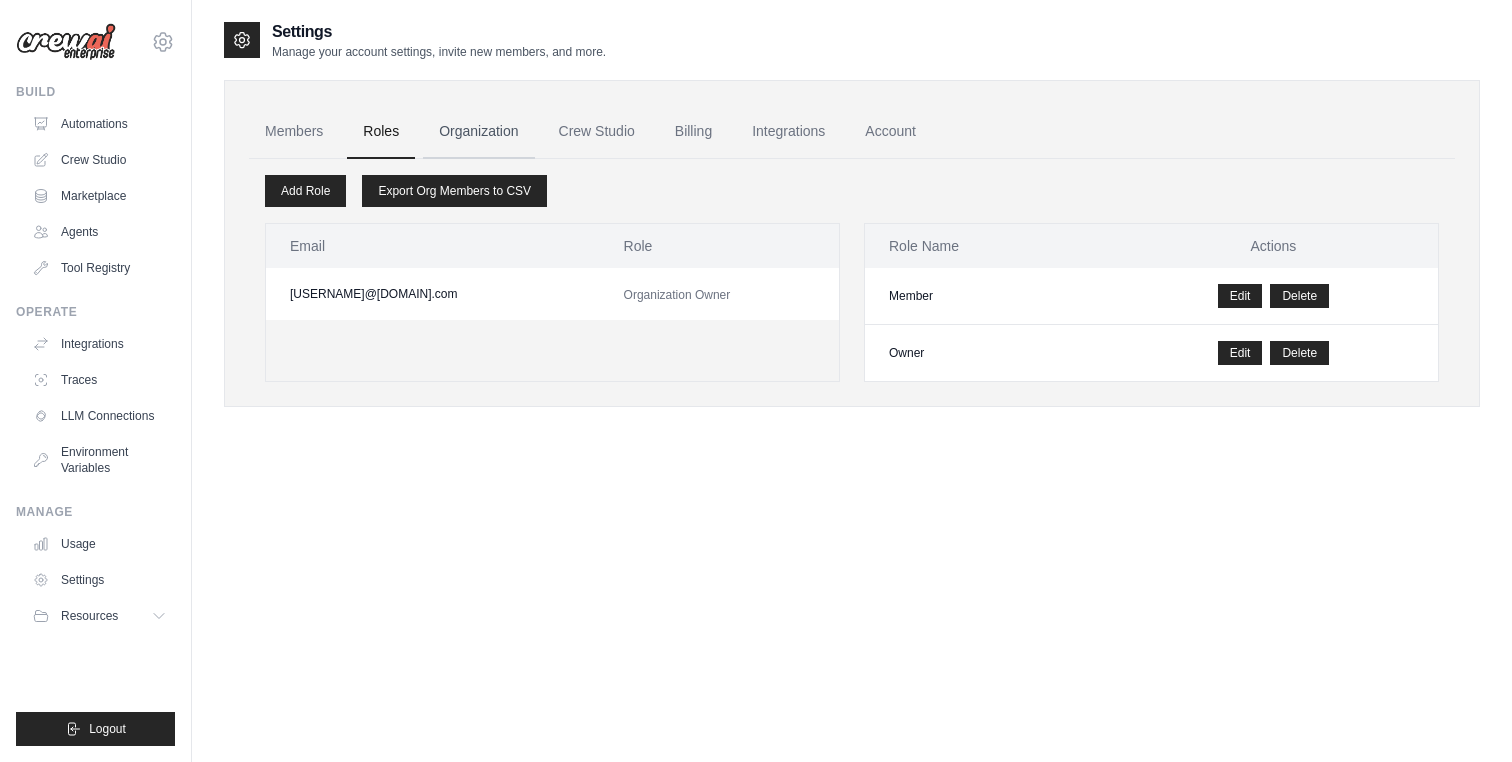 click on "Organization" at bounding box center [478, 132] 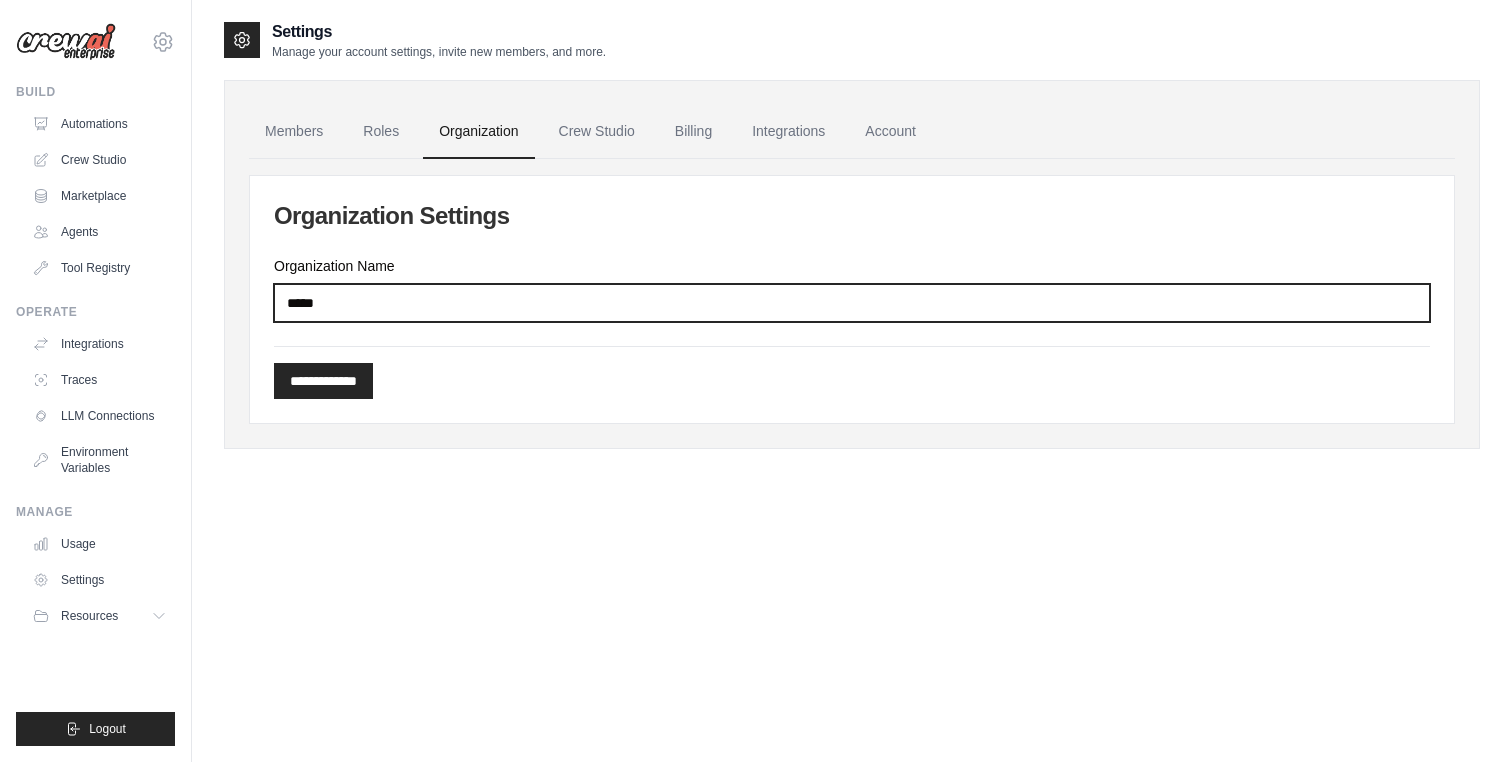 click on "*****" at bounding box center [852, 303] 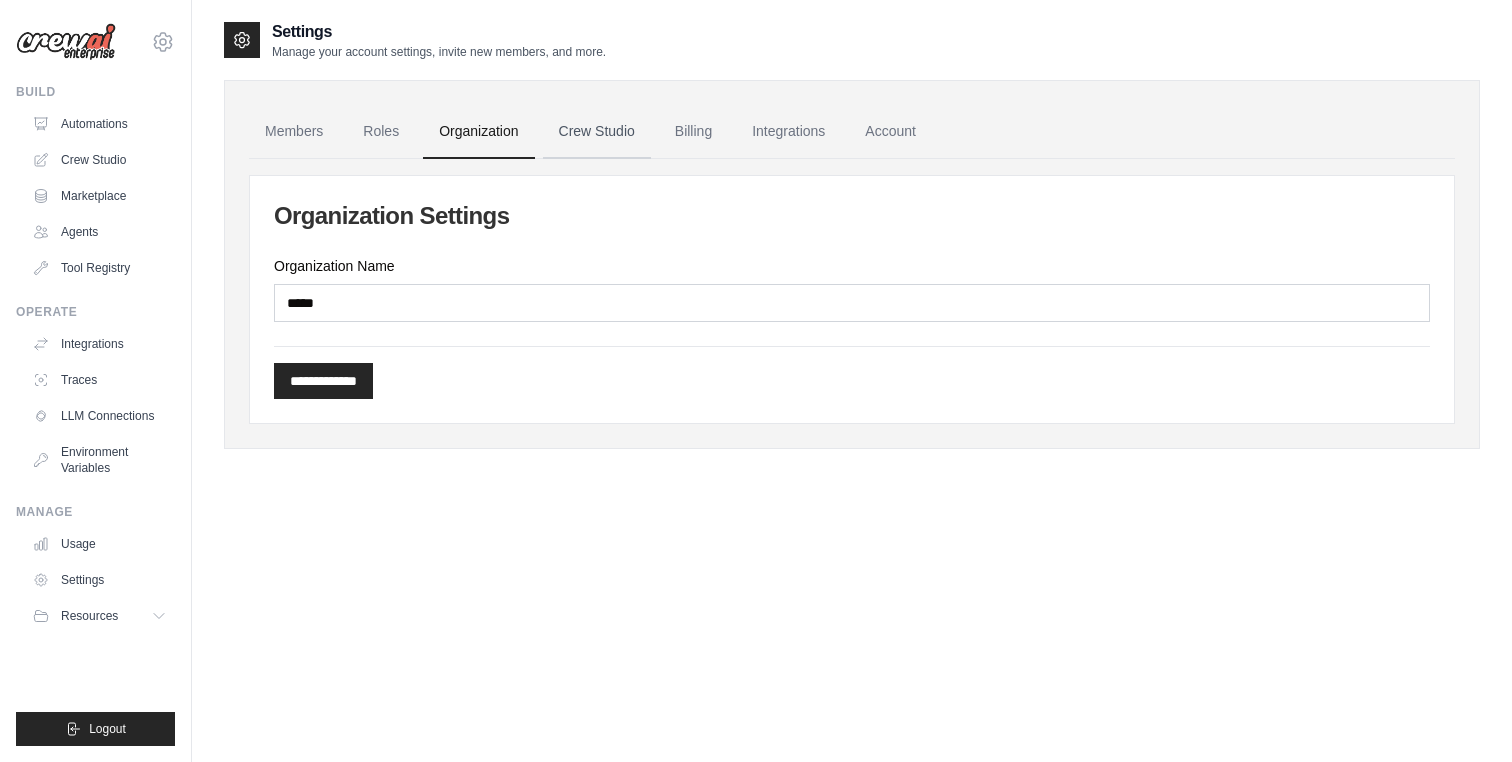 click on "Crew Studio" at bounding box center [597, 132] 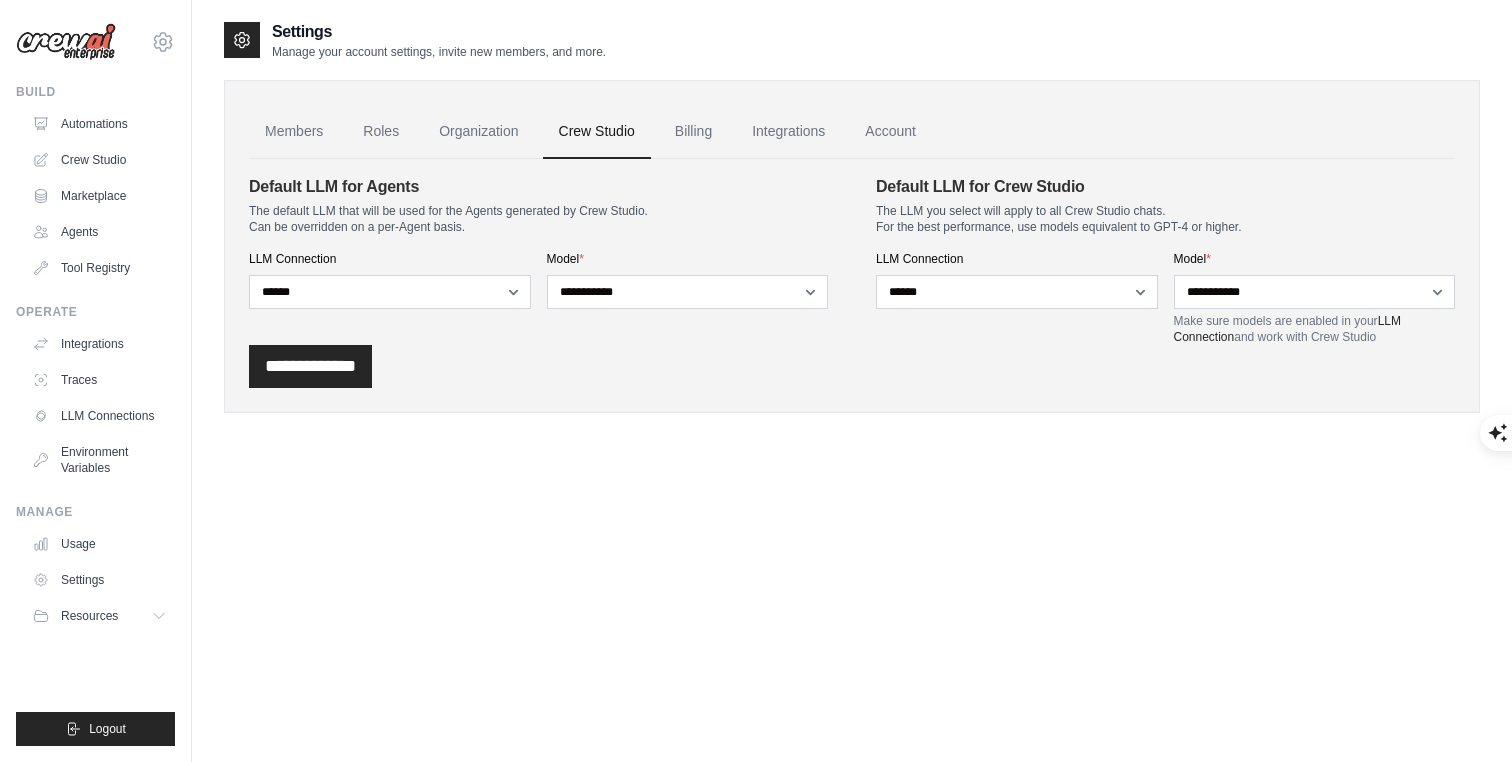 scroll, scrollTop: 0, scrollLeft: 0, axis: both 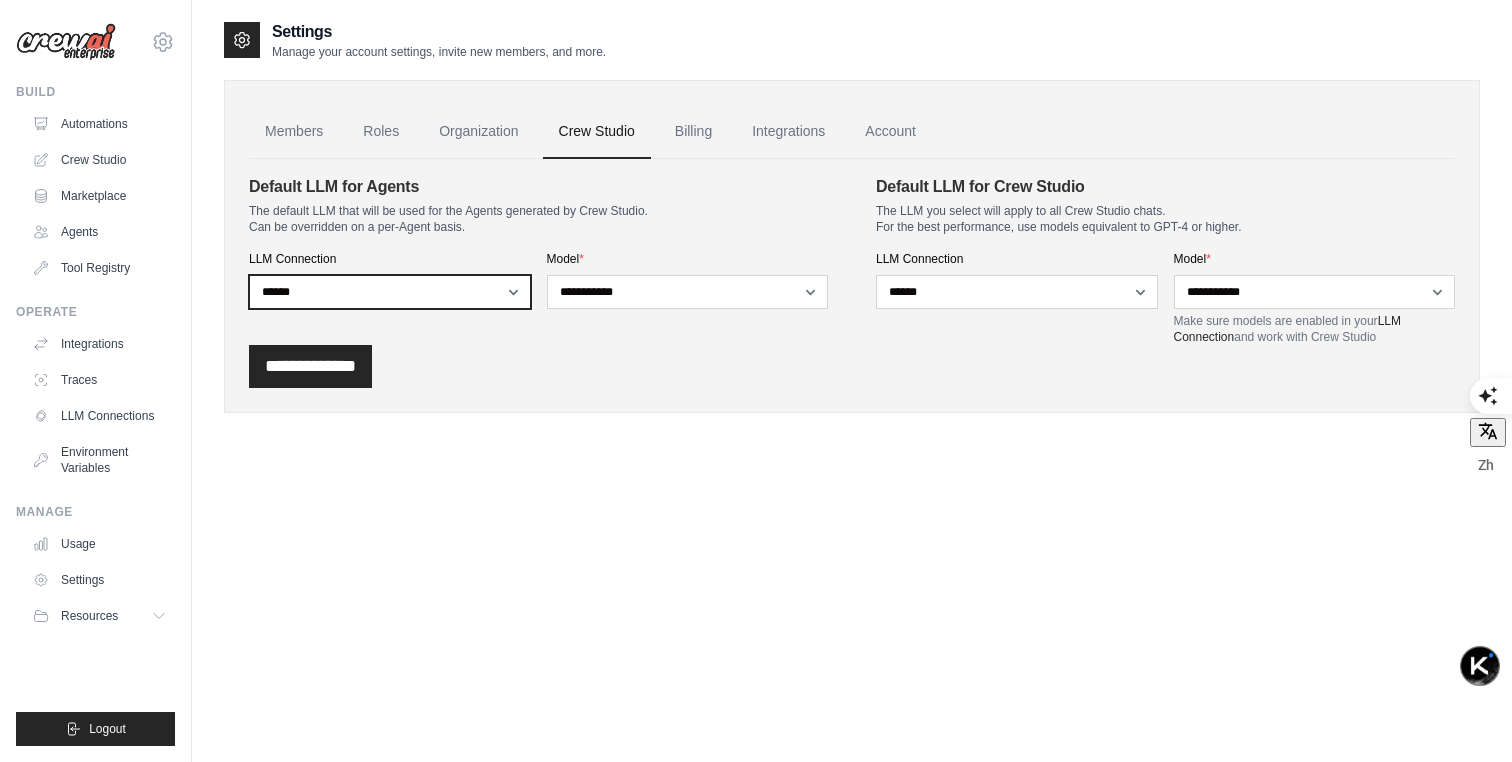 click on "**********" at bounding box center [390, 292] 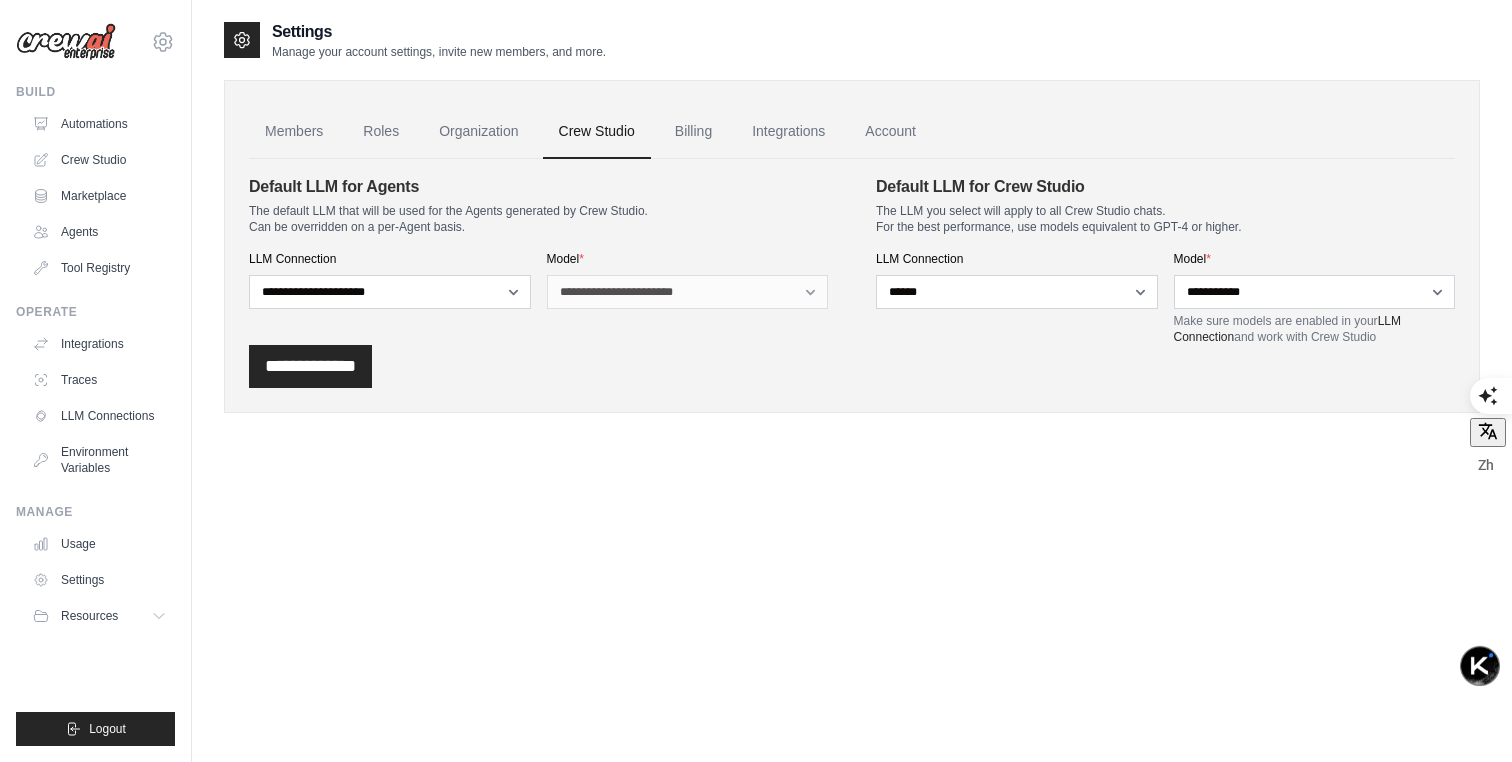 click on "**********" at bounding box center (852, 366) 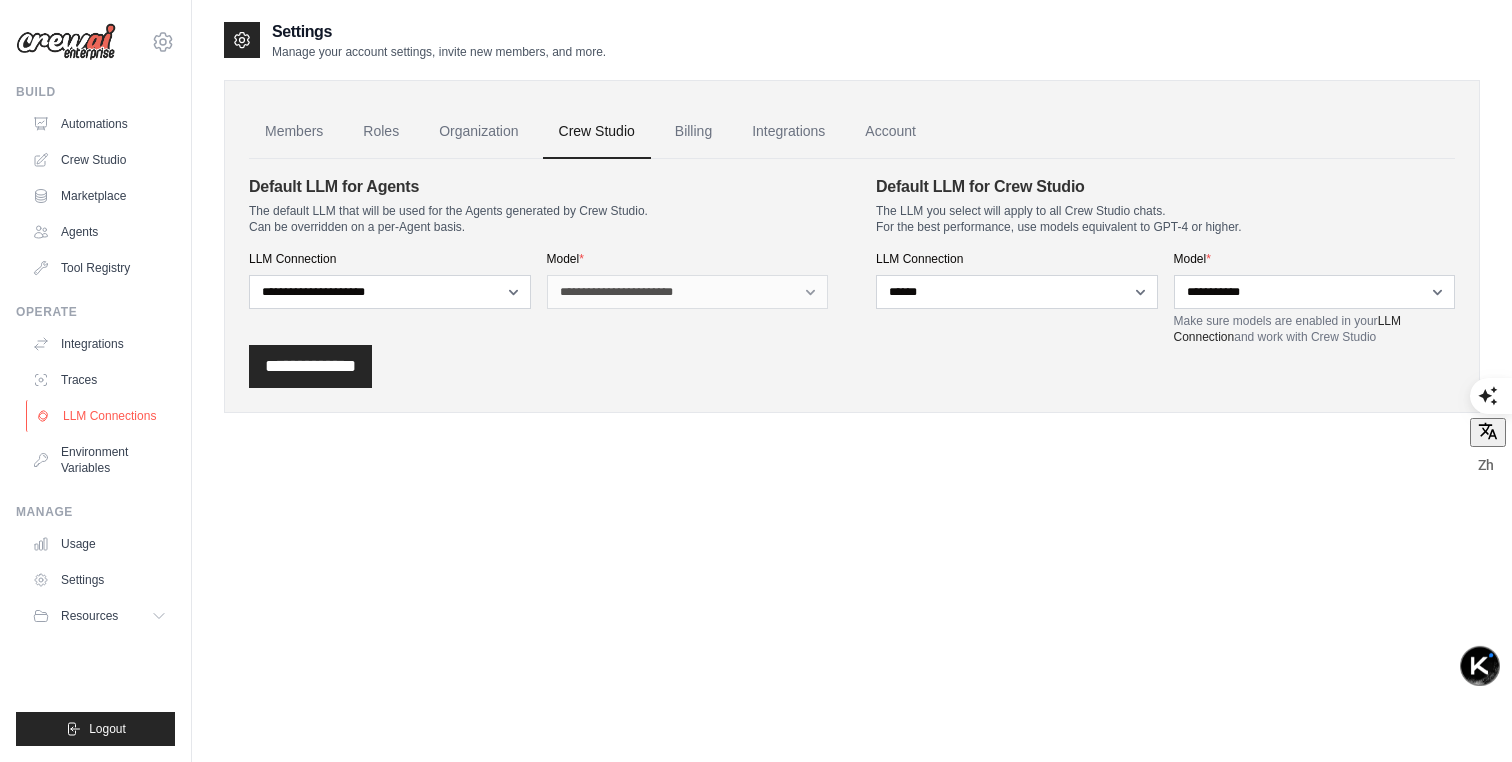click on "LLM Connections" at bounding box center [101, 416] 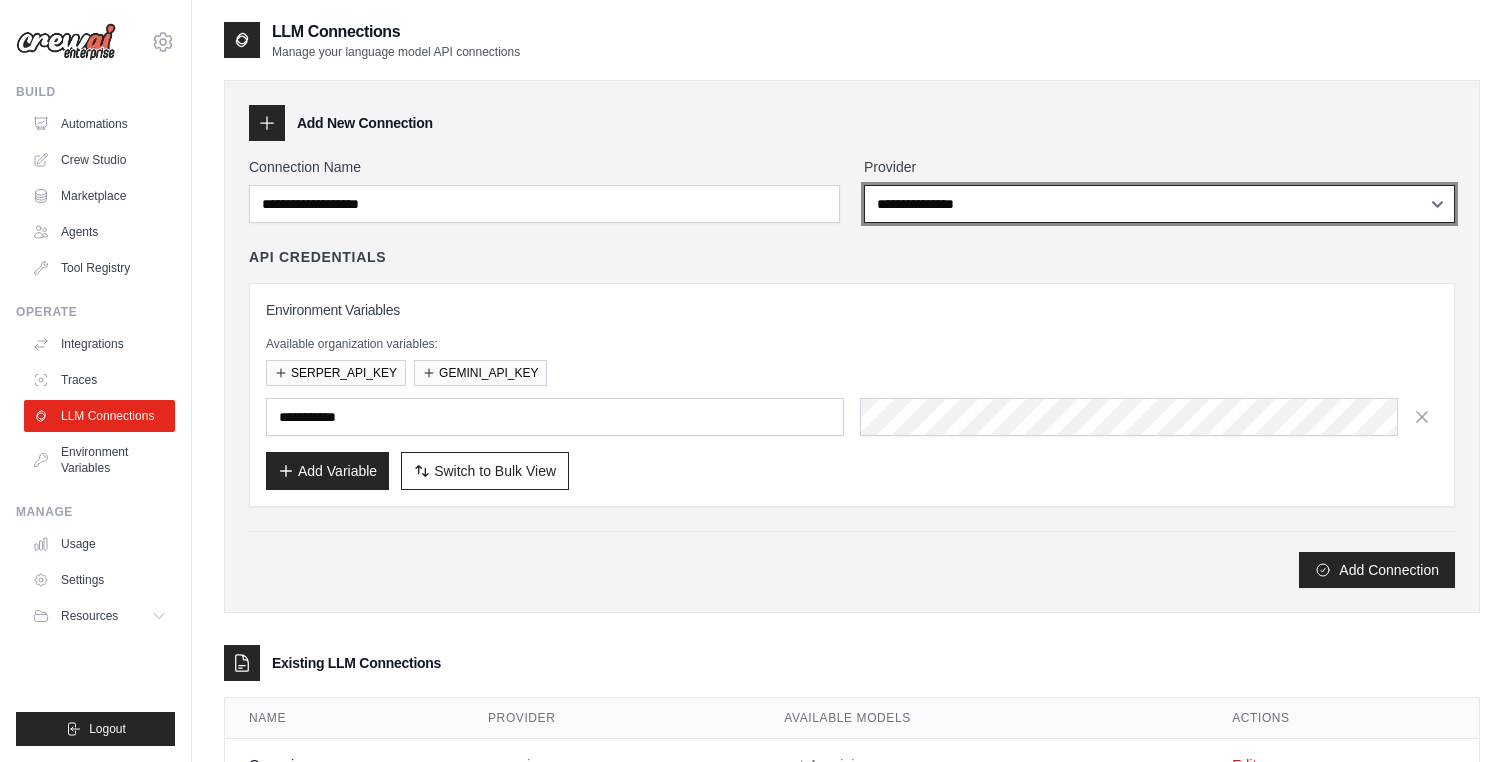 click on "**********" at bounding box center [1159, 204] 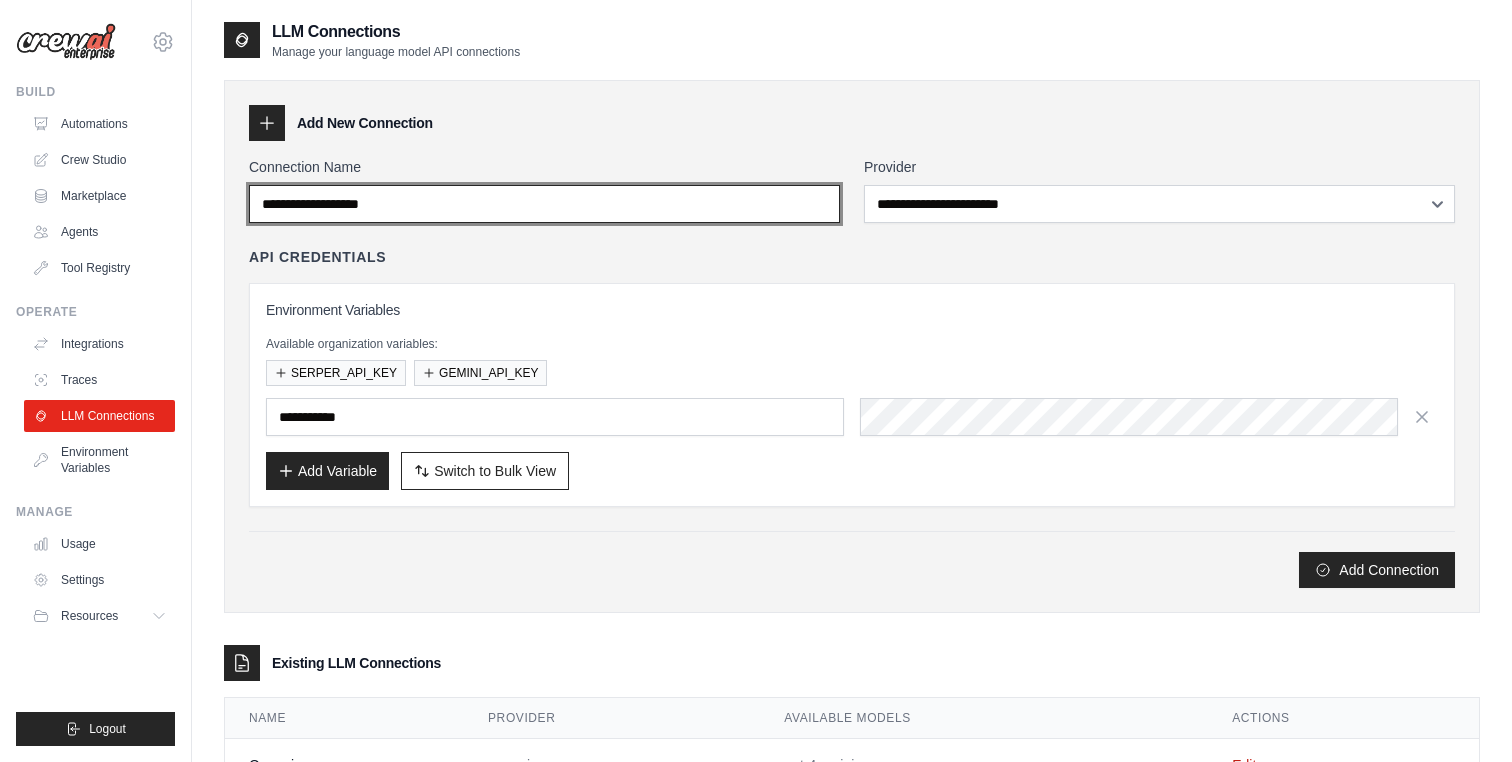 click on "Connection Name" at bounding box center (544, 204) 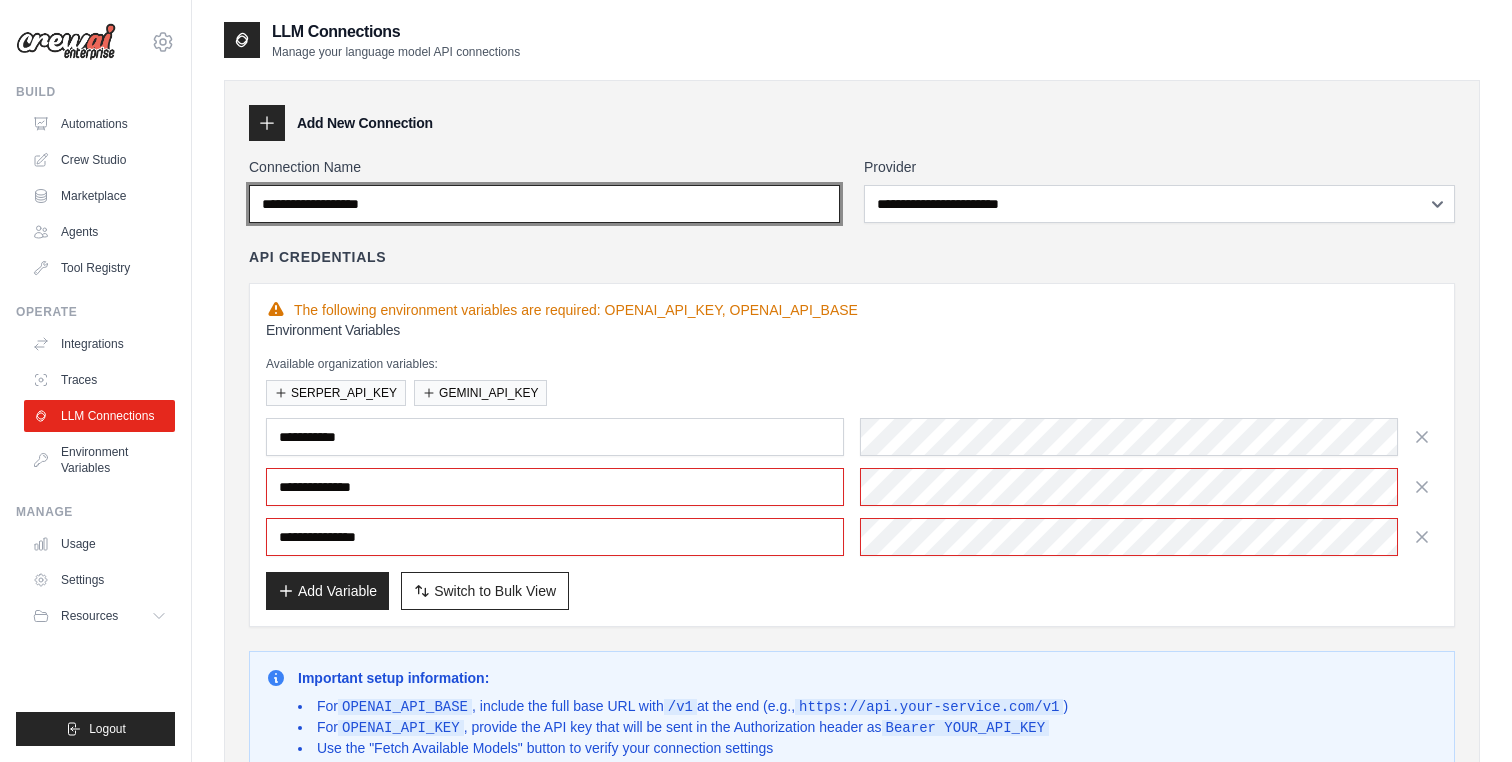 click on "Connection Name" at bounding box center (544, 204) 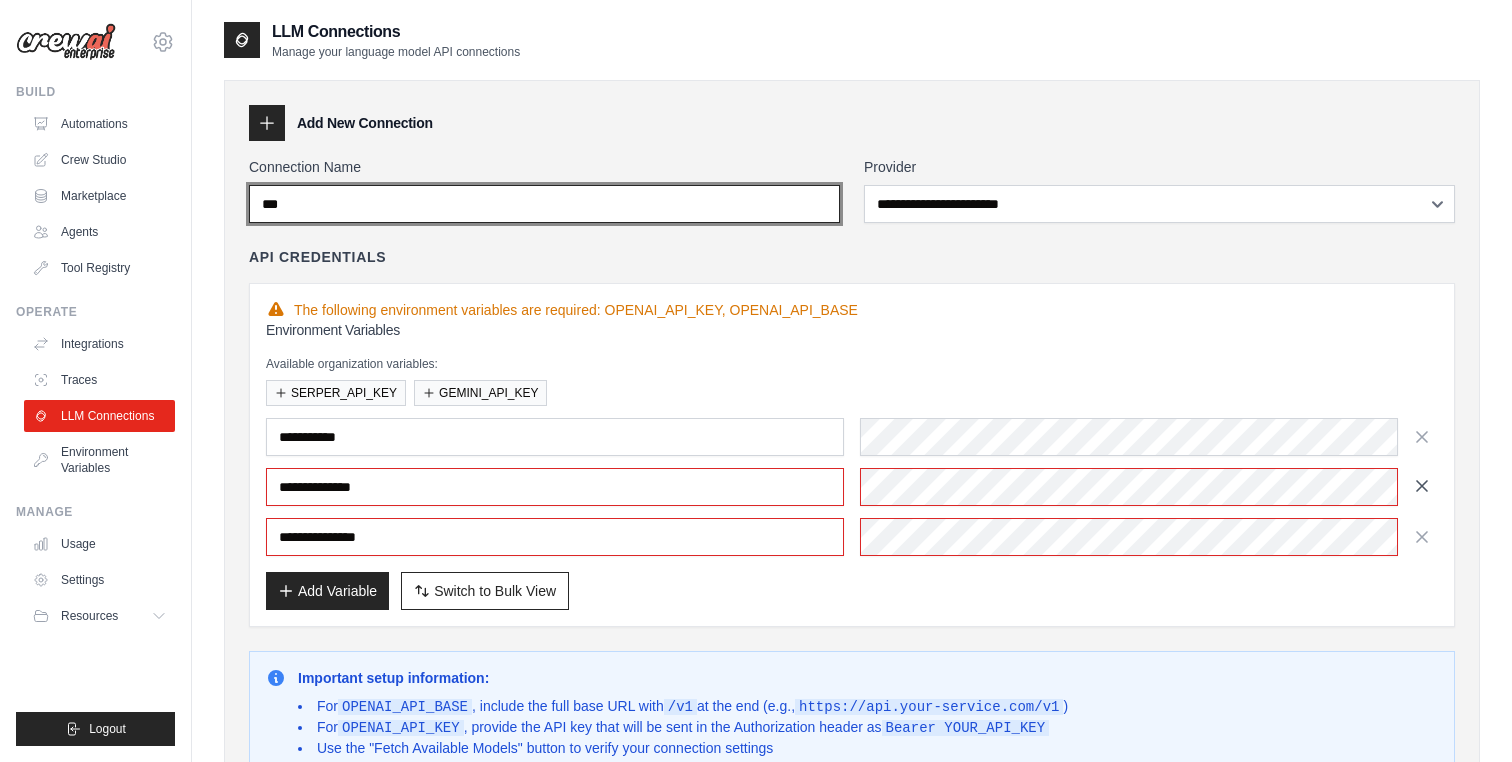 type on "***" 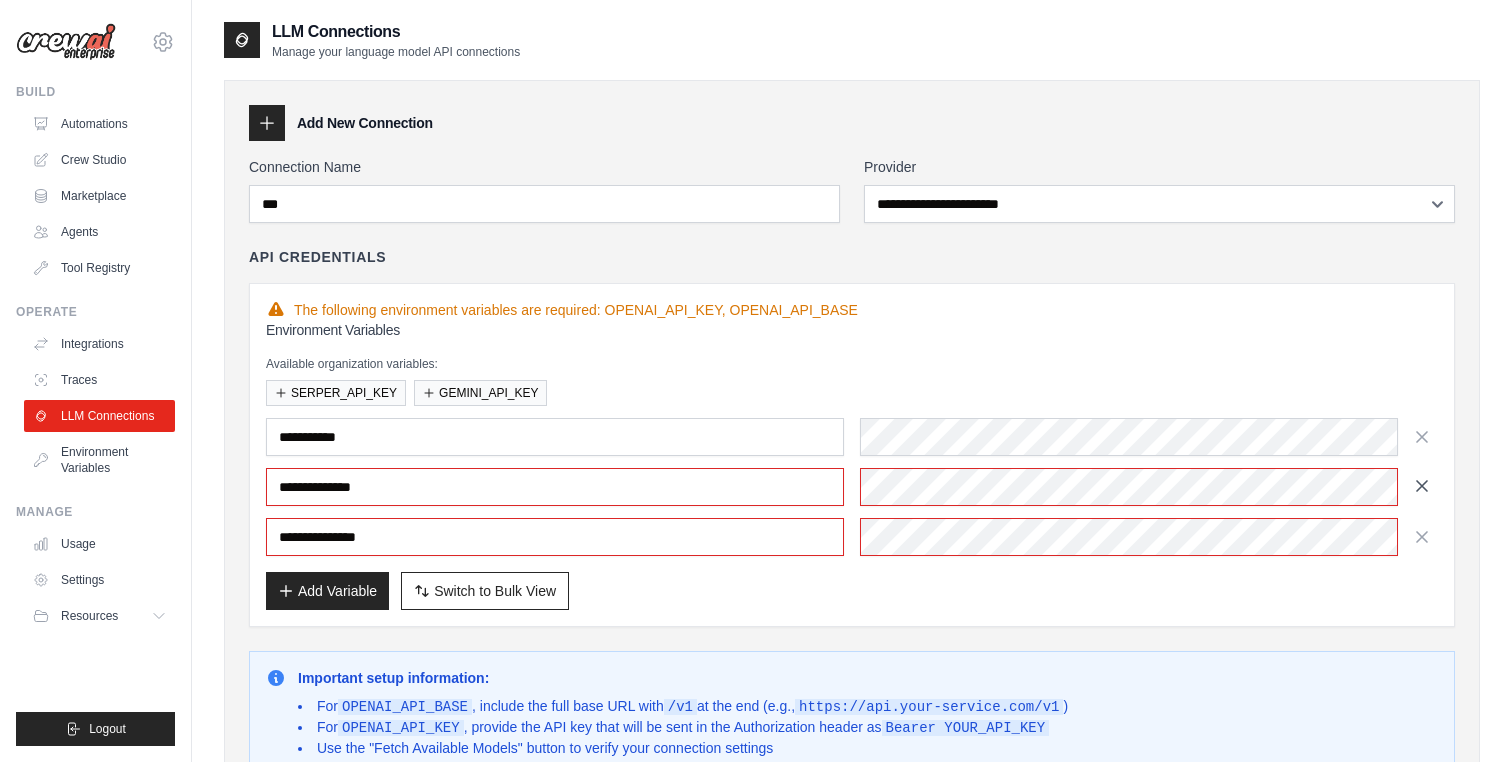 click 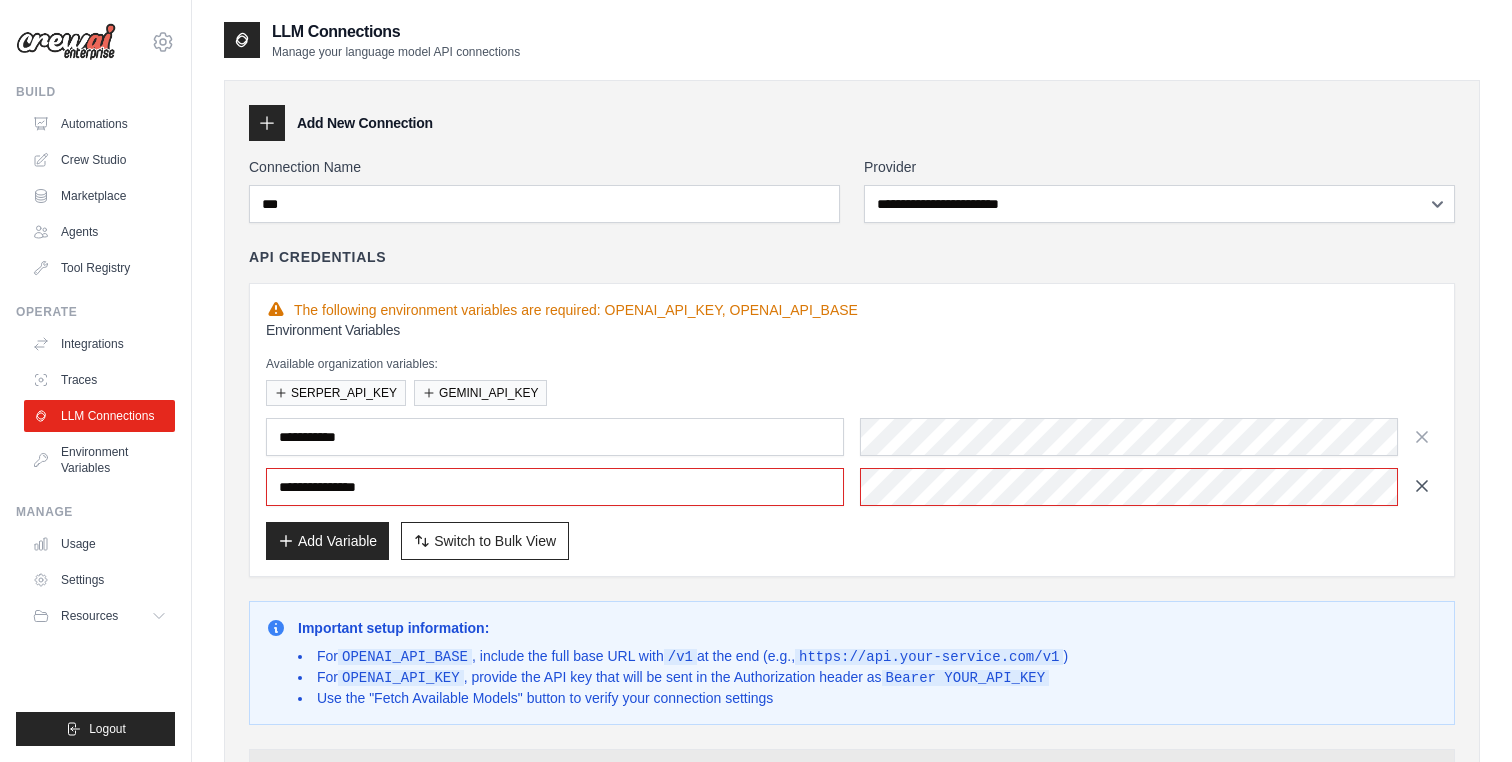 click 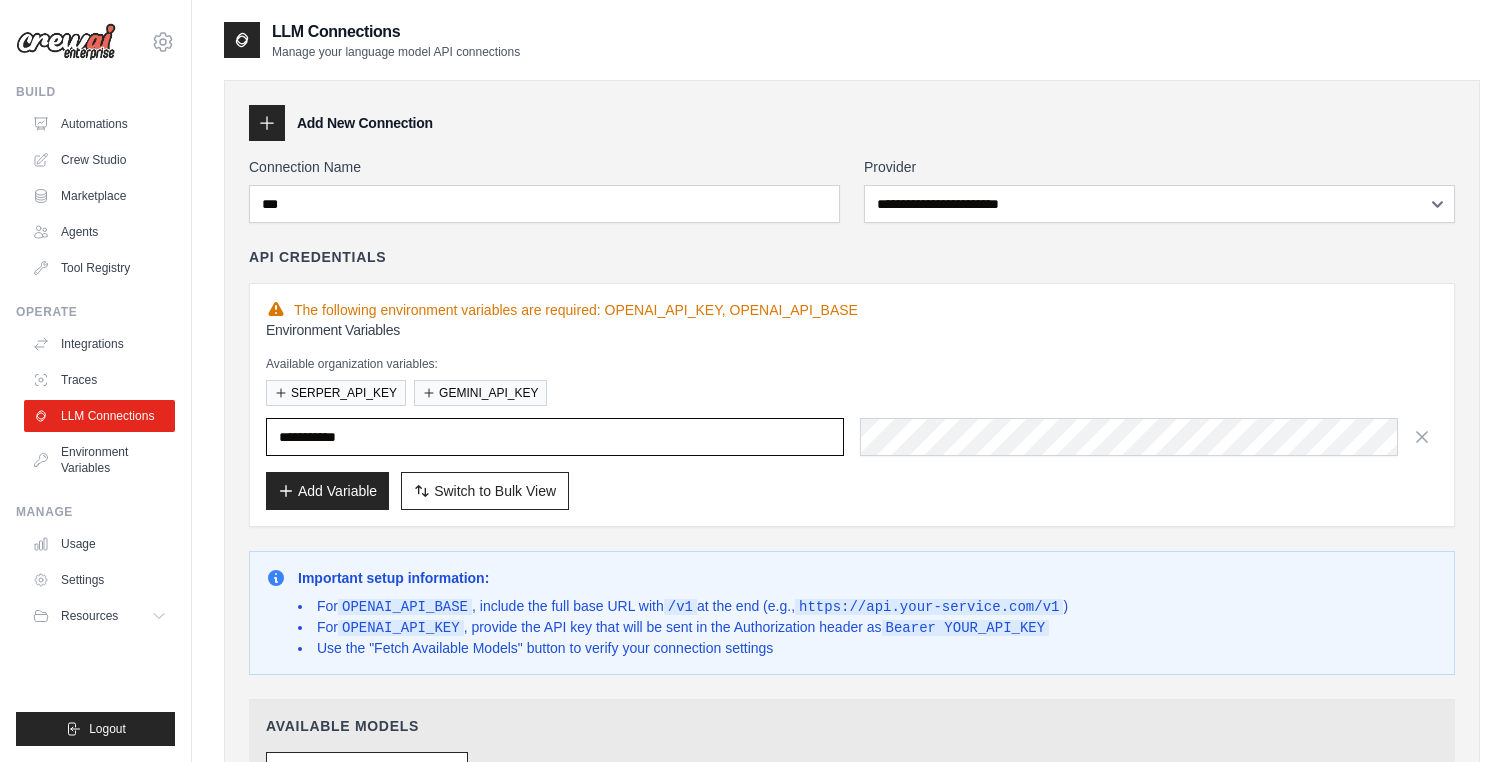 click at bounding box center (555, 437) 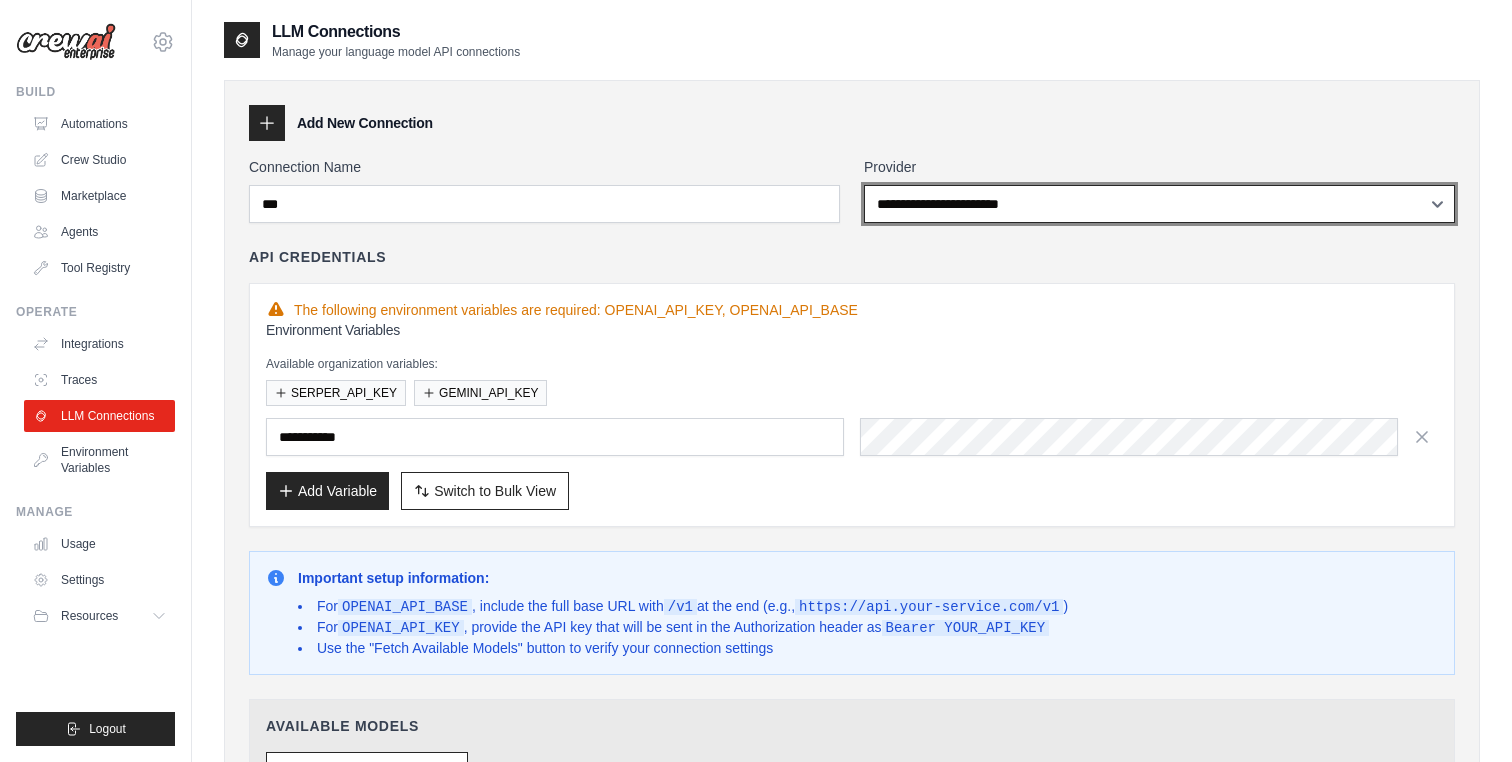 click on "**********" at bounding box center (1159, 204) 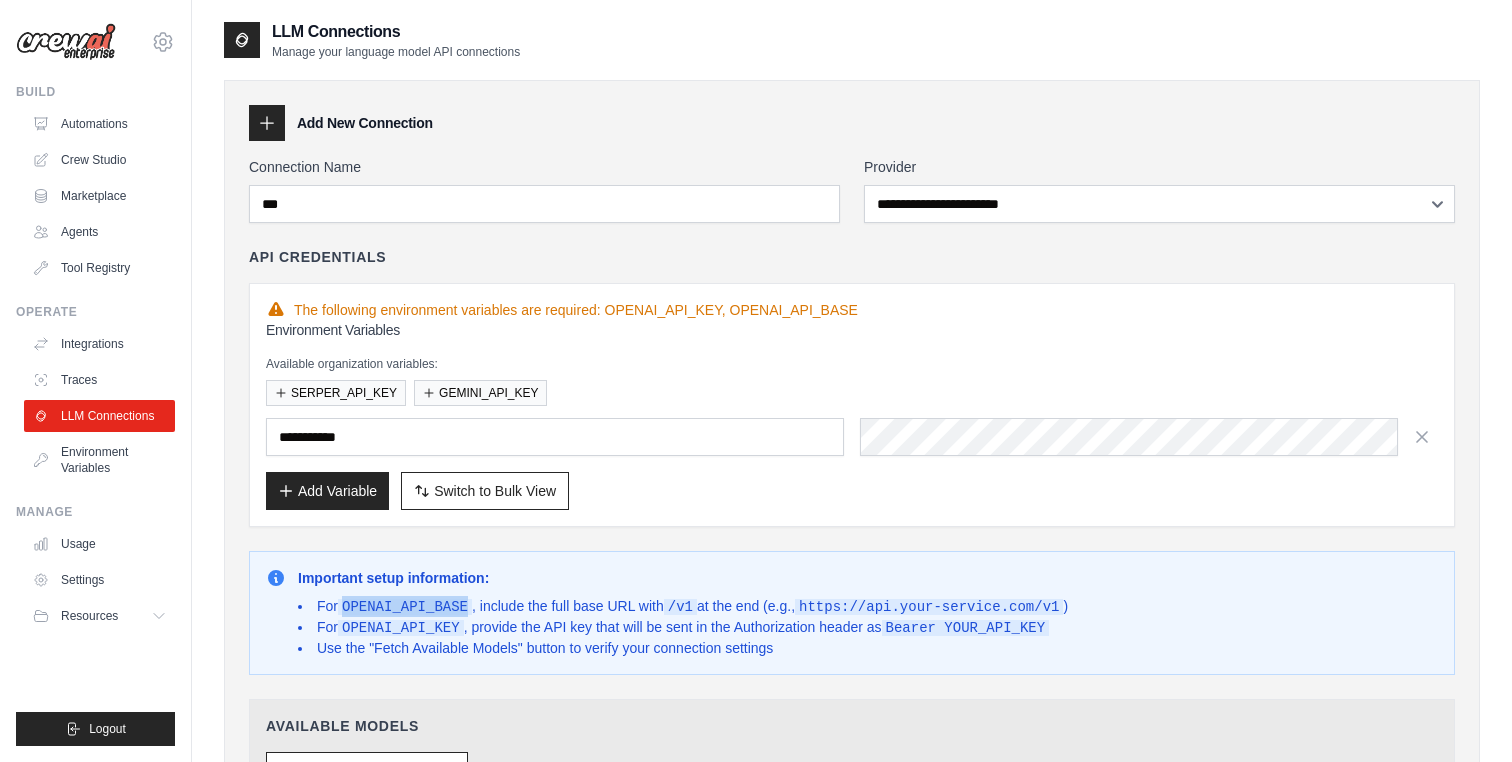 drag, startPoint x: 346, startPoint y: 604, endPoint x: 473, endPoint y: 606, distance: 127.01575 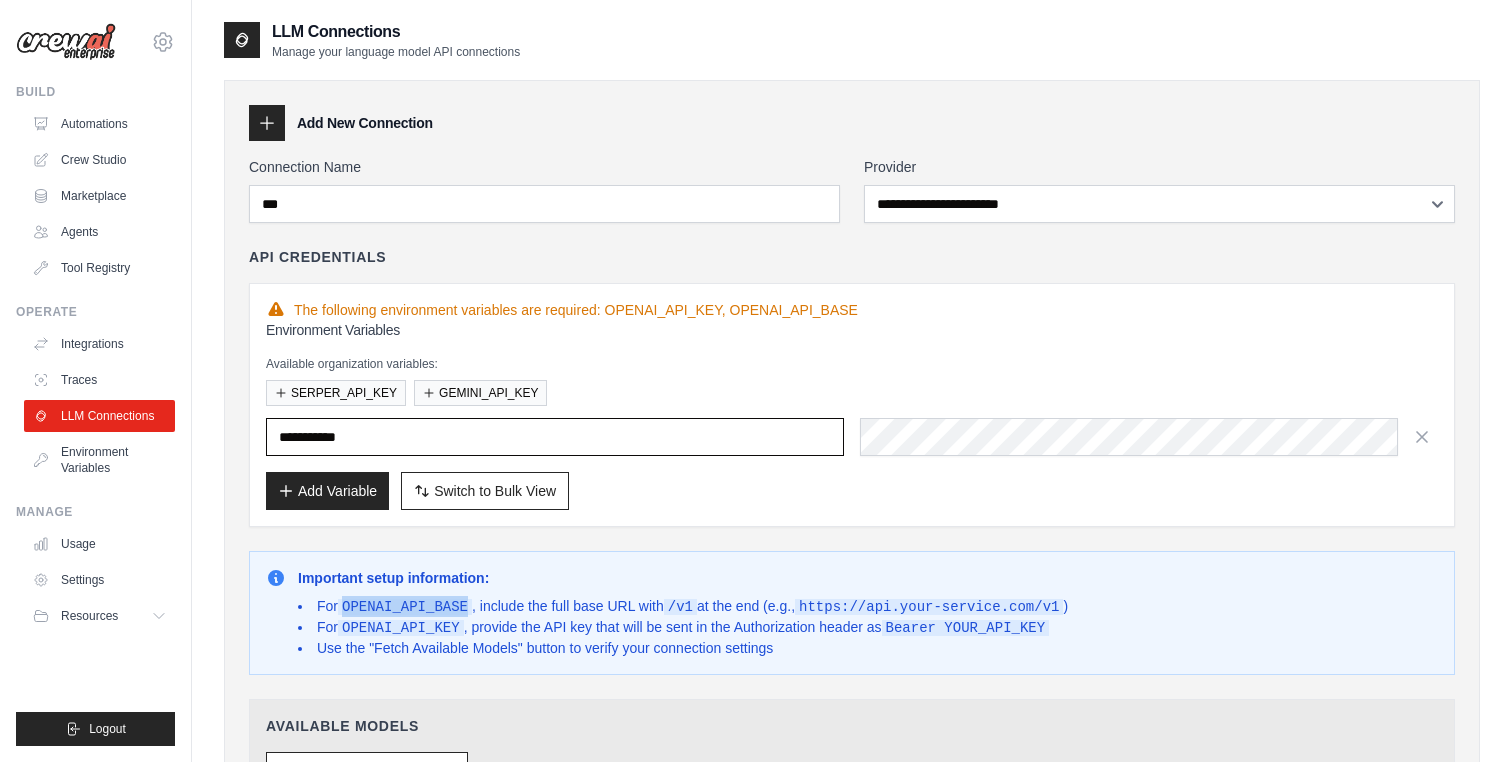 click at bounding box center [555, 437] 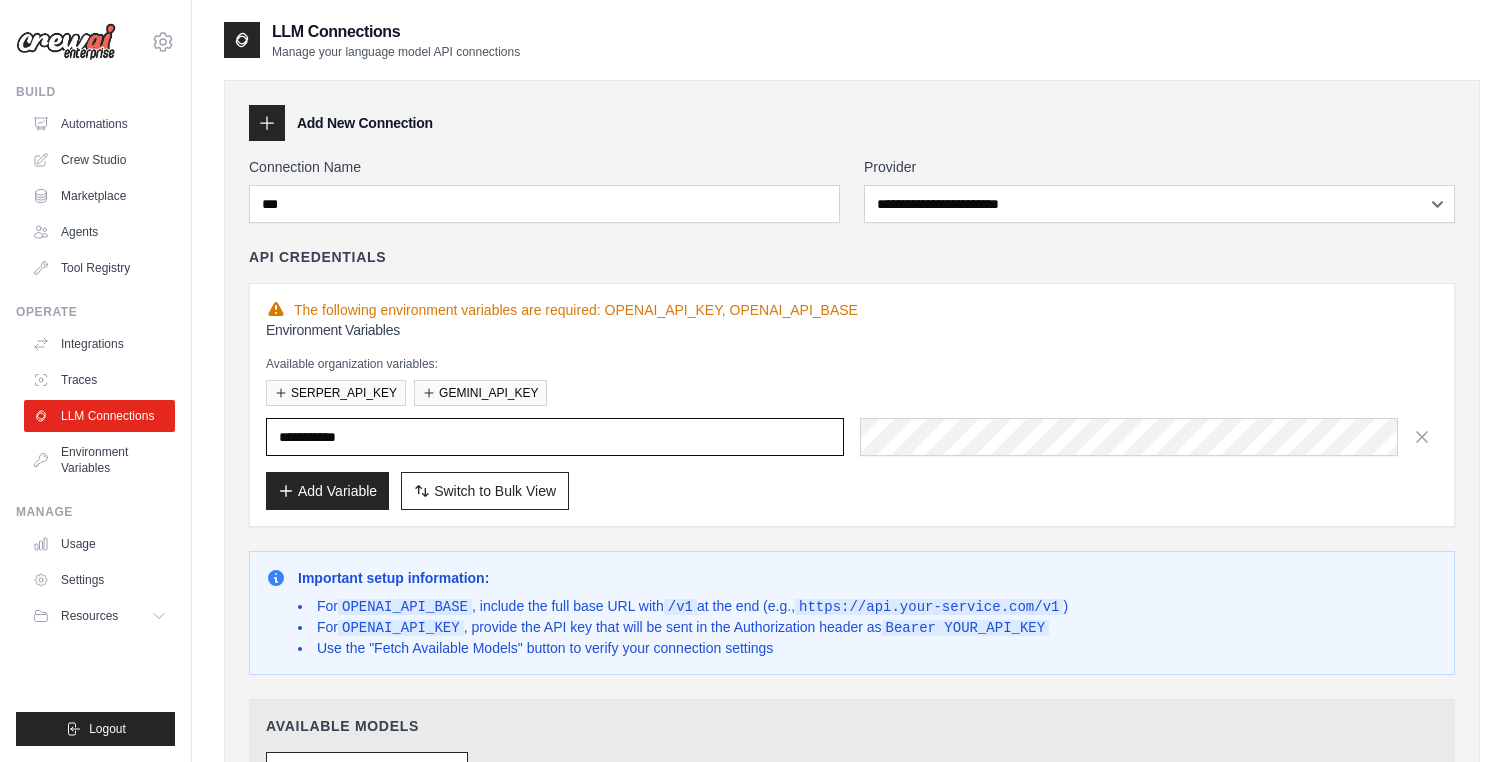 click at bounding box center (555, 437) 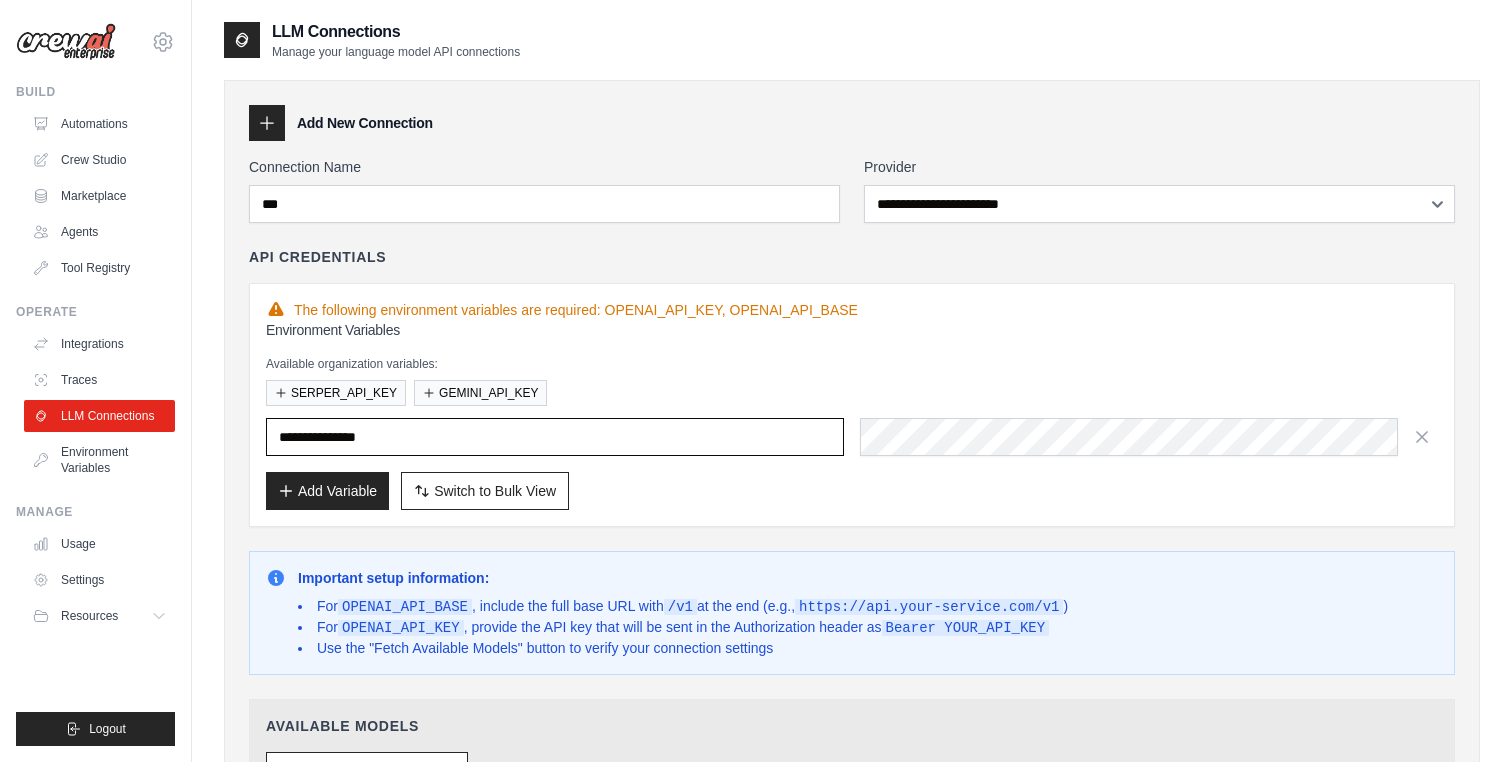 type on "**********" 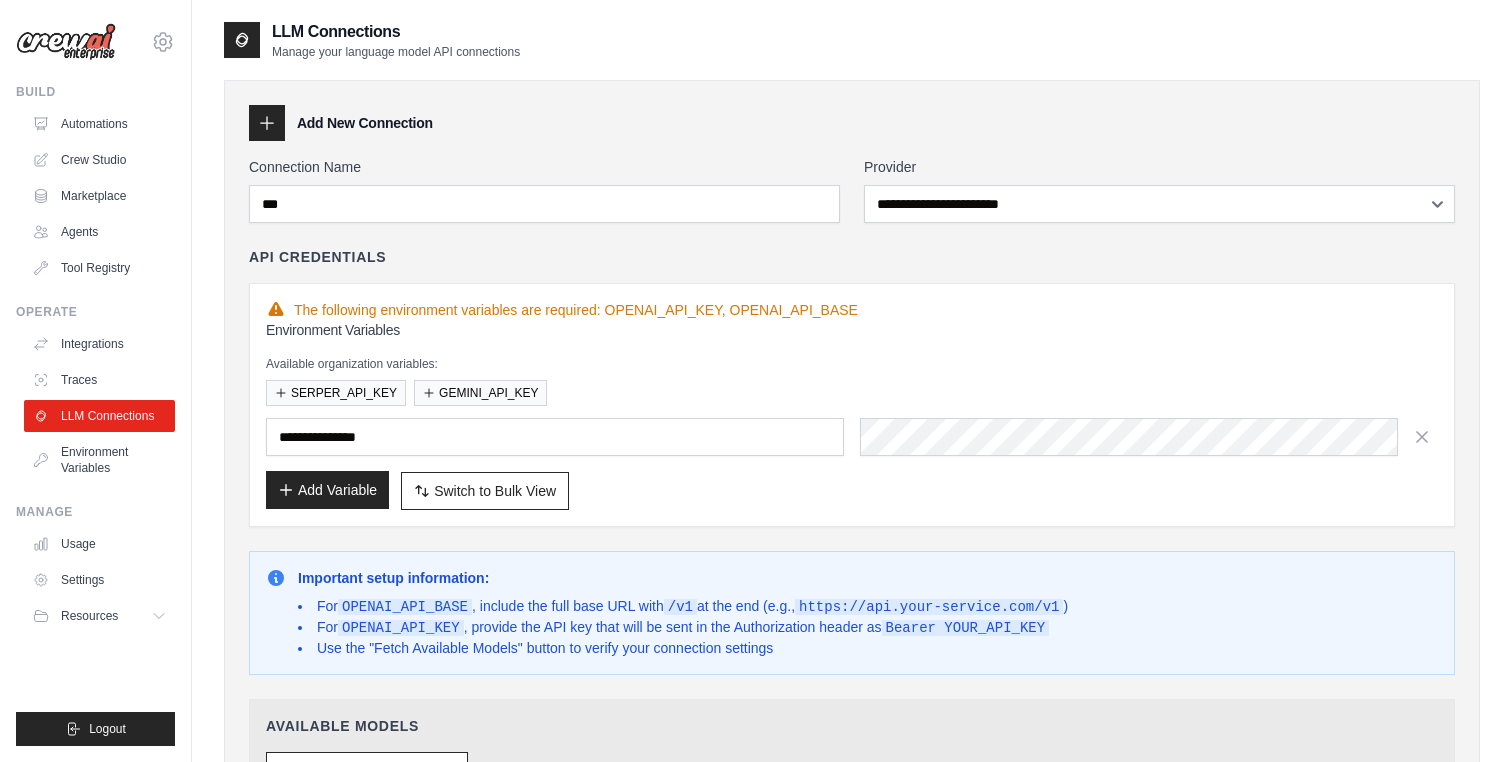 click on "Add Variable" at bounding box center [327, 490] 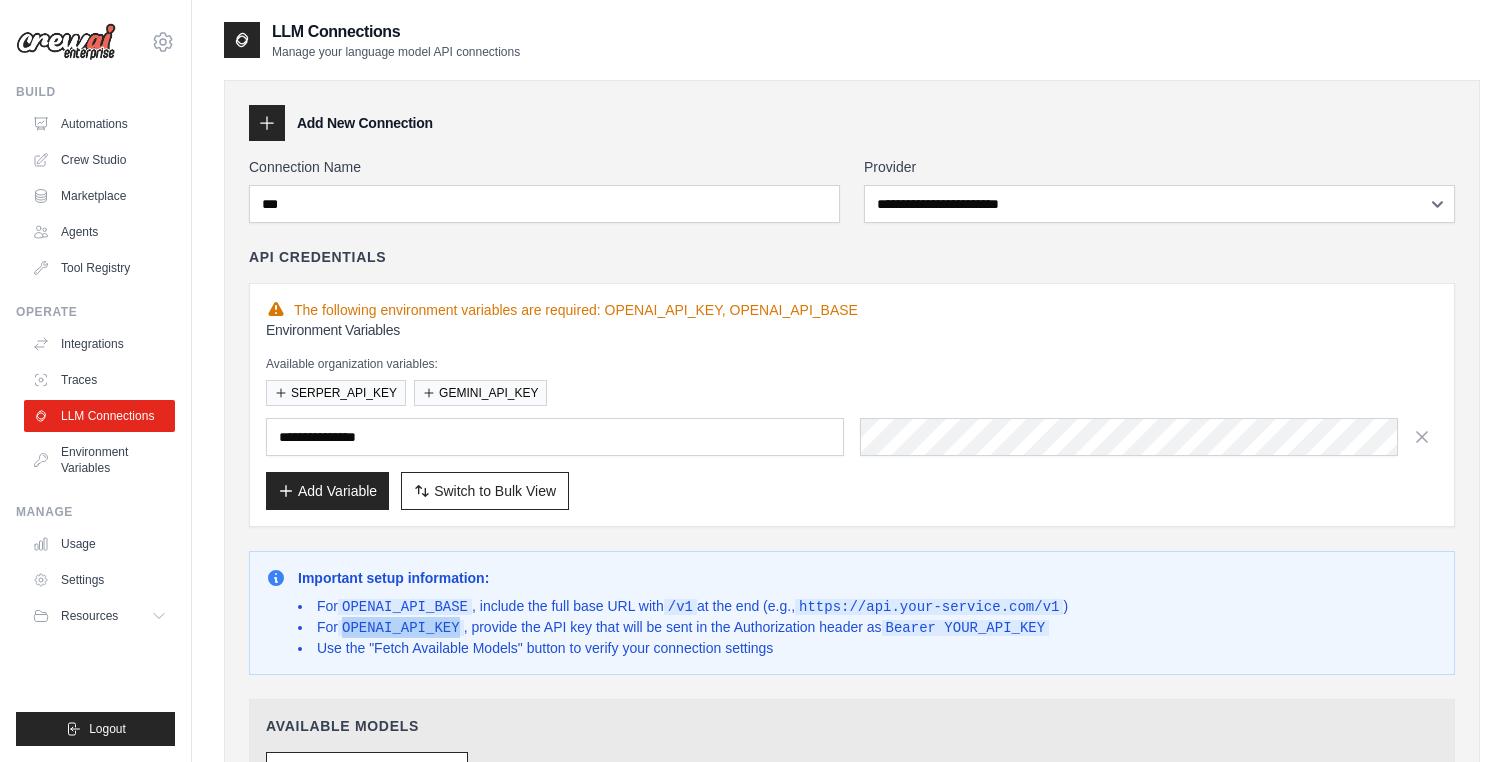 drag, startPoint x: 348, startPoint y: 625, endPoint x: 464, endPoint y: 623, distance: 116.01724 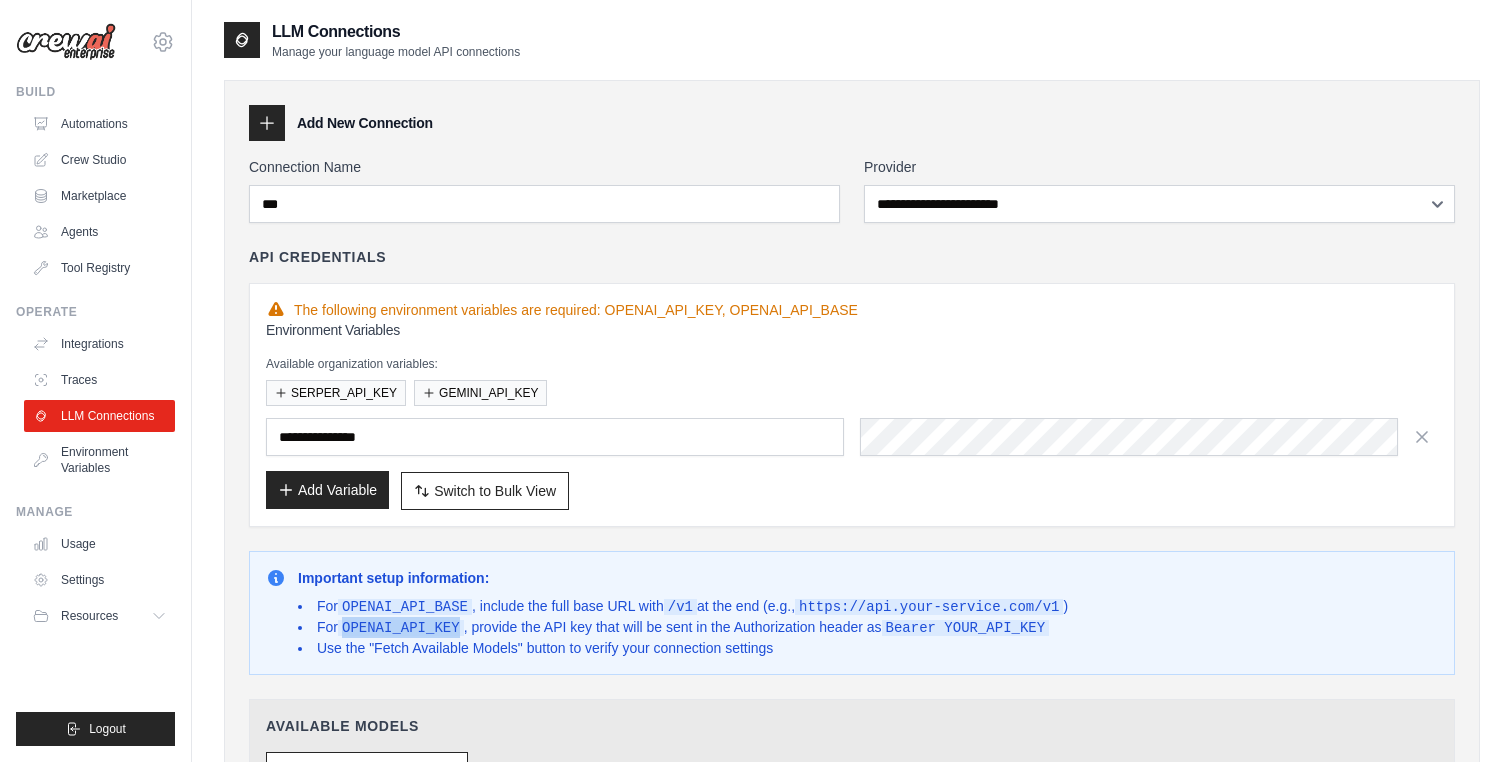 click on "Add Variable" at bounding box center [327, 490] 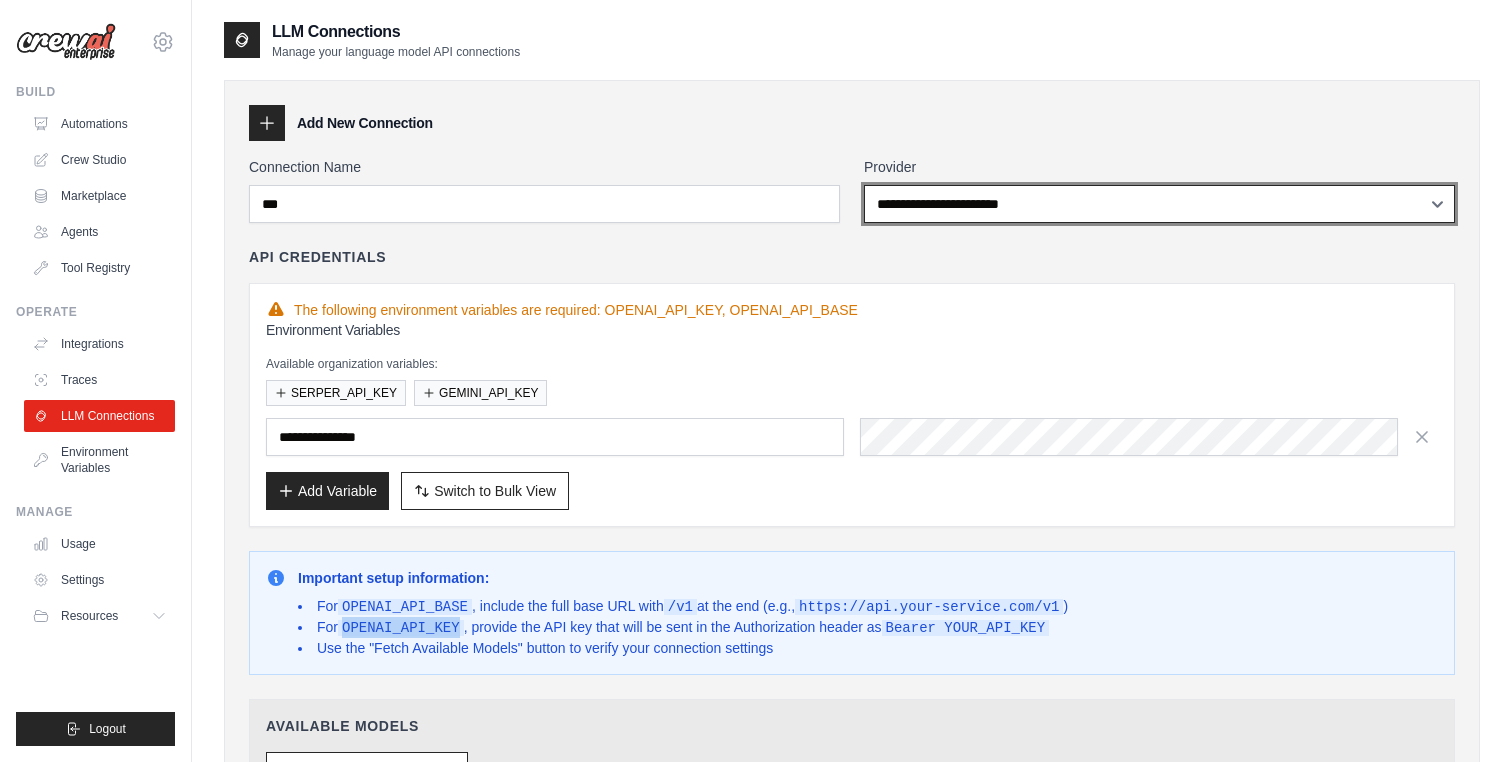 click on "**********" at bounding box center (1159, 204) 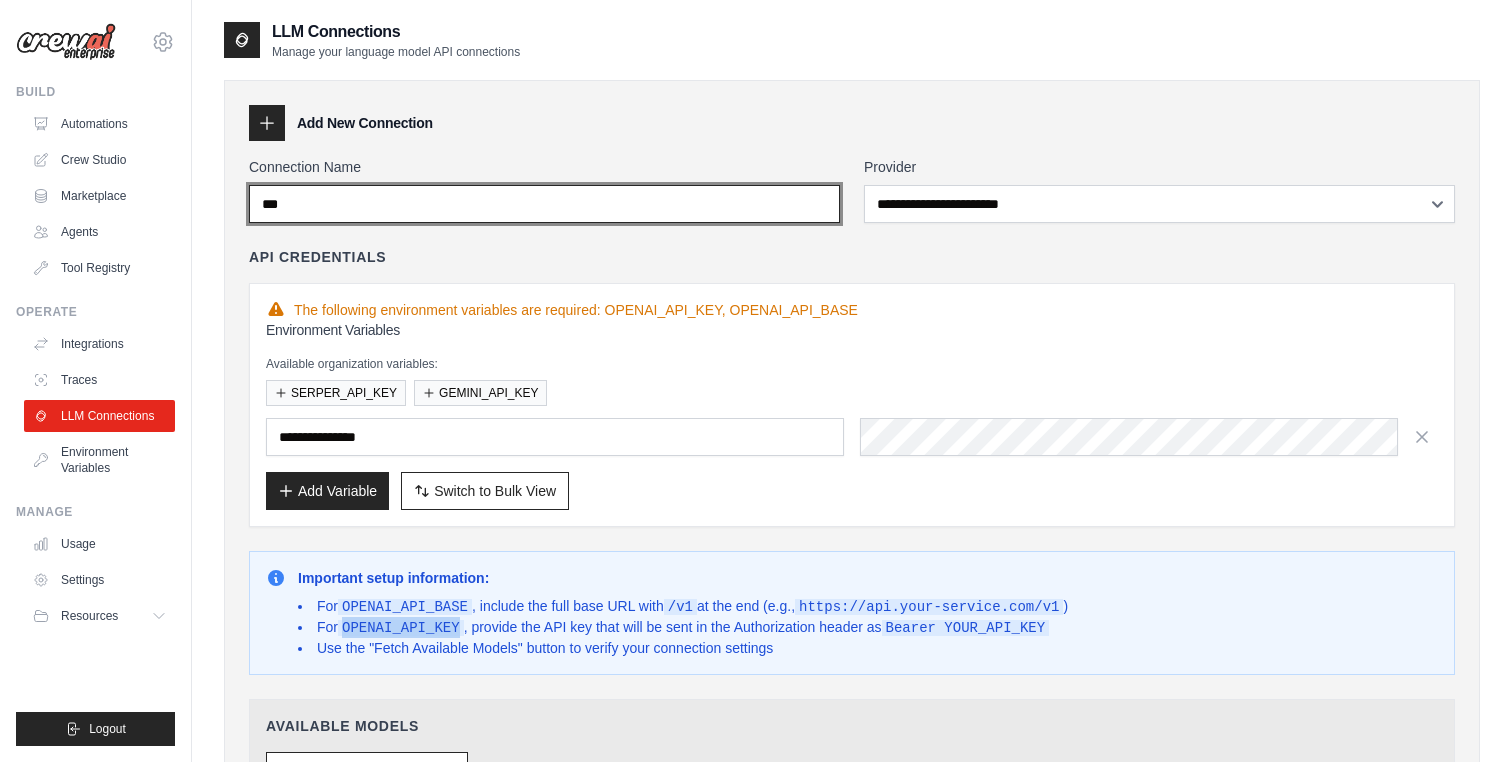 click on "***" at bounding box center (544, 204) 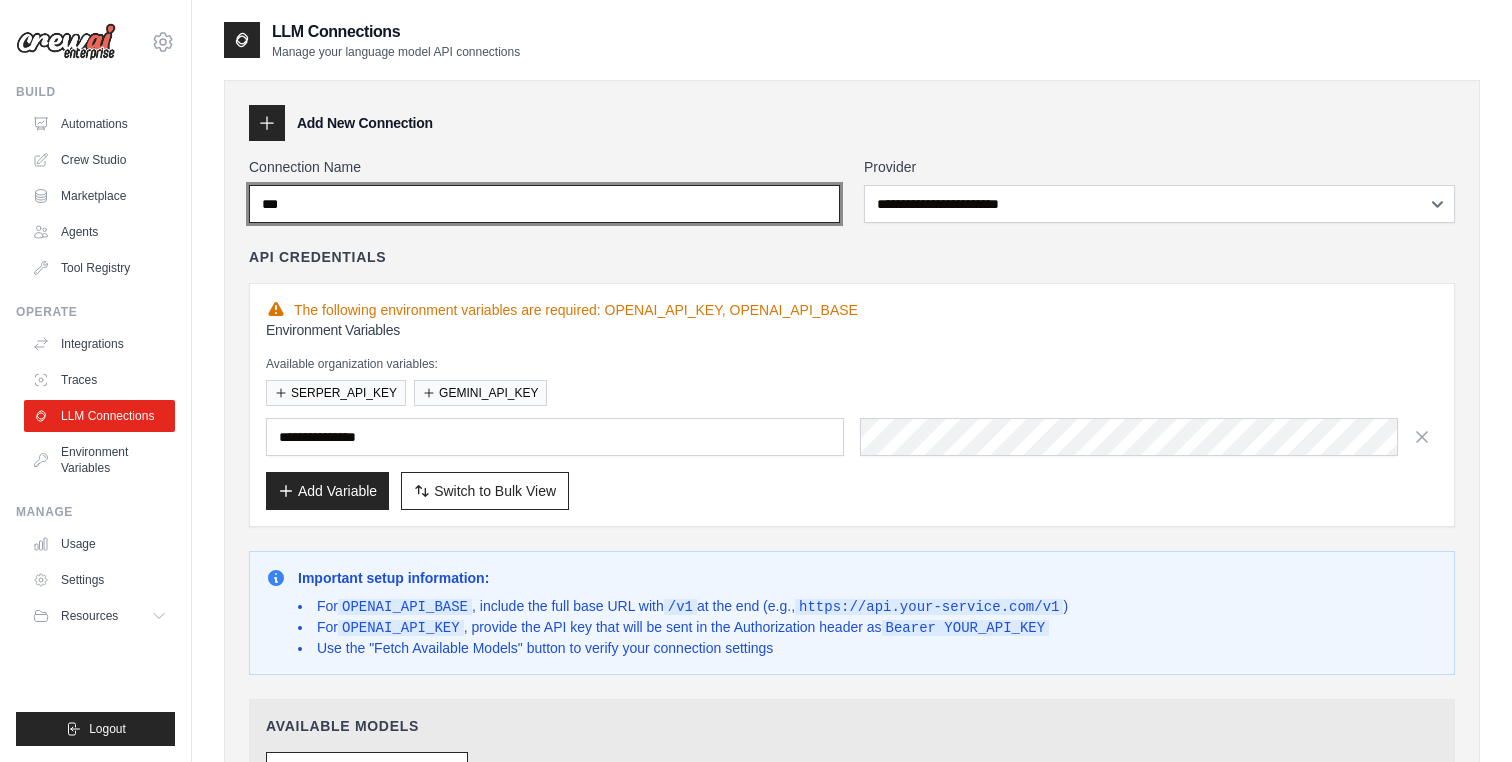 click on "***" at bounding box center (544, 204) 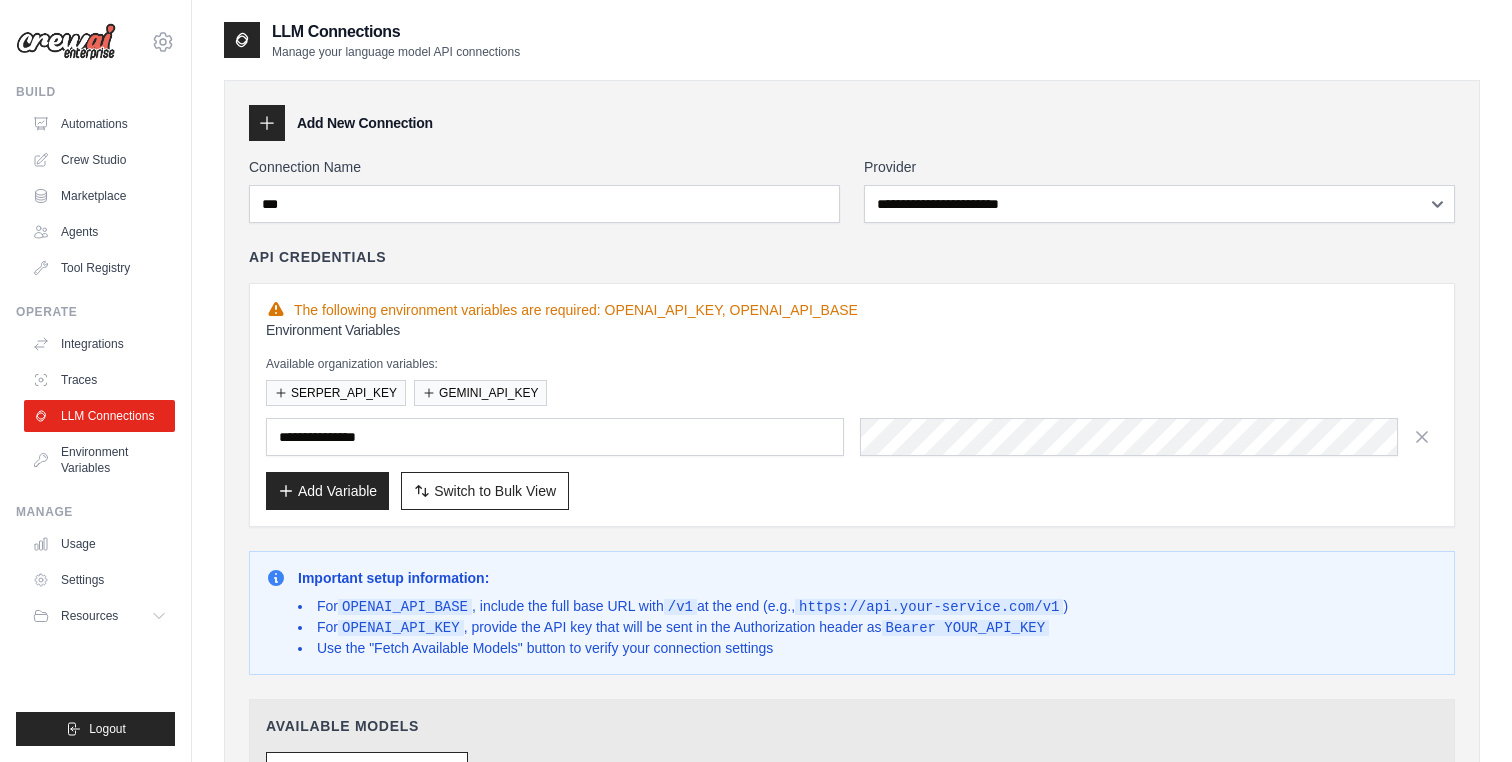 click on "**********" at bounding box center (852, 415) 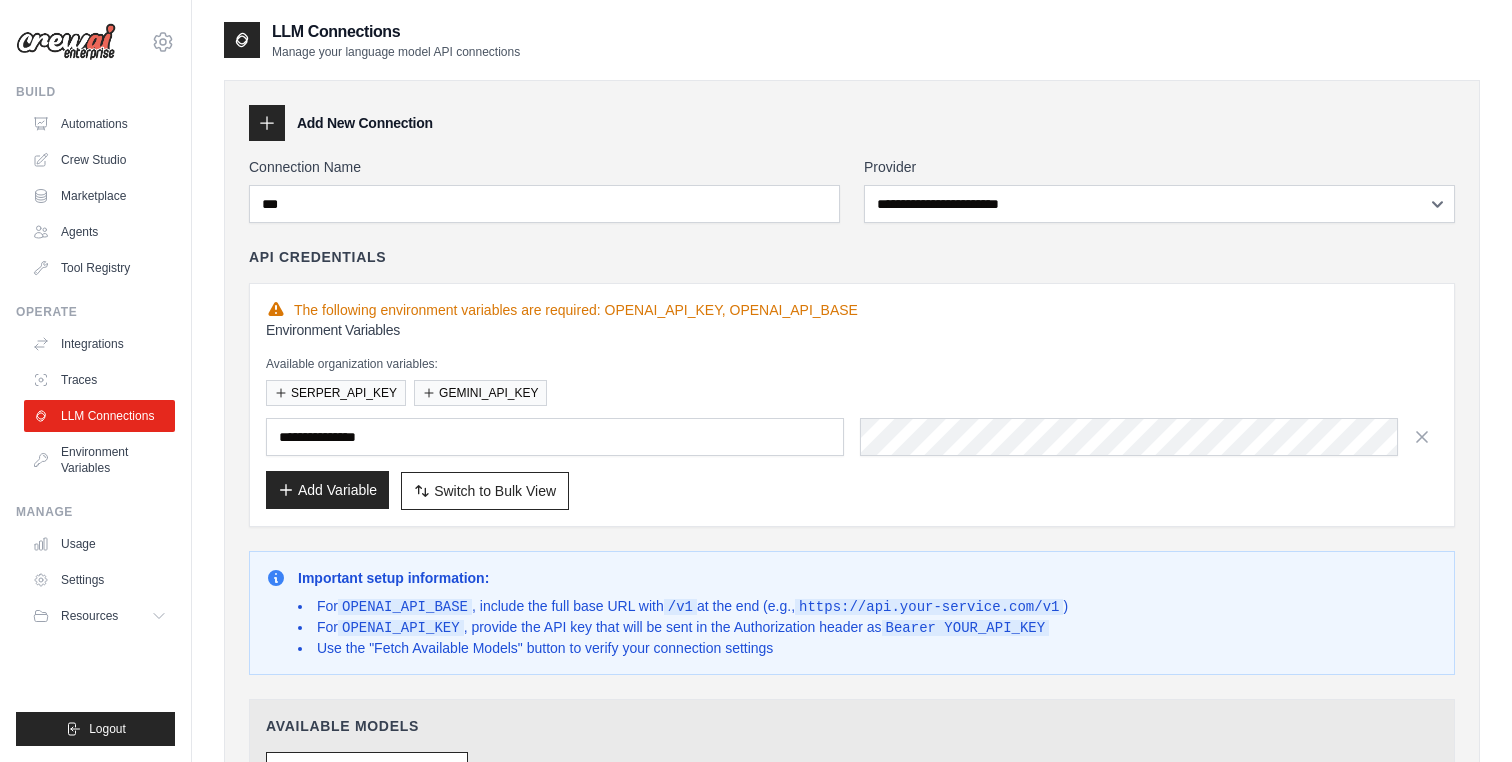 click on "Add Variable" at bounding box center [327, 490] 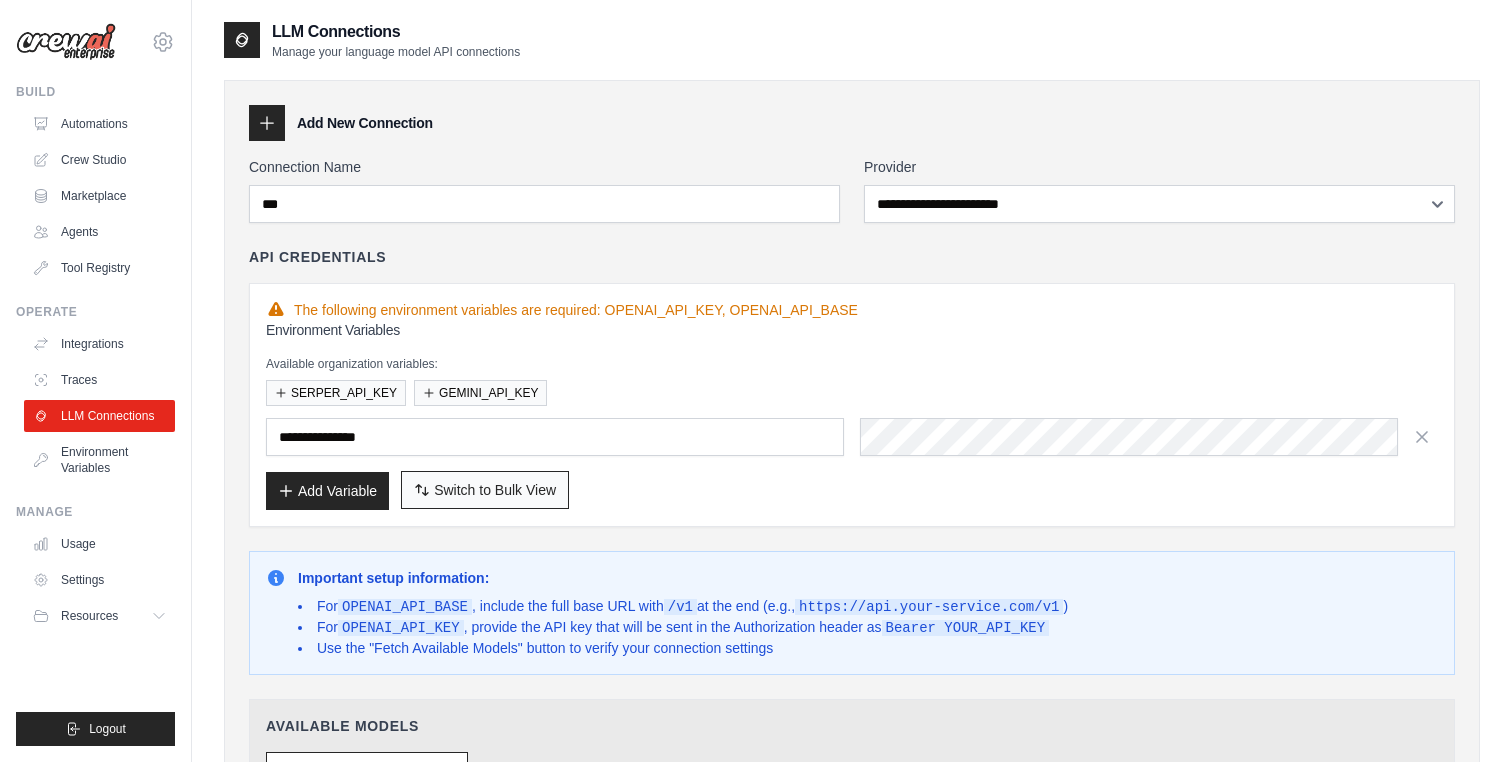 click on "Switch to Bulk View" at bounding box center (495, 490) 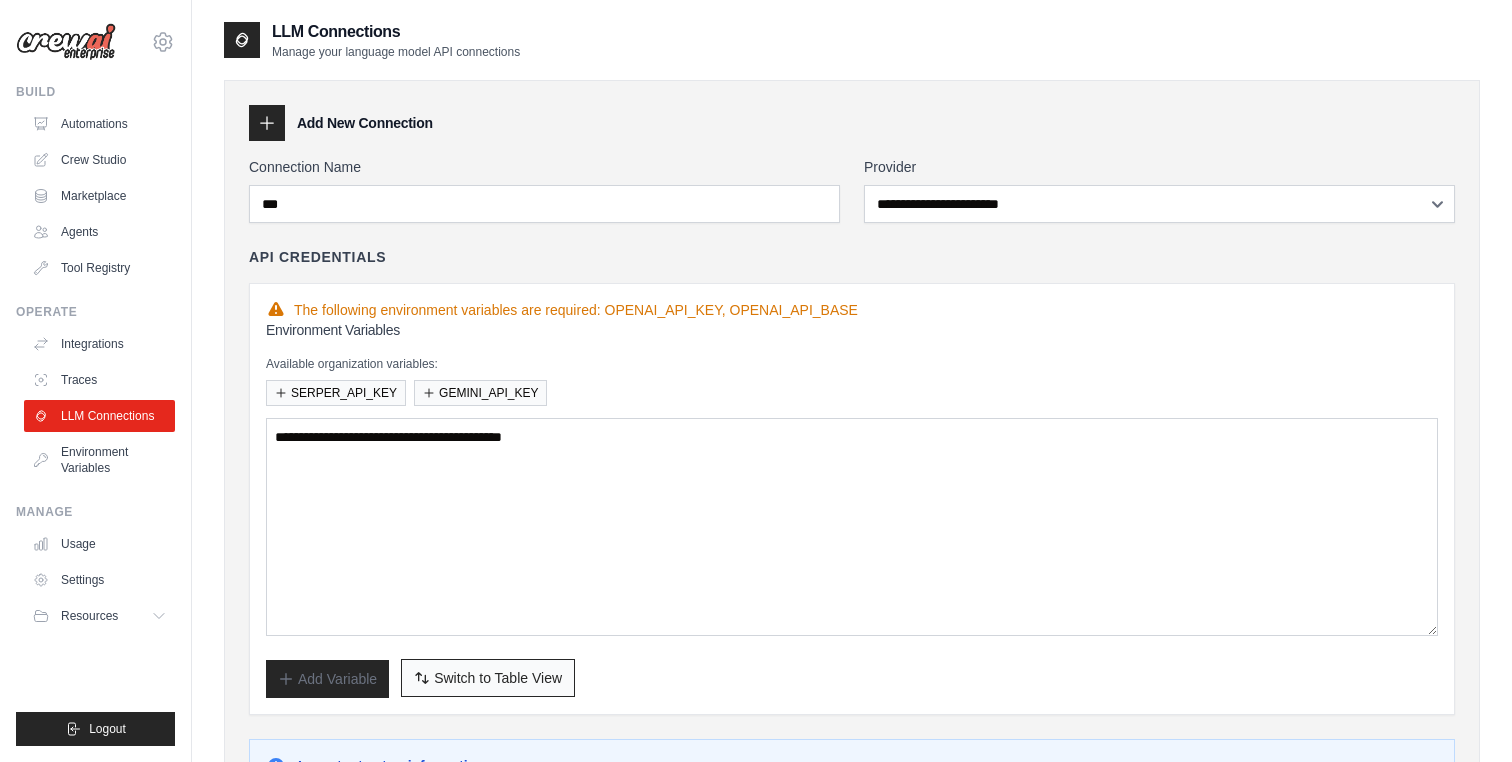 click 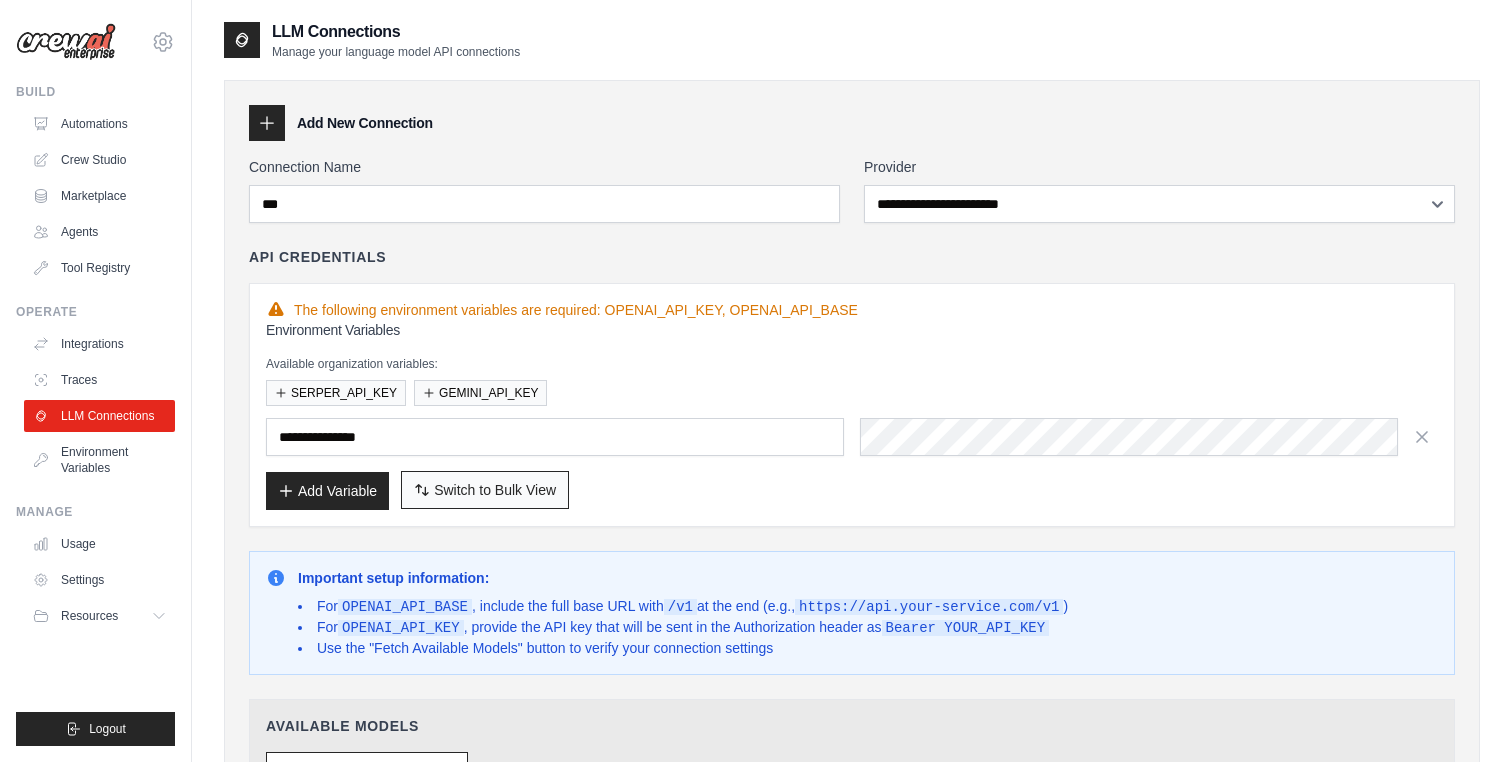 click on "Switch to Bulk View" at bounding box center (495, 490) 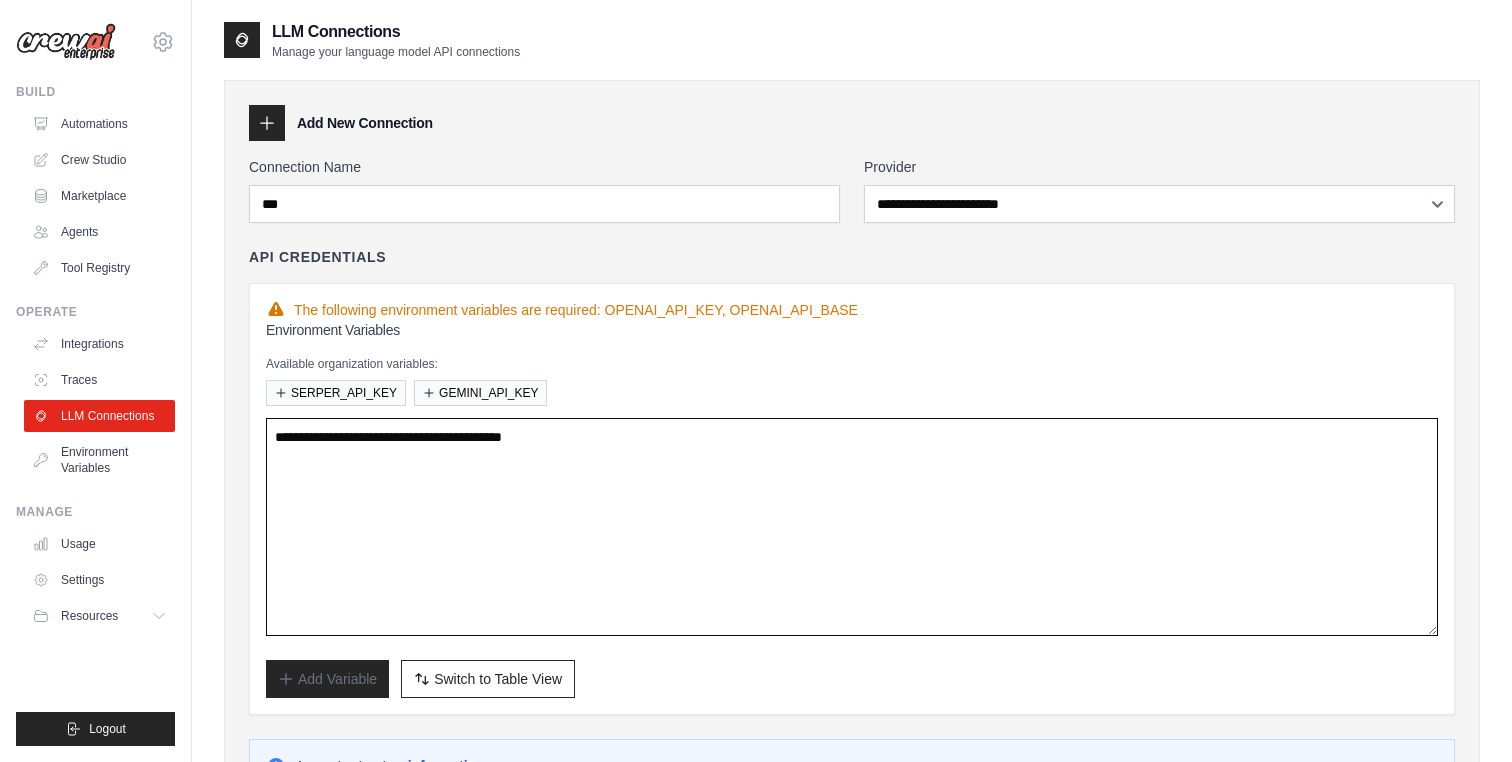 click on "**********" at bounding box center (852, 527) 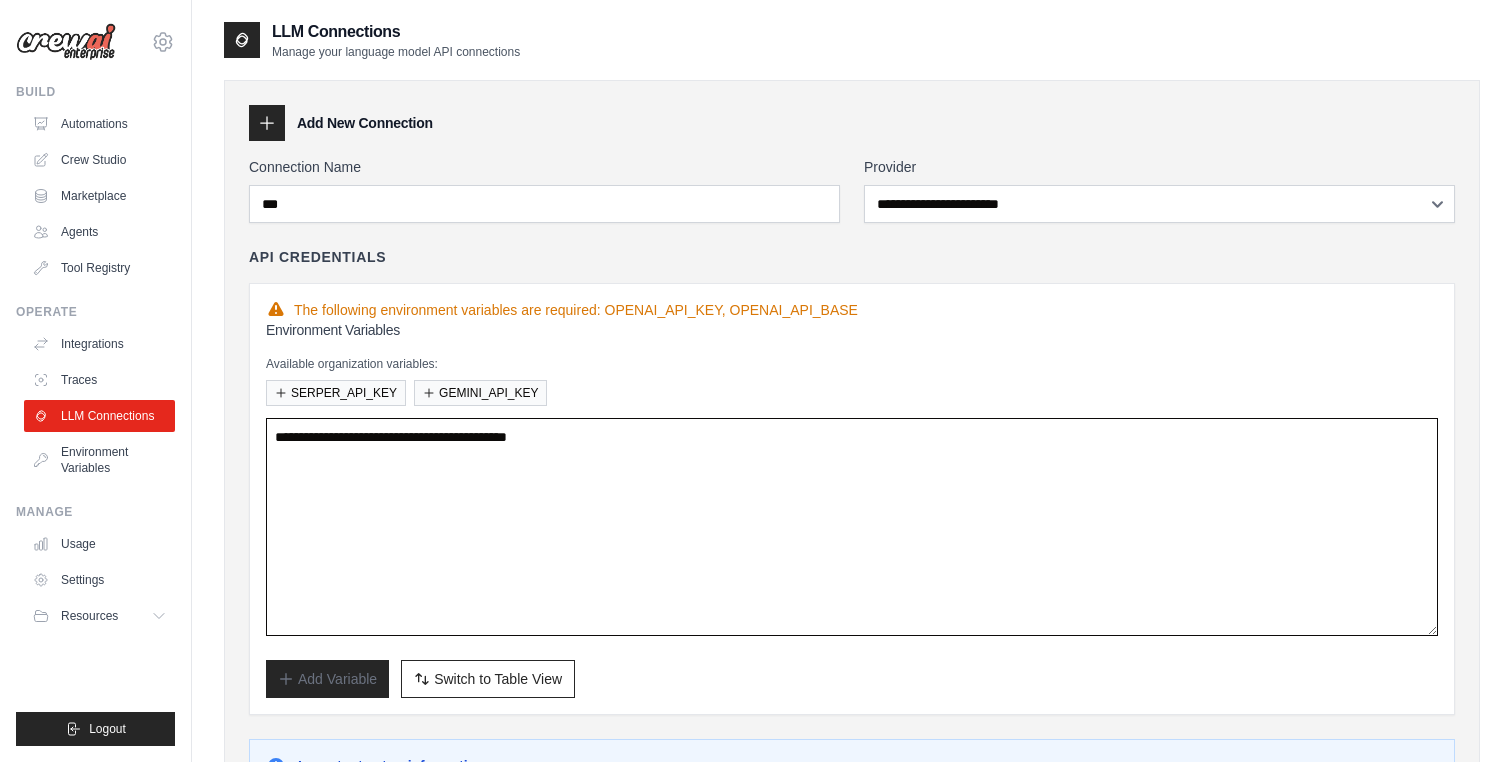 paste on "**********" 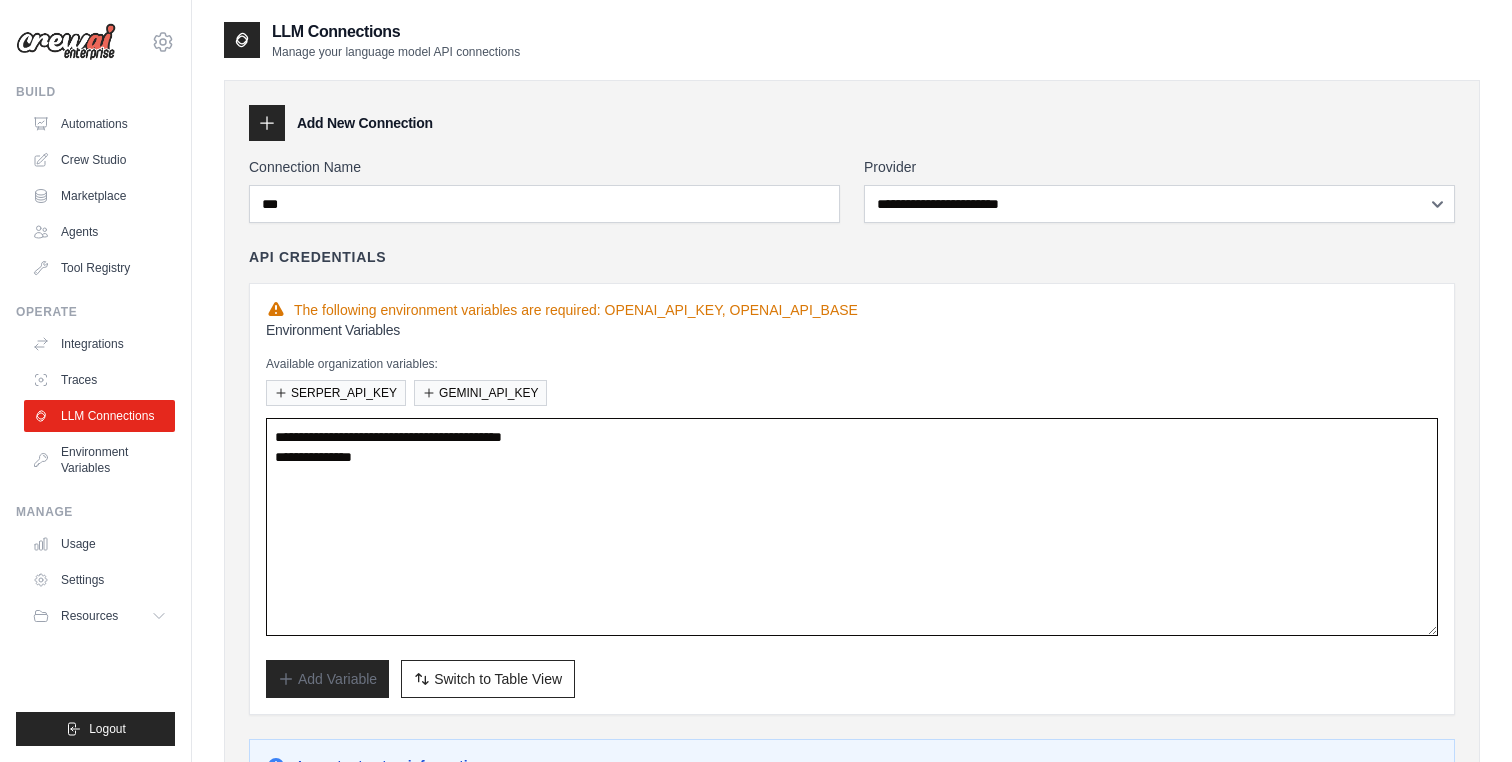 paste on "**********" 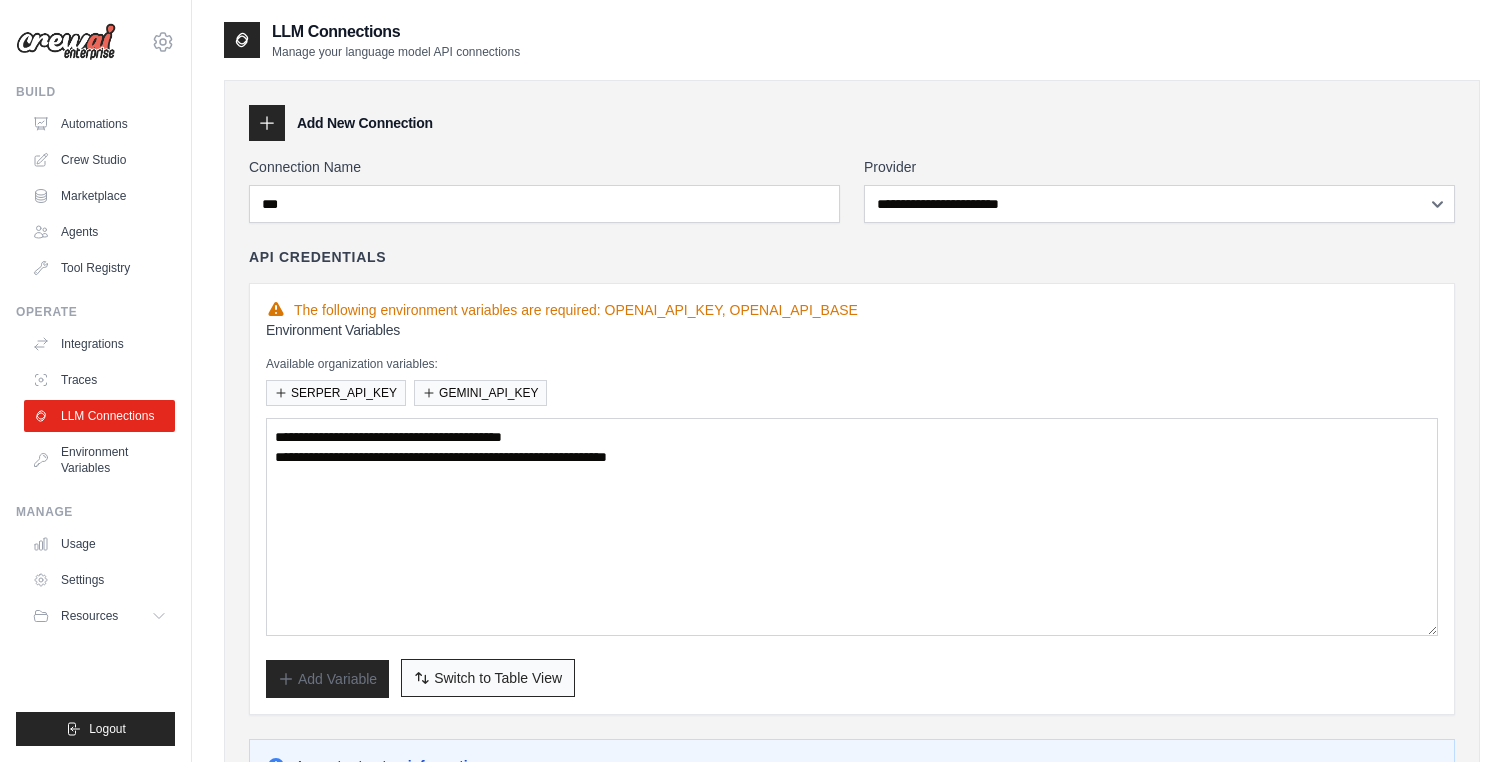 click on "Switch to Table View" at bounding box center [498, 678] 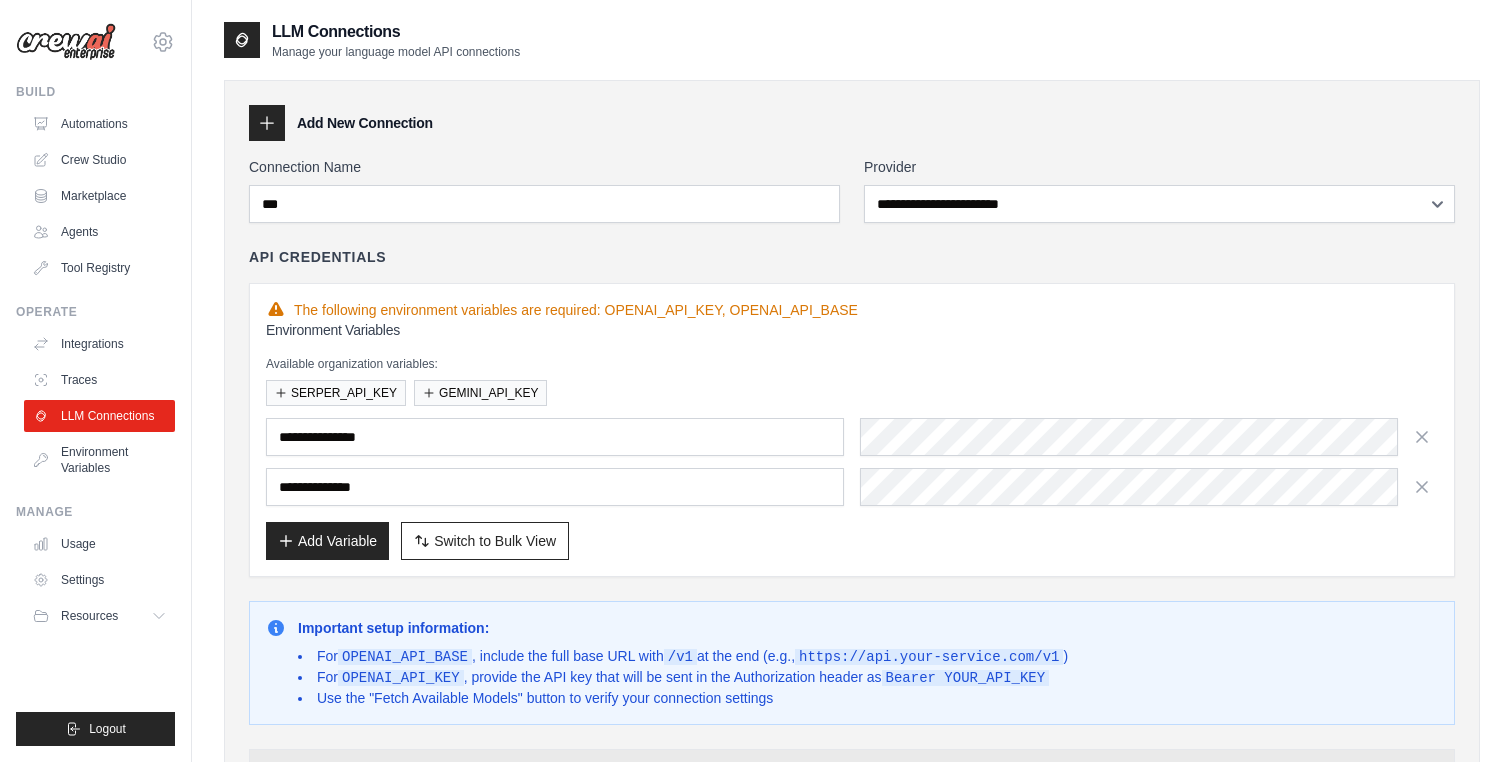 type 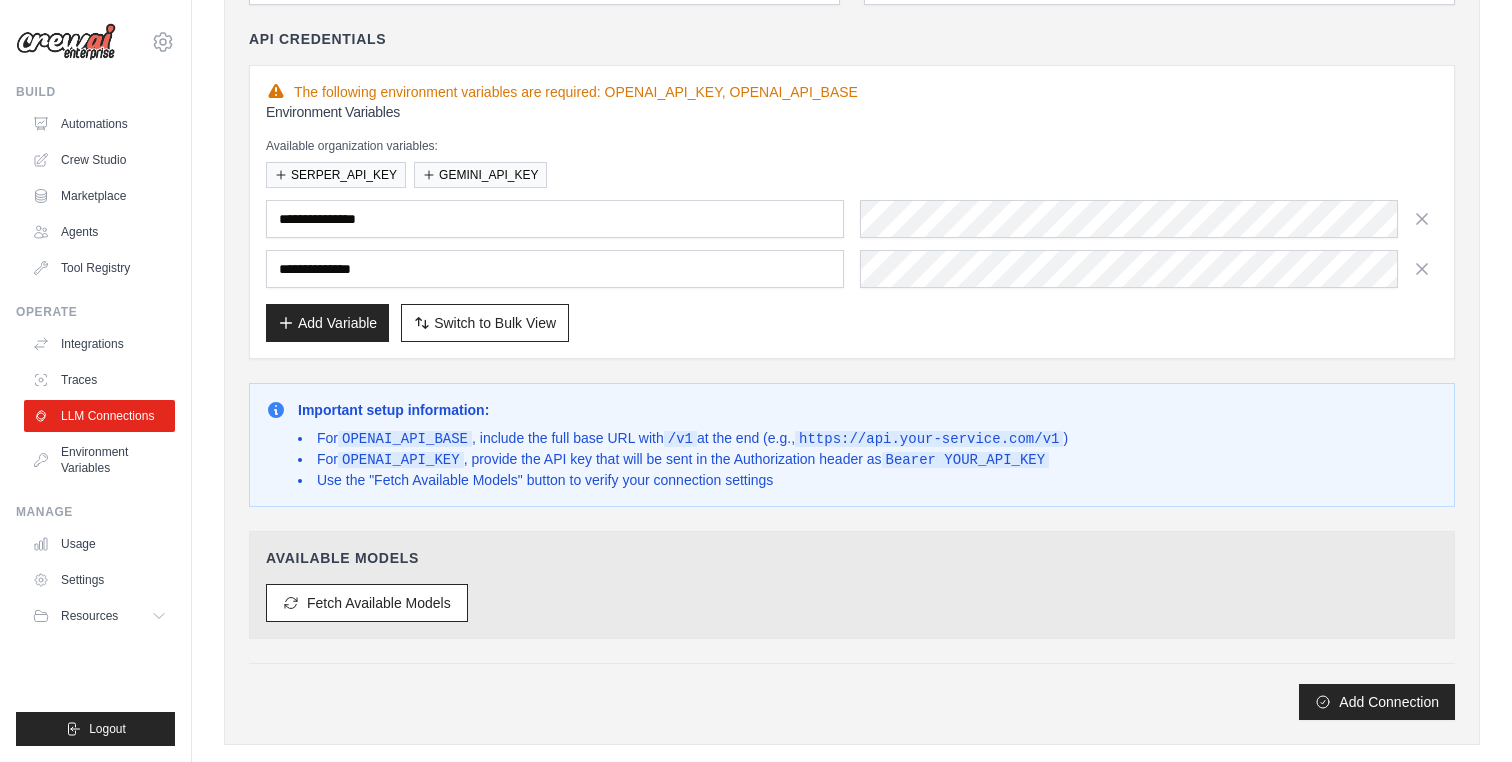 scroll, scrollTop: 224, scrollLeft: 0, axis: vertical 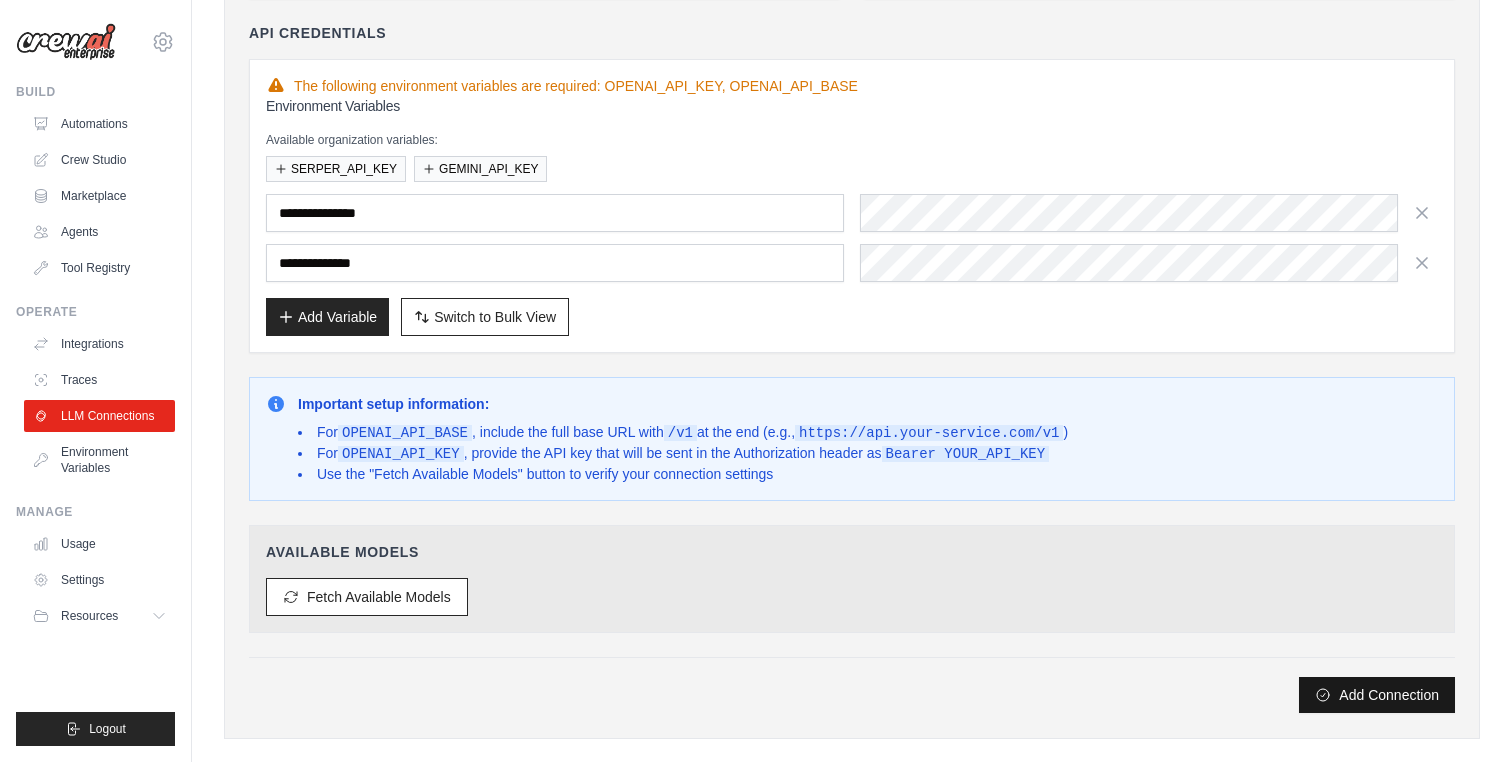 click on "Add Connection" at bounding box center [1377, 695] 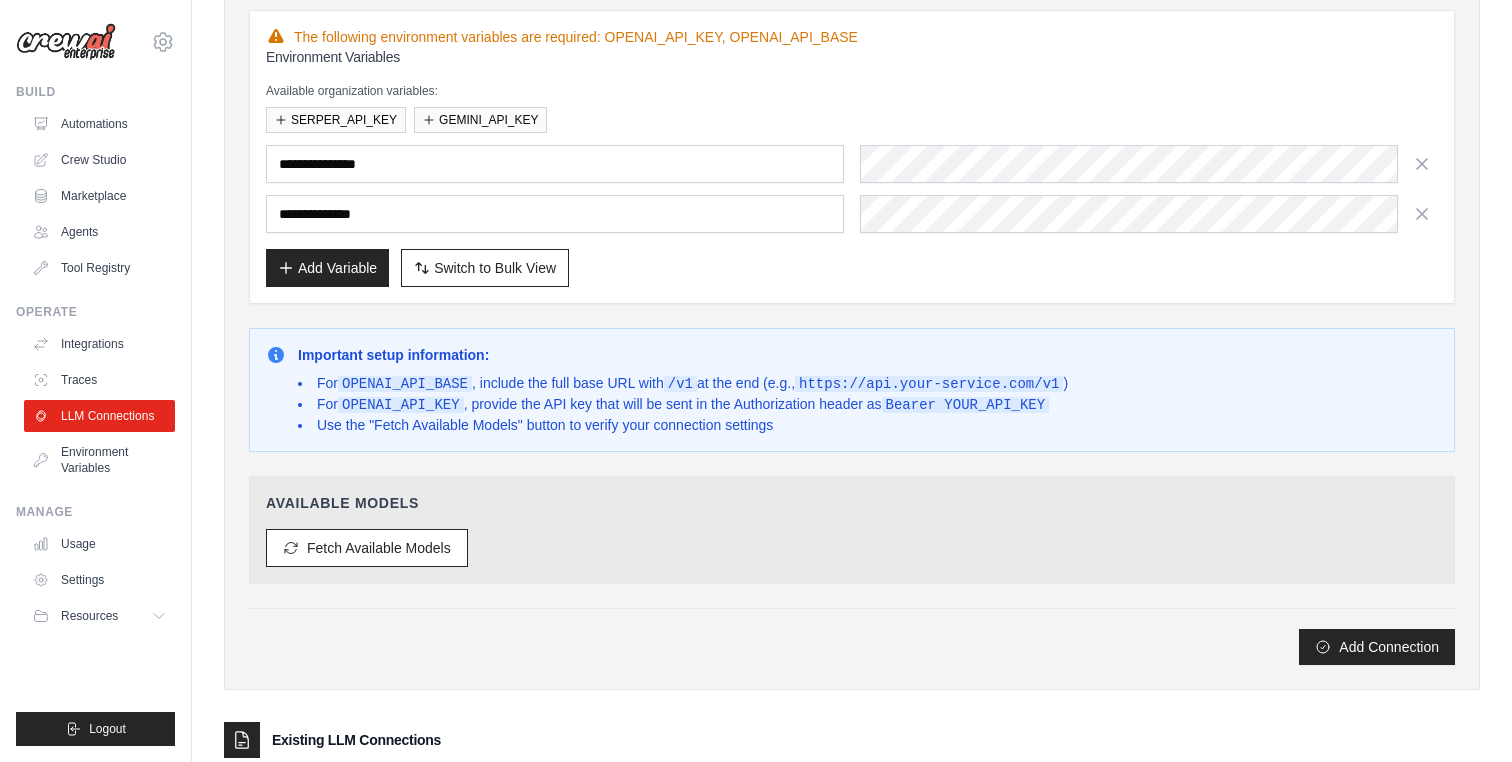 scroll, scrollTop: 292, scrollLeft: 0, axis: vertical 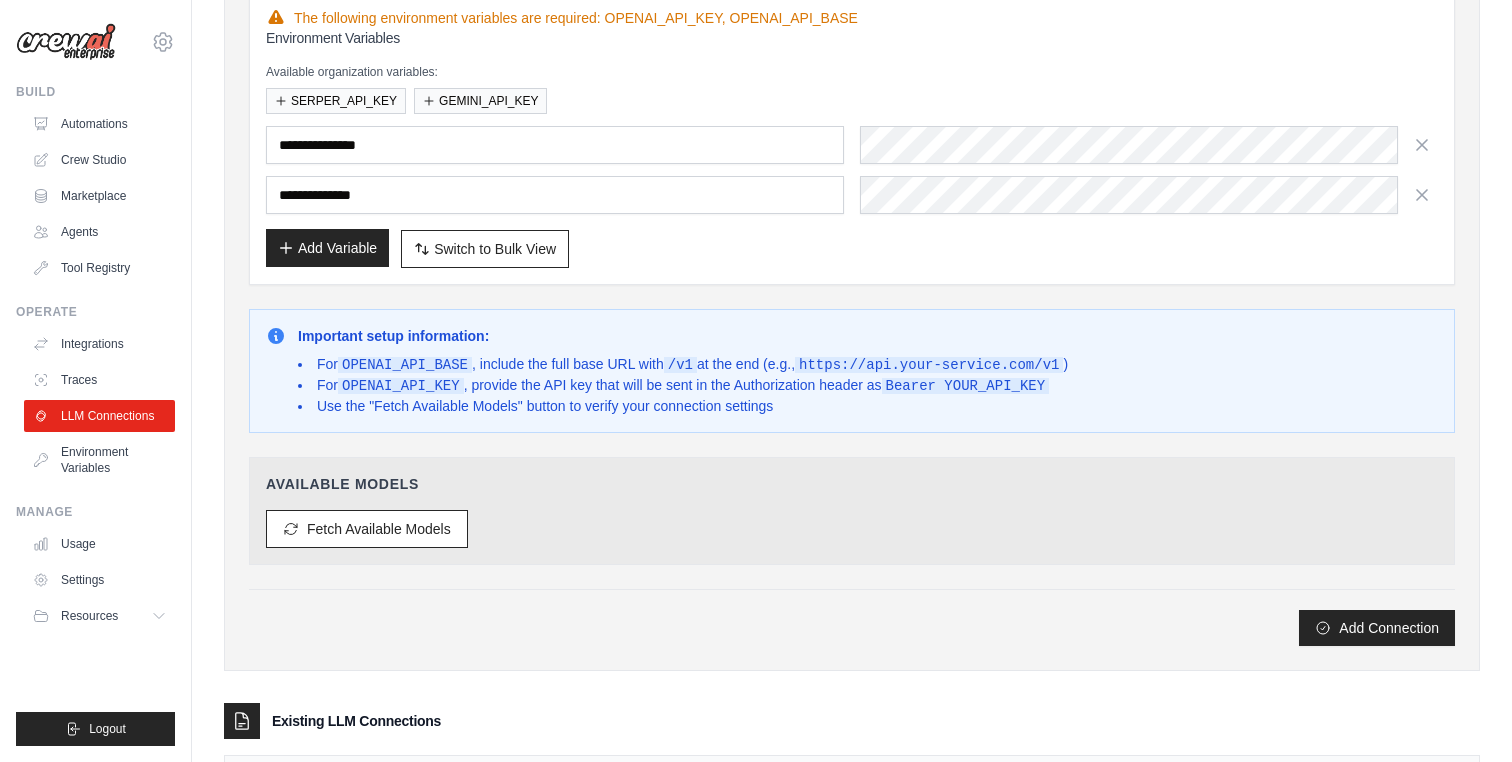 click on "Add Variable" at bounding box center (327, 248) 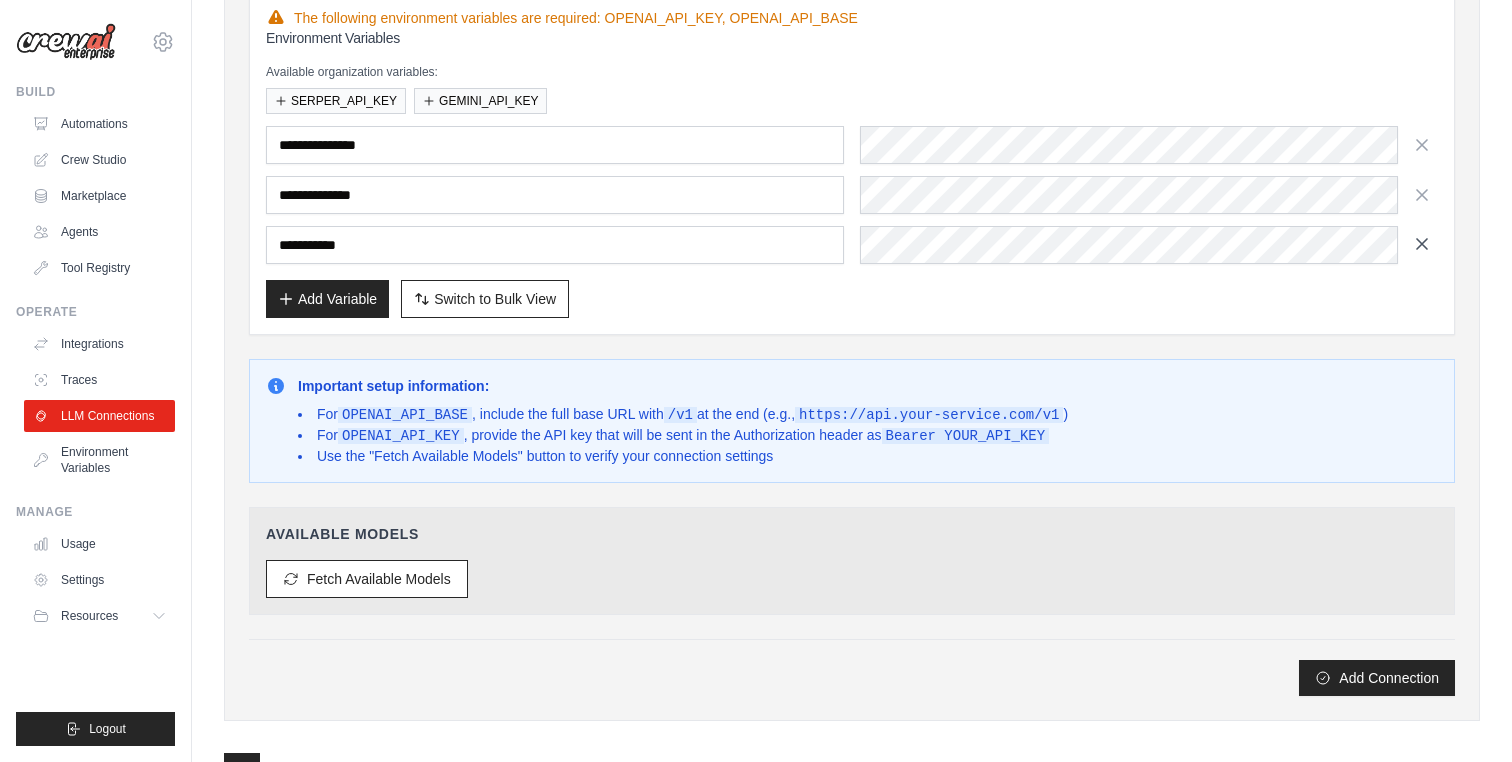 click 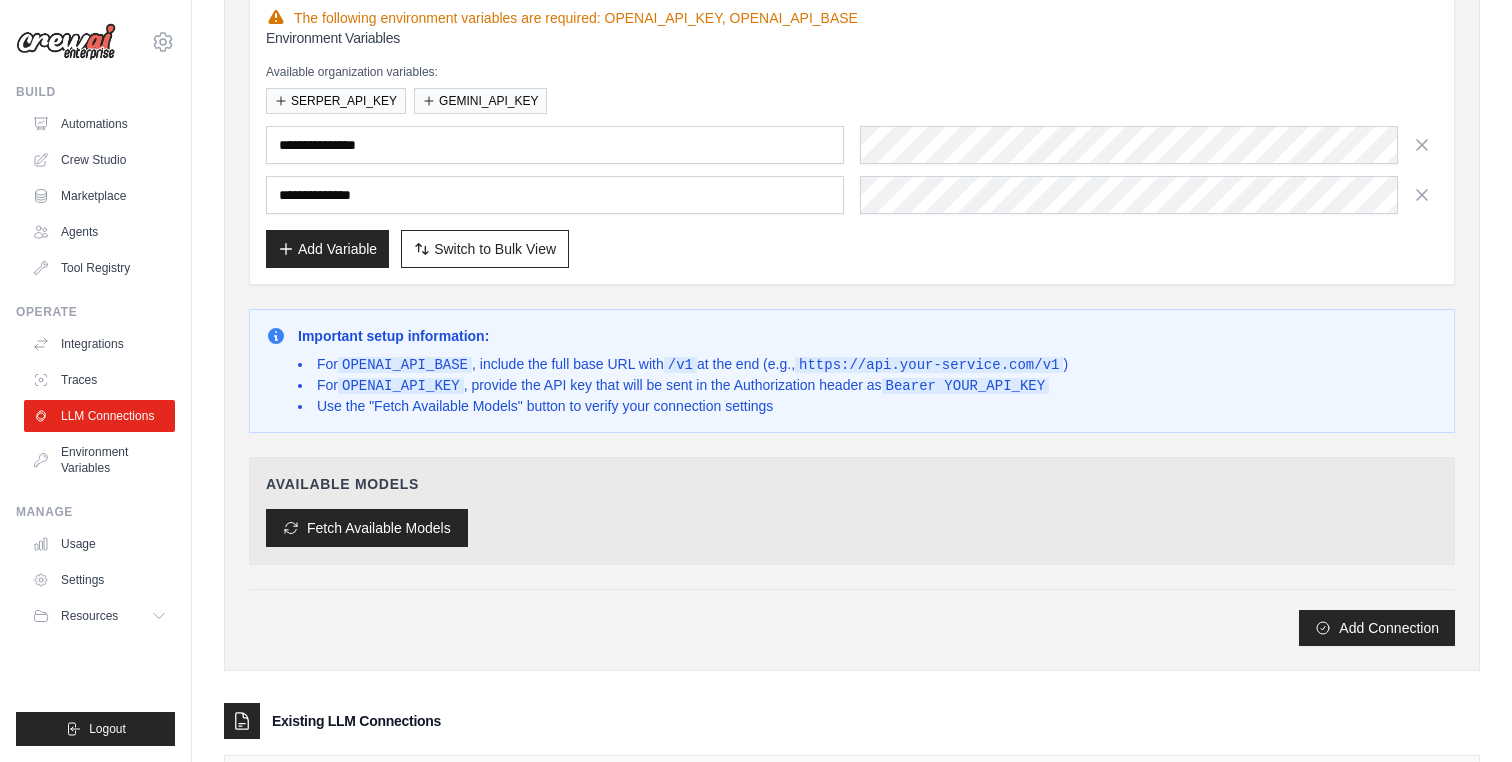 click on "Fetch Available Models" at bounding box center (367, 528) 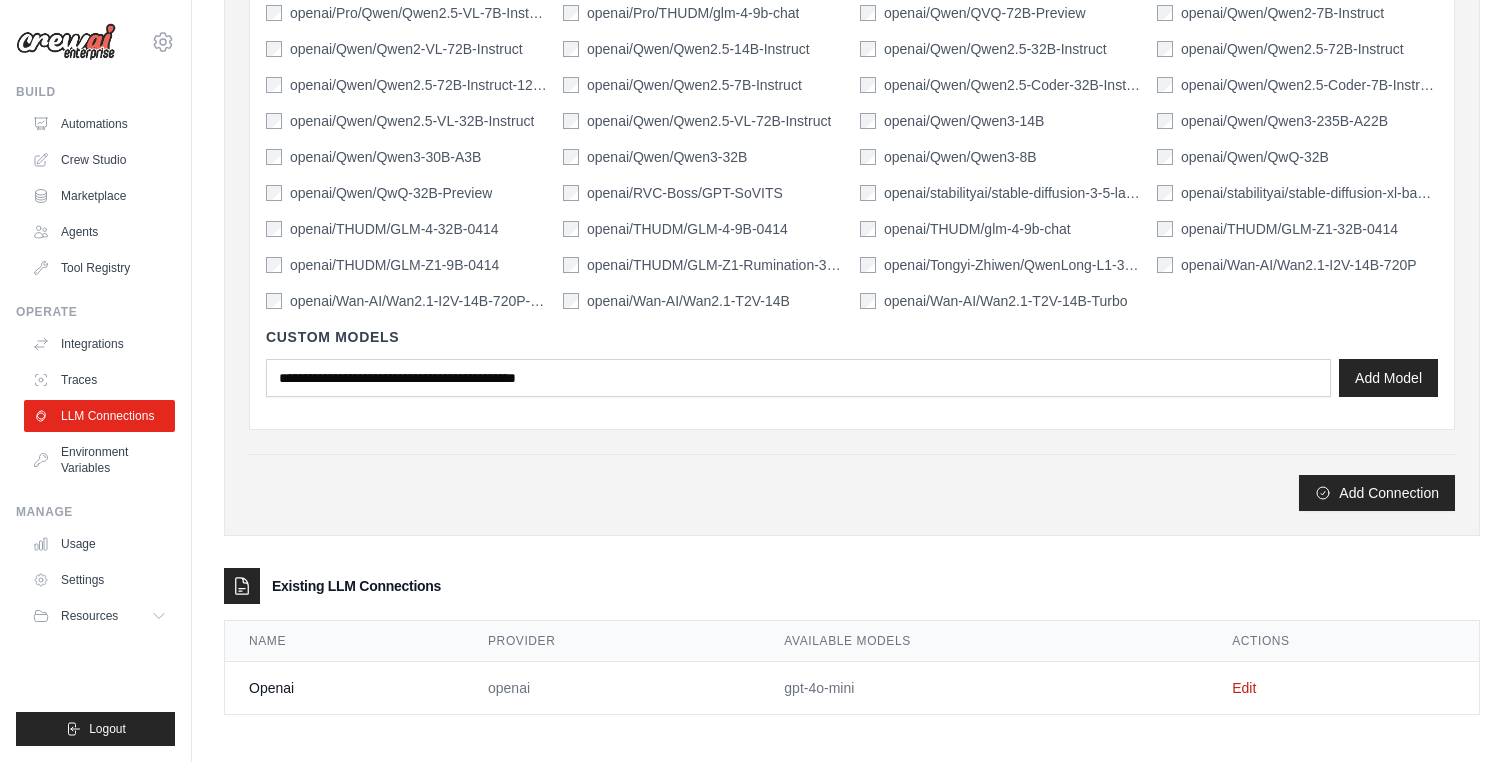 scroll, scrollTop: 1338, scrollLeft: 0, axis: vertical 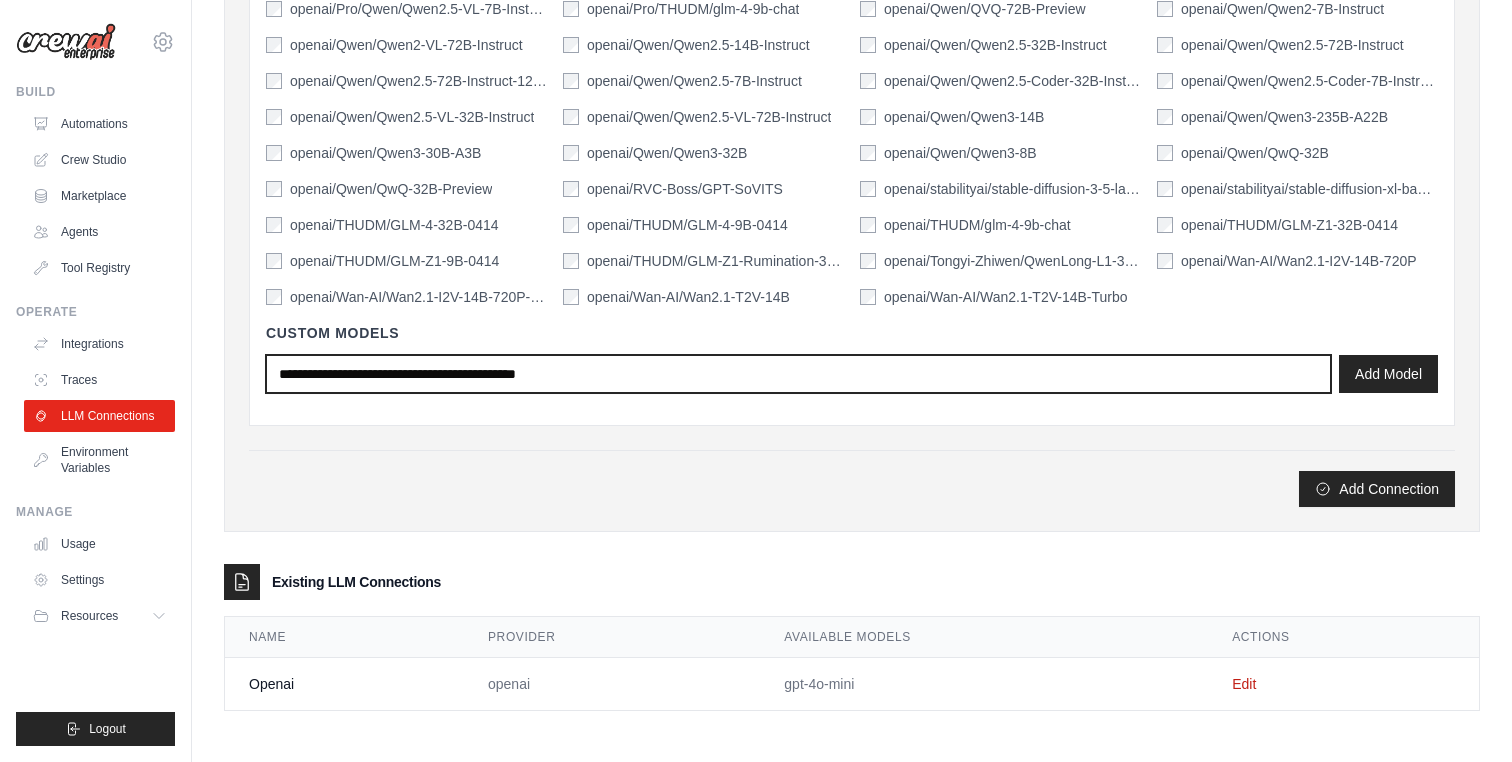 click at bounding box center [798, 374] 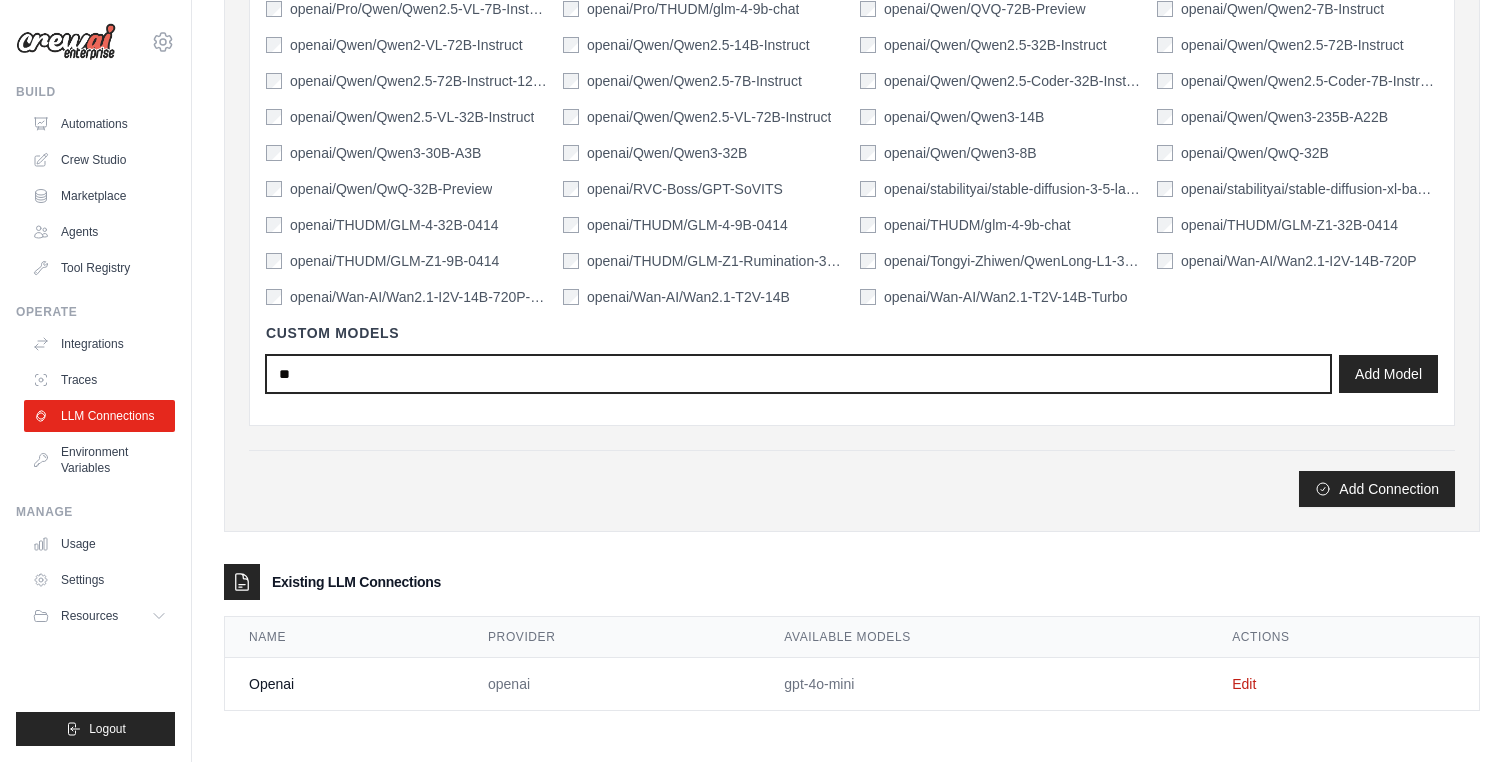 type on "*" 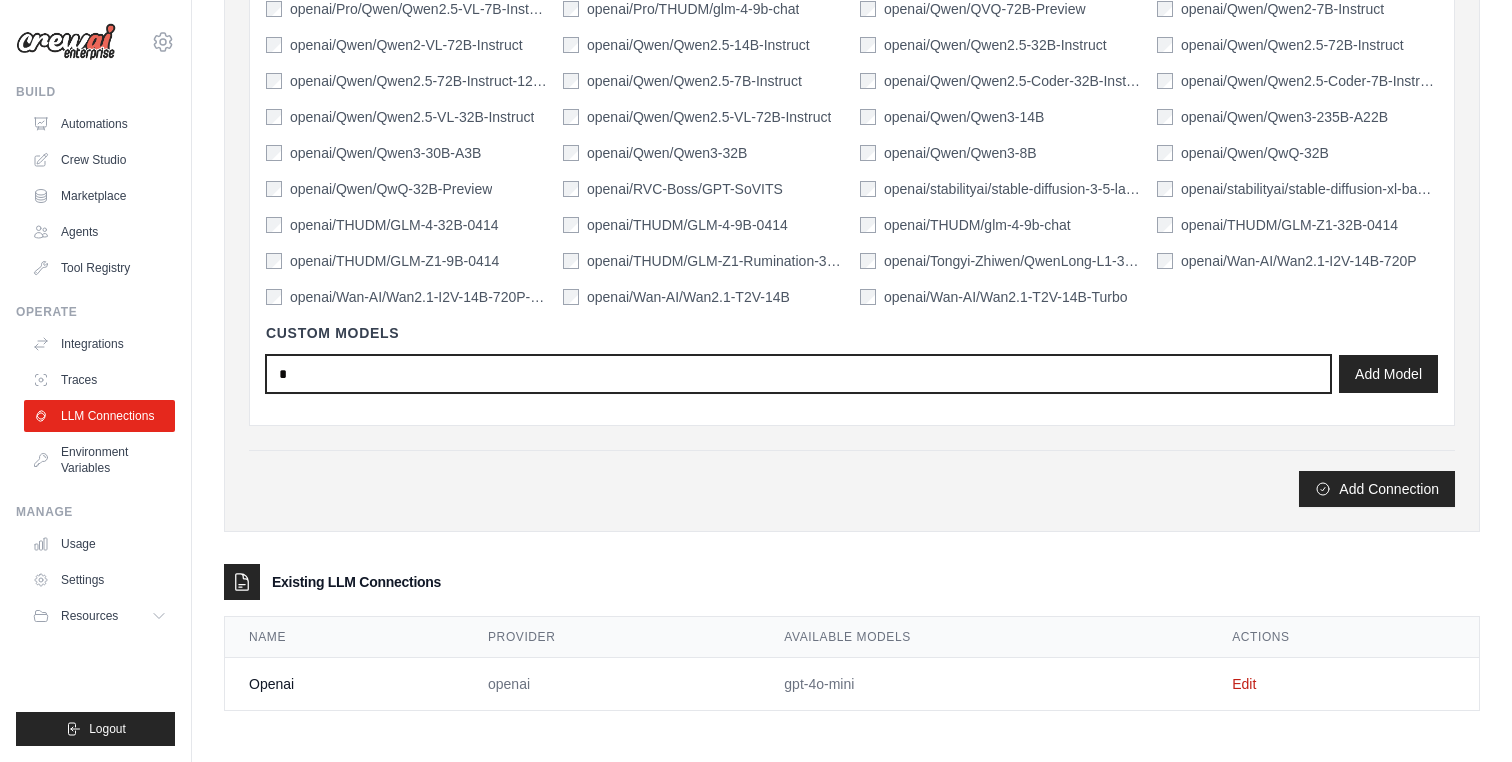 type 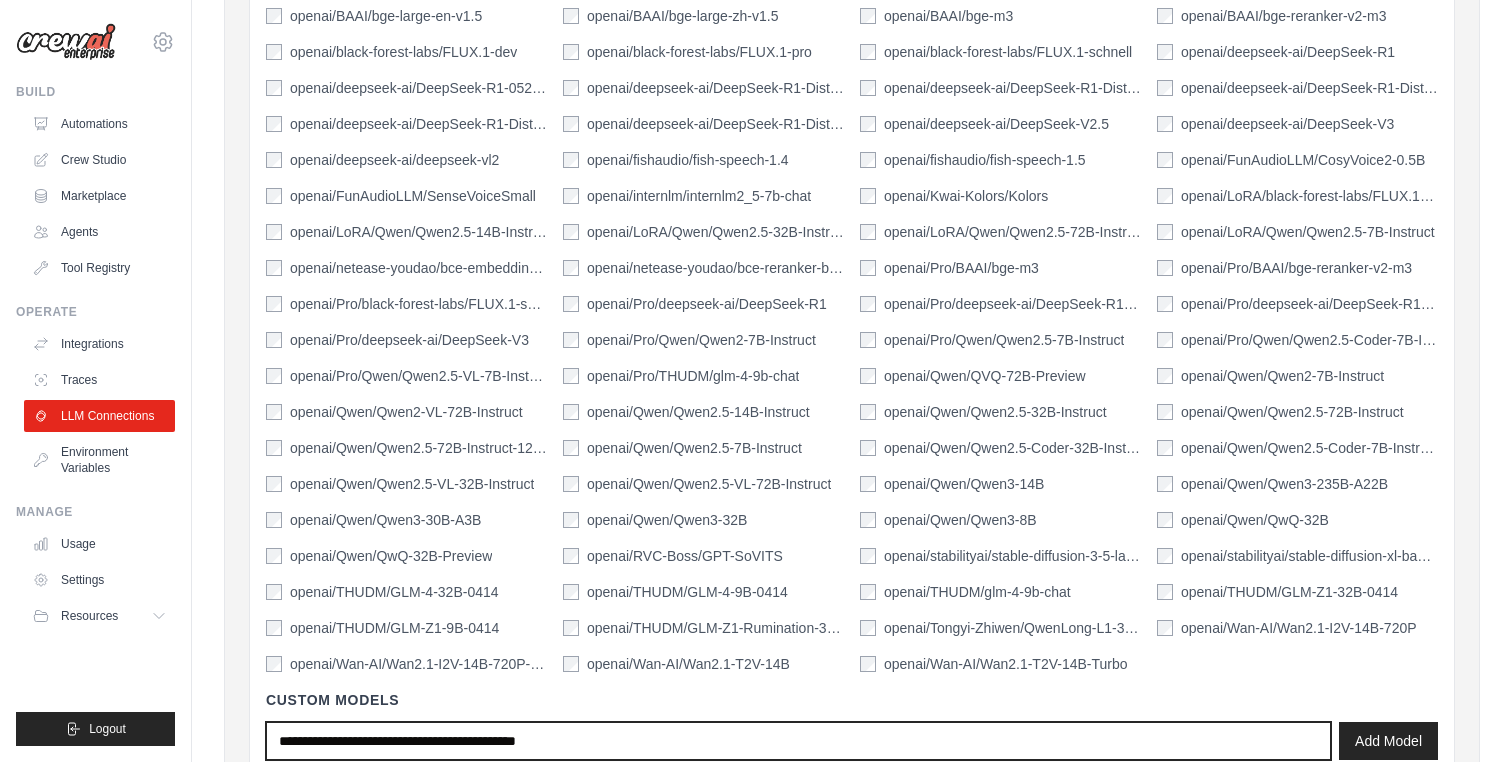 scroll, scrollTop: 957, scrollLeft: 0, axis: vertical 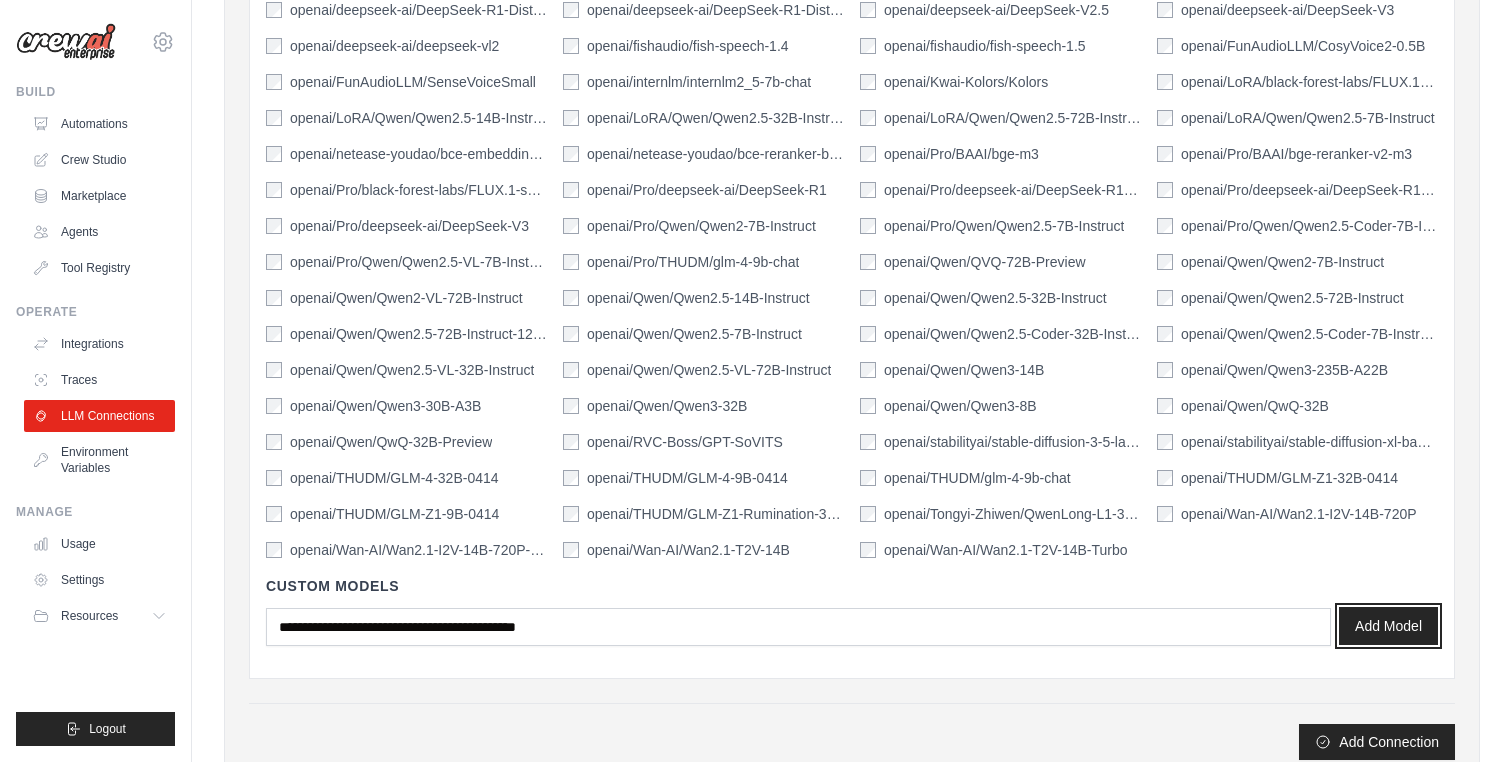 click on "Add Model" at bounding box center (1388, 626) 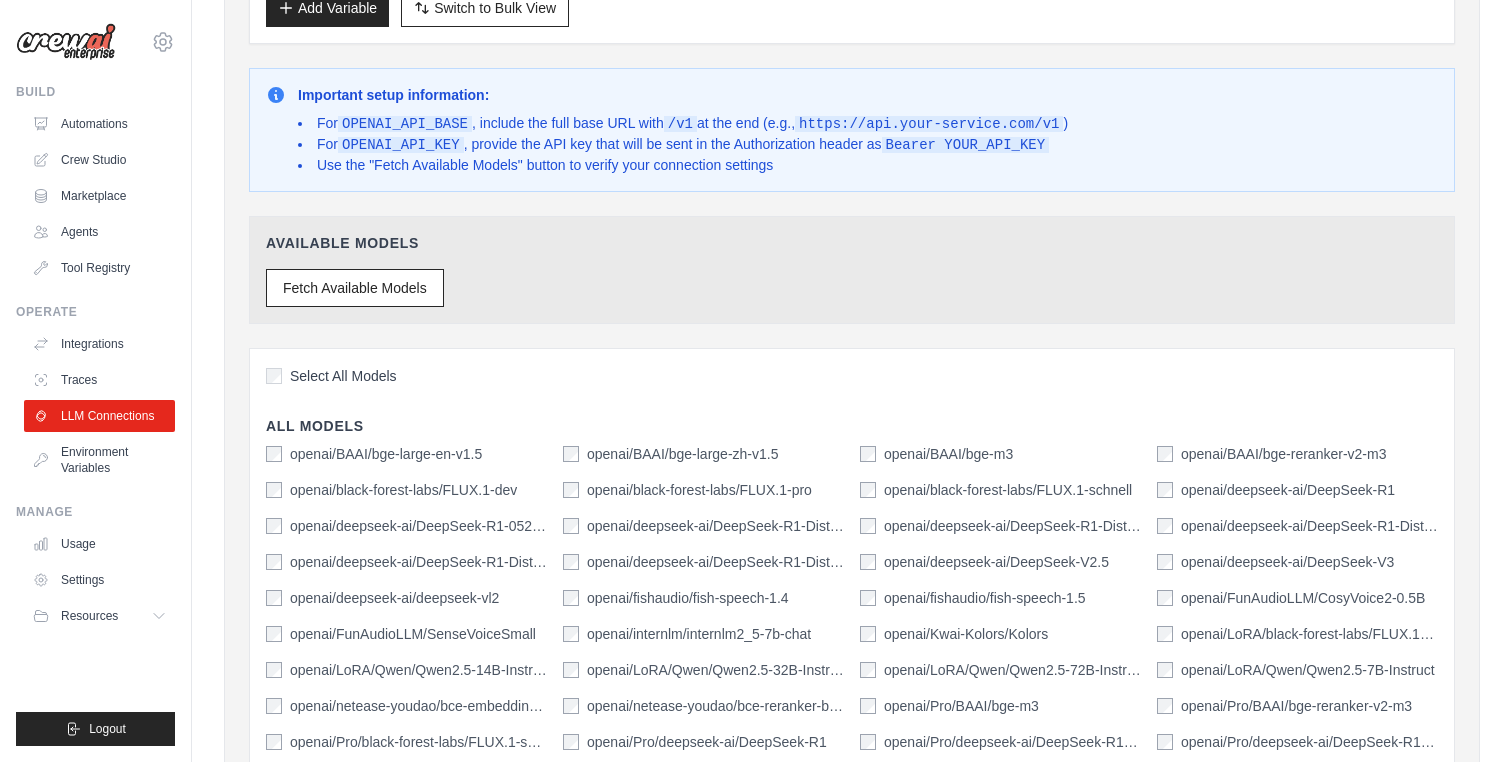 scroll, scrollTop: 475, scrollLeft: 0, axis: vertical 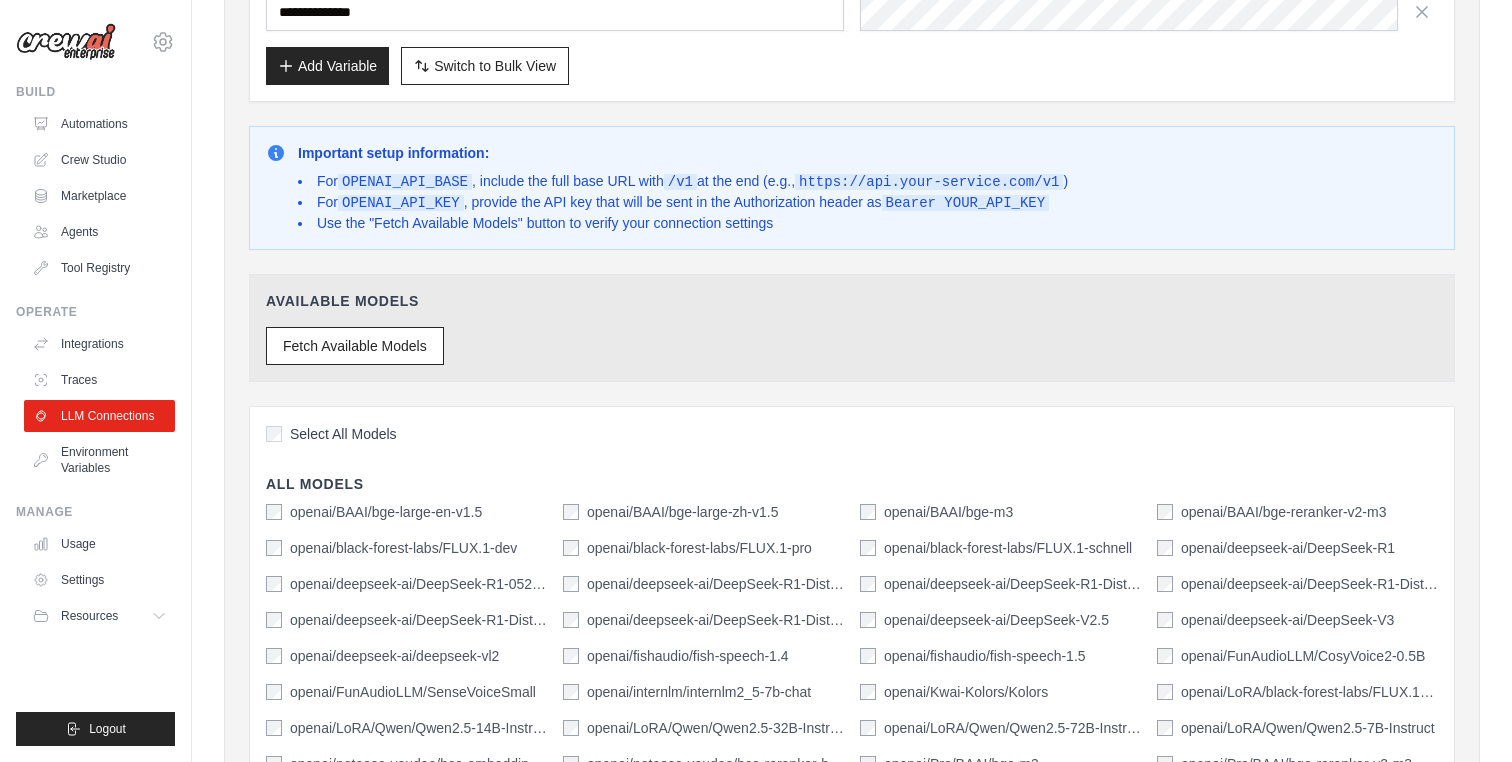 click on "Select All Models" at bounding box center (331, 434) 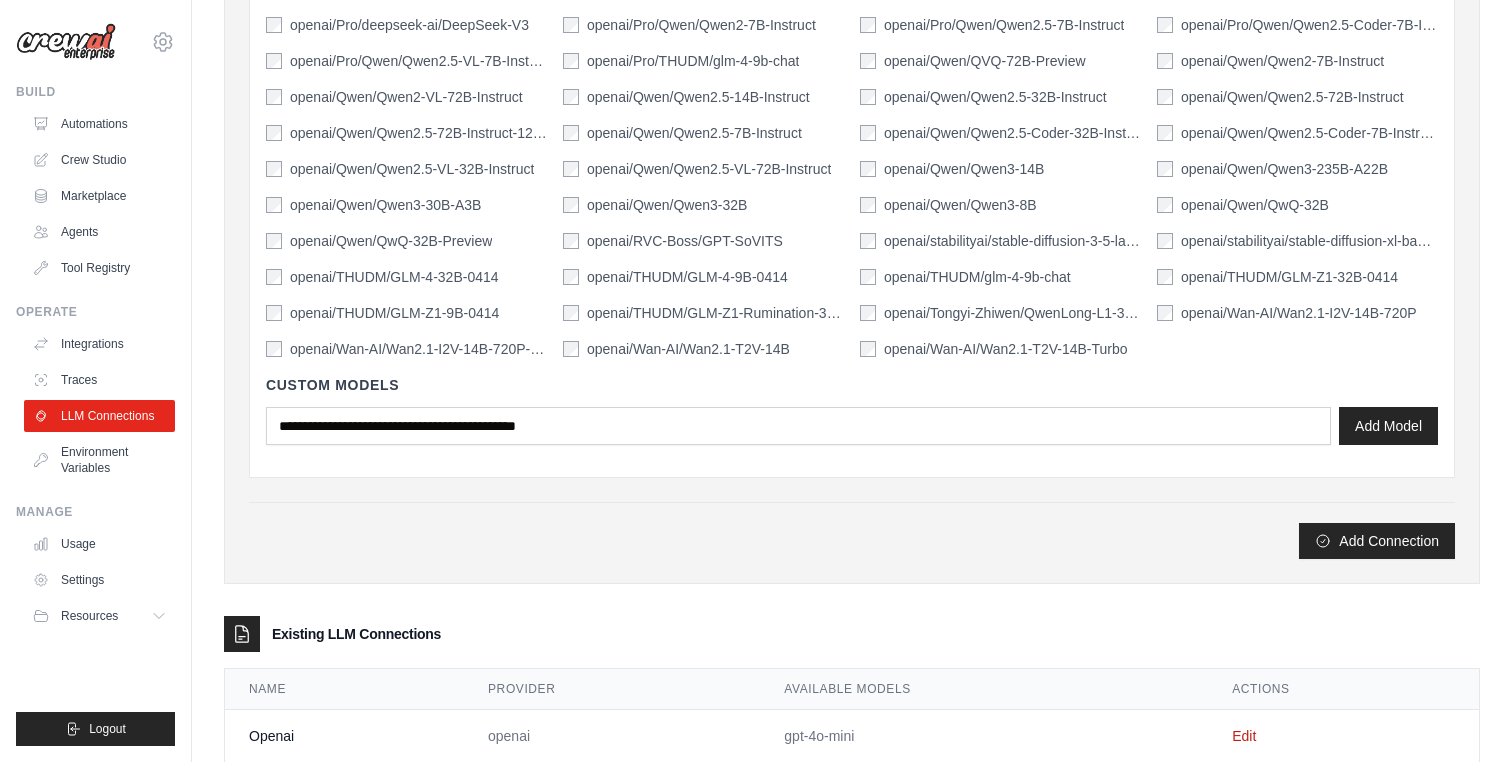 scroll, scrollTop: 1307, scrollLeft: 0, axis: vertical 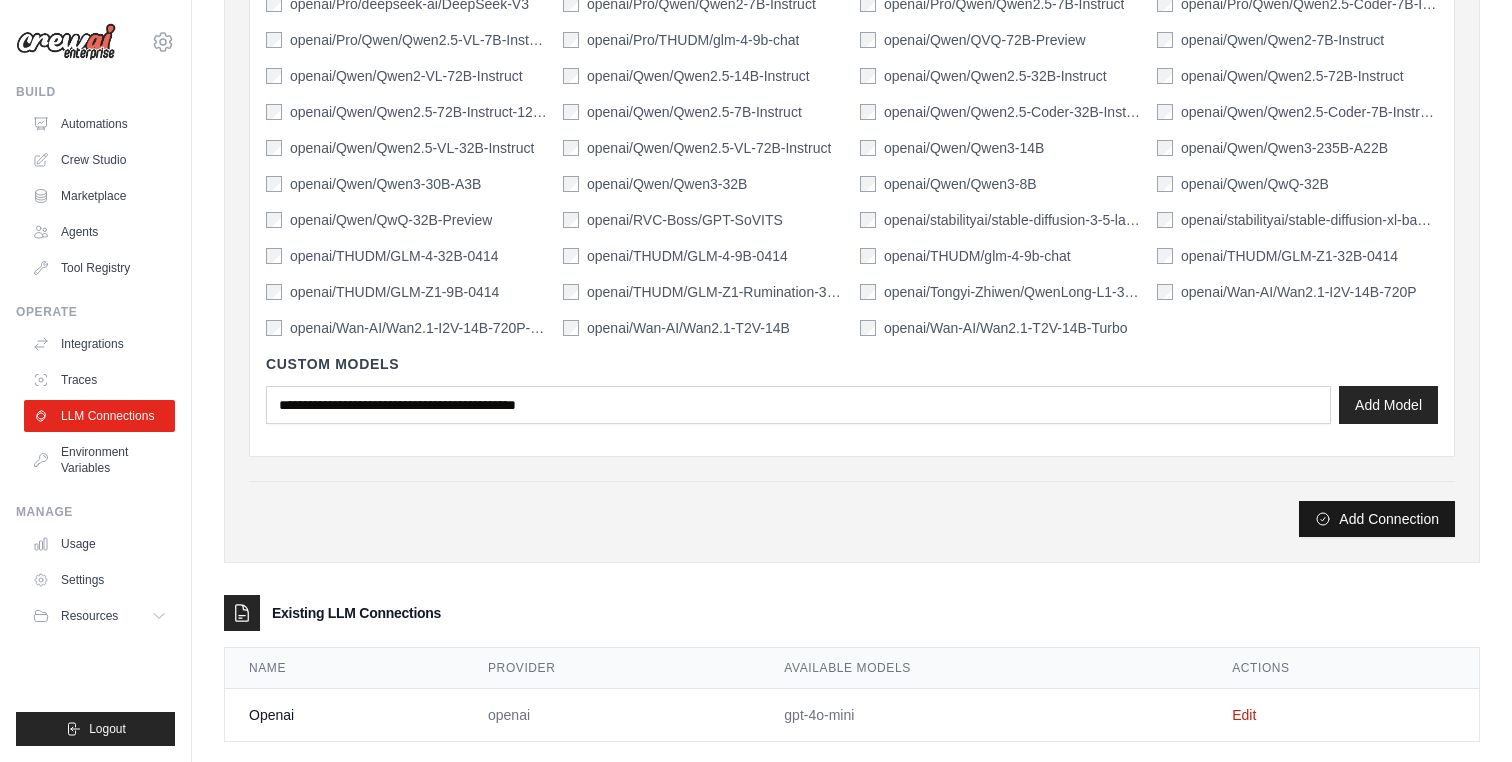 click on "Add Connection" at bounding box center (1377, 519) 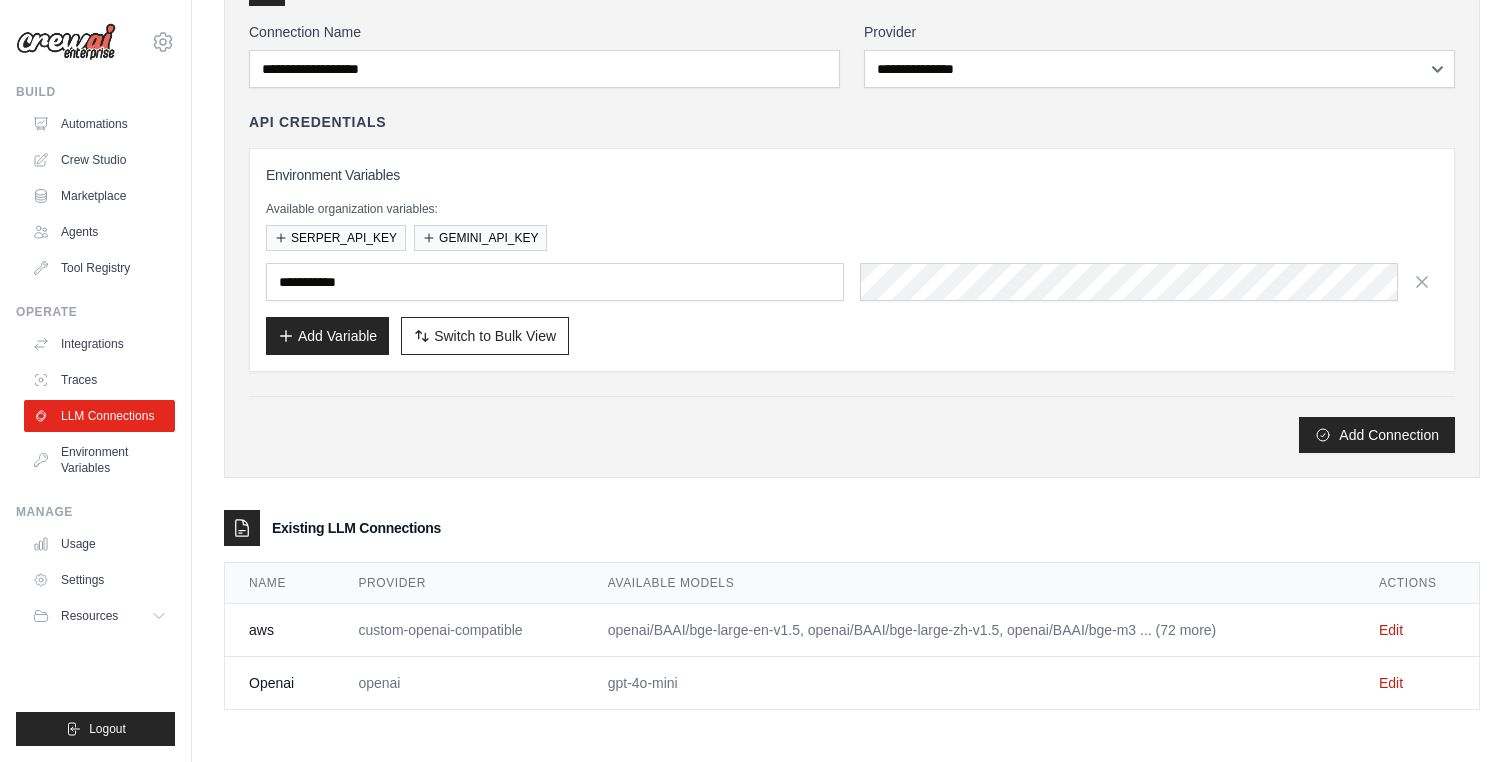 scroll, scrollTop: 0, scrollLeft: 0, axis: both 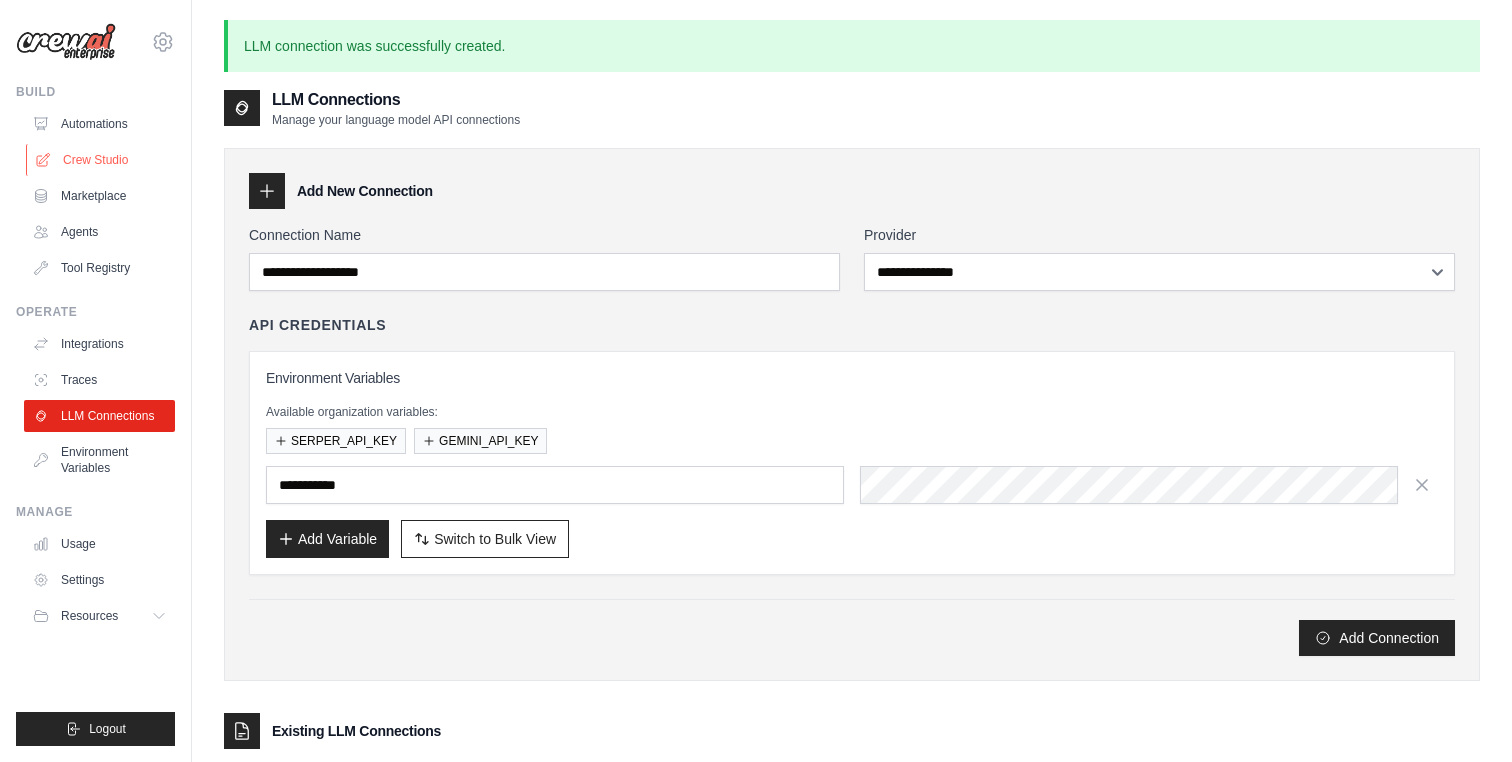 click on "Crew Studio" at bounding box center (101, 160) 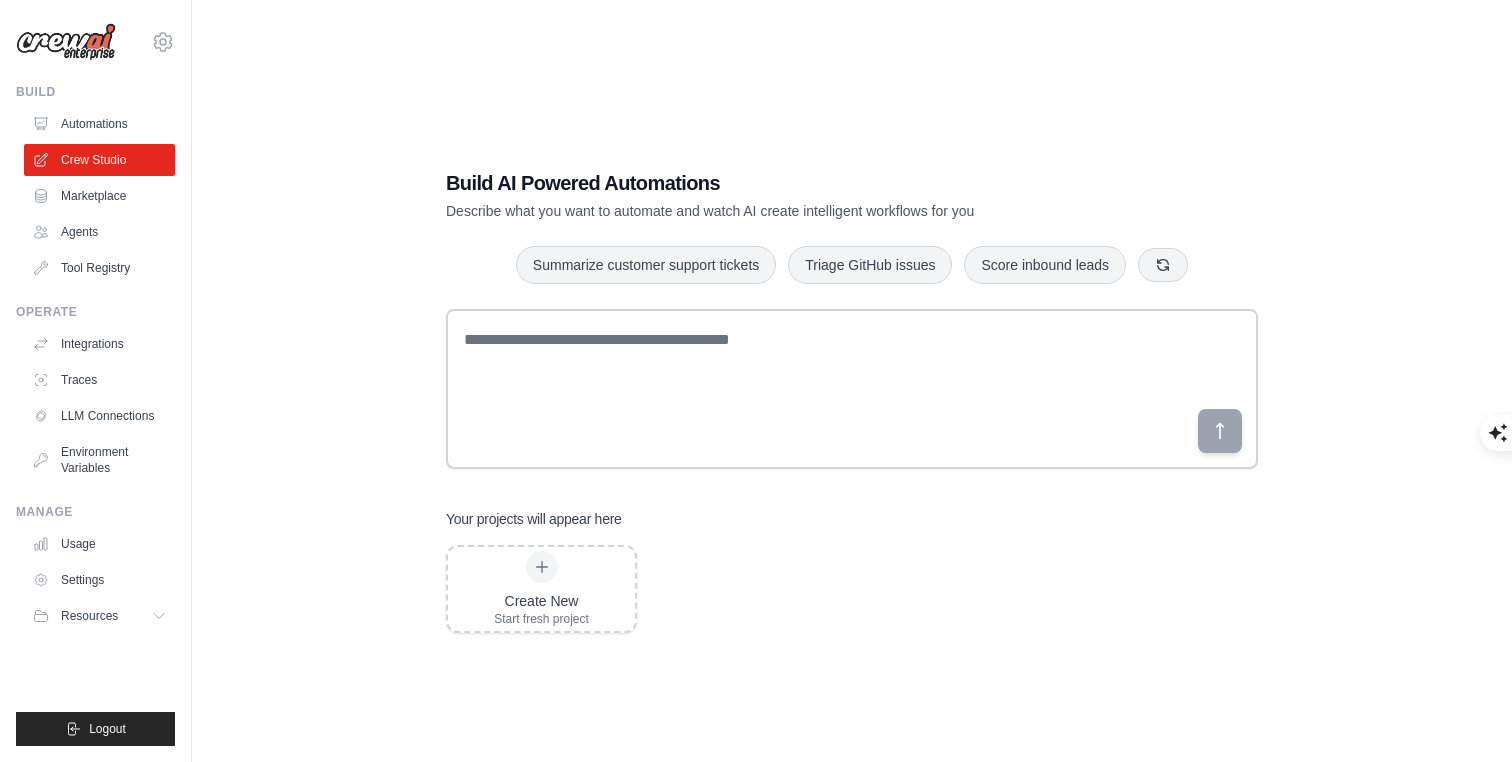 scroll, scrollTop: 0, scrollLeft: 0, axis: both 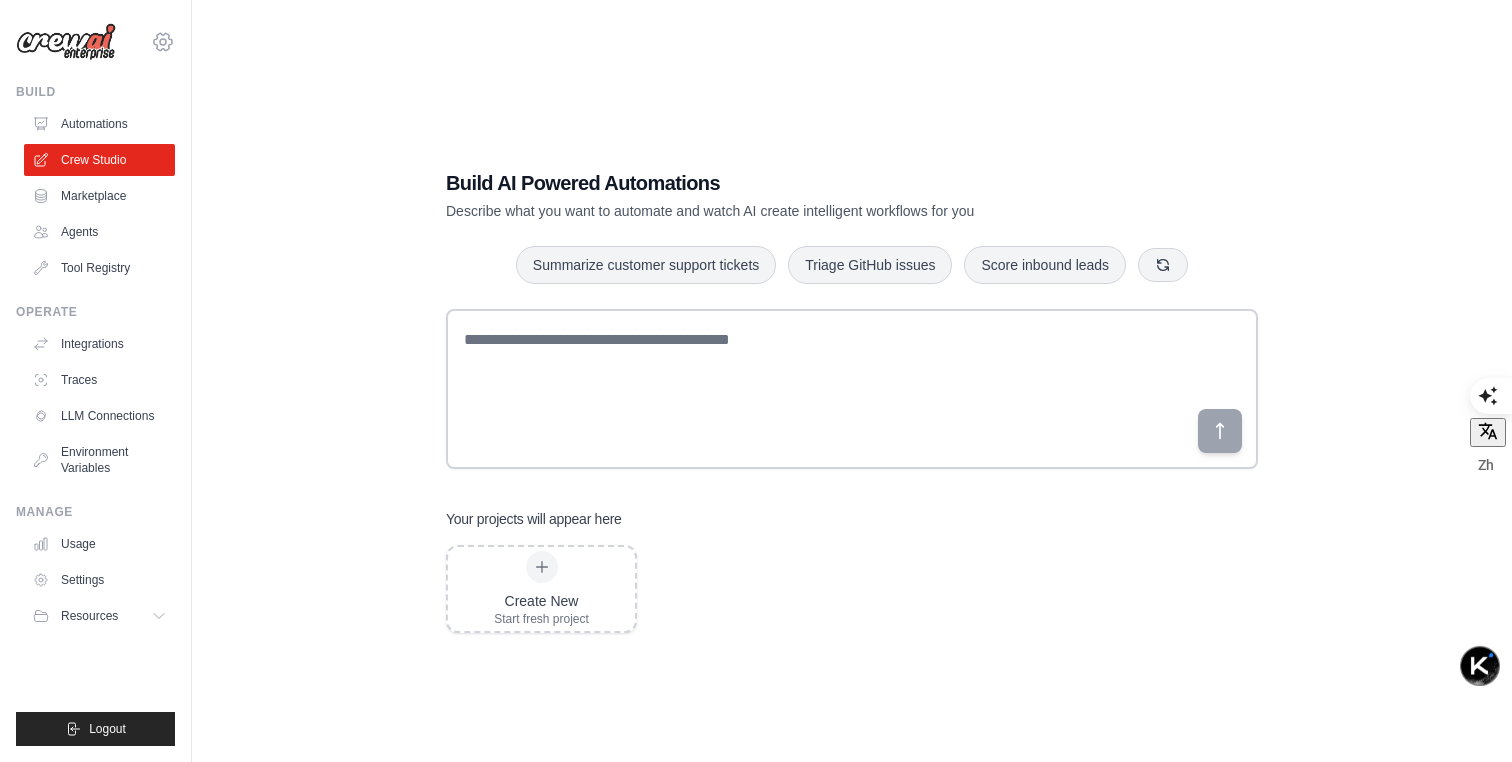 click 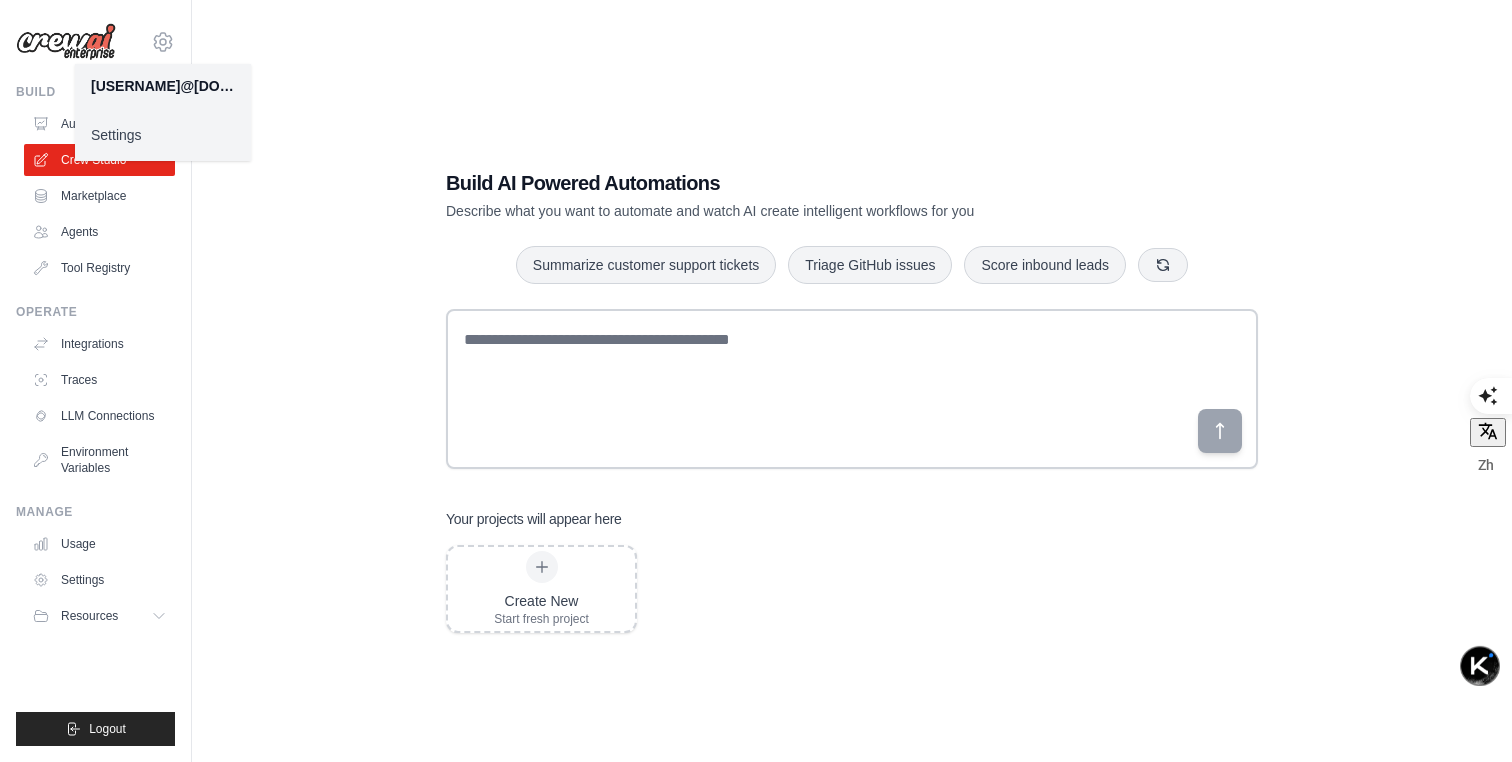 click on "Settings" at bounding box center [163, 135] 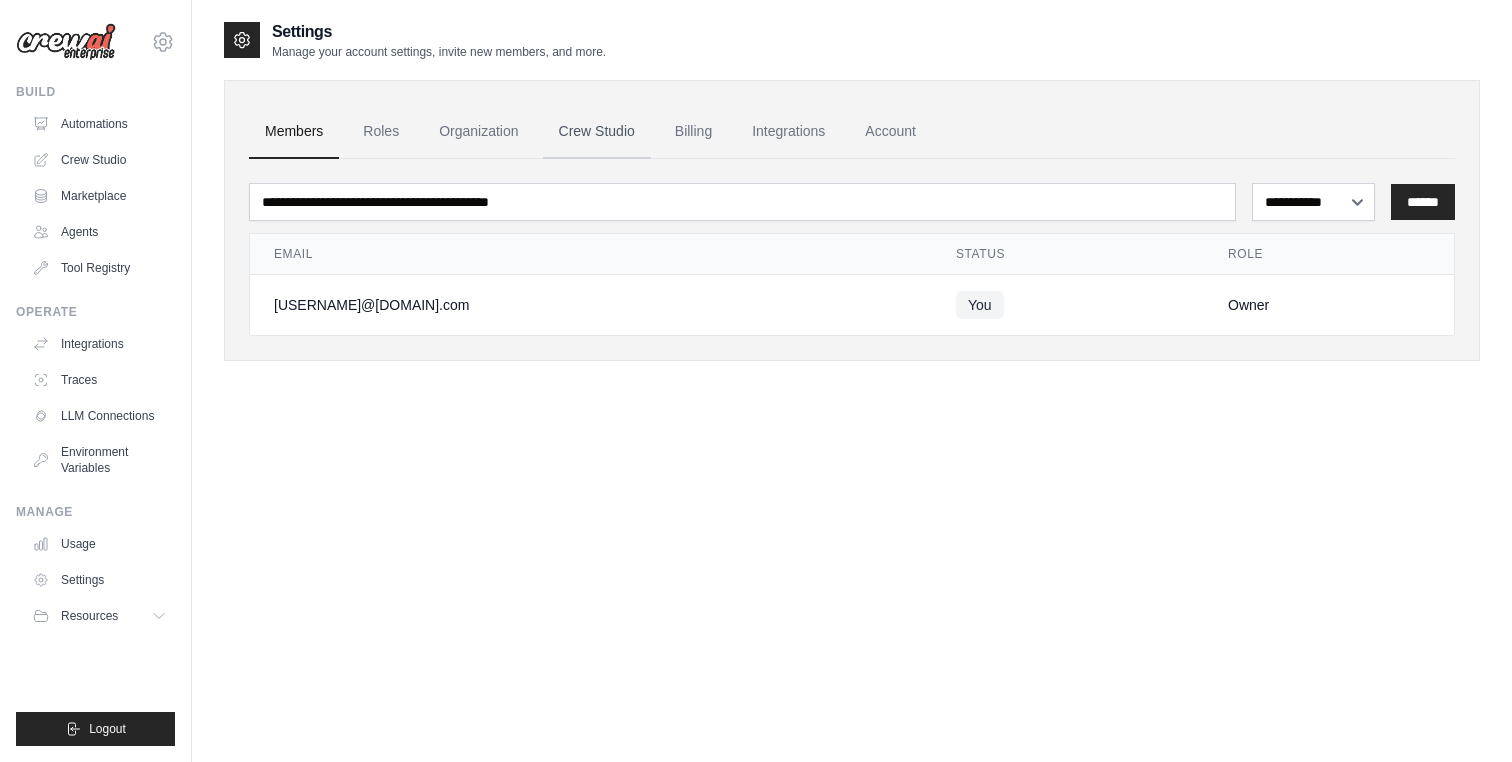 click on "Crew Studio" at bounding box center [597, 132] 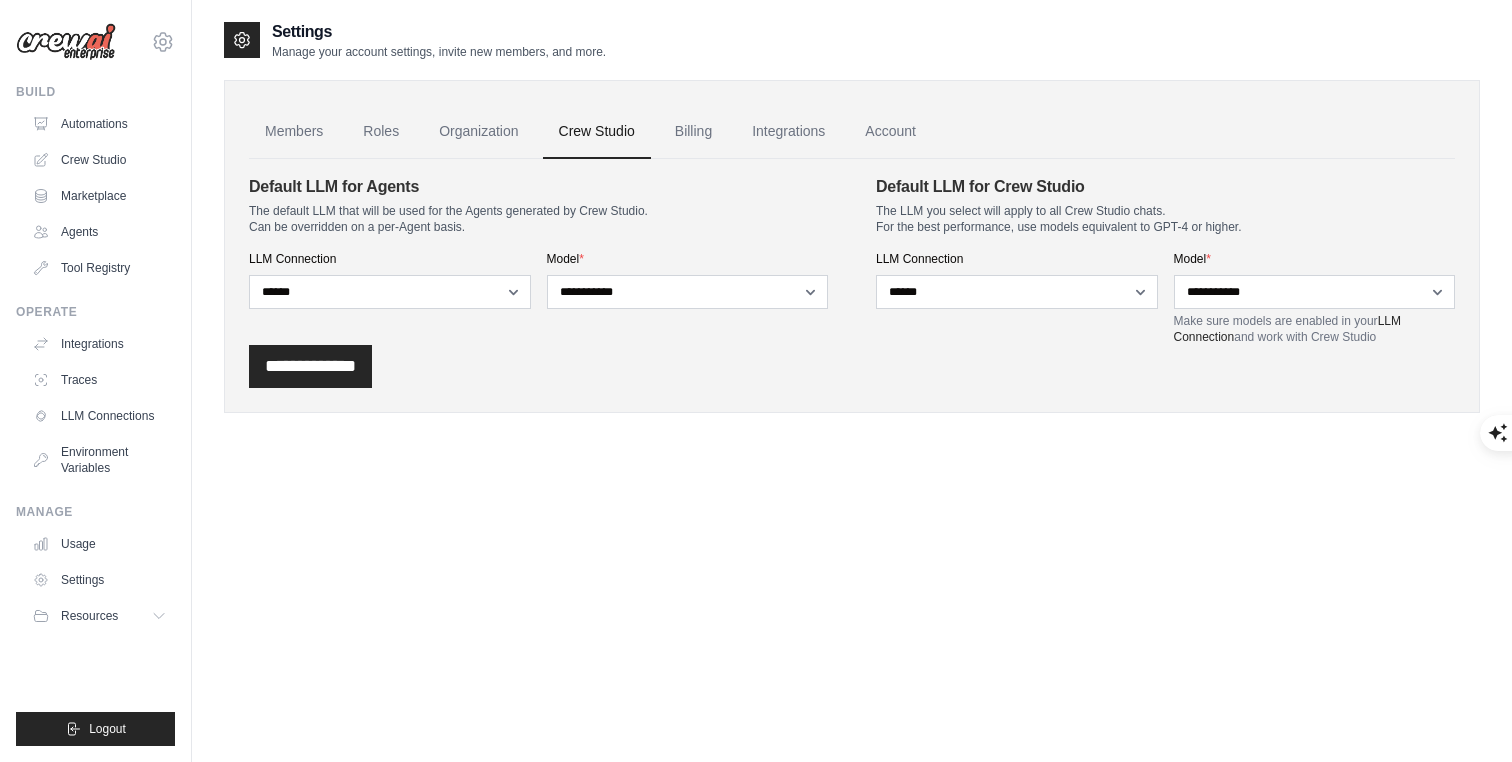 scroll, scrollTop: 0, scrollLeft: 0, axis: both 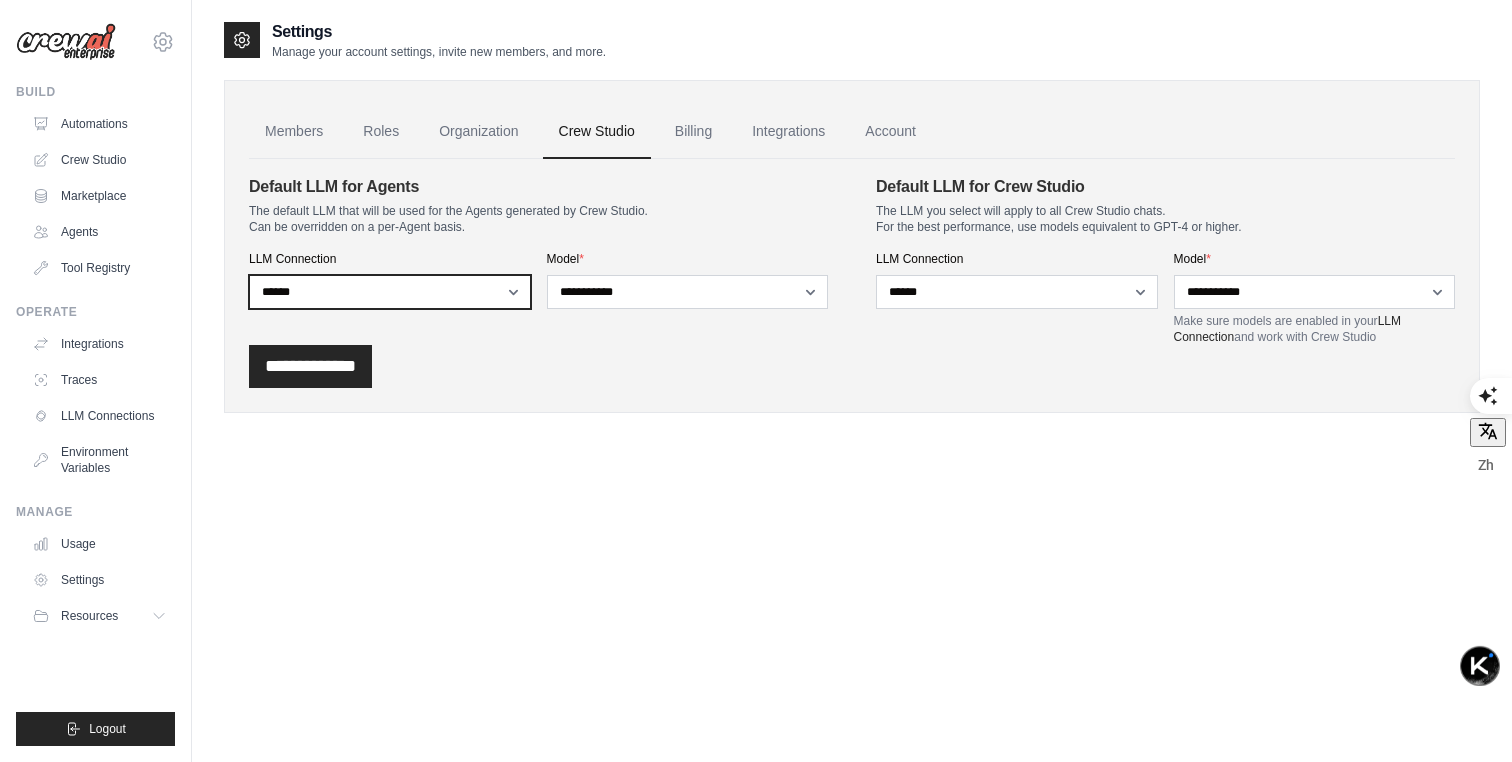 click on "**********" at bounding box center (390, 292) 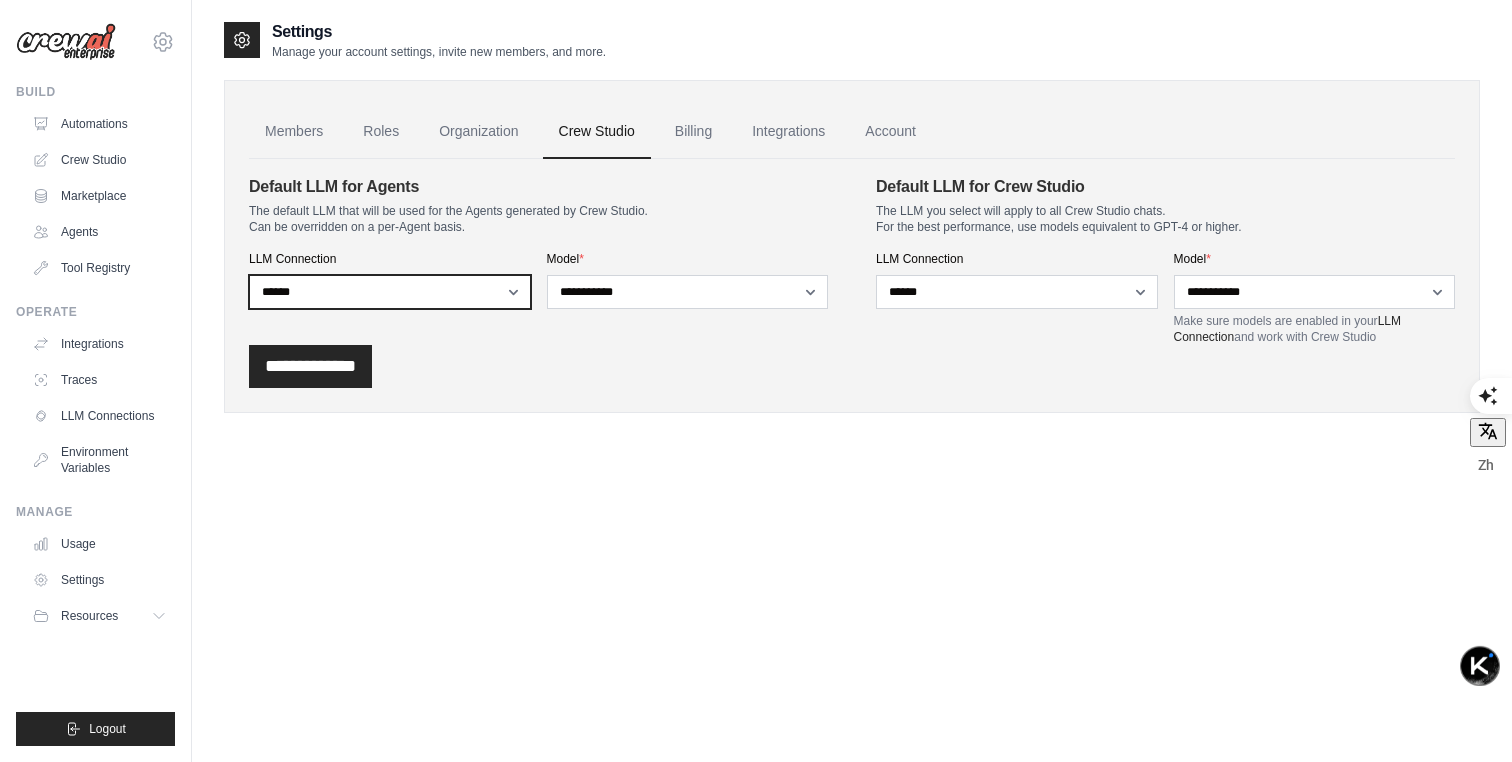 select on "******" 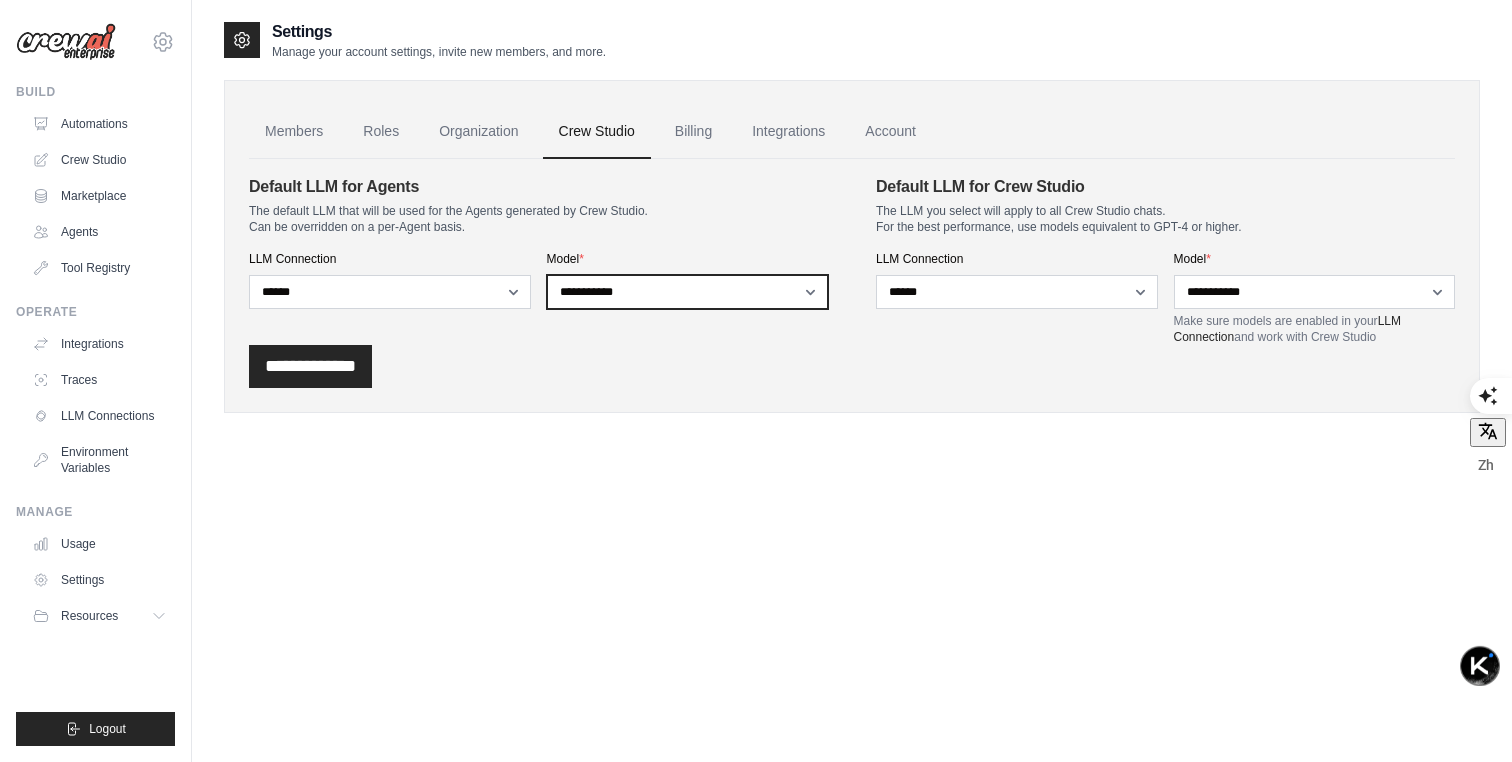 click on "**********" at bounding box center [688, 292] 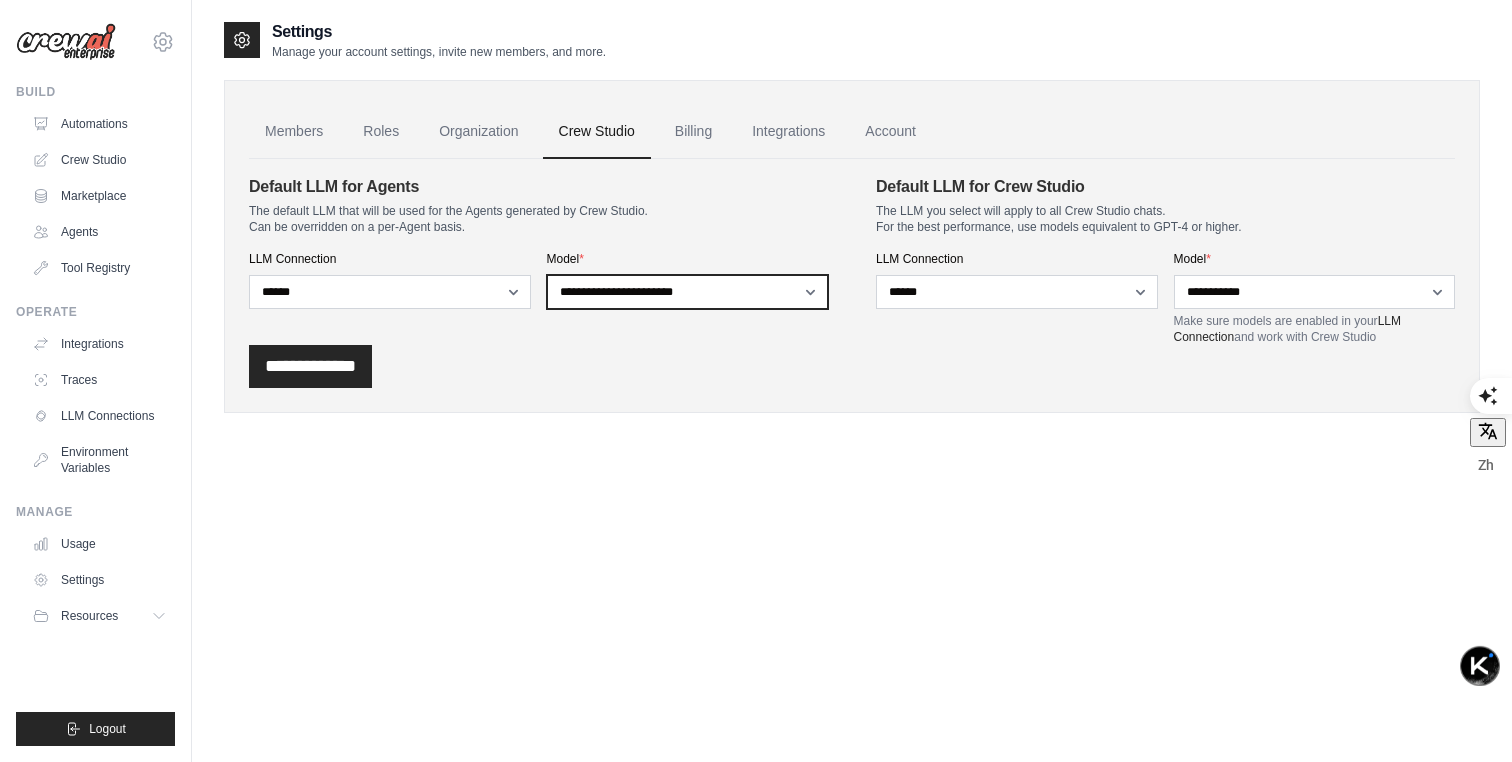 select on "**********" 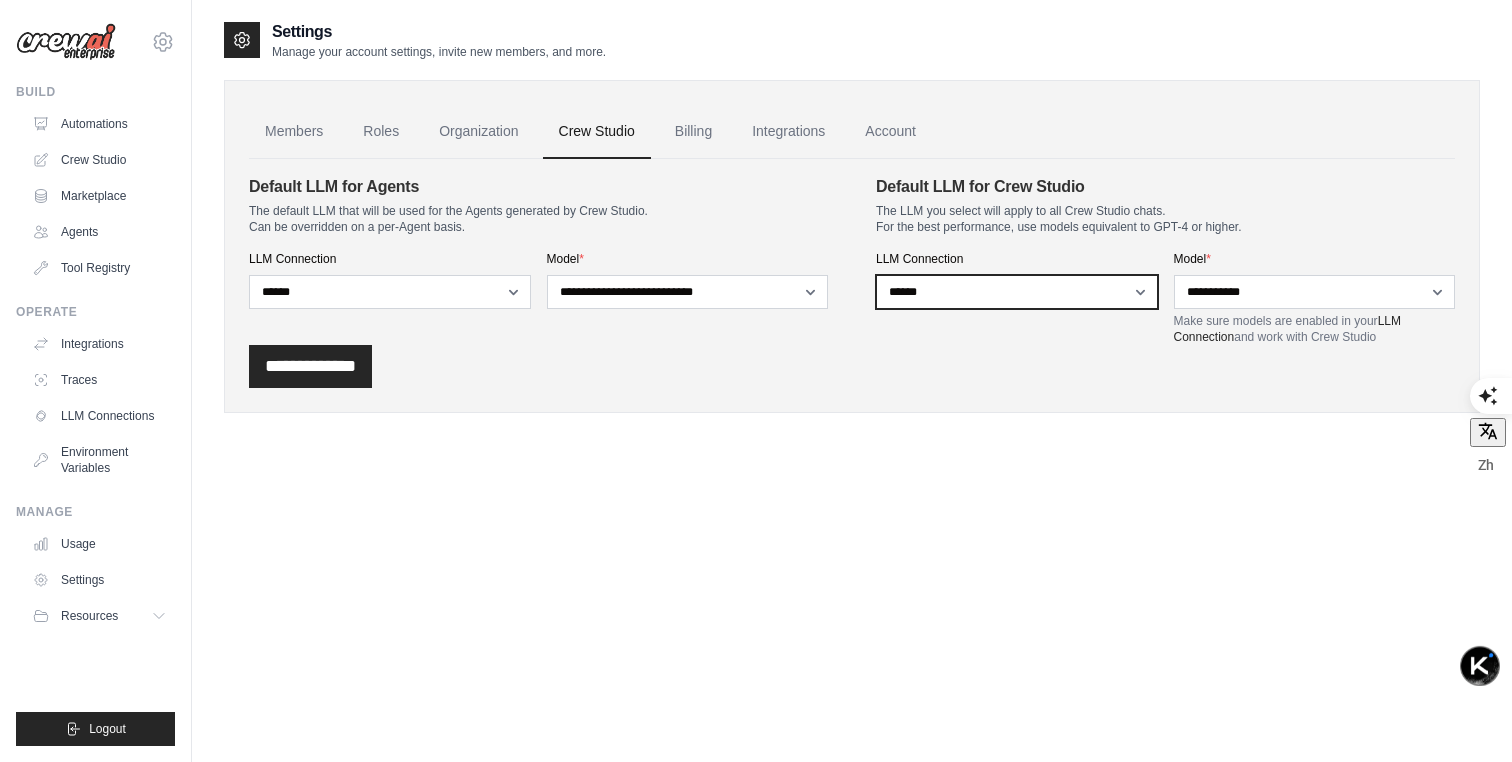 click on "**********" at bounding box center (1017, 292) 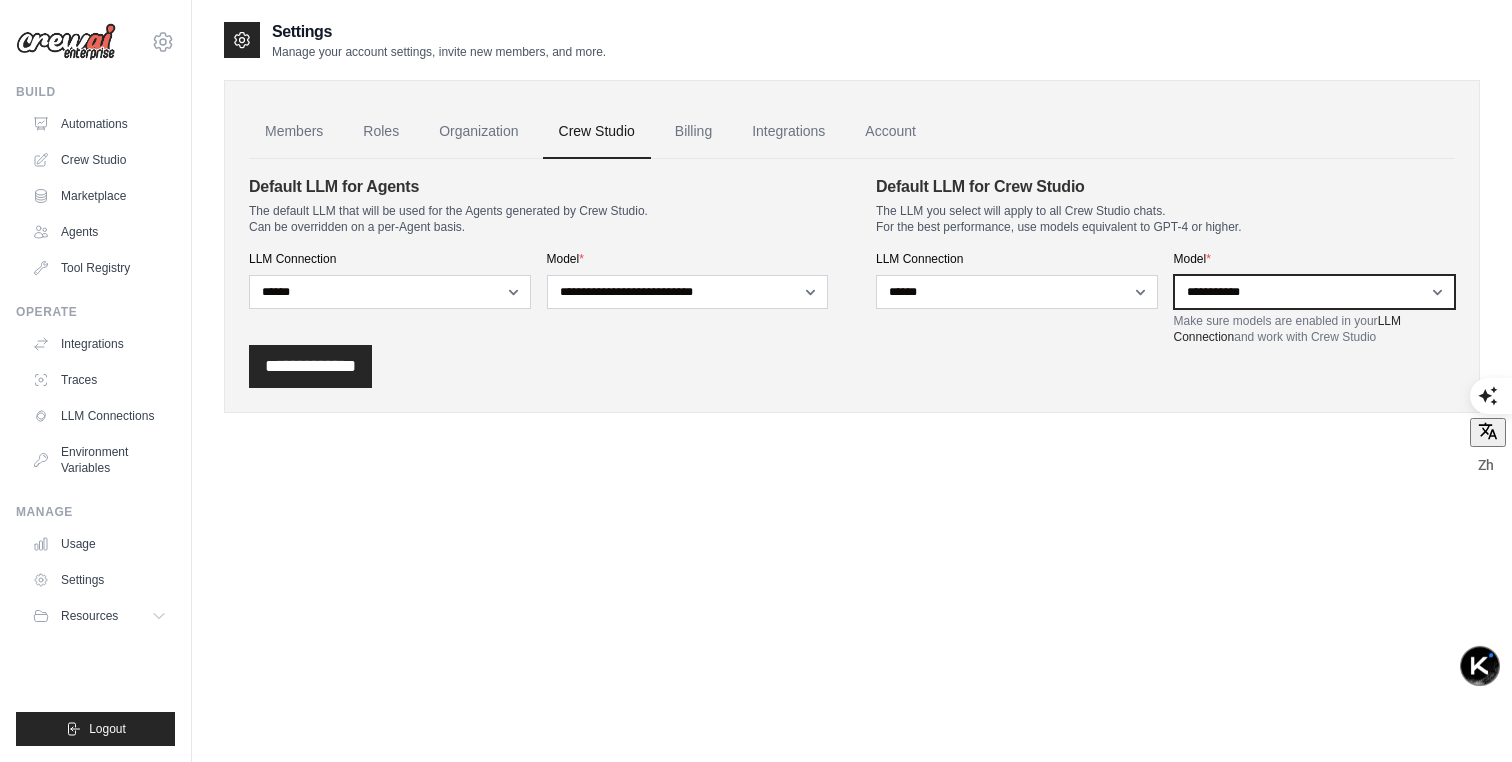click on "**********" at bounding box center [1315, 292] 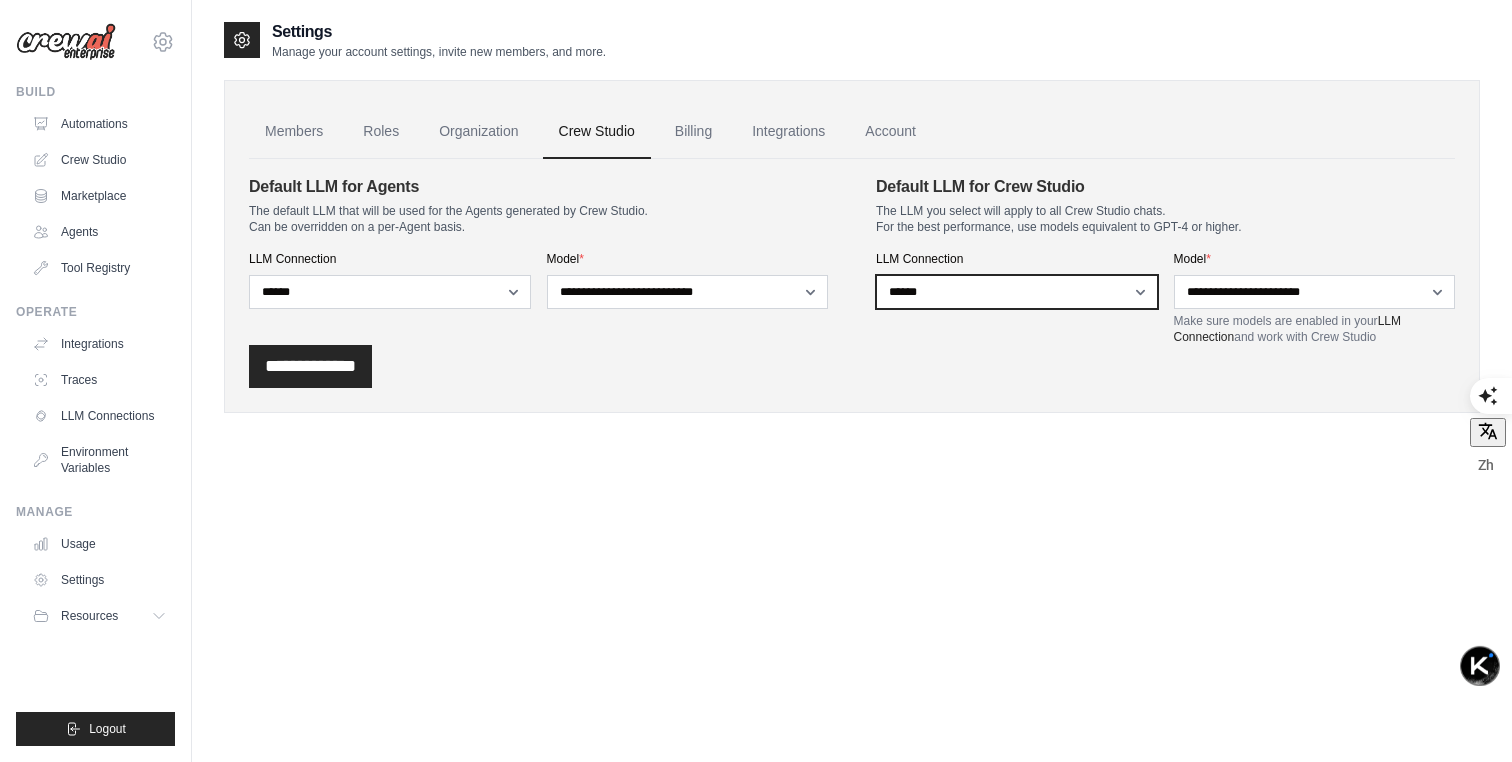 click on "**********" at bounding box center [1017, 292] 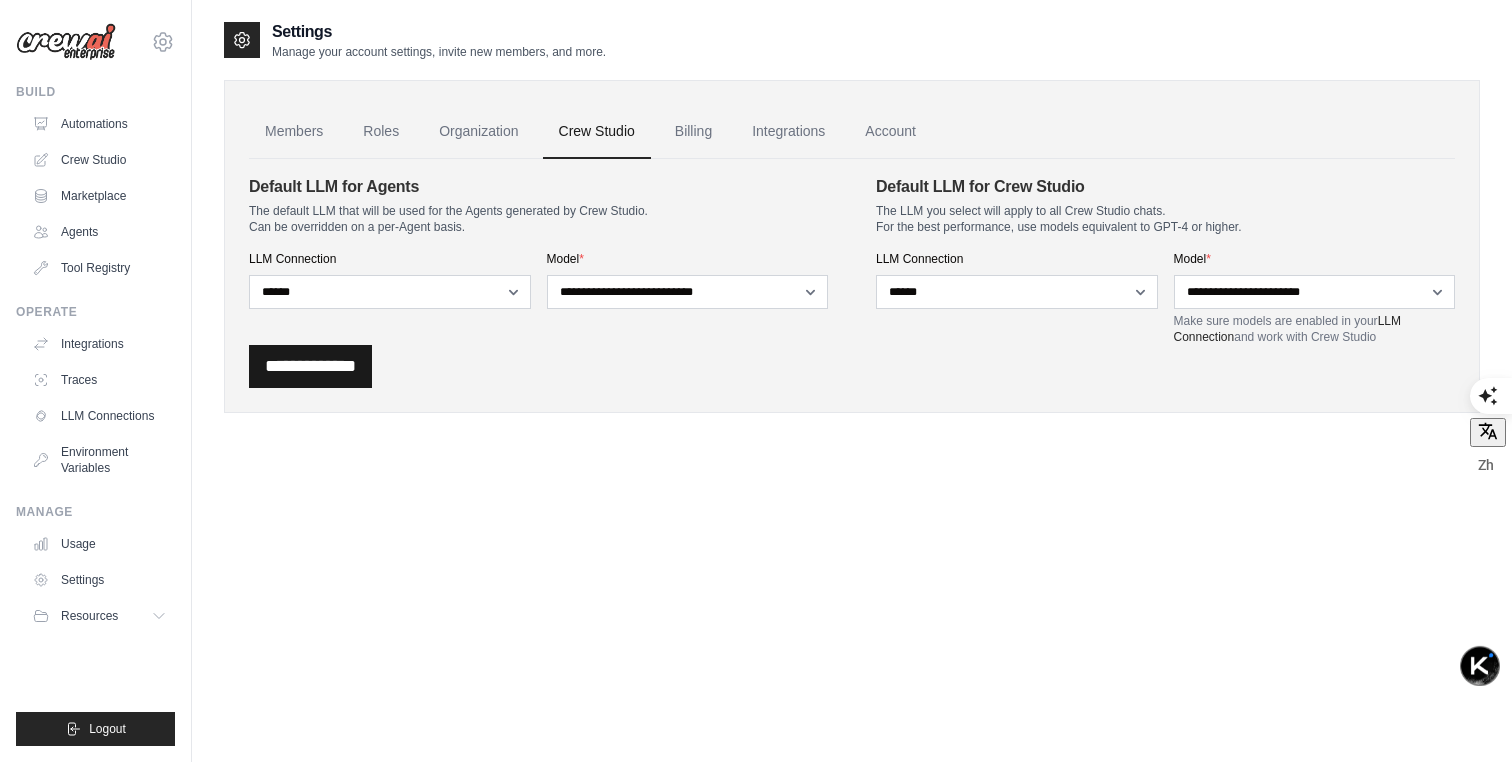 click on "**********" at bounding box center (310, 366) 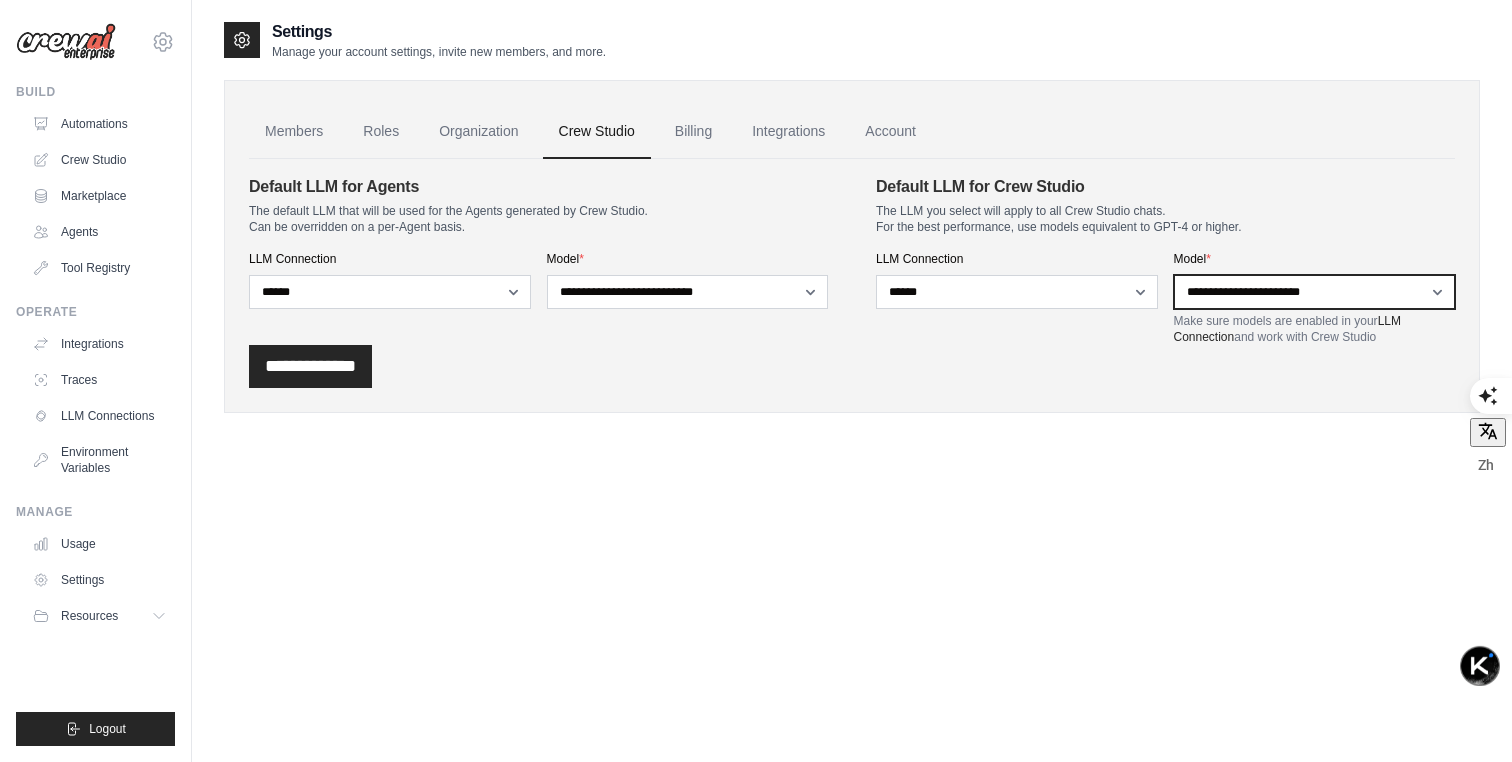 click on "**********" at bounding box center [1315, 292] 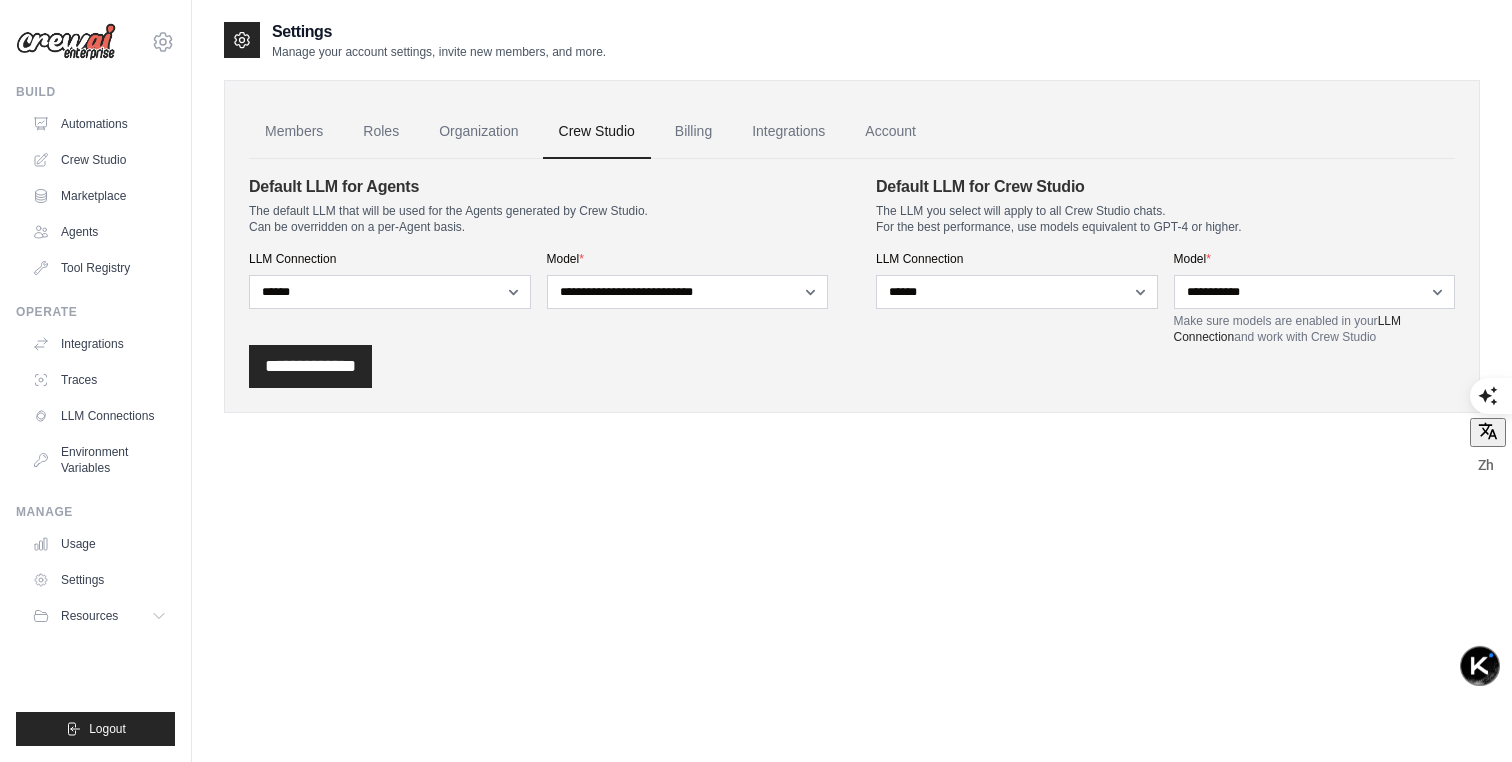 click on "**********" at bounding box center (852, 366) 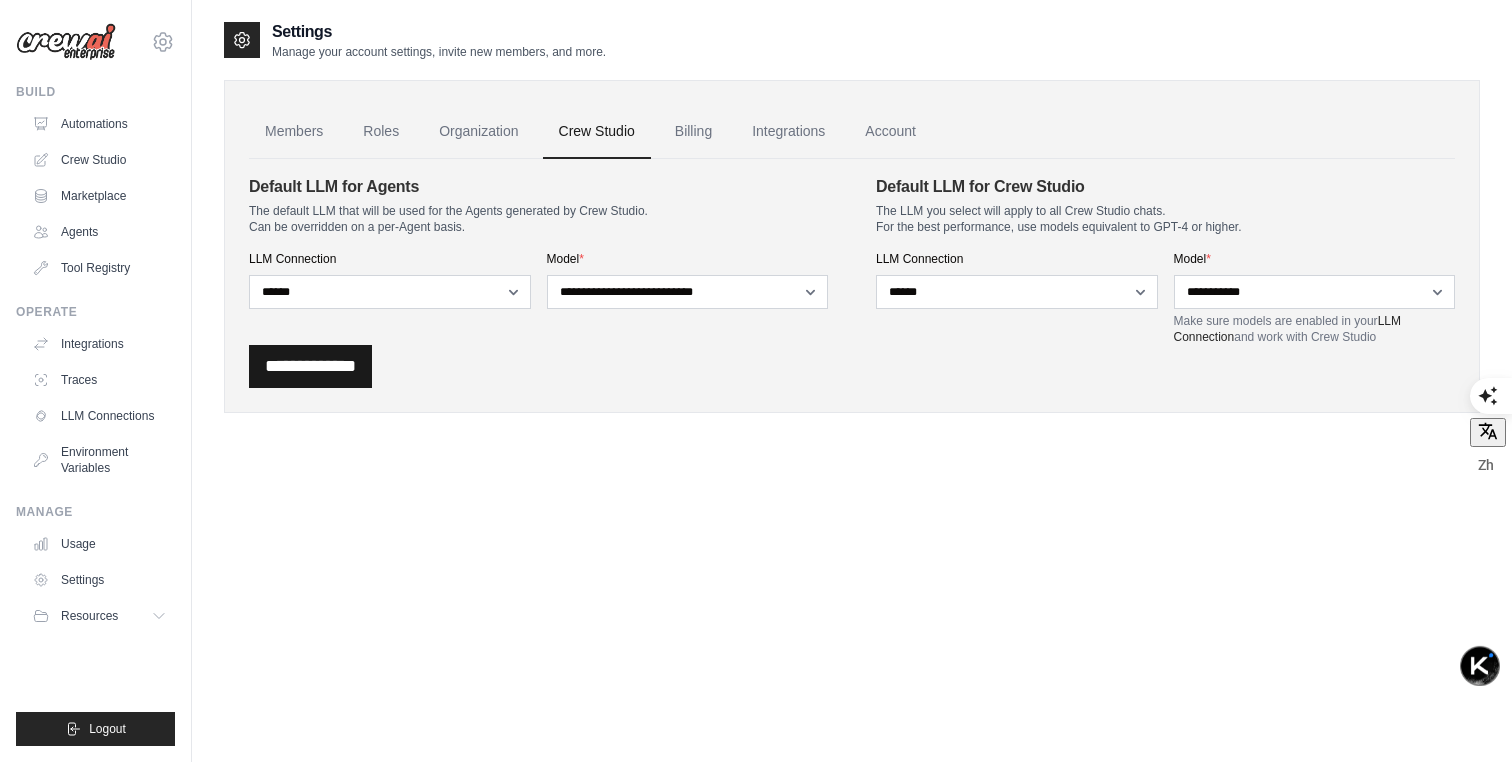 click on "**********" at bounding box center [310, 366] 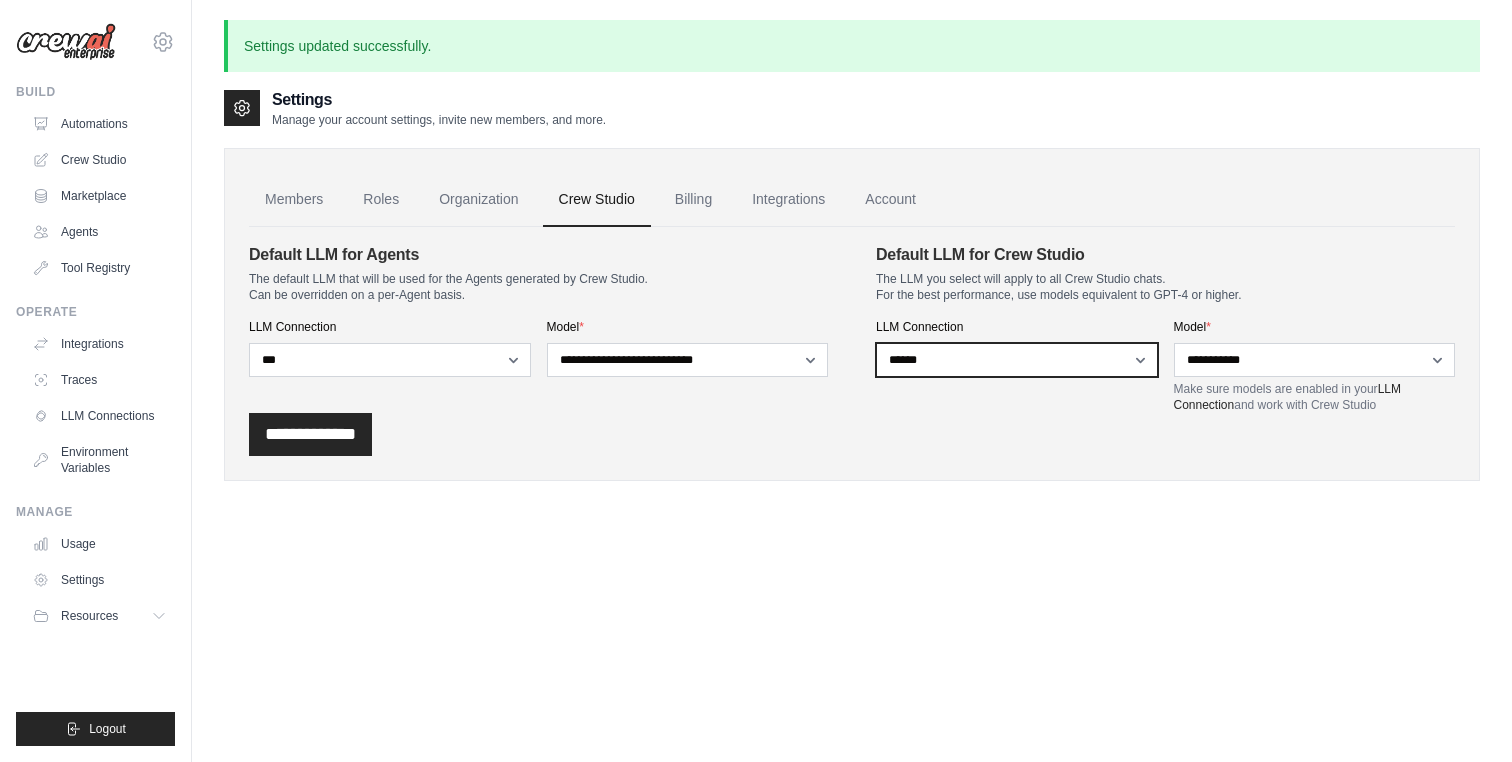 click on "**********" at bounding box center (1017, 360) 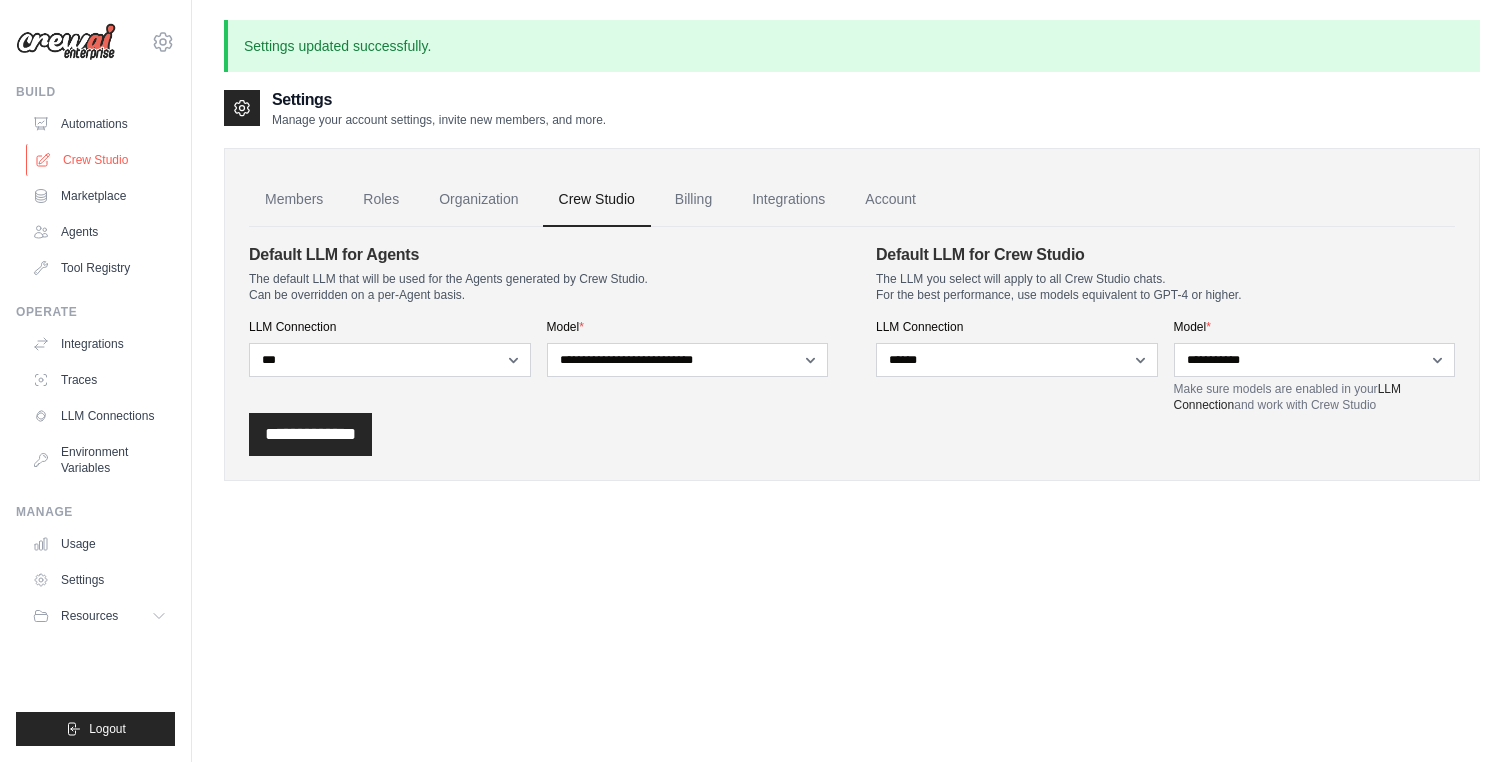 click on "Crew Studio" at bounding box center [101, 160] 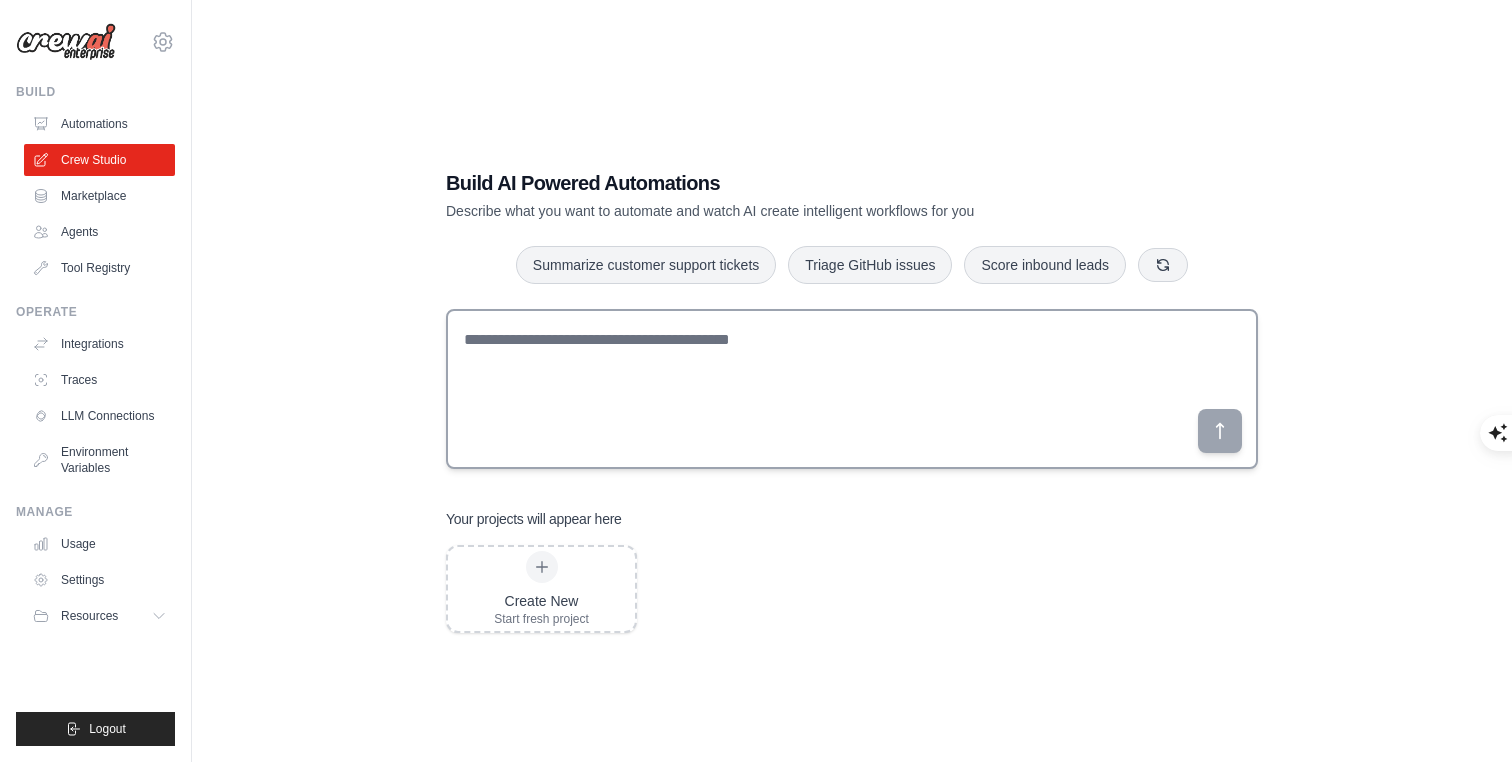scroll, scrollTop: 0, scrollLeft: 0, axis: both 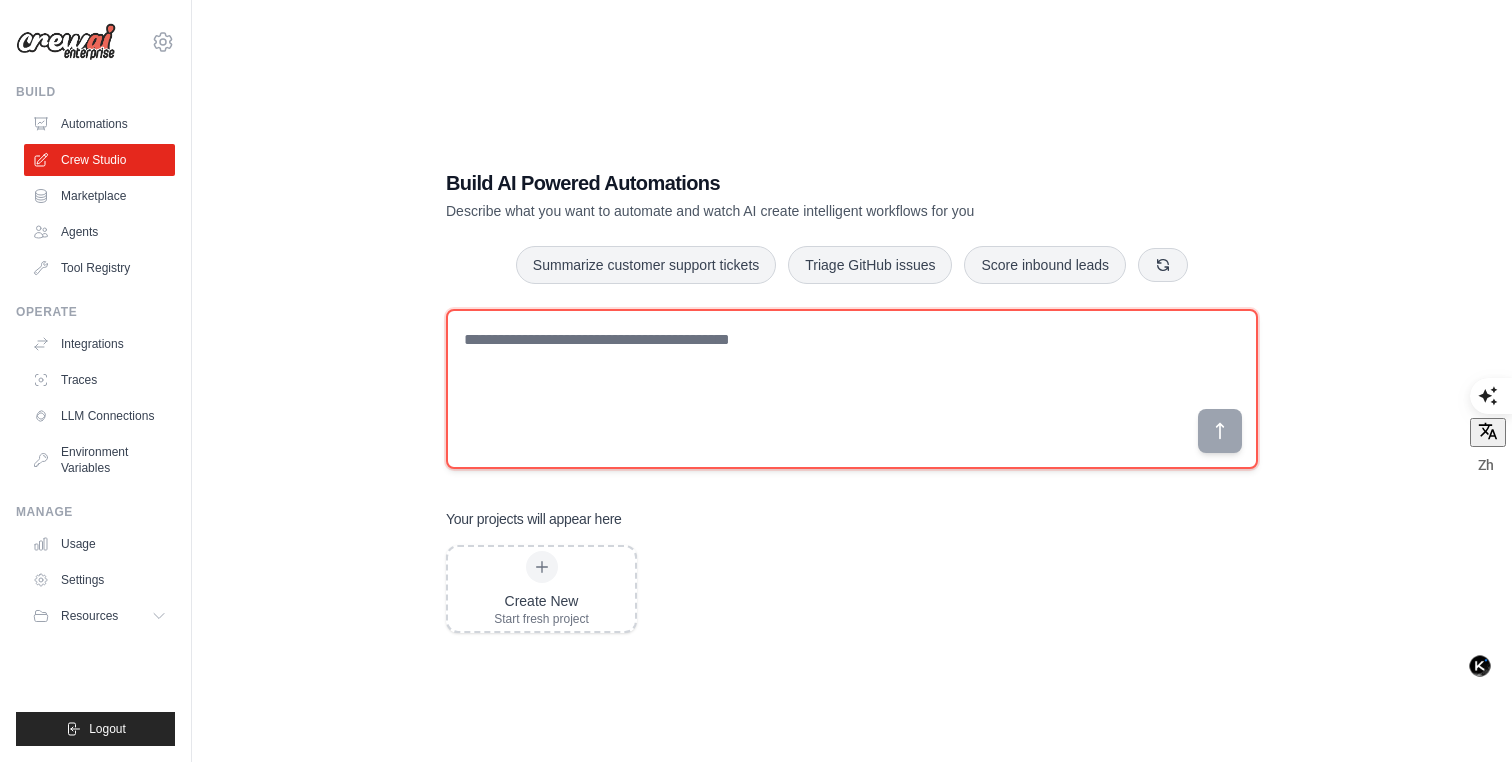 click at bounding box center [852, 389] 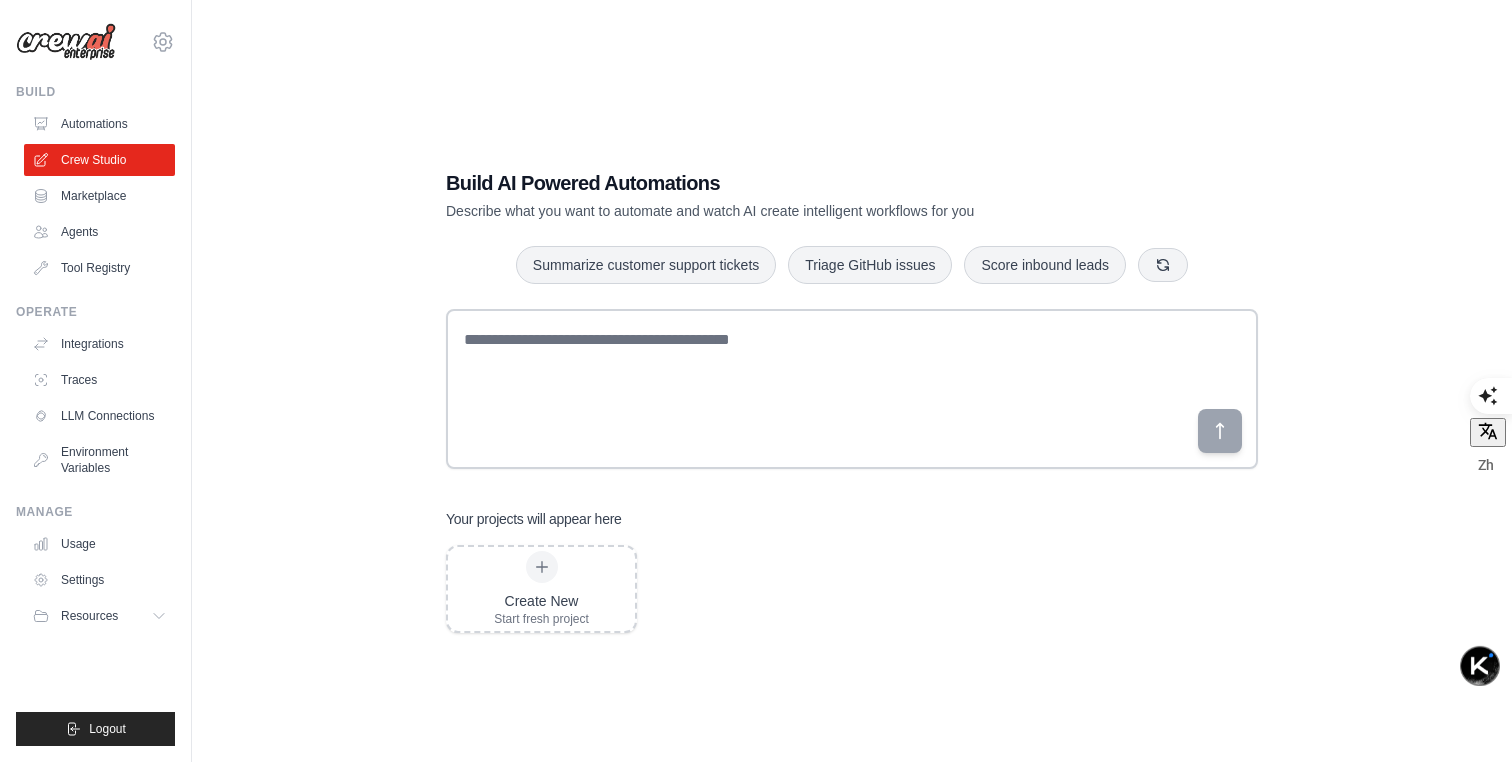 scroll, scrollTop: 0, scrollLeft: 0, axis: both 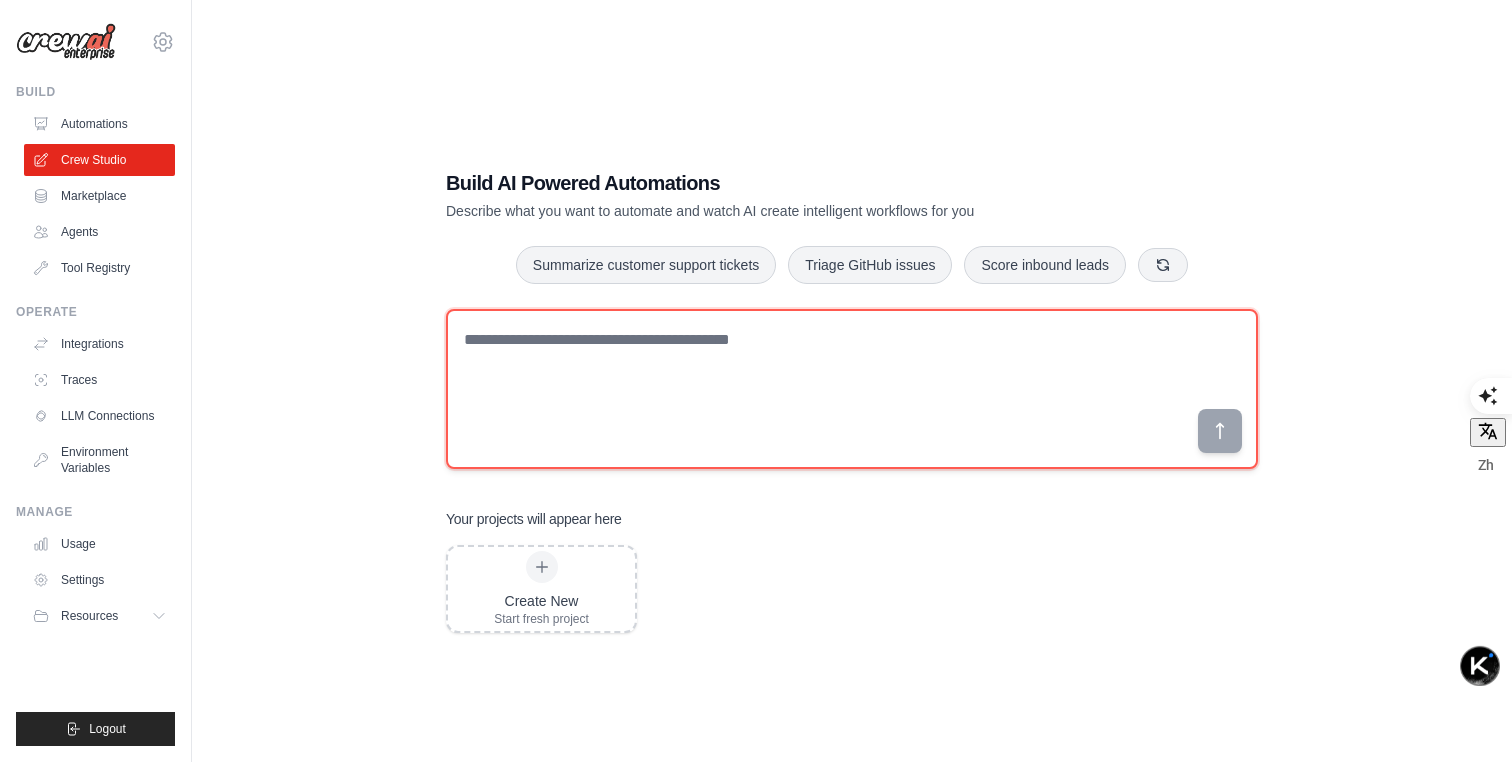click at bounding box center (852, 389) 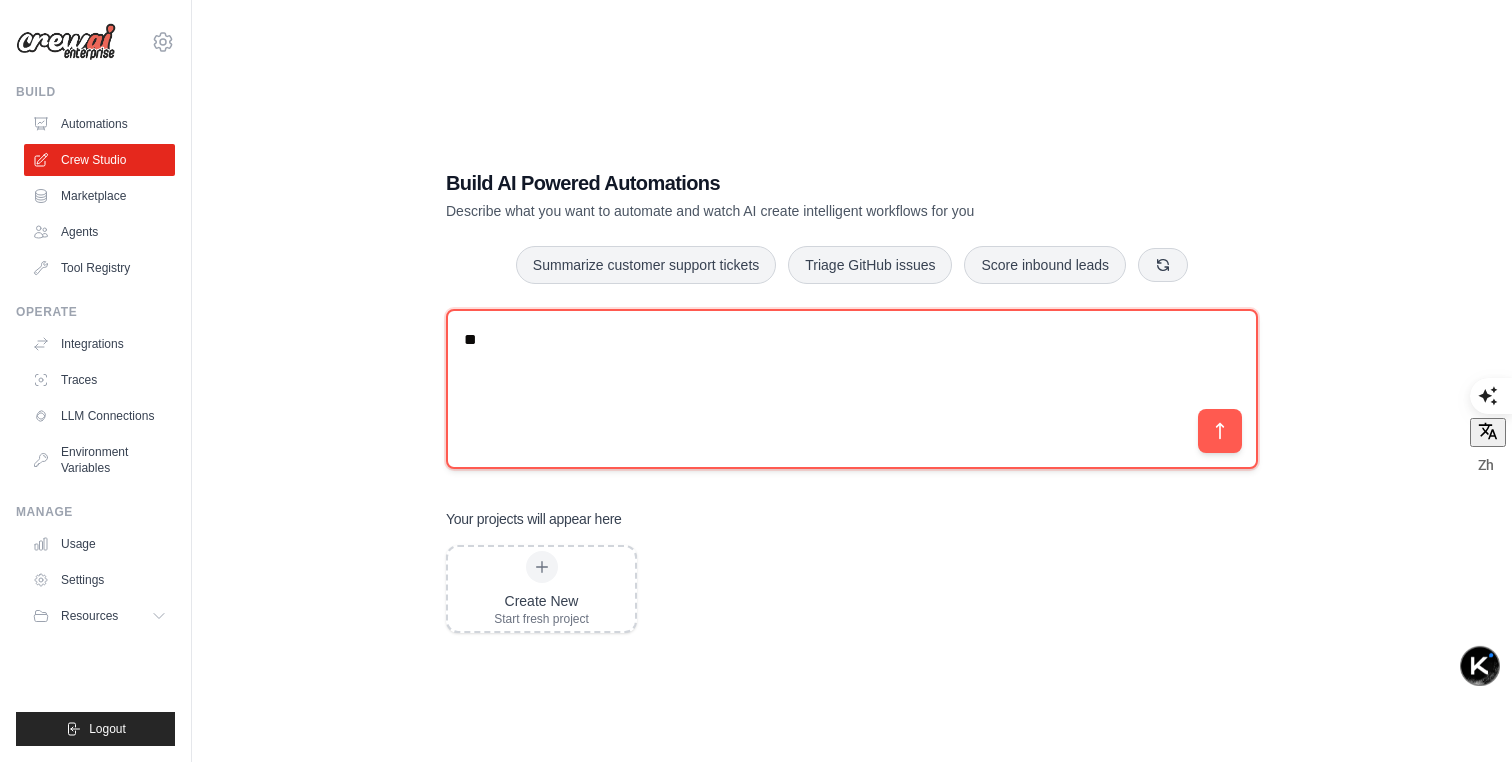 type on "*" 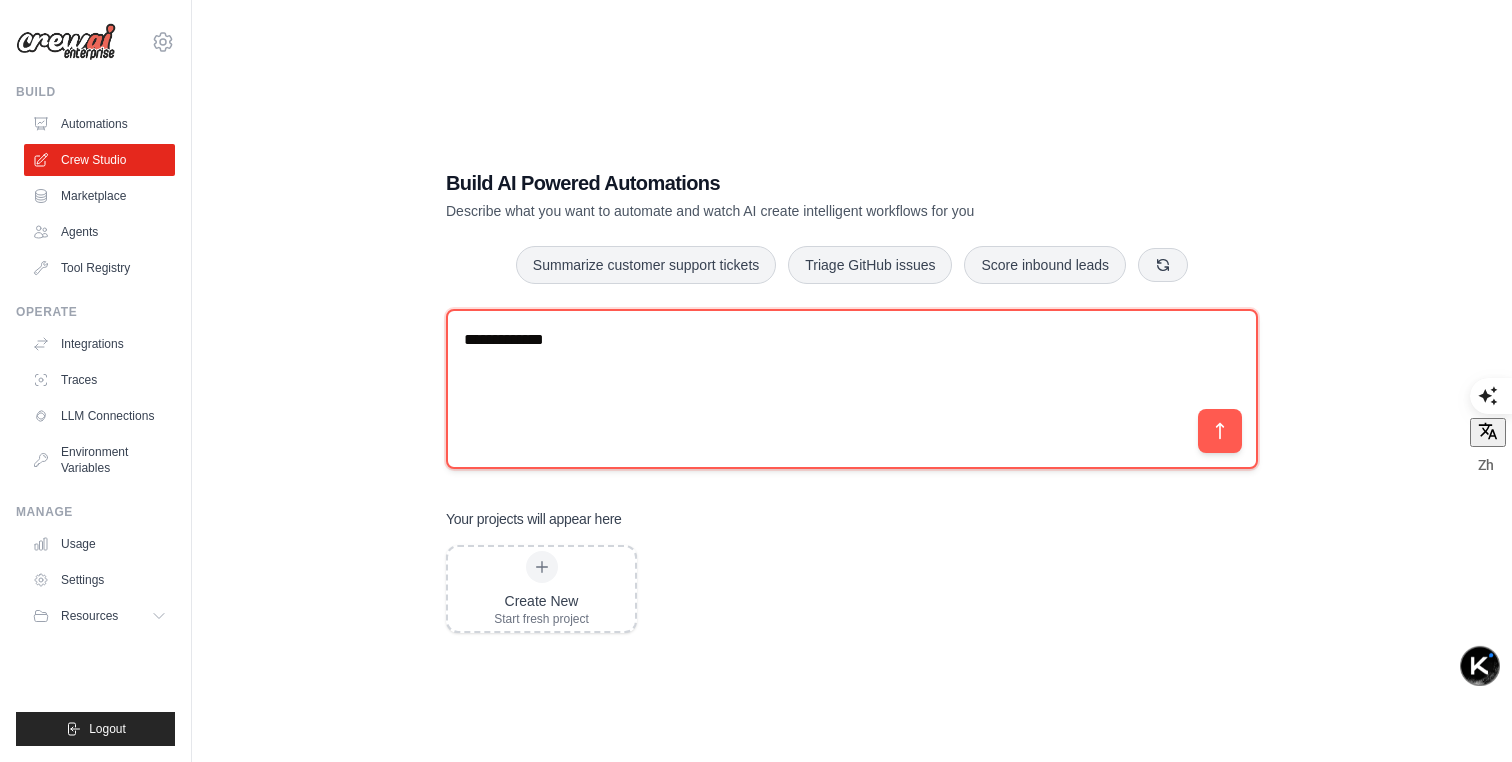 paste on "**********" 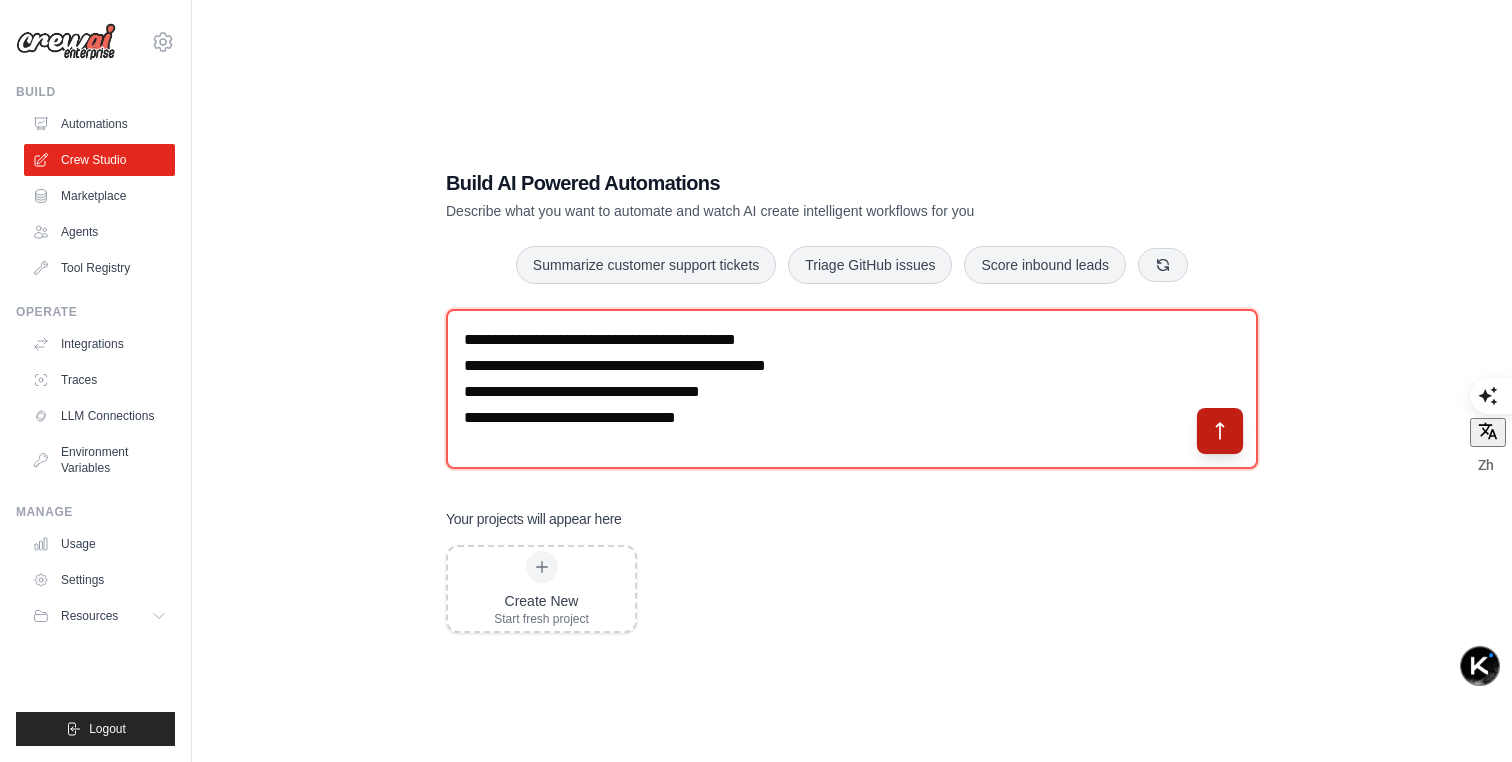 type on "**********" 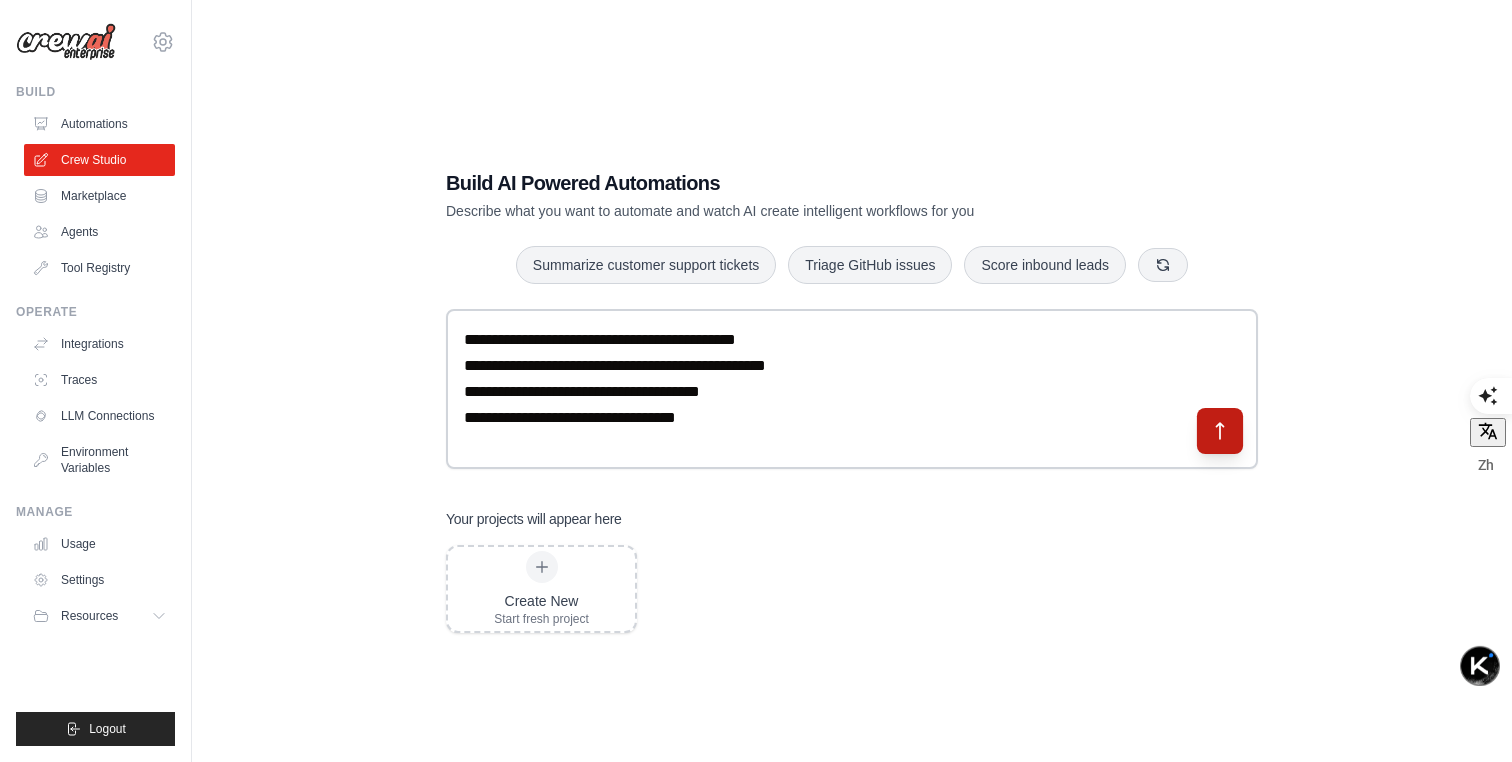 click 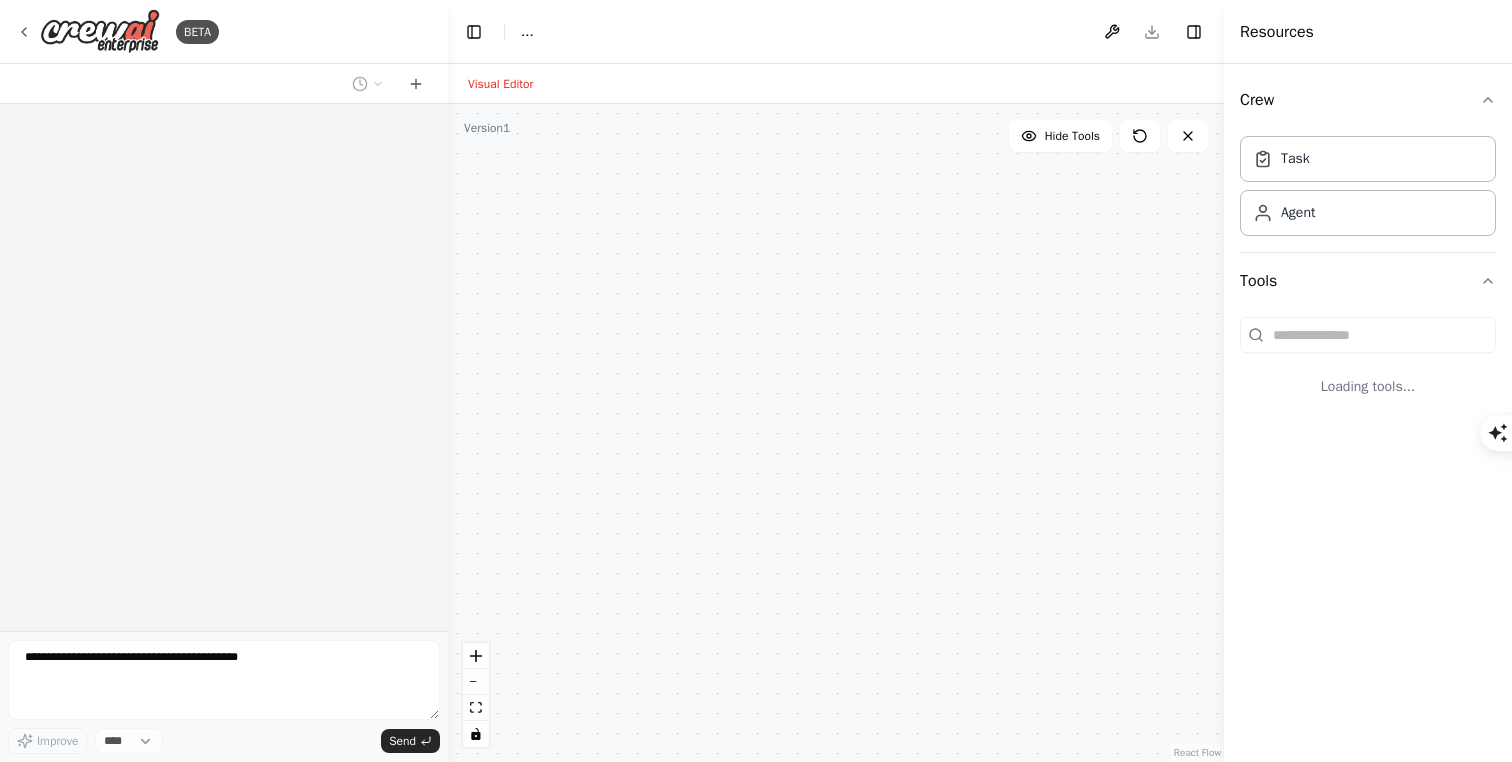 scroll, scrollTop: 0, scrollLeft: 0, axis: both 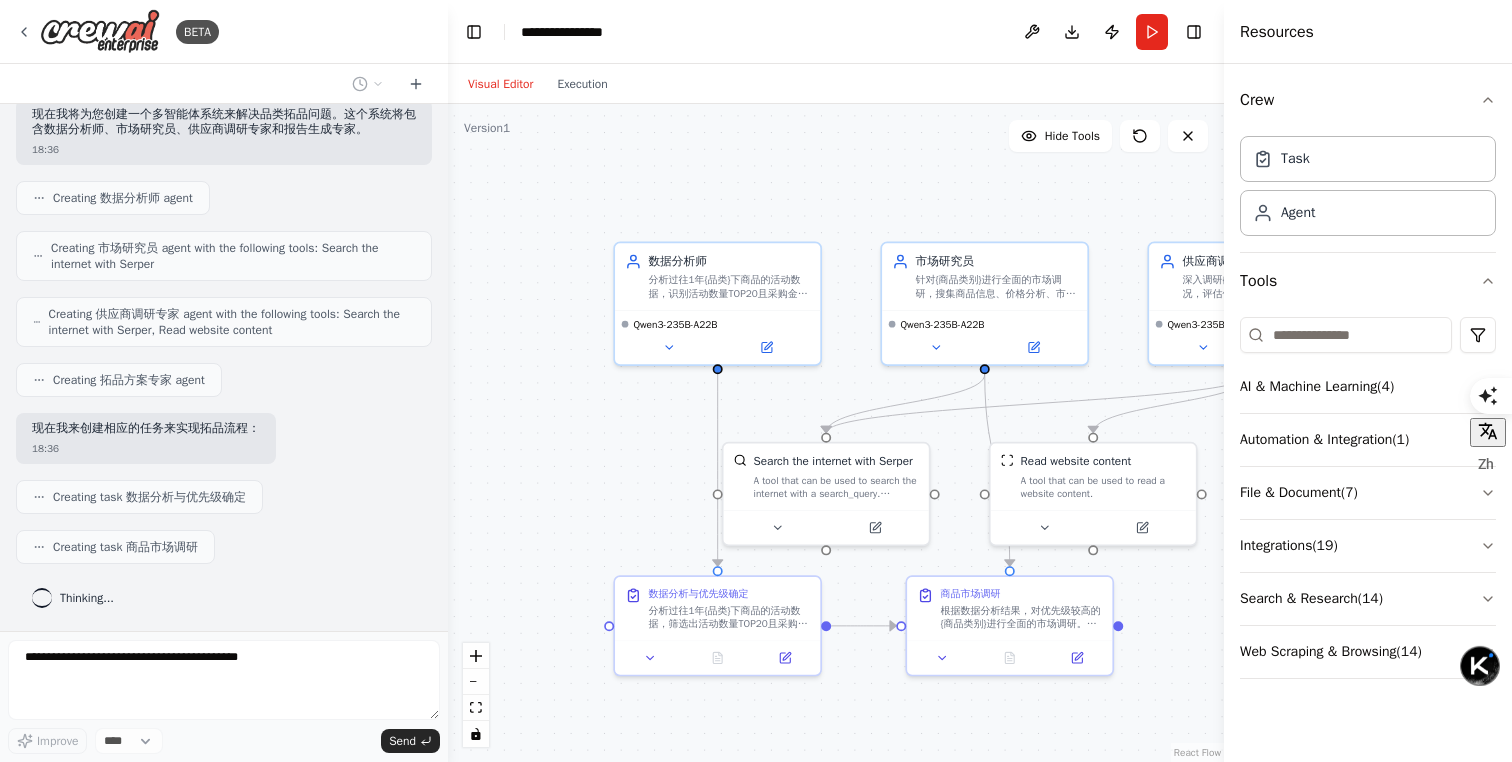 click on ".deletable-edge-delete-btn {
width: 20px;
height: 20px;
border: 0px solid #ffffff;
color: #6b7280;
background-color: #f8fafc;
cursor: pointer;
border-radius: 50%;
font-size: 12px;
padding: 3px;
display: flex;
align-items: center;
justify-content: center;
transition: all 0.2s cubic-bezier(0.4, 0, 0.2, 1);
box-shadow: 0 2px 4px rgba(0, 0, 0, 0.1);
}
.deletable-edge-delete-btn:hover {
background-color: #ef4444;
color: #ffffff;
border-color: #dc2626;
transform: scale(1.1);
box-shadow: 0 4px 12px rgba(239, 68, 68, 0.4);
}
.deletable-edge-delete-btn:active {
transform: scale(0.95);
box-shadow: 0 2px 4px rgba(239, 68, 68, 0.3);
}
[OCCUPATION] [MODEL_NAME] [OCCUPATION] [MODEL_NAME]" at bounding box center (836, 433) 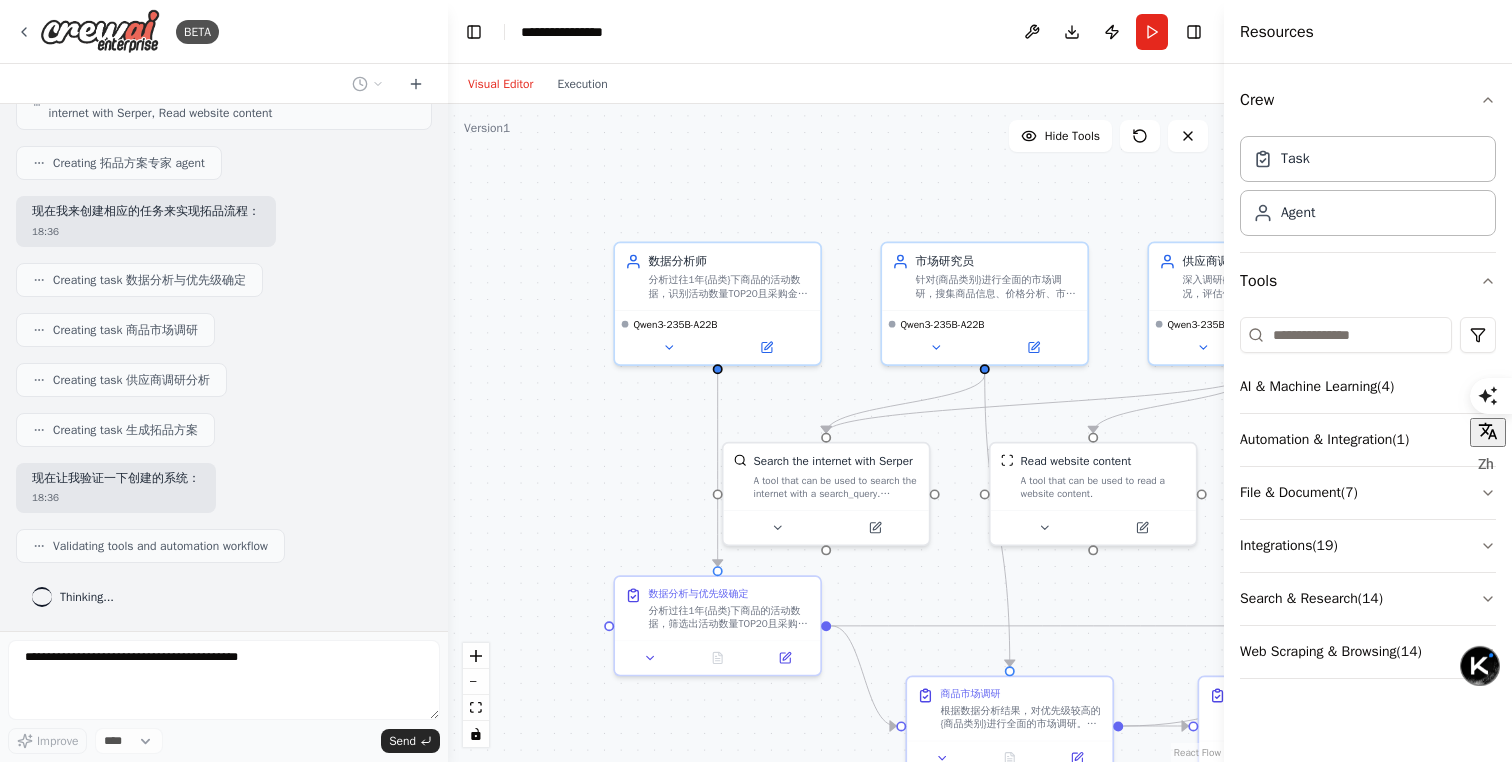 scroll, scrollTop: 667, scrollLeft: 0, axis: vertical 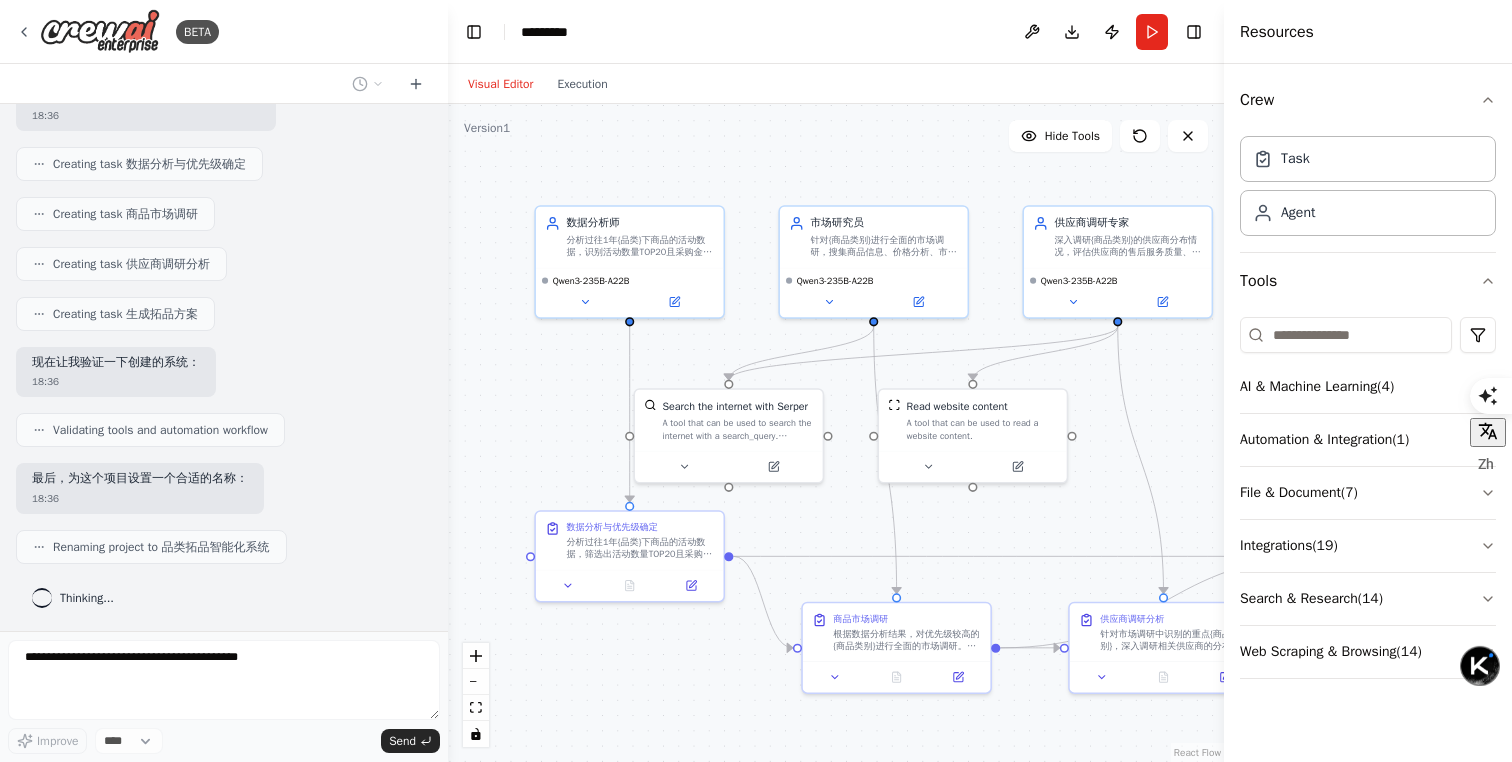 drag, startPoint x: 576, startPoint y: 429, endPoint x: 501, endPoint y: 371, distance: 94.81033 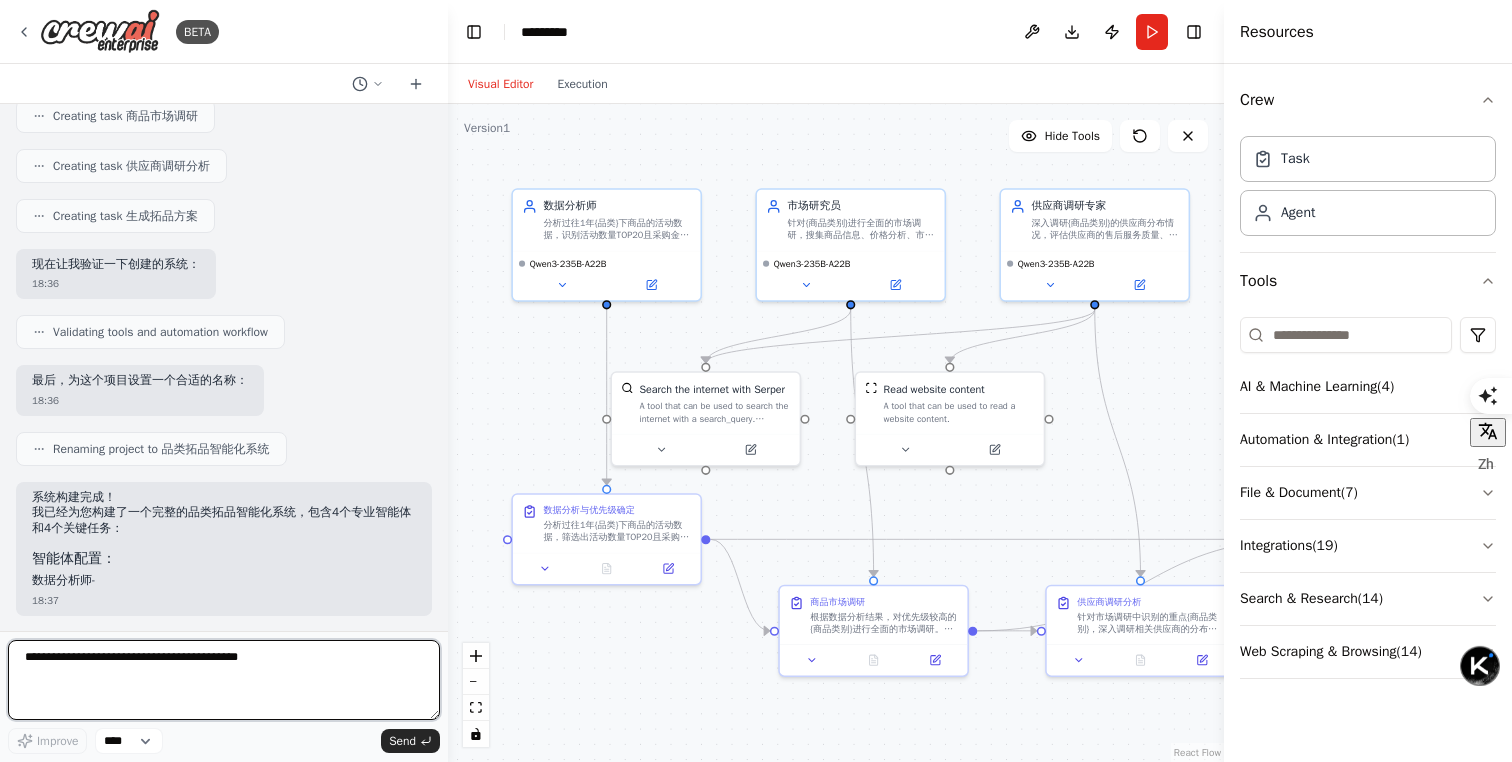 drag, startPoint x: 799, startPoint y: 524, endPoint x: 776, endPoint y: 507, distance: 28.600698 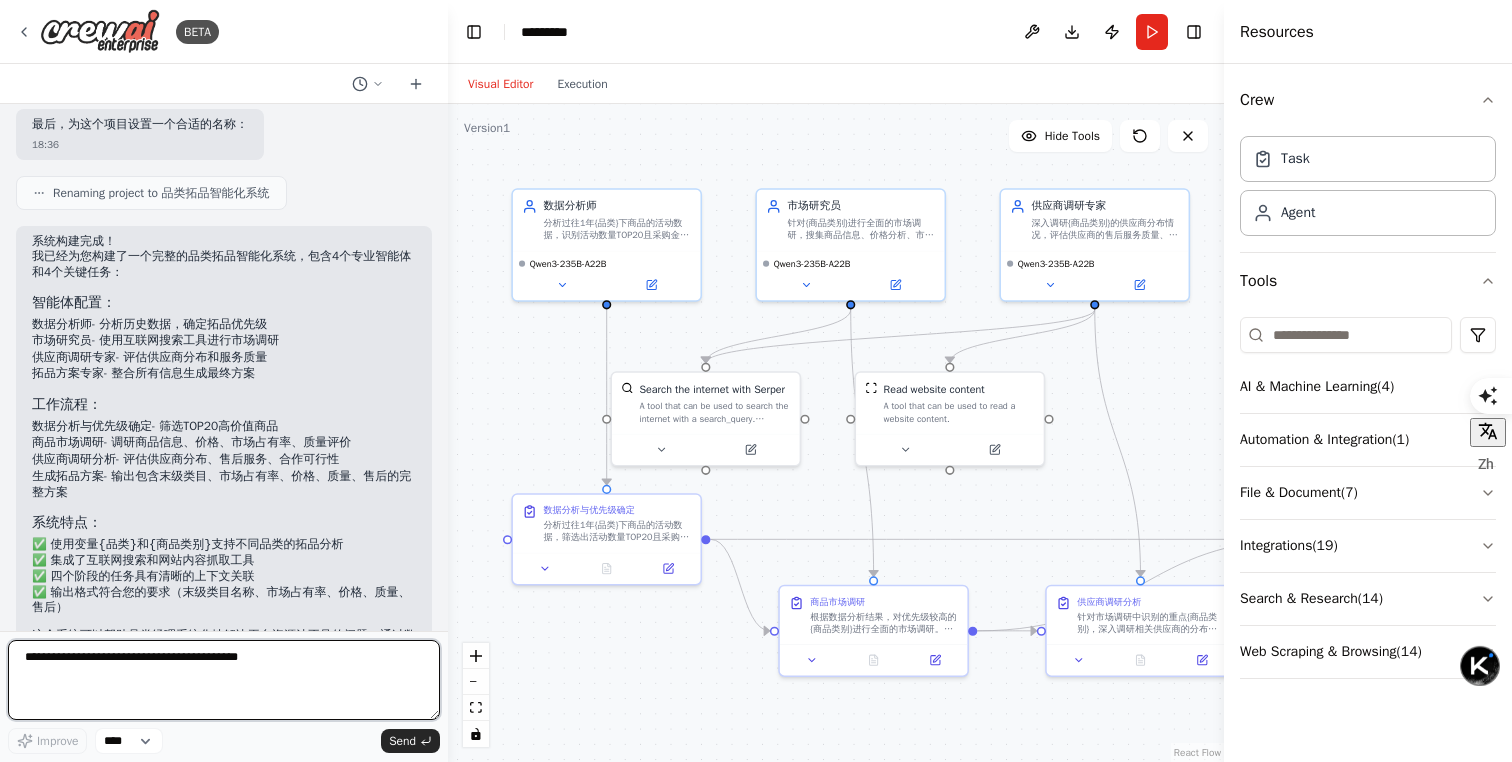 scroll, scrollTop: 1087, scrollLeft: 0, axis: vertical 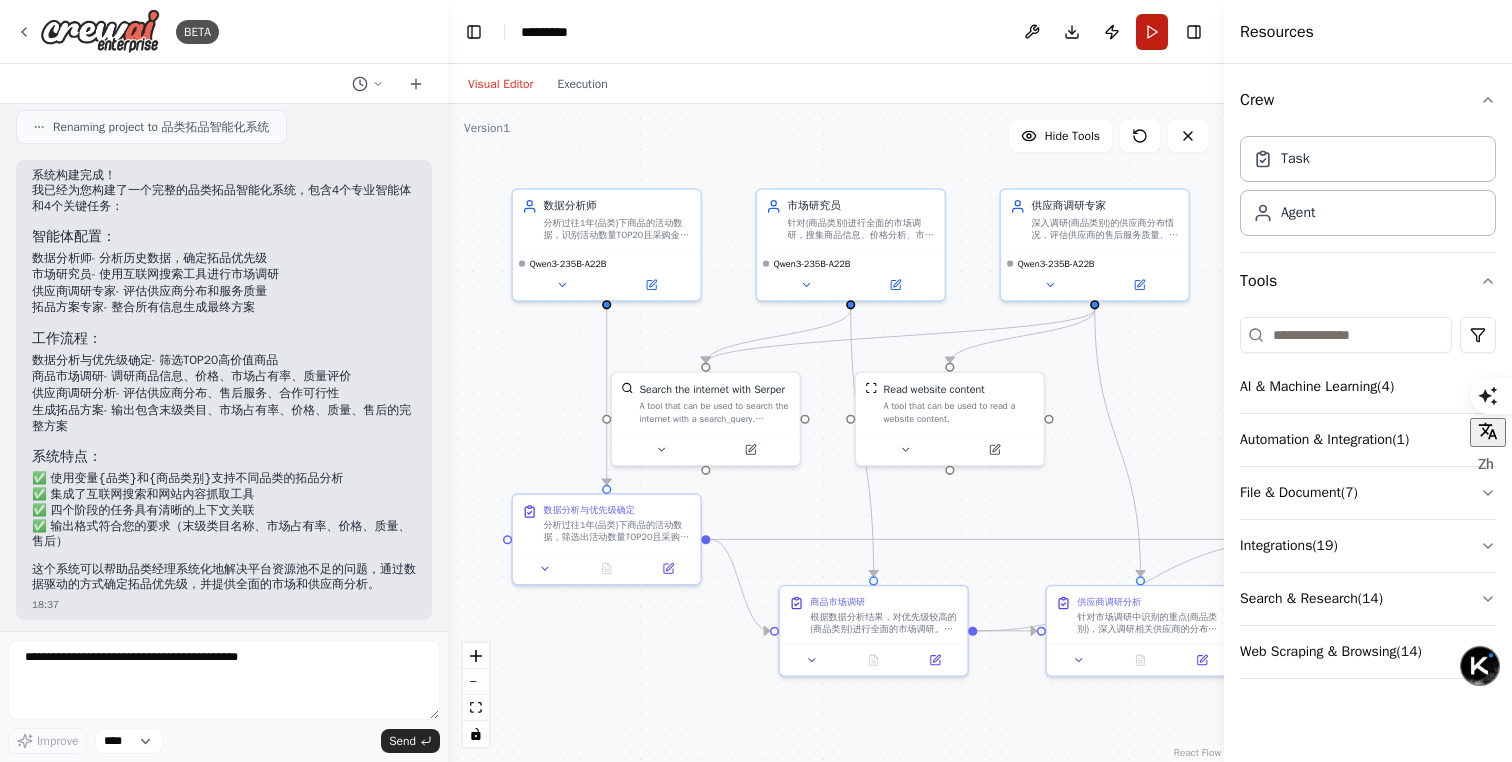 click on "Run" at bounding box center [1152, 32] 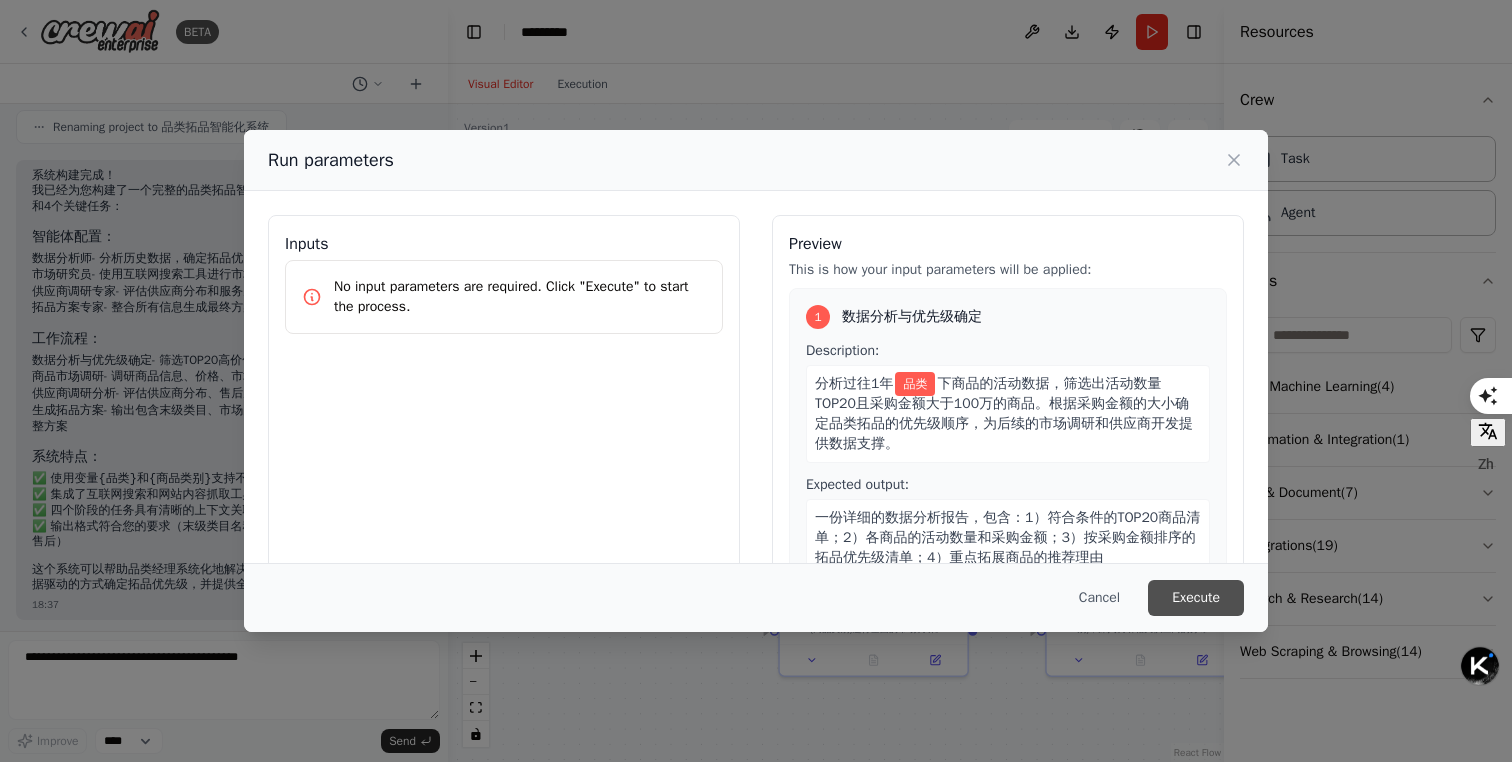 click on "Execute" at bounding box center (1196, 598) 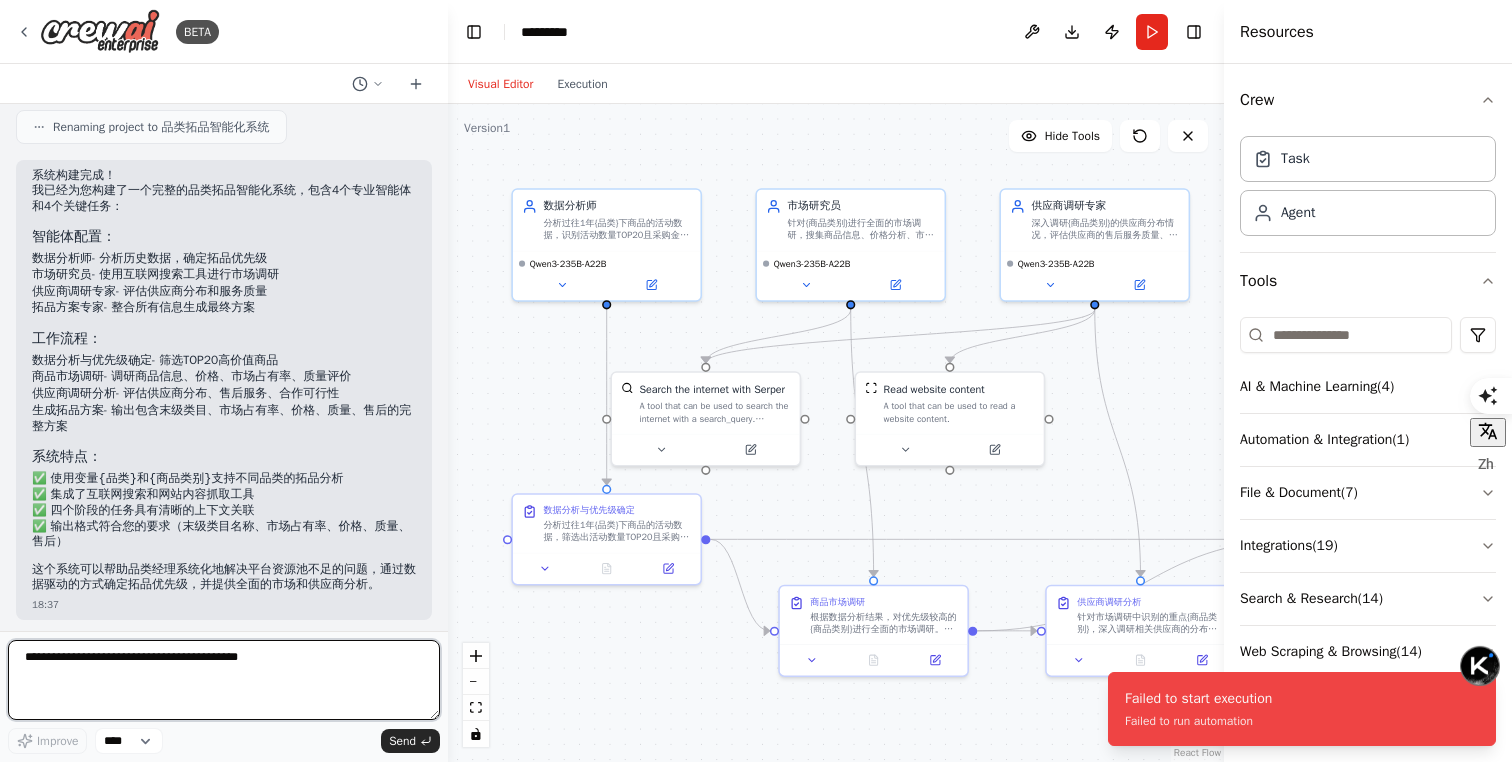 click at bounding box center (224, 680) 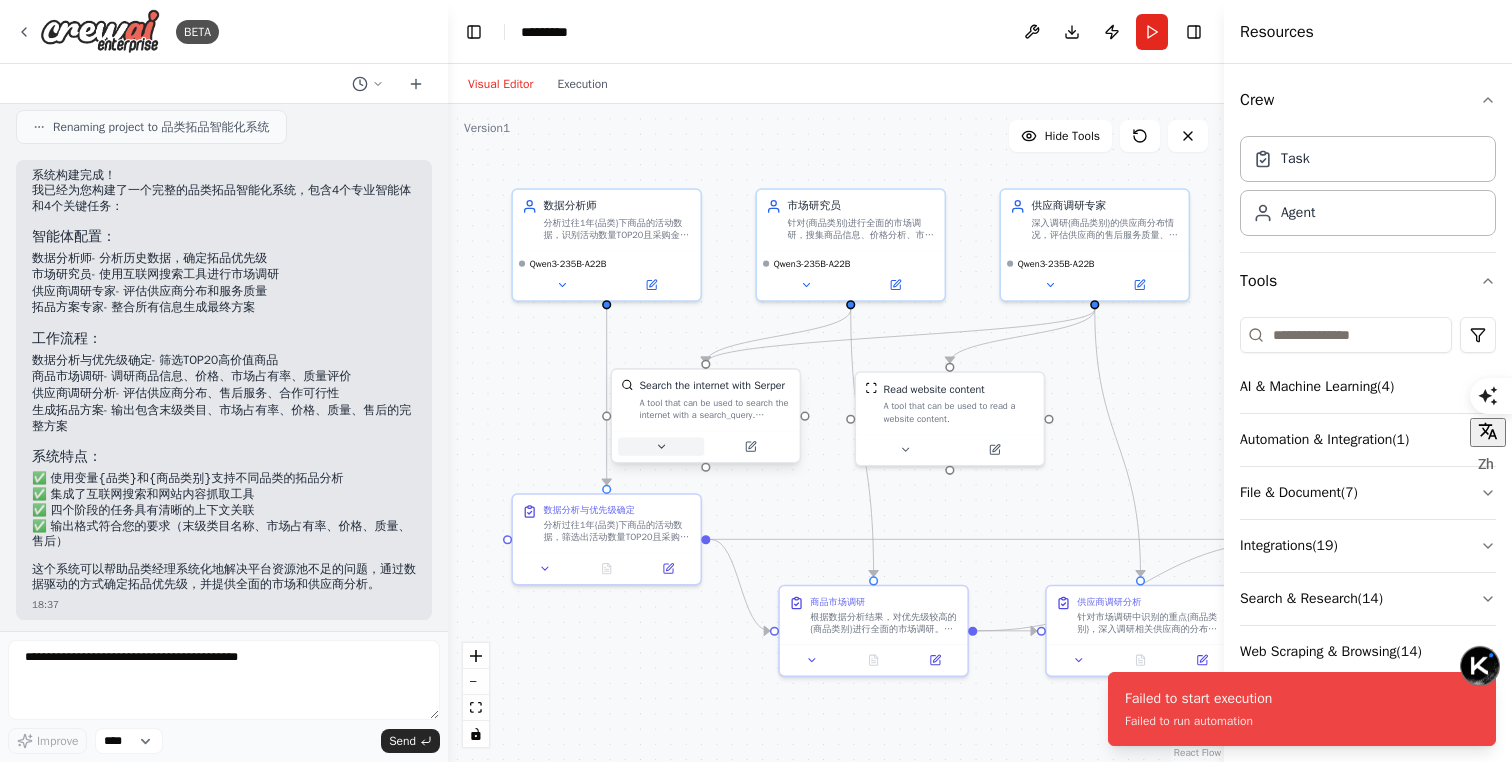 click at bounding box center [661, 447] 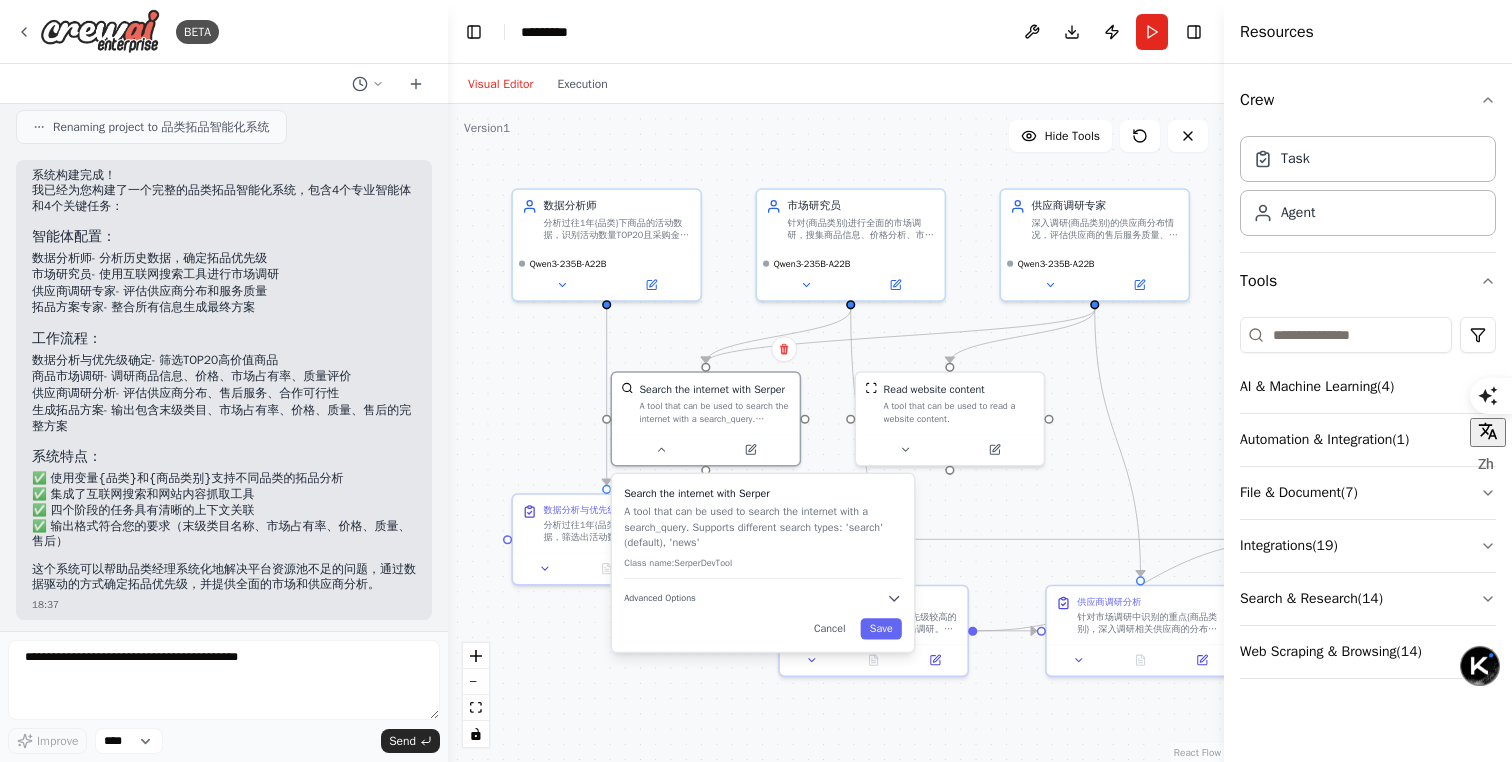 click on "Search the internet with Serper A tool that can be used to search the internet with a search_query. Supports different search types: 'search' (default), 'news' Class name:  SerperDevTool Advanced Options Cancel Save" at bounding box center [763, 563] 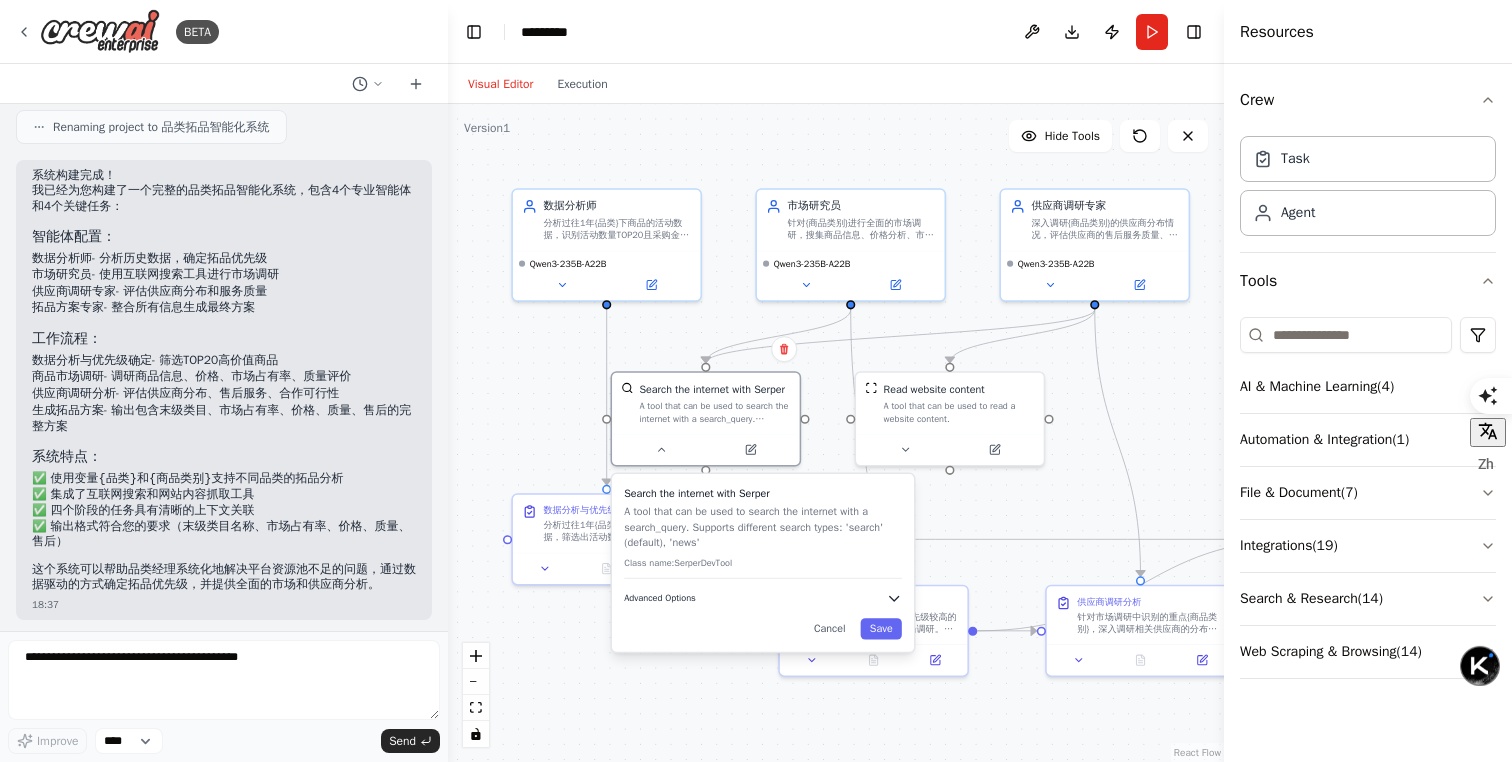click on "Advanced Options" at bounding box center [763, 598] 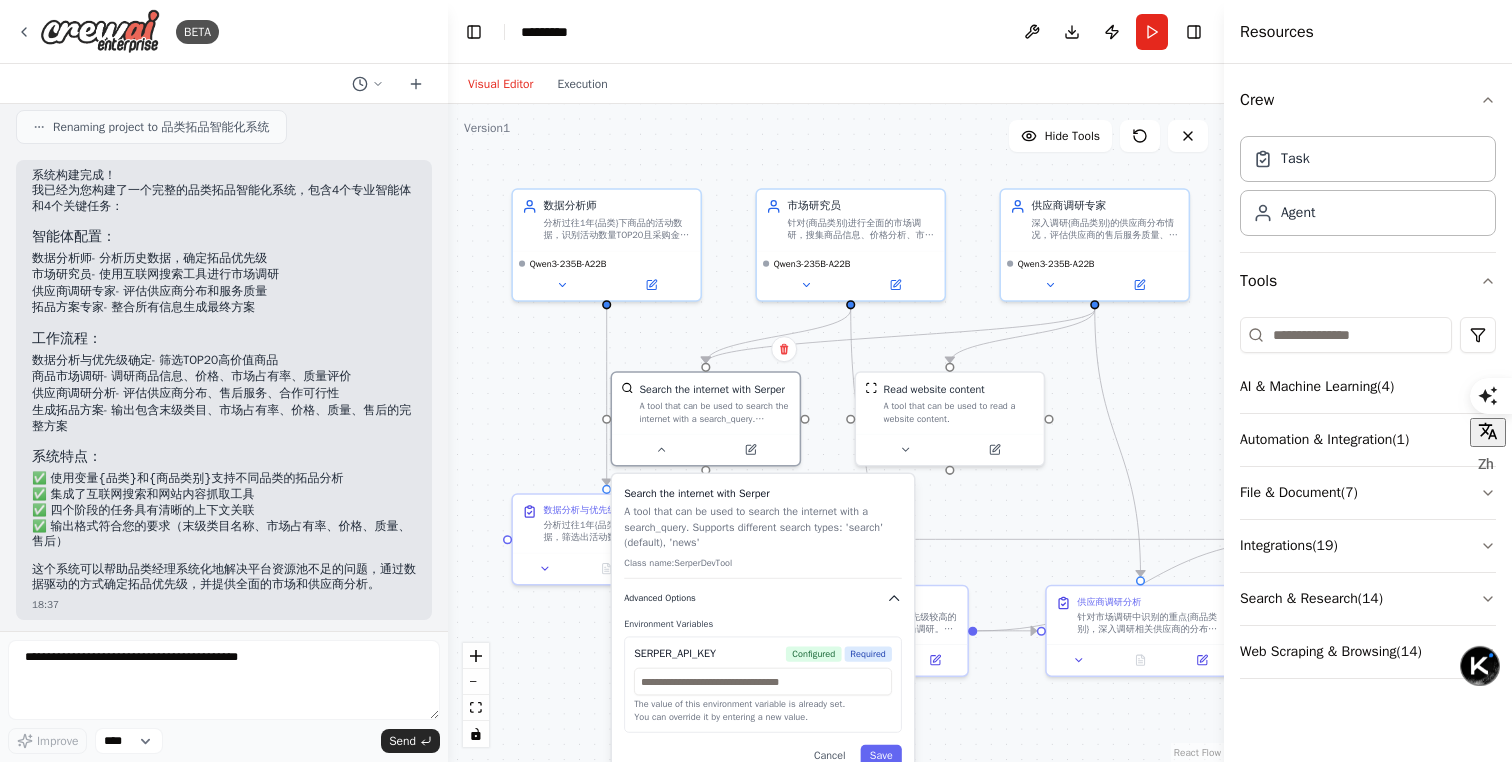 click on "Advanced Options" at bounding box center [763, 598] 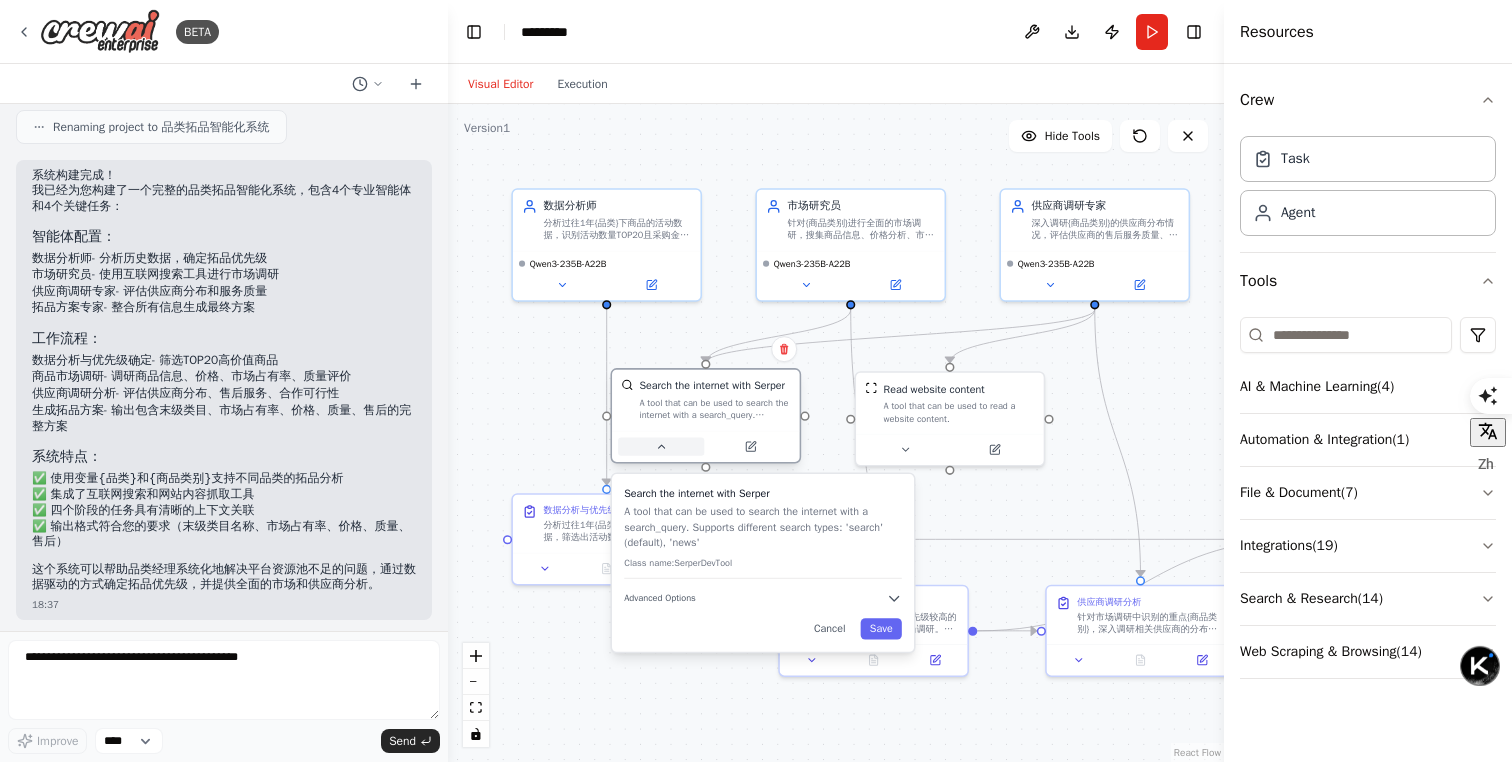 click 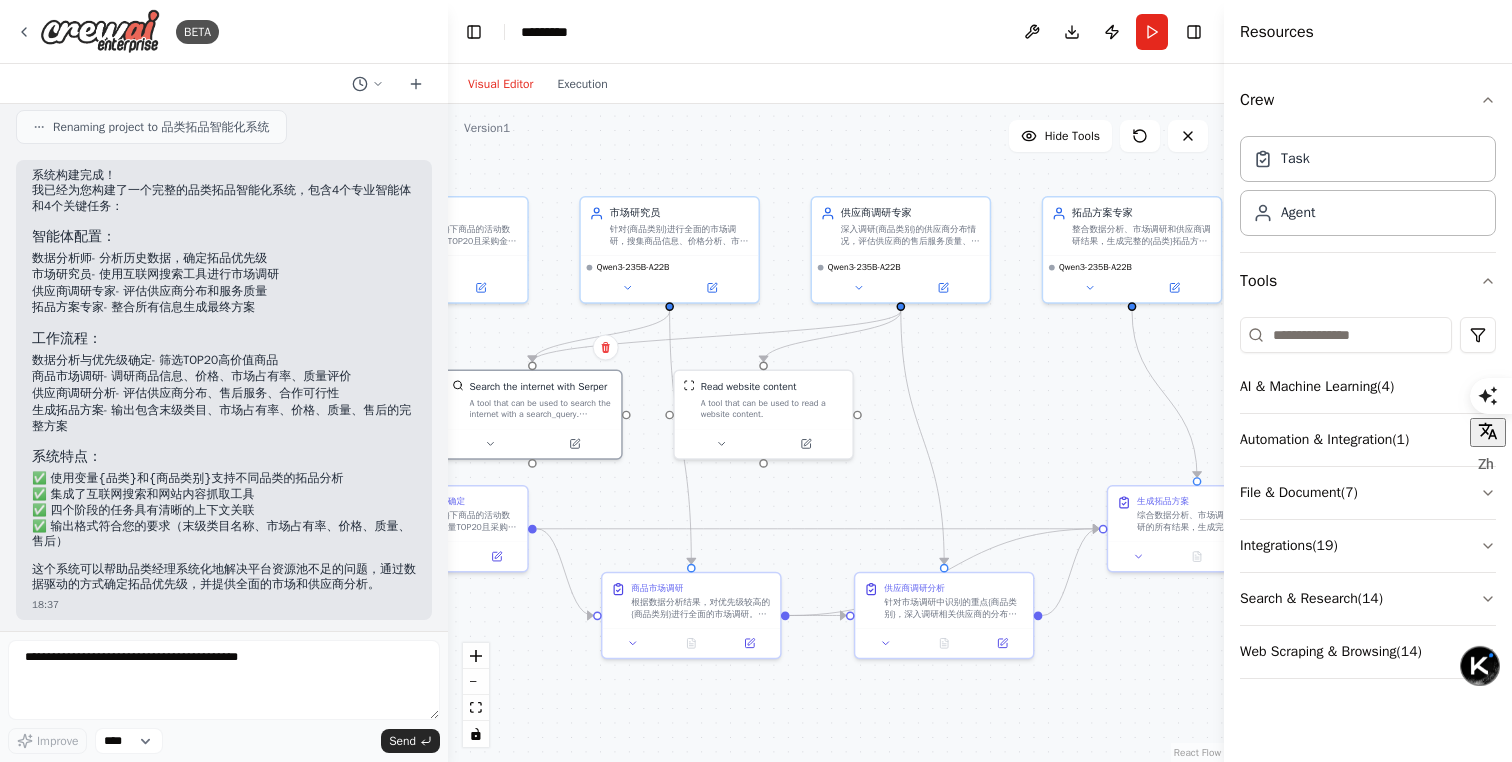 drag, startPoint x: 925, startPoint y: 510, endPoint x: 745, endPoint y: 503, distance: 180.13606 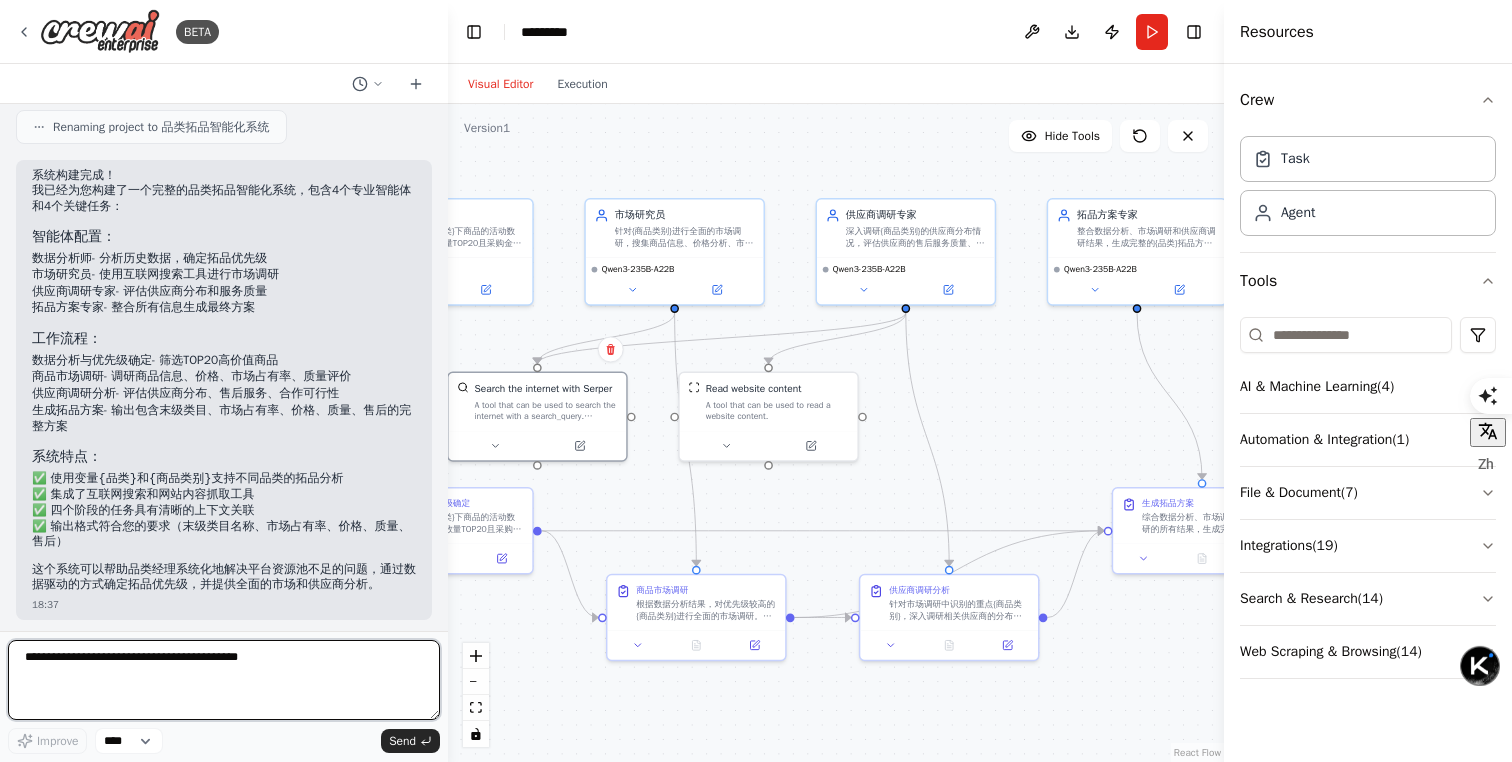 click at bounding box center (224, 680) 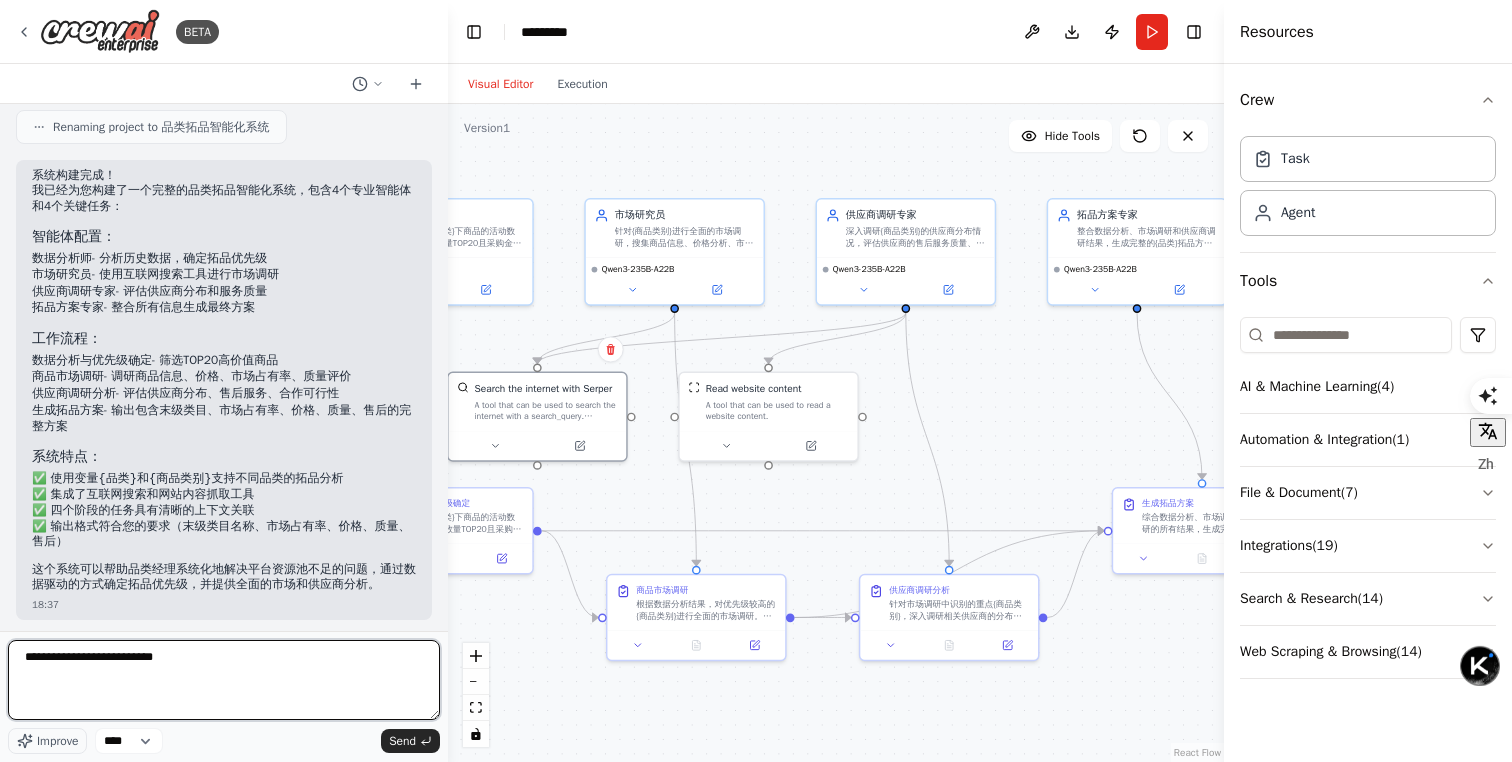 type on "**********" 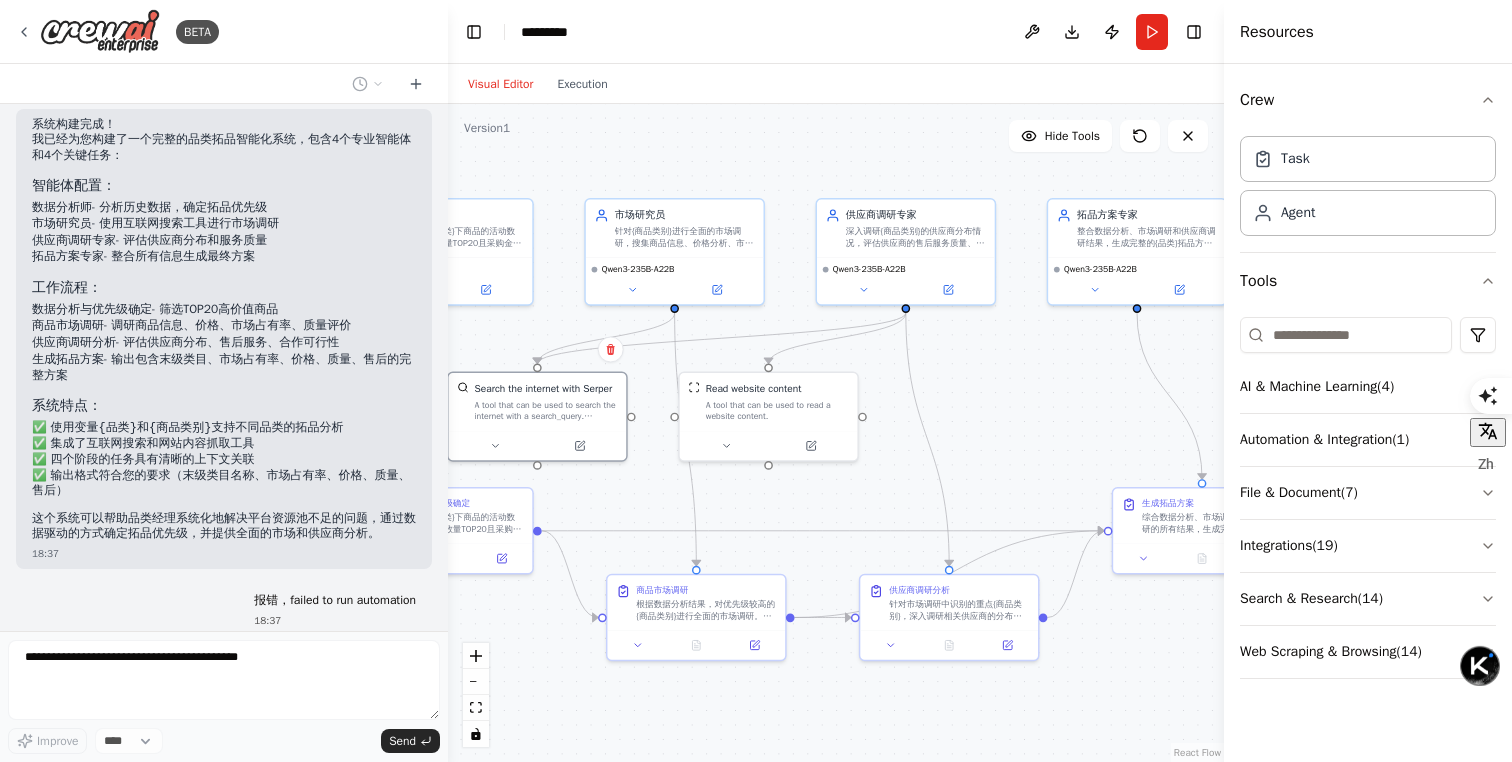 scroll, scrollTop: 1206, scrollLeft: 0, axis: vertical 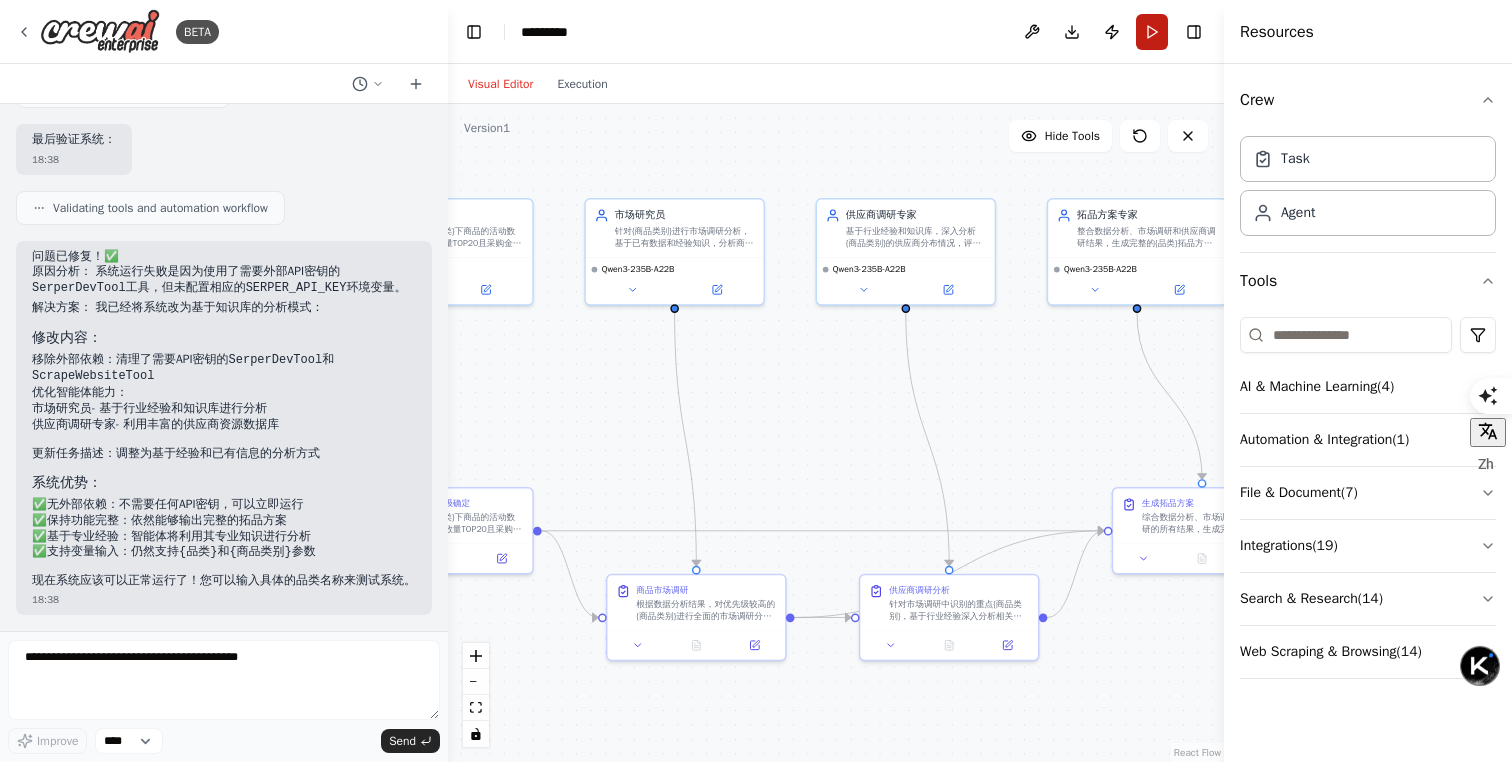 click on "Run" at bounding box center (1152, 32) 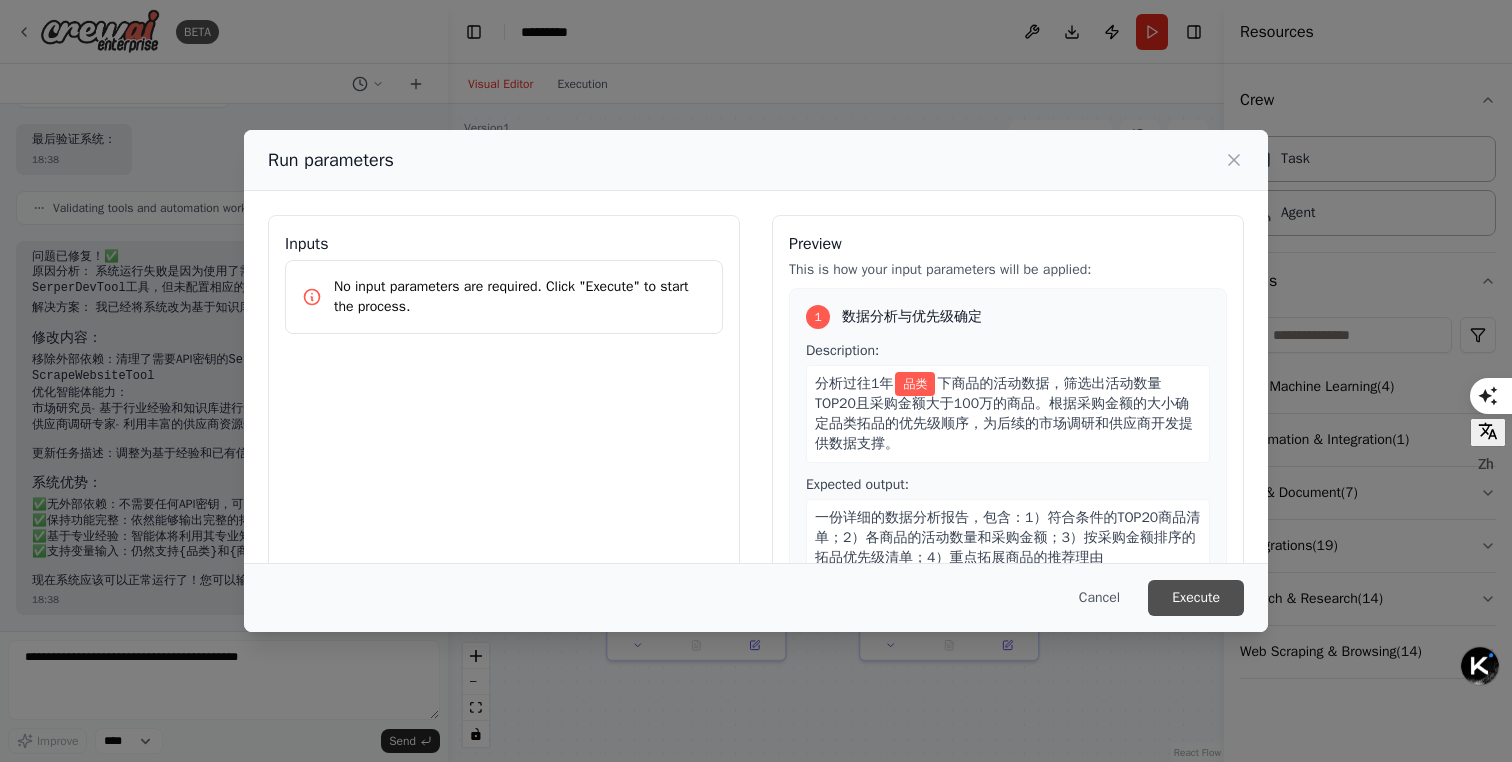 click on "Execute" at bounding box center (1196, 598) 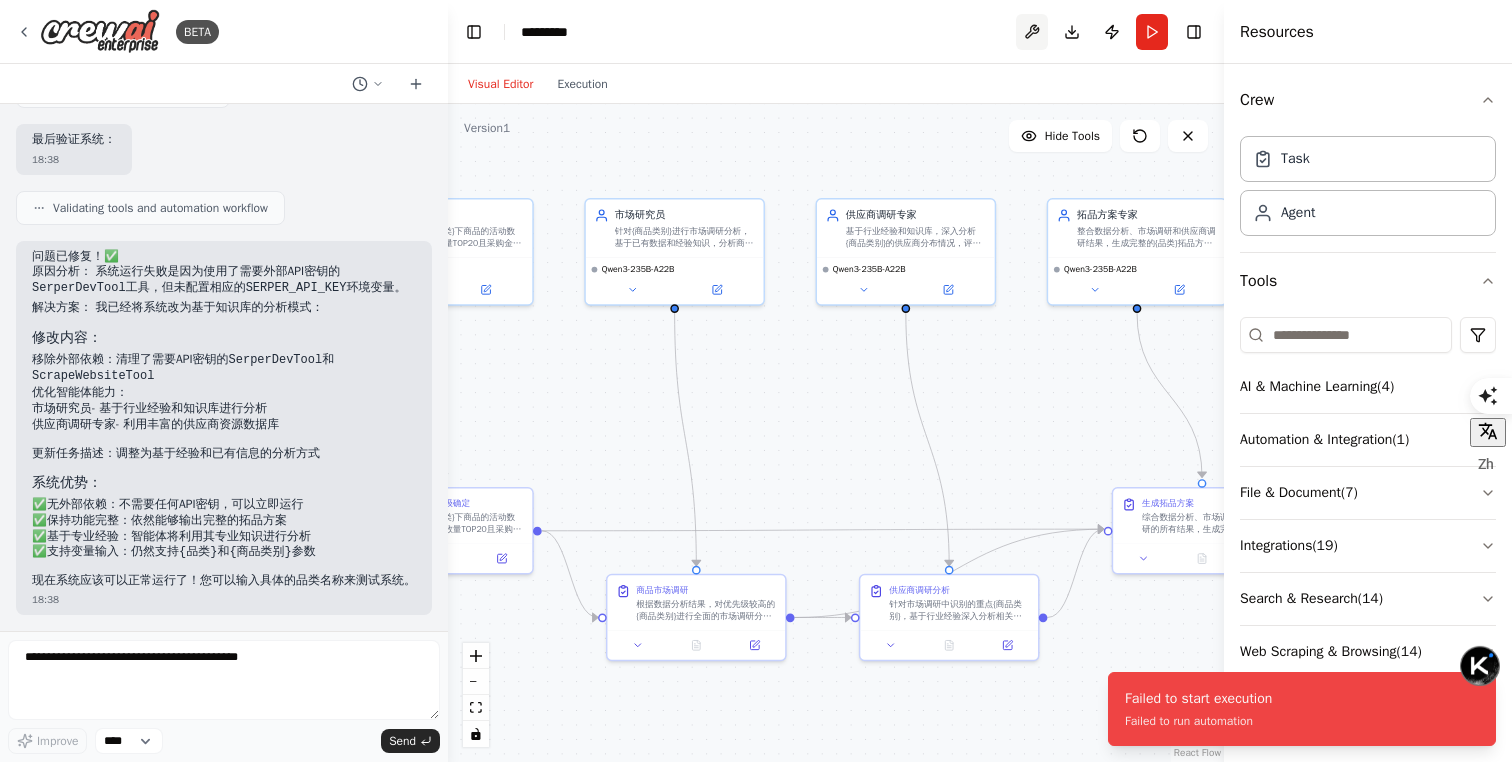 click at bounding box center [1032, 32] 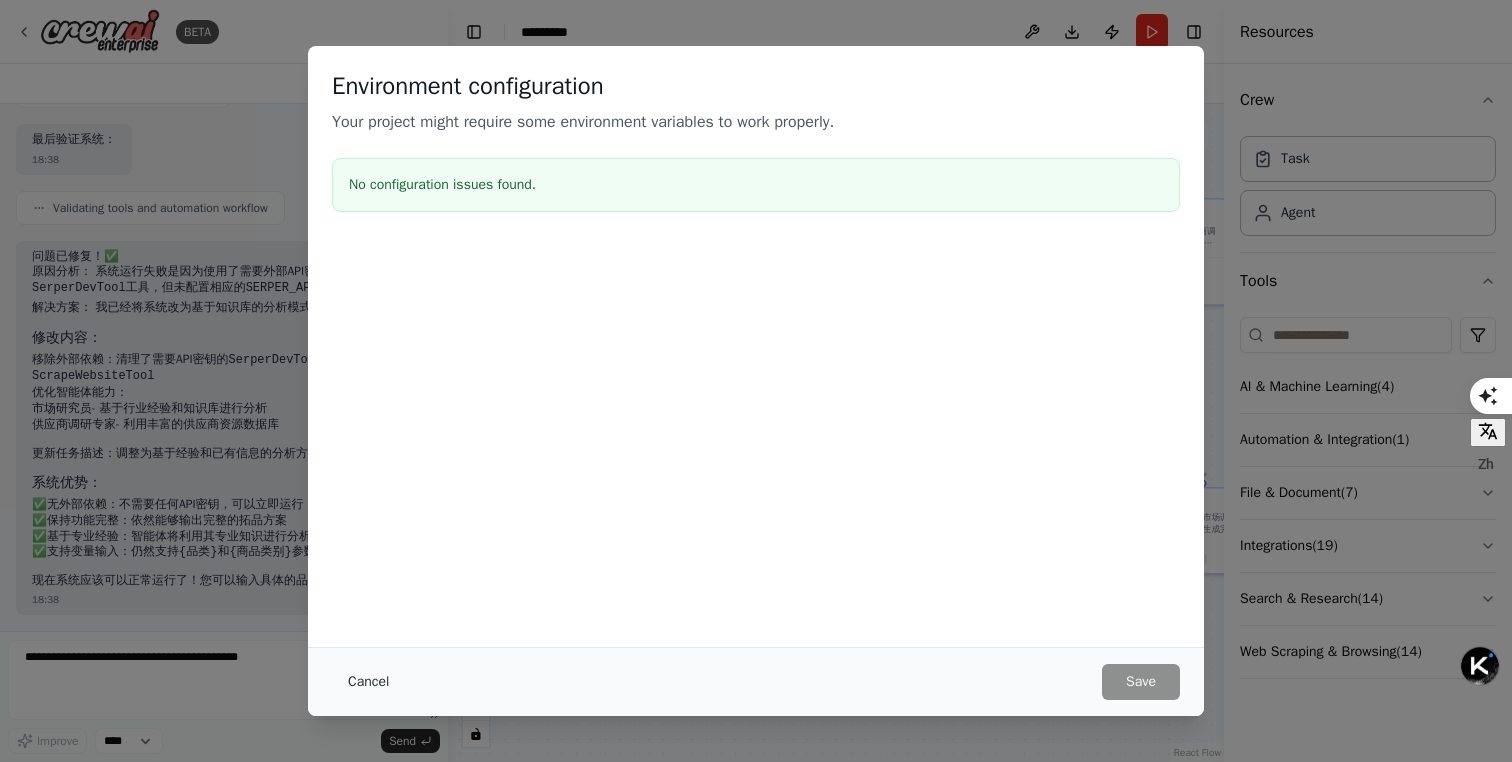 click on "Cancel" at bounding box center (368, 682) 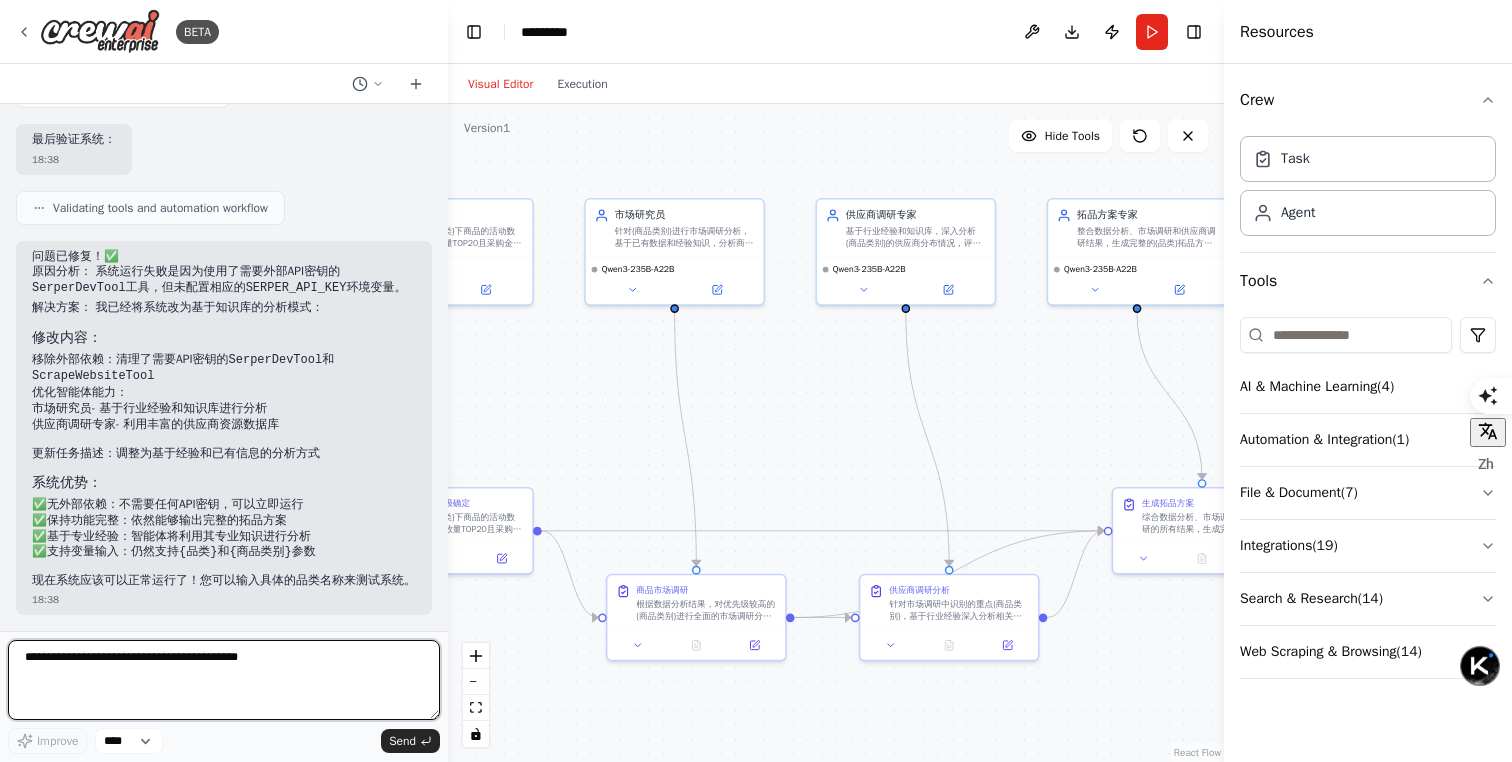 click at bounding box center [224, 680] 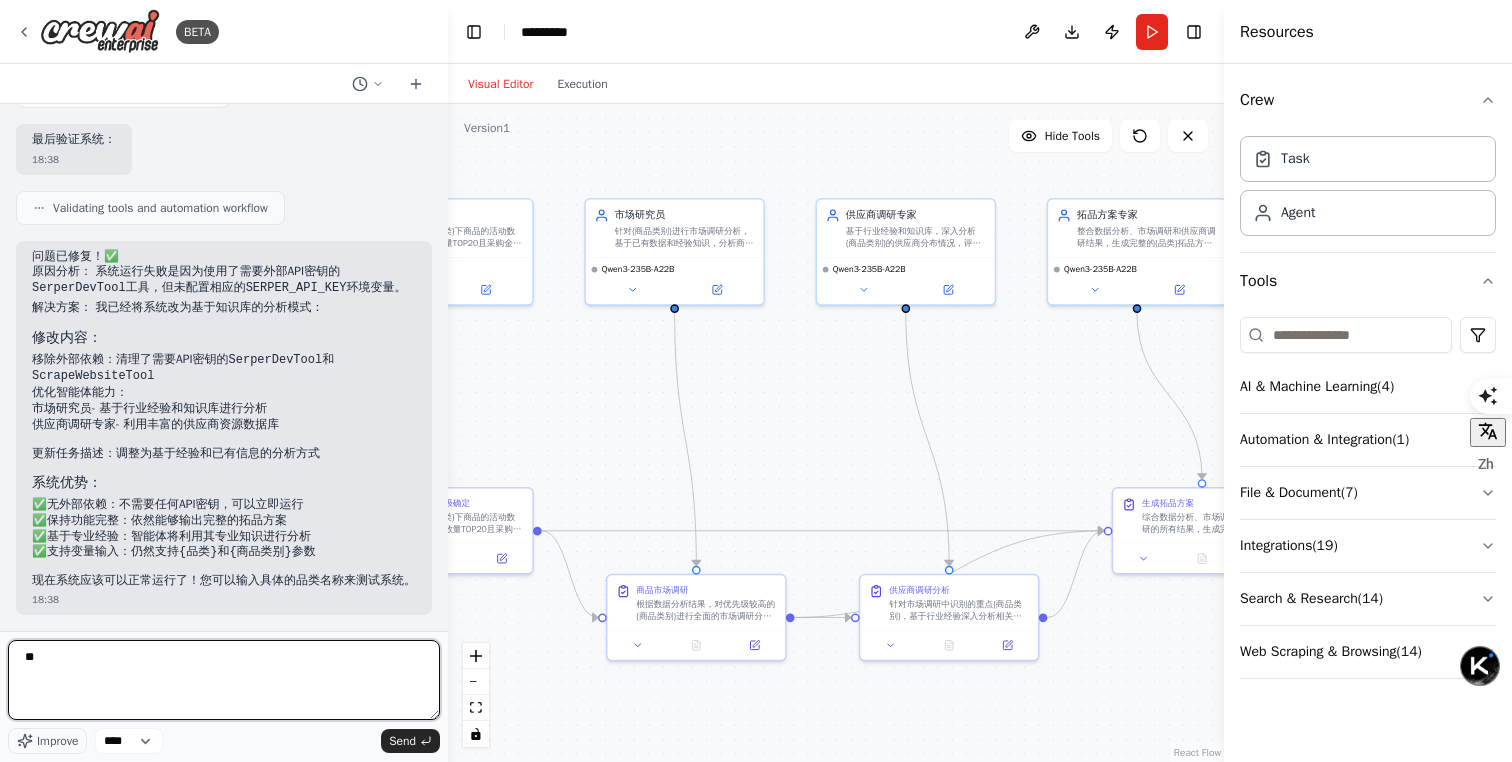 type on "*" 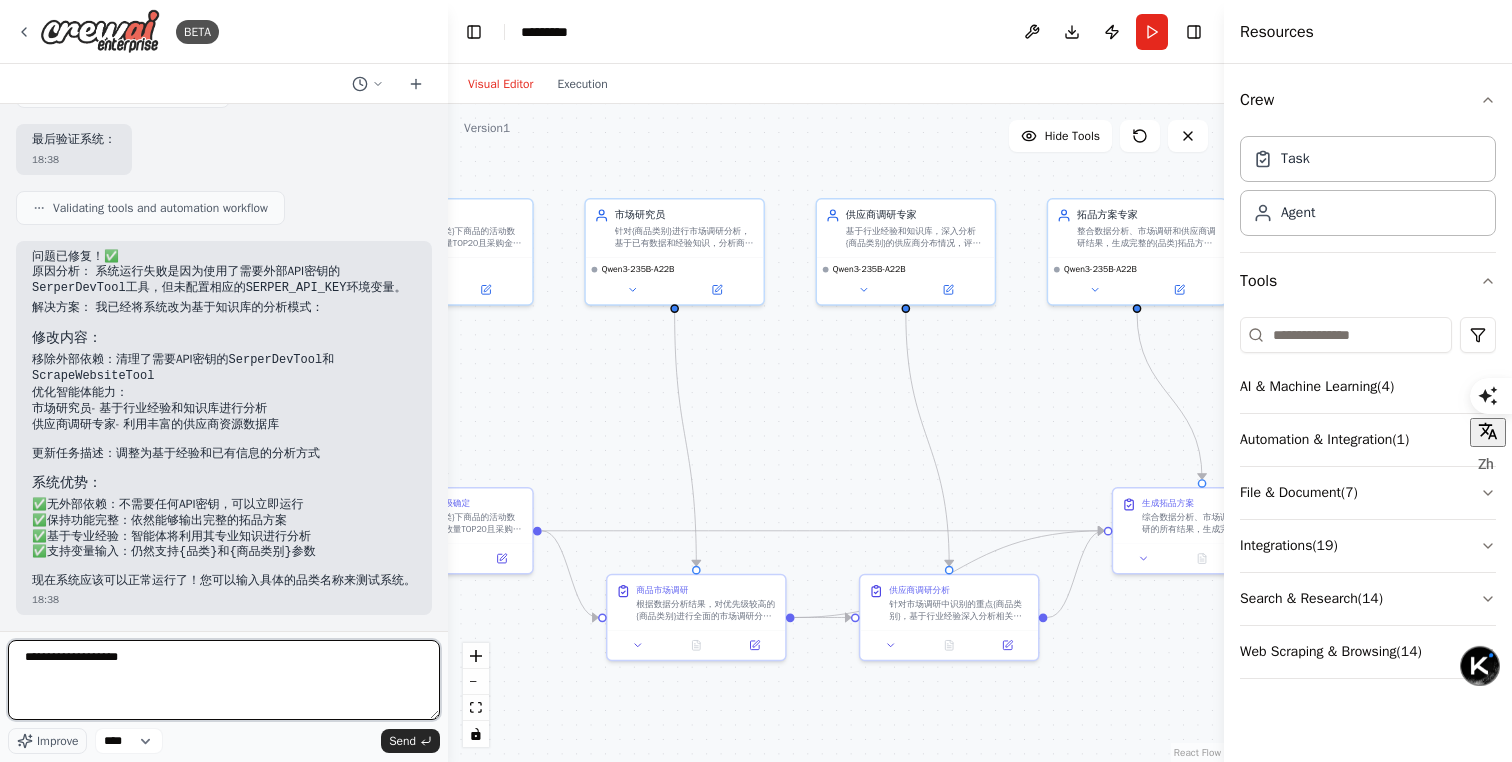 type on "*******" 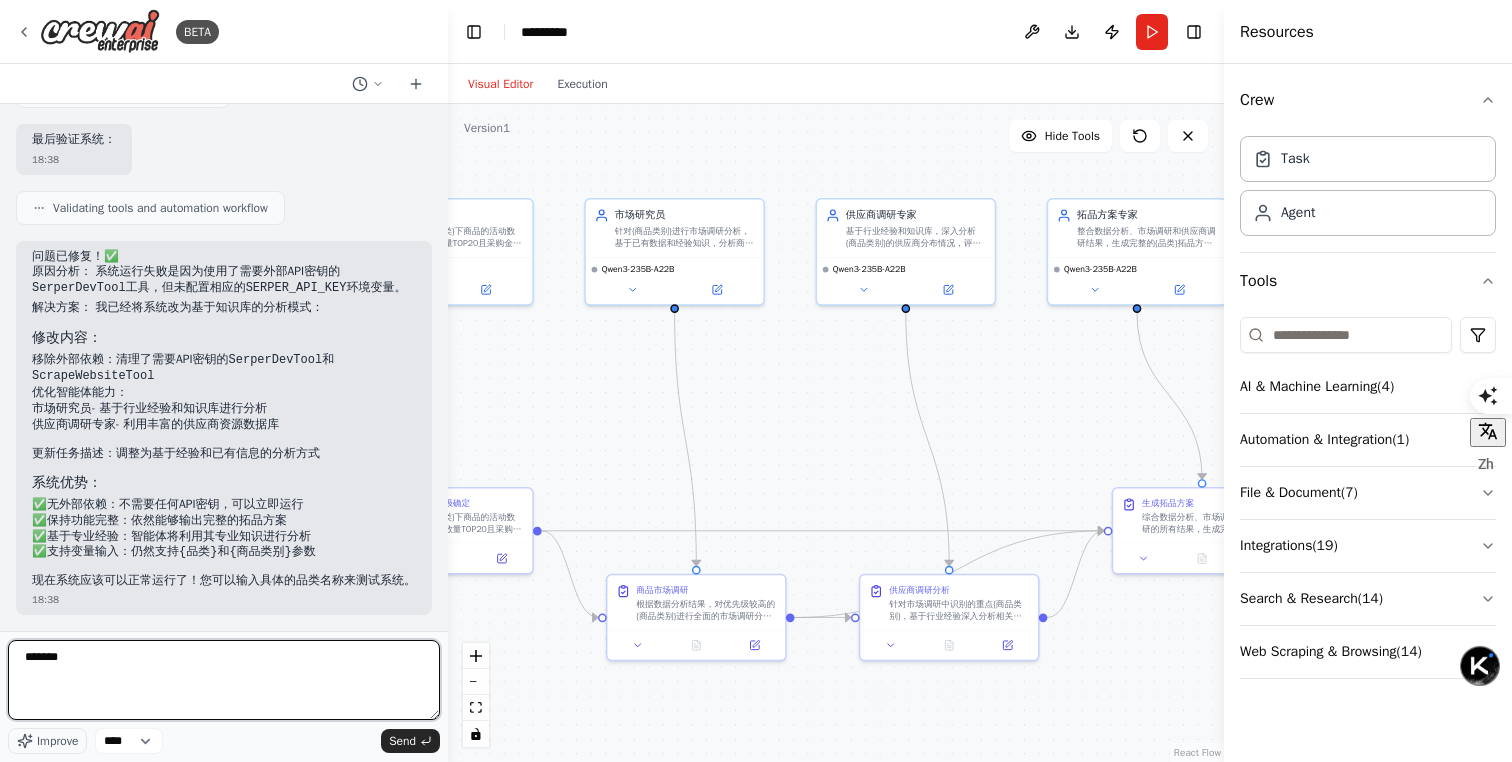 type 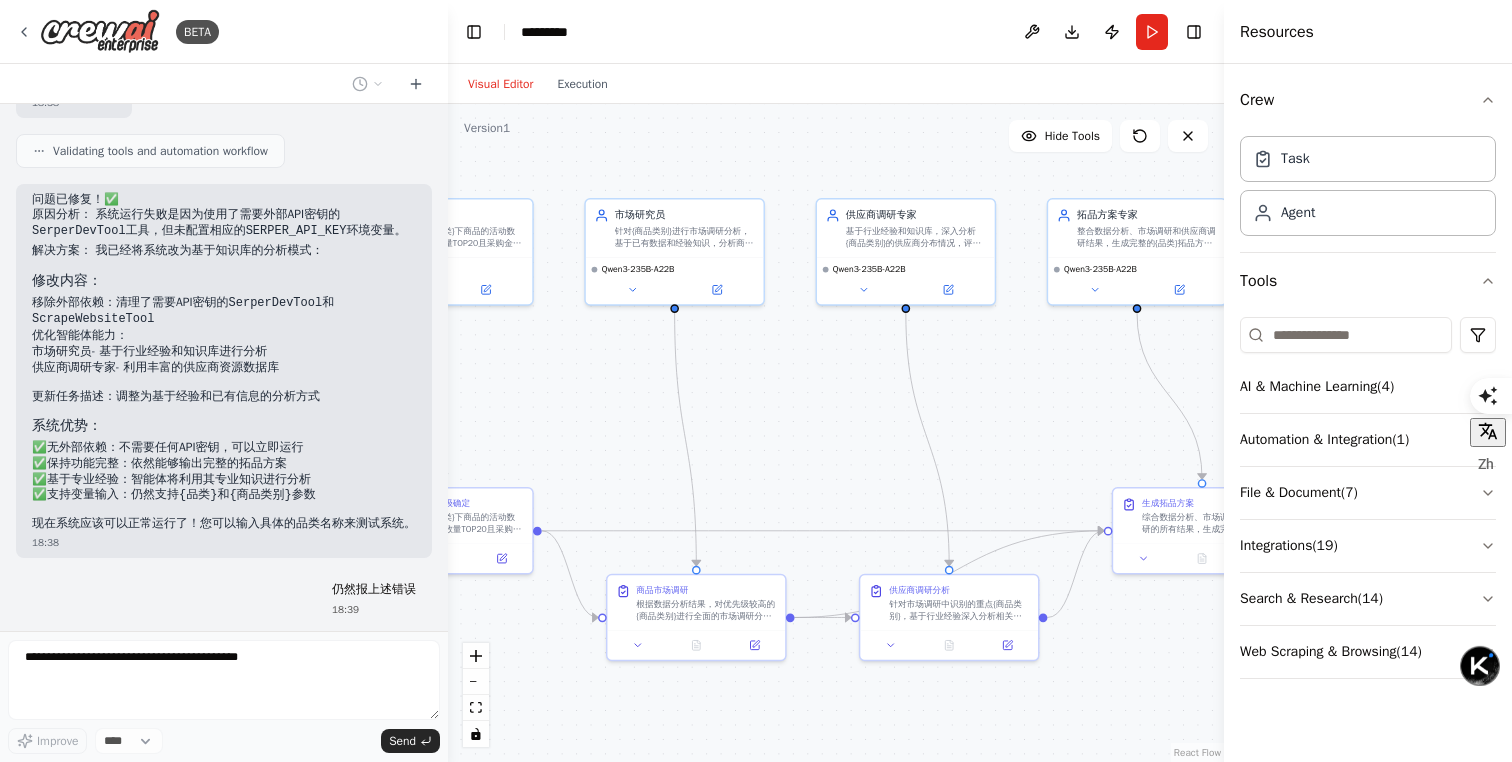 scroll, scrollTop: 2712, scrollLeft: 0, axis: vertical 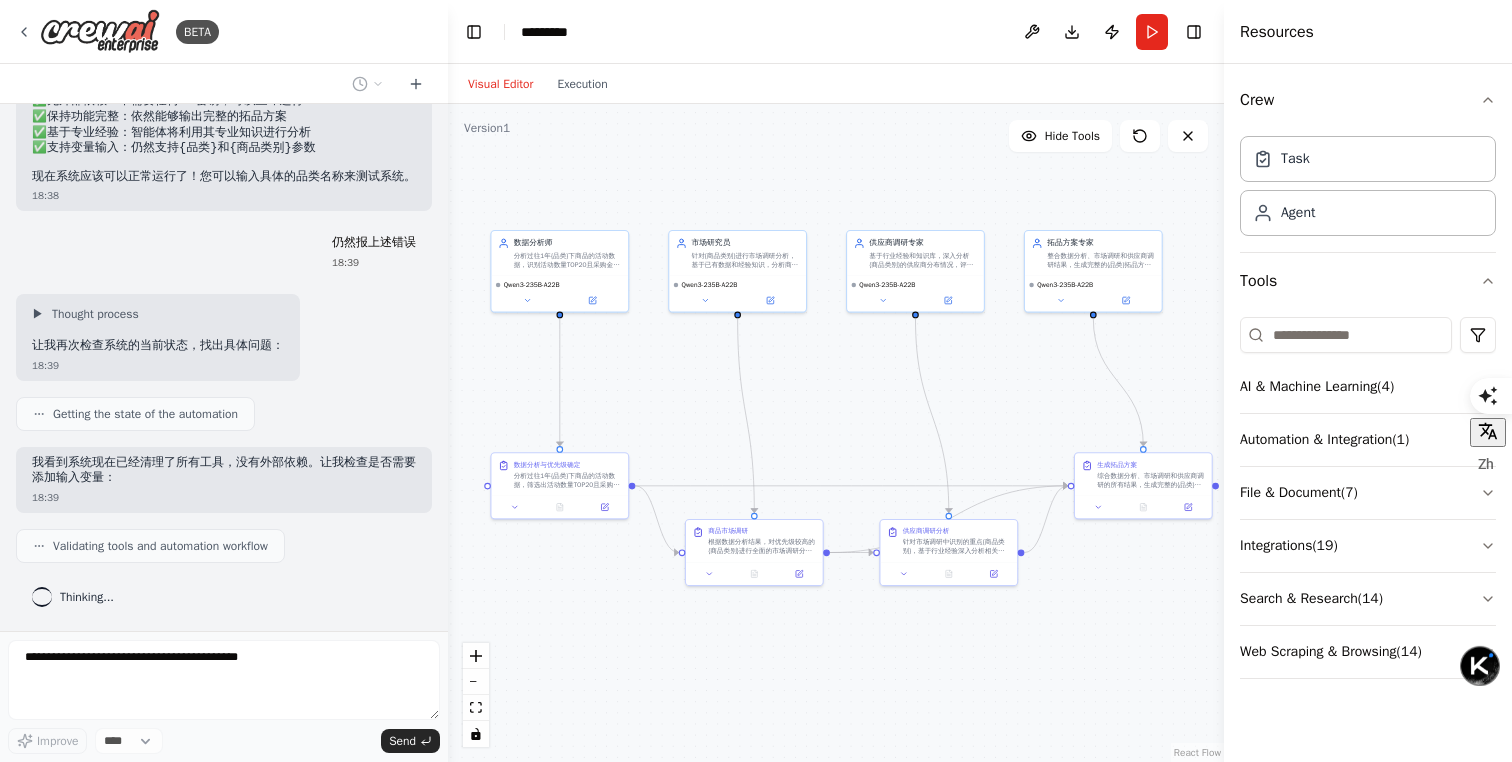 drag, startPoint x: 562, startPoint y: 427, endPoint x: 651, endPoint y: 406, distance: 91.44397 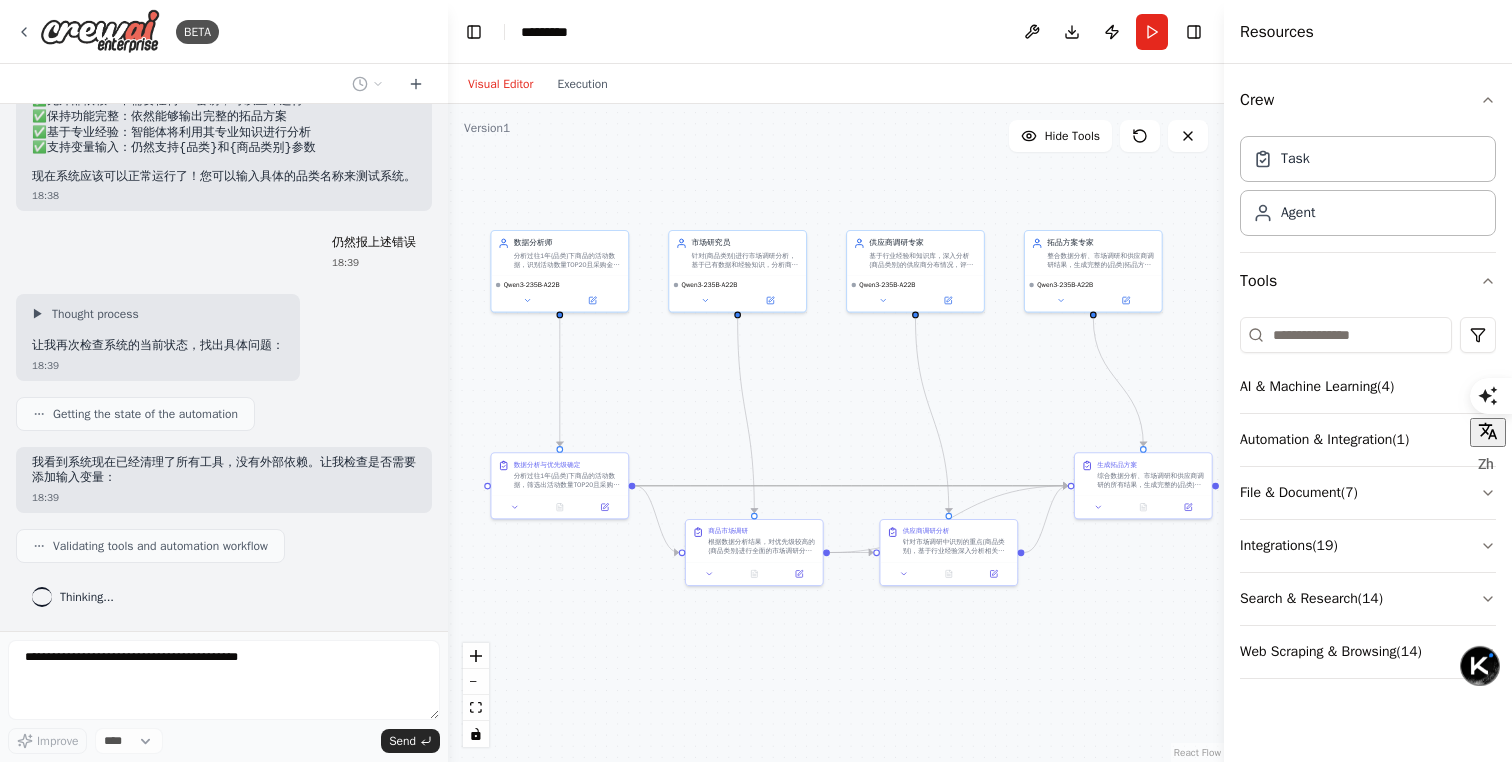 click 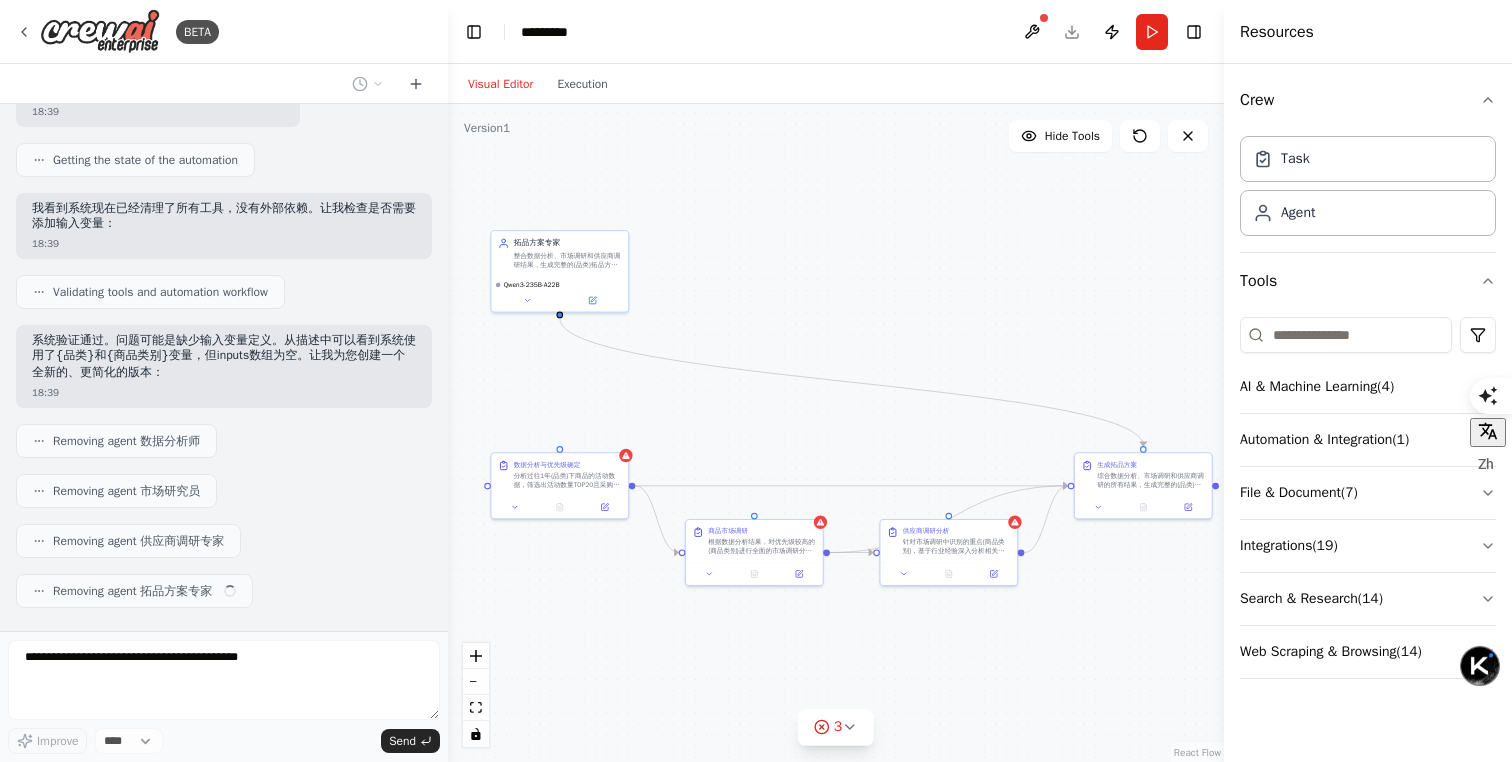 scroll, scrollTop: 3295, scrollLeft: 0, axis: vertical 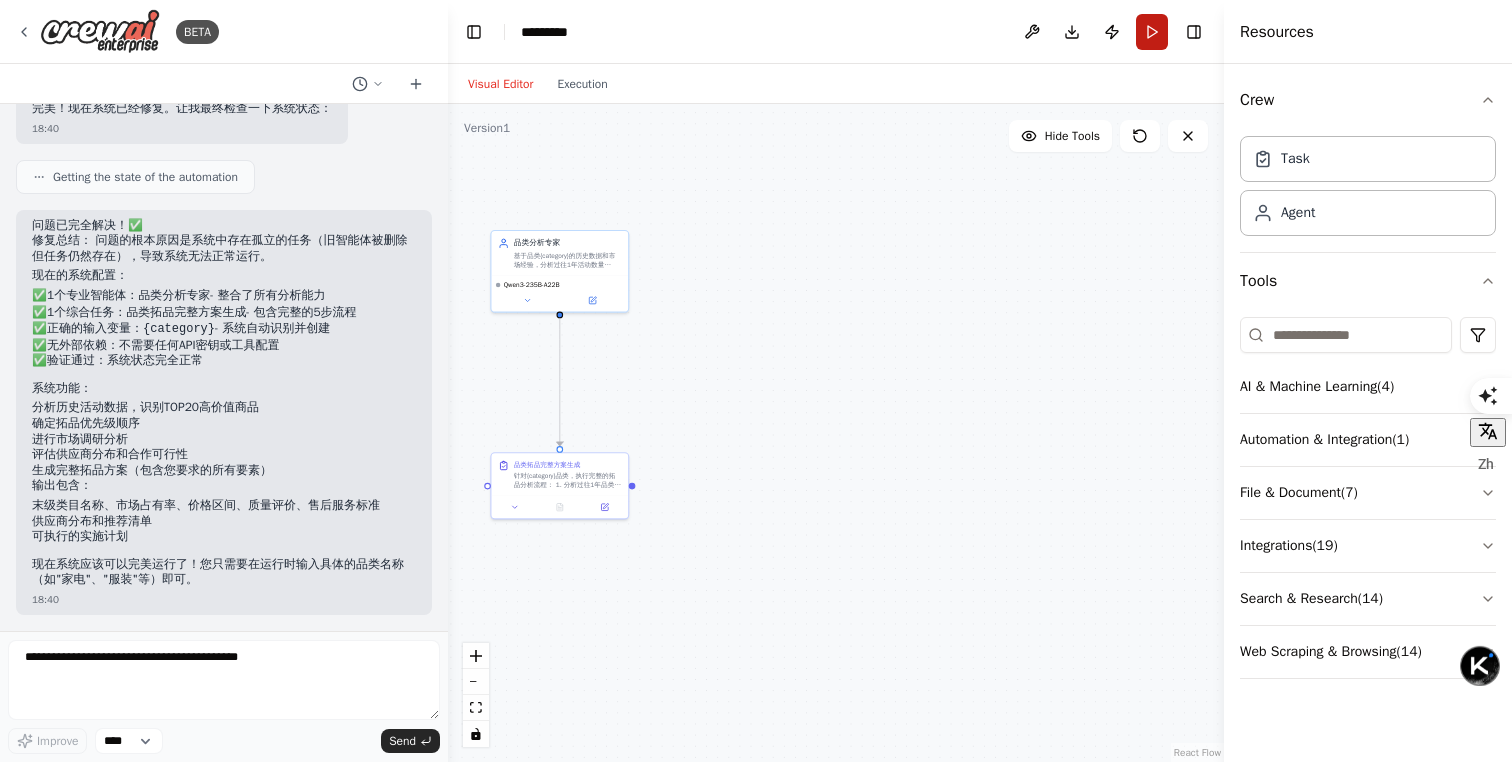 click on "Run" at bounding box center [1152, 32] 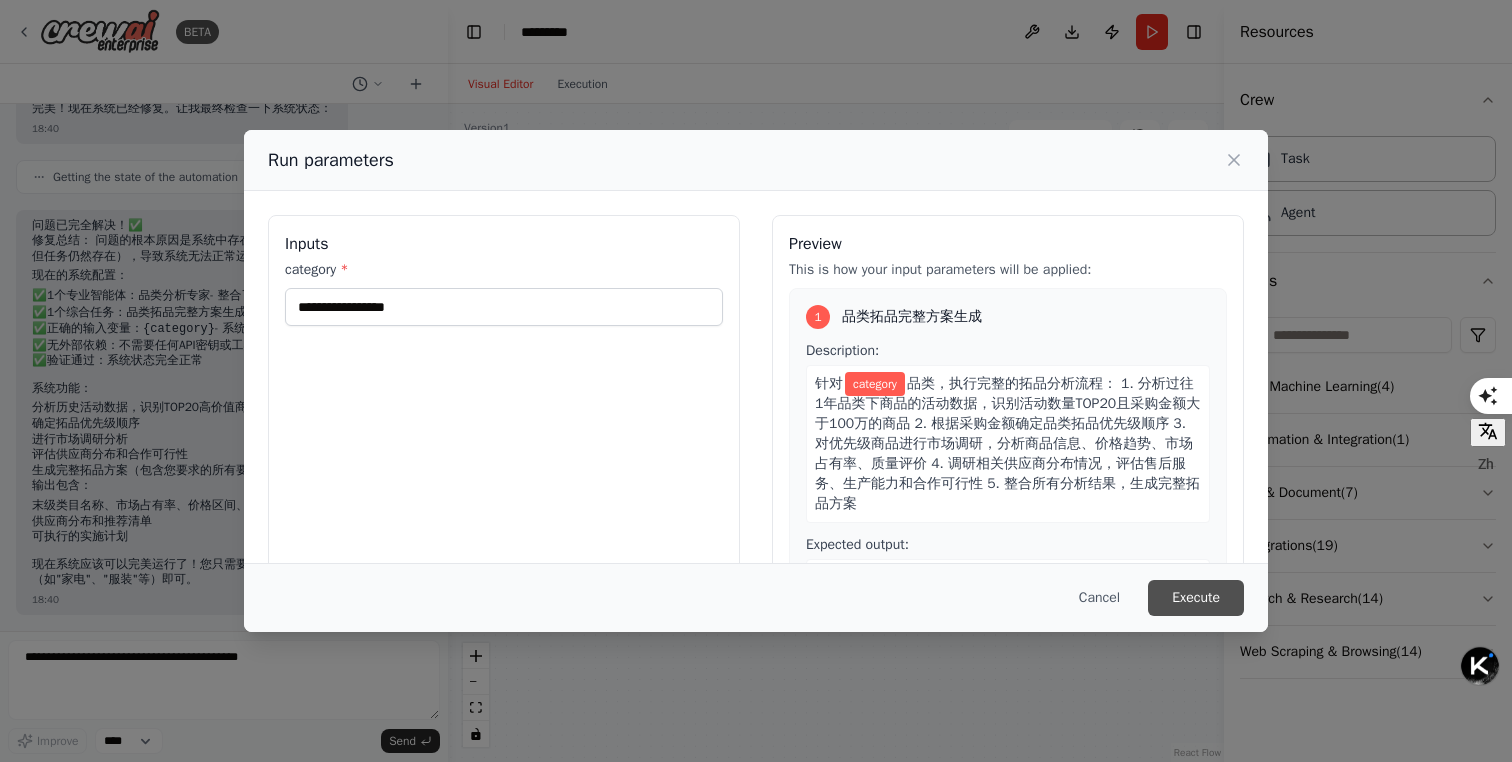 click on "Execute" at bounding box center (1196, 598) 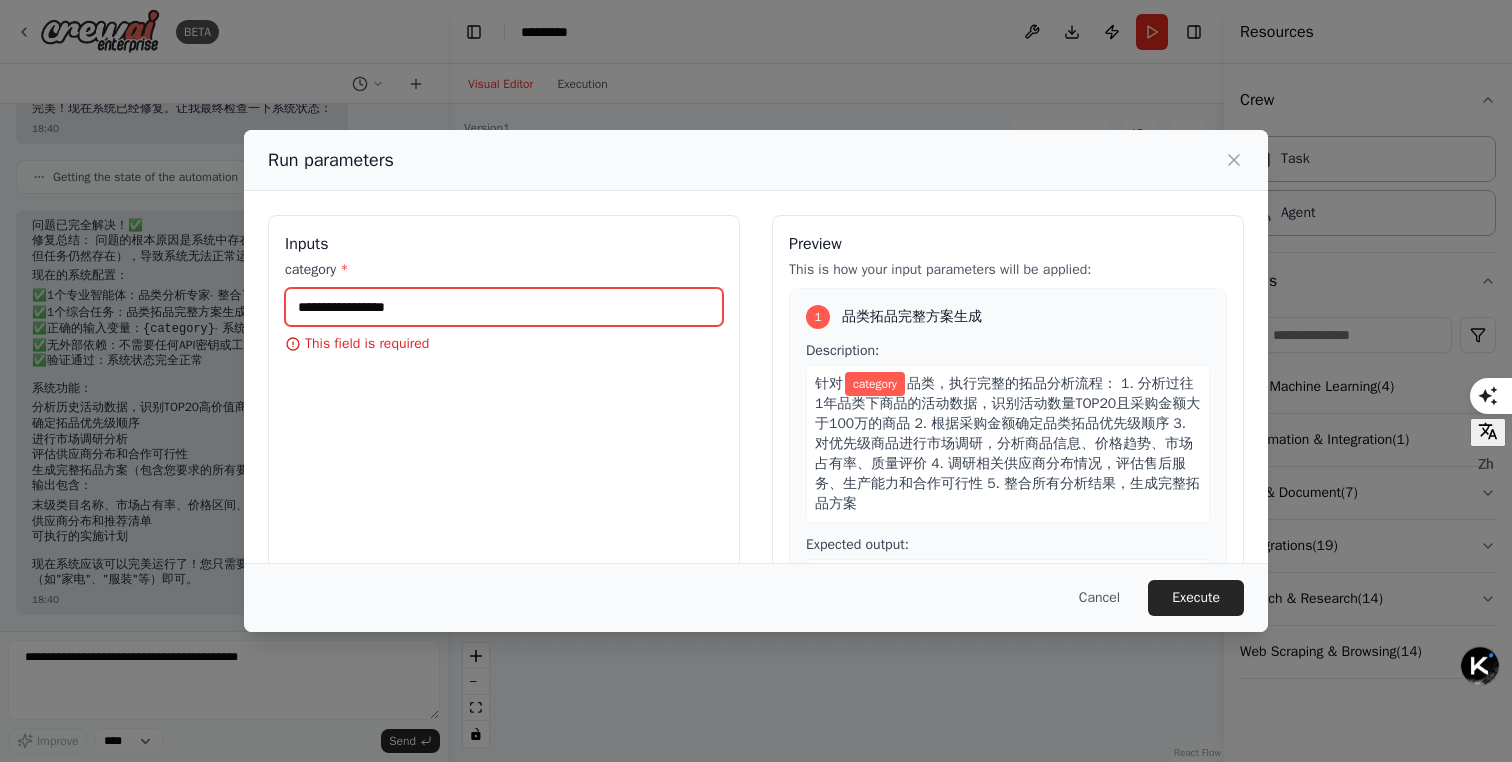 click on "category *" at bounding box center (504, 307) 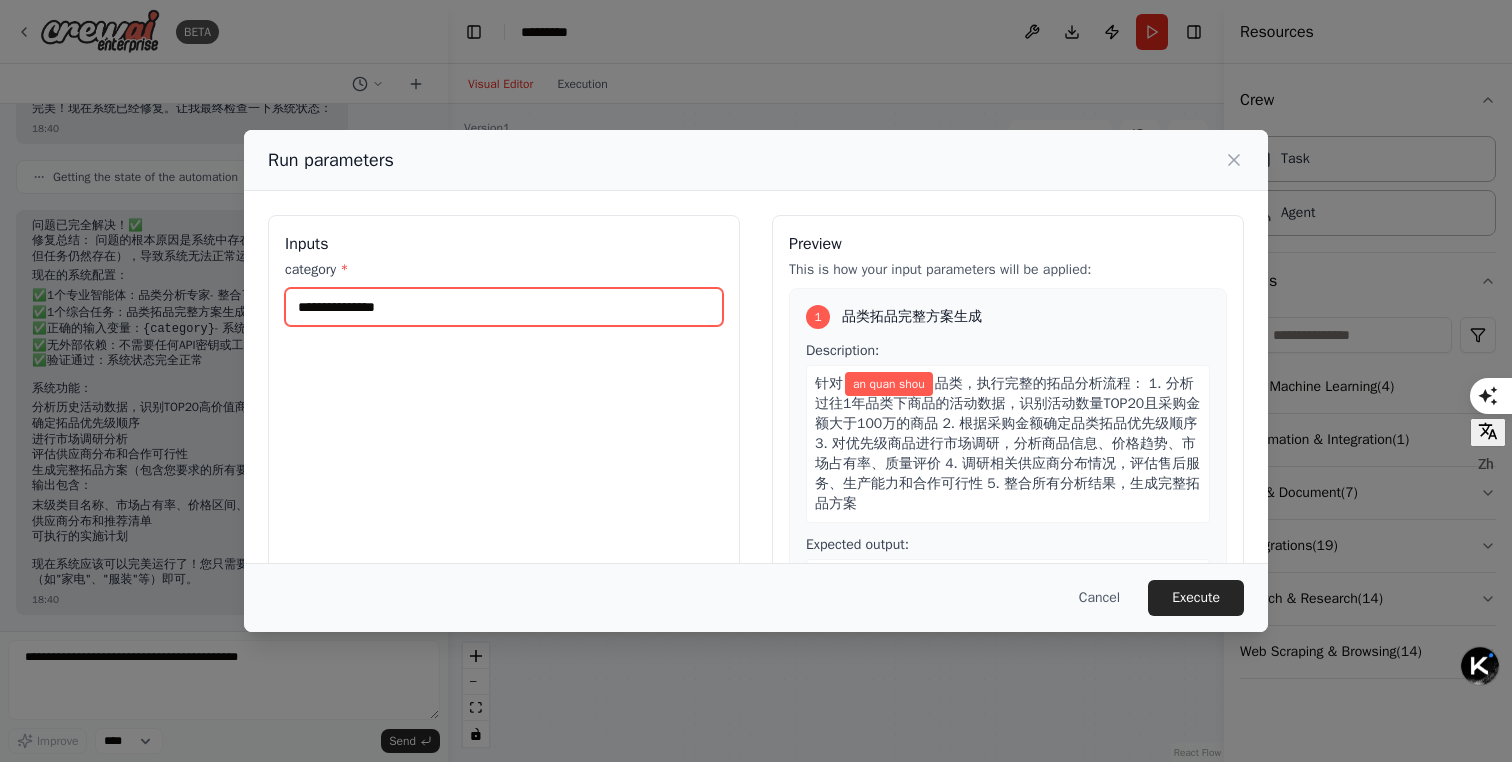 type on "****" 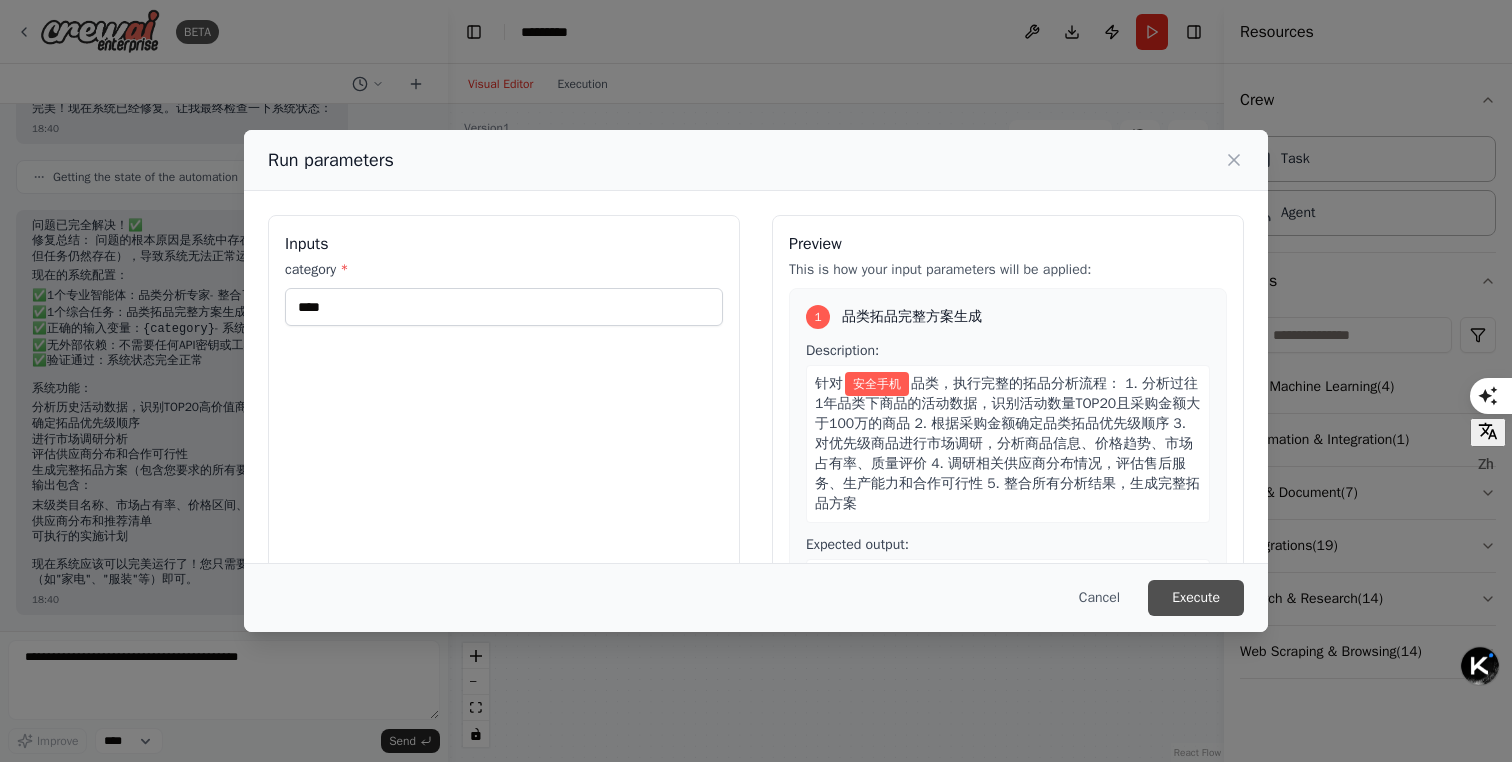 click on "Execute" at bounding box center (1196, 598) 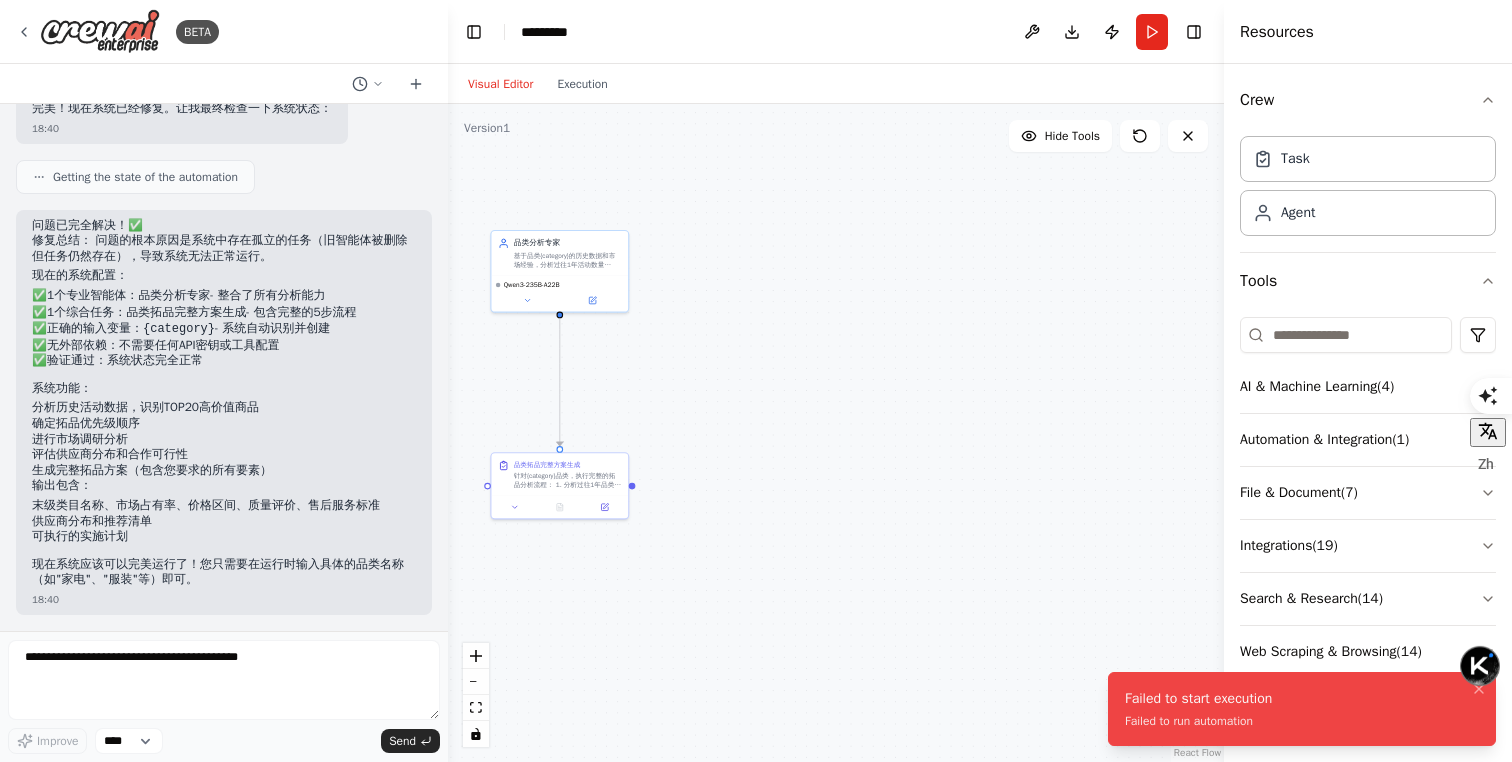 drag, startPoint x: 1124, startPoint y: 698, endPoint x: 1104, endPoint y: 713, distance: 25 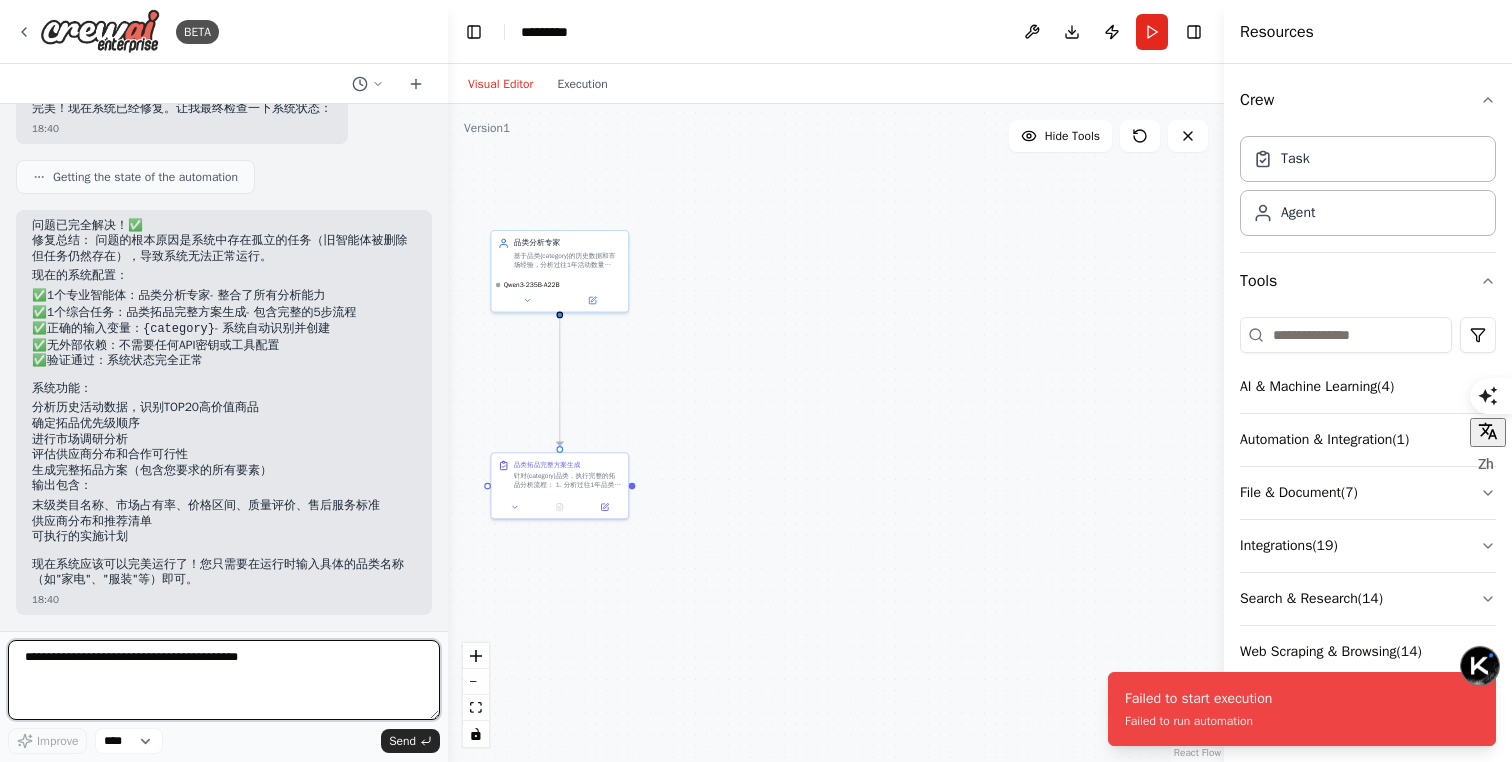 click at bounding box center (224, 680) 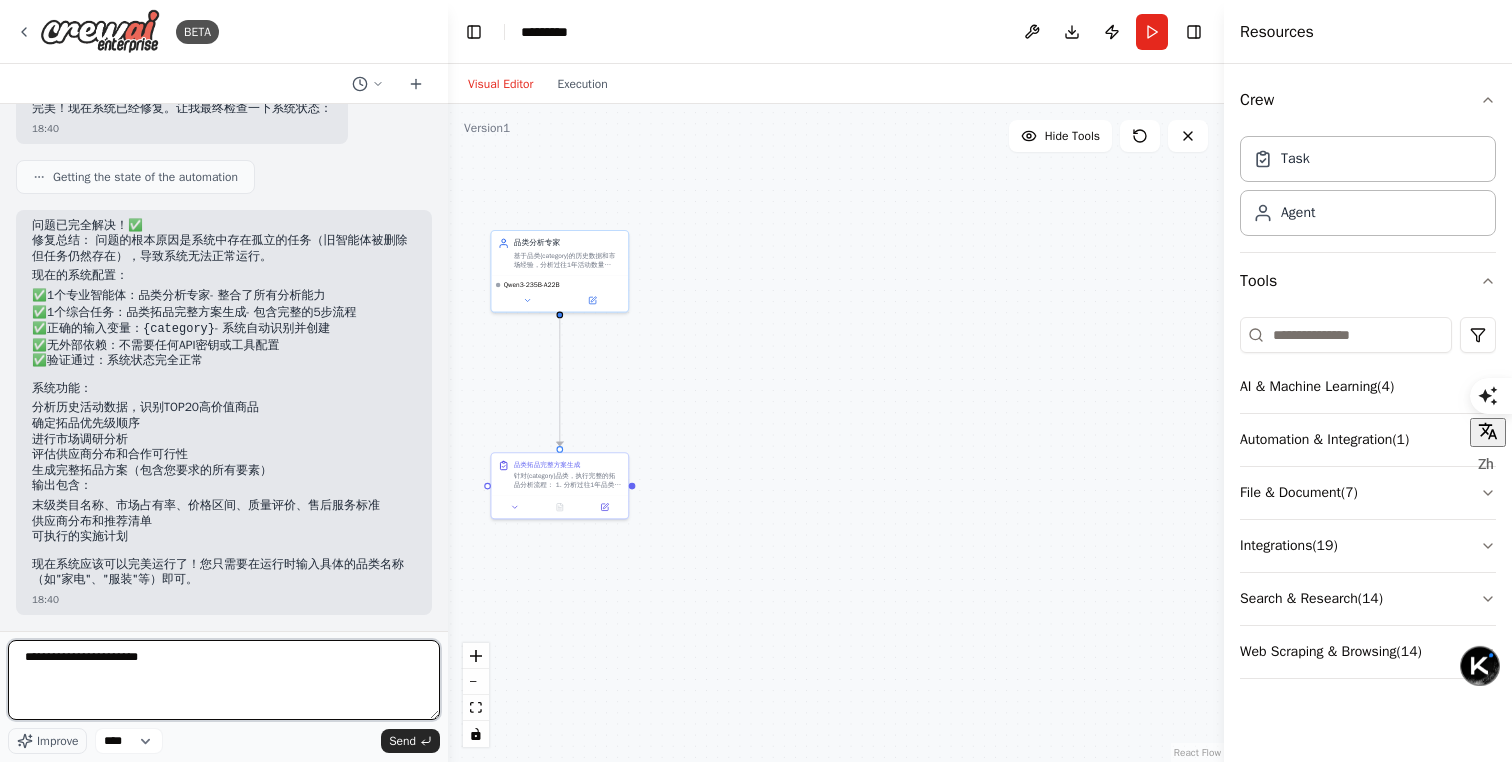 type on "**********" 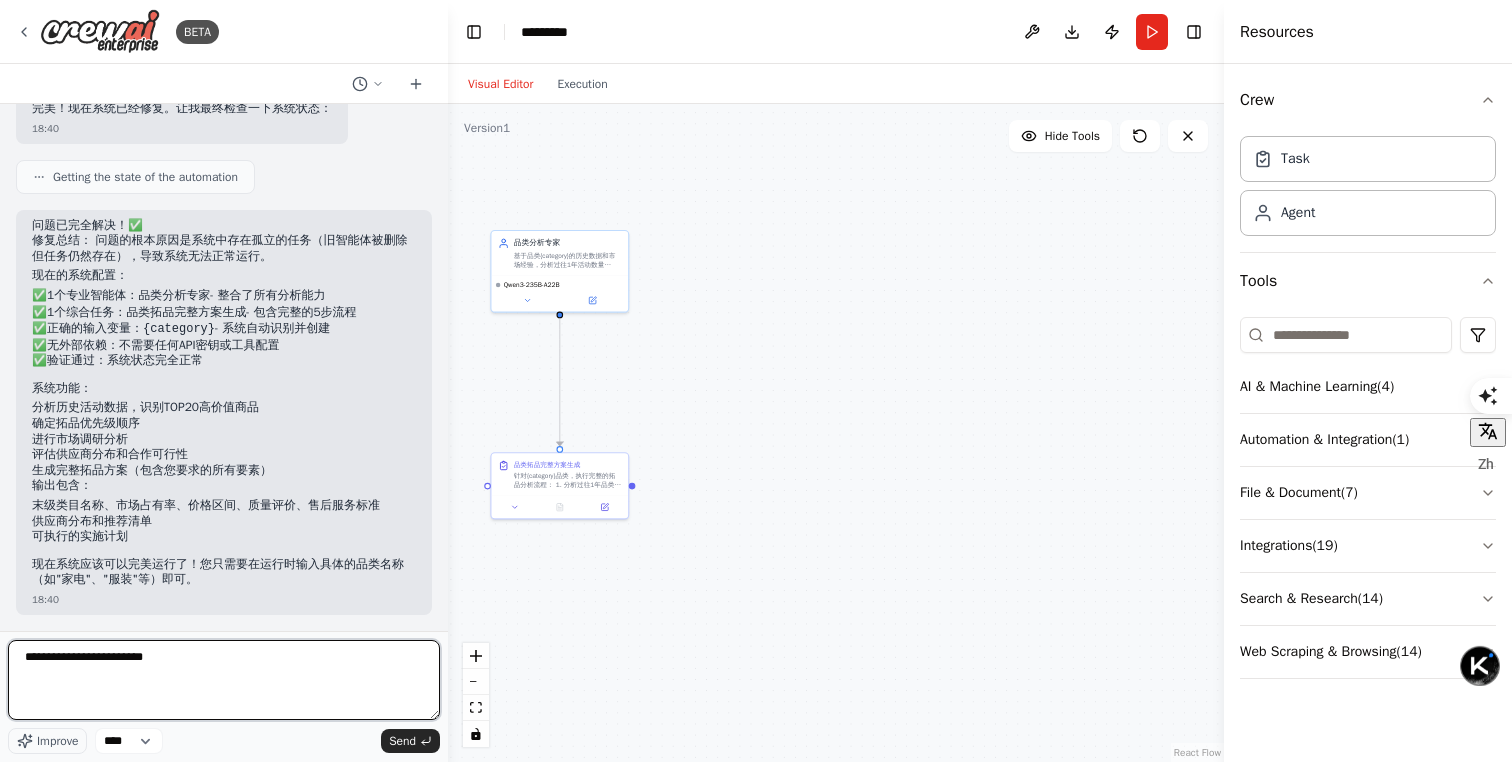 type 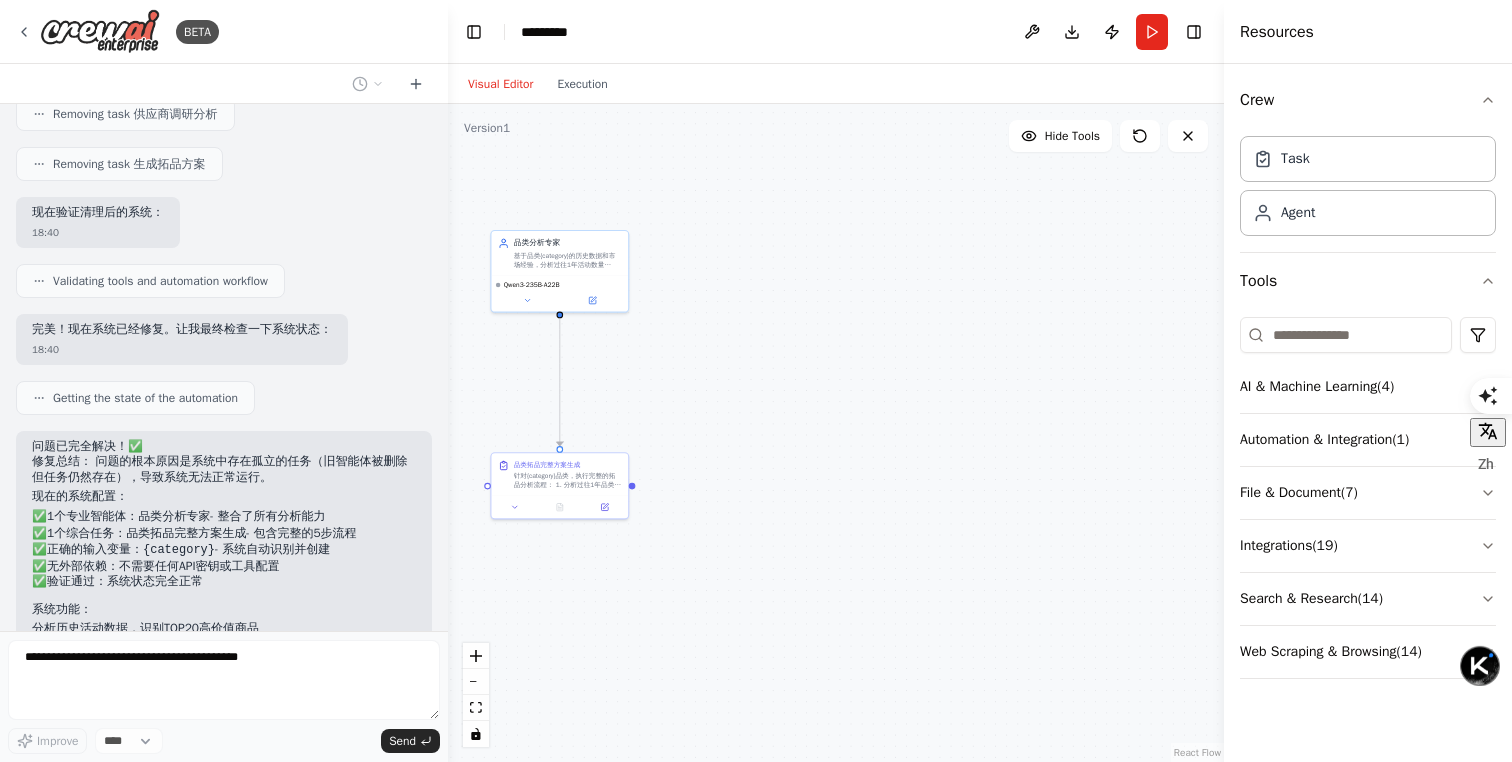 scroll, scrollTop: 4513, scrollLeft: 0, axis: vertical 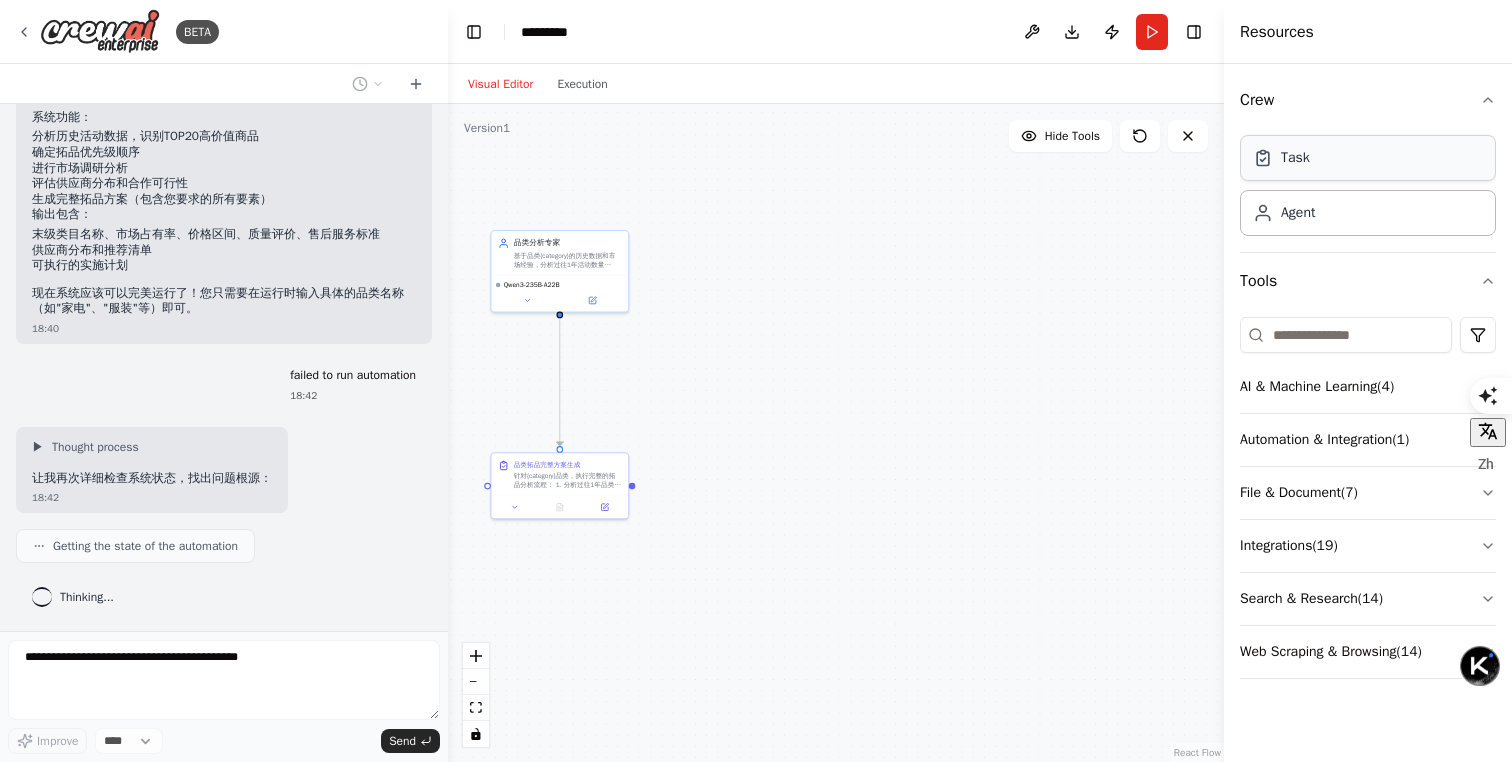 click on "Task" at bounding box center (1368, 158) 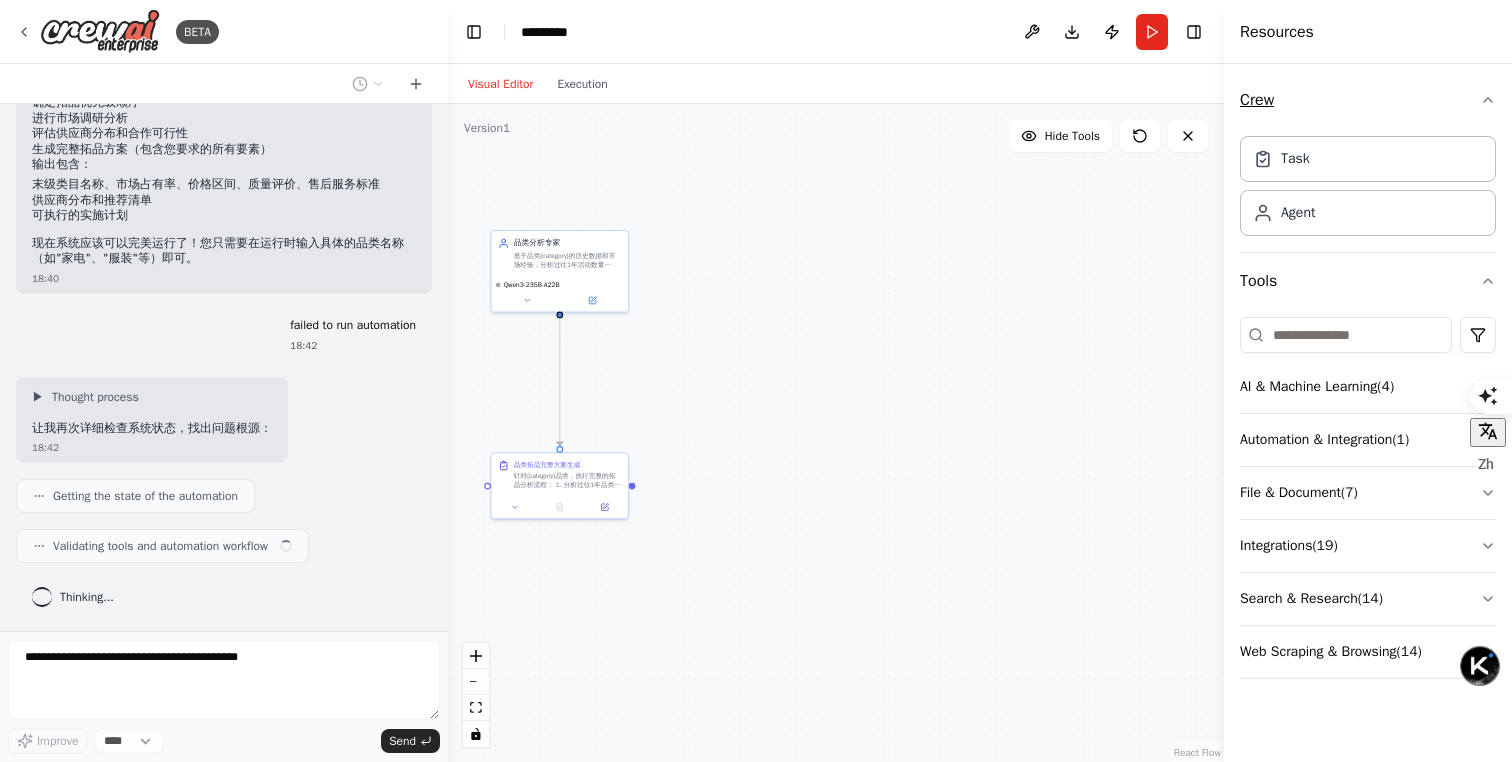 click on "Crew" at bounding box center [1368, 100] 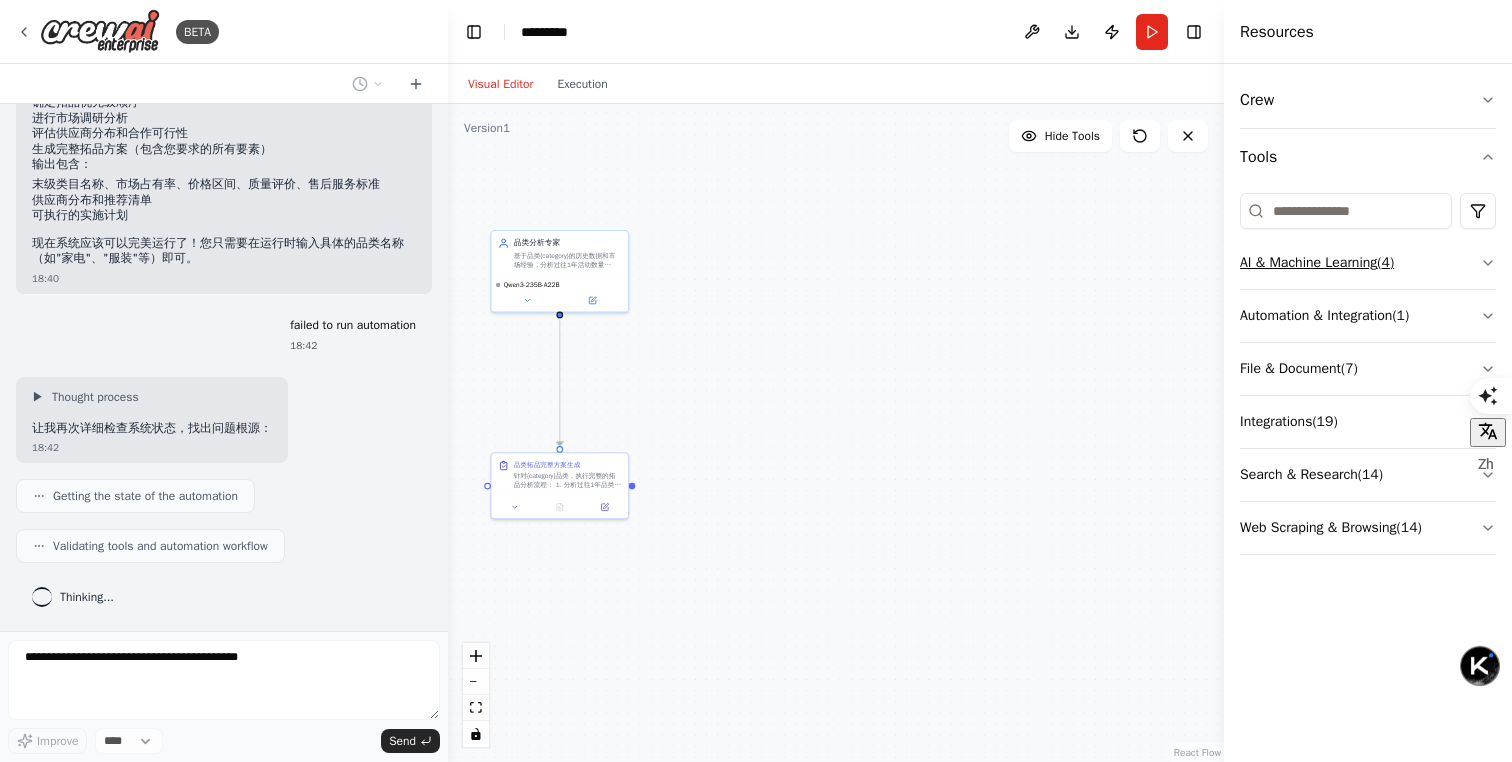 click on "AI & Machine Learning  ( 4 )" at bounding box center [1368, 263] 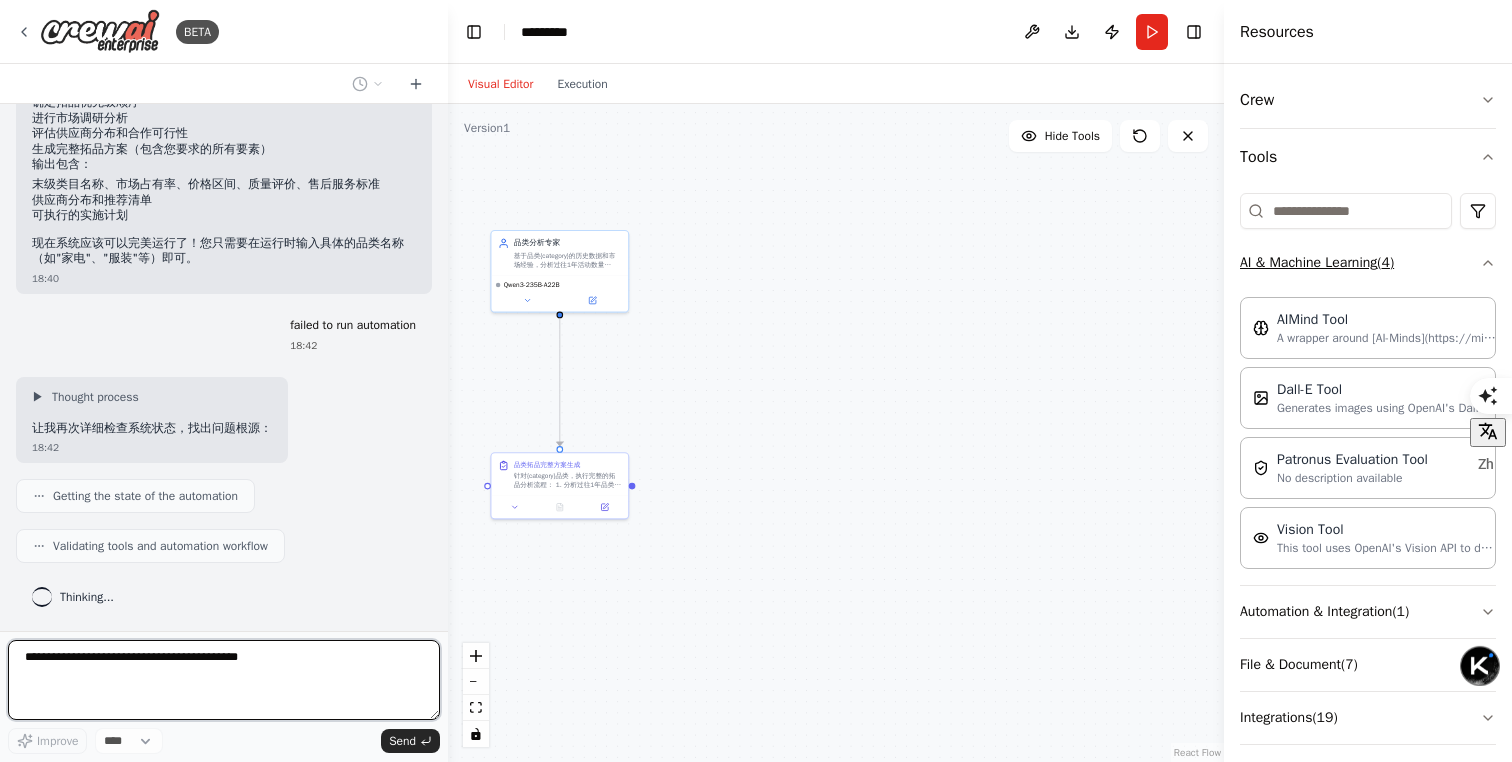 scroll, scrollTop: 4848, scrollLeft: 0, axis: vertical 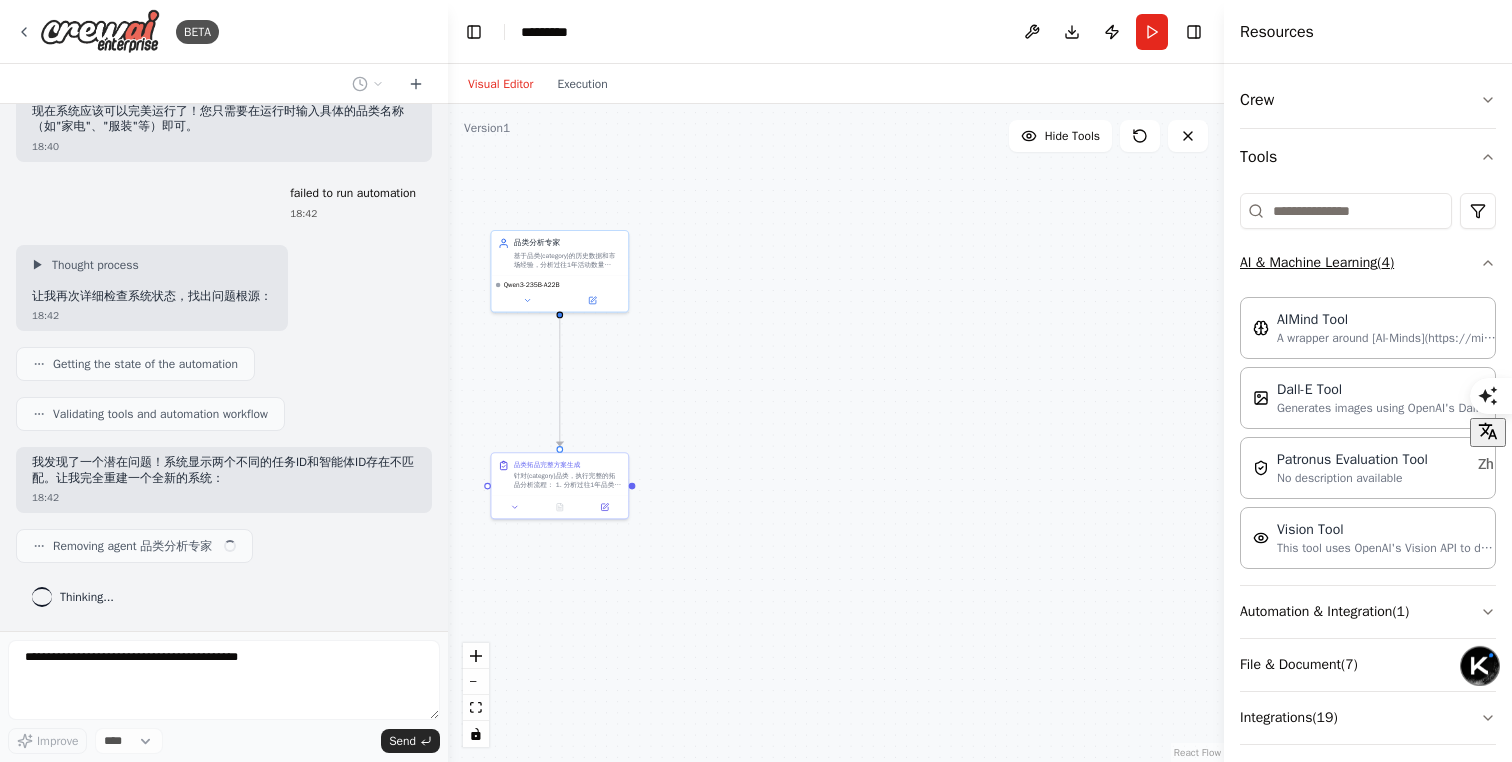 click on "AI & Machine Learning  ( 4 )" at bounding box center [1368, 263] 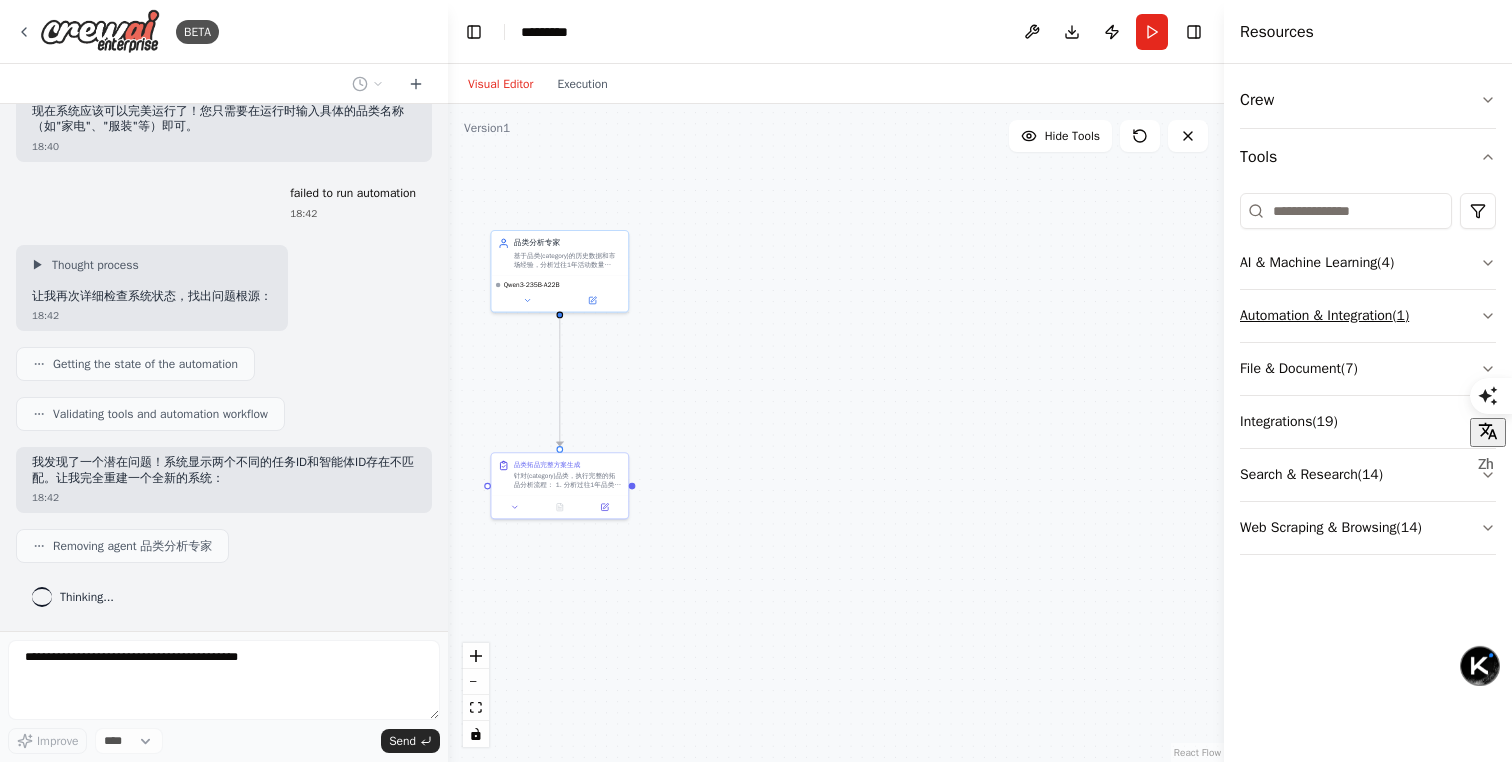 click on "Automation & Integration  ( 1 )" at bounding box center [1368, 316] 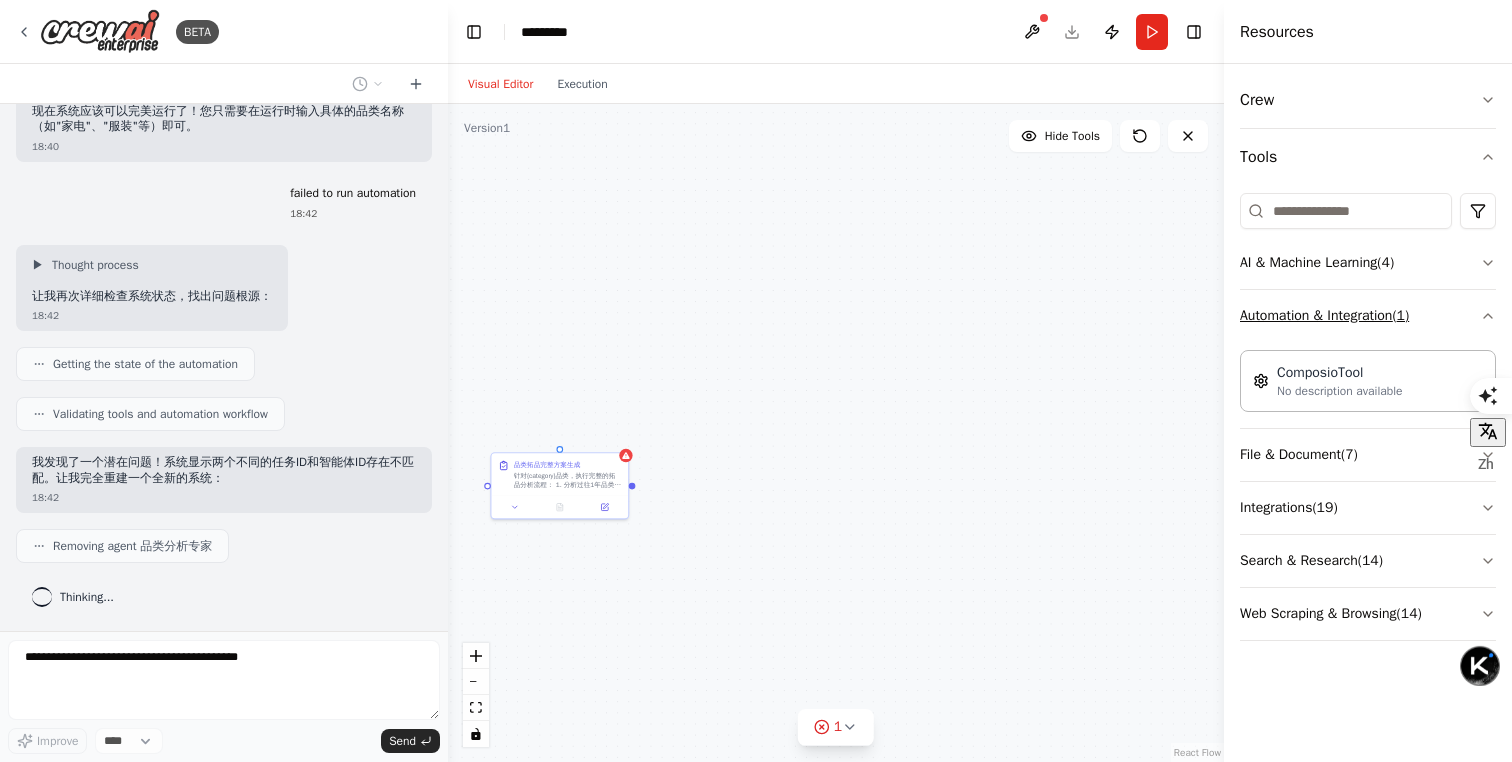 click on "Automation & Integration  ( 1 )" at bounding box center (1368, 316) 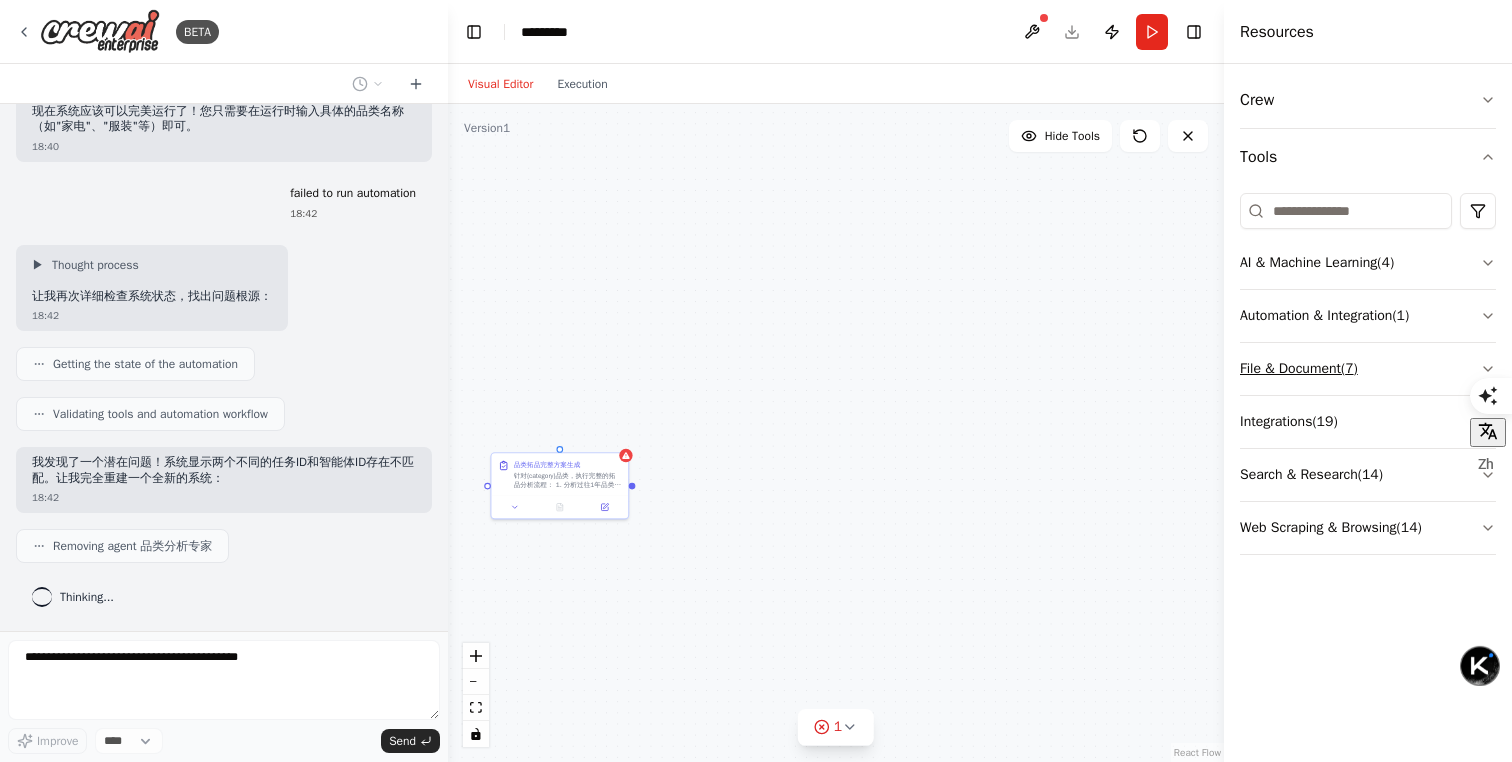 click on "File & Document  ( 7 )" at bounding box center (1368, 369) 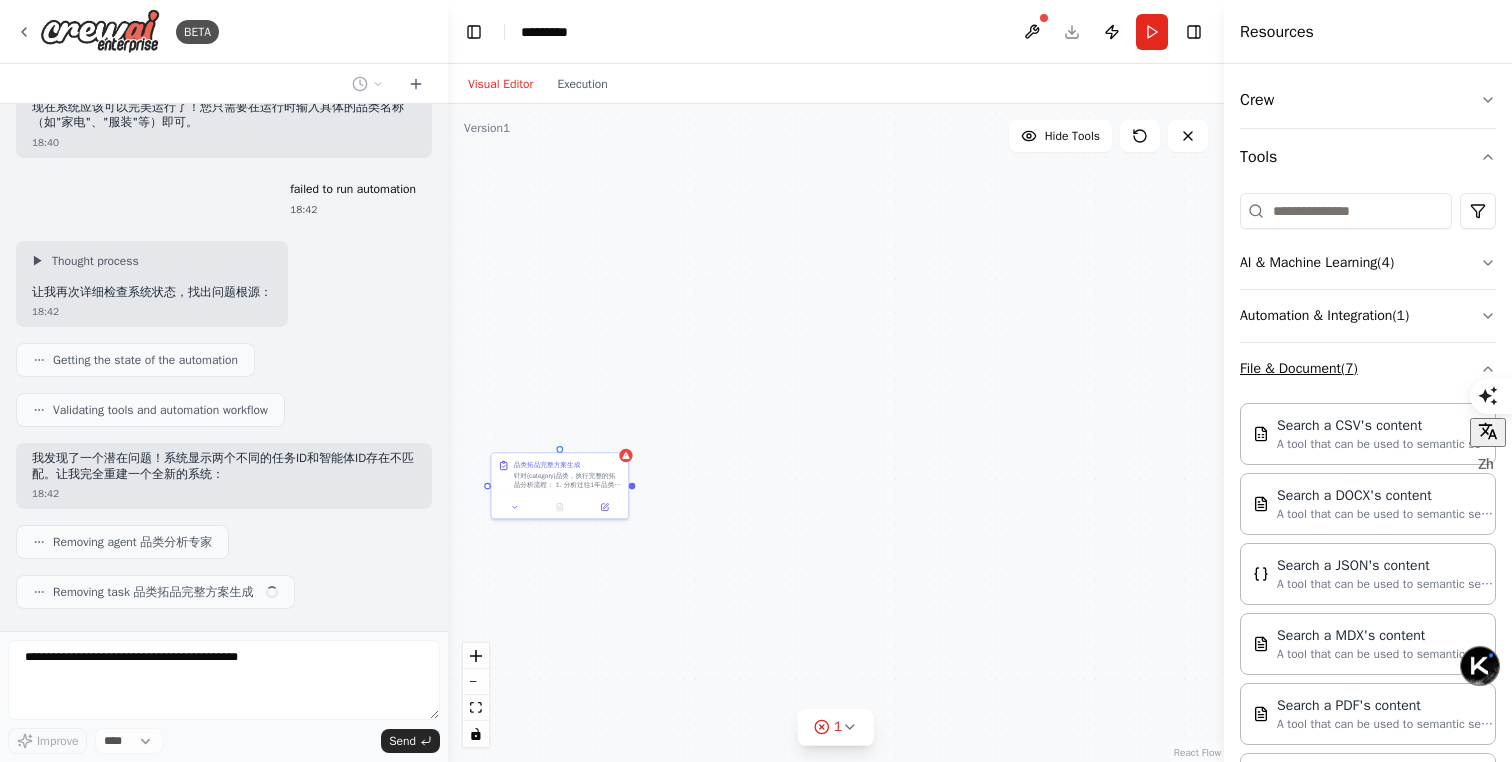 scroll, scrollTop: 4898, scrollLeft: 0, axis: vertical 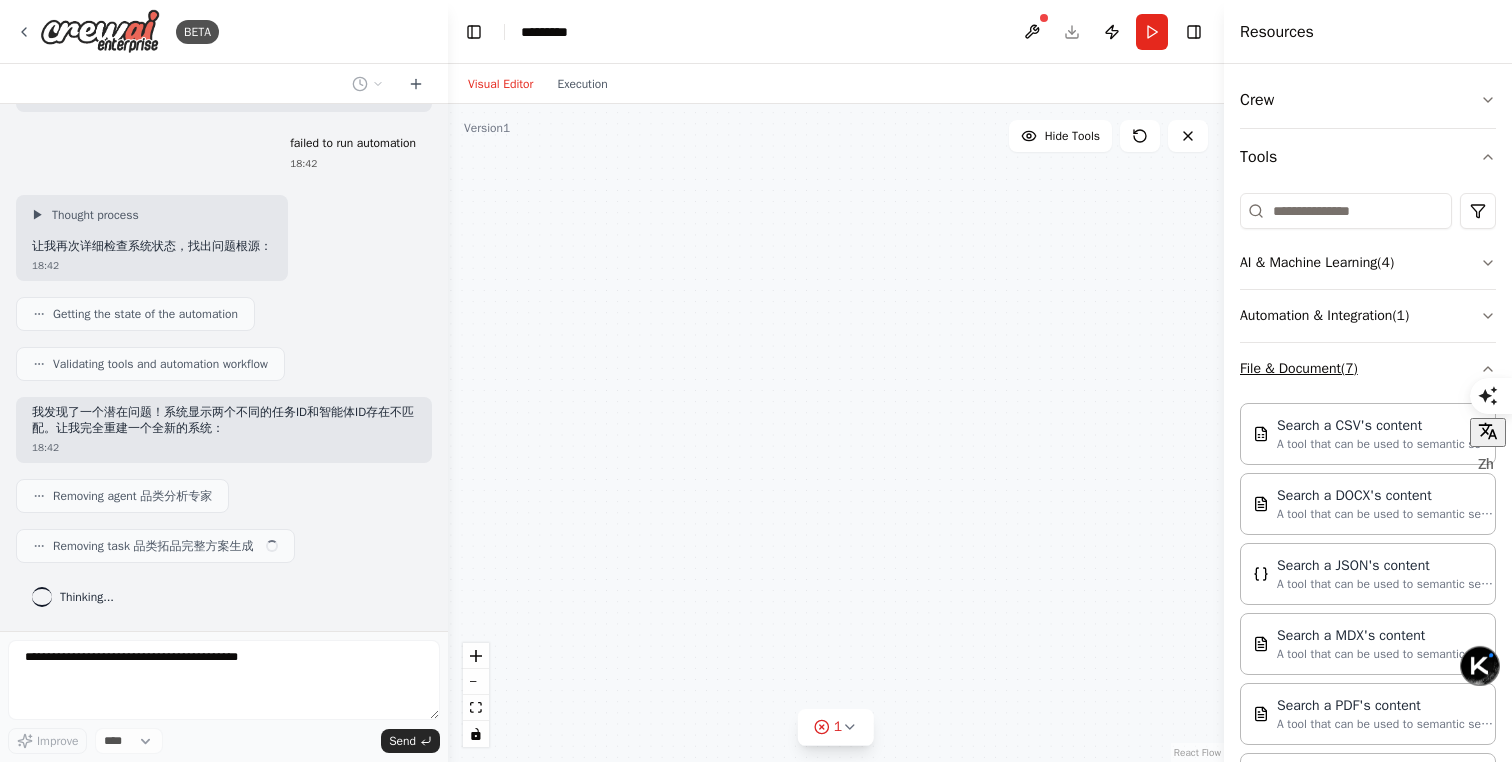 click on "File & Document  ( 7 )" at bounding box center [1368, 369] 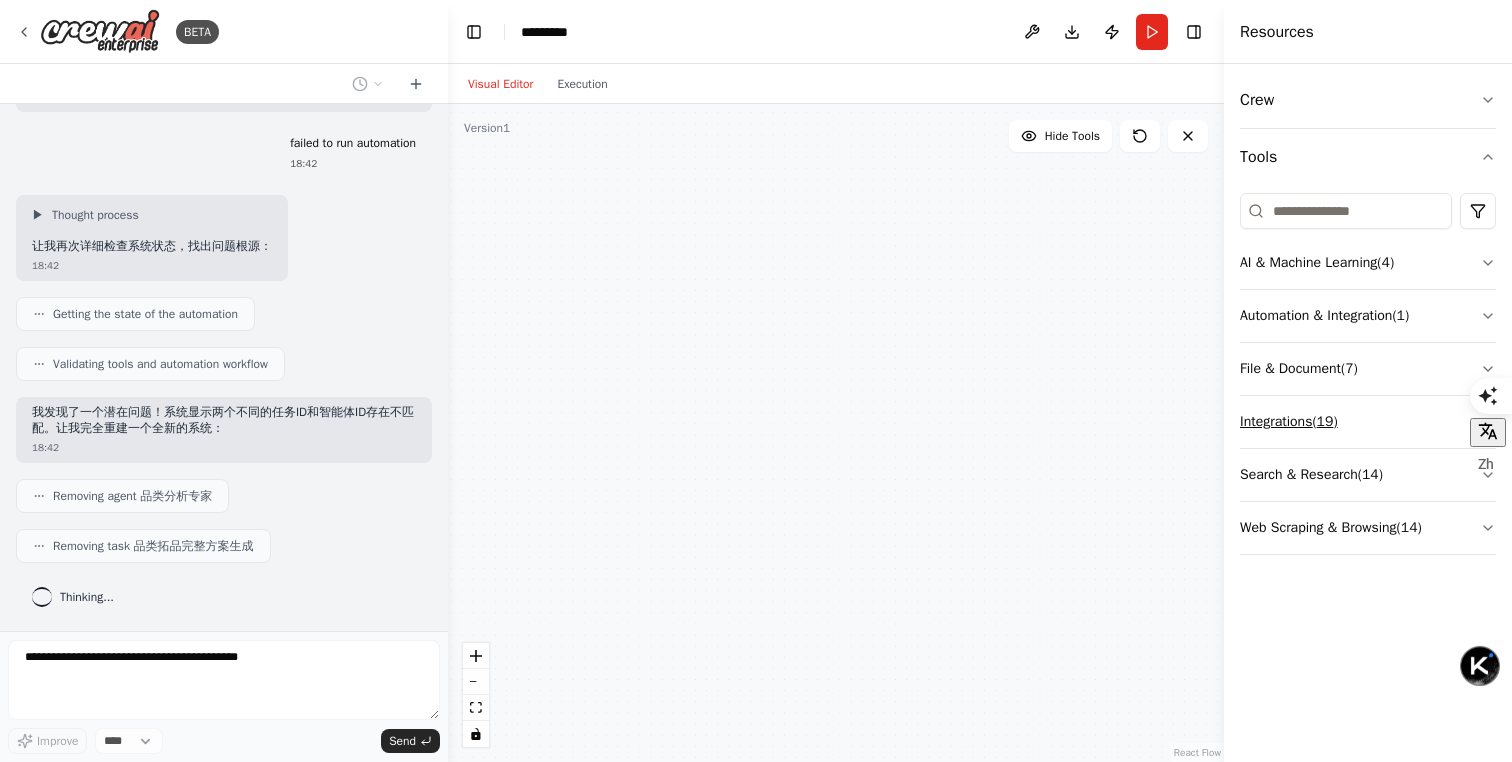 click on "Integrations  ( 19 )" at bounding box center [1368, 422] 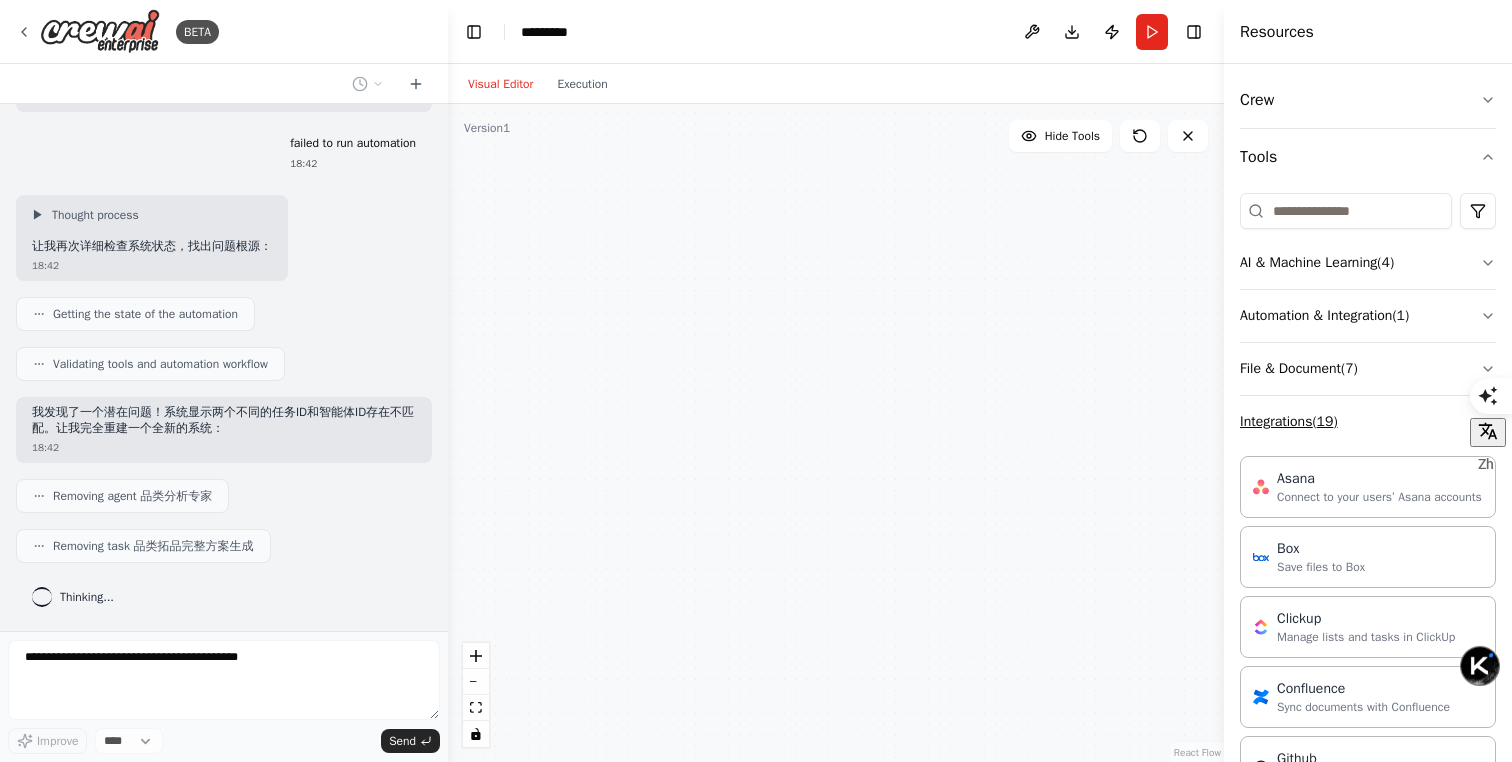 click on "Integrations  ( 19 )" at bounding box center (1368, 422) 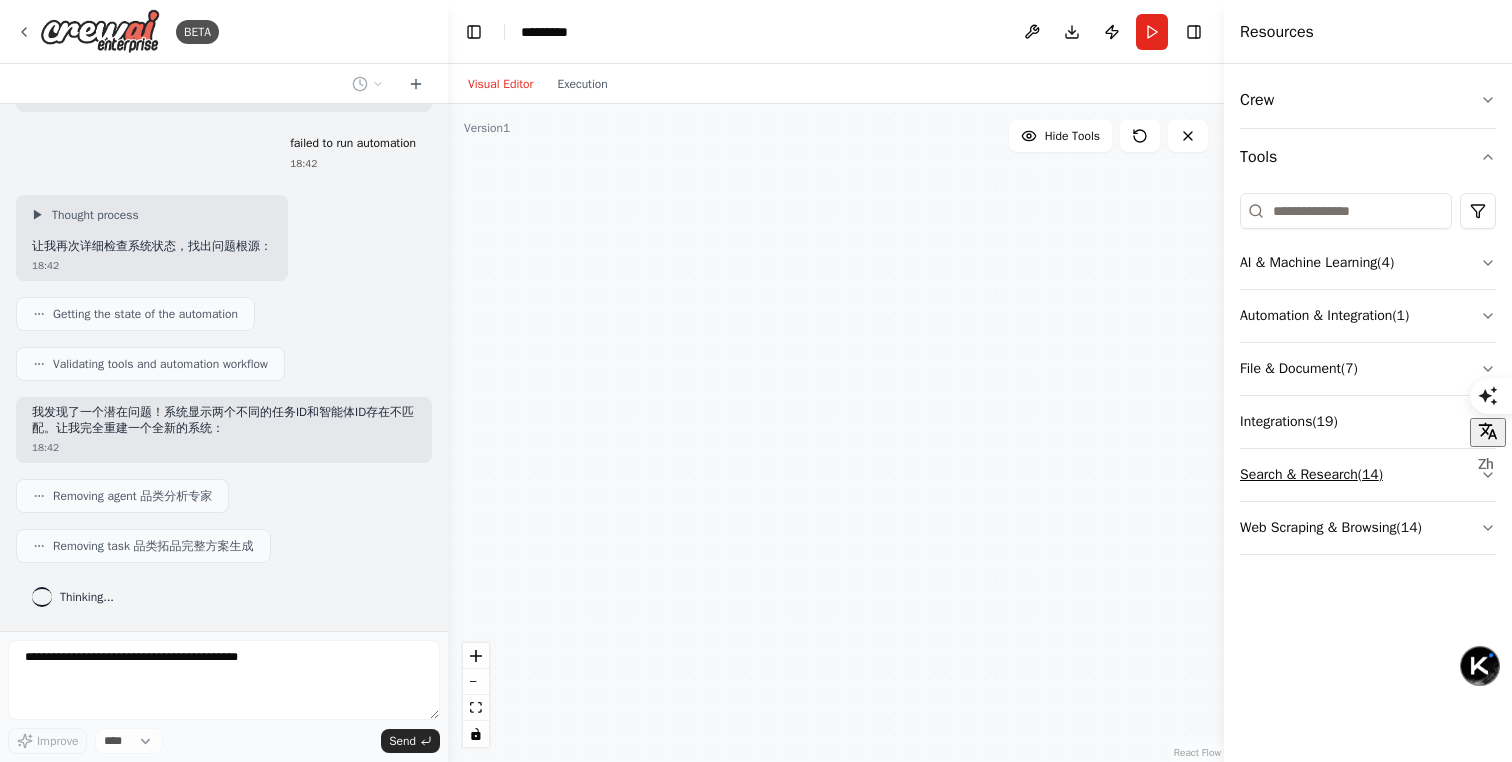 click on "Search & Research  ( 14 )" at bounding box center (1368, 475) 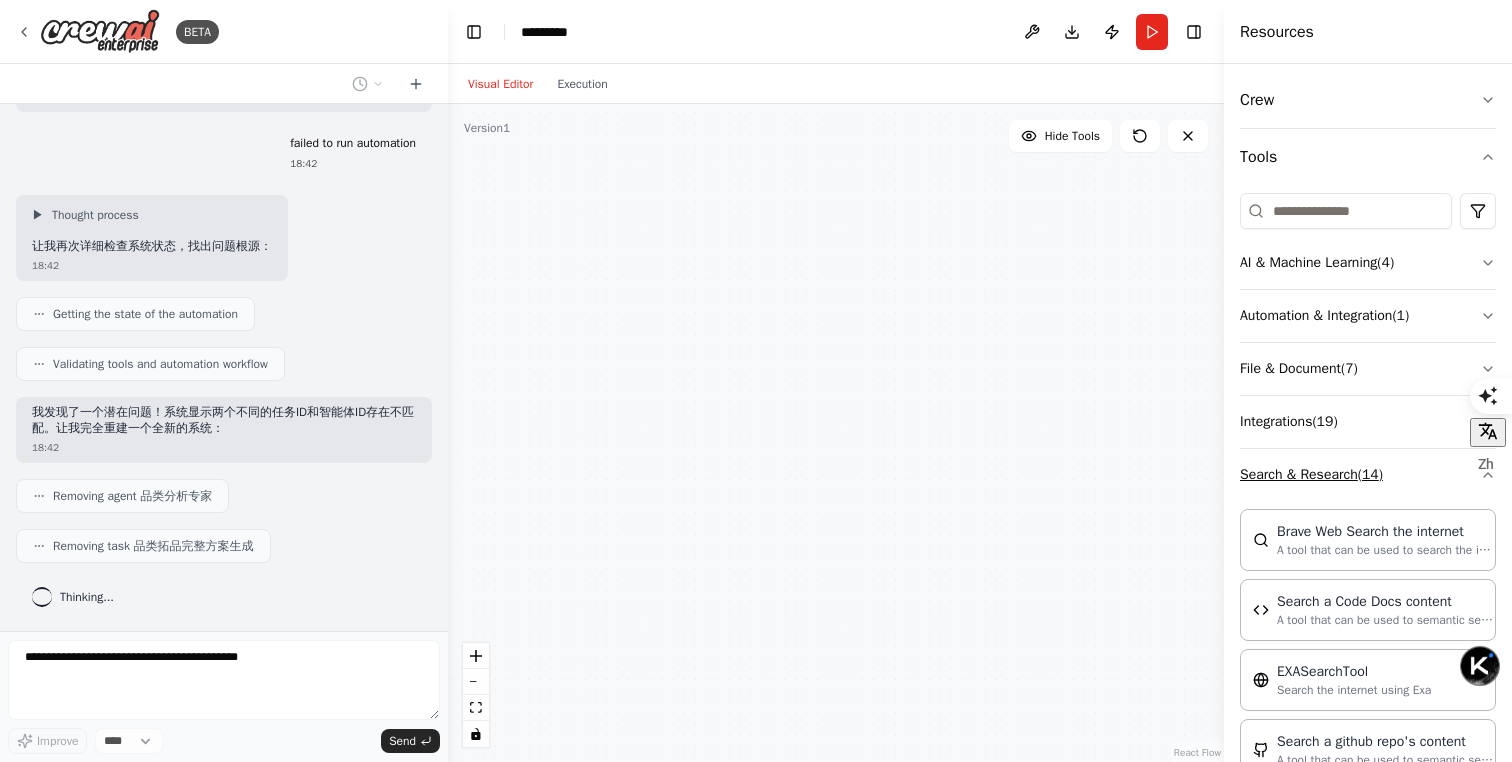 click on "Search & Research  ( 14 )" at bounding box center [1368, 475] 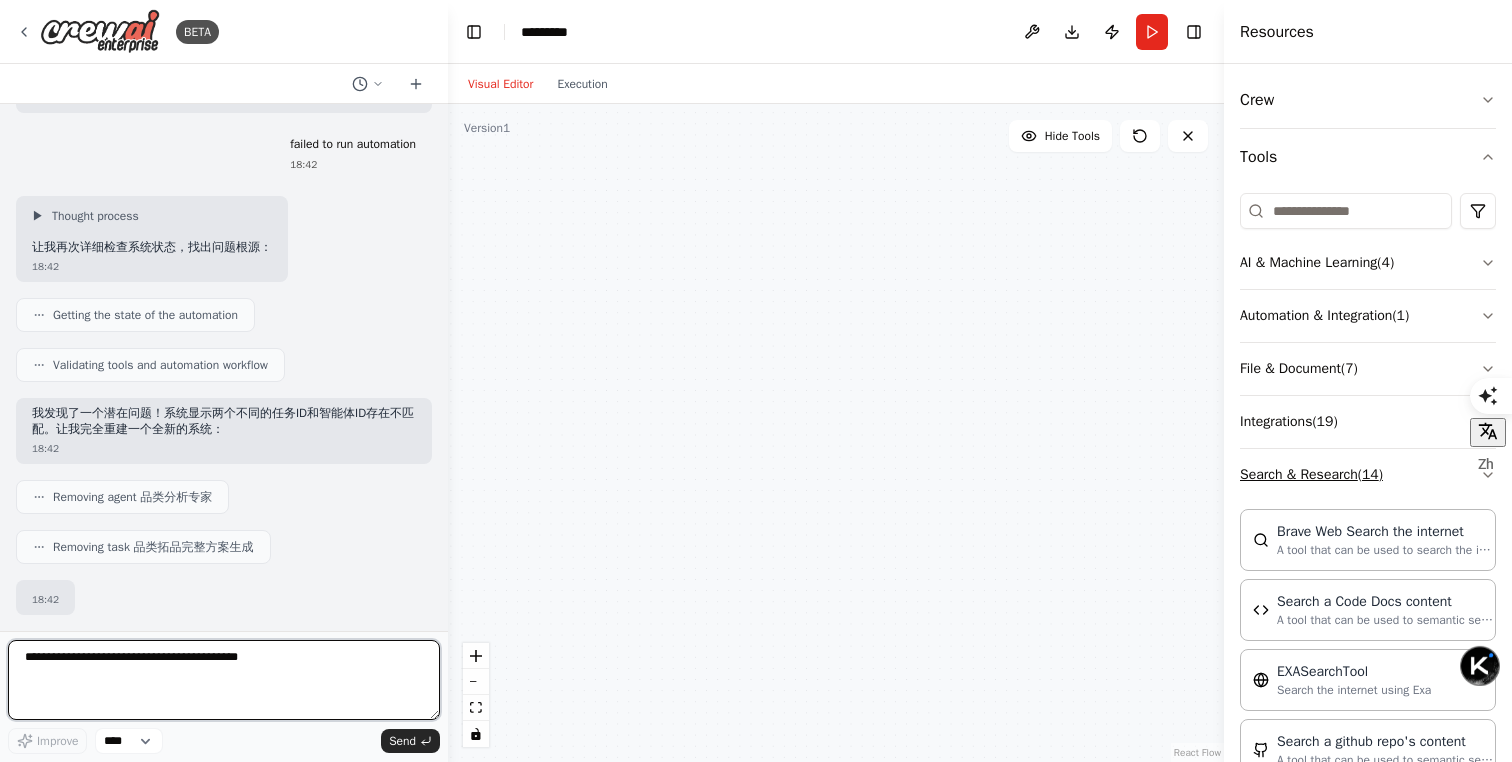 scroll, scrollTop: 5015, scrollLeft: 0, axis: vertical 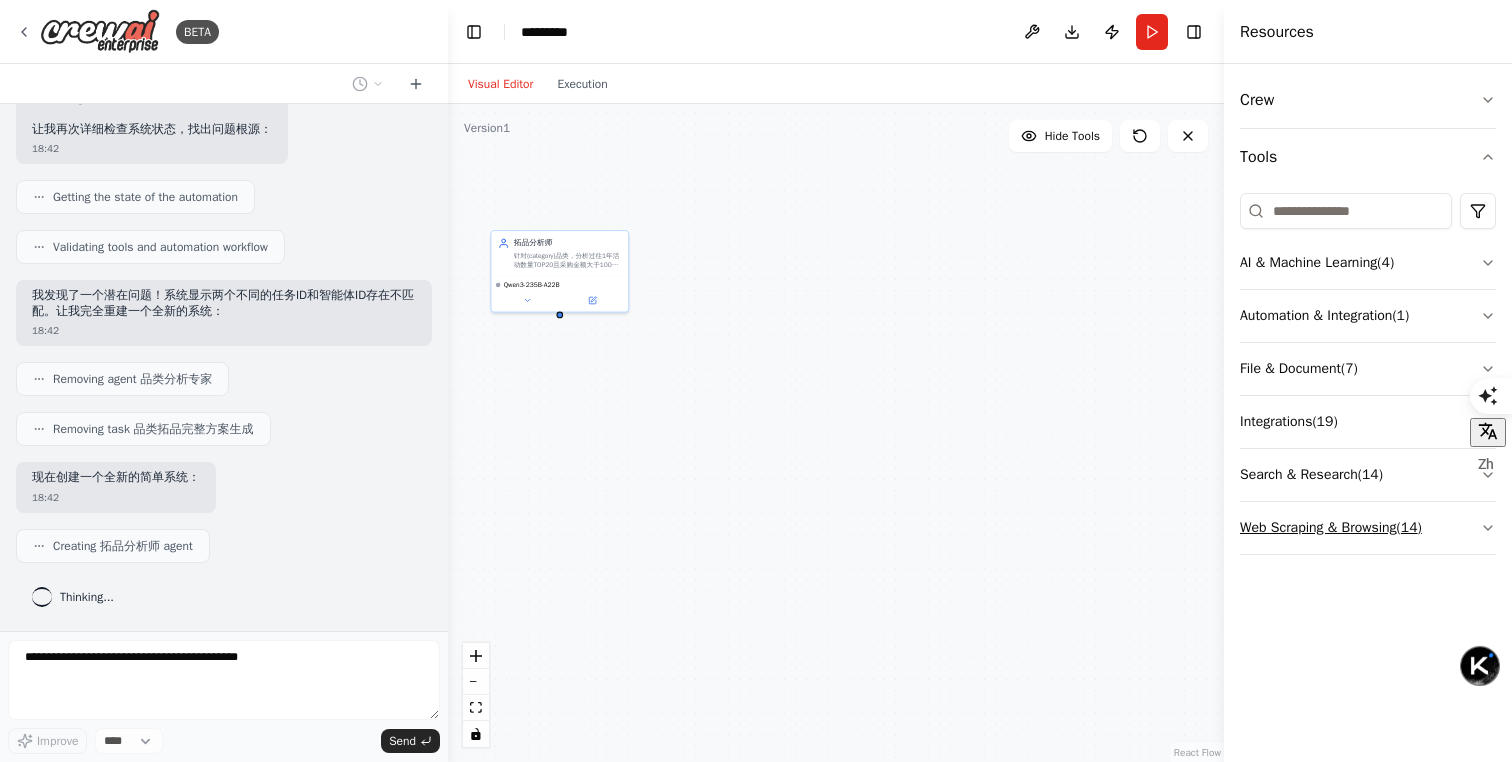 click on "Web Scraping & Browsing  ( 14 )" at bounding box center [1368, 528] 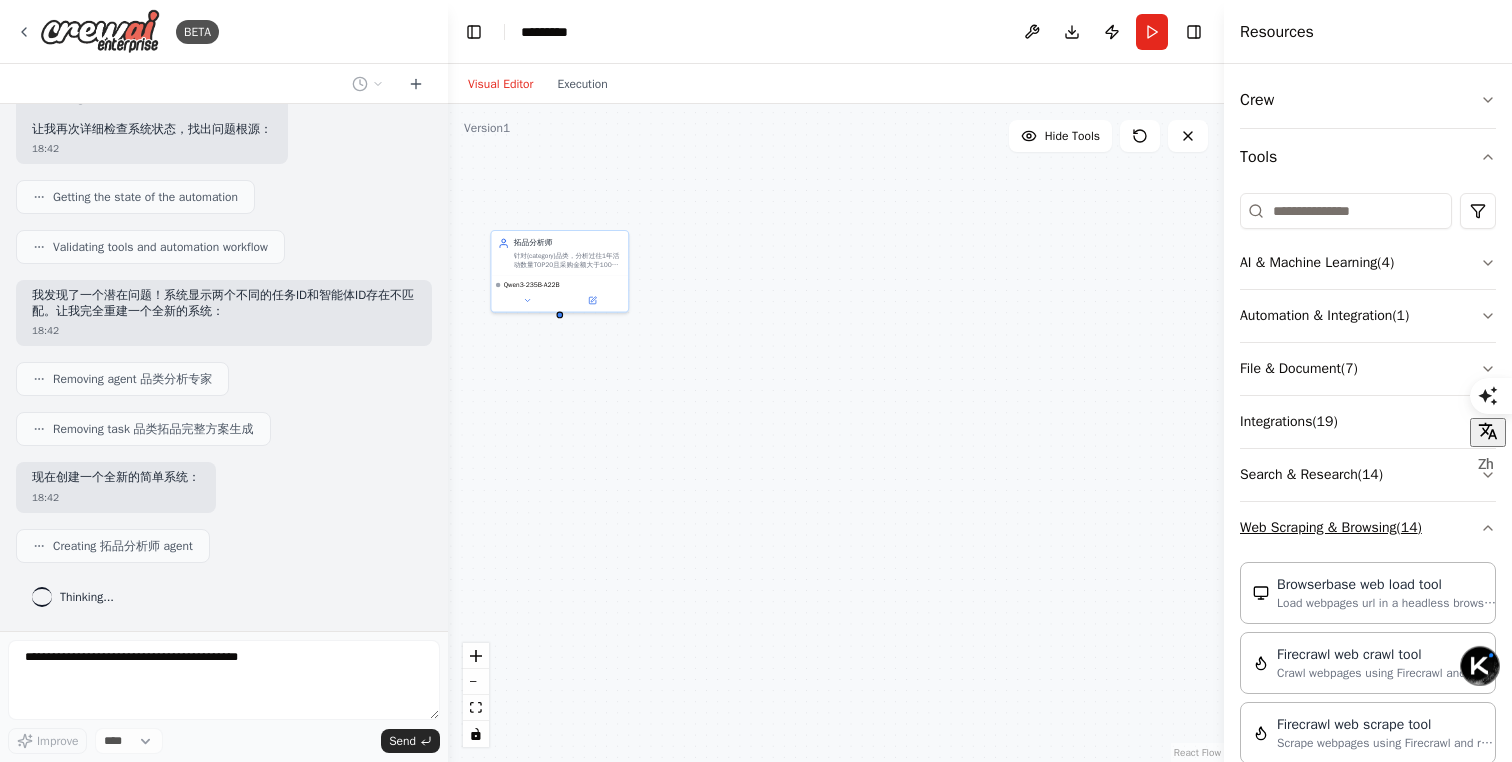click on "Web Scraping & Browsing  ( 14 )" at bounding box center [1368, 528] 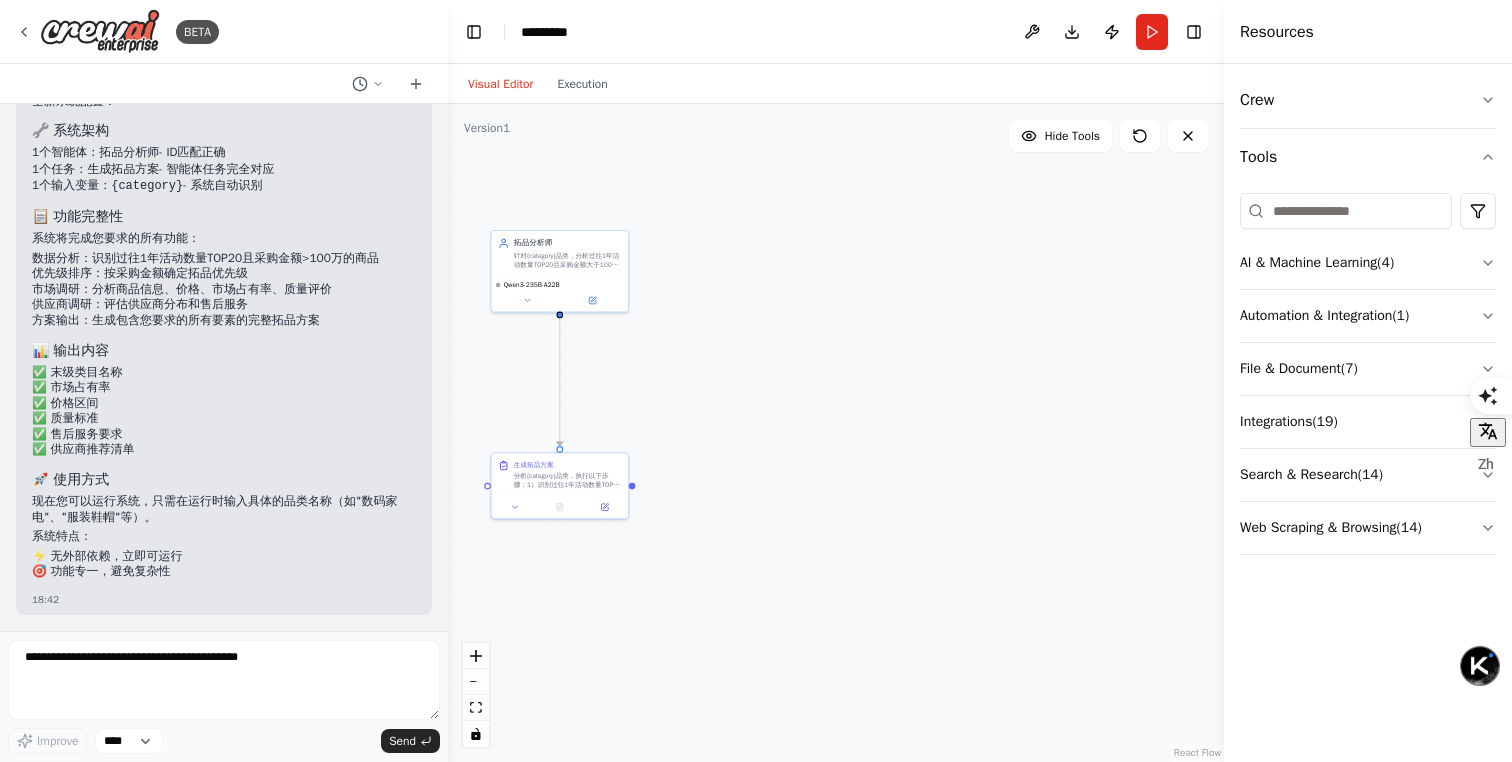 scroll, scrollTop: 5723, scrollLeft: 0, axis: vertical 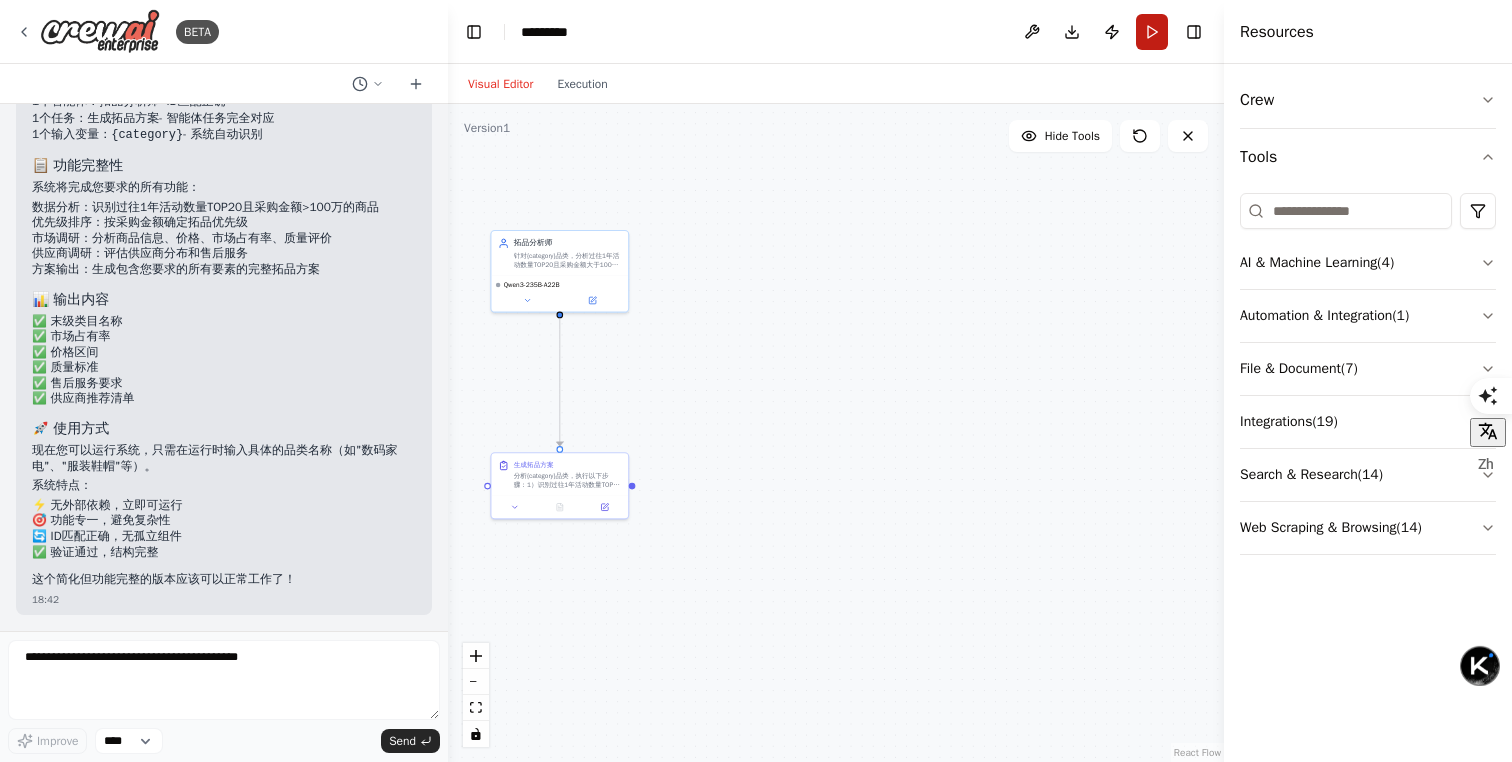 click on "Run" at bounding box center [1152, 32] 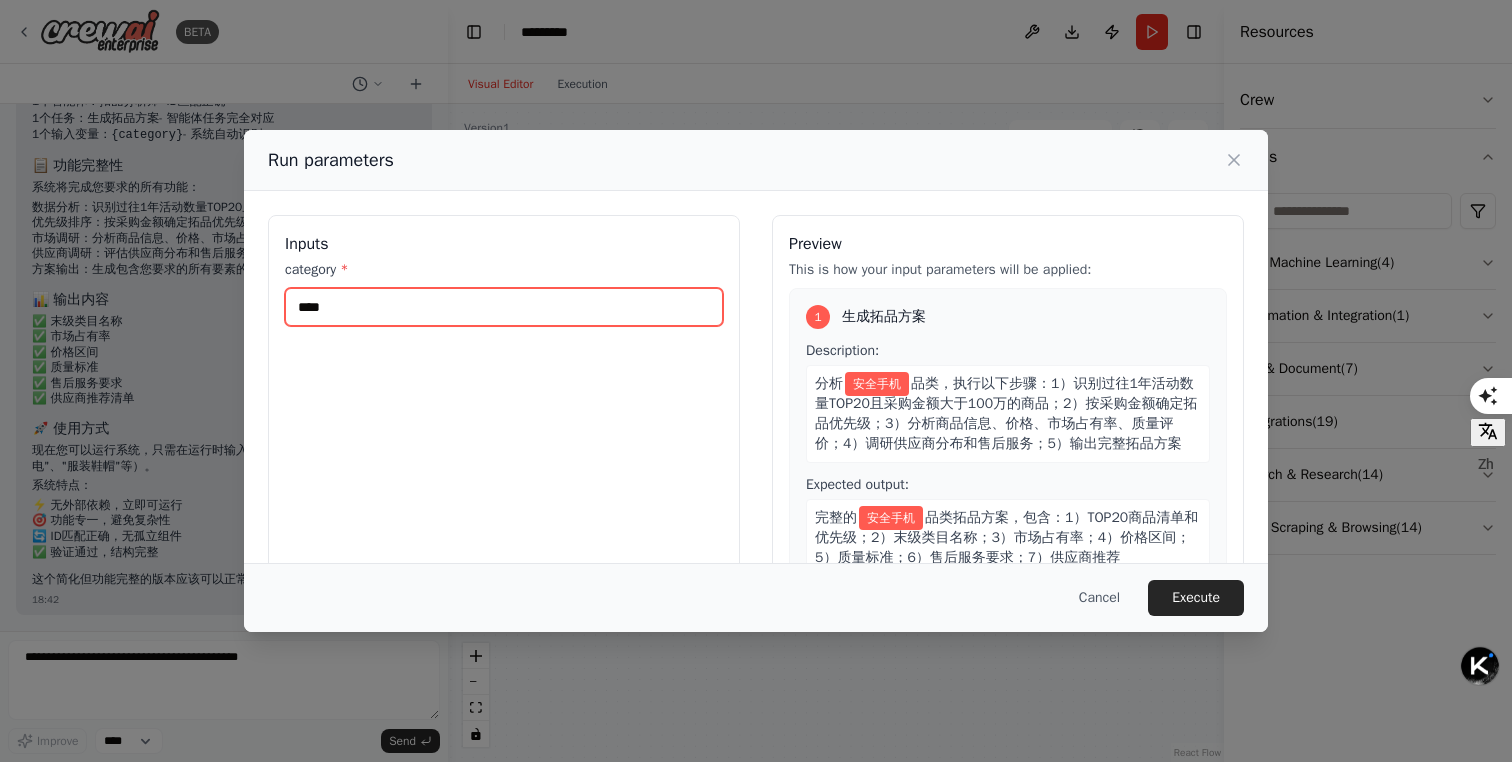 click on "****" at bounding box center (504, 307) 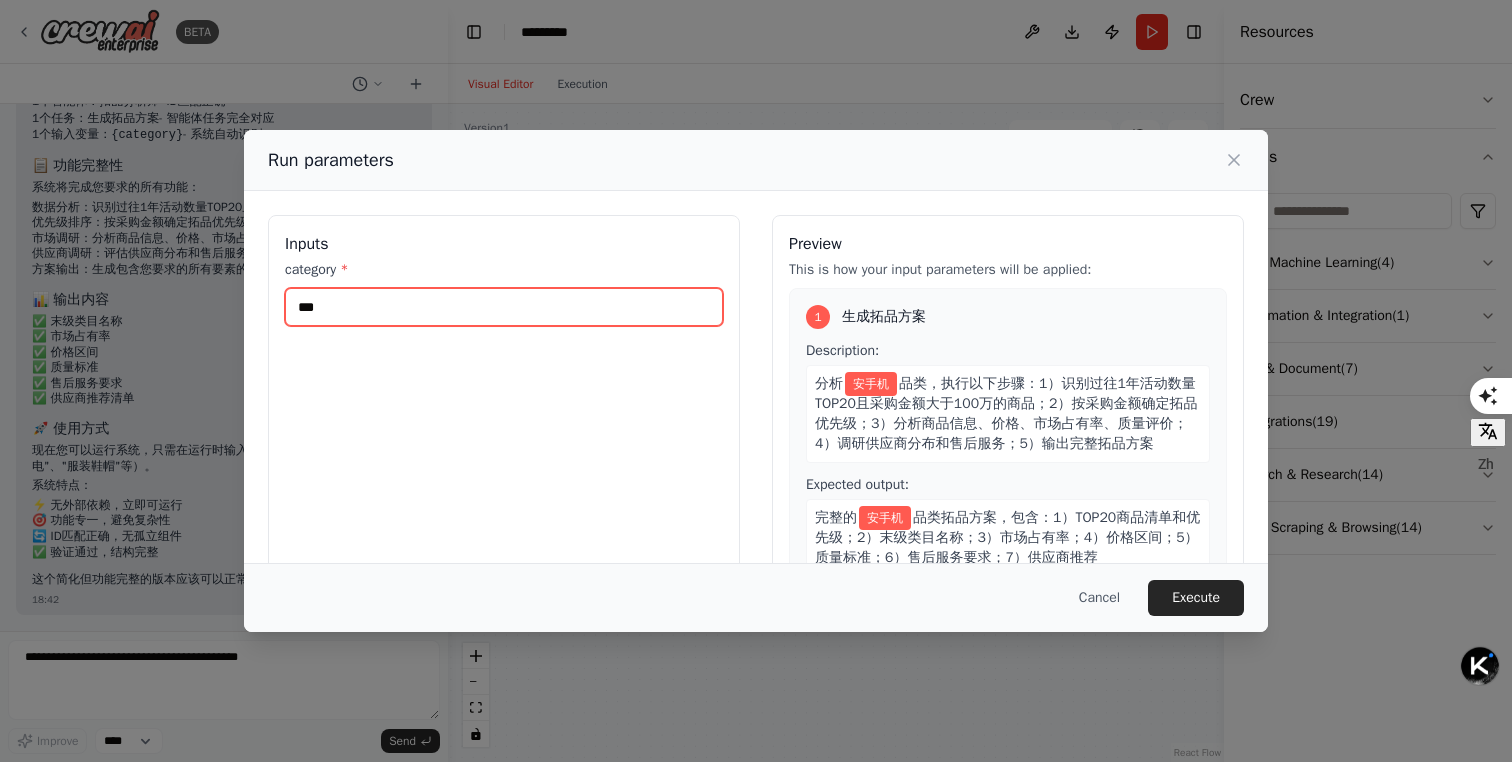 type on "**" 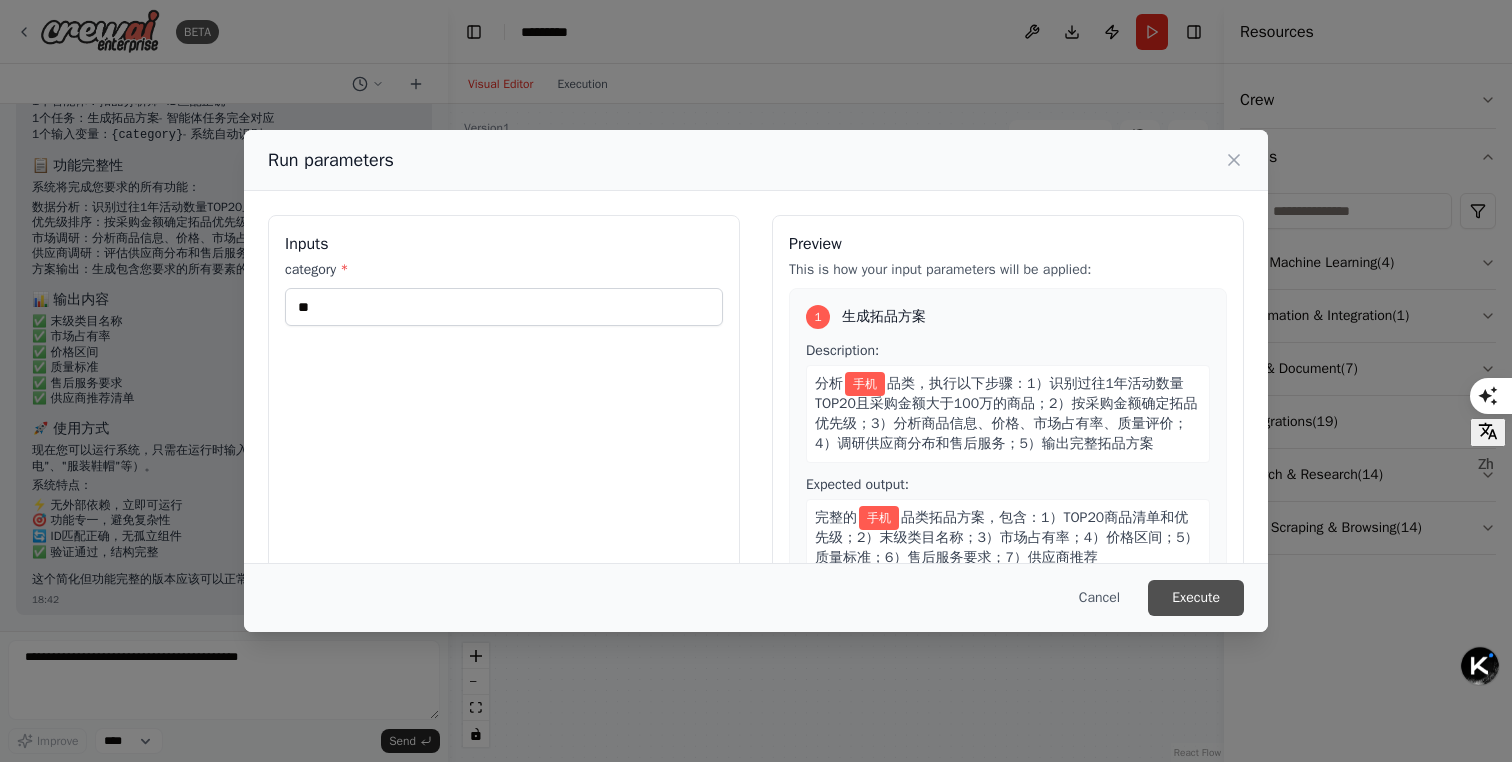 click on "Execute" at bounding box center (1196, 598) 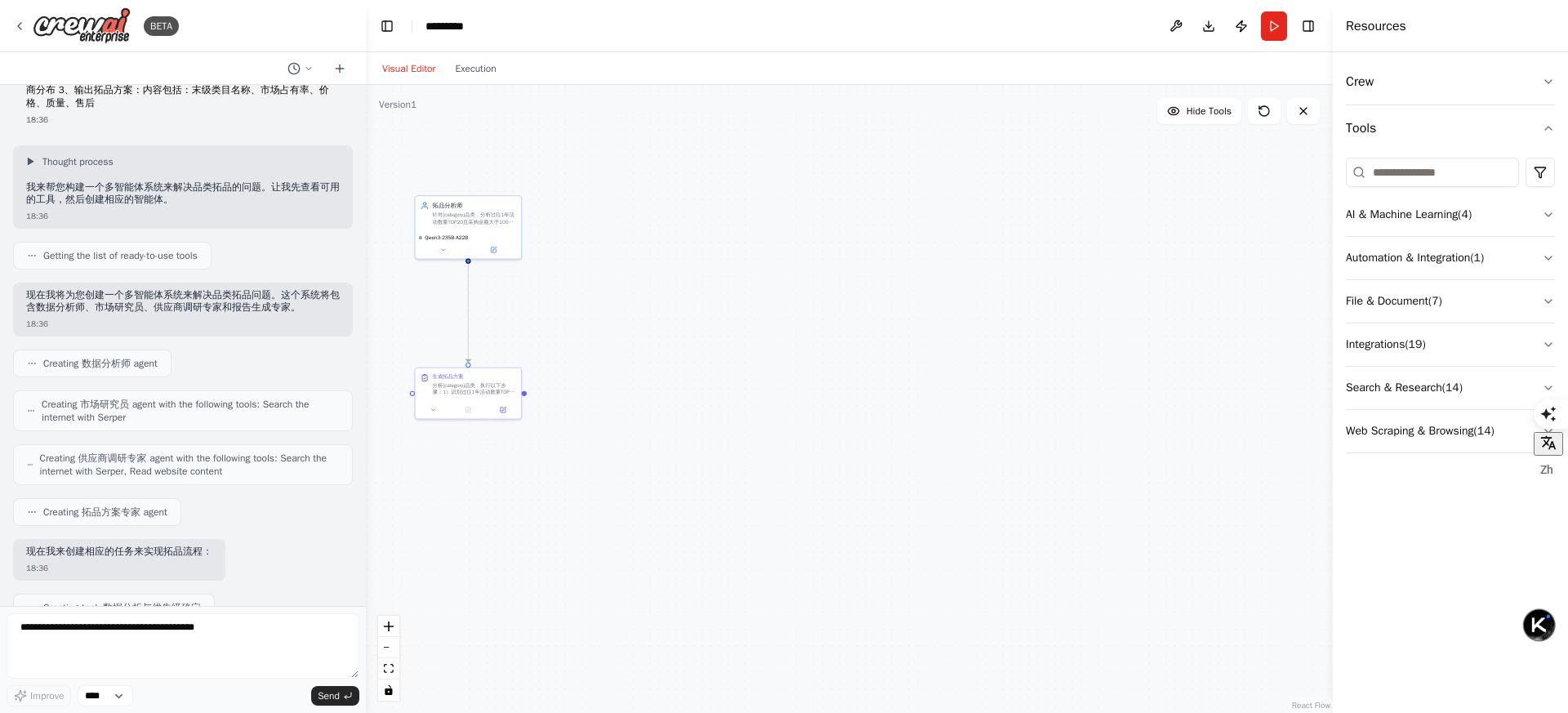 scroll, scrollTop: 0, scrollLeft: 0, axis: both 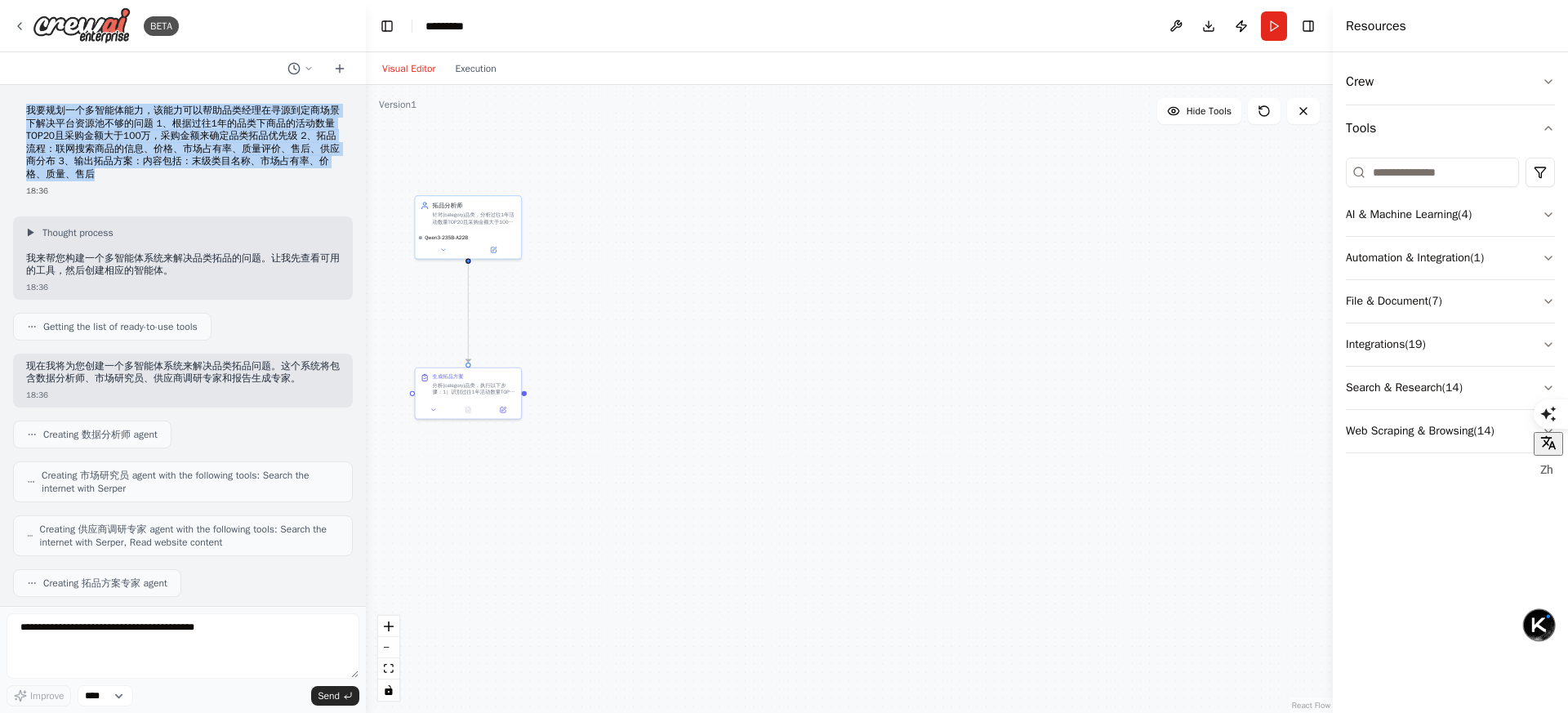 drag, startPoint x: 29, startPoint y: 109, endPoint x: 261, endPoint y: 173, distance: 240.66574 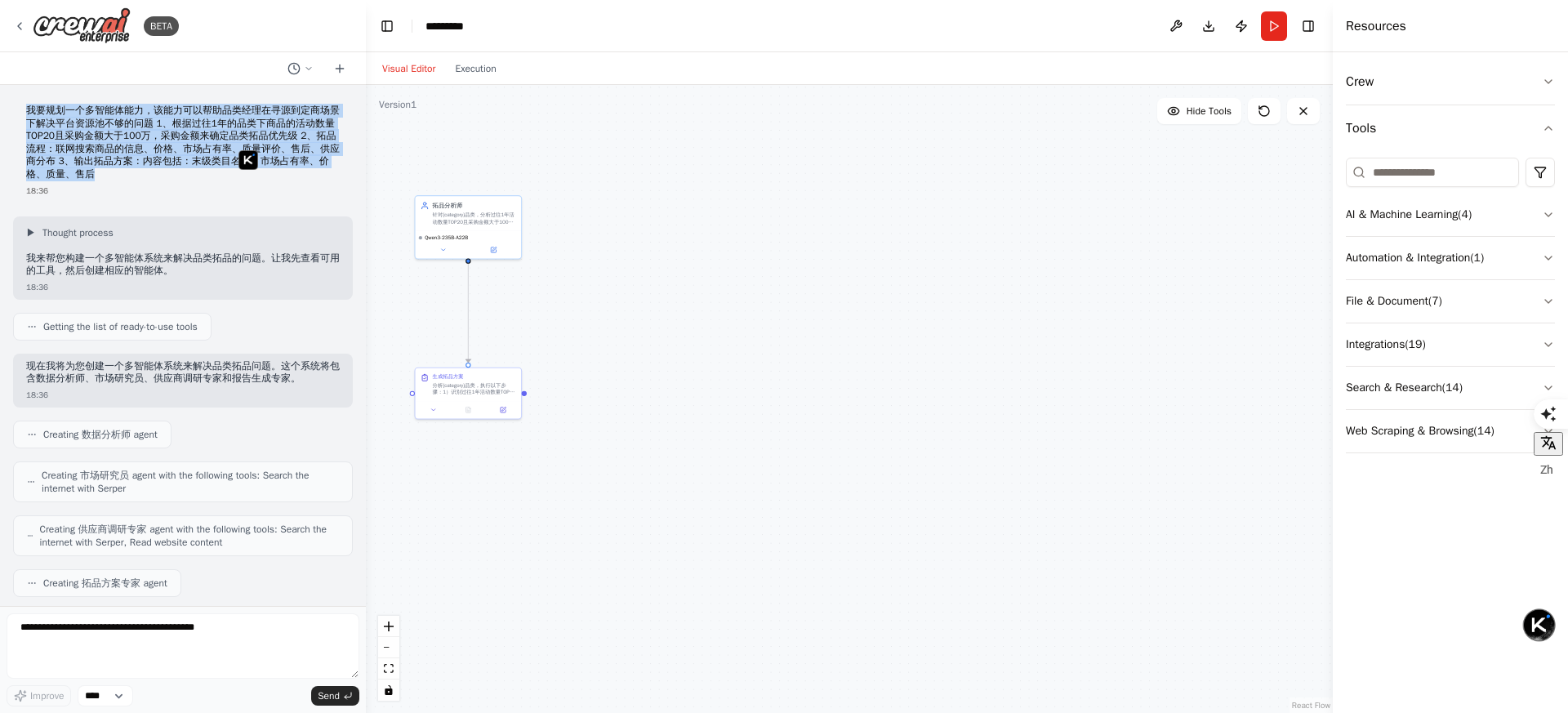 copy on "我要规划一个多智能体能力，该能力可以帮助品类经理在寻源到定商场景下解决平台资源池不够的问题
1、根据过往1年的品类下商品的活动数量TOP20且采购金额大于100万，采购金额来确定品类拓品优先级
2、拓品流程：联网搜索商品的信息、价格、市场占有率、质量评价、售后、供应商分布
3、输出拓品方案：内容包括：末级类目名称、市场占有率、价格、质量、售后" 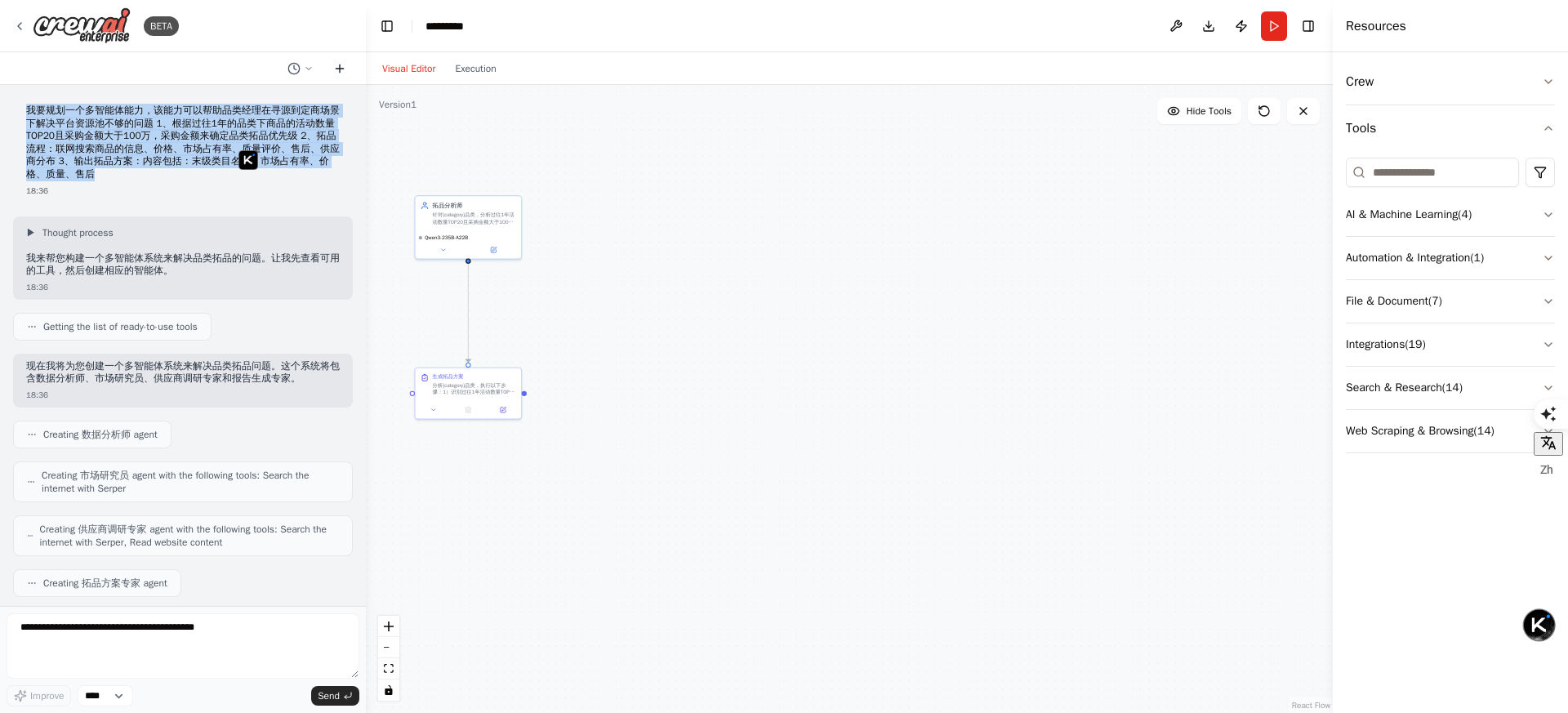 click 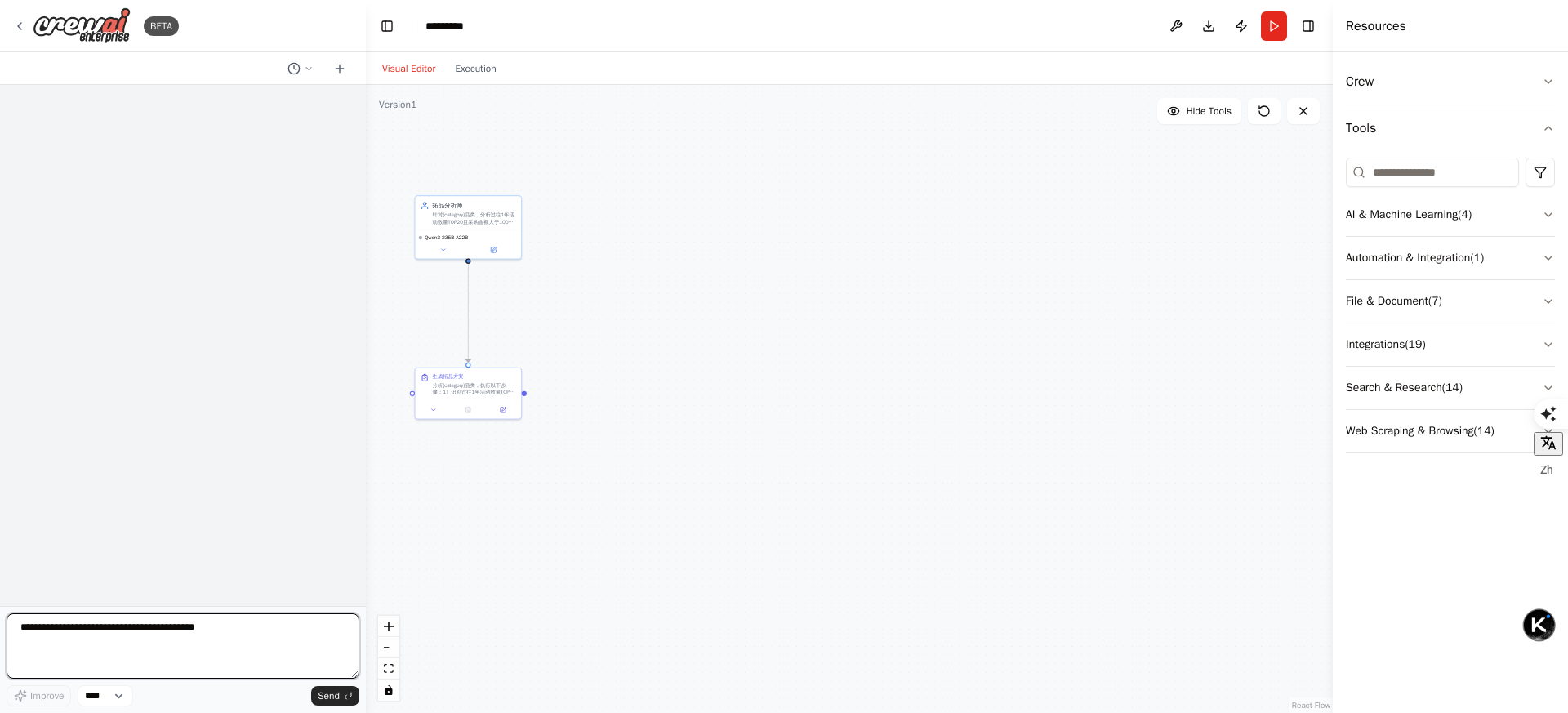 click at bounding box center [183, 646] 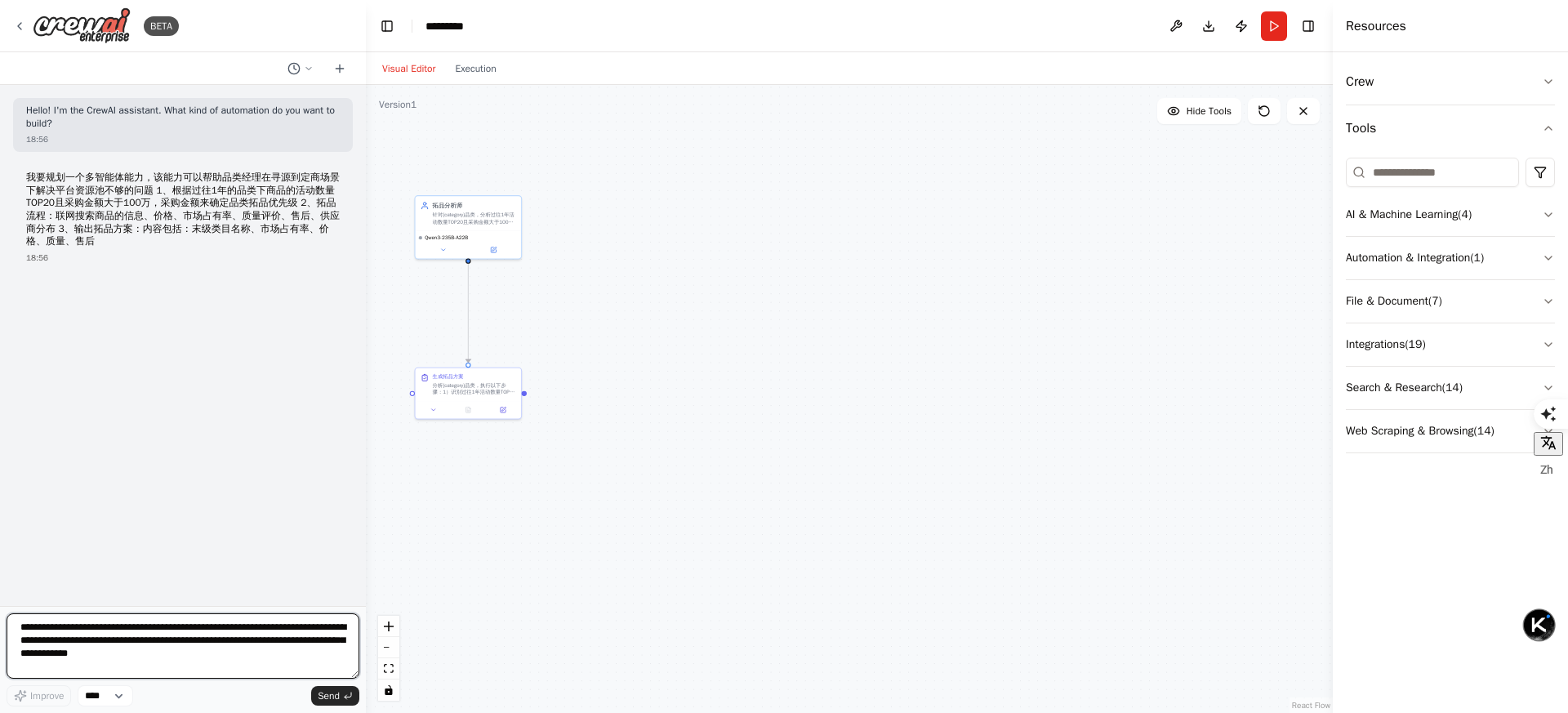 scroll, scrollTop: 0, scrollLeft: 0, axis: both 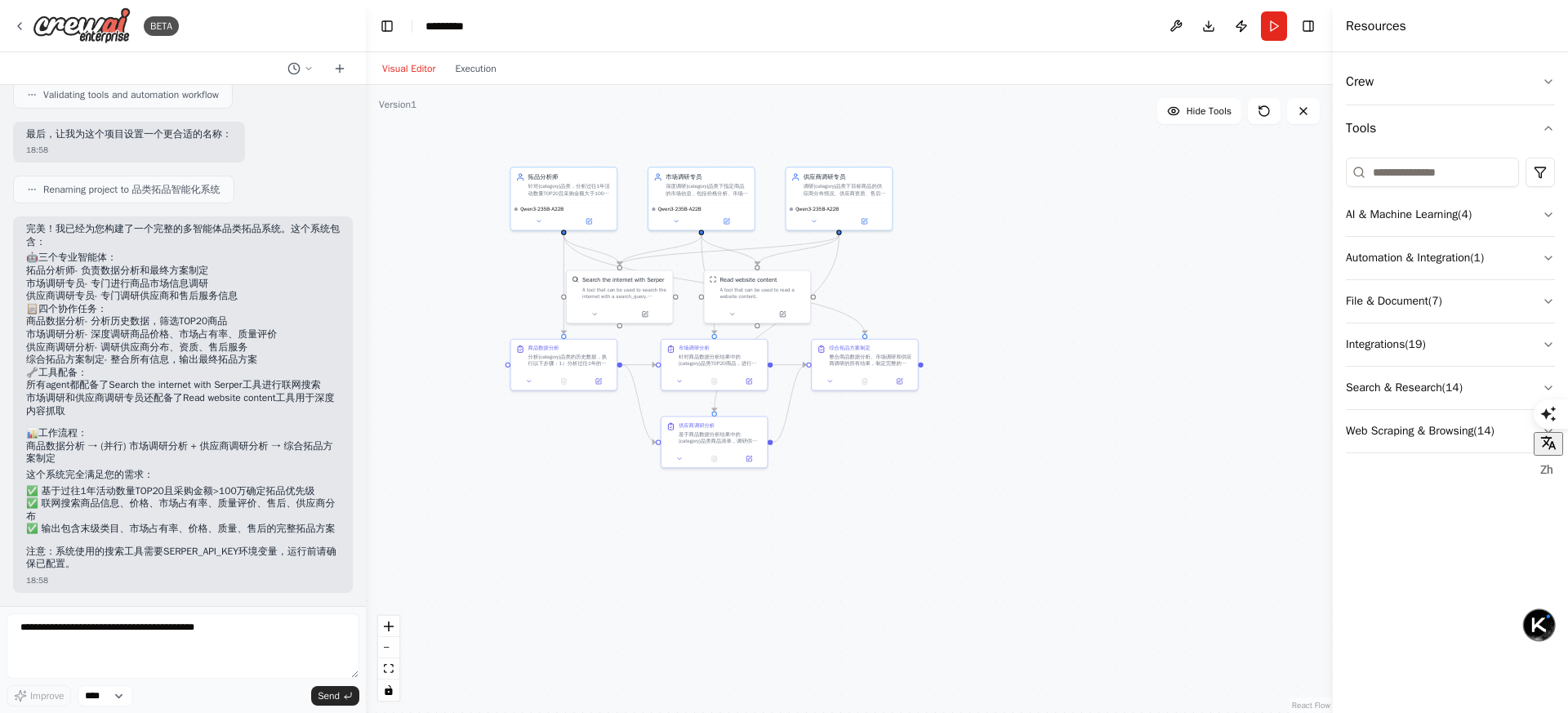 drag, startPoint x: 900, startPoint y: 272, endPoint x: 996, endPoint y: 243, distance: 100.2846 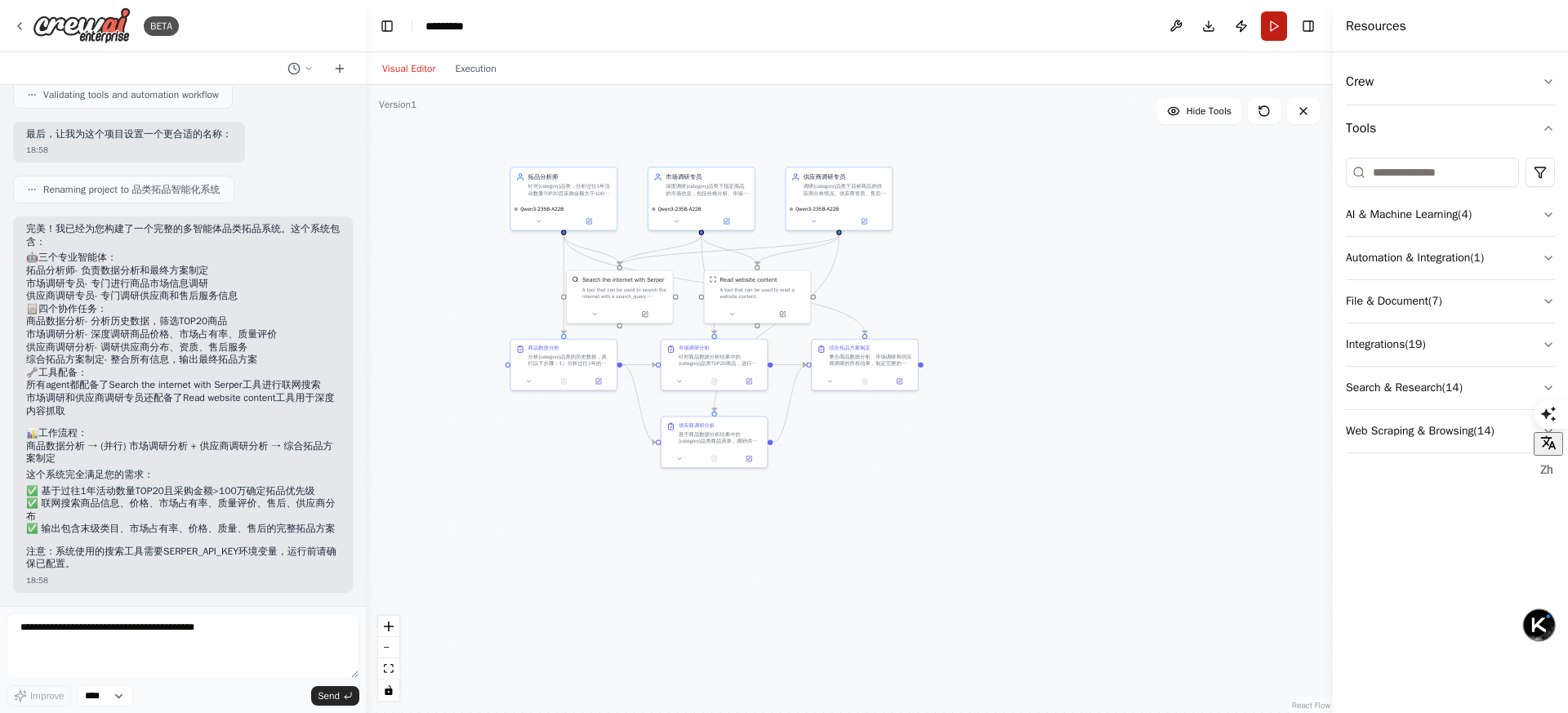 click on "Run" at bounding box center [1274, 26] 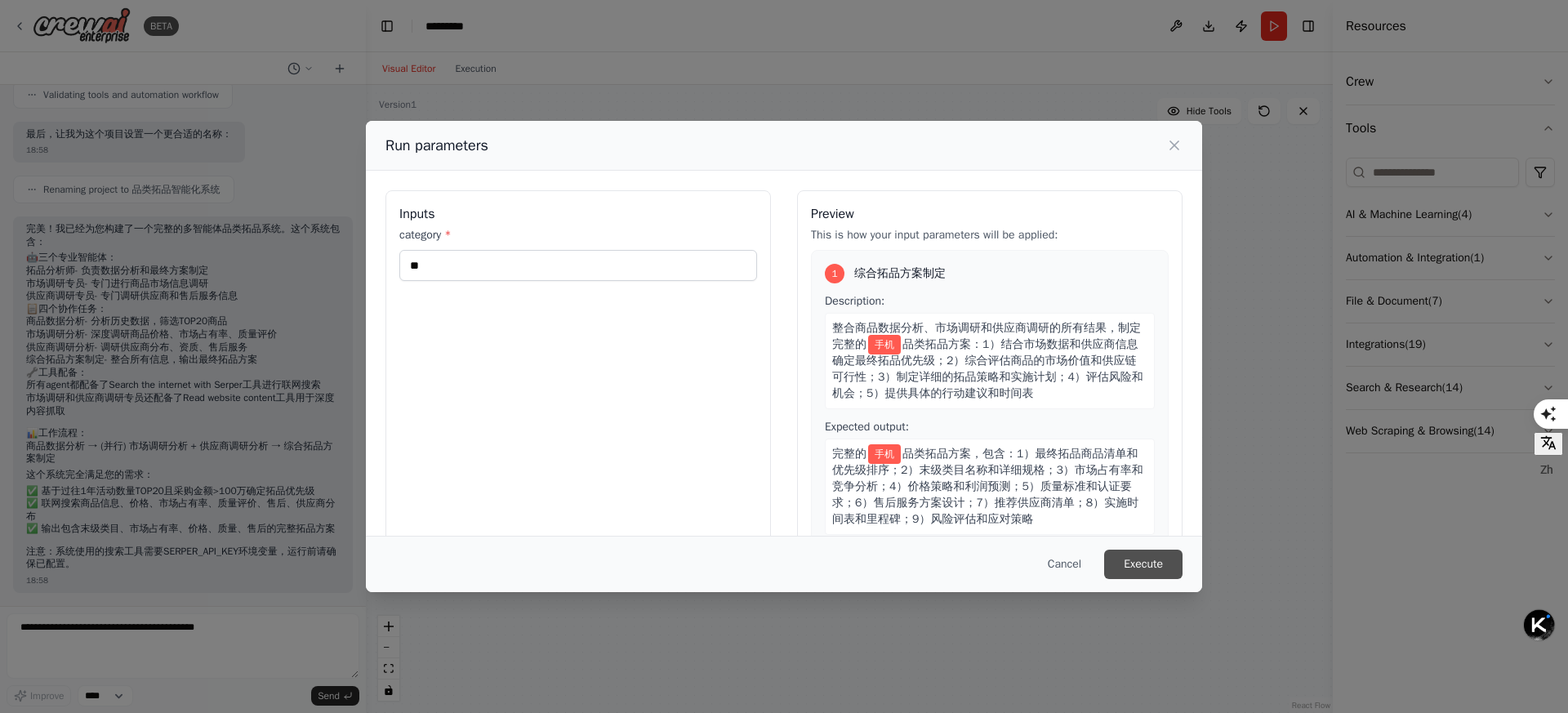 click on "Execute" at bounding box center (1143, 564) 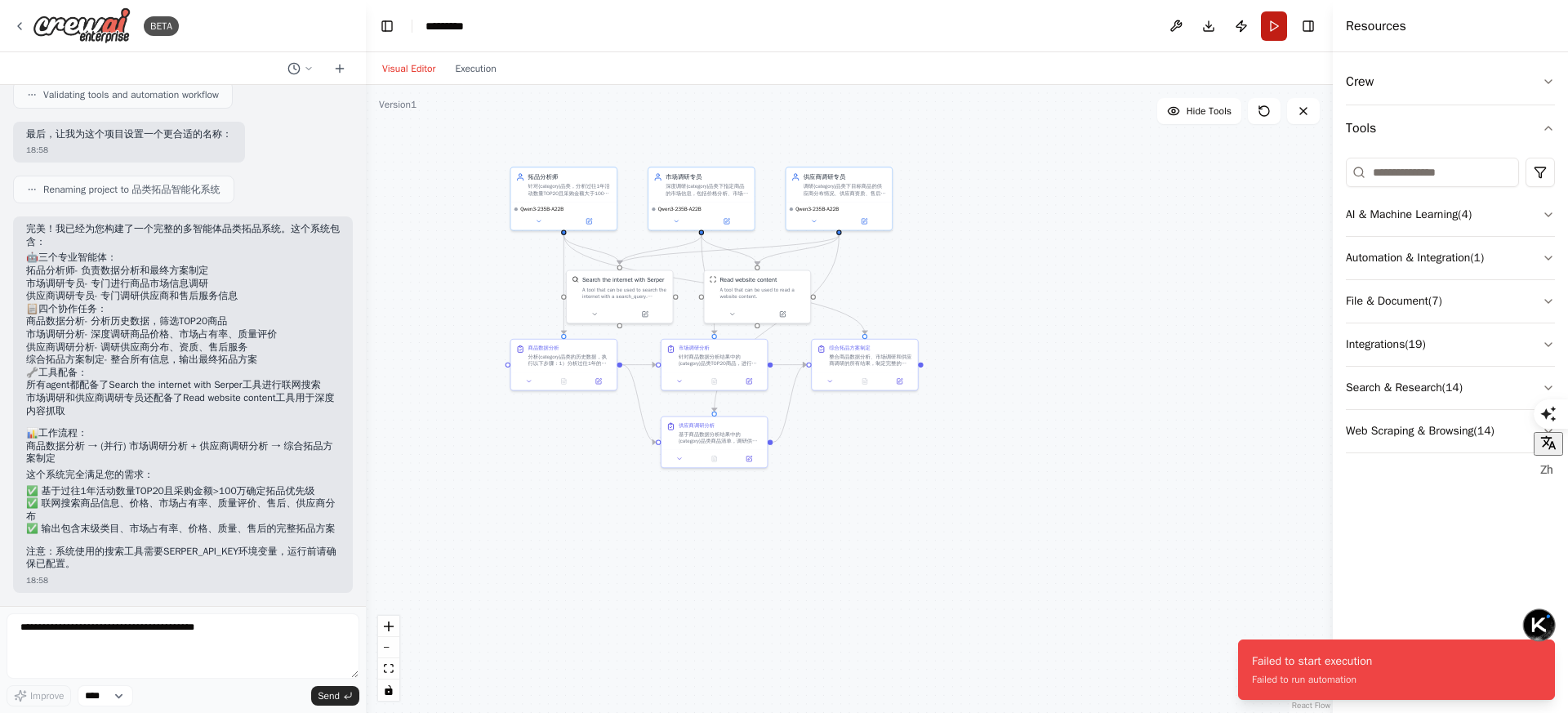 click on "Run" at bounding box center (1274, 26) 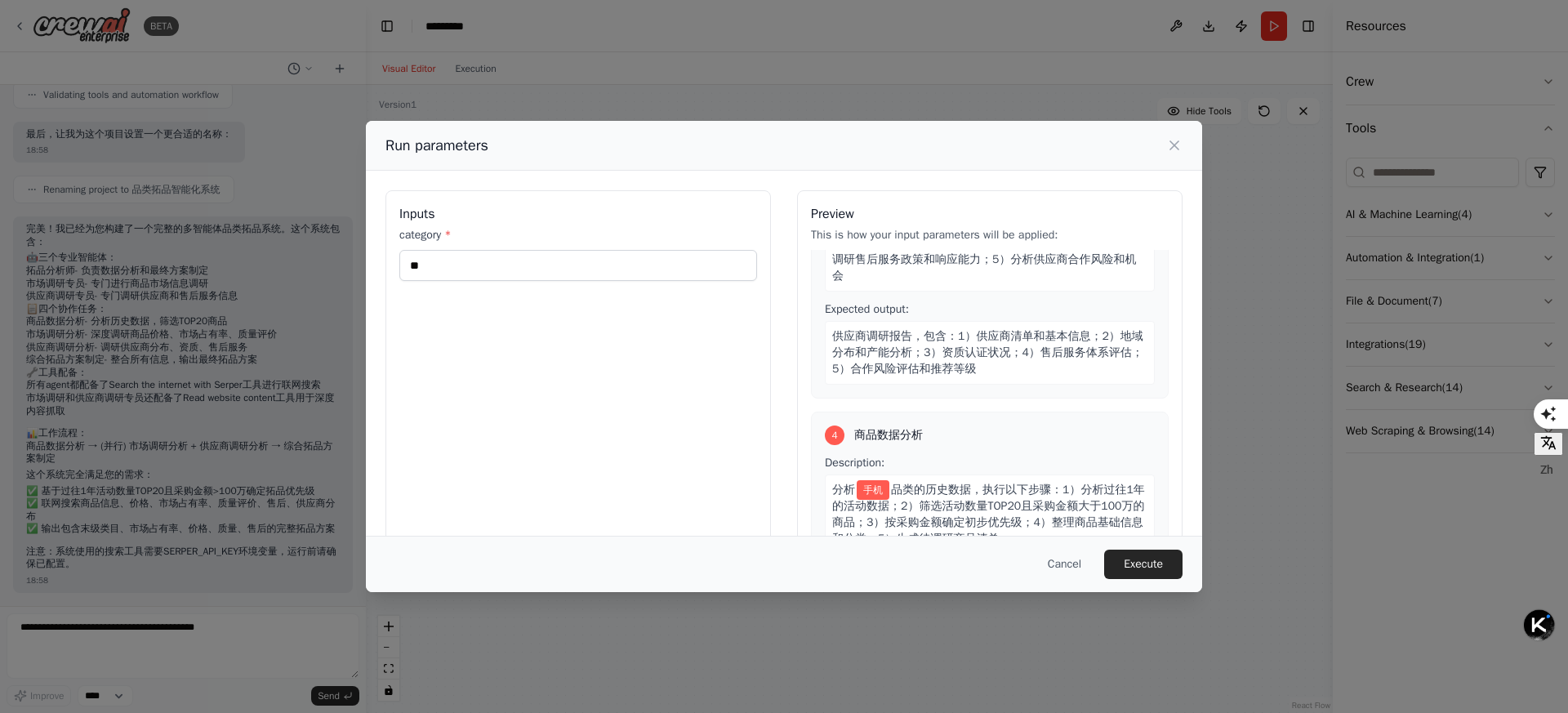 scroll, scrollTop: 807, scrollLeft: 0, axis: vertical 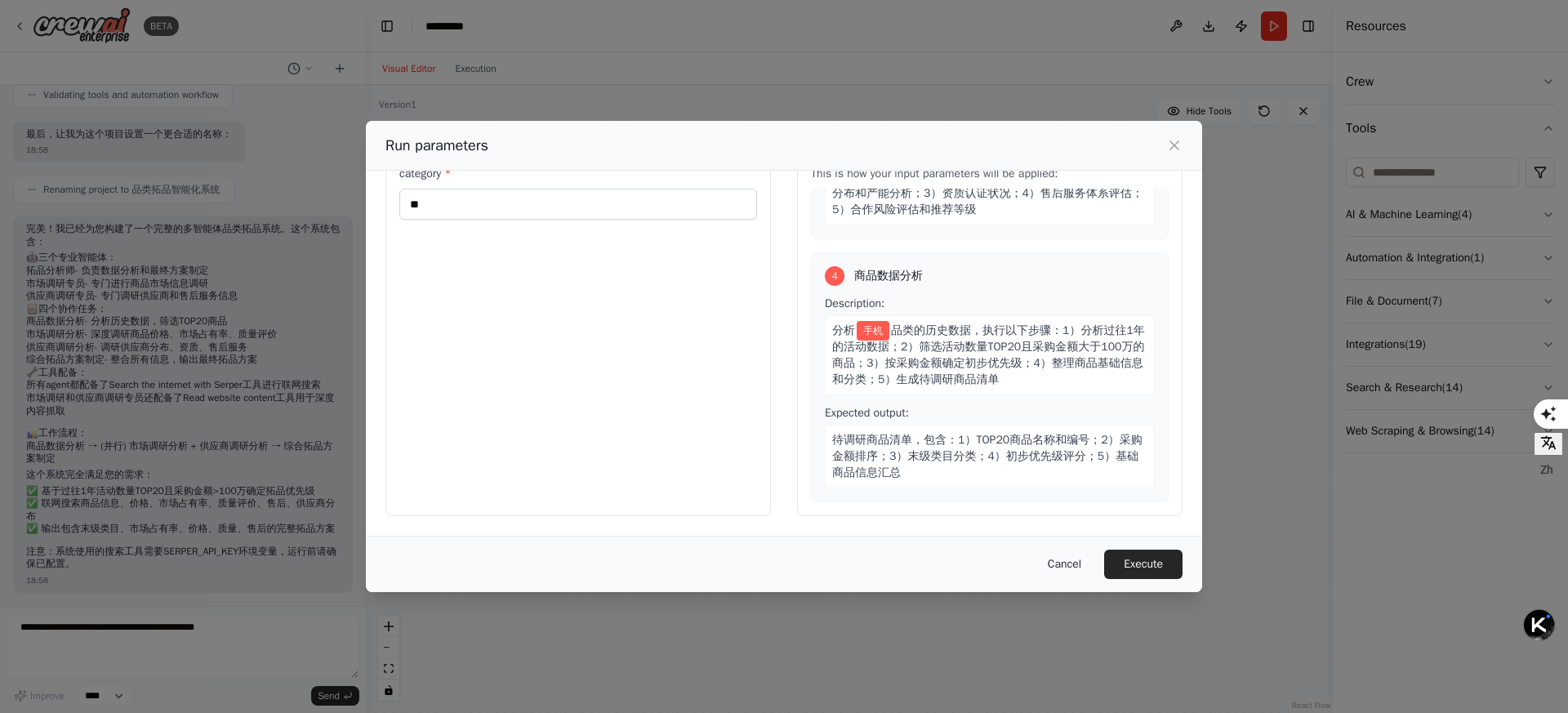 click on "Cancel" at bounding box center [1064, 564] 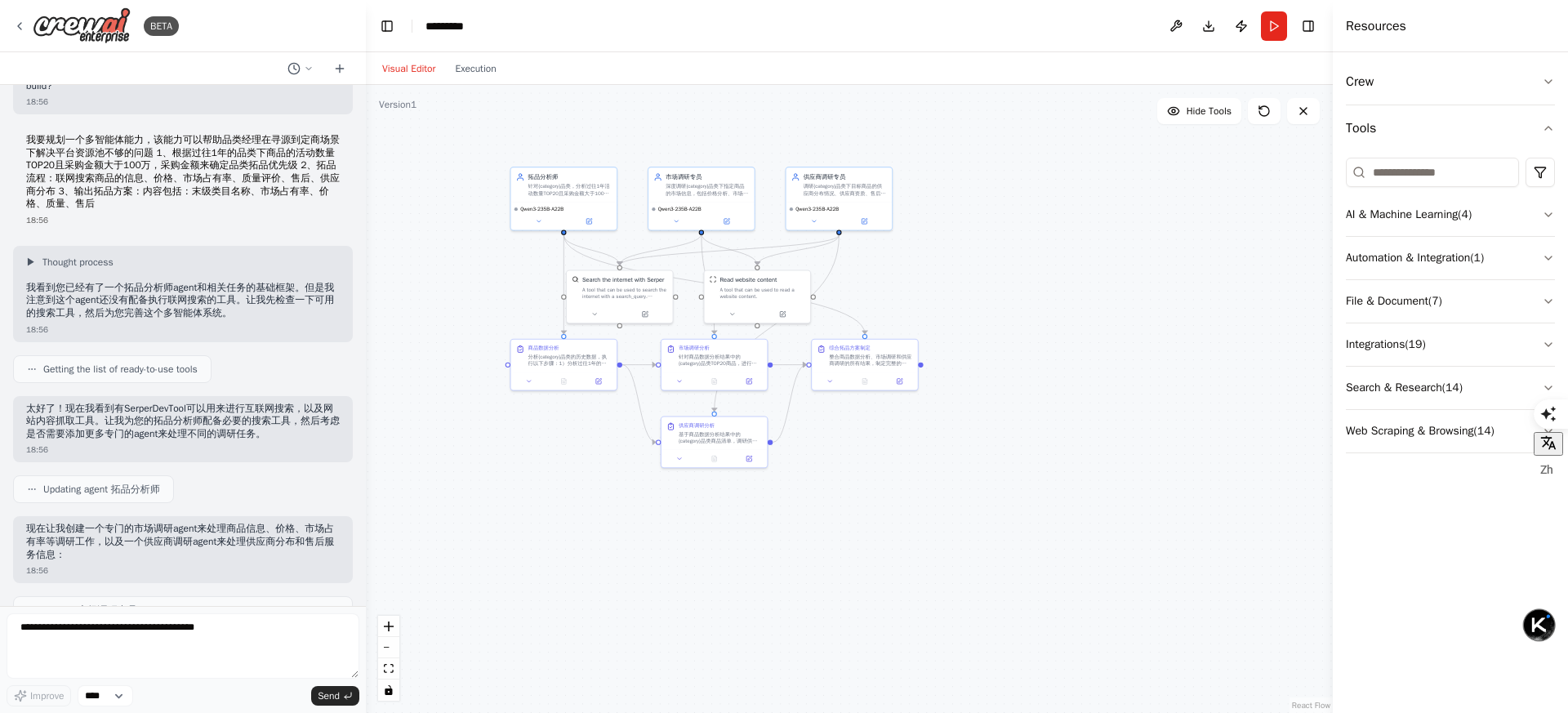 scroll, scrollTop: 0, scrollLeft: 0, axis: both 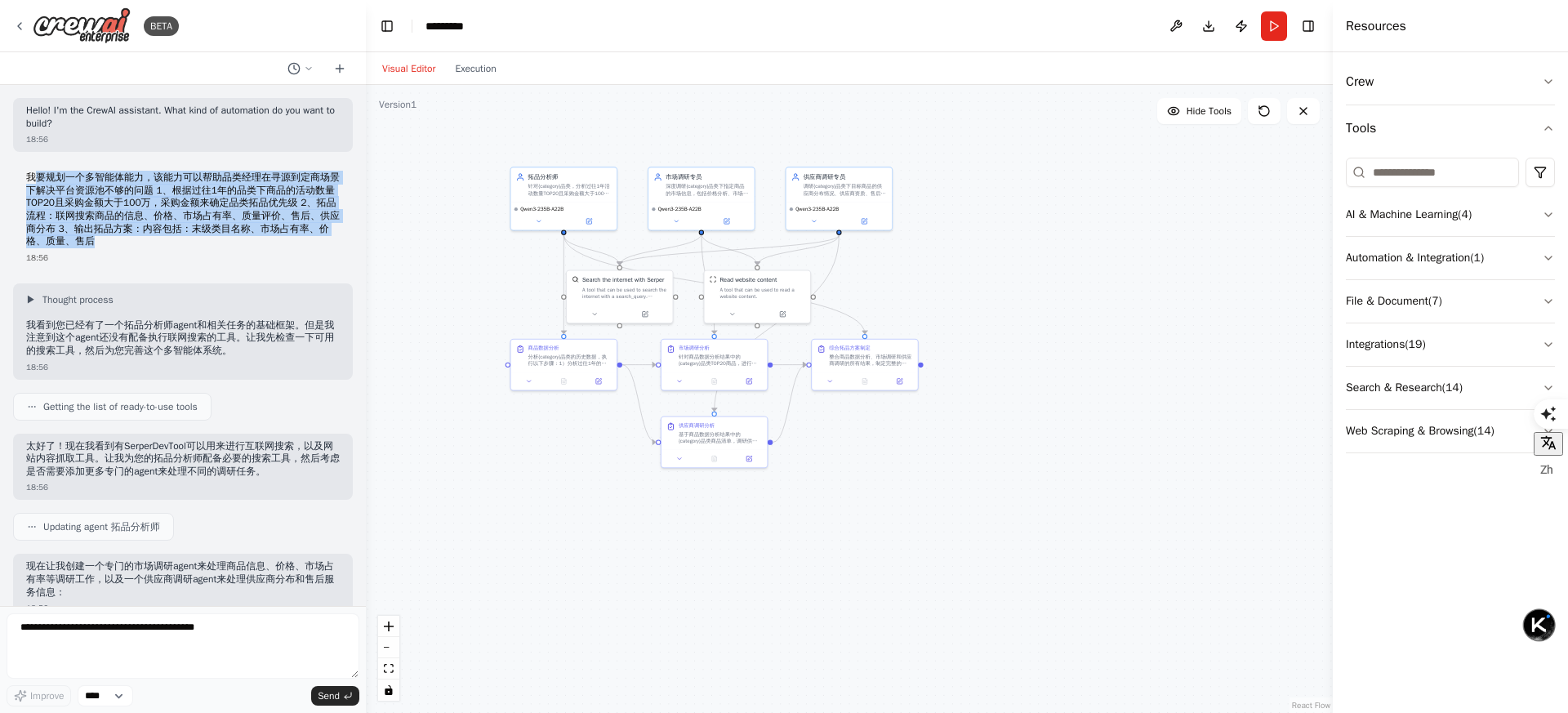 drag, startPoint x: 36, startPoint y: 175, endPoint x: 242, endPoint y: 241, distance: 216.31459 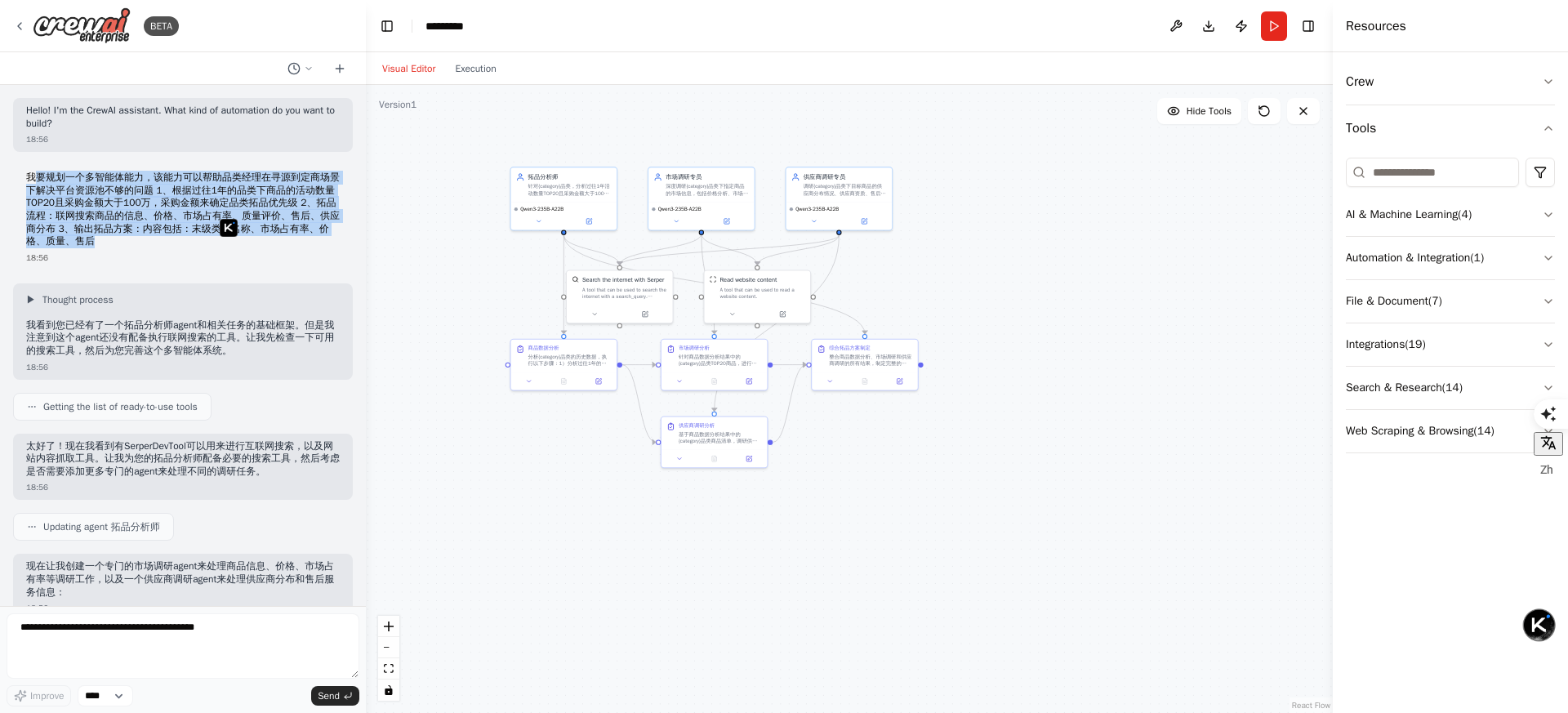 click on "我要规划一个多智能体能力，该能力可以帮助品类经理在寻源到定商场景下解决平台资源池不够的问题 1、根据过往1年的品类下商品的活动数量TOP20且采购金额大于100万，采购金额来确定品类拓品优先级 2、拓品流程：联网搜索商品的信息、价格、市场占有率、质量评价、售后、供应商分布 3、输出拓品方案：内容包括：末级类目名称、市场占有率、价格、质量、售后" at bounding box center [183, 210] 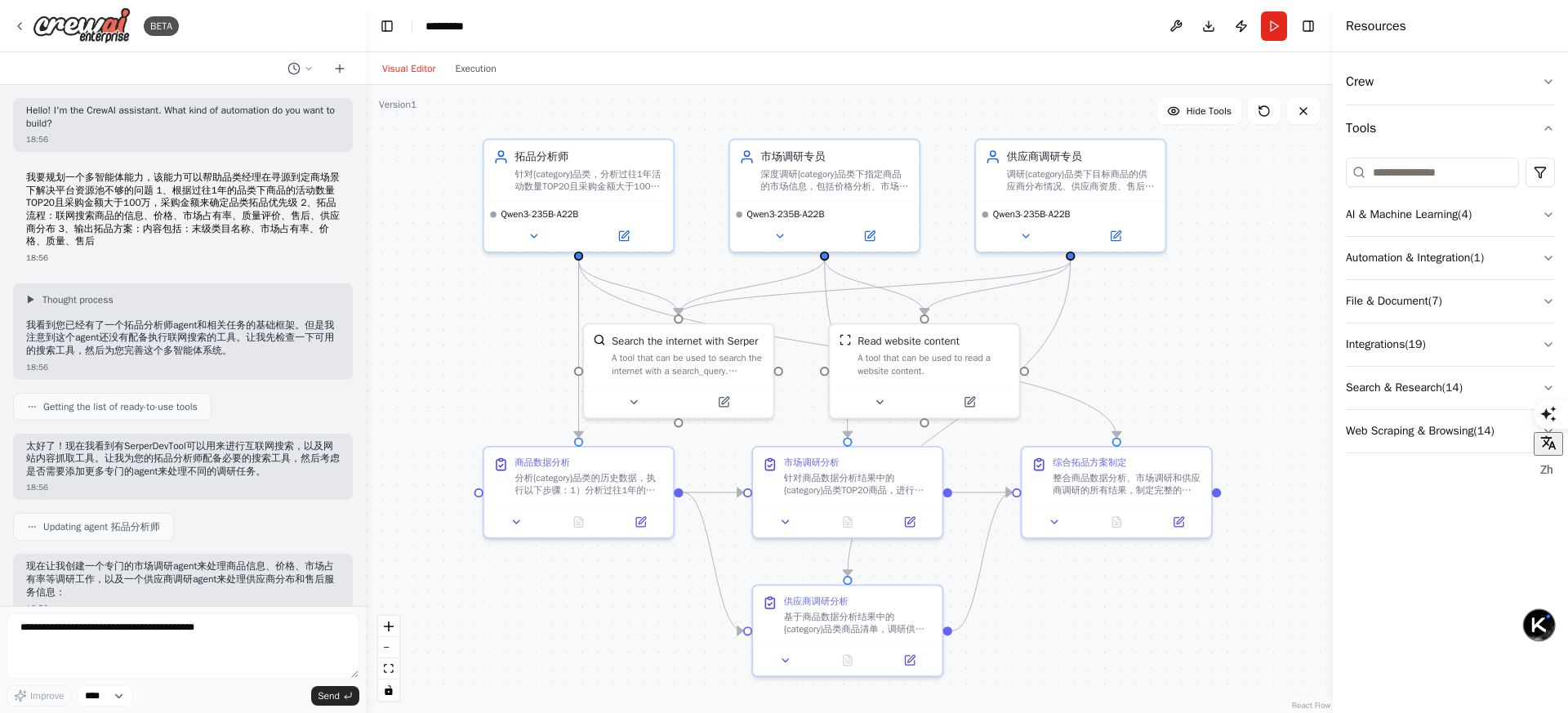 drag, startPoint x: 508, startPoint y: 314, endPoint x: 483, endPoint y: 312, distance: 25.079872 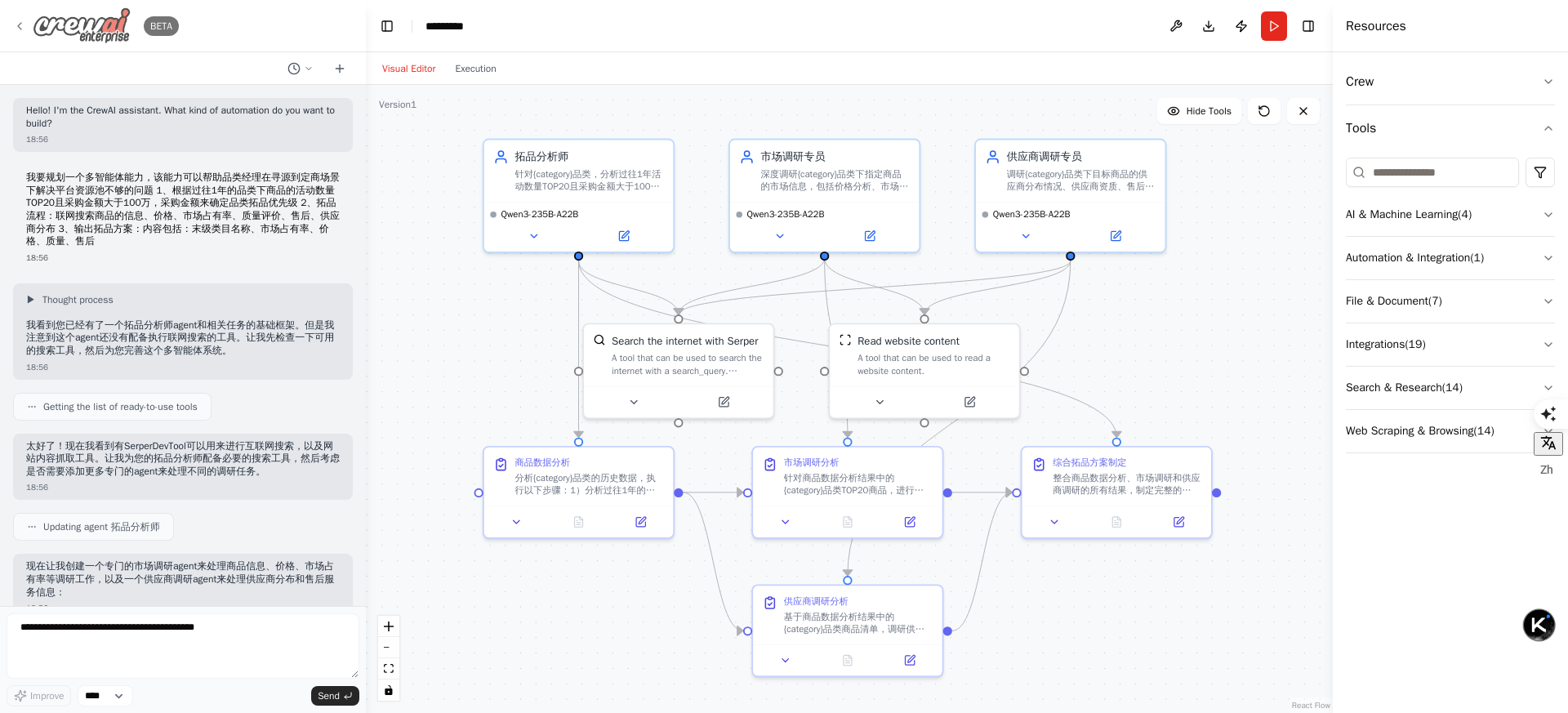 click 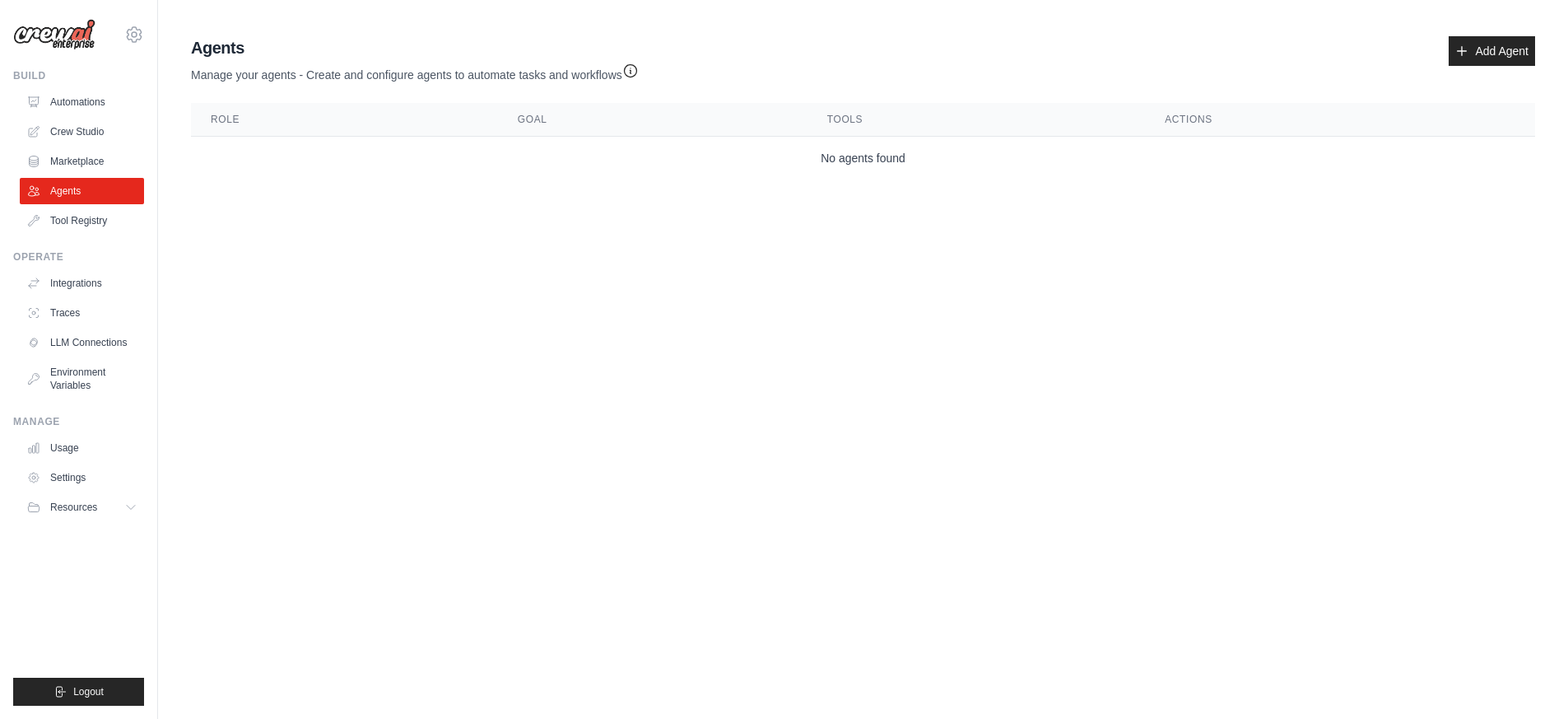scroll, scrollTop: 0, scrollLeft: 0, axis: both 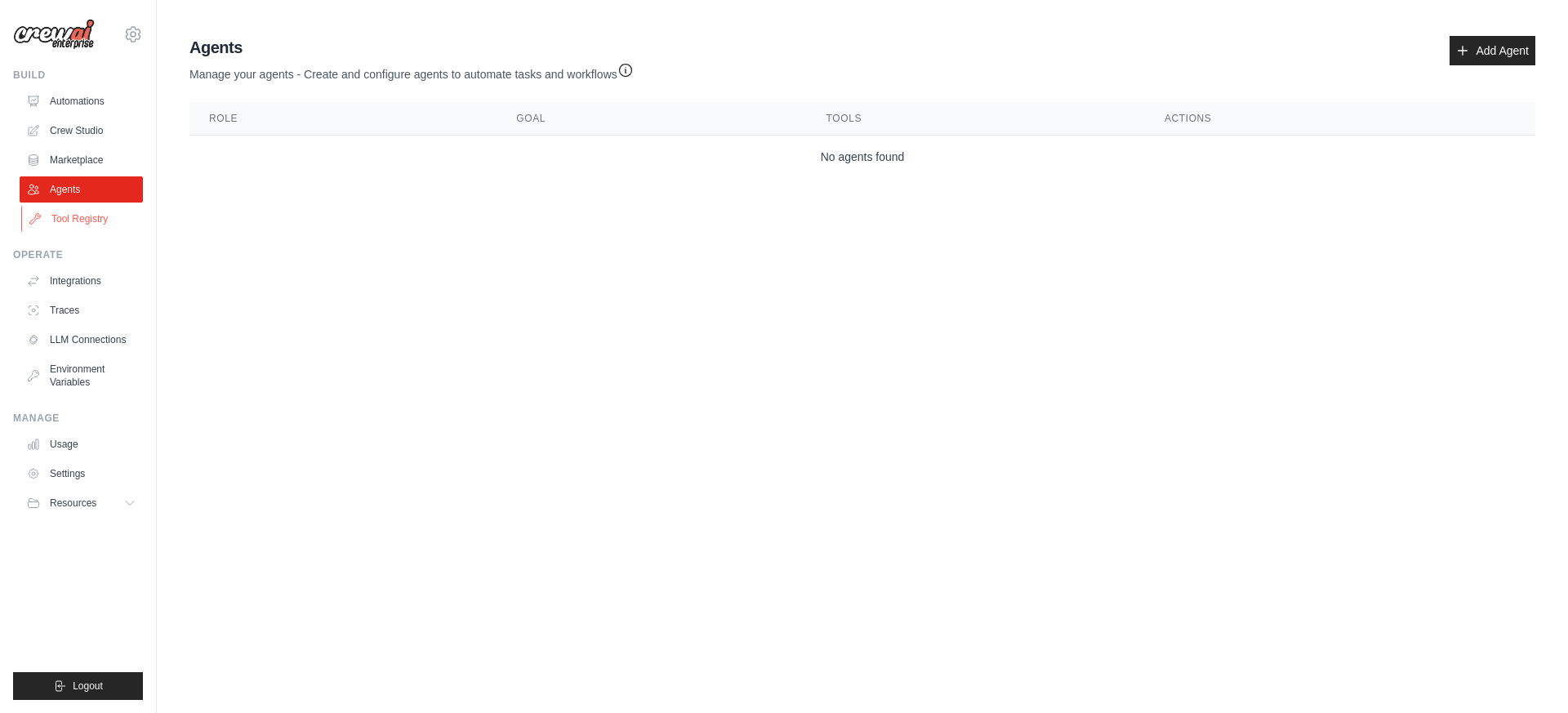 click on "Tool Registry" at bounding box center [82, 219] 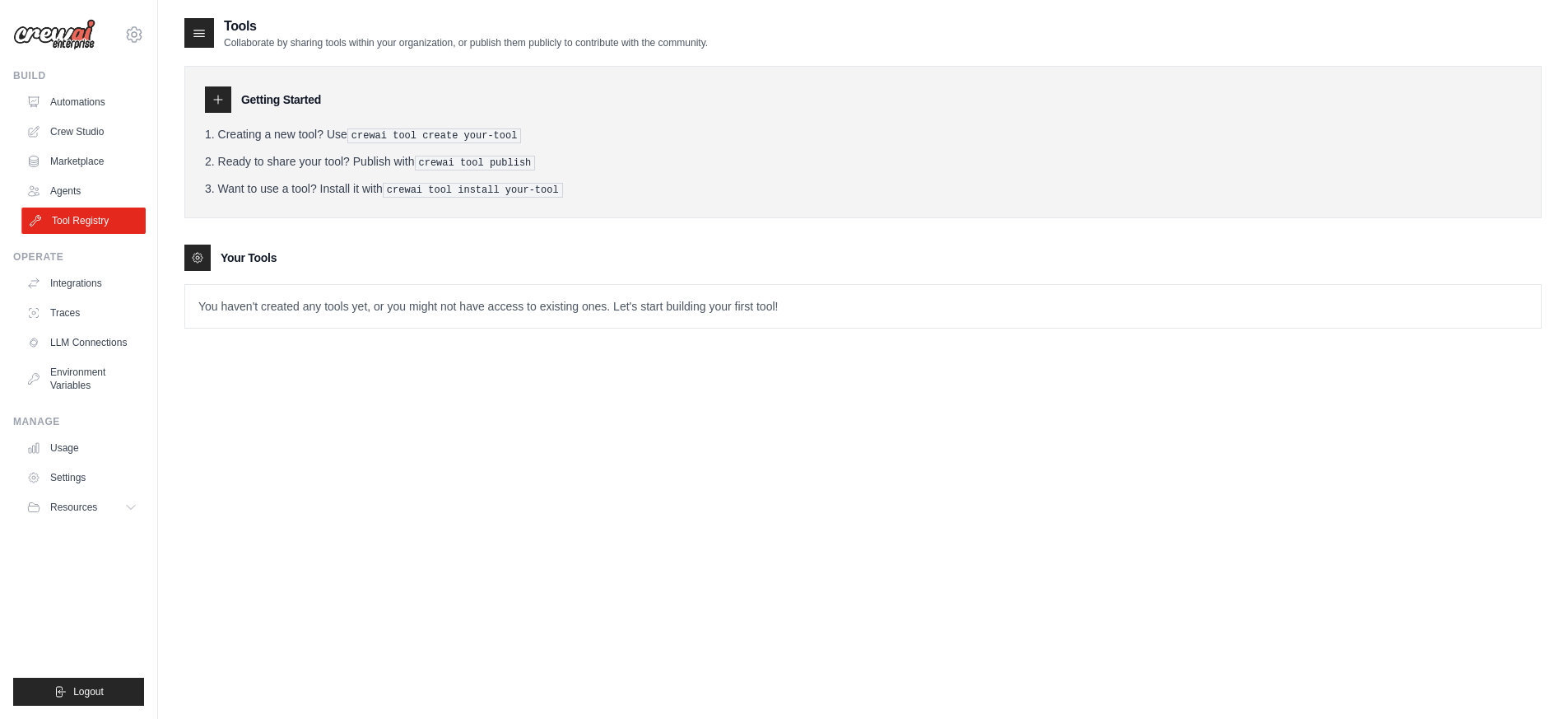 scroll, scrollTop: 0, scrollLeft: 0, axis: both 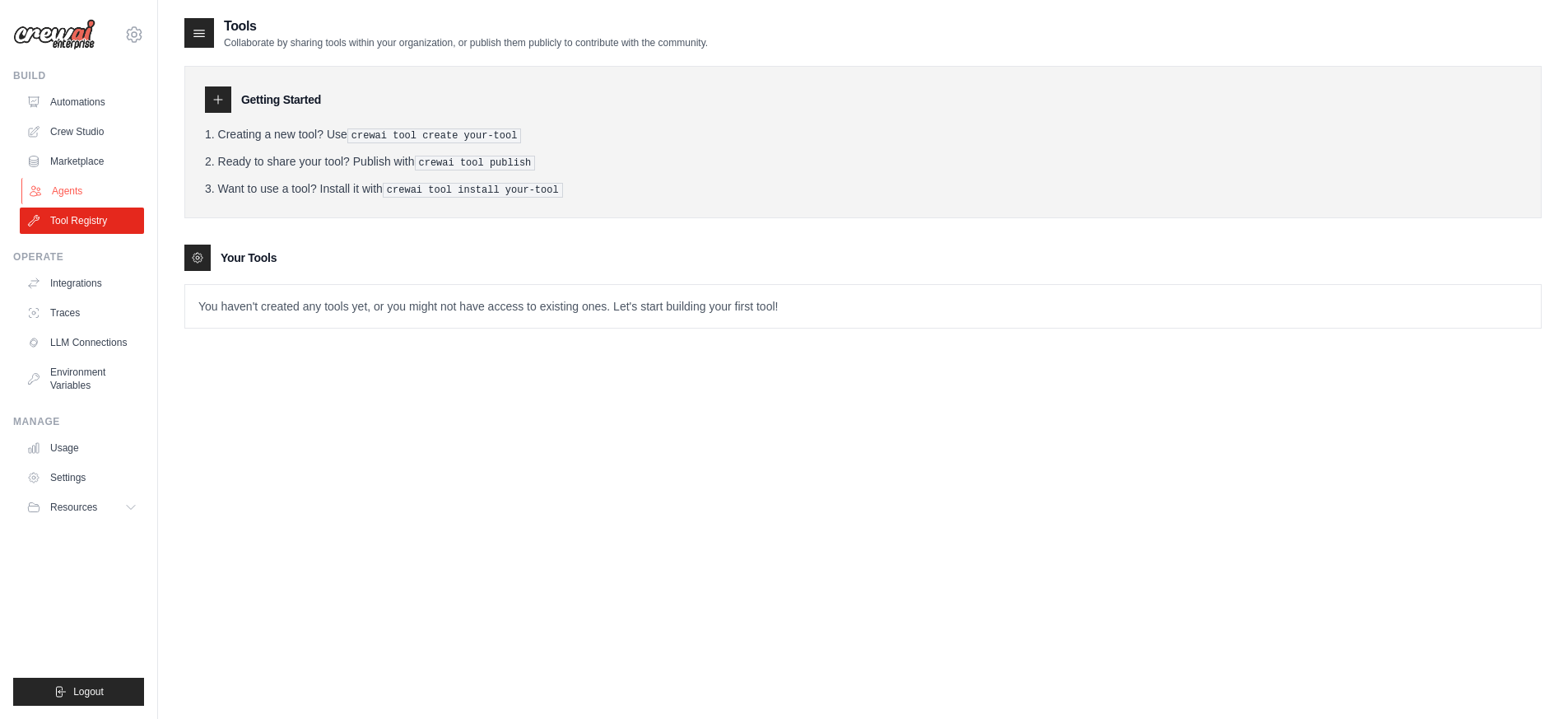 click on "Agents" at bounding box center (83, 191) 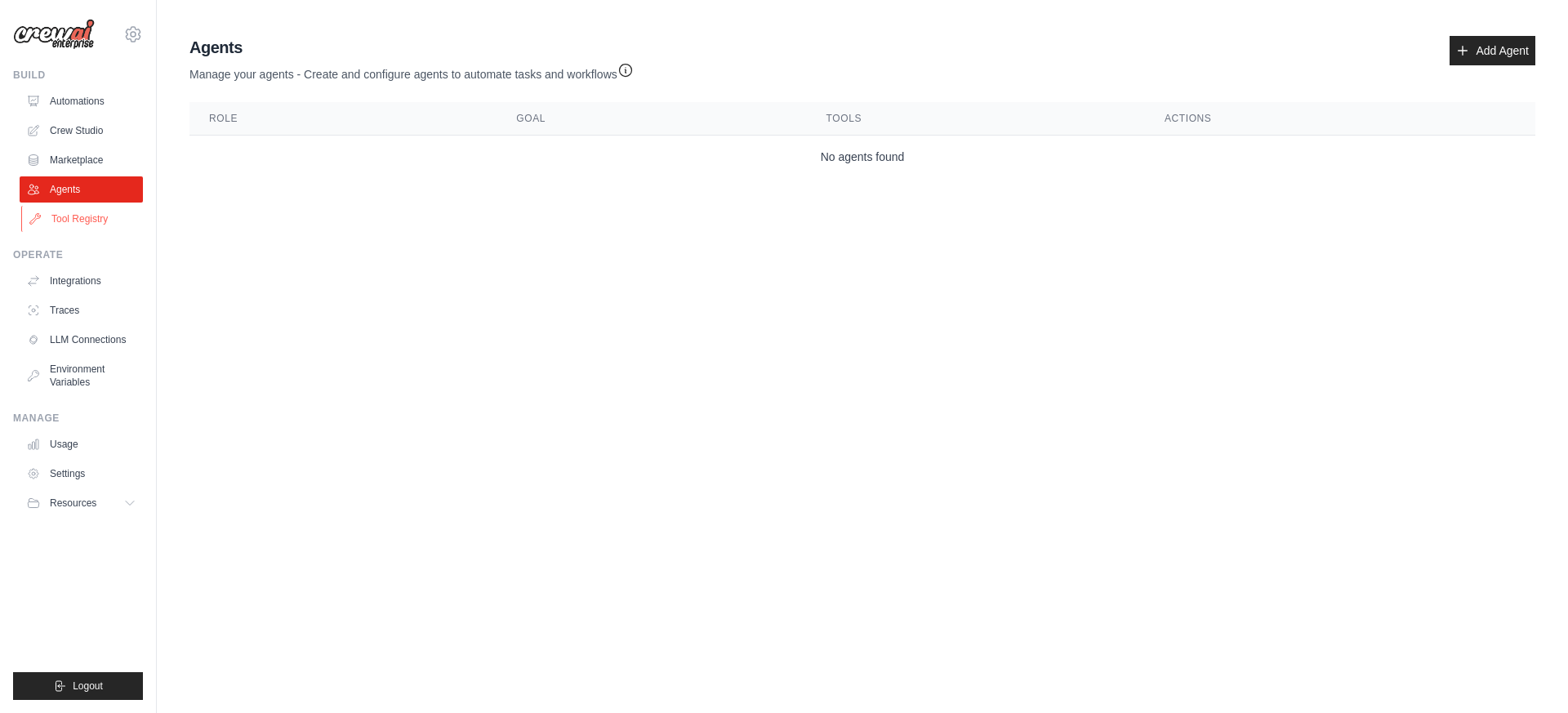 click on "Tool Registry" at bounding box center (82, 219) 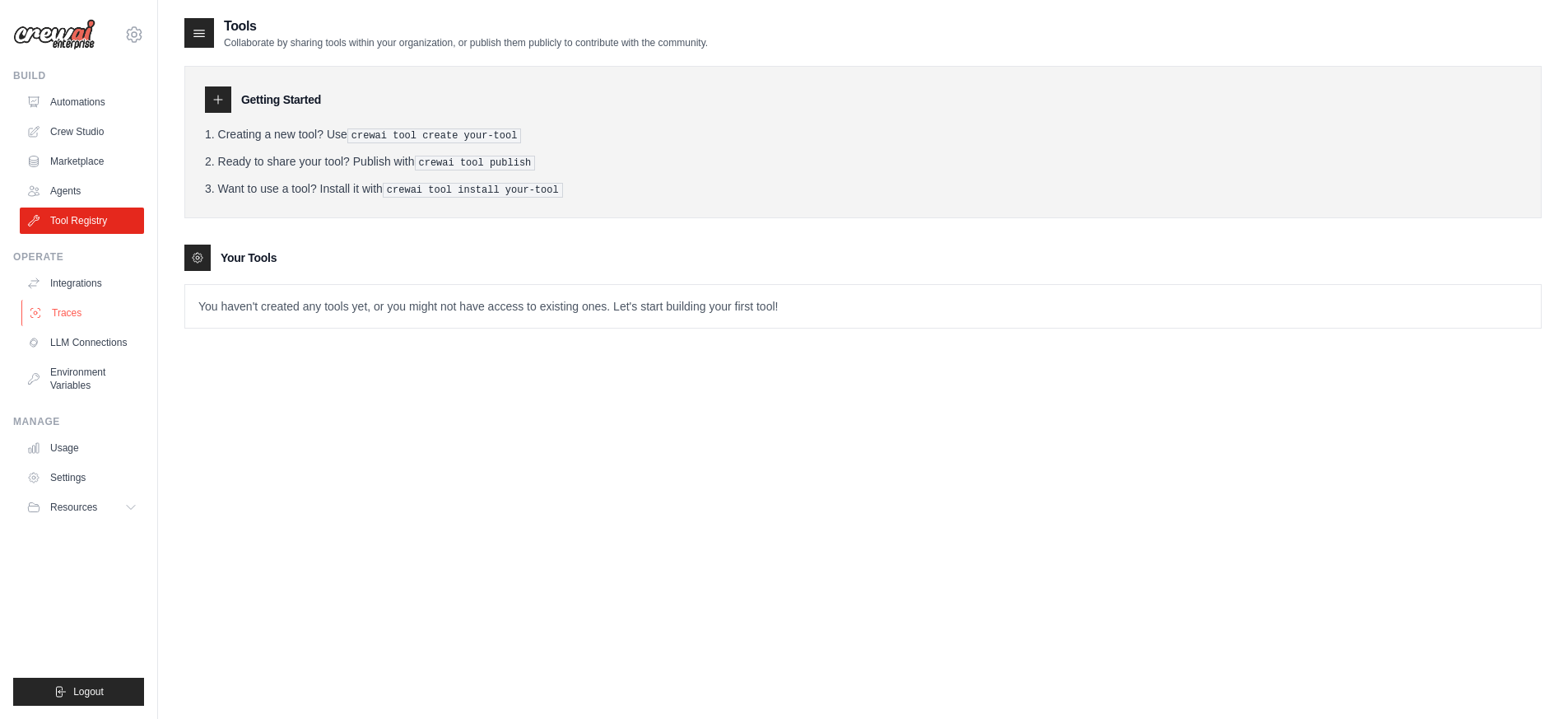 click on "Traces" at bounding box center [83, 313] 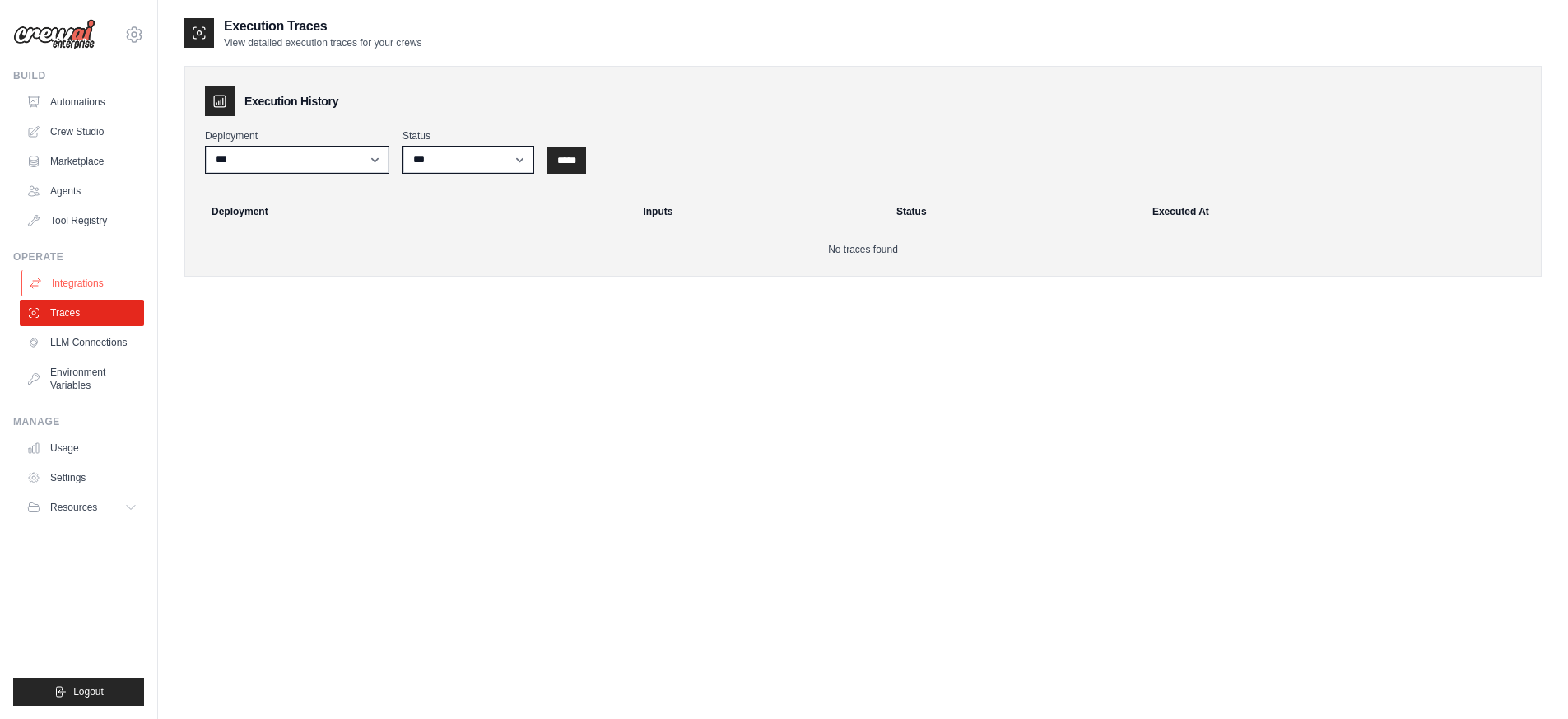 click on "Integrations" at bounding box center [83, 283] 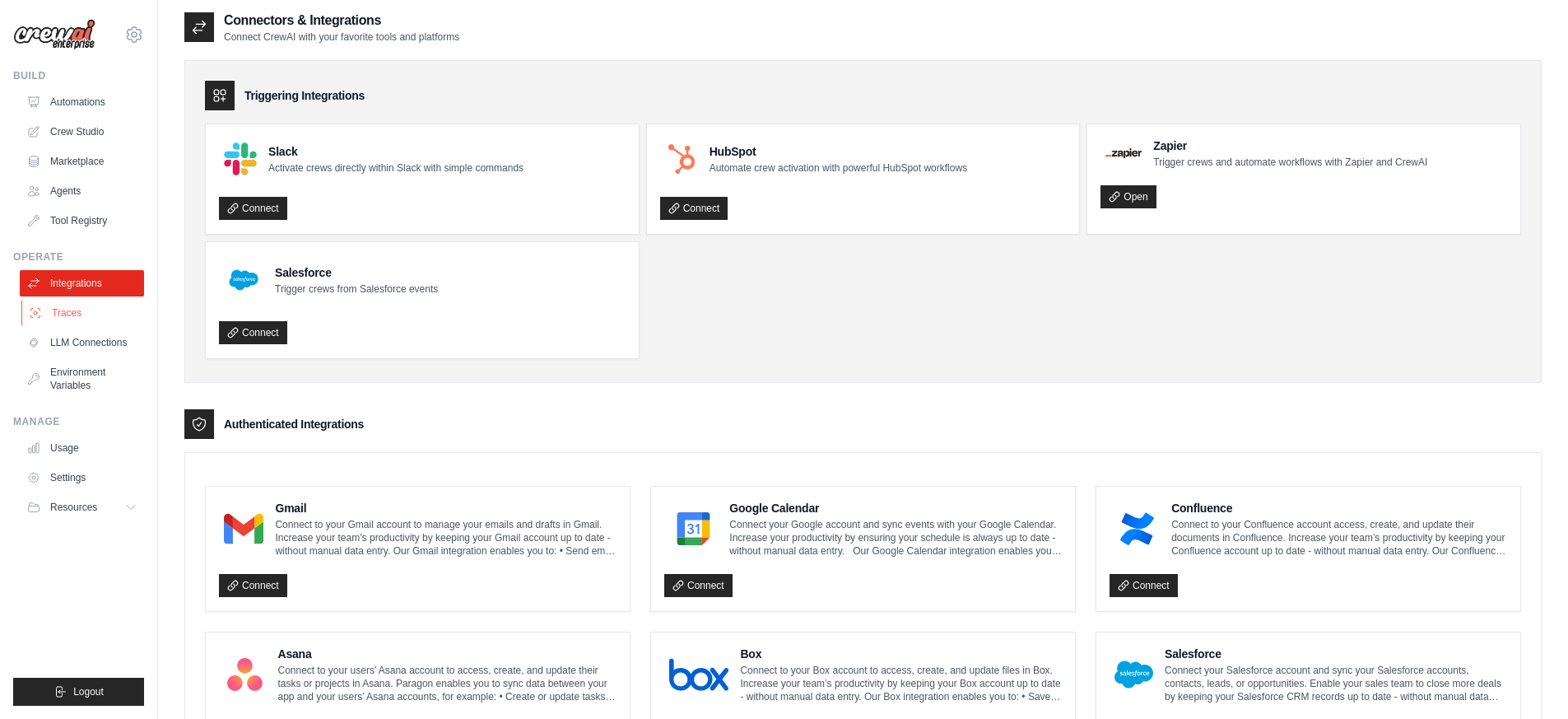 scroll, scrollTop: 17, scrollLeft: 0, axis: vertical 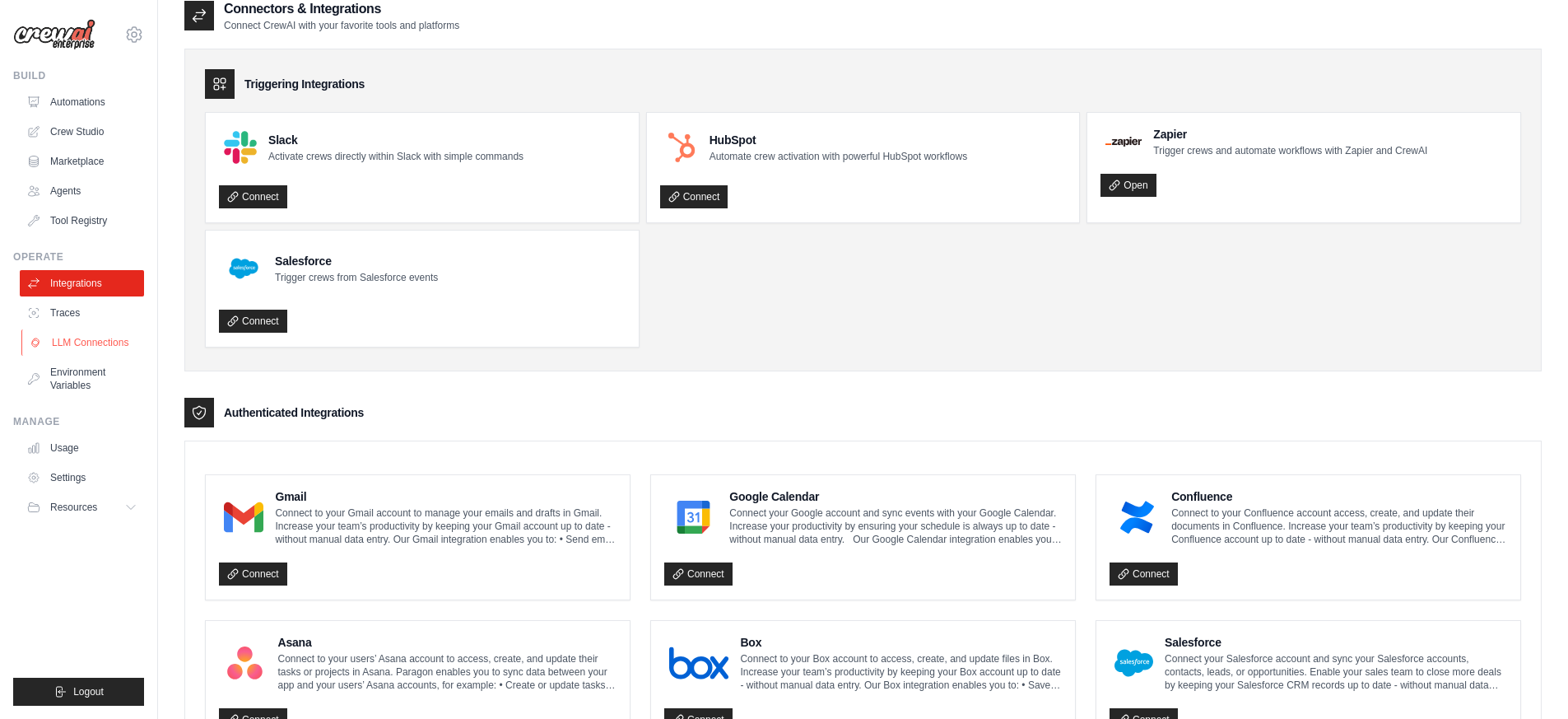 click on "LLM Connections" at bounding box center (83, 343) 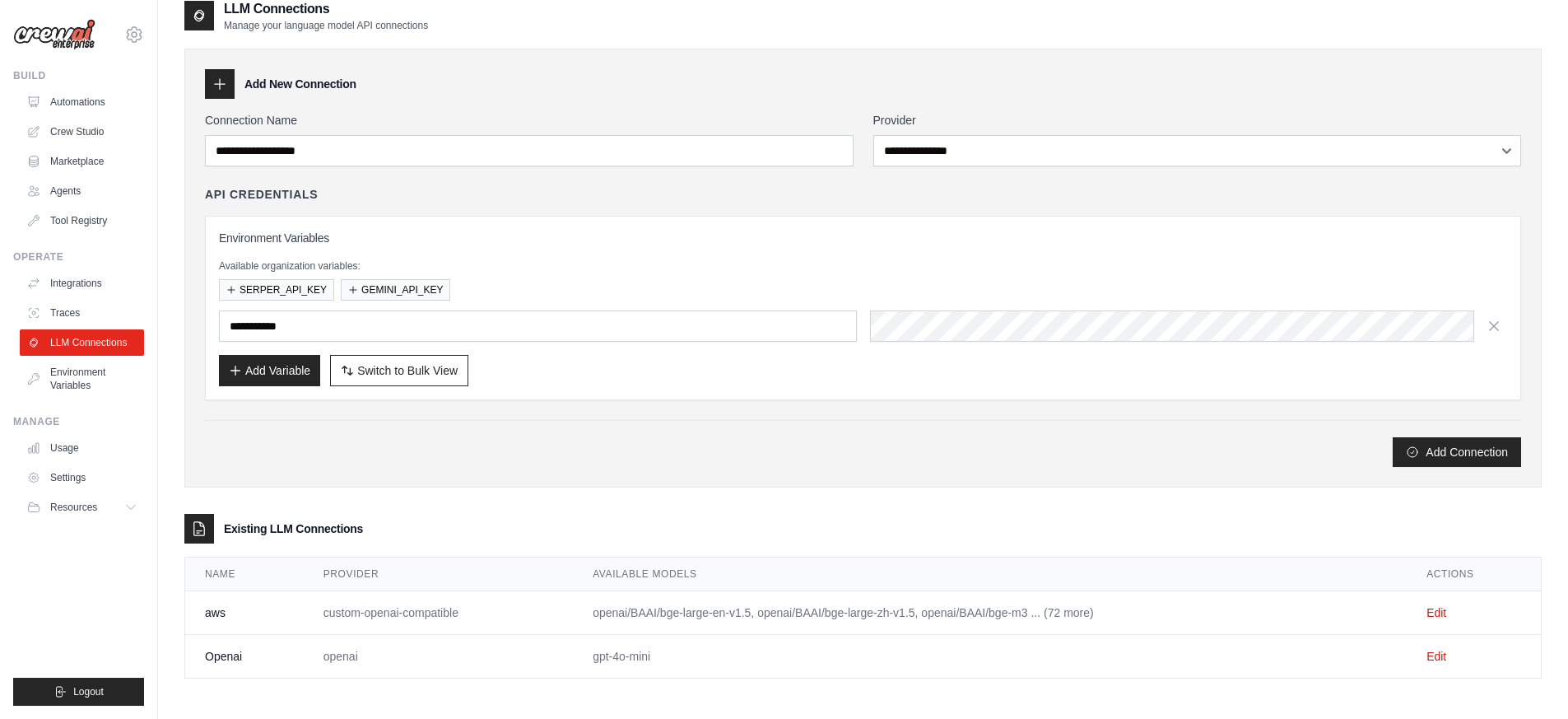 scroll, scrollTop: 0, scrollLeft: 0, axis: both 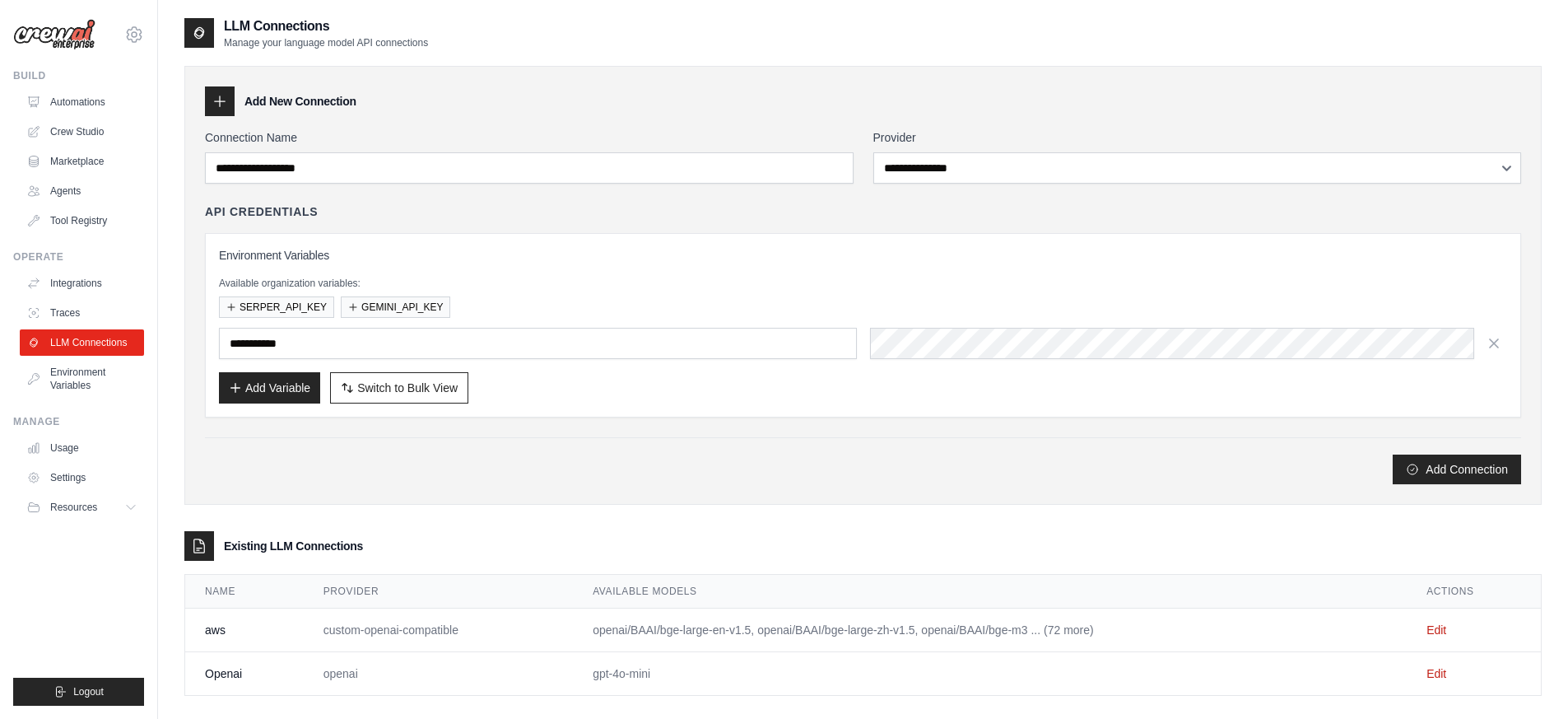 click on "Environment Variables" at bounding box center (81, 379) 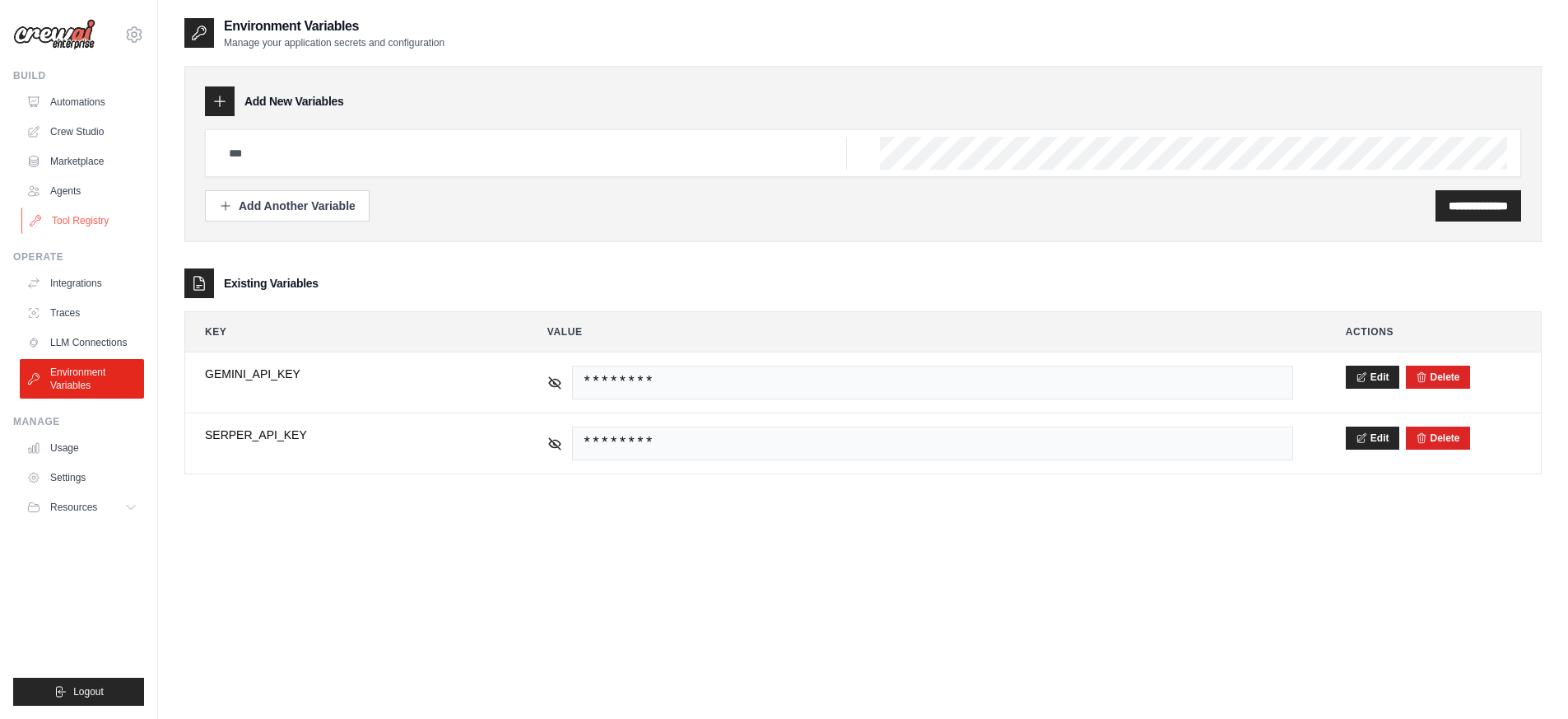 click on "Tool Registry" at bounding box center [83, 221] 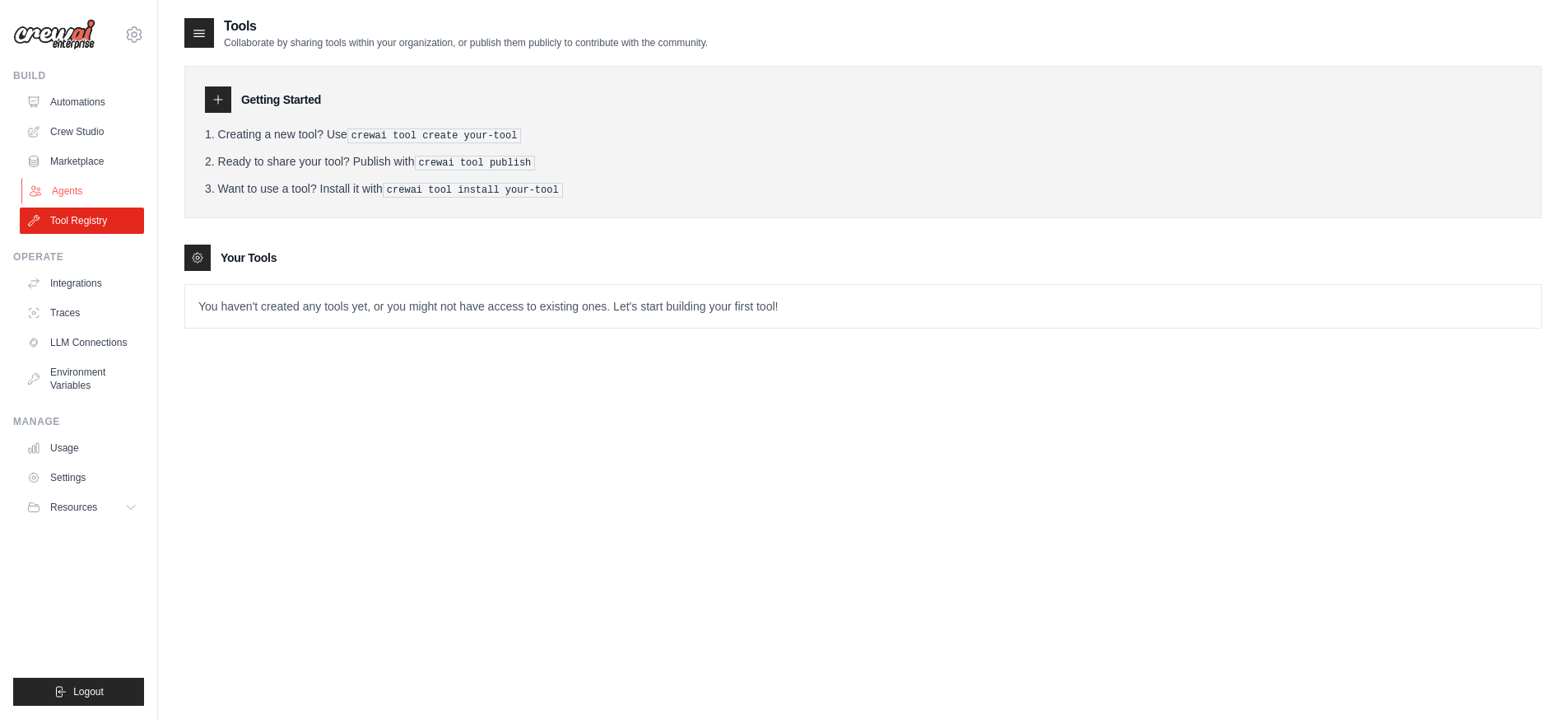click on "Agents" at bounding box center (83, 191) 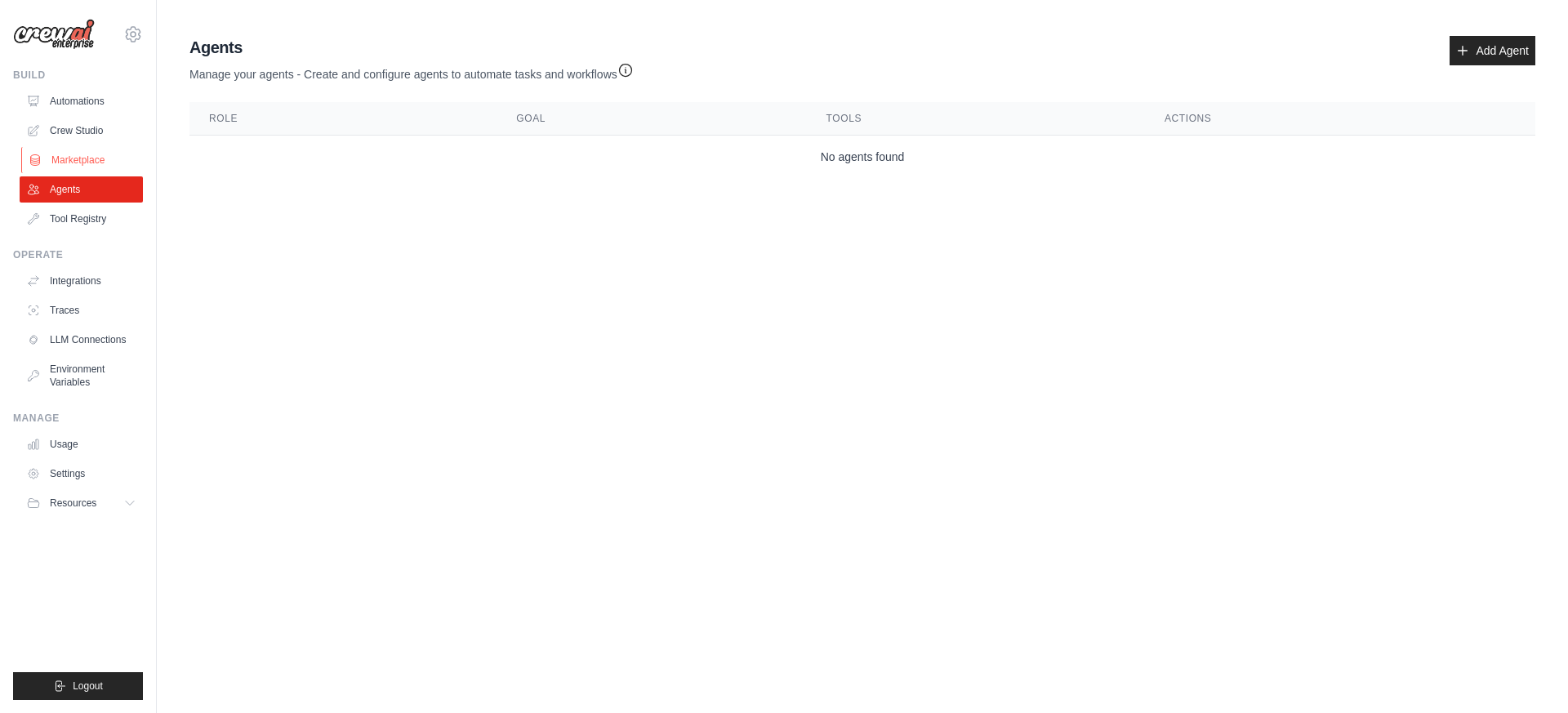 click on "Marketplace" at bounding box center (82, 160) 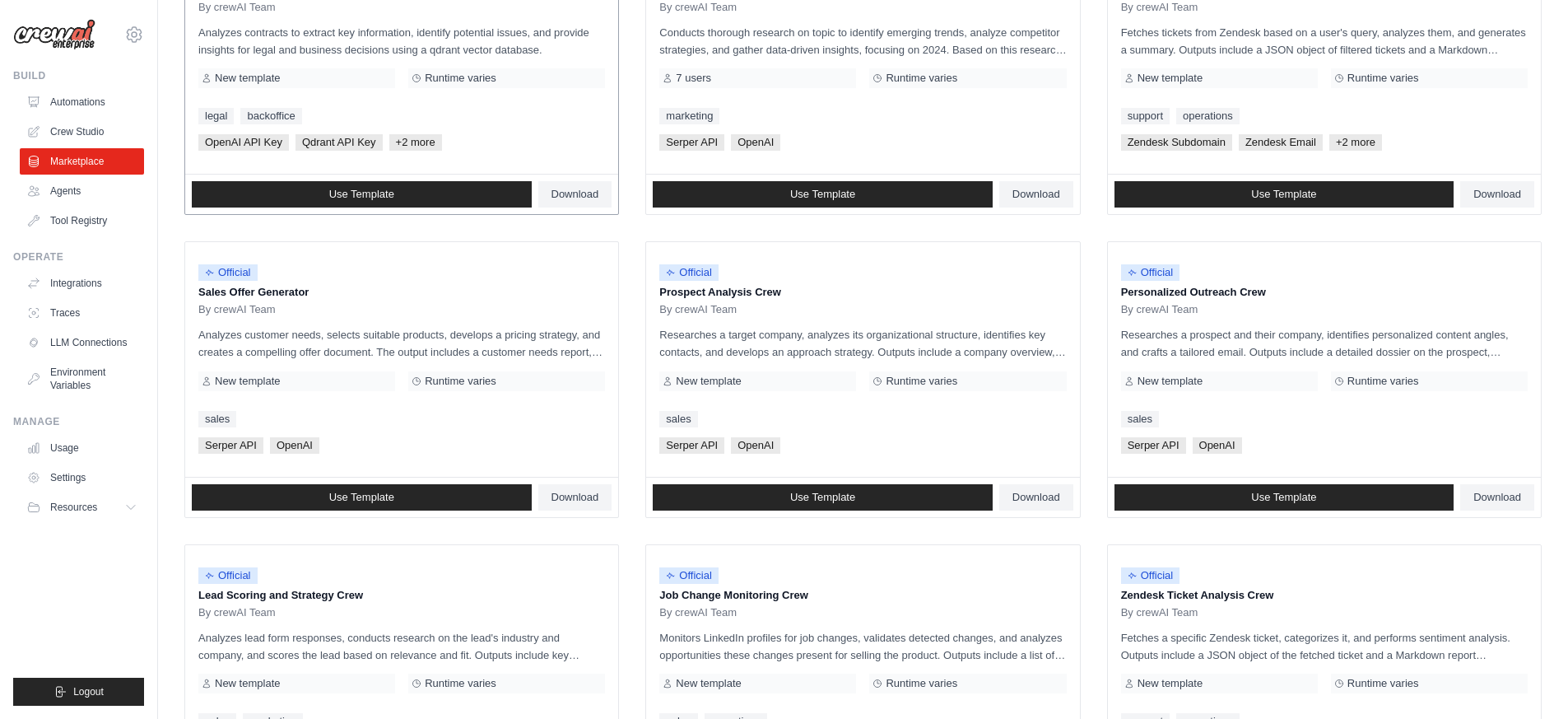 scroll, scrollTop: 0, scrollLeft: 0, axis: both 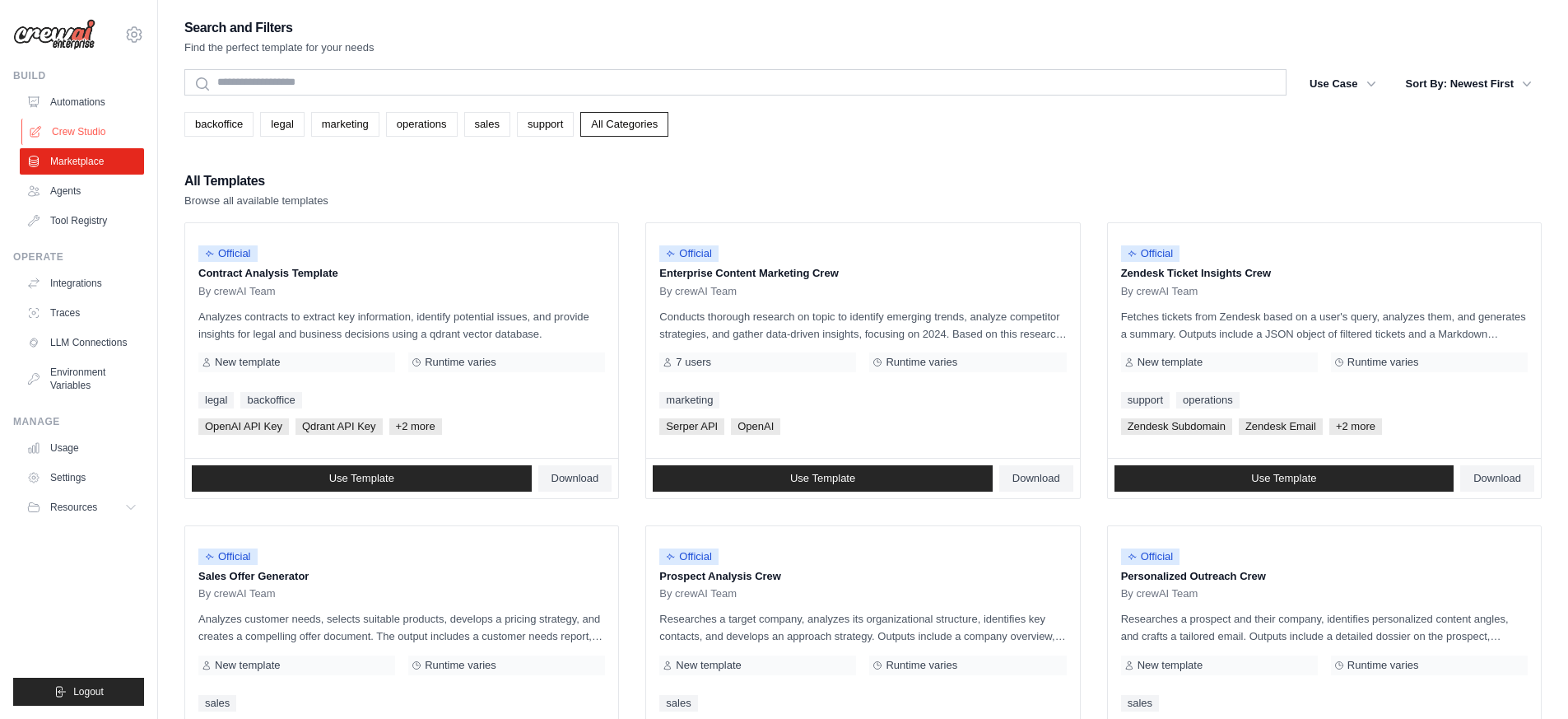 click on "Crew Studio" at bounding box center (83, 132) 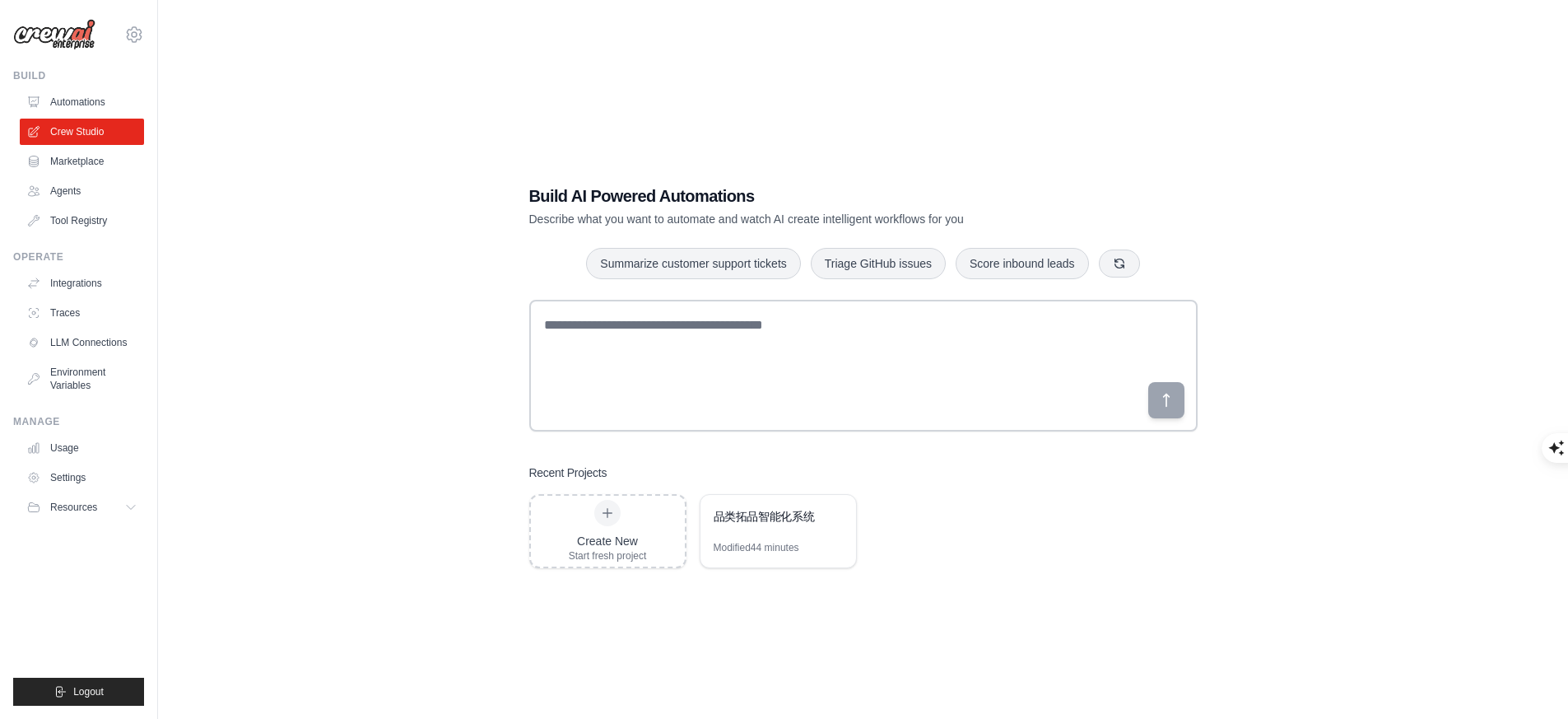 scroll, scrollTop: 0, scrollLeft: 0, axis: both 